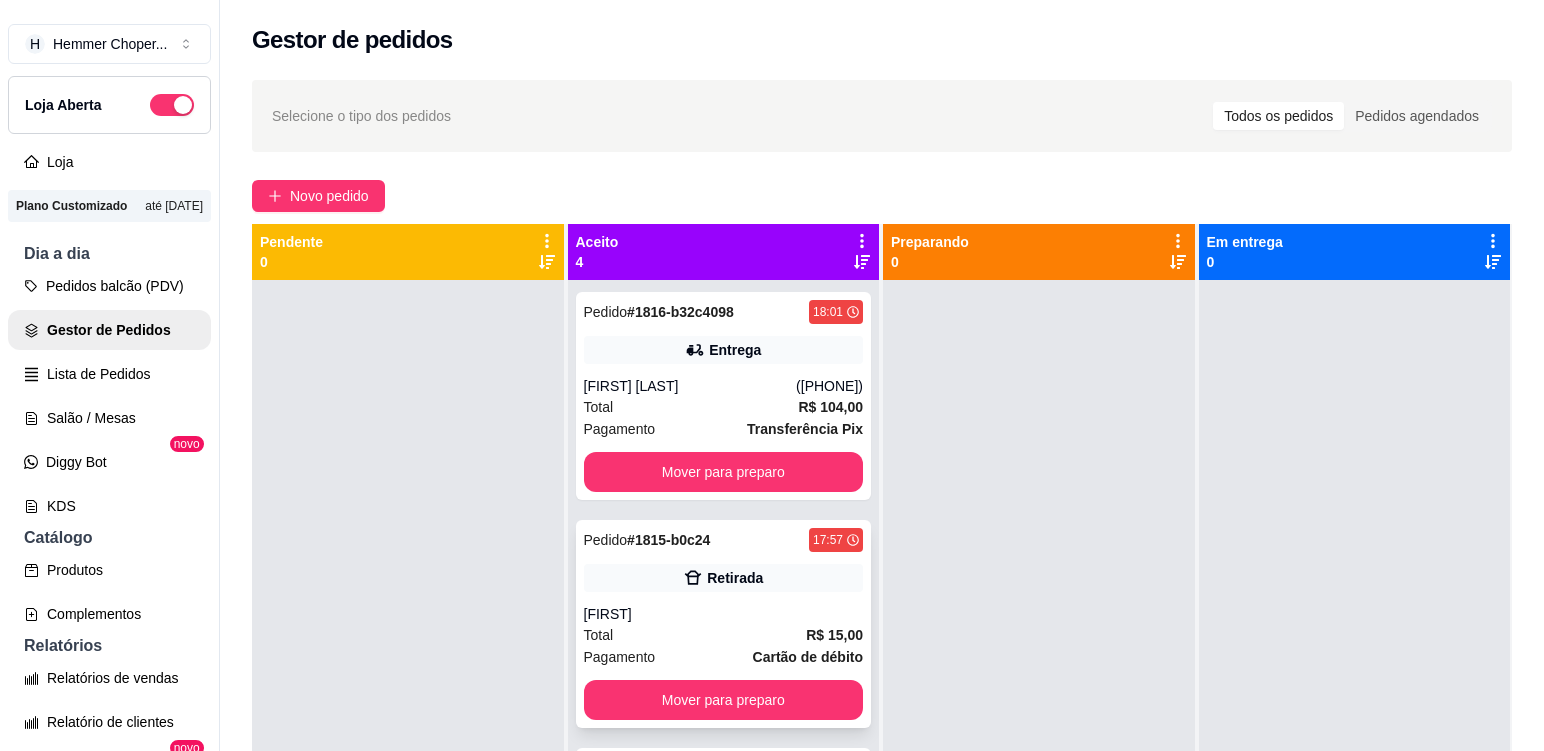 scroll, scrollTop: 0, scrollLeft: 0, axis: both 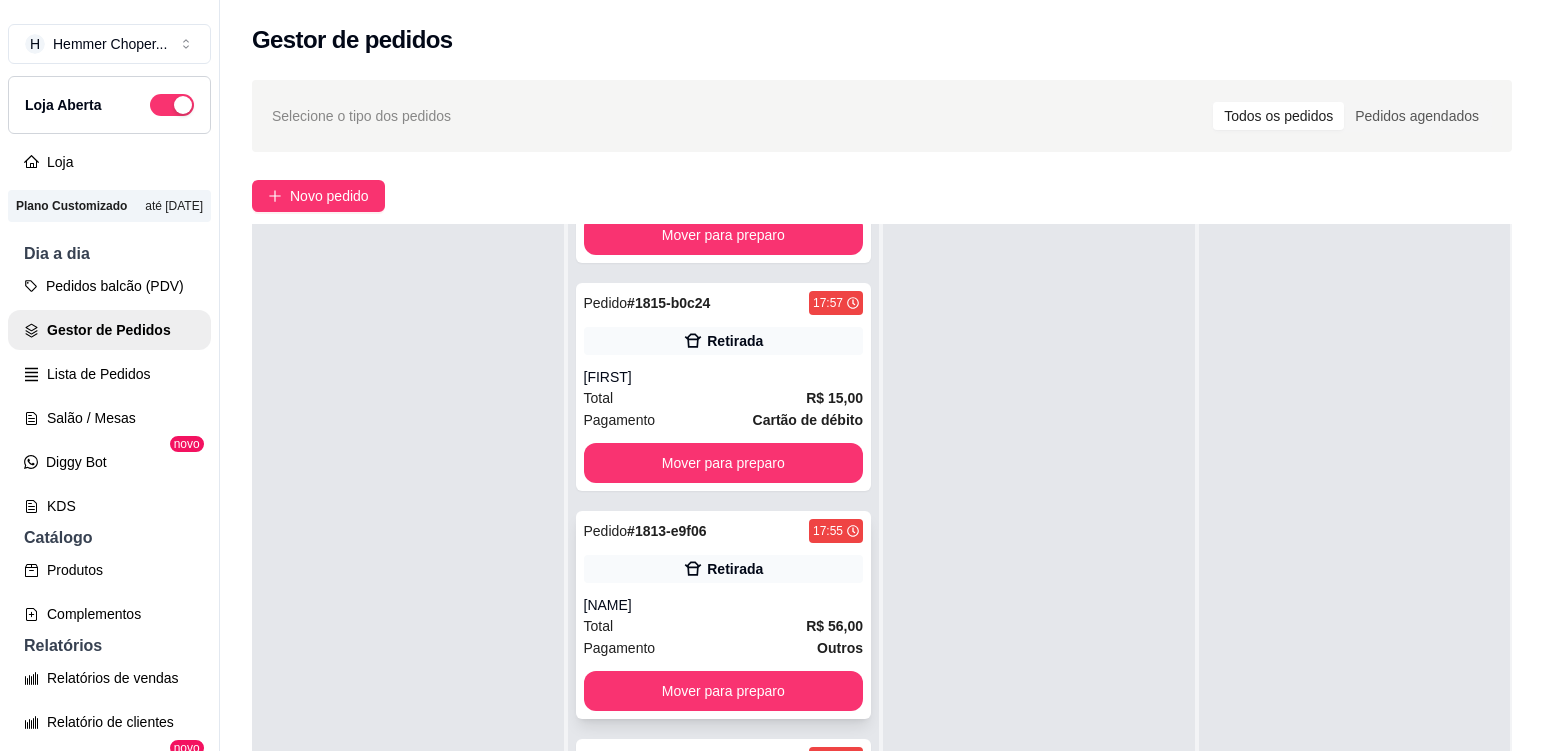 click on "[NAME]" at bounding box center (724, 605) 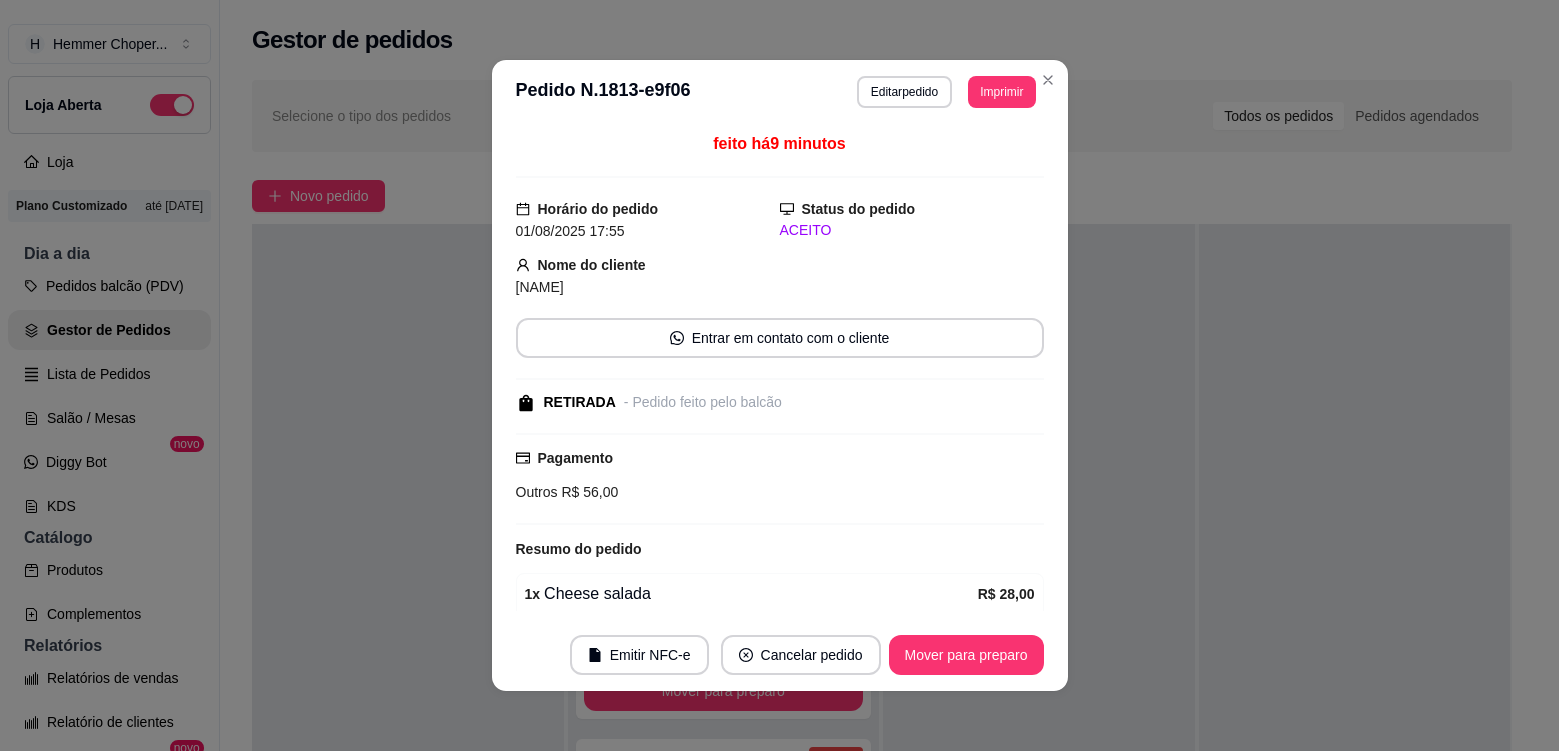 scroll, scrollTop: 202, scrollLeft: 0, axis: vertical 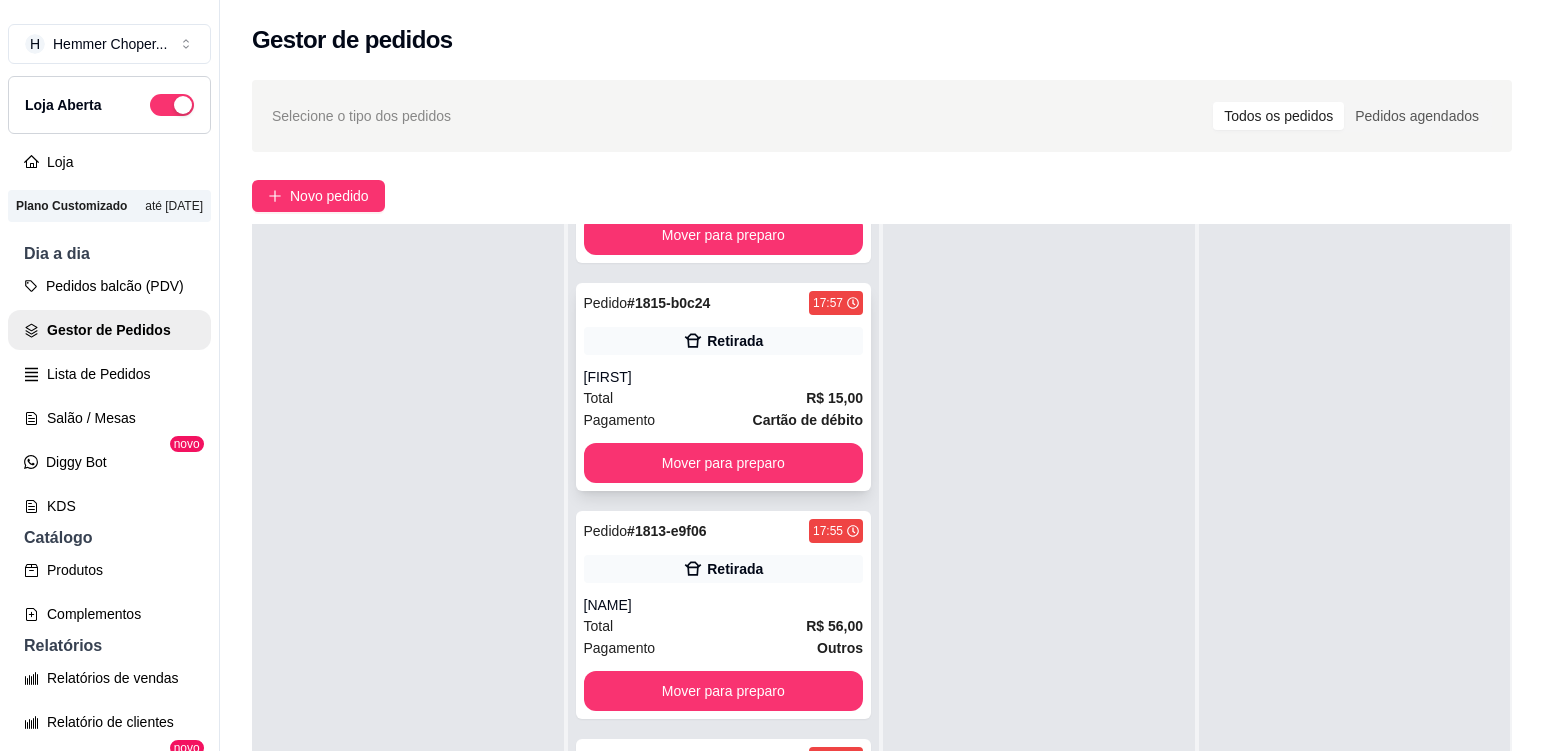 click on "[FIRST]" at bounding box center [724, 377] 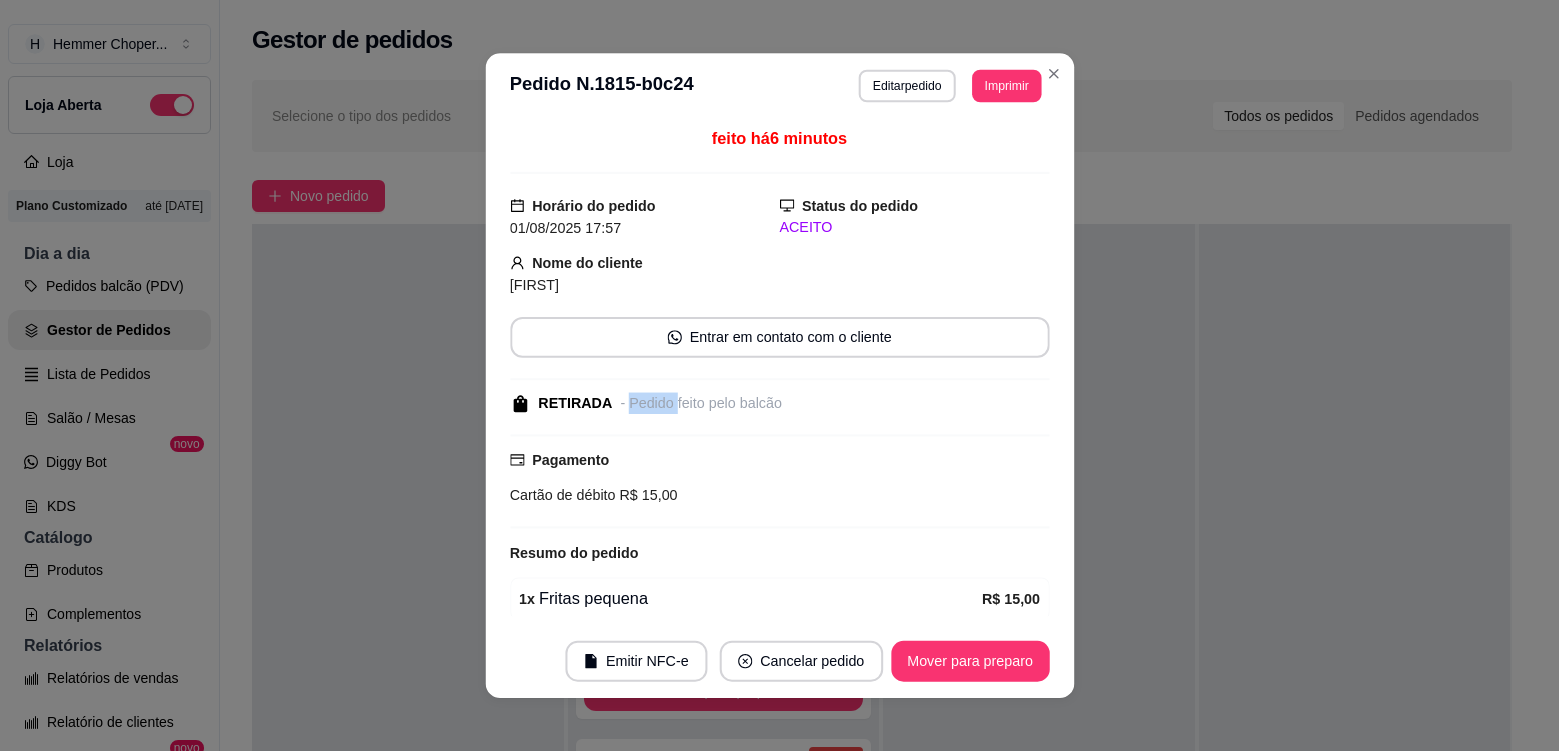 click on "feito há  6   minutos Horário do pedido 01/08/2025 17:57 Status do pedido ACEITO Nome do cliente [FIRST] Entrar em contato com o cliente RETIRADA - Pedido feito pelo balcão Pagamento Cartão de débito   R$ 15,00 Resumo do pedido 1 x     Fritas pequena R$ 15,00 Subtotal R$ 15,00 Total R$ 15,00" at bounding box center (779, 371) 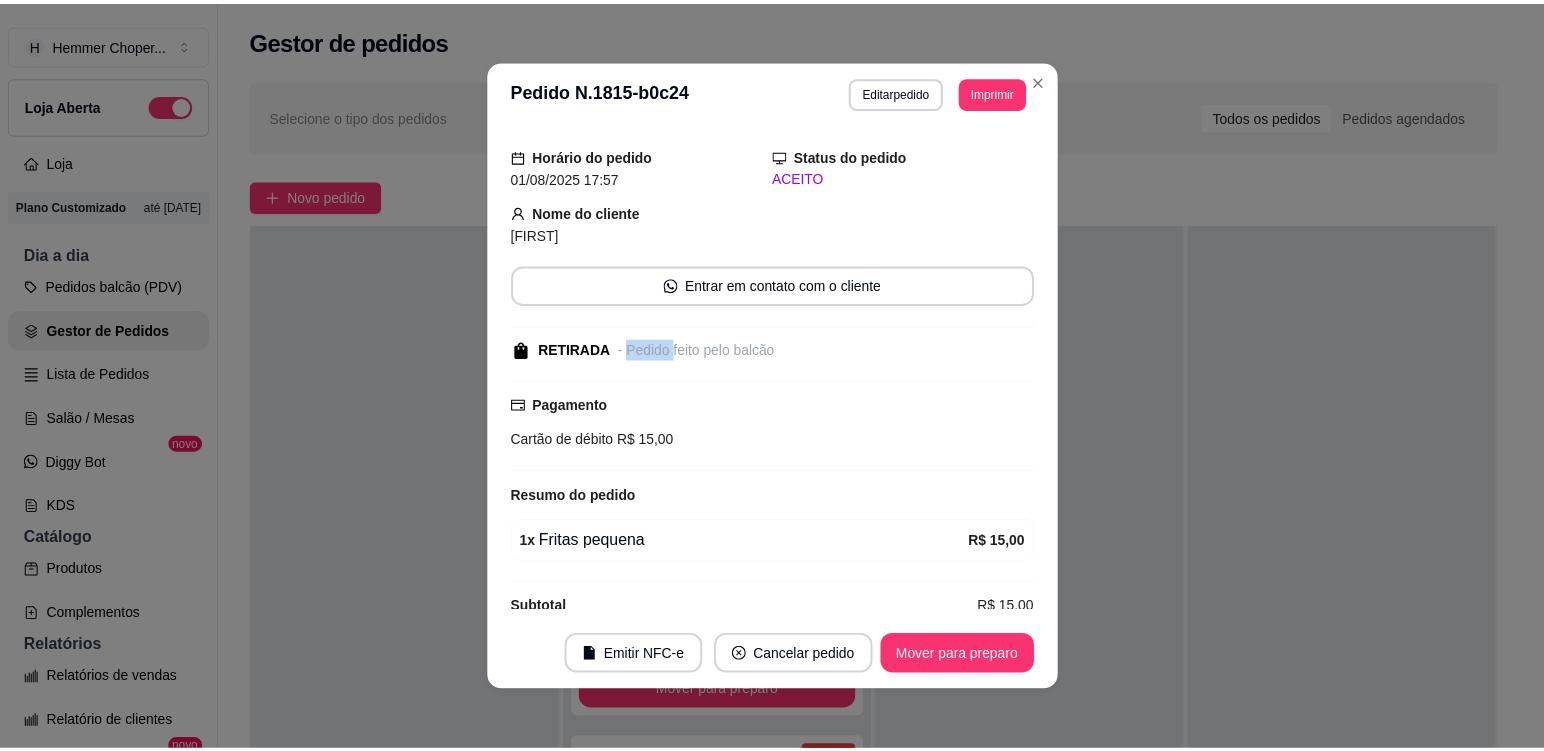 scroll, scrollTop: 82, scrollLeft: 0, axis: vertical 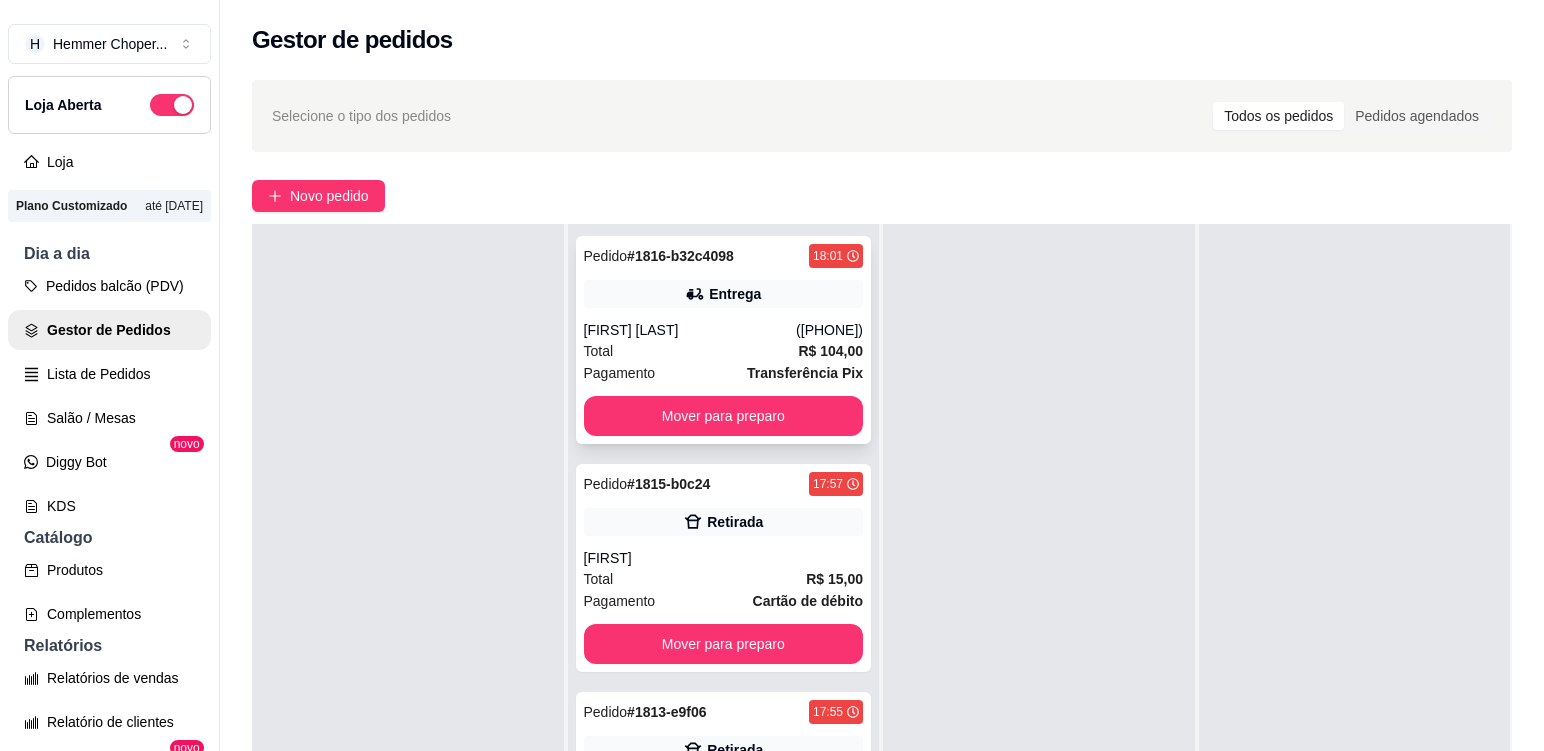 click on "Total R$ 104,00" at bounding box center (724, 351) 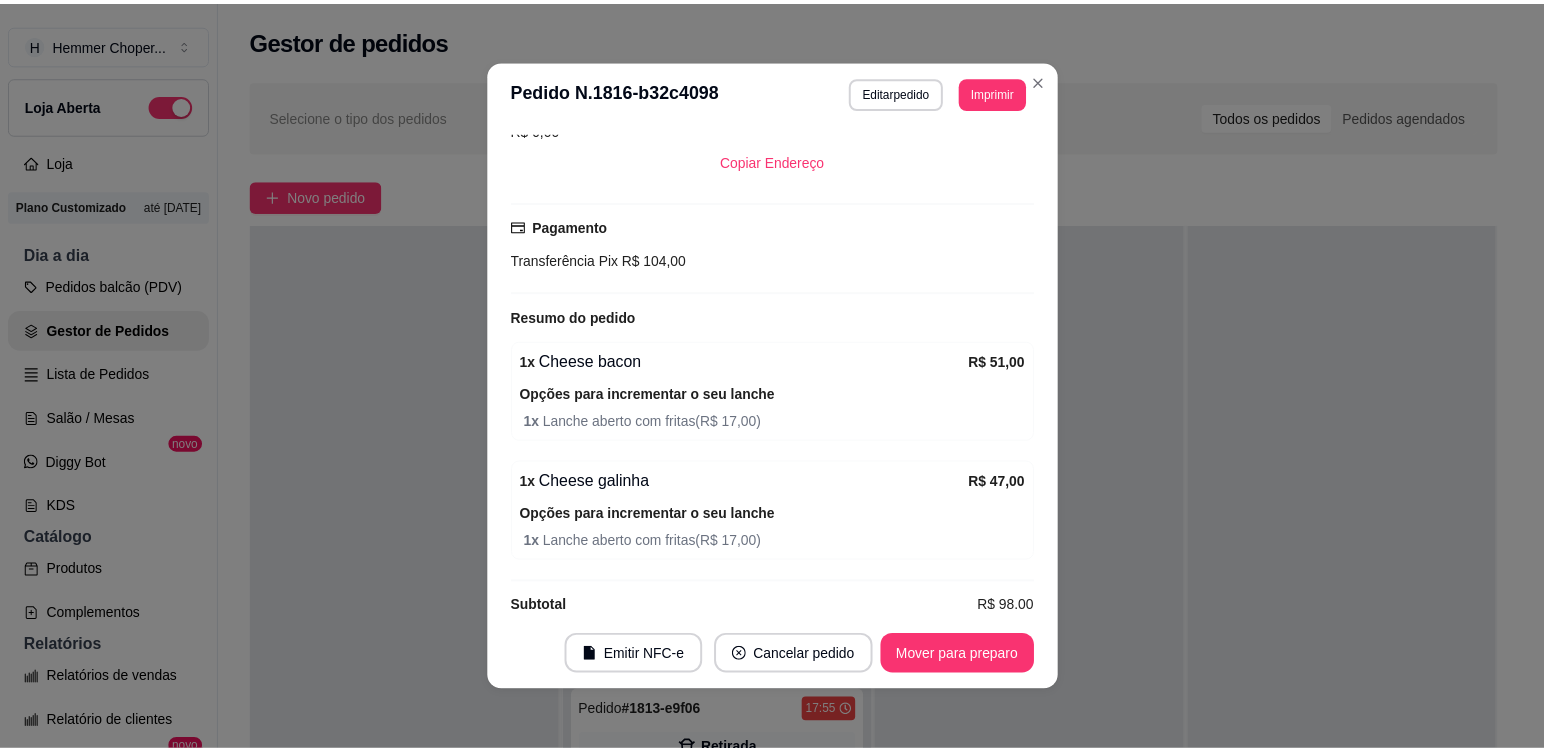 scroll, scrollTop: 476, scrollLeft: 0, axis: vertical 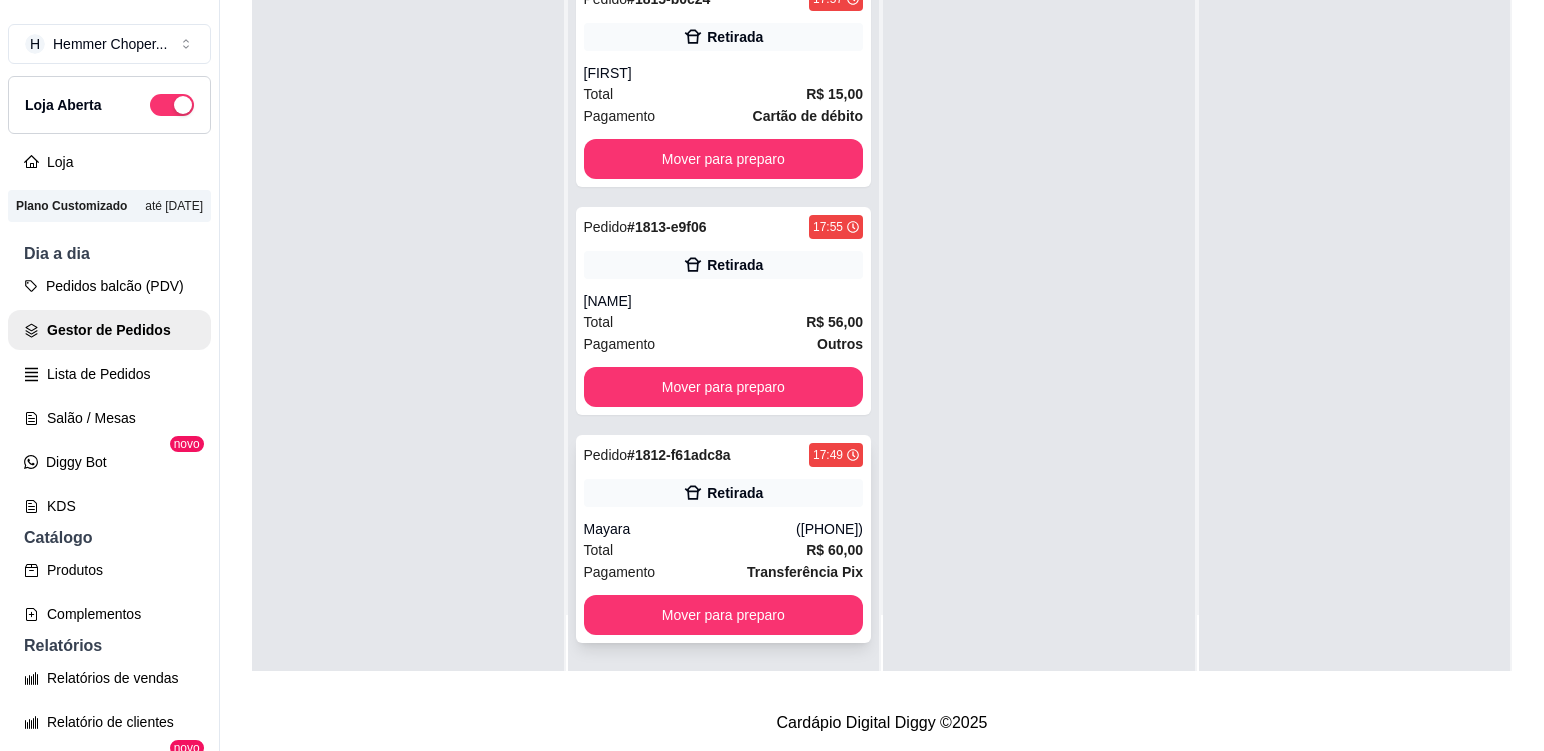 click on "Total R$ 60,00" at bounding box center (724, 550) 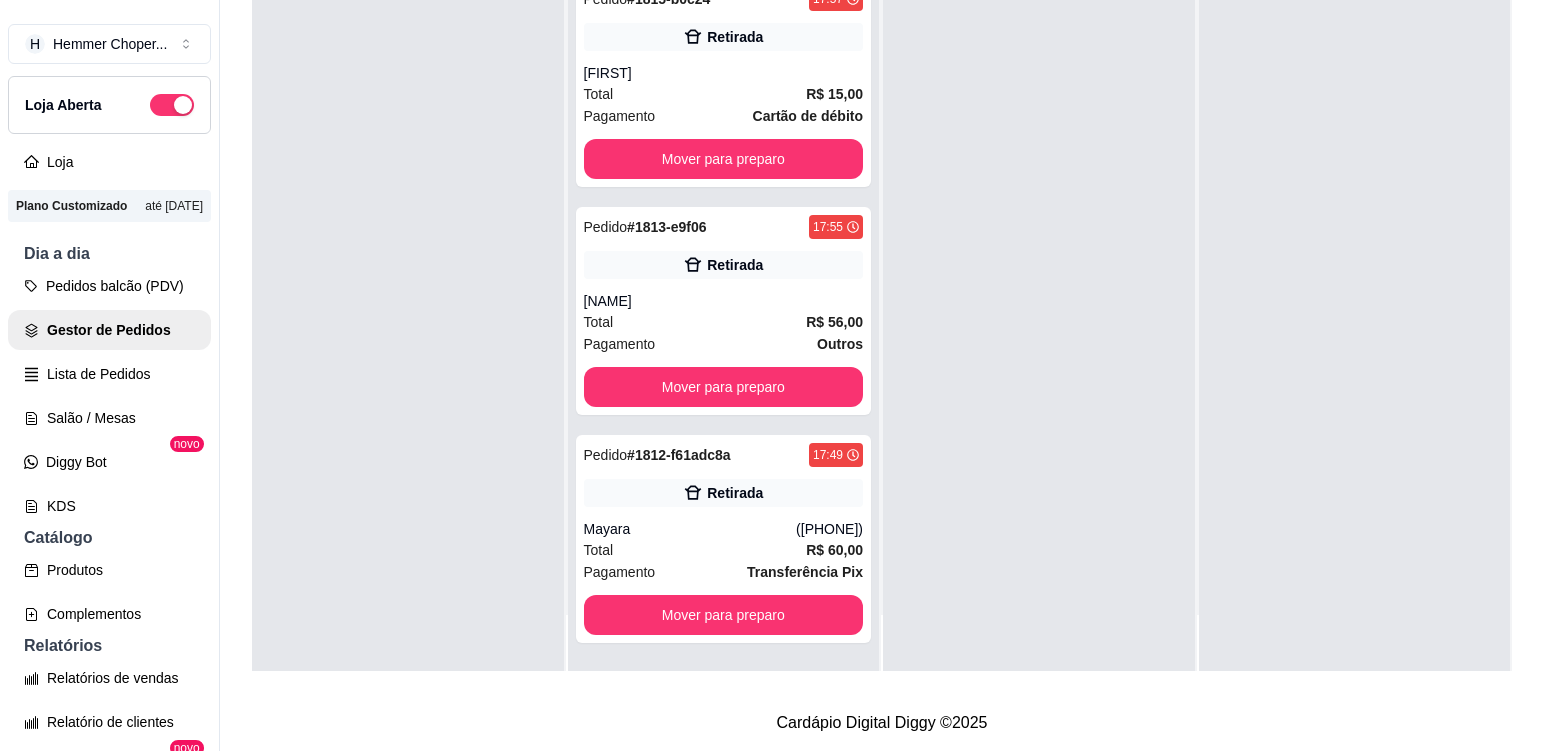 scroll, scrollTop: 444, scrollLeft: 0, axis: vertical 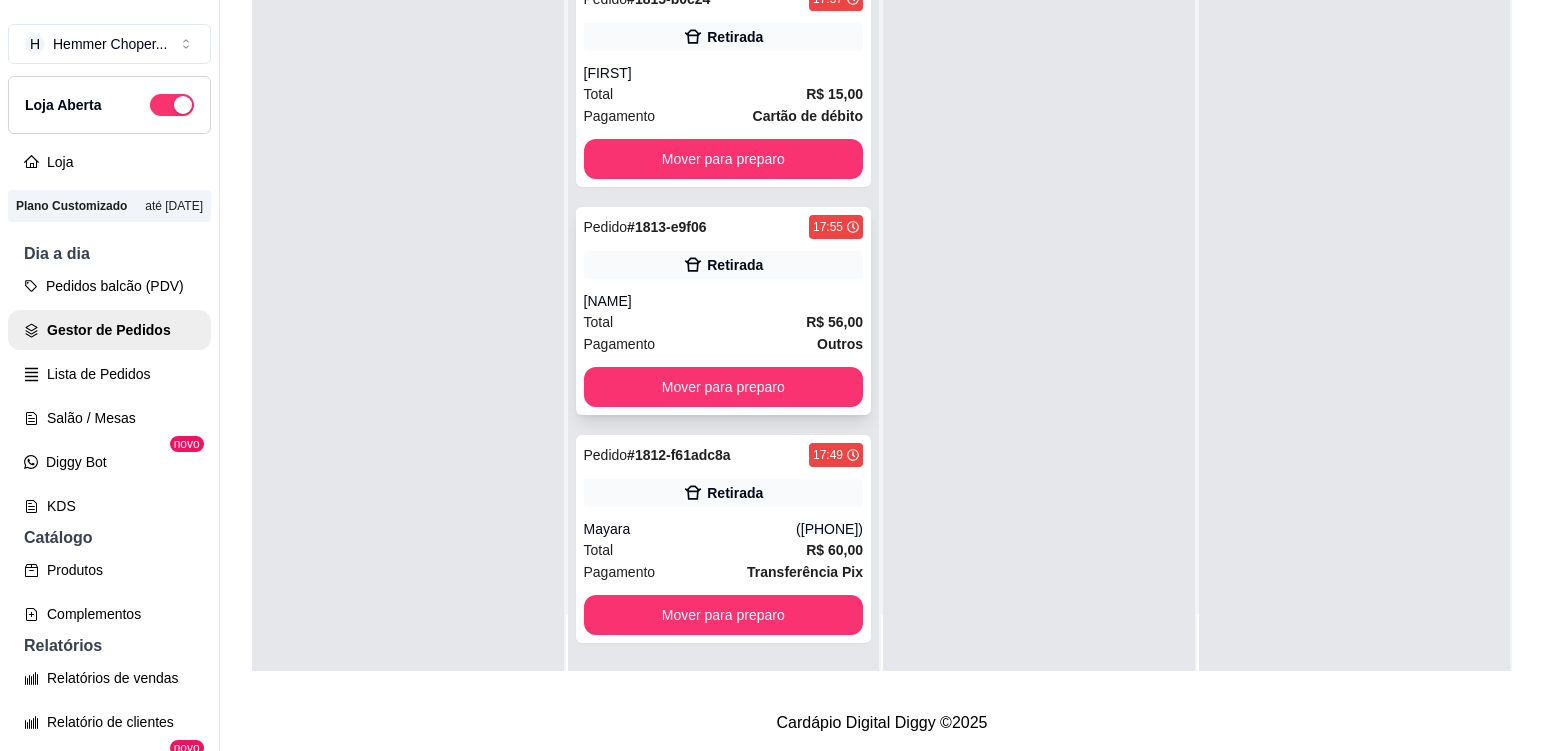 click on "[NAME]" at bounding box center (724, 301) 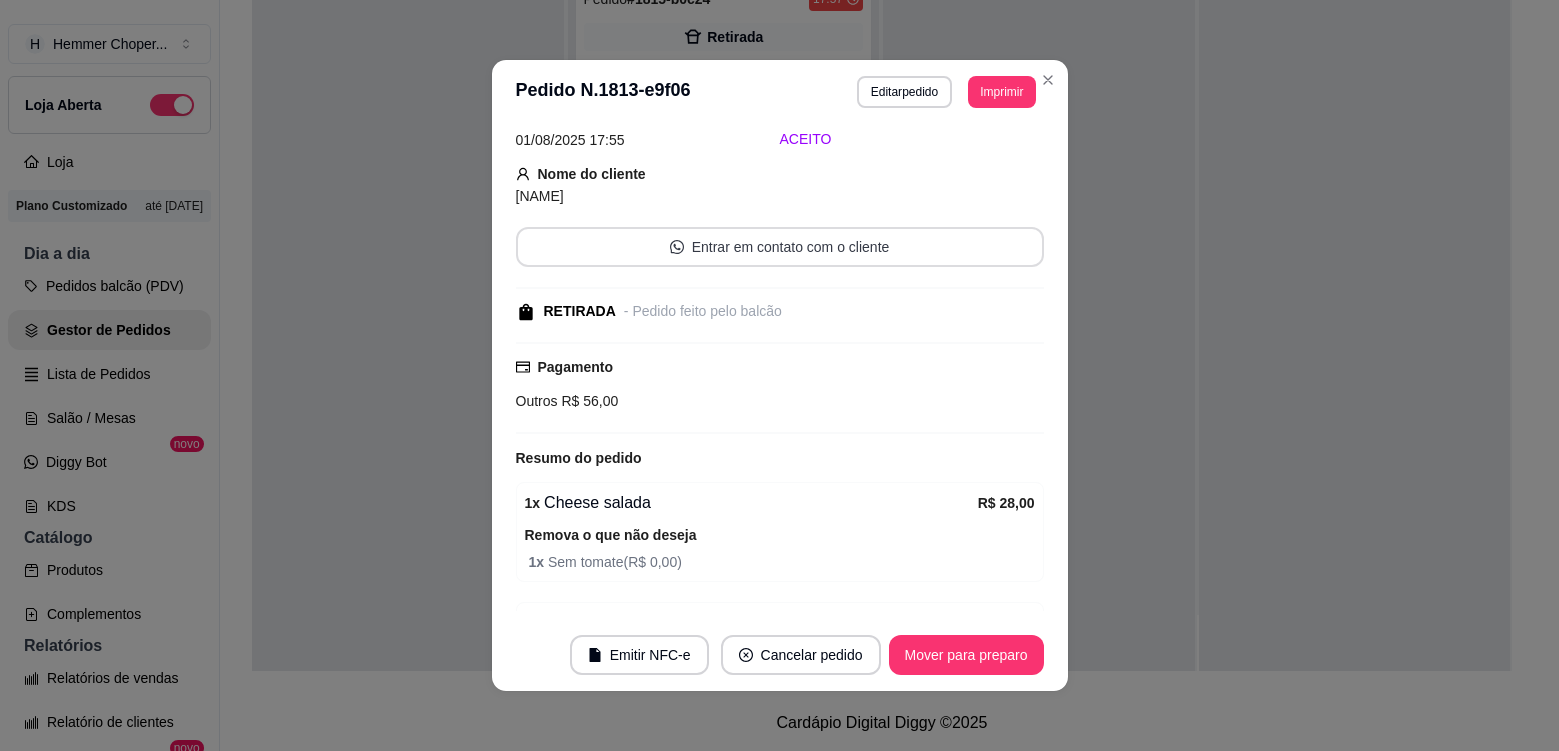 scroll, scrollTop: 202, scrollLeft: 0, axis: vertical 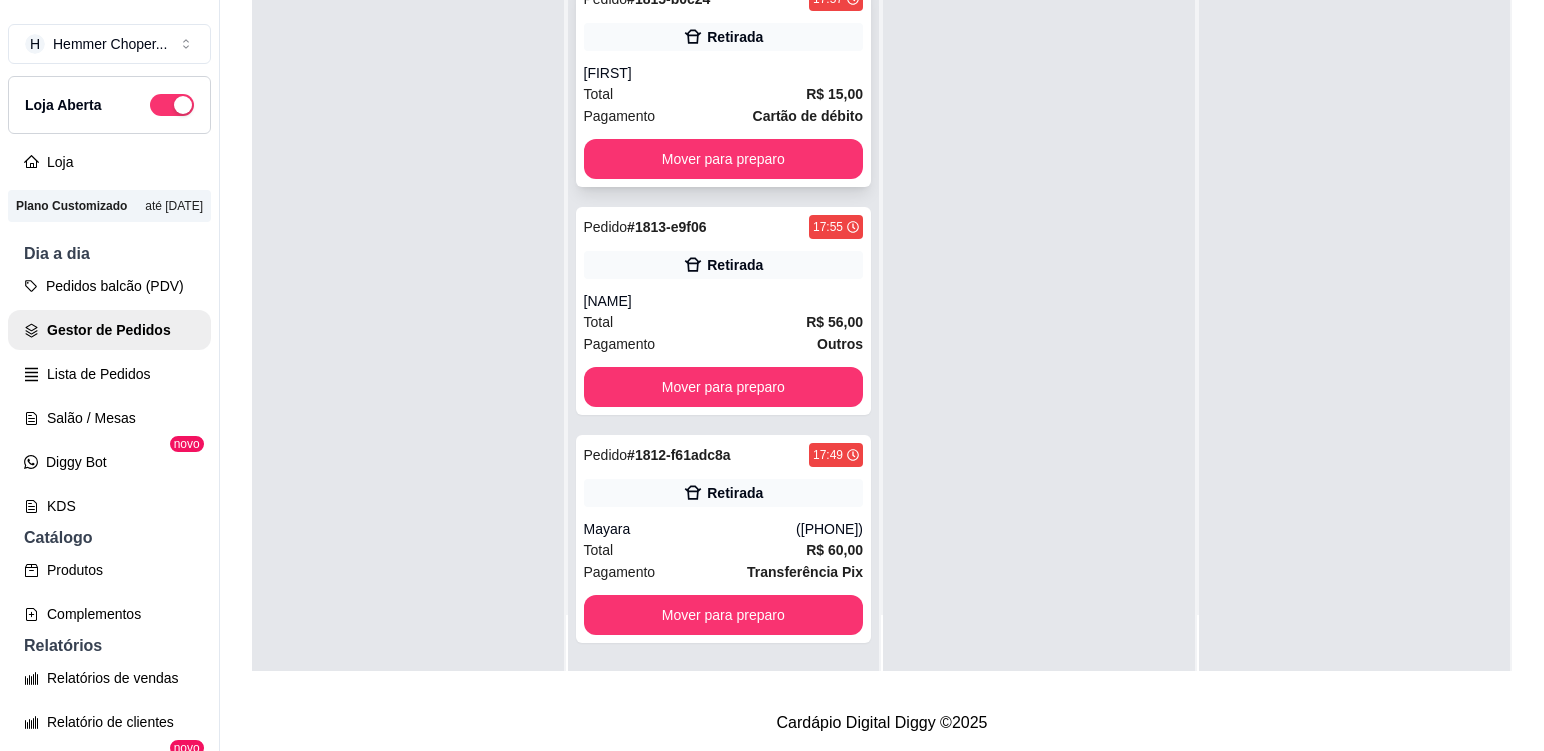 click on "Total R$ 15,00" at bounding box center [724, 94] 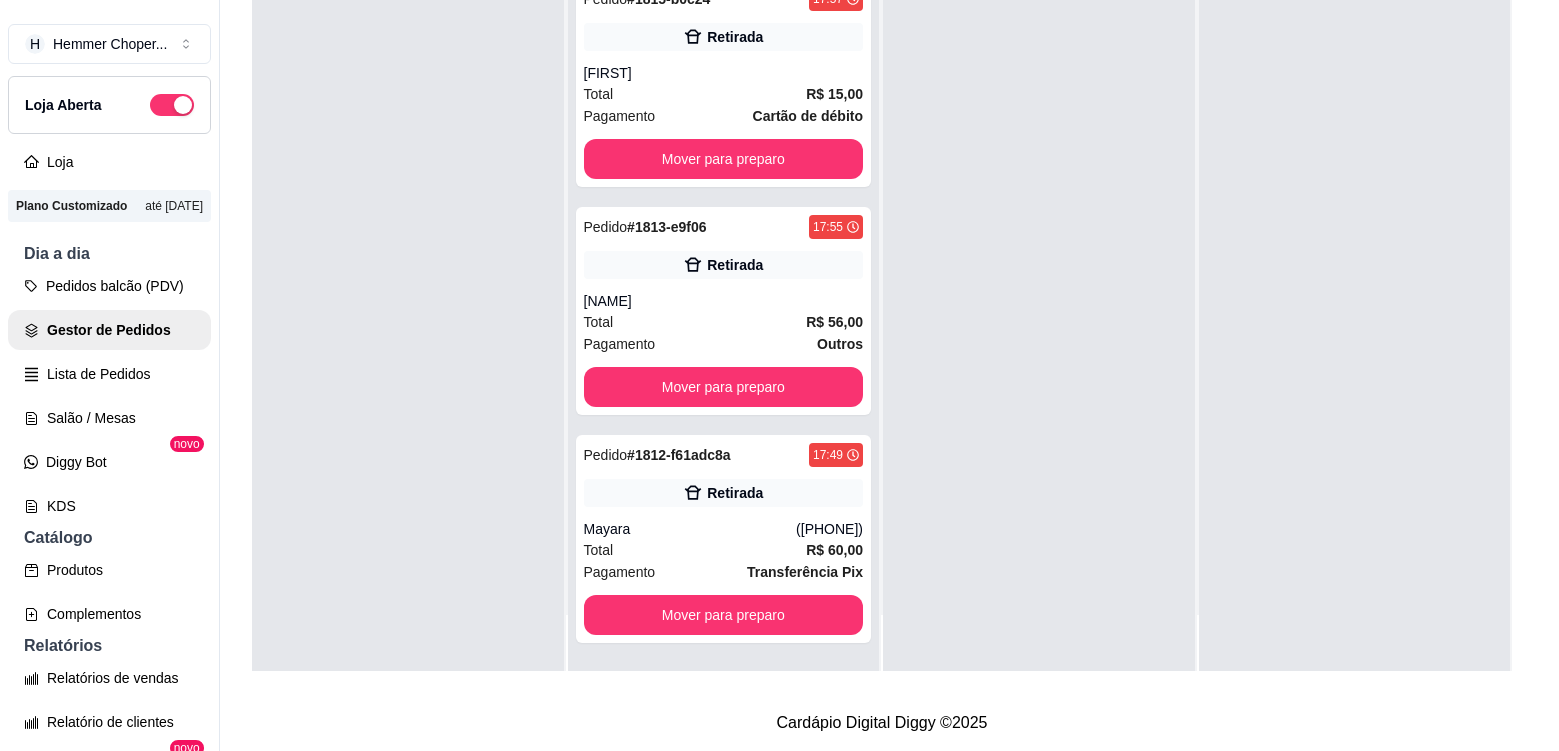 scroll, scrollTop: 4, scrollLeft: 0, axis: vertical 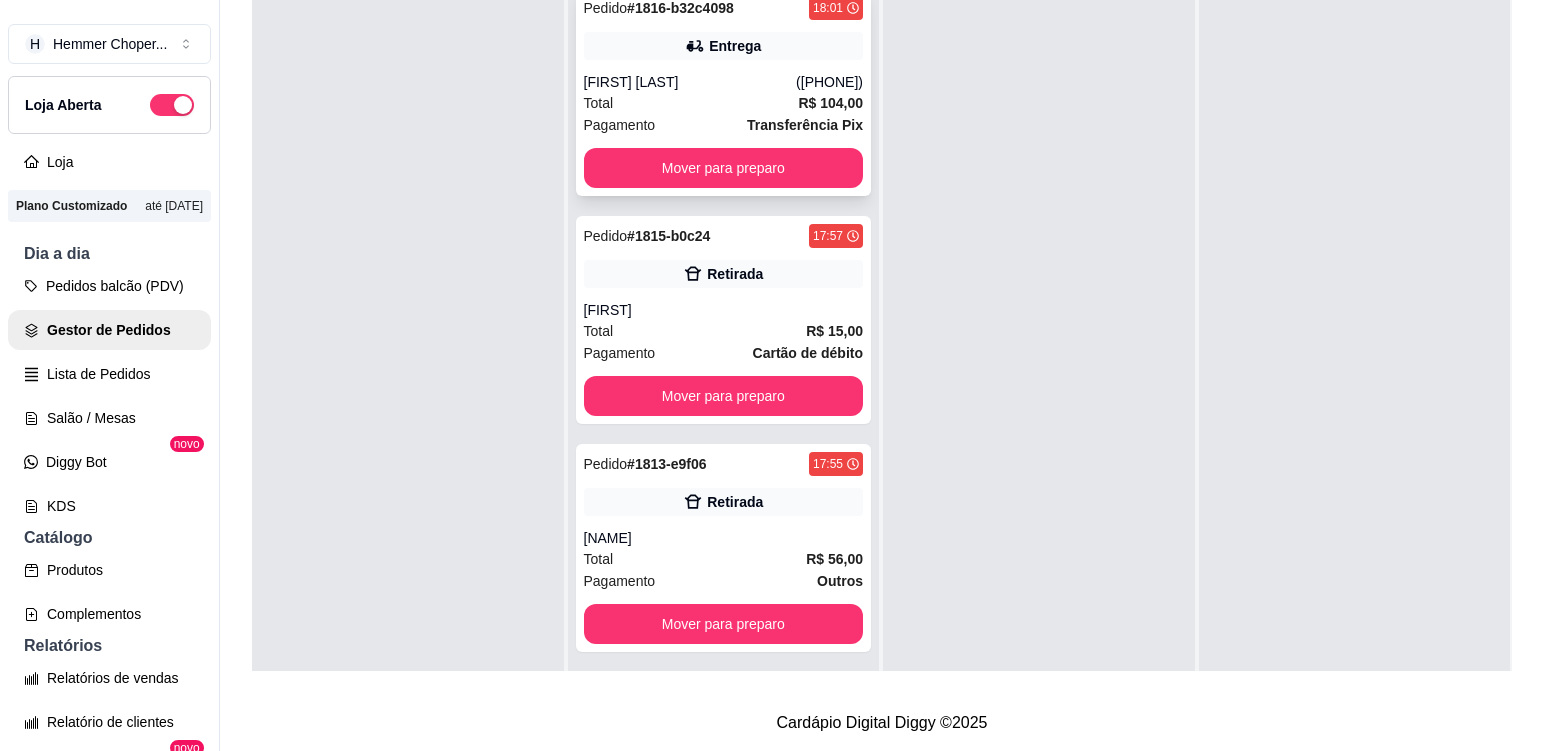 click on "Total R$ 104,00" at bounding box center [724, 103] 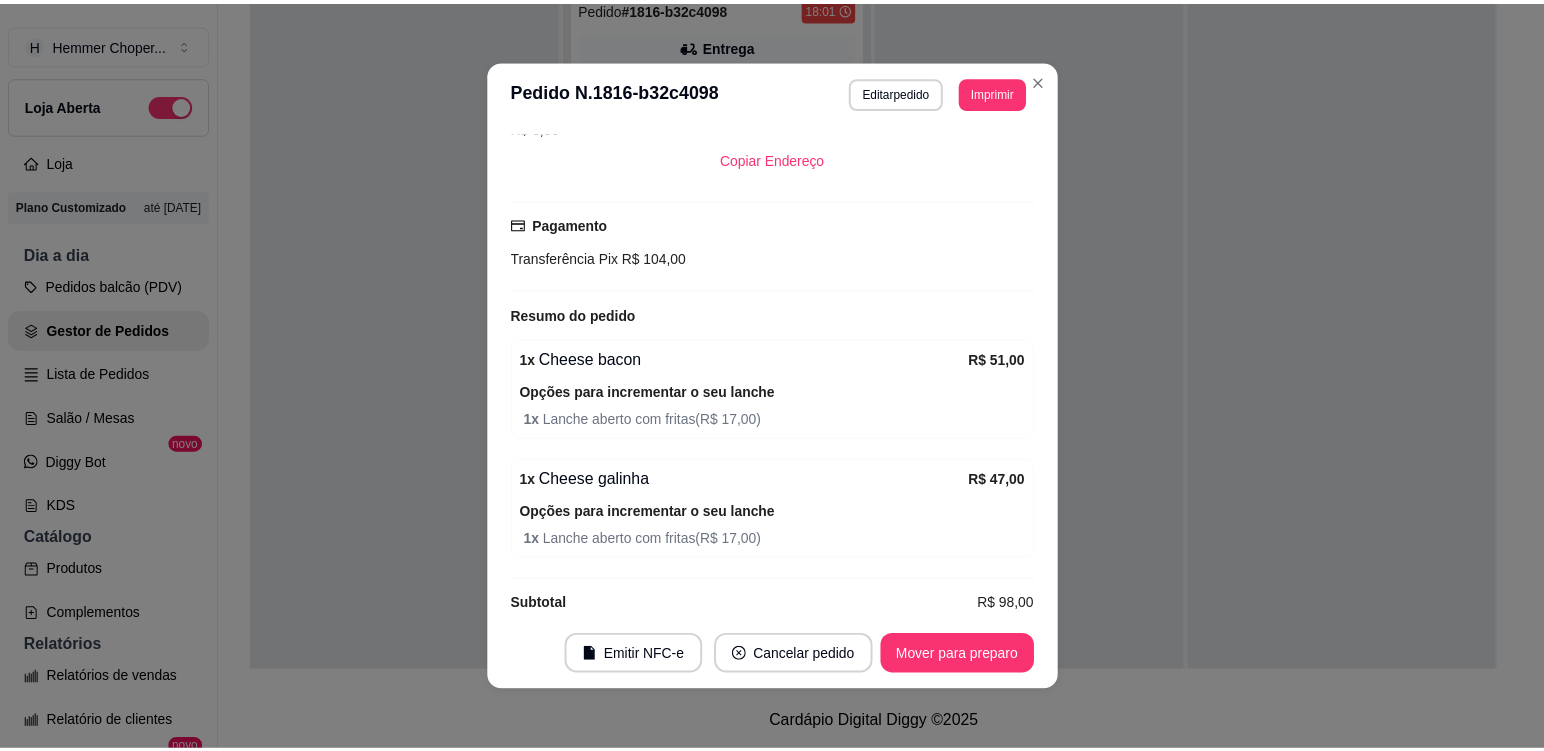 scroll, scrollTop: 574, scrollLeft: 0, axis: vertical 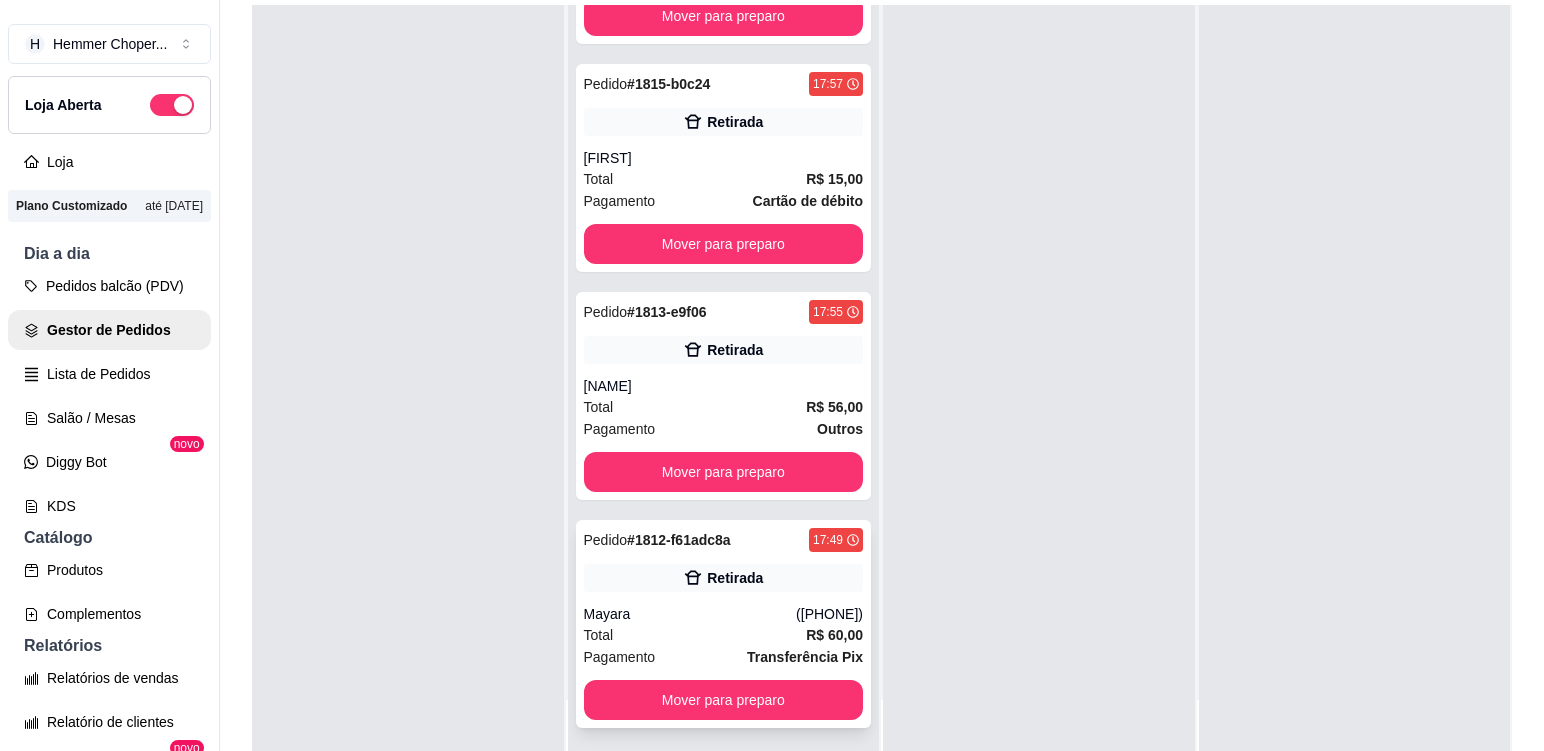 click on "Mayara" at bounding box center (690, 614) 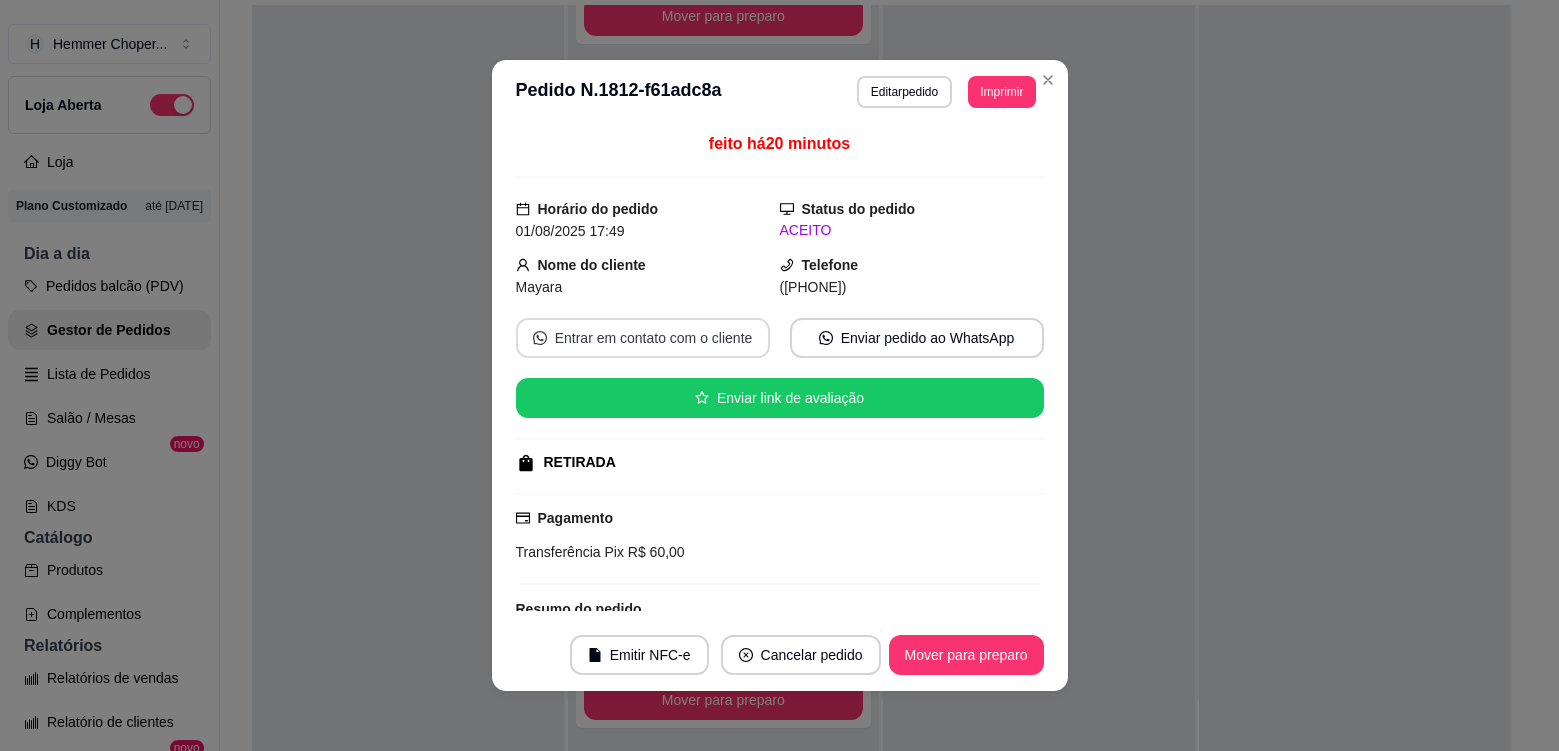scroll, scrollTop: 300, scrollLeft: 0, axis: vertical 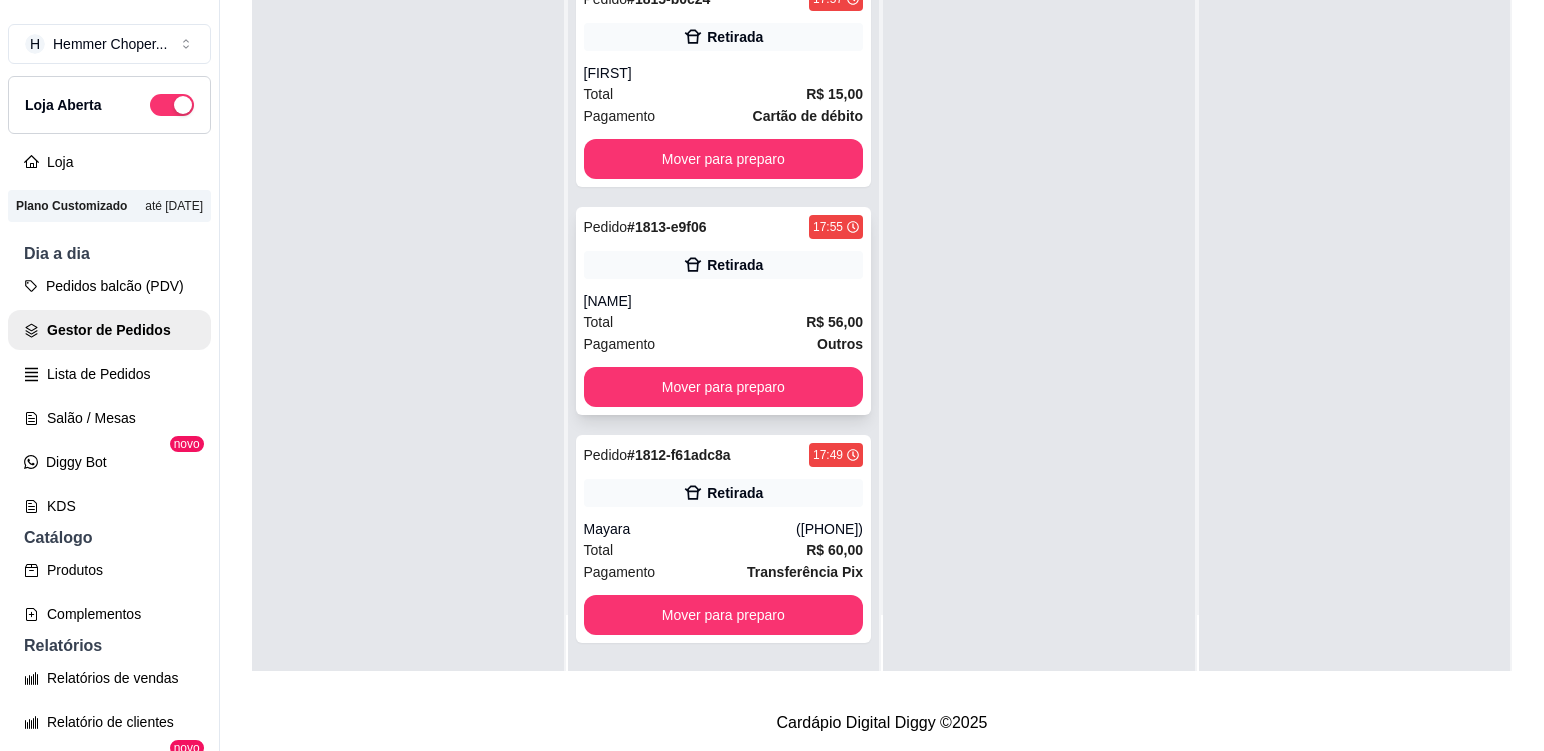 click on "Total R$ 56,00" at bounding box center [724, 322] 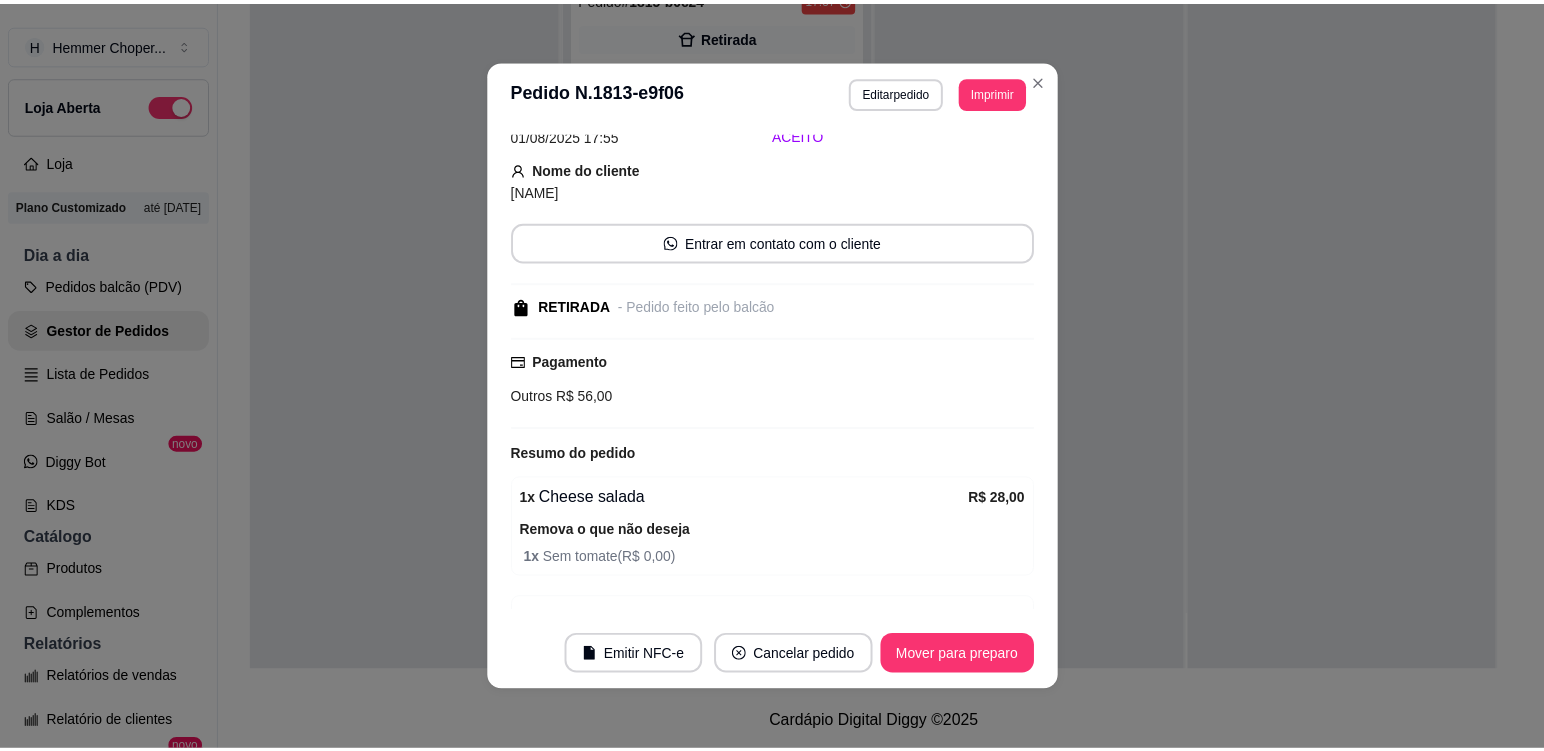scroll, scrollTop: 202, scrollLeft: 0, axis: vertical 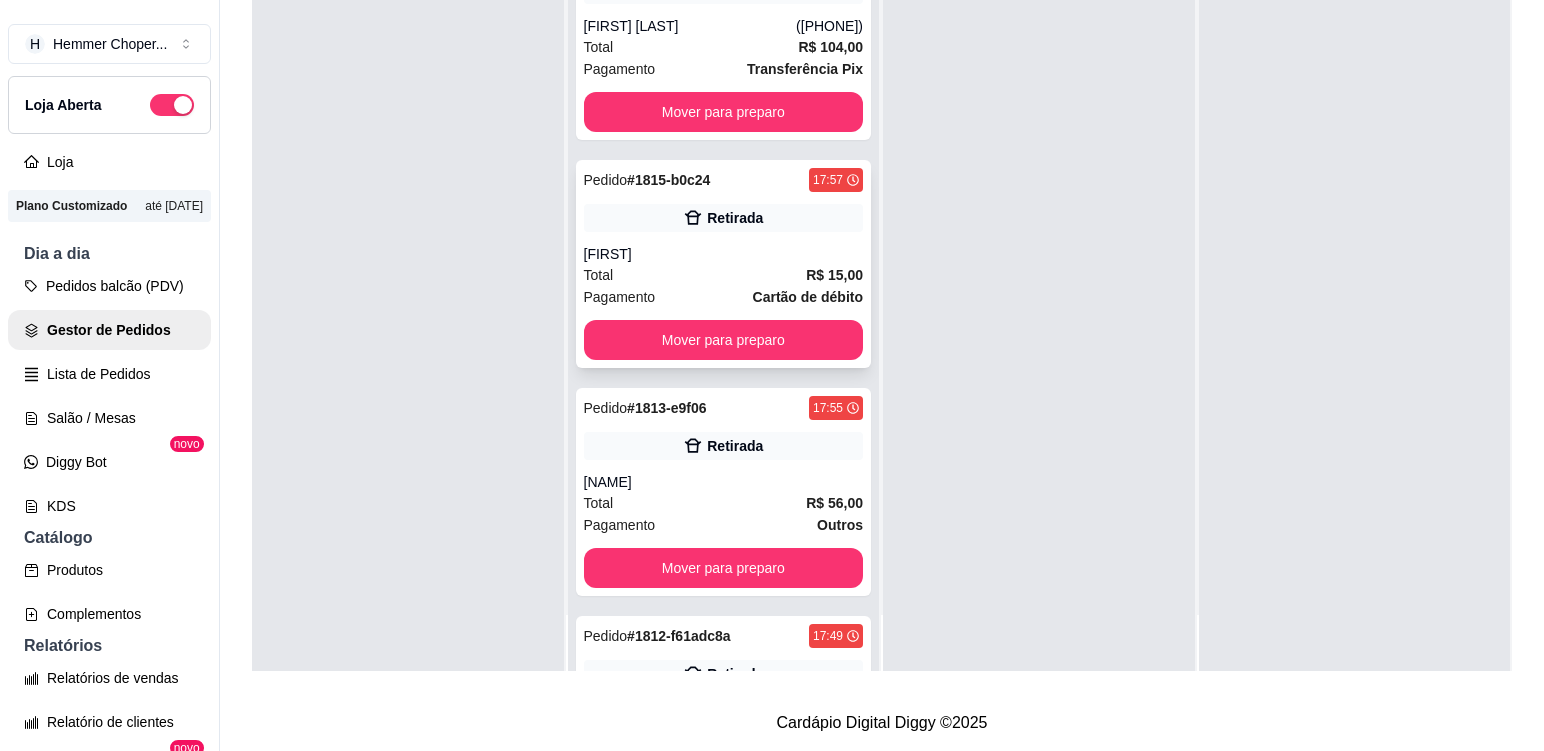 click on "Total R$ 15,00" at bounding box center [724, 275] 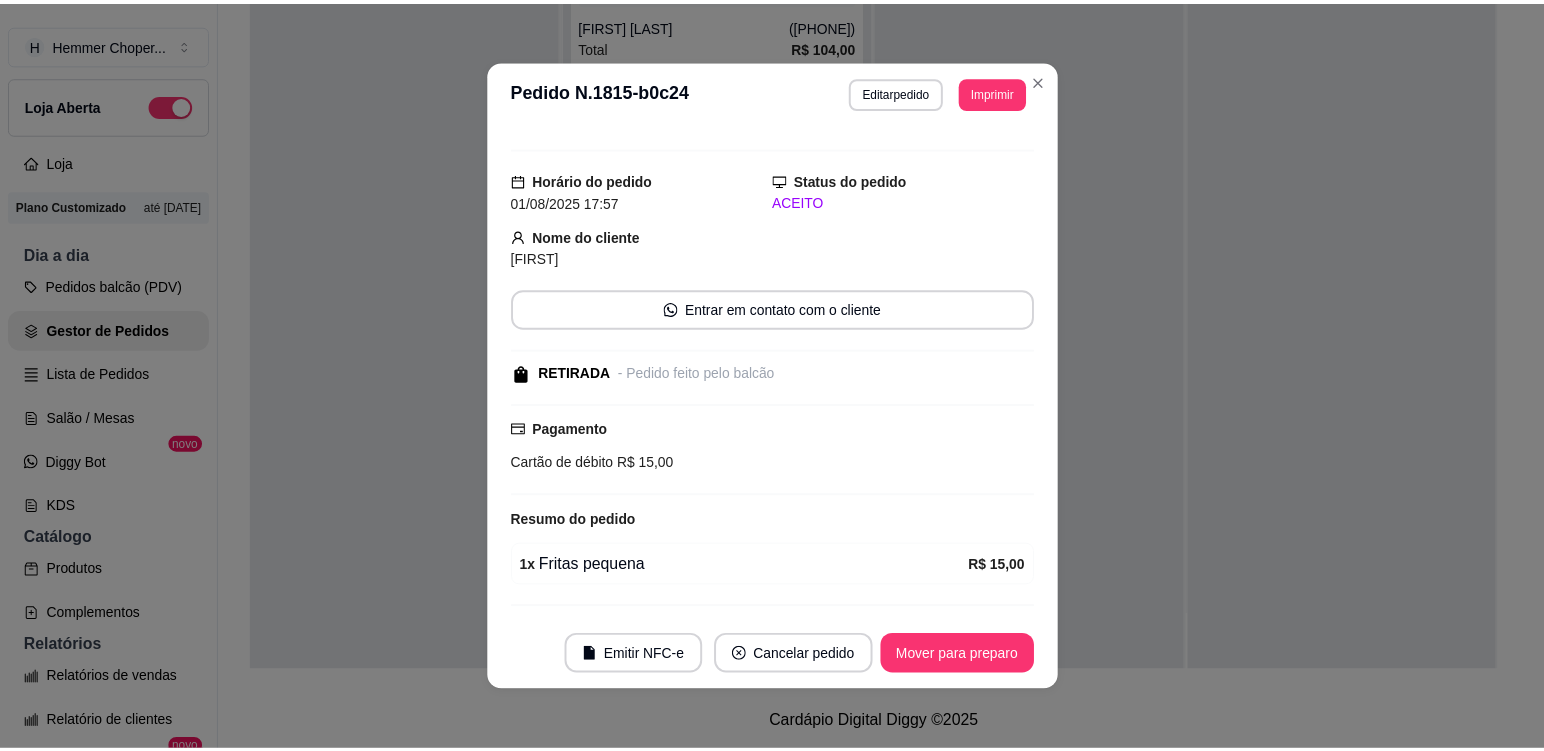 scroll, scrollTop: 0, scrollLeft: 0, axis: both 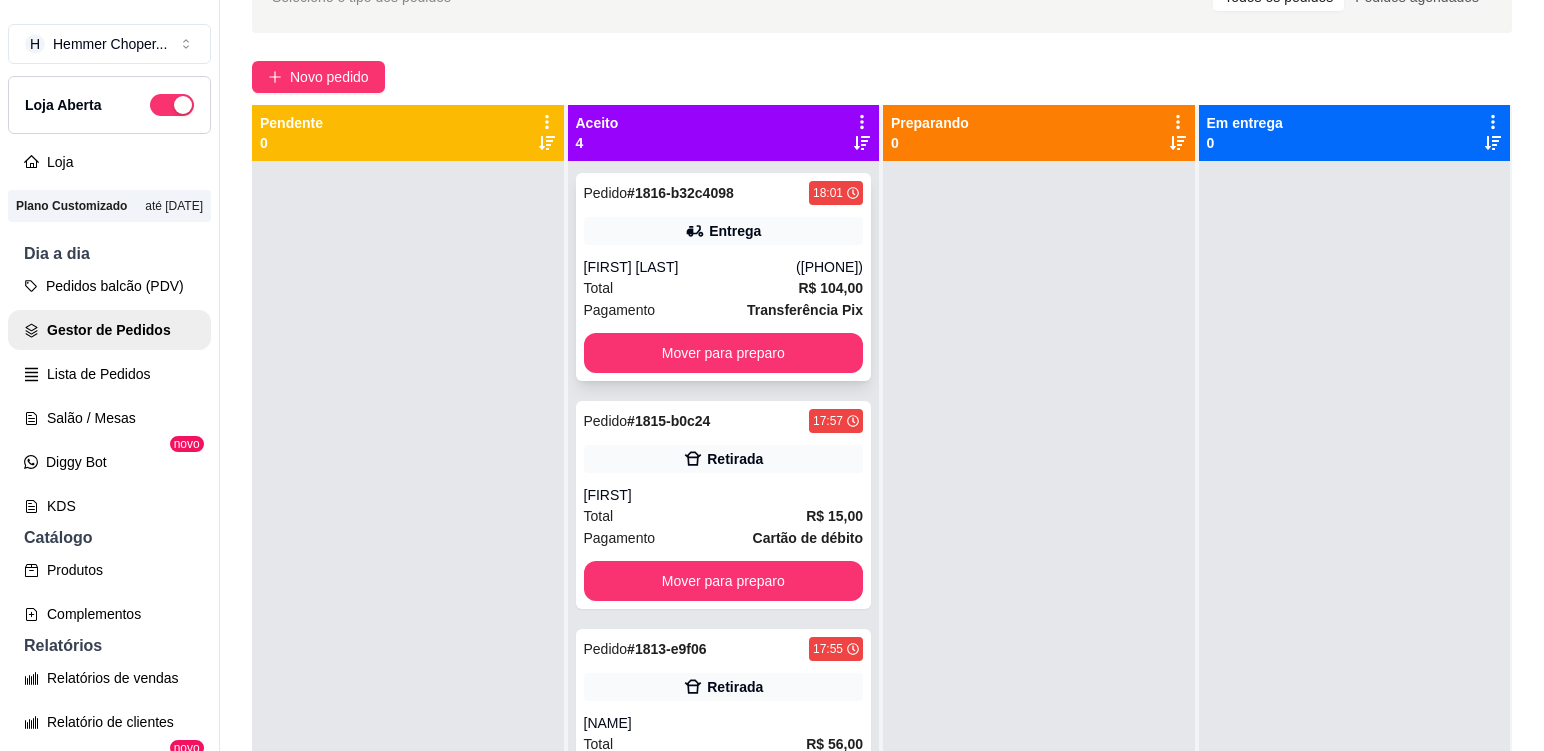 click on "Total R$ 104,00" at bounding box center [724, 288] 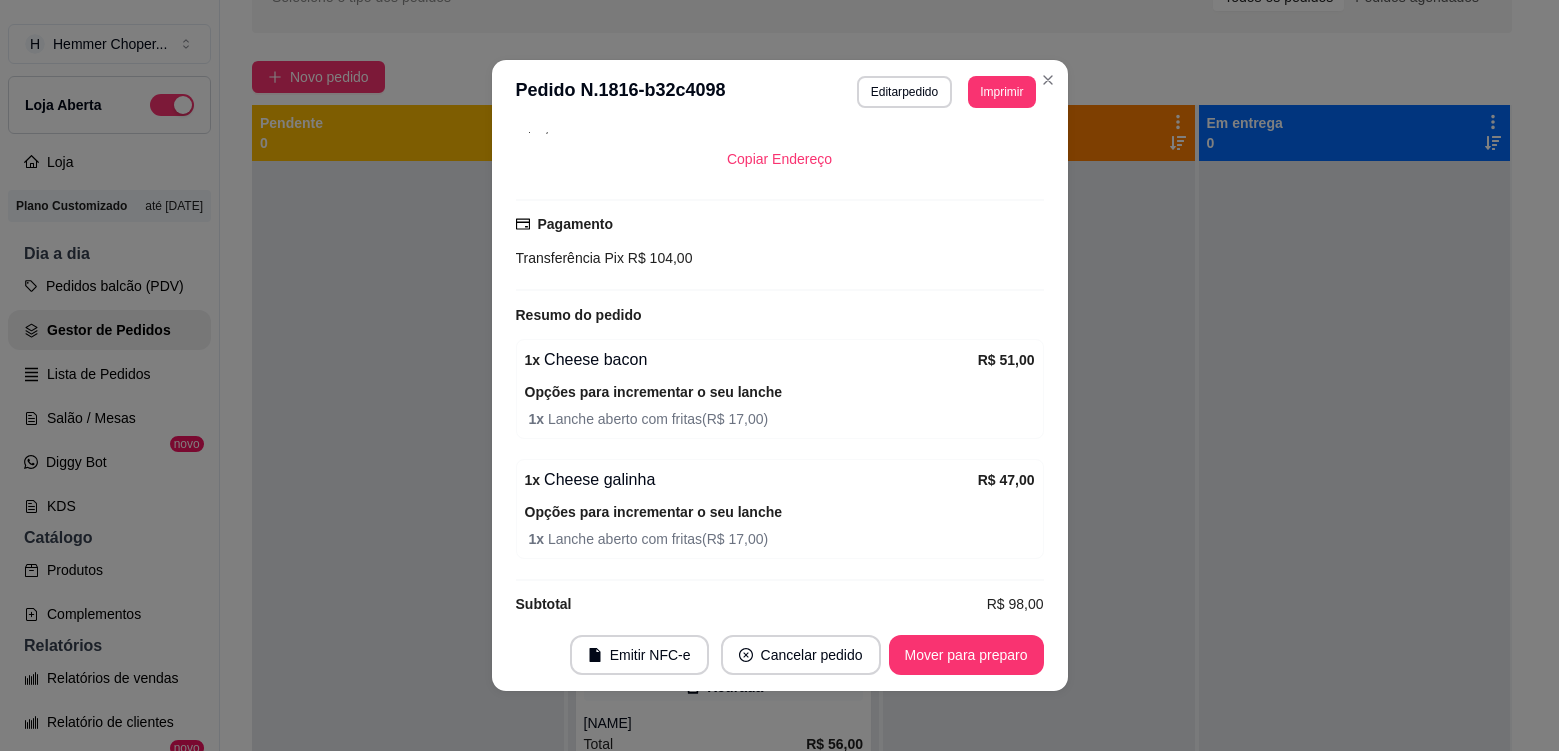 scroll, scrollTop: 574, scrollLeft: 0, axis: vertical 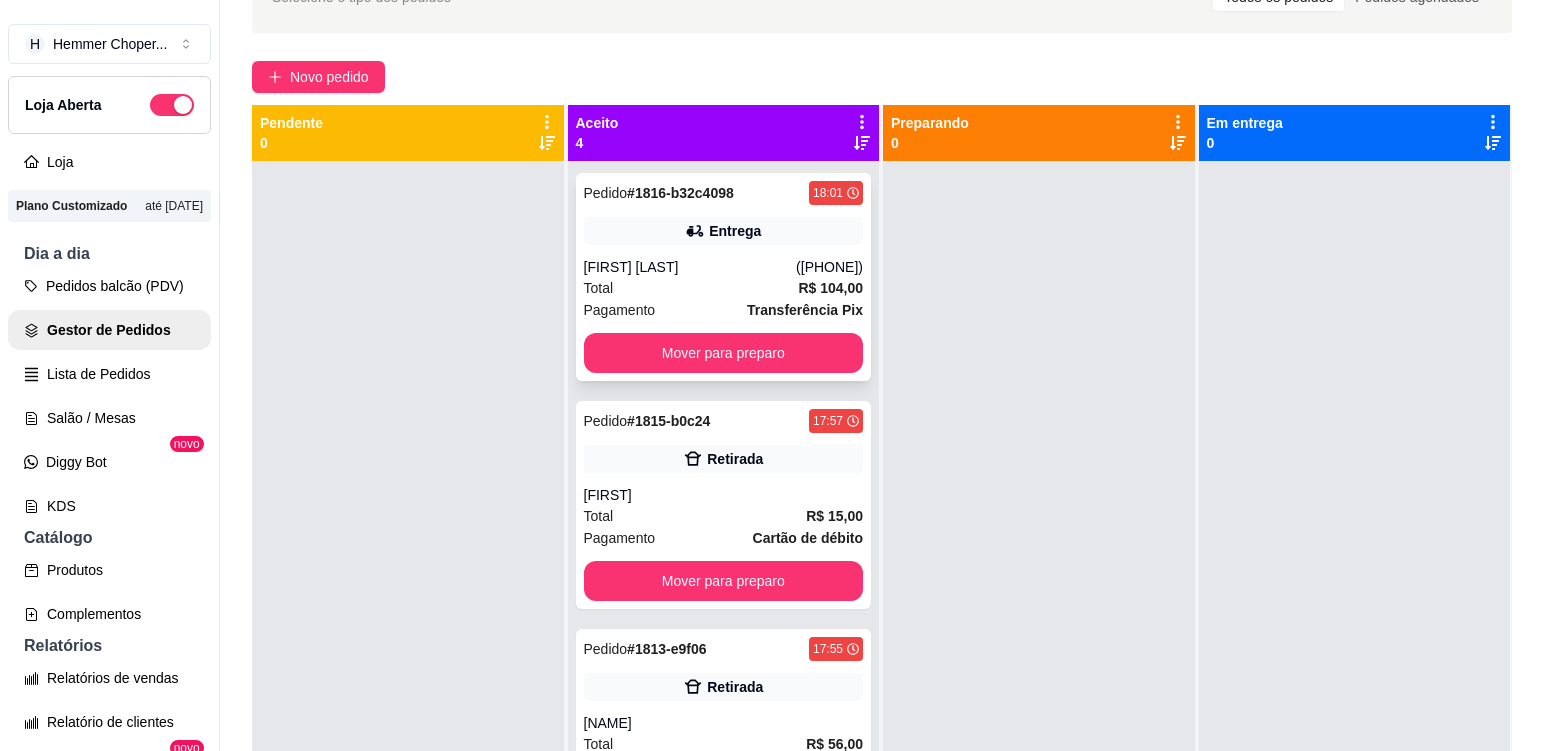 click on "Pagamento Transferência Pix" at bounding box center (724, 310) 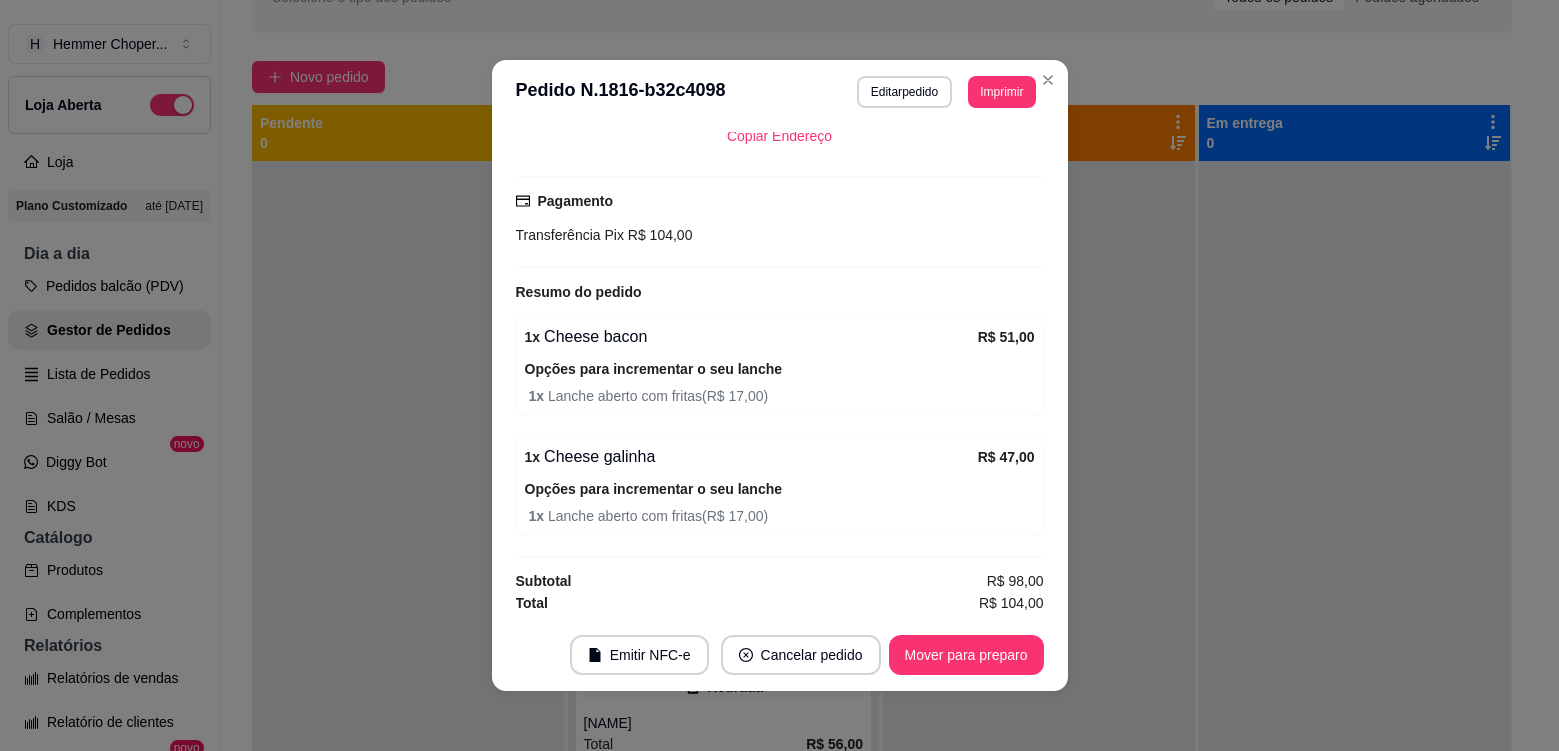scroll, scrollTop: 574, scrollLeft: 0, axis: vertical 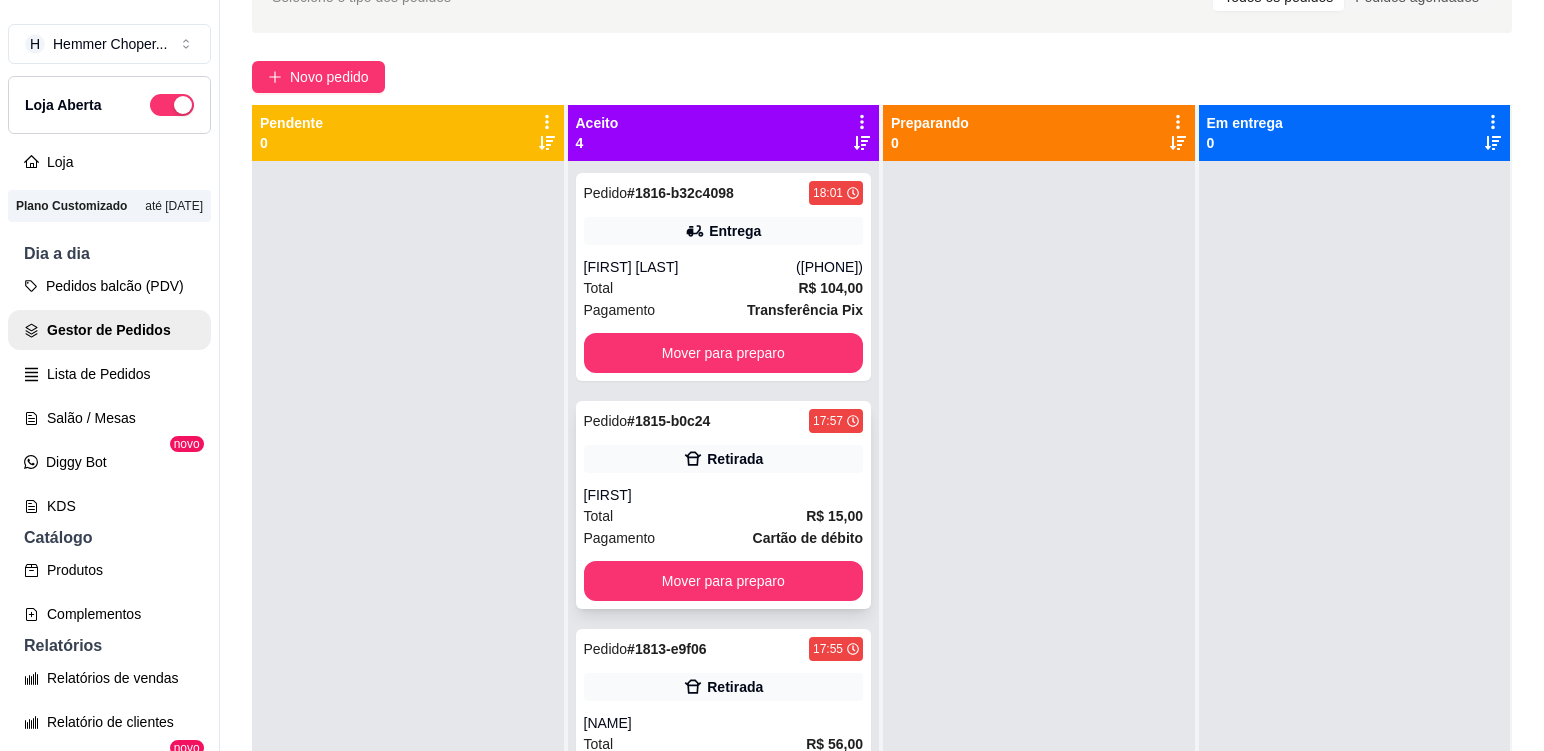 click on "MAYARA" at bounding box center (724, 495) 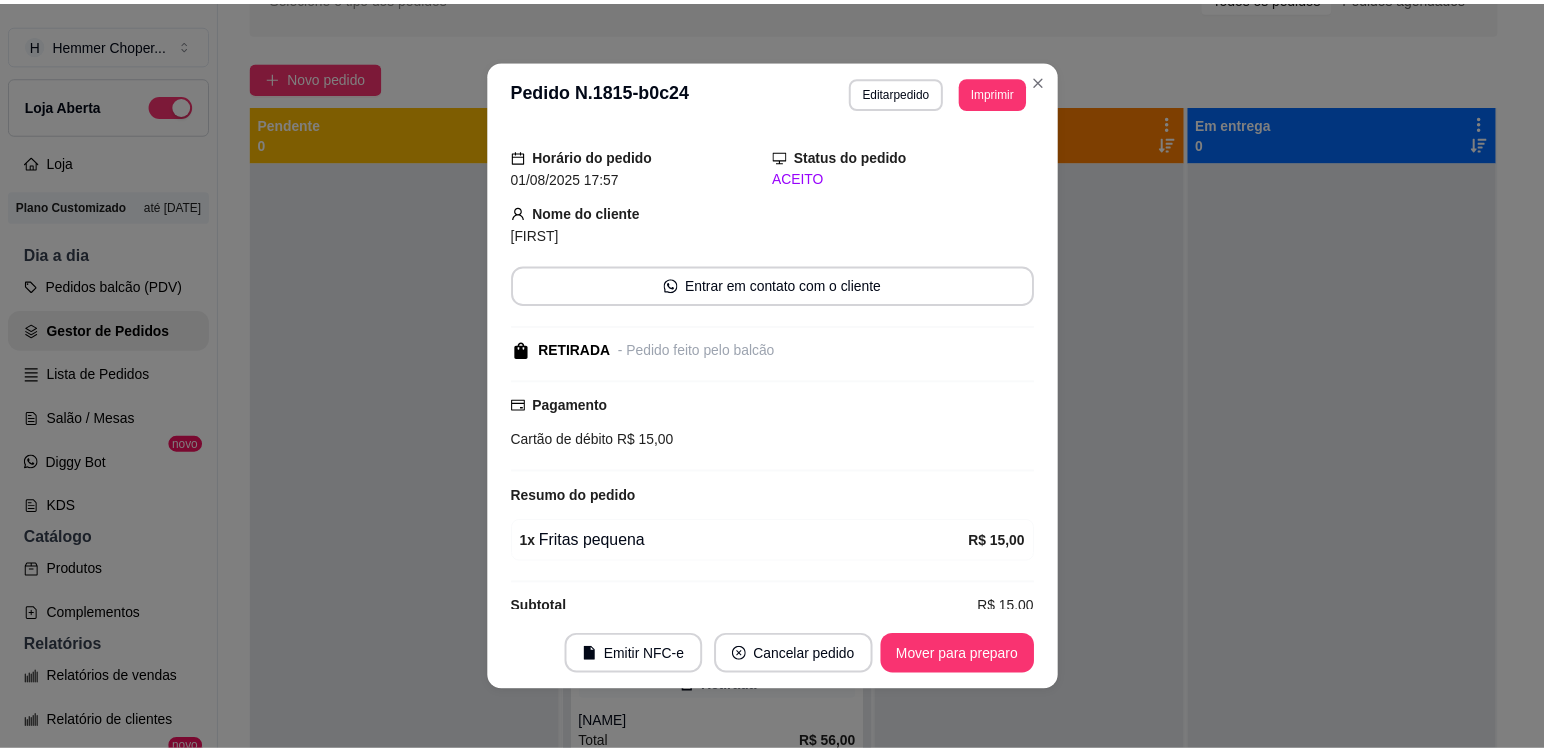 scroll, scrollTop: 82, scrollLeft: 0, axis: vertical 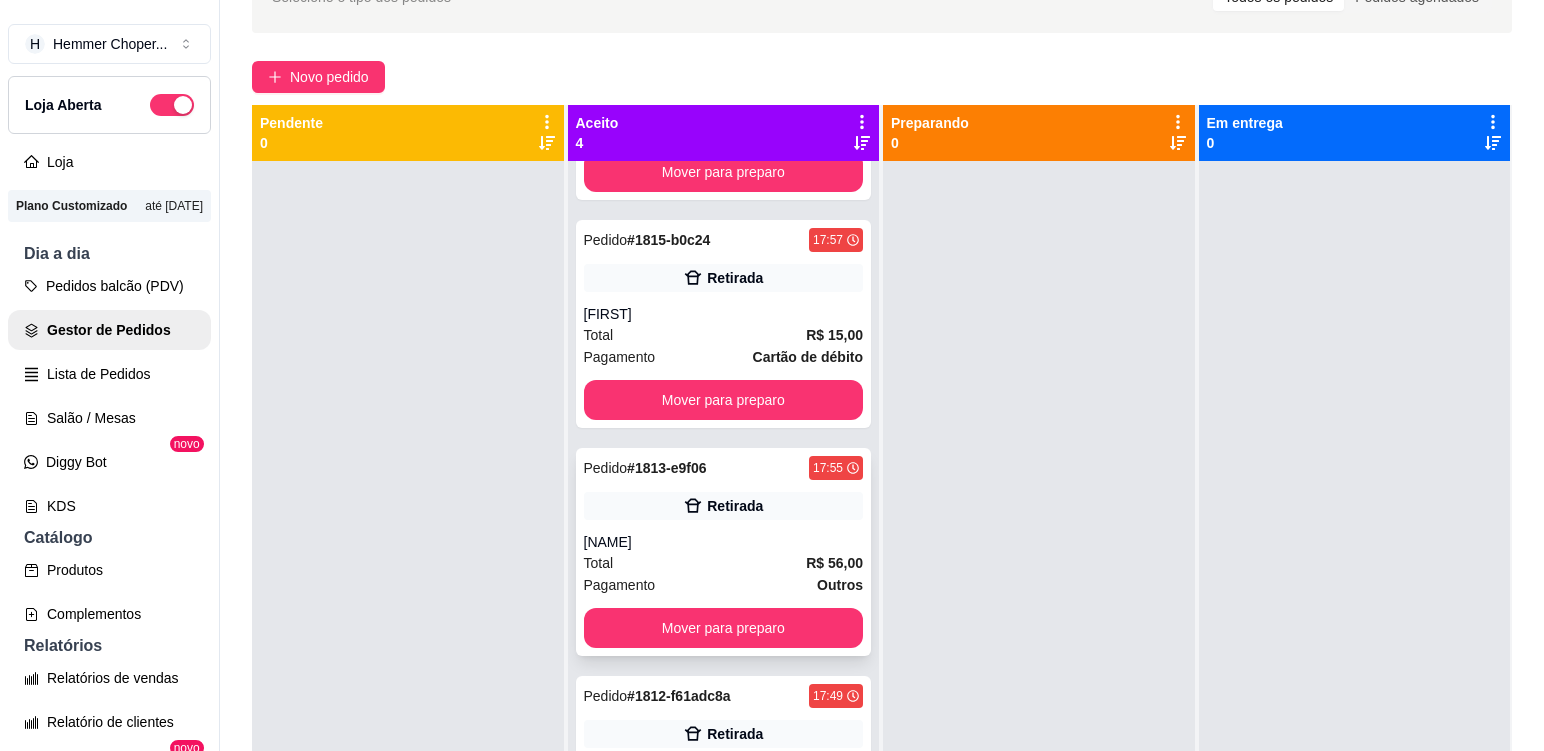 click on "Total R$ 56,00" at bounding box center [724, 563] 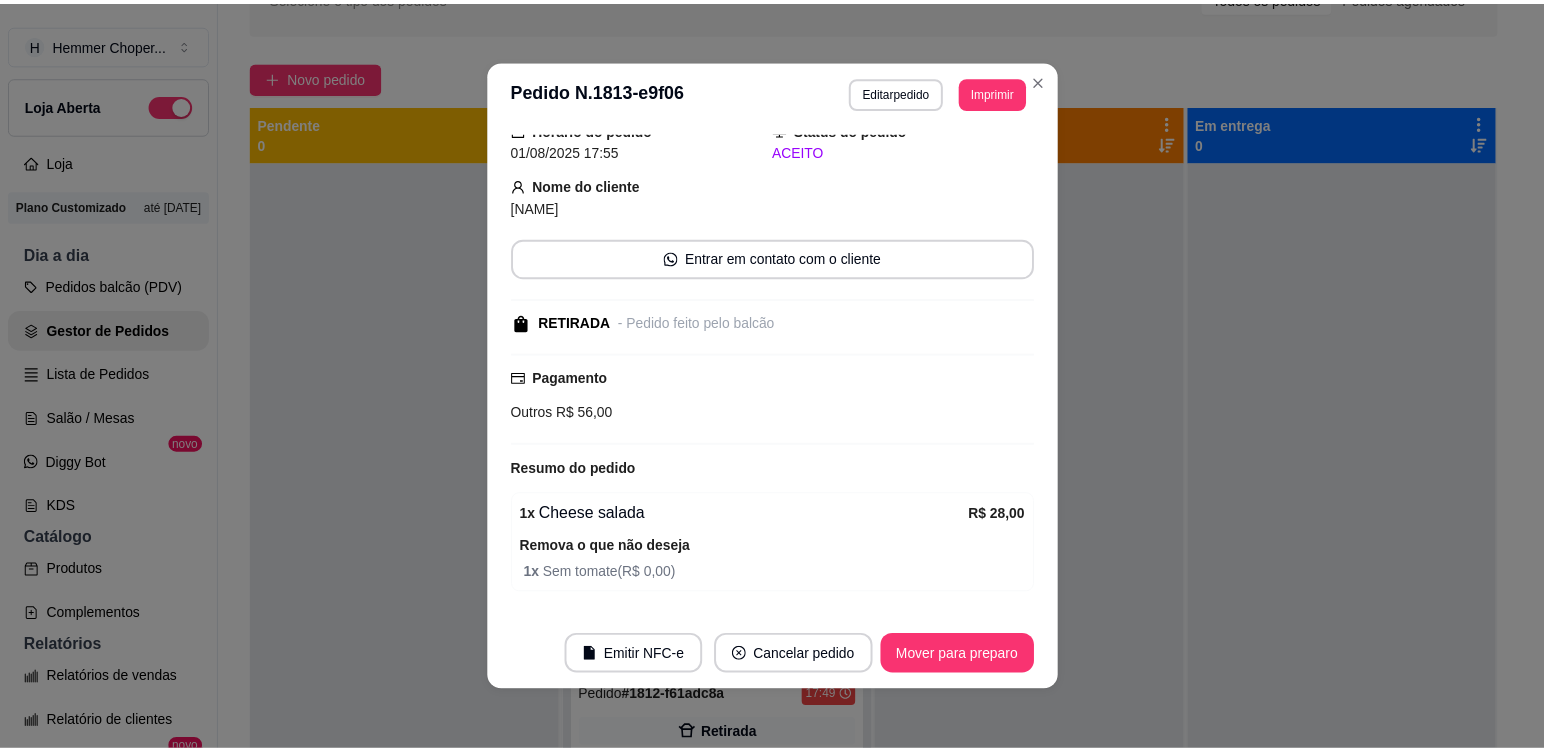 scroll, scrollTop: 202, scrollLeft: 0, axis: vertical 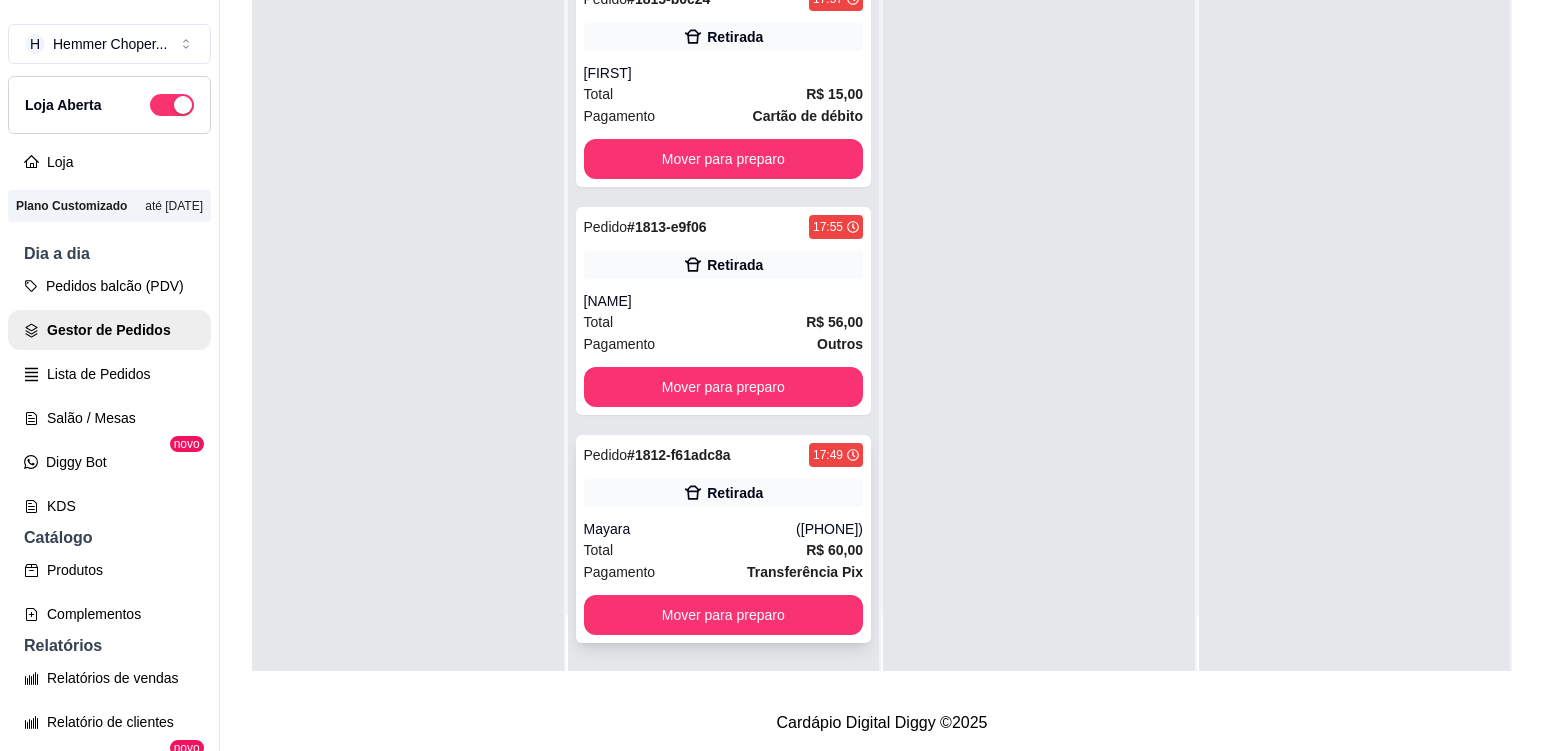click on "Mayara" at bounding box center [690, 529] 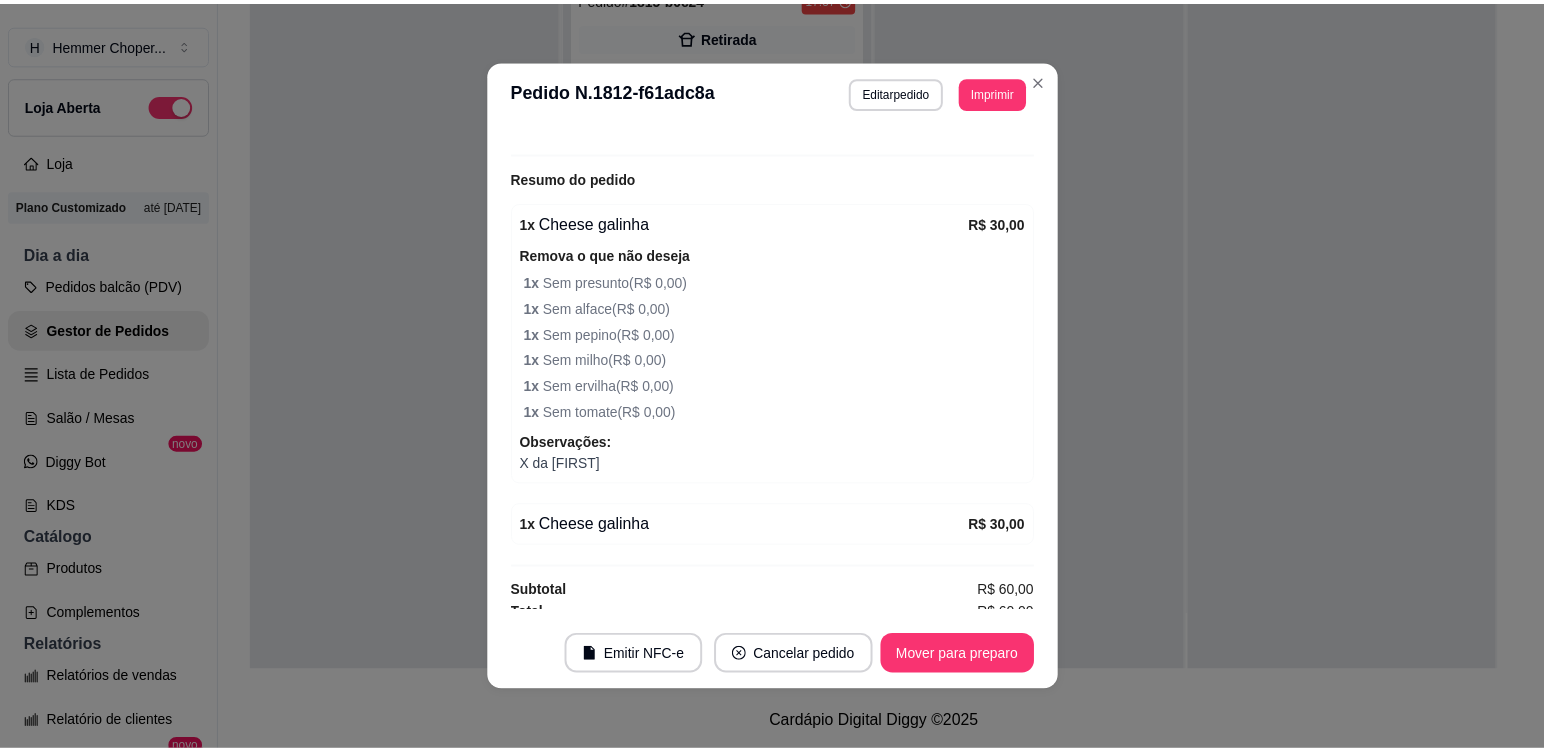 scroll, scrollTop: 444, scrollLeft: 0, axis: vertical 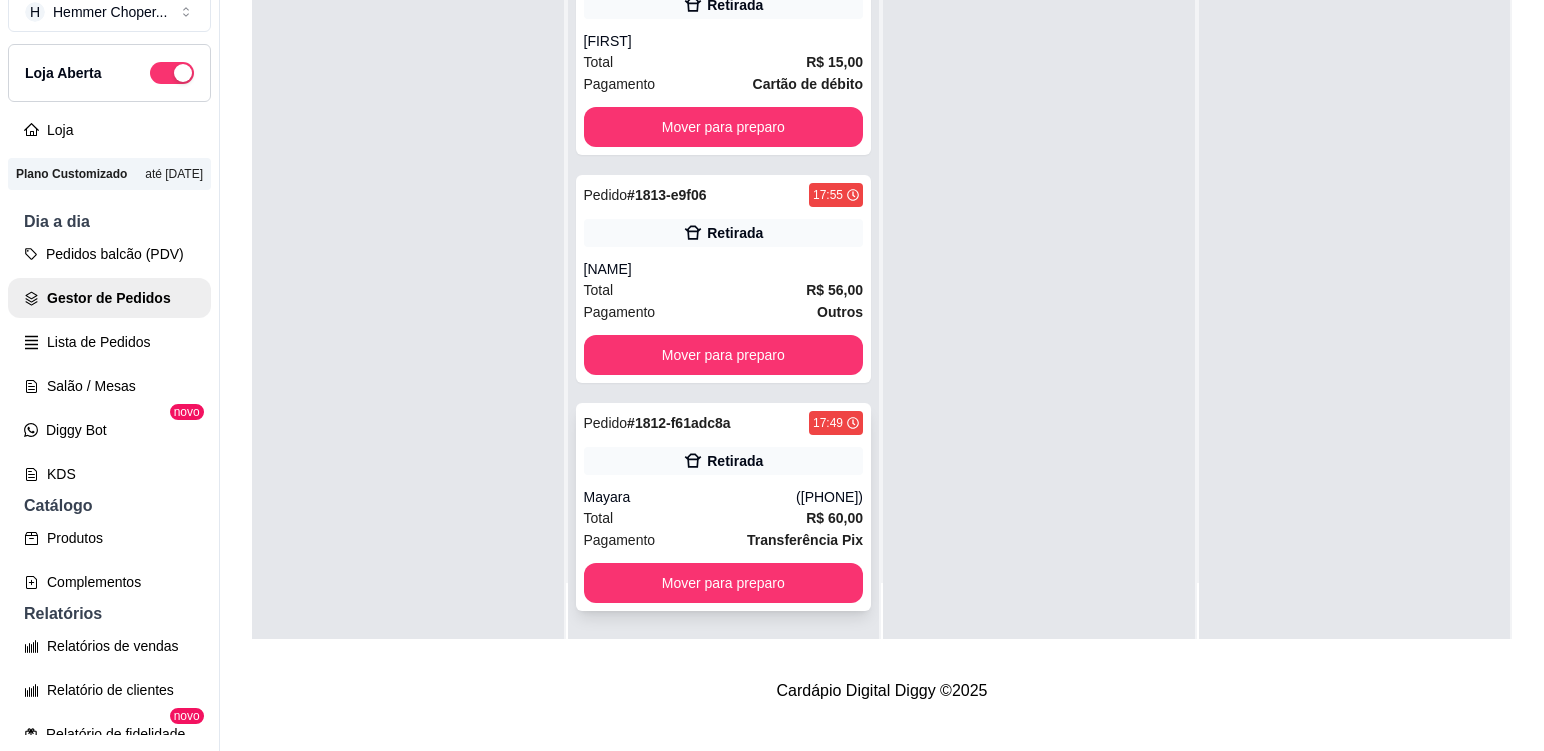 click on "Mayara" at bounding box center [690, 497] 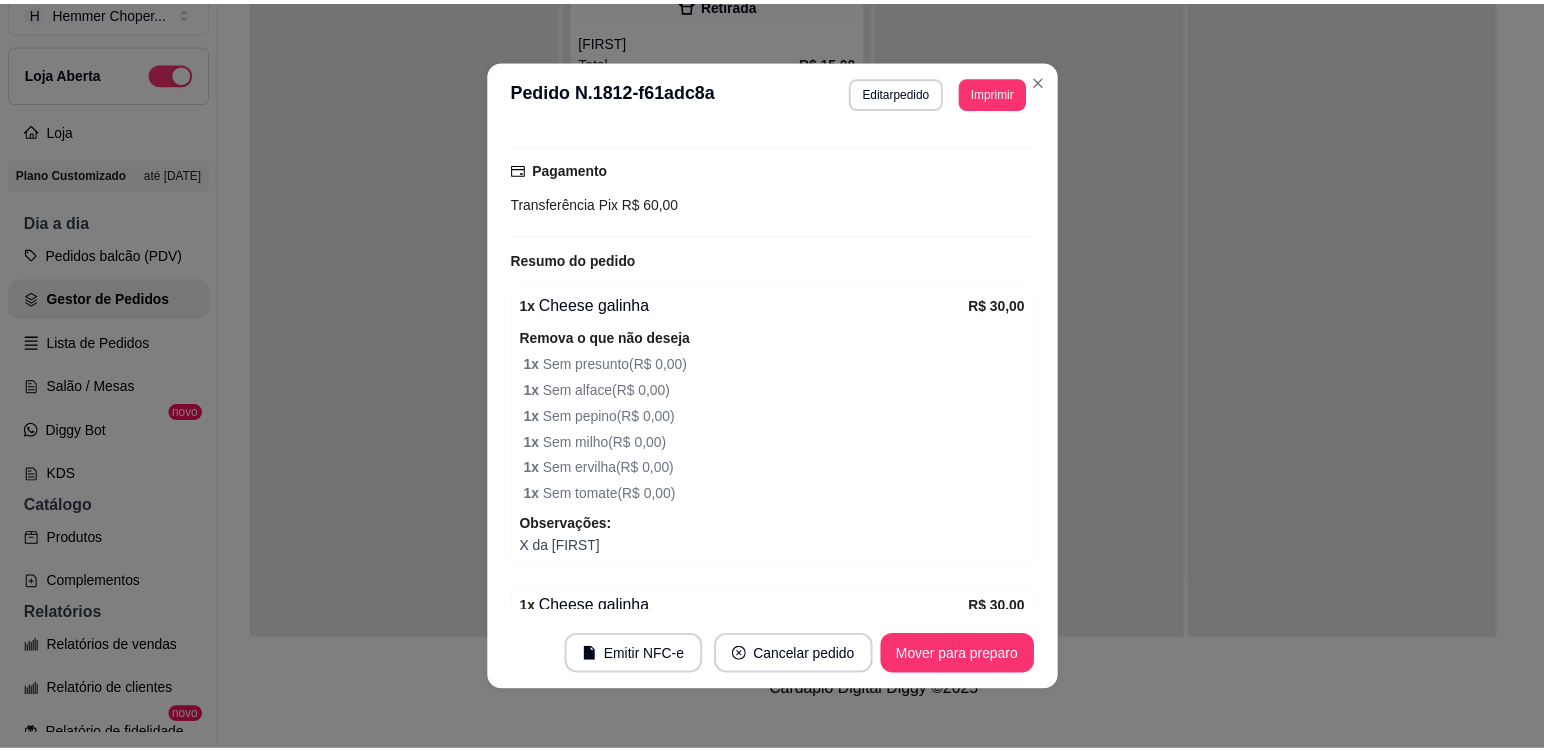 scroll, scrollTop: 400, scrollLeft: 0, axis: vertical 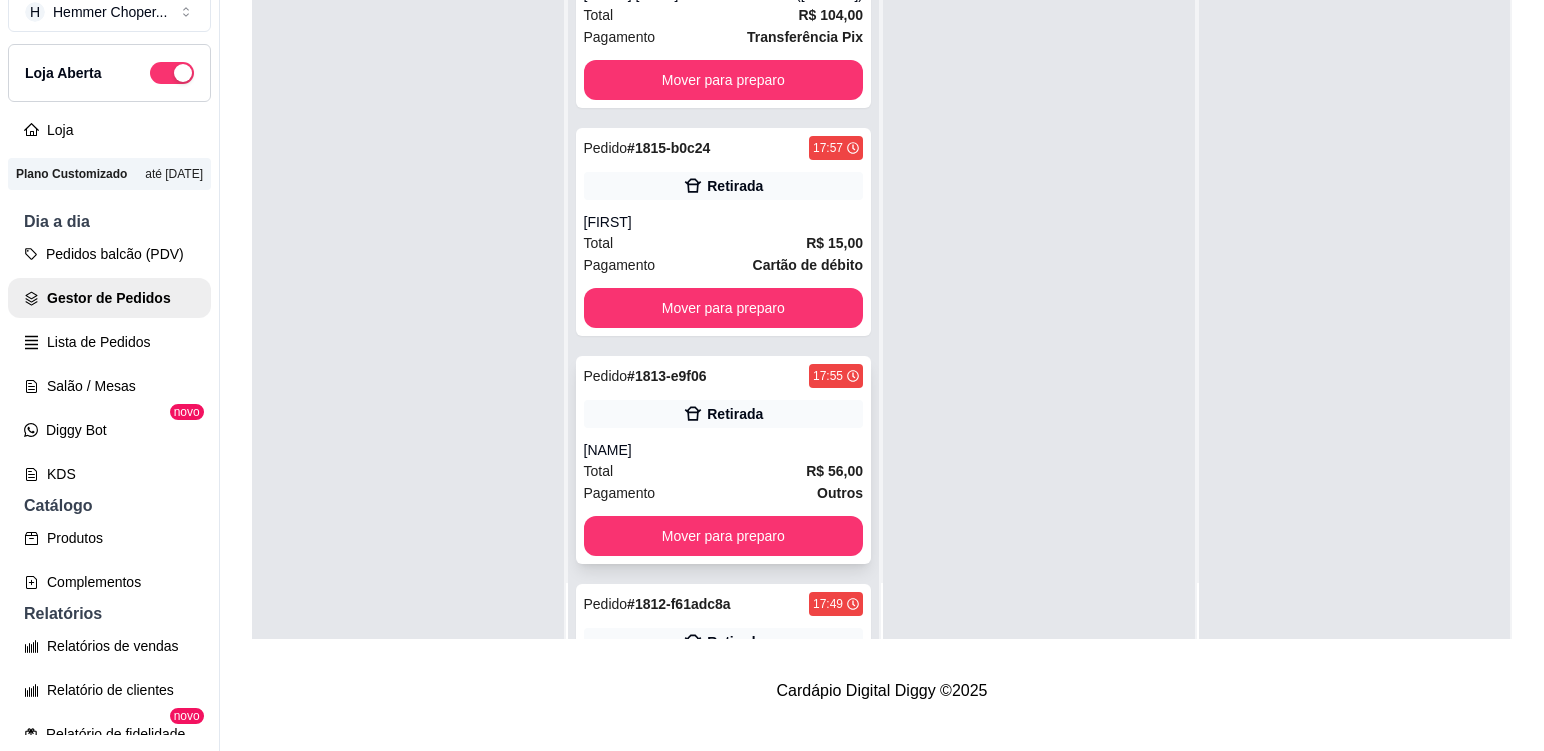 click on "GREICE" at bounding box center [724, 450] 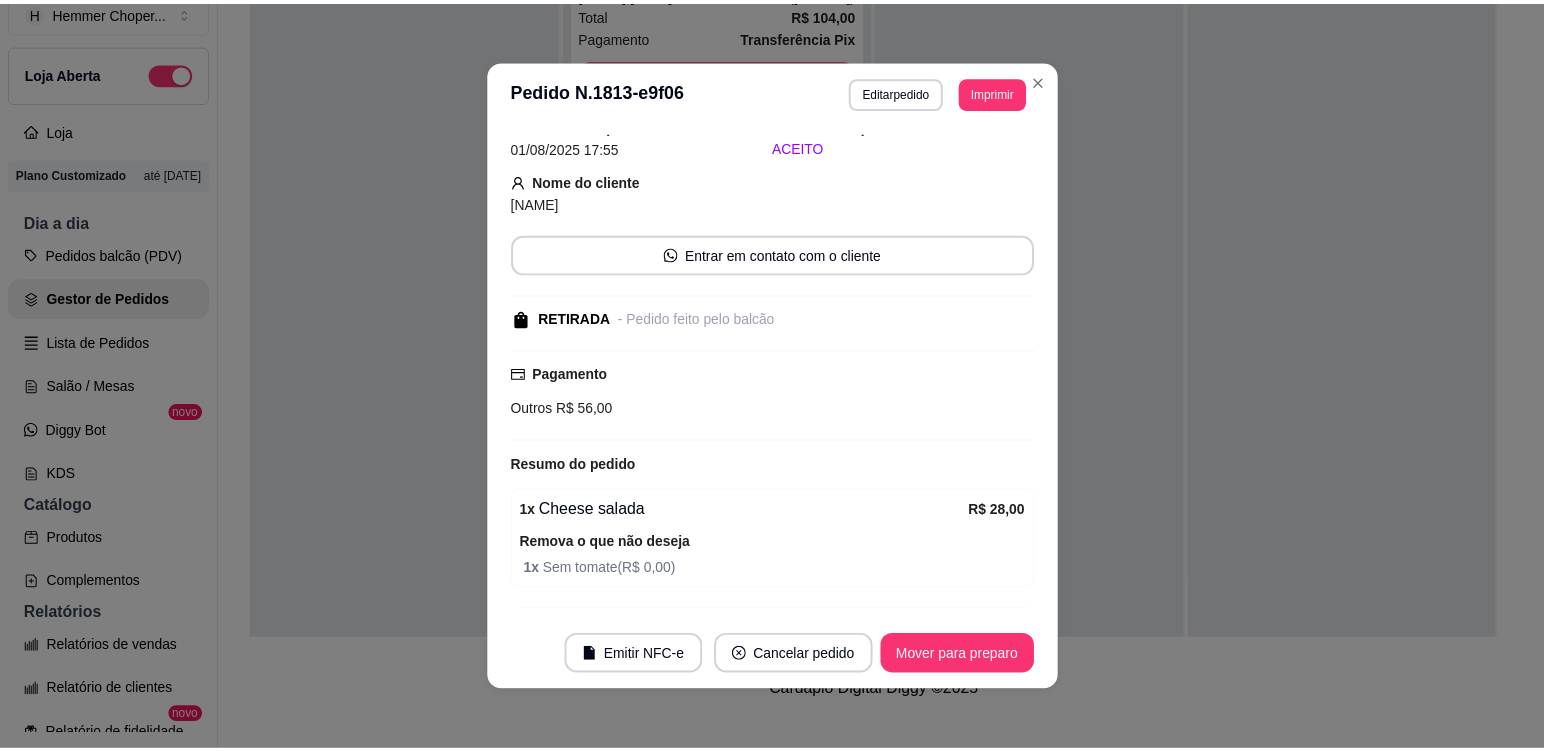 scroll, scrollTop: 200, scrollLeft: 0, axis: vertical 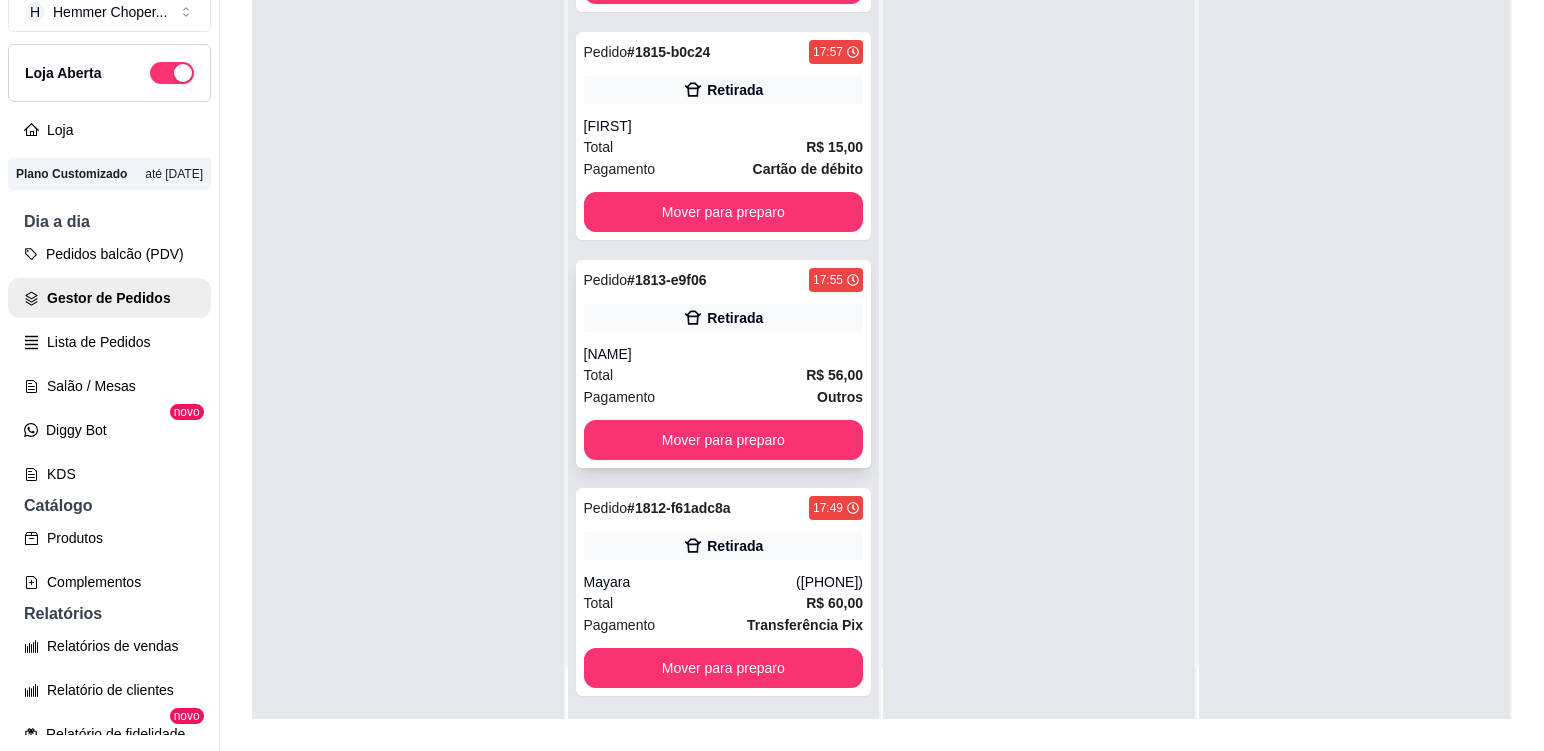 click on "Total R$ 56,00" at bounding box center (724, 375) 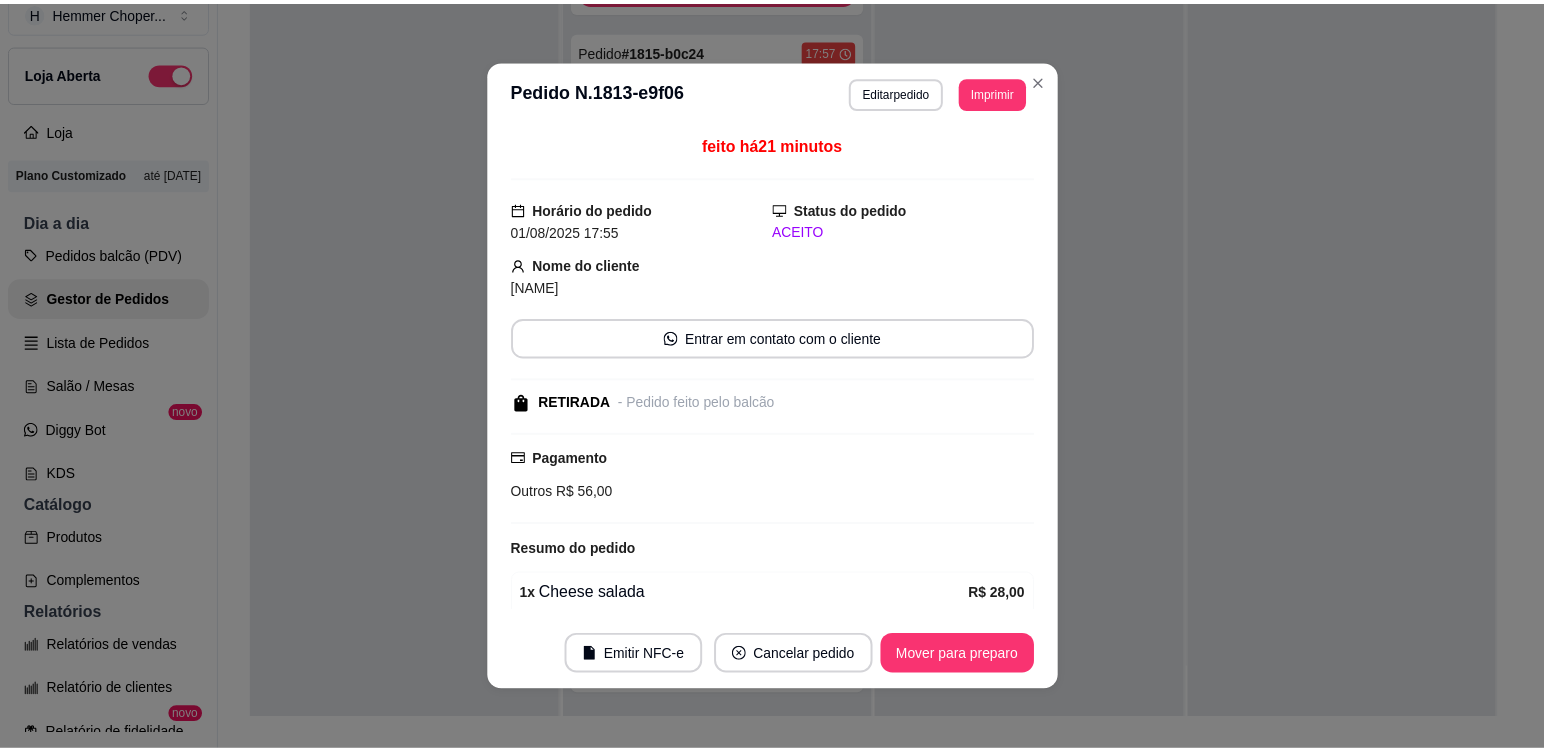 scroll, scrollTop: 200, scrollLeft: 0, axis: vertical 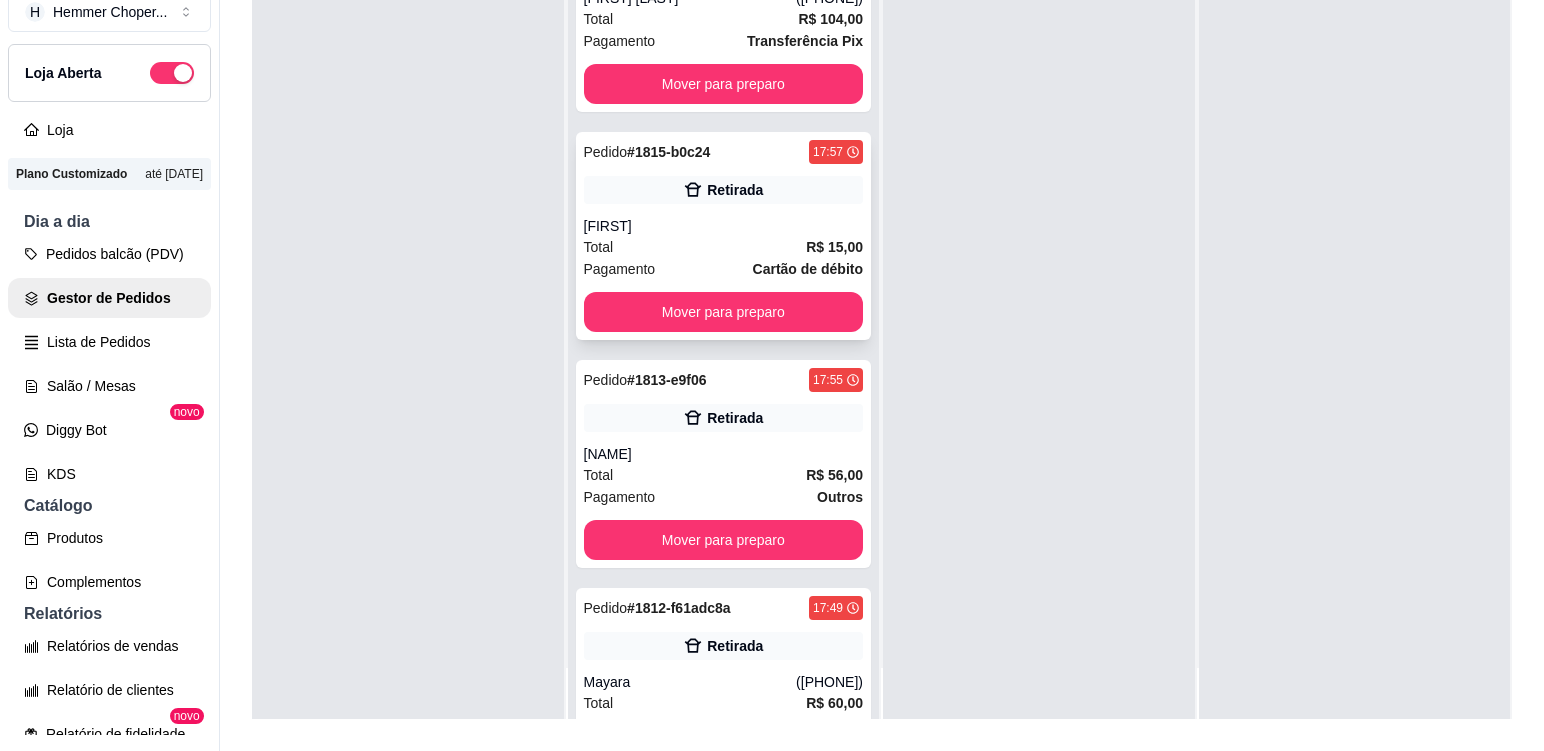 click on "Total R$ 15,00" at bounding box center (724, 247) 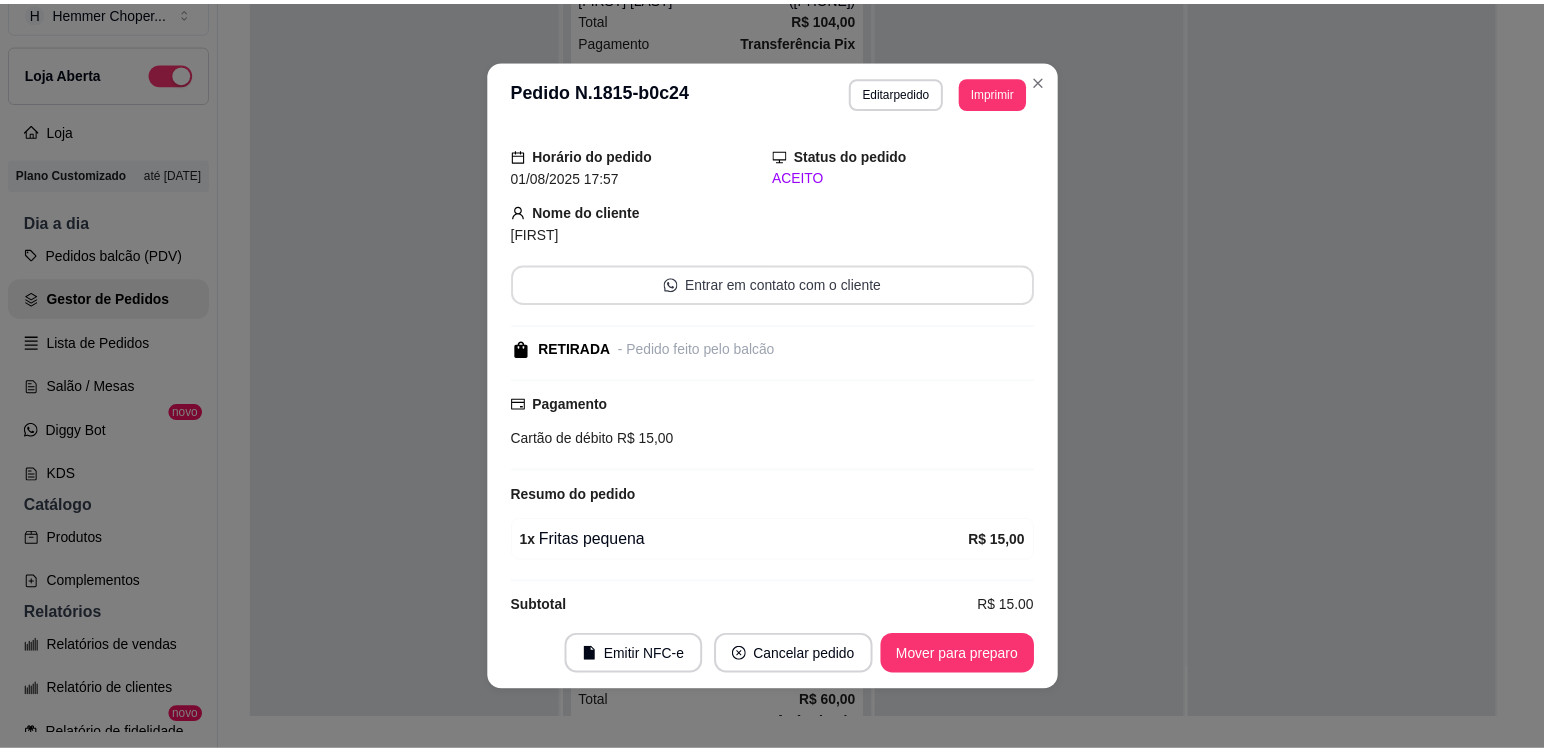 scroll, scrollTop: 82, scrollLeft: 0, axis: vertical 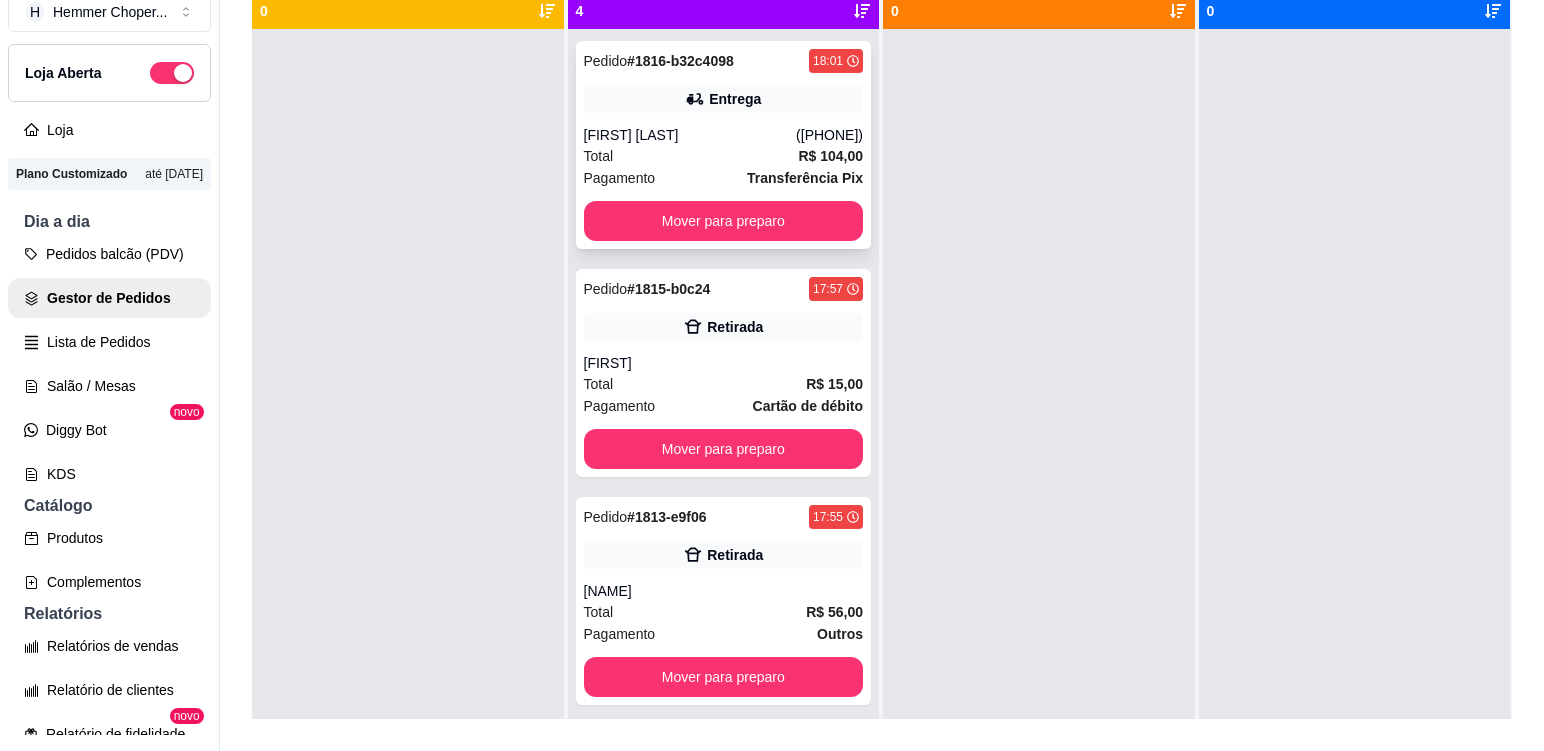 click on "Total R$ 104,00" at bounding box center (724, 156) 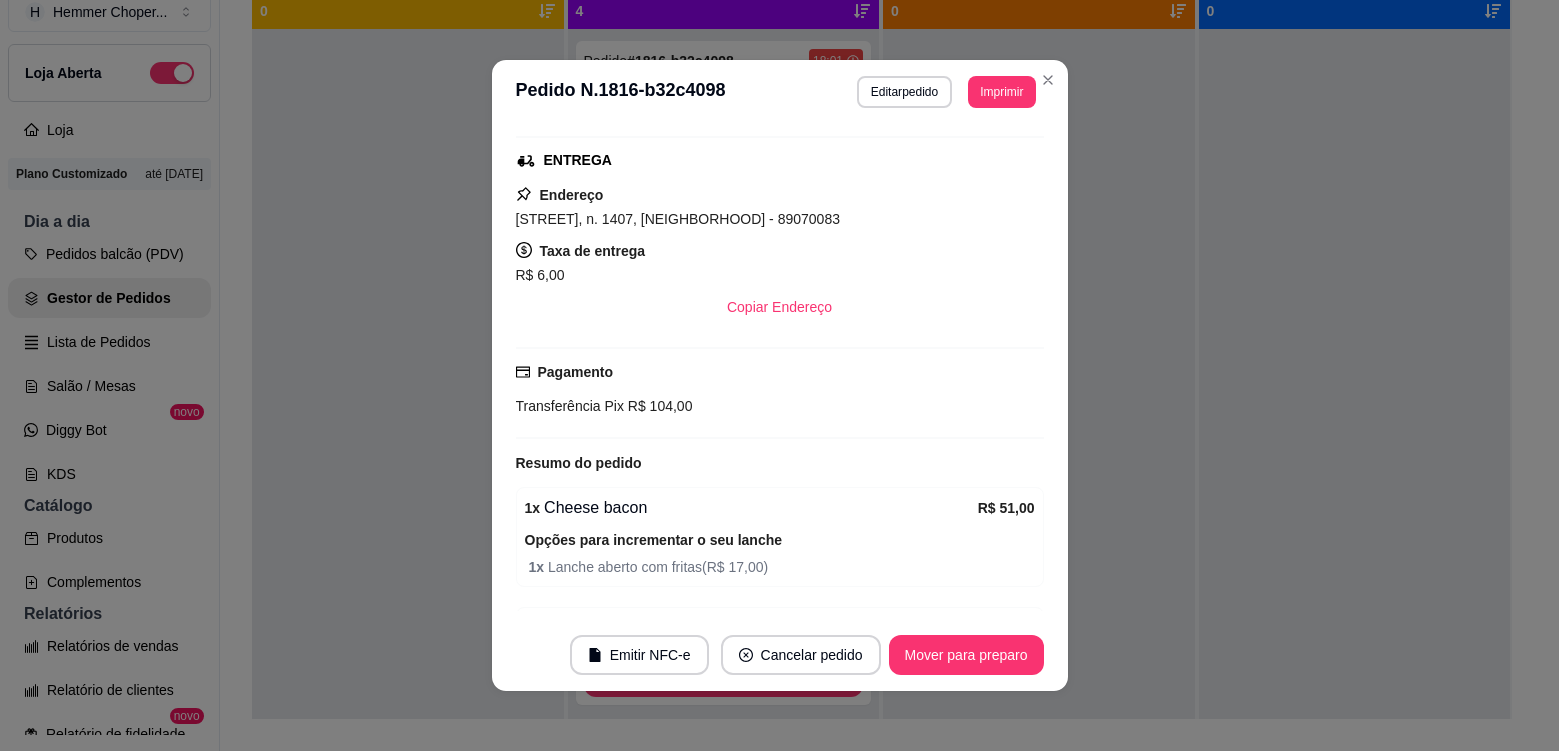 scroll, scrollTop: 574, scrollLeft: 0, axis: vertical 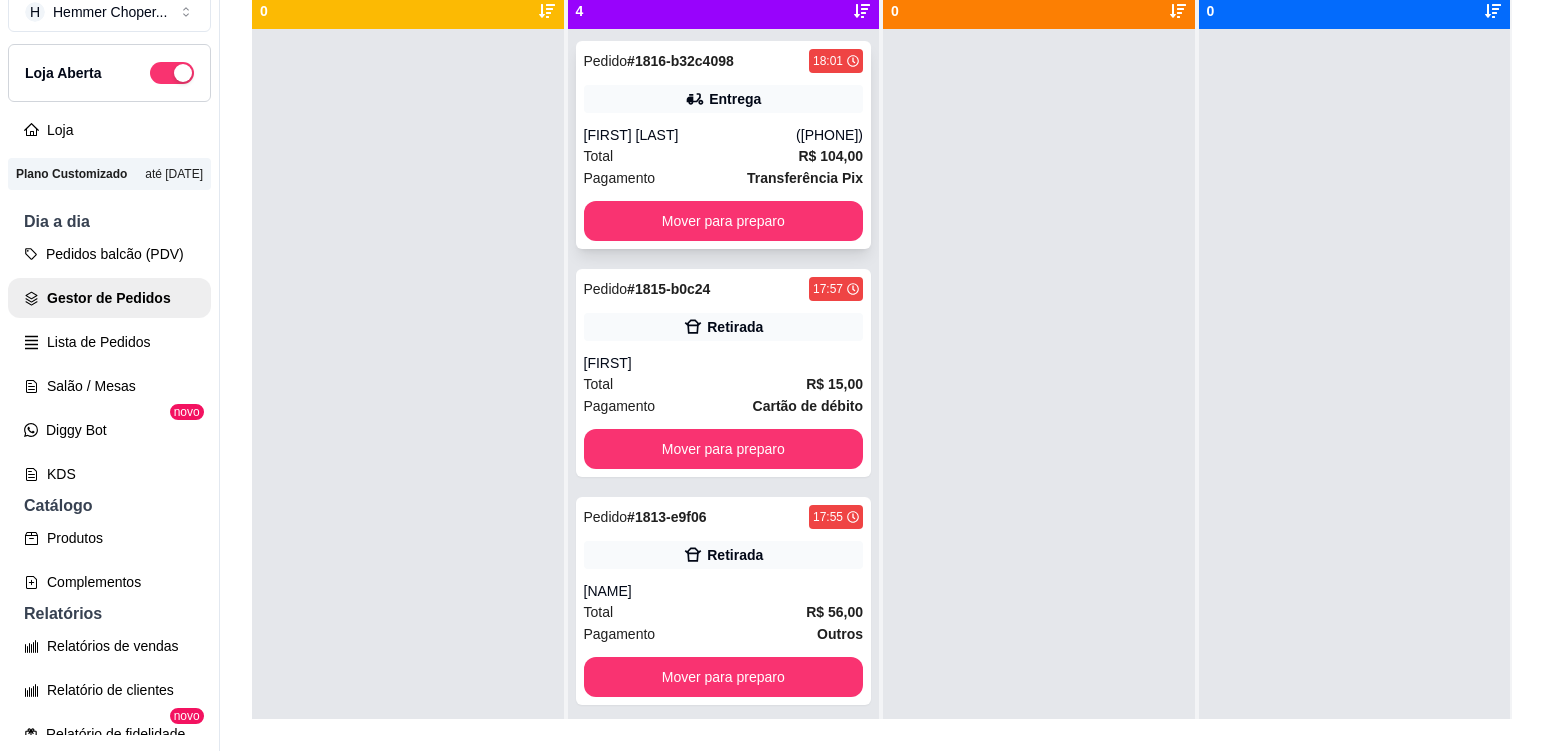 click on "Total R$ 104,00" at bounding box center (724, 156) 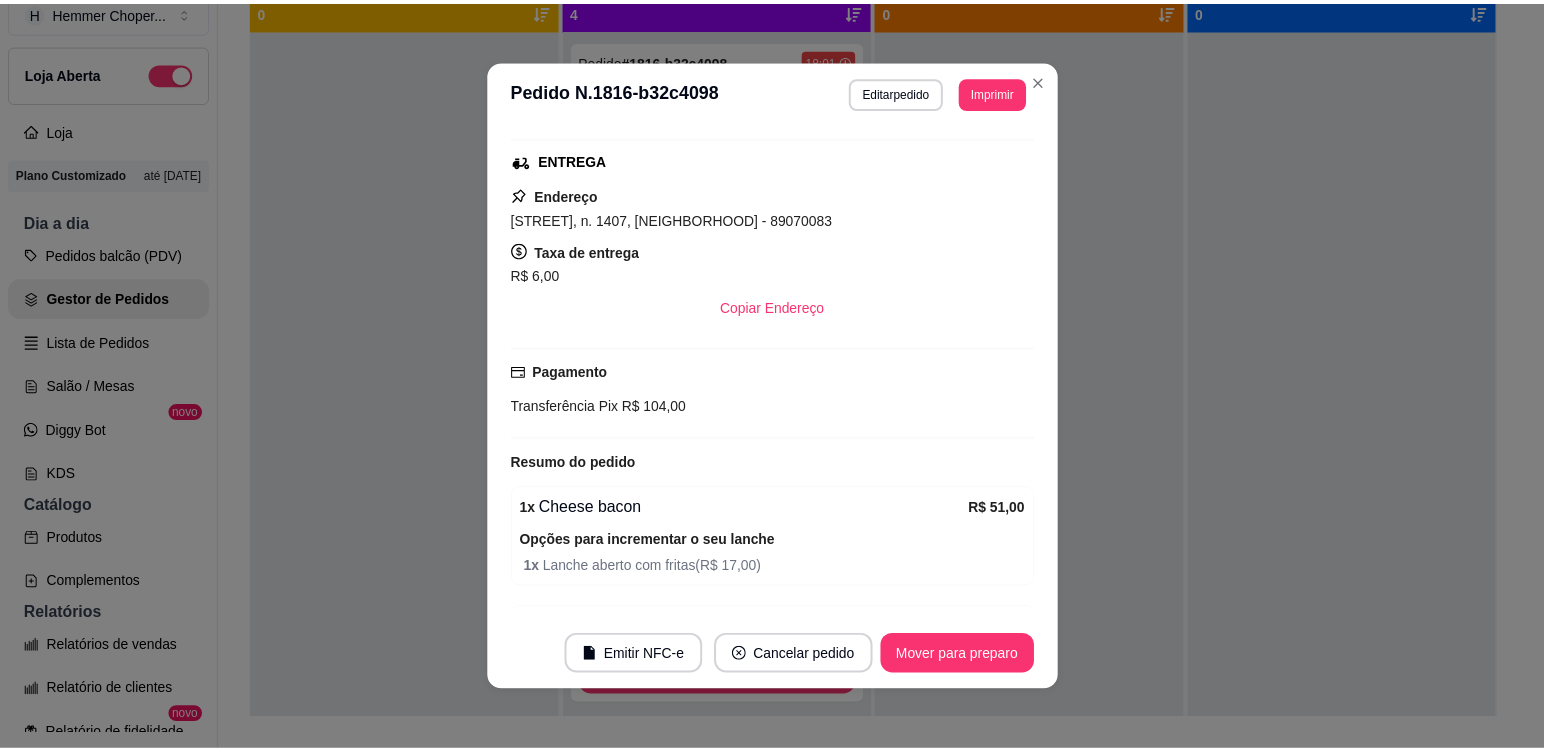 scroll, scrollTop: 574, scrollLeft: 0, axis: vertical 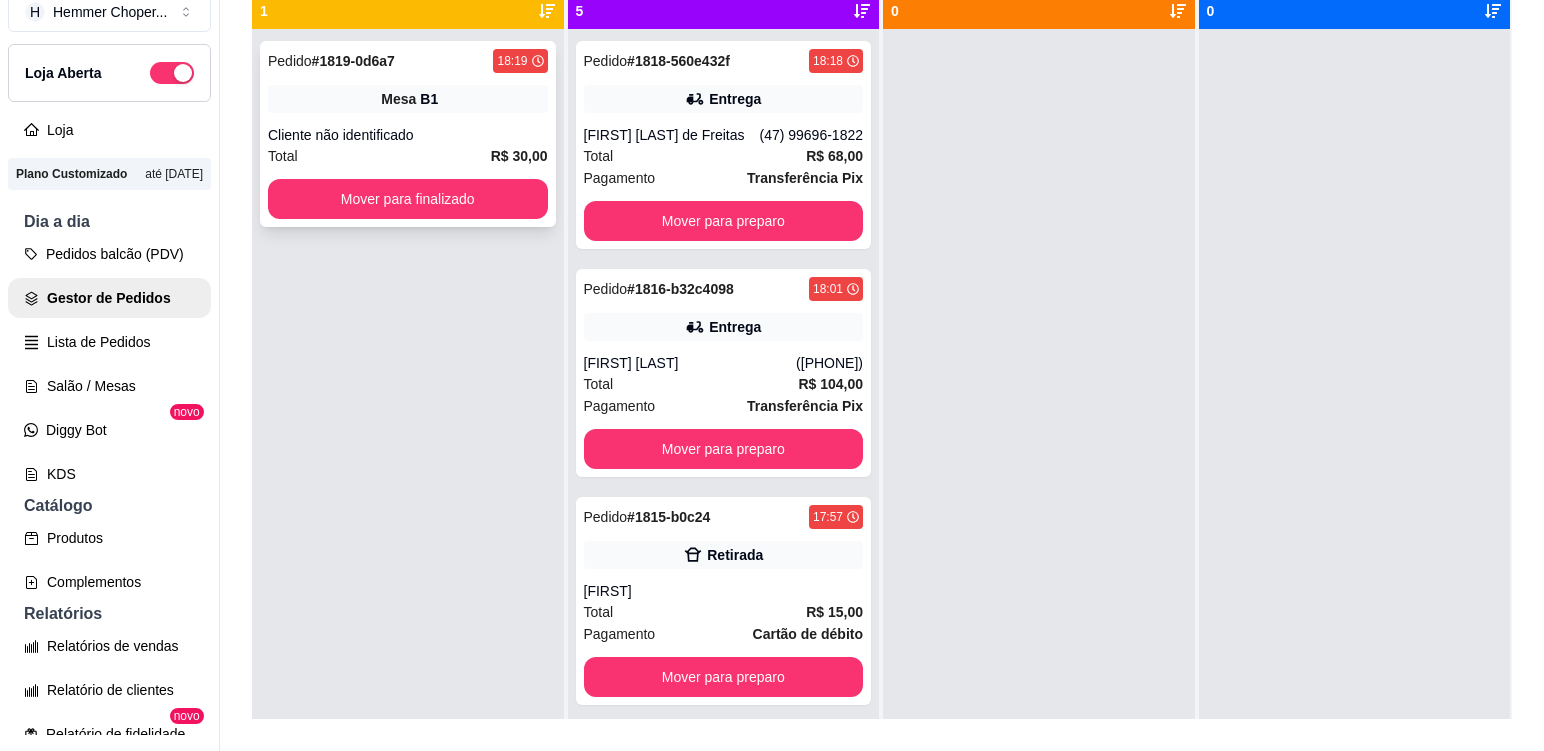 click on "Total R$ 30,00" at bounding box center (408, 156) 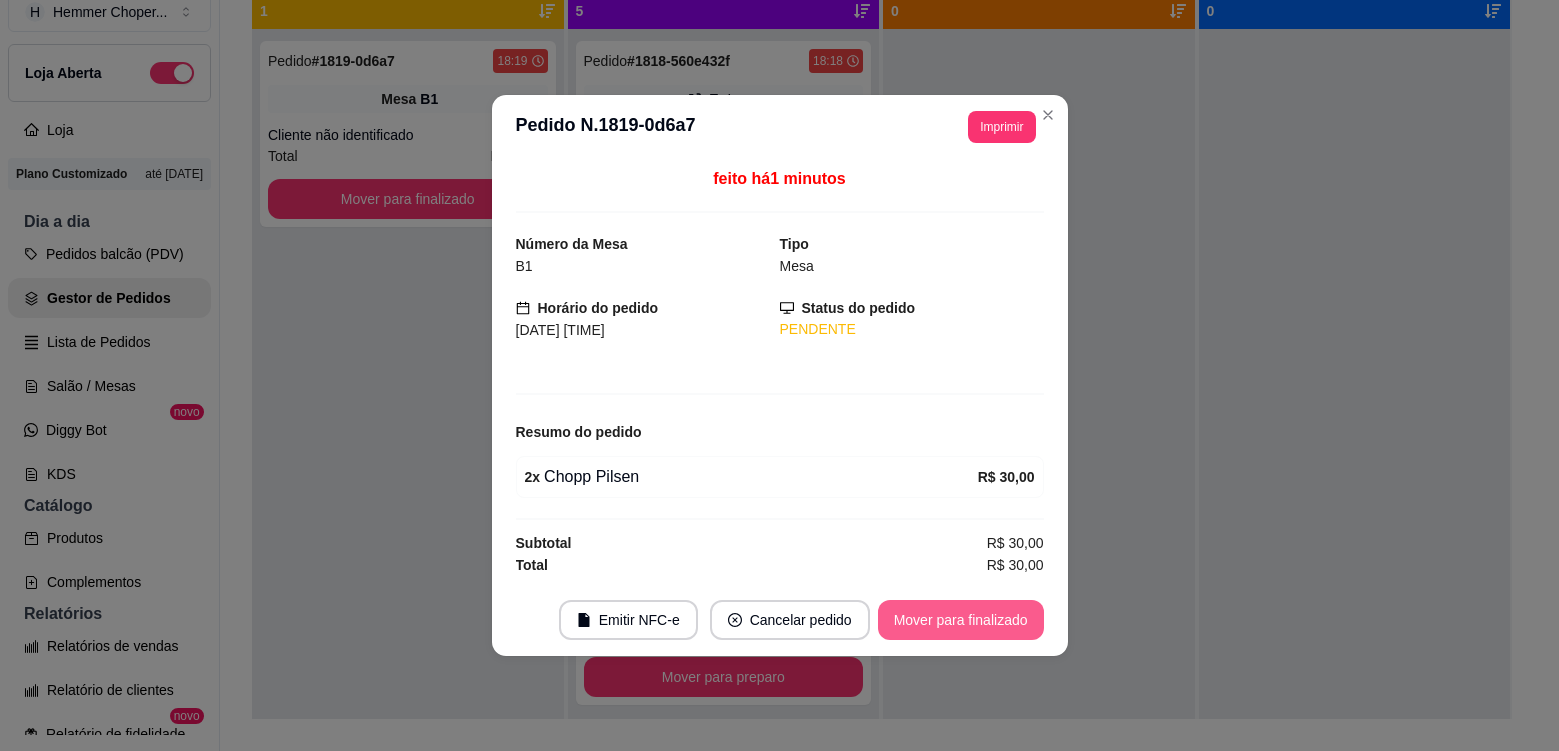 click on "Mover para finalizado" at bounding box center [961, 620] 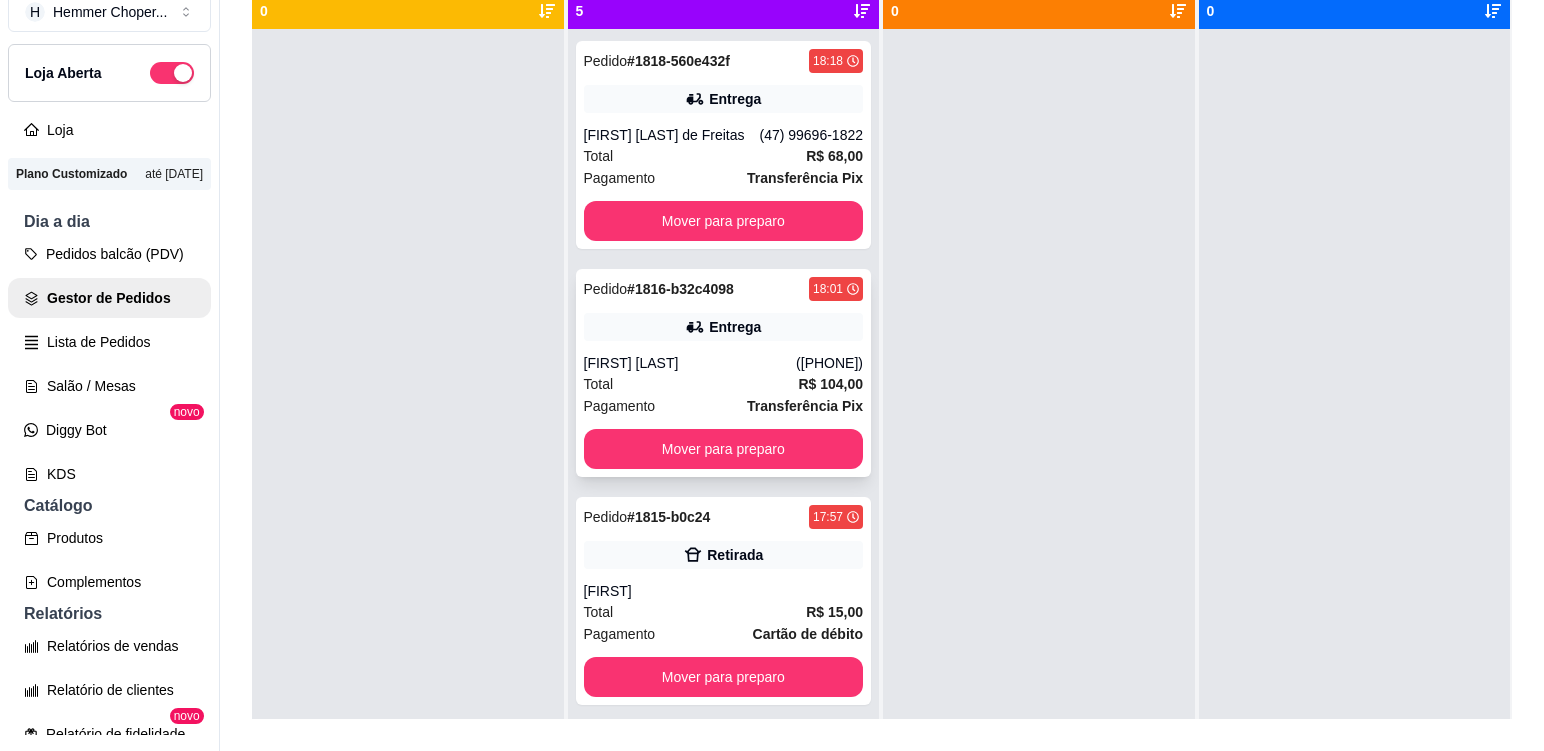 scroll, scrollTop: 429, scrollLeft: 0, axis: vertical 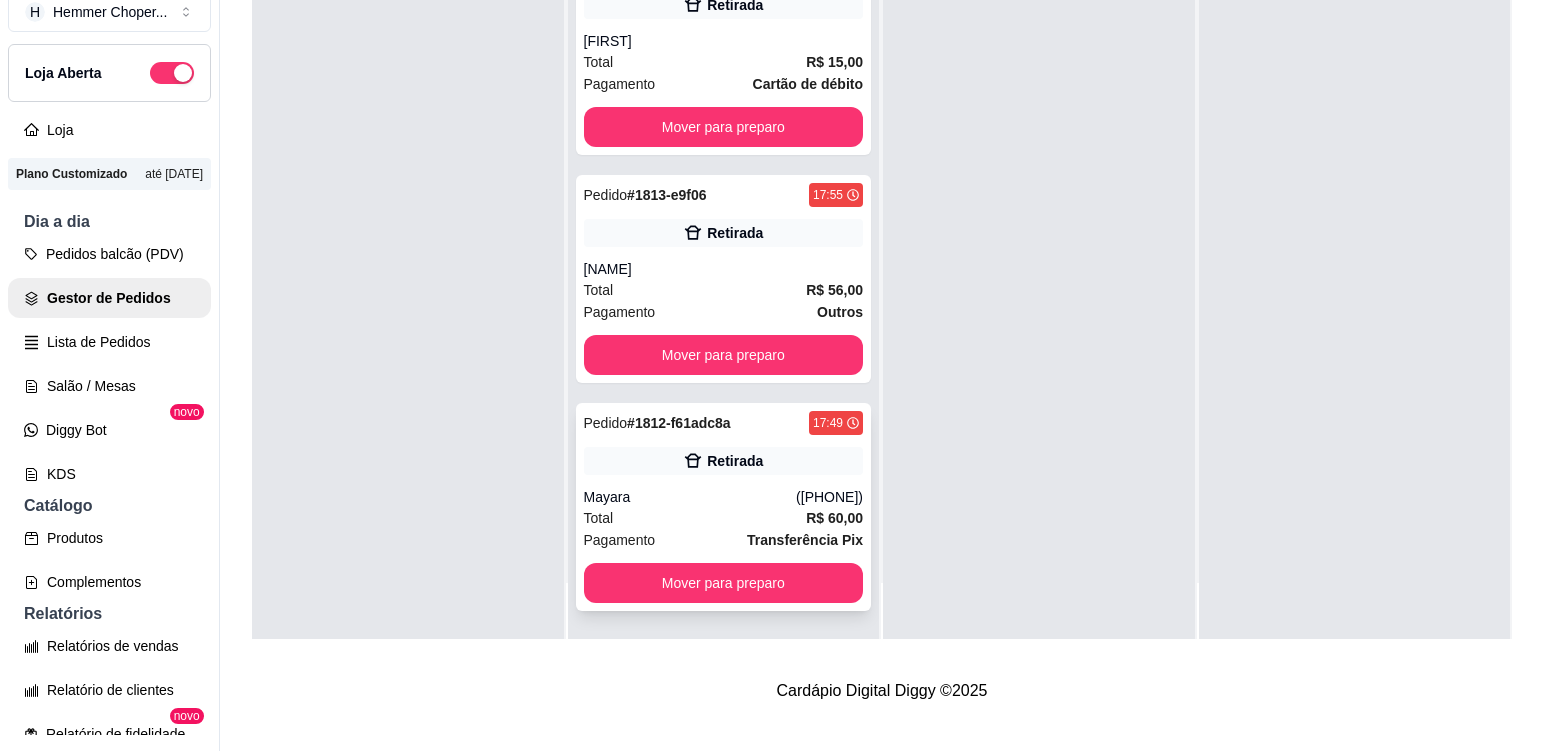 click on "Total R$ 60,00" at bounding box center (724, 518) 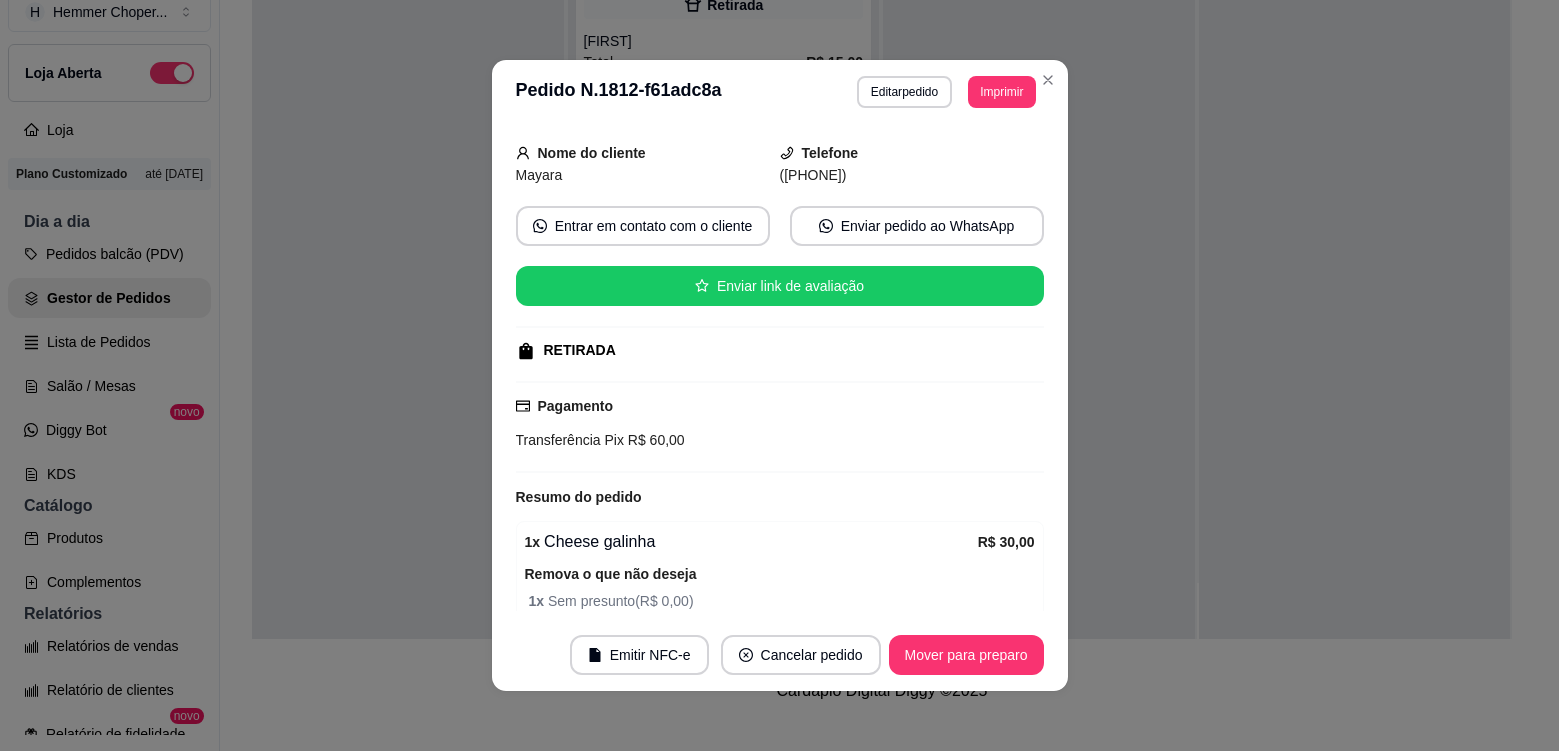 scroll, scrollTop: 400, scrollLeft: 0, axis: vertical 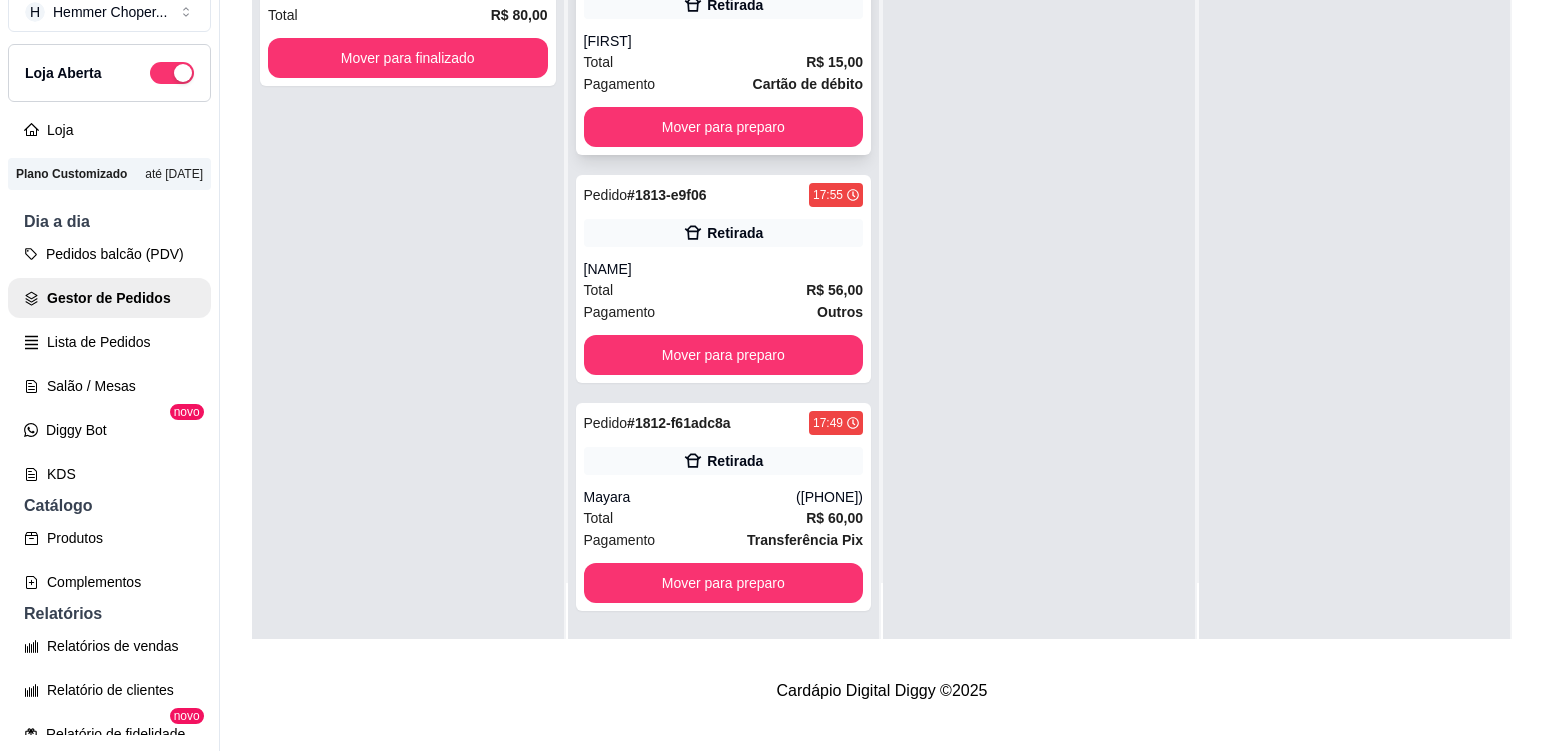 click on "Pagamento Cartão de débito" at bounding box center (724, 84) 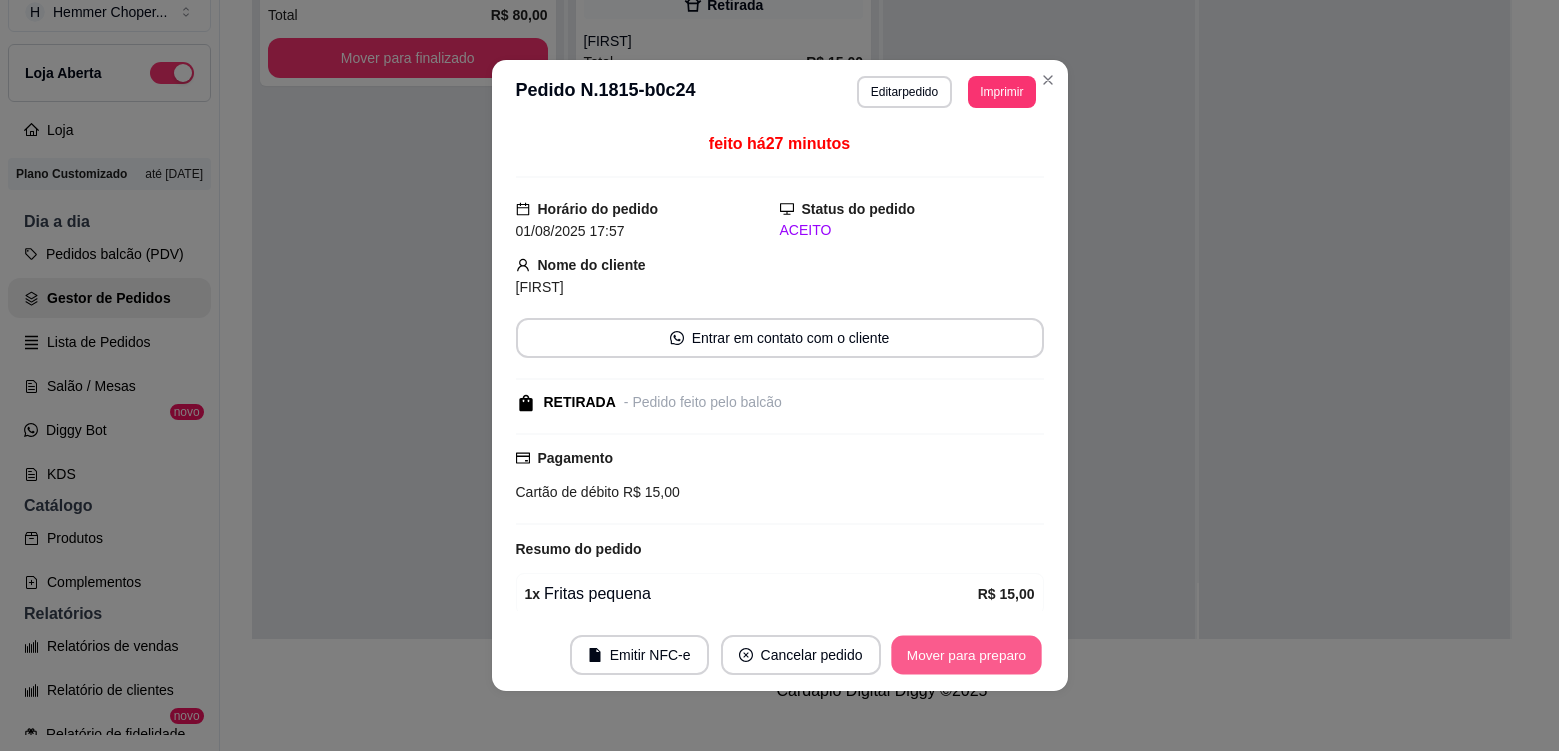 click on "Mover para preparo" at bounding box center [966, 655] 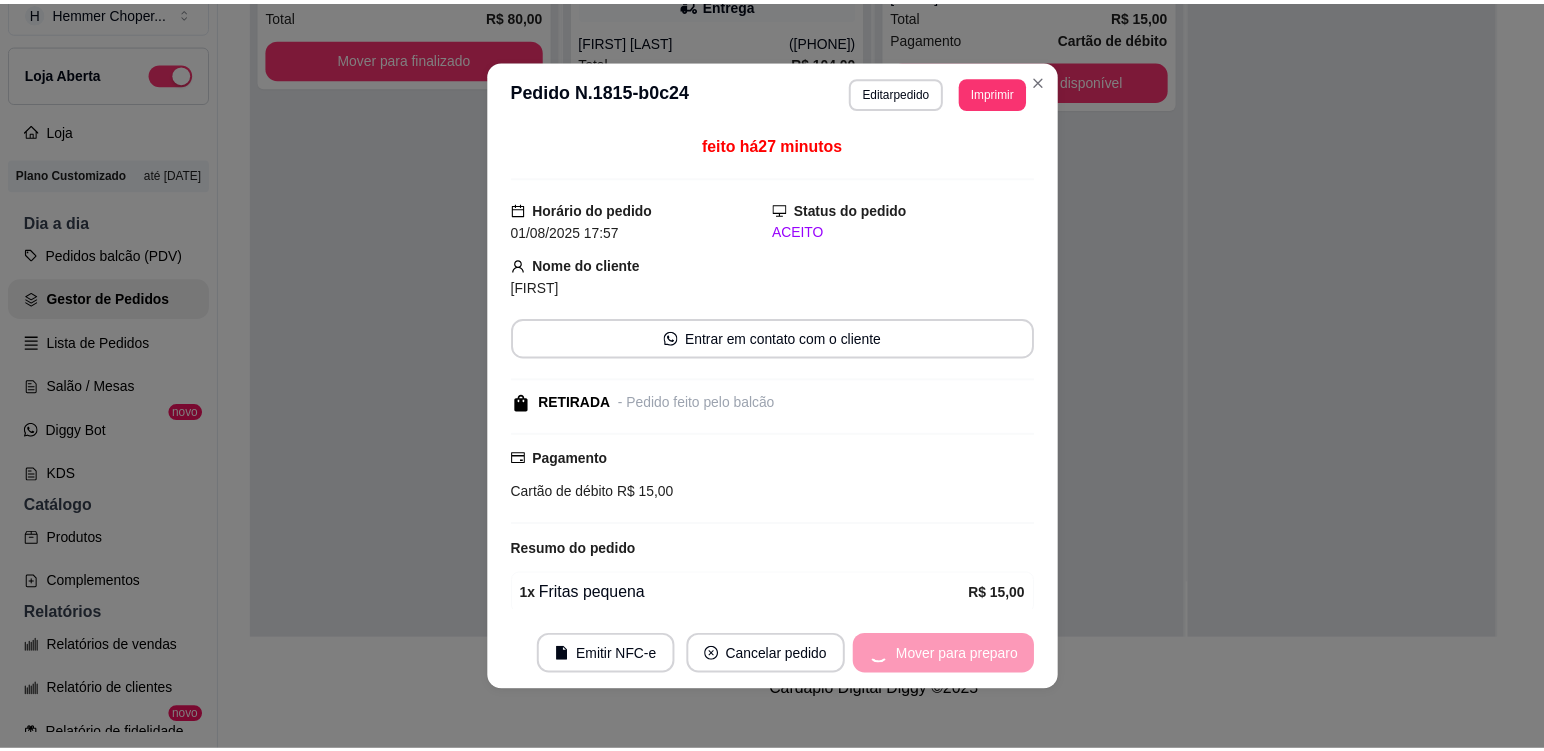 scroll, scrollTop: 201, scrollLeft: 0, axis: vertical 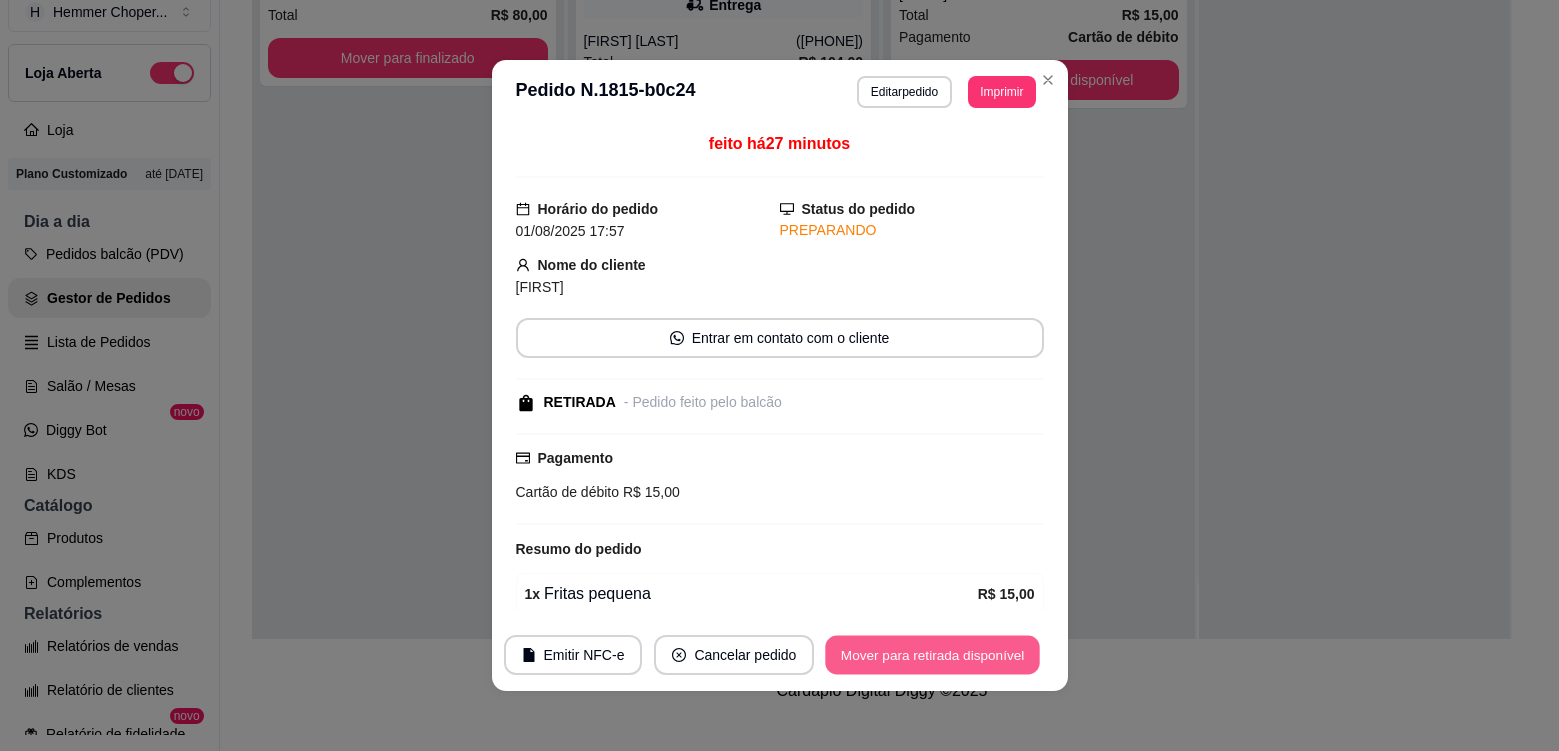 click on "Mover para retirada disponível" at bounding box center (933, 655) 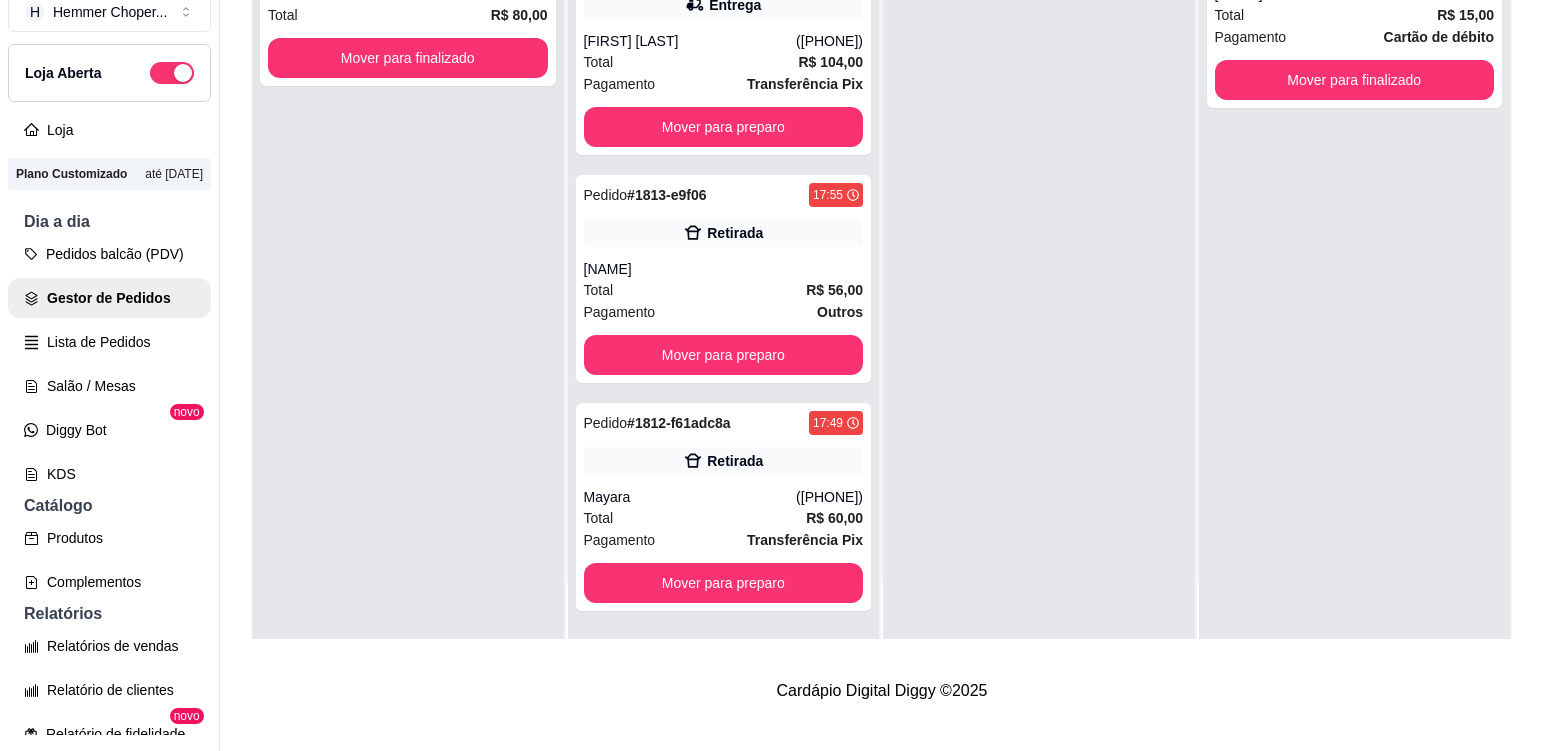 scroll, scrollTop: 0, scrollLeft: 0, axis: both 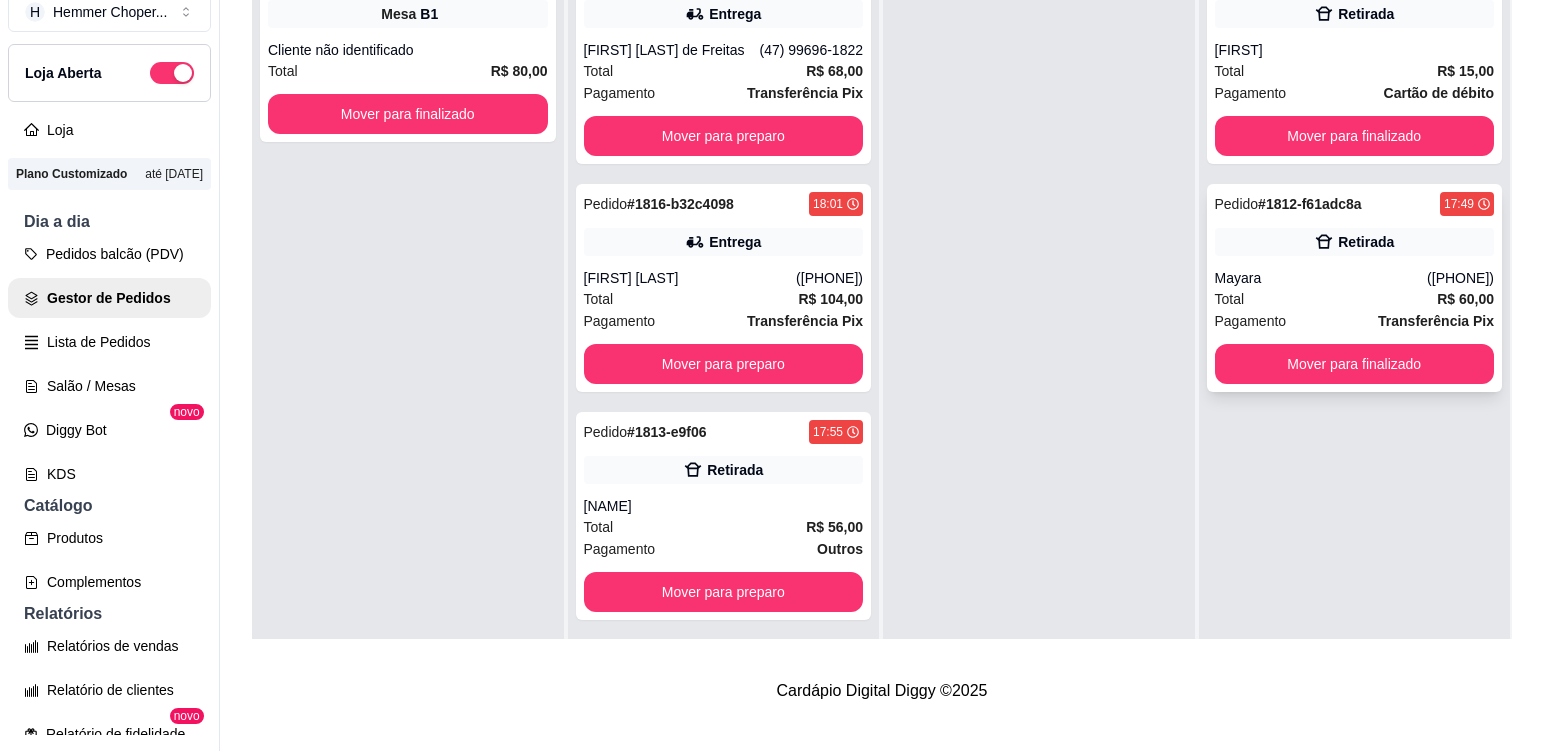 click on "Total R$ 60,00" at bounding box center [1355, 299] 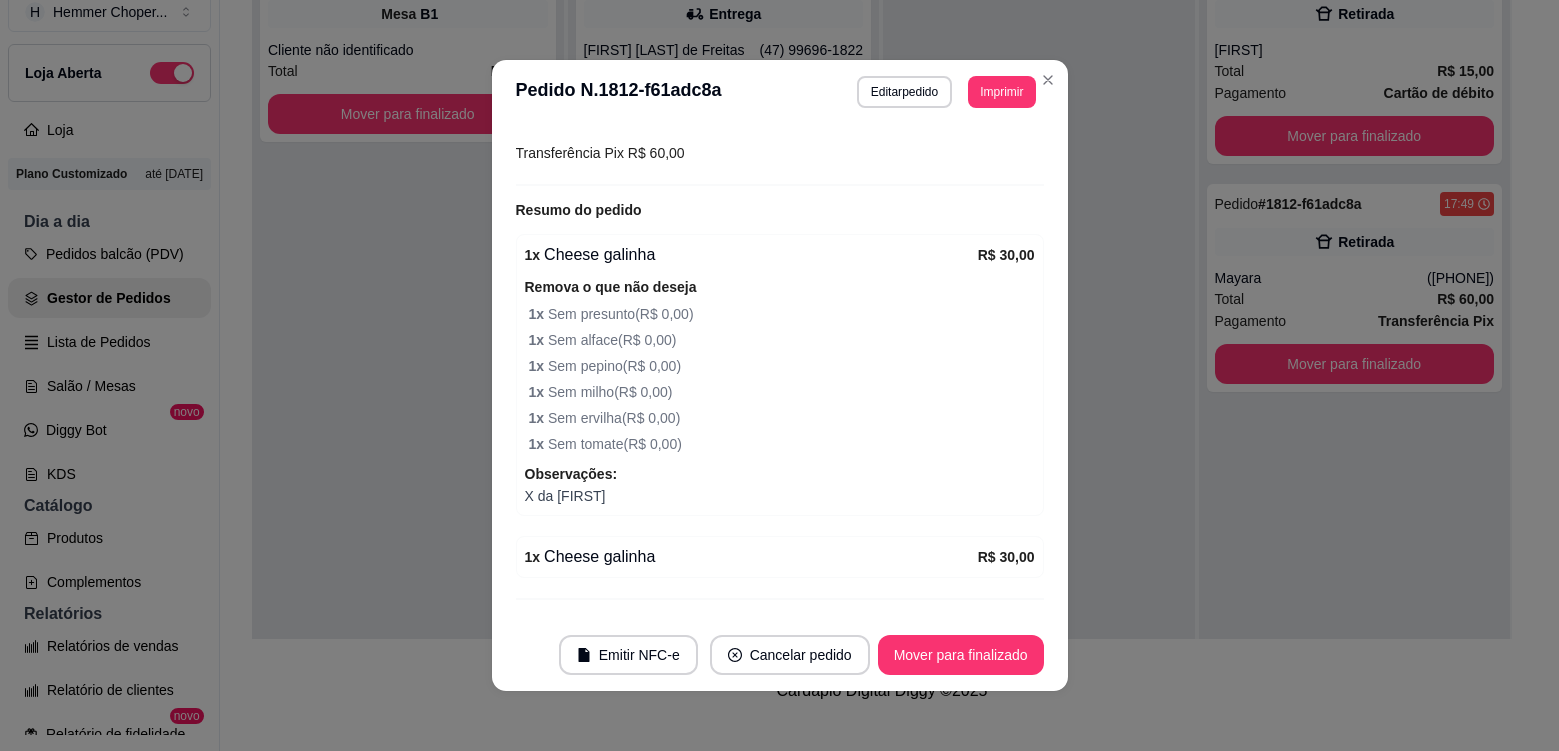 scroll, scrollTop: 400, scrollLeft: 0, axis: vertical 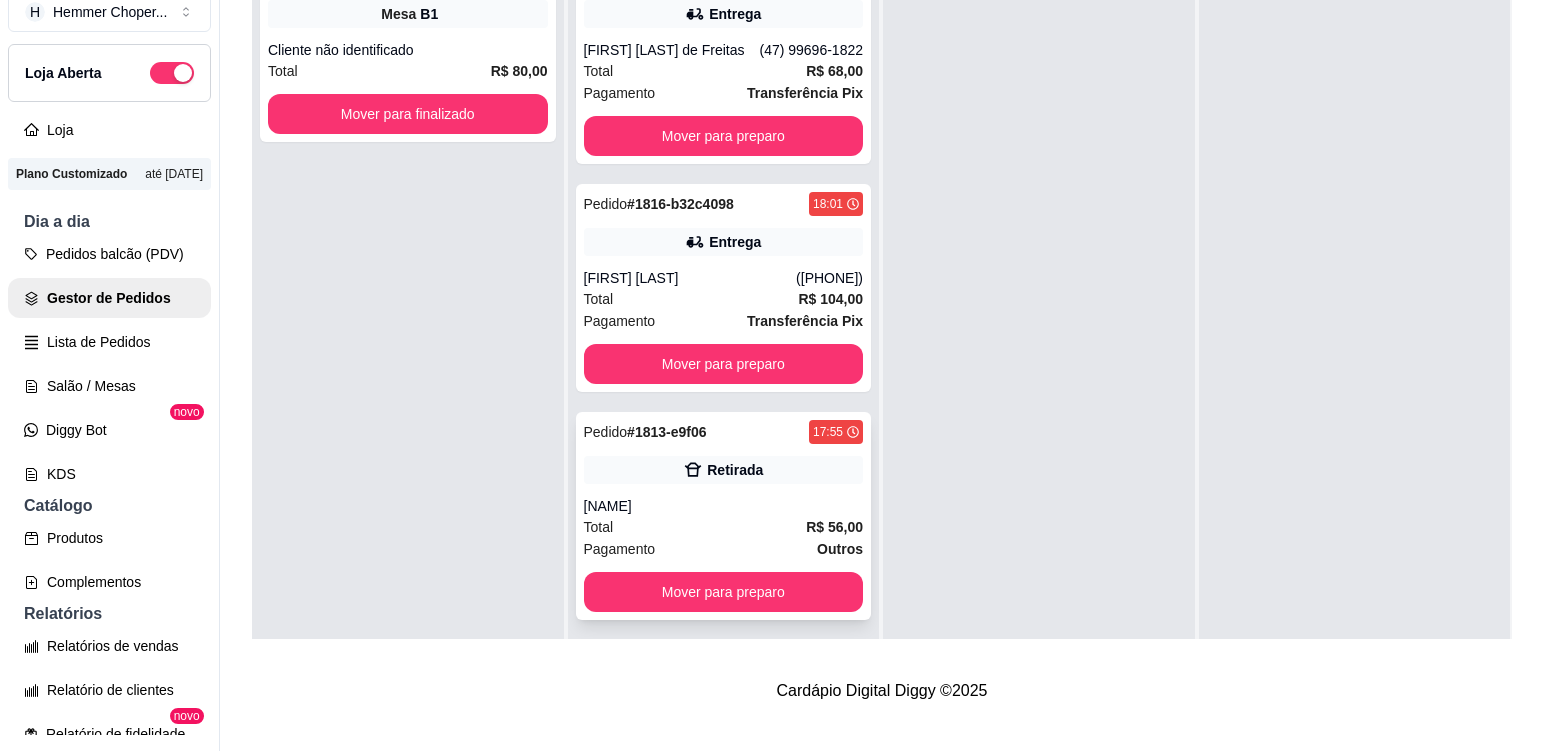 click on "Total R$ 56,00" at bounding box center (724, 527) 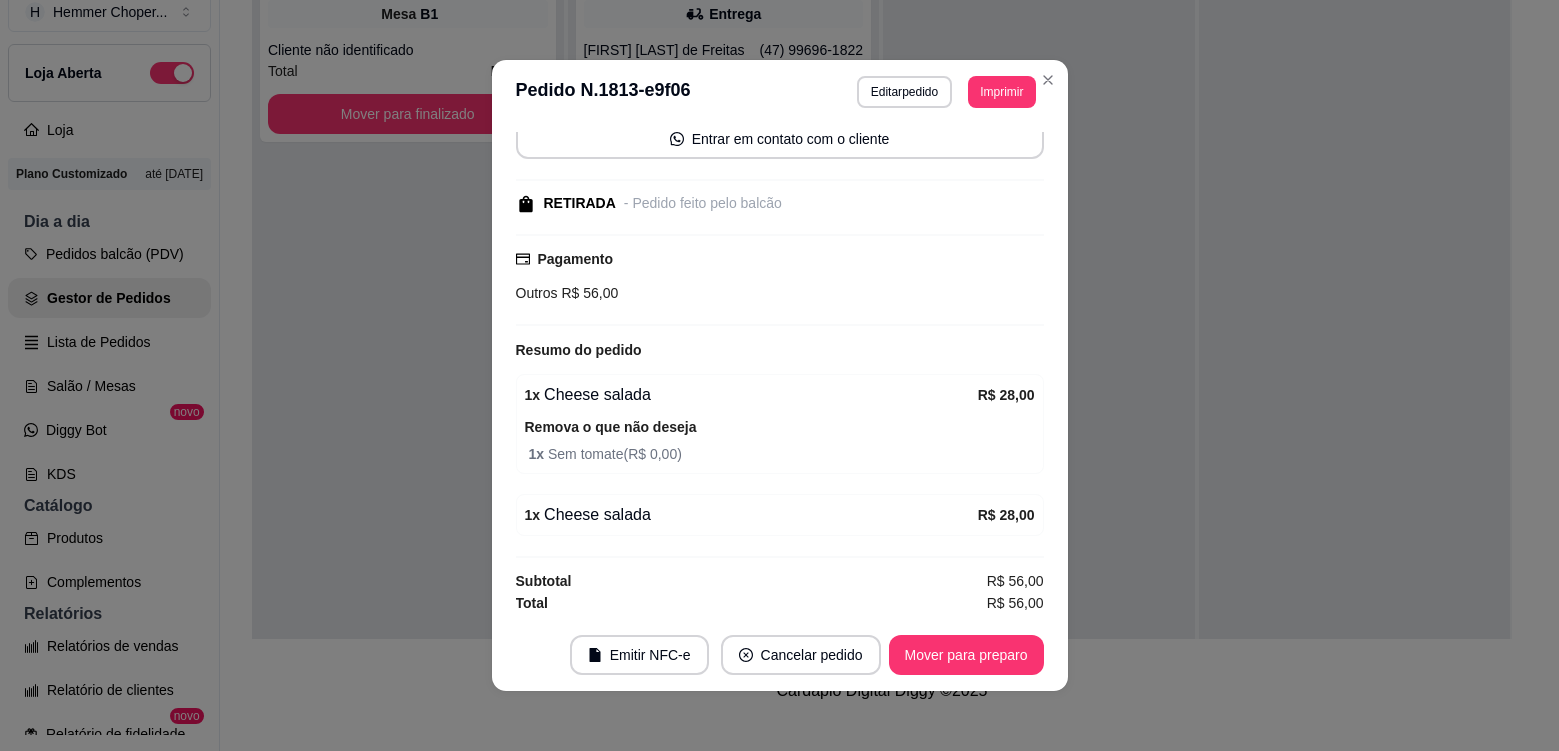scroll, scrollTop: 200, scrollLeft: 0, axis: vertical 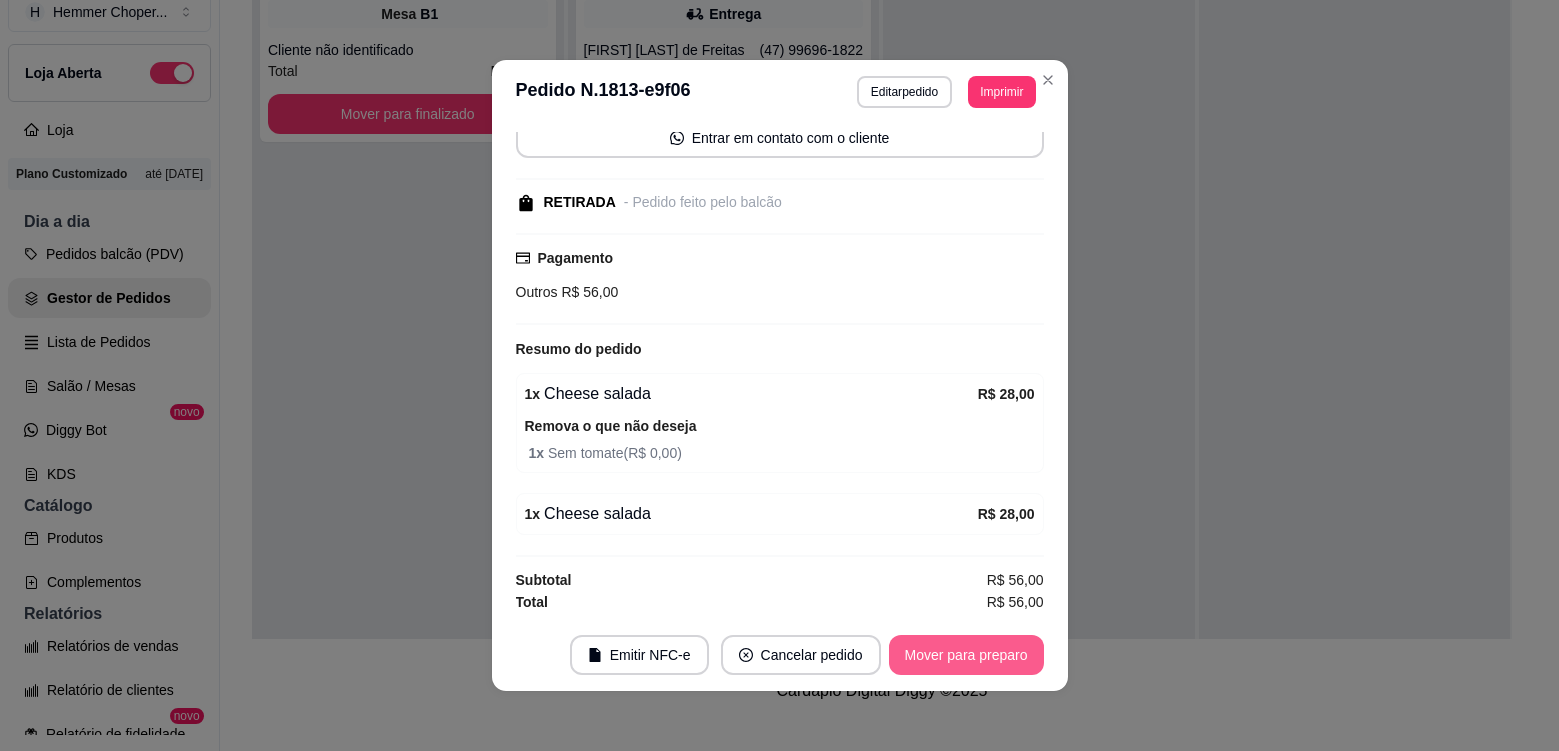 click on "Mover para preparo" at bounding box center [966, 655] 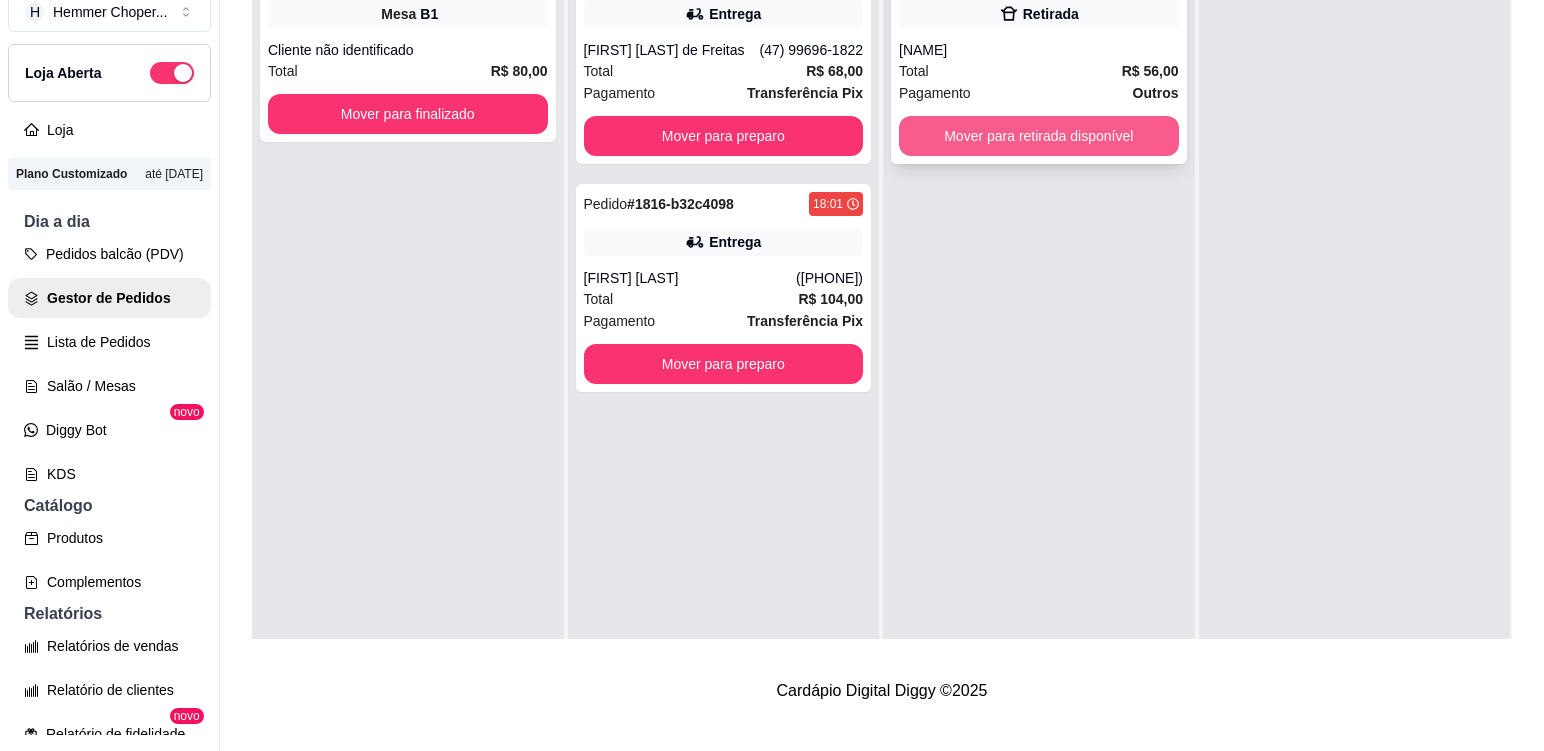 click on "Mover para retirada disponível" at bounding box center (1039, 136) 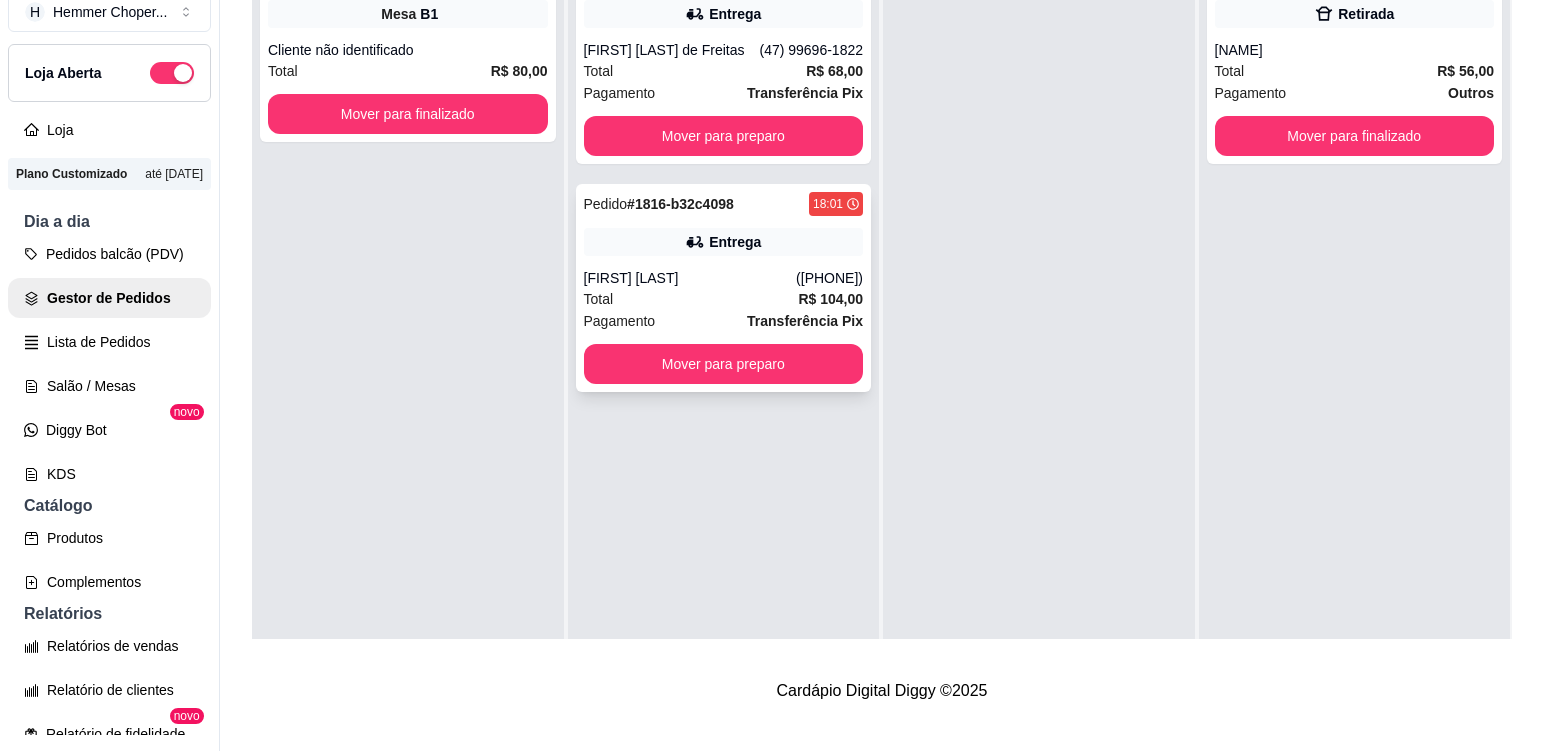 click on "Total R$ 104,00" at bounding box center (724, 299) 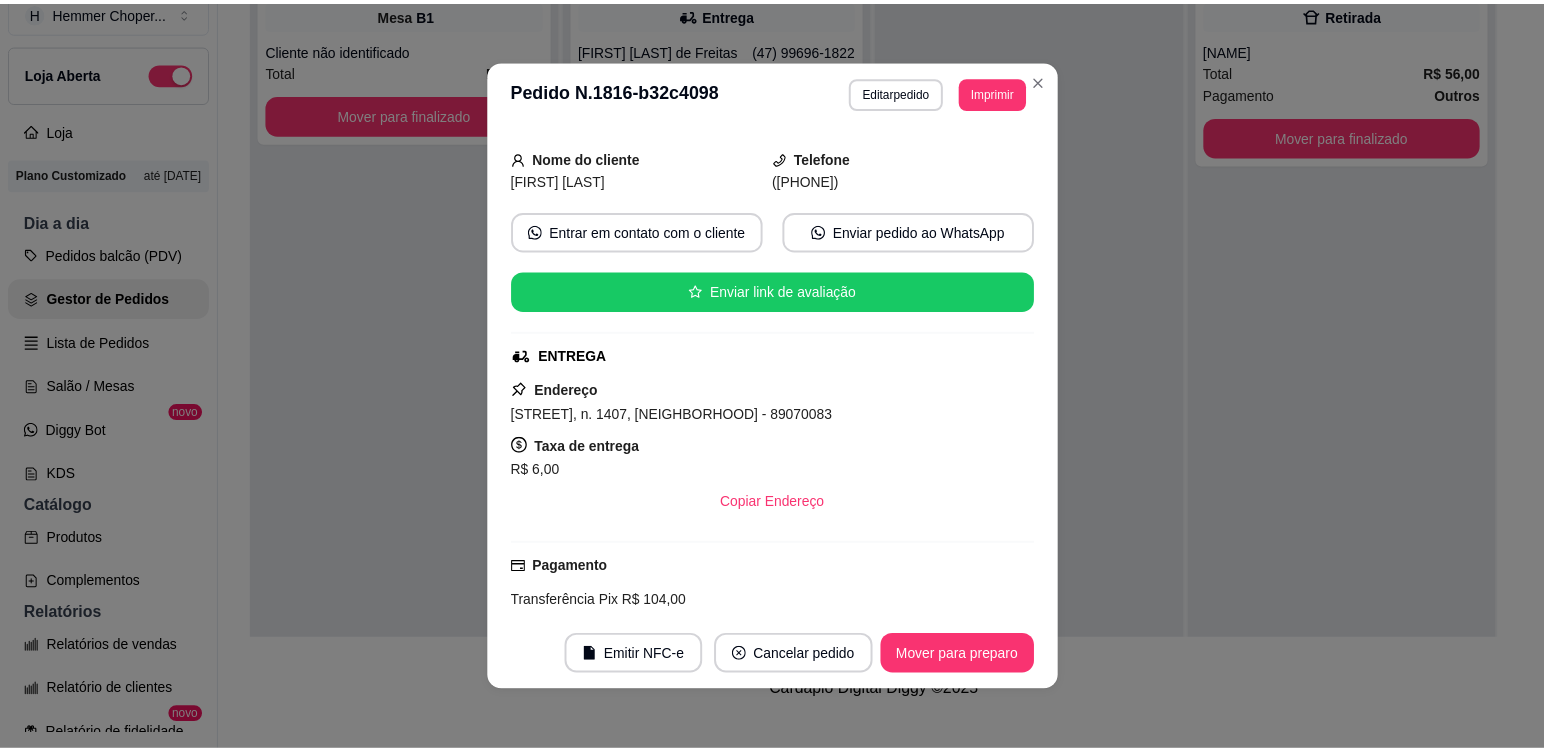 scroll, scrollTop: 498, scrollLeft: 0, axis: vertical 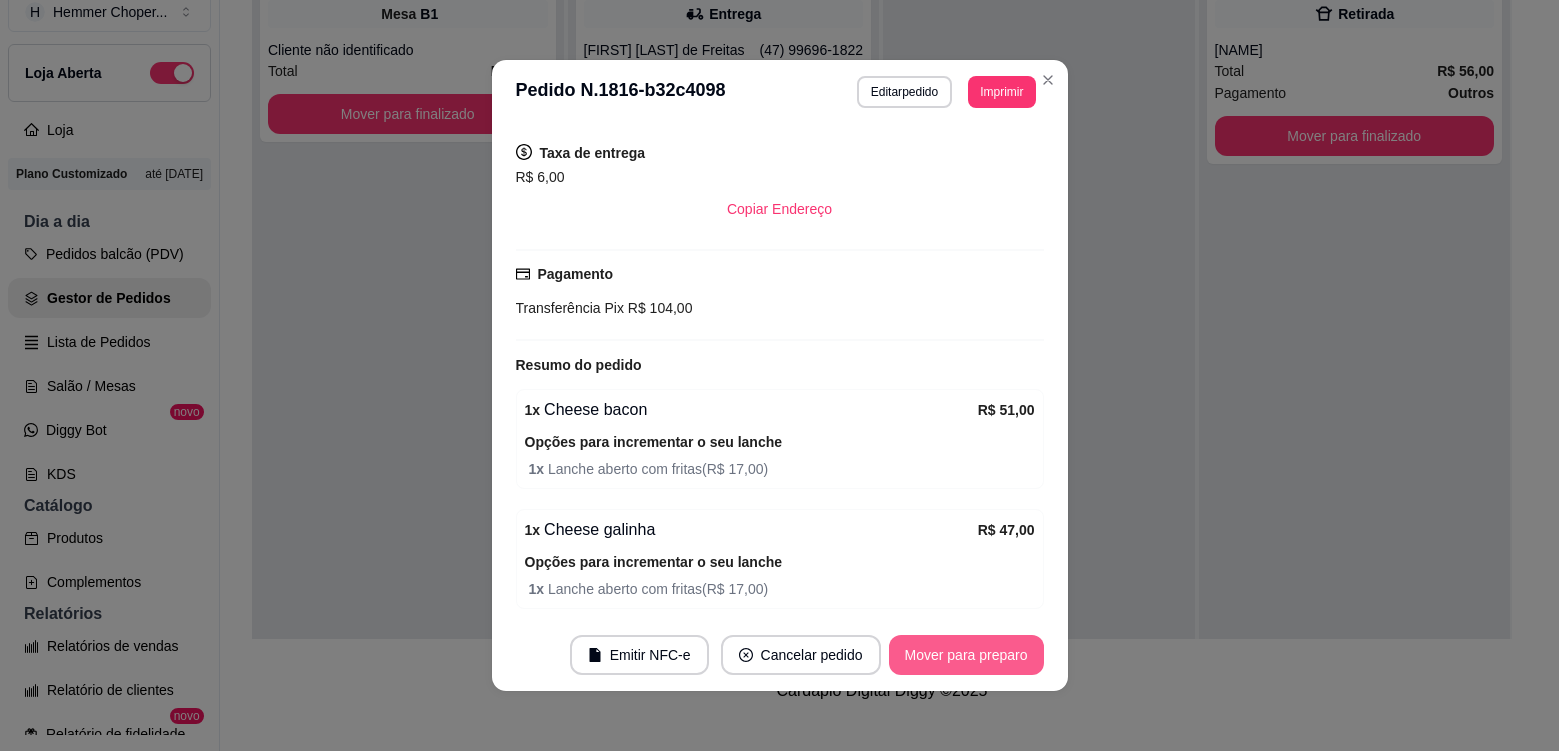 click on "Mover para preparo" at bounding box center [966, 655] 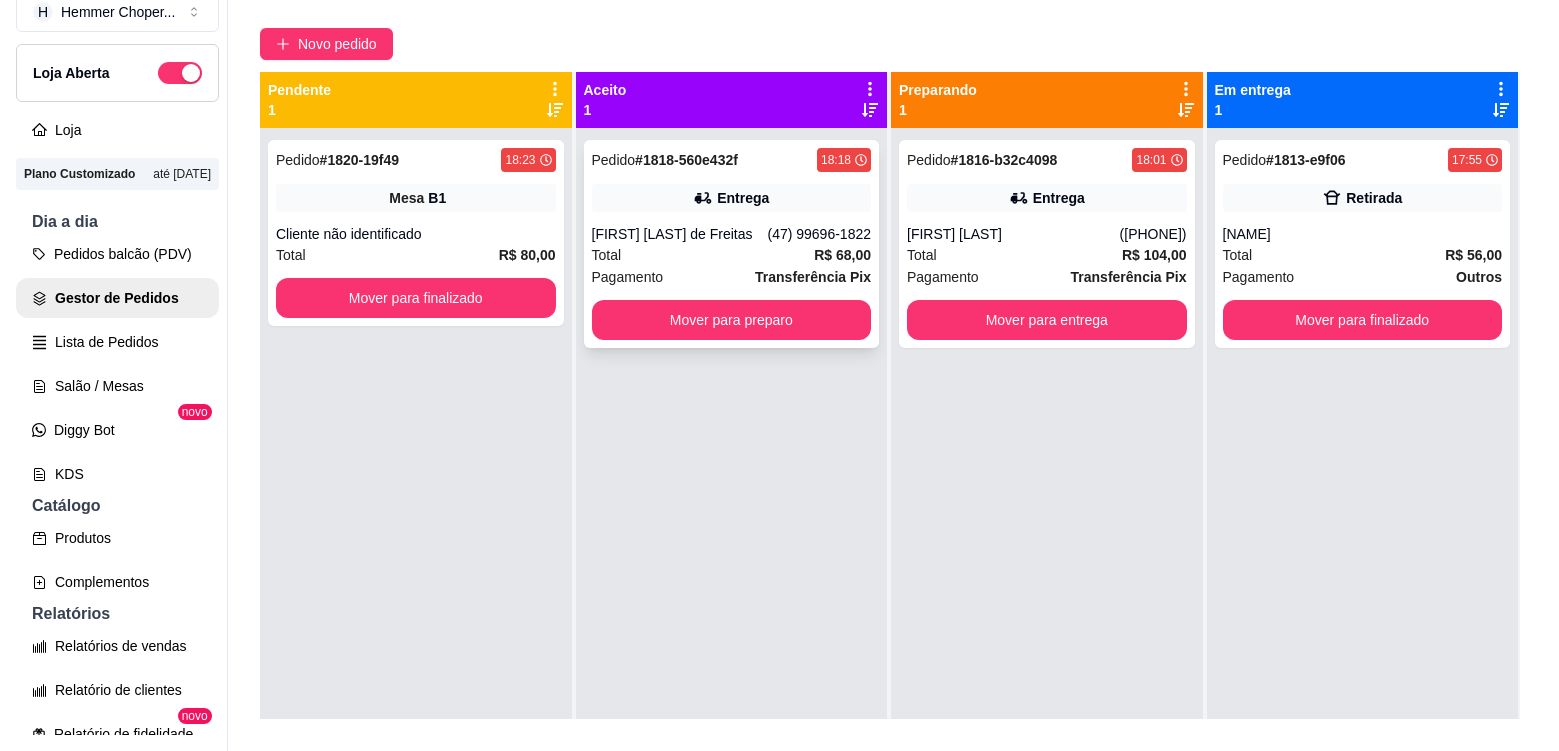 scroll, scrollTop: 119, scrollLeft: 0, axis: vertical 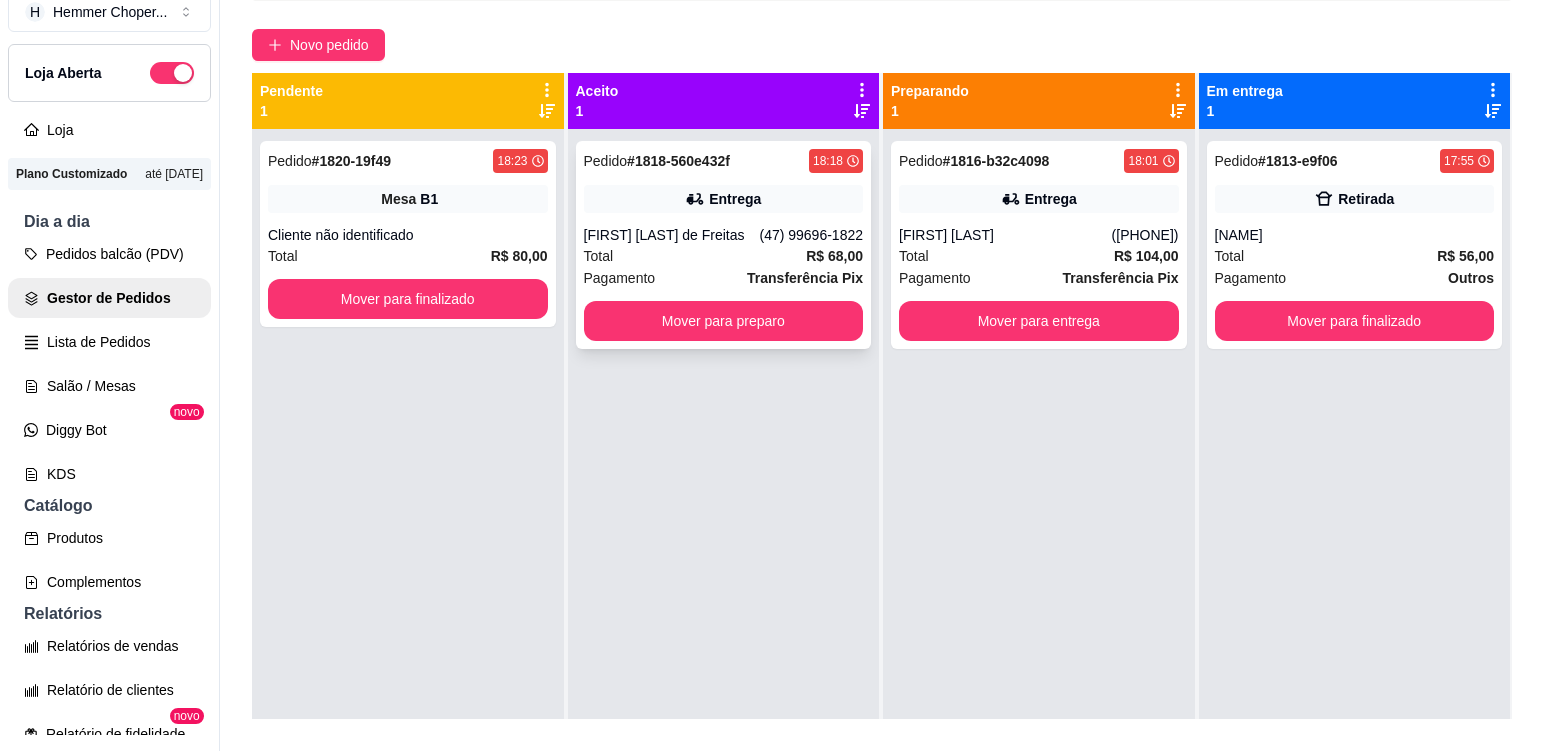 click on "Total R$ 68,00" at bounding box center [724, 256] 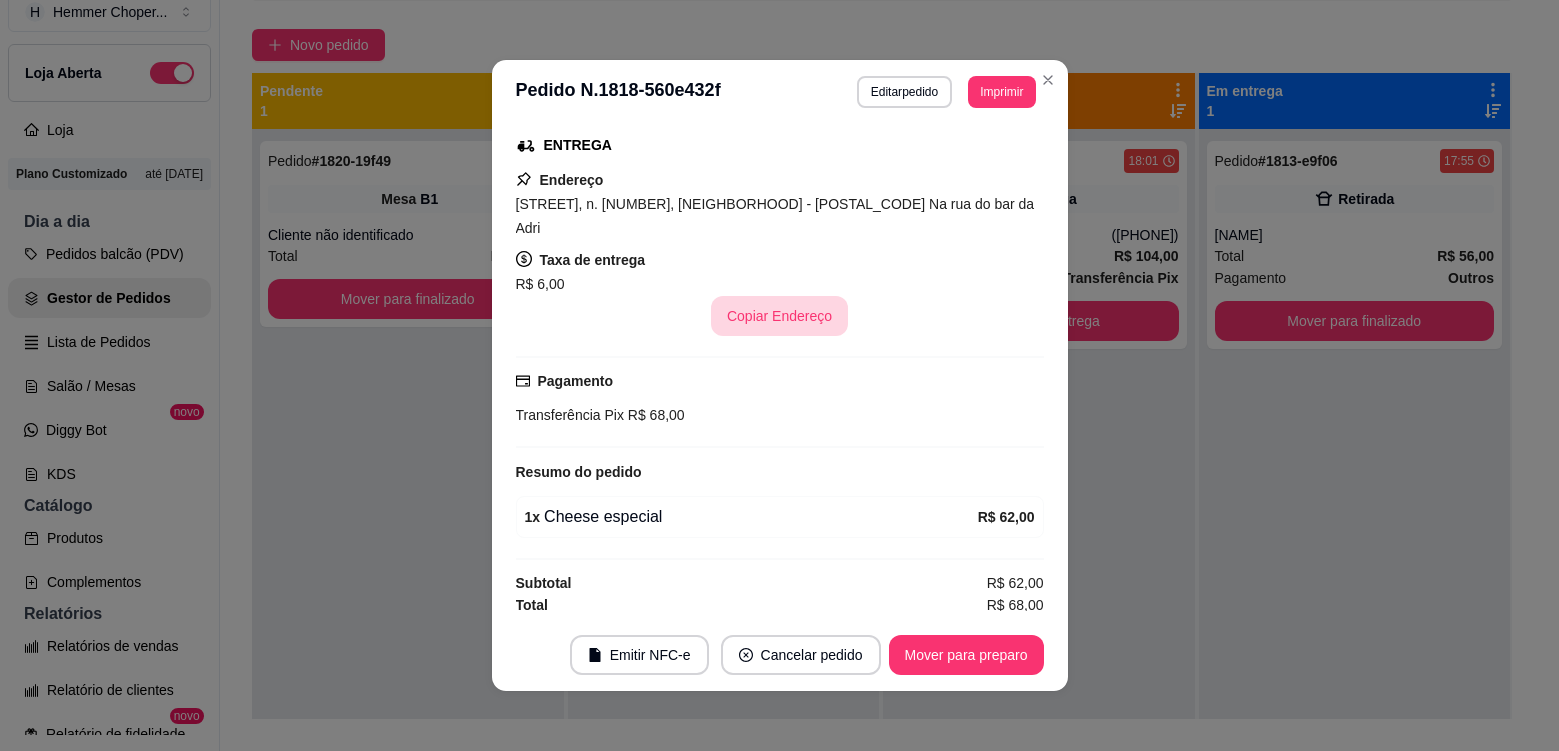 scroll, scrollTop: 420, scrollLeft: 0, axis: vertical 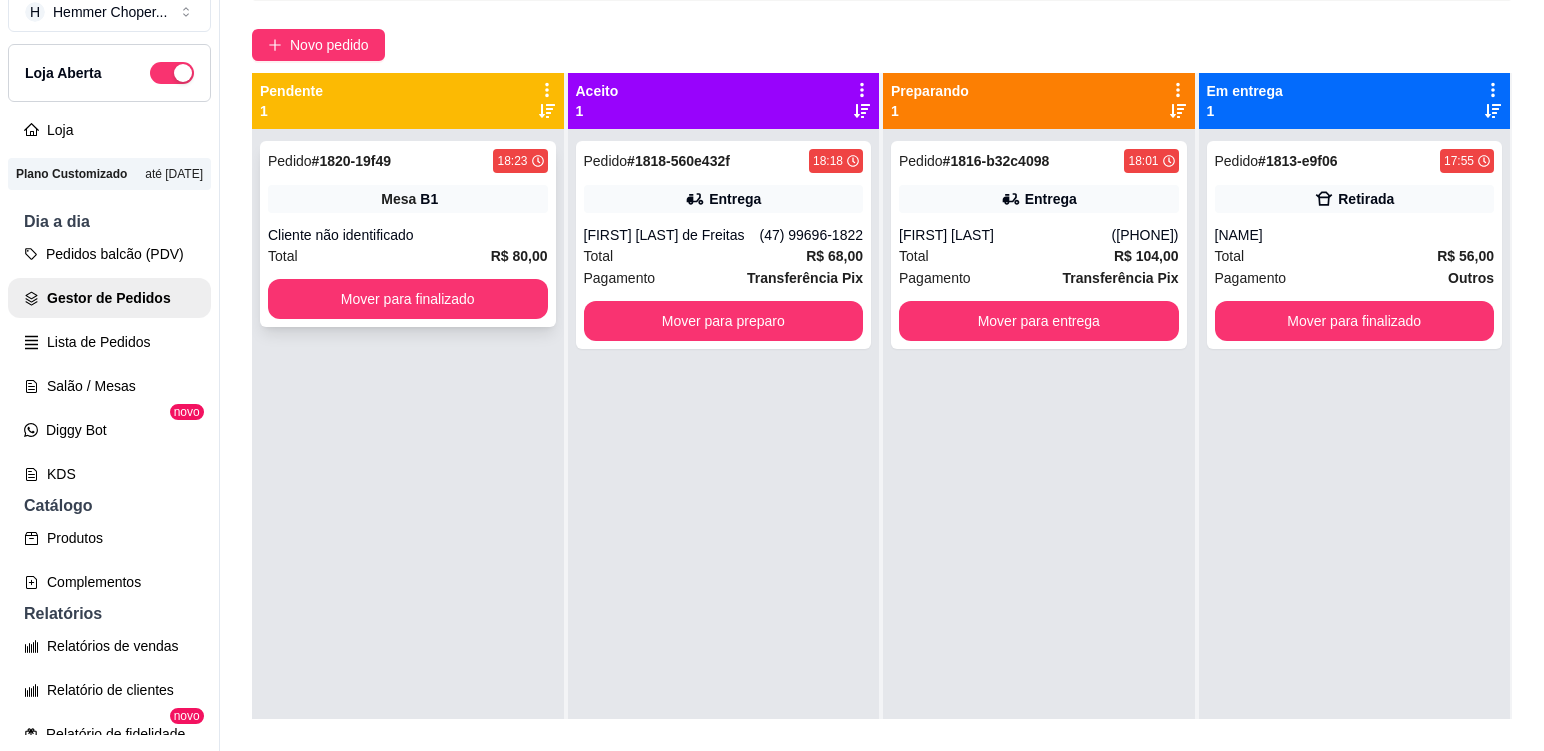 click on "Total R$ 80,00" at bounding box center (408, 256) 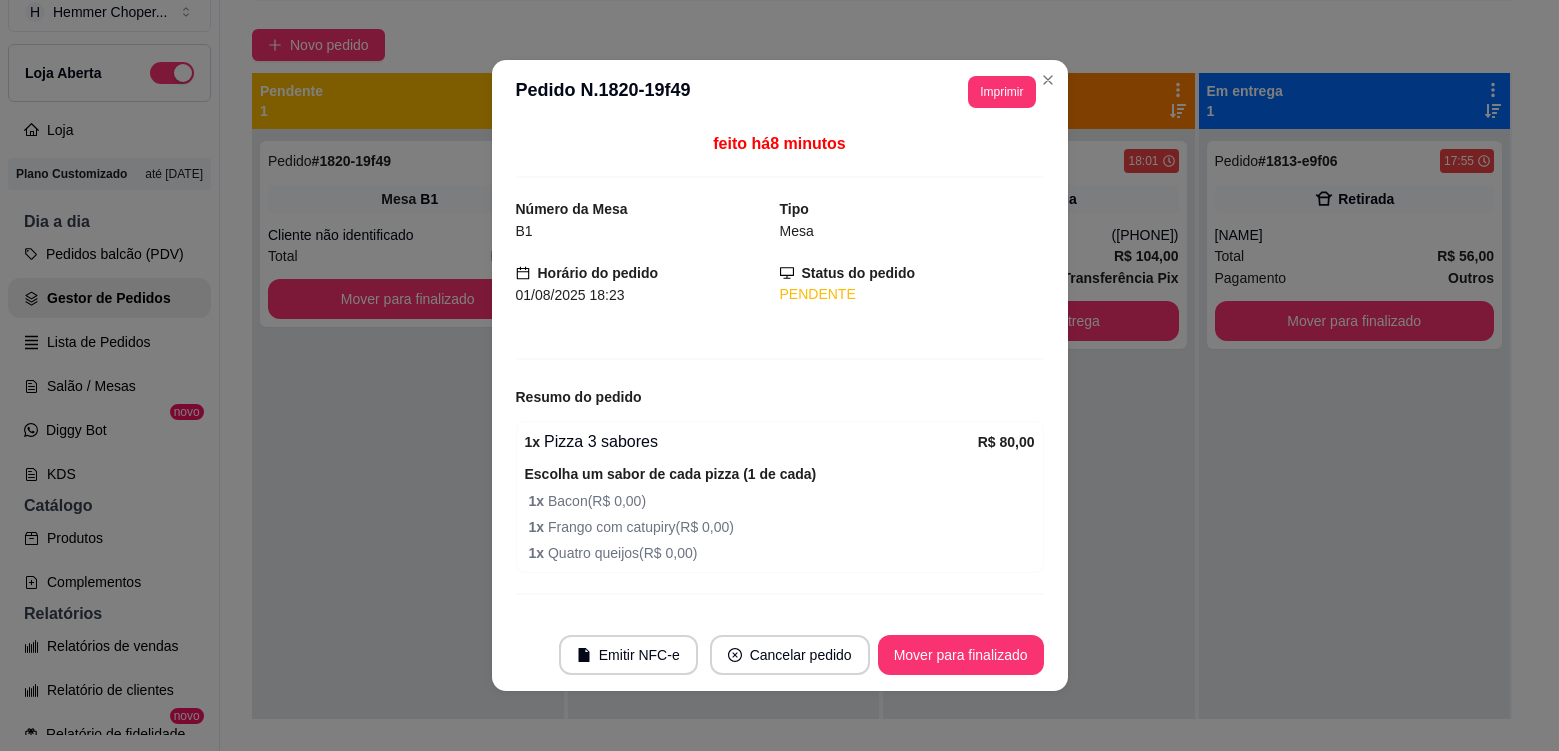 scroll, scrollTop: 40, scrollLeft: 0, axis: vertical 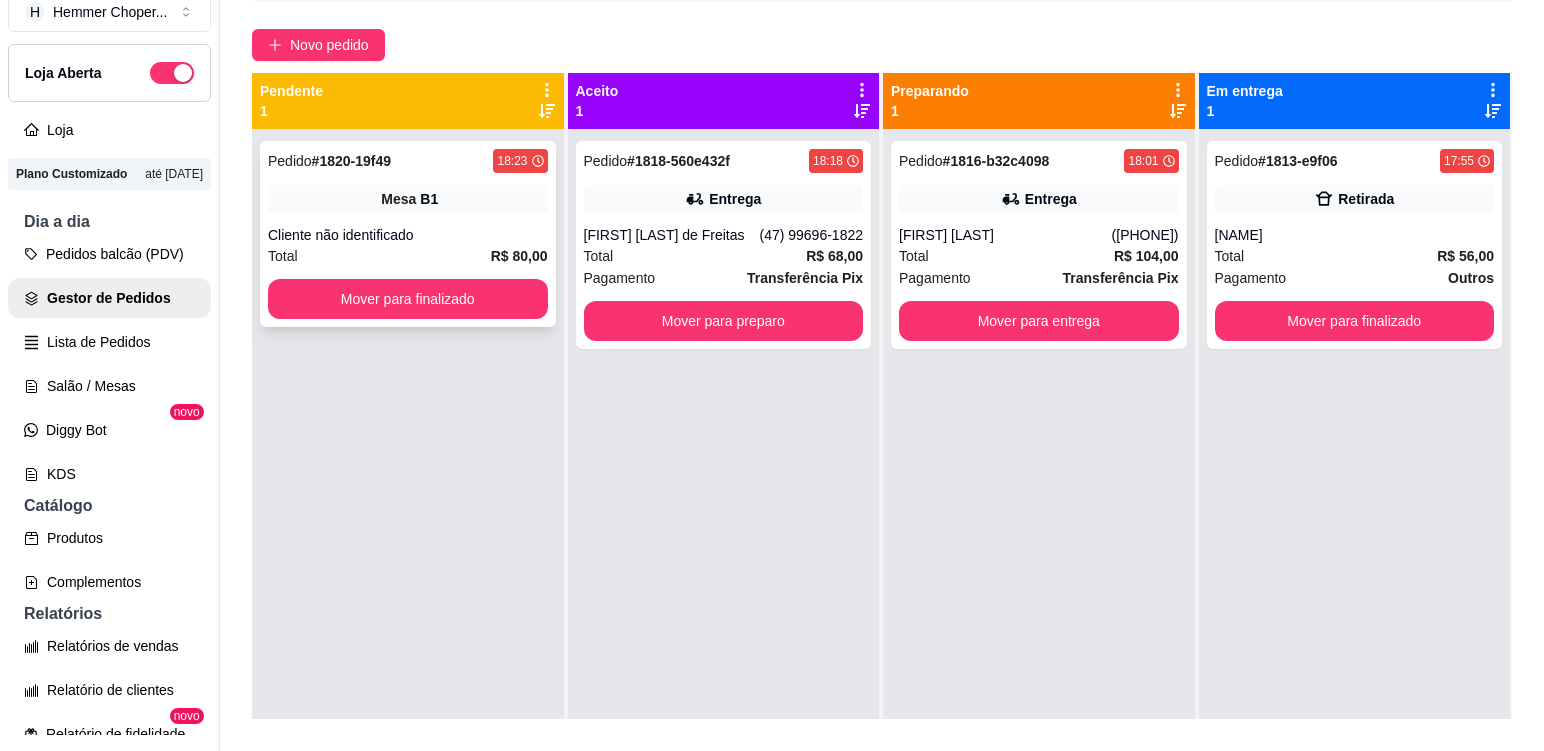 click on "Cliente não identificado" at bounding box center [408, 235] 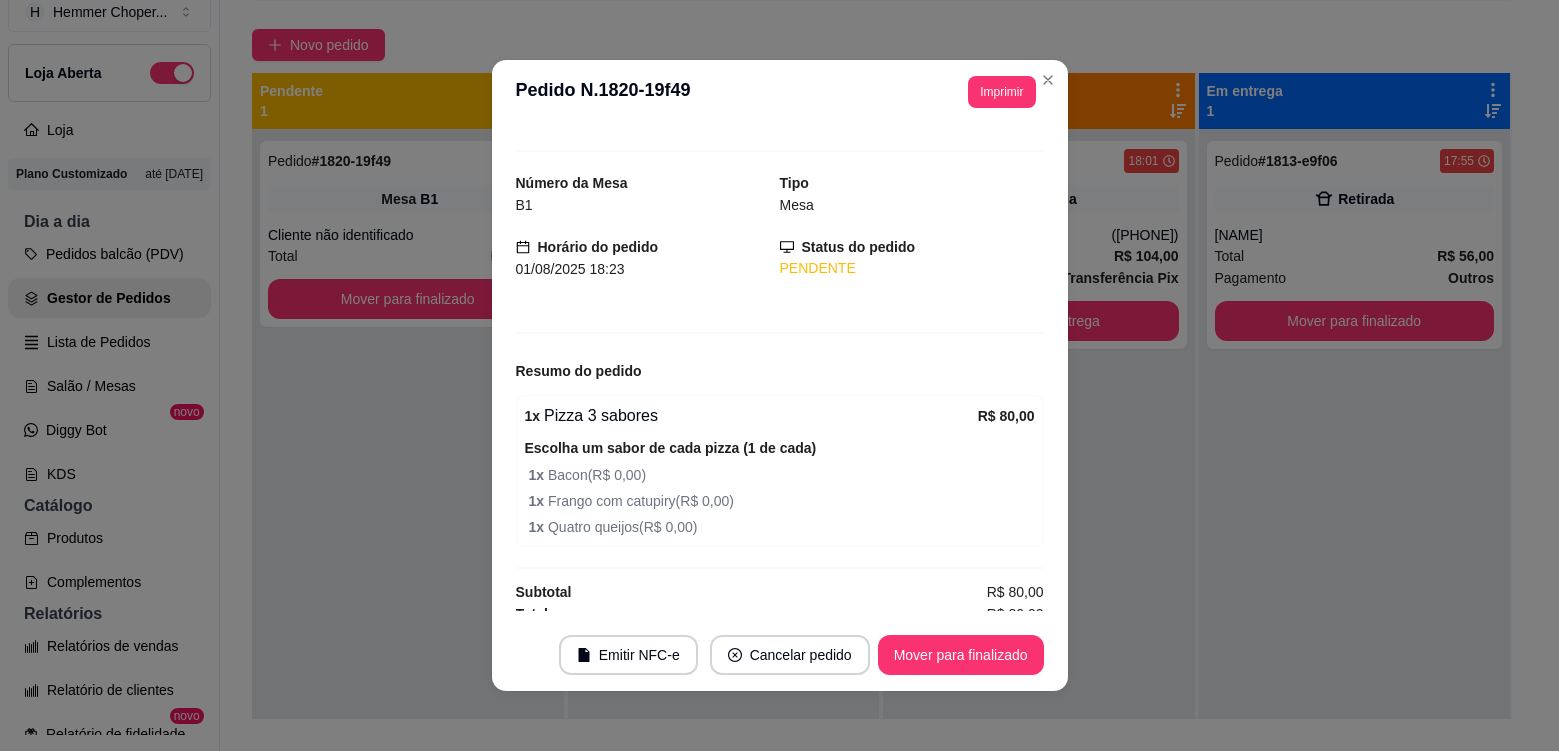 scroll, scrollTop: 40, scrollLeft: 0, axis: vertical 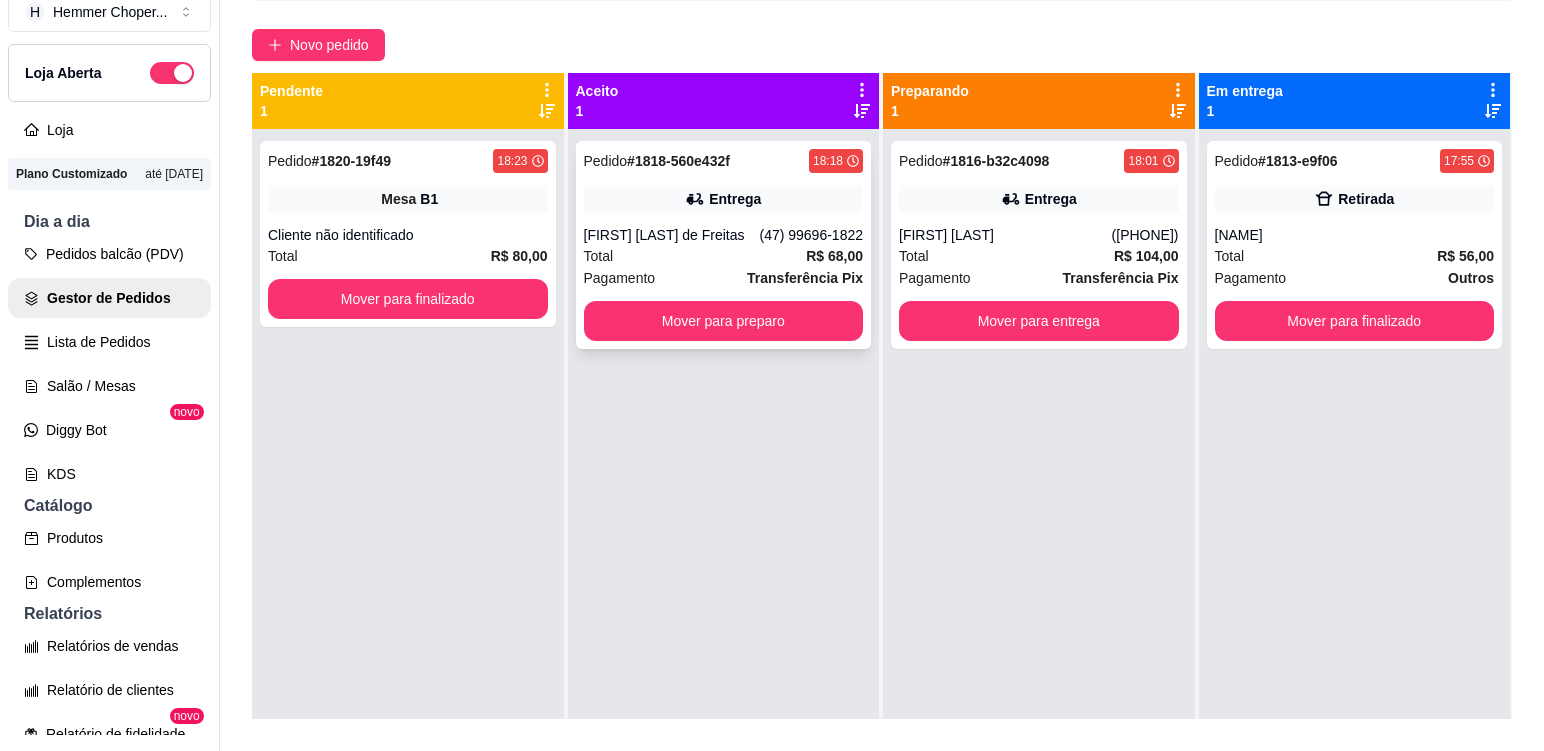 click on "Total R$ 68,00" at bounding box center [724, 256] 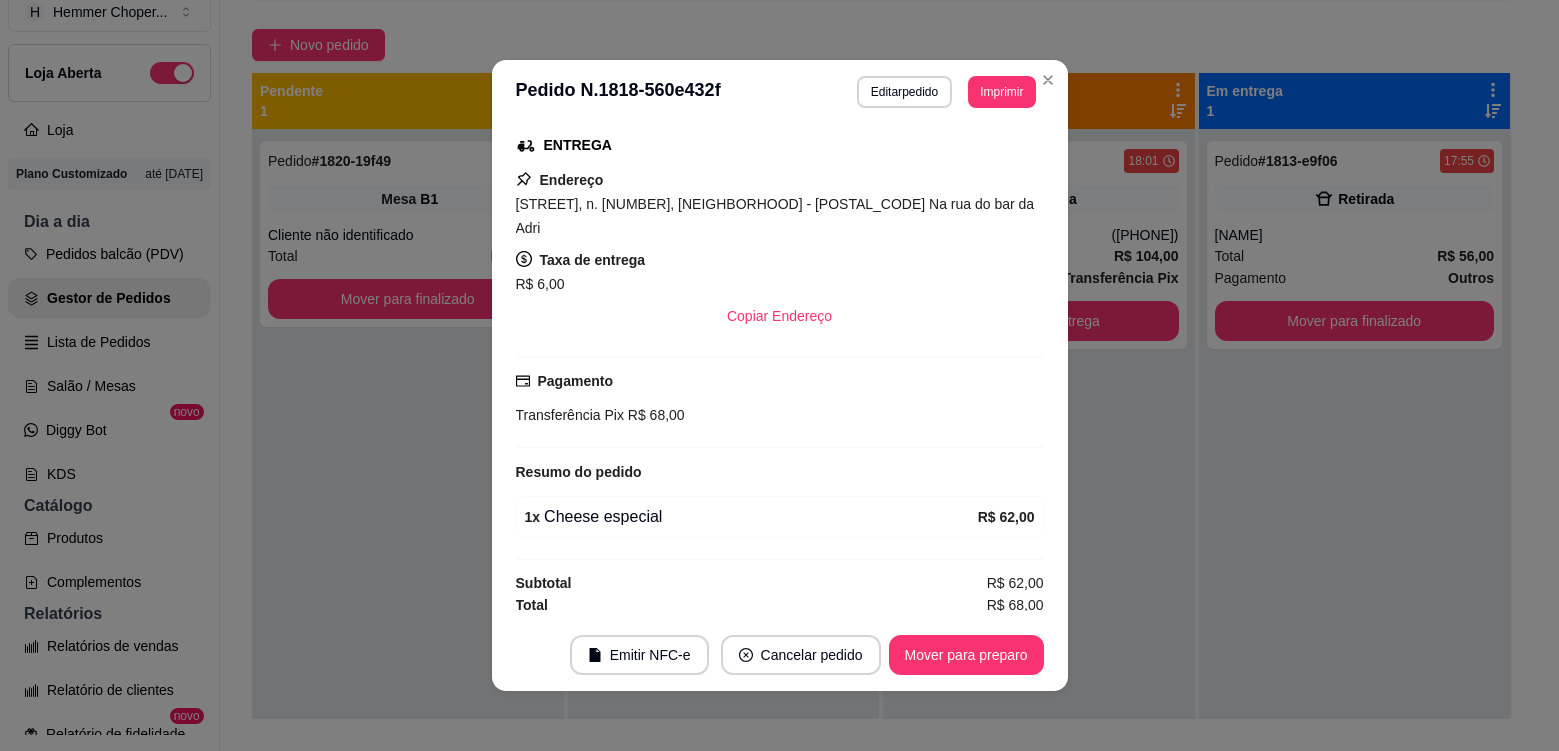 scroll, scrollTop: 420, scrollLeft: 0, axis: vertical 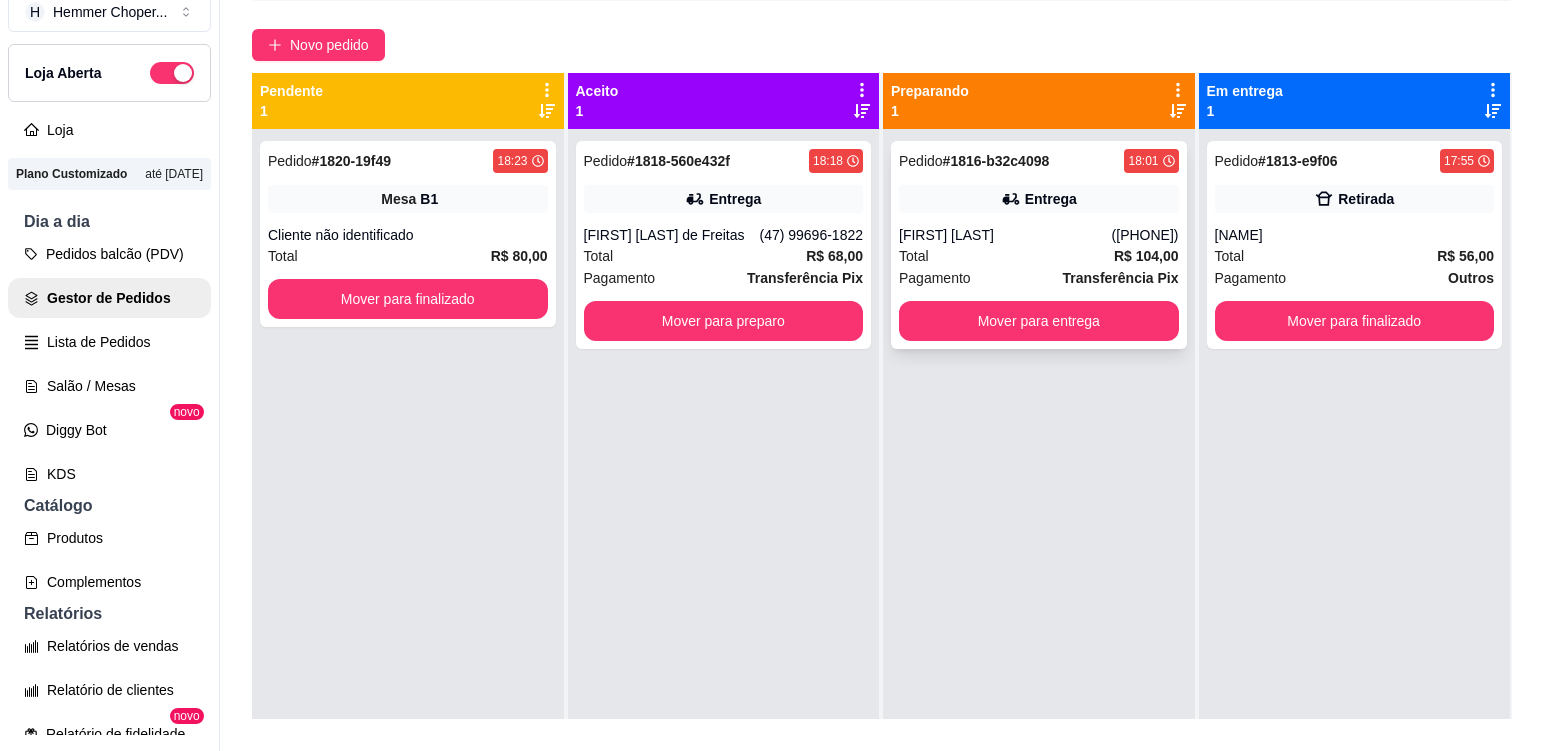 click on "Total R$ 104,00" at bounding box center [1039, 256] 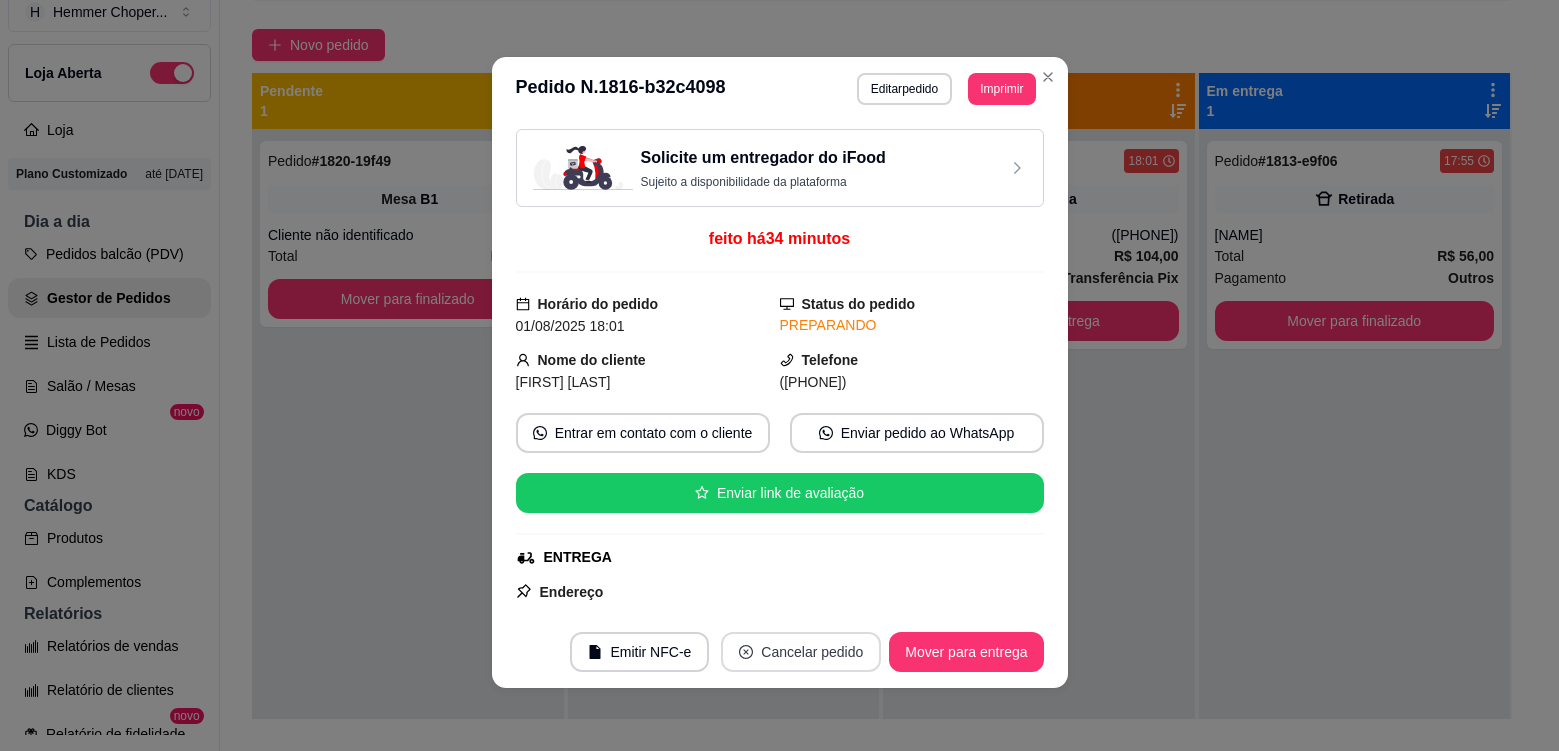 scroll, scrollTop: 4, scrollLeft: 0, axis: vertical 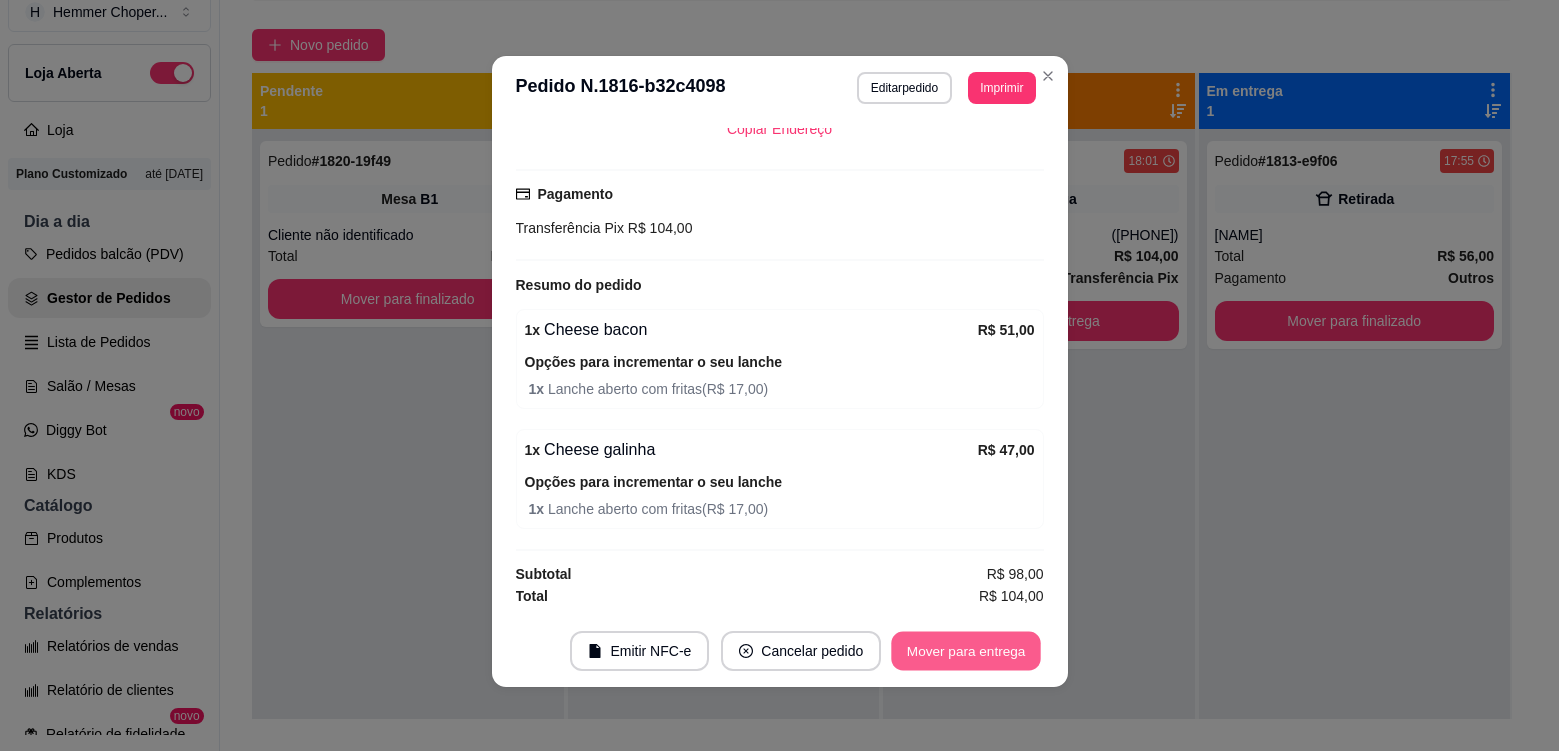 click on "Mover para entrega" at bounding box center [967, 651] 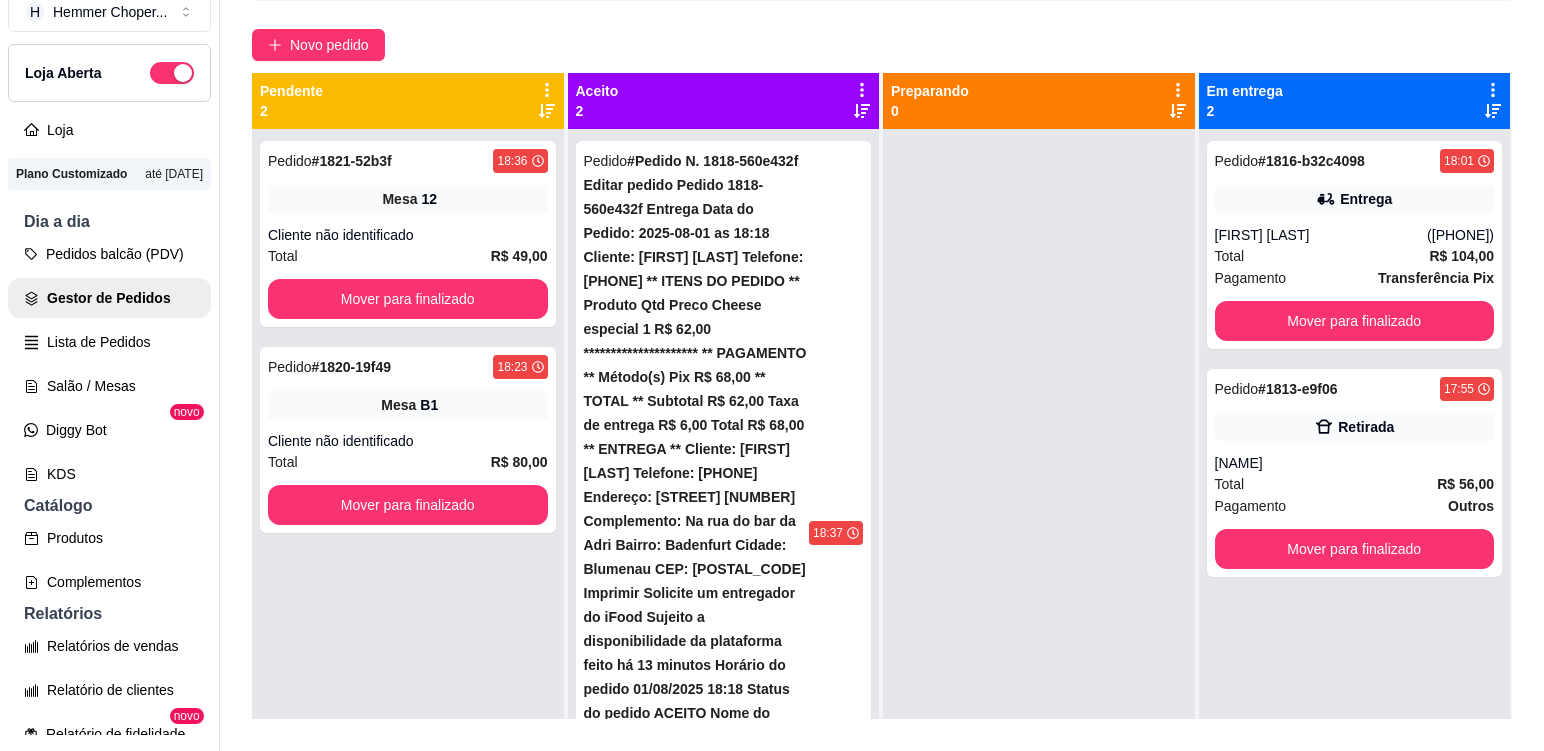 click on "Total R$ 68,00" at bounding box center [724, 1228] 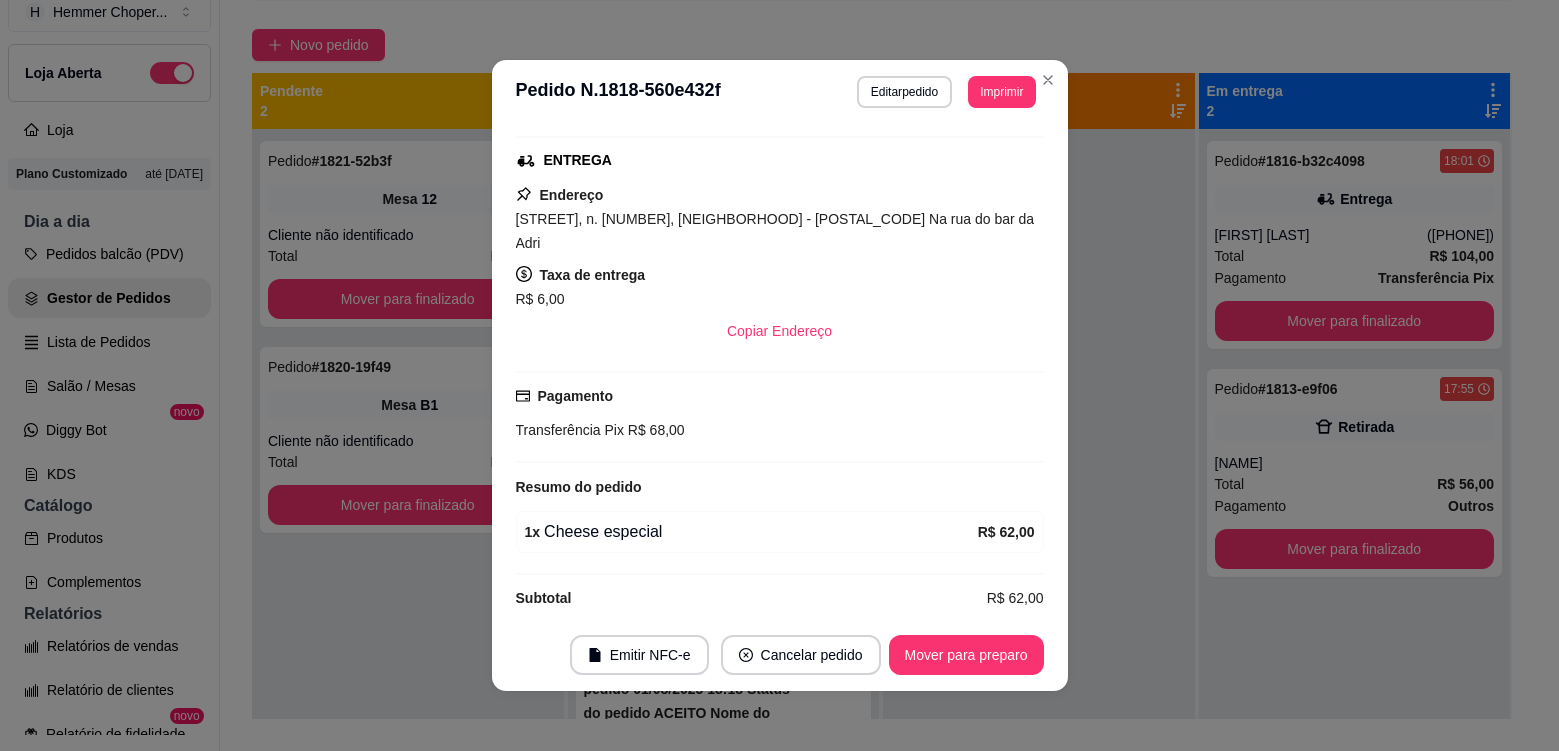 scroll, scrollTop: 420, scrollLeft: 0, axis: vertical 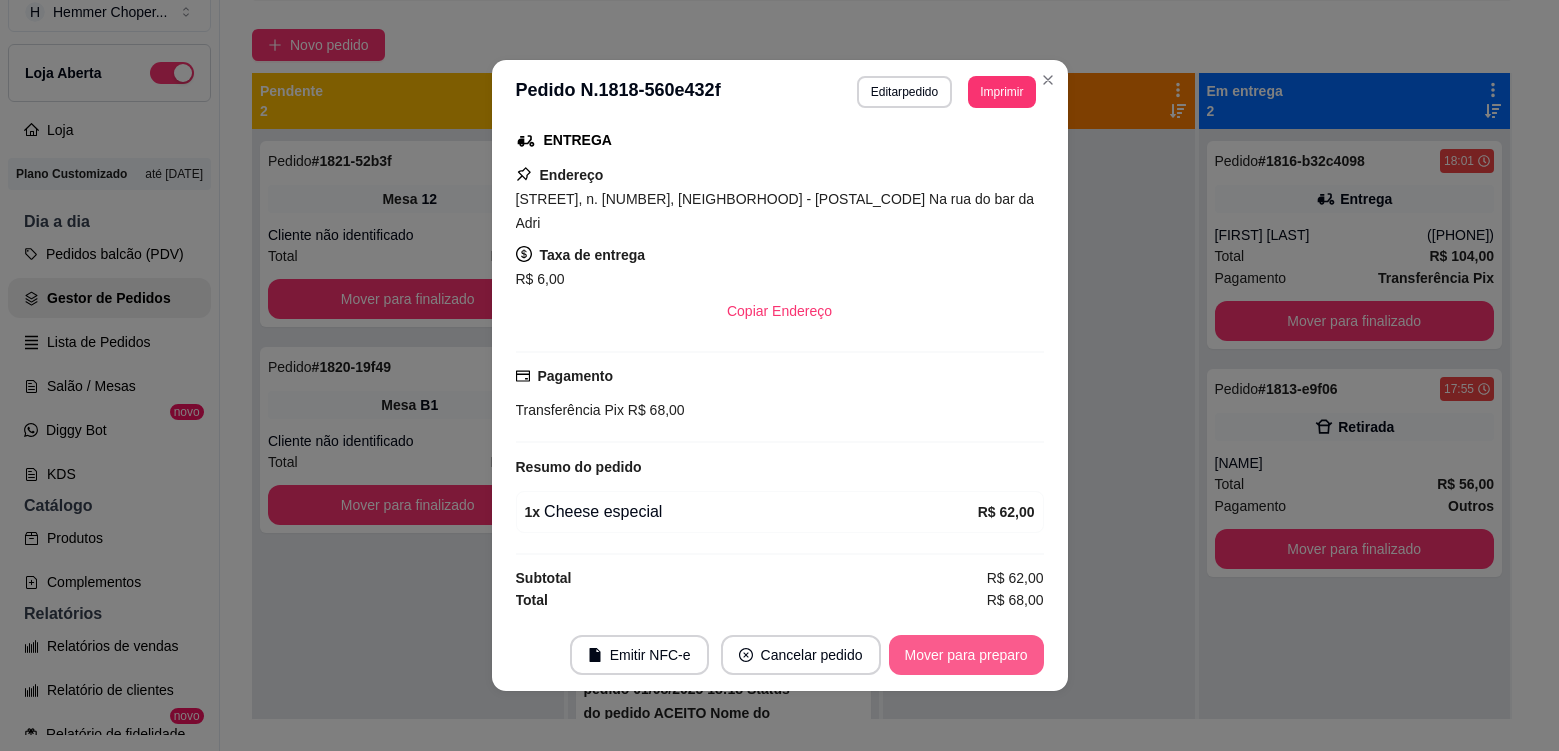 click on "Mover para preparo" at bounding box center [966, 655] 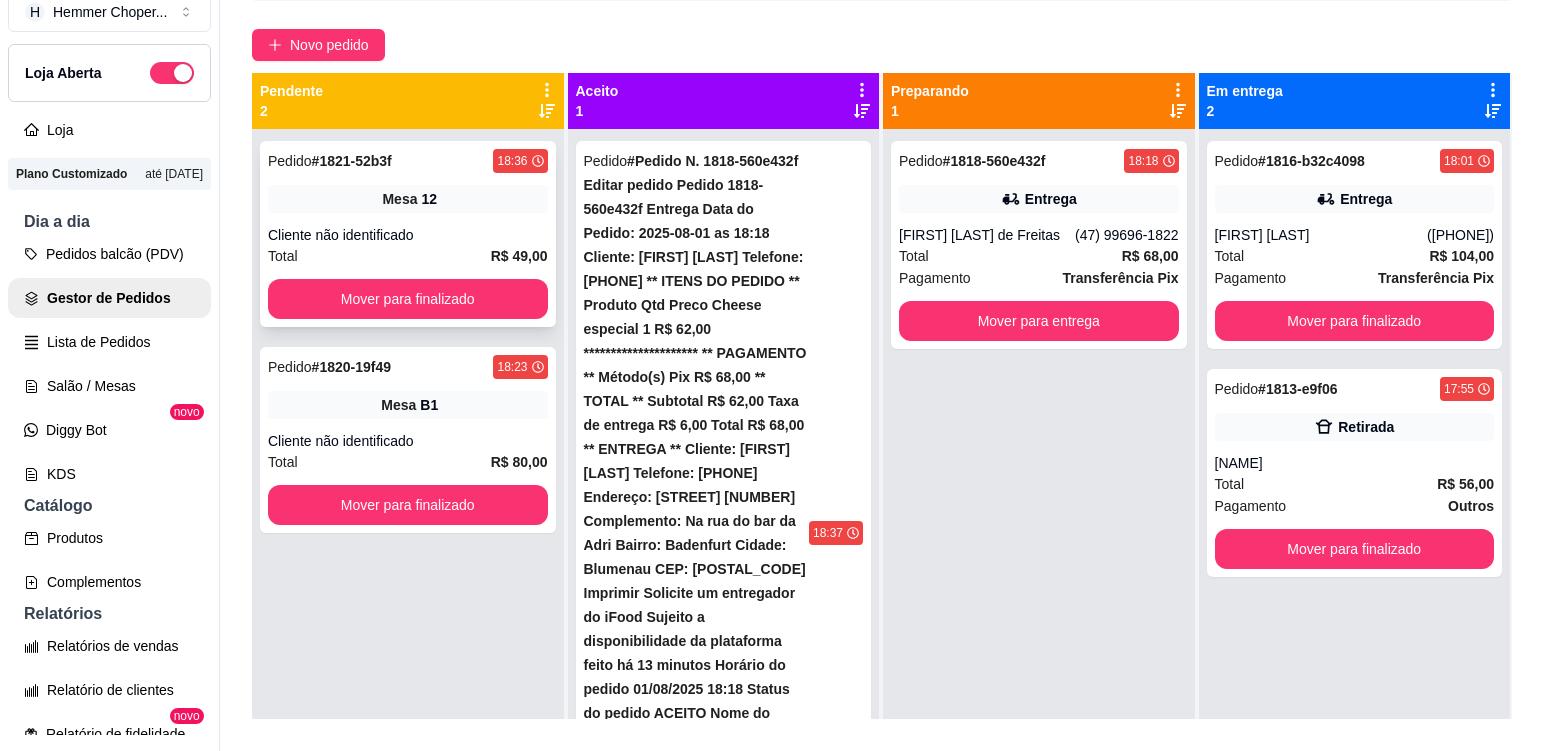 click on "Mesa 12" at bounding box center (408, 199) 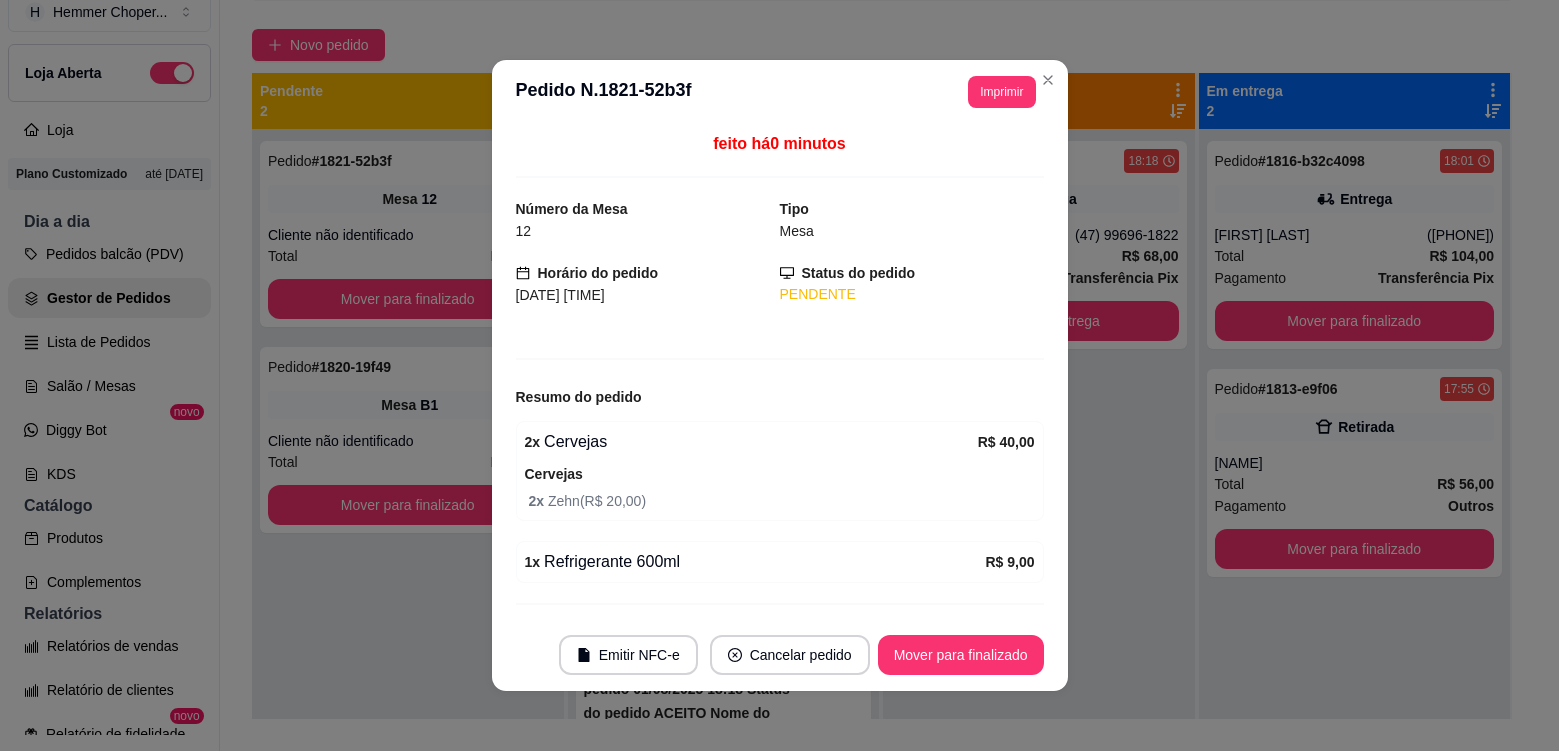 scroll, scrollTop: 50, scrollLeft: 0, axis: vertical 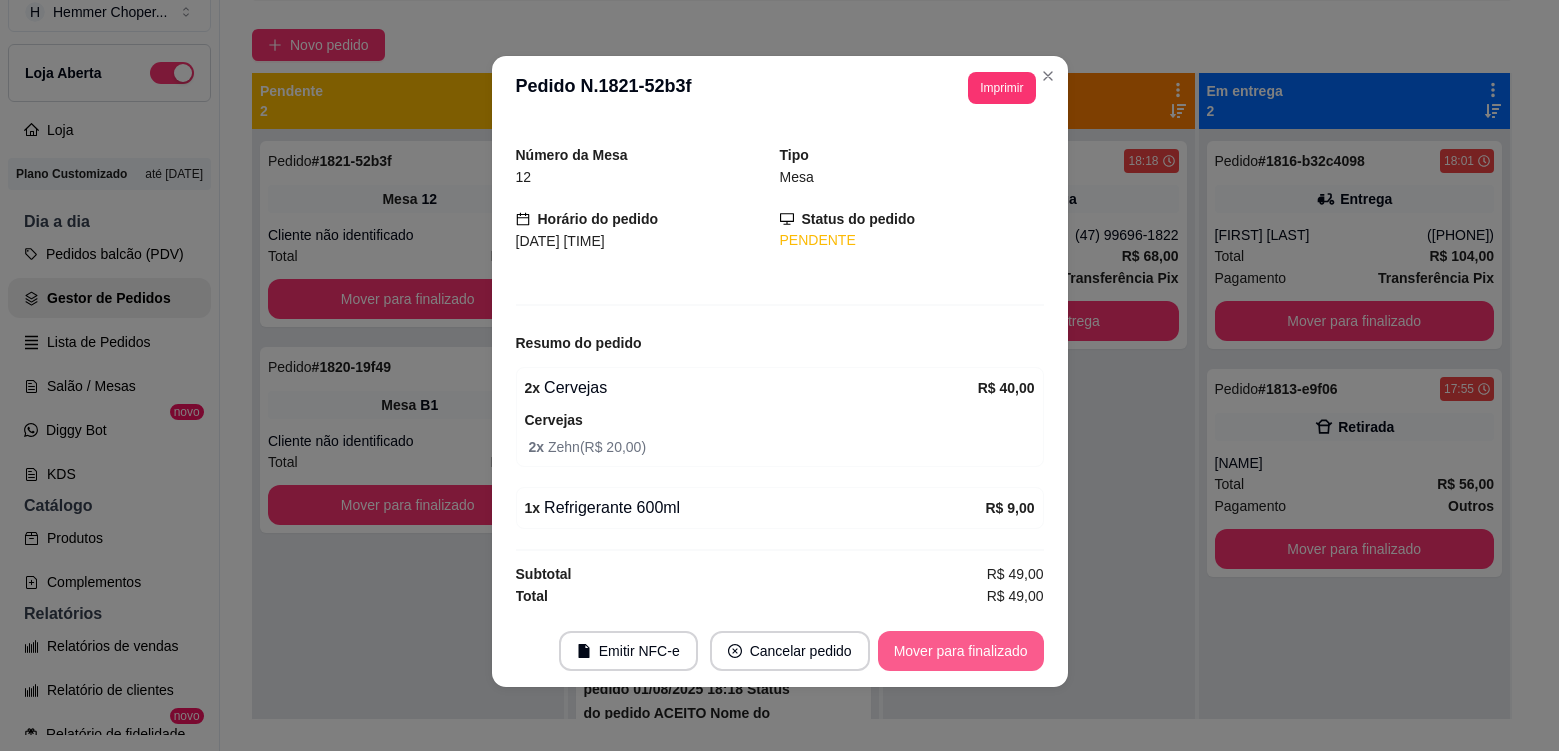 click on "Mover para finalizado" at bounding box center [961, 651] 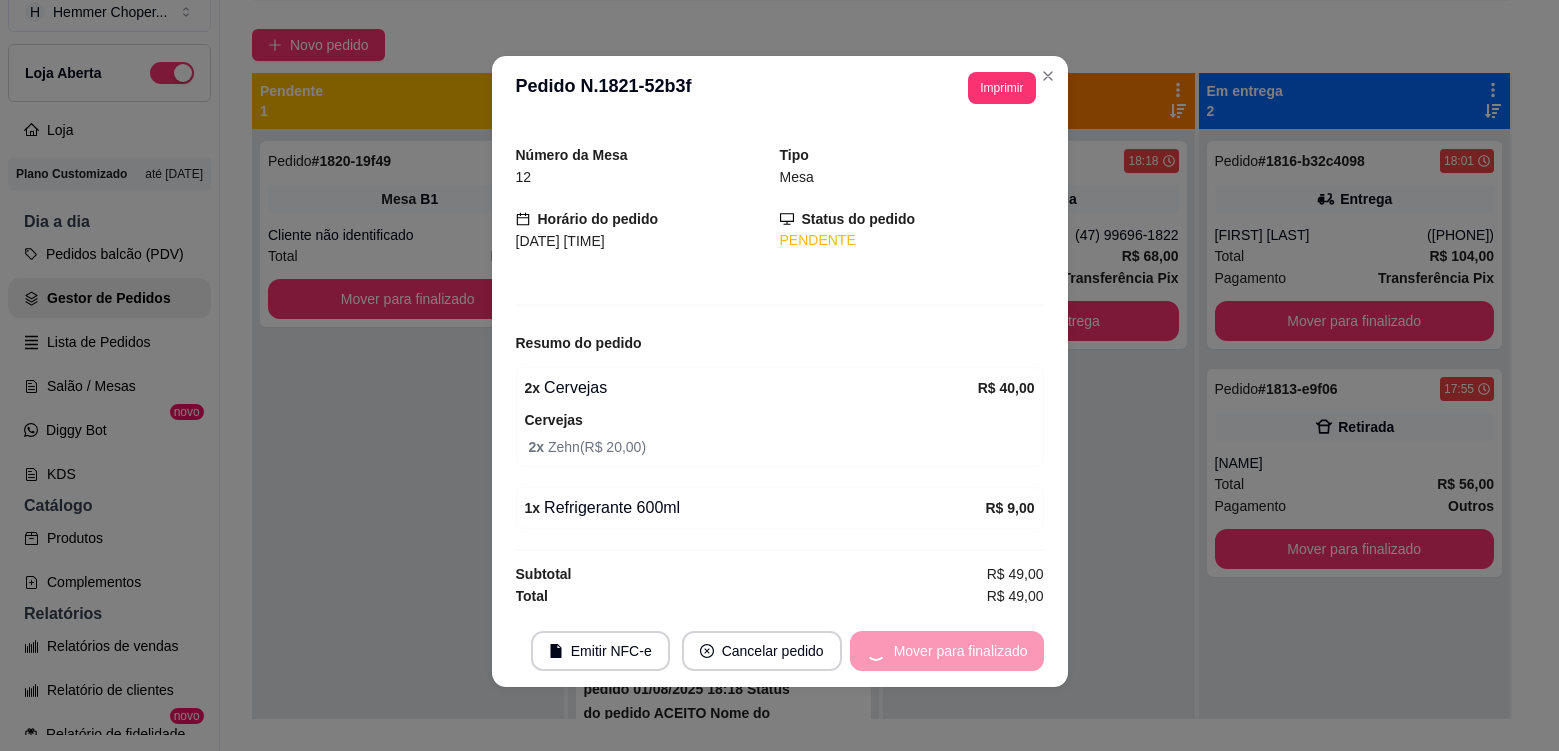 scroll, scrollTop: 0, scrollLeft: 0, axis: both 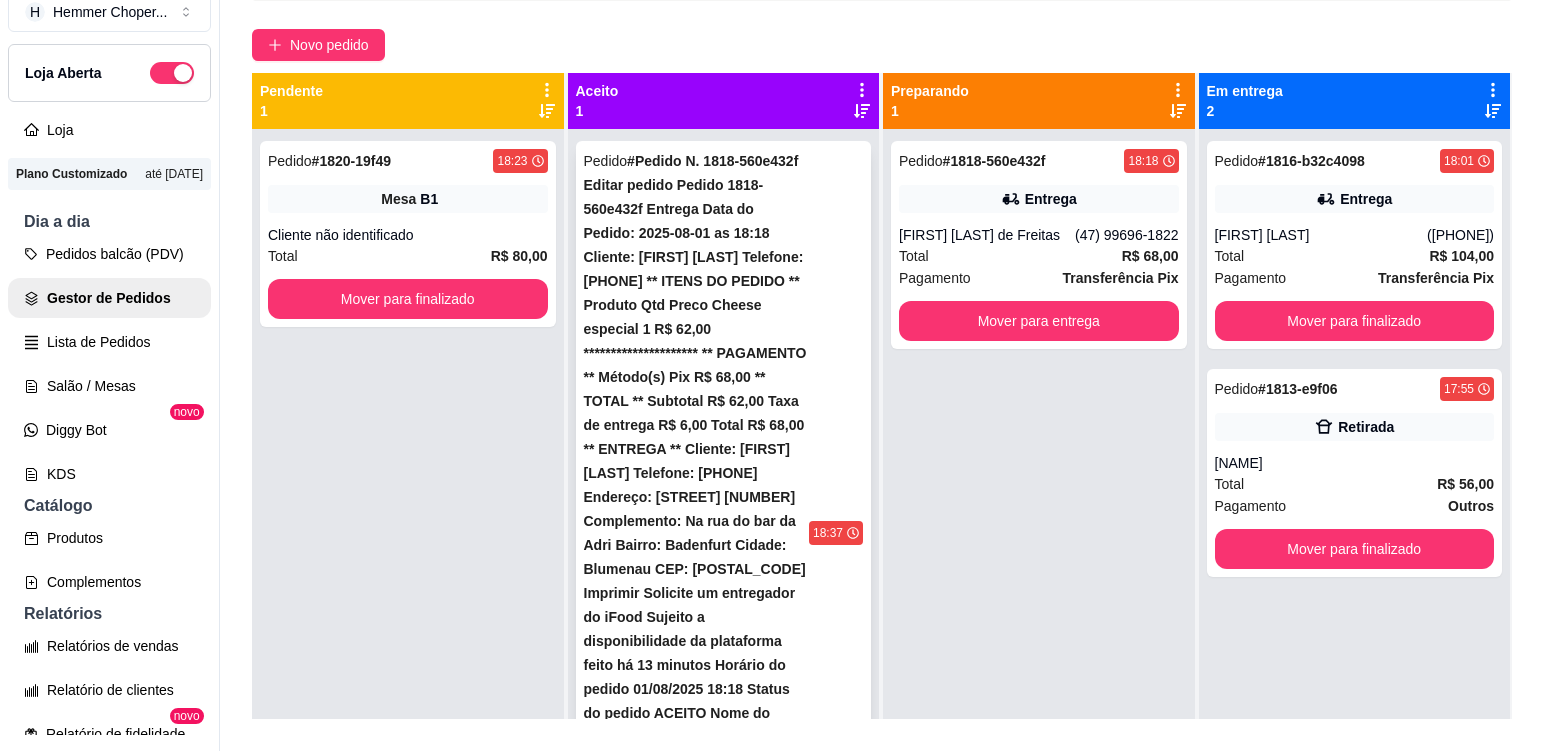 click on "Pagamento Cartão de crédito" at bounding box center (724, 1022) 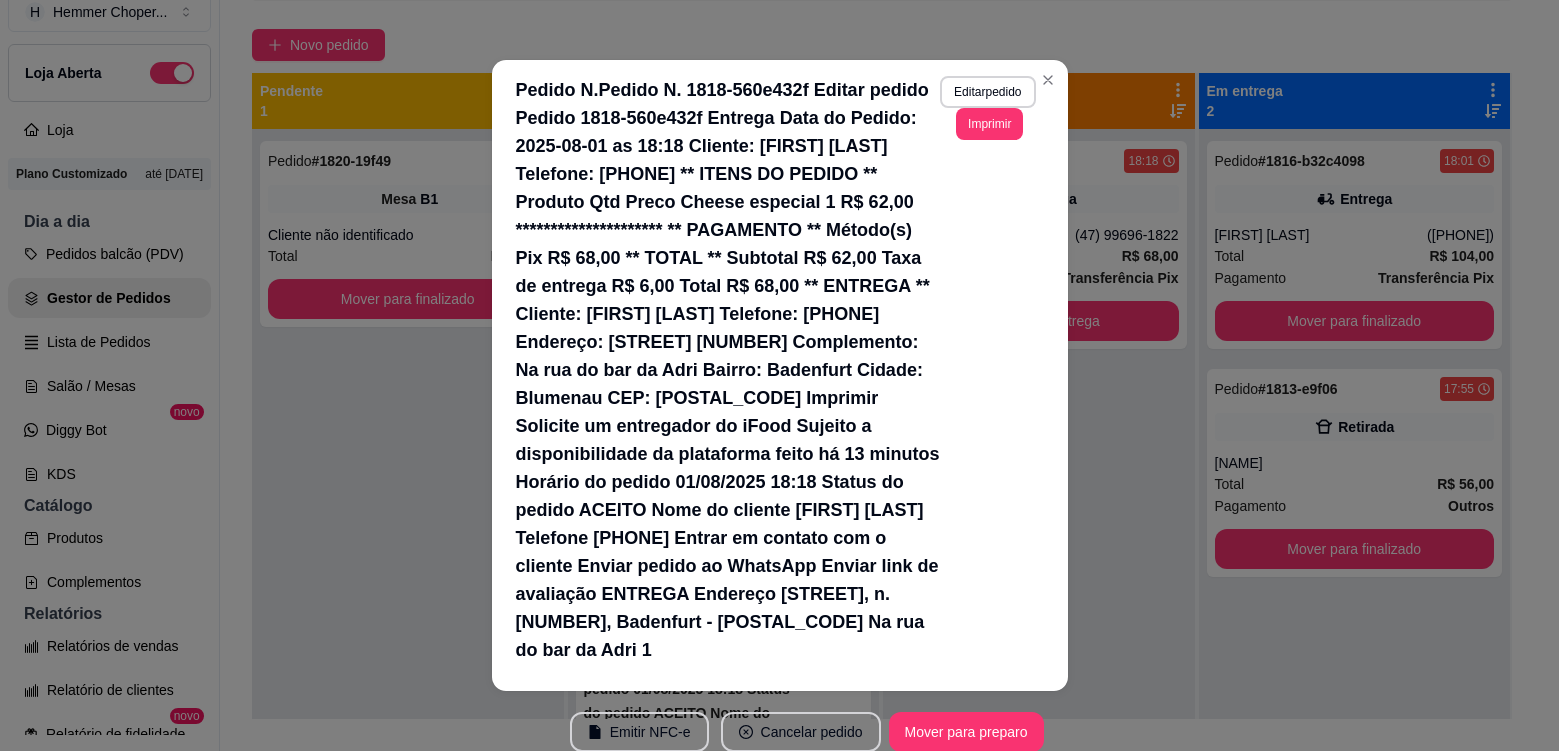scroll, scrollTop: 454, scrollLeft: 0, axis: vertical 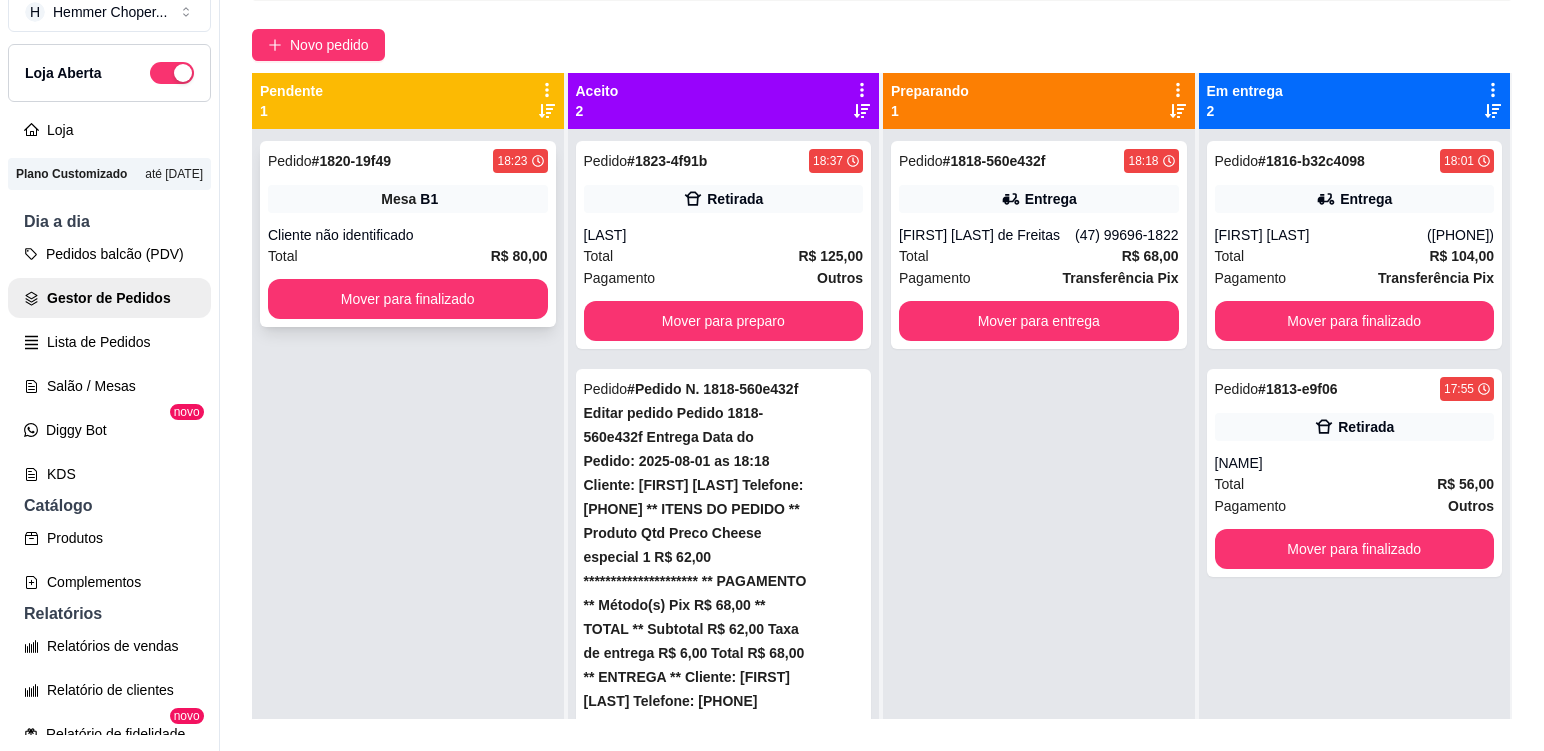 click on "Mesa B1" at bounding box center [408, 199] 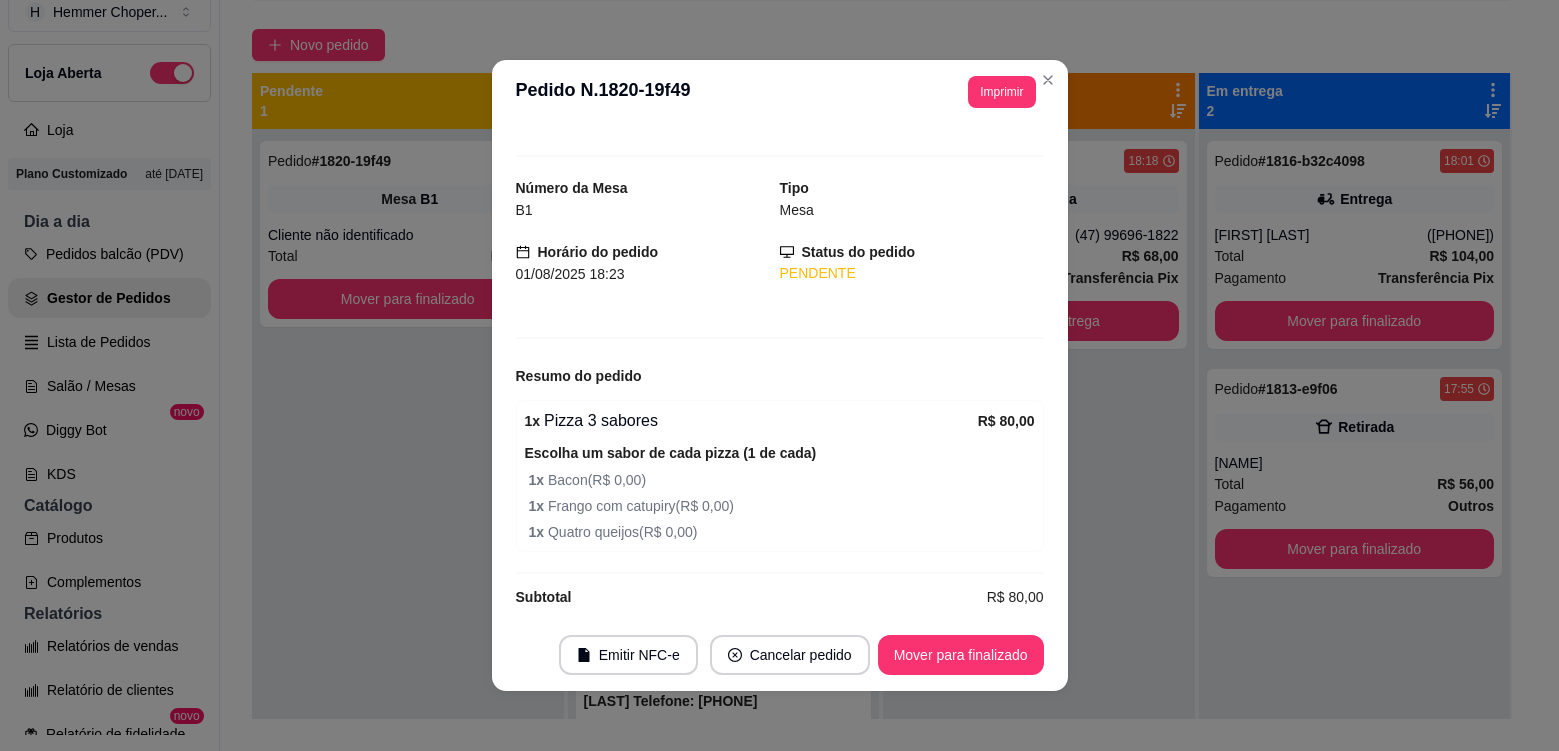 scroll, scrollTop: 40, scrollLeft: 0, axis: vertical 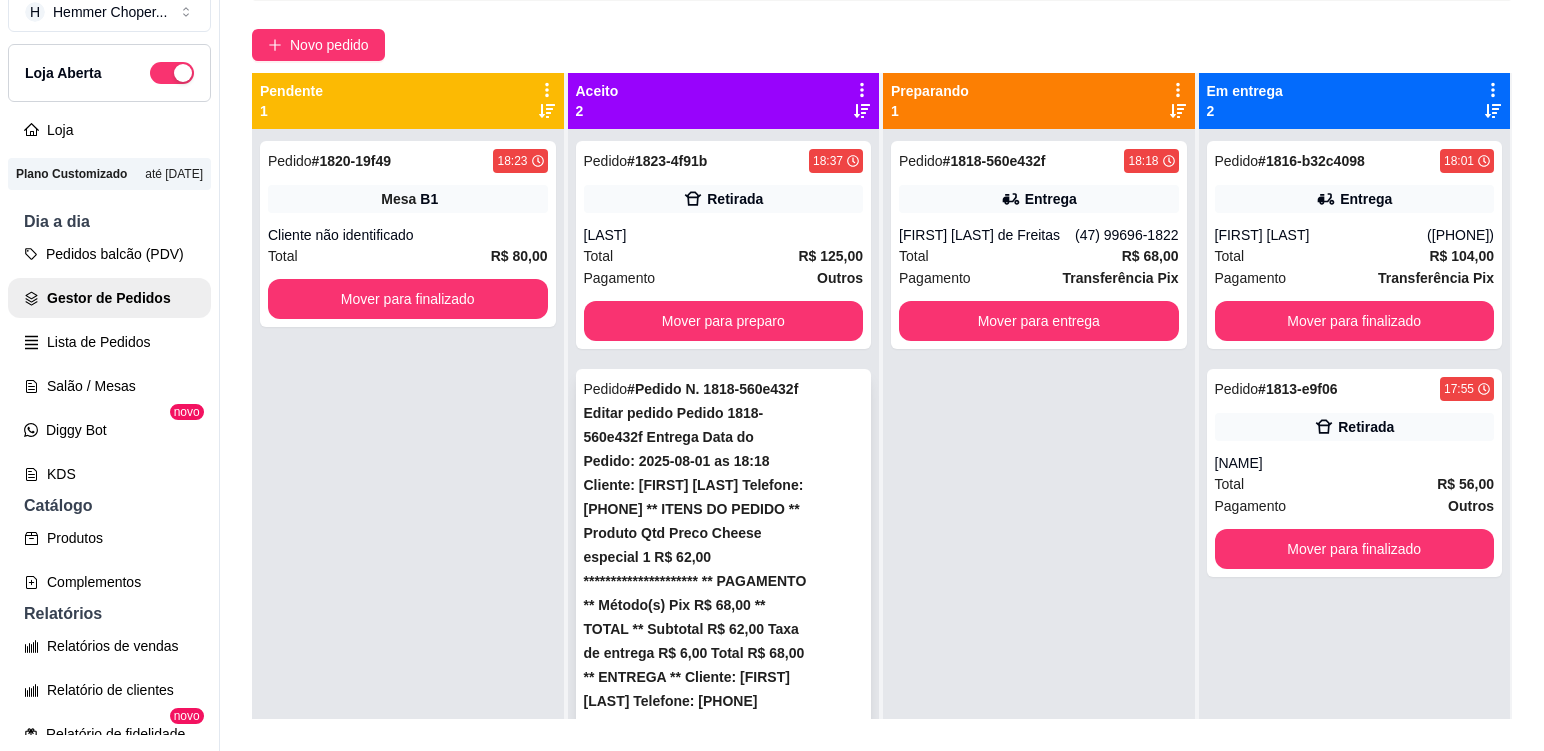 click on "[NAME]" at bounding box center [672, 1207] 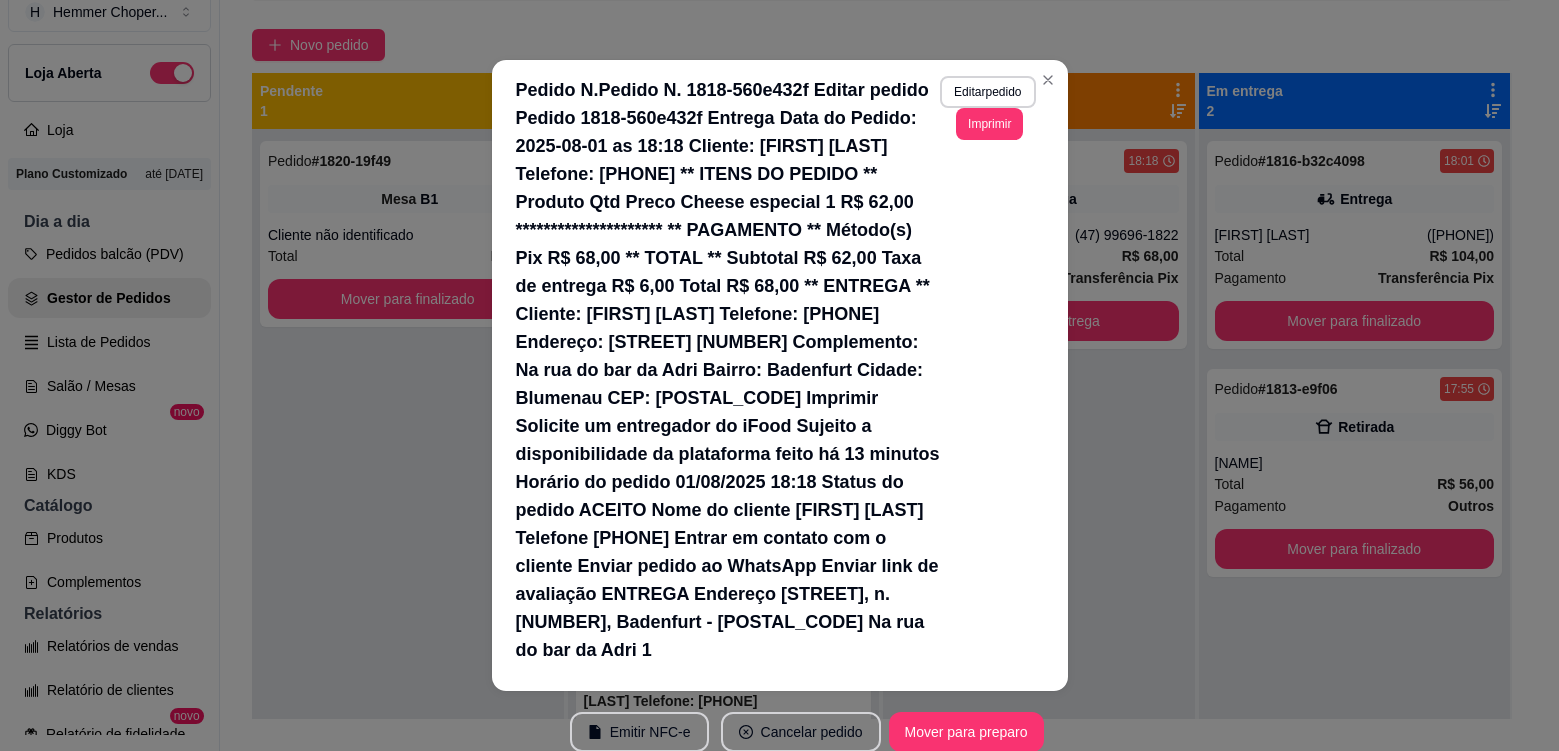 scroll, scrollTop: 454, scrollLeft: 0, axis: vertical 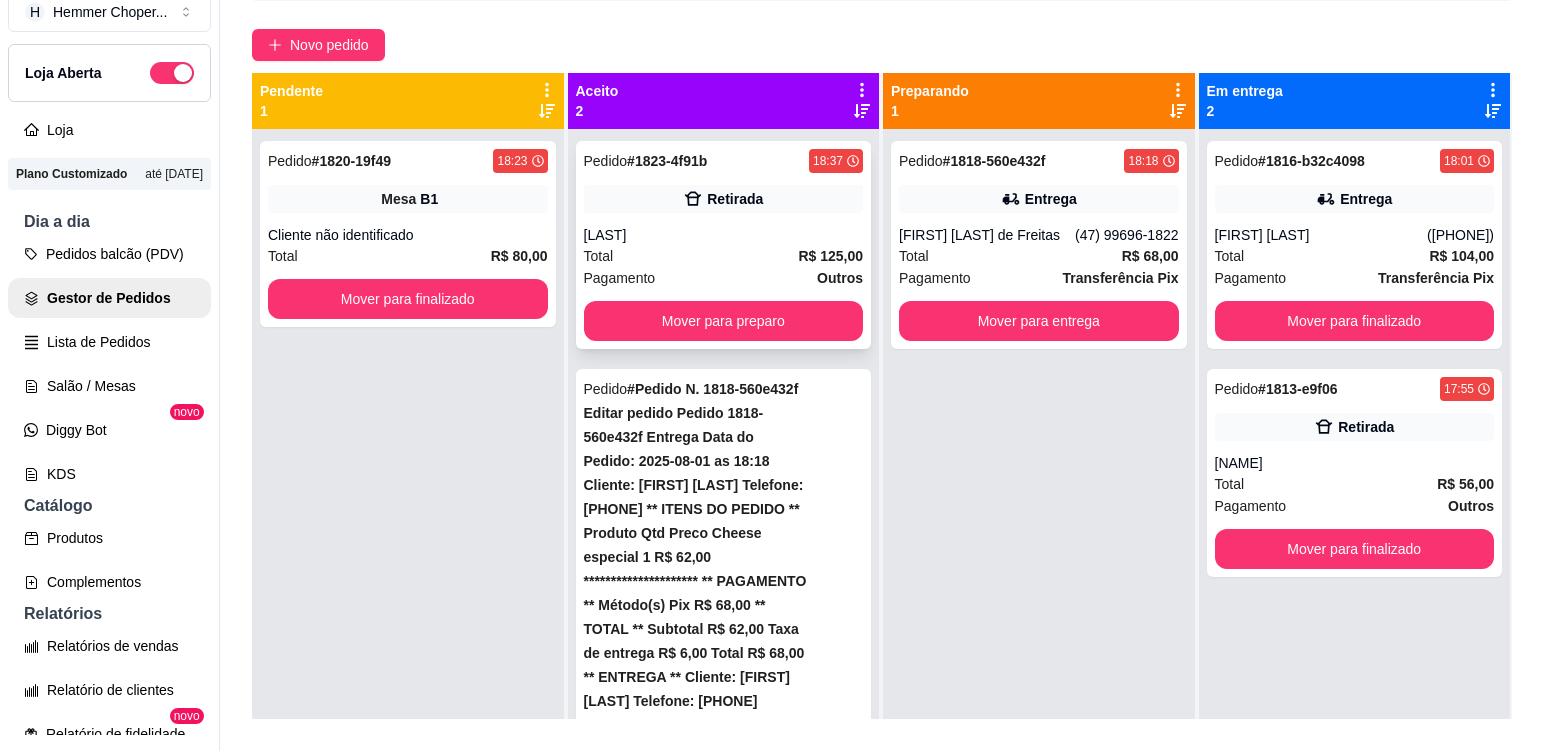 click on "[LAST]" at bounding box center (724, 235) 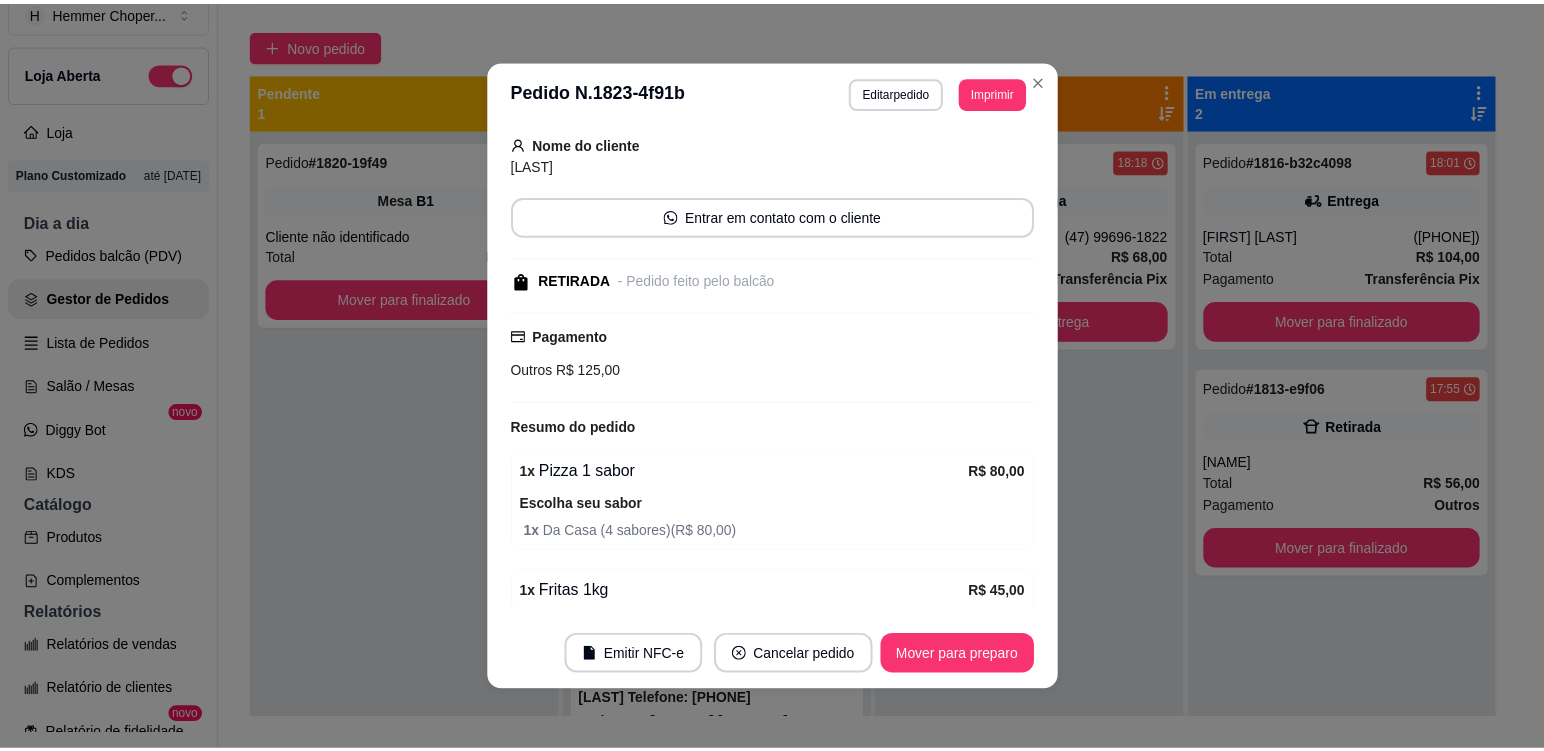 scroll, scrollTop: 202, scrollLeft: 0, axis: vertical 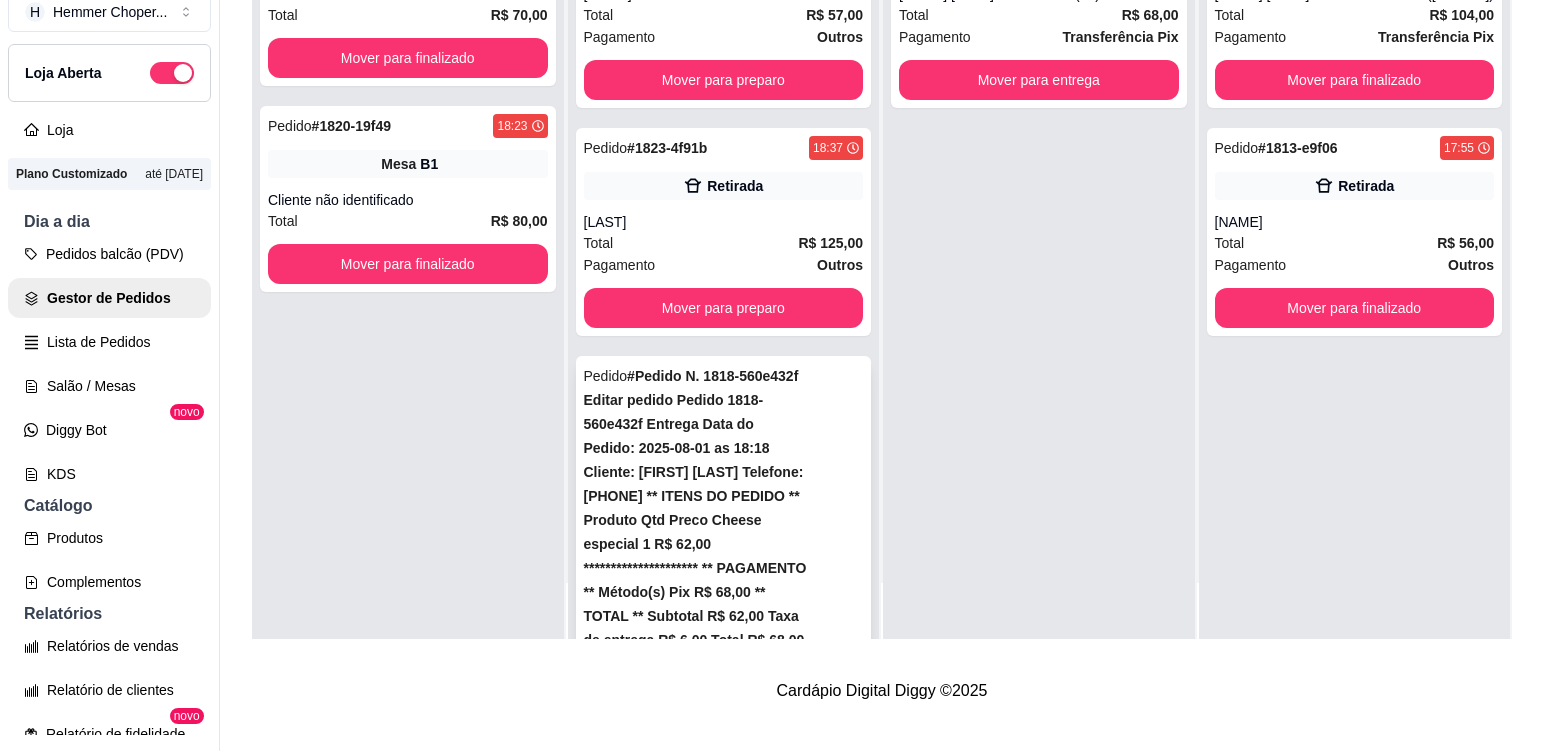 click on "Total R$ 117,00" at bounding box center (724, 1215) 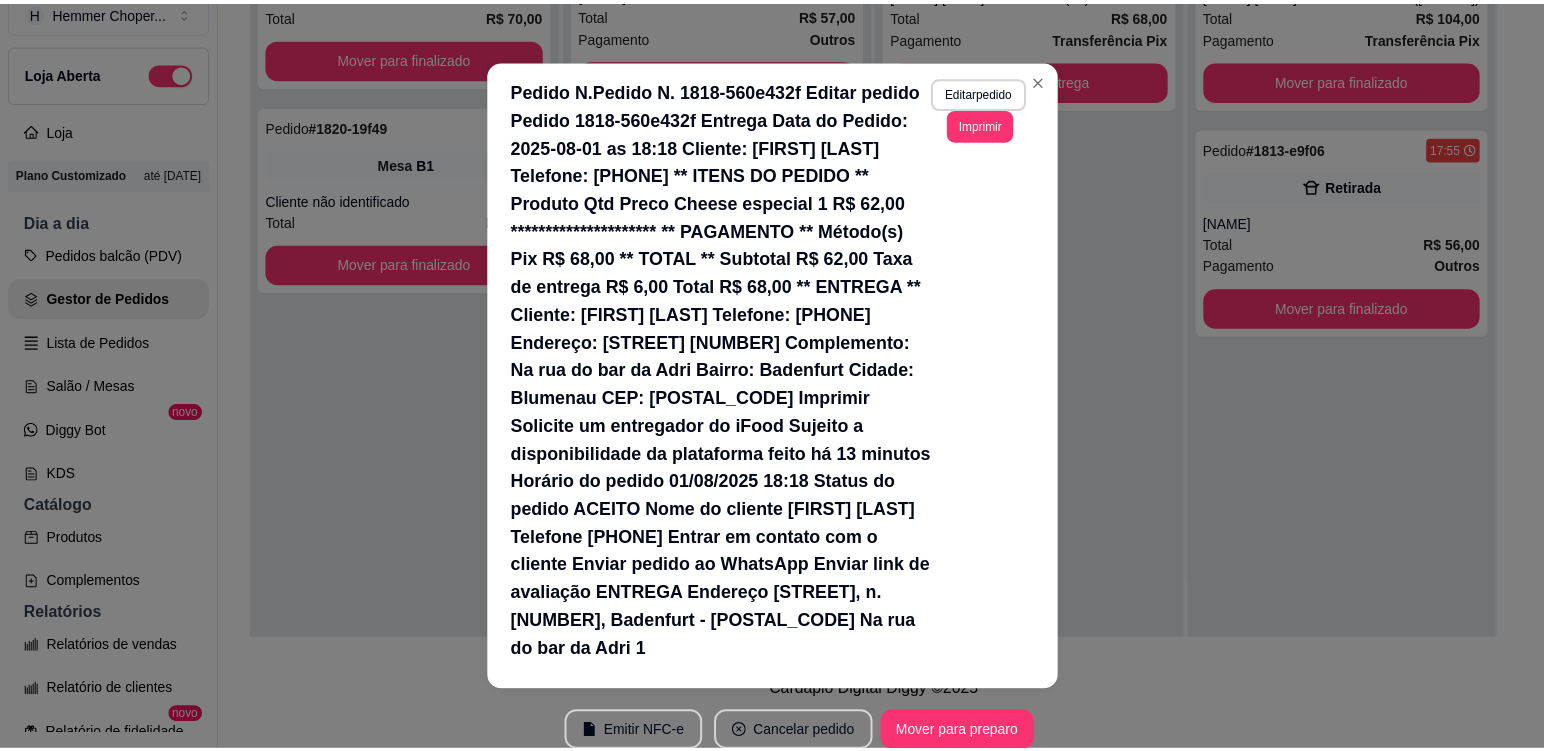 scroll, scrollTop: 200, scrollLeft: 0, axis: vertical 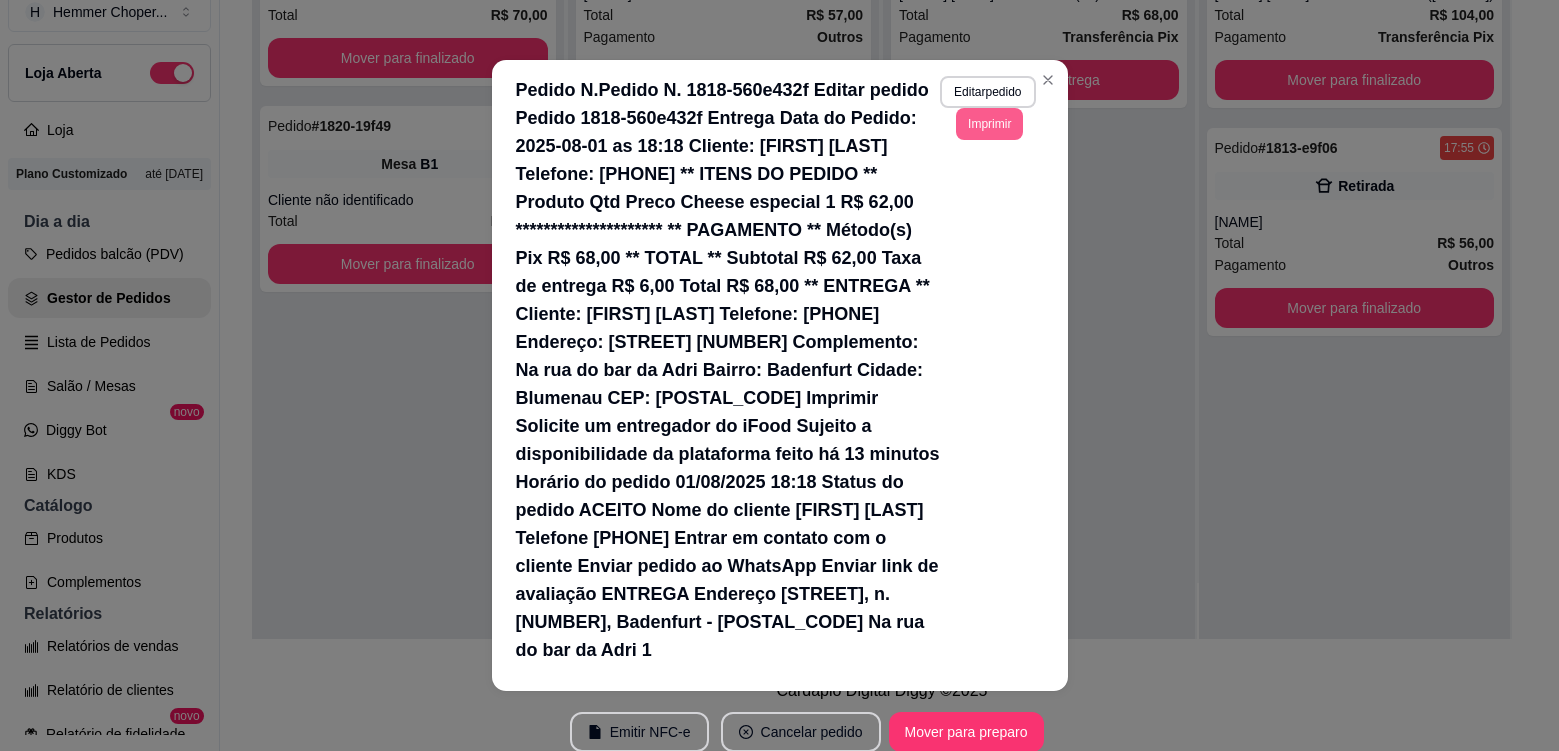 click on "Imprimir" at bounding box center (989, 124) 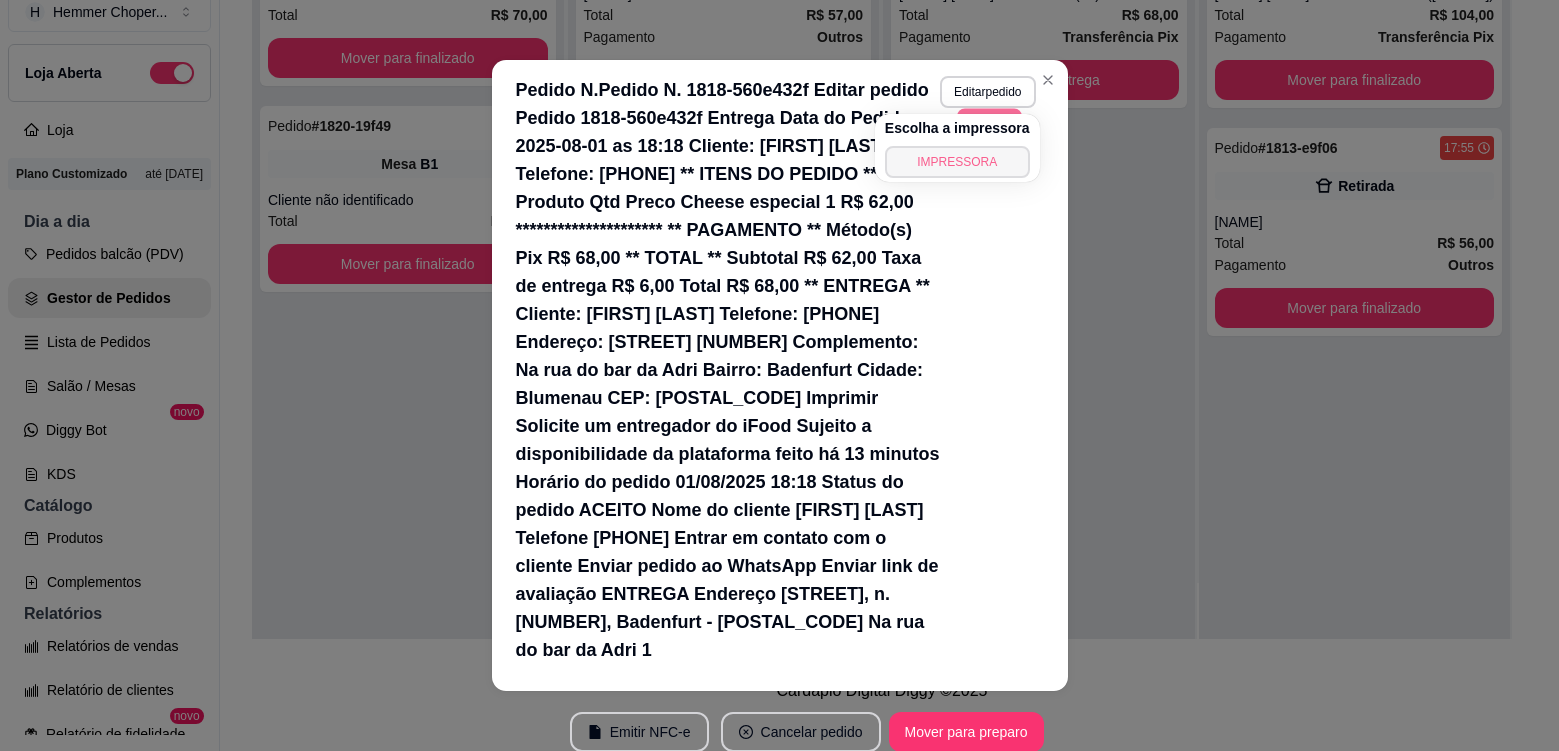 click on "IMPRESSORA" at bounding box center (957, 162) 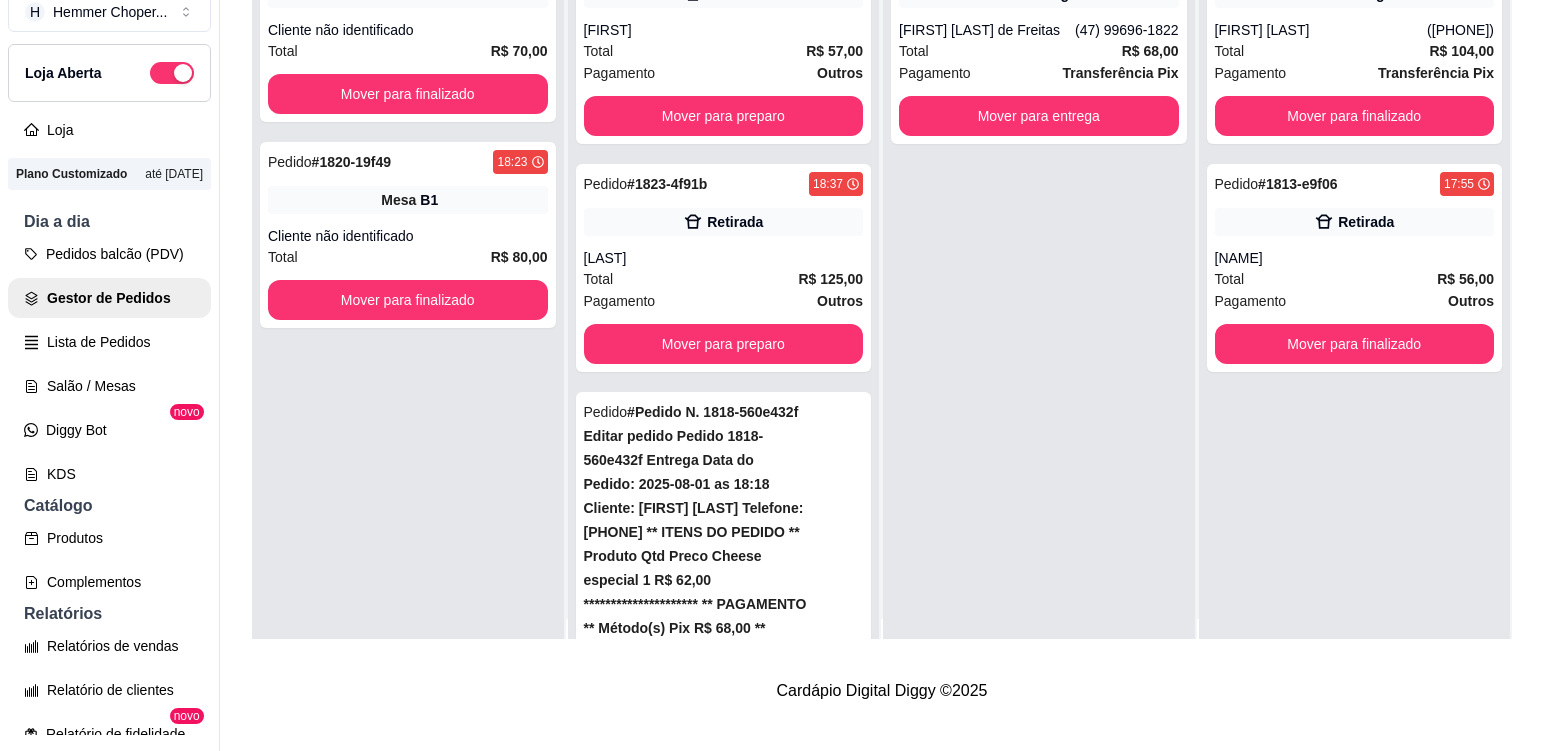scroll, scrollTop: 0, scrollLeft: 0, axis: both 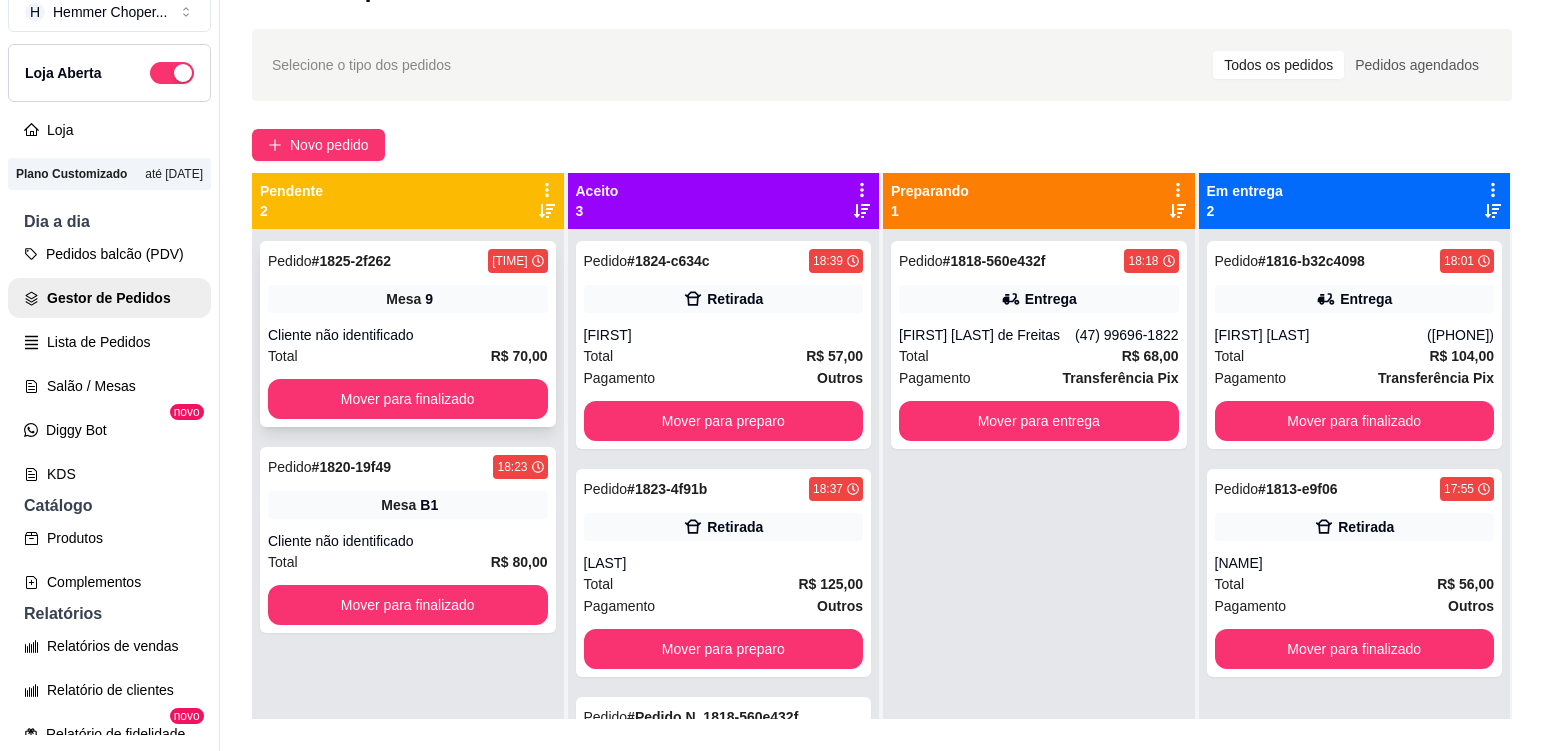 click on "Total R$ 70,00" at bounding box center (408, 356) 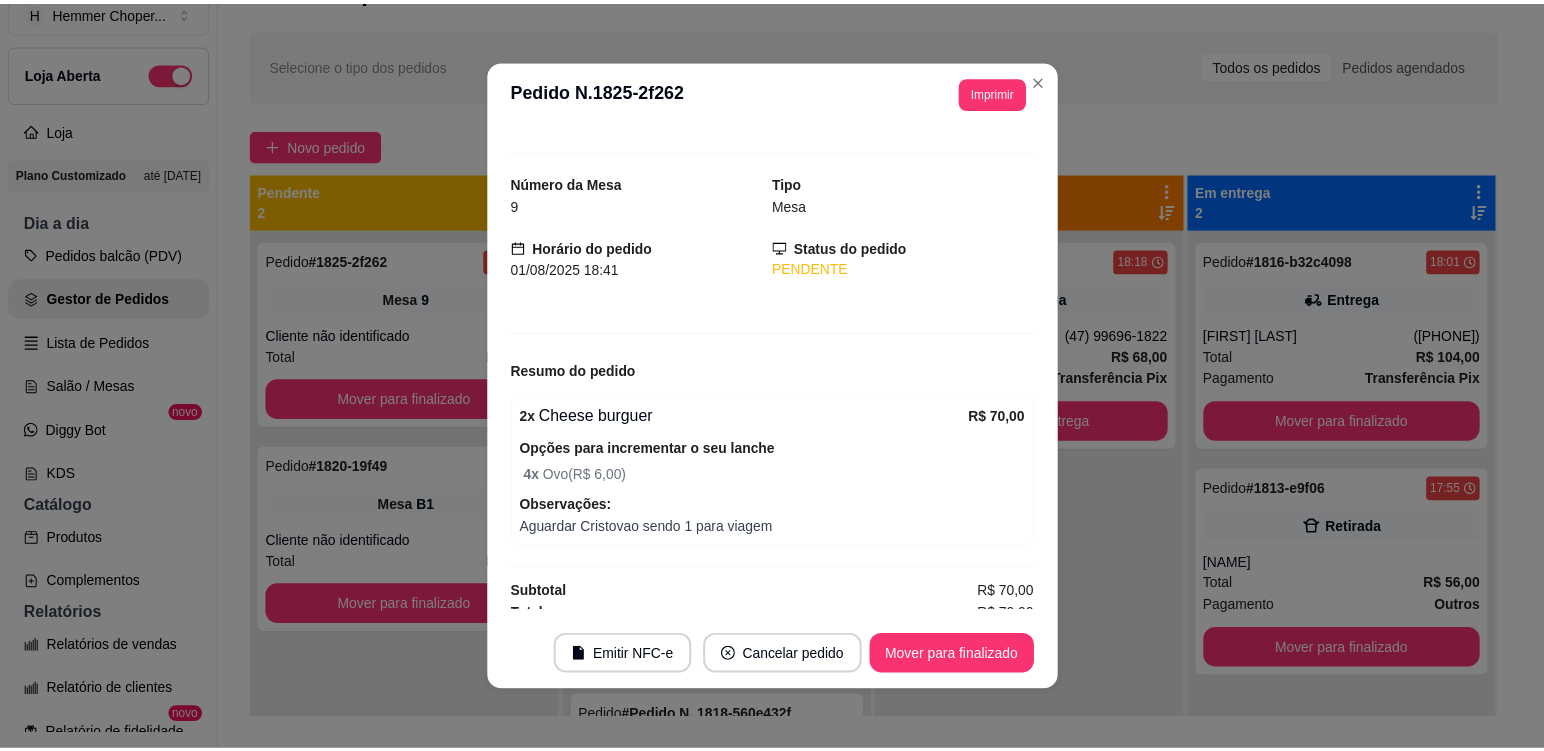 scroll, scrollTop: 40, scrollLeft: 0, axis: vertical 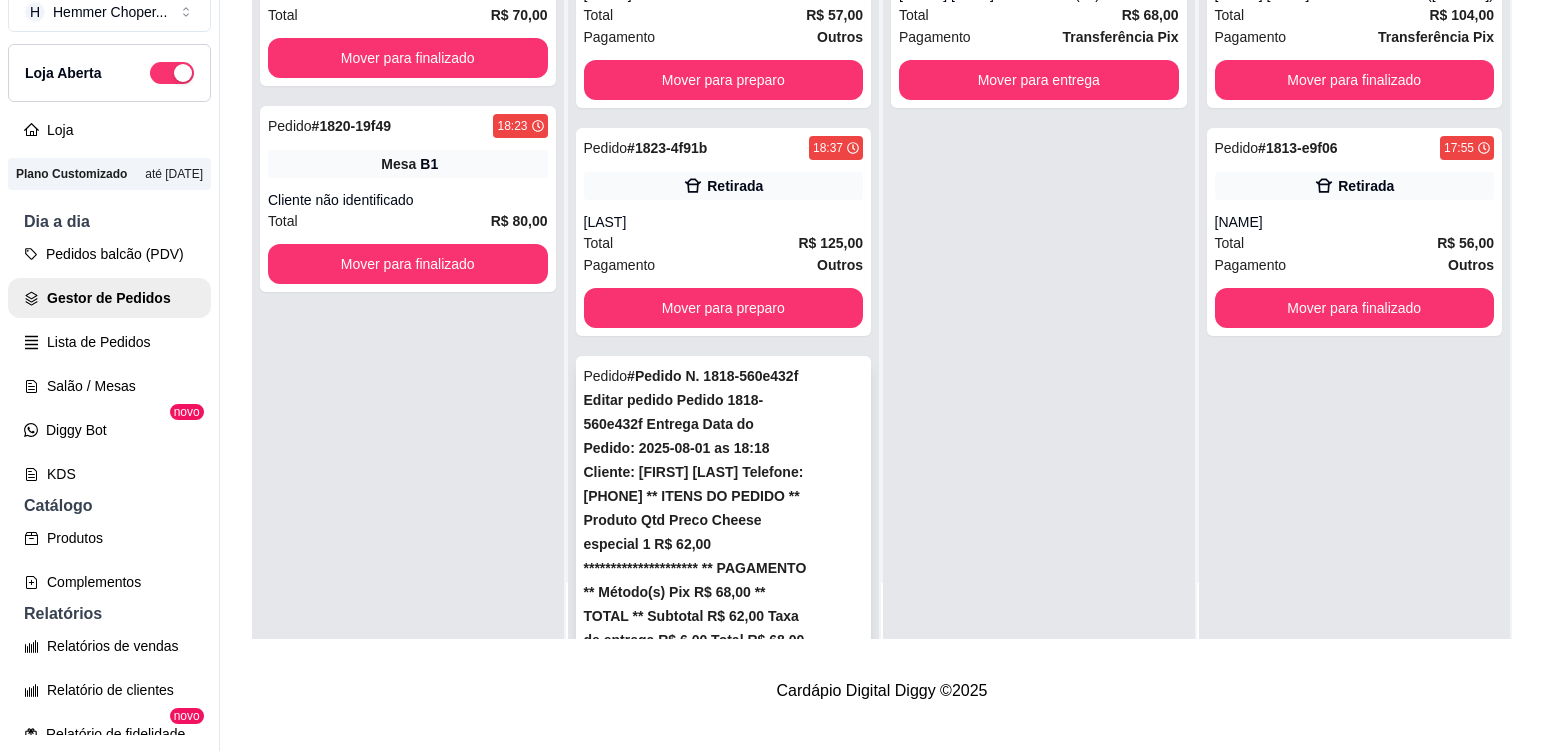click on "Total R$ 117,00" at bounding box center (724, 1215) 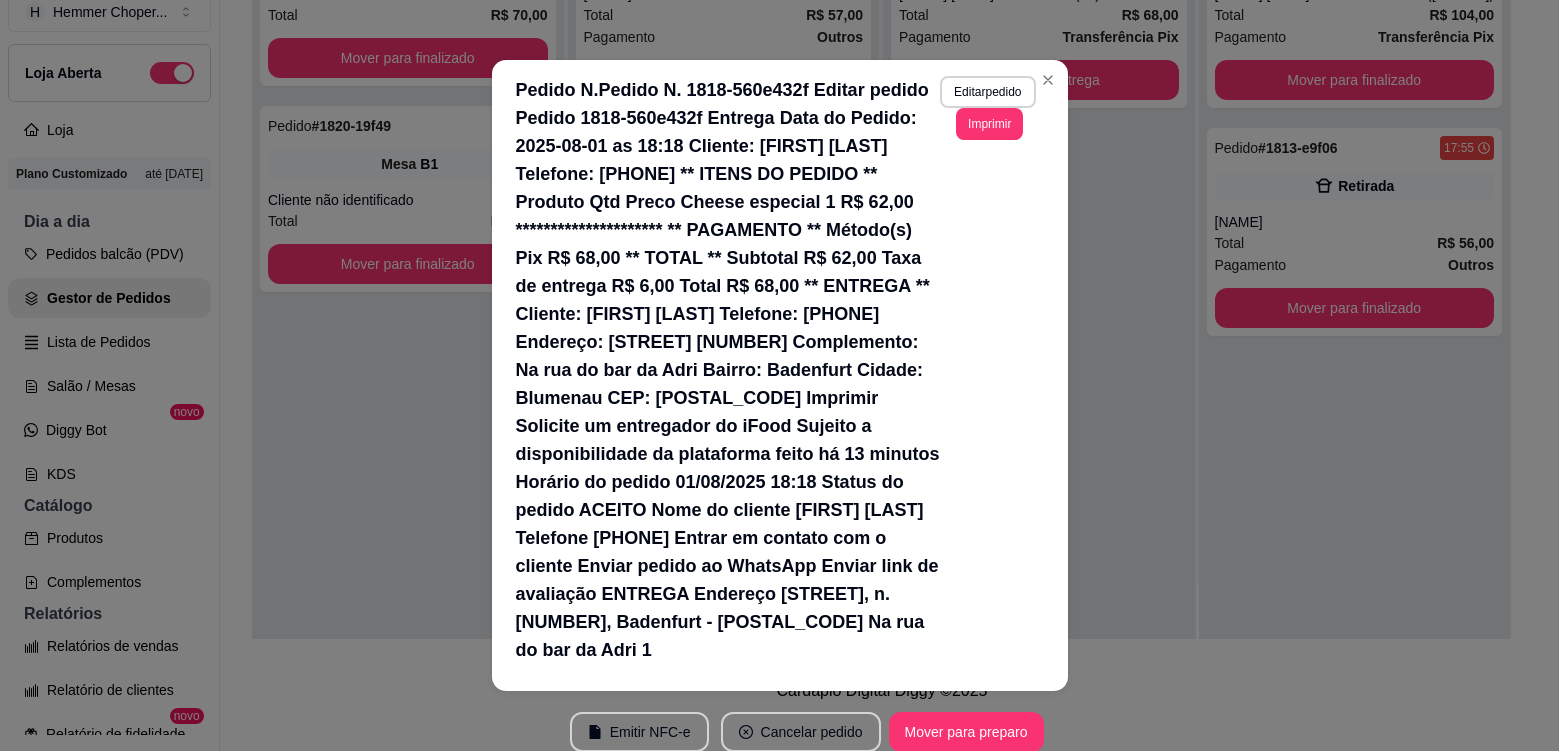 scroll, scrollTop: 454, scrollLeft: 0, axis: vertical 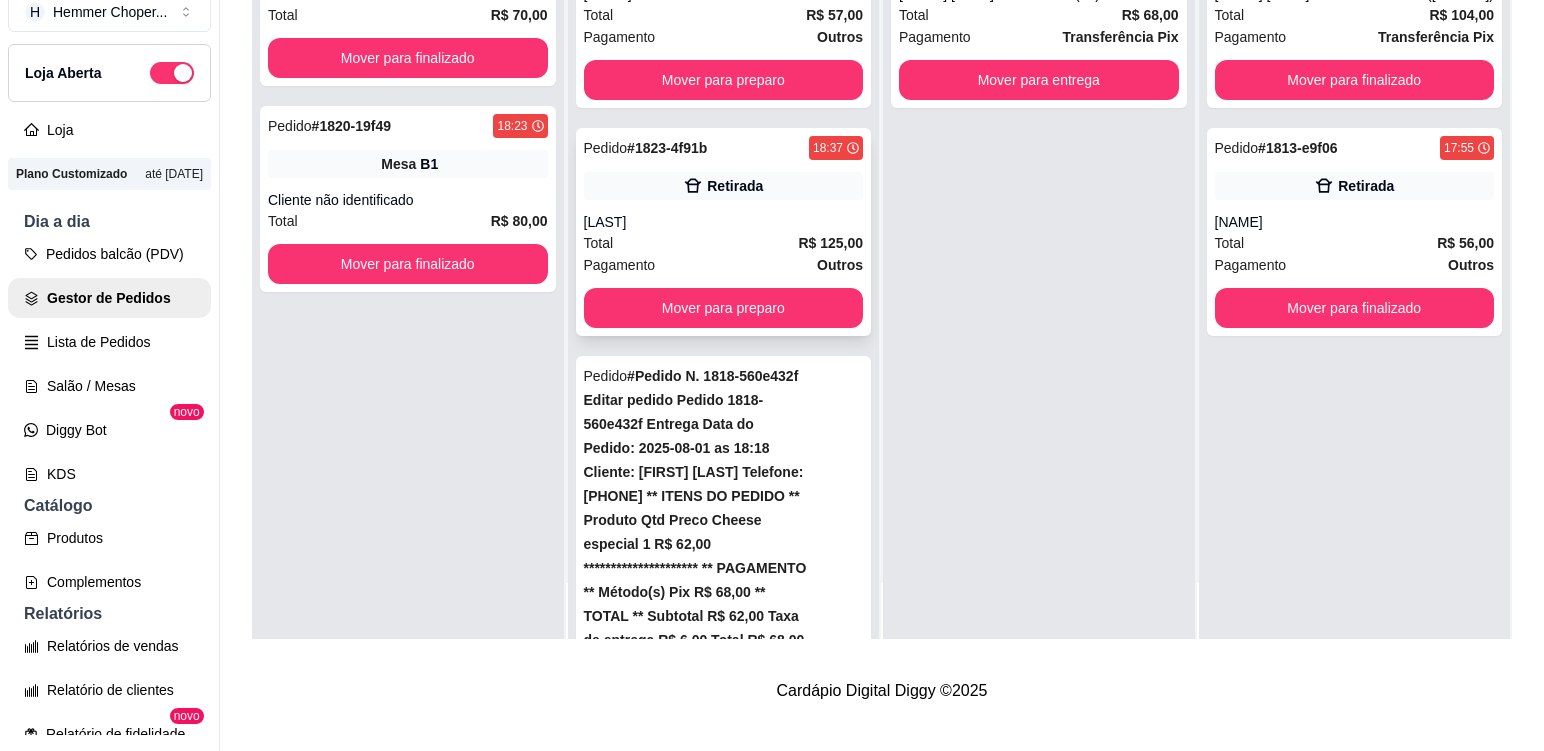 click on "Total R$ 125,00" at bounding box center (724, 243) 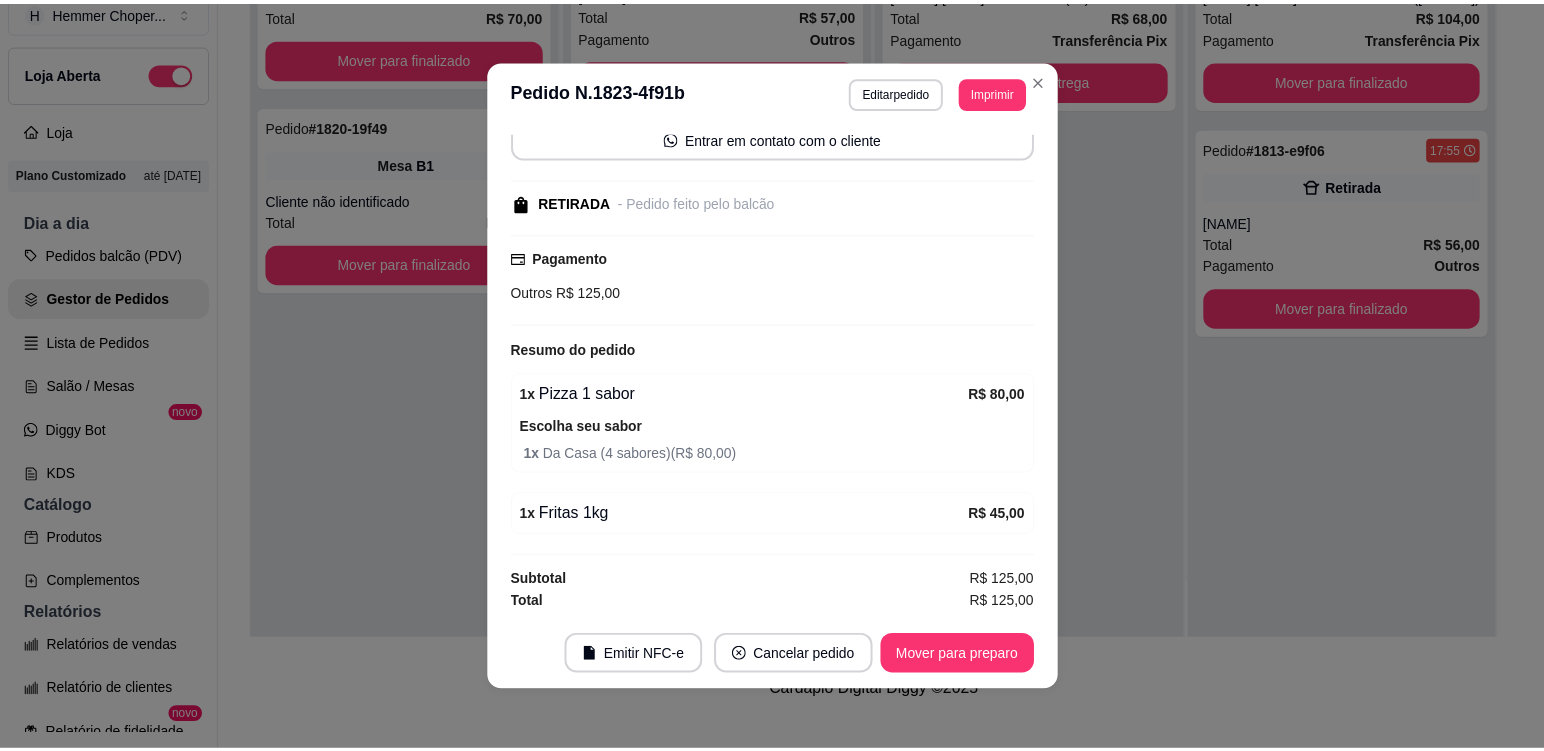 scroll, scrollTop: 202, scrollLeft: 0, axis: vertical 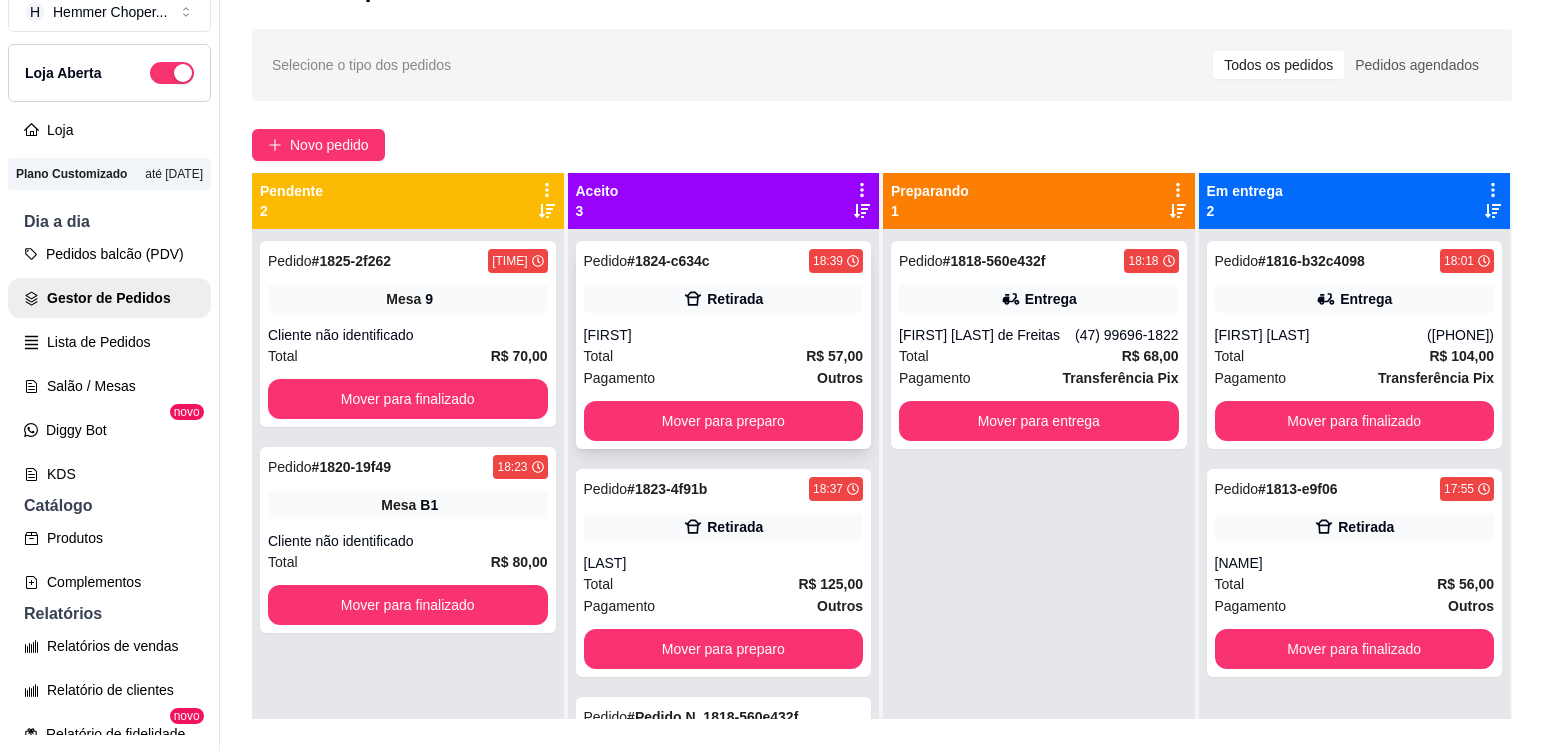 click on "mARA" at bounding box center [724, 335] 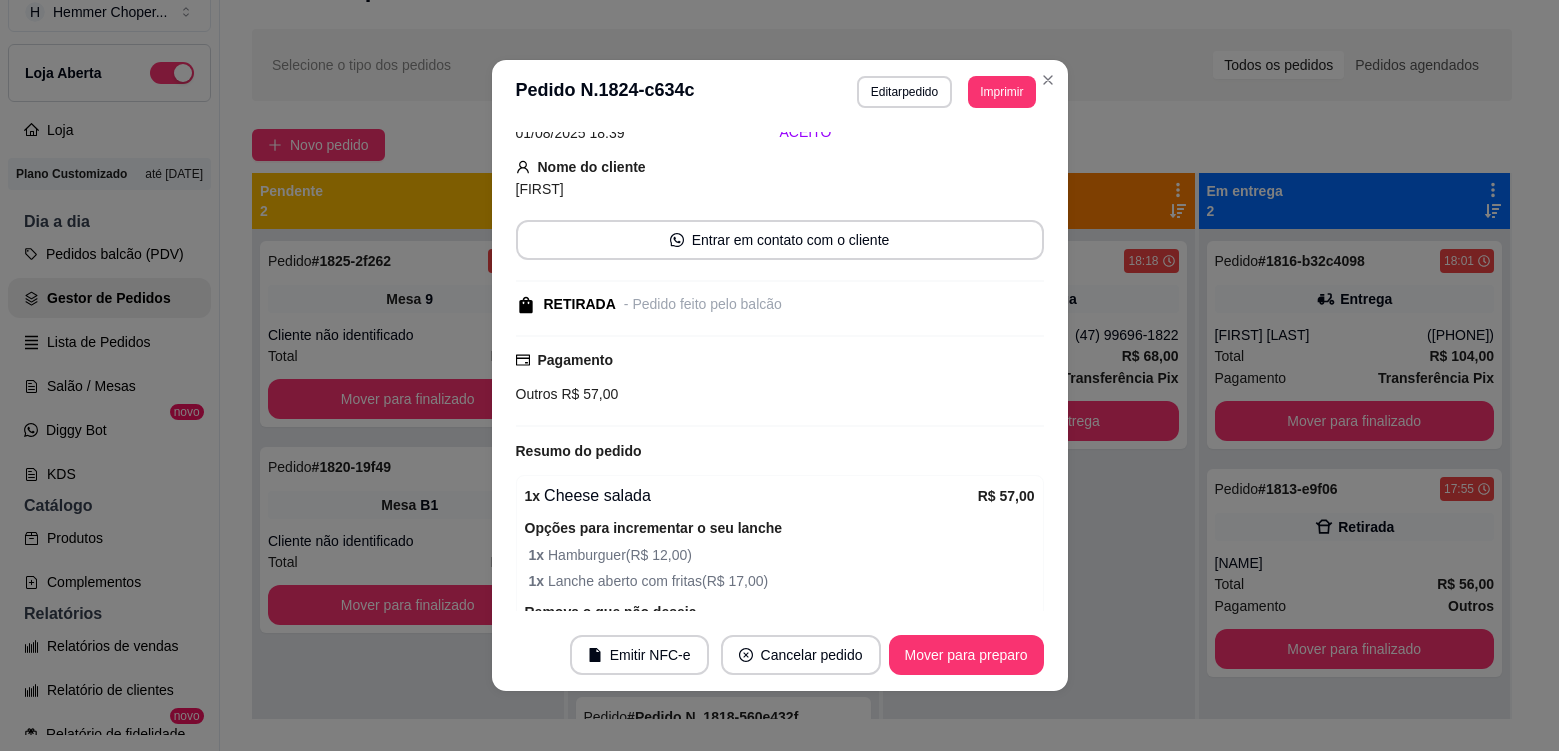 scroll, scrollTop: 224, scrollLeft: 0, axis: vertical 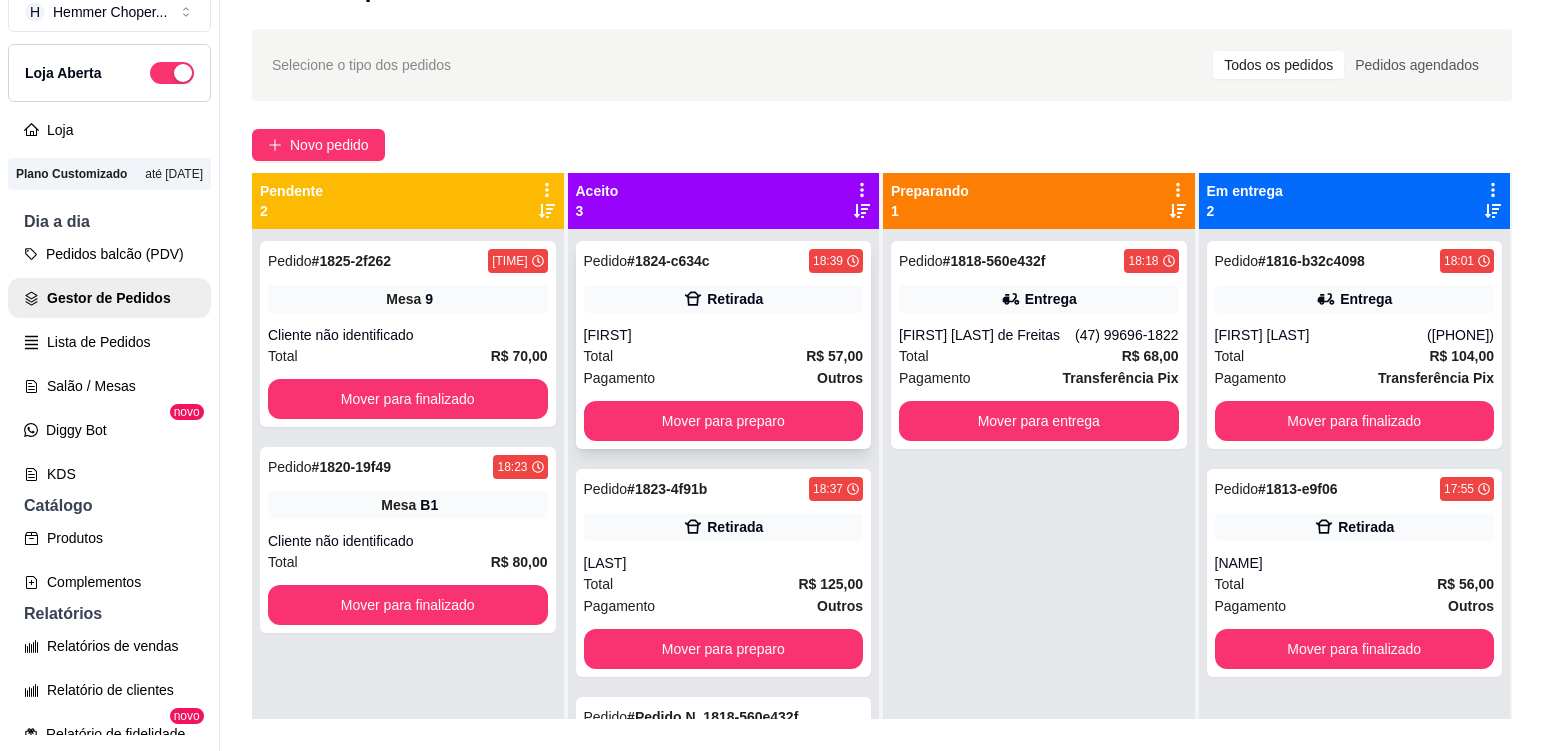 click on "mARA" at bounding box center (724, 335) 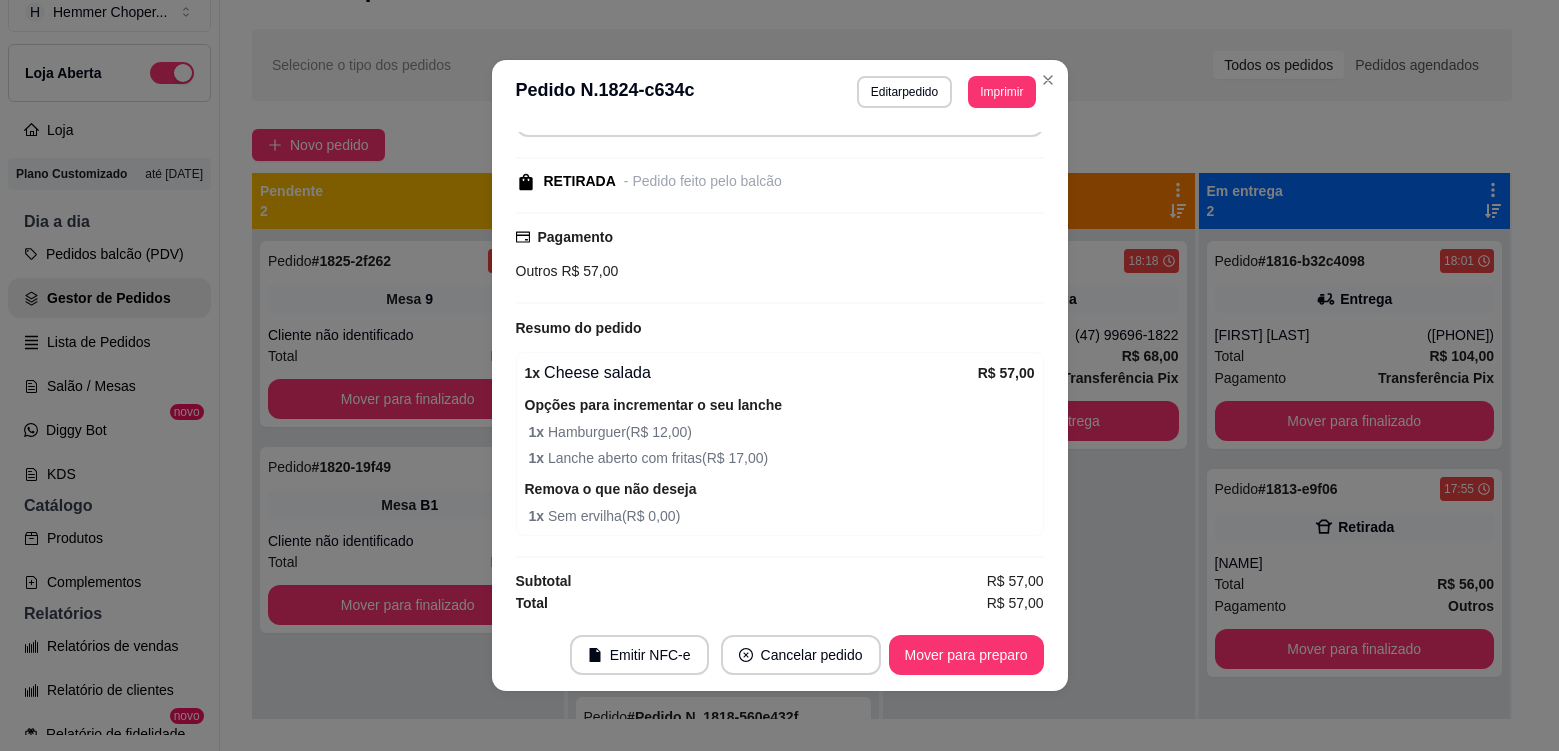scroll, scrollTop: 224, scrollLeft: 0, axis: vertical 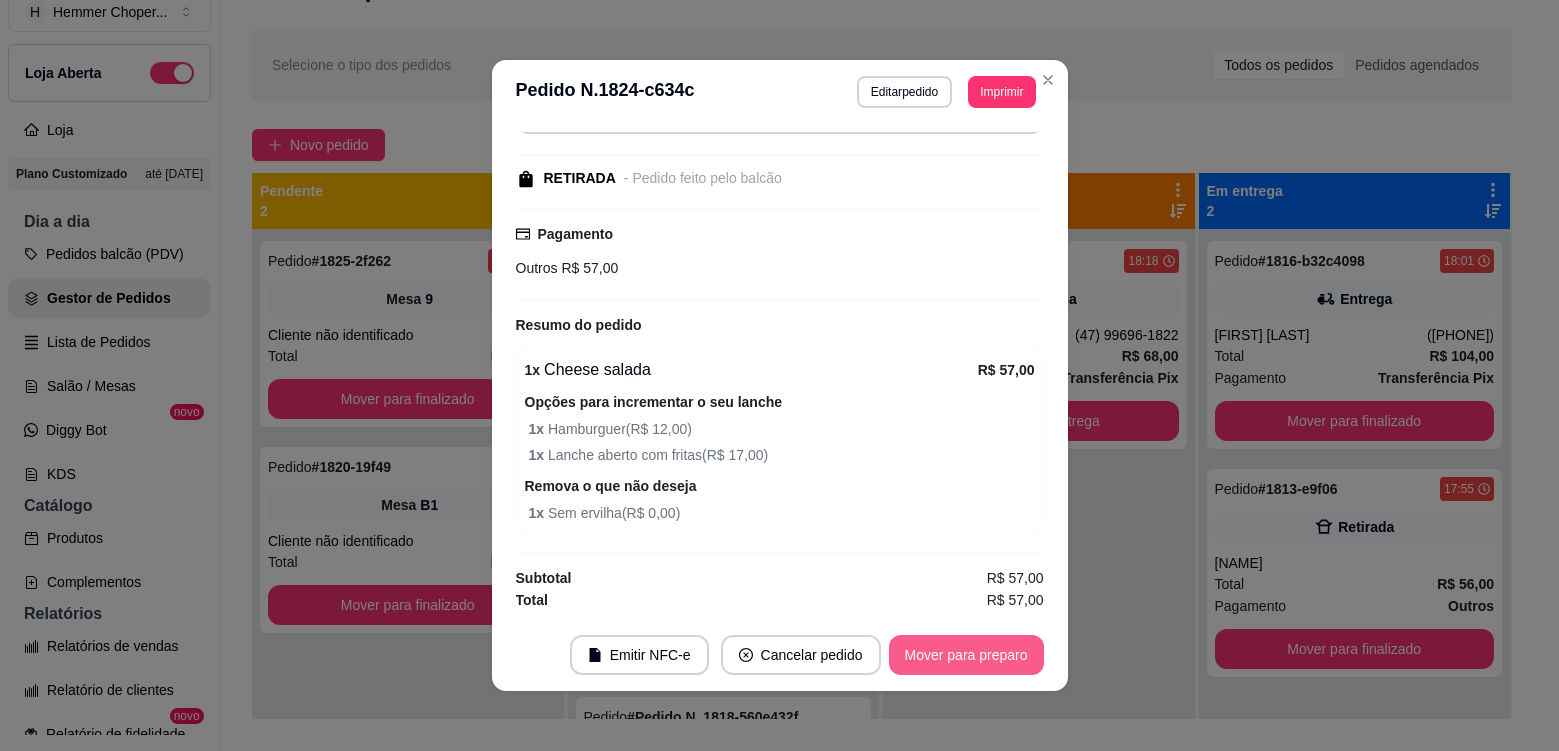 click on "Mover para preparo" at bounding box center [966, 655] 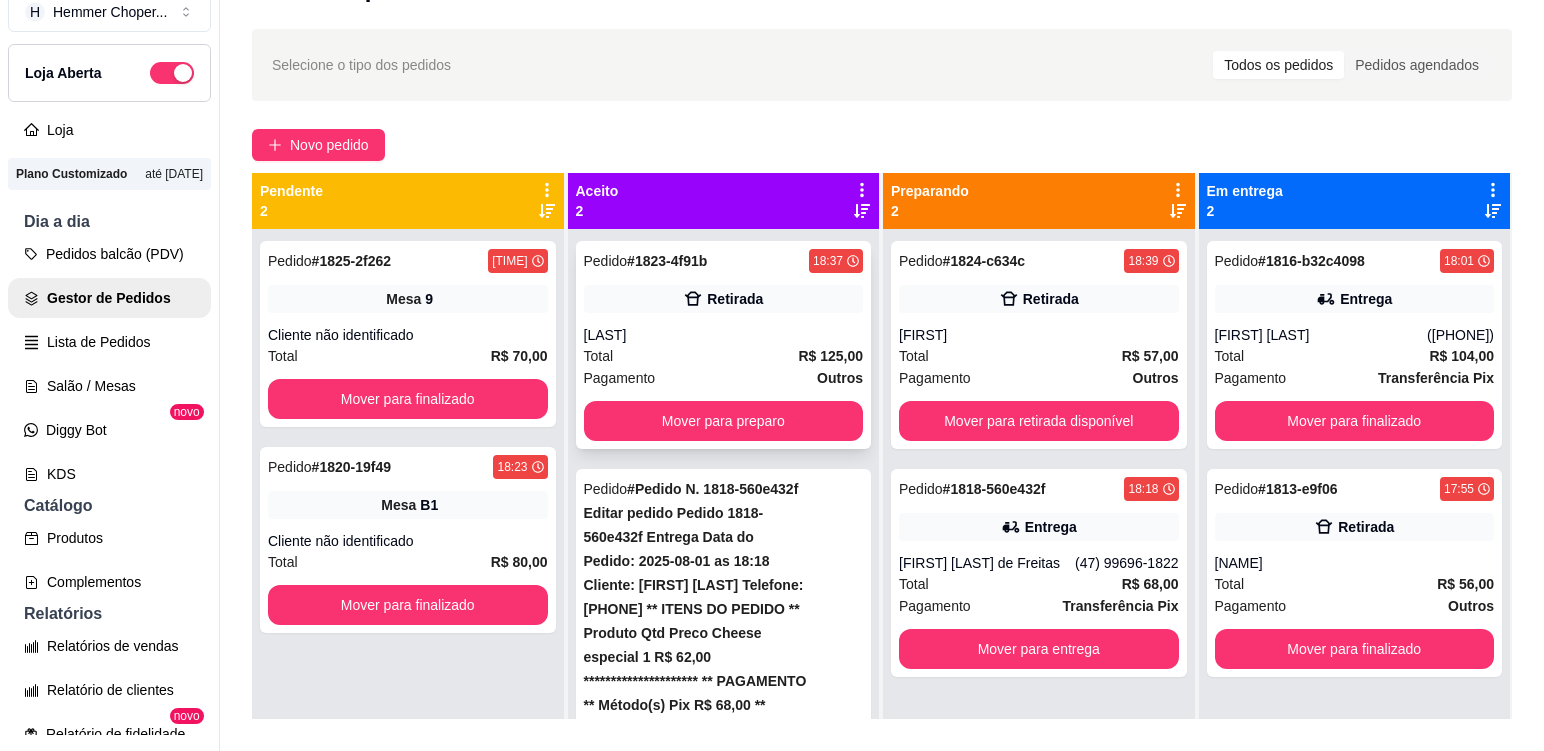 click on "Pagamento Outros" at bounding box center [724, 378] 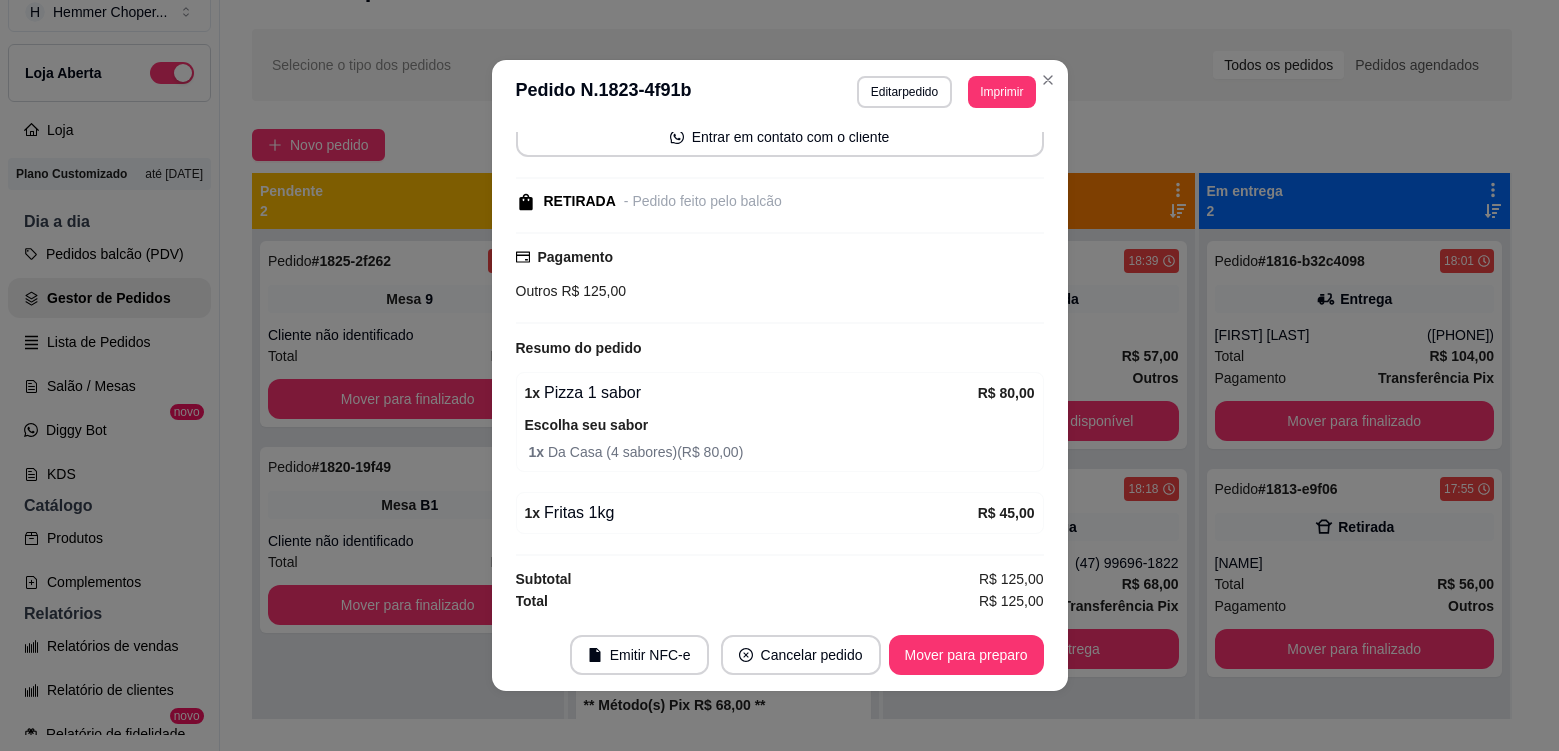 scroll, scrollTop: 202, scrollLeft: 0, axis: vertical 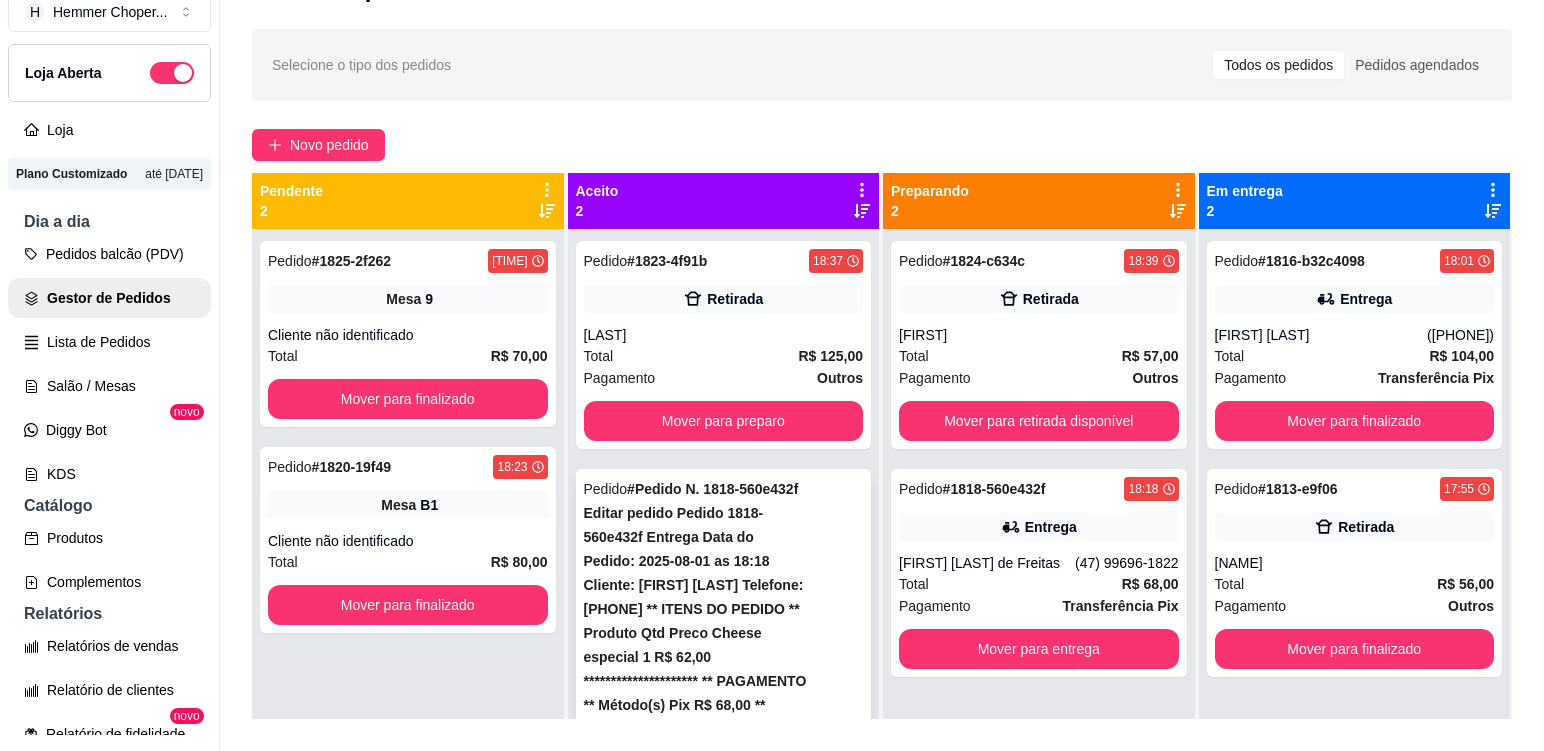 click on "[NAME]" at bounding box center [672, 1307] 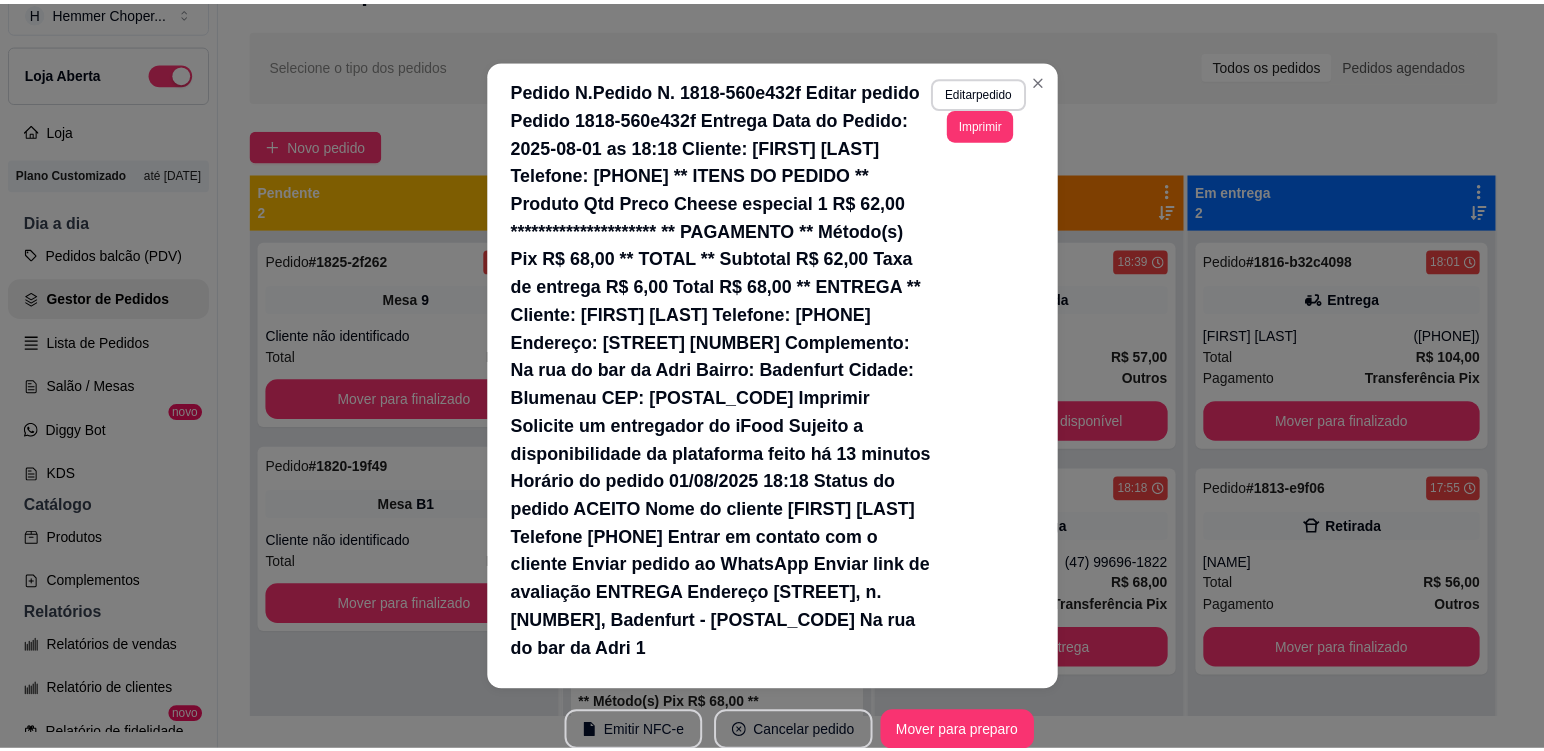 scroll, scrollTop: 454, scrollLeft: 0, axis: vertical 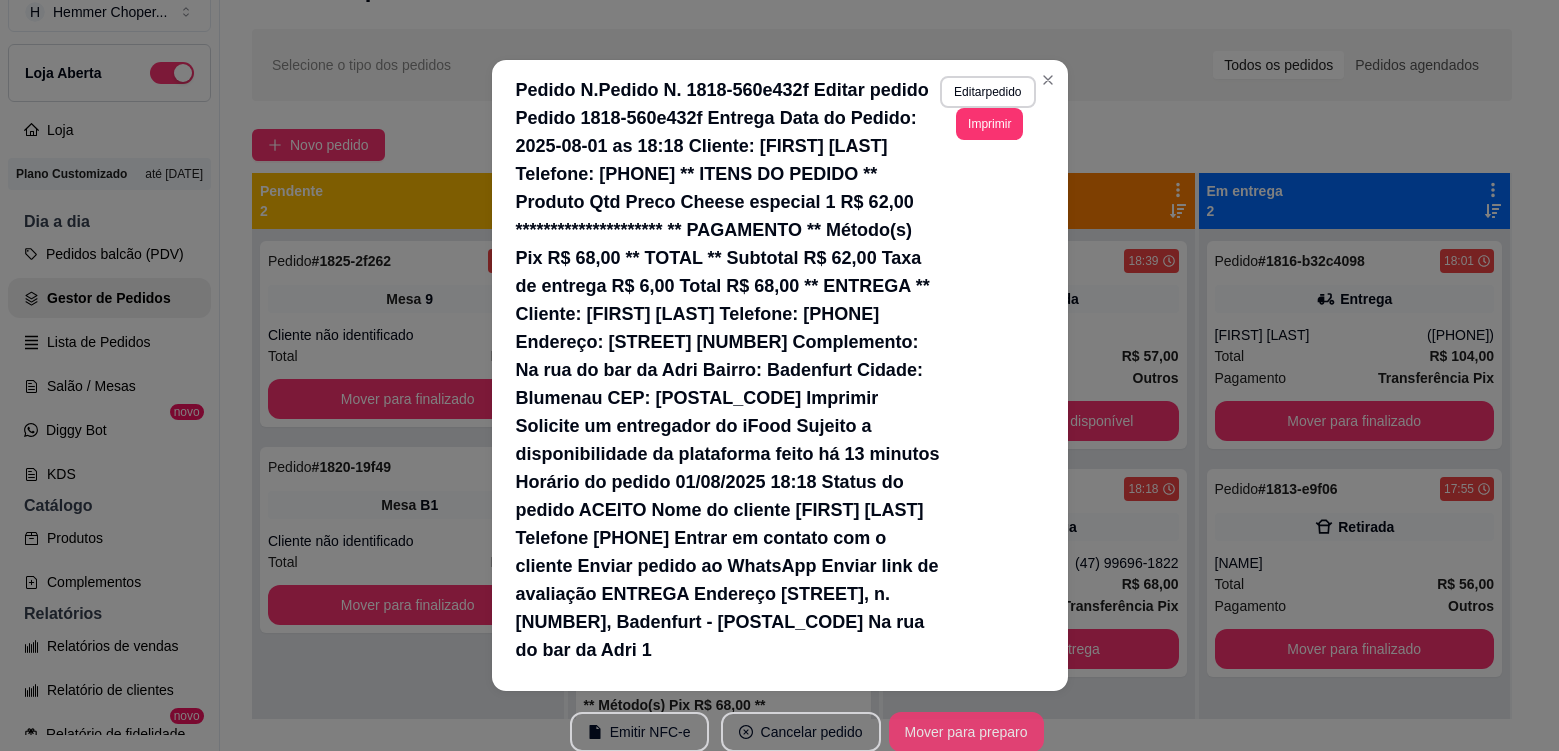 click on "Mover para preparo" at bounding box center [966, 732] 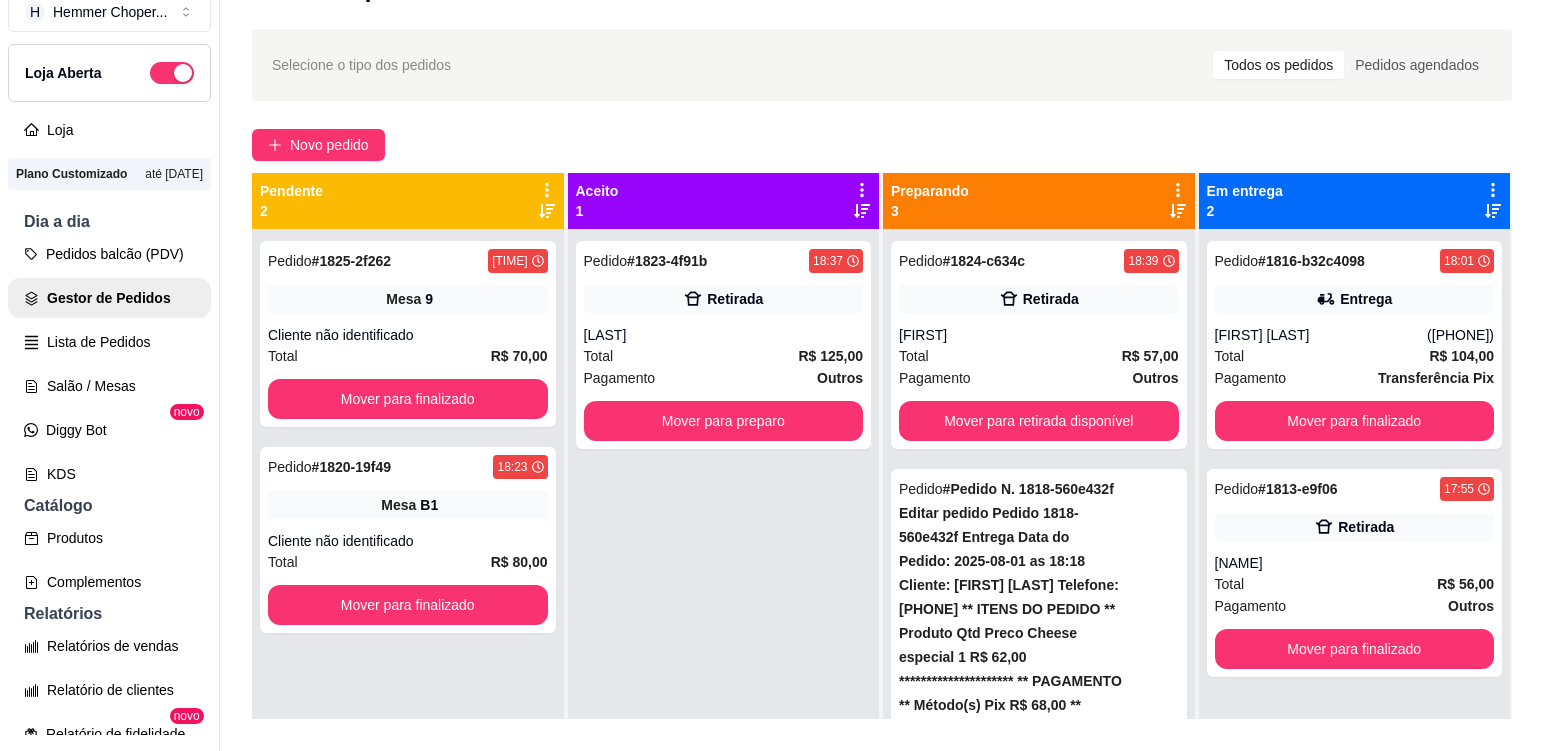 scroll, scrollTop: 56, scrollLeft: 0, axis: vertical 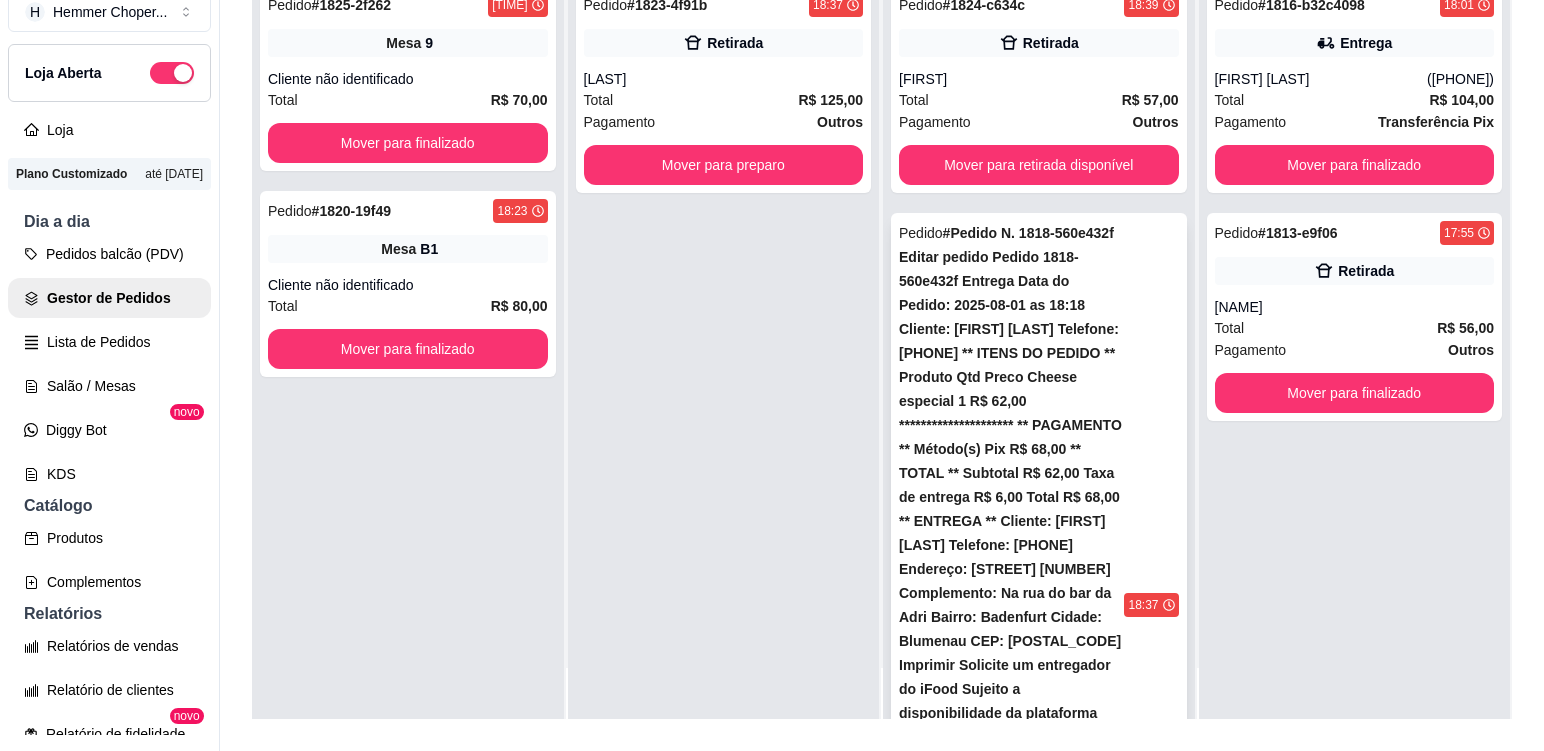 click on "Pagamento Cartão de crédito" at bounding box center (1039, 1094) 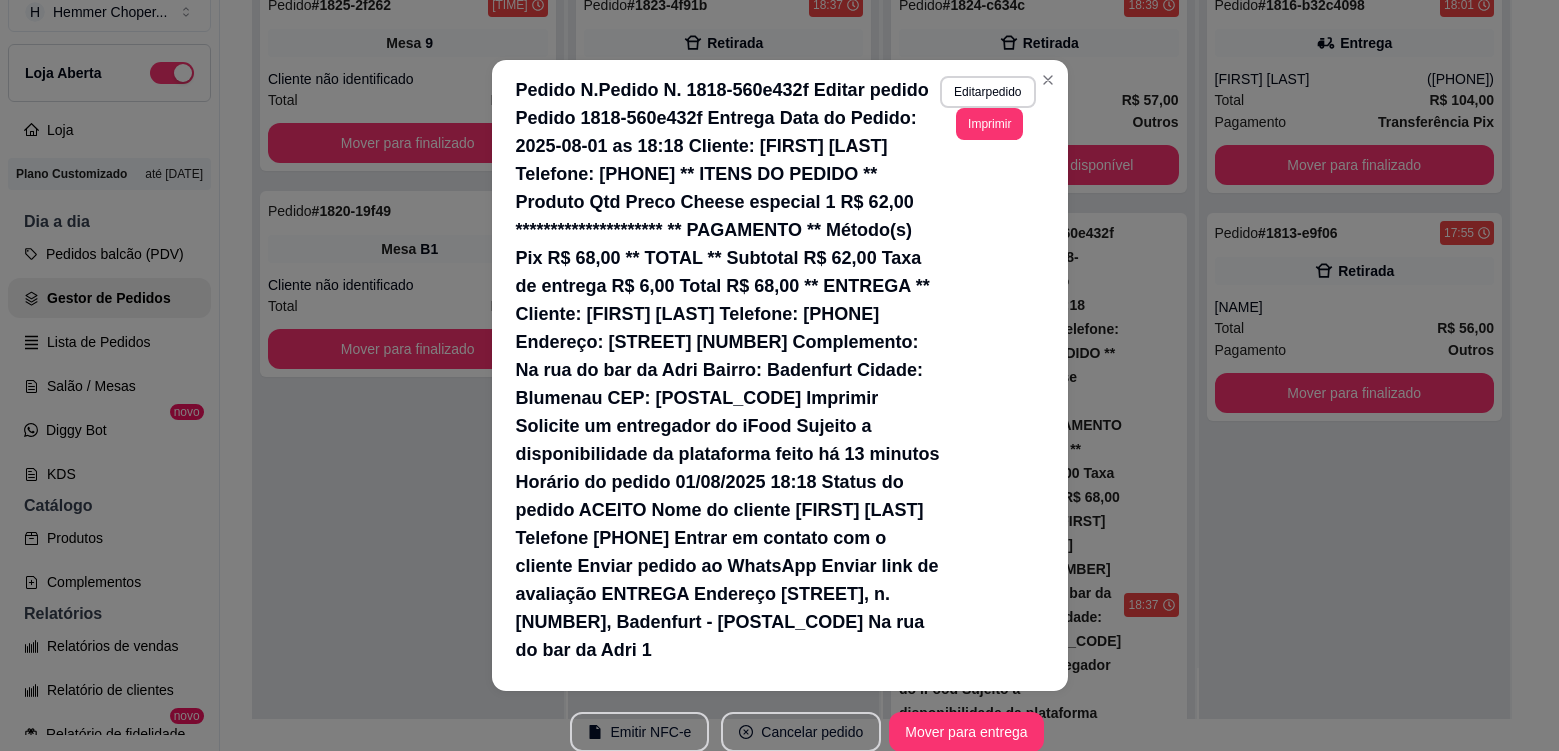 scroll, scrollTop: 454, scrollLeft: 0, axis: vertical 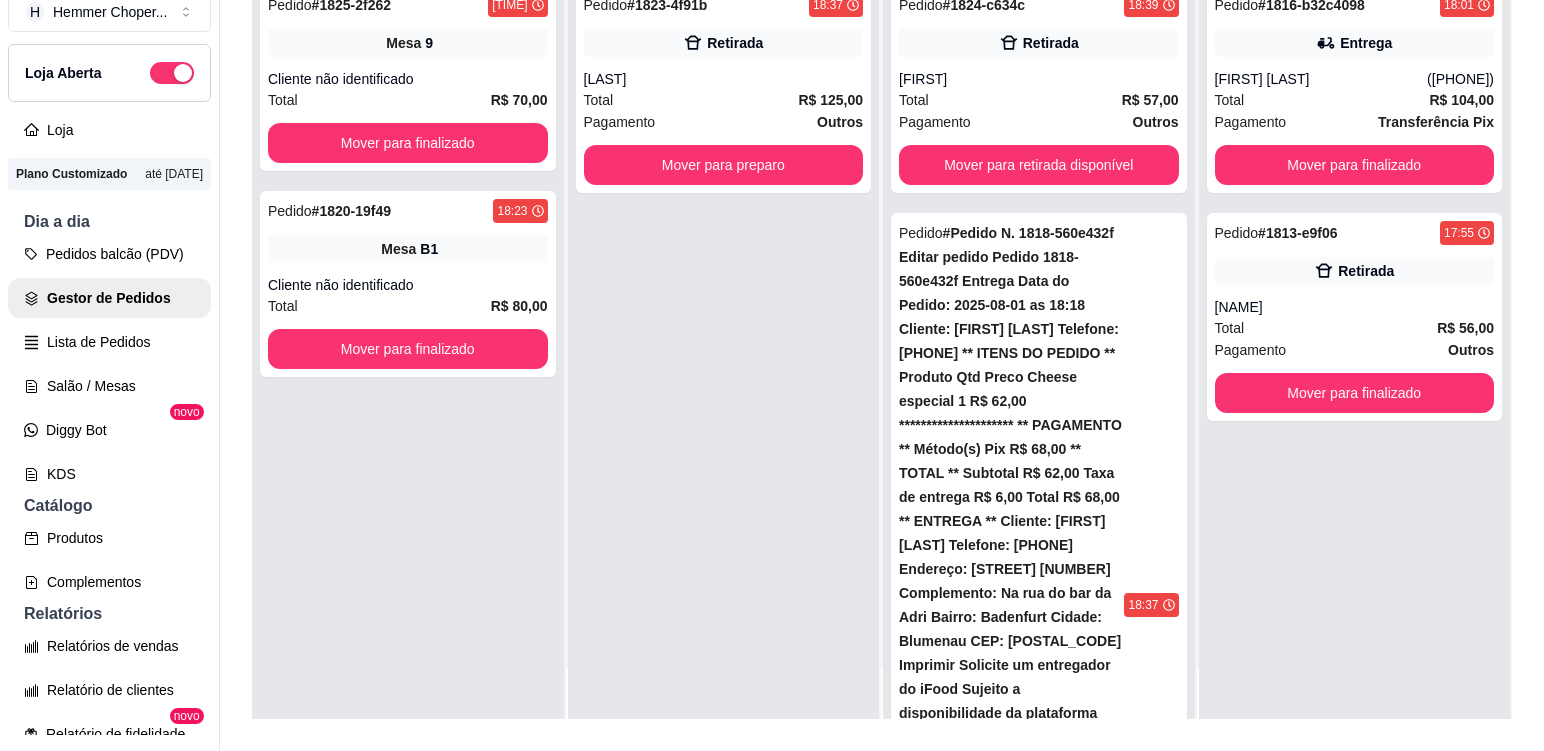 click on "Pedido  # 1818-560e432f 18:18" at bounding box center [1039, 1205] 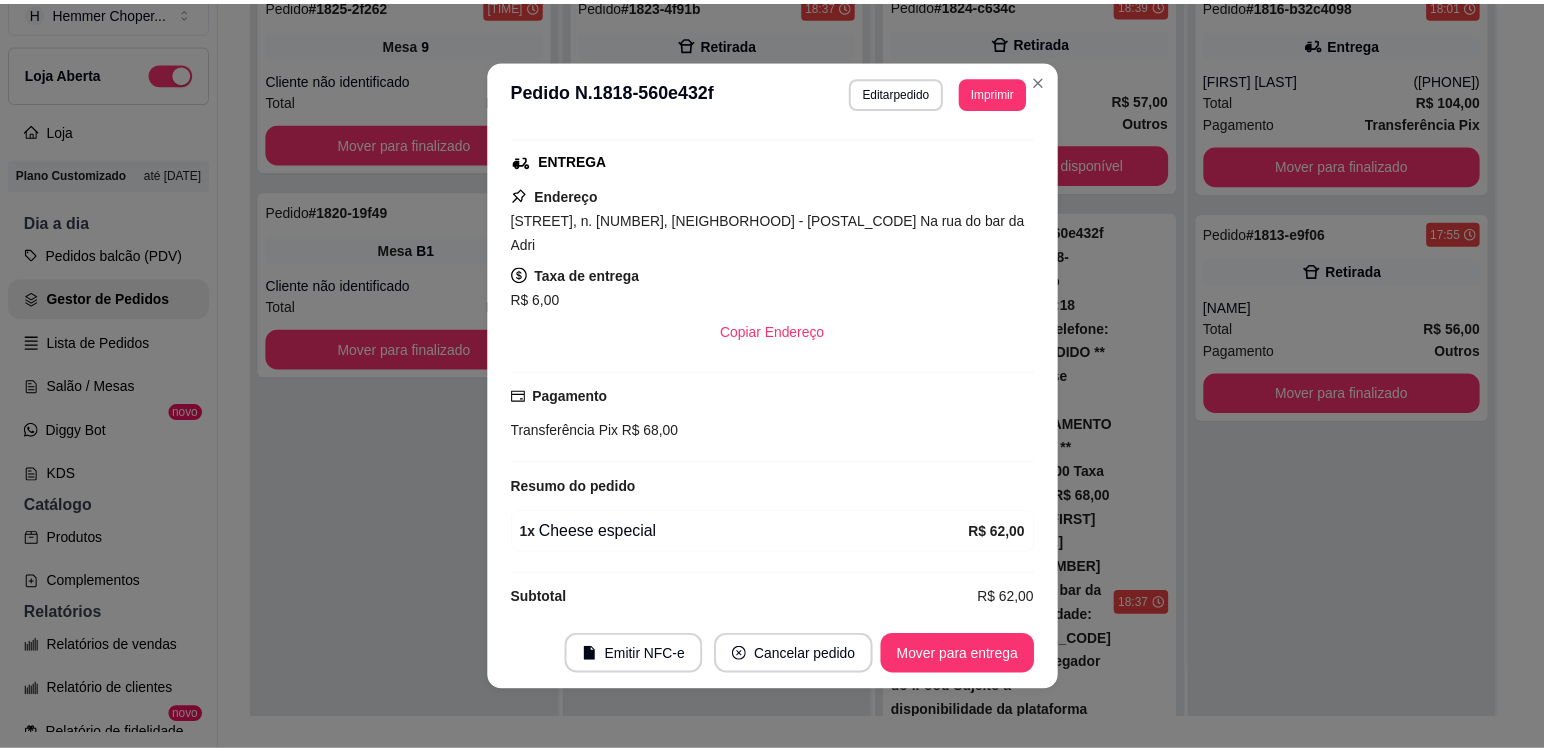 scroll, scrollTop: 420, scrollLeft: 0, axis: vertical 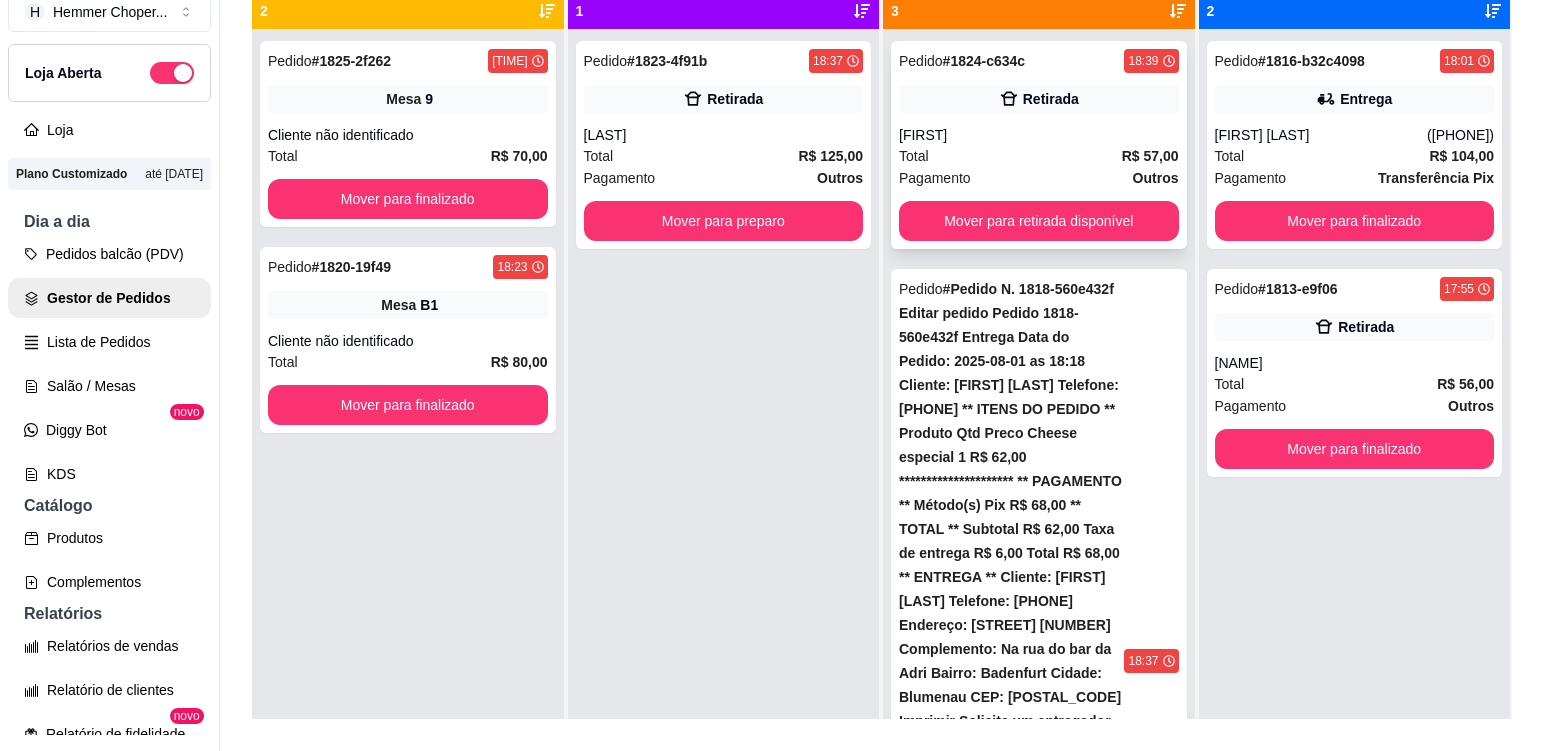 click on "mARA" at bounding box center [1039, 135] 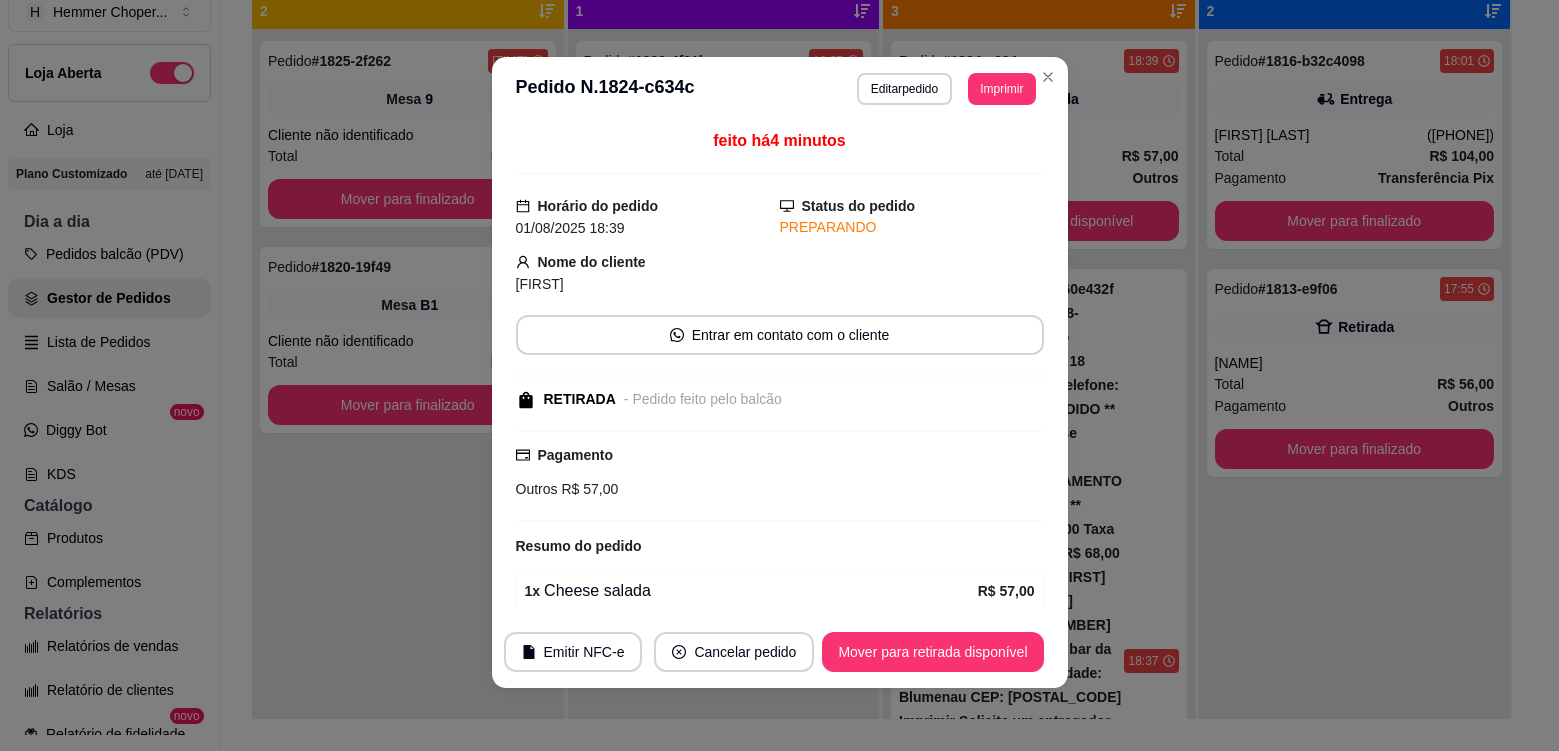 scroll, scrollTop: 4, scrollLeft: 0, axis: vertical 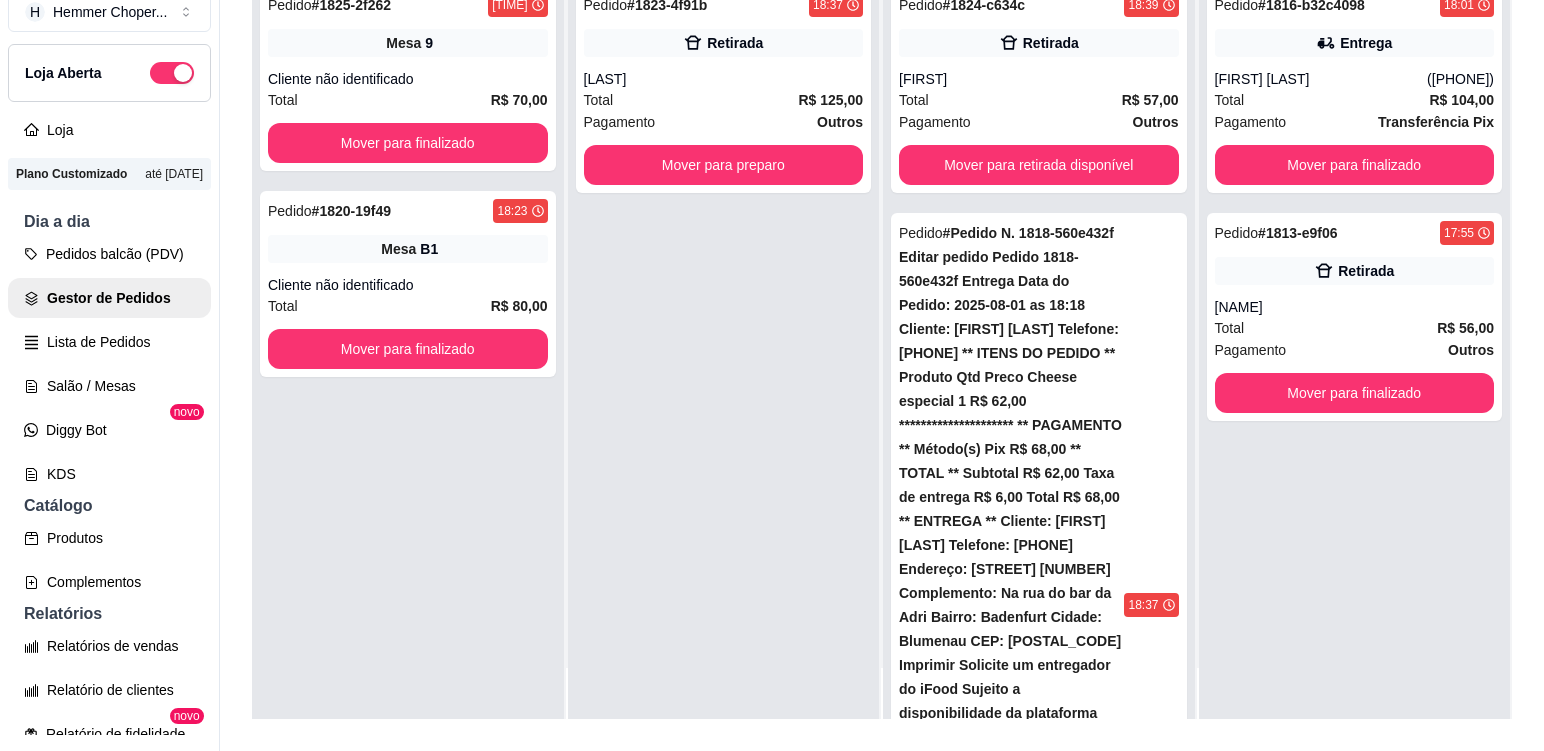 click on "[FIRST] [LAST] de [LAST]" at bounding box center [987, 1279] 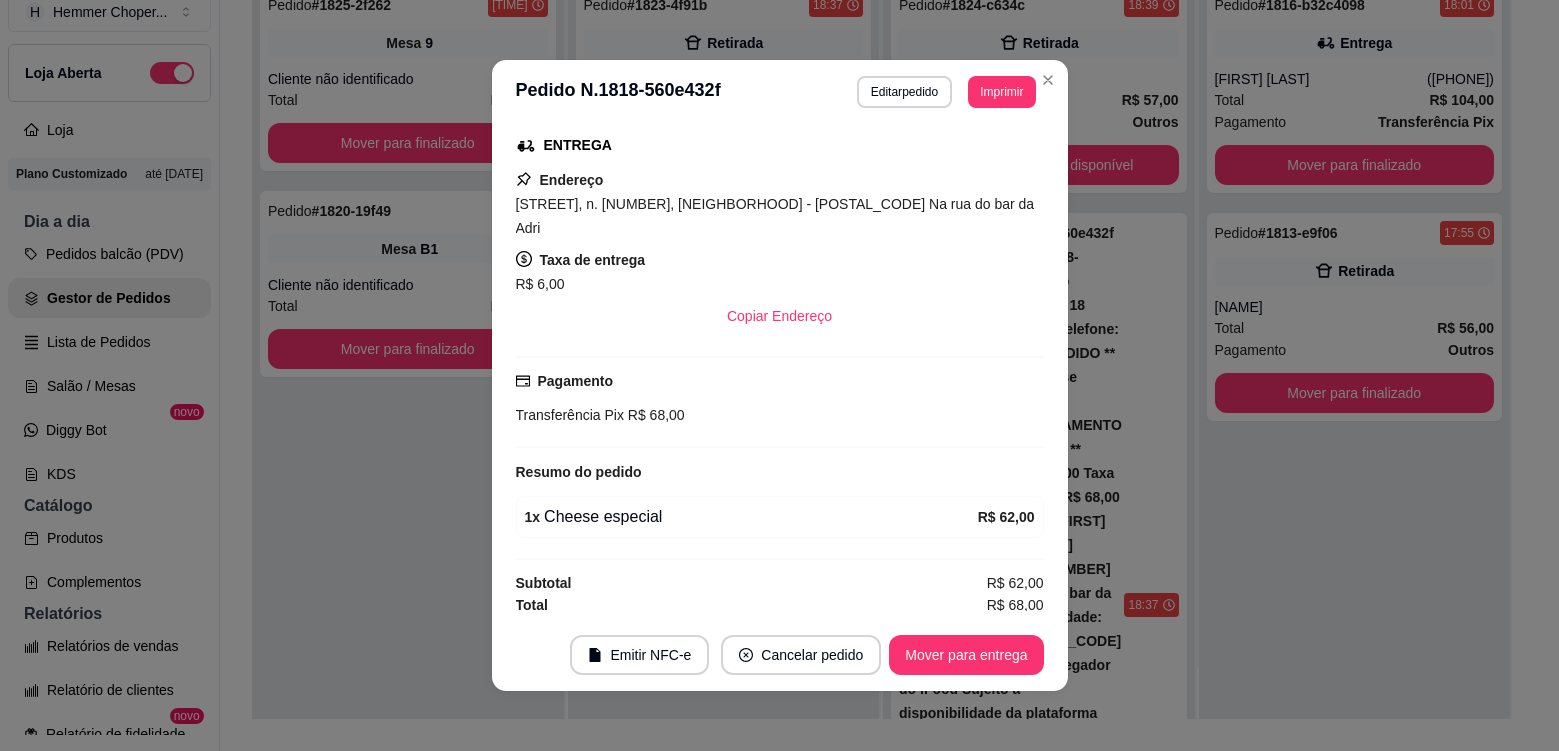 scroll, scrollTop: 420, scrollLeft: 0, axis: vertical 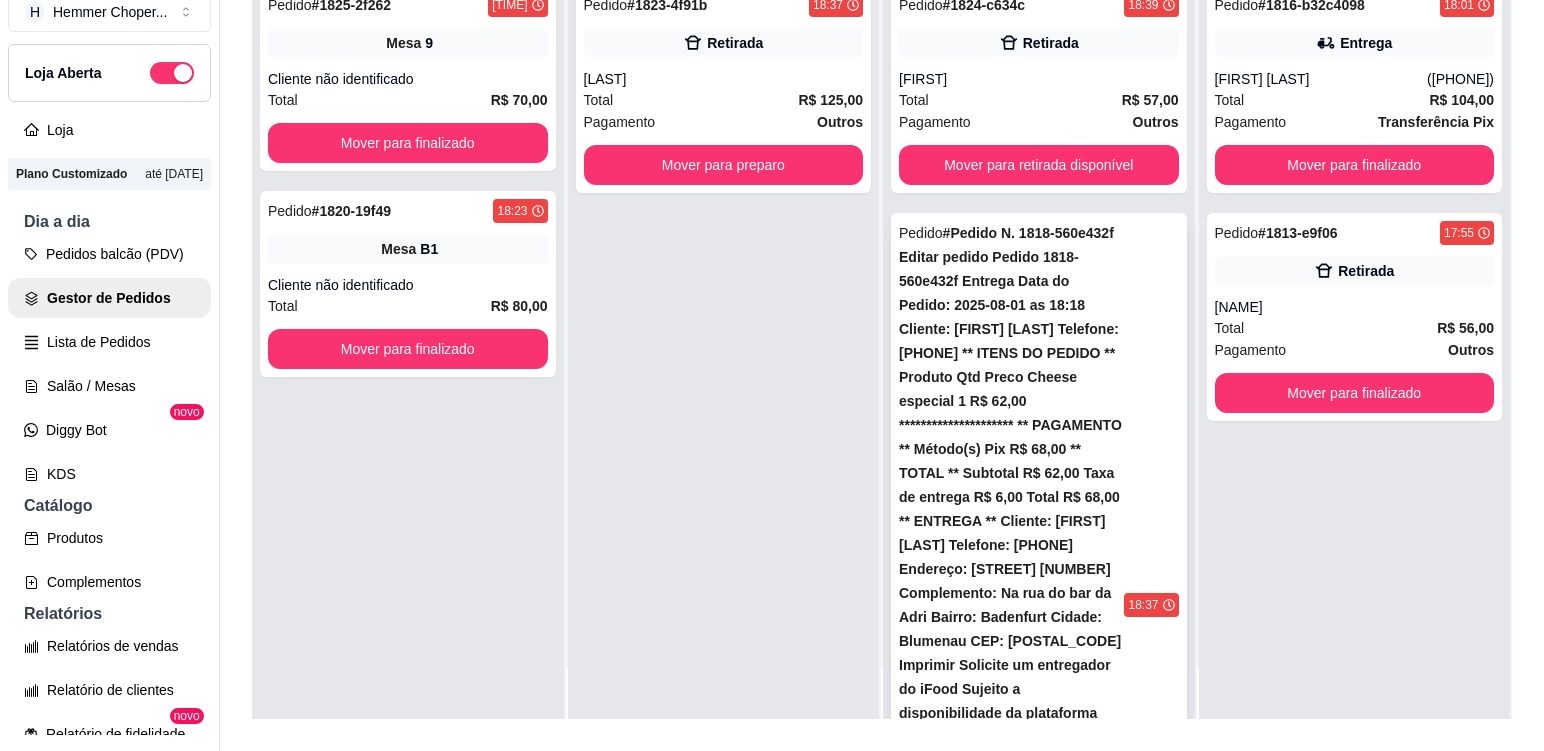 click on "[NAME]" at bounding box center (987, 1051) 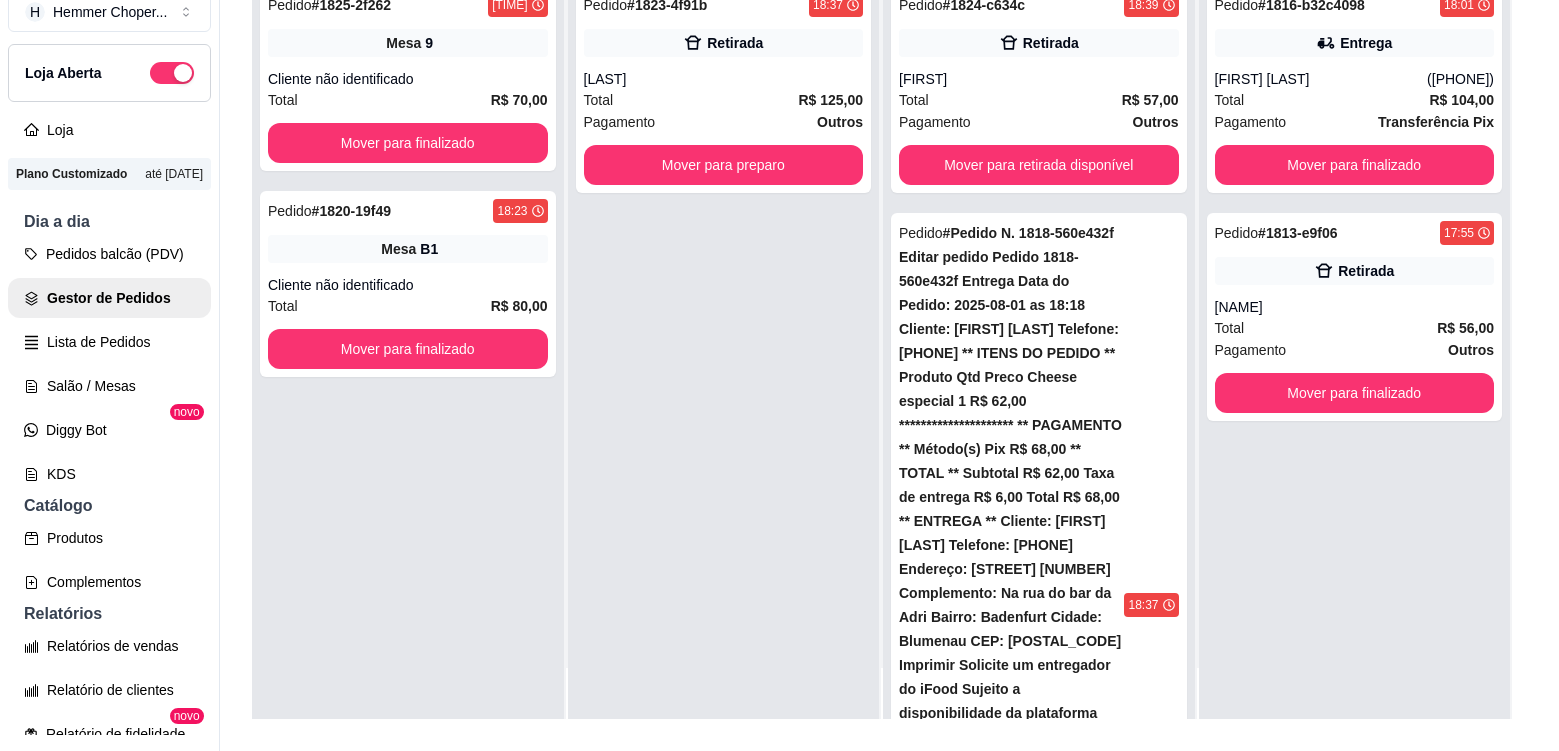 scroll, scrollTop: 454, scrollLeft: 0, axis: vertical 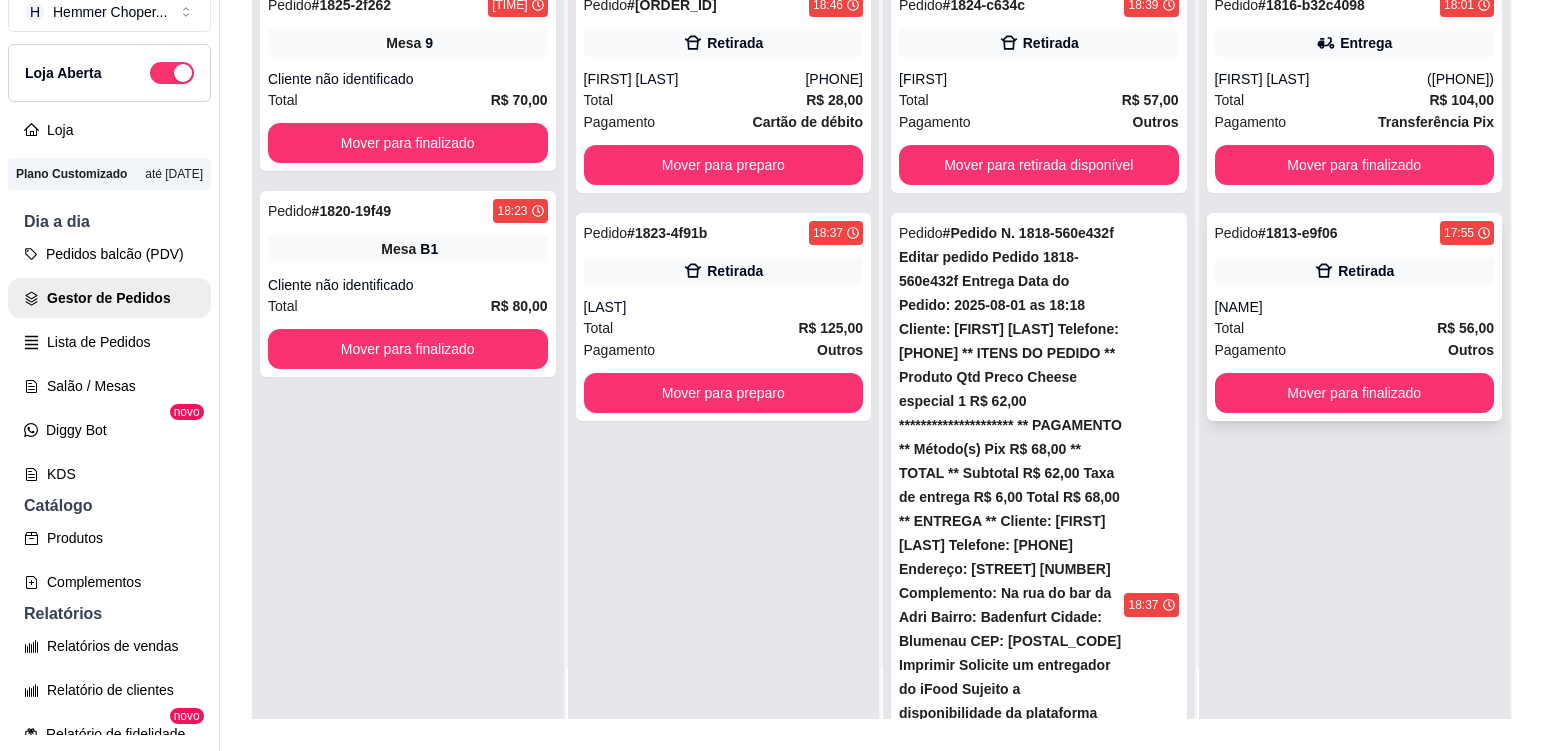 click on "Total R$ 56,00" at bounding box center (1355, 328) 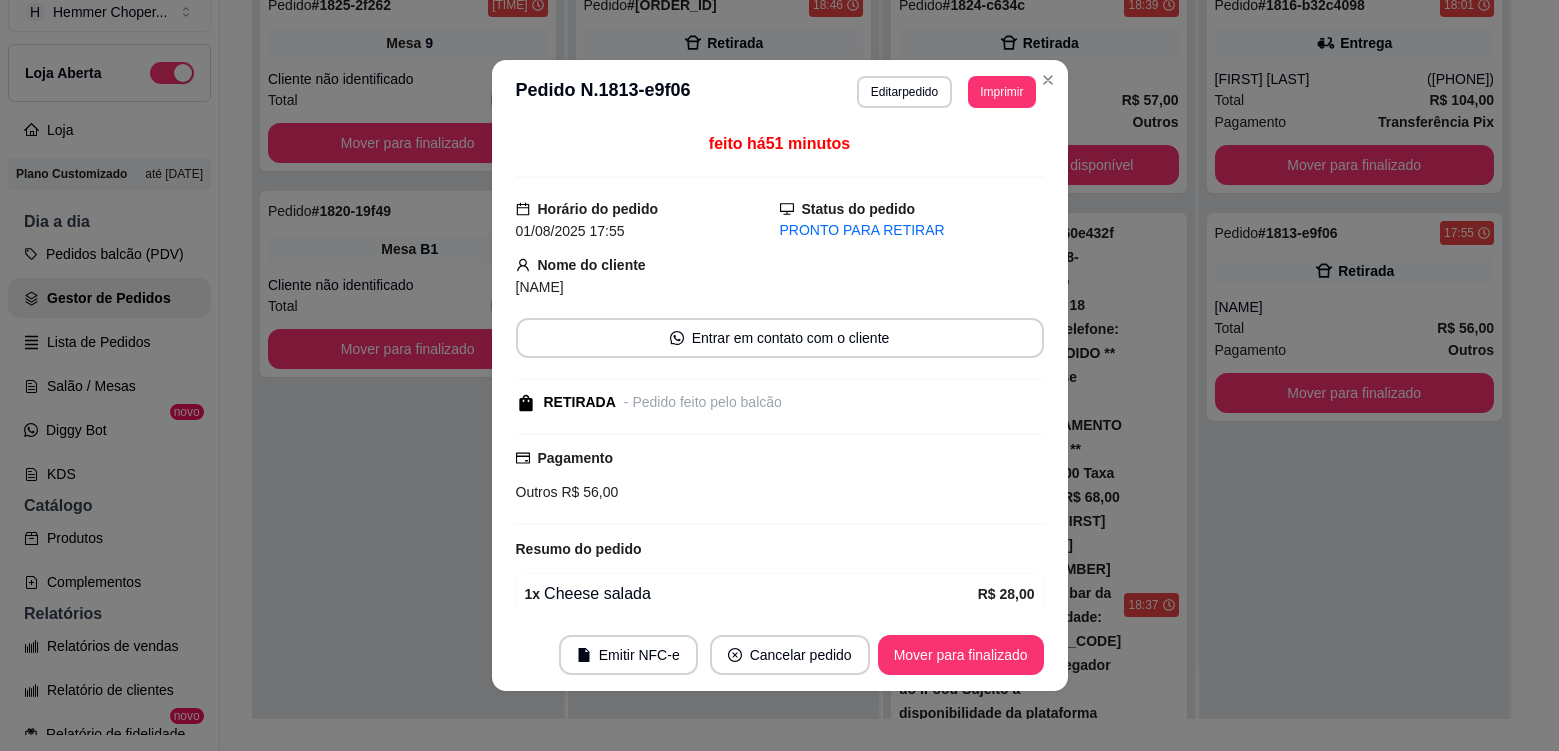 scroll, scrollTop: 202, scrollLeft: 0, axis: vertical 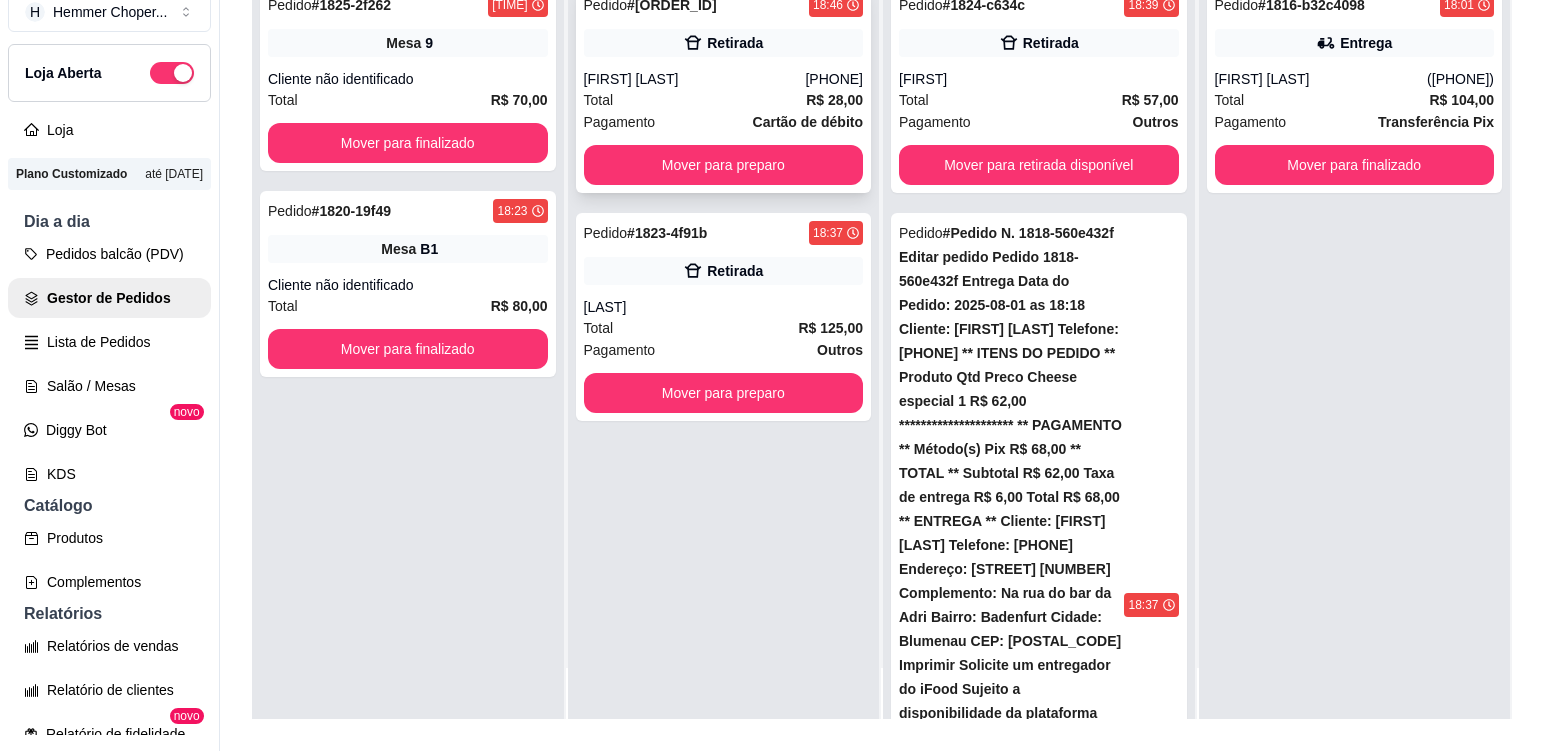 click on "Total R$ 28,00" at bounding box center (724, 100) 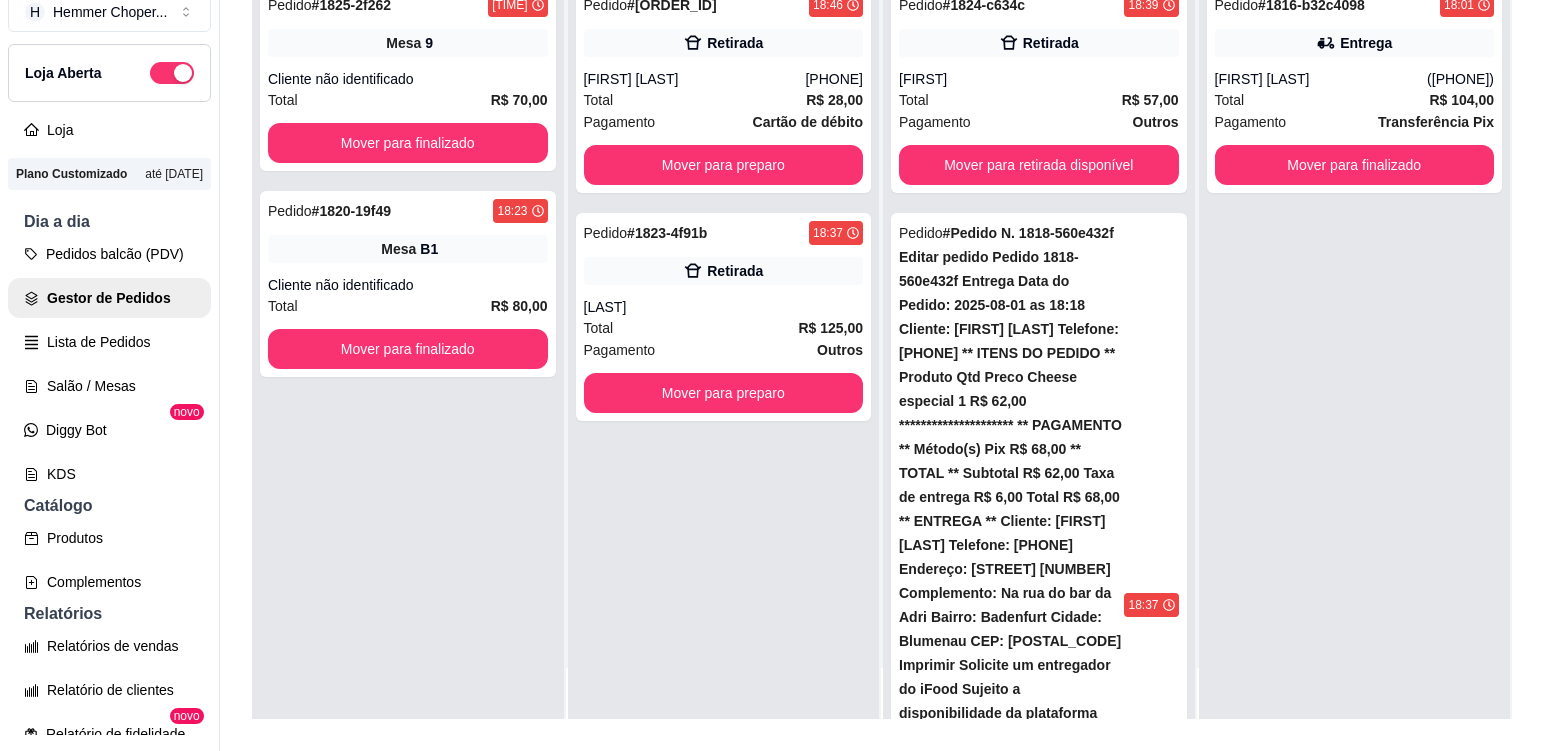 scroll, scrollTop: 4, scrollLeft: 0, axis: vertical 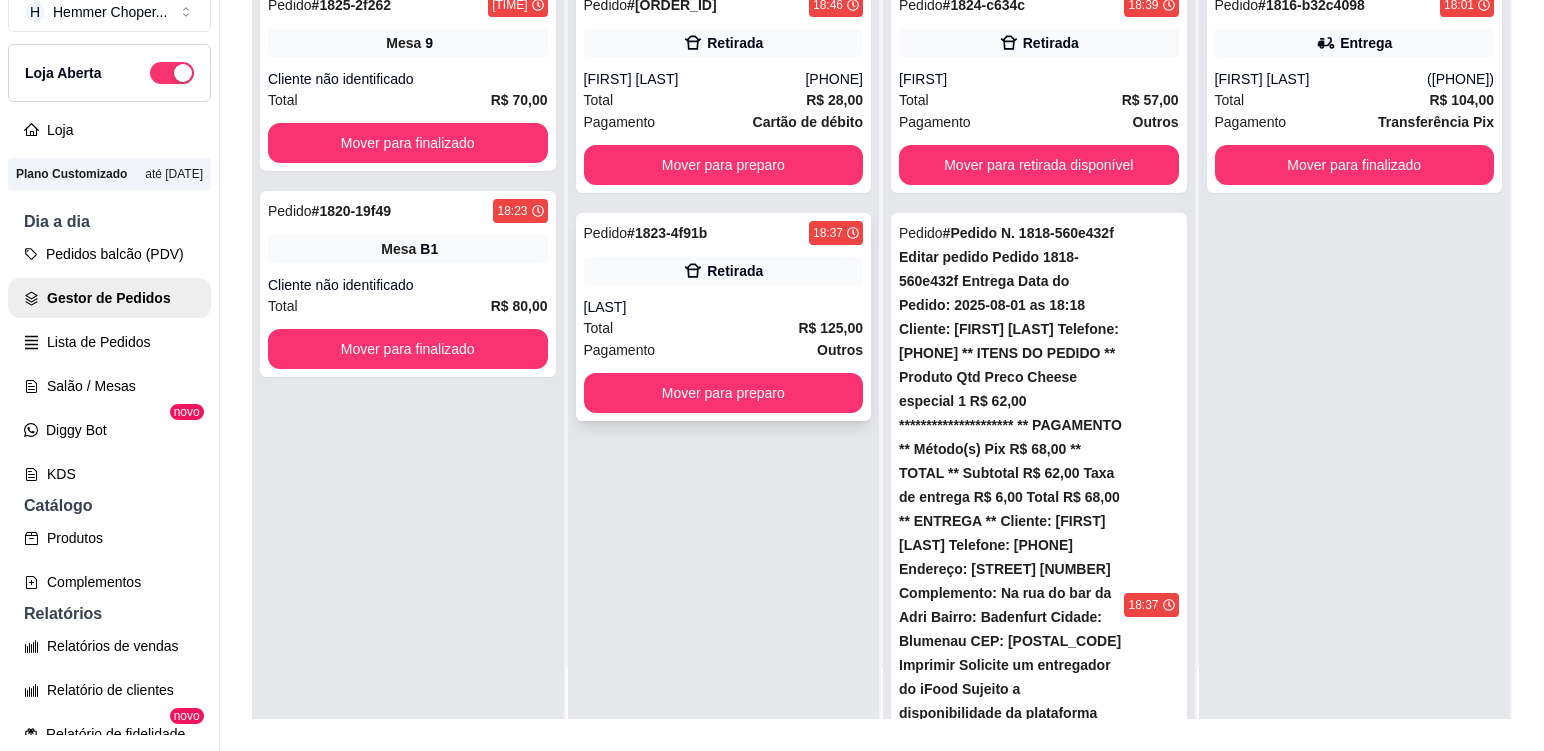 click on "[LAST]" at bounding box center [724, 307] 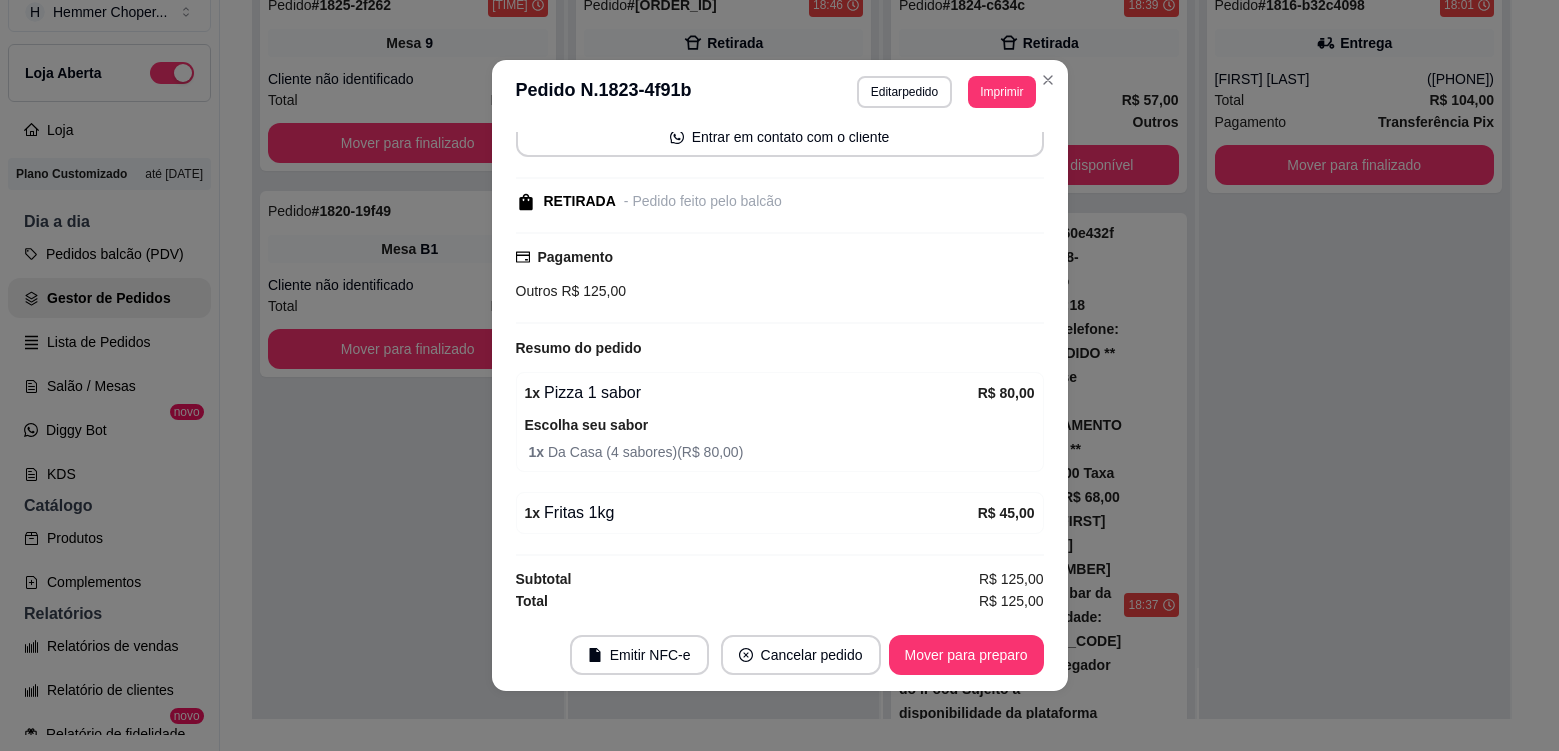 scroll, scrollTop: 202, scrollLeft: 0, axis: vertical 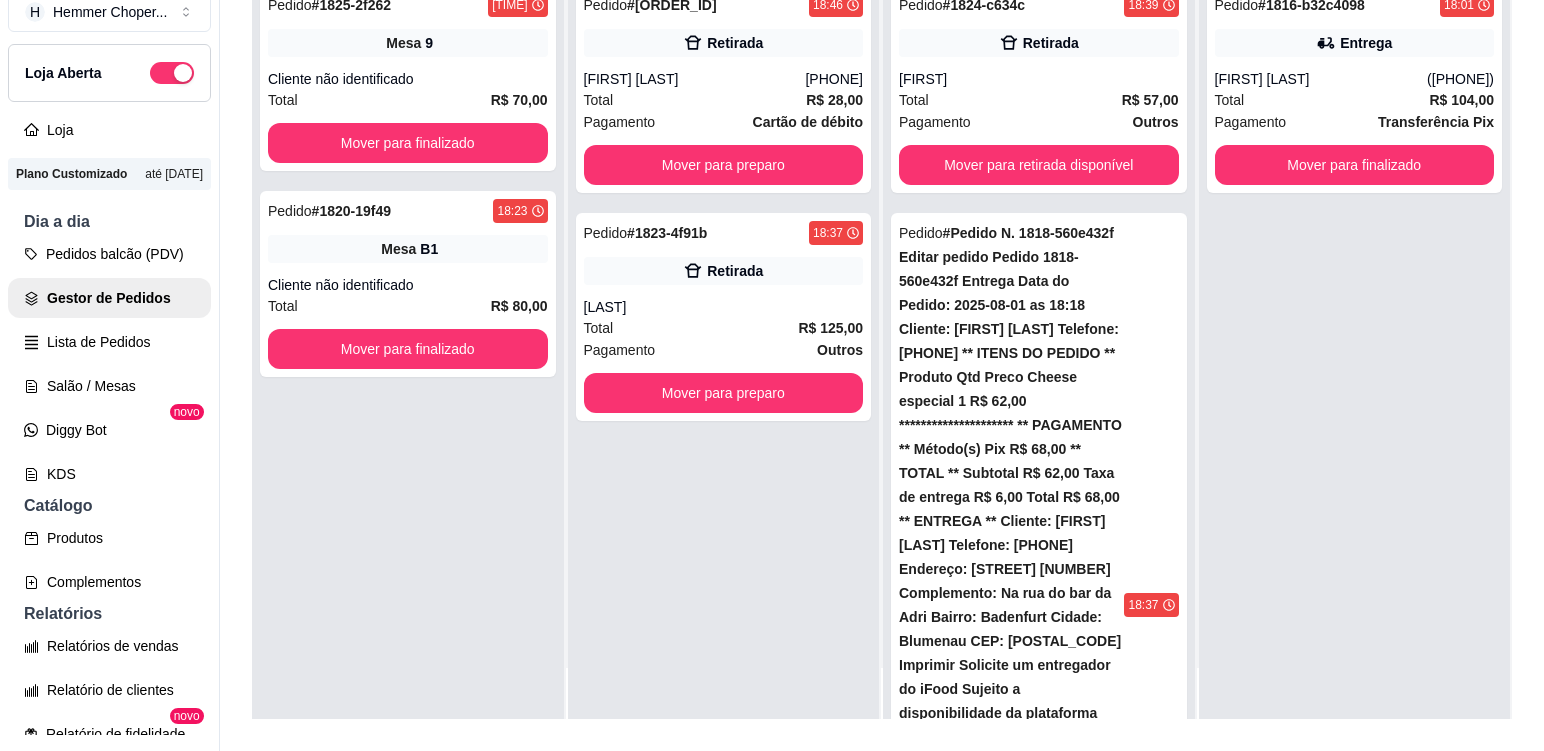 click on "Total R$ 68,00" at bounding box center (1039, 1300) 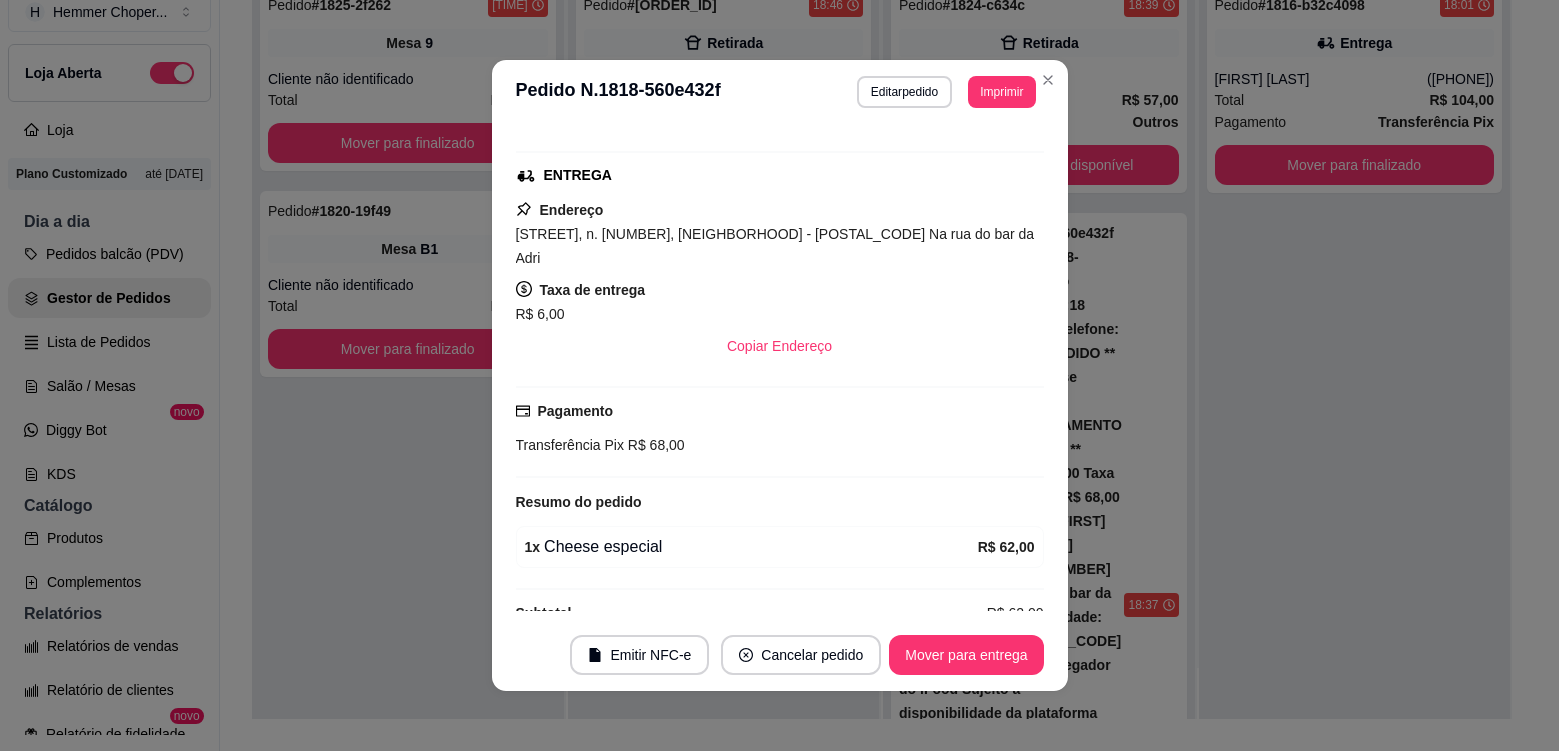 scroll, scrollTop: 420, scrollLeft: 0, axis: vertical 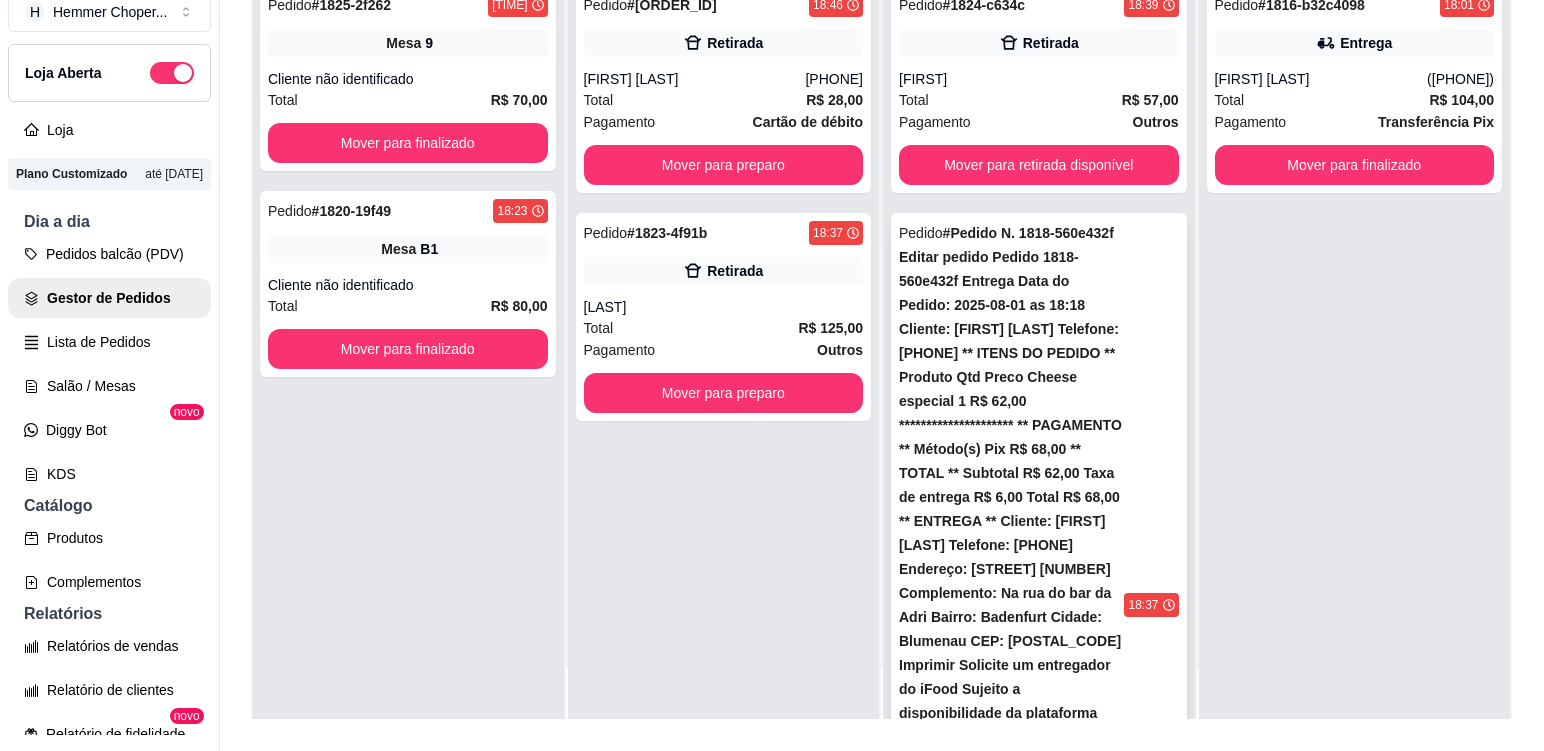 click on "Entrega" at bounding box center (1039, 1015) 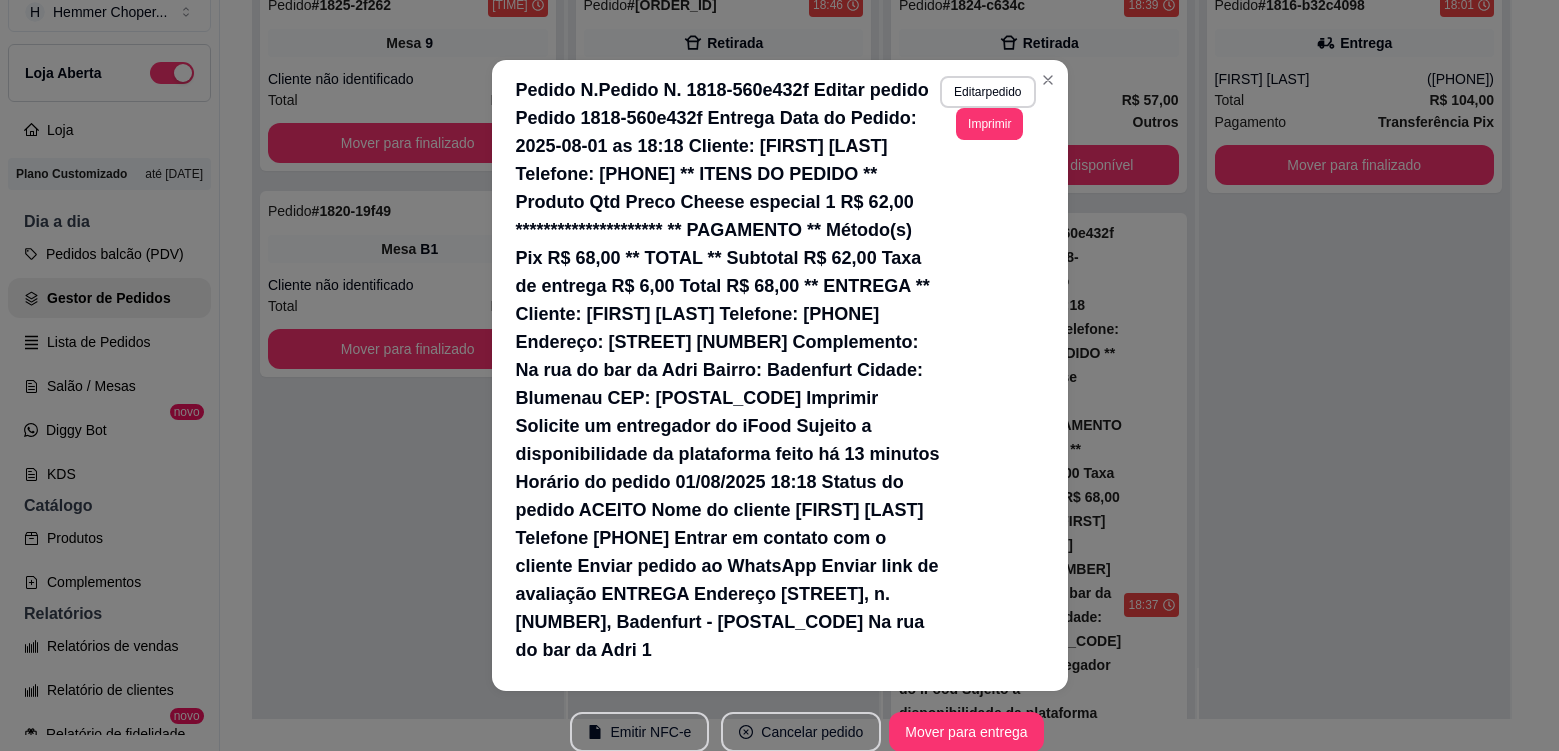 scroll, scrollTop: 400, scrollLeft: 0, axis: vertical 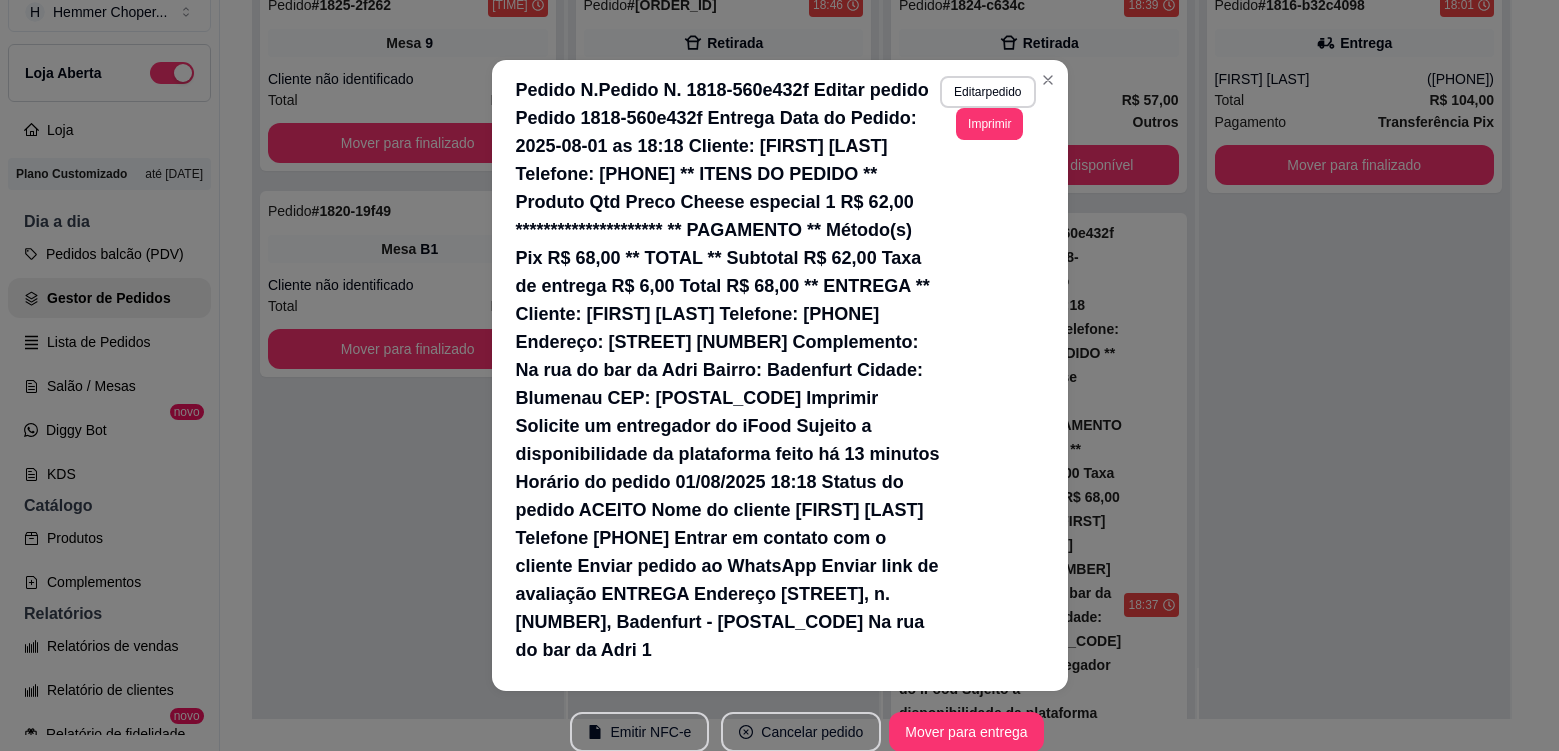 click on "Solicite um entregador do iFood Sujeito a disponibilidade da plataforma feito há  12   minutos Horário do pedido 01/08/2025 18:37 Status do pedido PREPARANDO Nome do cliente Caroline  Telefone (47) 9 8822-3042 Entrar em contato com o cliente Enviar pedido ao WhatsApp Enviar link de avaliação ENTREGA Endereço  Rua Bertoldo João da Silva, n. 194, Itoupavazinha - 89066501  Taxa de entrega  R$ 12,00 Copiar Endereço Pagamento Cartão de crédito   R$ 117,00 Resumo do pedido 1 x     Meio petisco misto R$ 105,00 Ponto da carne   1 x   Ao ponto  ( R$ 0,00 ) Subtotal R$ 105,00 Total R$ 117,00" at bounding box center [780, 688] 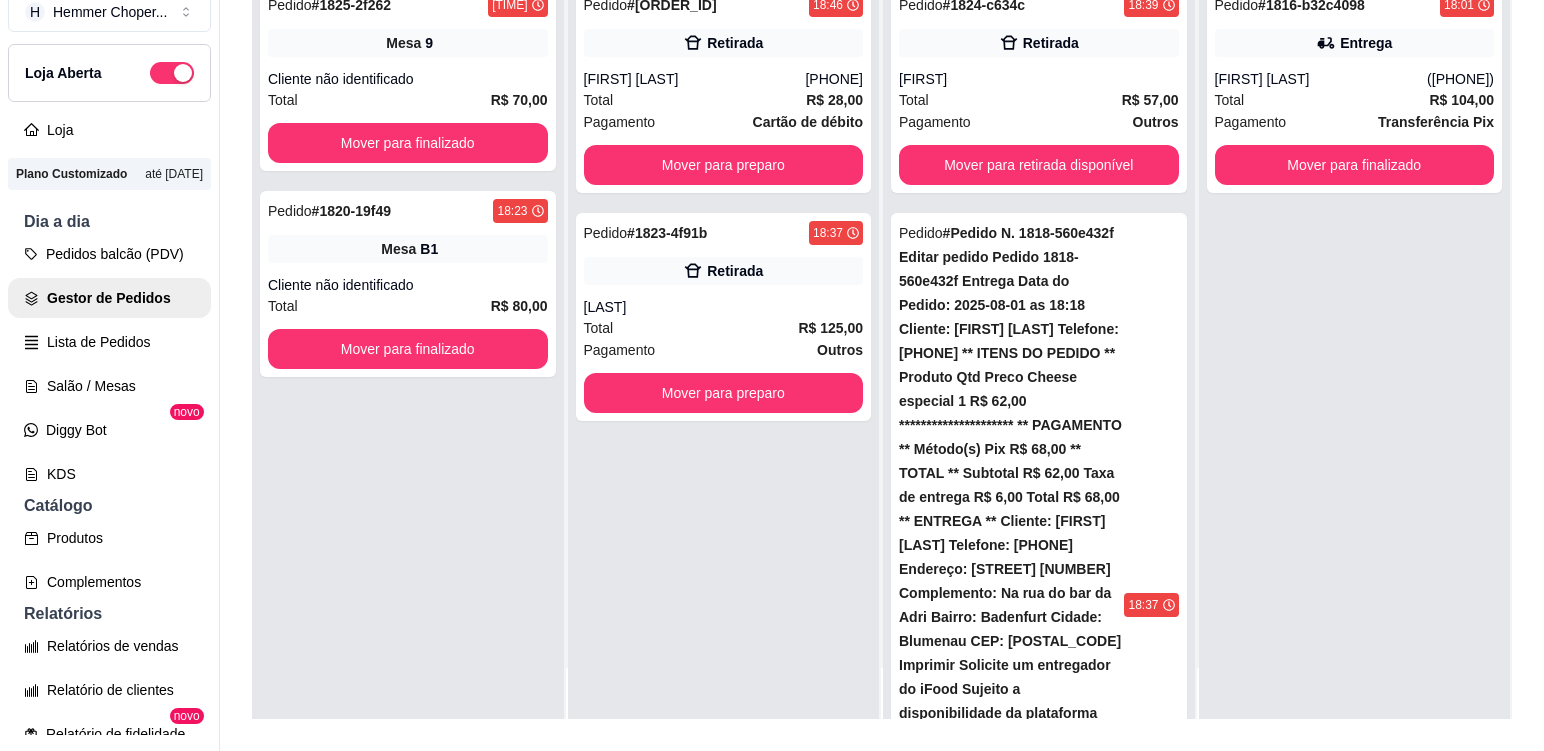 click on "Entrega" at bounding box center [1039, 1243] 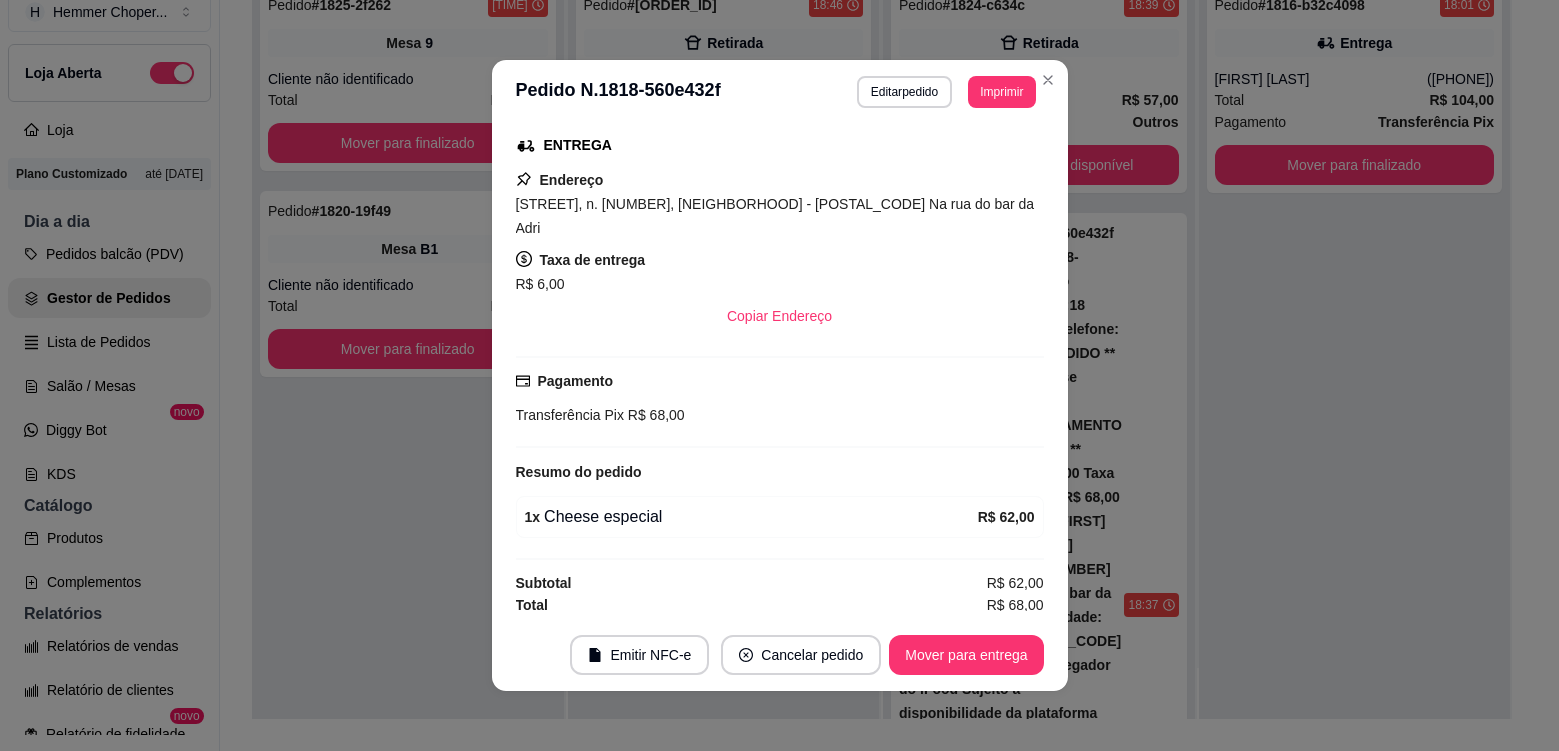 scroll, scrollTop: 420, scrollLeft: 0, axis: vertical 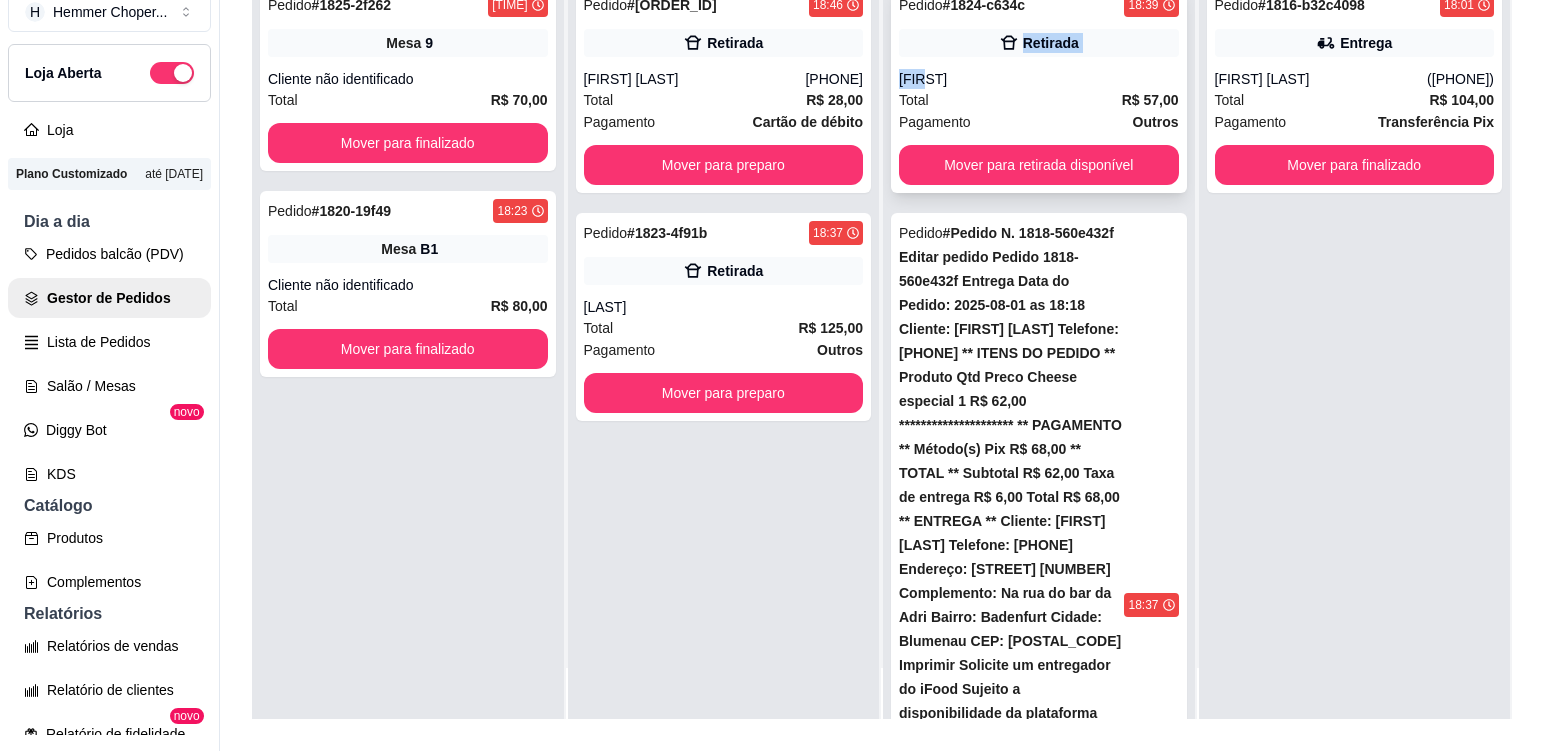 click on "Pedido  # 1824-c634c 18:39 Retirada mARA Total R$ 57,00 Pagamento Outros Mover para retirada disponível" at bounding box center (1039, 89) 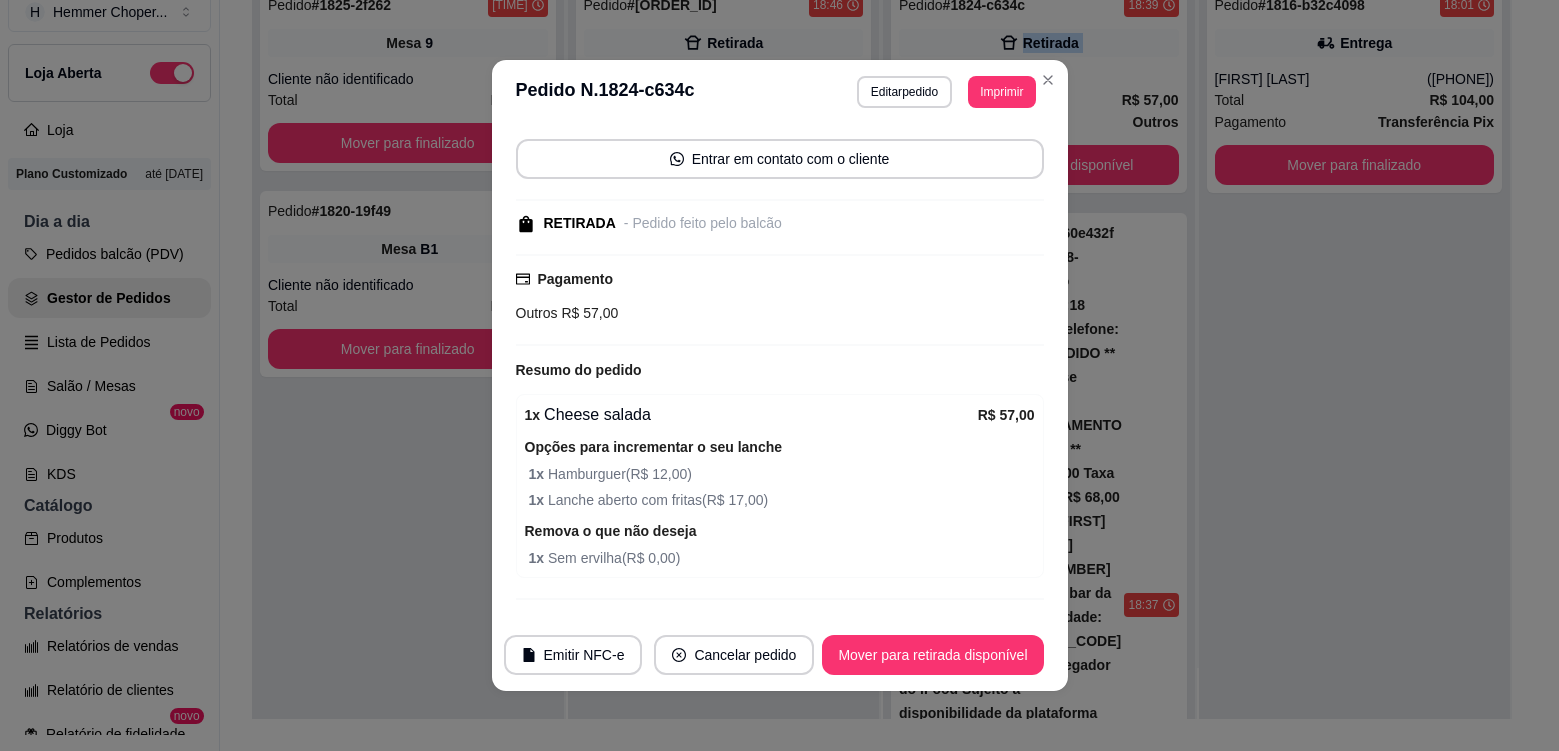 scroll, scrollTop: 224, scrollLeft: 0, axis: vertical 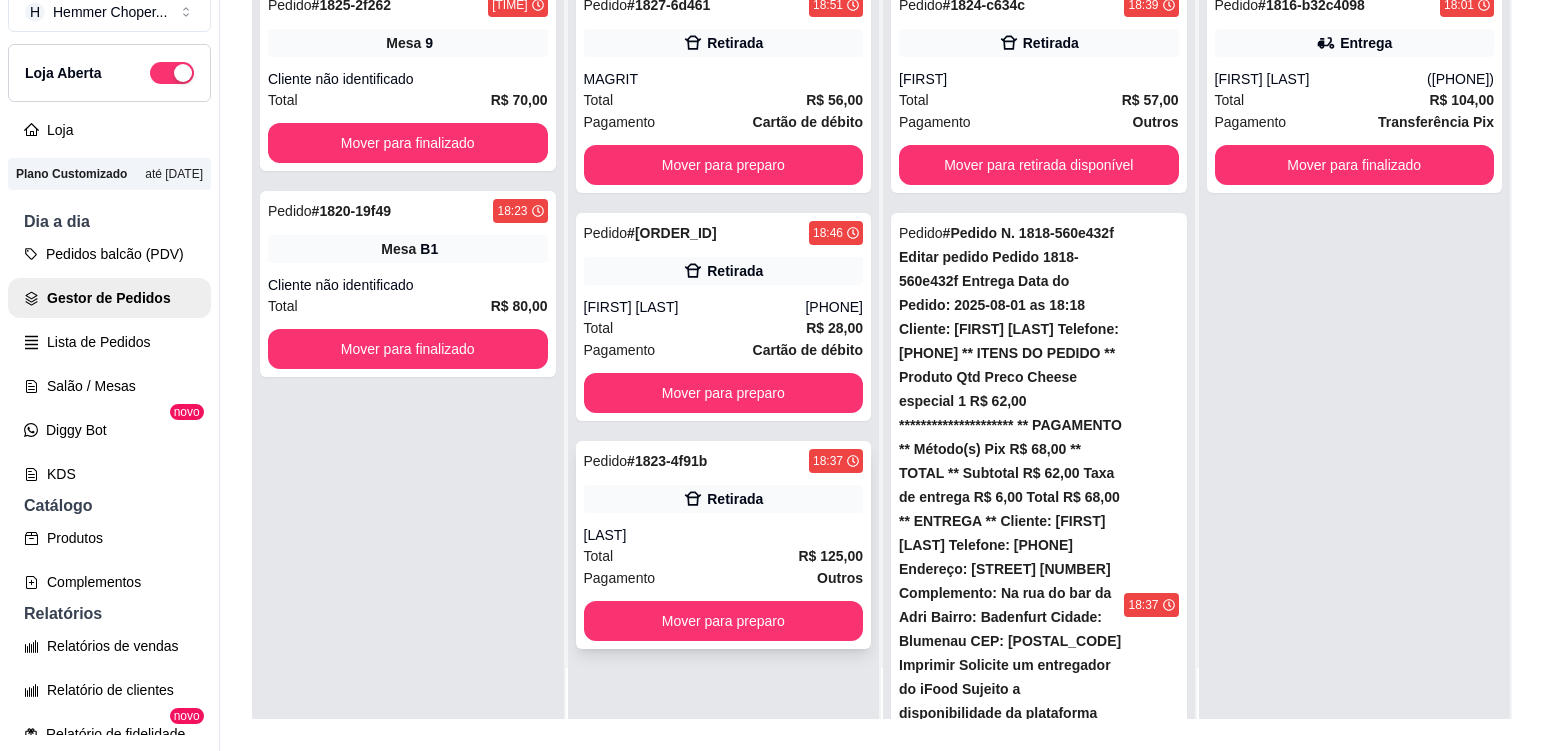 click on "Total R$ 125,00" at bounding box center (724, 556) 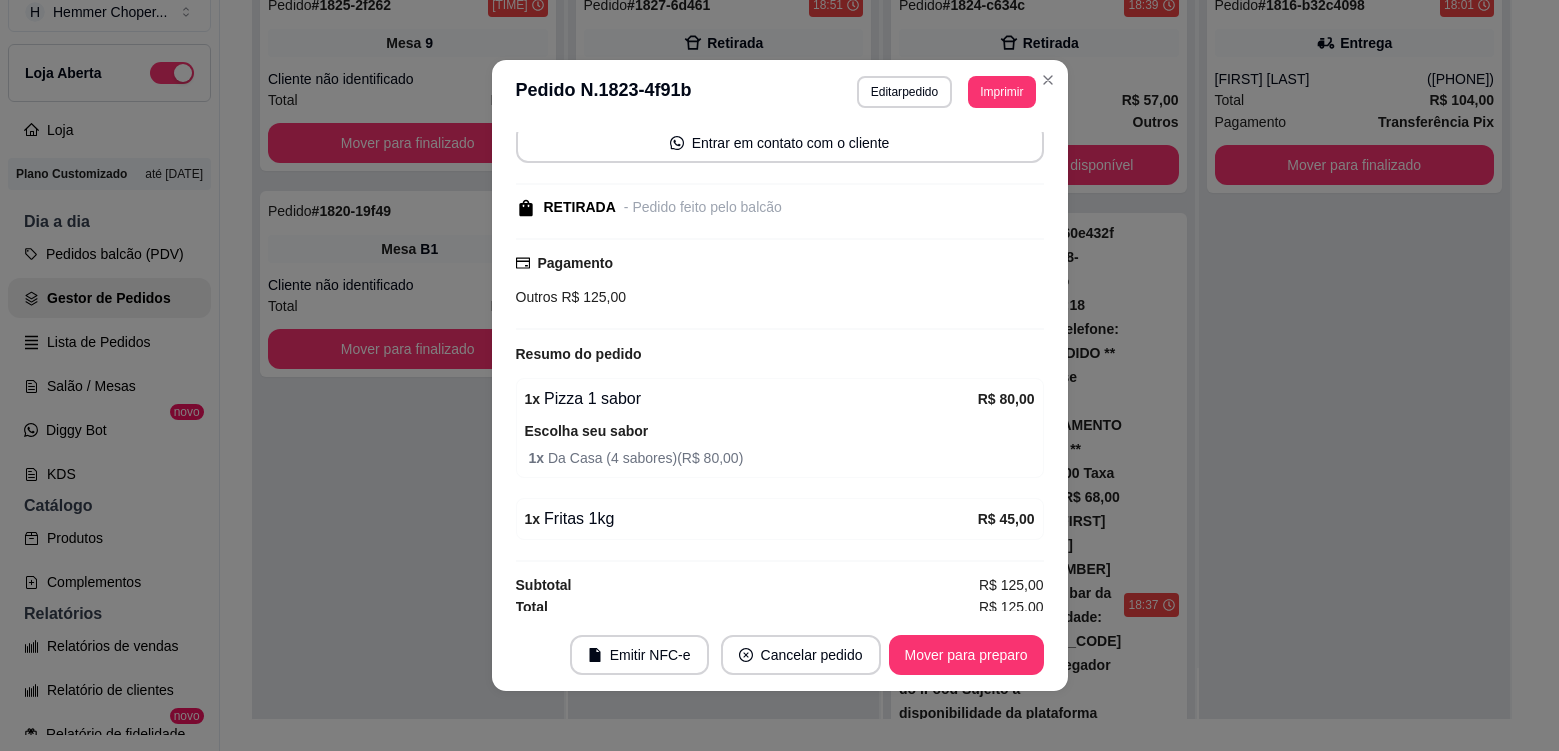 scroll, scrollTop: 200, scrollLeft: 0, axis: vertical 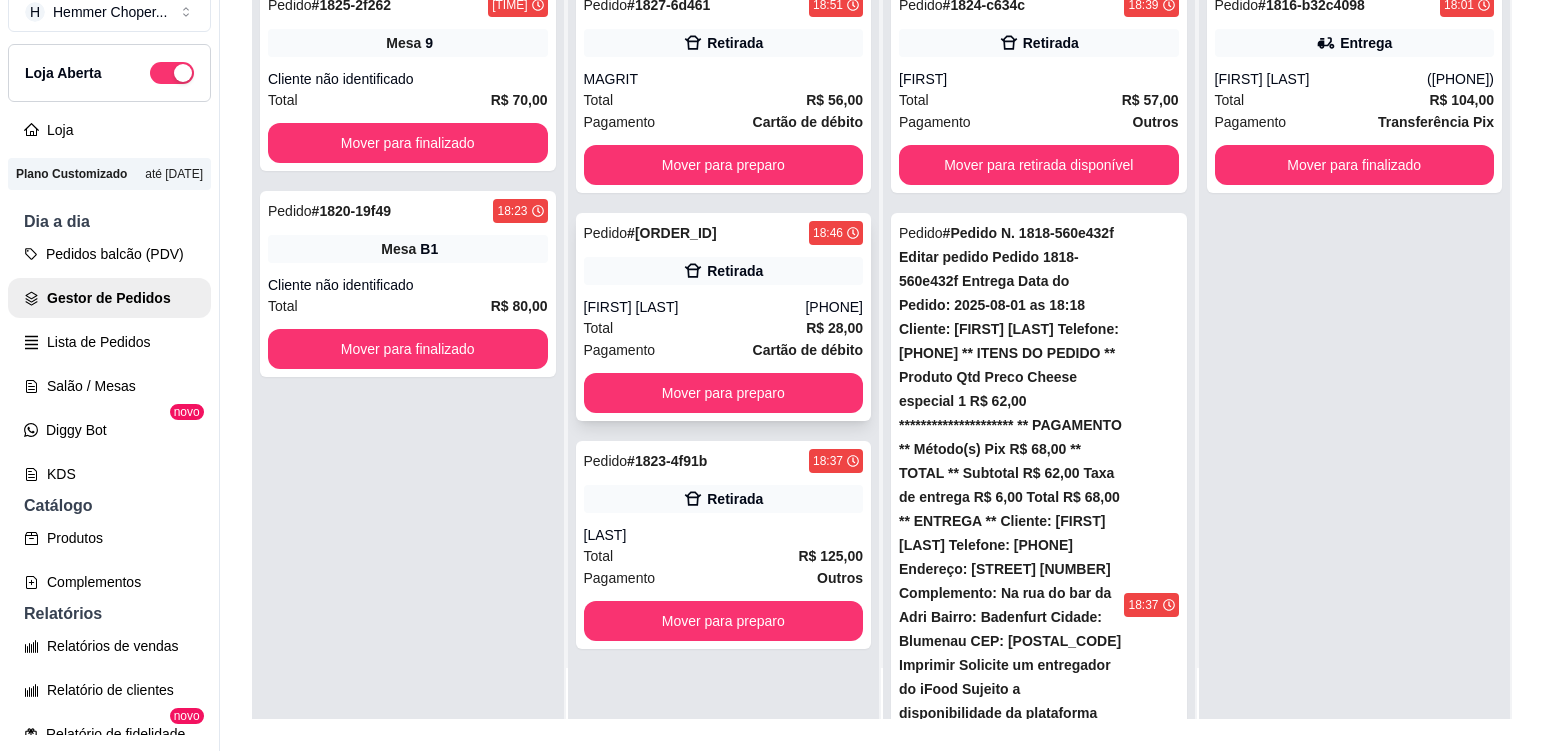 click on "[FIRST] [LAST]" at bounding box center (695, 307) 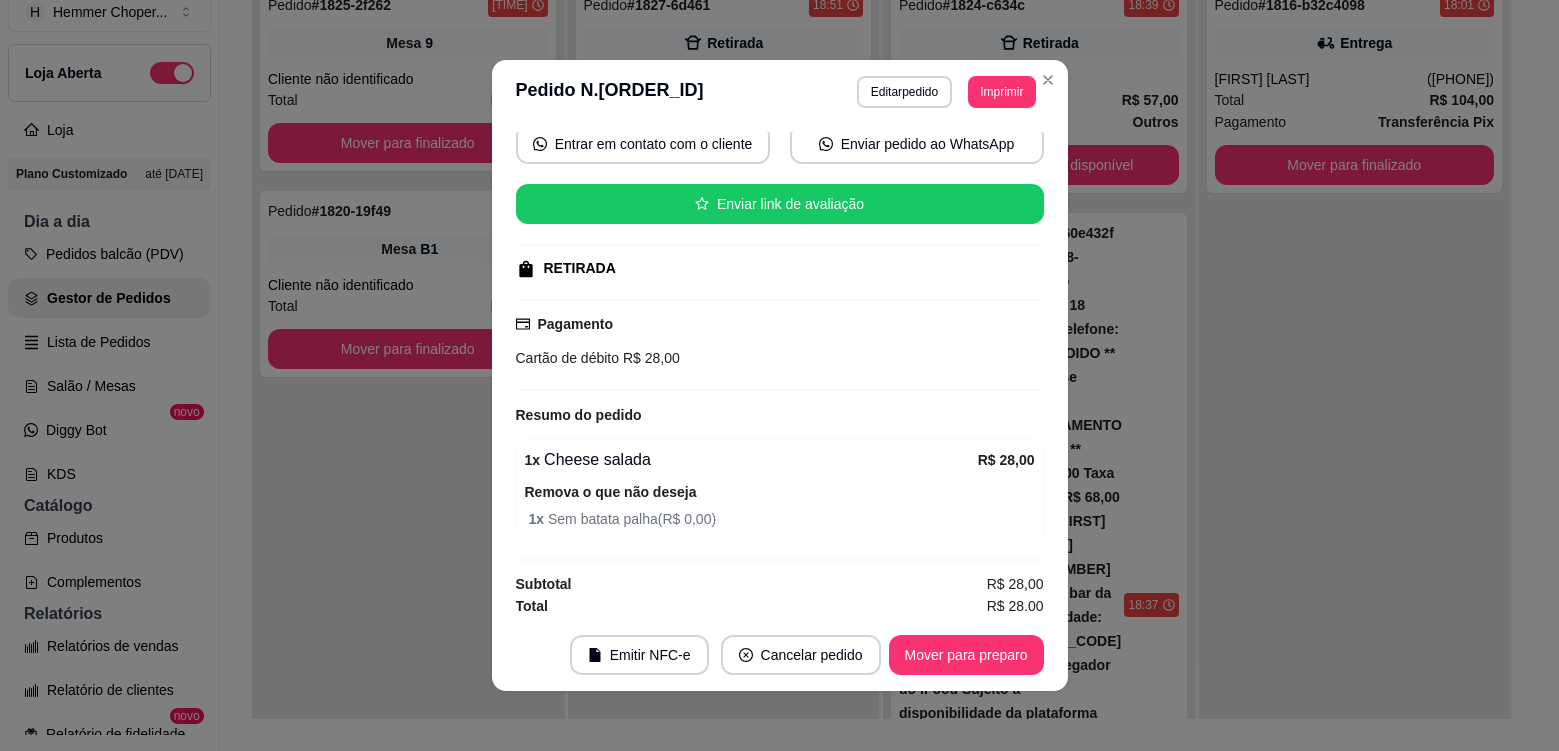 scroll, scrollTop: 200, scrollLeft: 0, axis: vertical 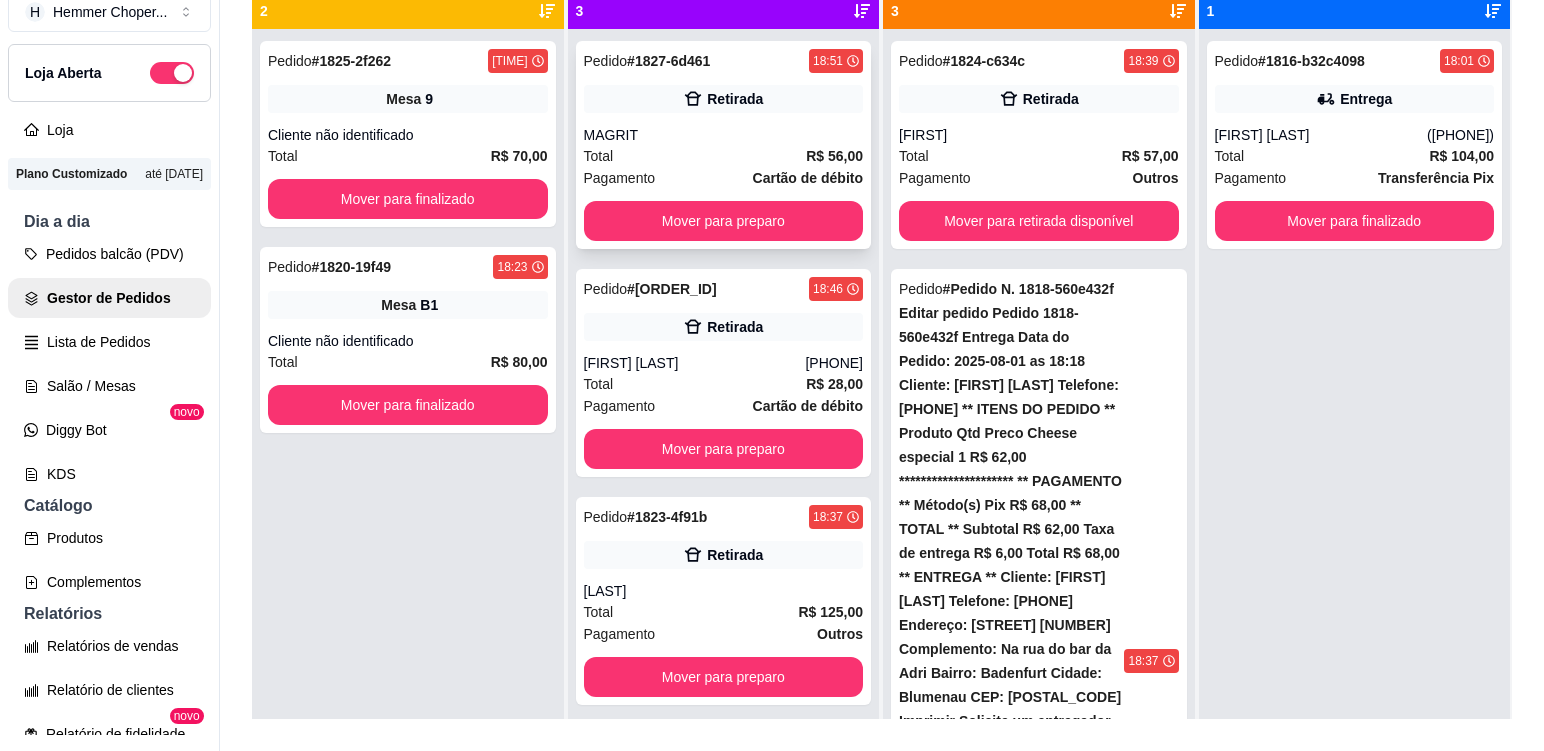 click on "Total R$ 56,00" at bounding box center (724, 156) 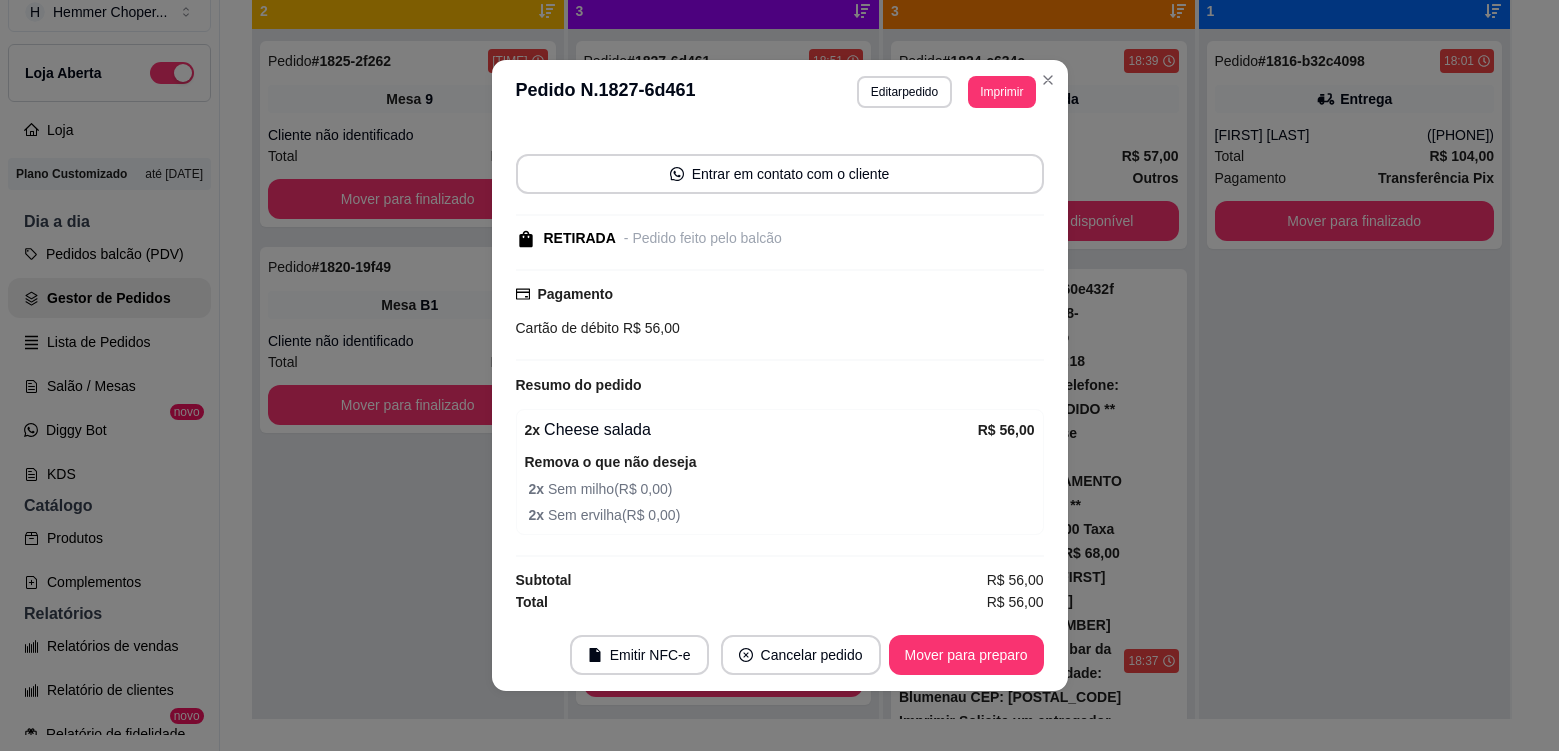 scroll, scrollTop: 166, scrollLeft: 0, axis: vertical 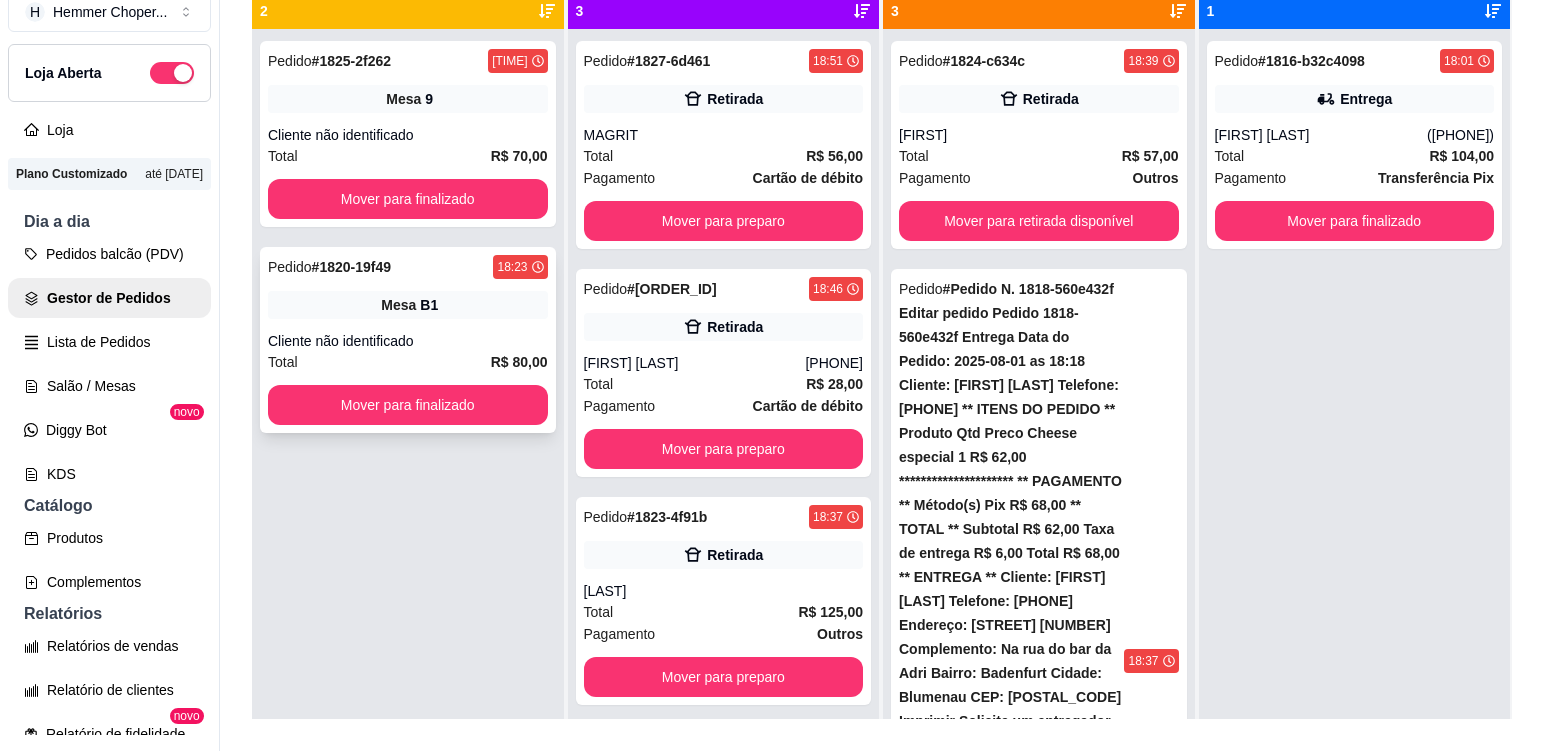 click on "Cliente não identificado" at bounding box center [408, 341] 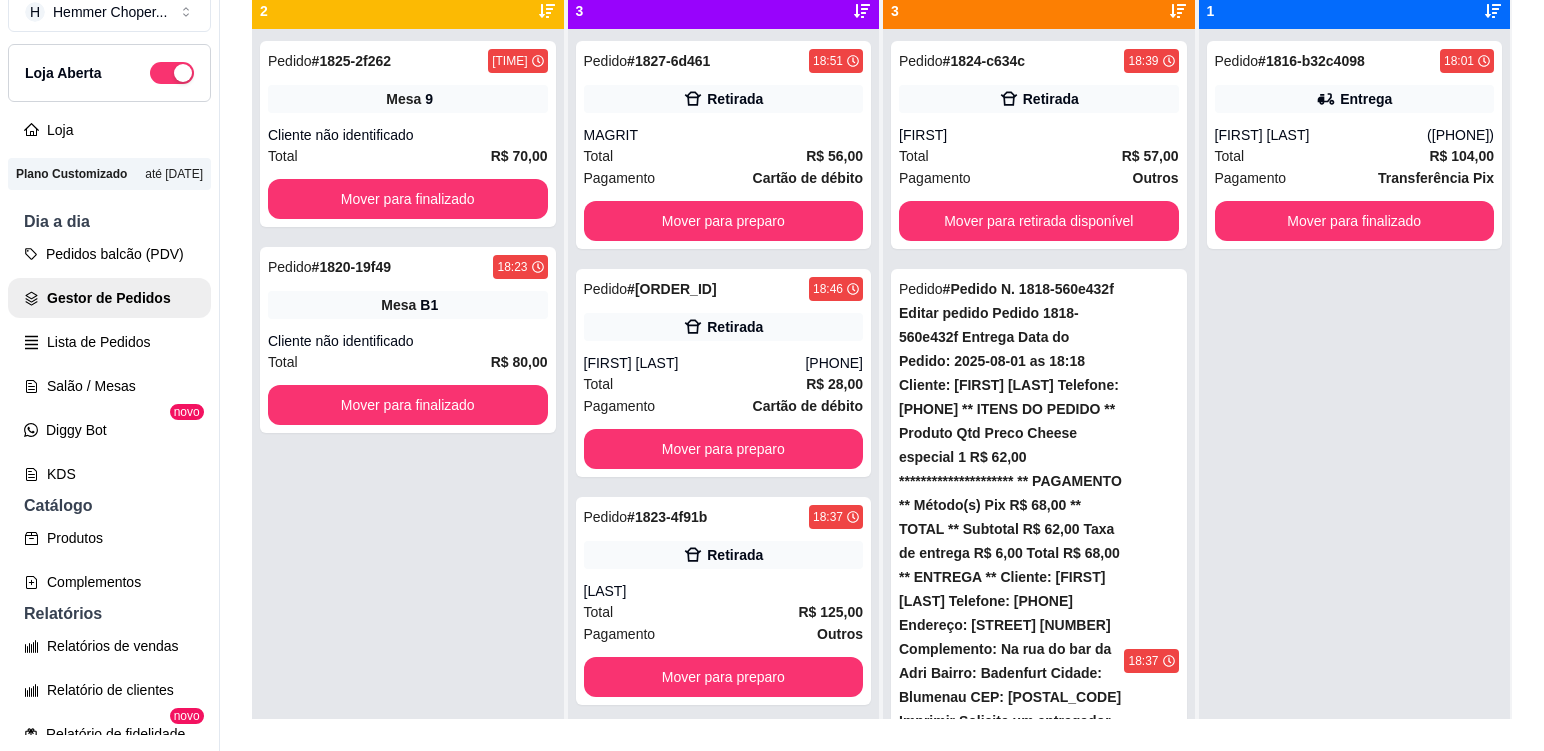 click on "Total R$ 68,00" at bounding box center (1039, 1356) 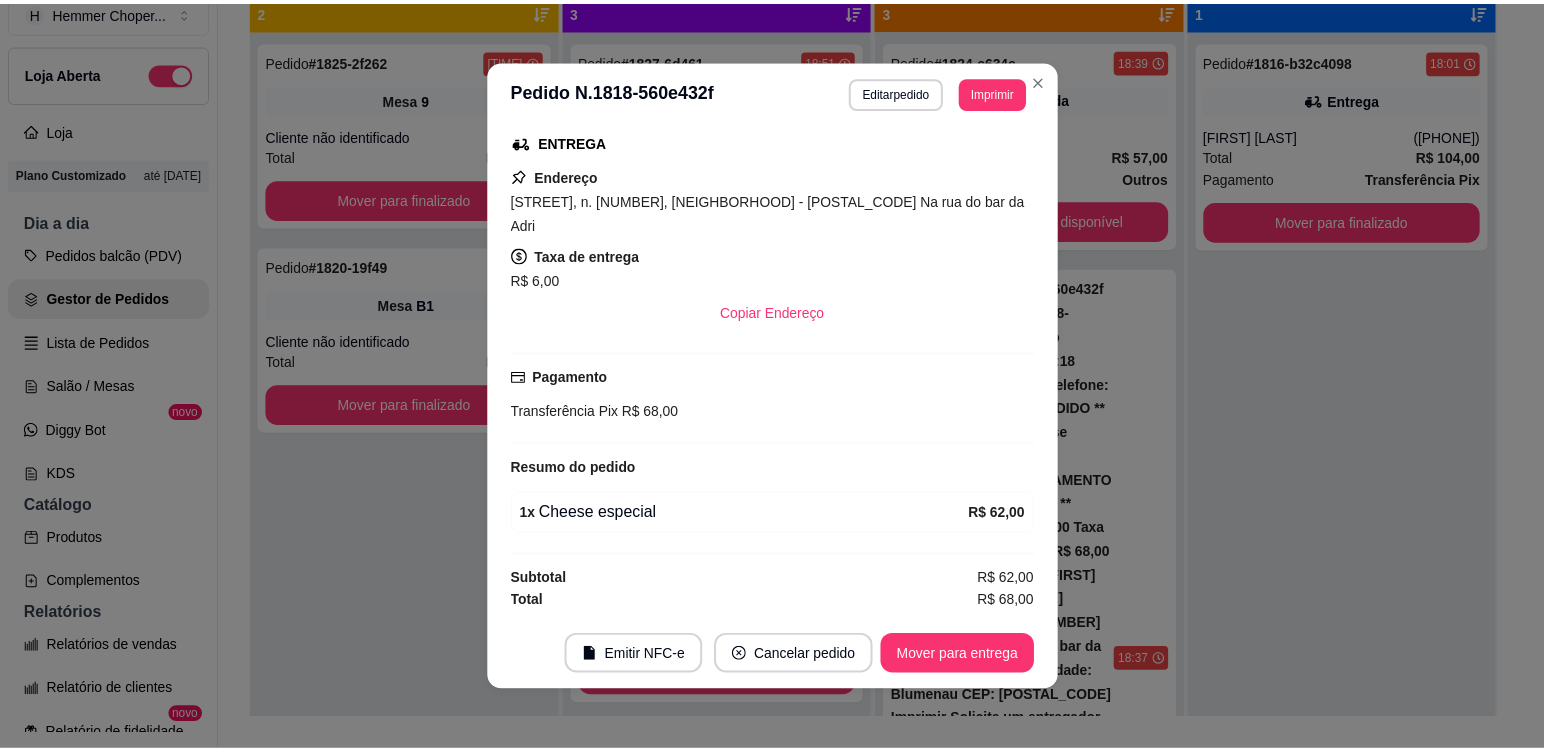 scroll, scrollTop: 420, scrollLeft: 0, axis: vertical 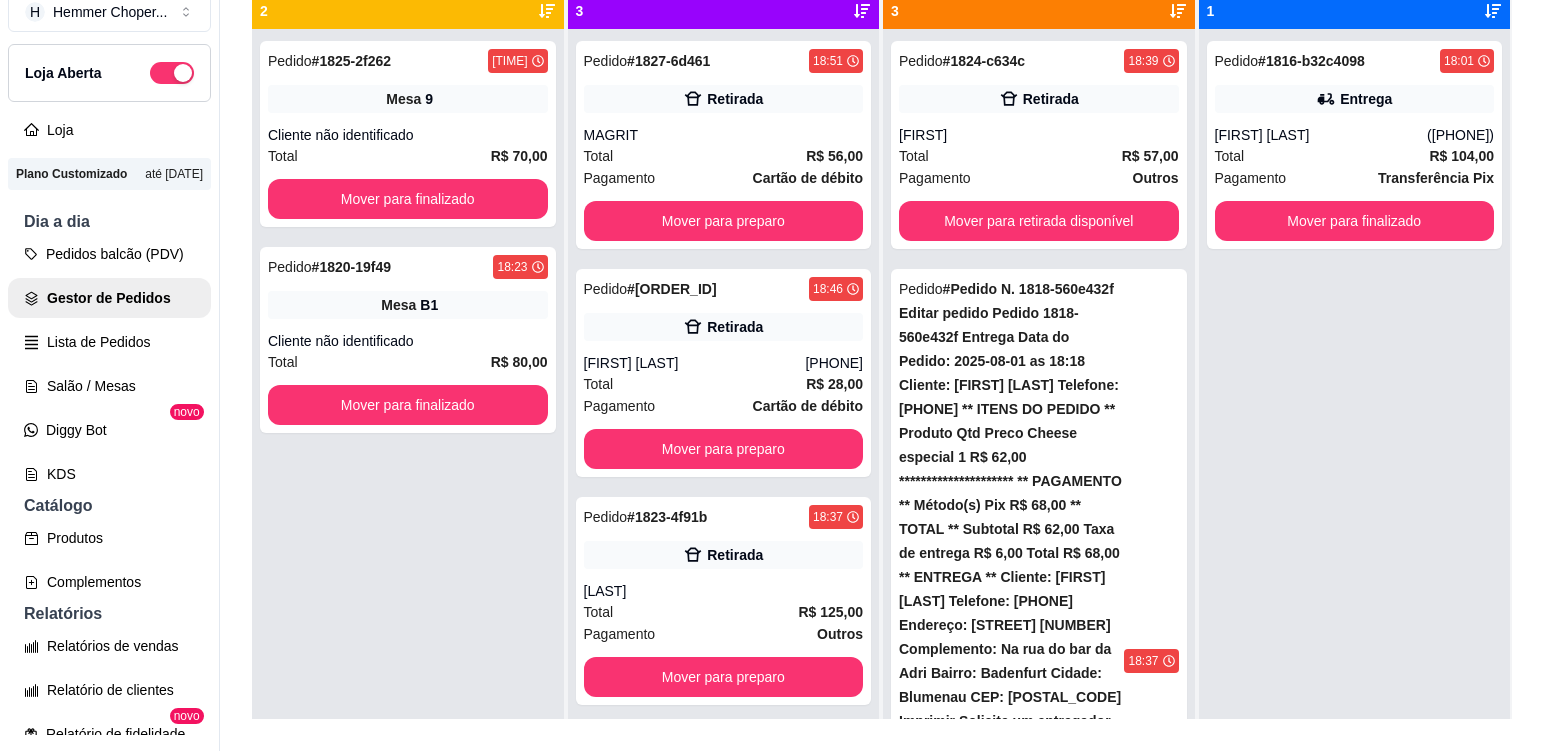 click on "Total R$ 68,00" at bounding box center [1039, 1356] 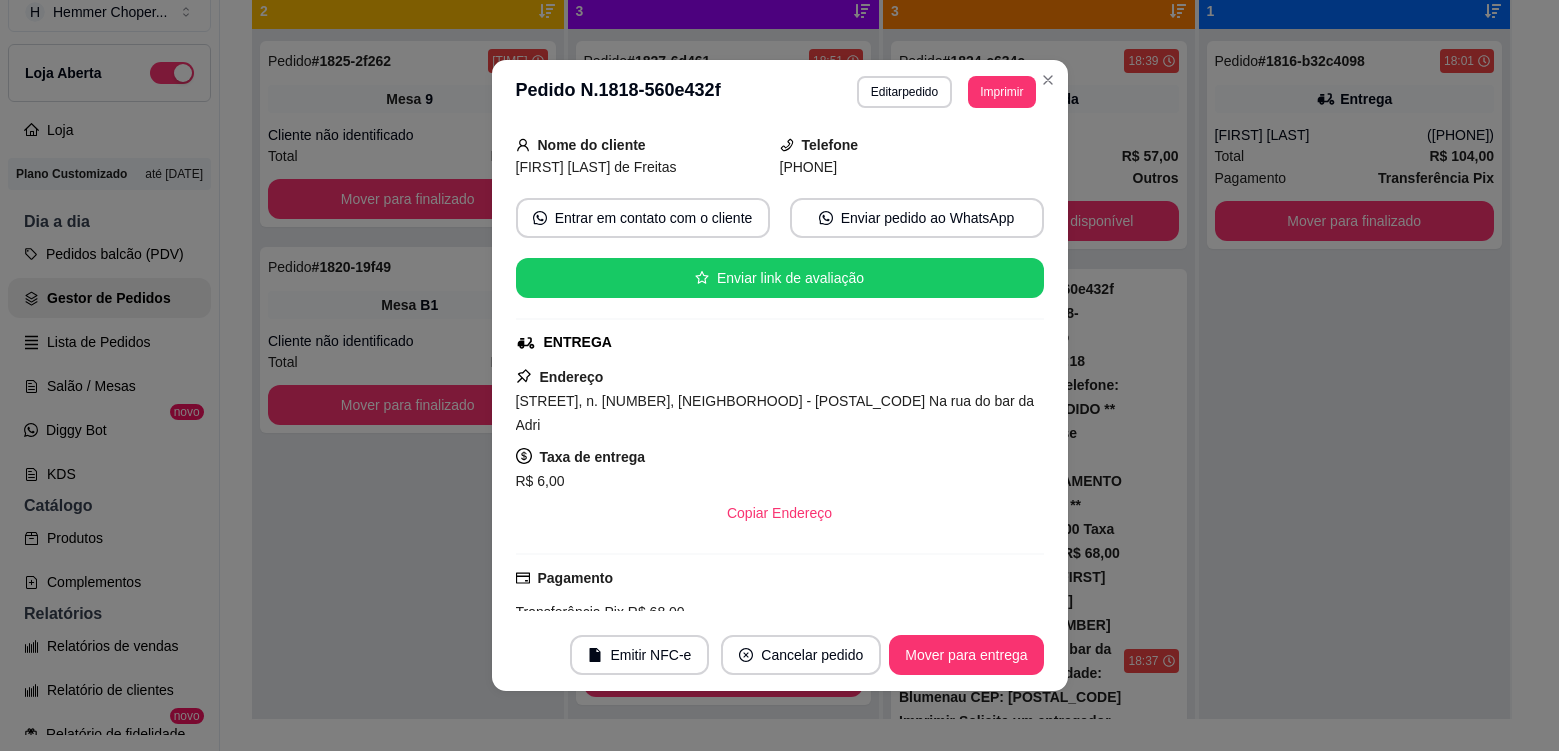 scroll, scrollTop: 100, scrollLeft: 0, axis: vertical 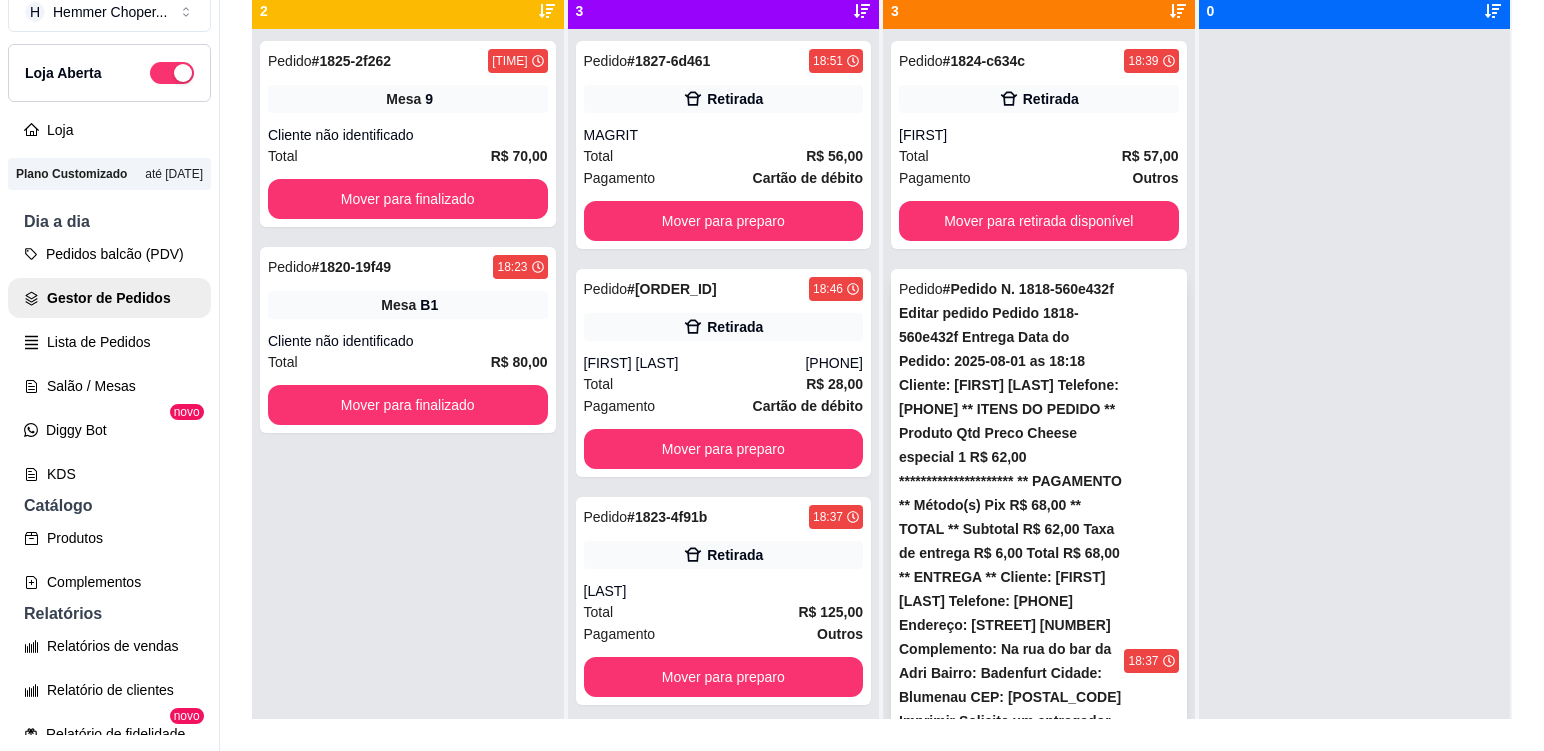 click on "Pedido  # 1822-c51aea3e 18:37 Entrega Caroline  (47) 98822-3042 Total R$ 117,00 Pagamento Cartão de crédito Mover para entrega" at bounding box center [1039, 745] 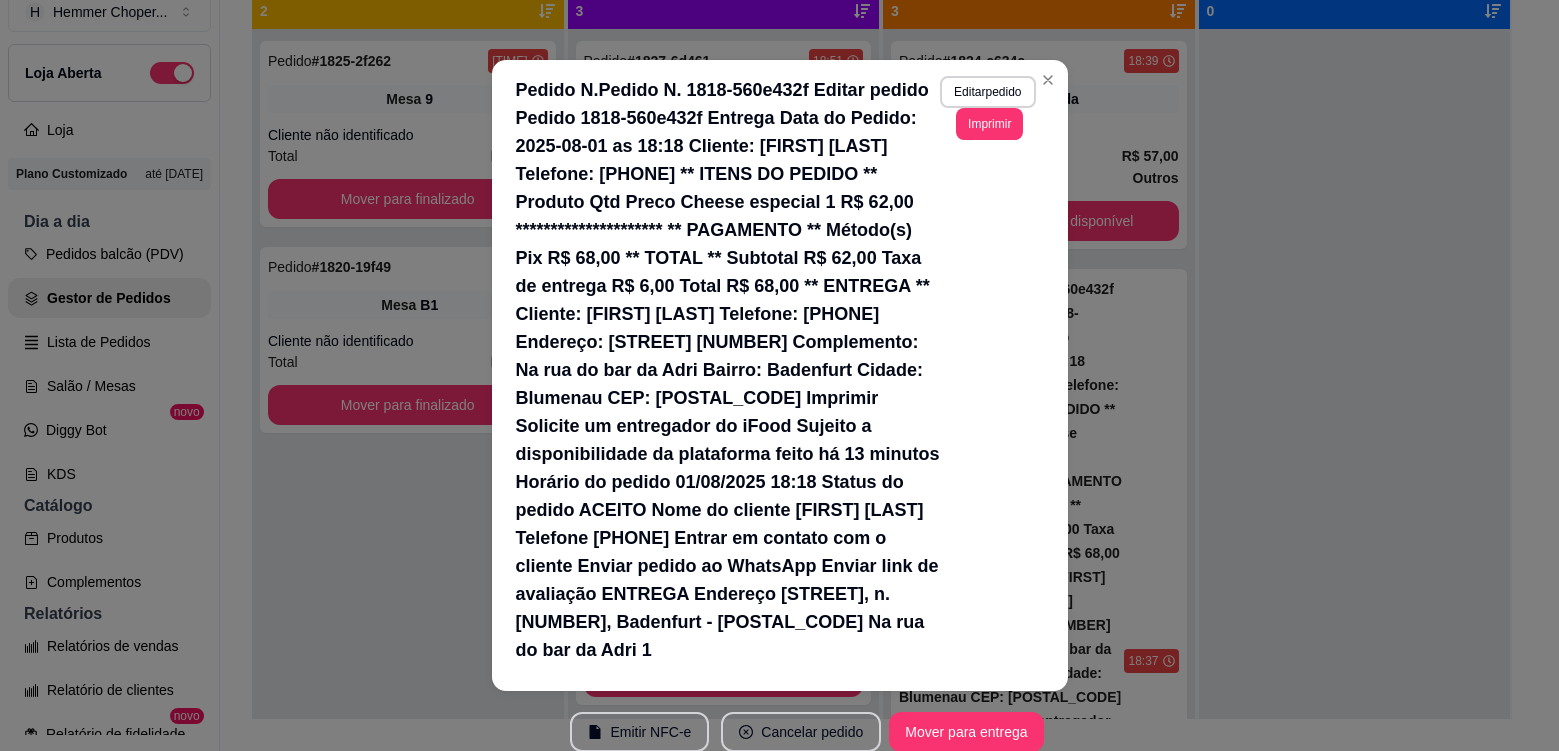 scroll, scrollTop: 300, scrollLeft: 0, axis: vertical 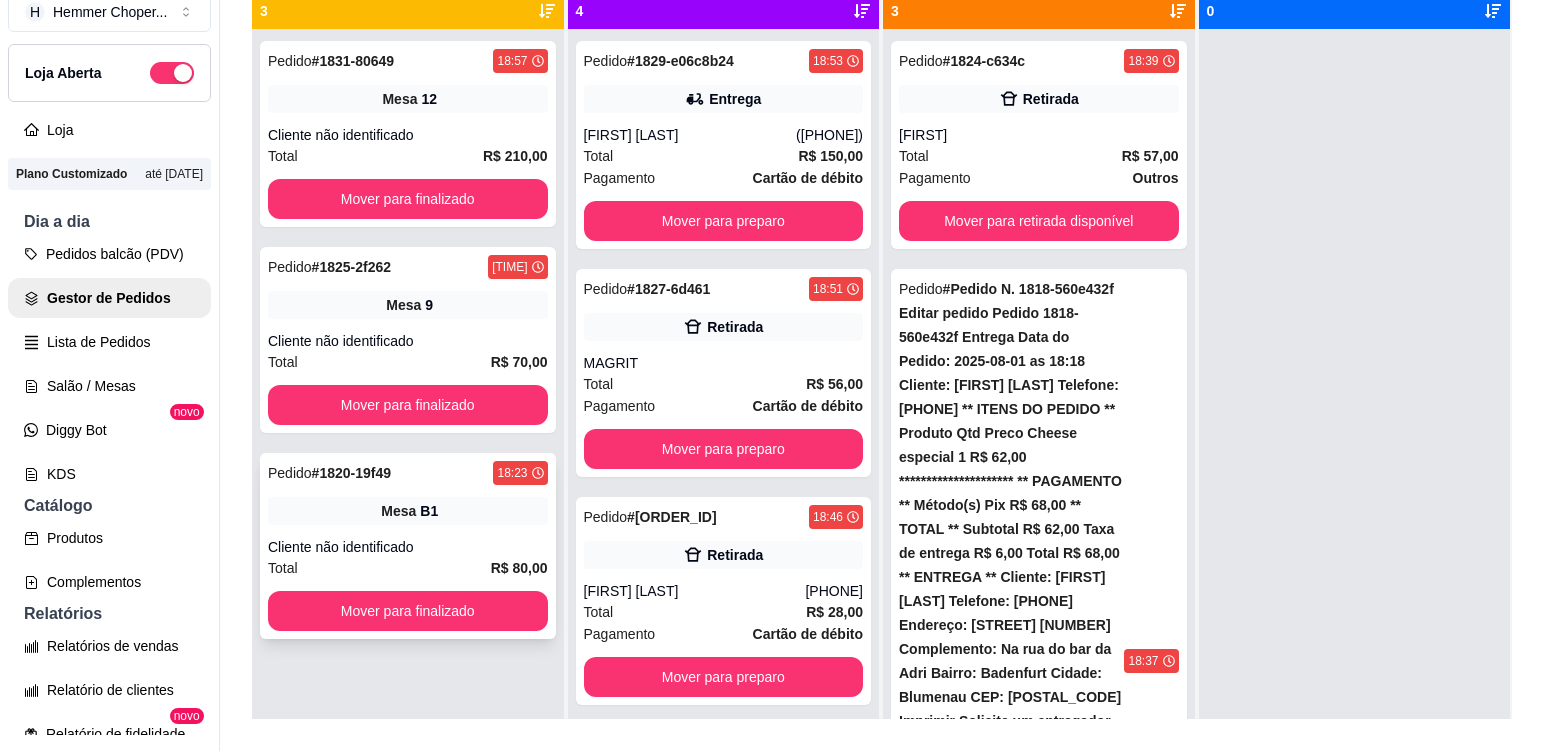 click on "Pedido  # 1820-19f49 18:23 Mesa B1 Cliente não identificado Total R$ 80,00 Mover para finalizado" at bounding box center (408, 546) 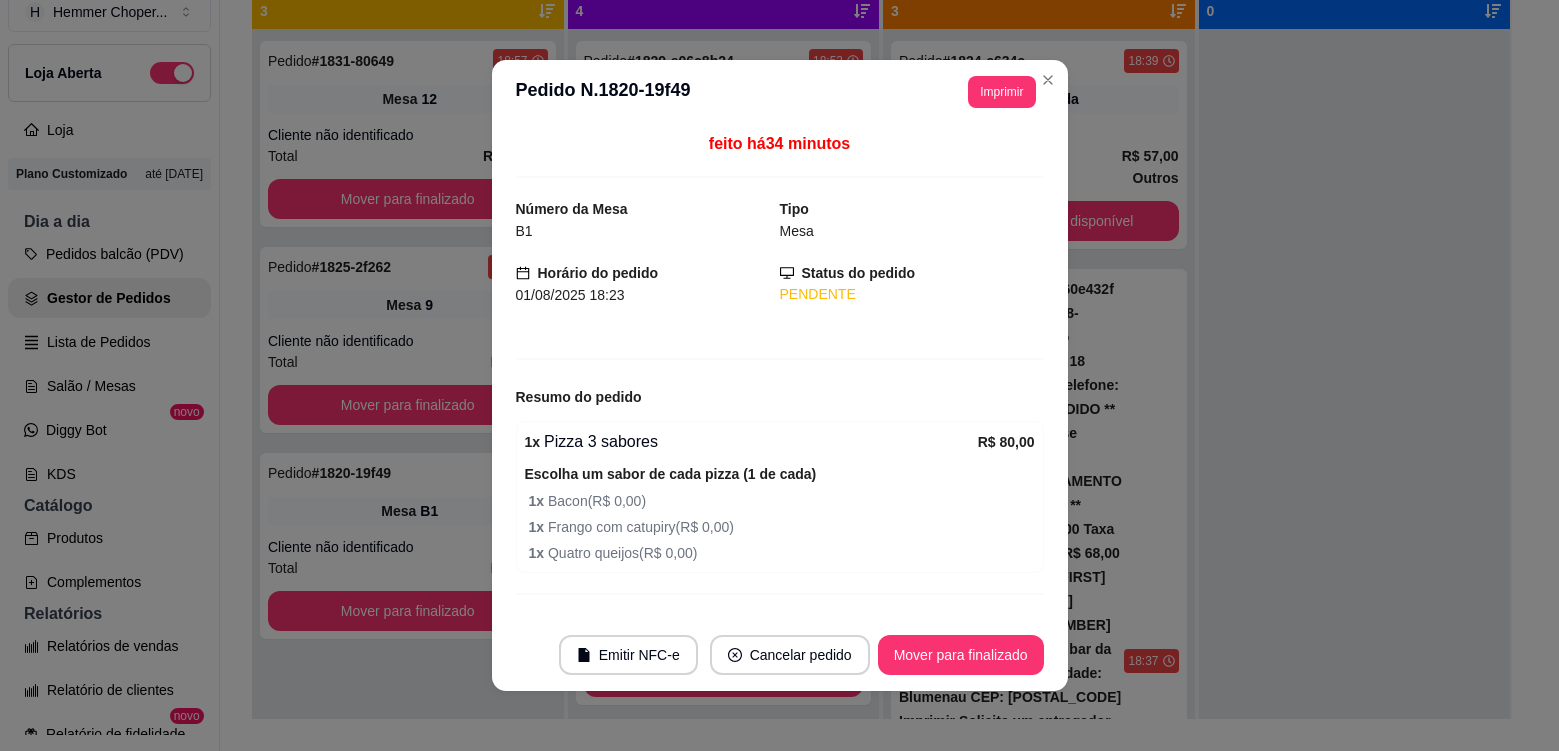 scroll, scrollTop: 40, scrollLeft: 0, axis: vertical 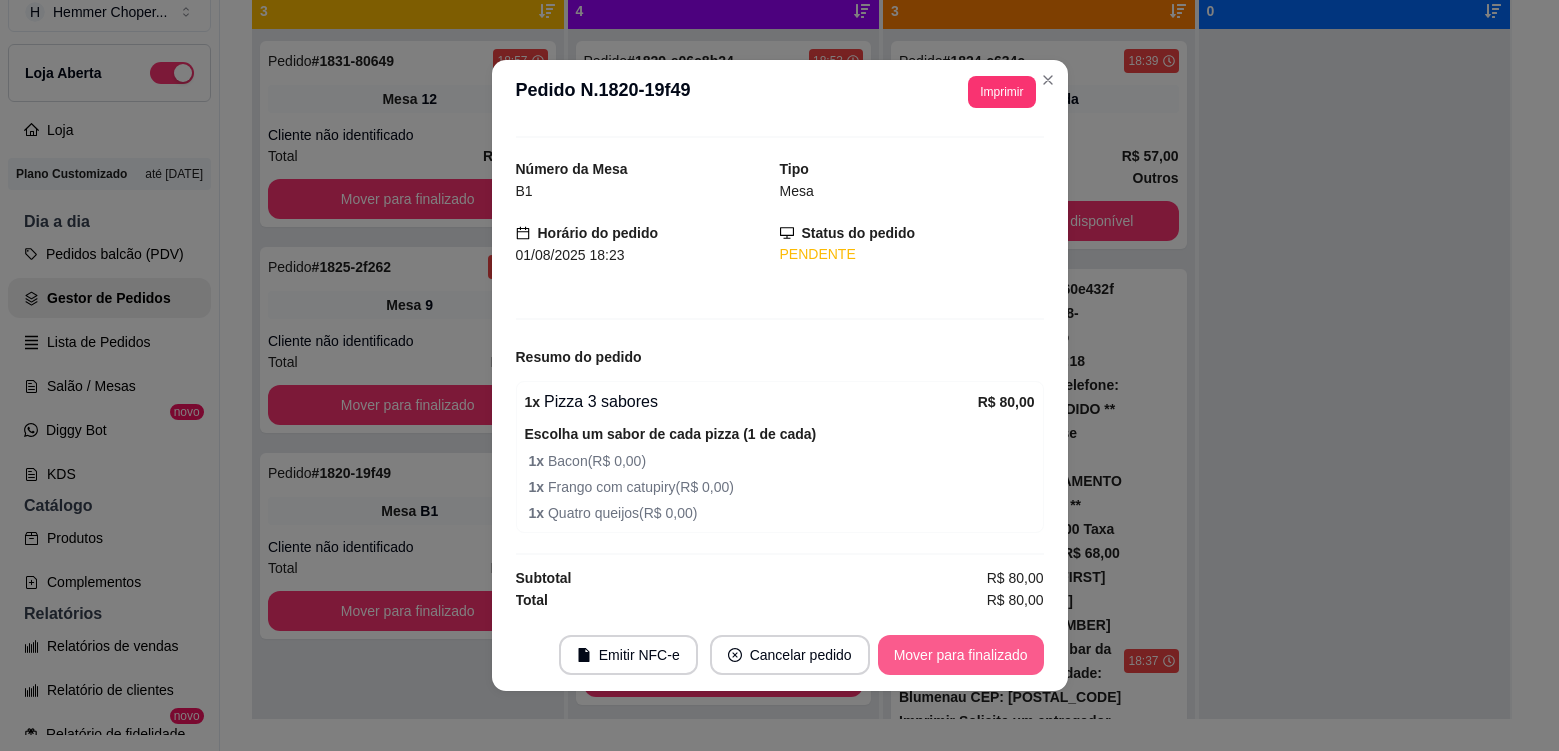 click on "Mover para finalizado" at bounding box center [961, 655] 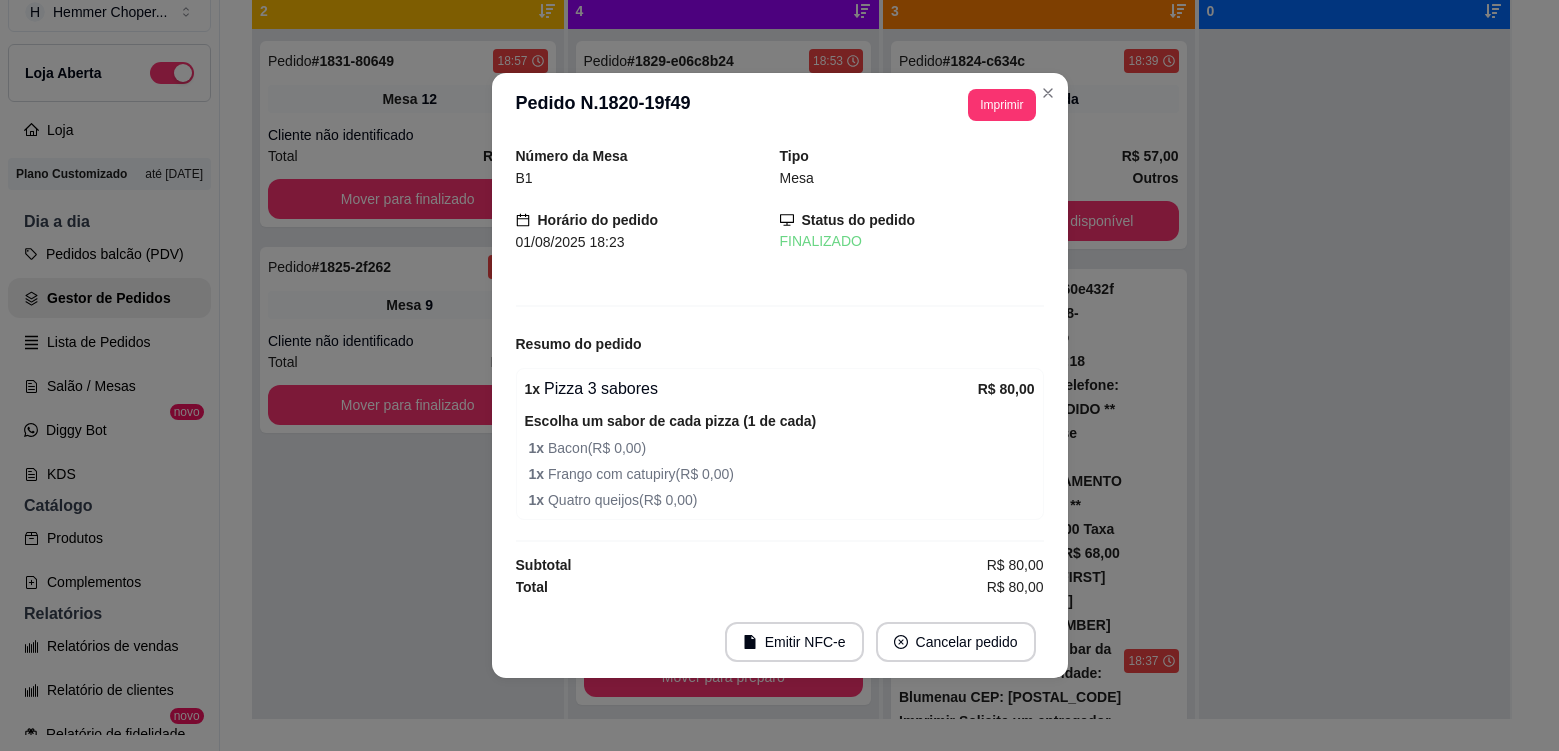 scroll, scrollTop: 0, scrollLeft: 0, axis: both 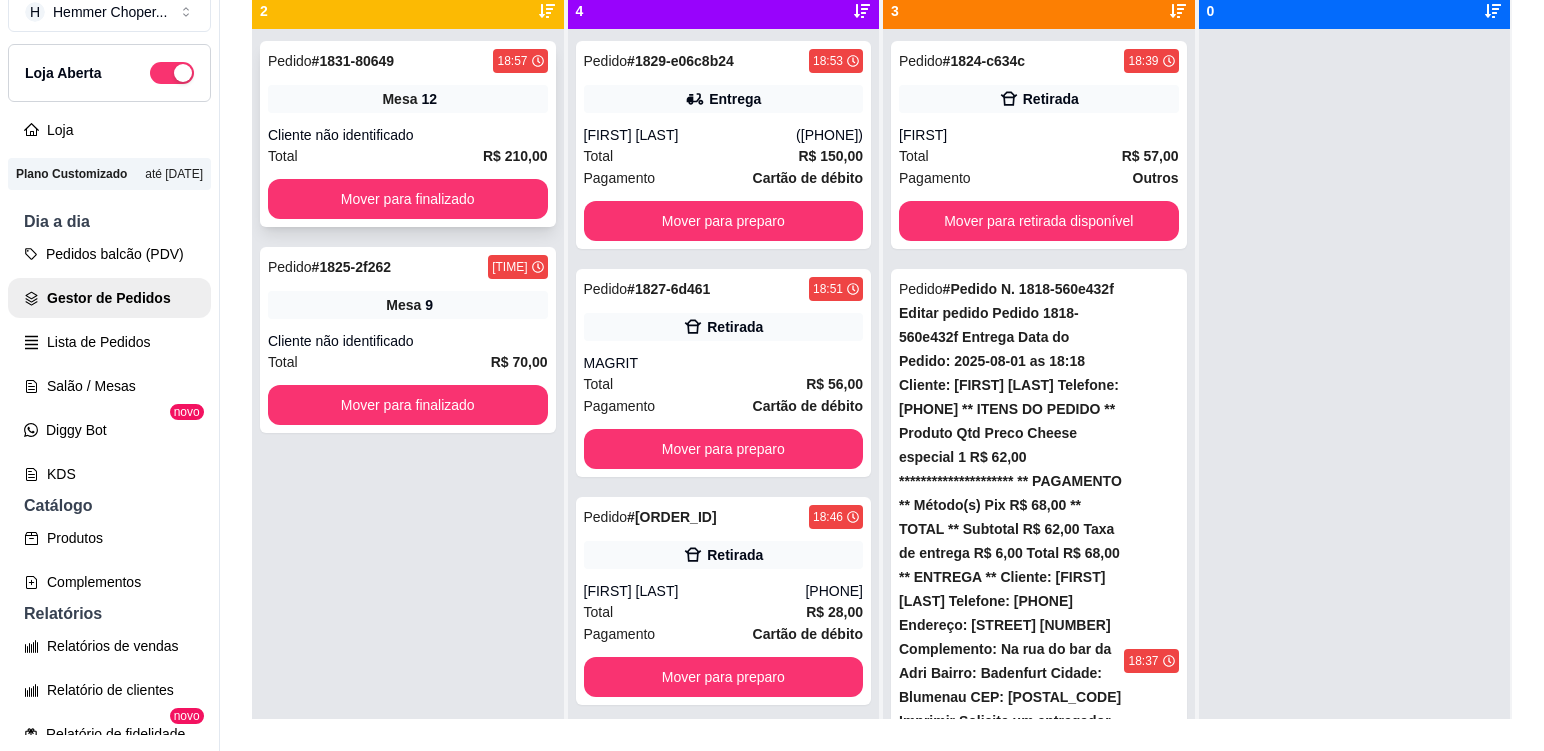 click on "Mesa 12" at bounding box center (408, 99) 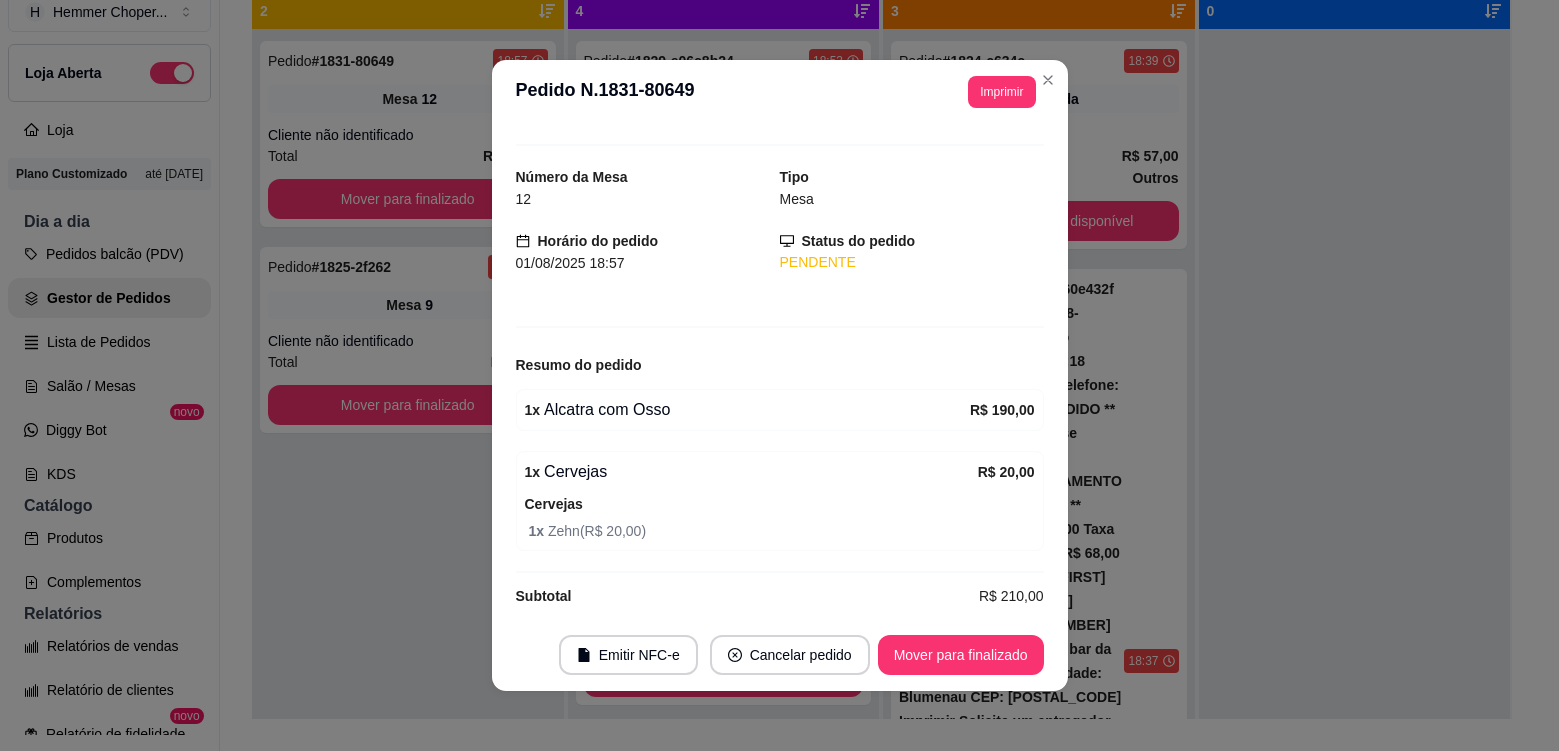 scroll, scrollTop: 50, scrollLeft: 0, axis: vertical 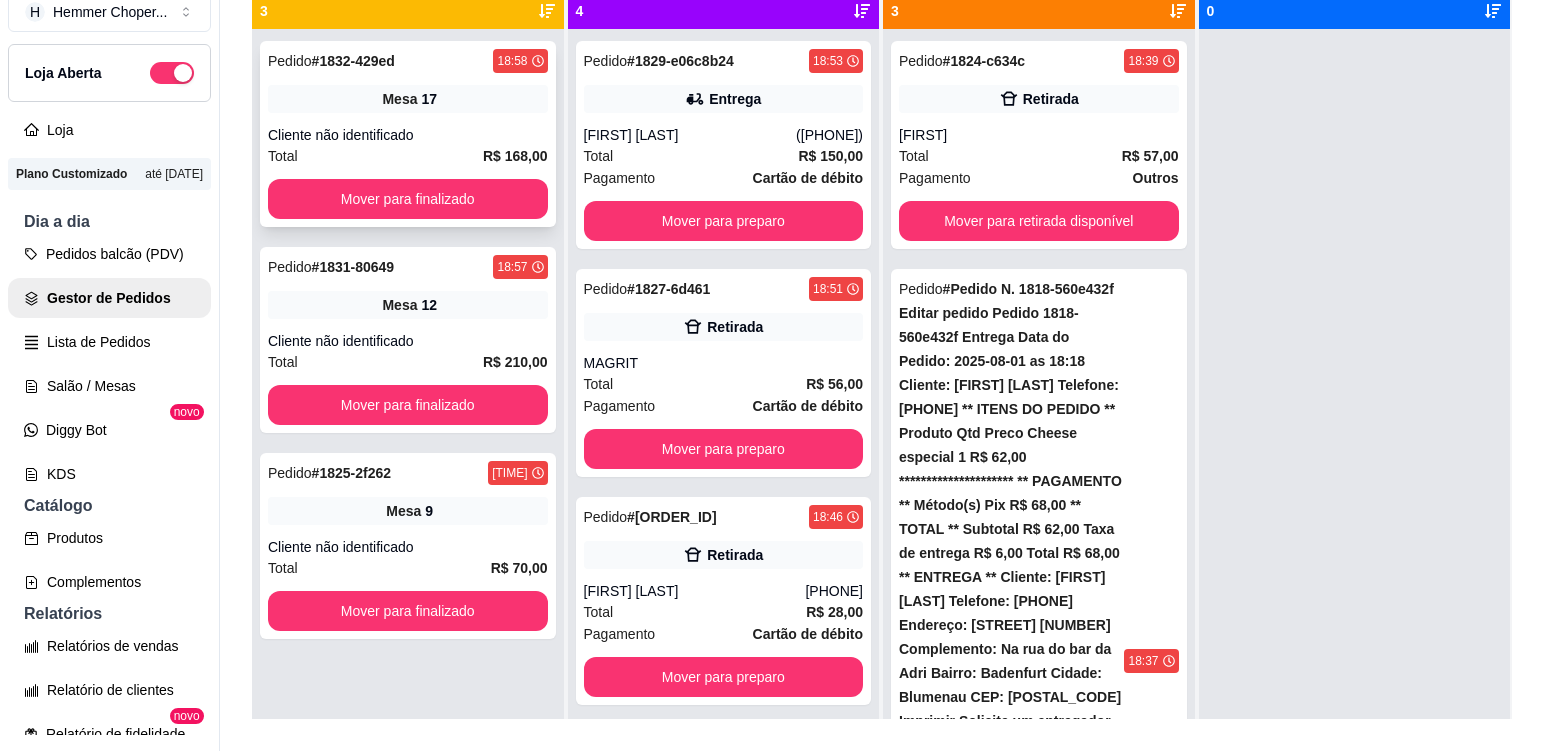click on "Cliente não identificado" at bounding box center [408, 135] 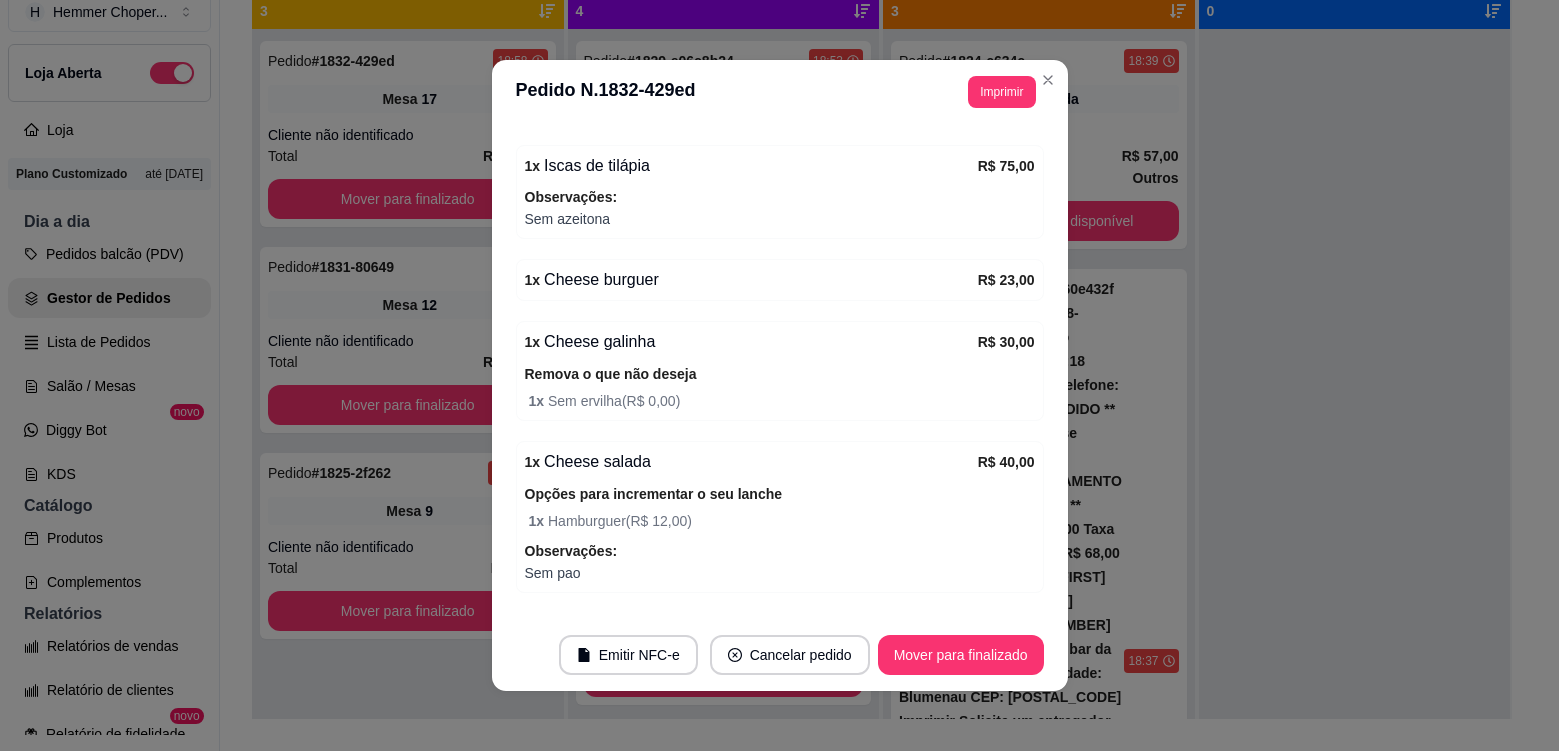 scroll, scrollTop: 336, scrollLeft: 0, axis: vertical 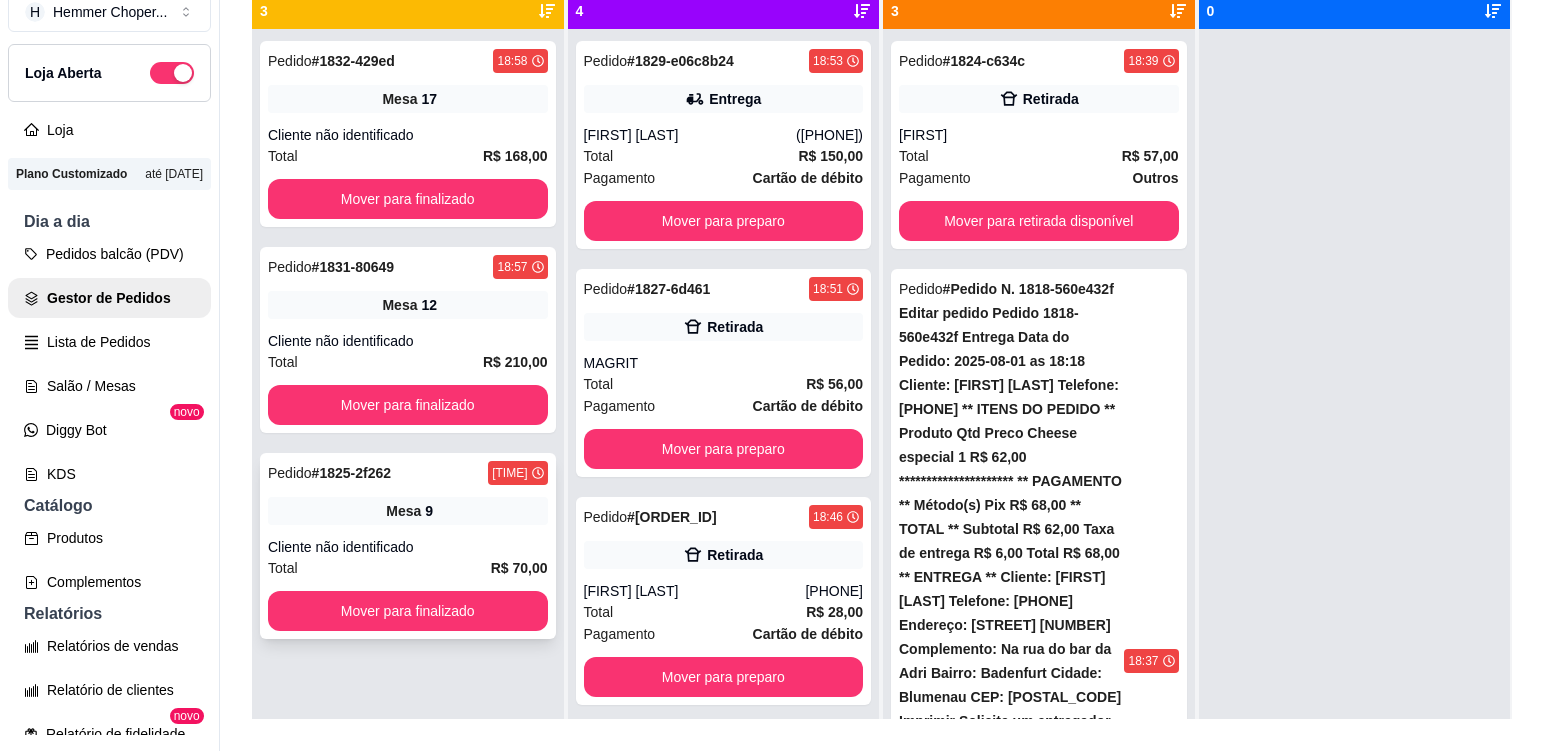 click on "Mesa 9" at bounding box center (408, 511) 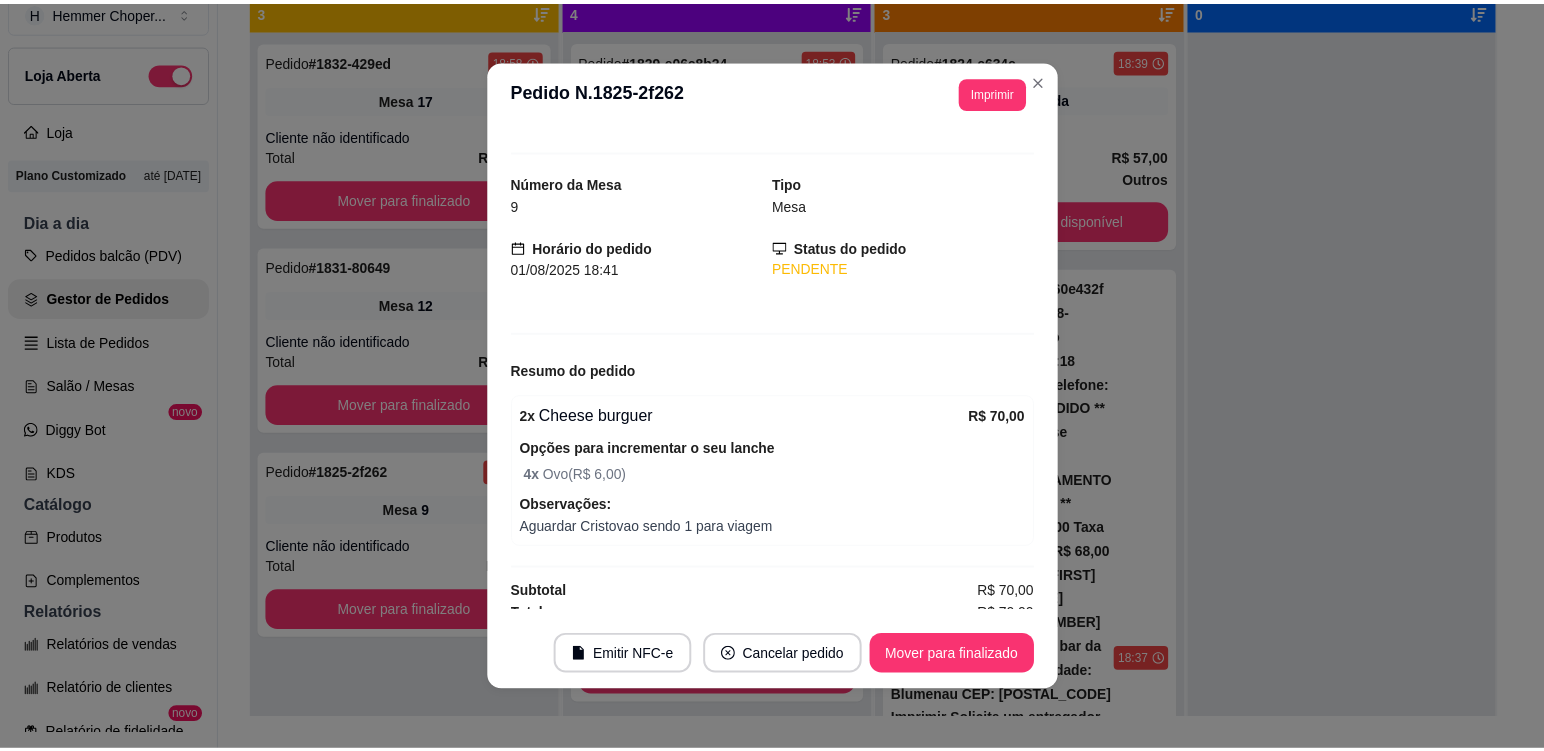 scroll, scrollTop: 40, scrollLeft: 0, axis: vertical 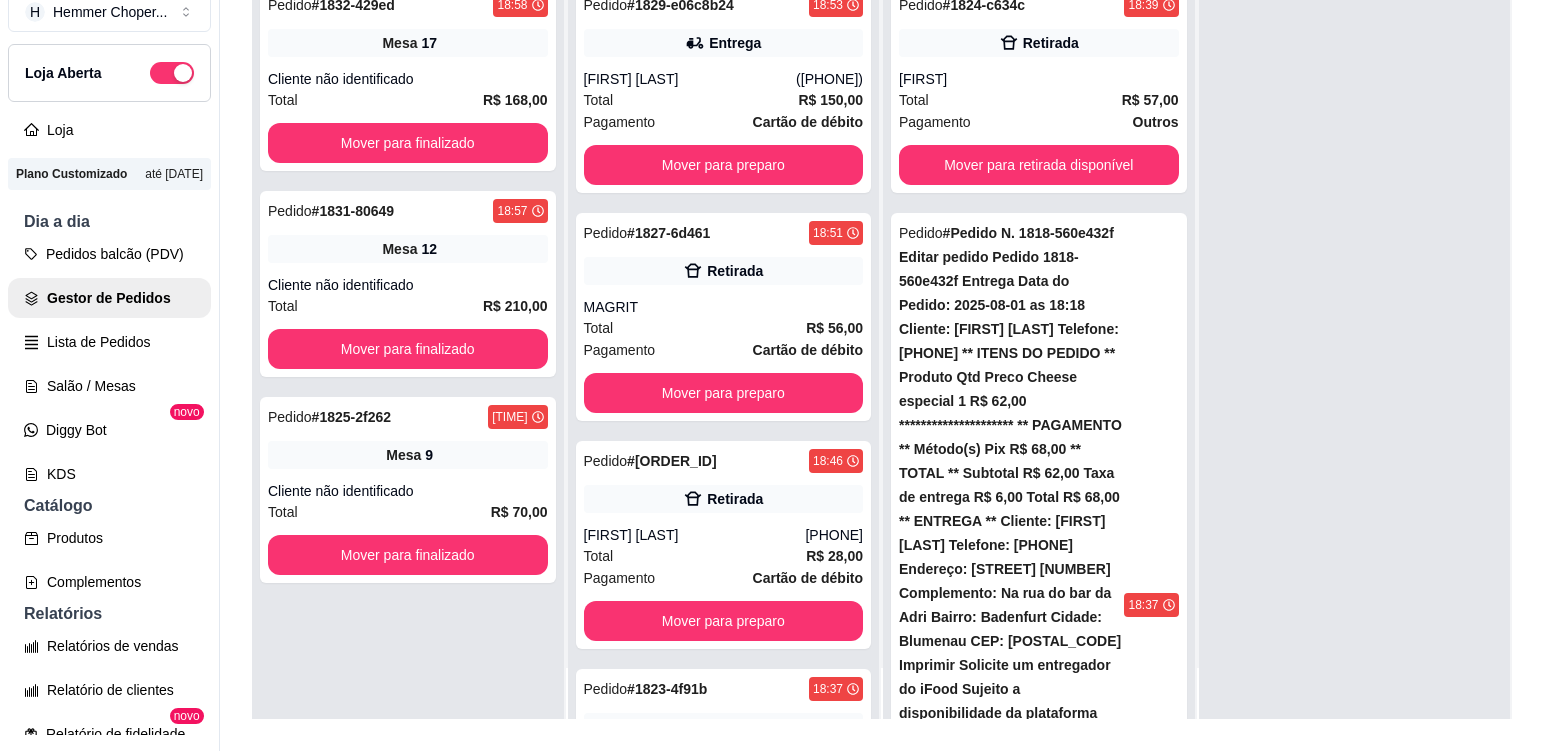 click on "Pedido  # 1818-560e432f 18:18 Entrega Jean Michel kniess de Freitas  (47) 99696-1822 Total R$ 68,00 Pagamento Transferência Pix Mover para entrega" at bounding box center [1039, 1289] 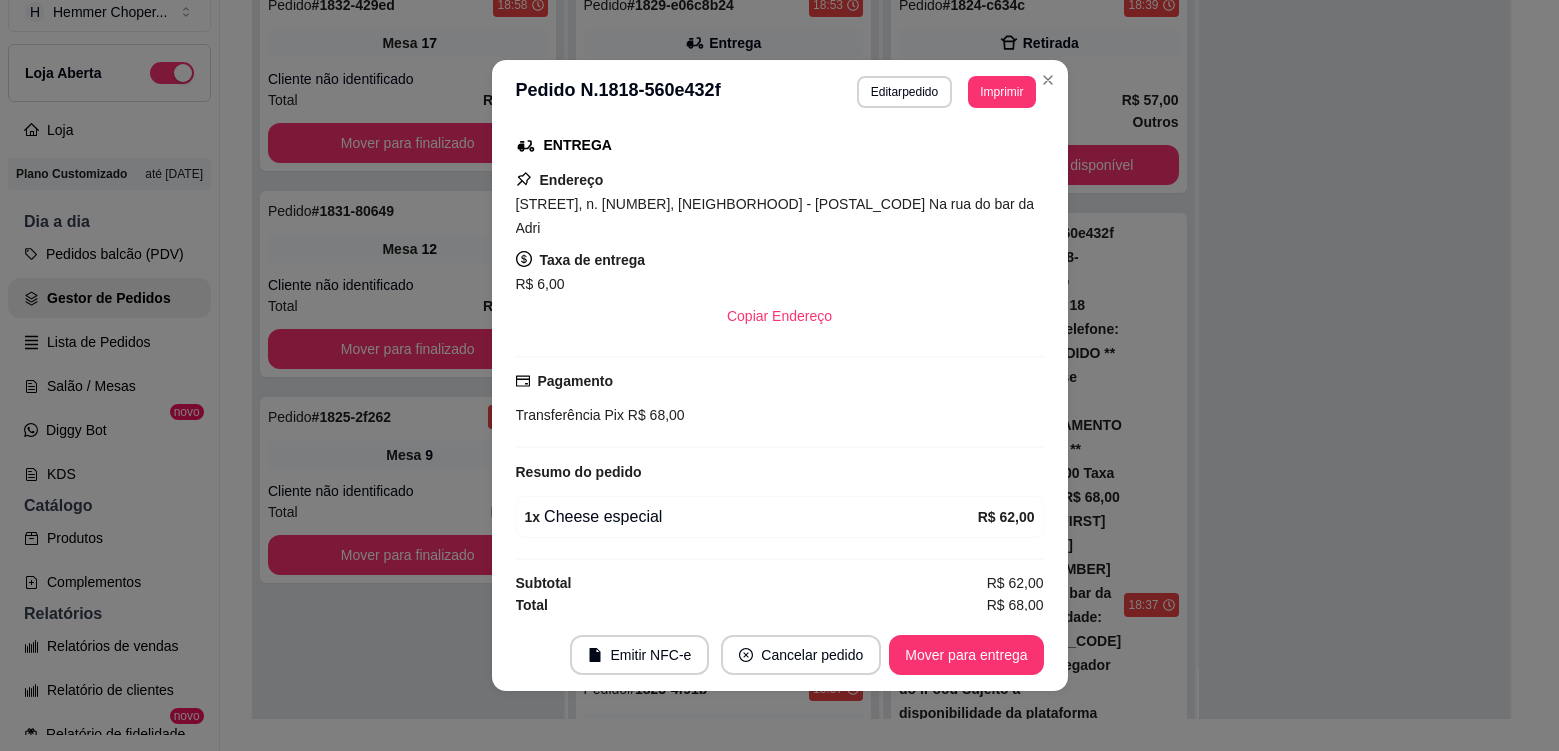 scroll, scrollTop: 420, scrollLeft: 0, axis: vertical 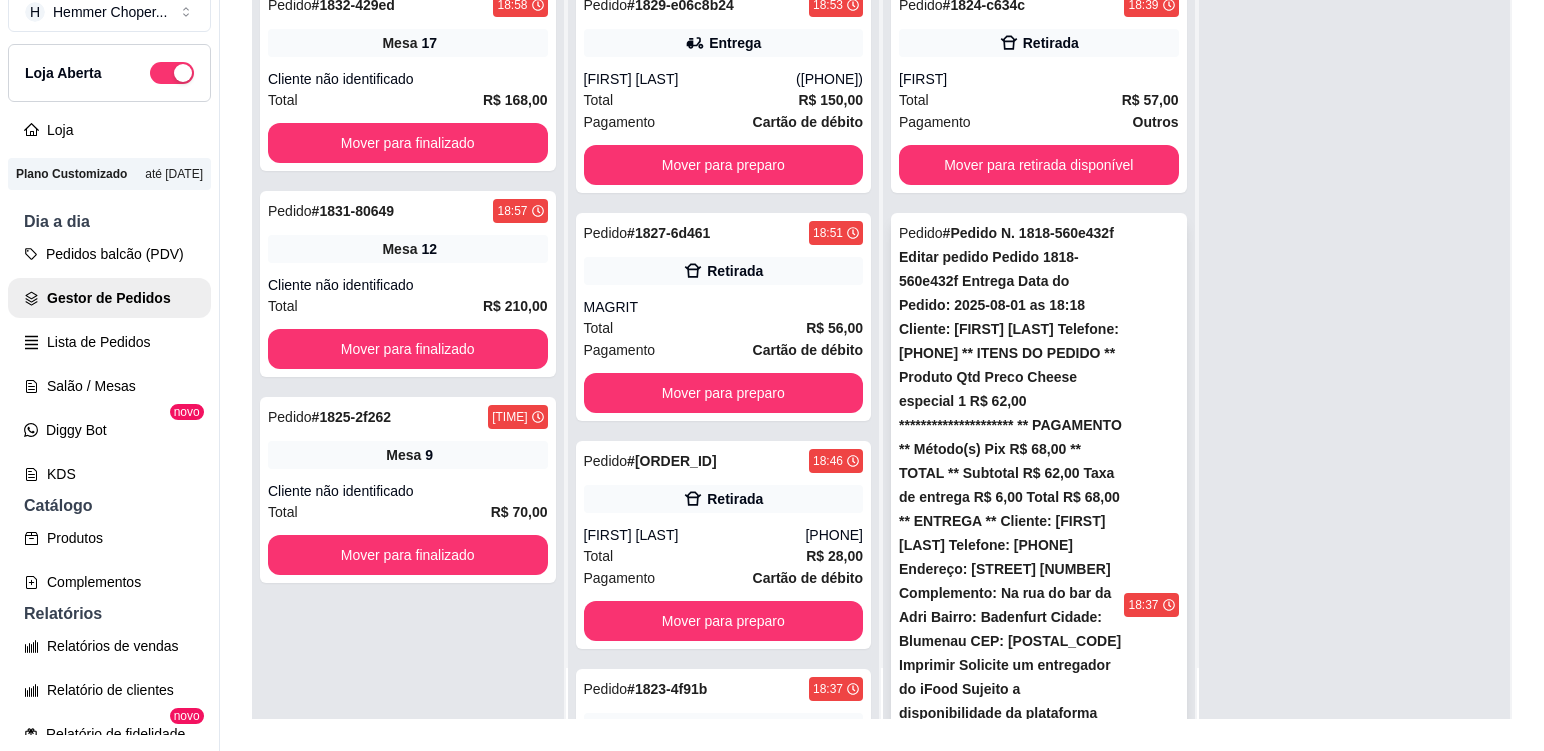 click on "Entrega" at bounding box center [1039, 1015] 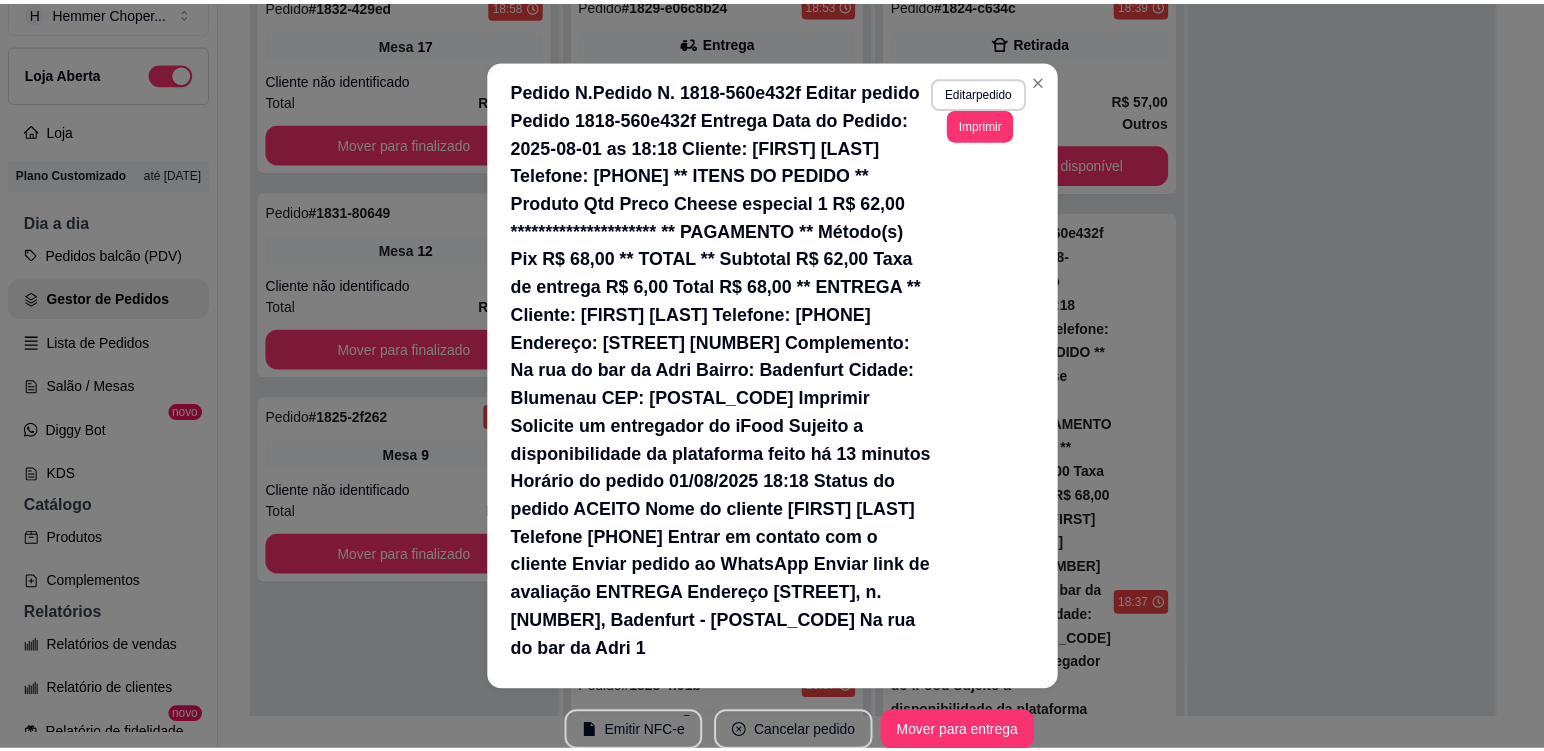 scroll, scrollTop: 154, scrollLeft: 0, axis: vertical 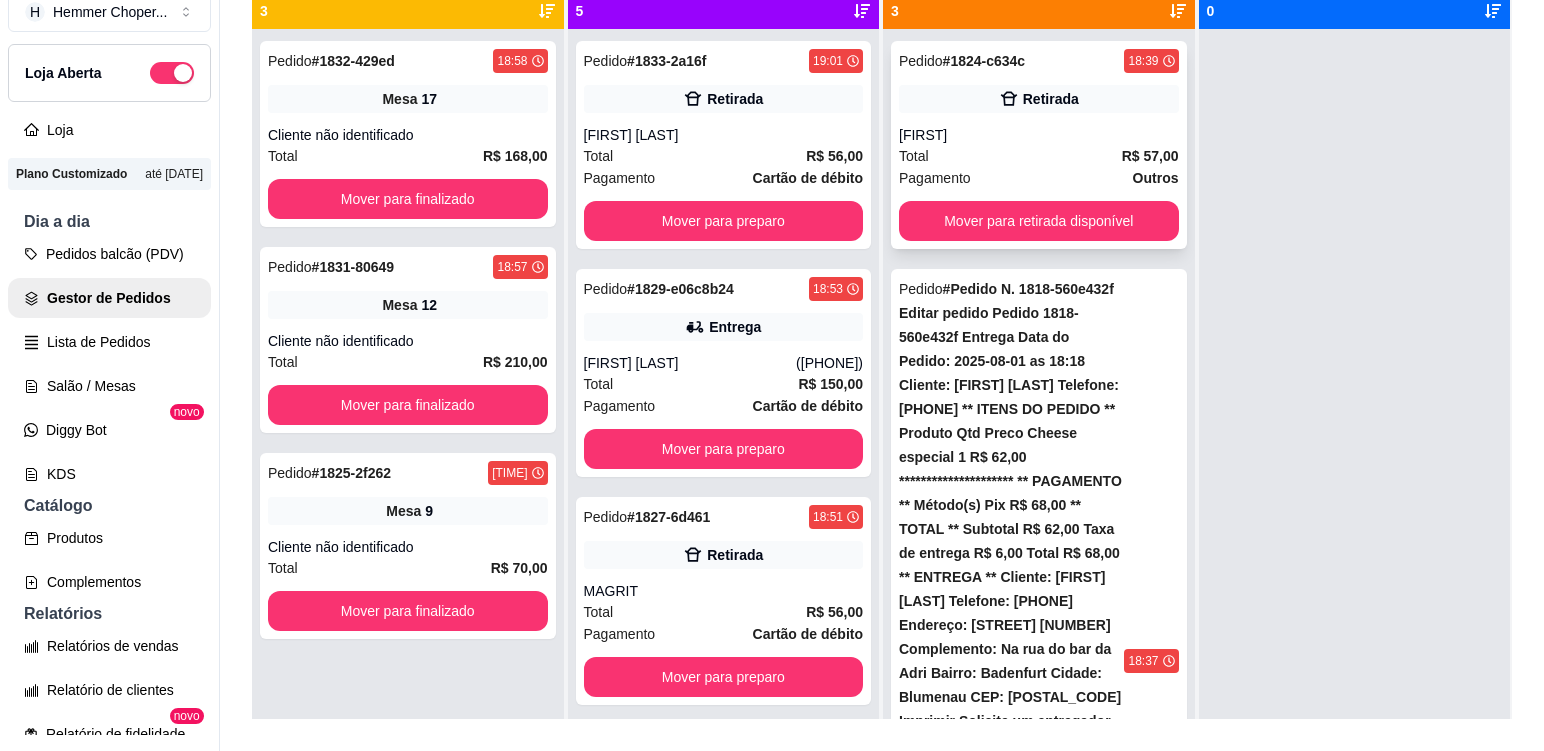 click on "Total R$ 57,00" at bounding box center (1039, 156) 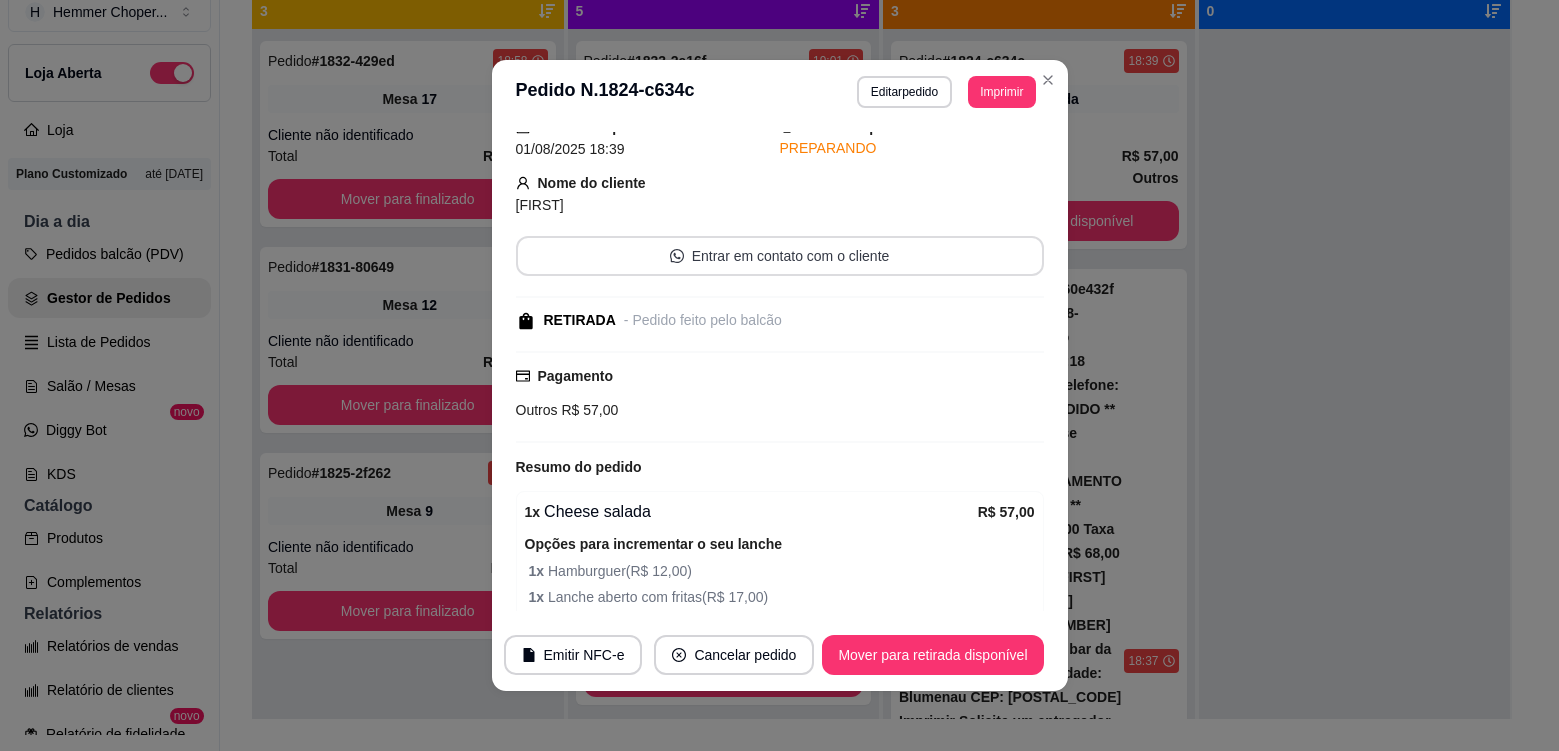 scroll, scrollTop: 224, scrollLeft: 0, axis: vertical 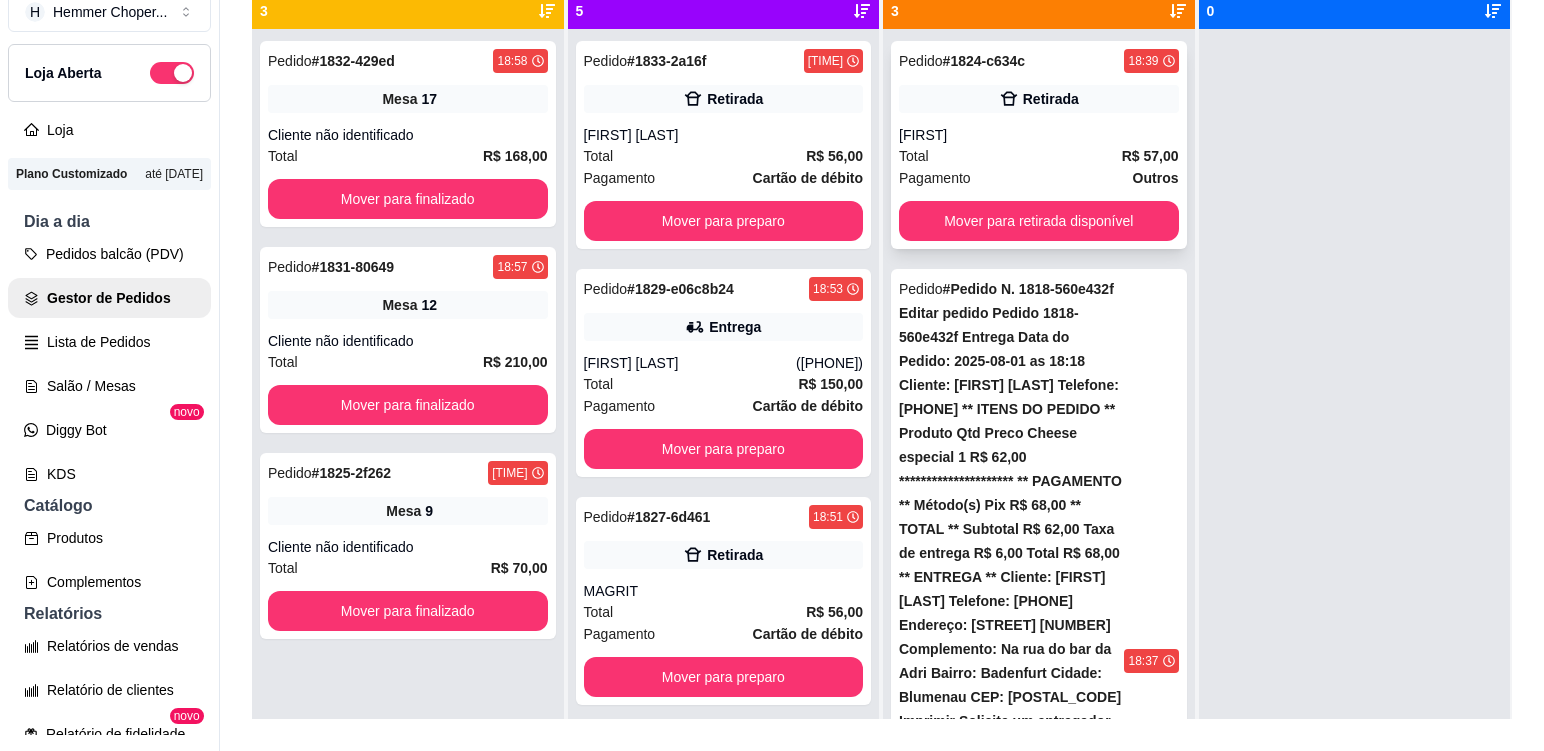 click on "mARA" at bounding box center [1039, 135] 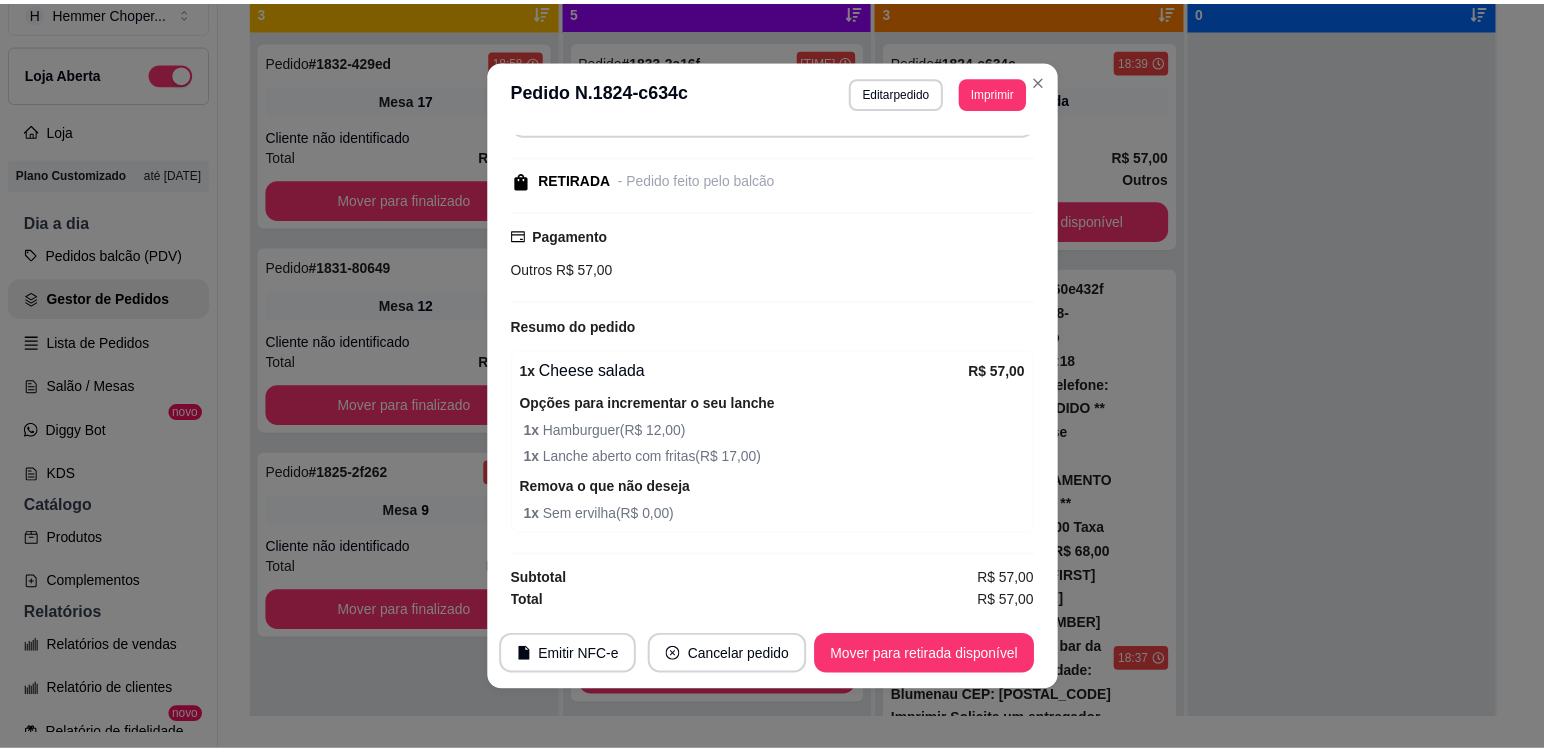 scroll, scrollTop: 224, scrollLeft: 0, axis: vertical 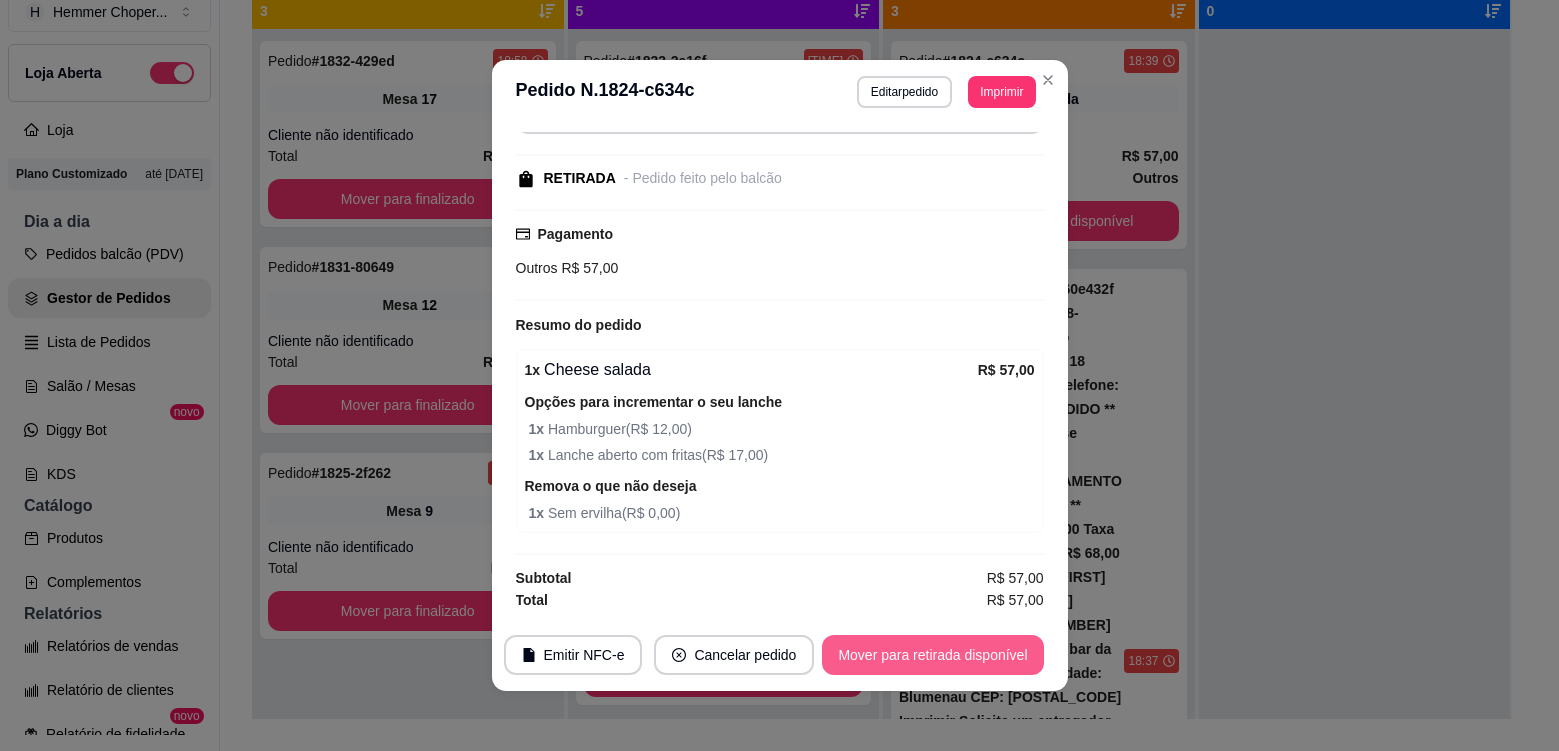 click on "Mover para retirada disponível" at bounding box center (932, 655) 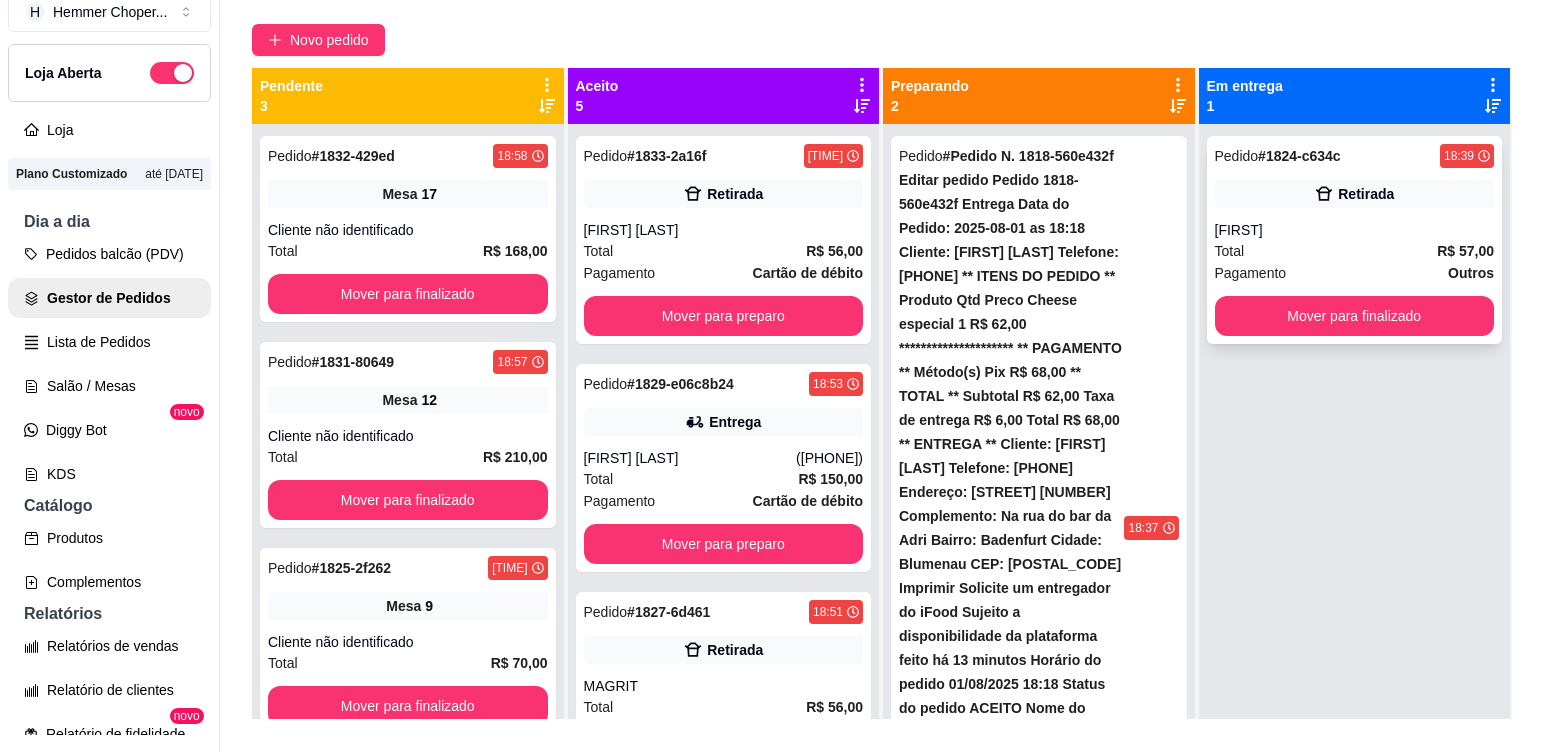 scroll, scrollTop: 19, scrollLeft: 0, axis: vertical 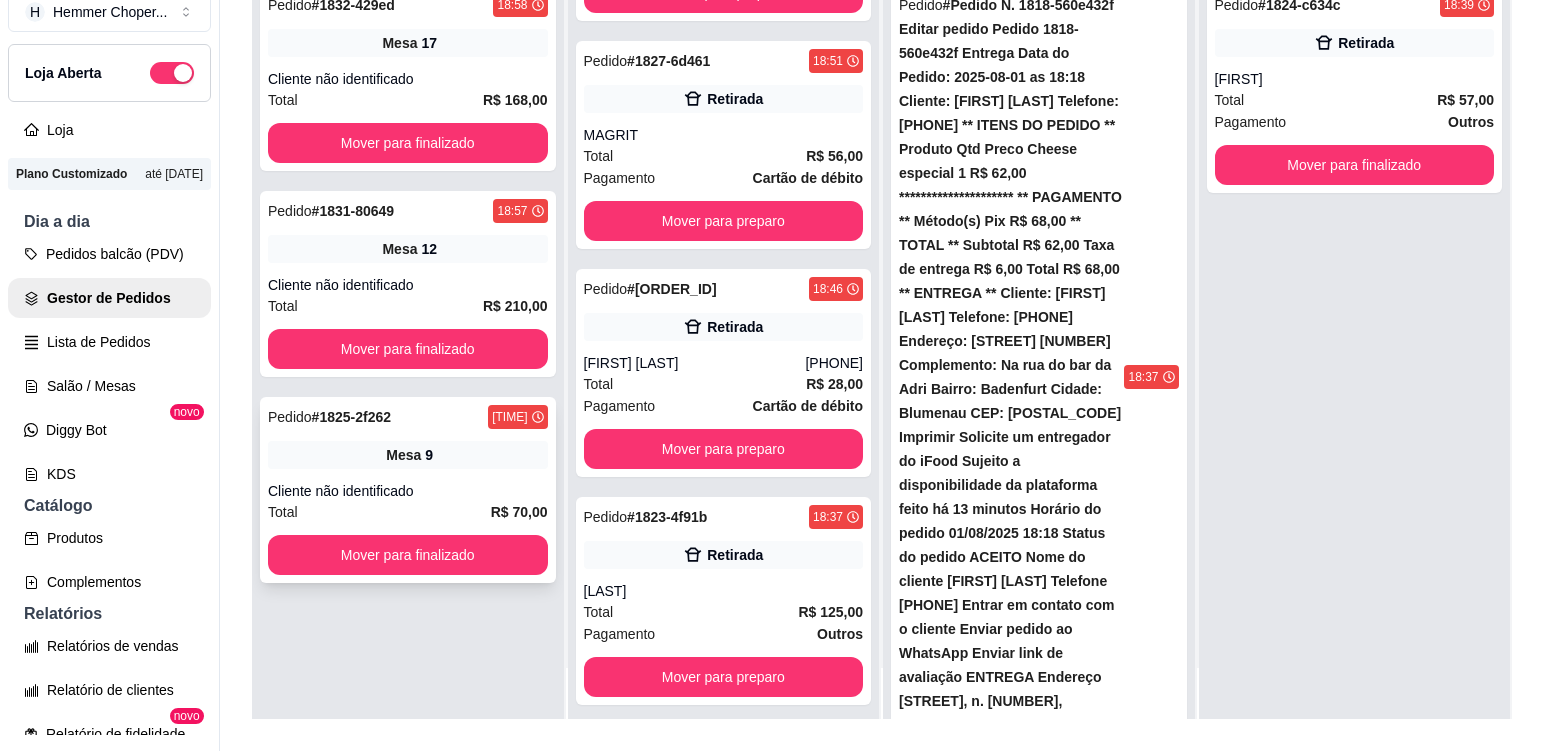 click on "Mesa 9" at bounding box center (408, 455) 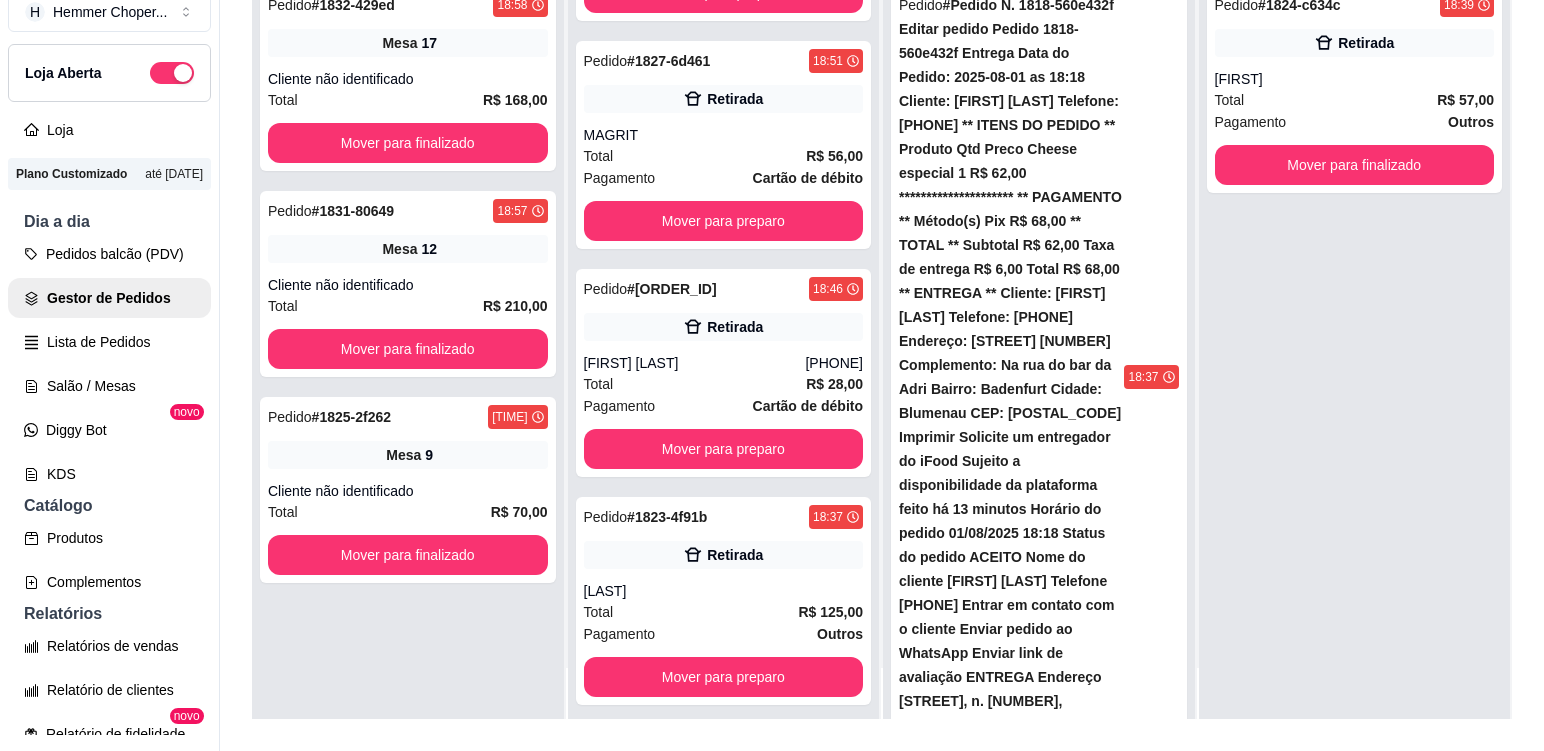click on "Pedido  # [ORDER_ID] [TIME] Mesa 12 Cliente não identificado Total R$ 210,00 Mover para finalizado" at bounding box center (408, 284) 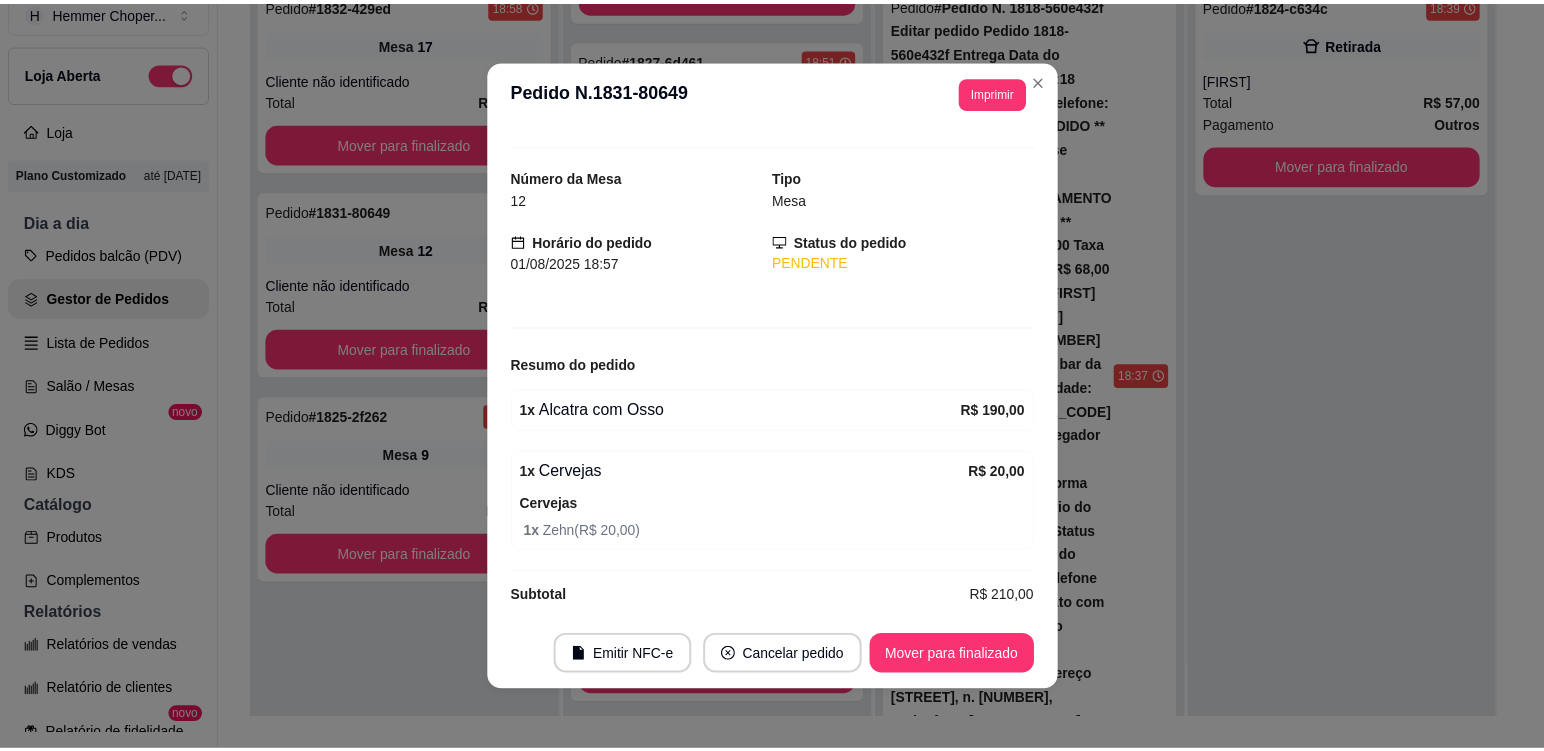 scroll, scrollTop: 50, scrollLeft: 0, axis: vertical 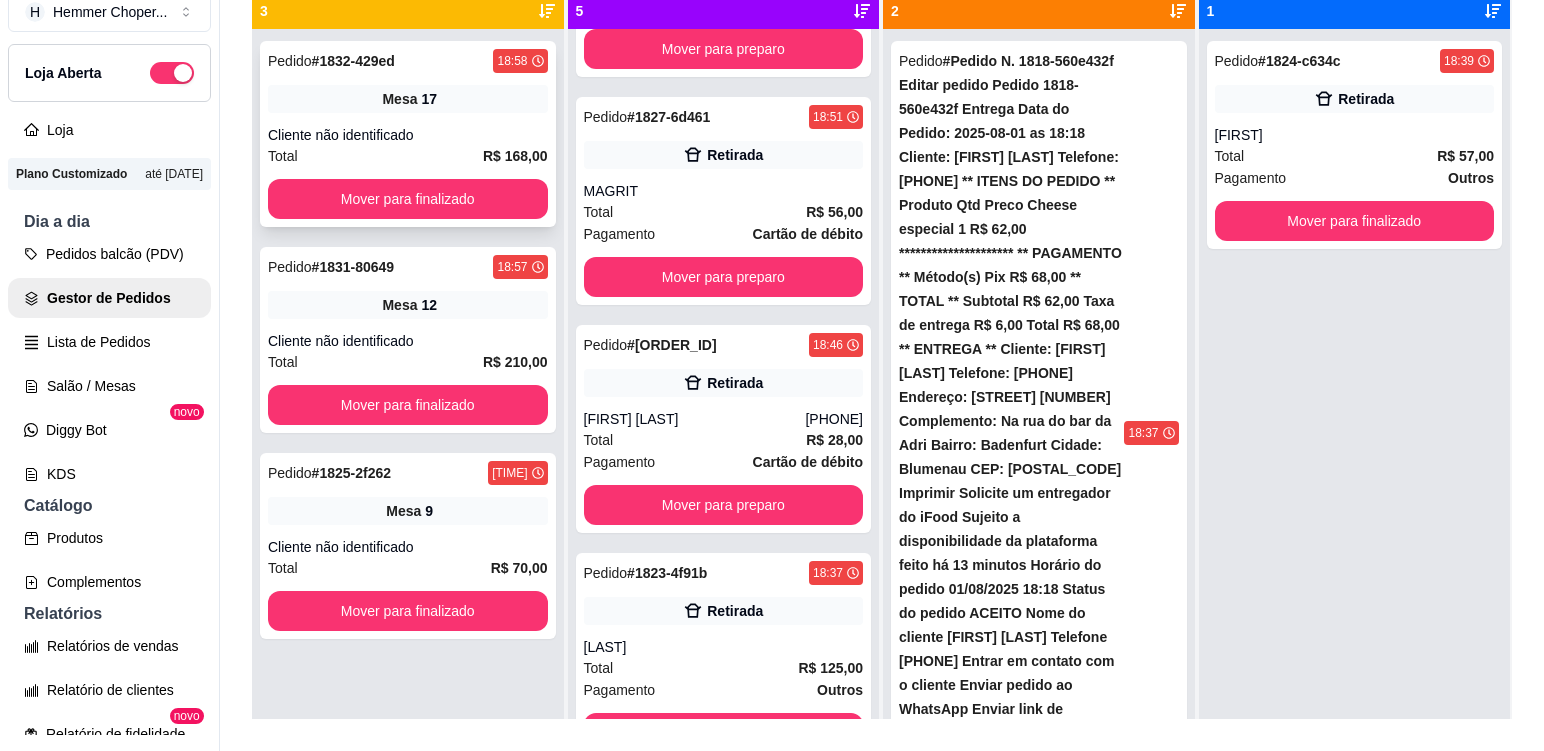 click on "Mesa 17" at bounding box center [408, 99] 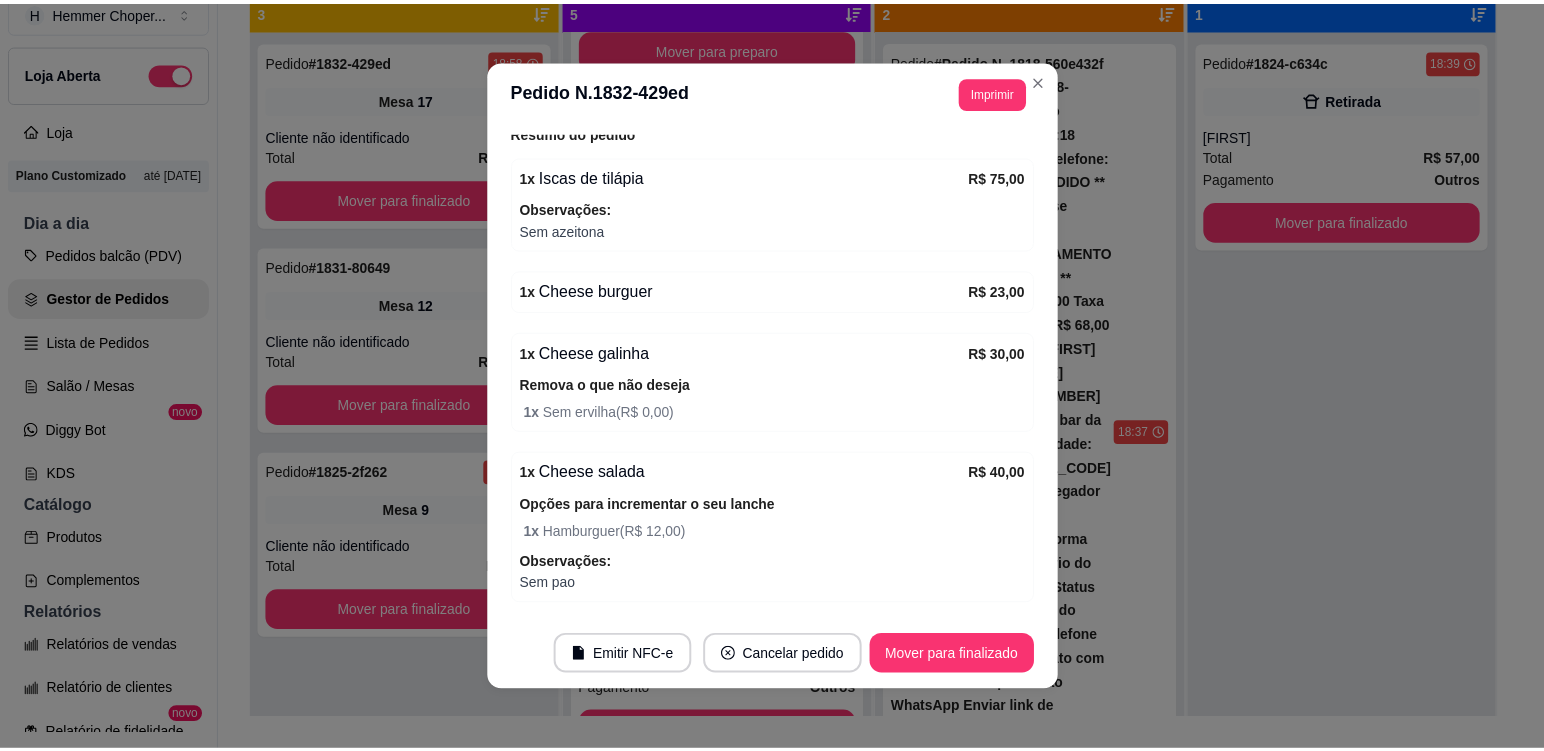 scroll, scrollTop: 300, scrollLeft: 0, axis: vertical 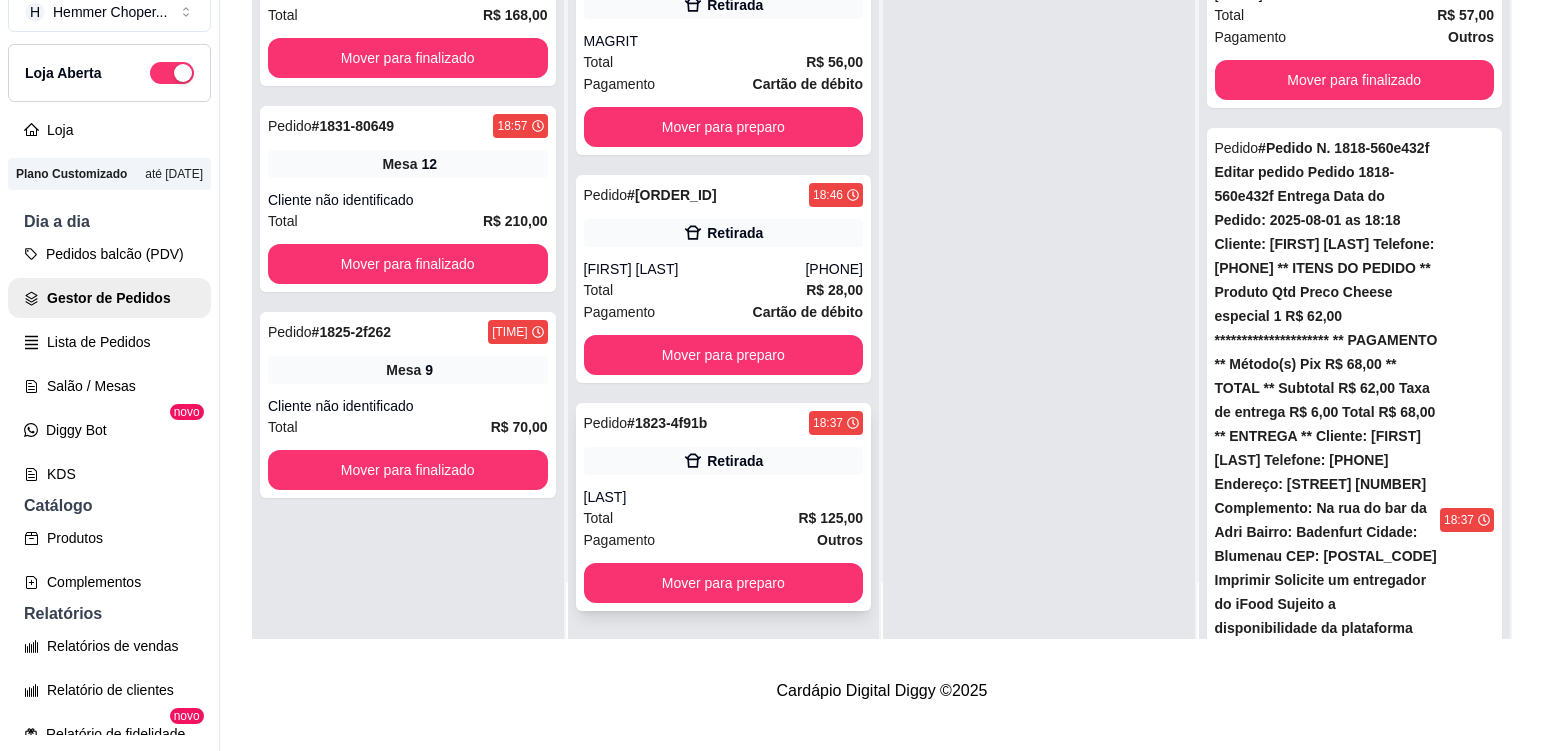 click on "[LAST]" at bounding box center [724, 497] 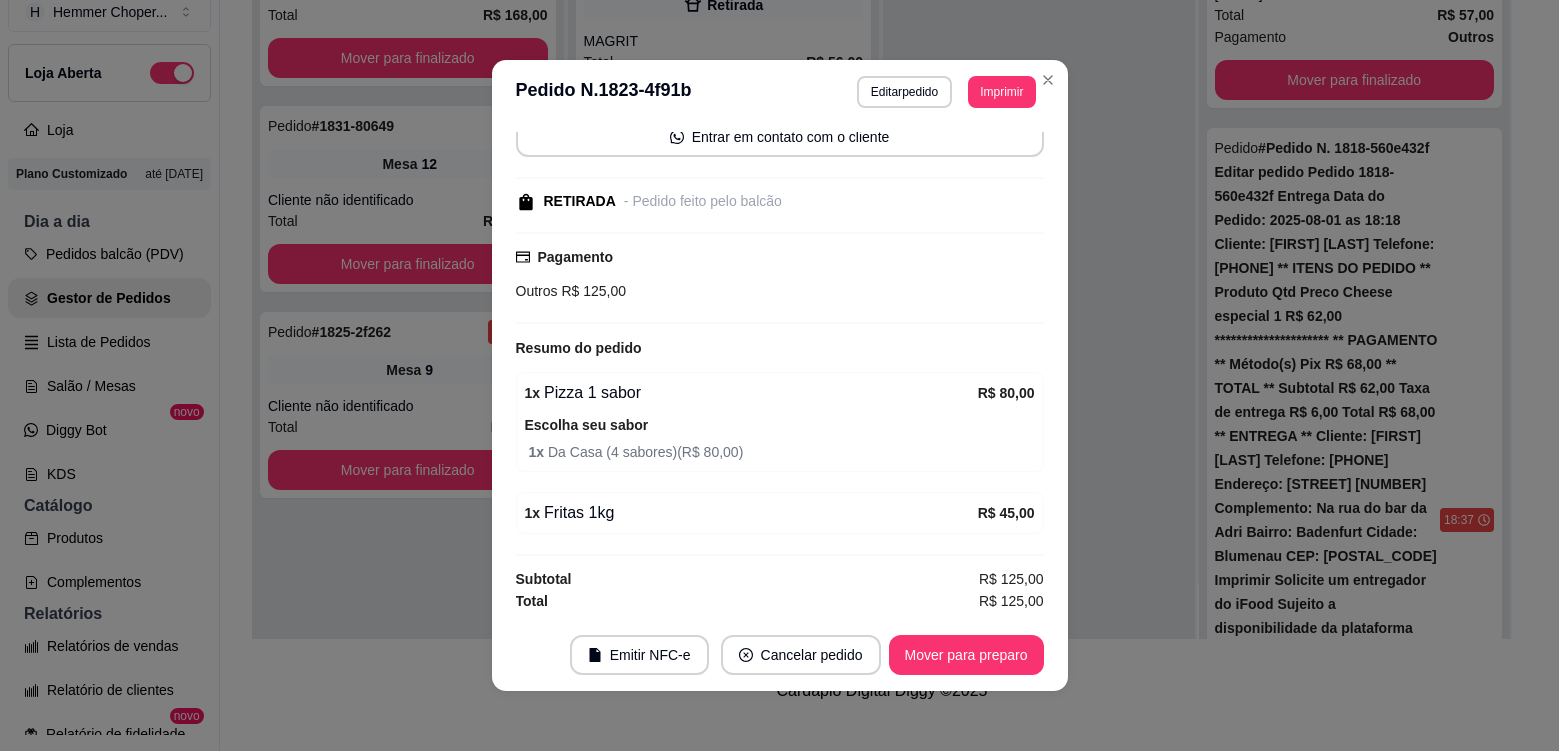 scroll, scrollTop: 202, scrollLeft: 0, axis: vertical 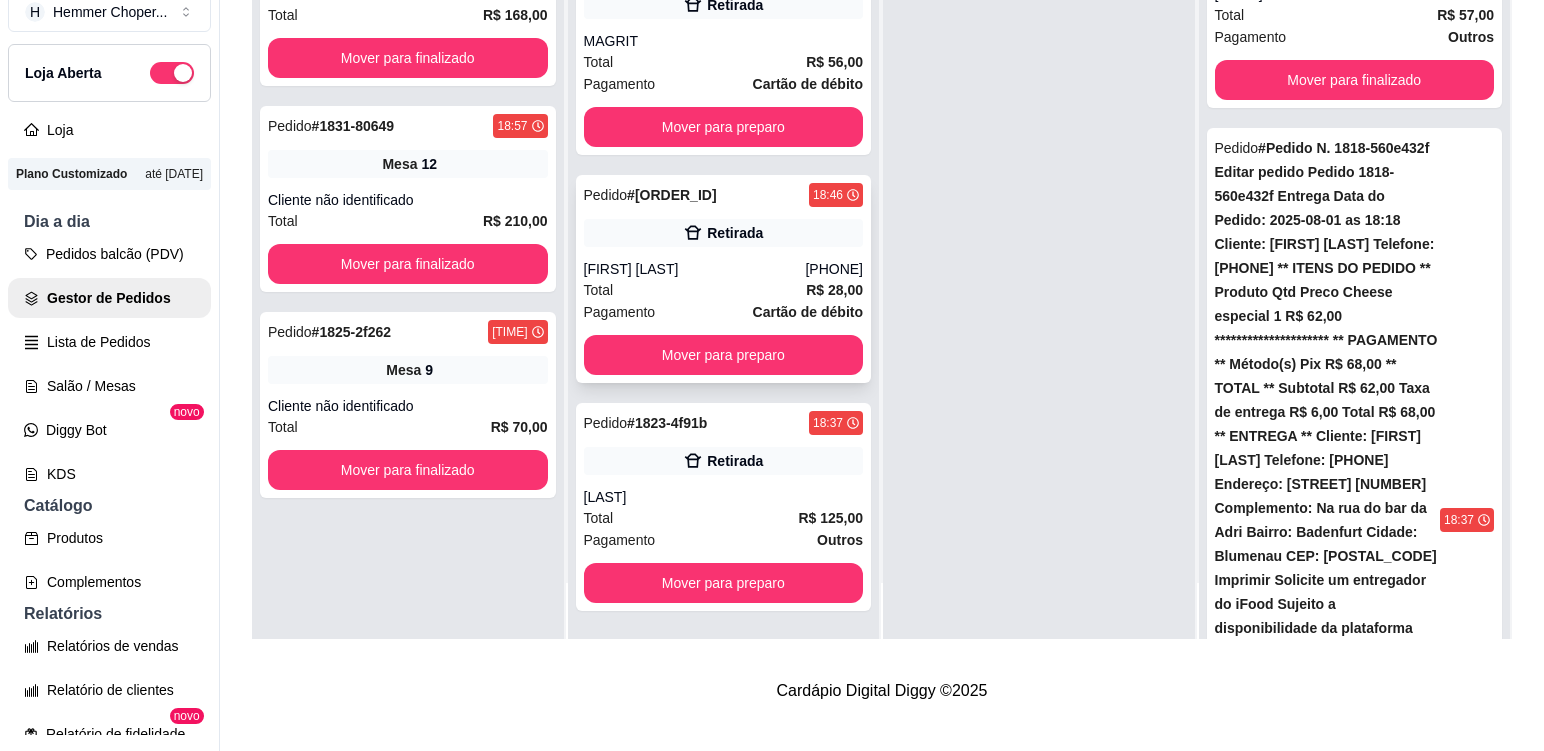 click on "Total R$ 28,00" at bounding box center [724, 290] 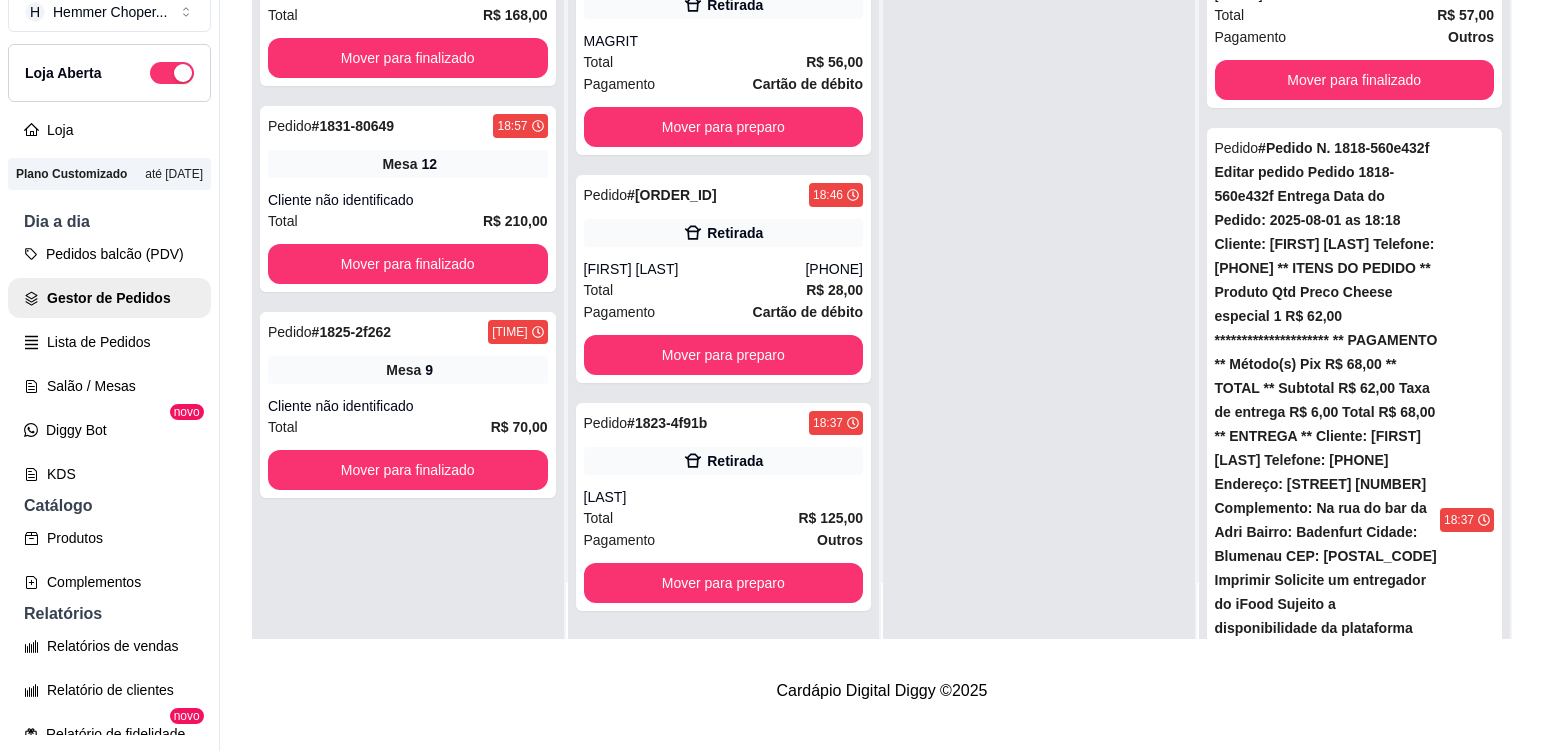 scroll, scrollTop: 200, scrollLeft: 0, axis: vertical 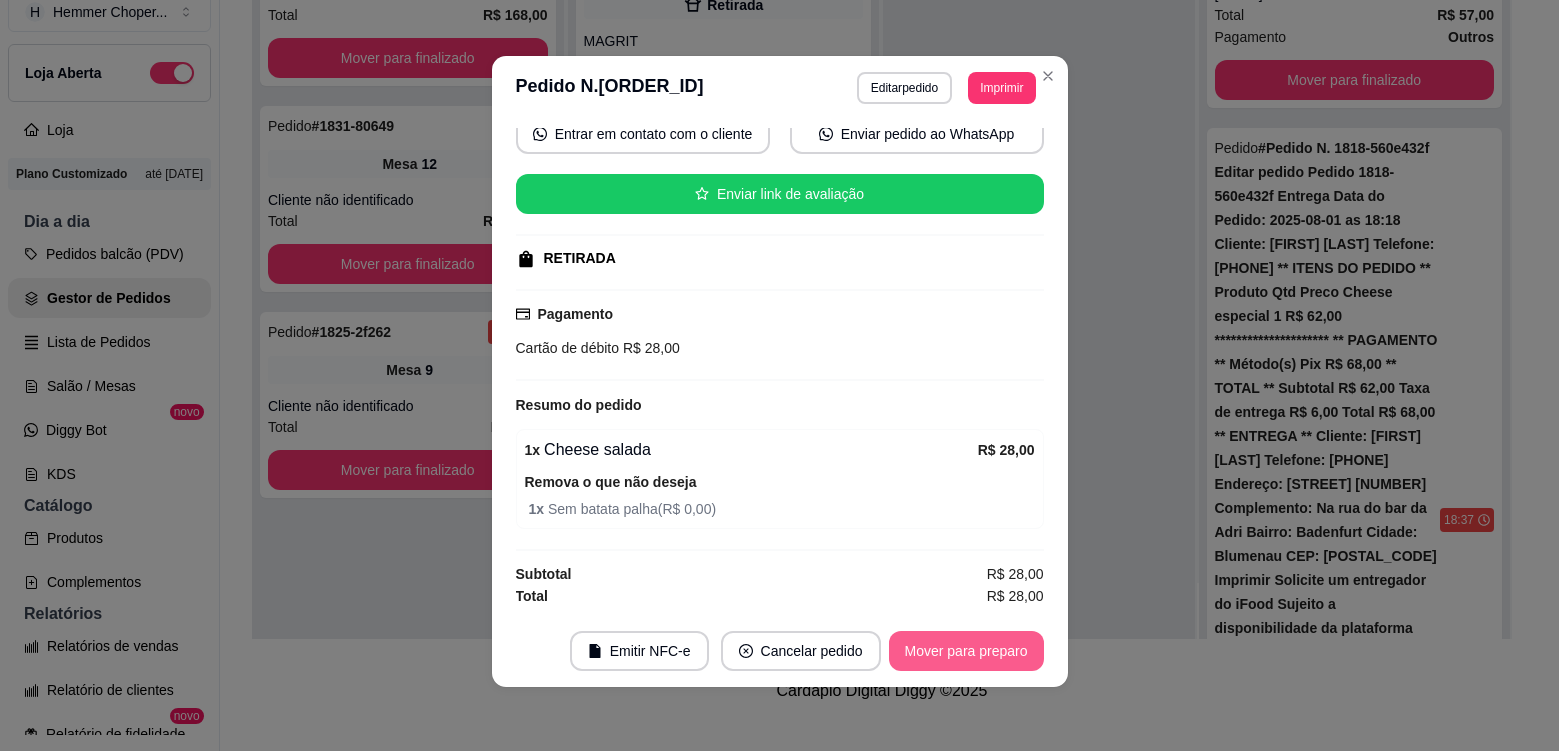click on "Mover para preparo" at bounding box center [966, 651] 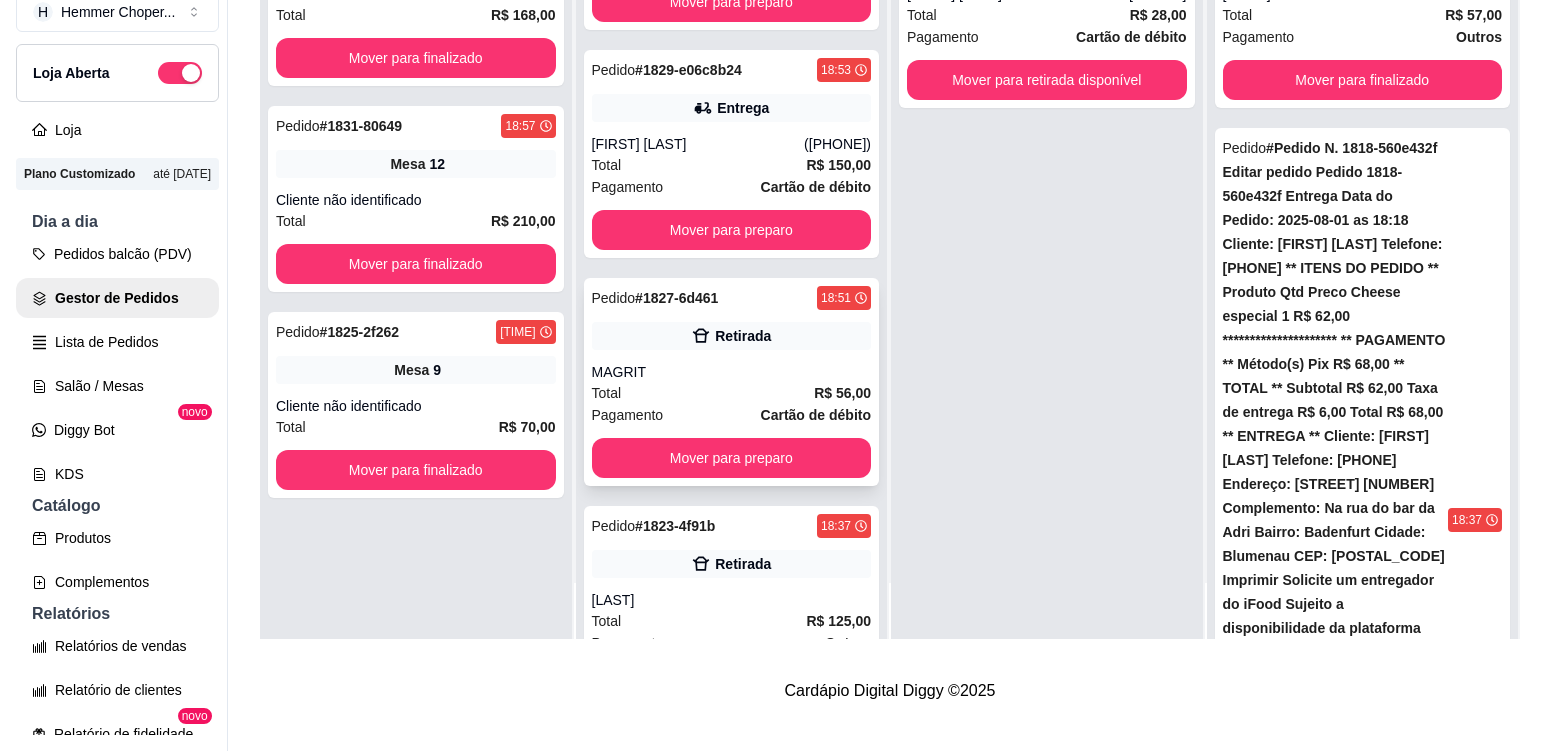 scroll, scrollTop: 0, scrollLeft: 0, axis: both 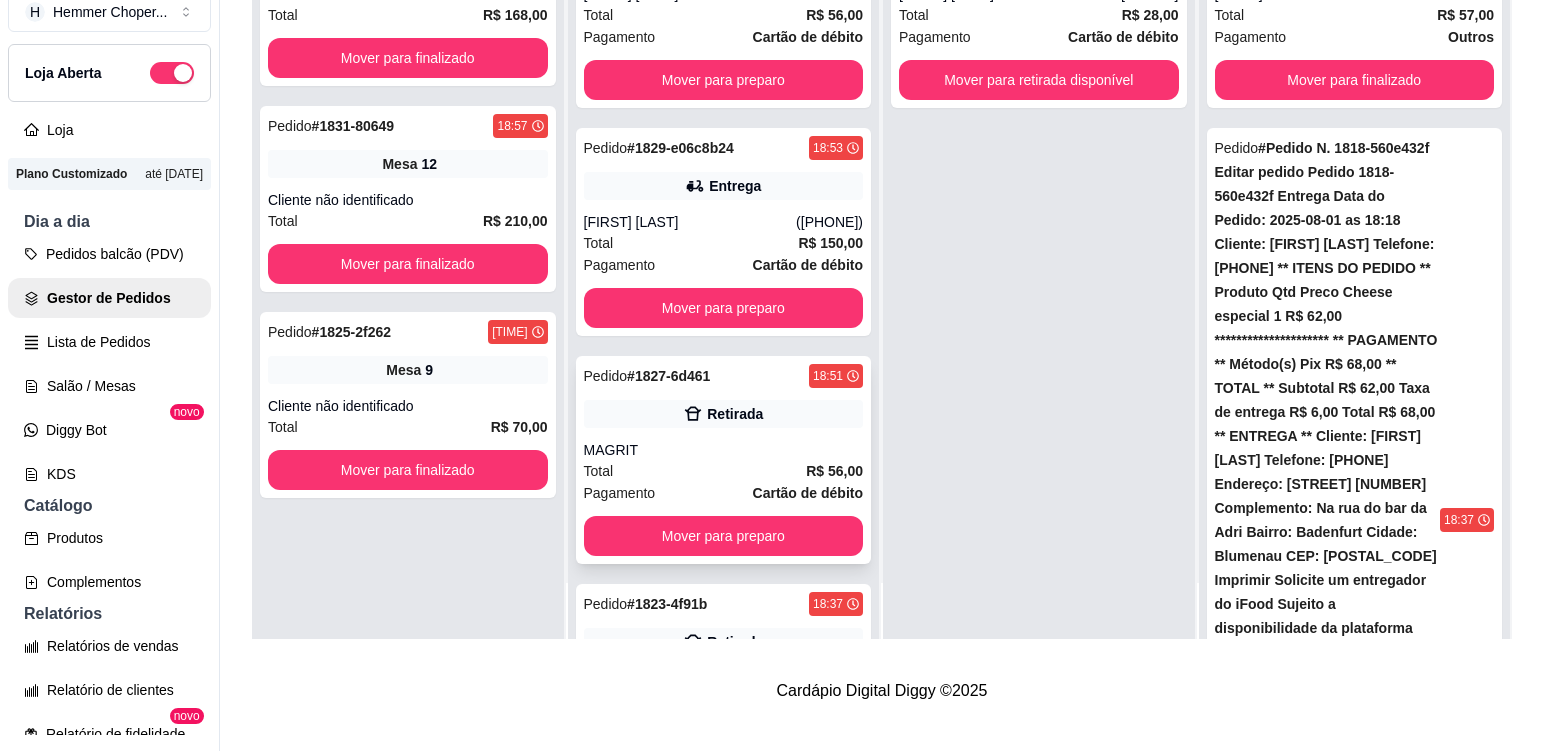 click on "MAGRIT" at bounding box center [724, 450] 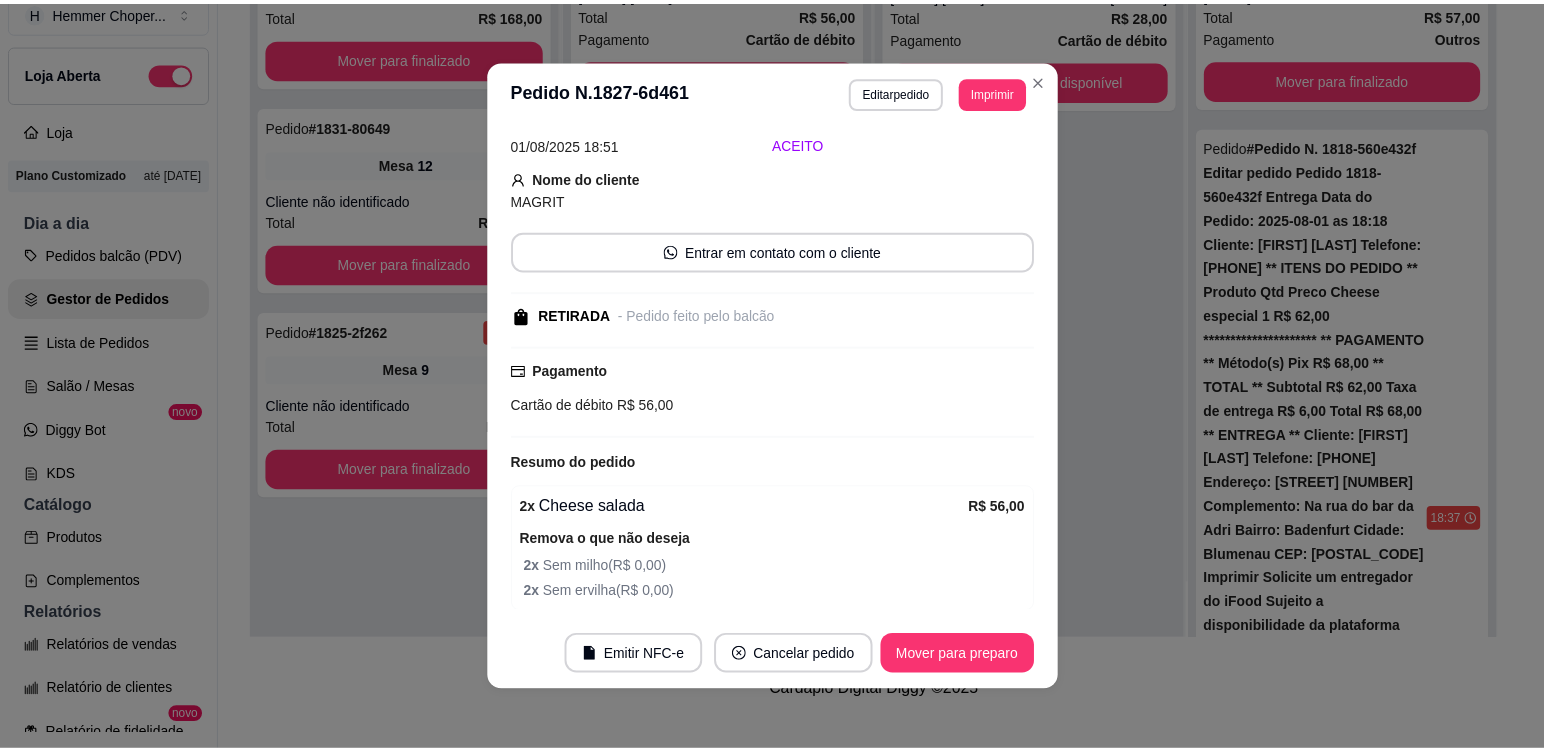 scroll, scrollTop: 166, scrollLeft: 0, axis: vertical 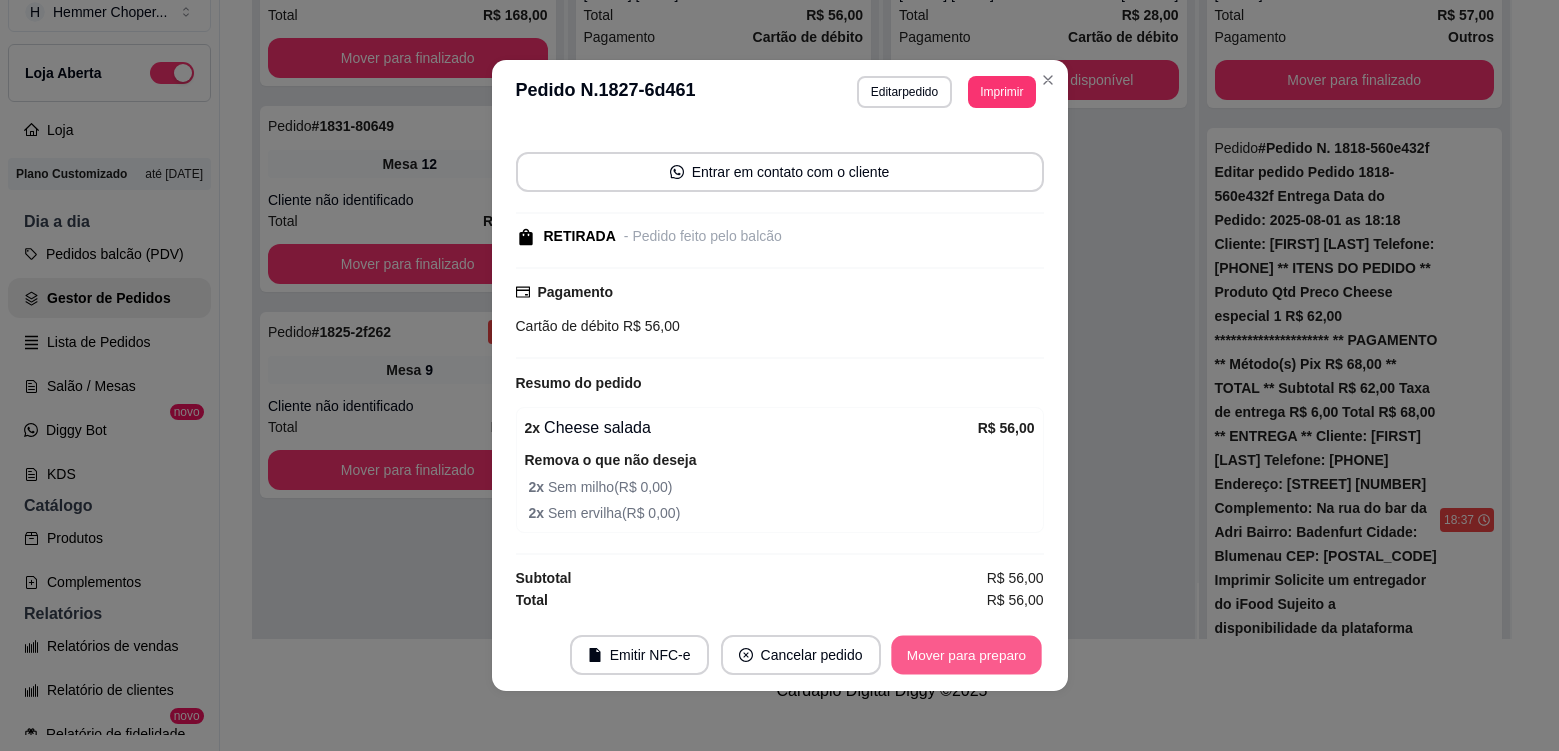click on "Mover para preparo" at bounding box center (966, 655) 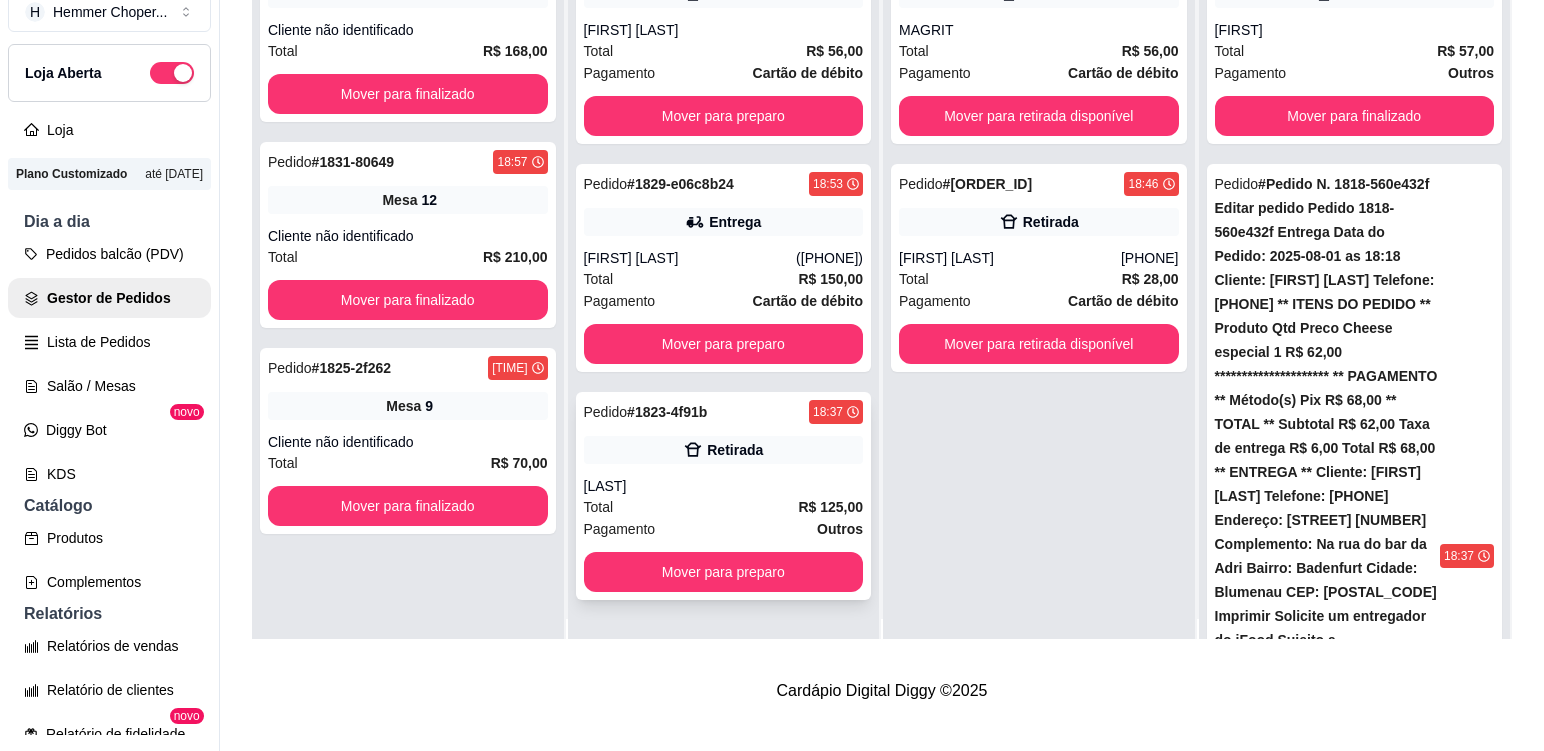 scroll, scrollTop: 0, scrollLeft: 0, axis: both 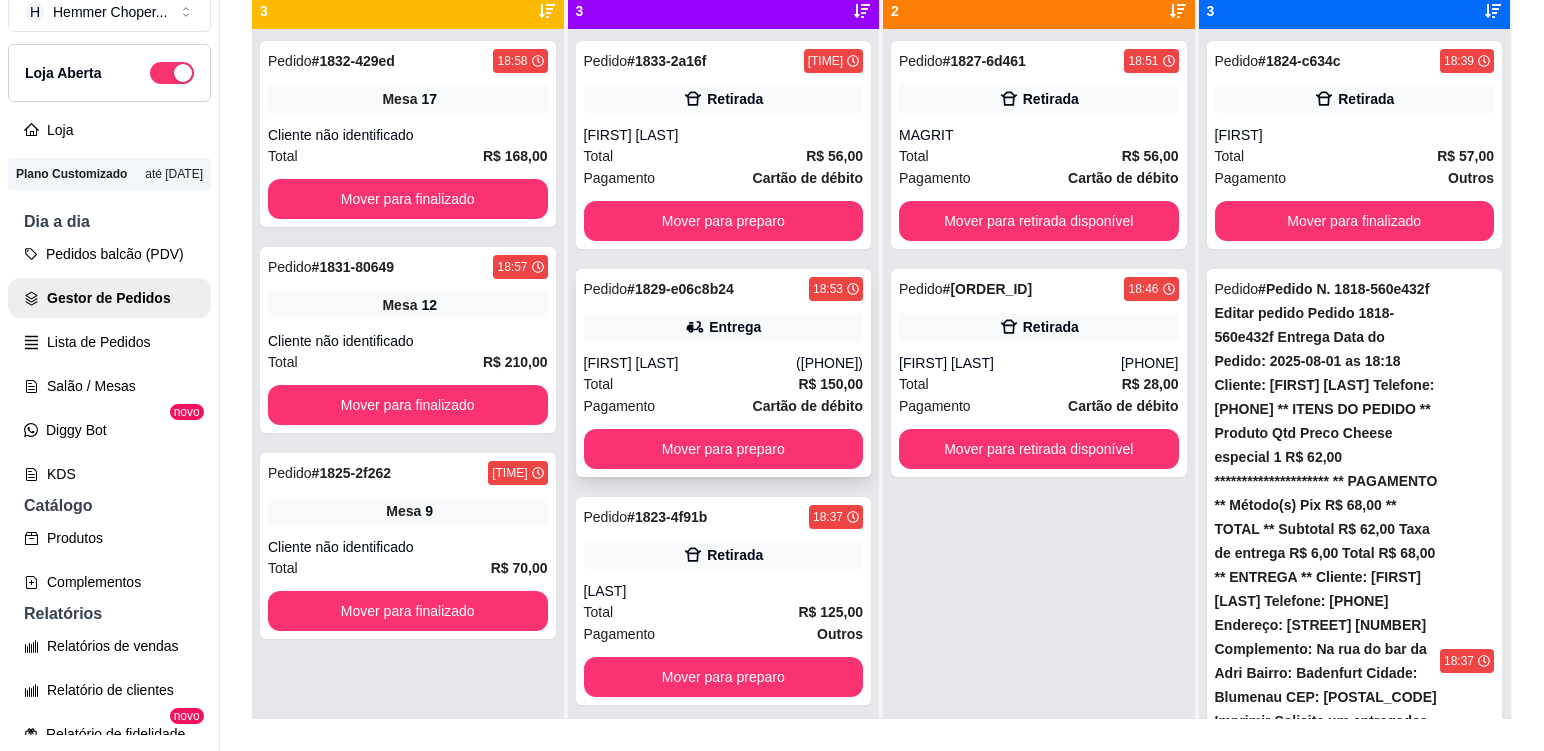 click on "Pagamento Cartão de débito" at bounding box center [724, 406] 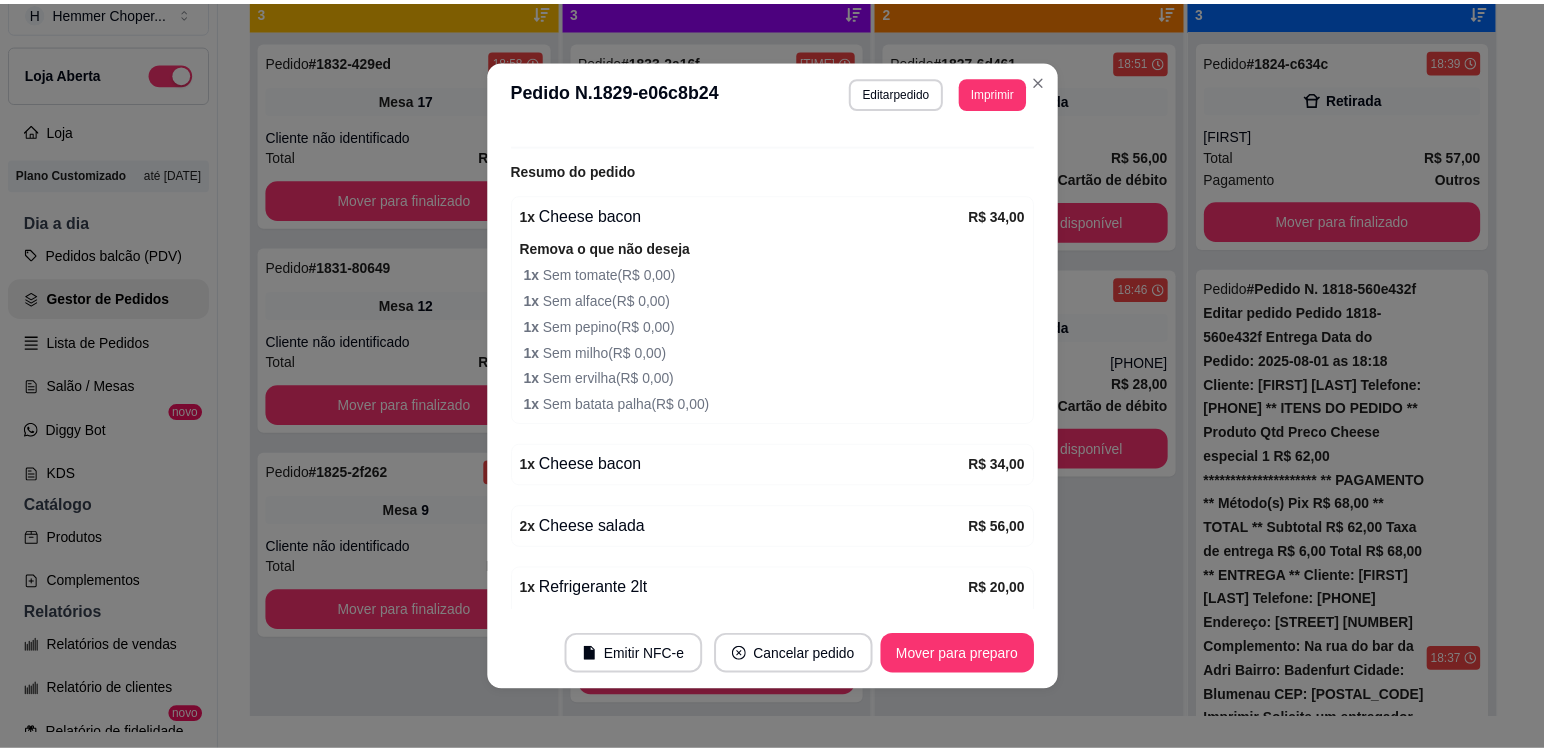 scroll, scrollTop: 728, scrollLeft: 0, axis: vertical 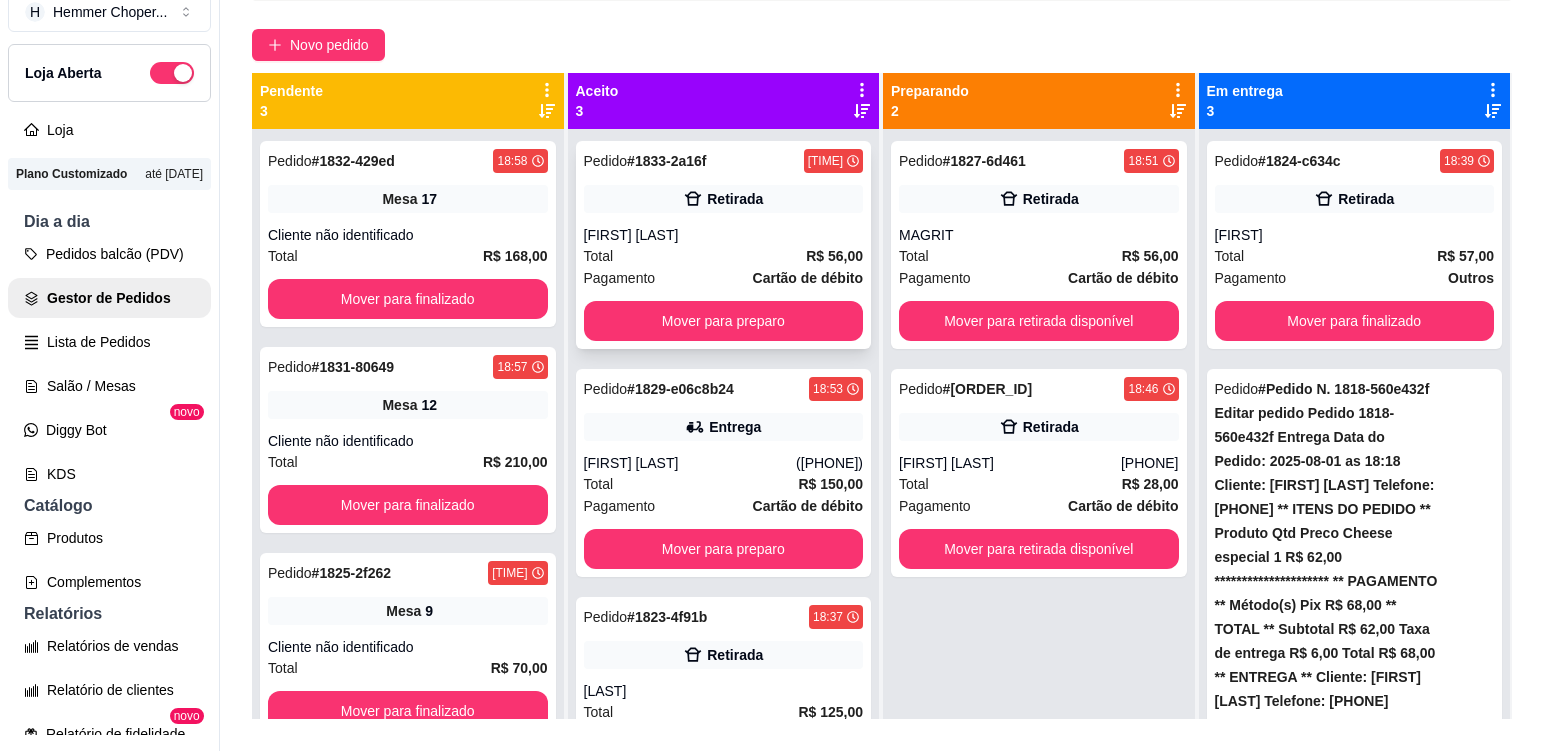 click on "Pagamento Cartão de débito" at bounding box center [724, 278] 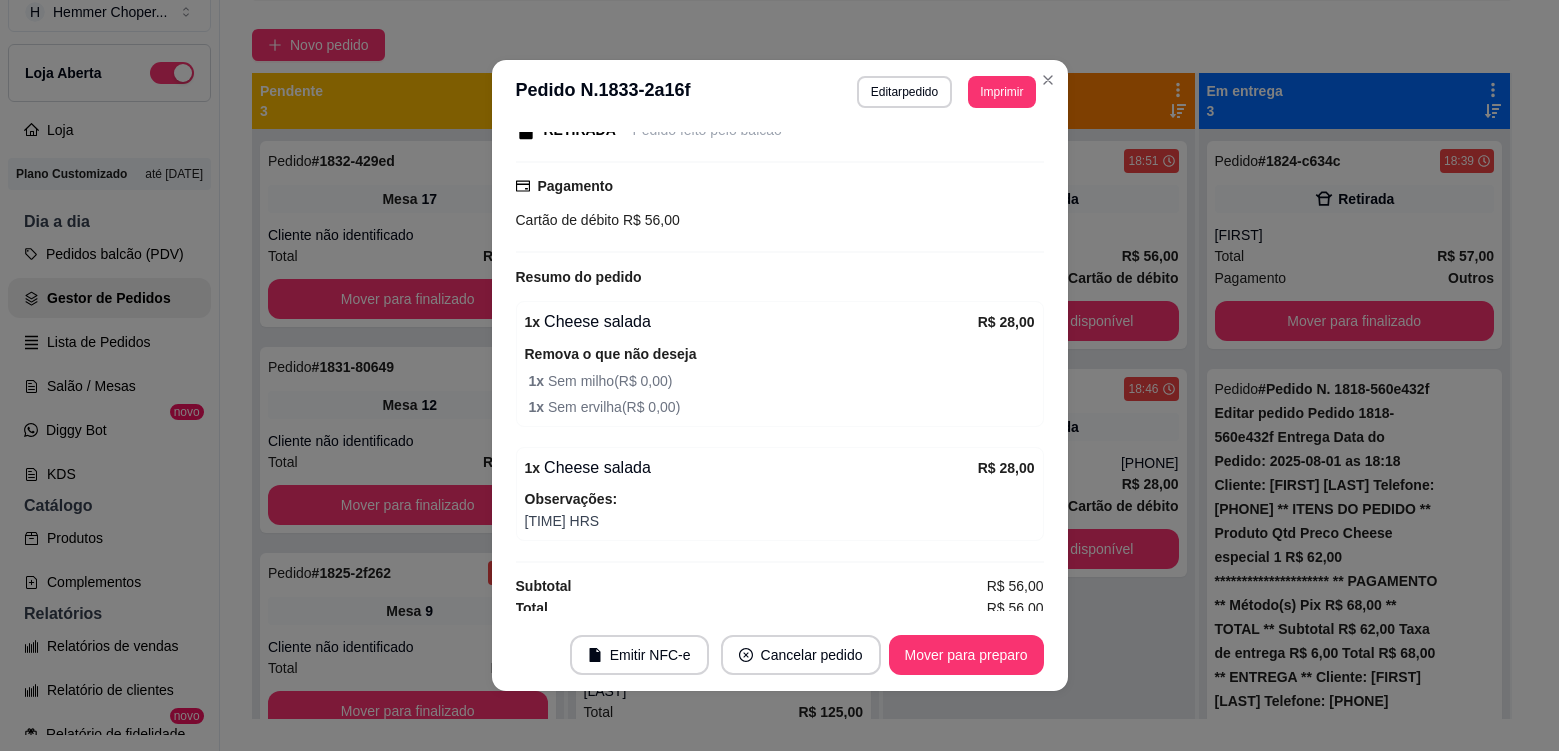 scroll, scrollTop: 324, scrollLeft: 0, axis: vertical 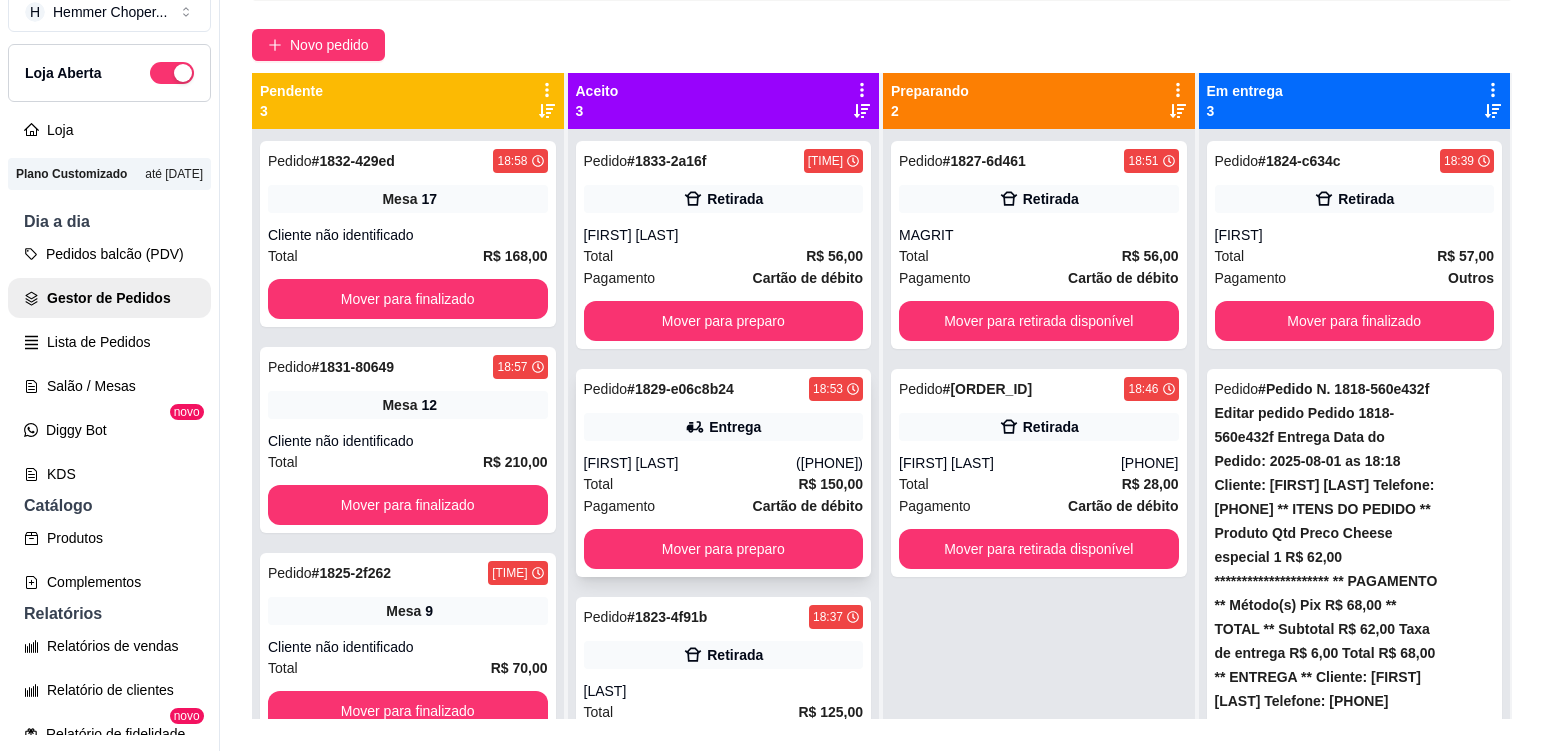 click on "Total R$ 150,00" at bounding box center [724, 484] 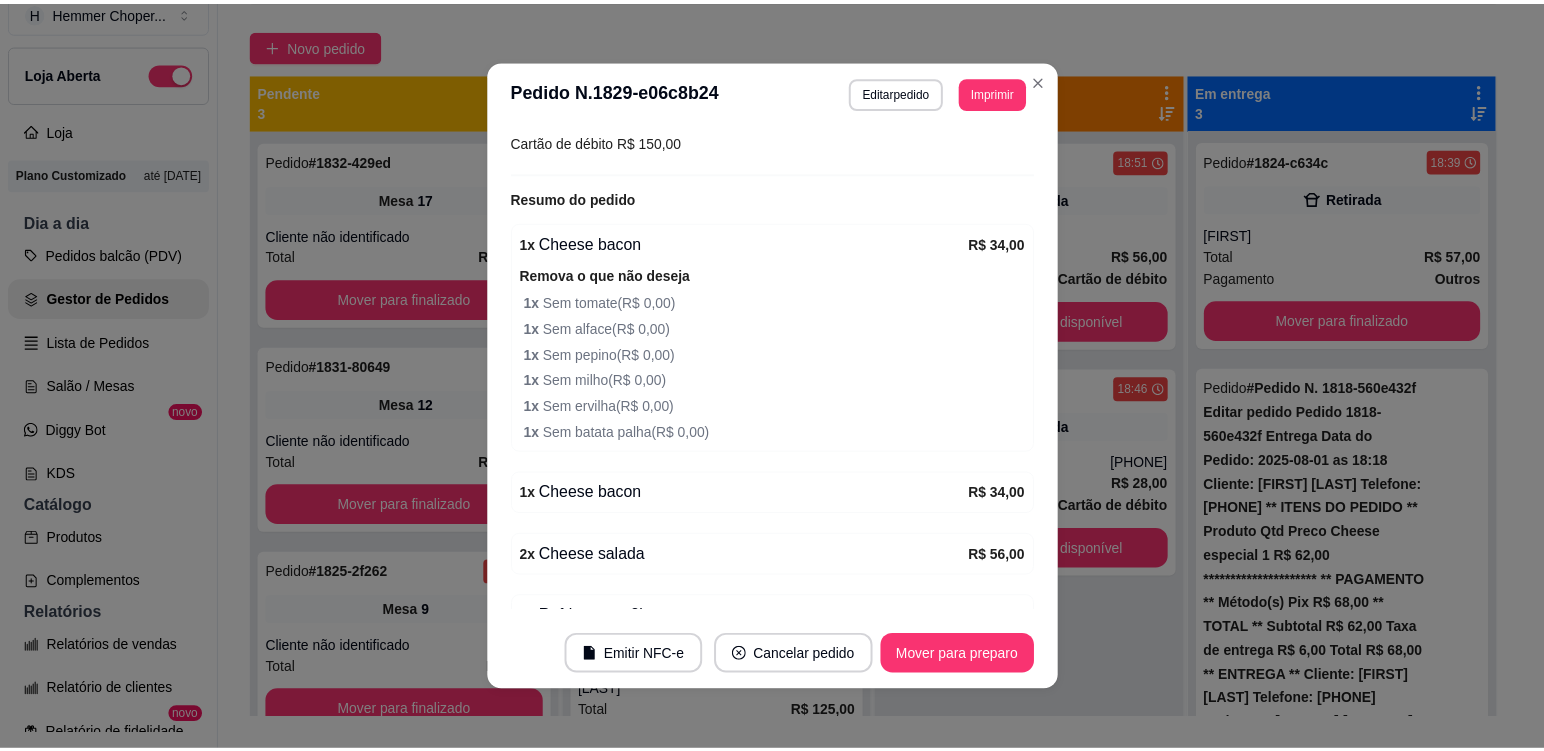 scroll, scrollTop: 800, scrollLeft: 0, axis: vertical 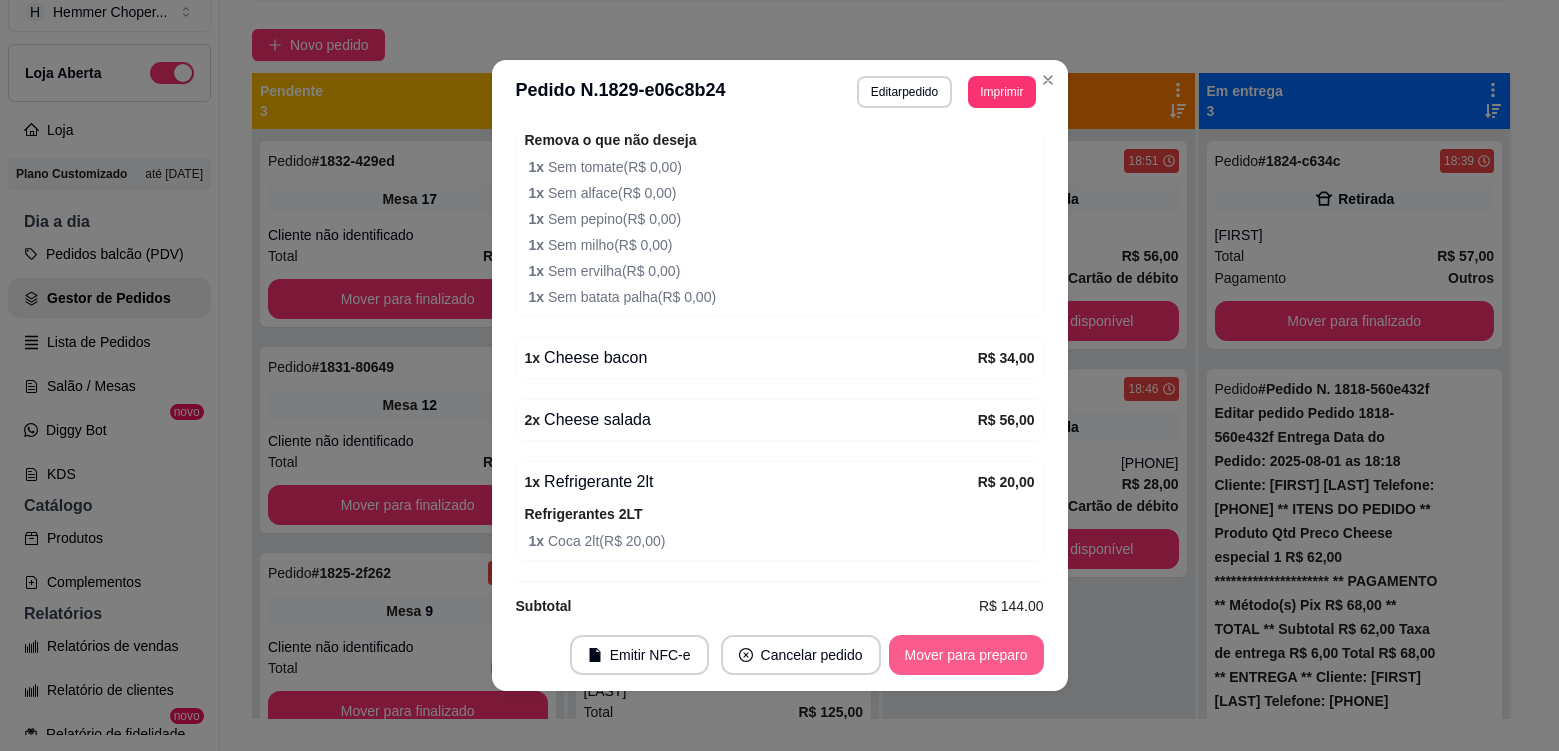 click on "Mover para preparo" at bounding box center (966, 655) 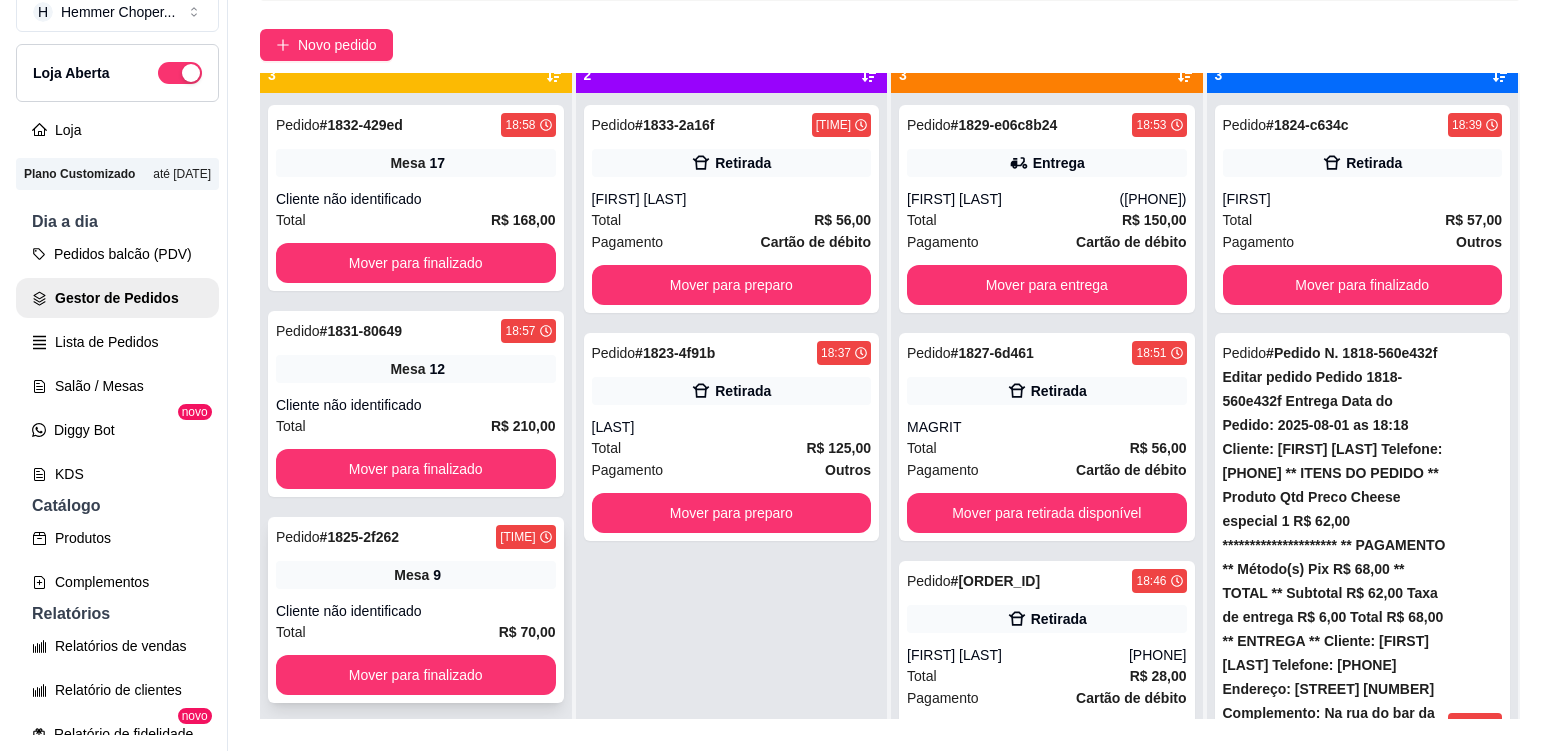 scroll, scrollTop: 56, scrollLeft: 0, axis: vertical 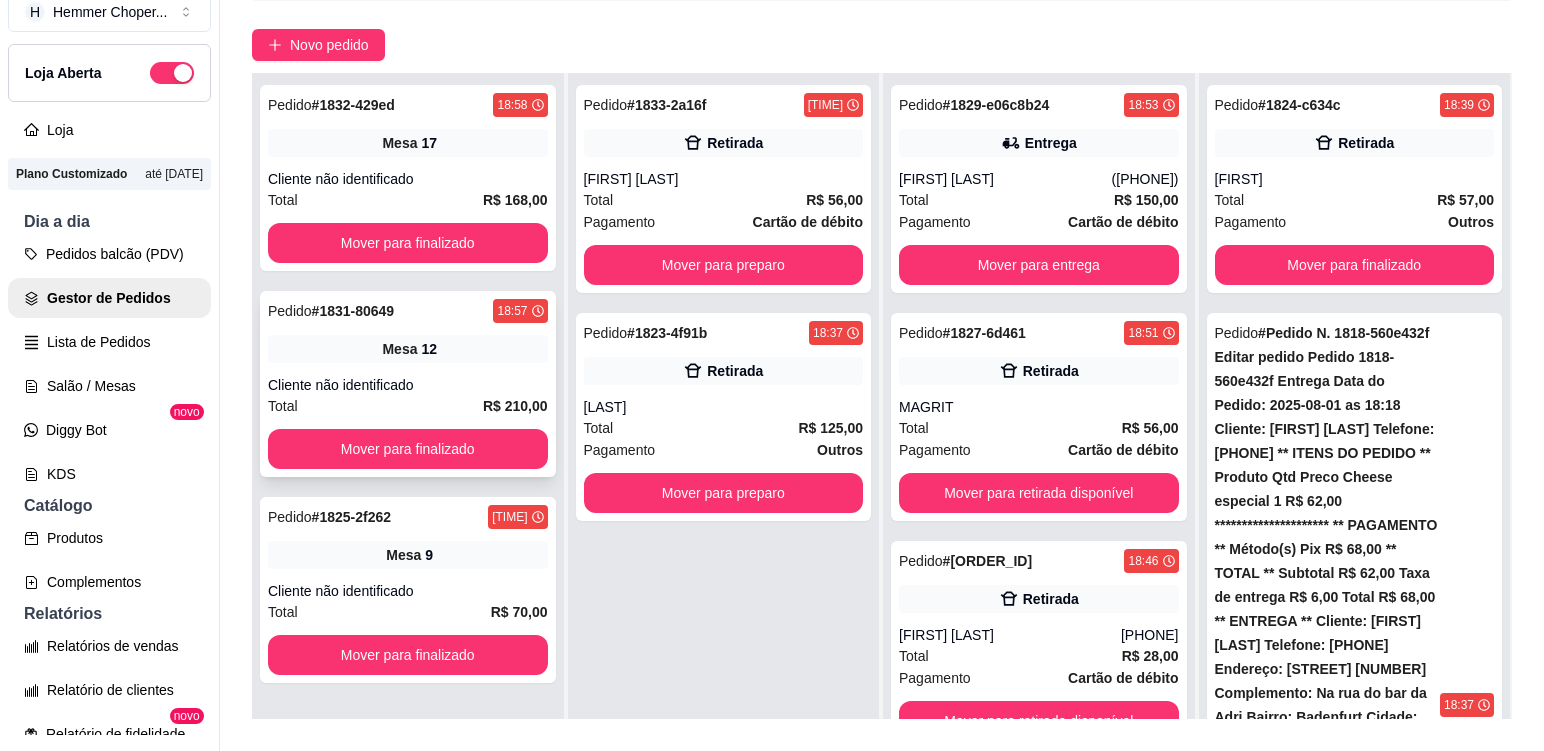 click on "Pedido  # [ORDER_ID] [TIME] Mesa 12 Cliente não identificado Total R$ 210,00 Mover para finalizado" at bounding box center (408, 384) 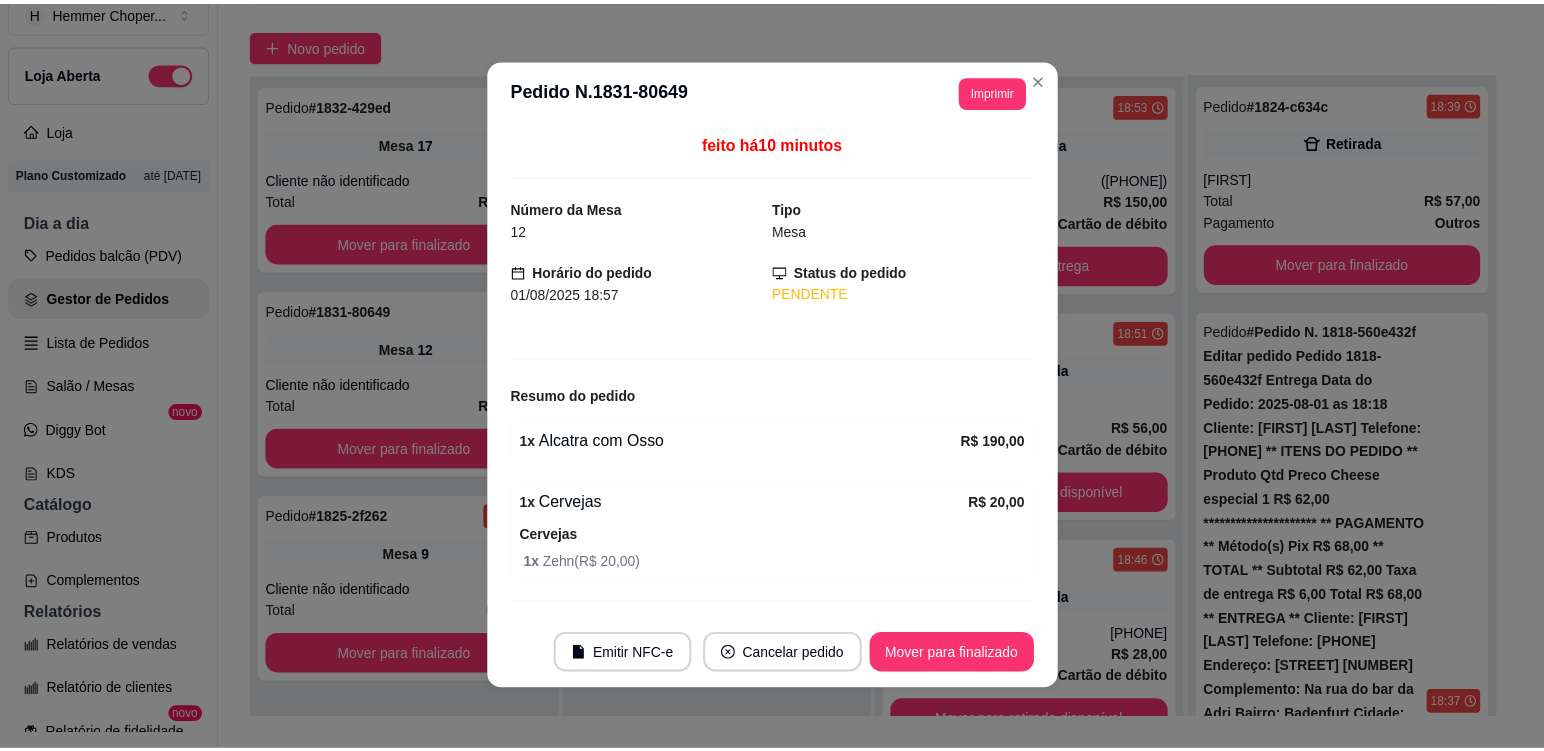 scroll, scrollTop: 0, scrollLeft: 0, axis: both 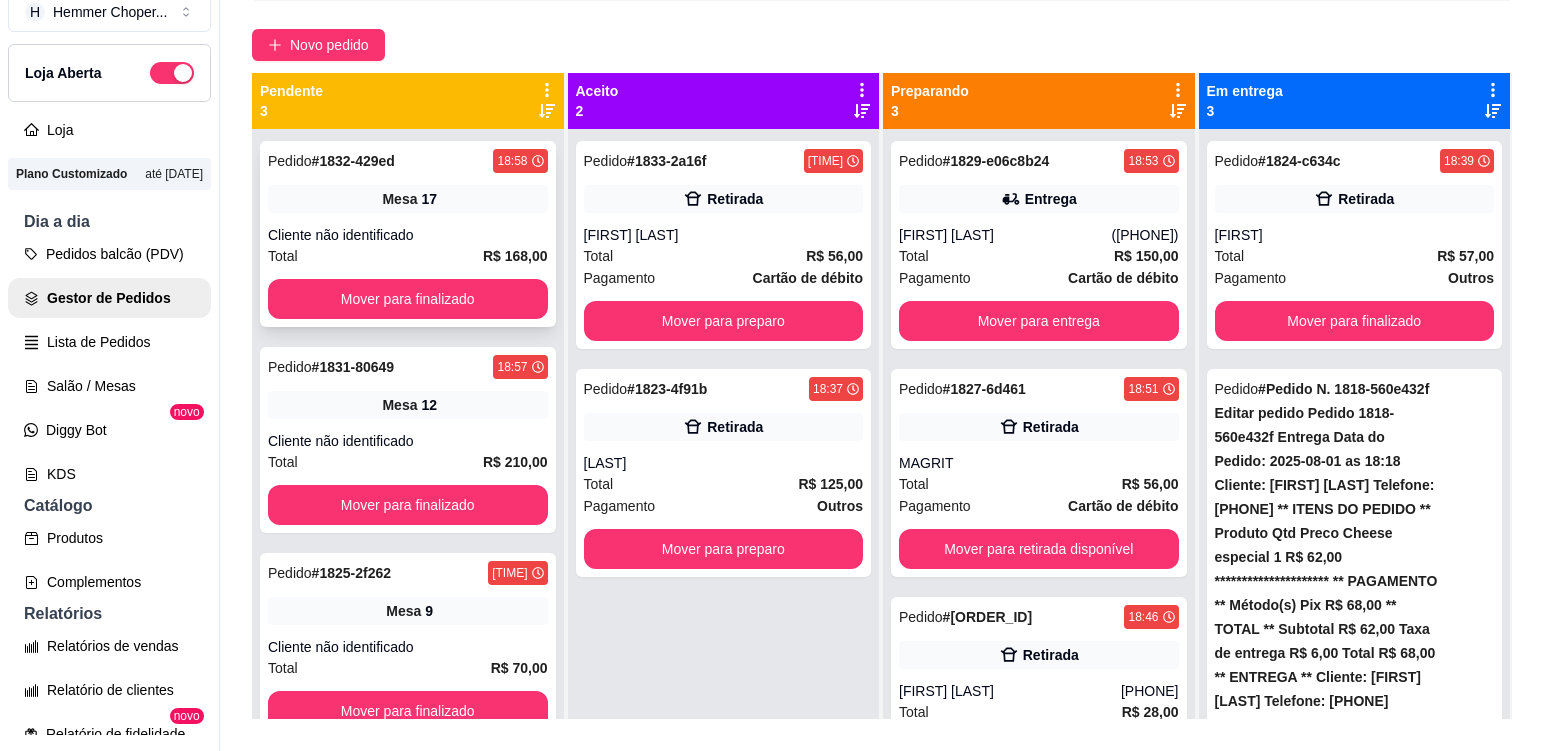 click on "Cliente não identificado" at bounding box center (408, 235) 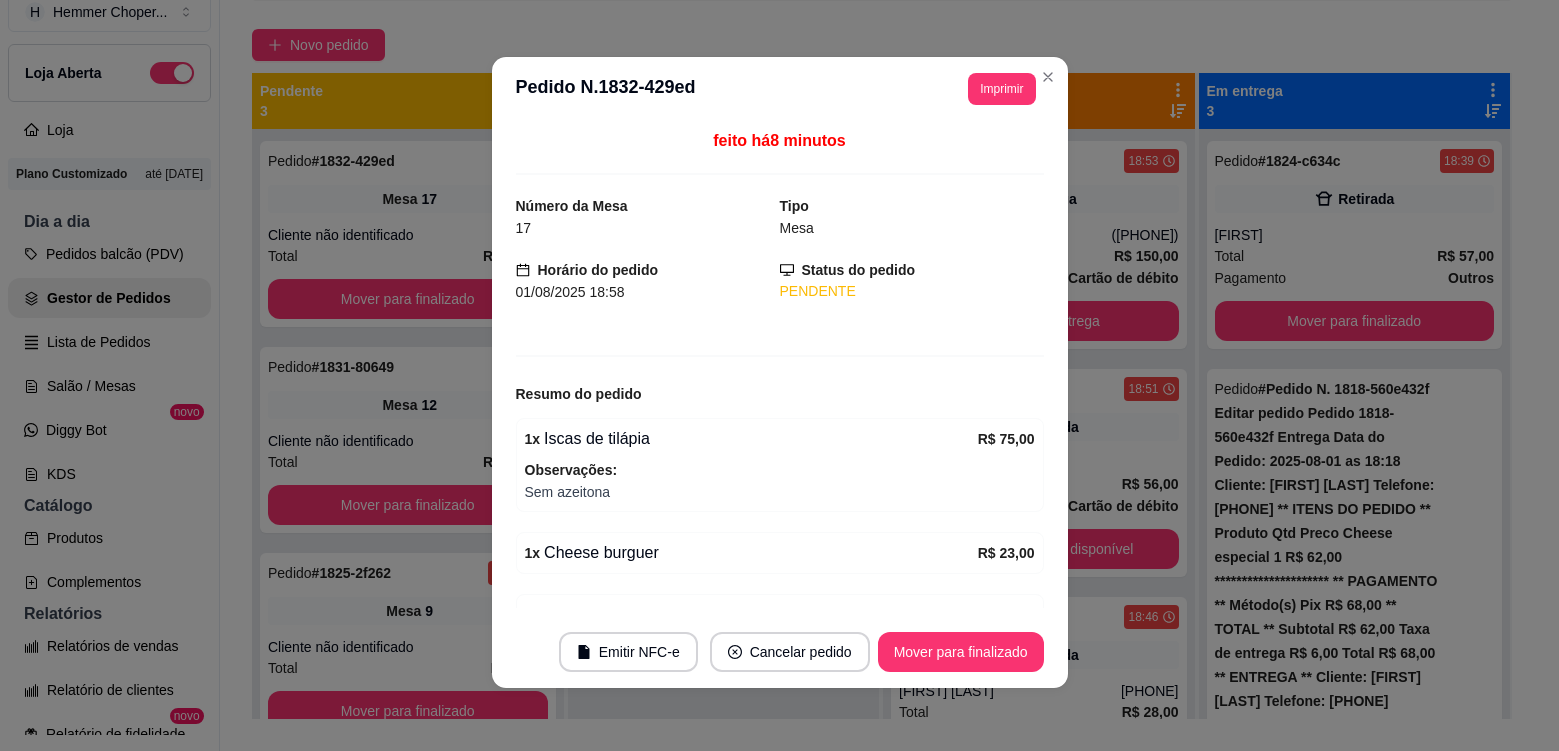 scroll, scrollTop: 4, scrollLeft: 0, axis: vertical 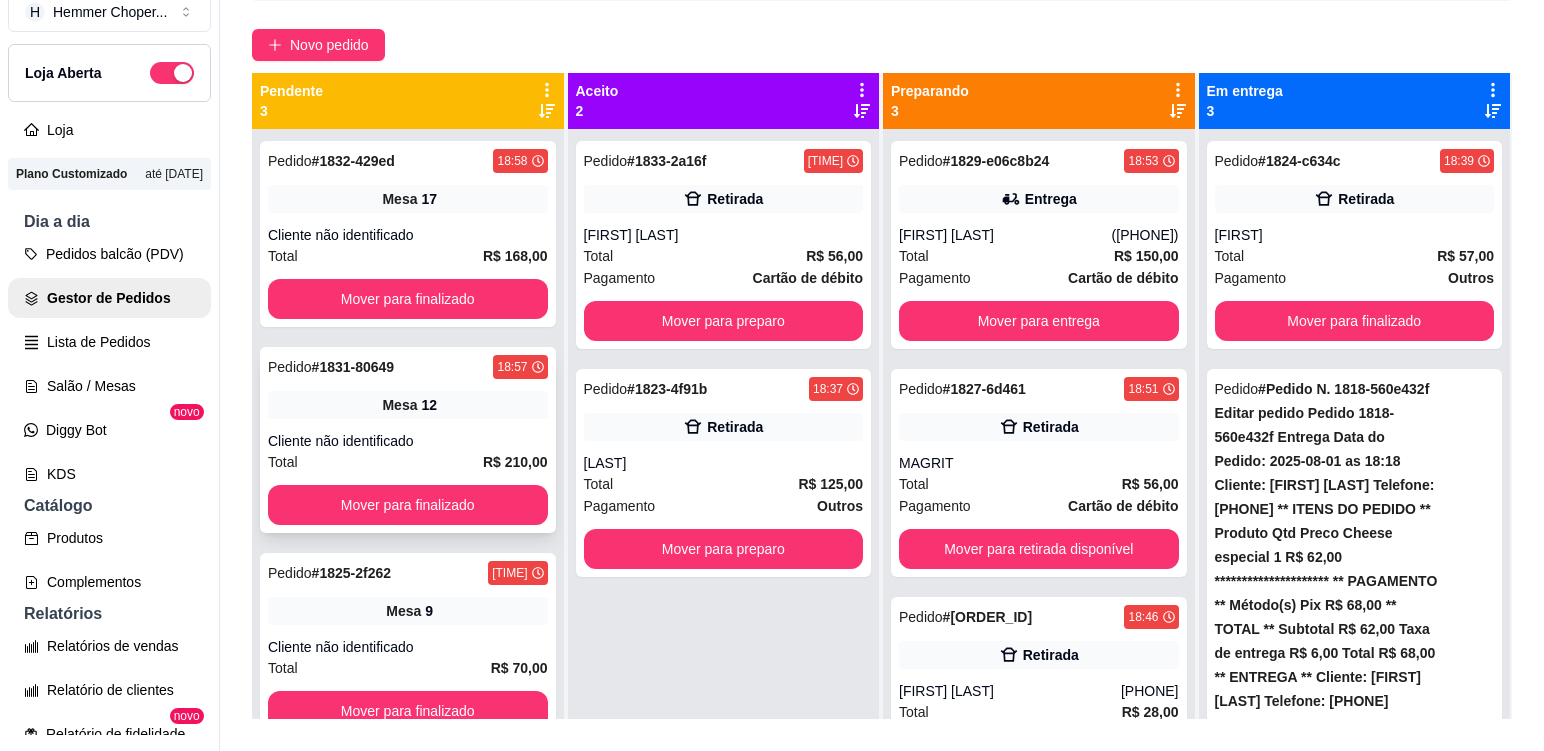 click on "Cliente não identificado" at bounding box center [408, 441] 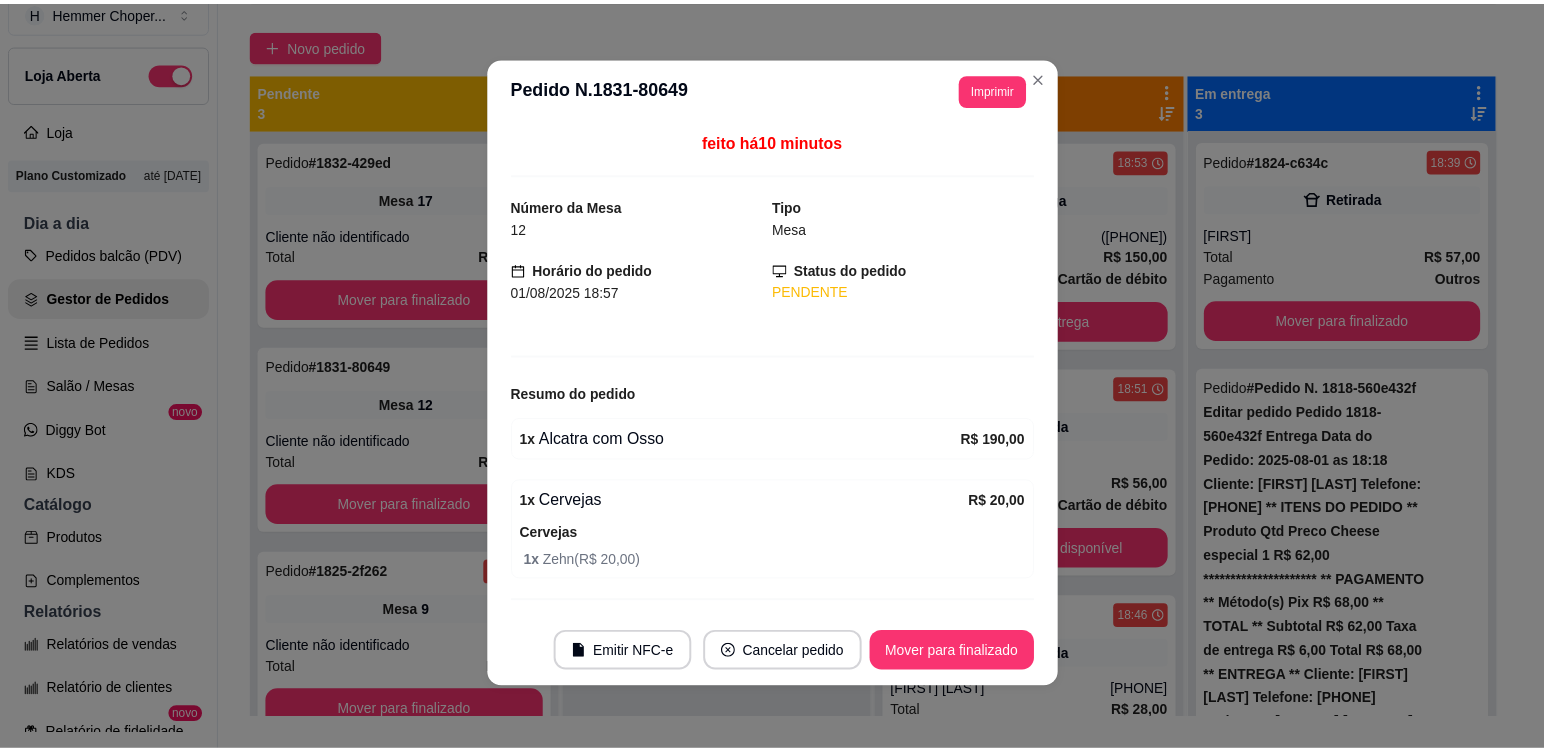 scroll, scrollTop: 4, scrollLeft: 0, axis: vertical 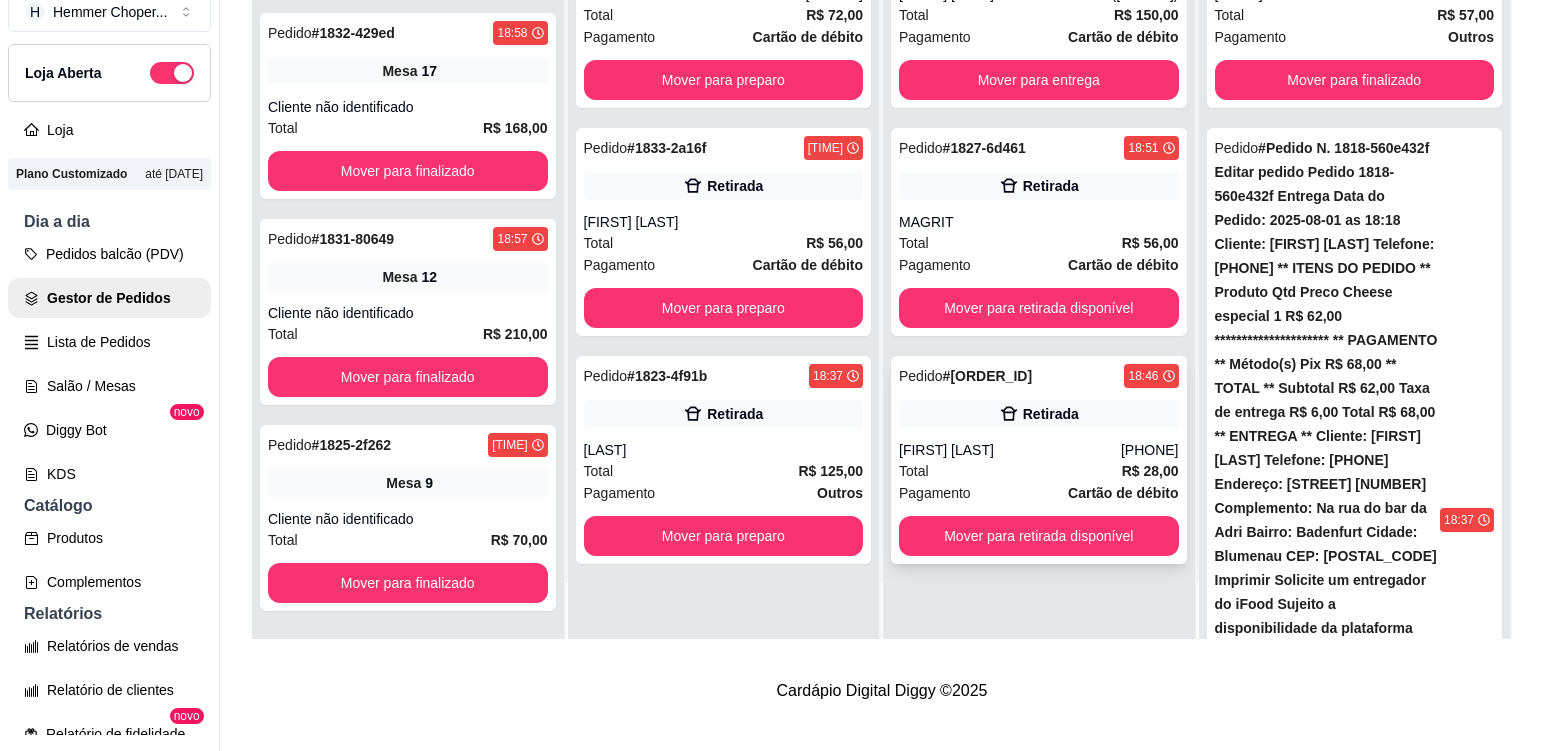 click on "Total R$ 28,00" at bounding box center [1039, 471] 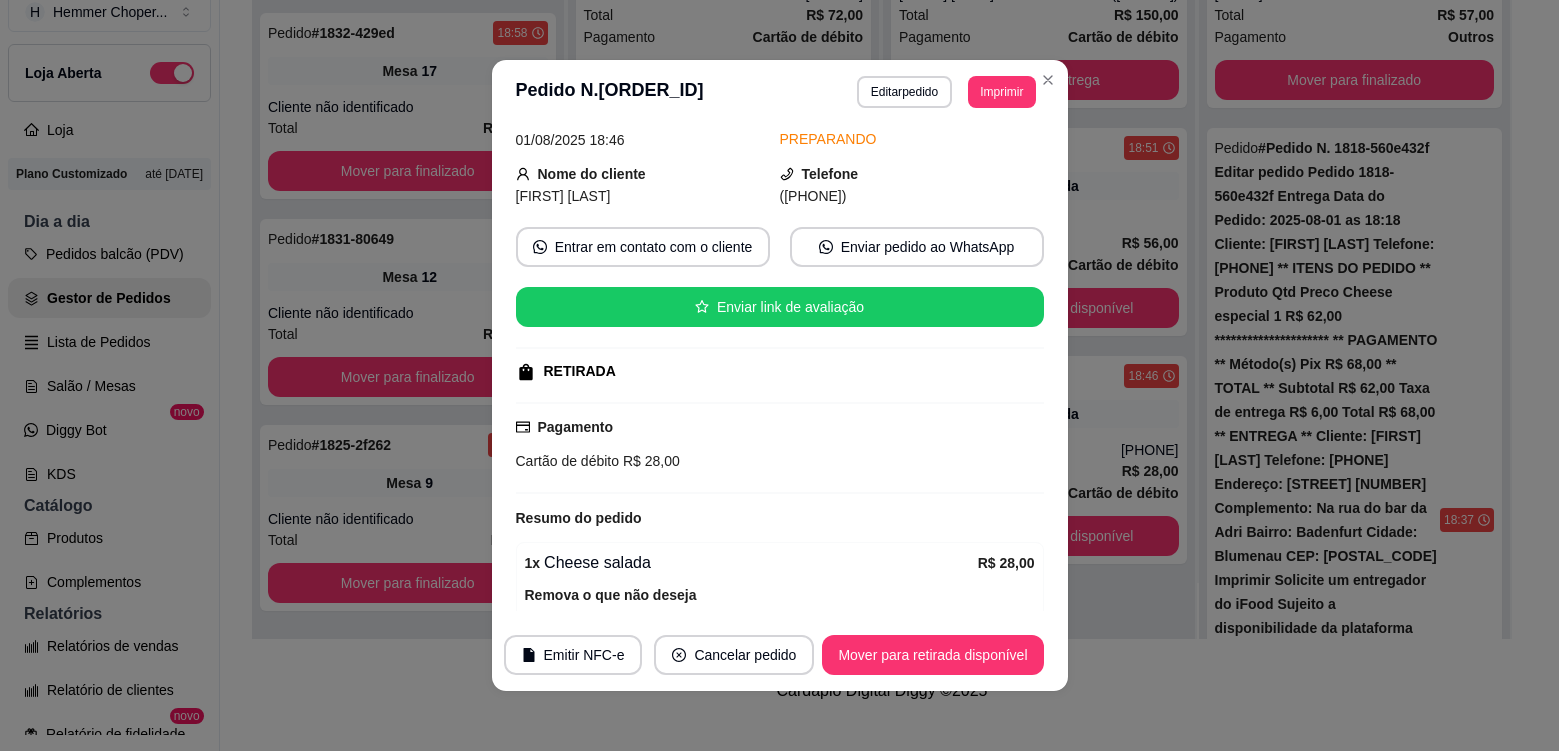 scroll, scrollTop: 200, scrollLeft: 0, axis: vertical 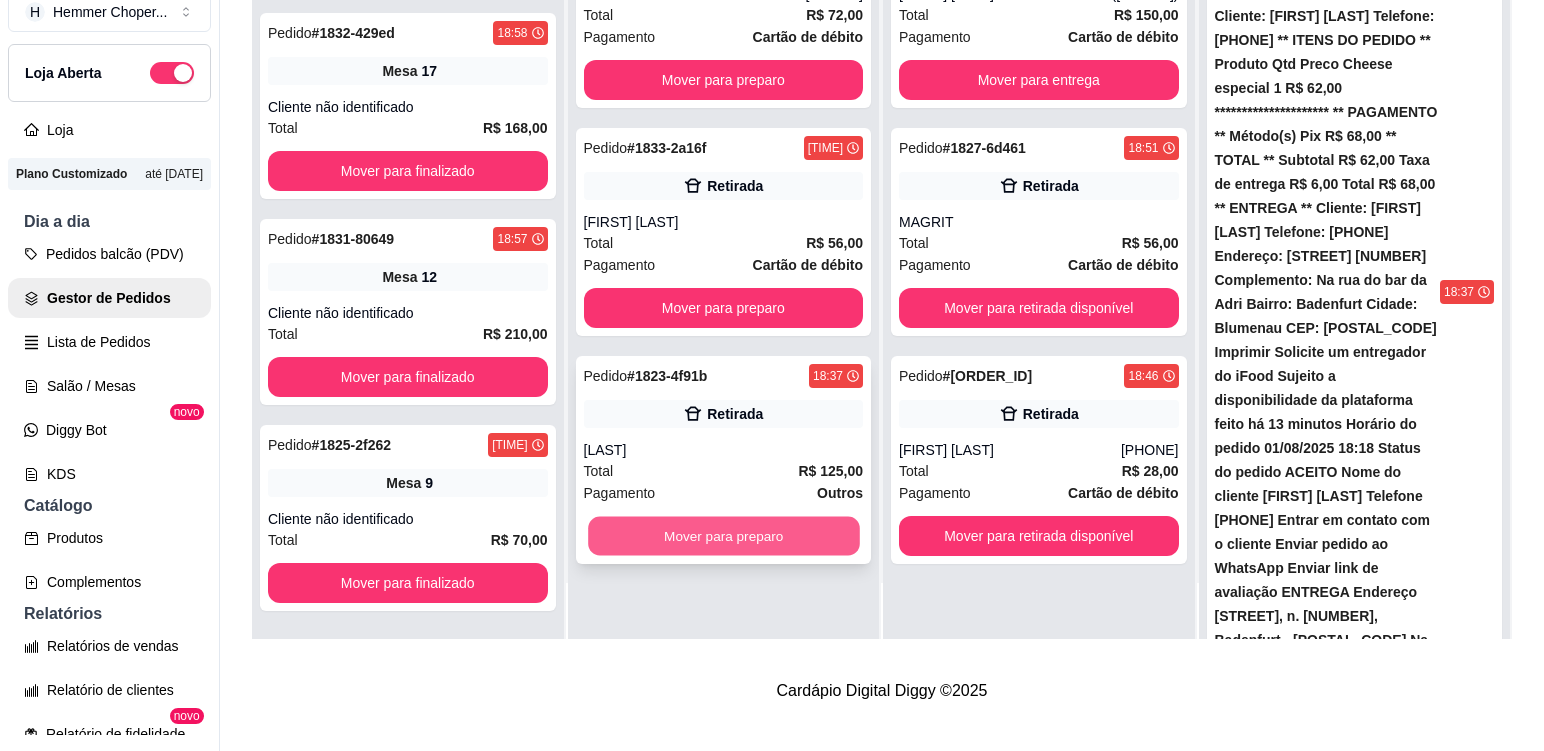 click on "Mover para preparo" at bounding box center [723, 536] 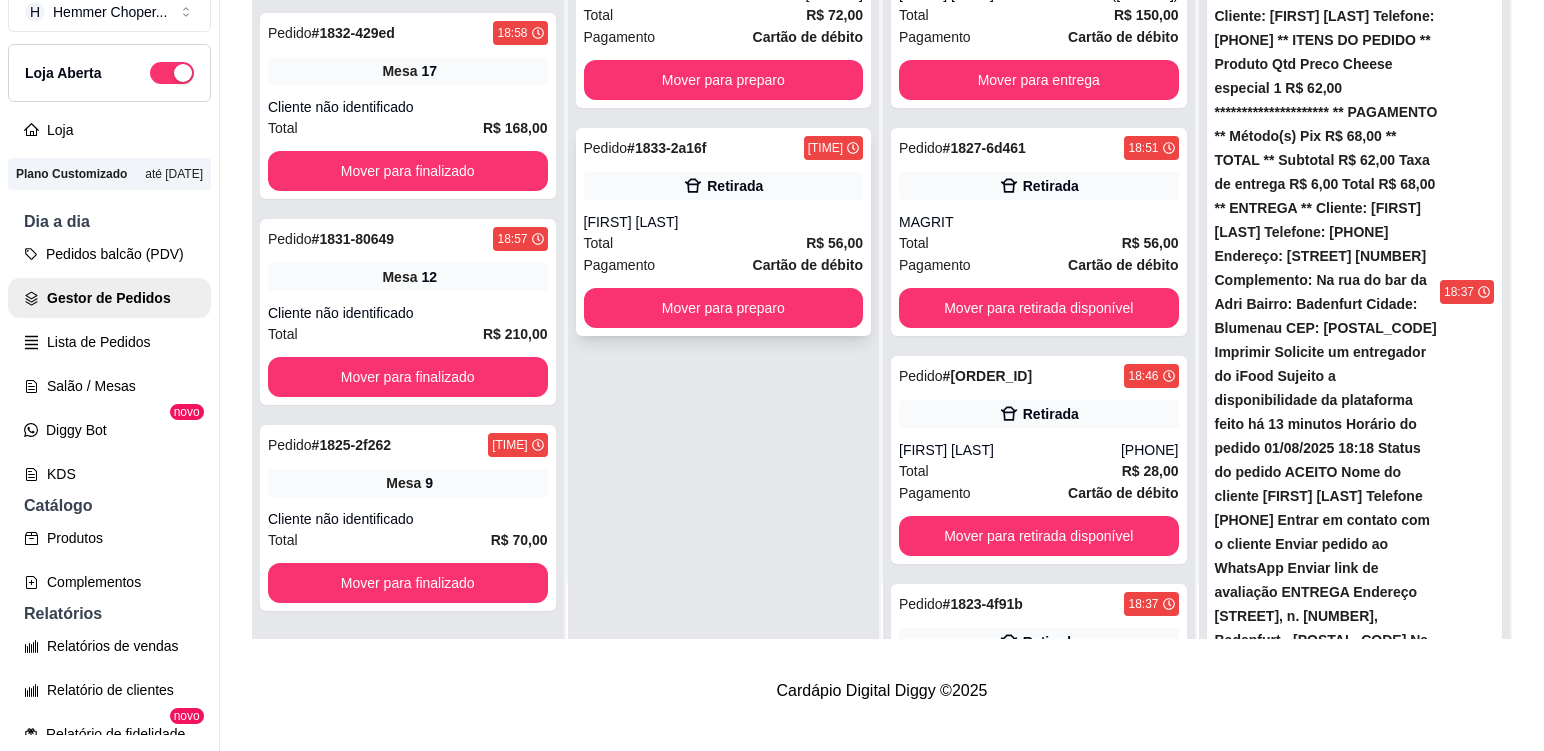 click on "Pagamento Cartão de débito" at bounding box center (724, 265) 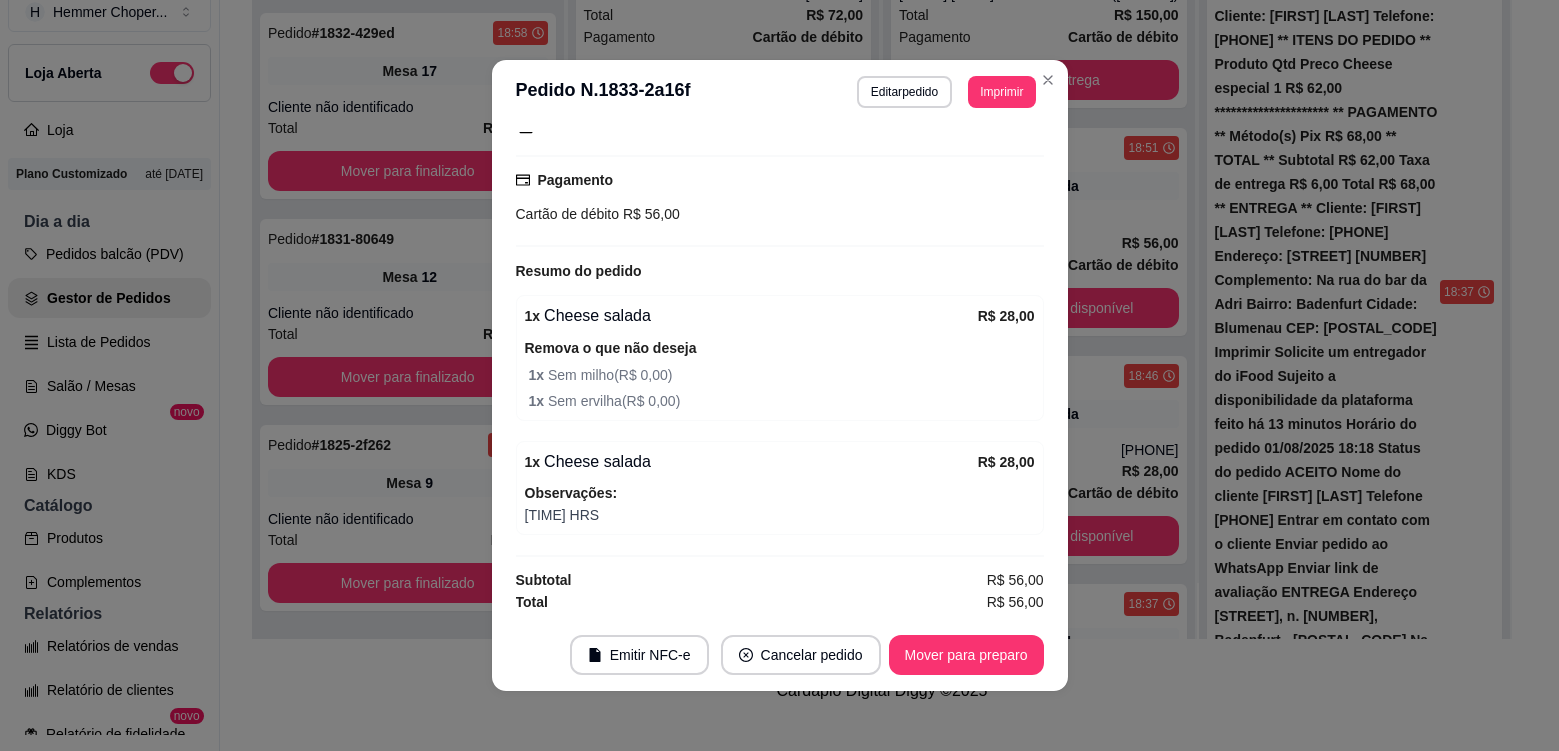 scroll, scrollTop: 324, scrollLeft: 0, axis: vertical 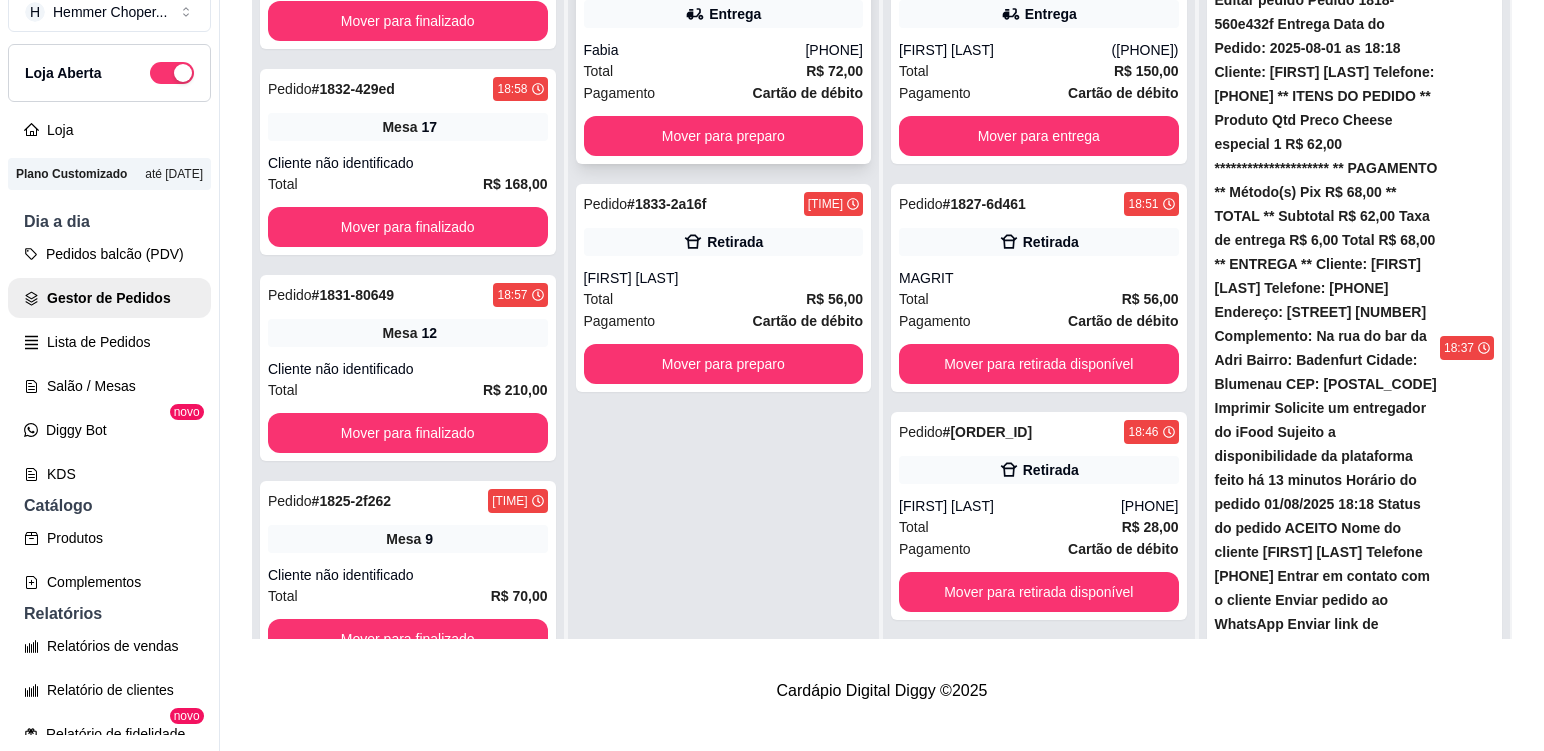 click on "Fabia" at bounding box center (695, 50) 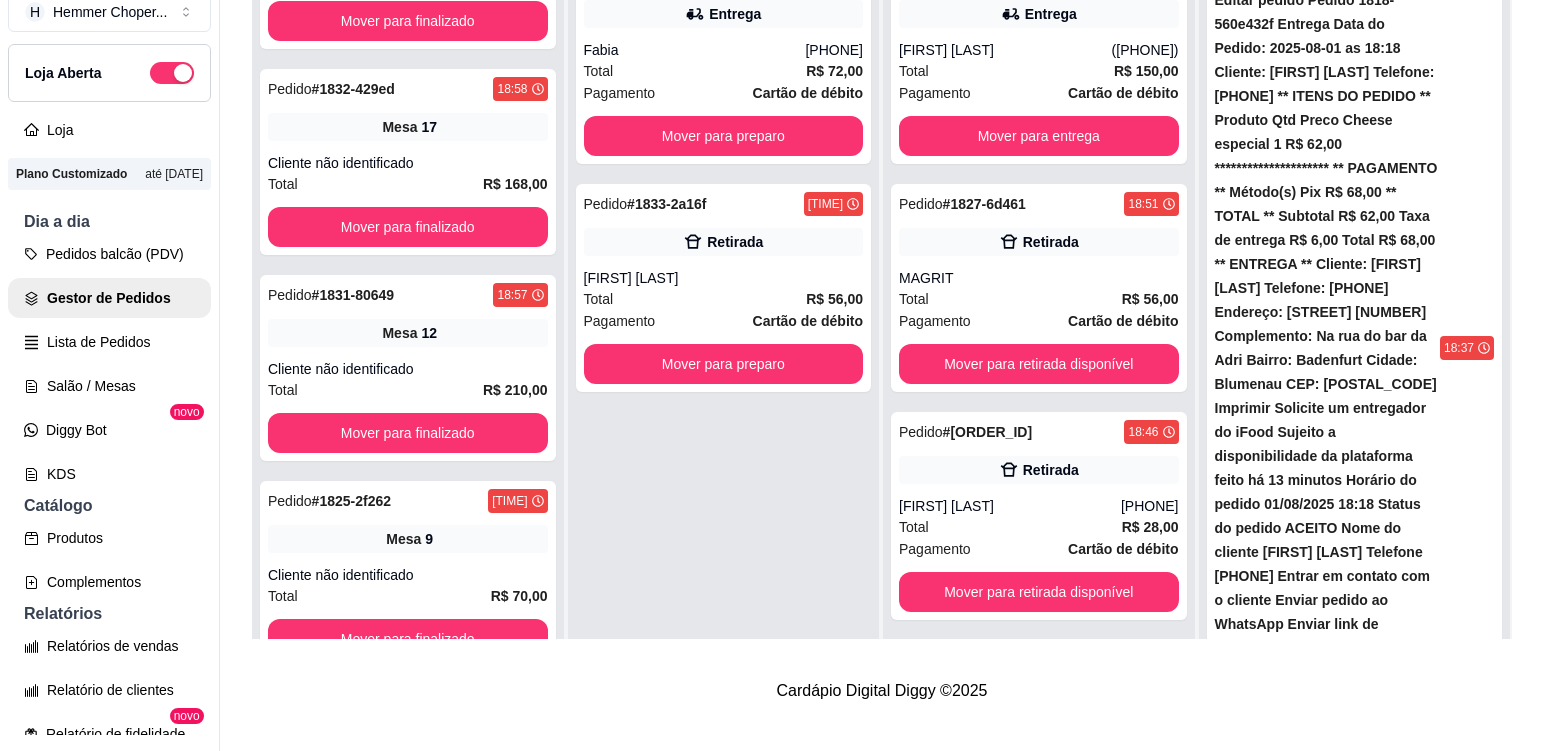scroll, scrollTop: 482, scrollLeft: 0, axis: vertical 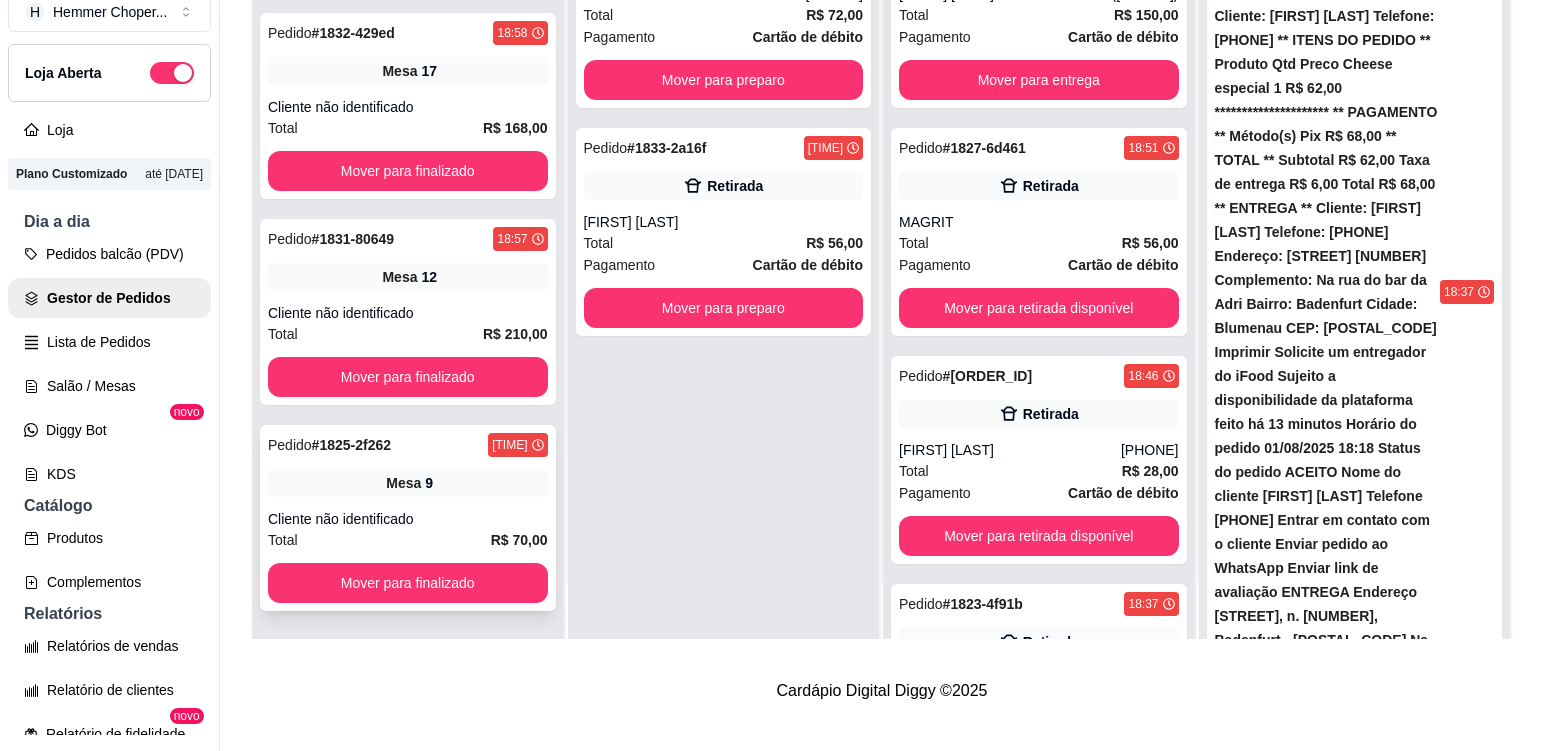 click on "Pedido  # 1825-2f262 18:41 Mesa 9 Cliente não identificado Total R$ 70,00 Mover para finalizado" at bounding box center (408, 518) 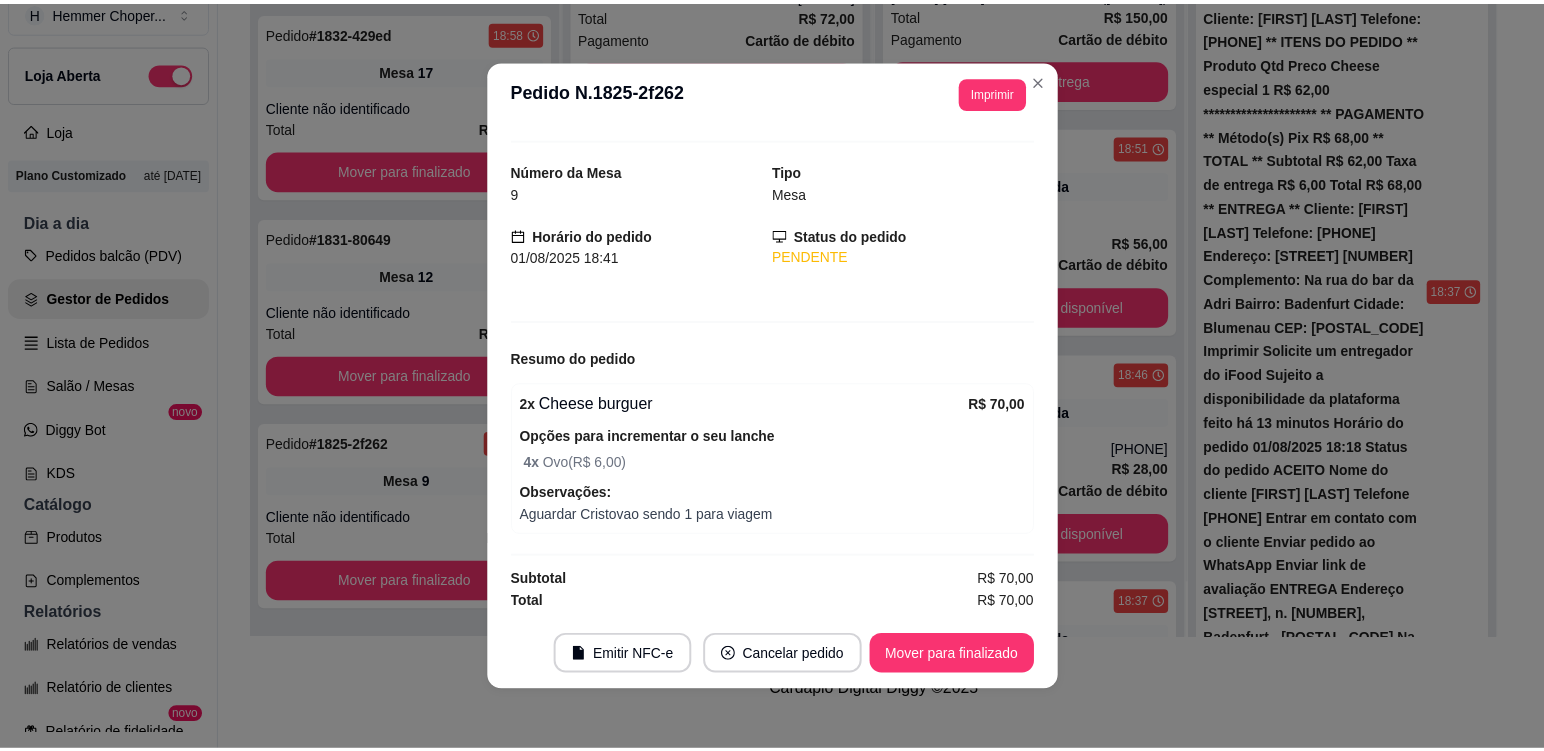scroll, scrollTop: 40, scrollLeft: 0, axis: vertical 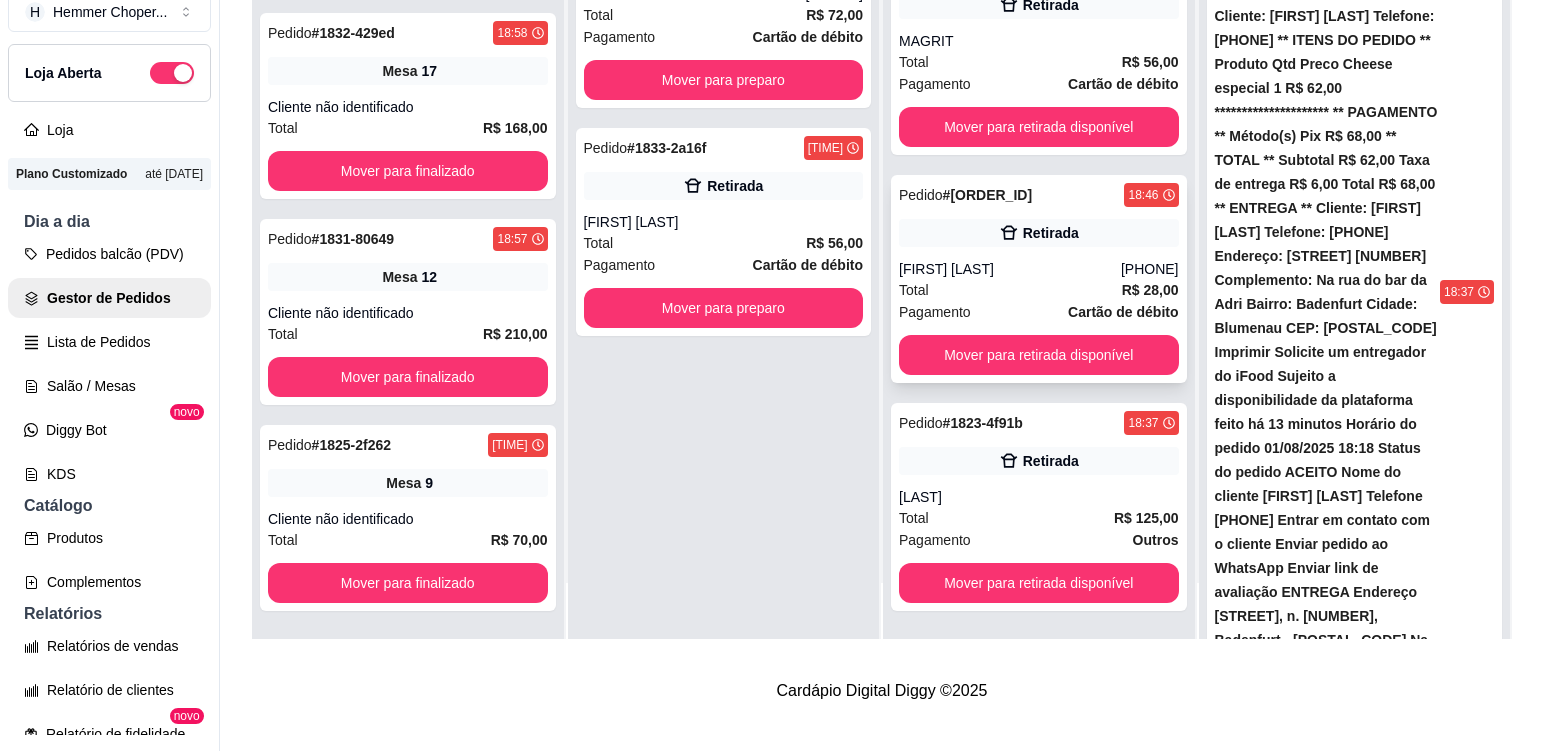 click on "Total R$ 28,00" at bounding box center [1039, 290] 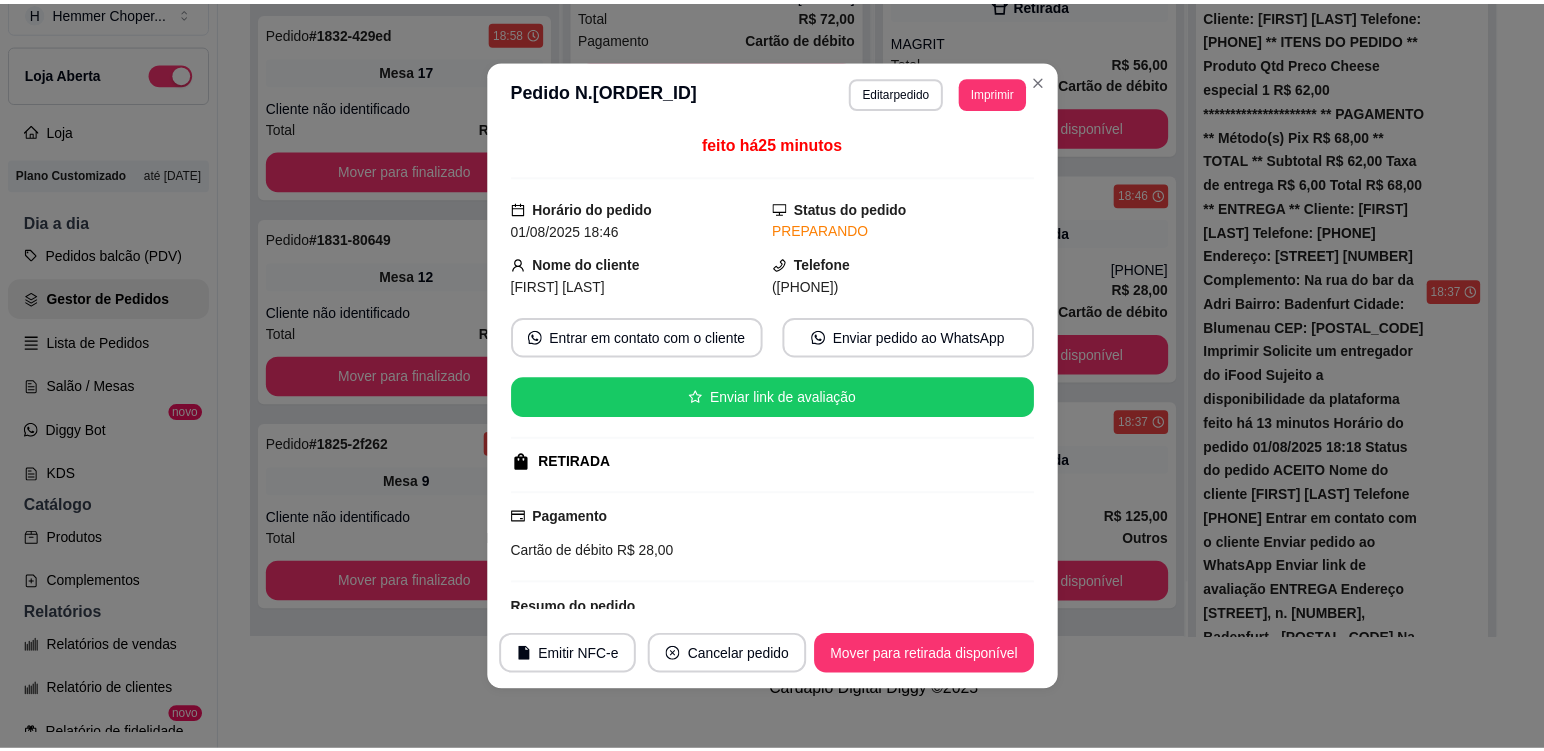 scroll, scrollTop: 0, scrollLeft: 0, axis: both 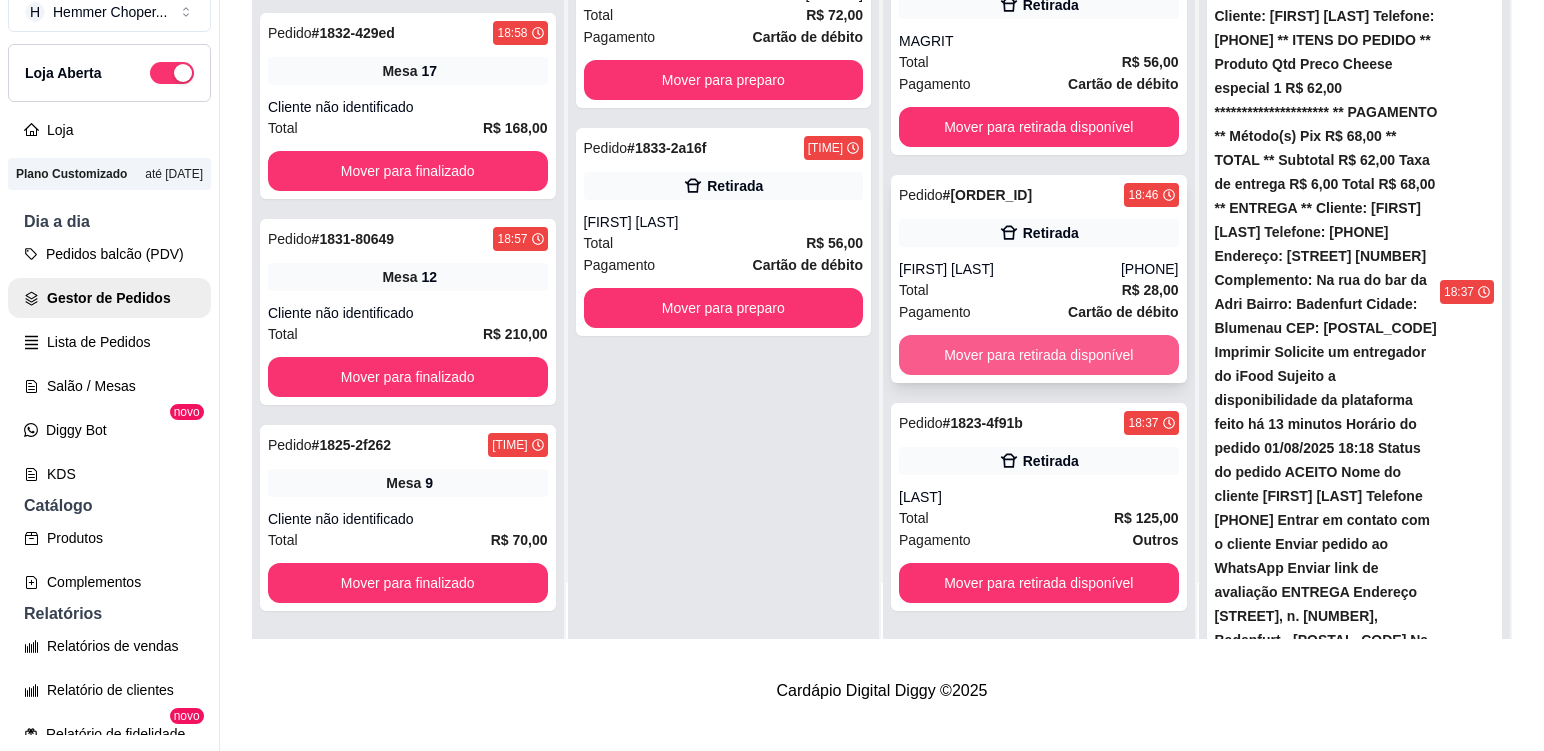 click on "Mover para retirada disponível" at bounding box center [1039, 355] 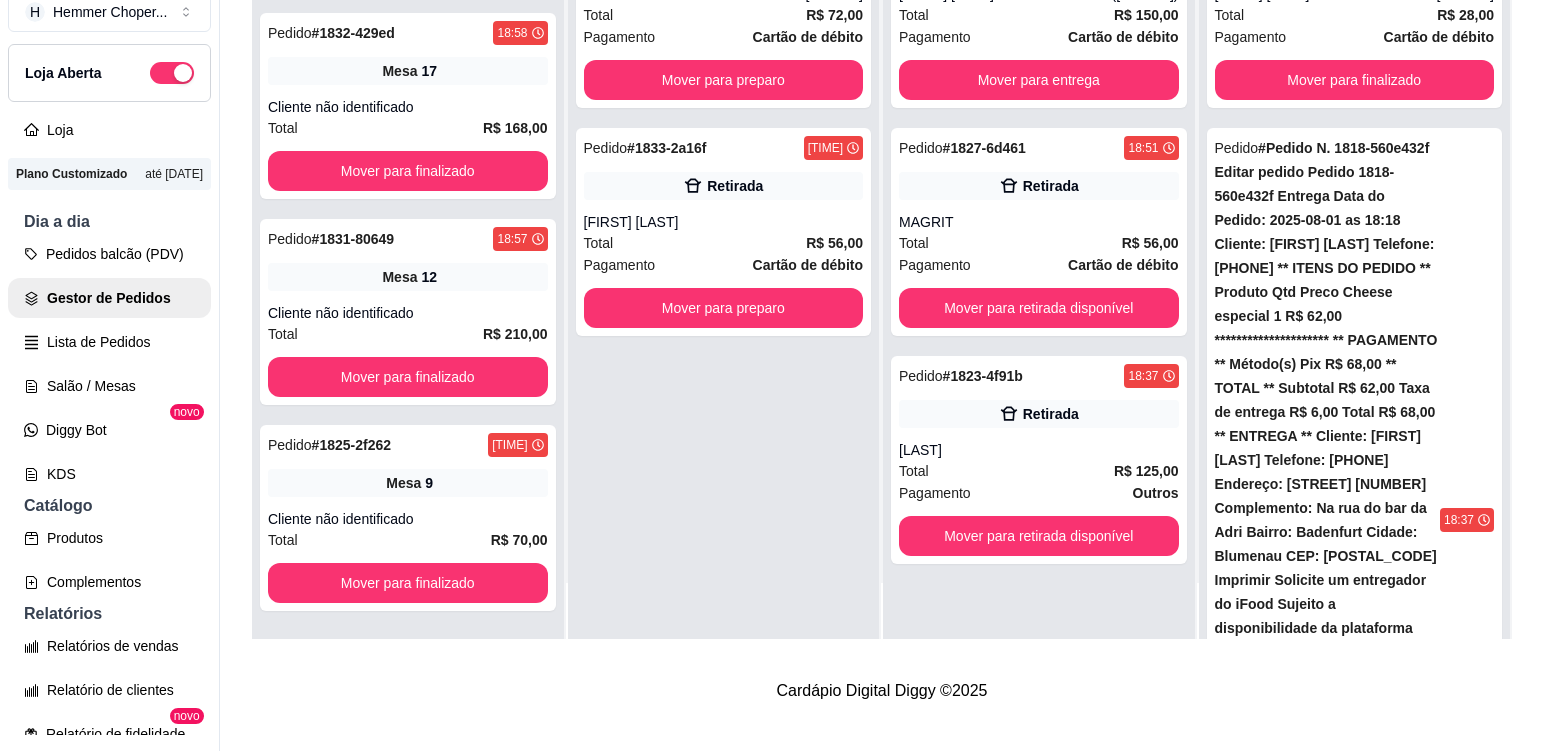 scroll, scrollTop: 0, scrollLeft: 0, axis: both 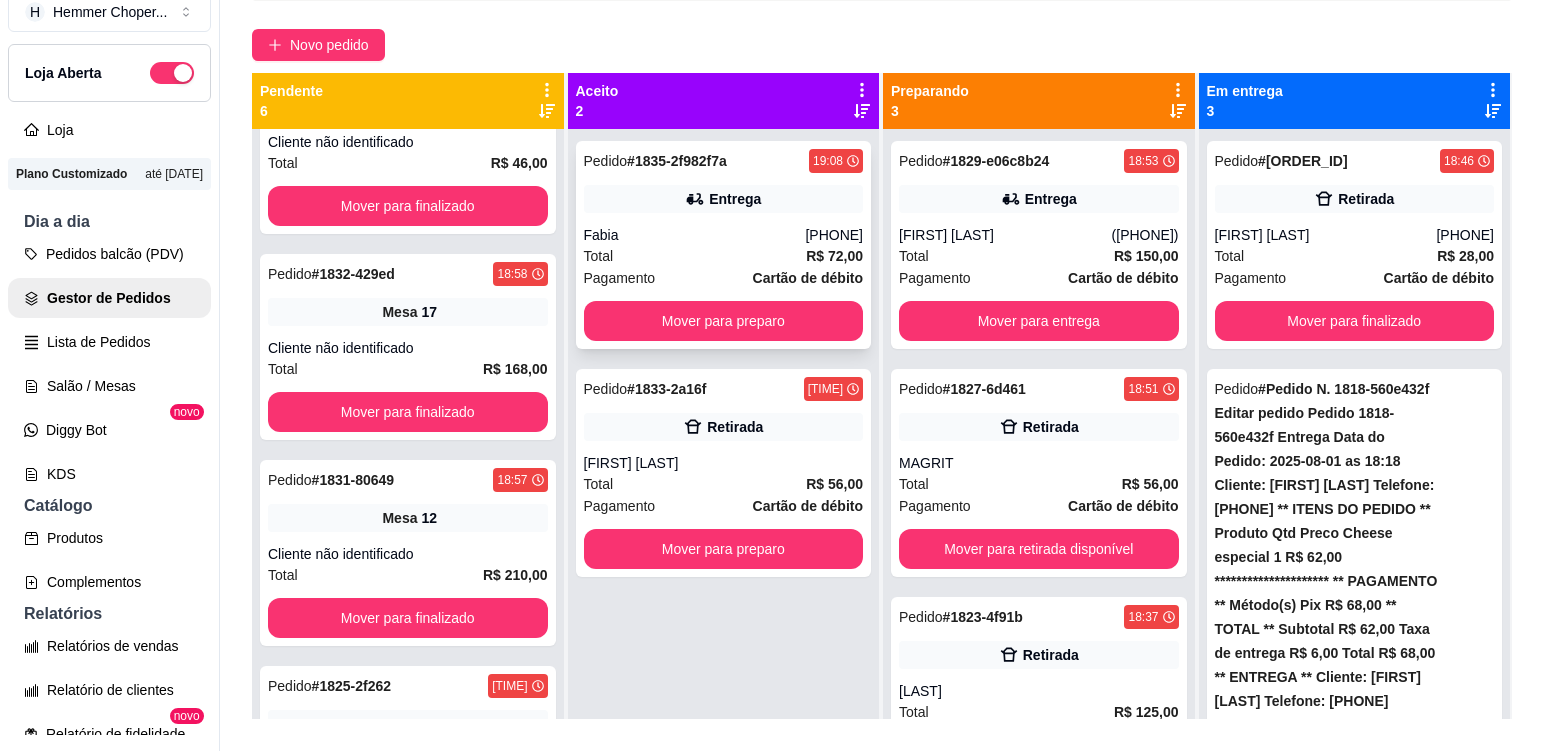 click on "Fabia" at bounding box center (695, 235) 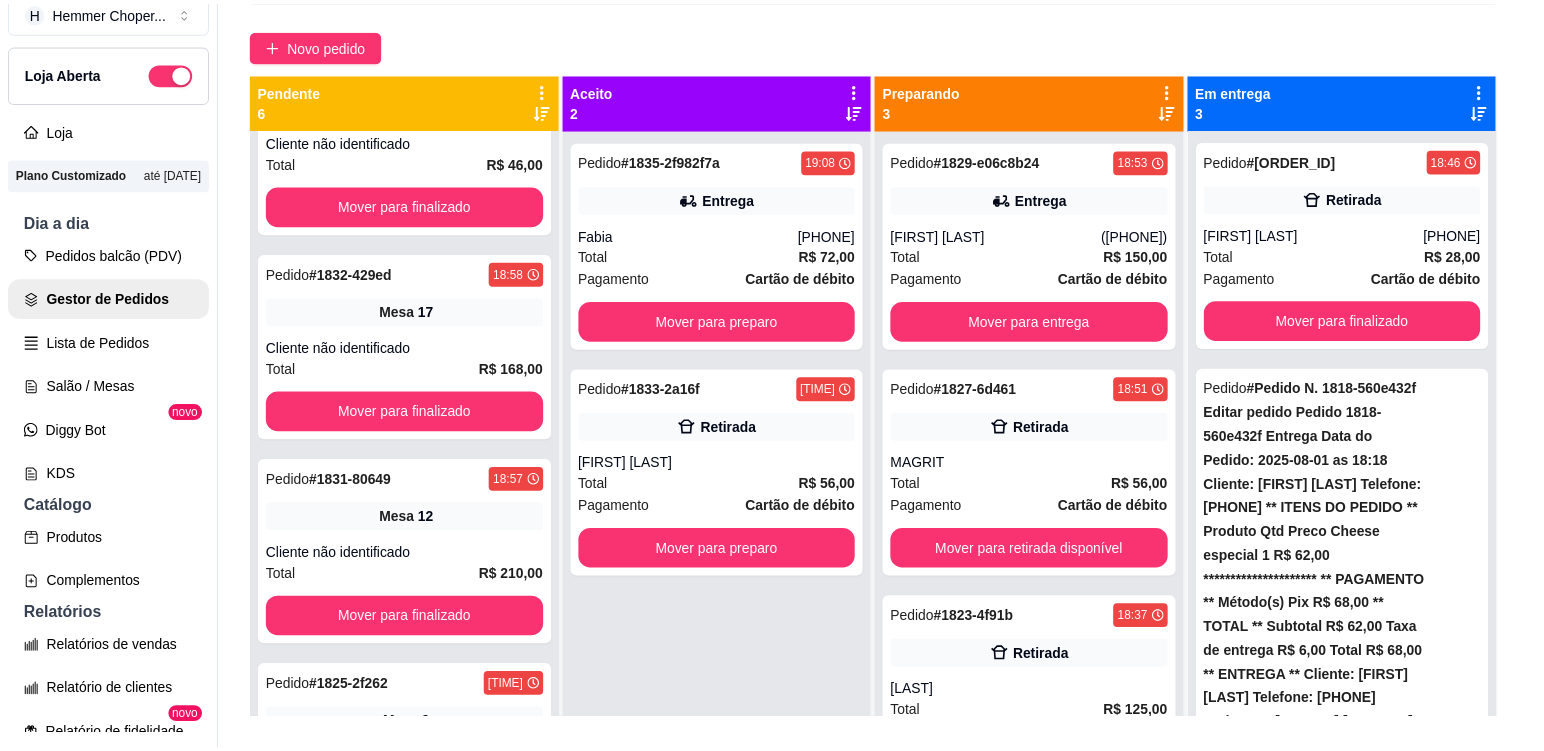 scroll, scrollTop: 482, scrollLeft: 0, axis: vertical 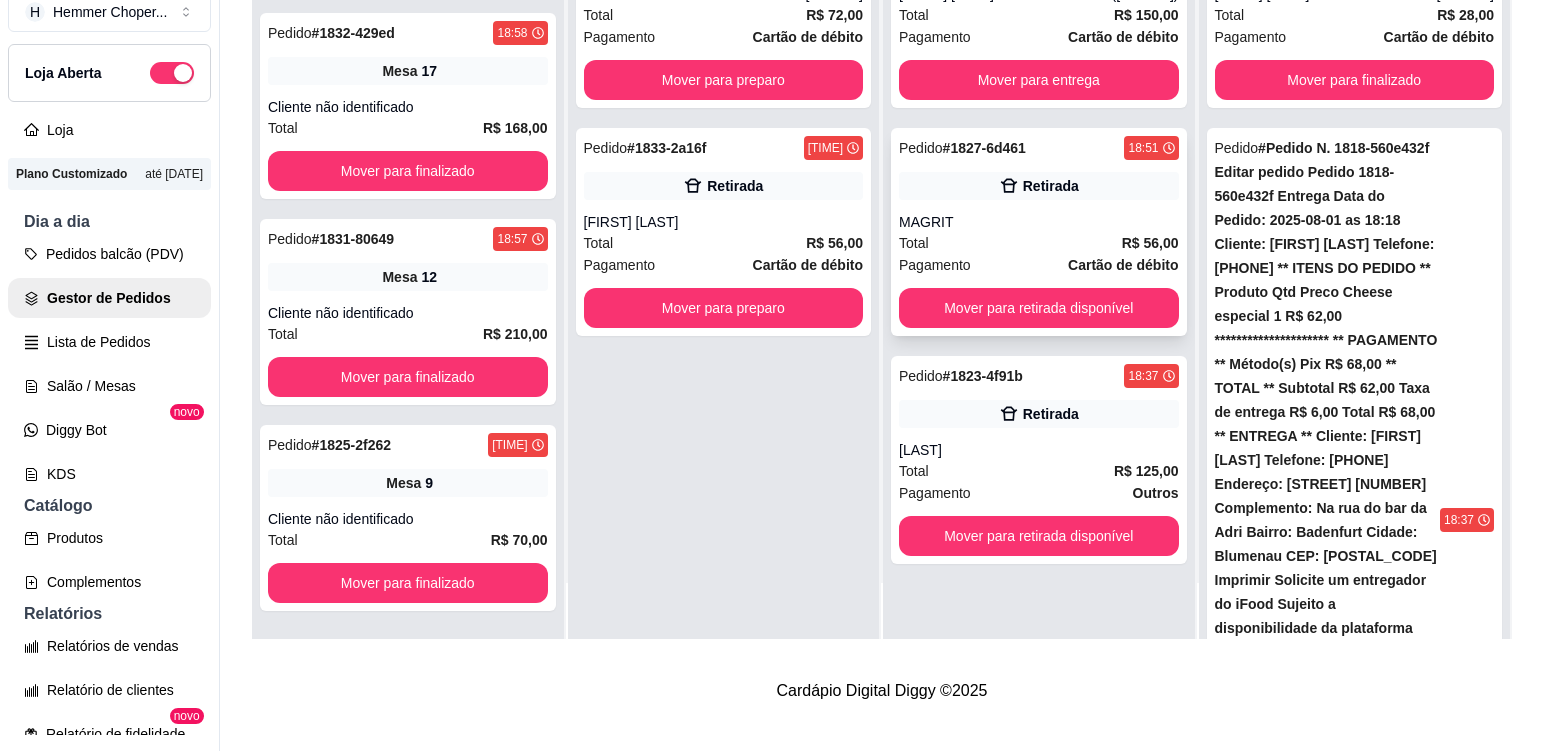 click on "Total R$ 56,00" at bounding box center [1039, 243] 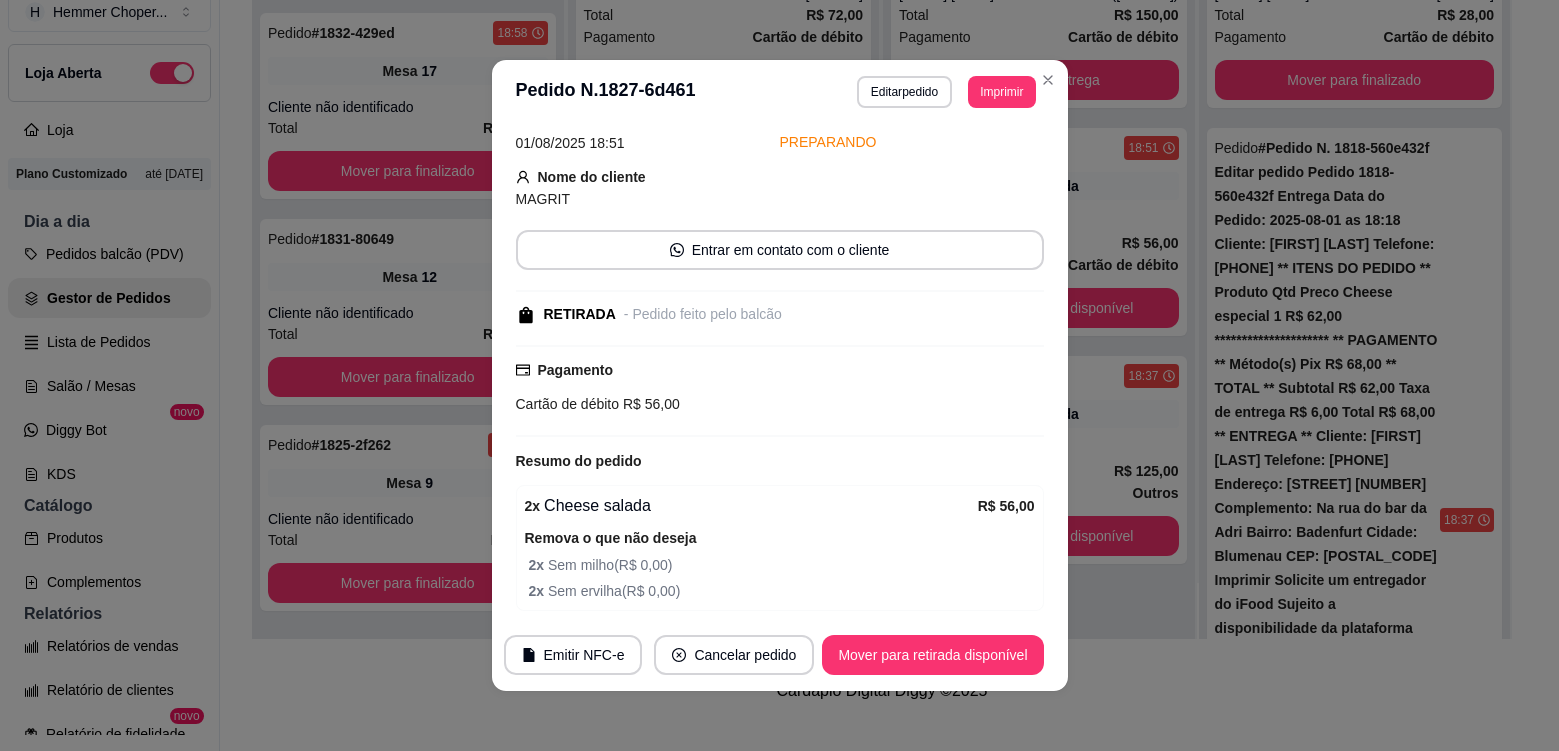 scroll, scrollTop: 166, scrollLeft: 0, axis: vertical 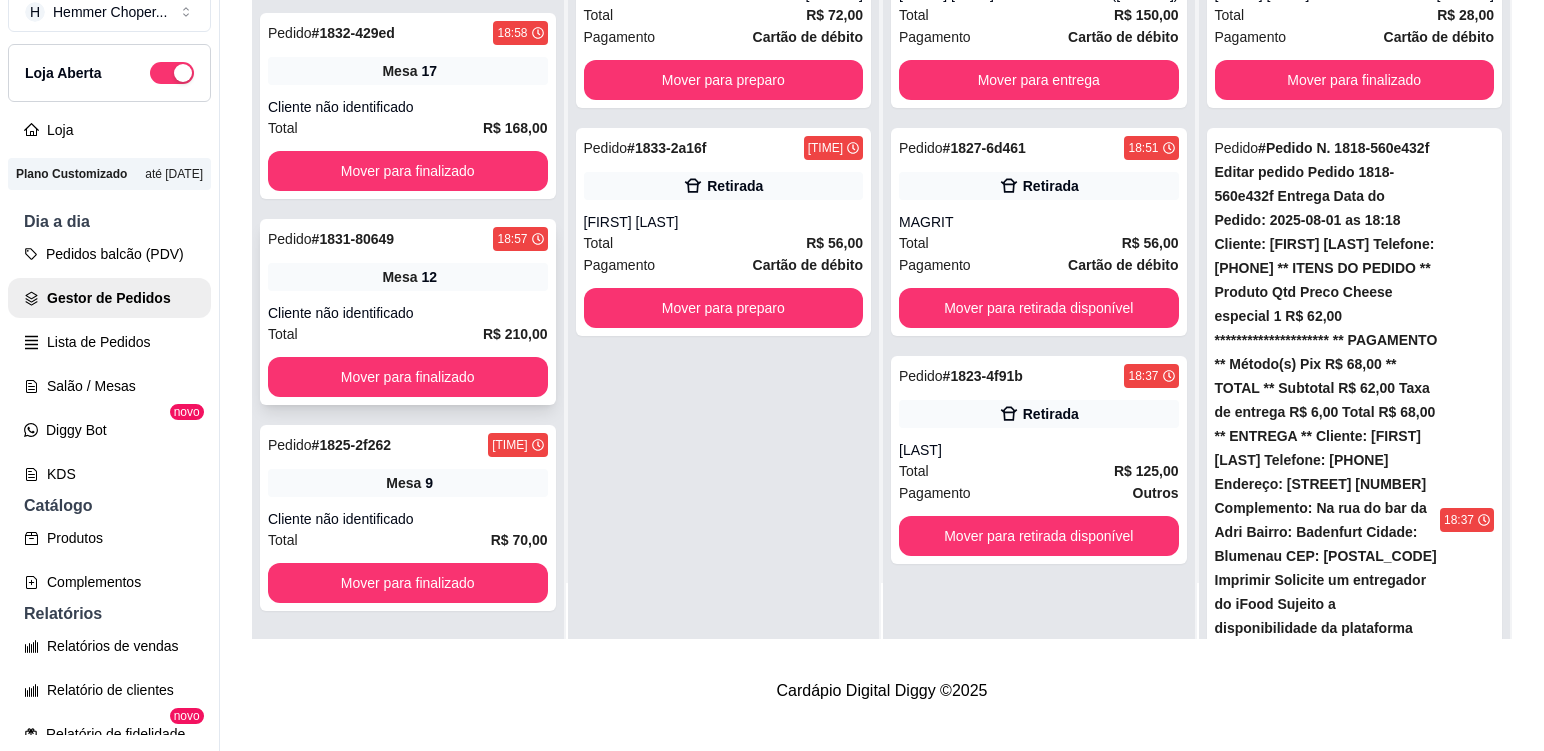 click on "Mesa 12" at bounding box center [408, 277] 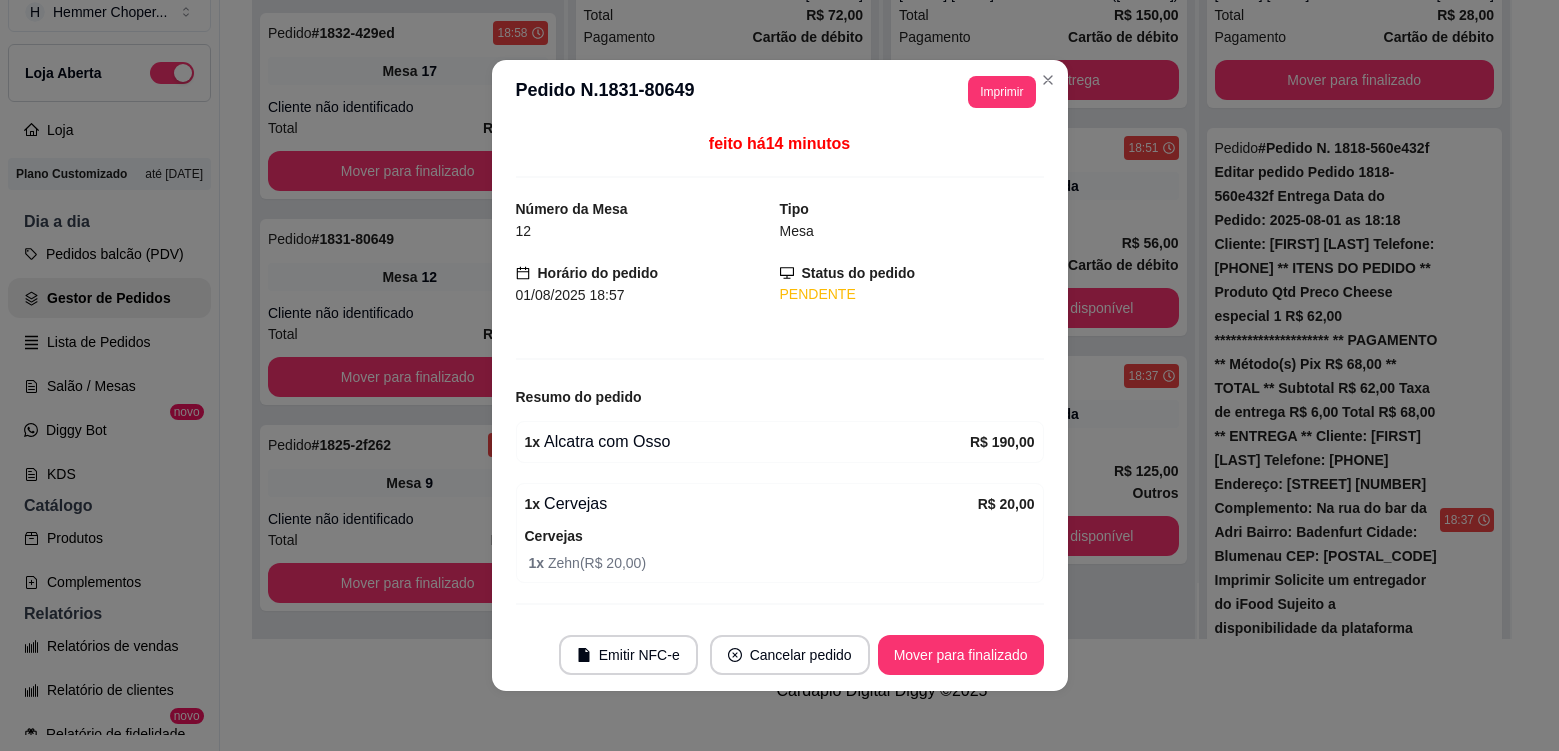 scroll, scrollTop: 50, scrollLeft: 0, axis: vertical 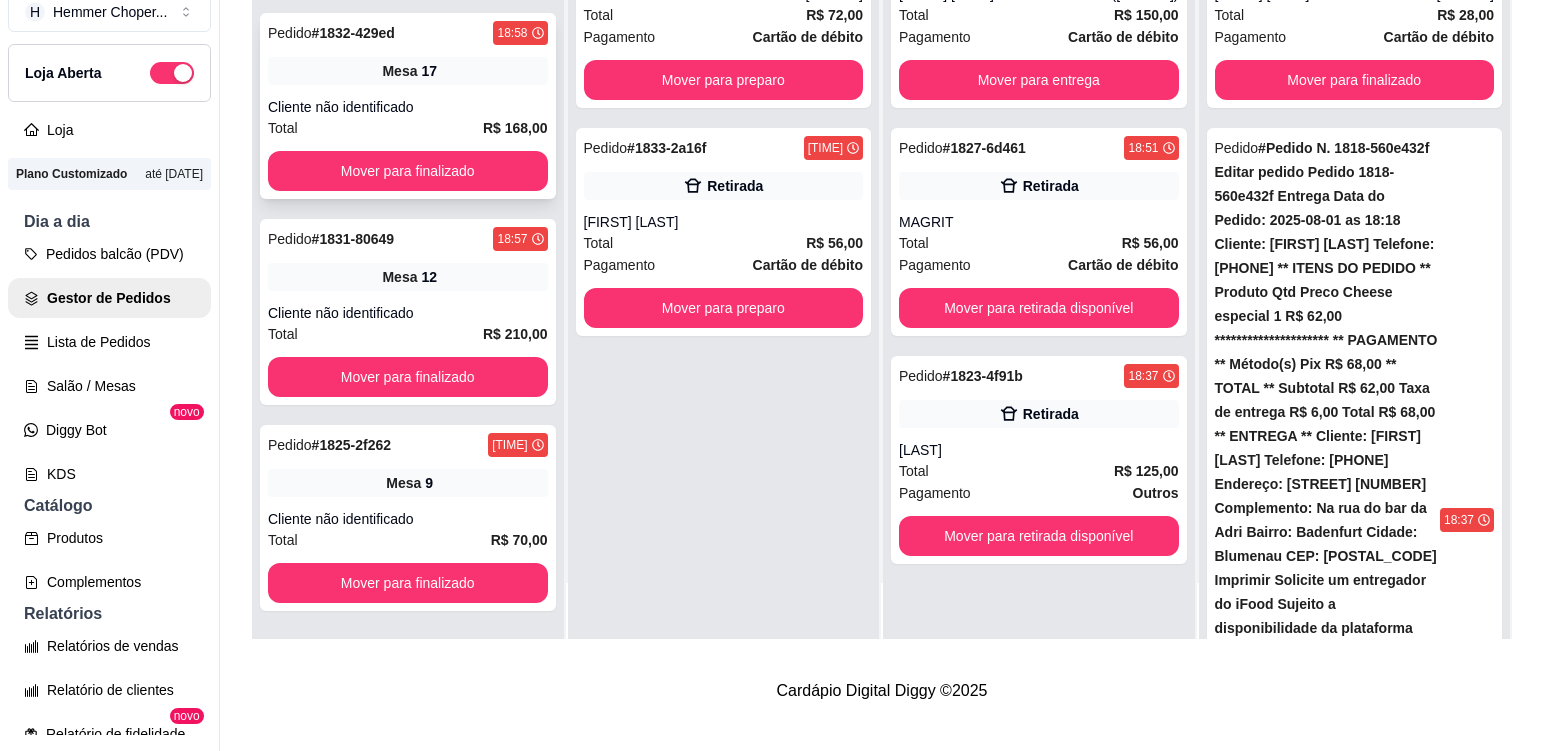 click on "Pedido  # 1832-429ed 18:58 Mesa 17 Cliente não identificado Total R$ 168,00 Mover para finalizado" at bounding box center [408, 106] 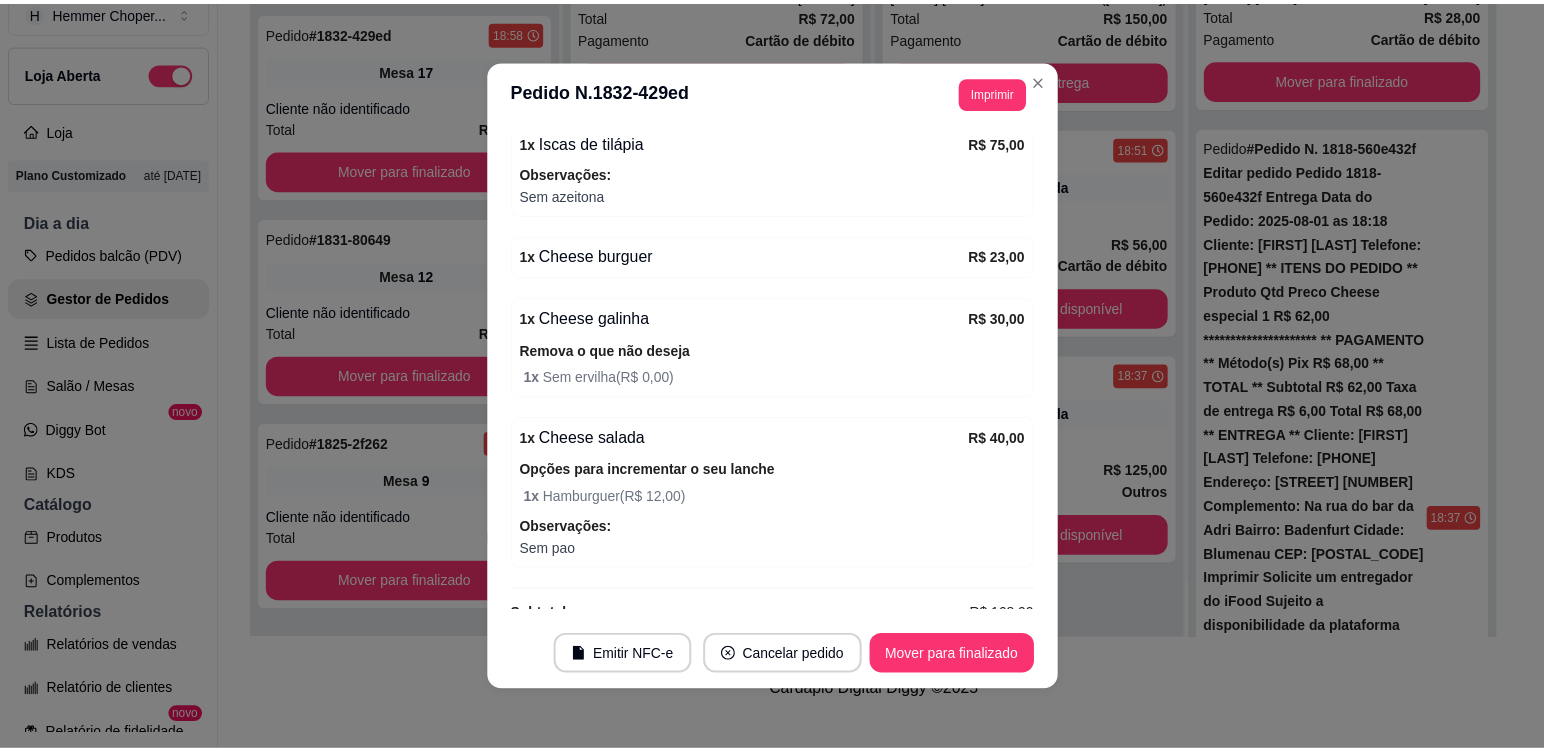 scroll, scrollTop: 336, scrollLeft: 0, axis: vertical 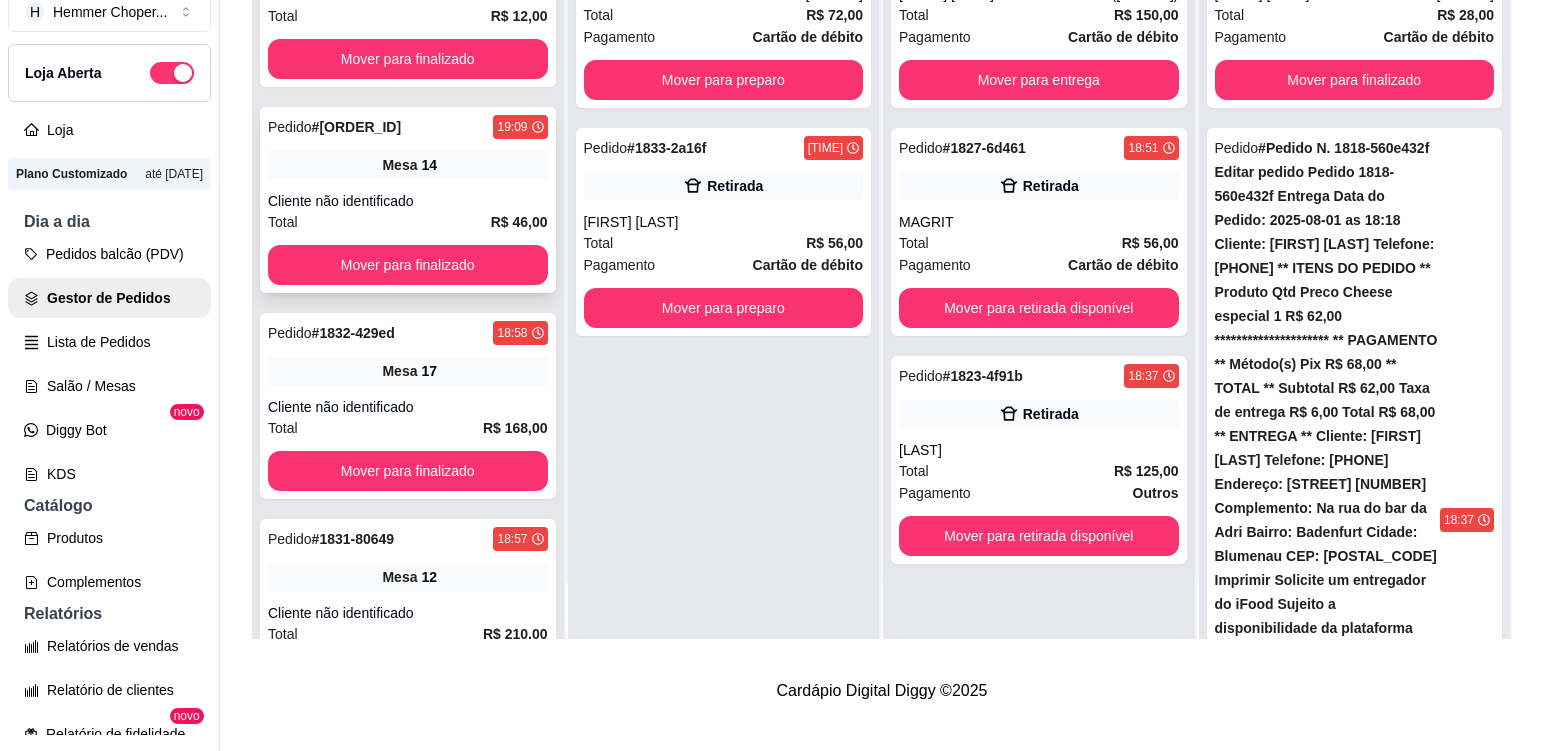 click on "Pedido  # 1836-cf86f 19:09 Mesa 14 Cliente não identificado Total R$ 46,00 Mover para finalizado" at bounding box center (408, 200) 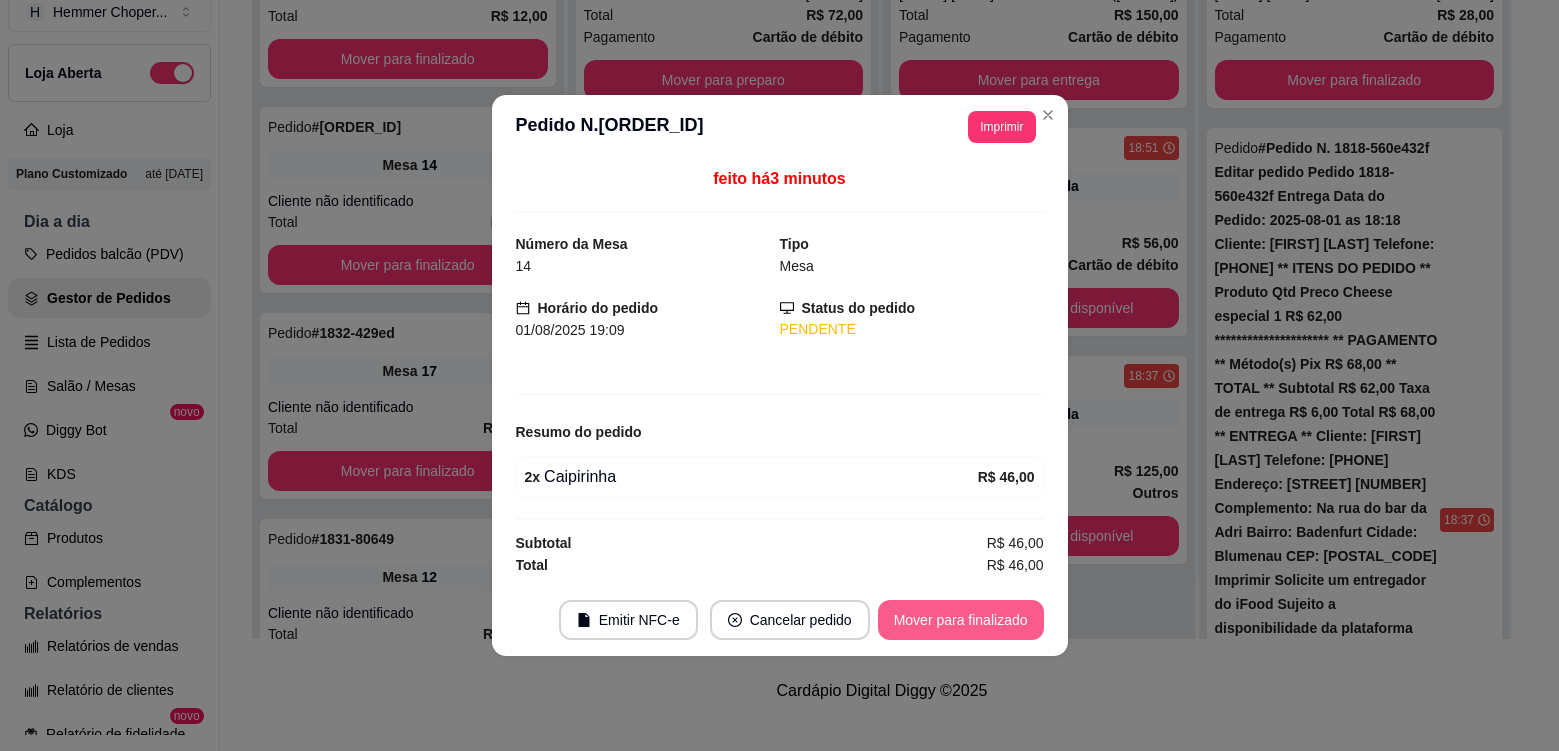 click on "Mover para finalizado" at bounding box center [961, 620] 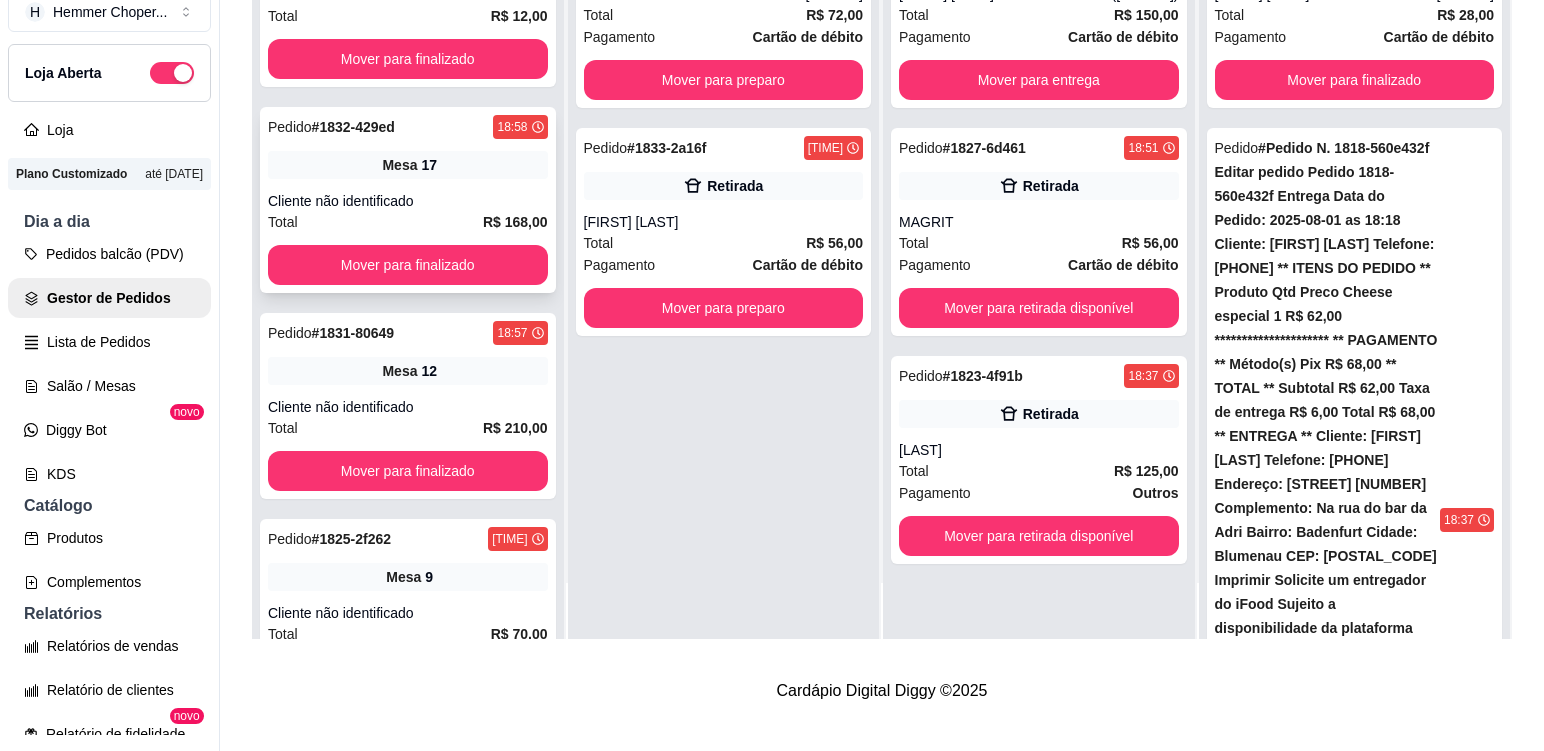 scroll, scrollTop: 0, scrollLeft: 0, axis: both 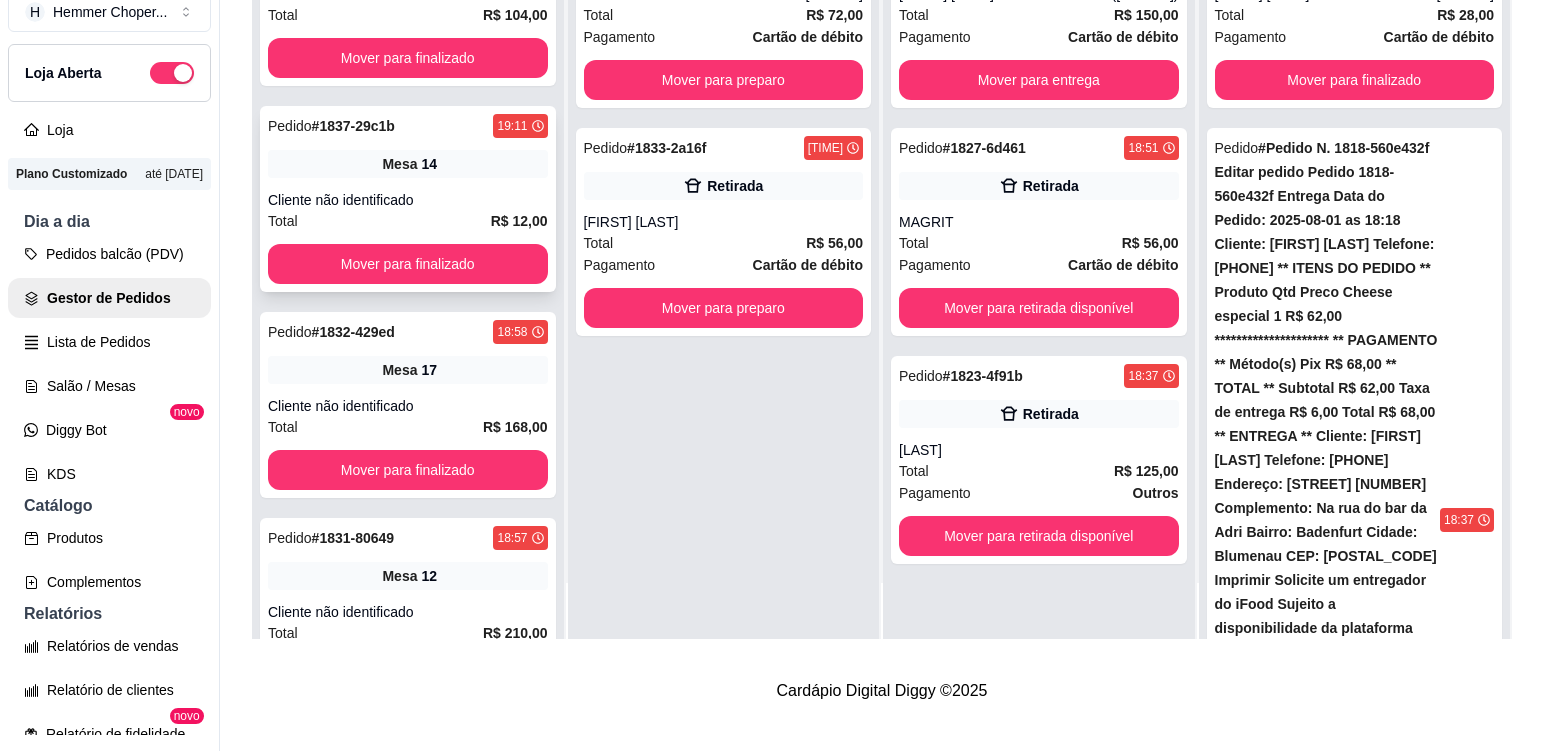 click on "Pedido  # 1837-29c1b 19:11 Mesa 14 Cliente não identificado Total R$ 12,00 Mover para finalizado" at bounding box center [408, 199] 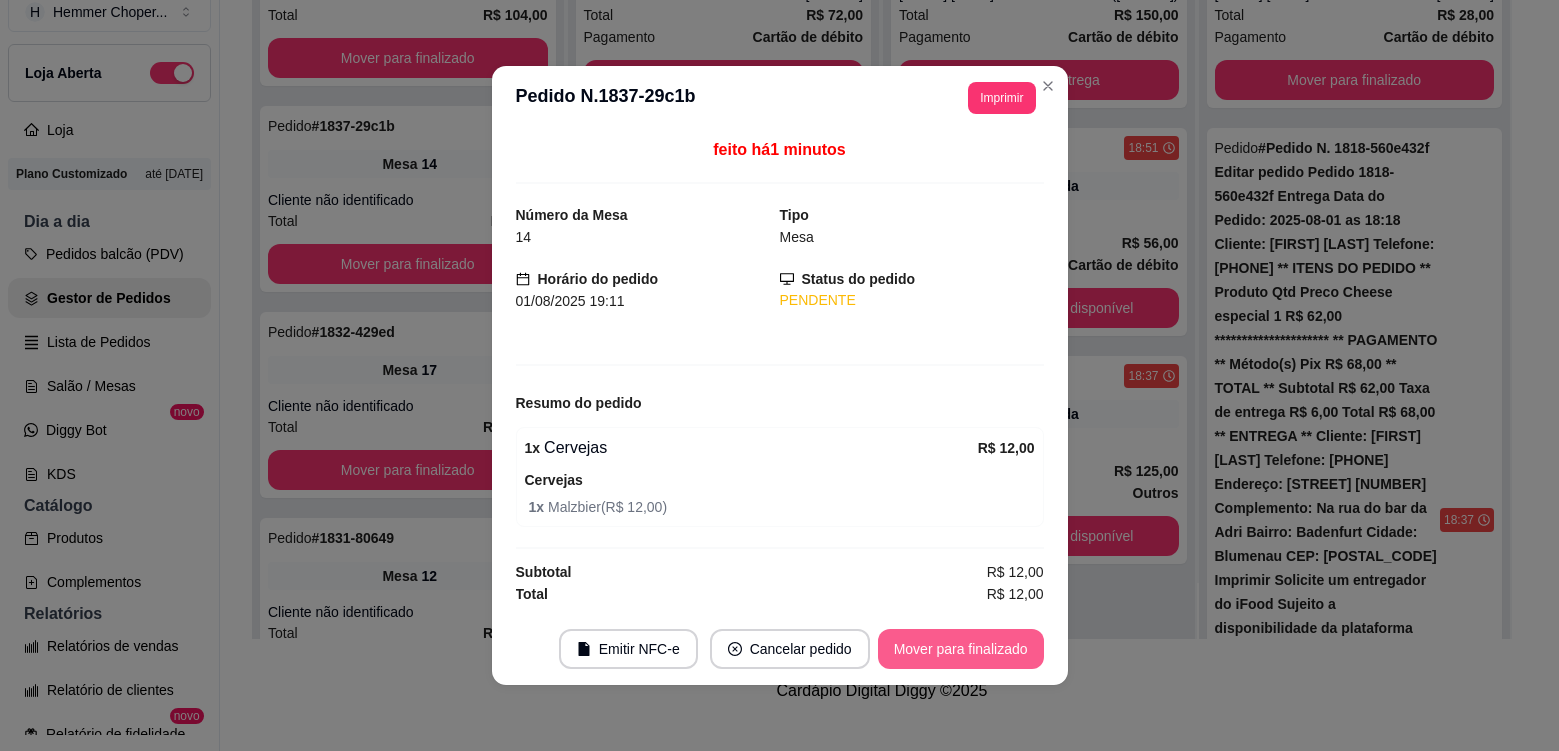 click on "Mover para finalizado" at bounding box center [961, 649] 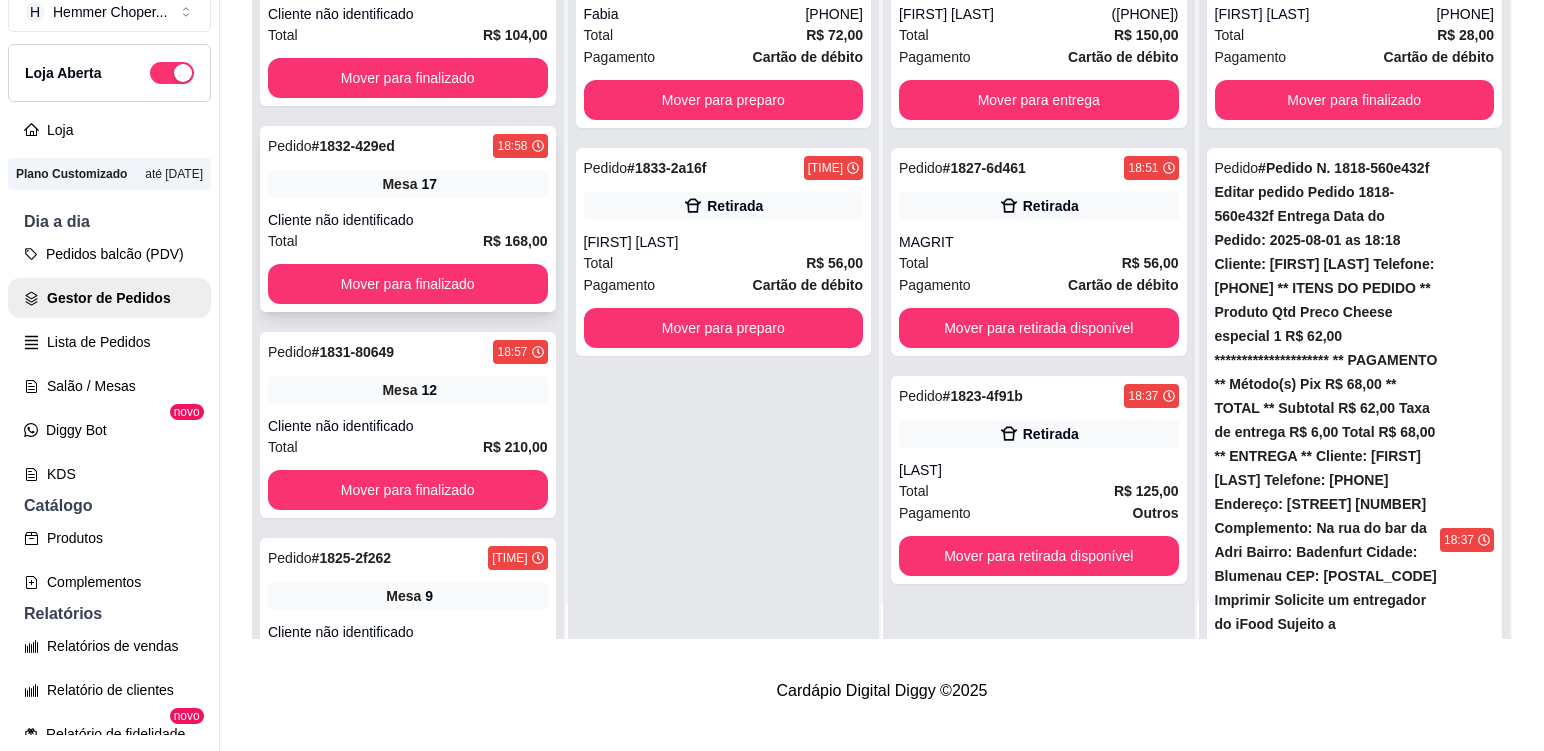 scroll, scrollTop: 0, scrollLeft: 0, axis: both 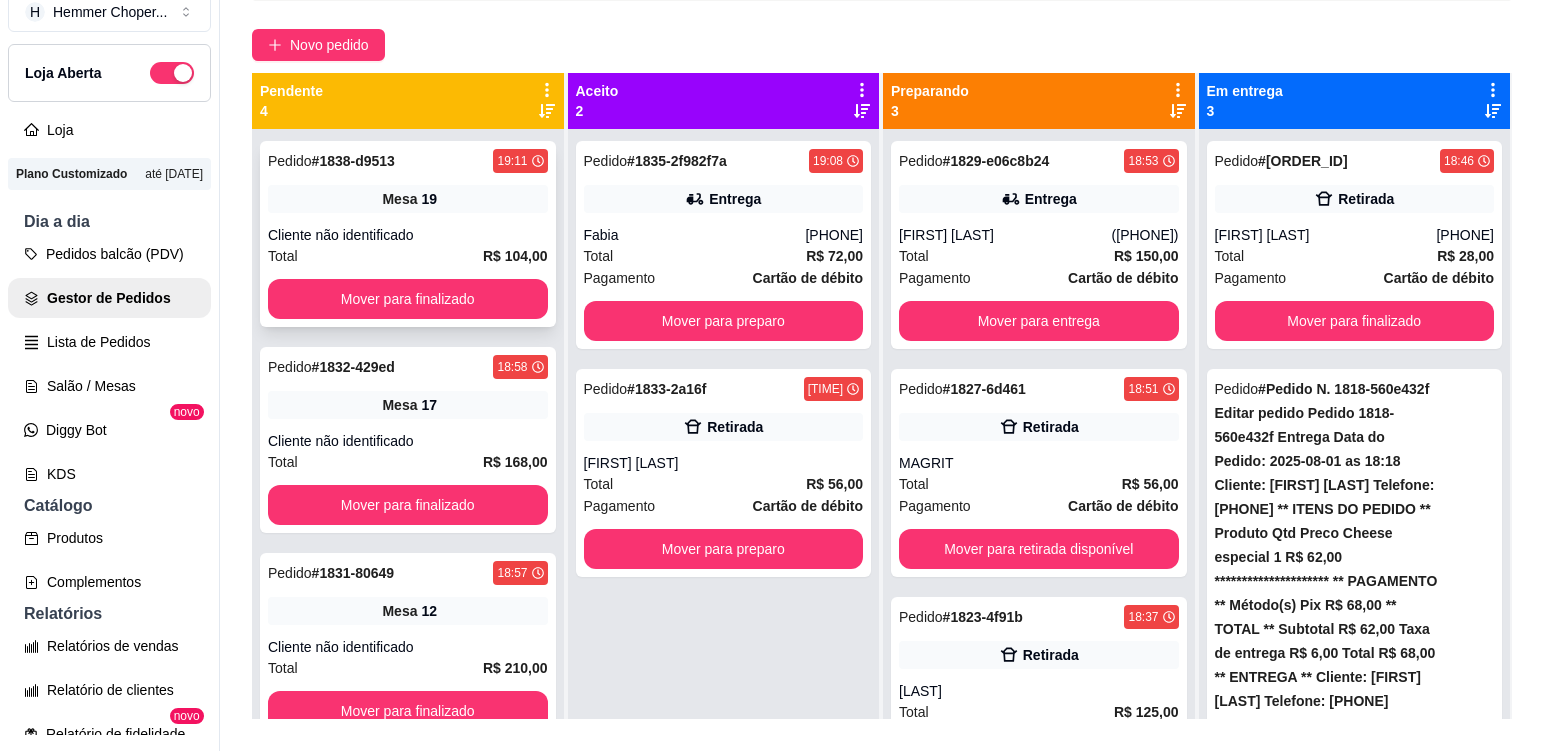 click on "Pedido  # [ORDER_ID] [TIME] Mesa [NUMBER] Cliente não identificado Total R$ 104,00 Mover para finalizado" at bounding box center [408, 234] 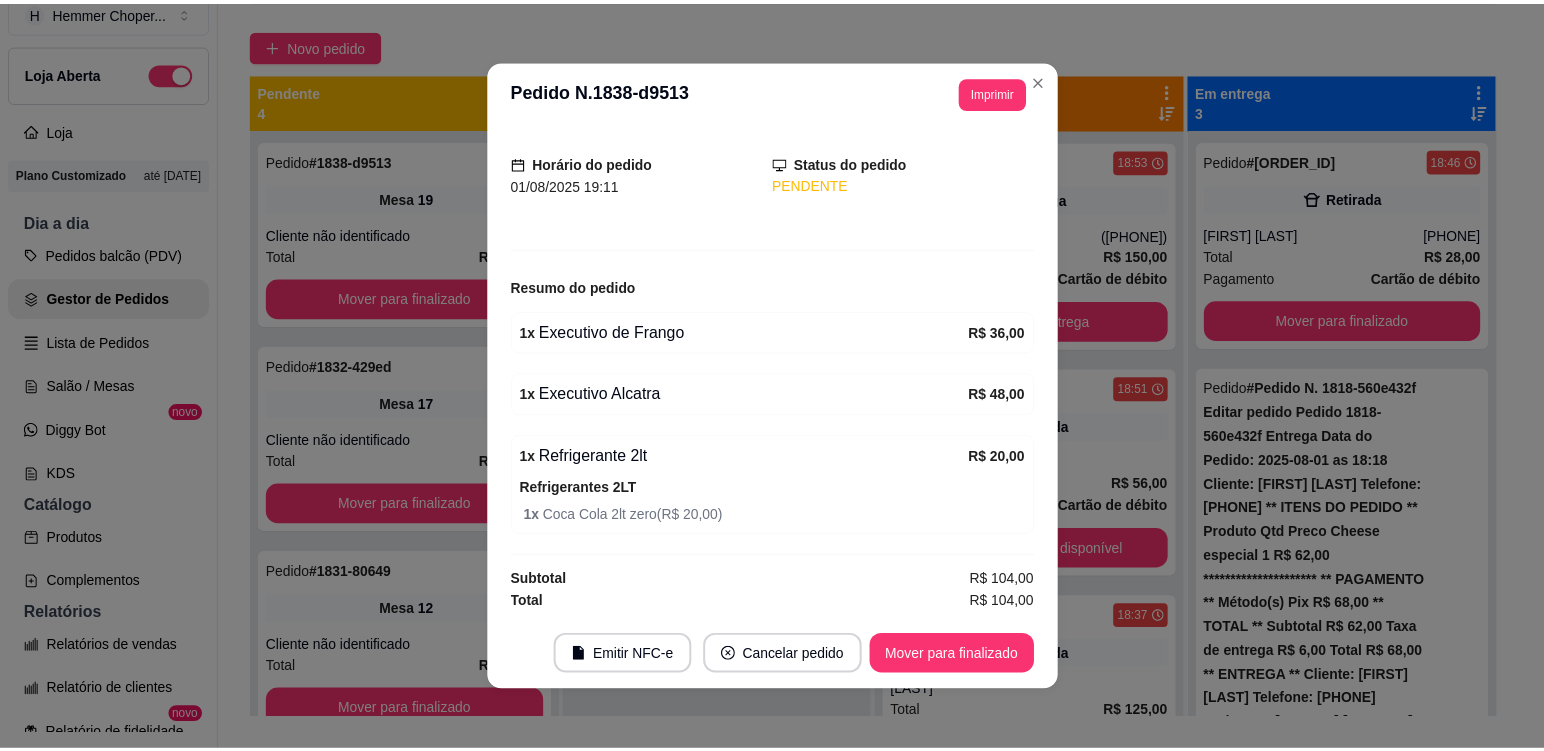 scroll, scrollTop: 112, scrollLeft: 0, axis: vertical 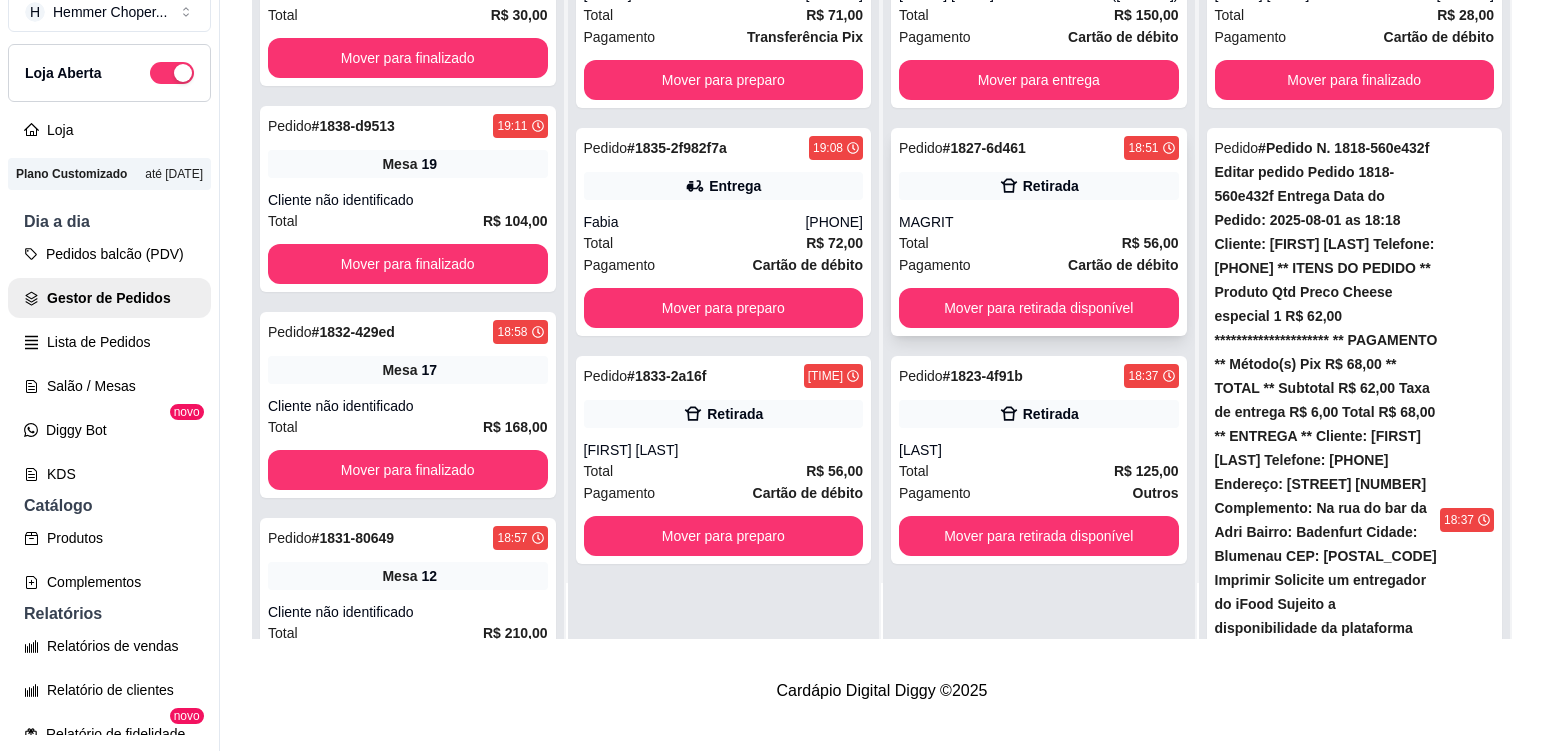 click on "Total R$ 56,00" at bounding box center [1039, 243] 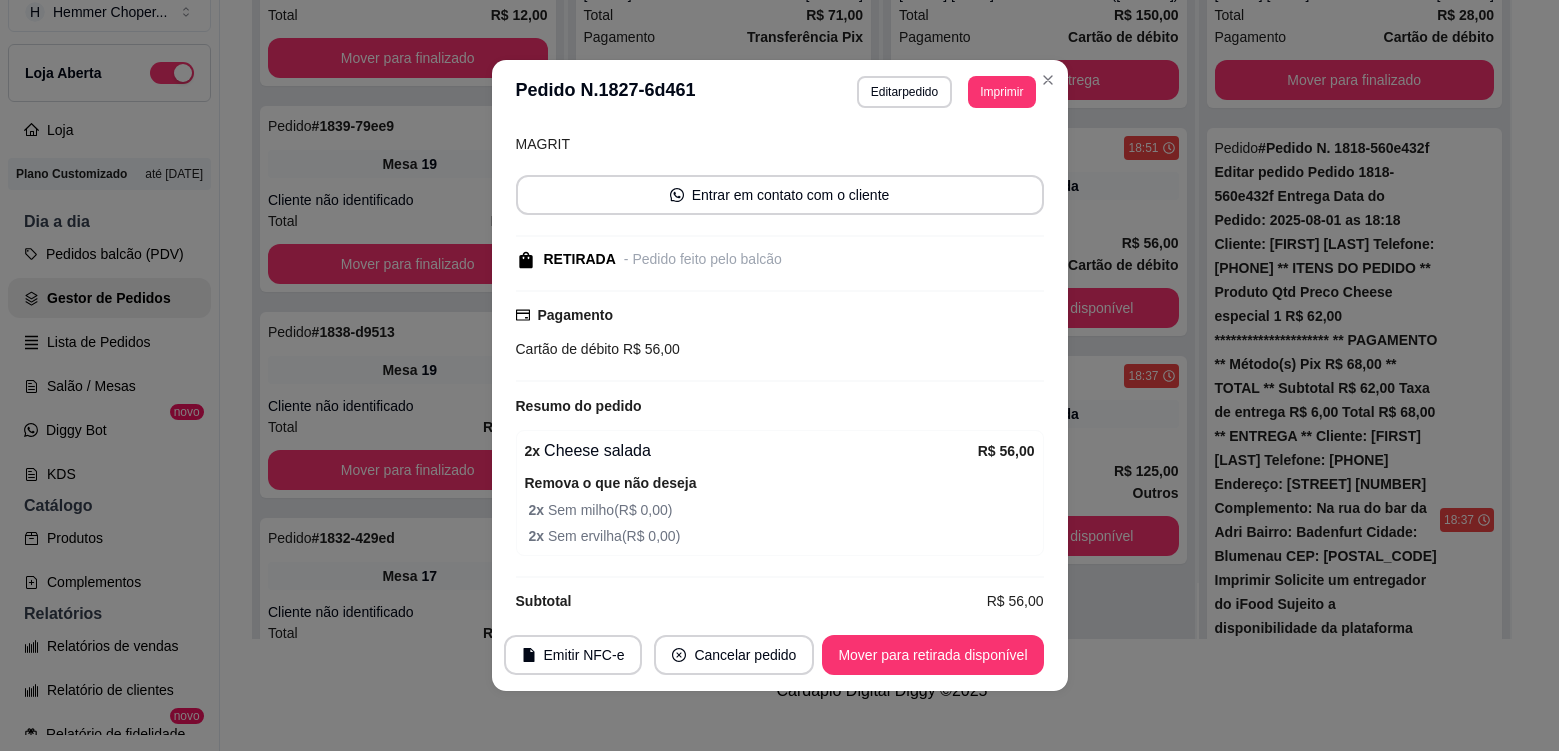 scroll, scrollTop: 166, scrollLeft: 0, axis: vertical 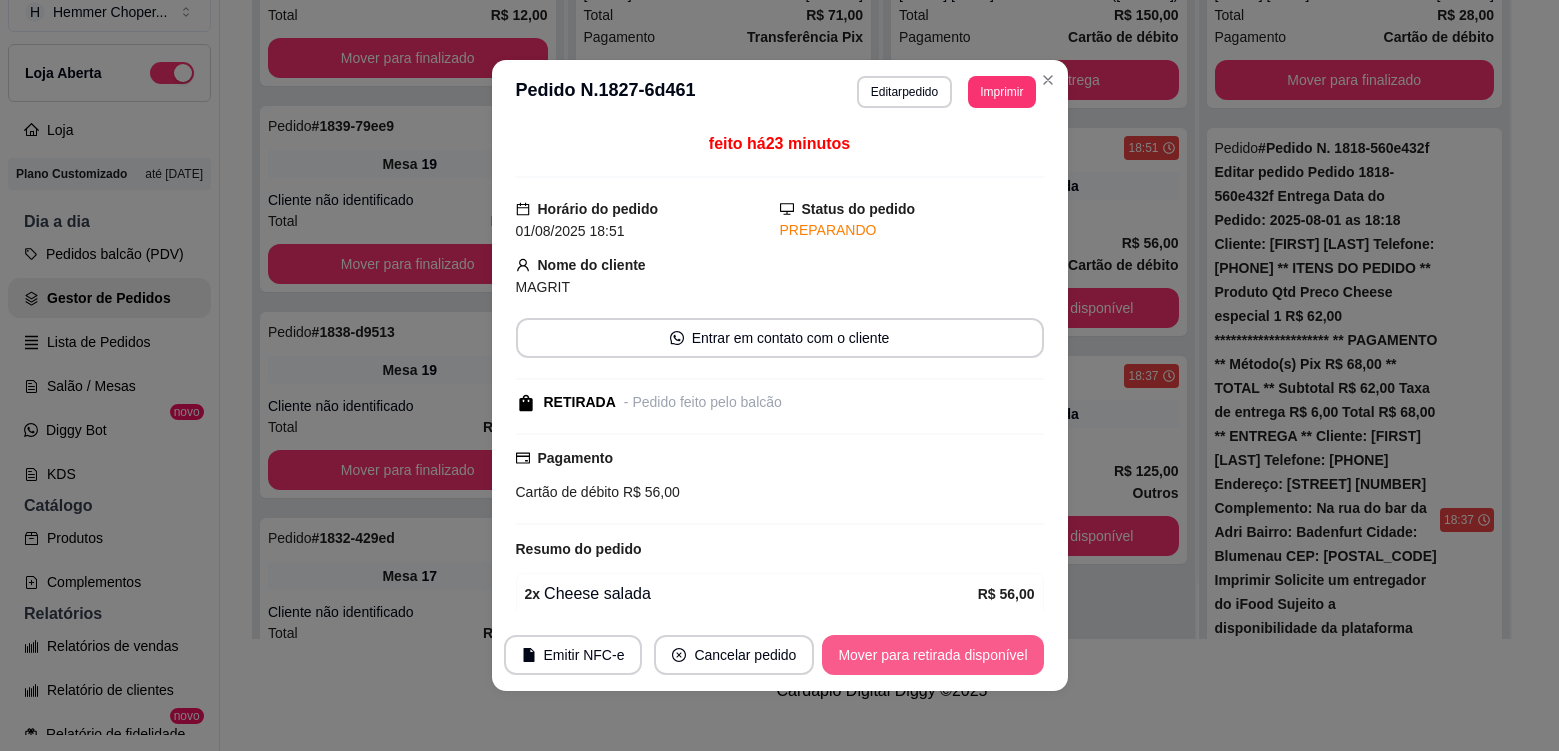 click on "Mover para retirada disponível" at bounding box center [932, 655] 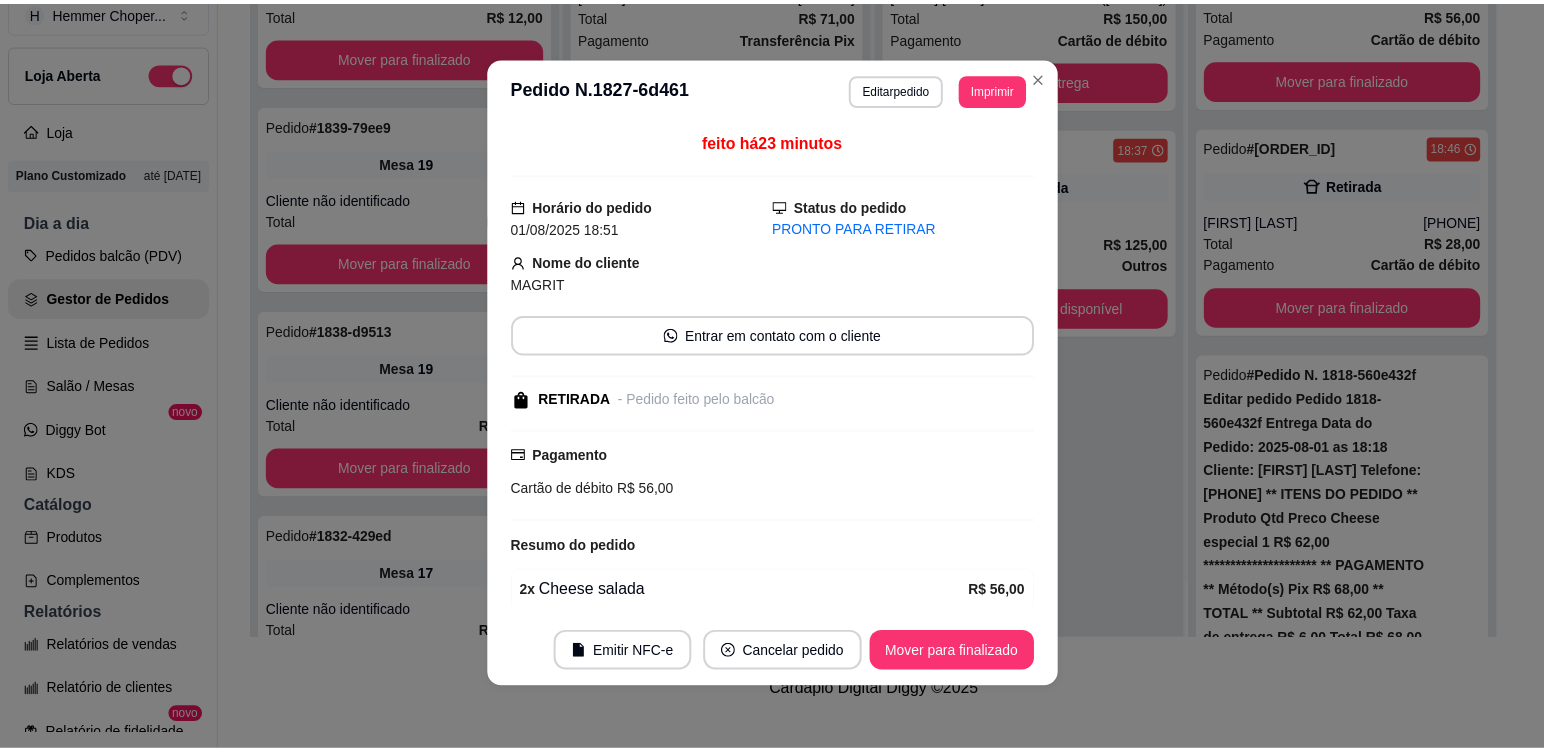 scroll, scrollTop: 4, scrollLeft: 0, axis: vertical 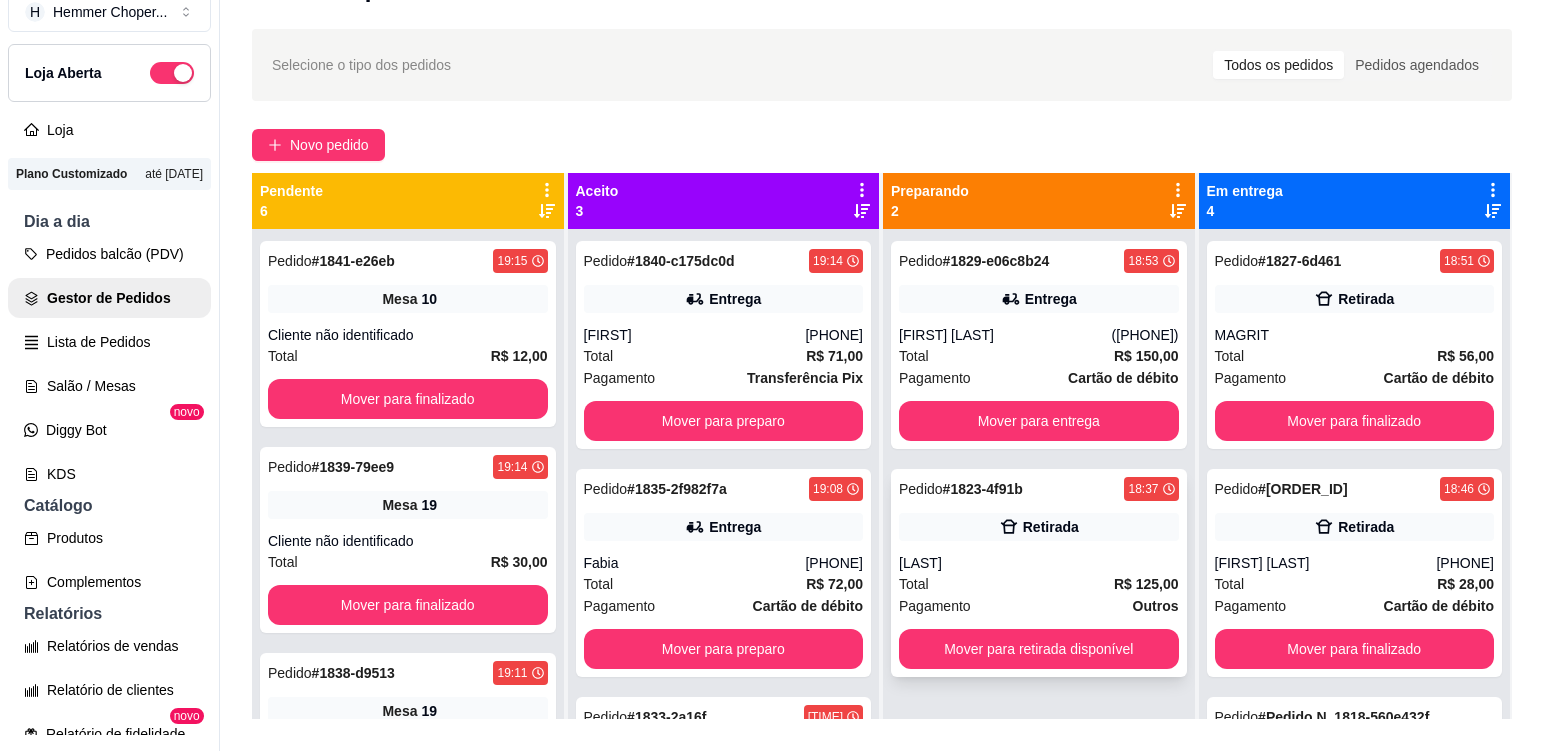 click on "[LAST]" at bounding box center (1039, 563) 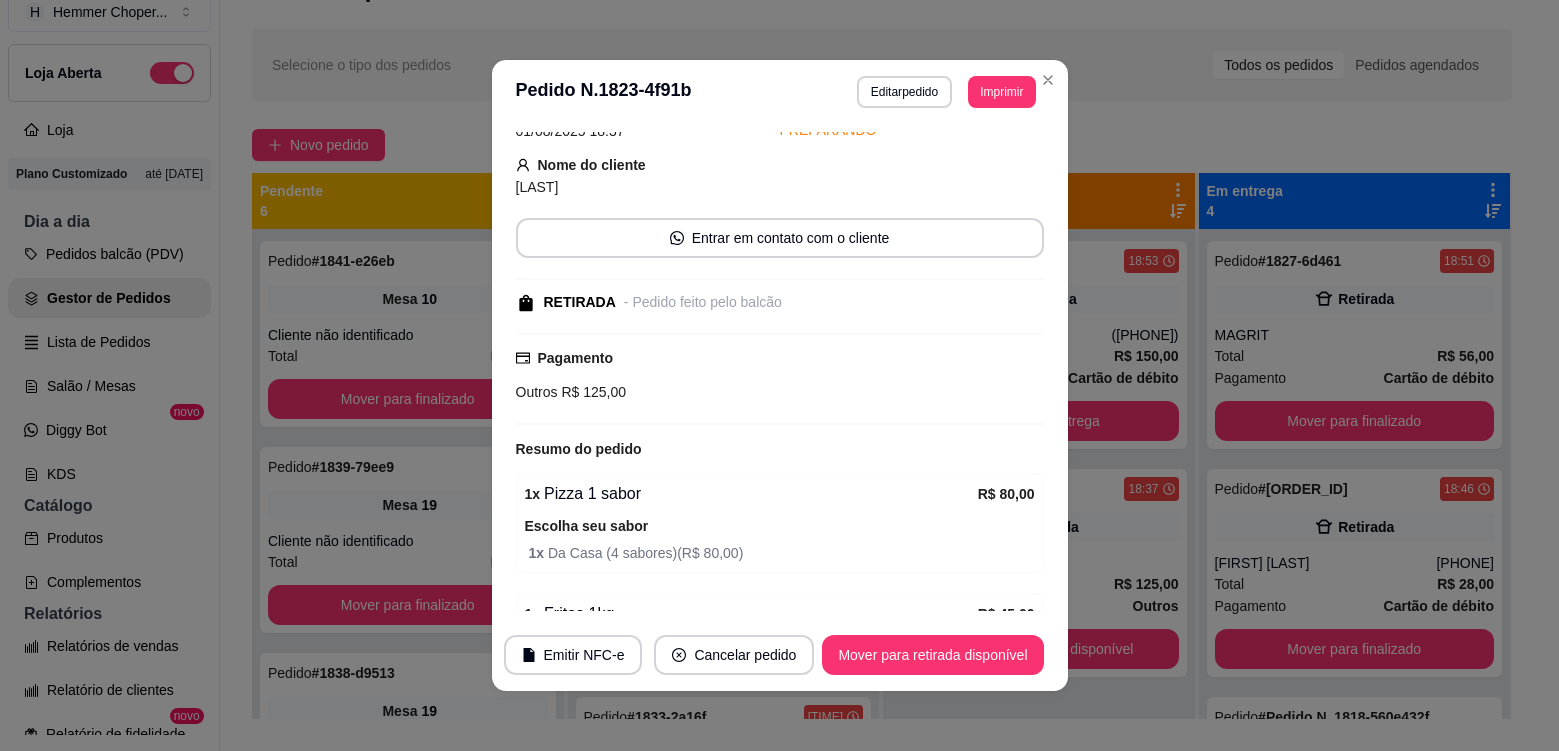 scroll, scrollTop: 200, scrollLeft: 0, axis: vertical 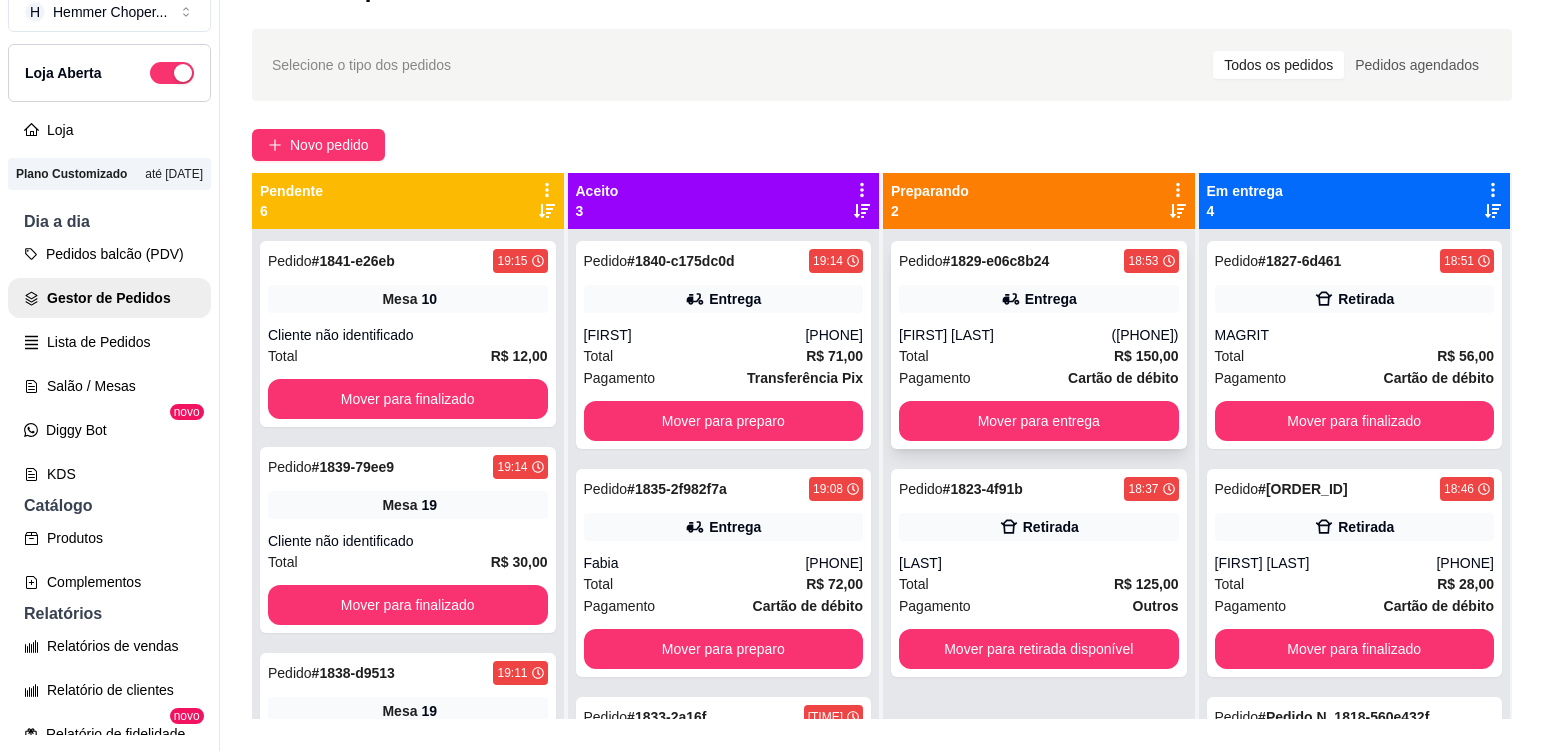 click on "Entrega" at bounding box center [1039, 299] 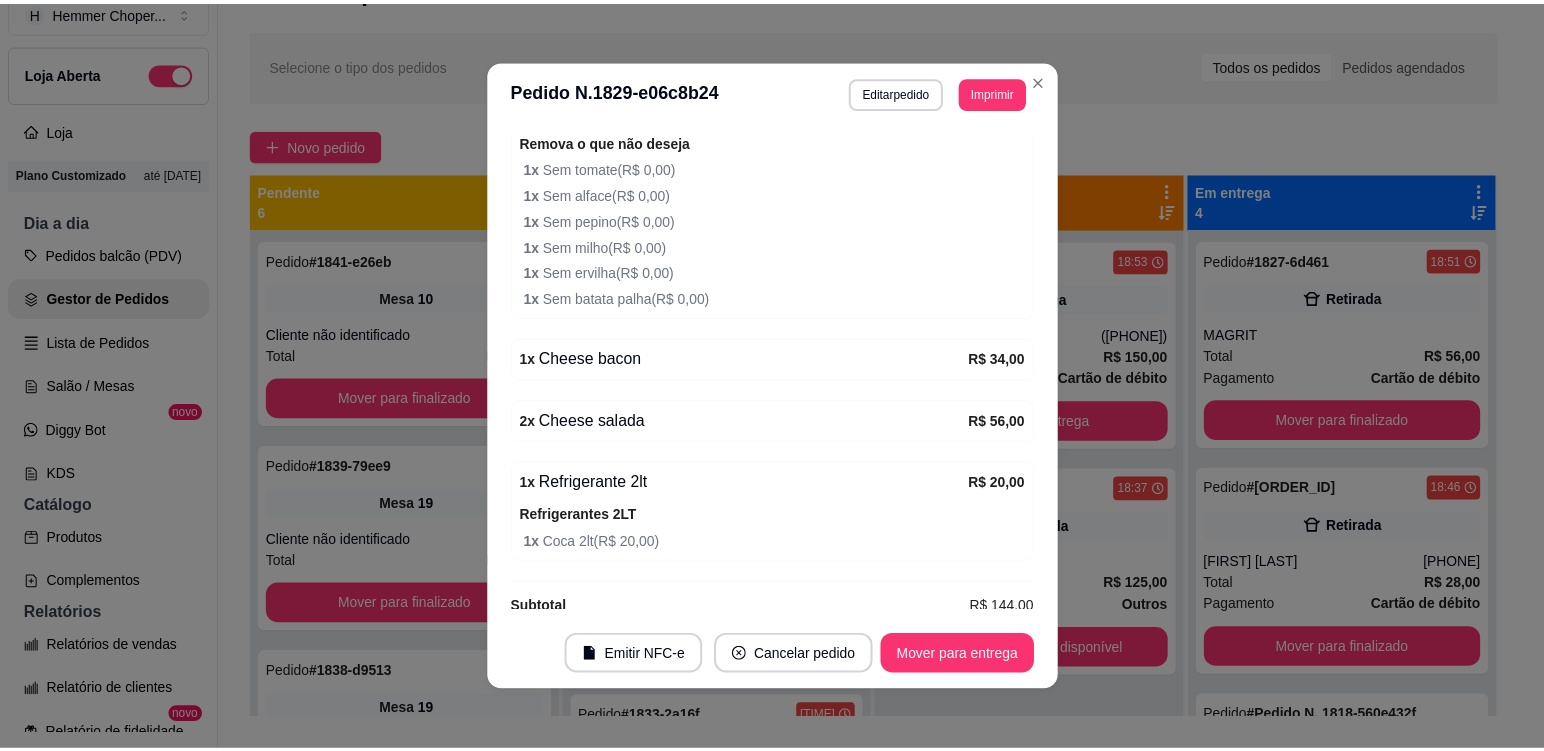 scroll, scrollTop: 800, scrollLeft: 0, axis: vertical 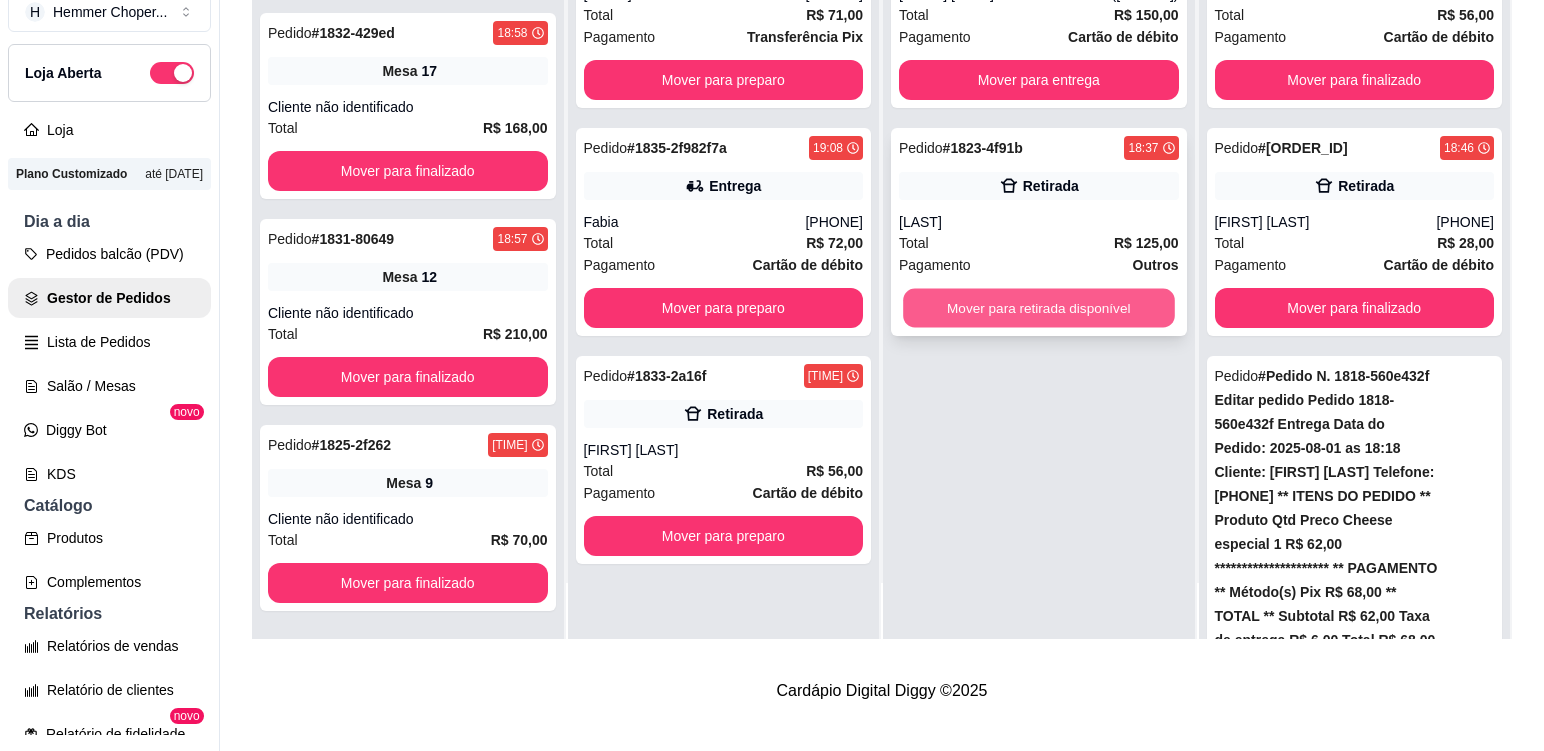 click on "Mover para retirada disponível" at bounding box center (1038, 308) 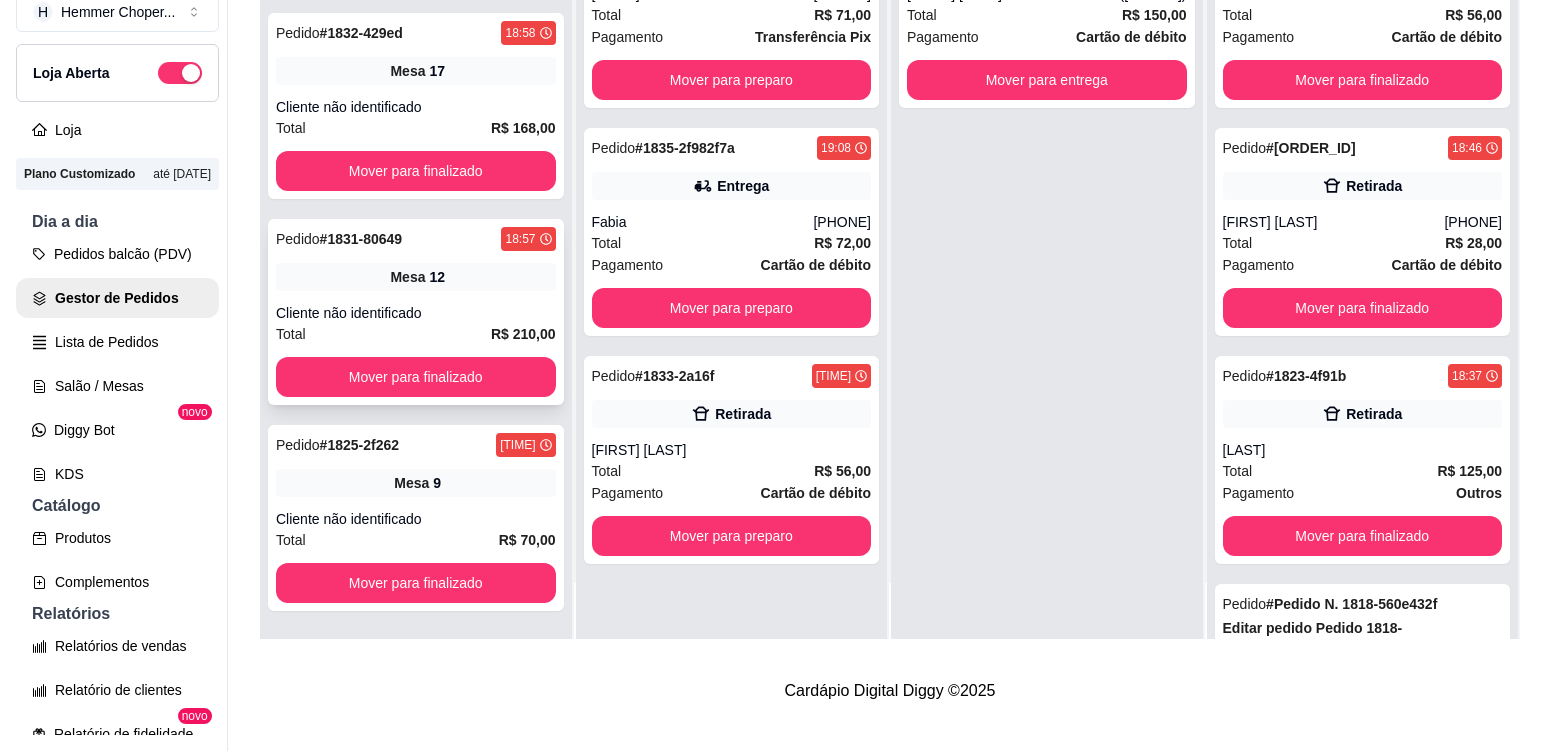 scroll, scrollTop: 1535, scrollLeft: 0, axis: vertical 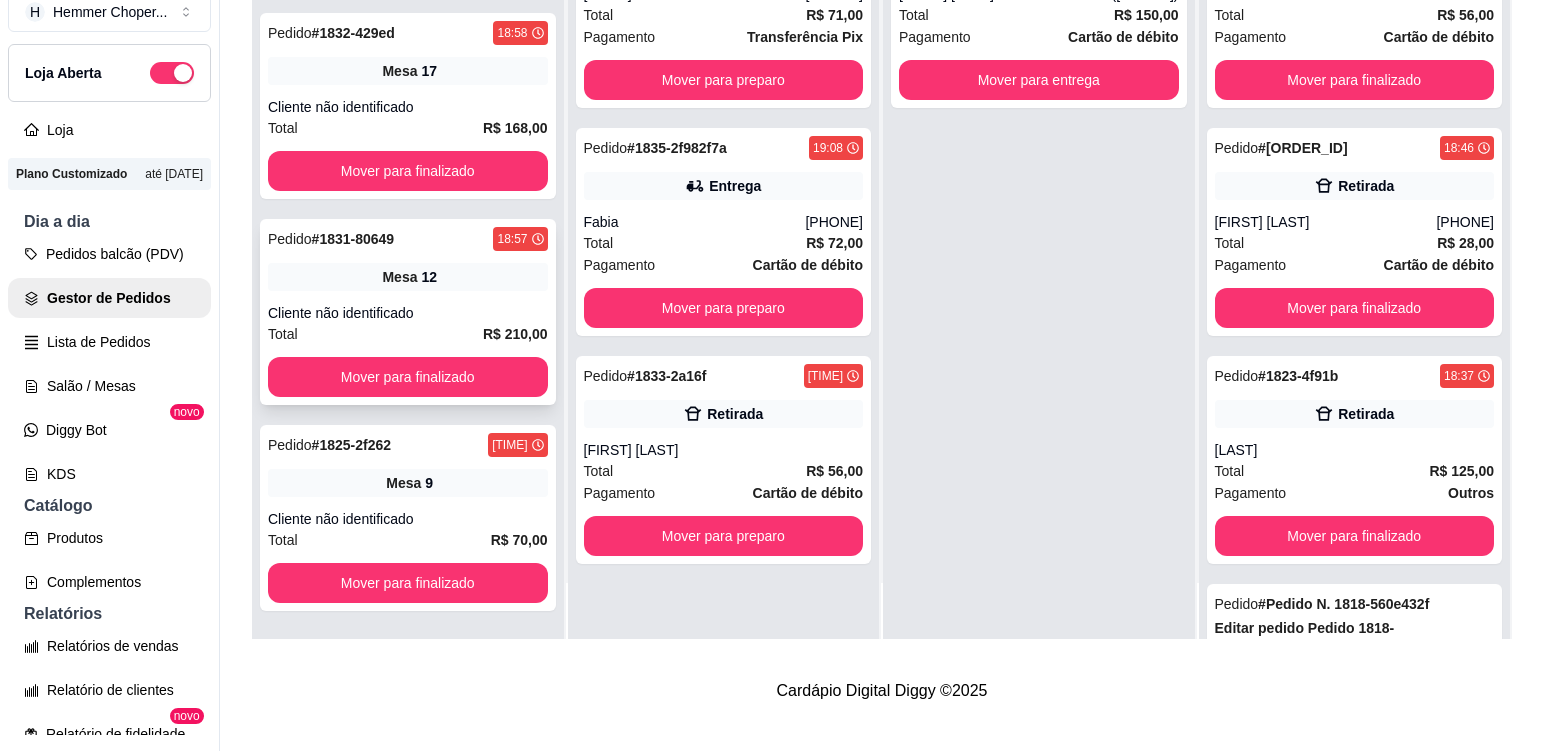 click on "Pedido  # [ORDER_ID] [TIME] Mesa 12 Cliente não identificado Total R$ 210,00 Mover para finalizado" at bounding box center (408, 312) 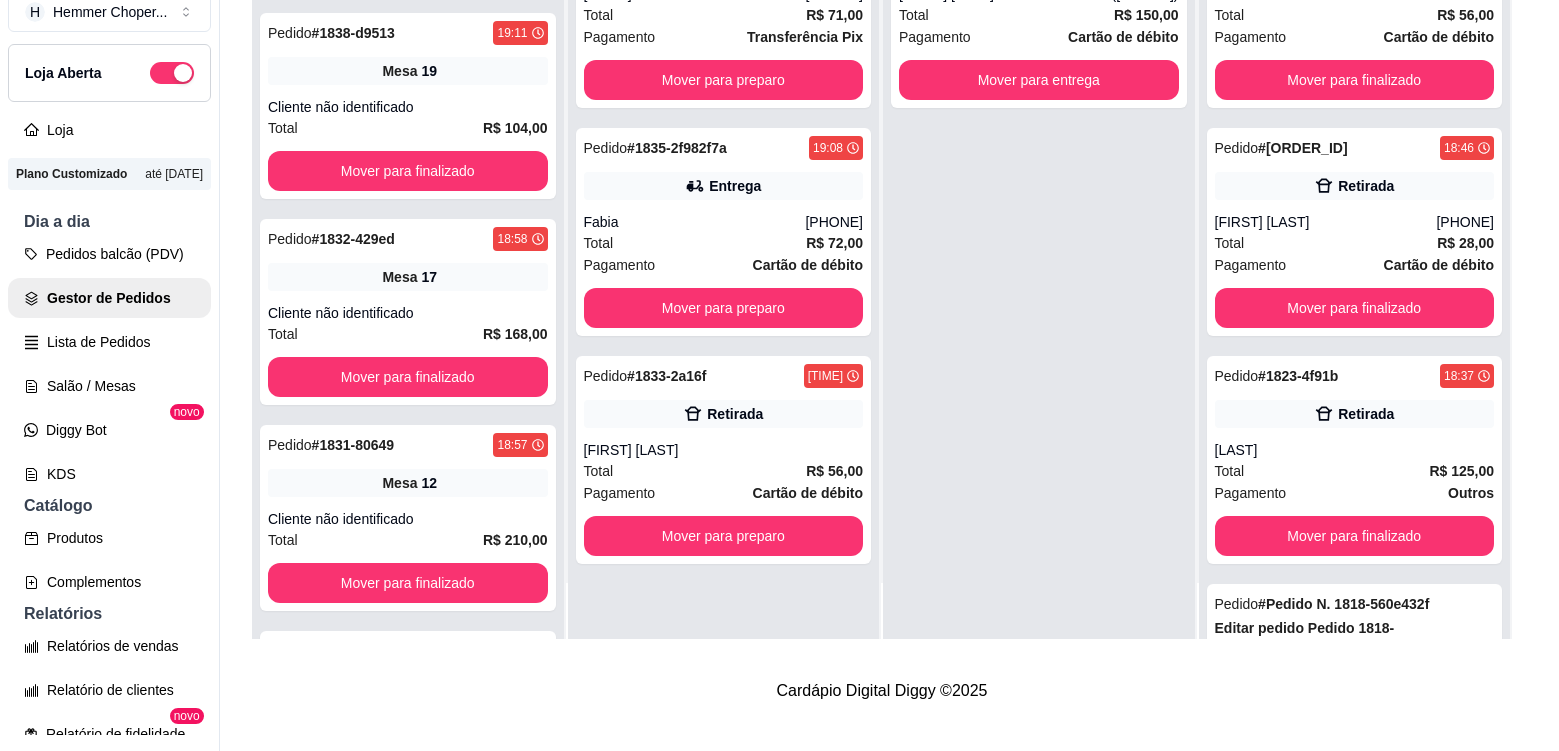 scroll, scrollTop: 1741, scrollLeft: 0, axis: vertical 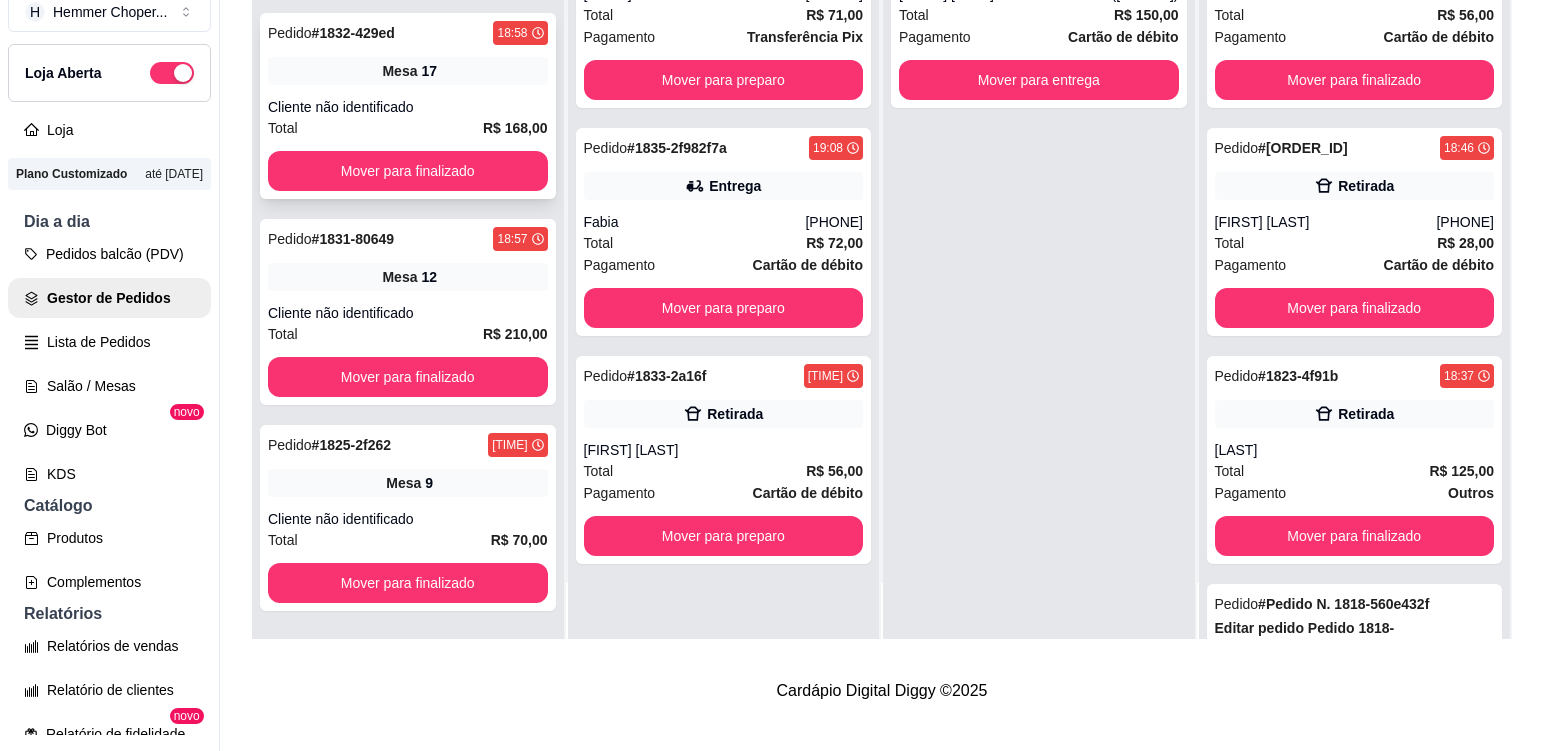 click on "Pedido  # 1832-429ed 18:58 Mesa 17 Cliente não identificado Total R$ 168,00 Mover para finalizado" at bounding box center [408, 106] 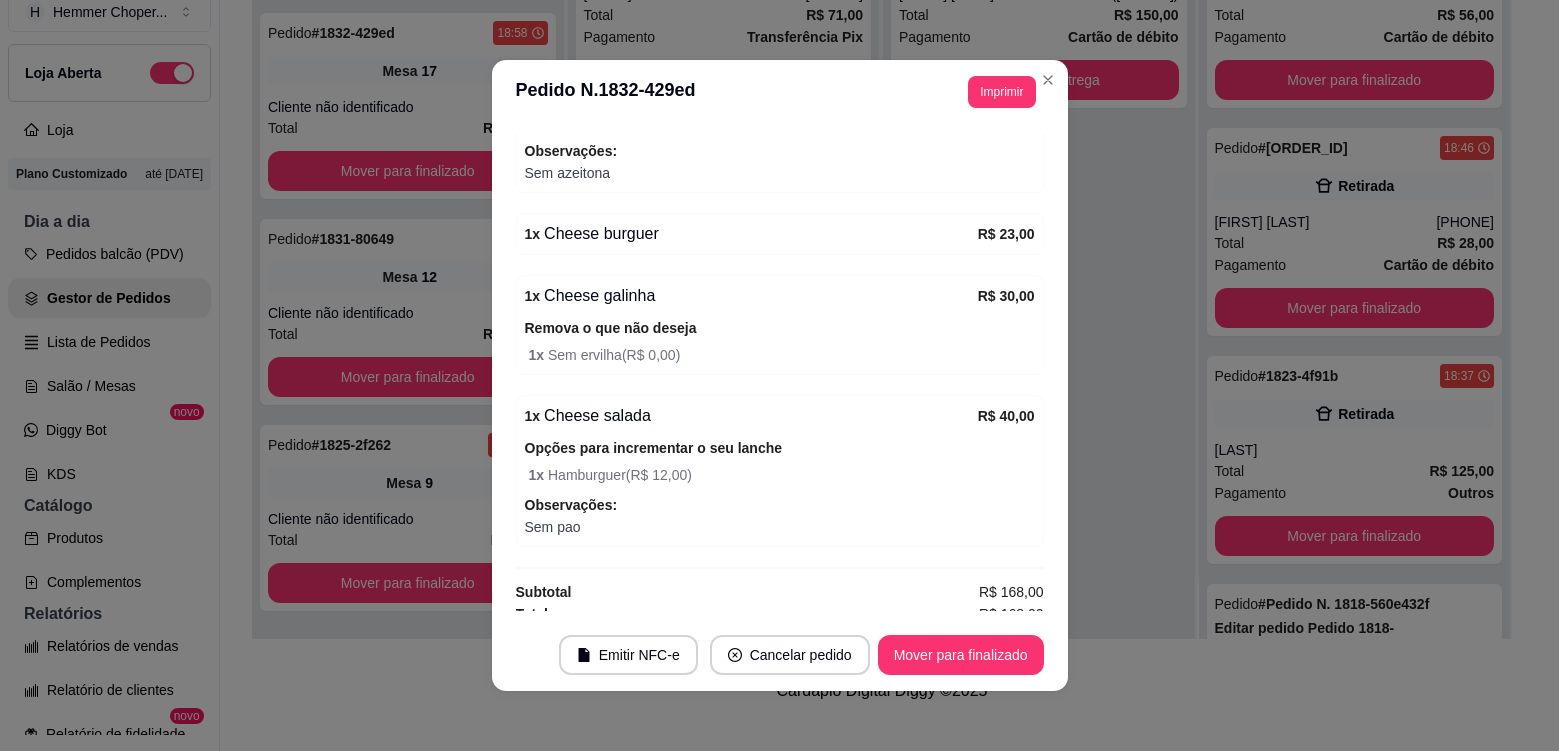 scroll, scrollTop: 336, scrollLeft: 0, axis: vertical 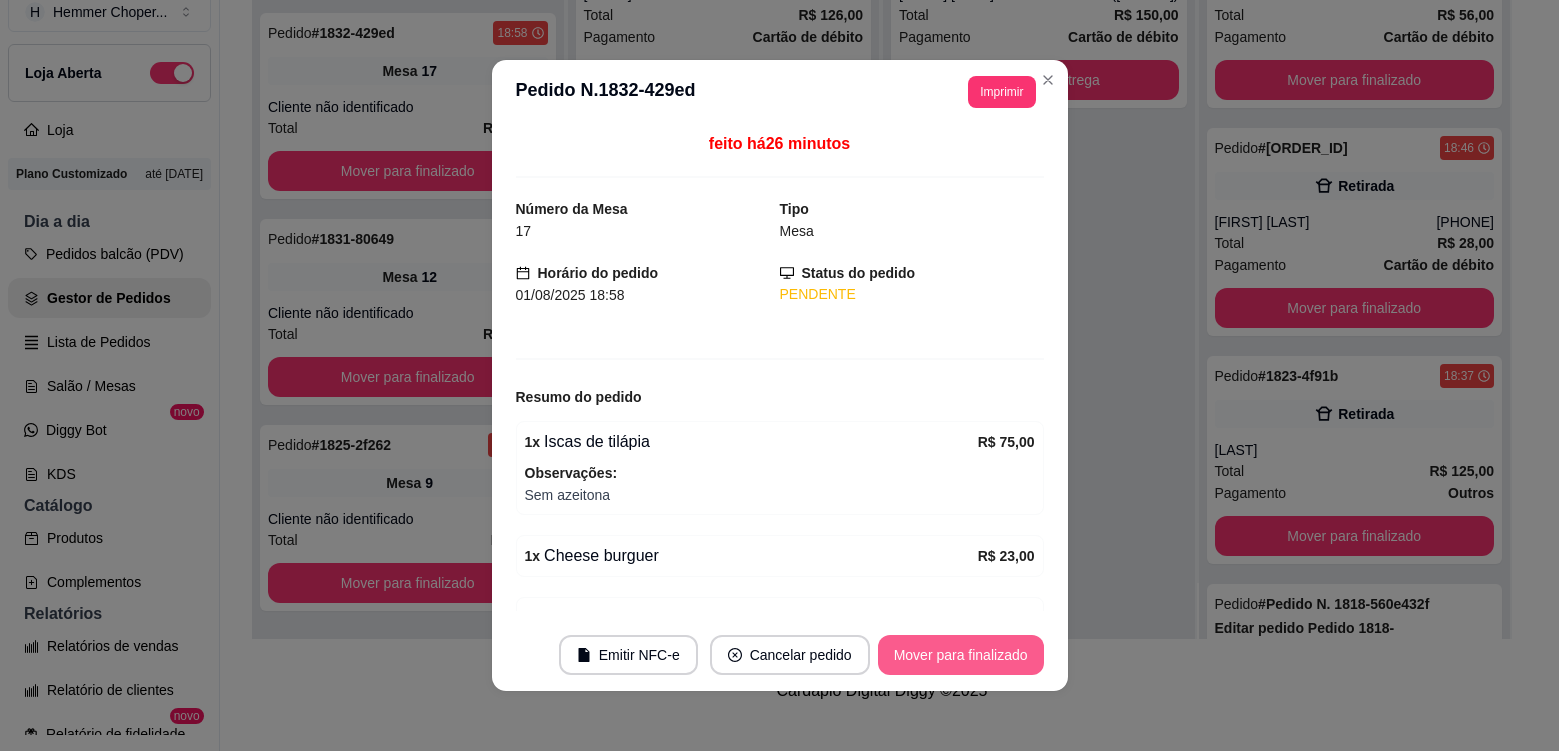 click on "Mover para finalizado" at bounding box center (961, 655) 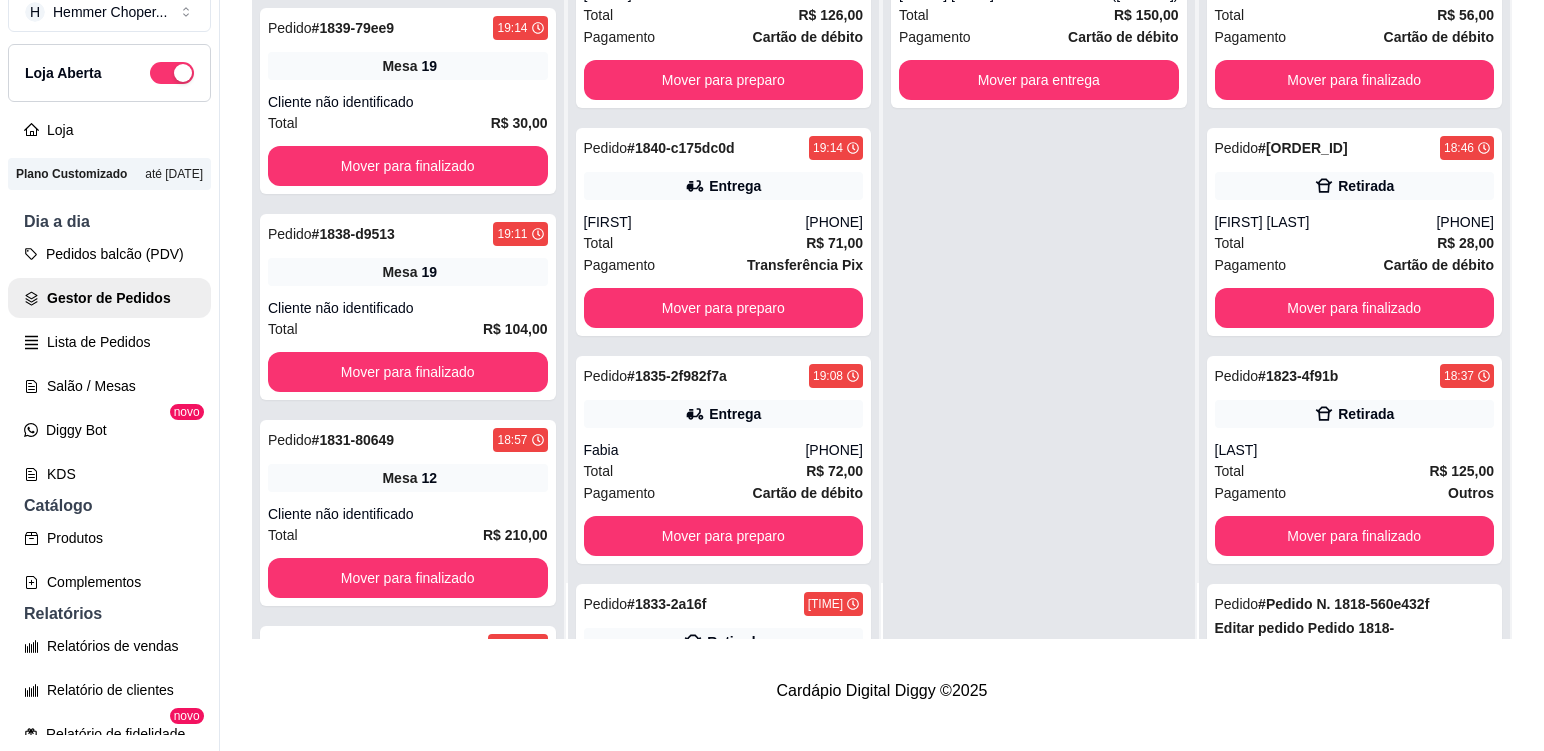 scroll, scrollTop: 2359, scrollLeft: 0, axis: vertical 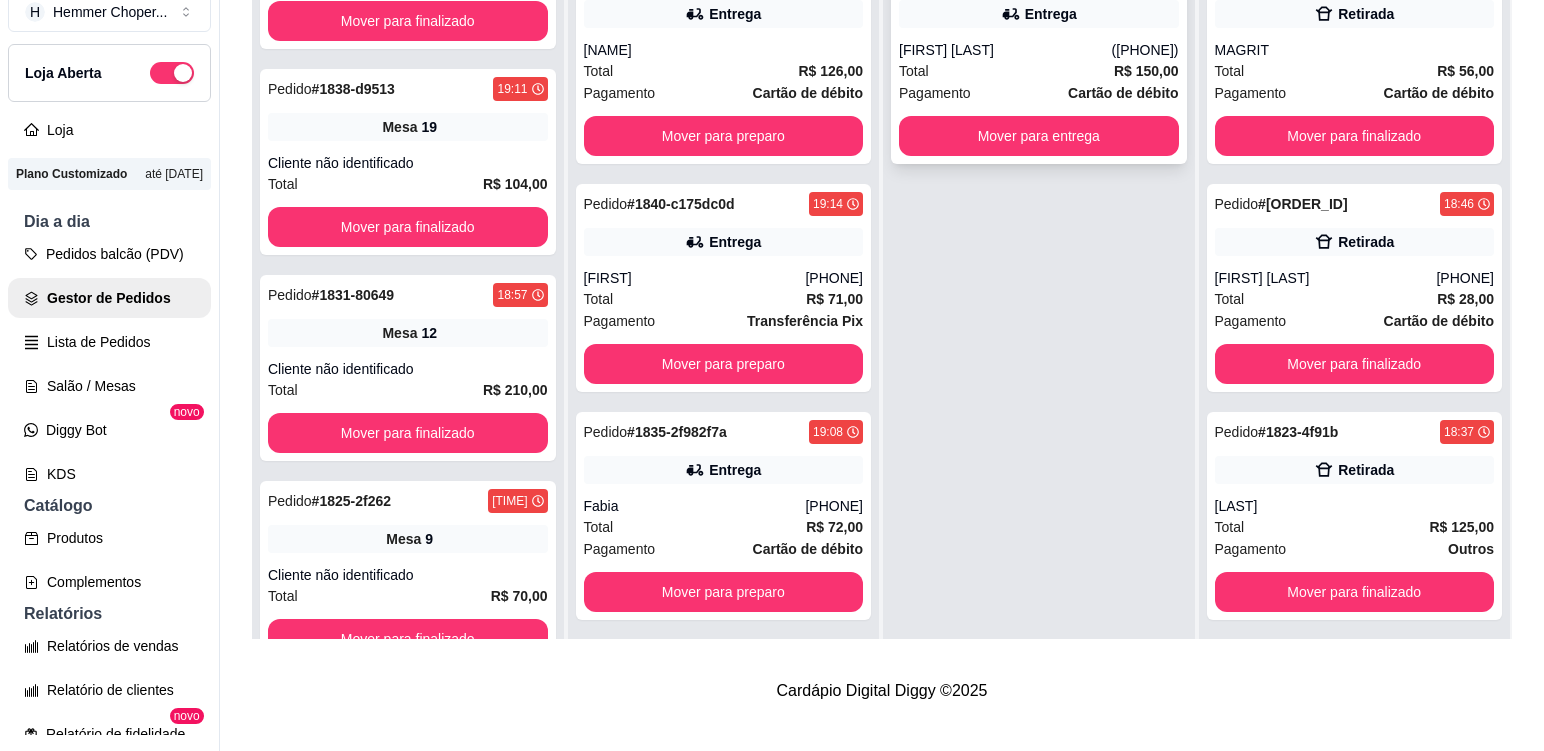 click on "Pagamento Cartão de débito" at bounding box center [1039, 93] 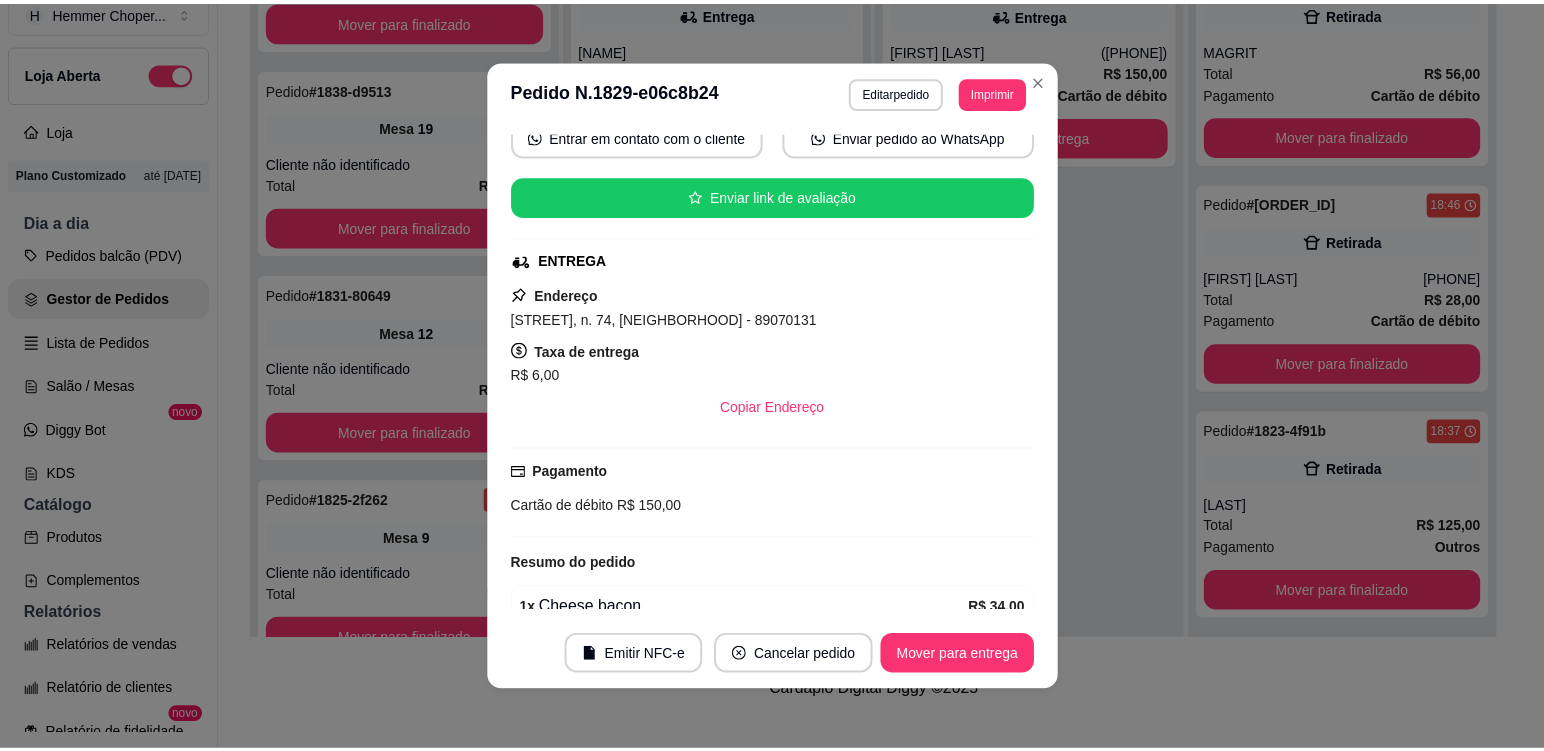 scroll, scrollTop: 0, scrollLeft: 0, axis: both 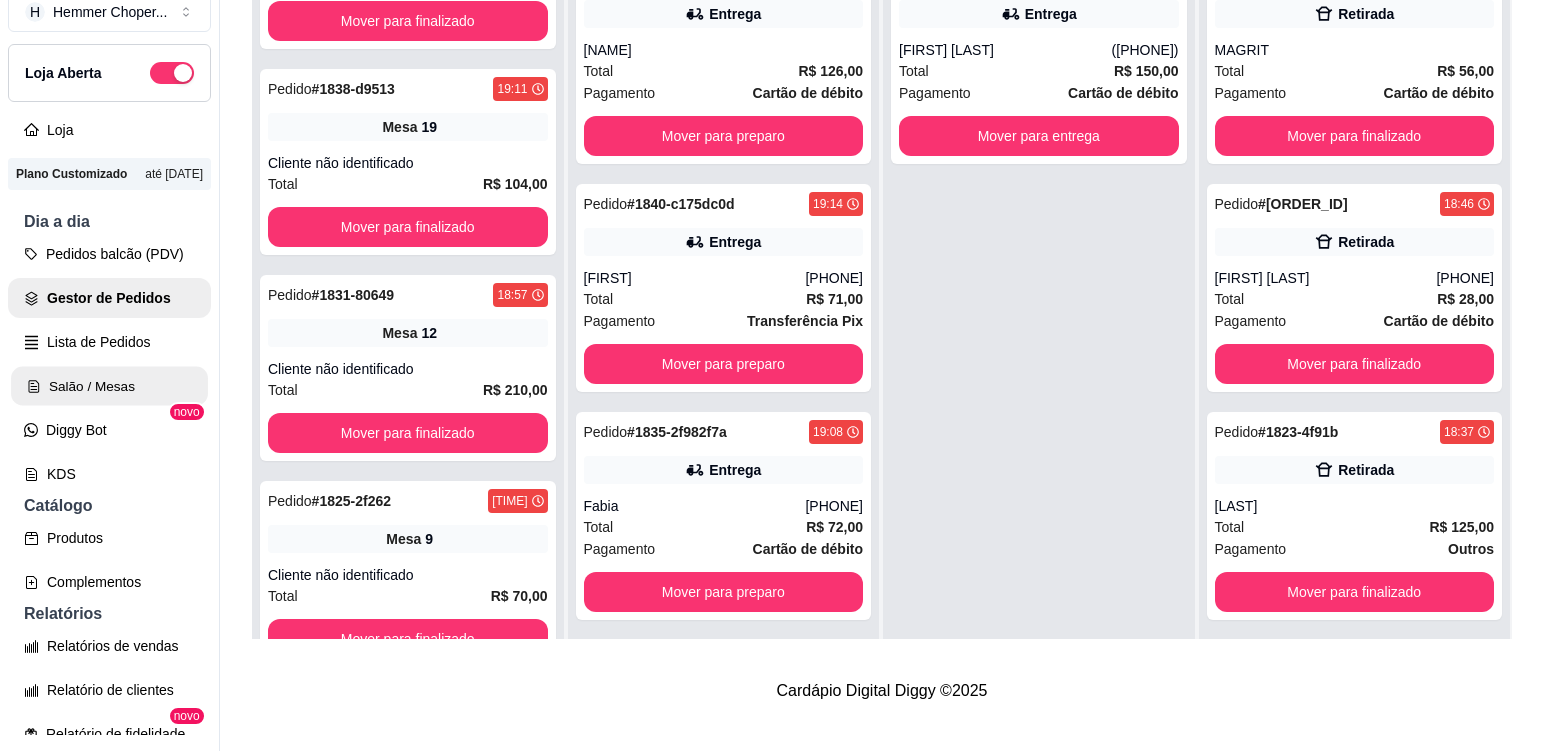click on "Salão / Mesas" at bounding box center (109, 386) 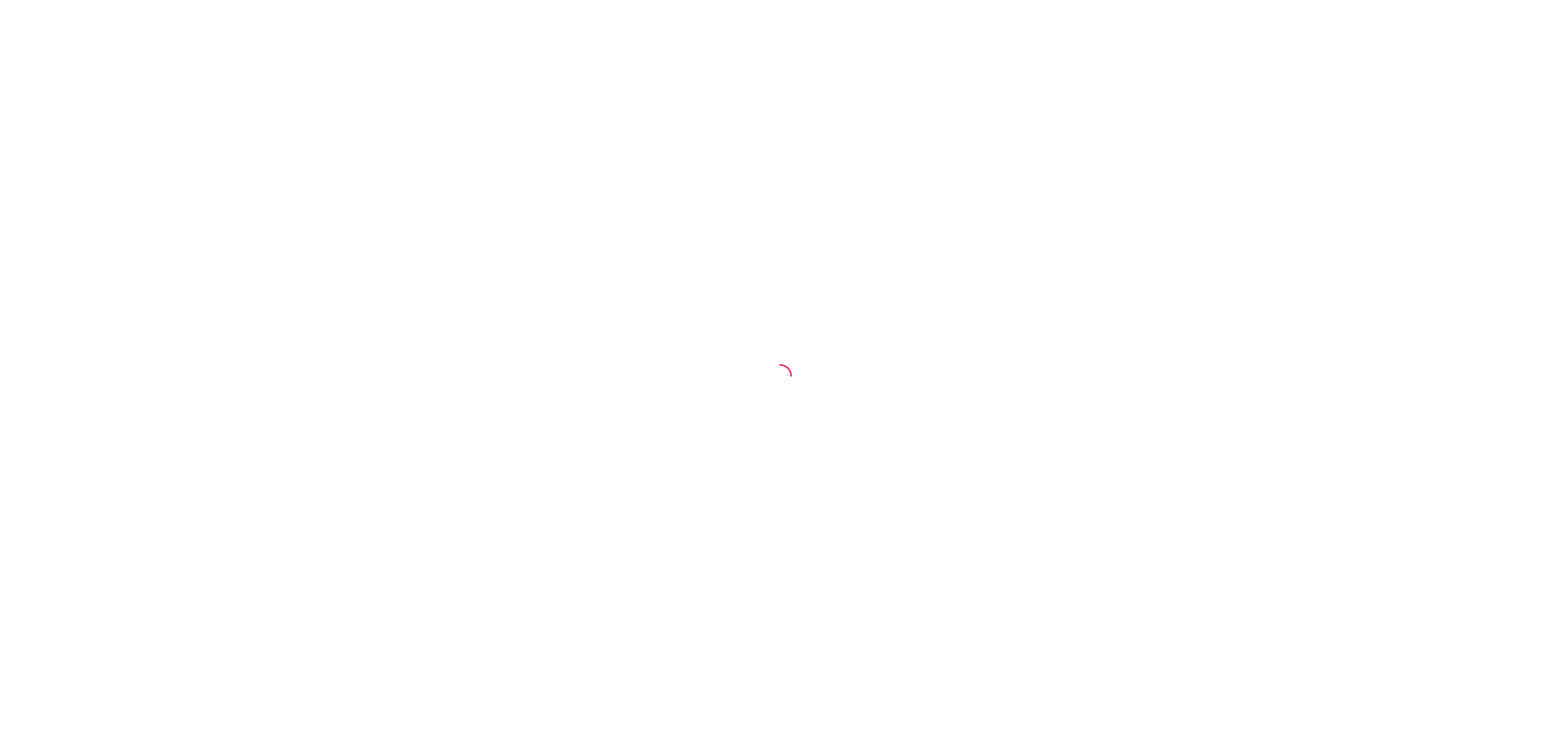 scroll, scrollTop: 0, scrollLeft: 0, axis: both 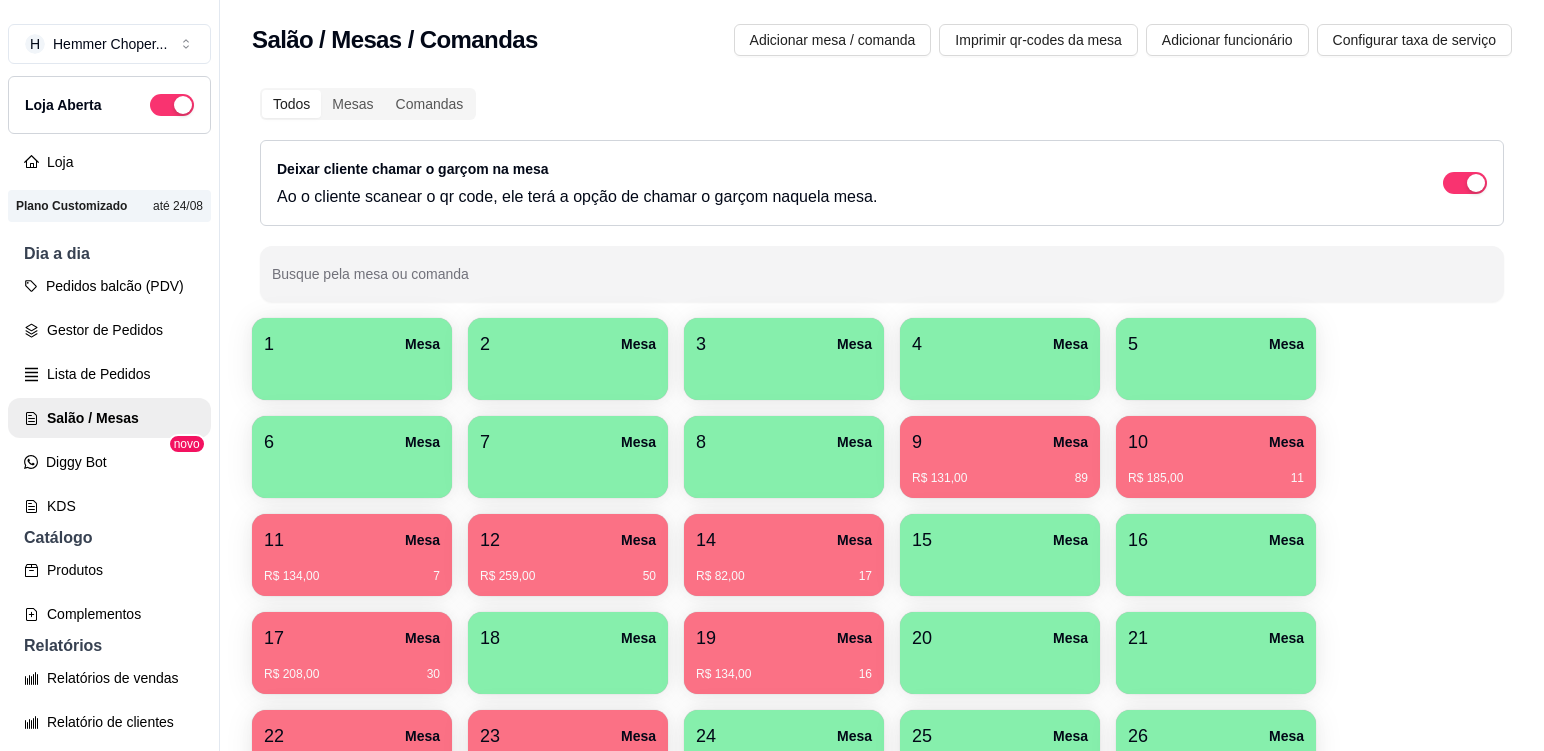 click on "R$ 208,00 30" at bounding box center (352, 667) 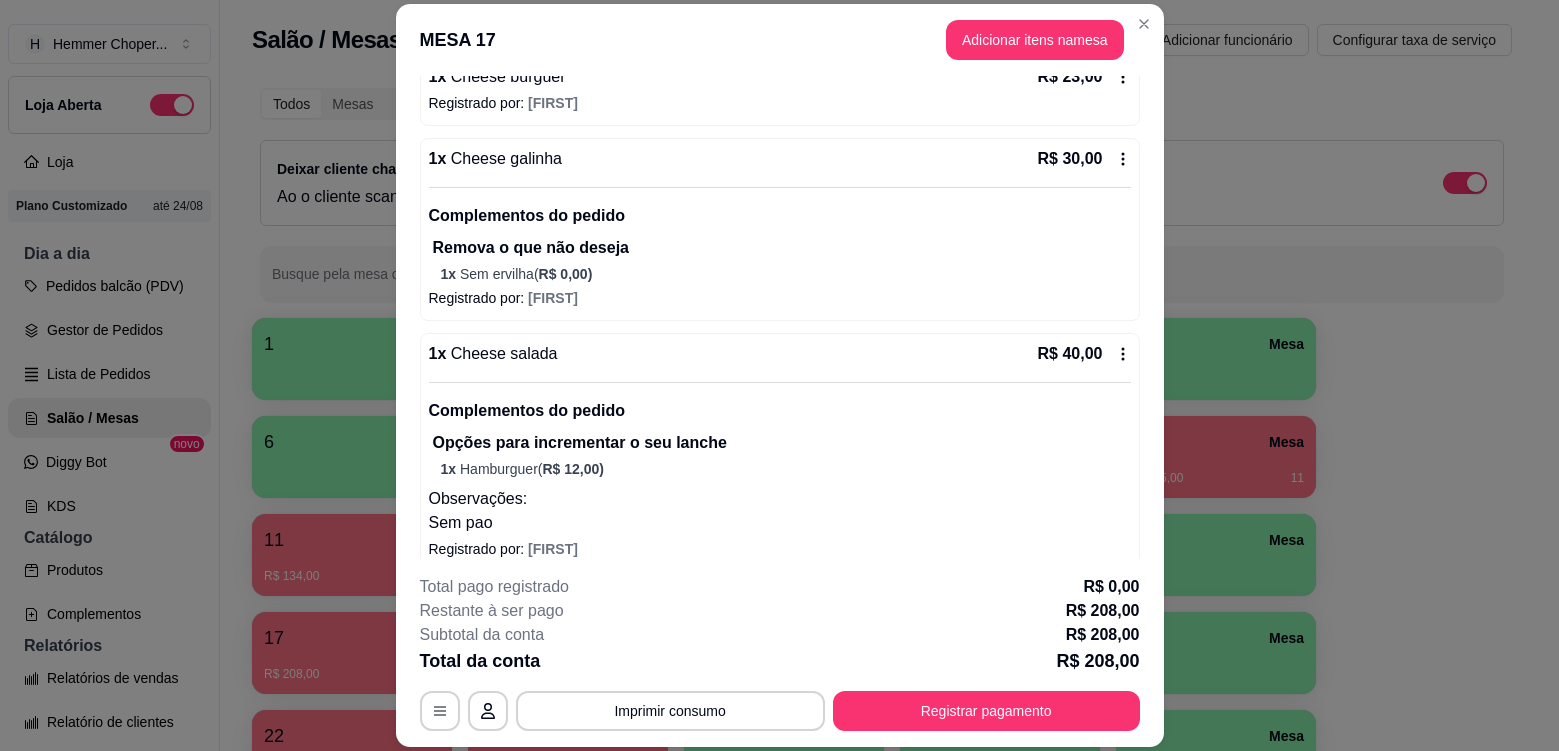 scroll, scrollTop: 758, scrollLeft: 0, axis: vertical 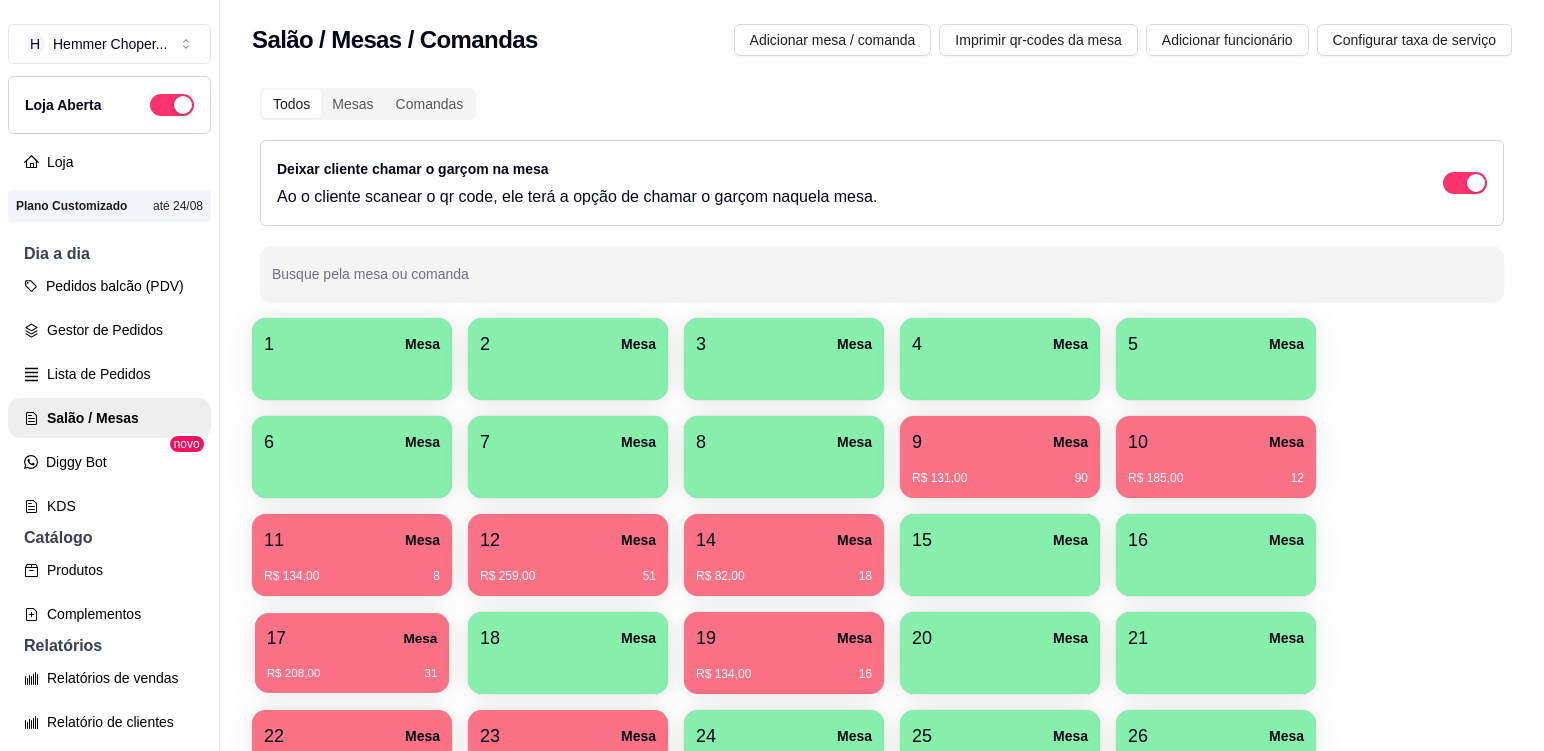 click on "R$ 208,00 31" at bounding box center (352, 674) 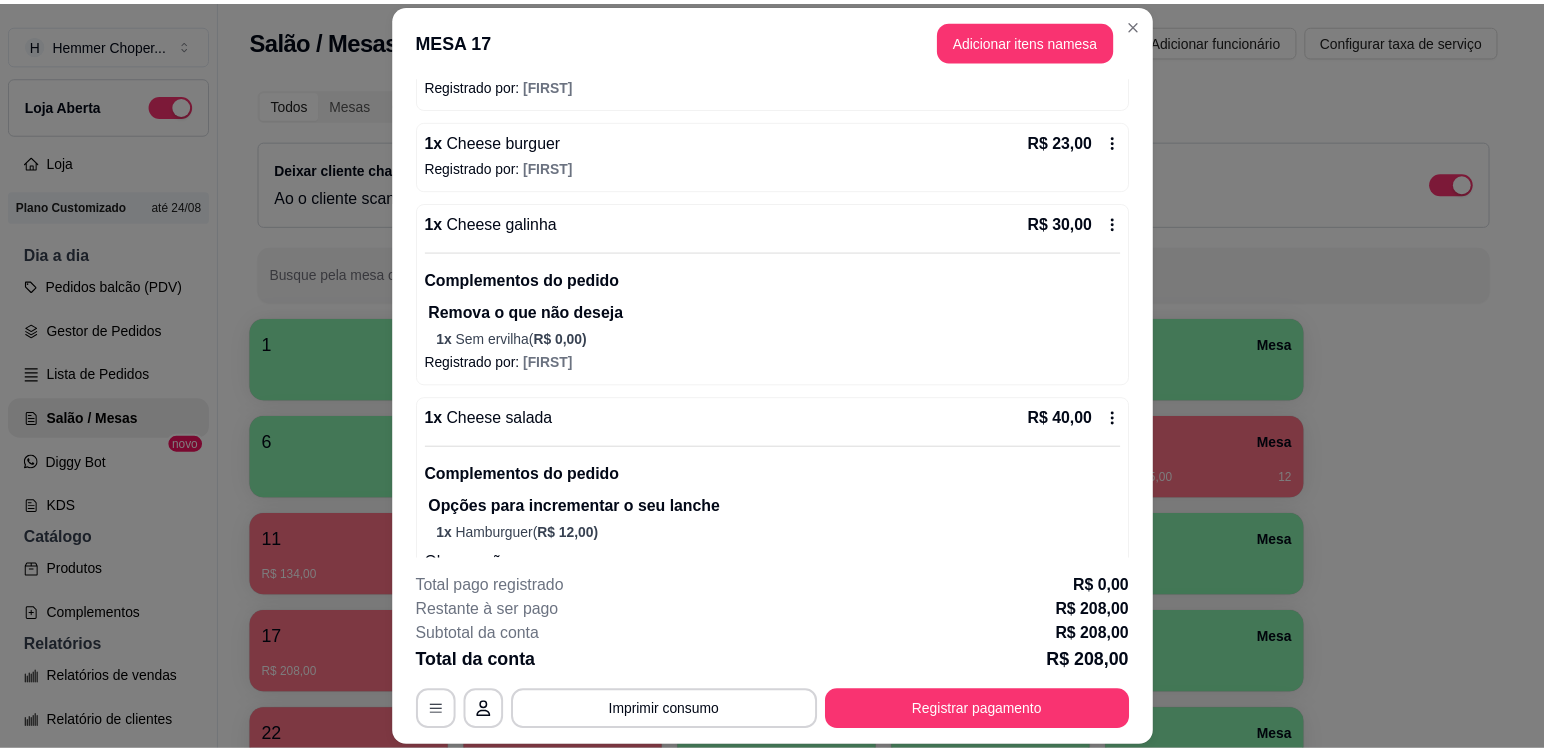 scroll, scrollTop: 758, scrollLeft: 0, axis: vertical 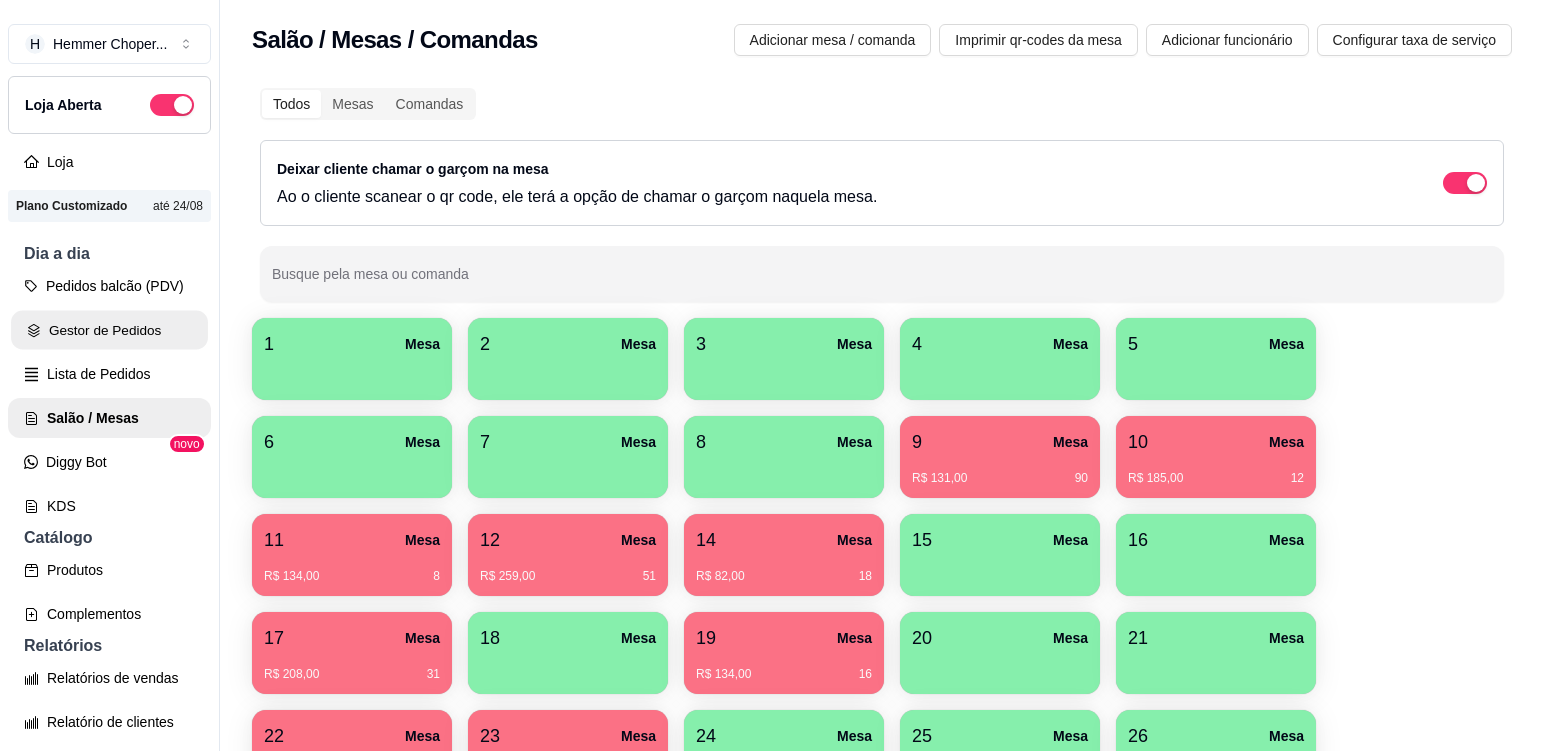 click on "Gestor de Pedidos" at bounding box center (109, 330) 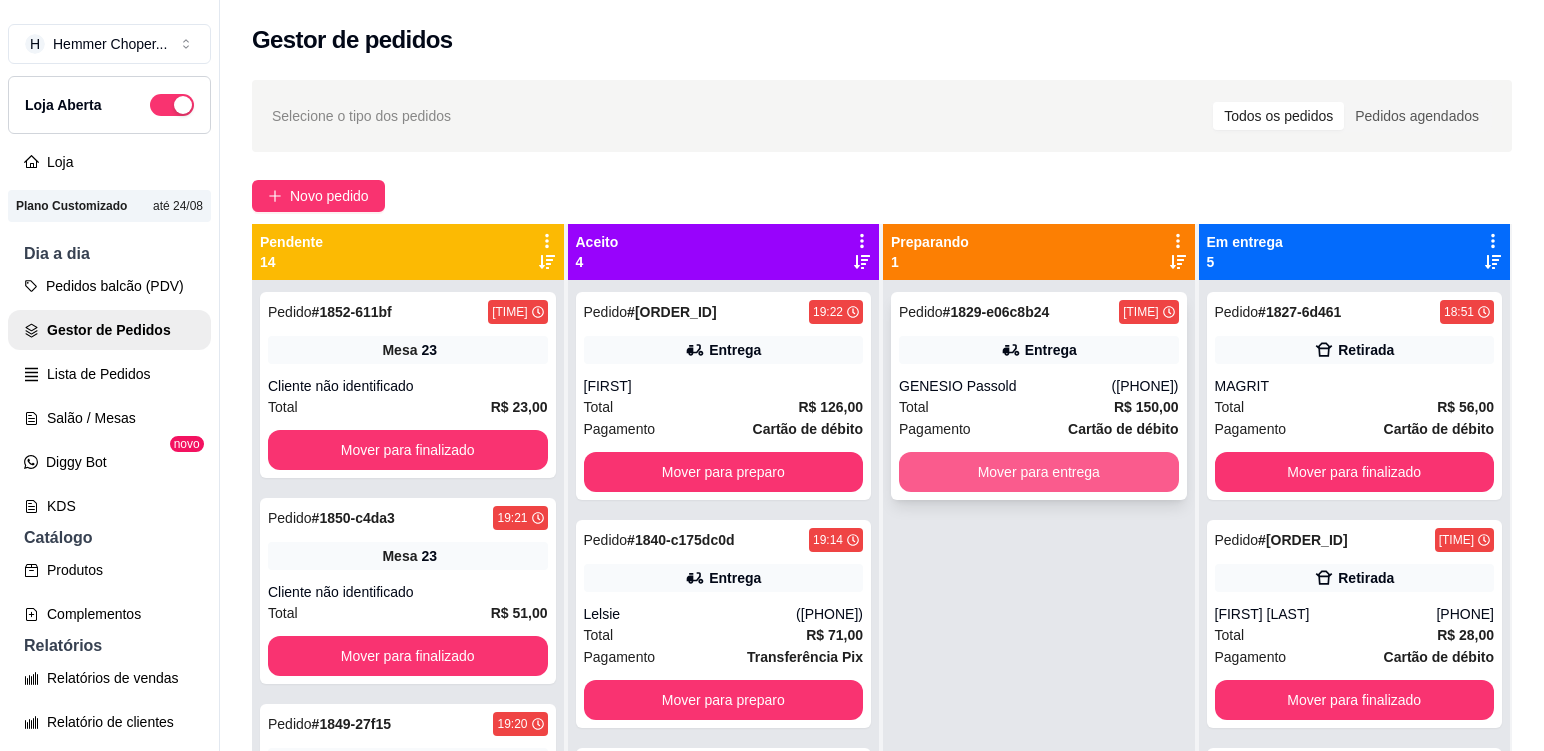 scroll, scrollTop: 56, scrollLeft: 0, axis: vertical 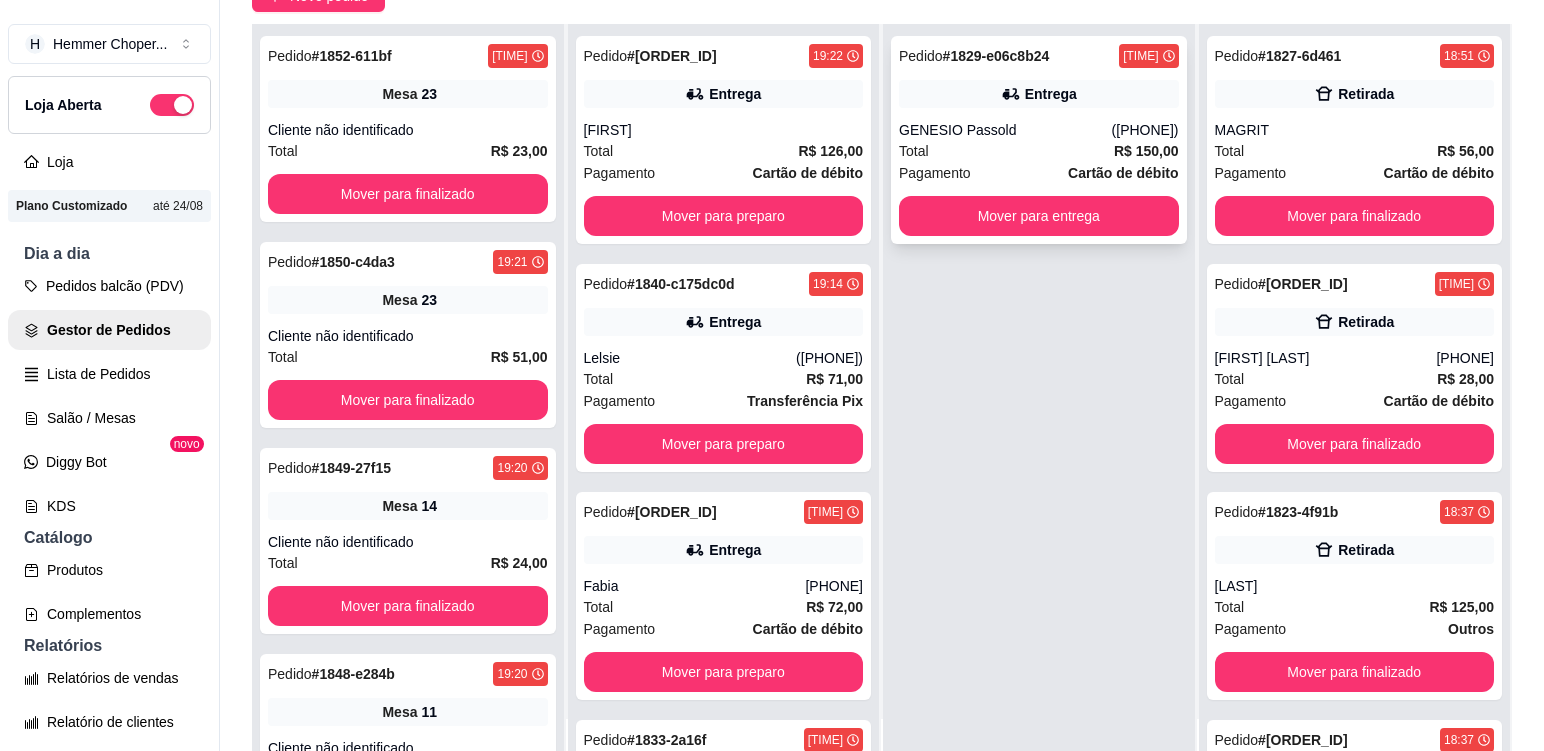 click on "Pagamento Cartão de débito" at bounding box center (1039, 173) 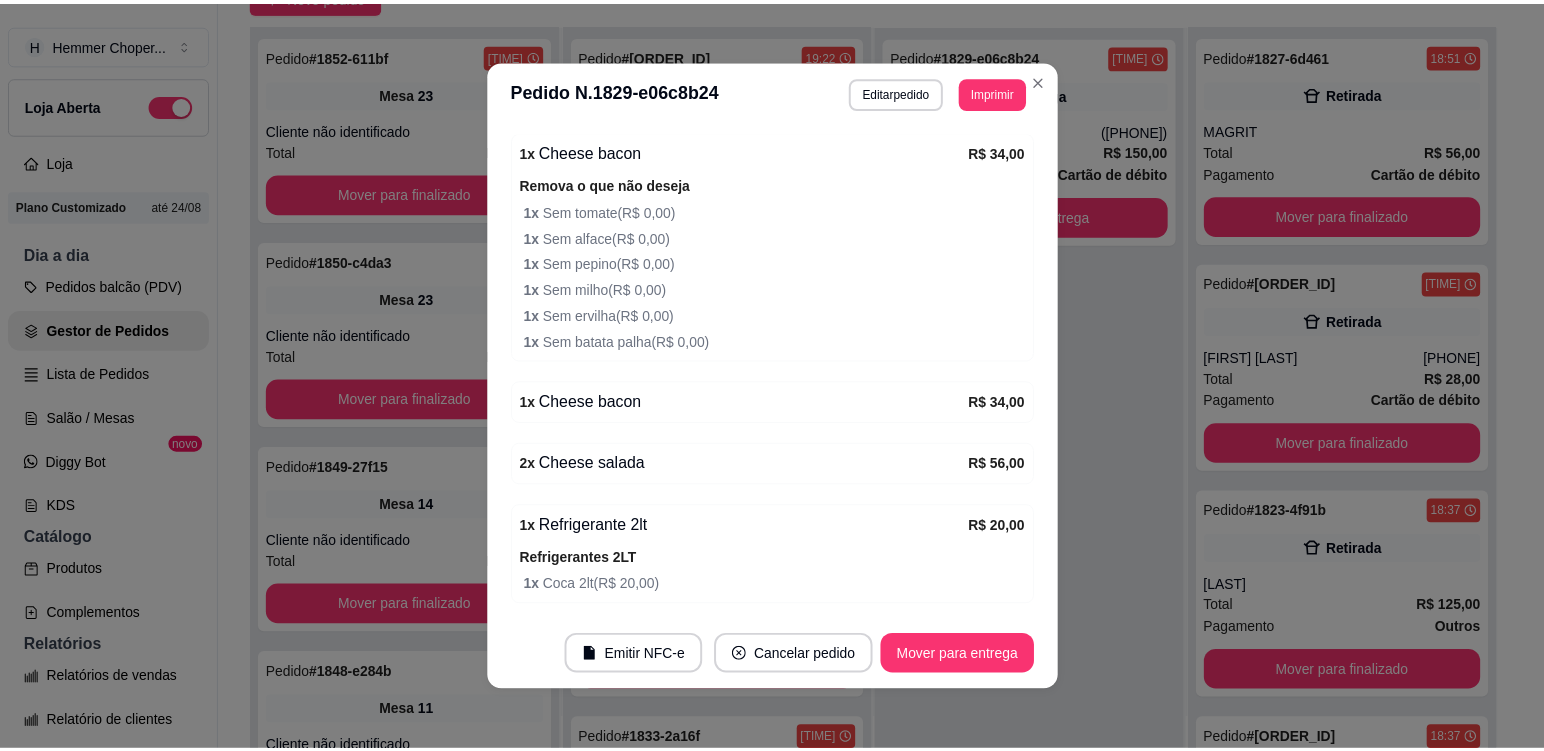 scroll, scrollTop: 828, scrollLeft: 0, axis: vertical 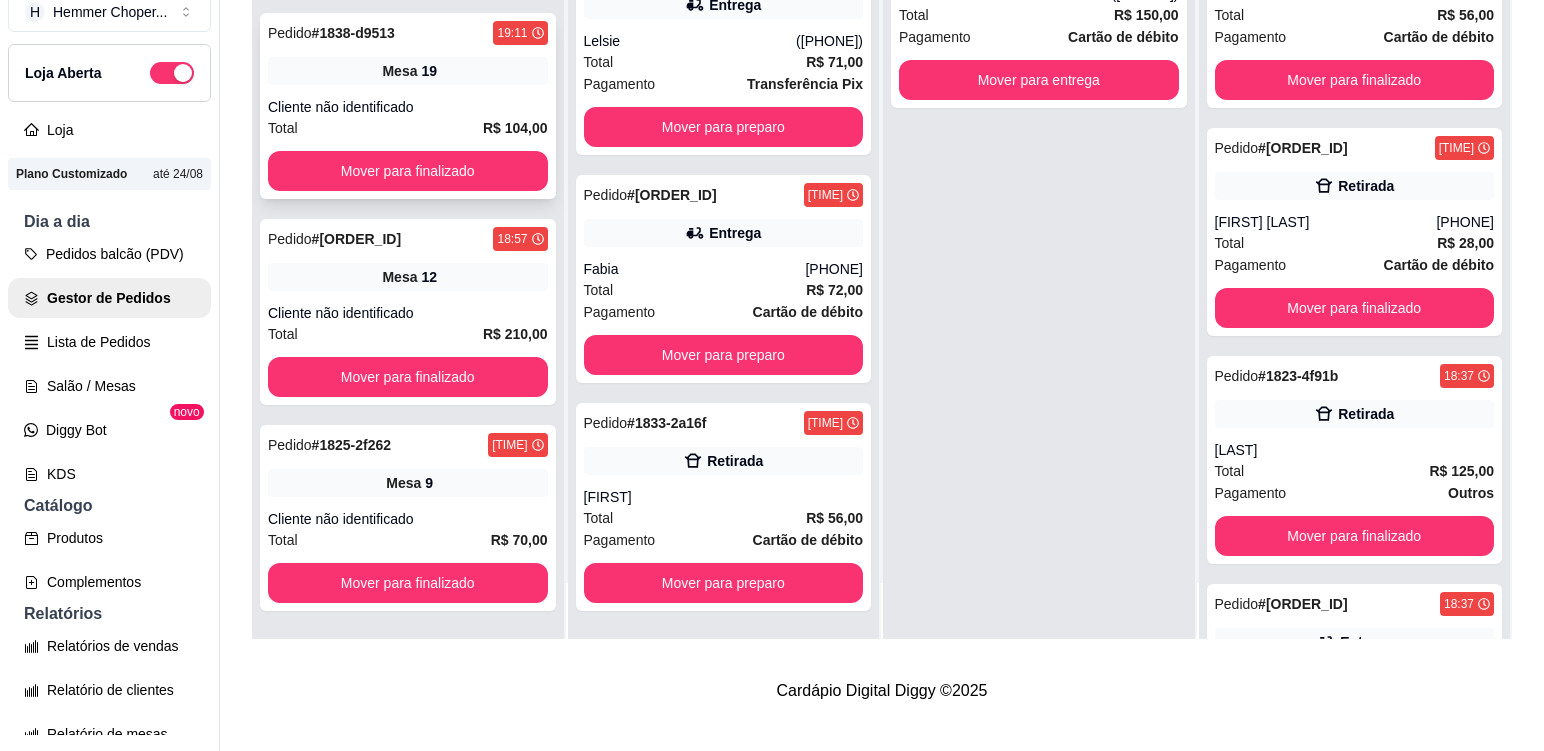 click on "Mesa 19" at bounding box center (408, 71) 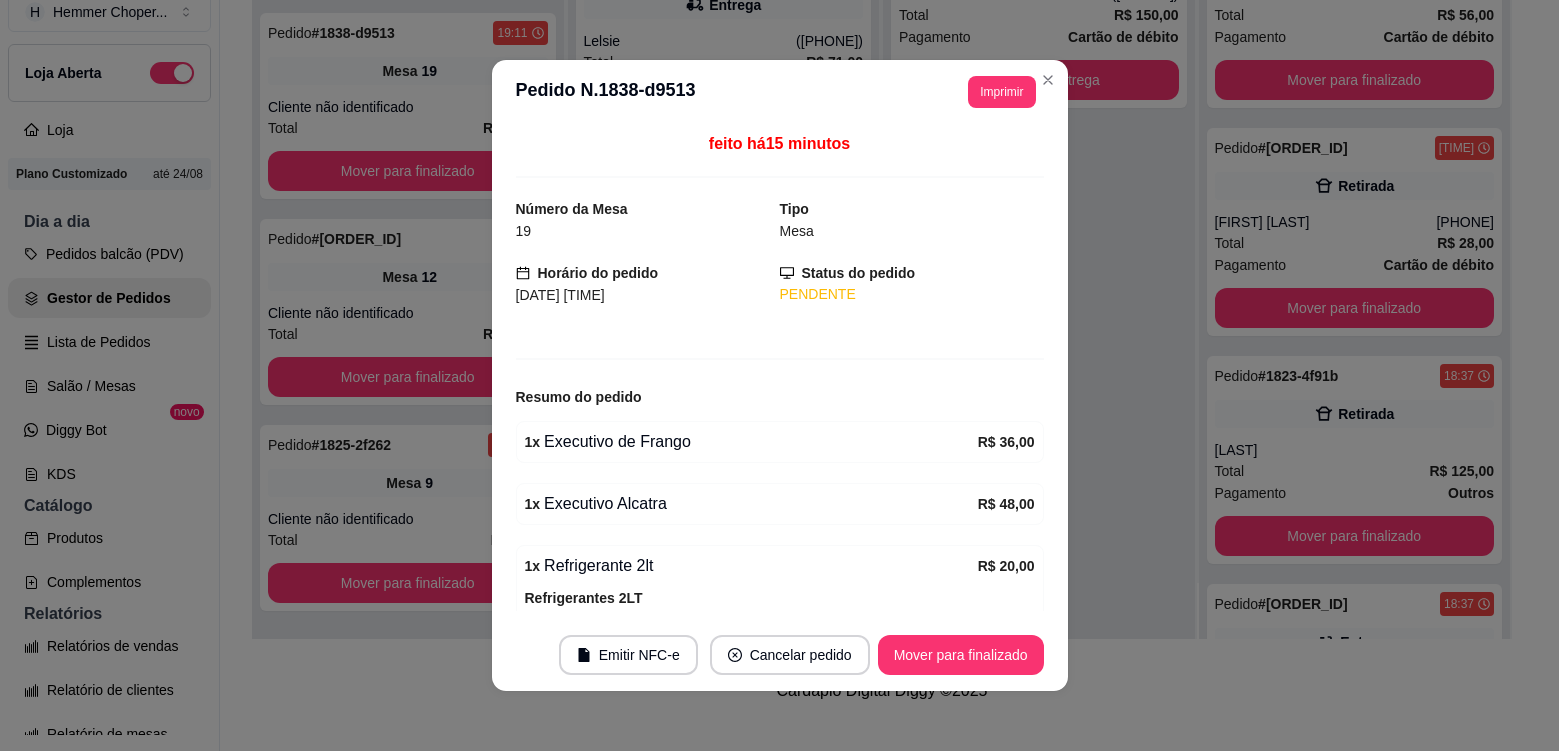 scroll, scrollTop: 1947, scrollLeft: 0, axis: vertical 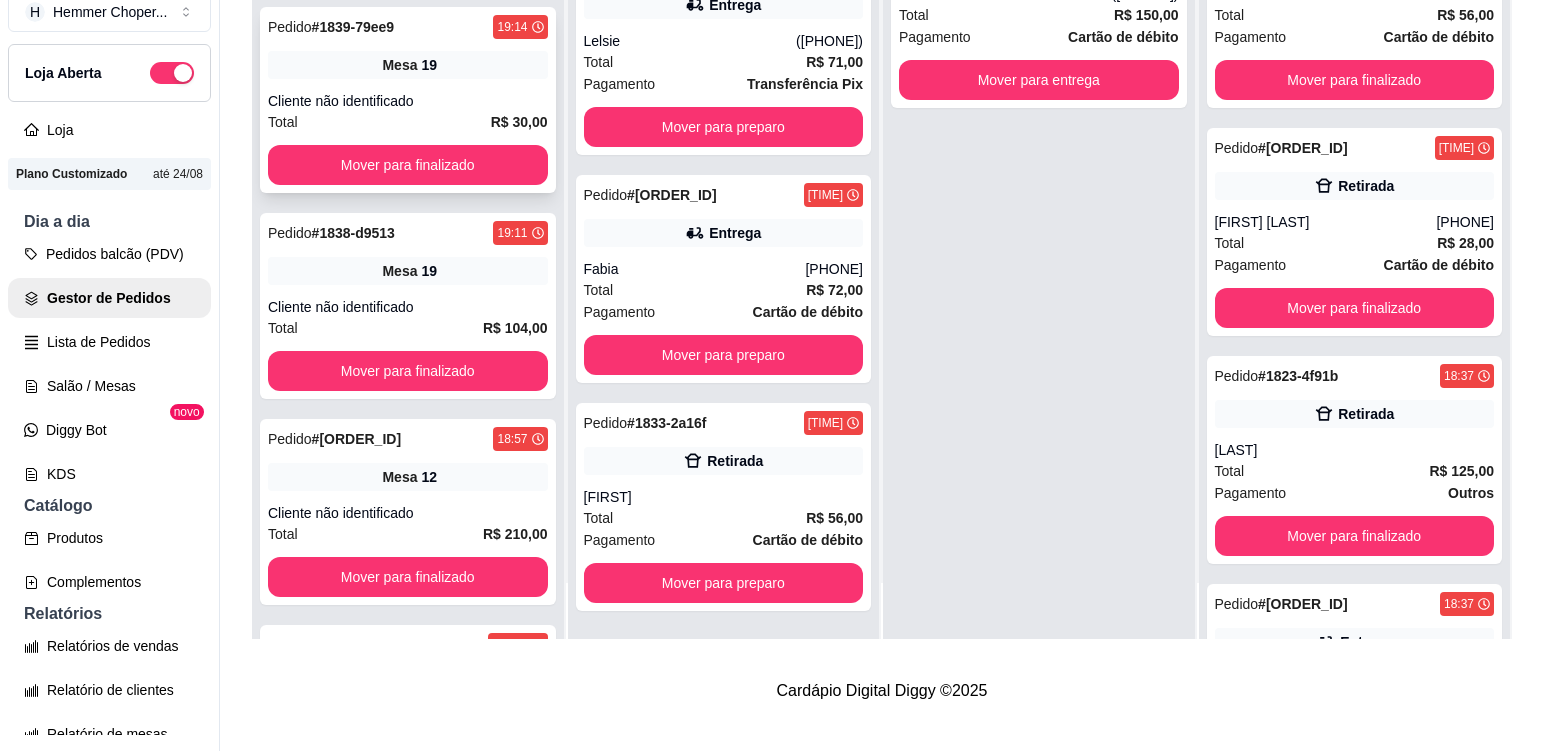 click on "Pedido  # 1839-79ee9 [TIME] Mesa 19 Cliente não identificado Total R$ 30,00 Mover para finalizado" at bounding box center (408, 100) 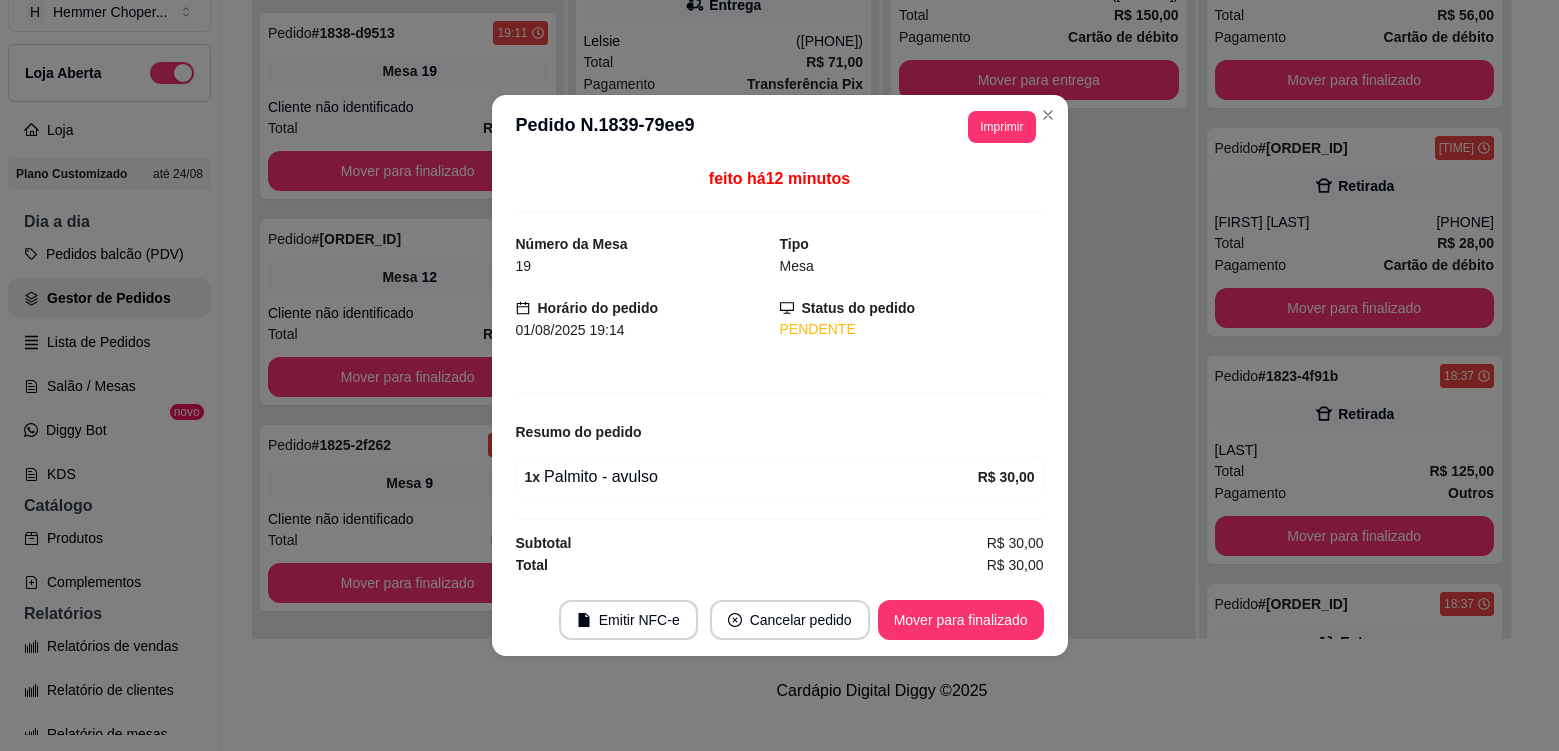 scroll, scrollTop: 1541, scrollLeft: 0, axis: vertical 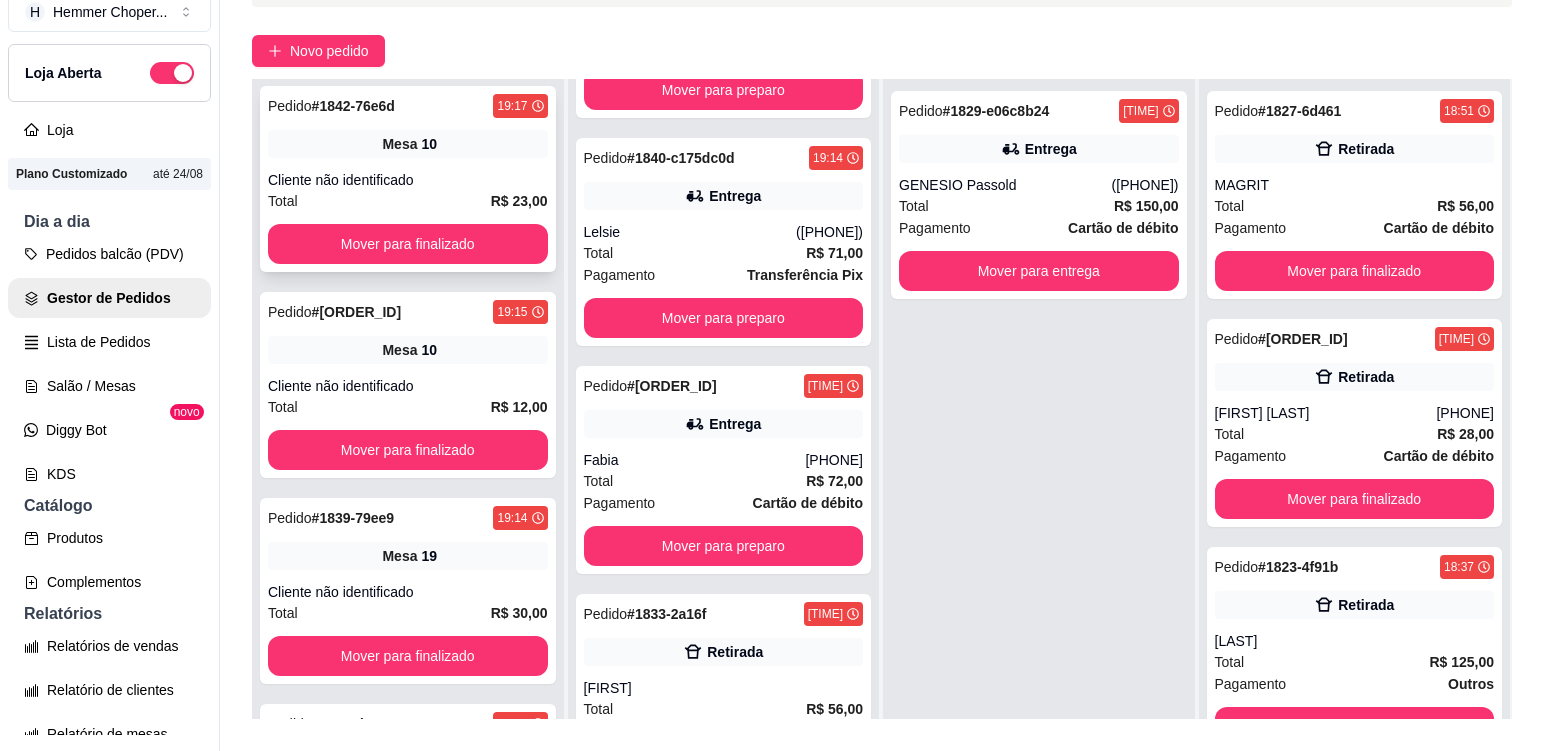 click on "Mesa [NUMBER]" at bounding box center [408, 144] 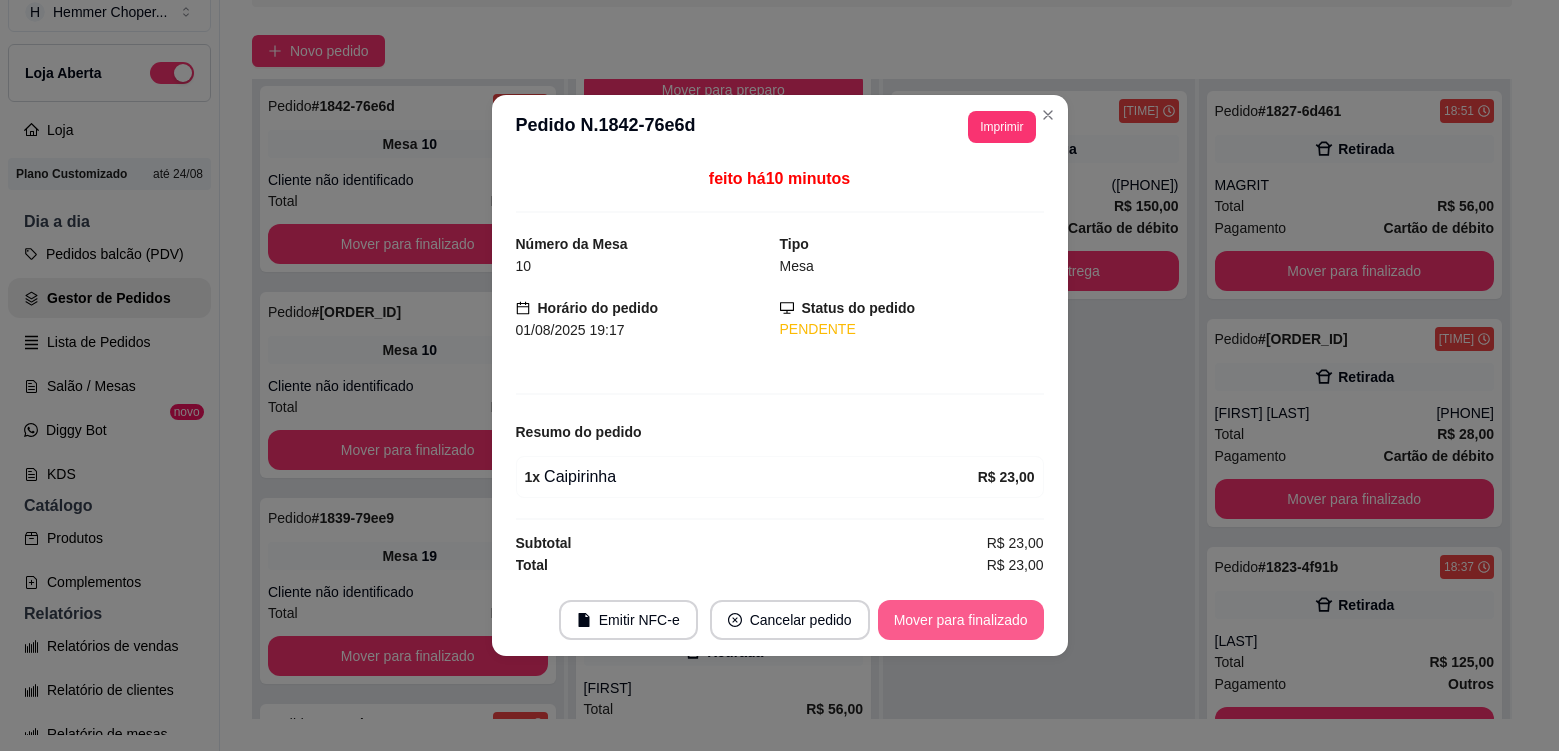 click on "Mover para finalizado" at bounding box center (961, 620) 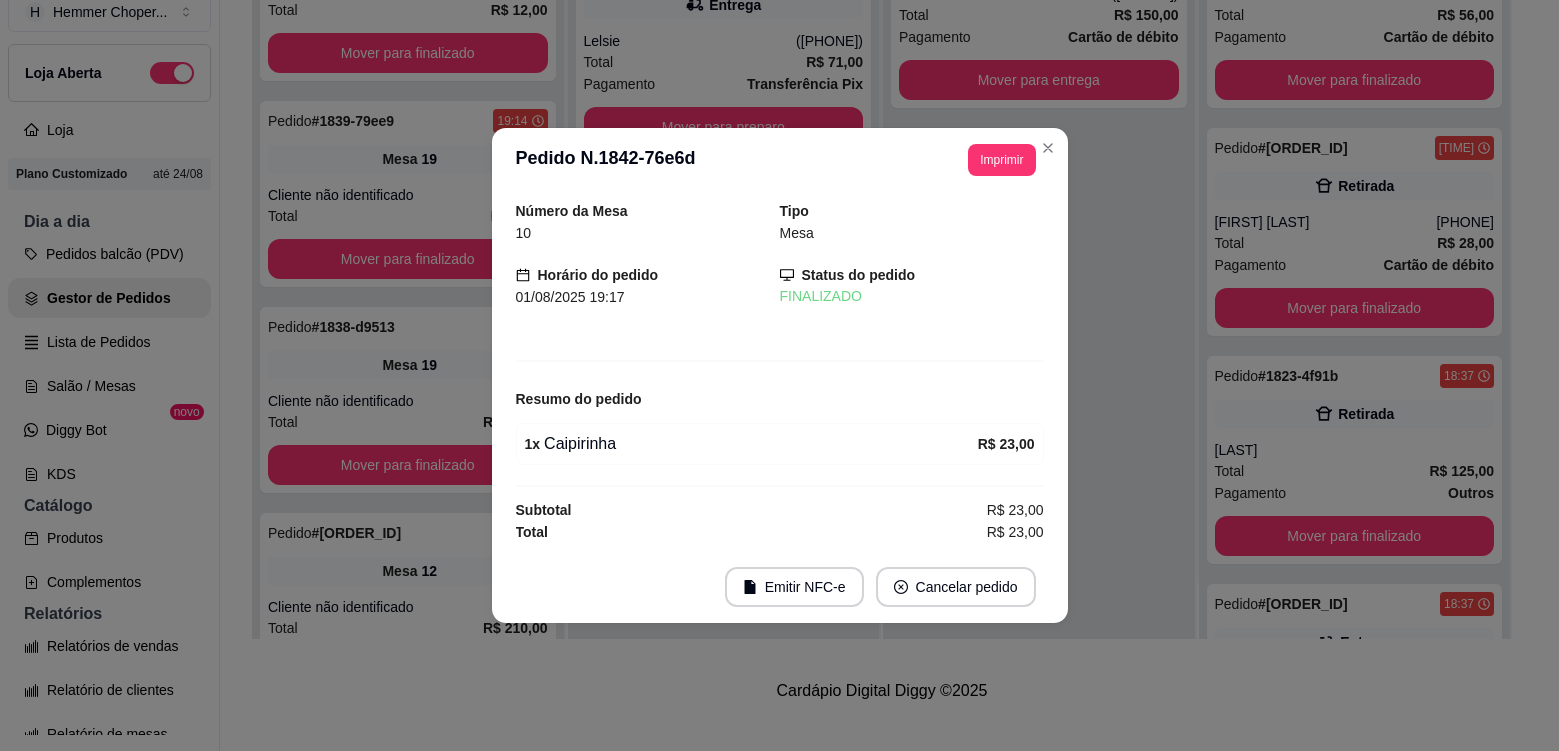 scroll, scrollTop: 319, scrollLeft: 0, axis: vertical 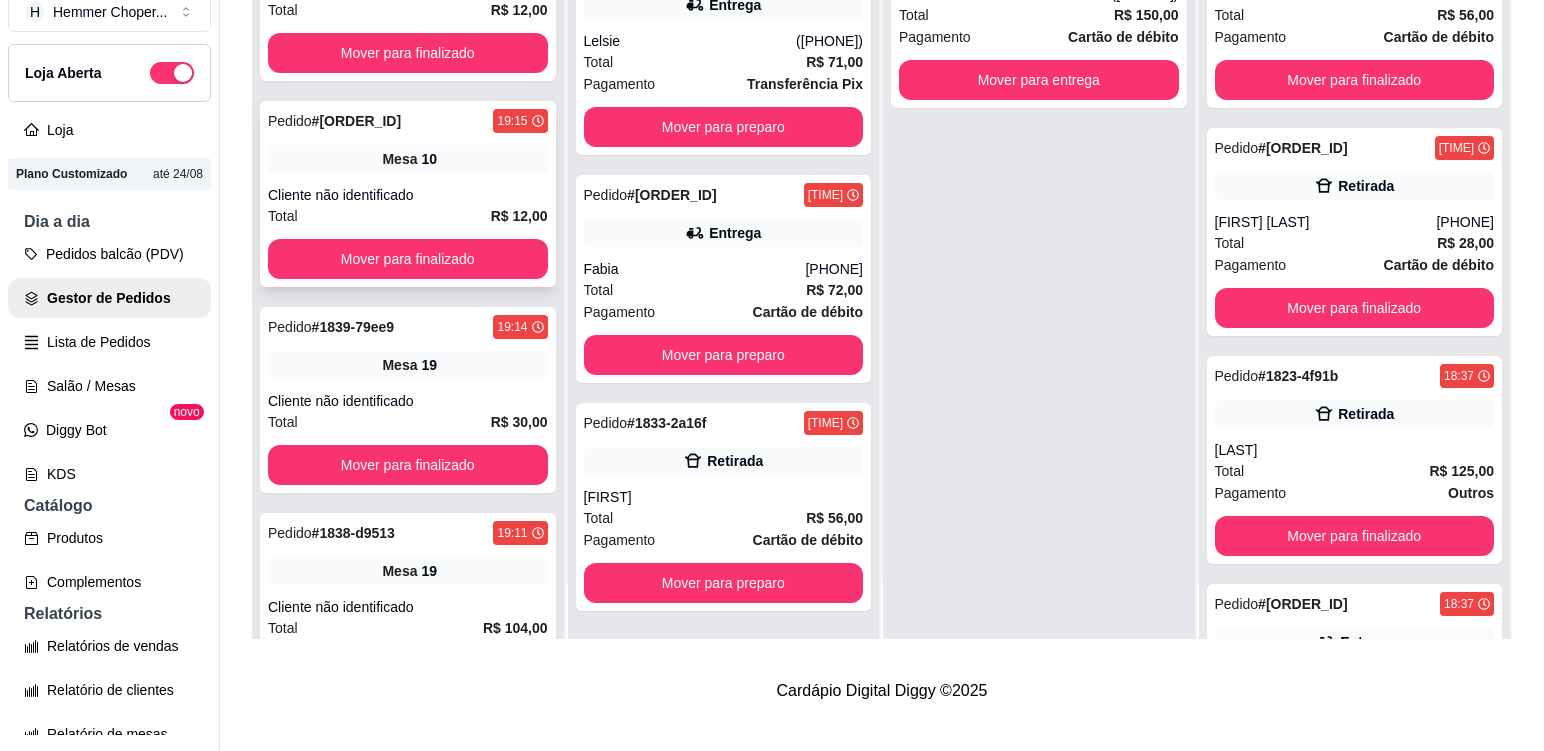 click on "Pedido  # 1841-e26eb [TIME] Mesa 10 Cliente não identificado Total R$ 12,00 Mover para finalizado" at bounding box center [408, 194] 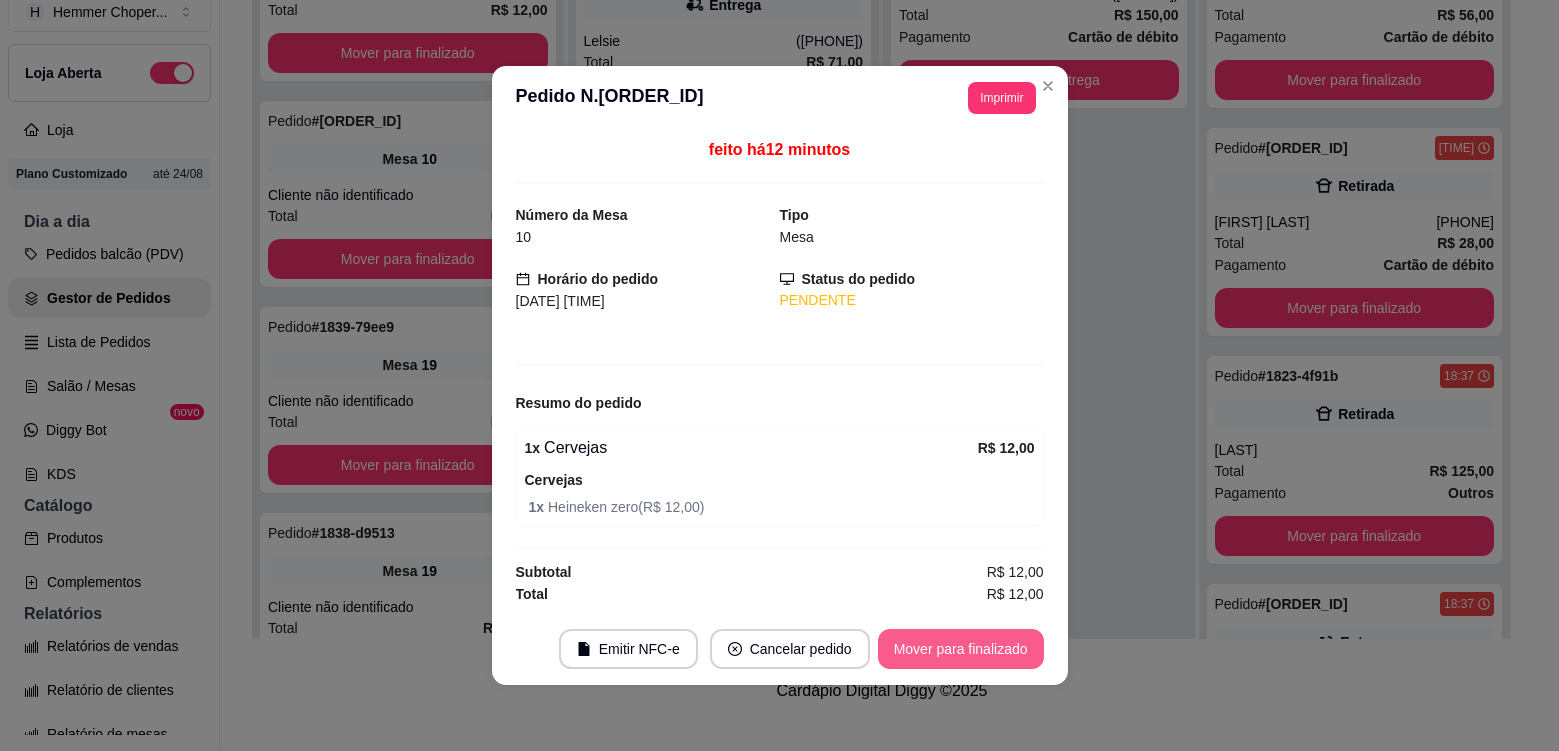 click on "Mover para finalizado" at bounding box center [961, 649] 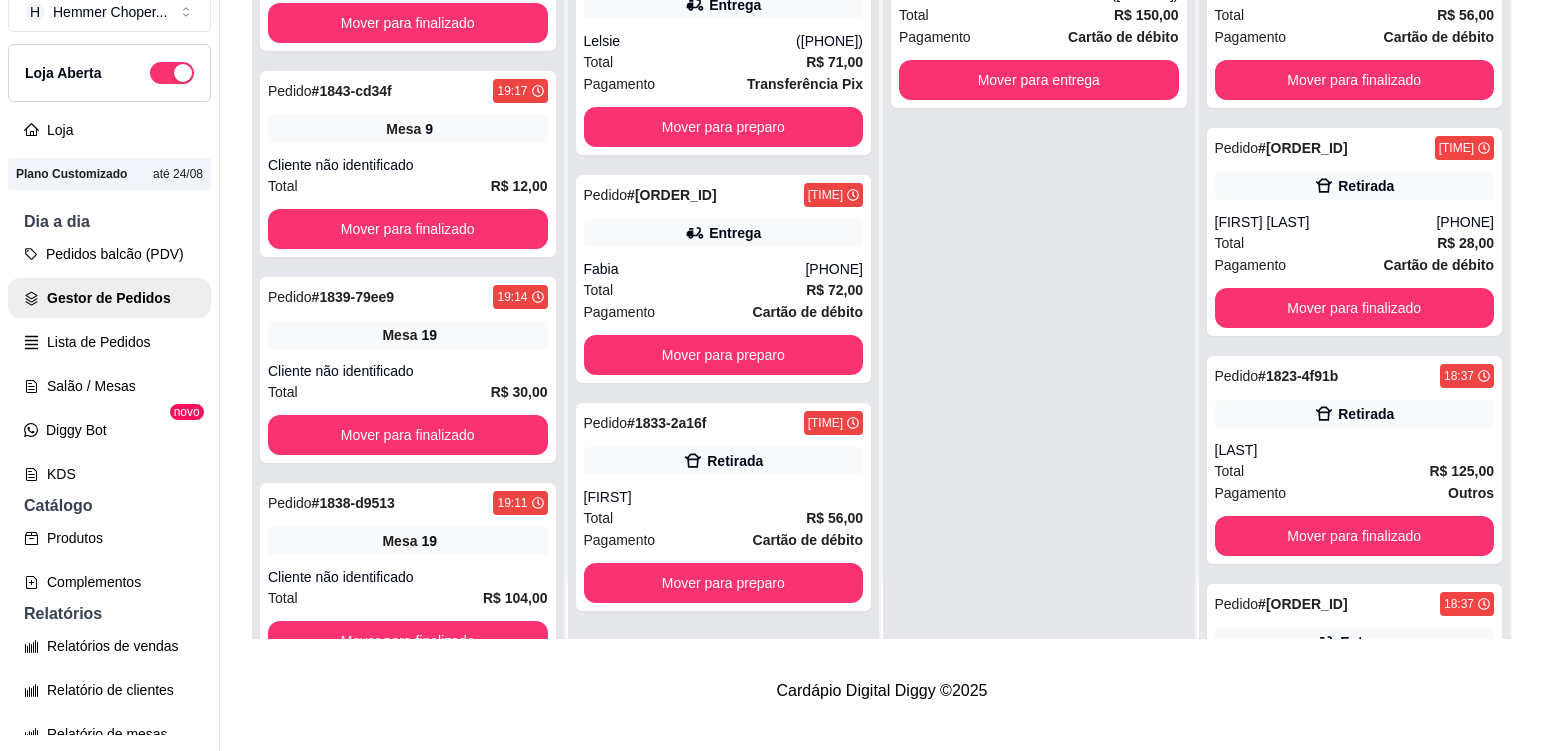 scroll, scrollTop: 629, scrollLeft: 0, axis: vertical 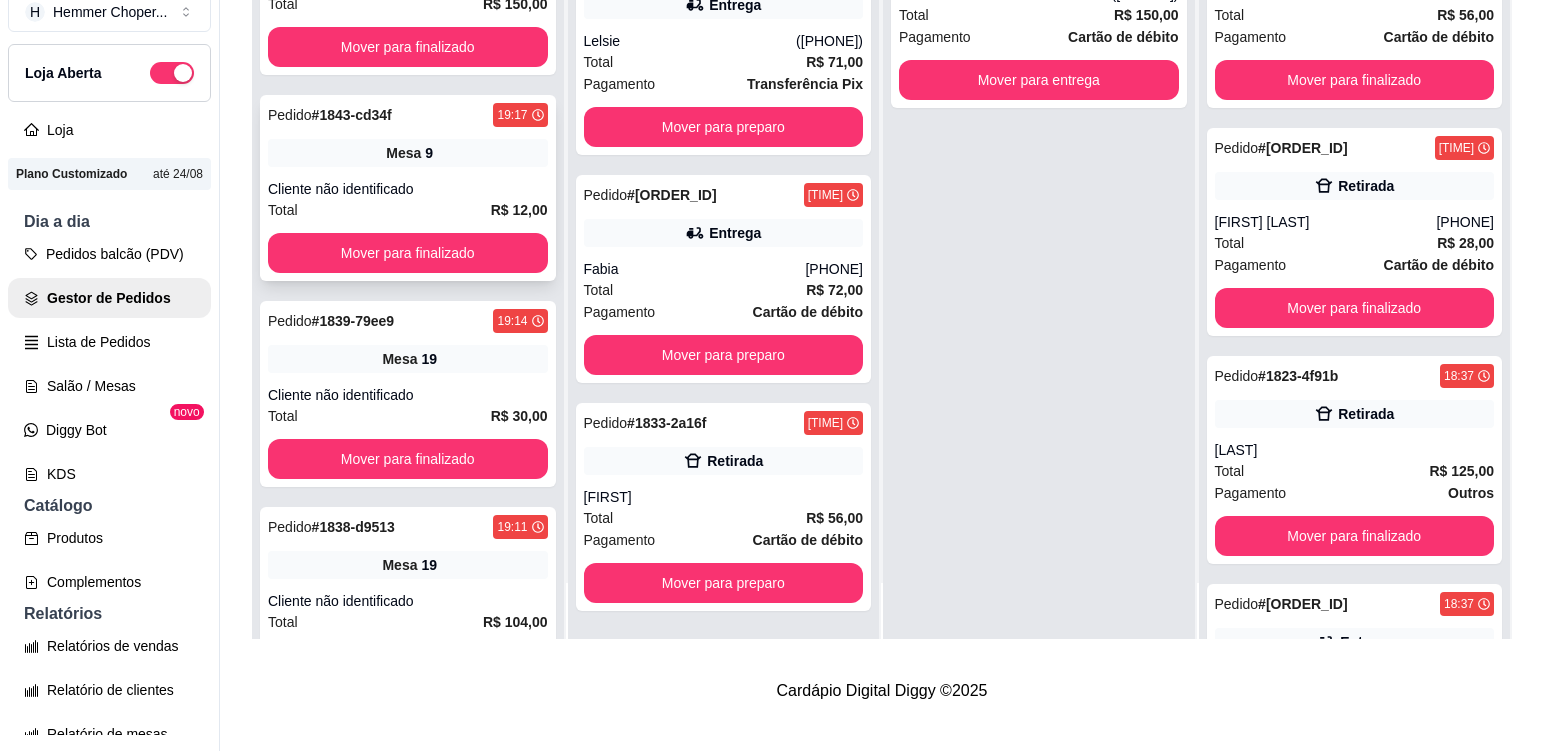 click on "Mesa 9" at bounding box center [408, 153] 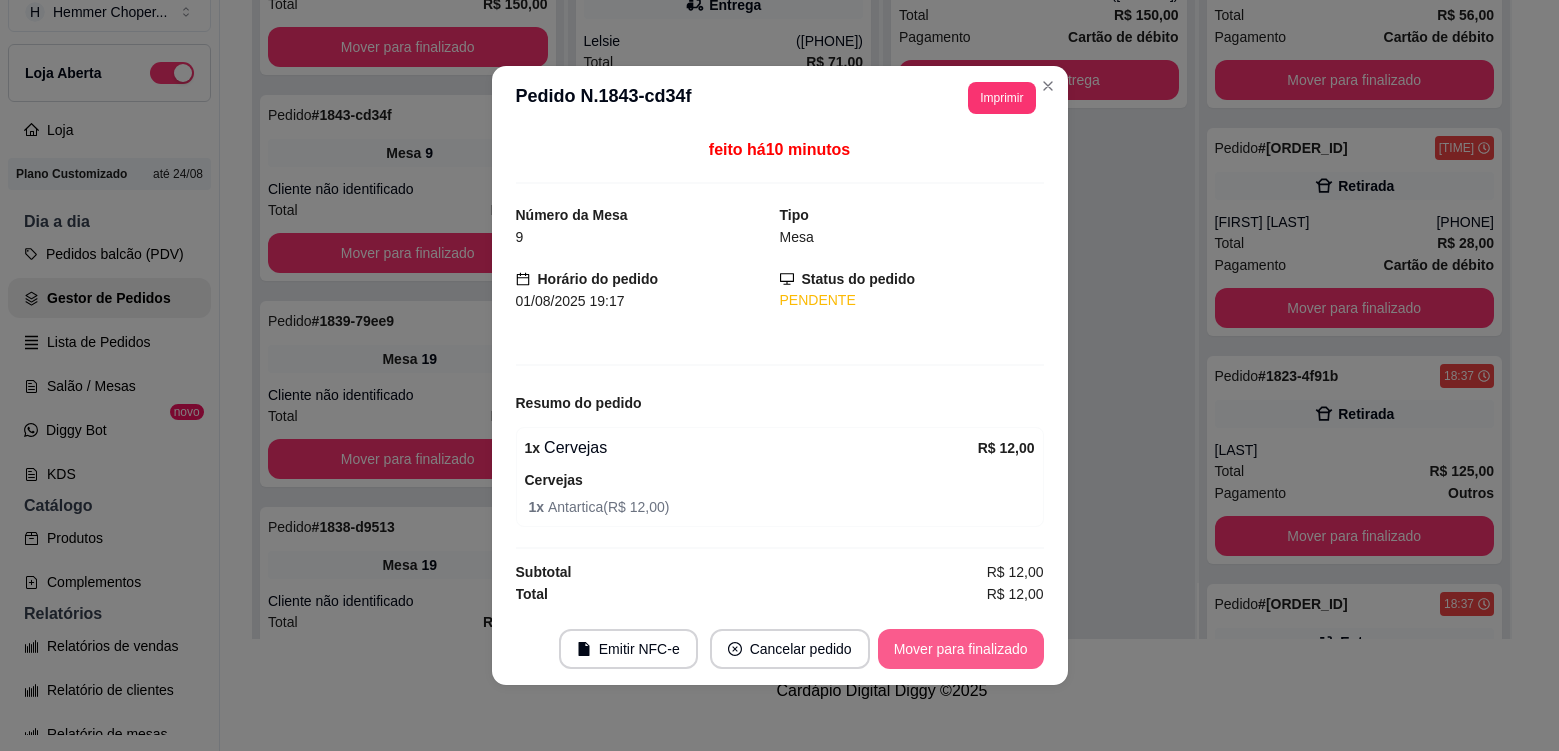 click on "Mover para finalizado" at bounding box center (961, 649) 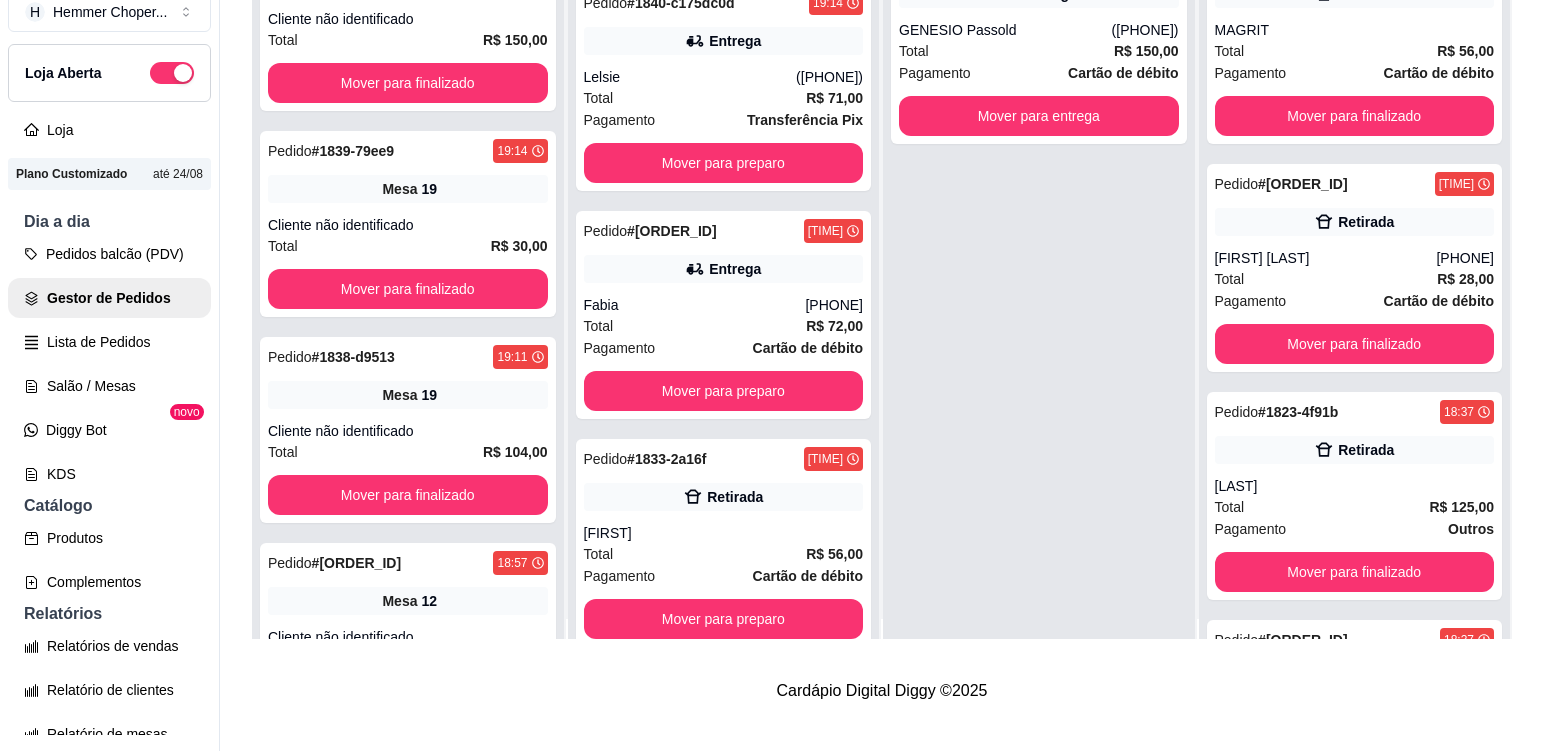 scroll, scrollTop: 0, scrollLeft: 0, axis: both 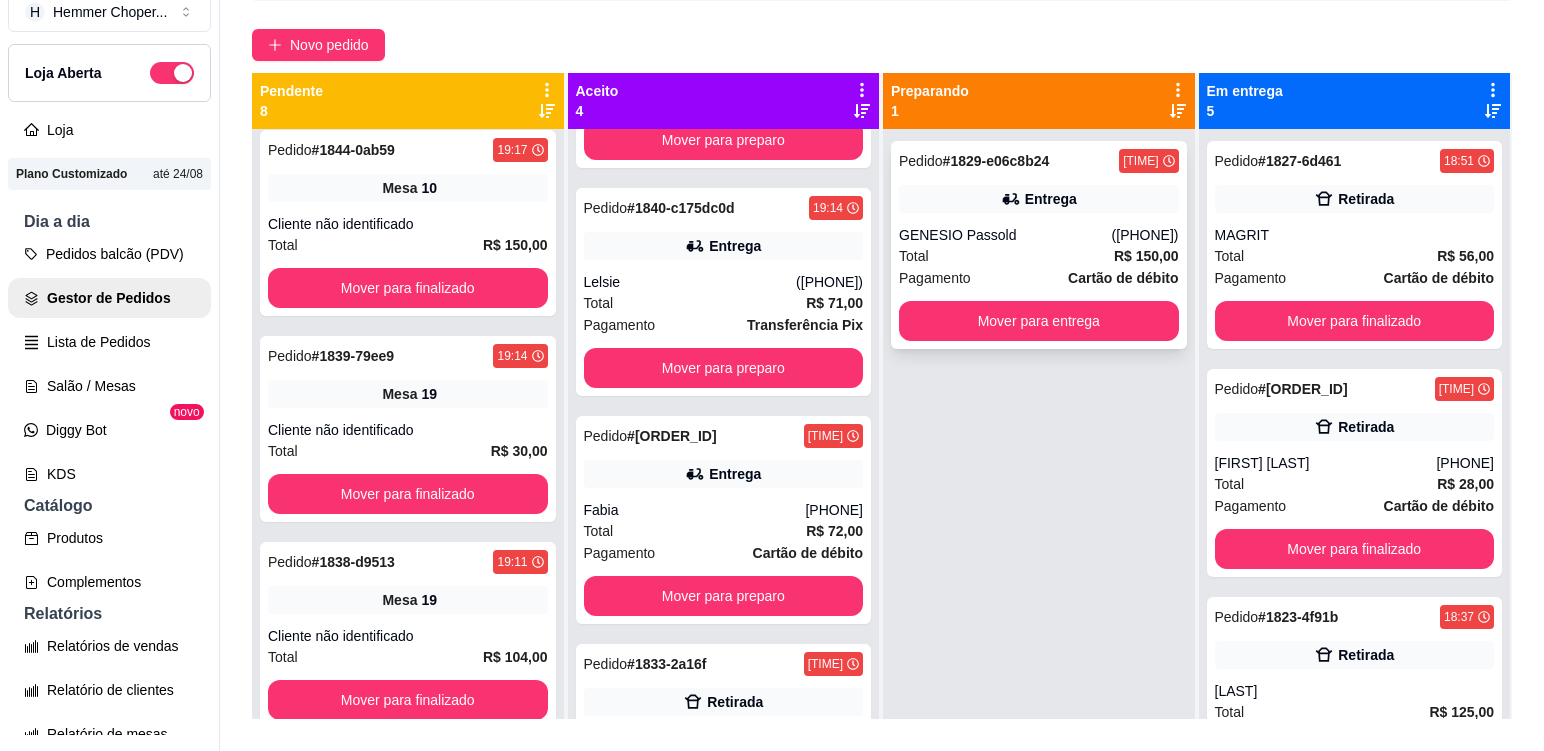click on "Total R$ 150,00" at bounding box center [1039, 256] 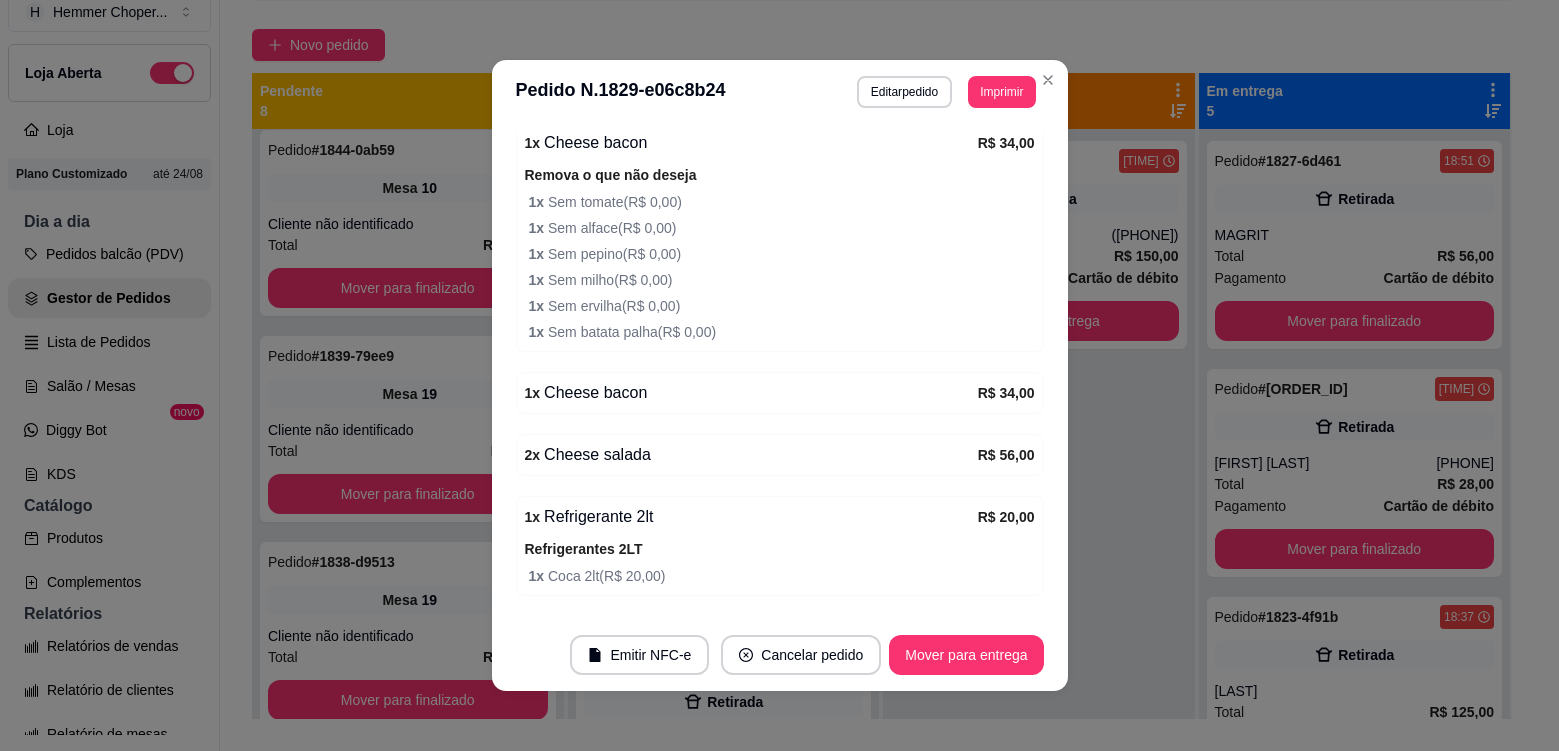 scroll, scrollTop: 800, scrollLeft: 0, axis: vertical 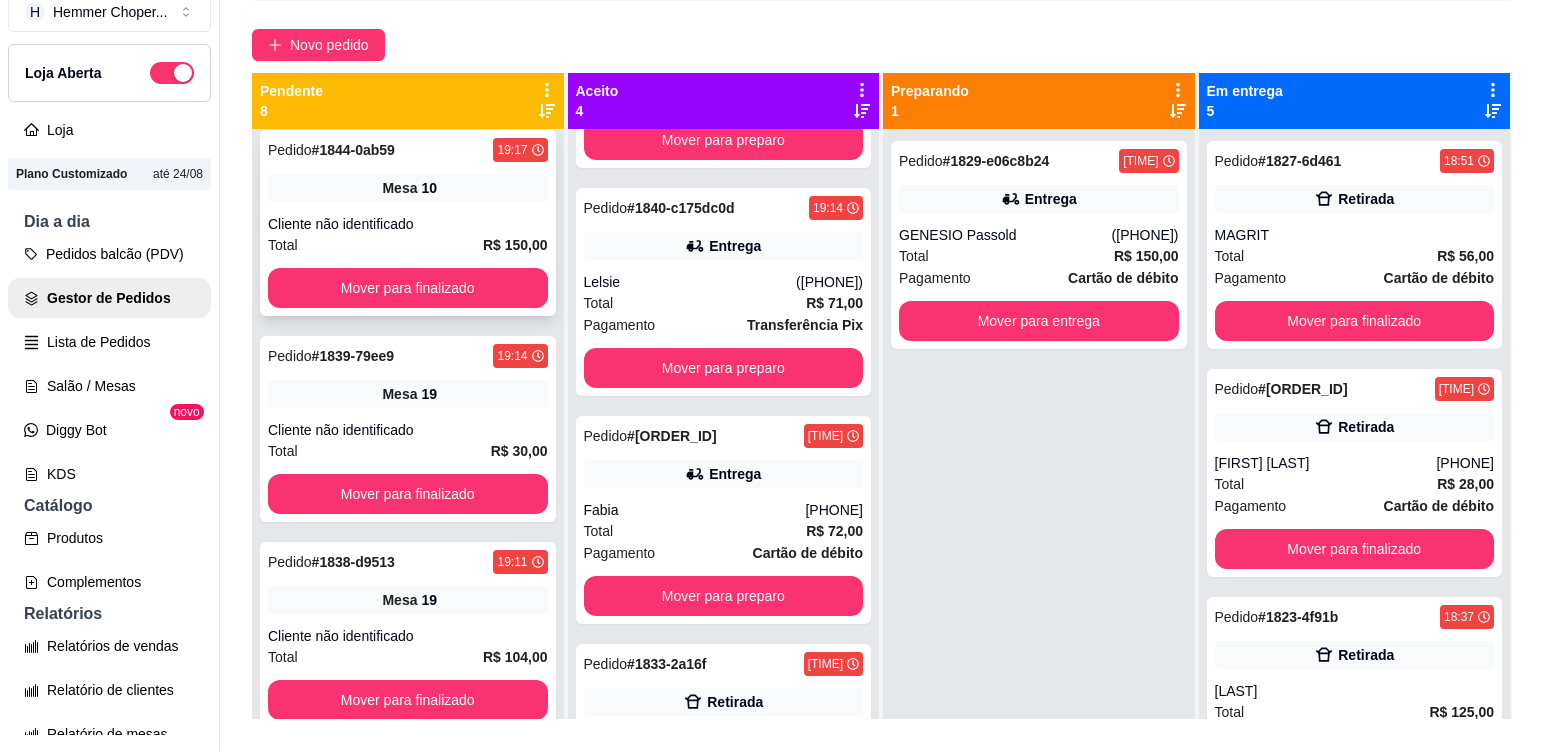 click on "Cliente não identificado" at bounding box center [408, 224] 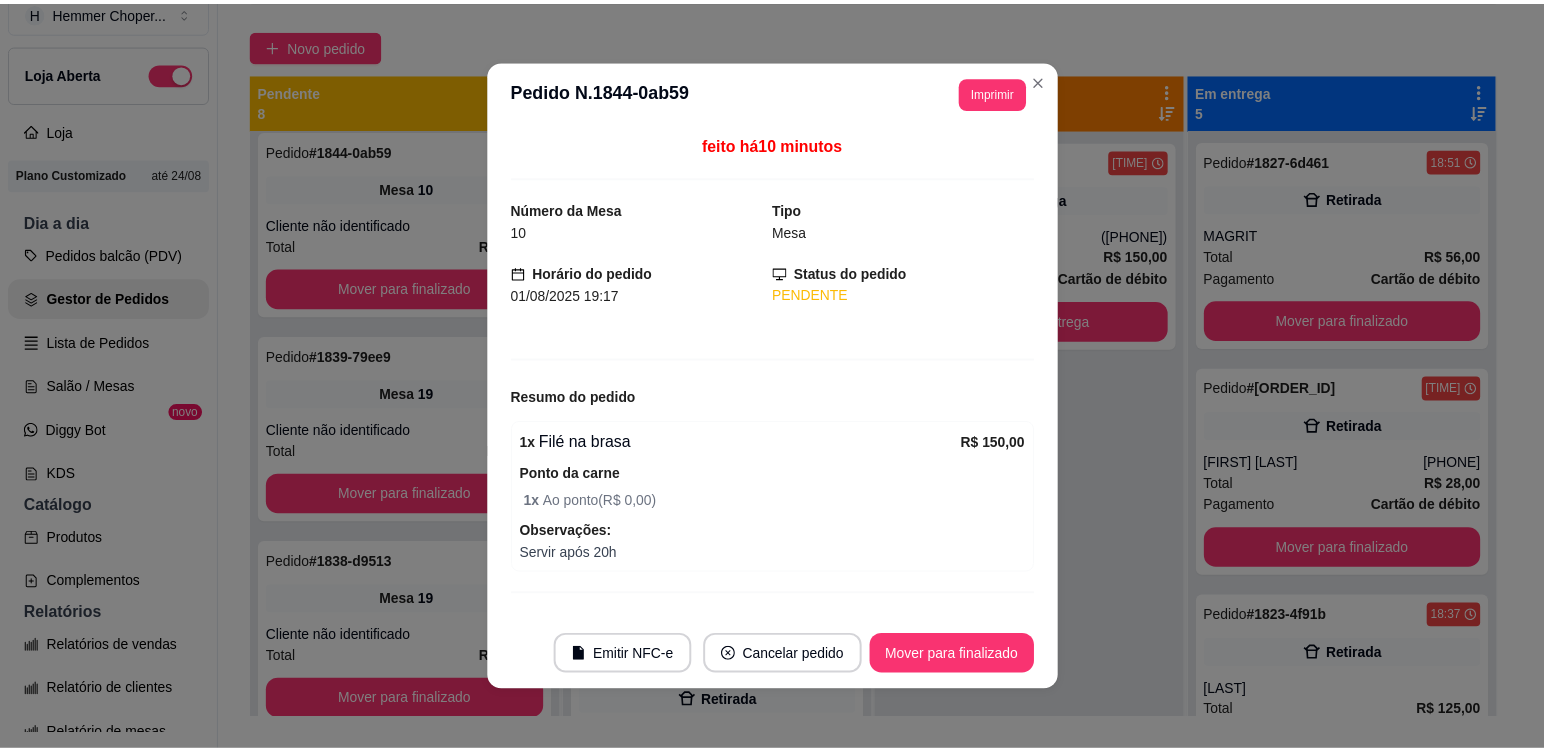 scroll, scrollTop: 40, scrollLeft: 0, axis: vertical 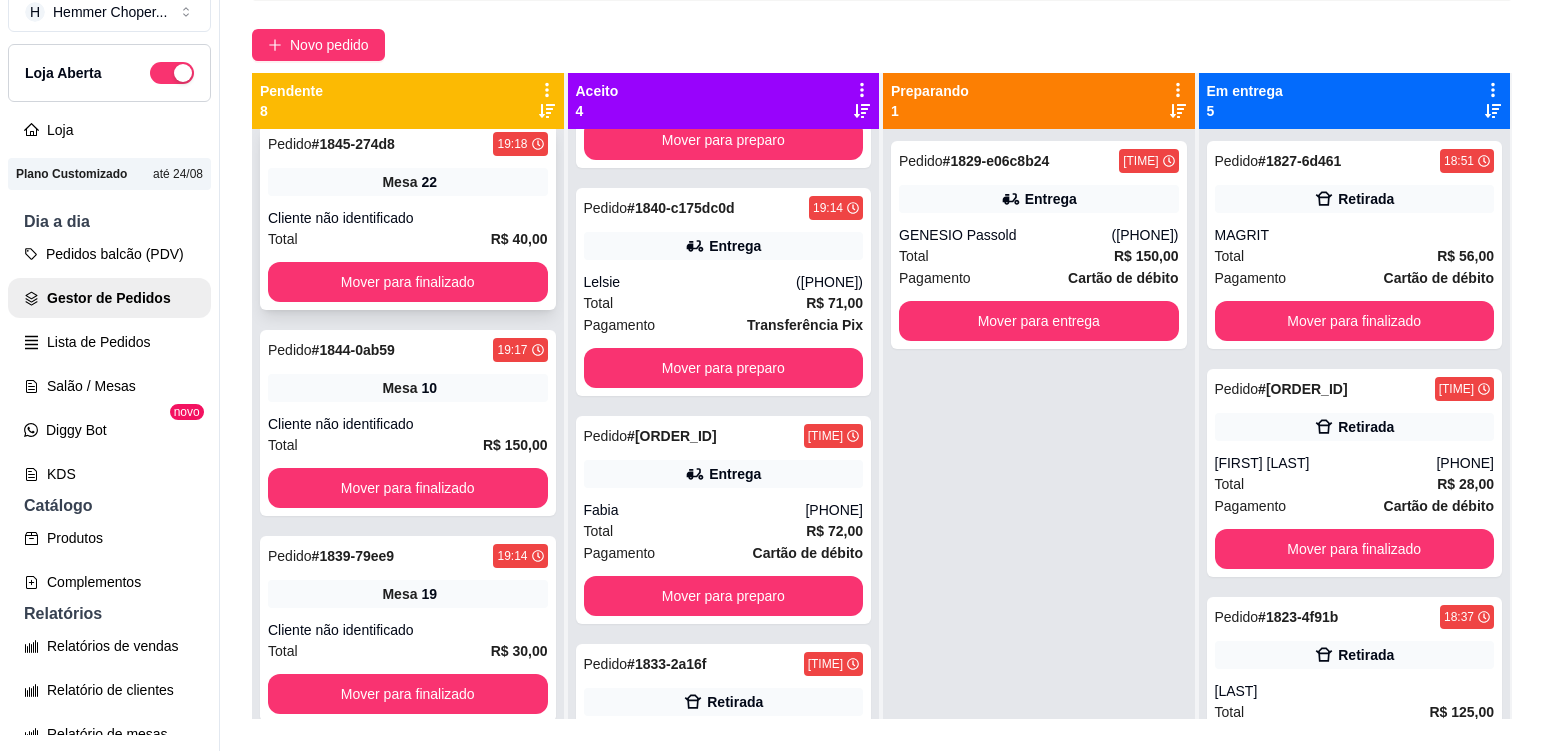 click on "Cliente não identificado" at bounding box center (408, 218) 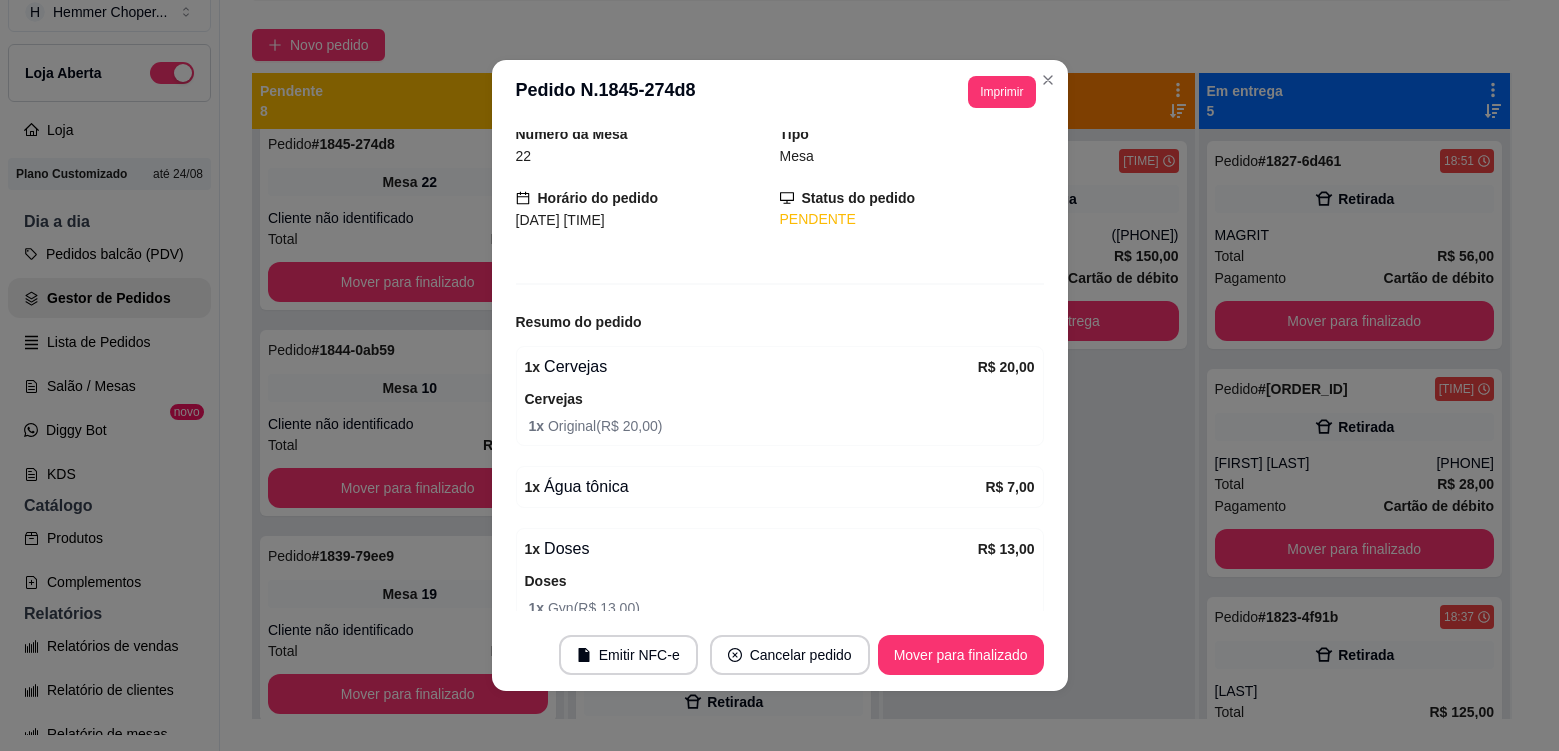 scroll, scrollTop: 170, scrollLeft: 0, axis: vertical 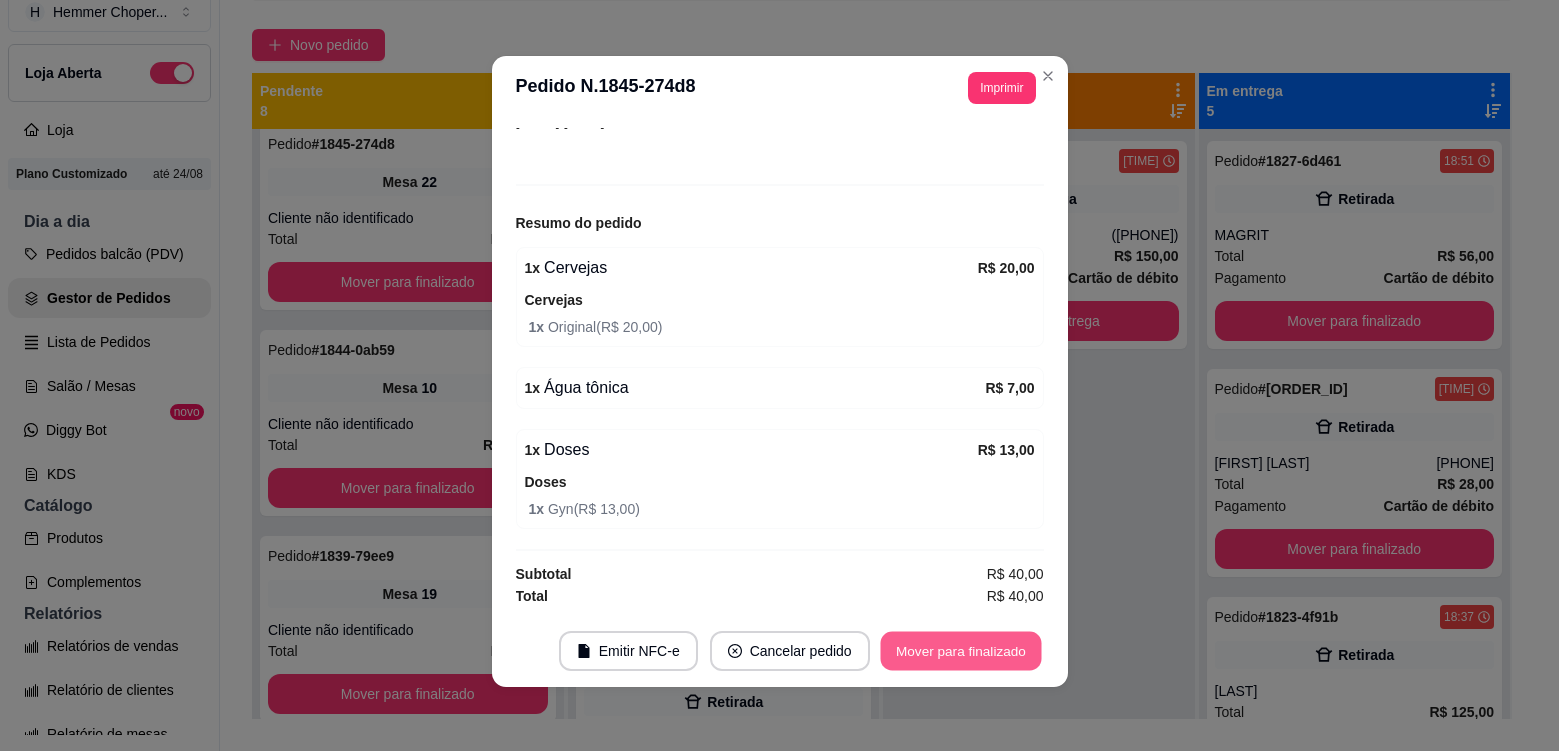 click on "Mover para finalizado" at bounding box center (960, 651) 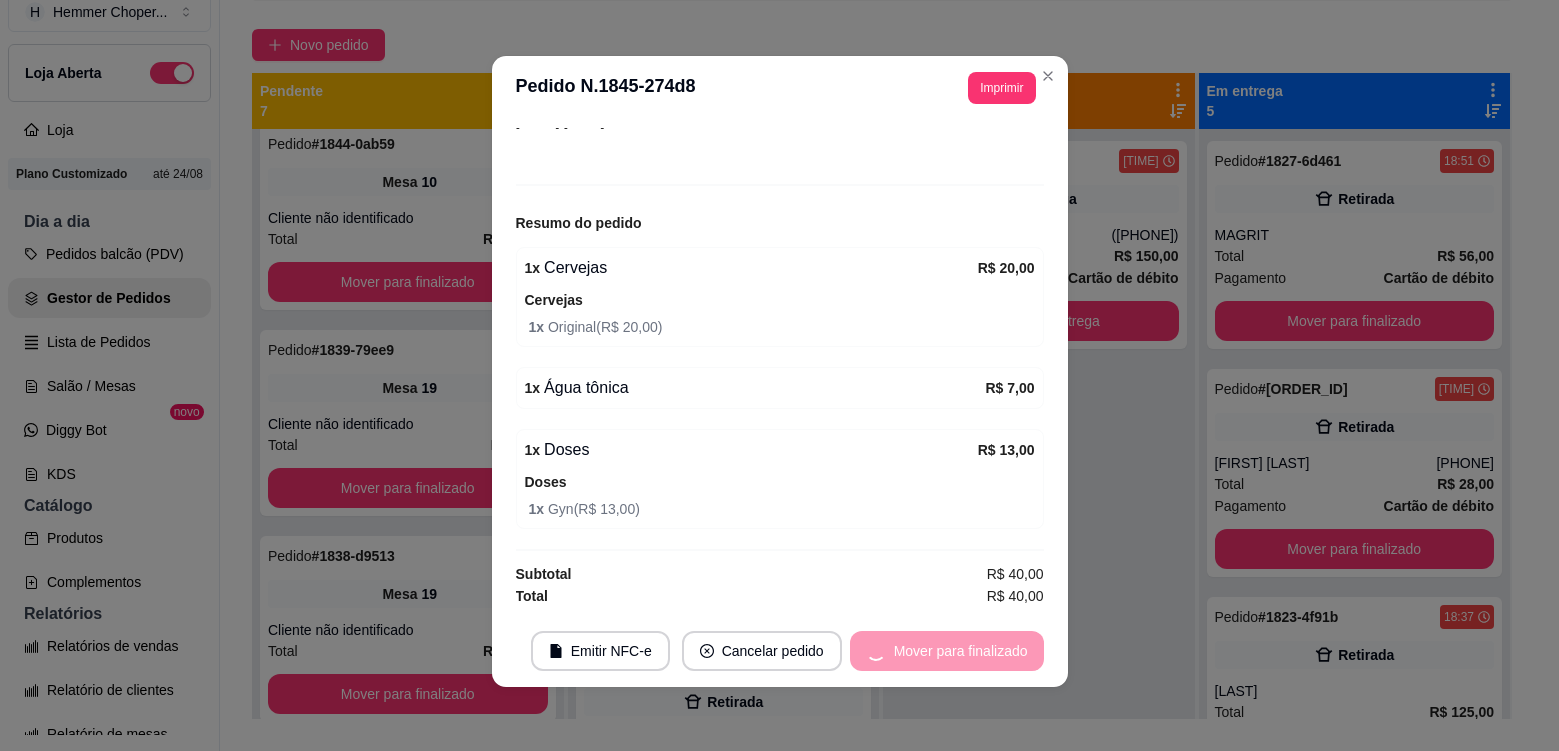 scroll, scrollTop: 223, scrollLeft: 0, axis: vertical 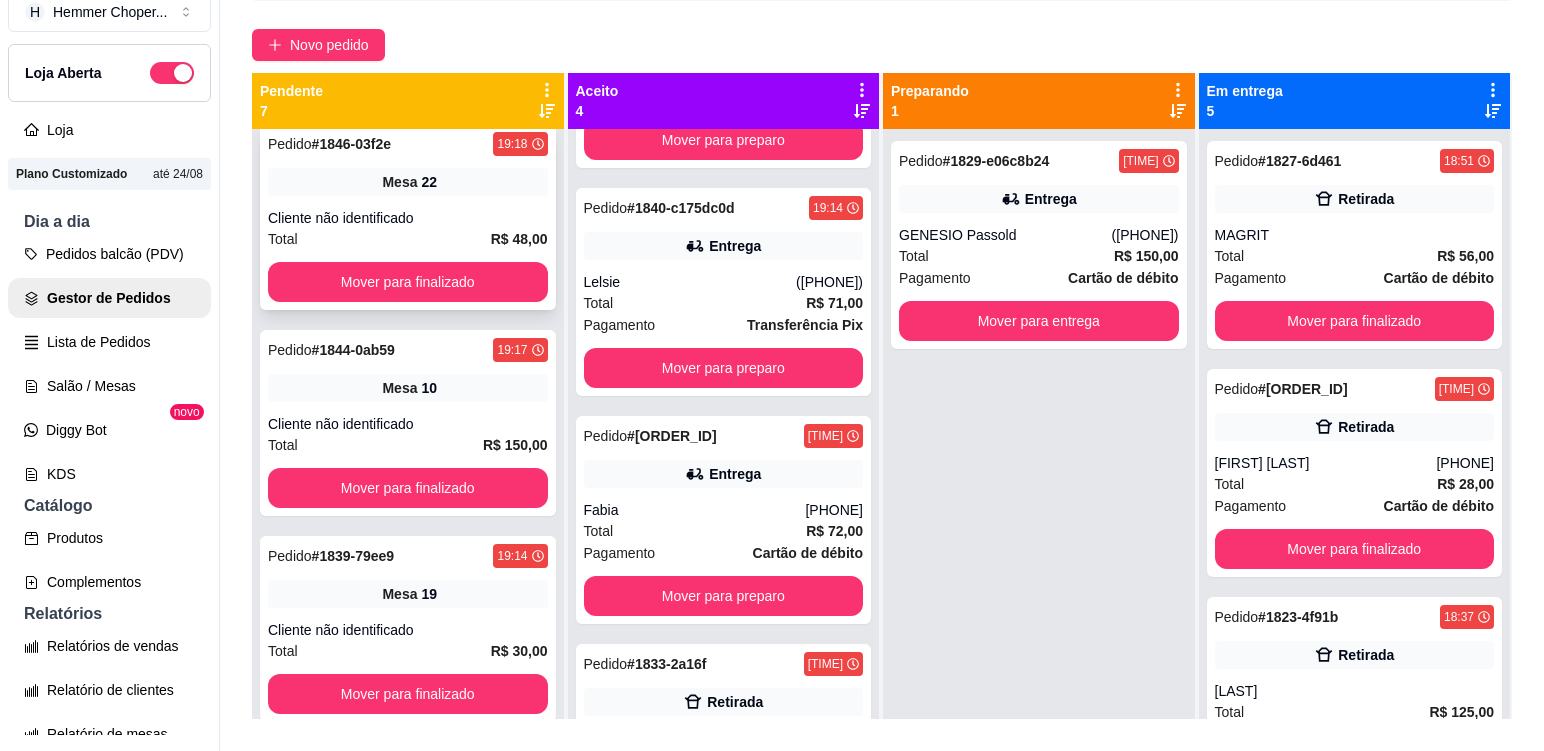 click on "Cliente não identificado" at bounding box center (408, 218) 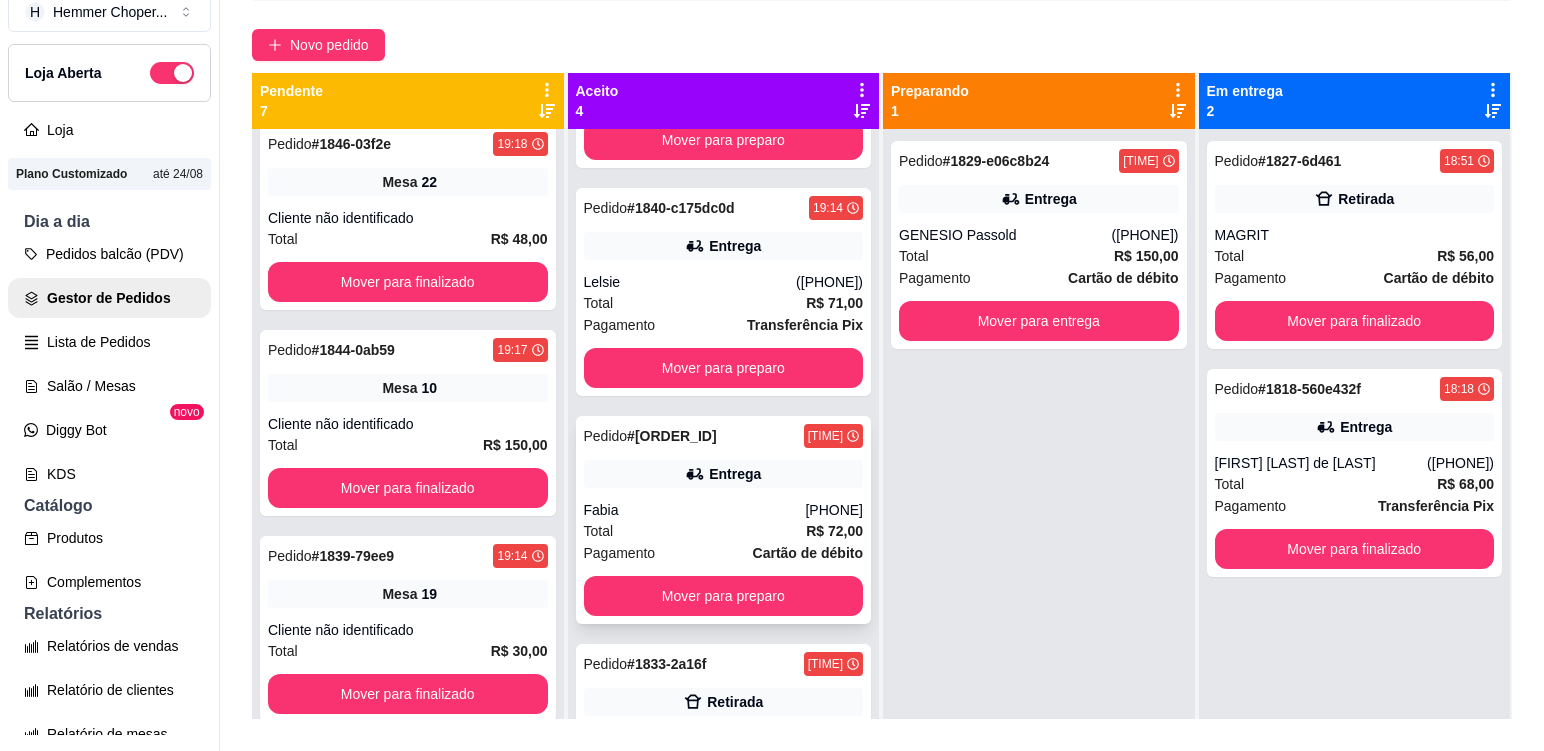 scroll, scrollTop: 56, scrollLeft: 0, axis: vertical 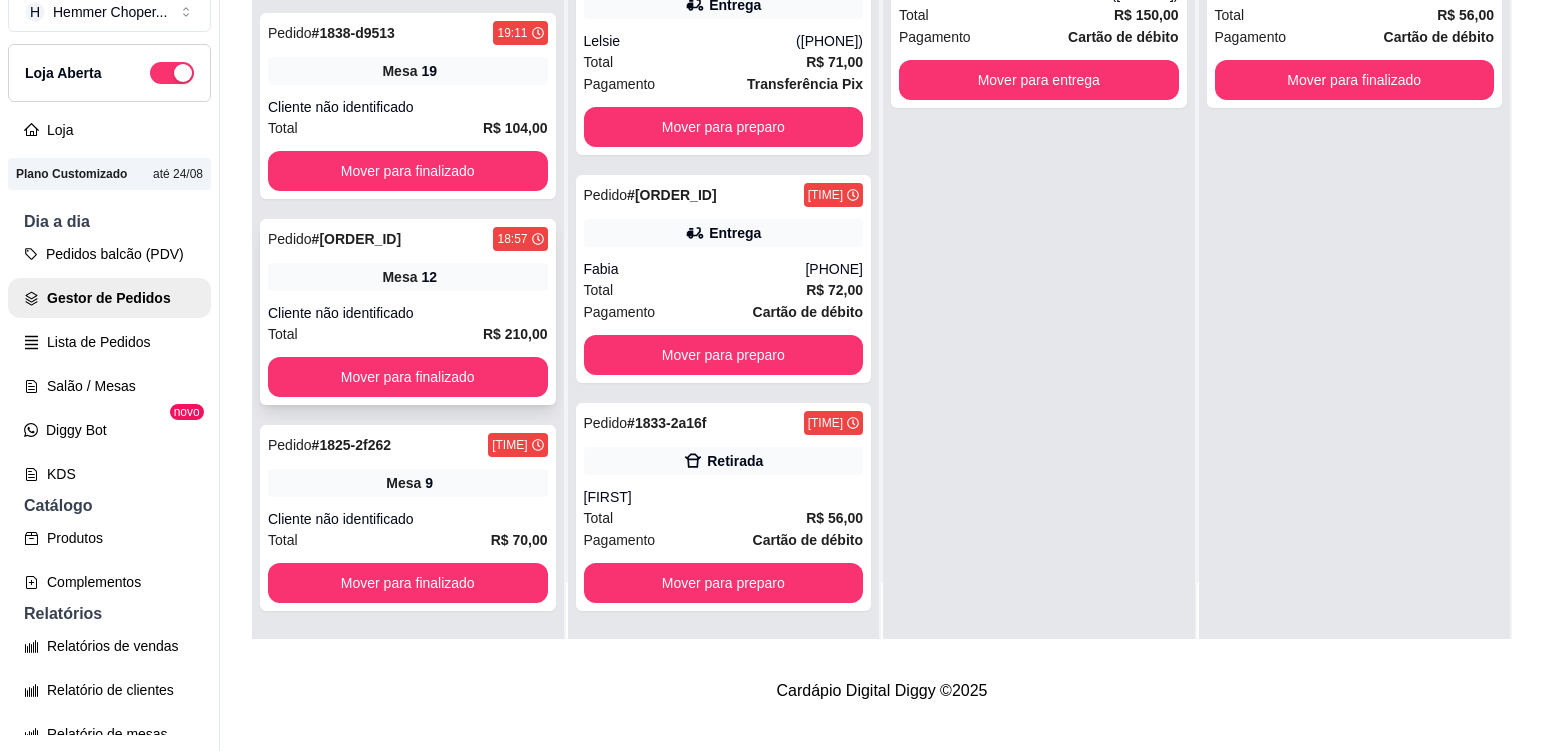 click on "Pedido  # [ORDER_ID] [TIME] Mesa 12 Cliente não identificado Total R$ 210,00 Mover para finalizado" at bounding box center [408, 312] 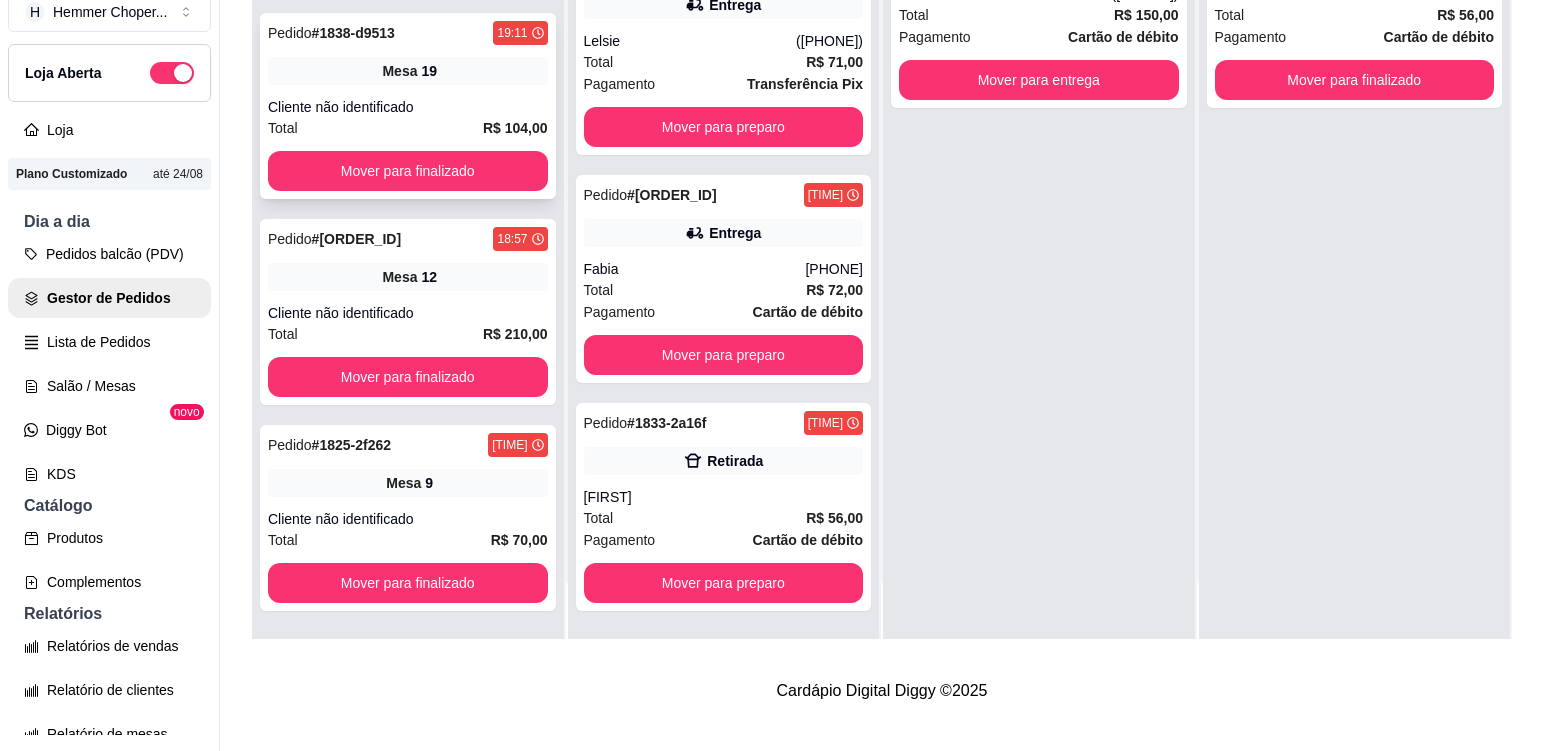 click on "Pedido  # [ORDER_ID] [TIME] Mesa [NUMBER] Cliente não identificado Total R$ 104,00 Mover para finalizado" at bounding box center [408, 106] 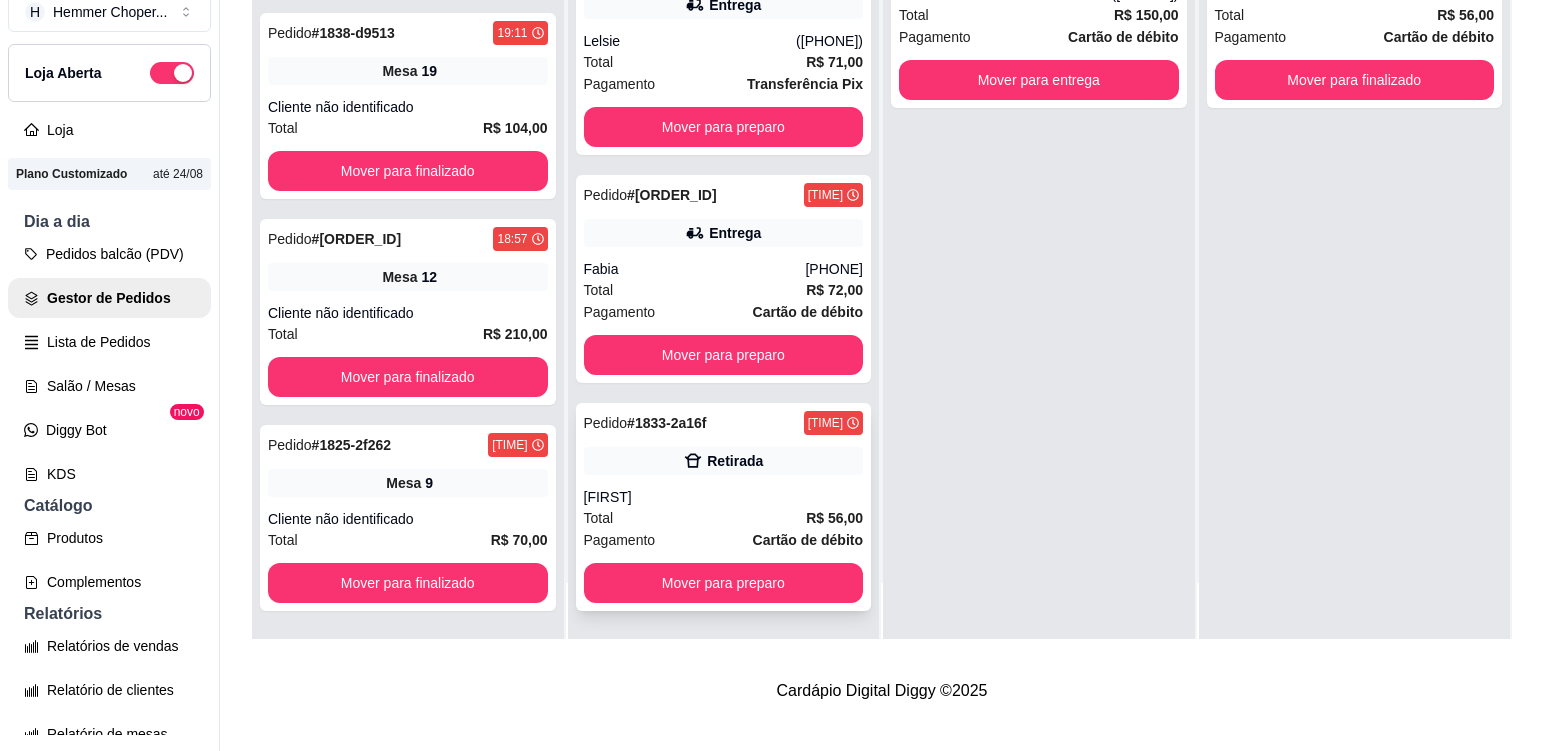 click on "[FIRST]" at bounding box center [724, 497] 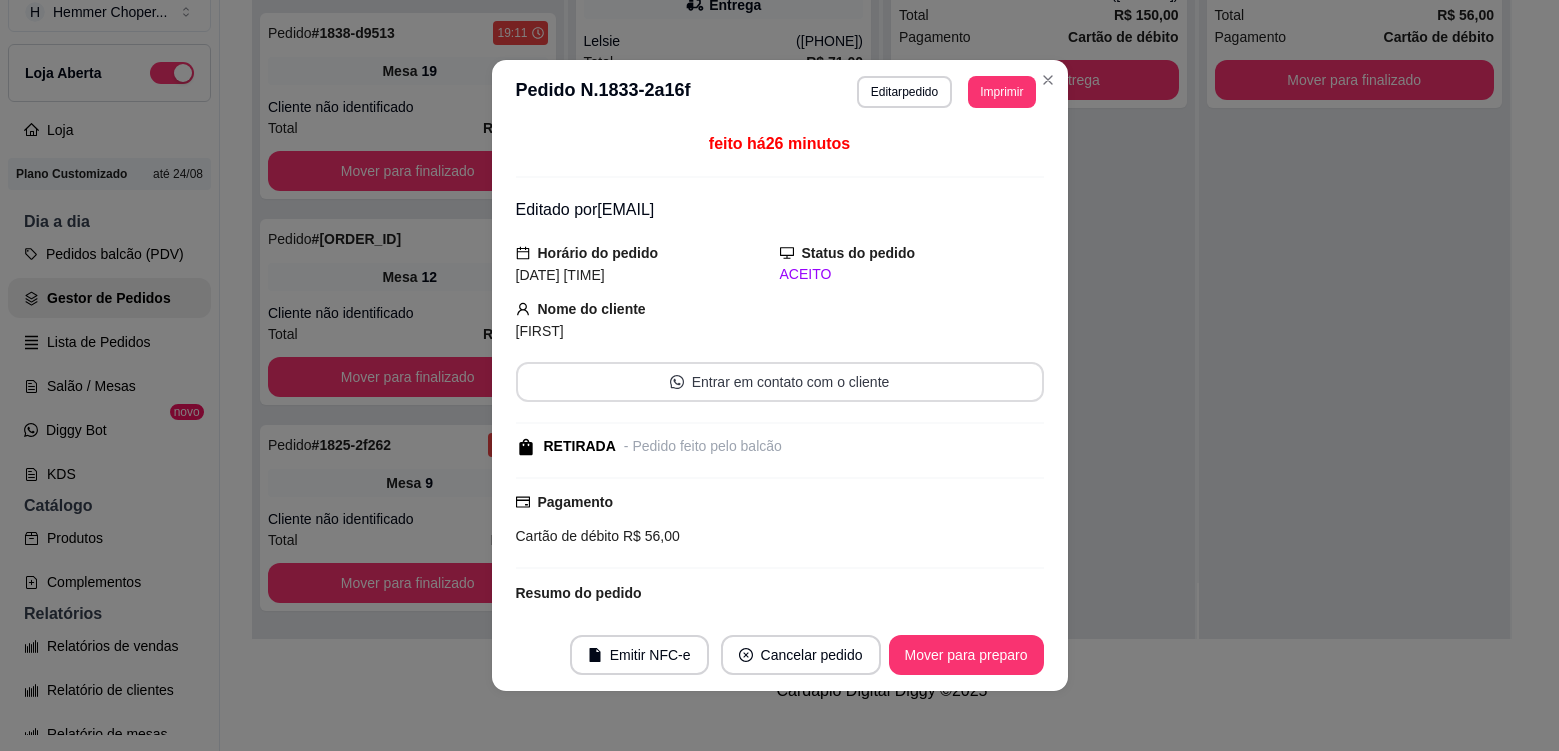 scroll, scrollTop: 917, scrollLeft: 0, axis: vertical 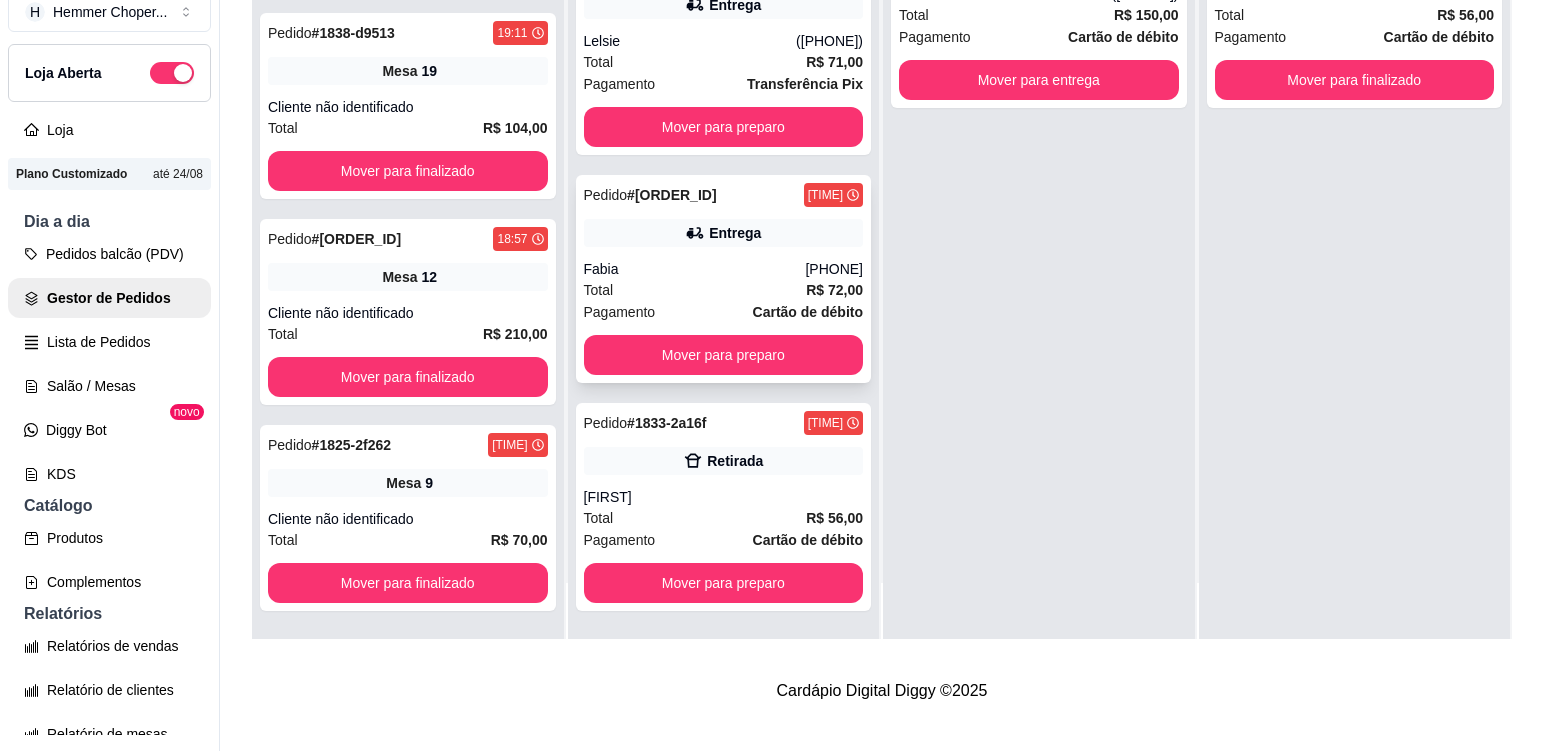 click on "Fabia" at bounding box center (695, 269) 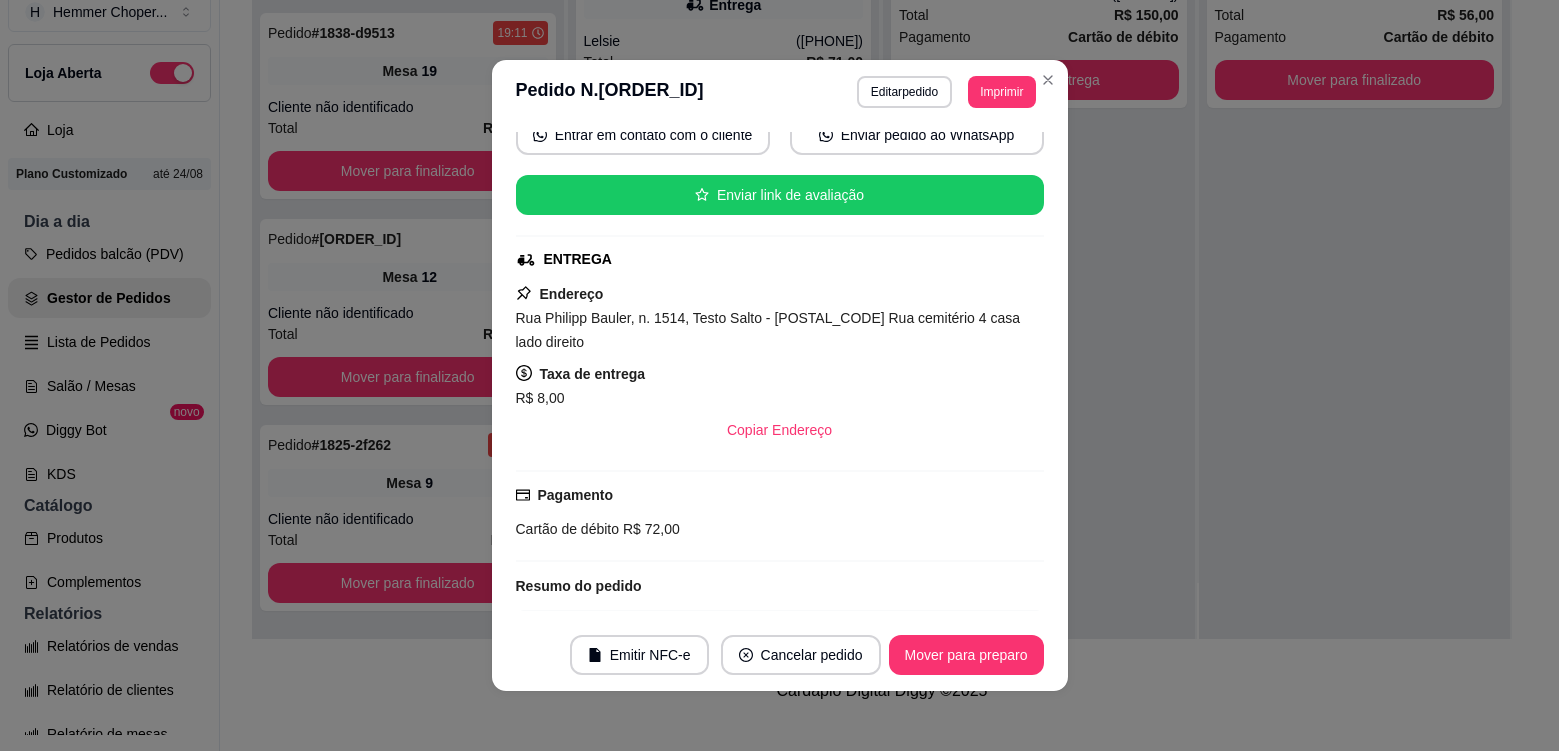 scroll, scrollTop: 482, scrollLeft: 0, axis: vertical 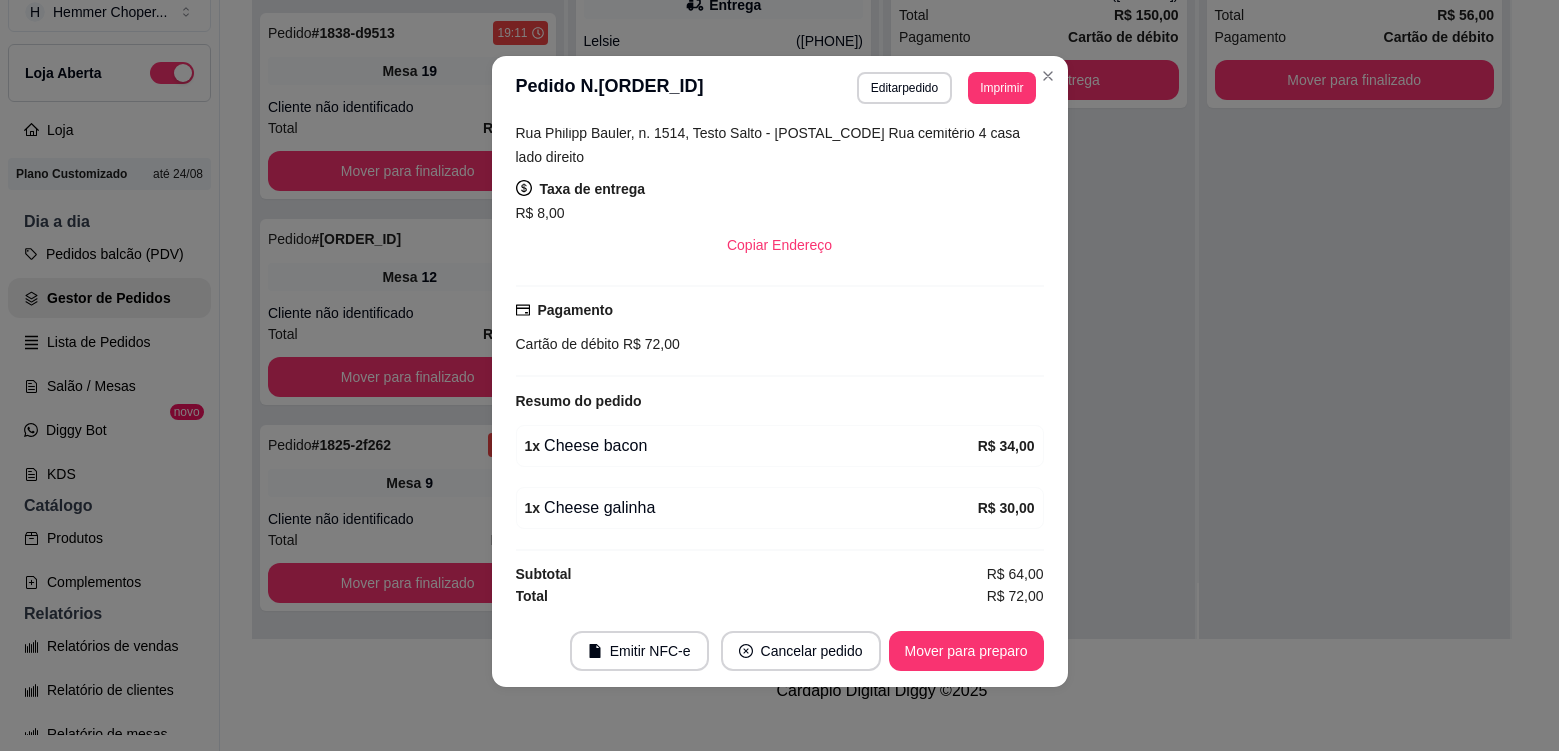 click on "Emitir NFC-e Cancelar pedido Mover para preparo" at bounding box center [780, 651] 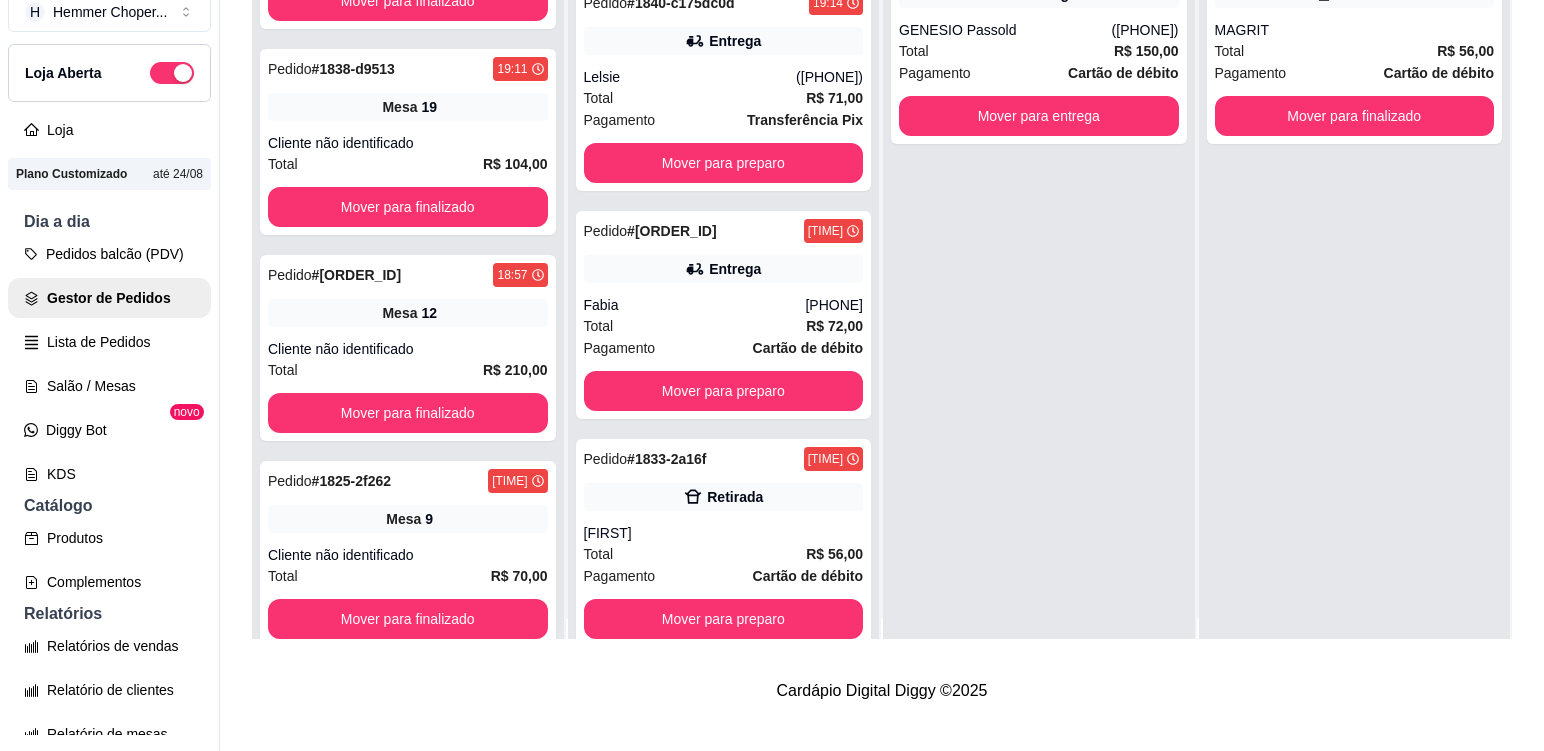 scroll, scrollTop: 0, scrollLeft: 0, axis: both 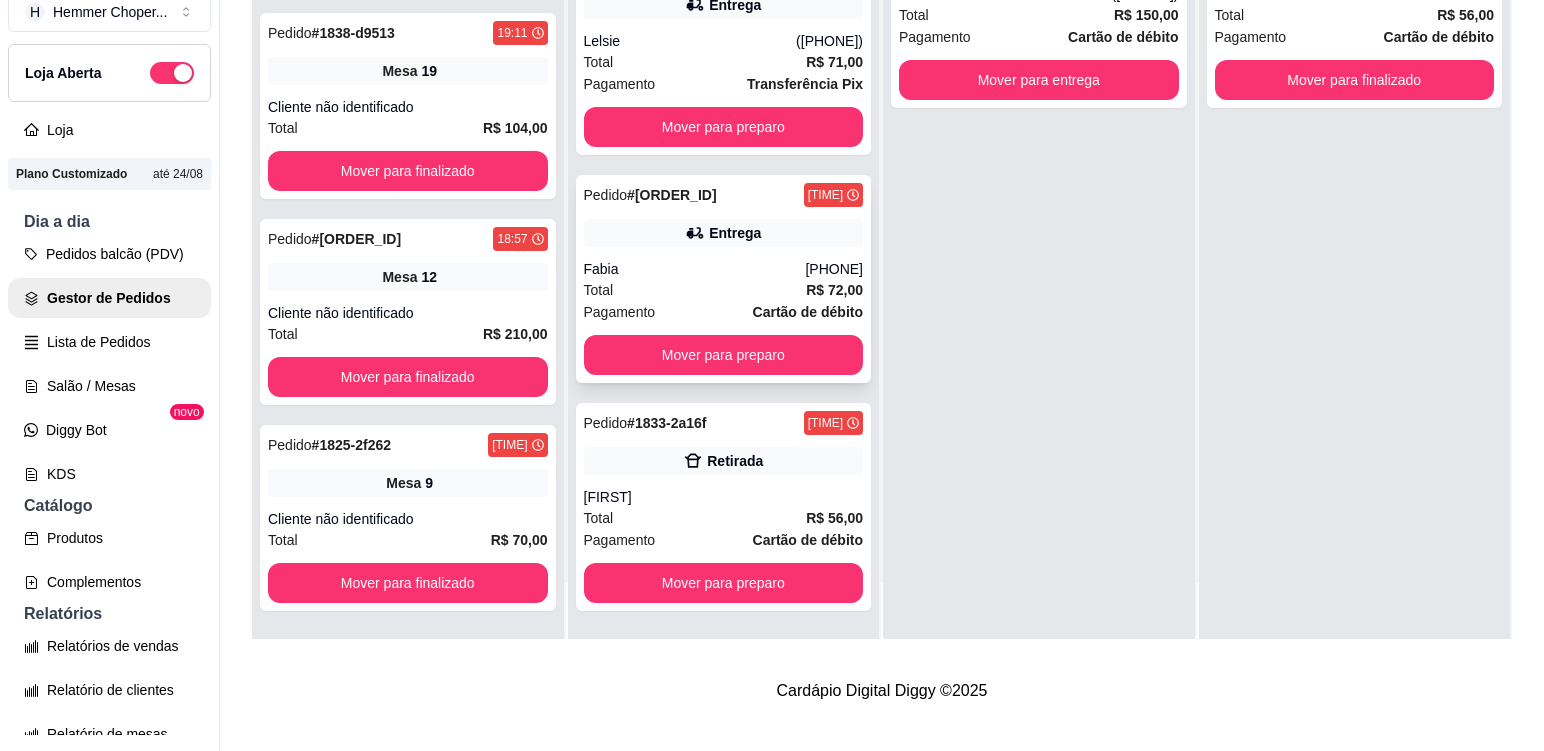 click on "Fabia" at bounding box center (695, 269) 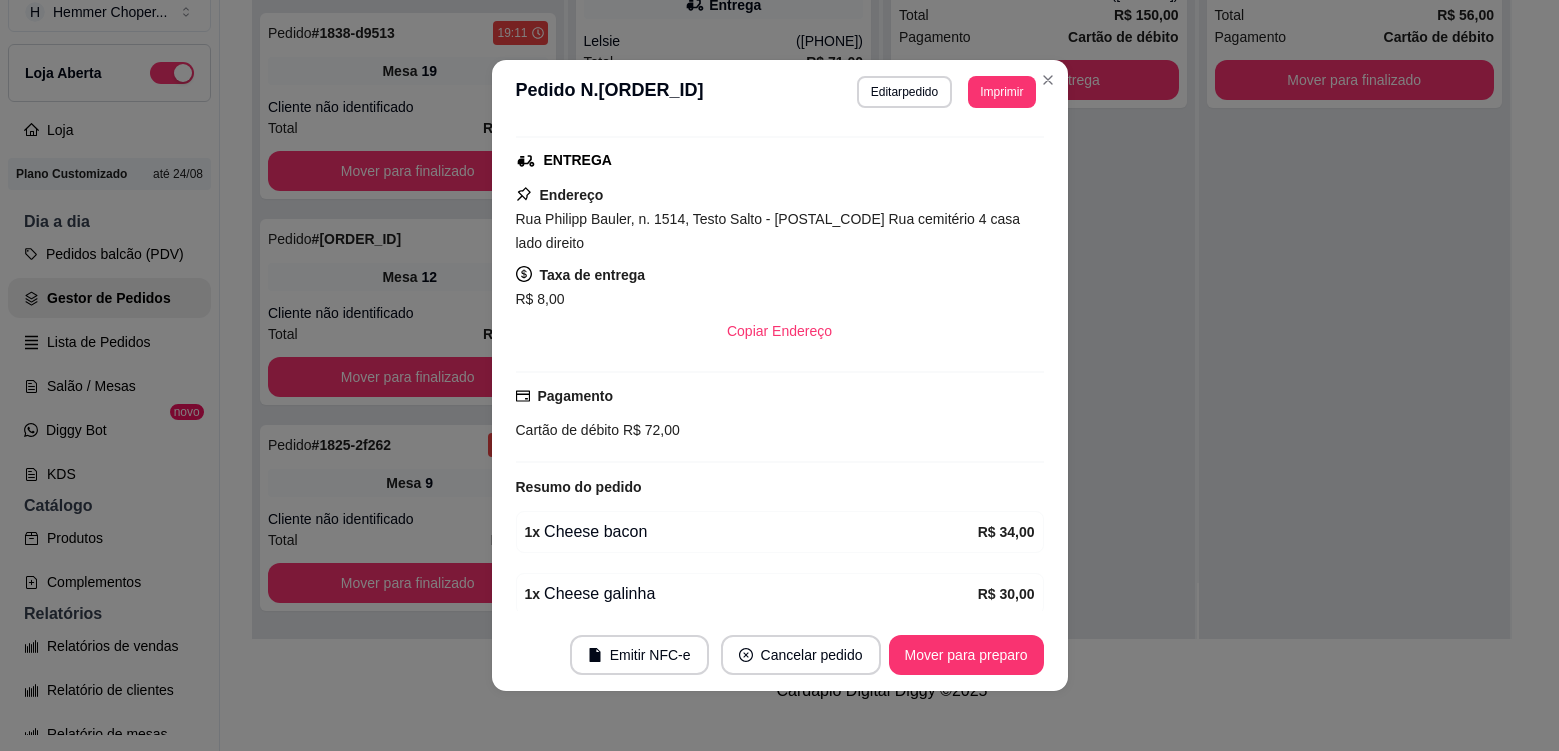 scroll, scrollTop: 482, scrollLeft: 0, axis: vertical 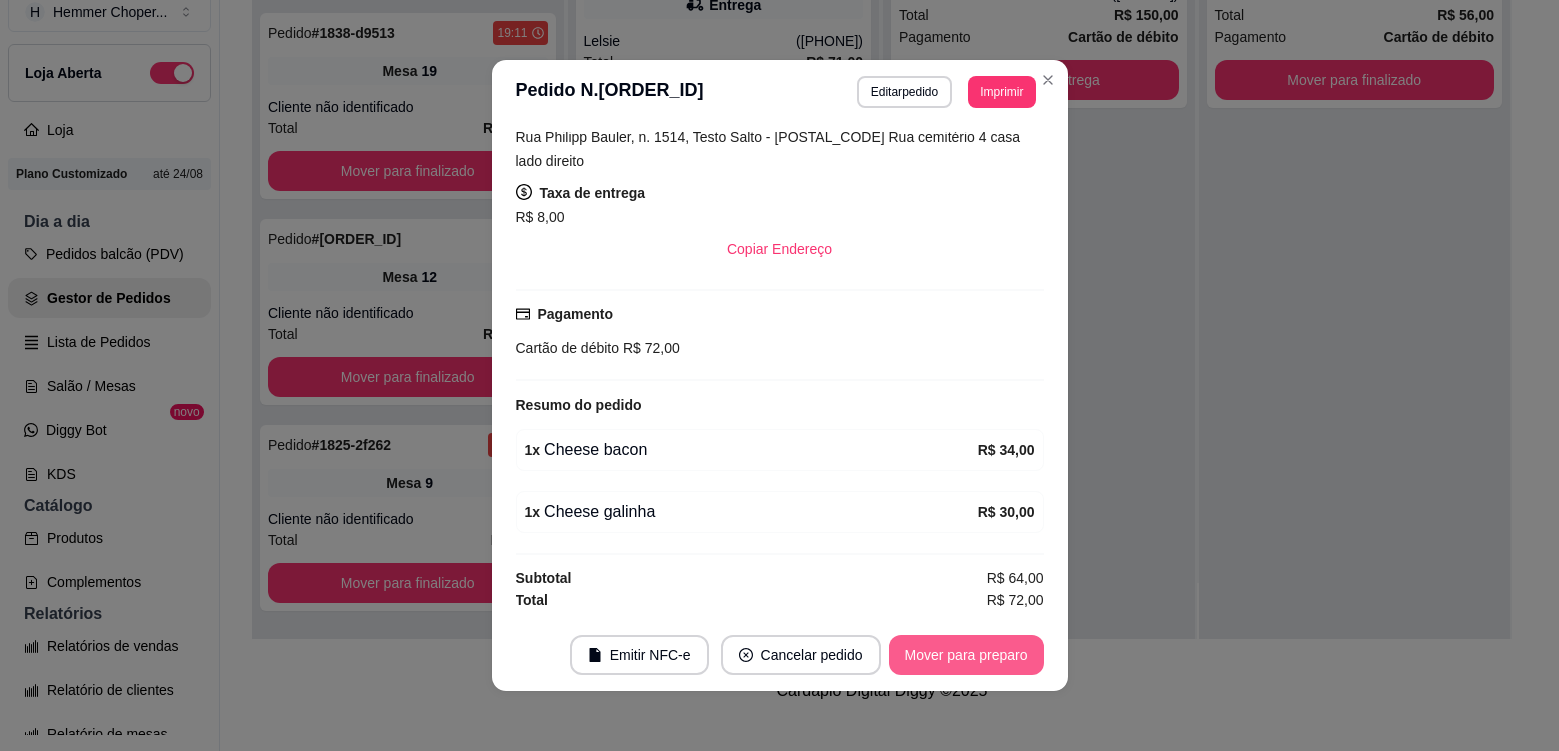 click on "Mover para preparo" at bounding box center [966, 655] 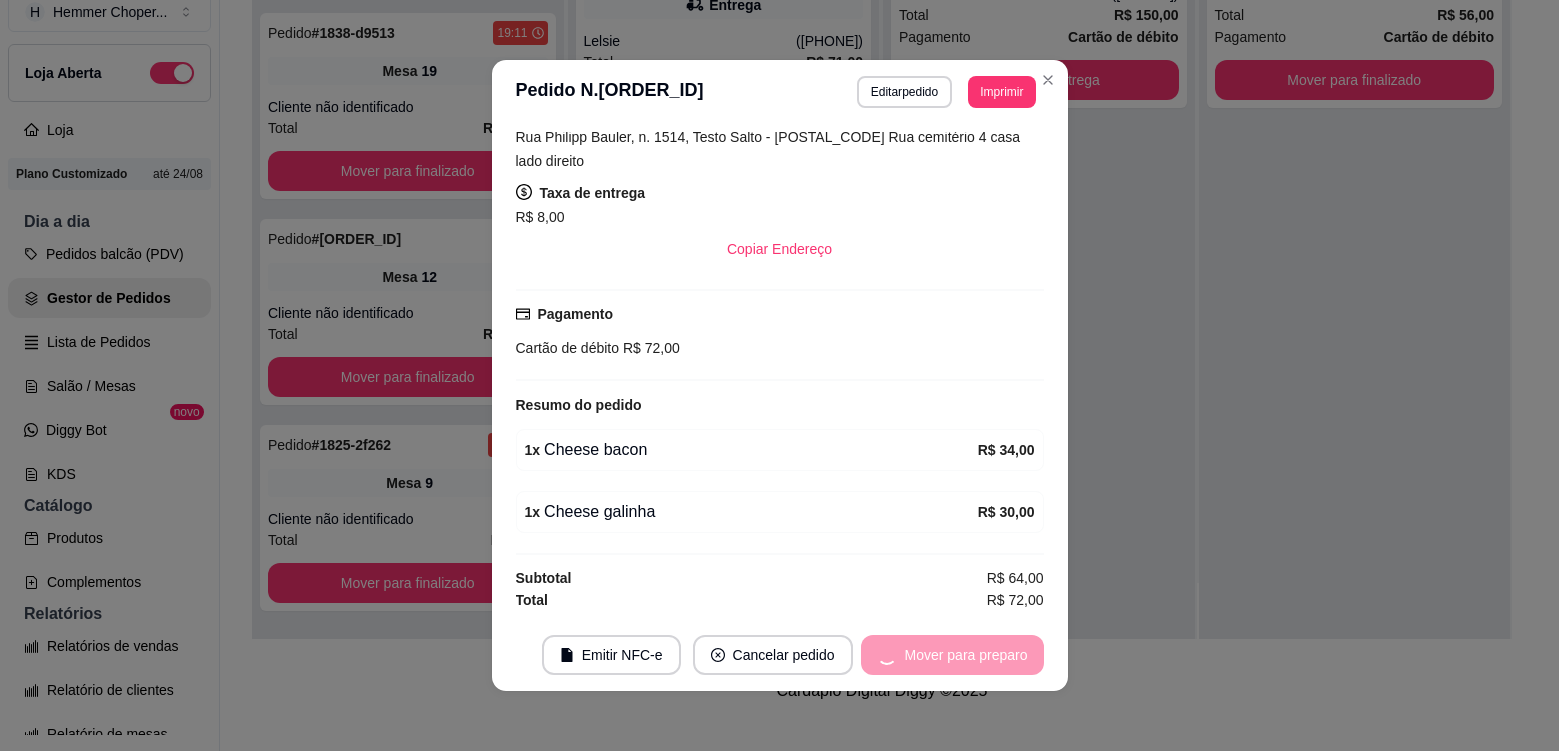 scroll, scrollTop: 0, scrollLeft: 0, axis: both 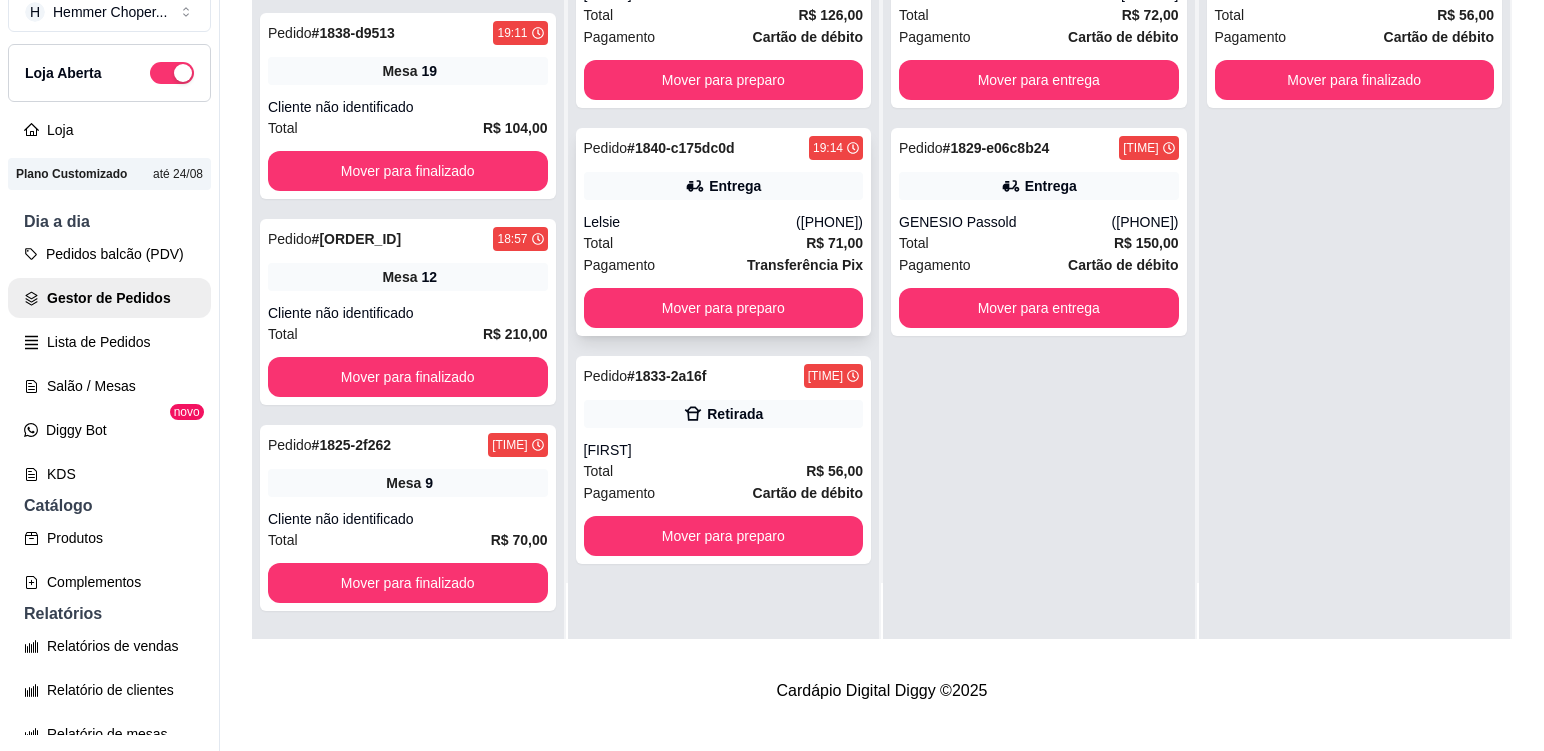 click on "Lelsie" at bounding box center (690, 222) 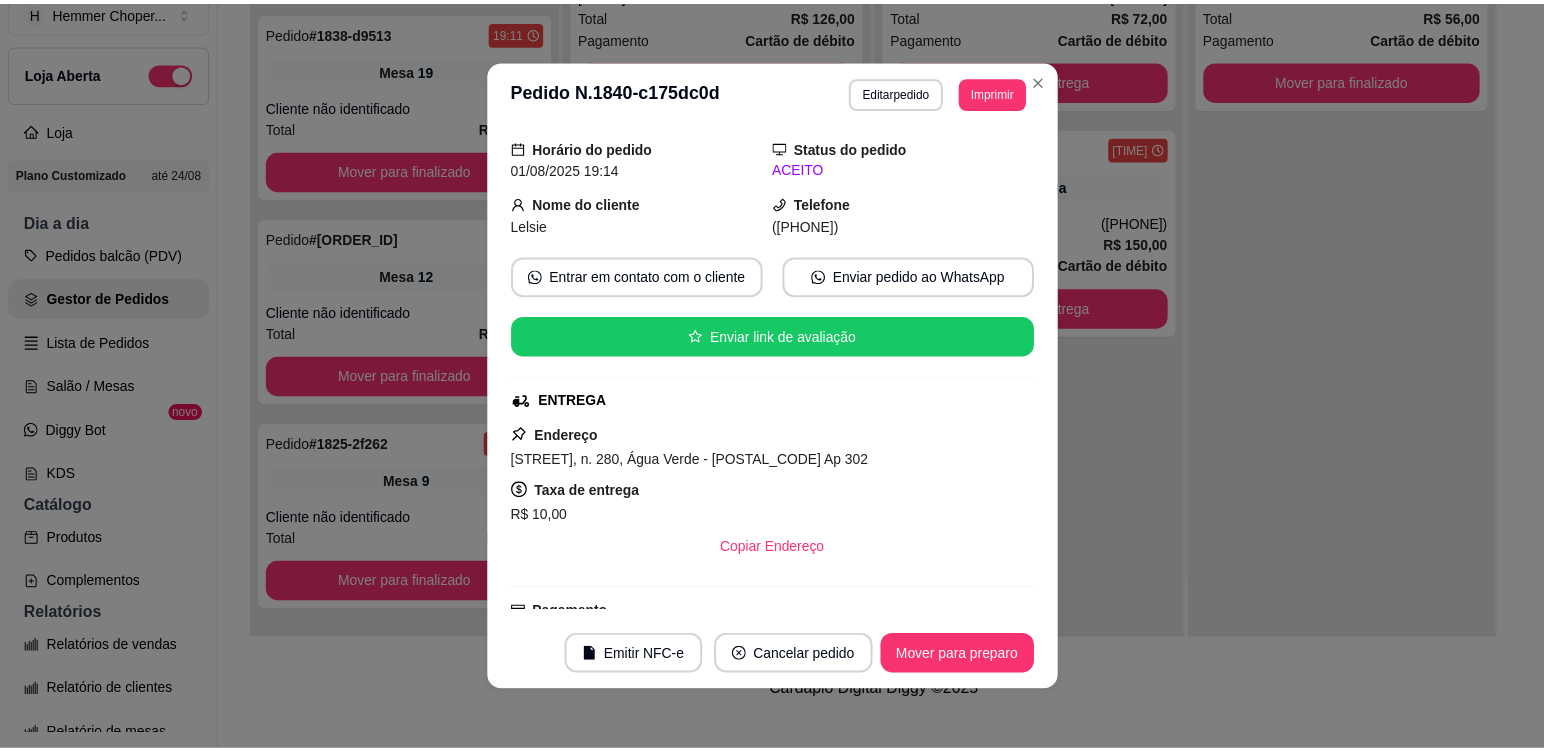 scroll, scrollTop: 158, scrollLeft: 0, axis: vertical 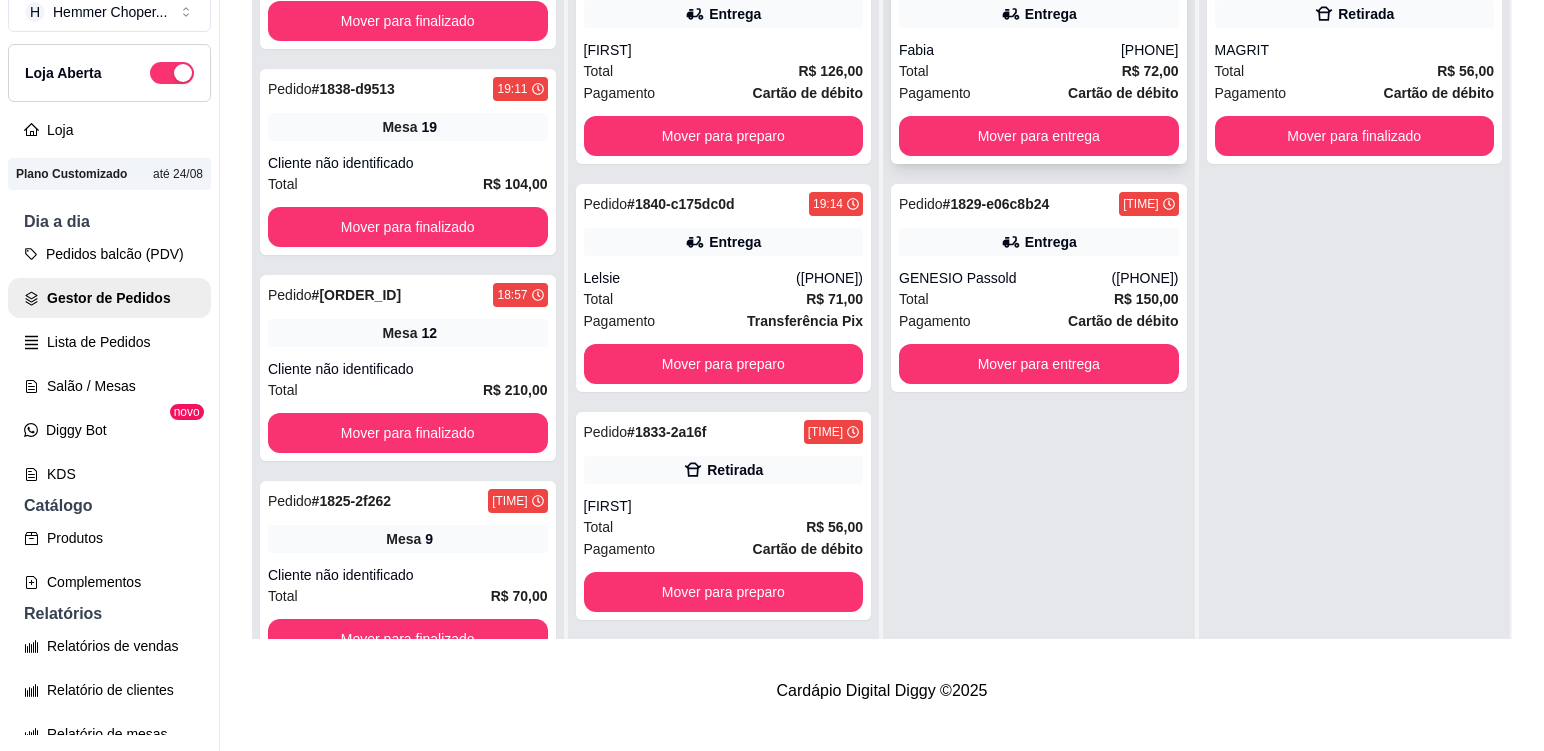 click on "Fabia" at bounding box center [1010, 50] 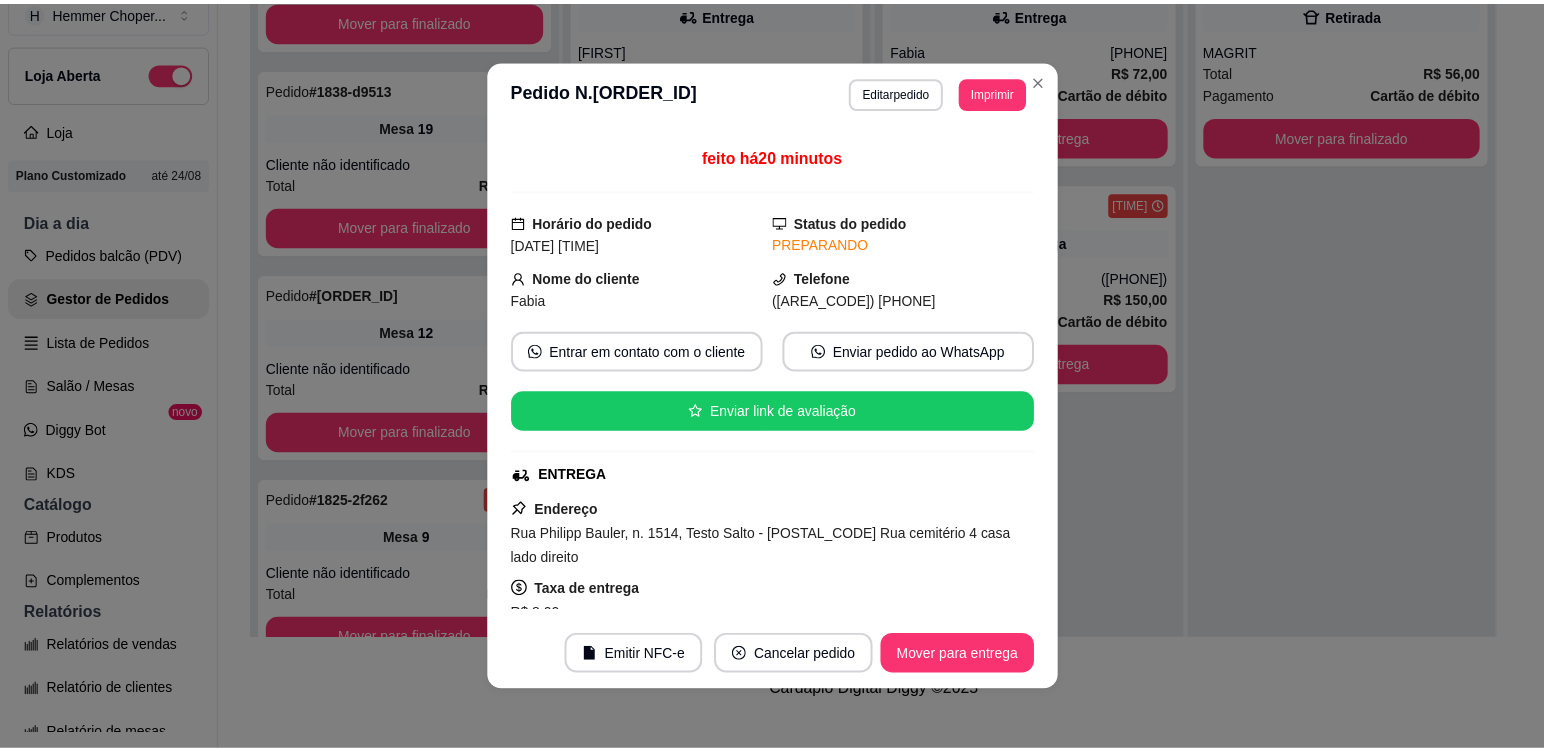 scroll, scrollTop: 300, scrollLeft: 0, axis: vertical 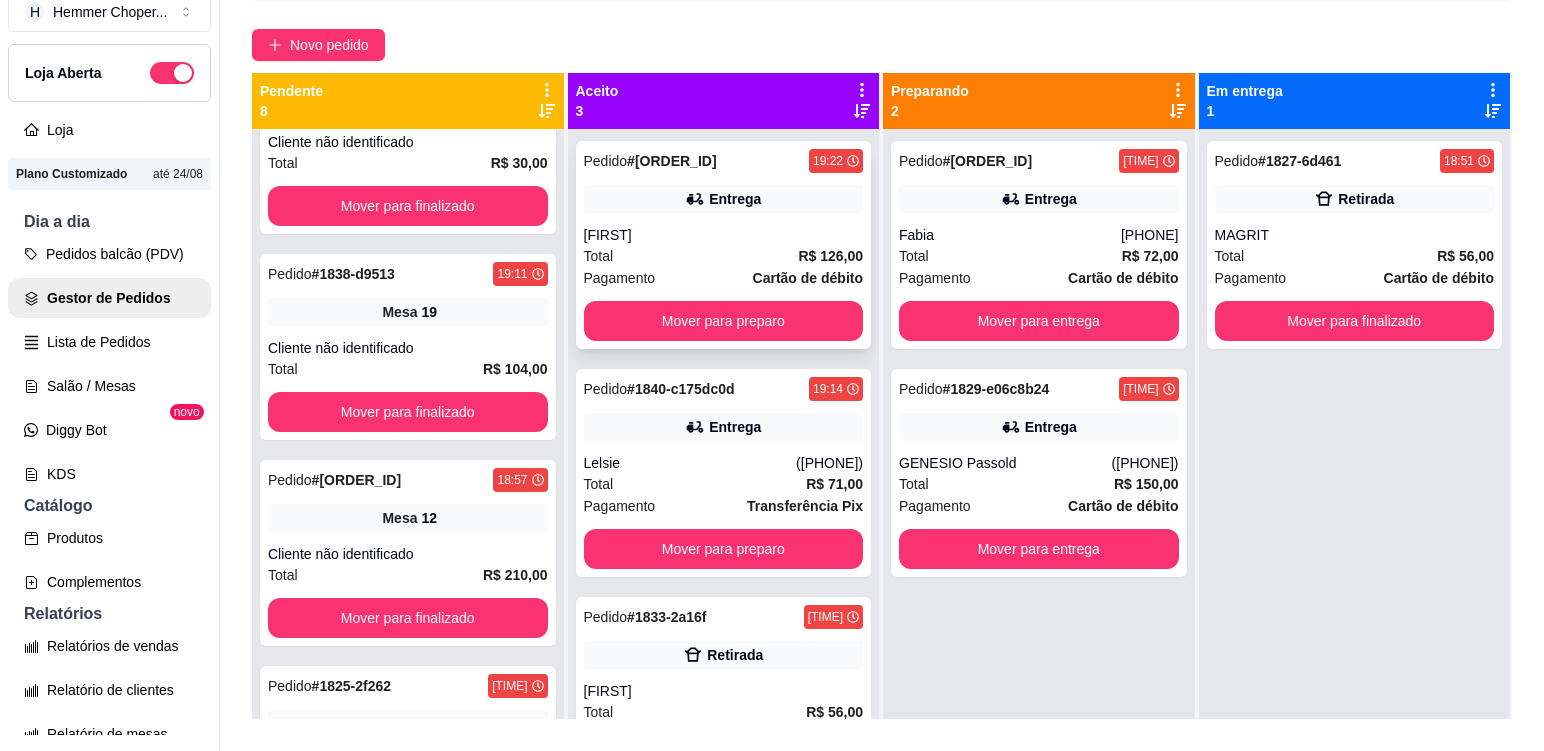 click on "Total R$ 126,00" at bounding box center [724, 256] 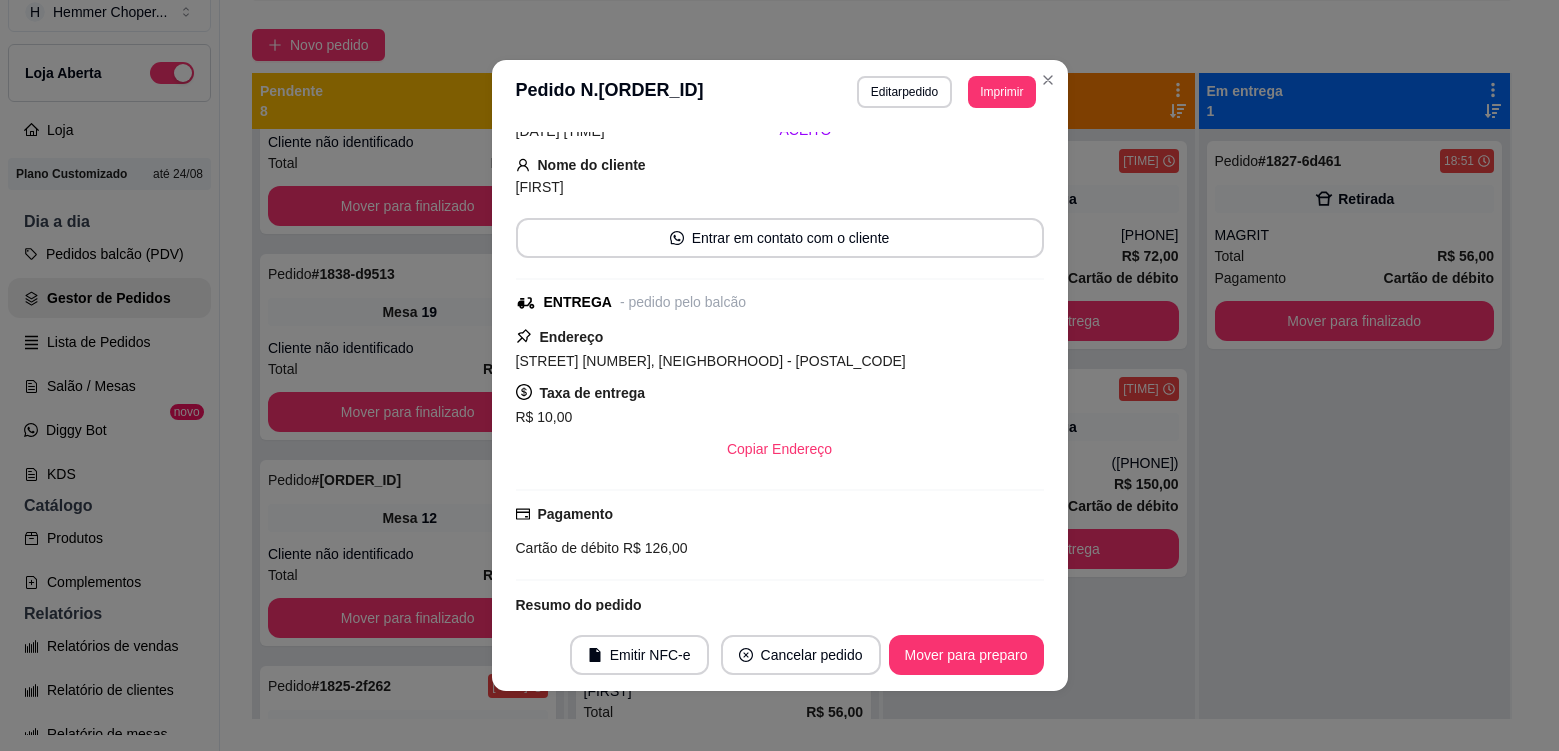 scroll, scrollTop: 200, scrollLeft: 0, axis: vertical 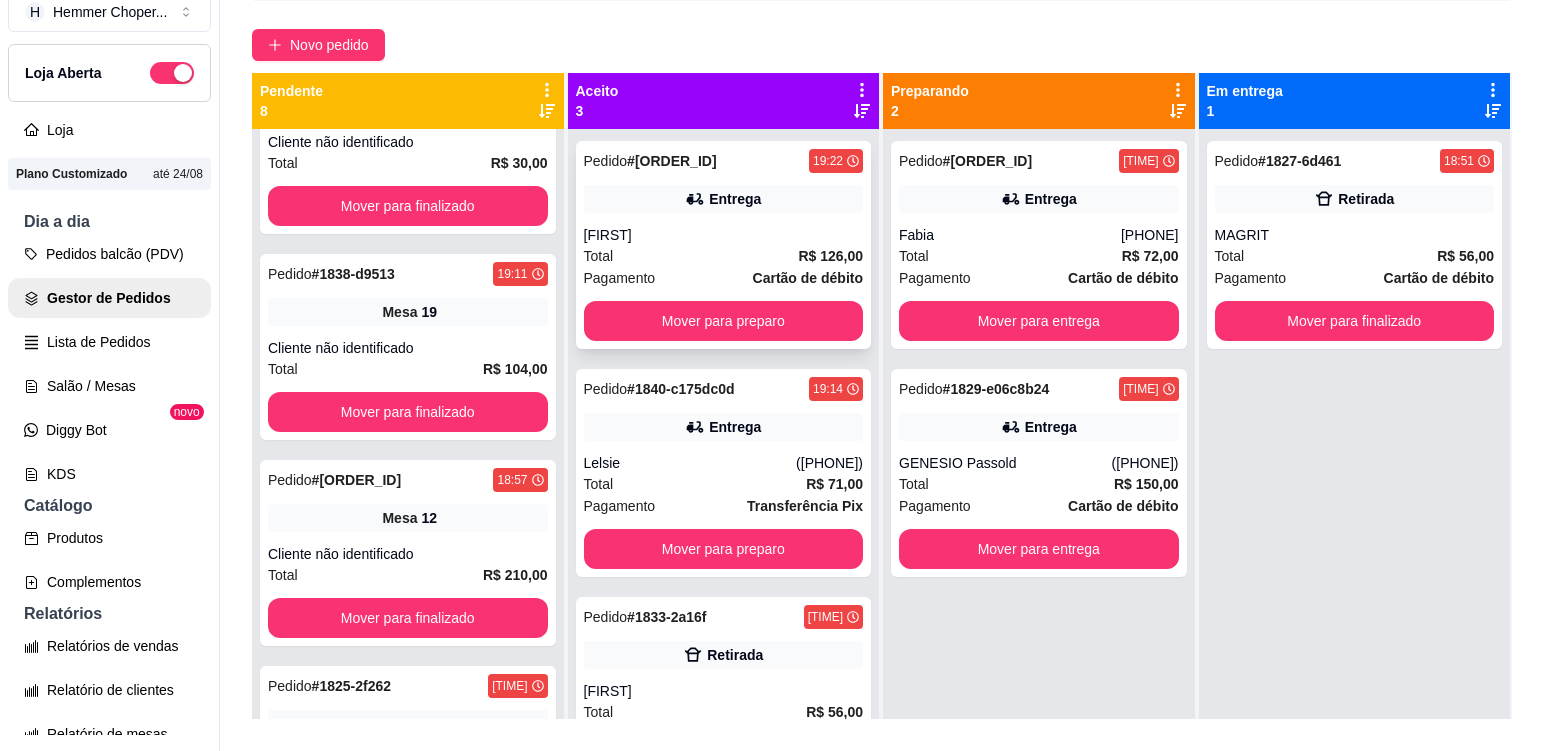 click on "Total R$ 126,00" at bounding box center [724, 256] 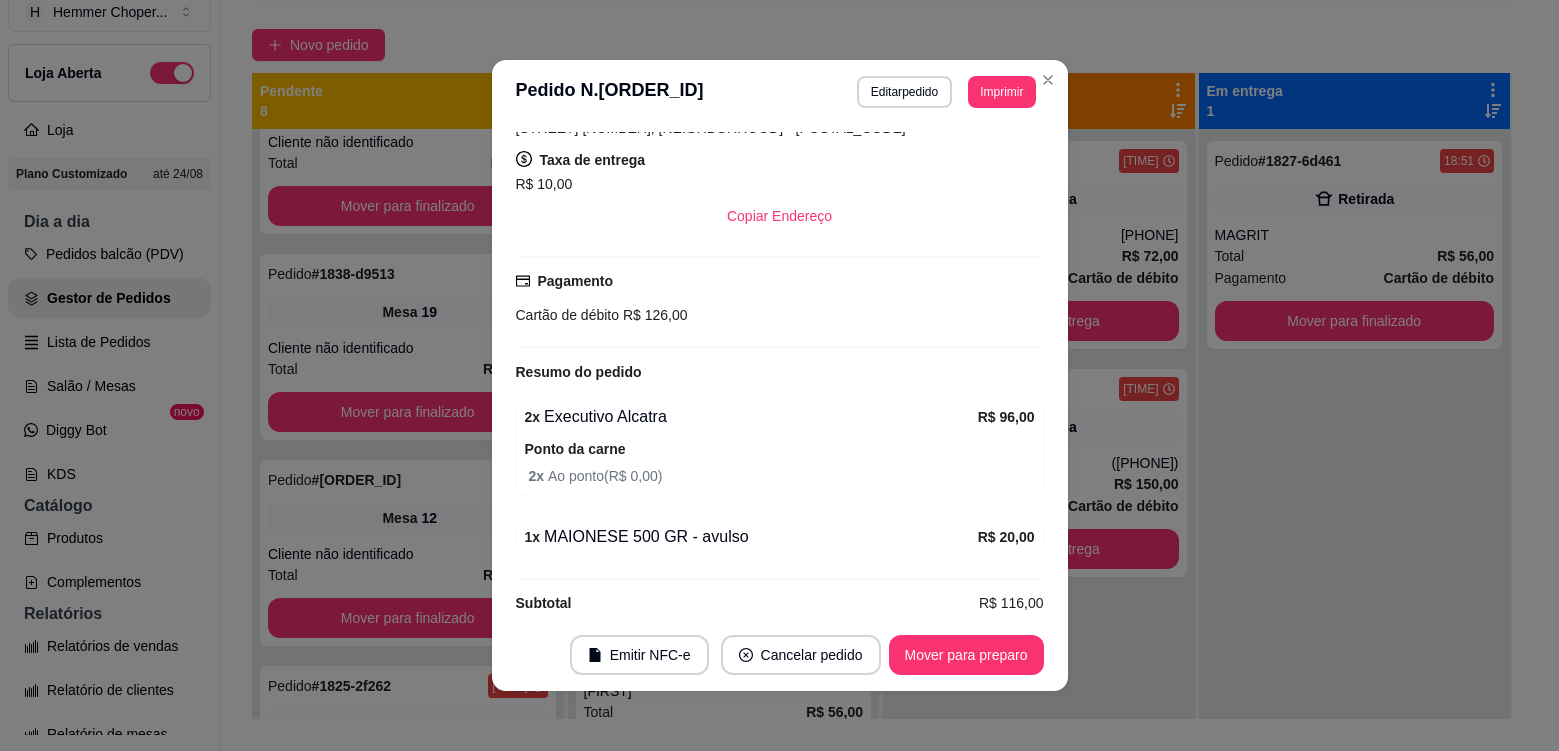 scroll, scrollTop: 456, scrollLeft: 0, axis: vertical 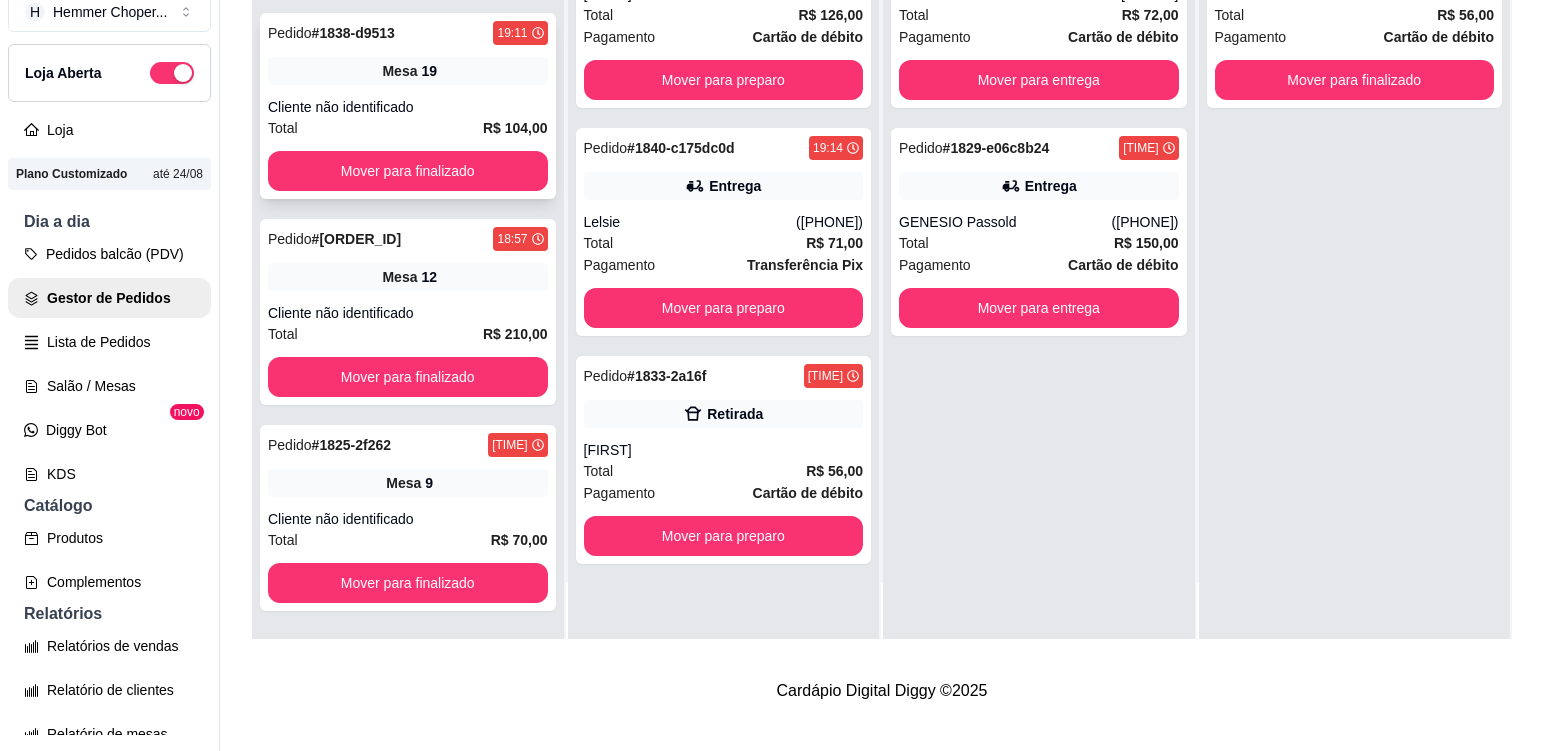 click on "Pedido  # [ORDER_ID] [TIME] Mesa [NUMBER] Cliente não identificado Total R$ 104,00 Mover para finalizado" at bounding box center (408, 106) 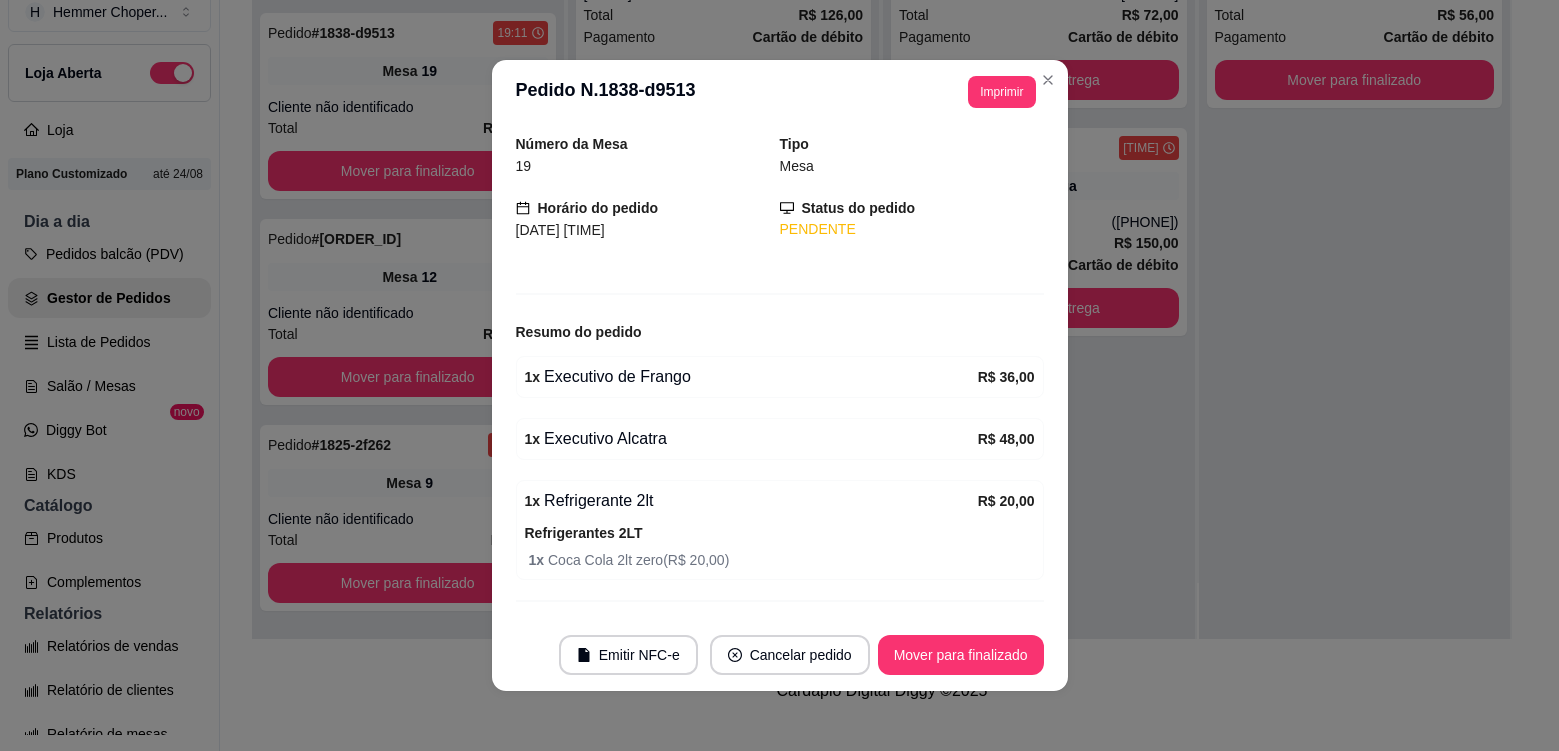 scroll, scrollTop: 100, scrollLeft: 0, axis: vertical 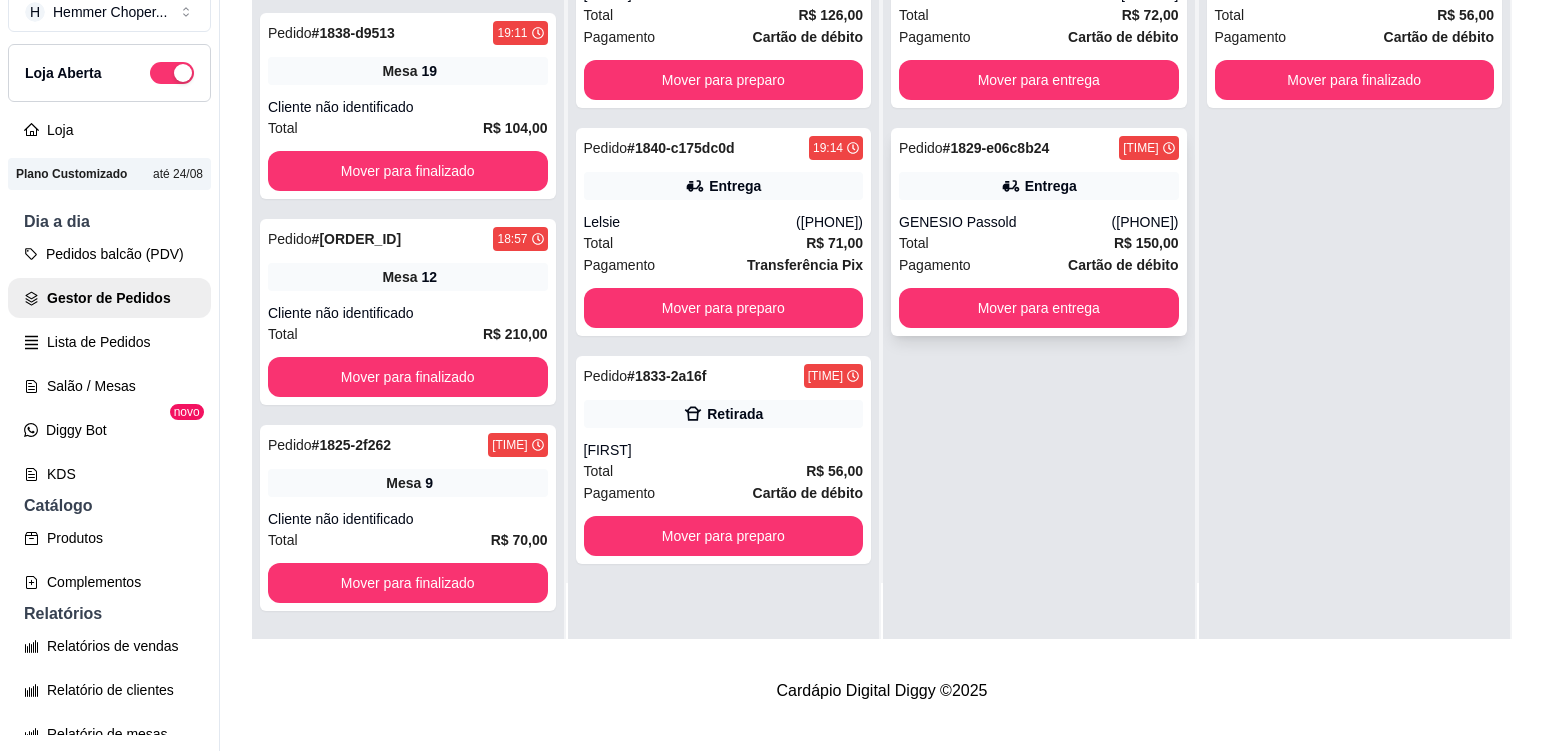 click on "Total R$ 150,00" at bounding box center (1039, 243) 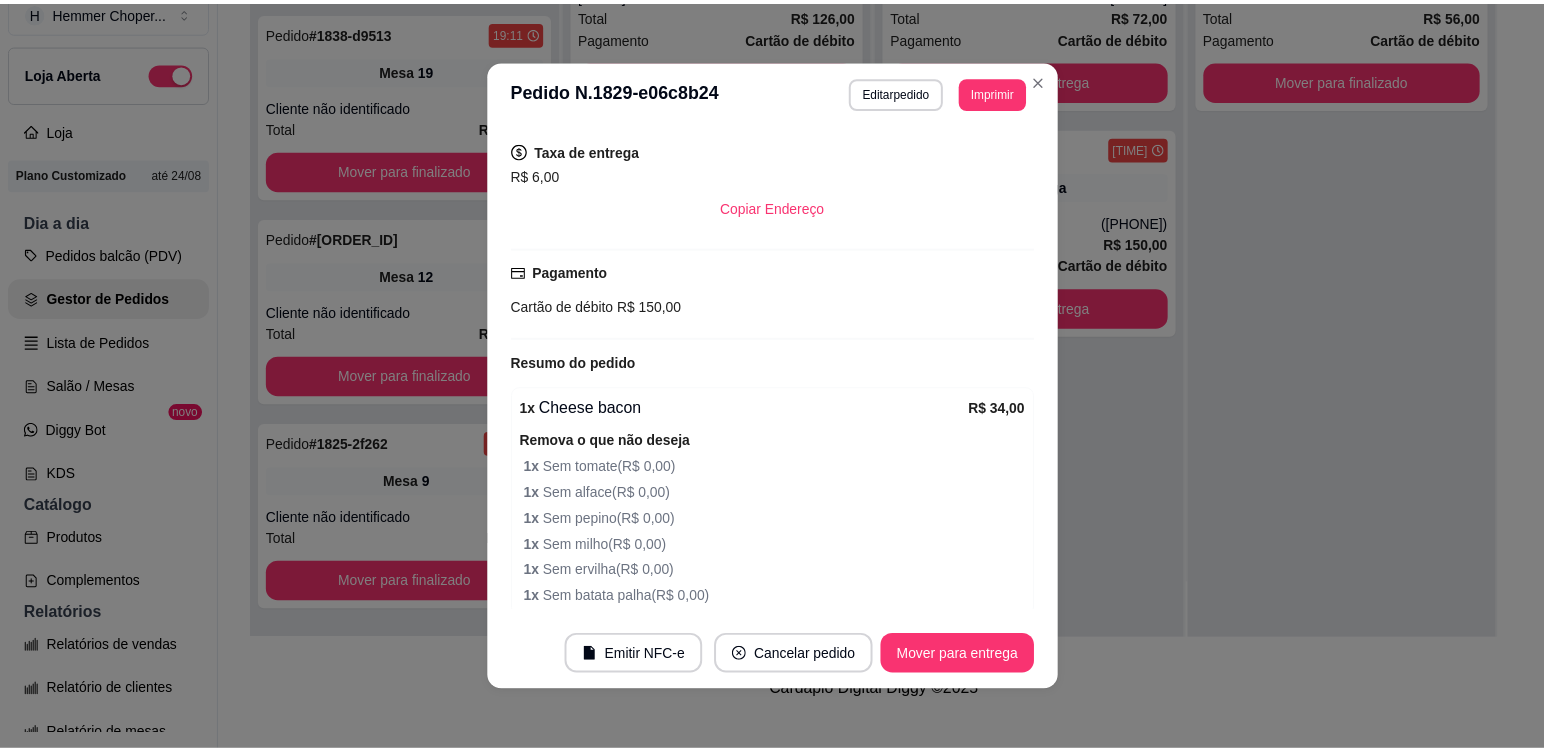 scroll, scrollTop: 828, scrollLeft: 0, axis: vertical 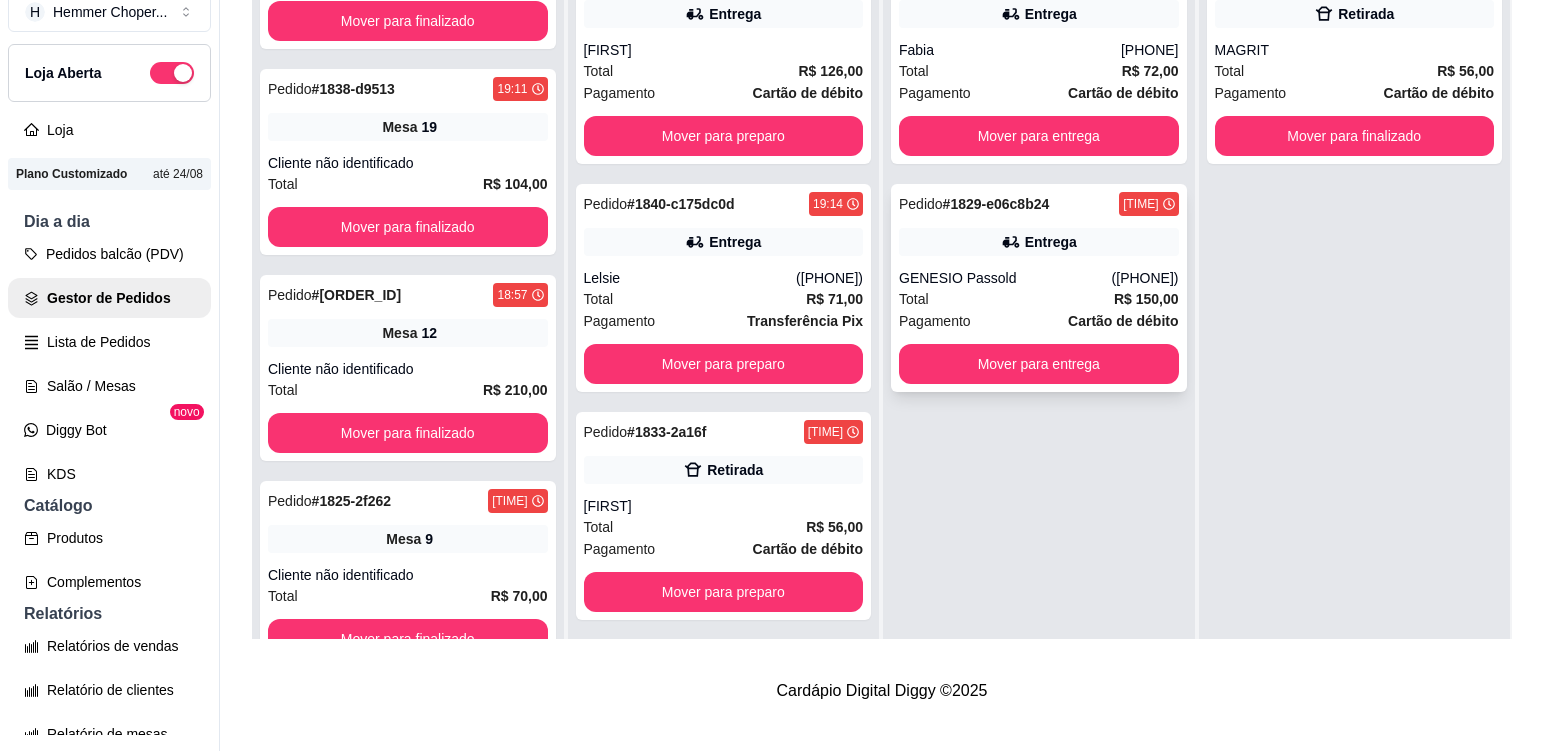 click on "Total R$ 150,00" at bounding box center (1039, 299) 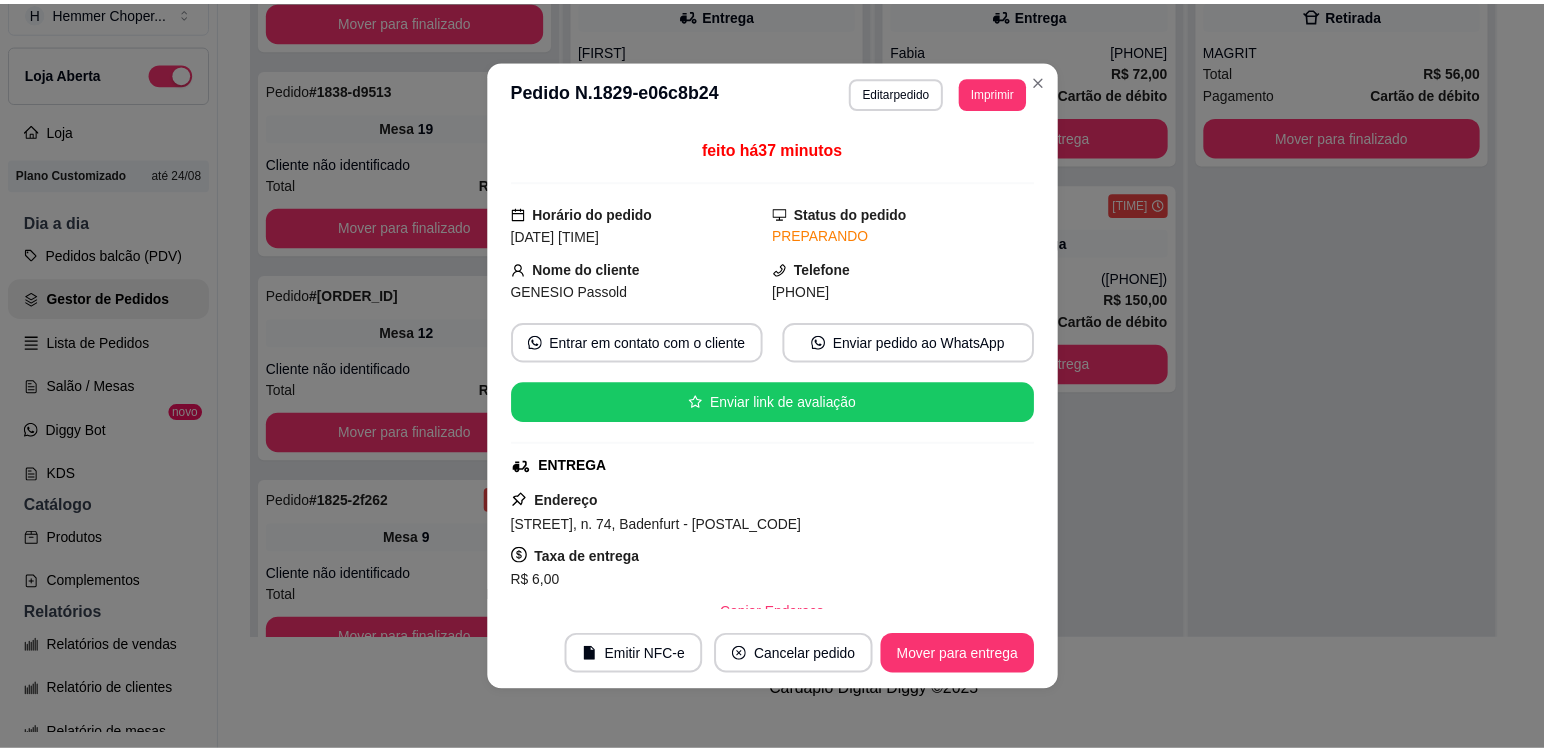scroll, scrollTop: 200, scrollLeft: 0, axis: vertical 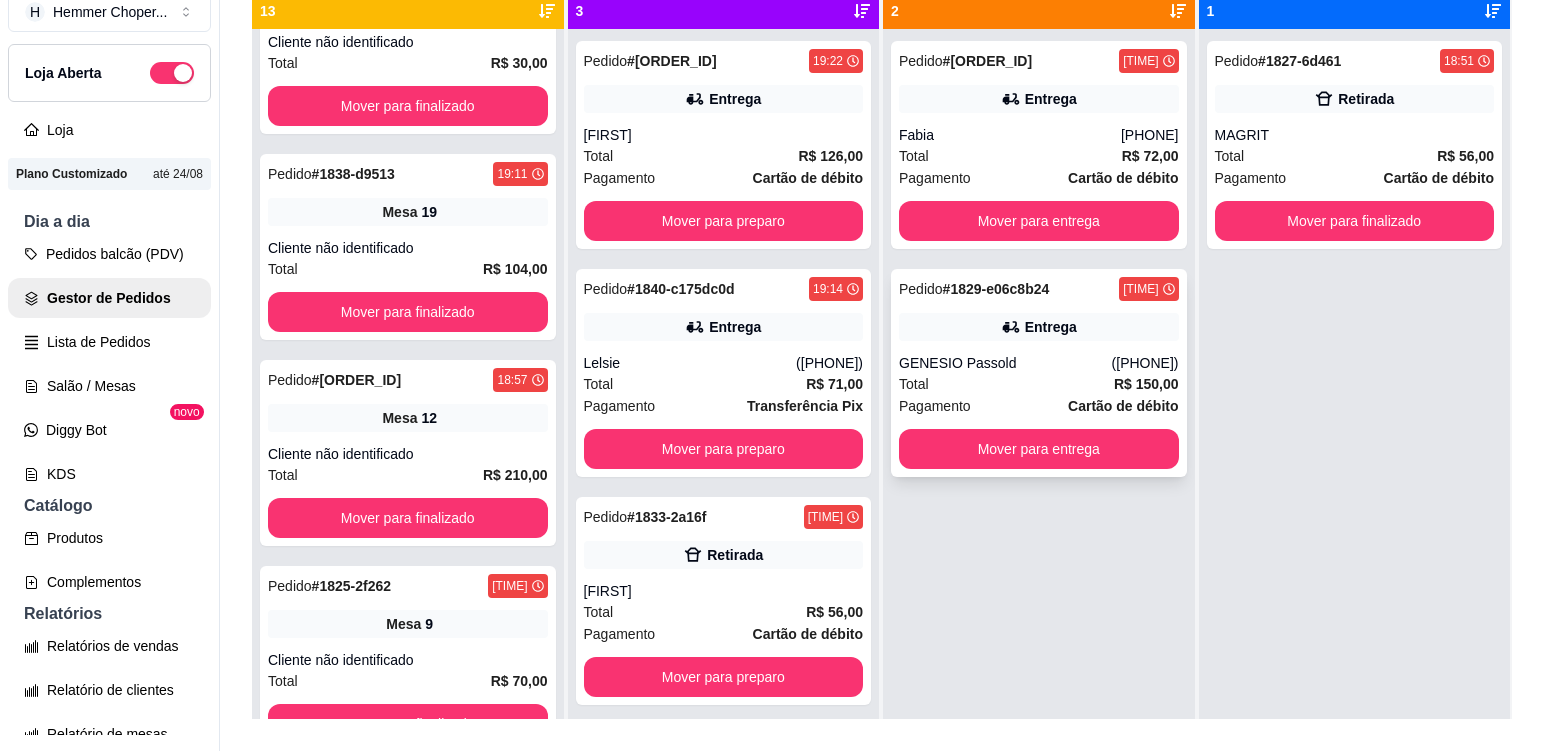 click on "Entrega" at bounding box center (1039, 327) 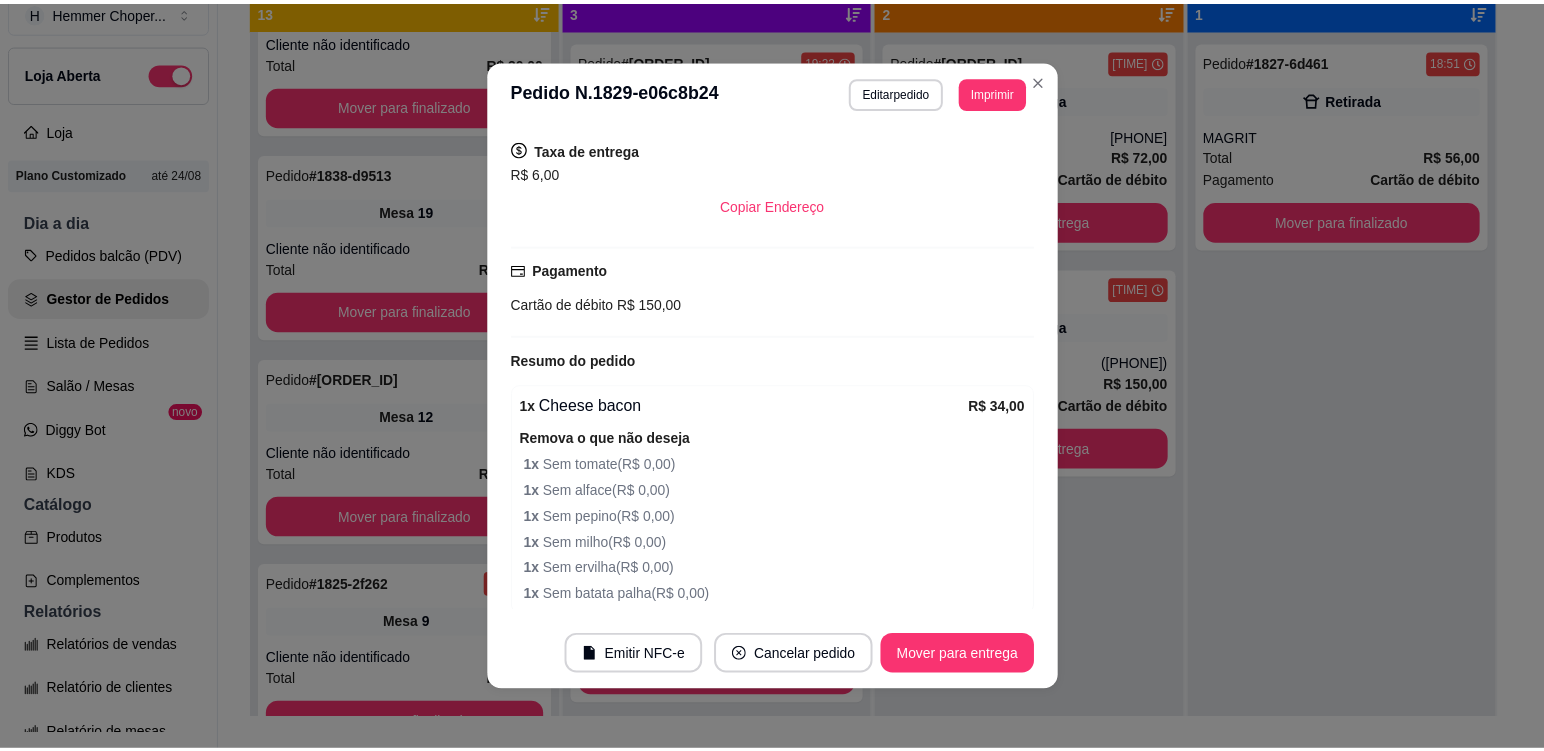 scroll, scrollTop: 228, scrollLeft: 0, axis: vertical 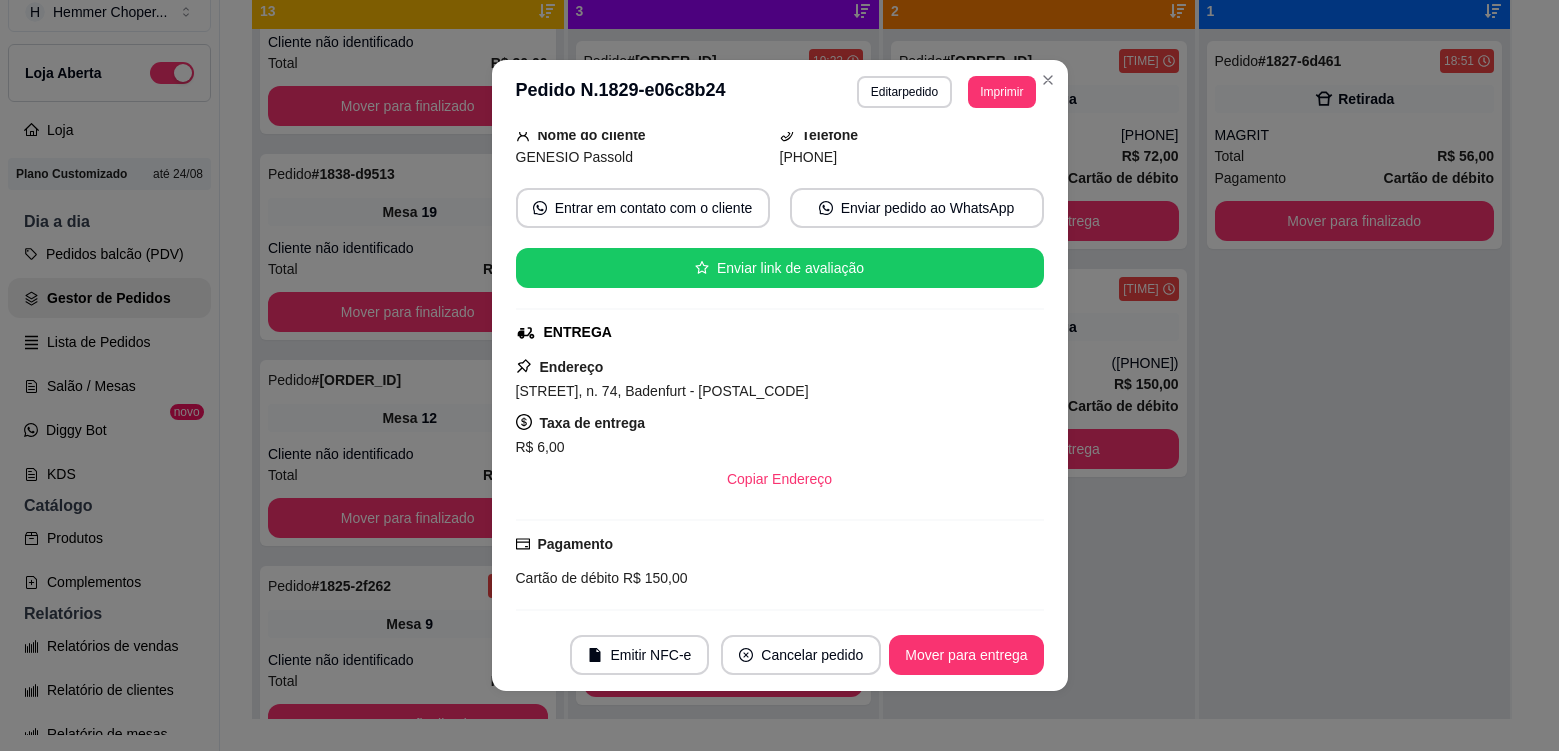 click on "Solicite um entregador do iFood Sujeito a disponibilidade da plataforma feito há  40   minutos Horário do pedido [DATE] [TIME] Status do pedido PREPARANDO Nome do cliente [NAME]  Telefone [PHONE] Entrar em contato com o cliente Enviar pedido ao WhatsApp Enviar link de avaliação ENTREGA Endereço  Rua [STREET_NAME], n. 74, Badenfurt - [POSTAL_CODE]  Taxa de entrega  R$ 6,00 Copiar Endereço Pagamento Cartão de débito   R$ 150,00 Resumo do pedido 1 x     Cheese bacon R$ 34,00 Remova o que não deseja   1 x   Sem tomate  ( R$ 0,00 )   1 x   Sem alface  ( R$ 0,00 )   1 x   Sem pepino  ( R$ 0,00 )   1 x   Sem milho  ( R$ 0,00 )   1 x   Sem ervilha  ( R$ 0,00 )   1 x   Sem batata palha  ( R$ 0,00 ) 1 x     Cheese bacon R$ 34,00 2 x     Cheese salada R$ 56,00 1 x     Refrigerante 2lt R$ 20,00 Refrigerantes 2LT   1 x   Coca 2lt  ( R$ 20,00 ) Subtotal R$ 144,00 Total R$ 150,00" at bounding box center (780, 371) 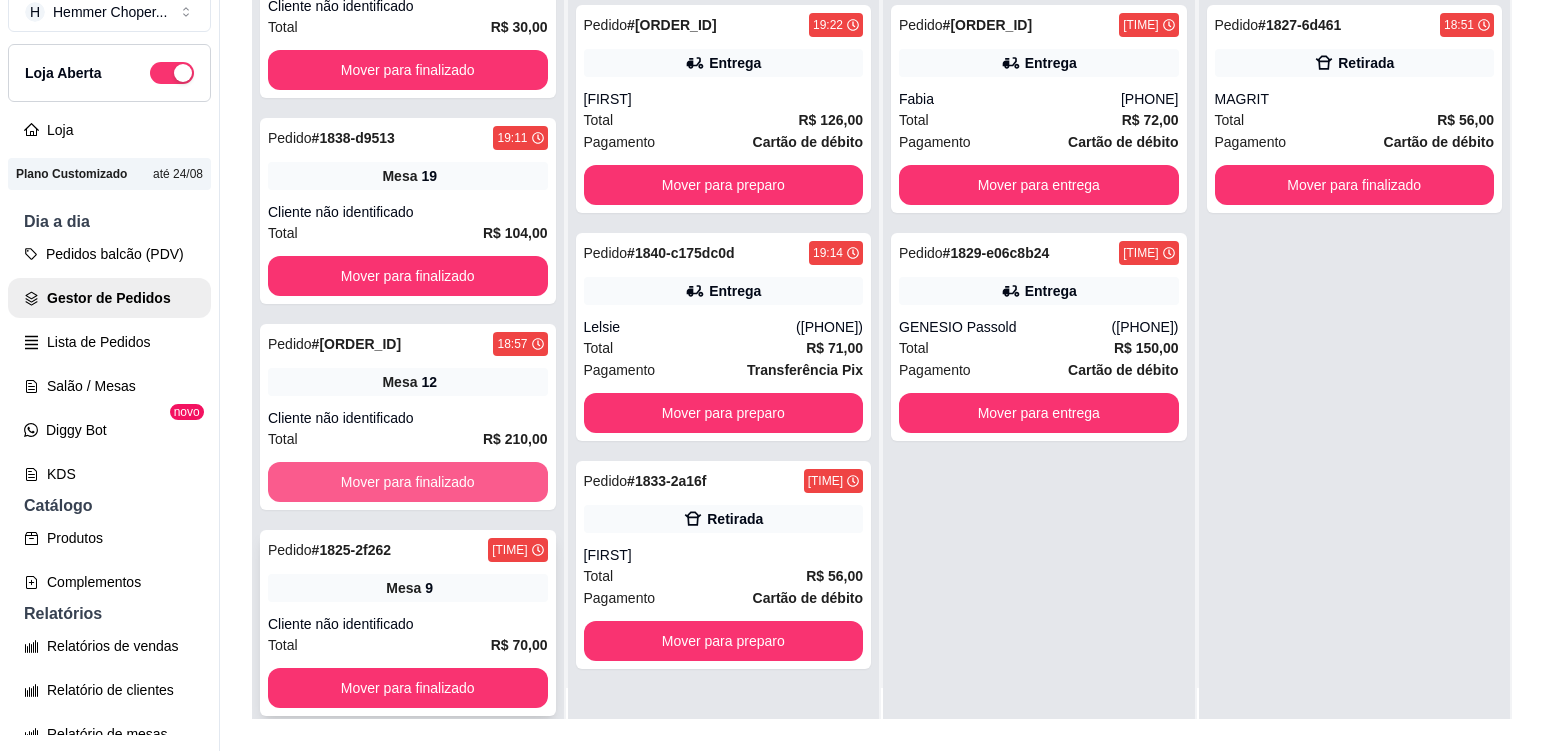 scroll, scrollTop: 56, scrollLeft: 0, axis: vertical 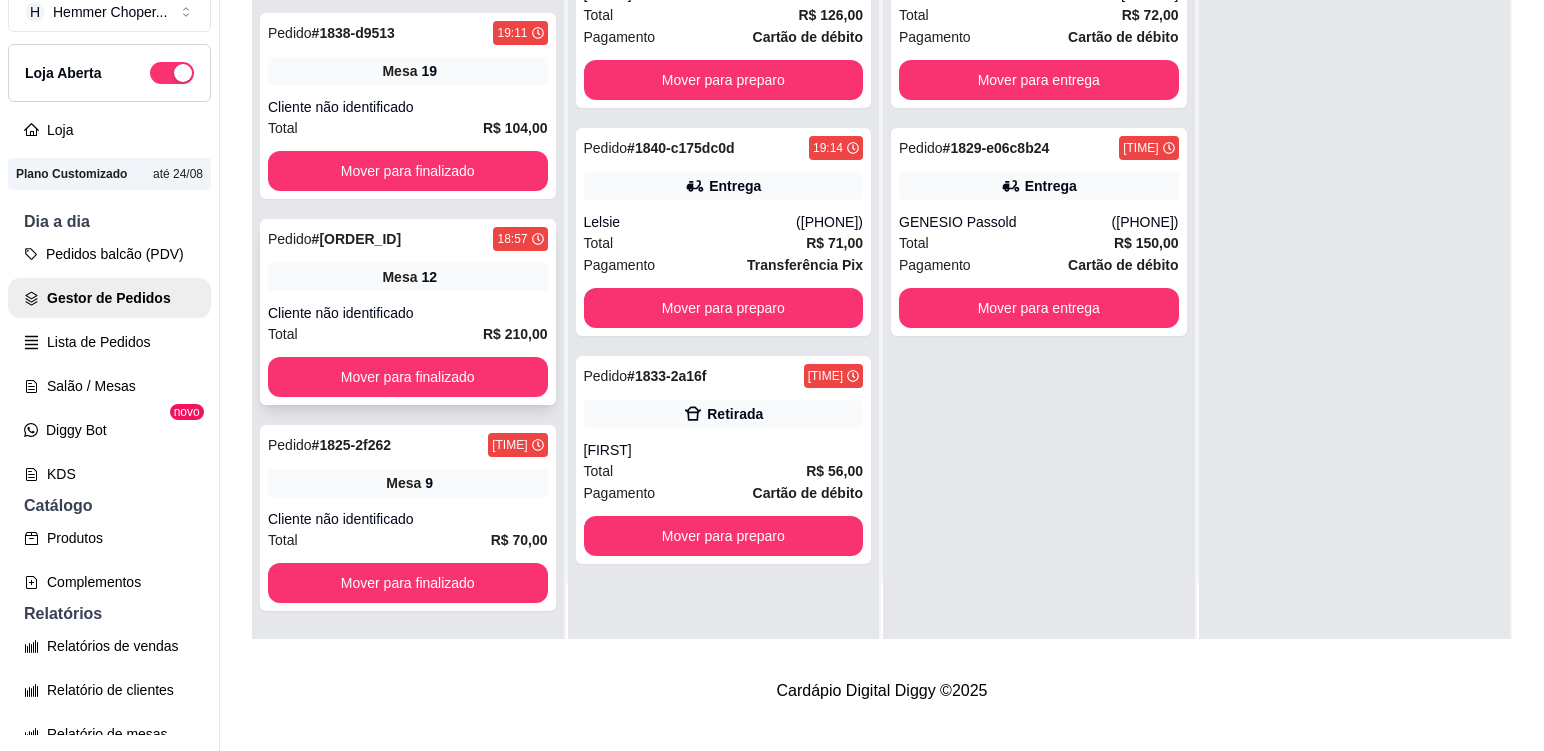 click on "Pedido  # [ORDER_ID] [TIME] Mesa 12 Cliente não identificado Total R$ 210,00 Mover para finalizado" at bounding box center [408, 312] 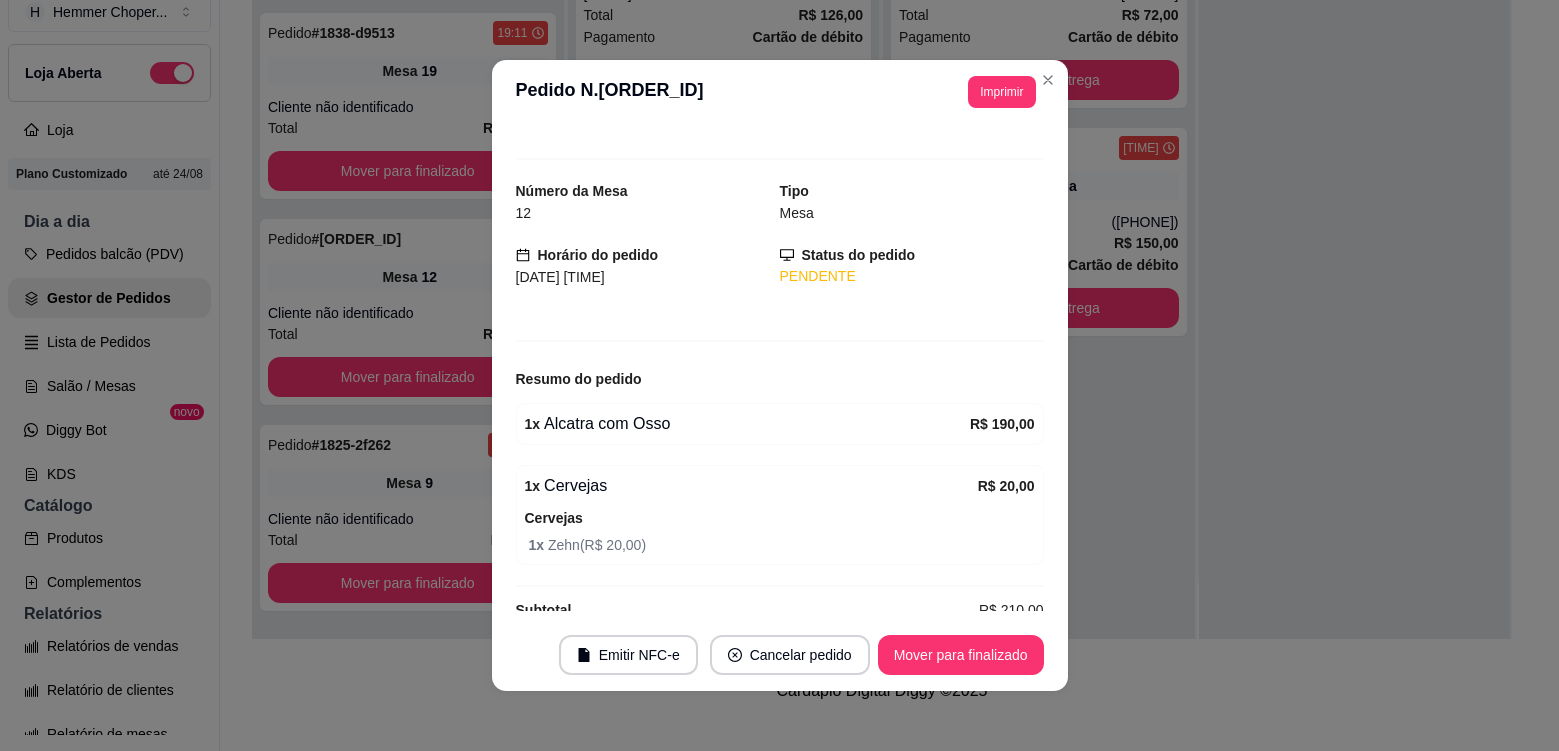 scroll, scrollTop: 0, scrollLeft: 0, axis: both 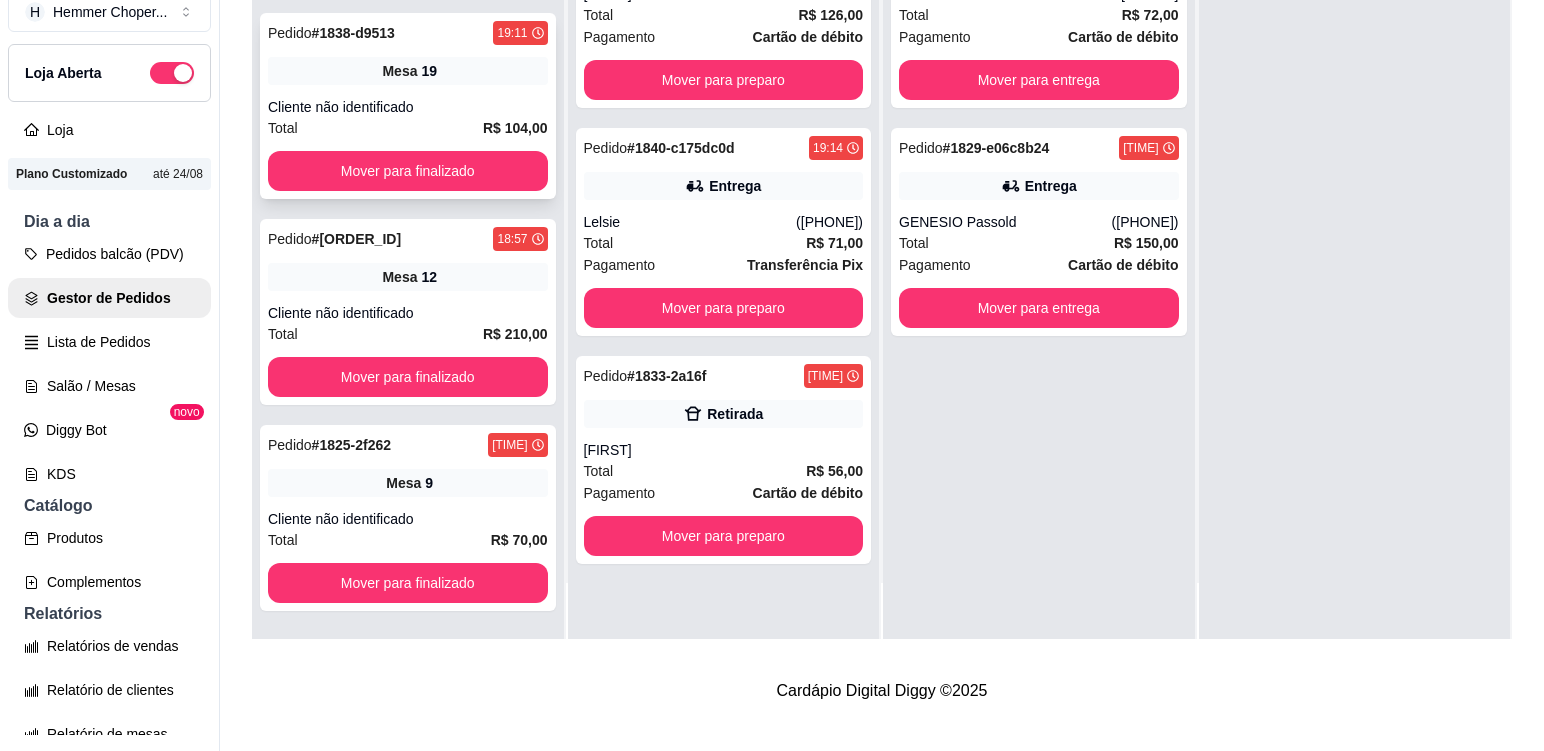 click on "Mesa 19" at bounding box center [408, 71] 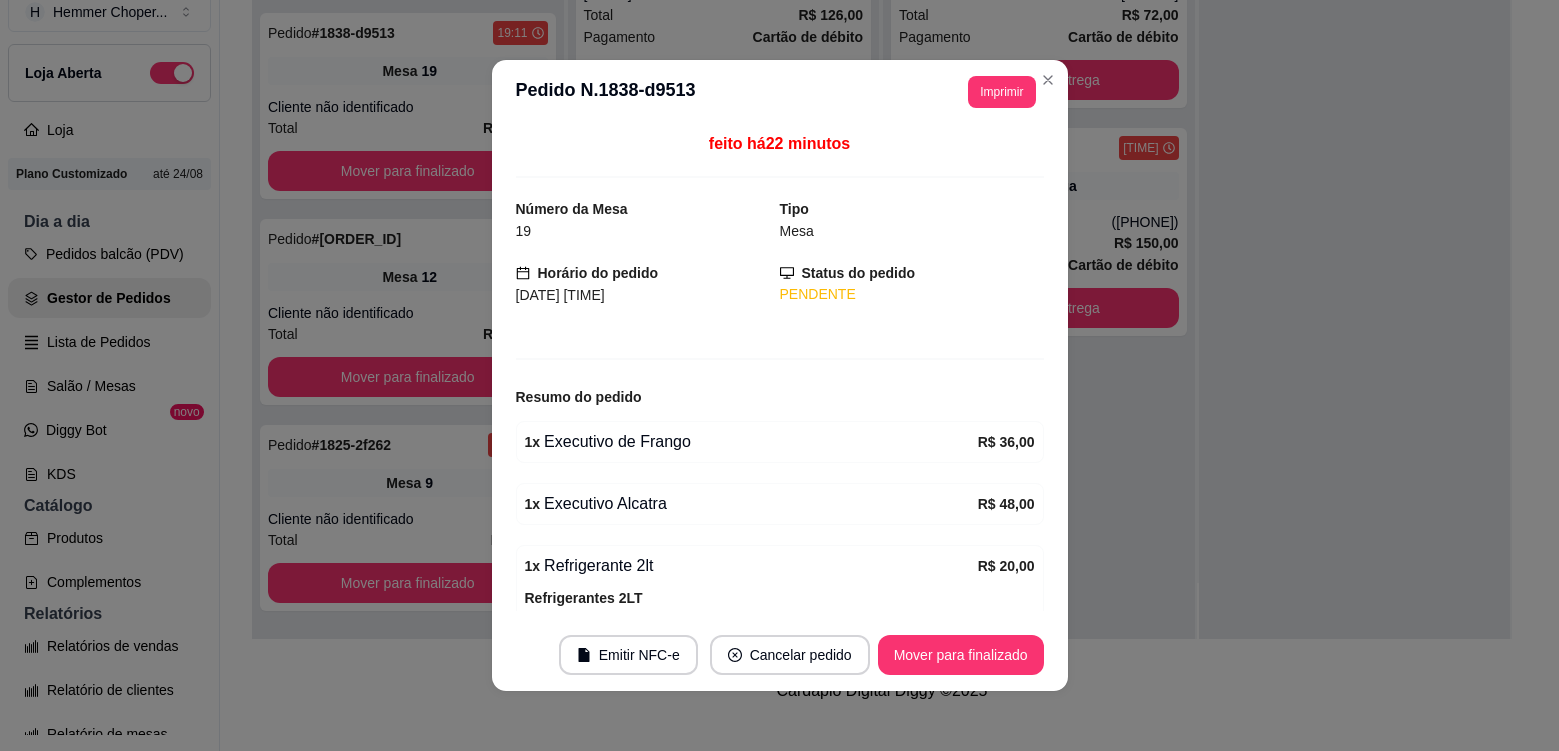 scroll, scrollTop: 95, scrollLeft: 0, axis: vertical 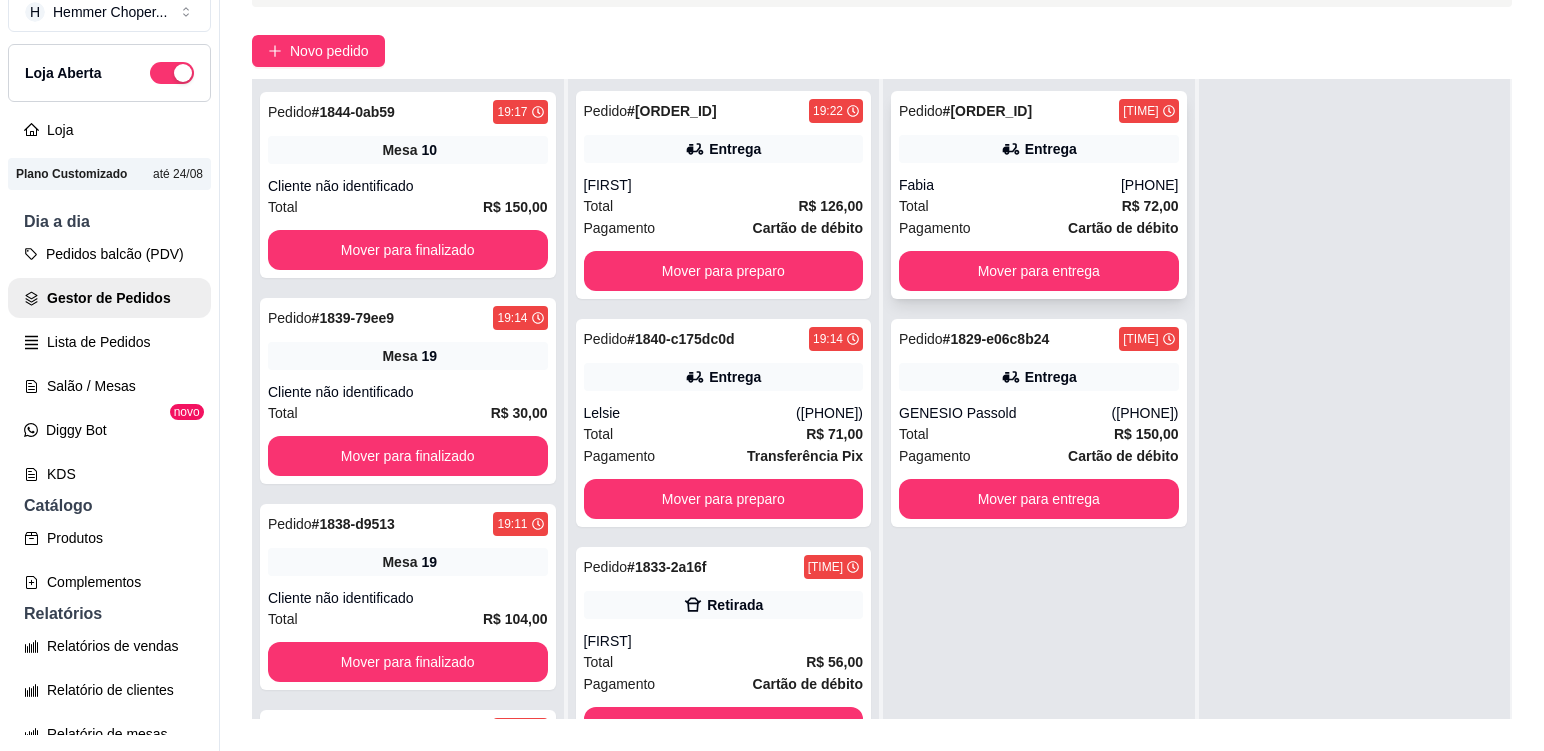 click on "Total R$ 72,00" at bounding box center (1039, 206) 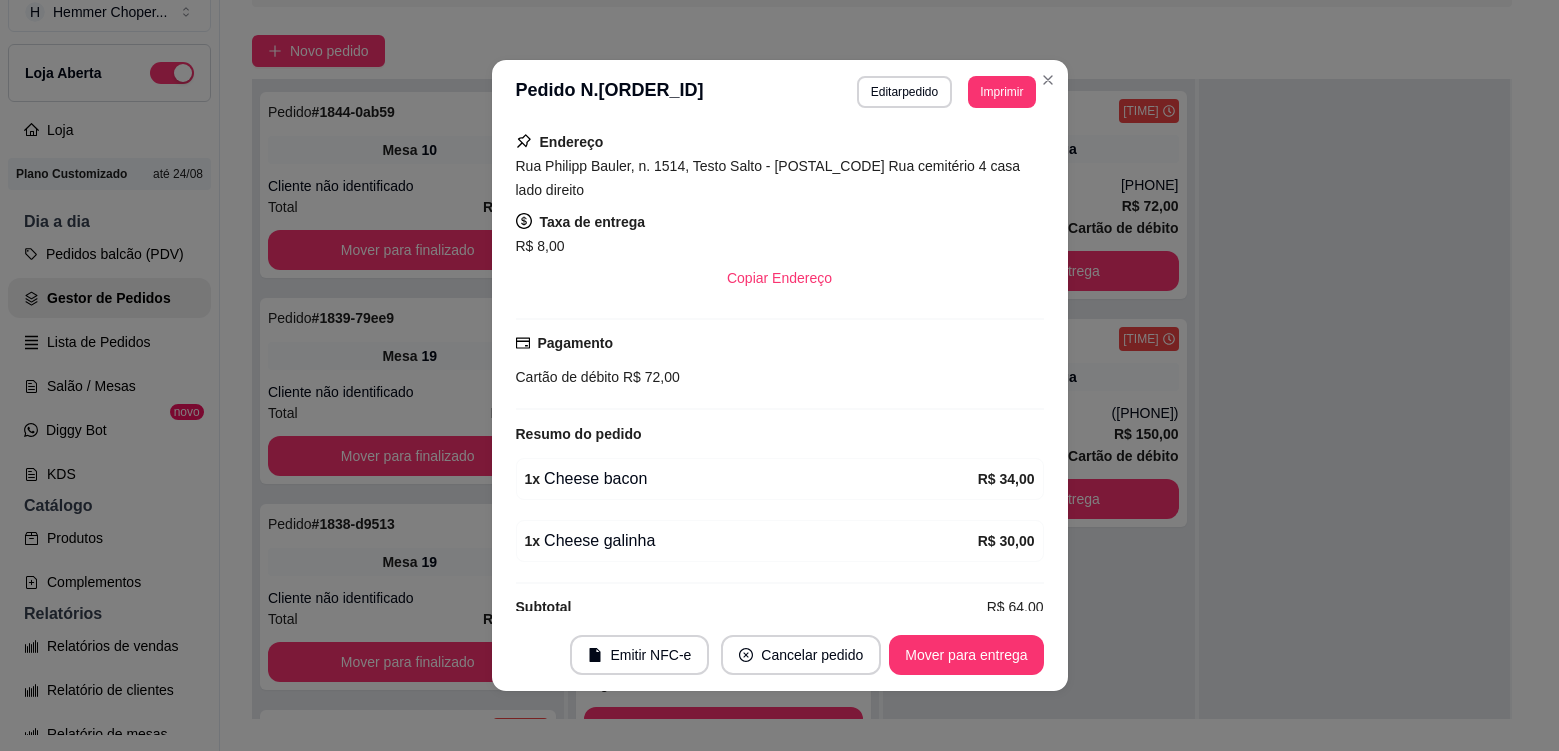 scroll, scrollTop: 482, scrollLeft: 0, axis: vertical 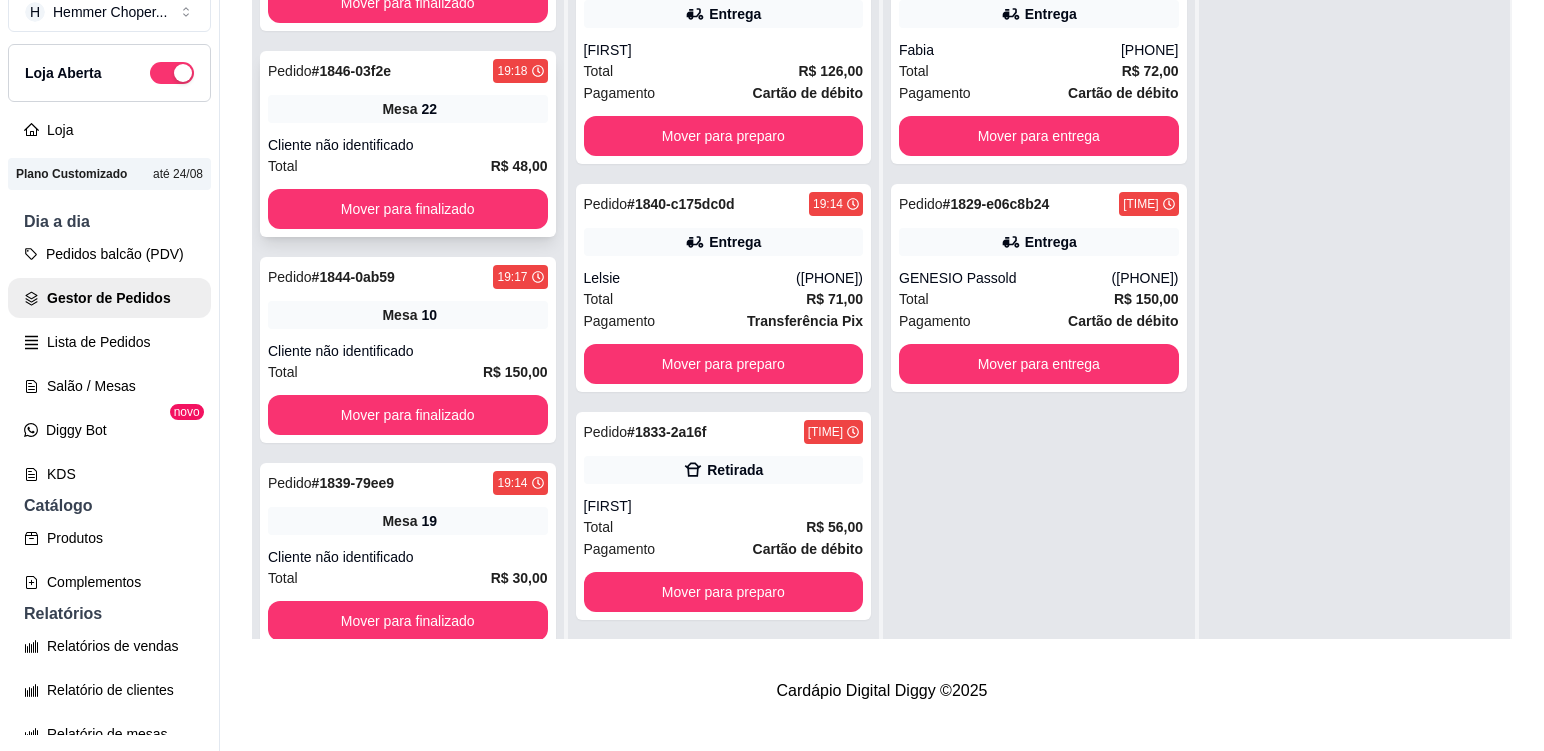 click on "Pedido  # [ORDER_ID] [TIME] Mesa 22 Cliente não identificado Total R$ 48,00 Mover para finalizado" at bounding box center [408, 144] 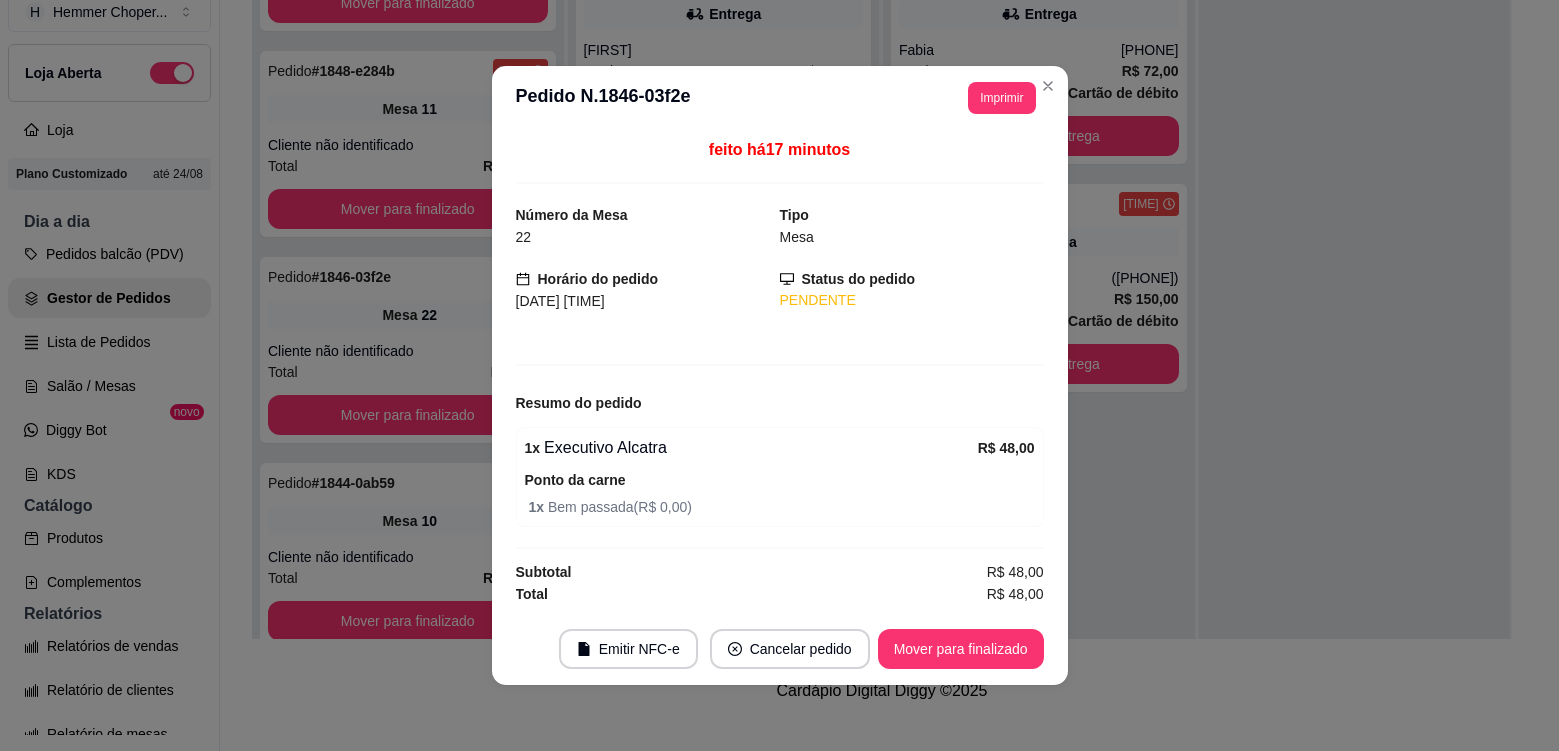 scroll, scrollTop: 935, scrollLeft: 0, axis: vertical 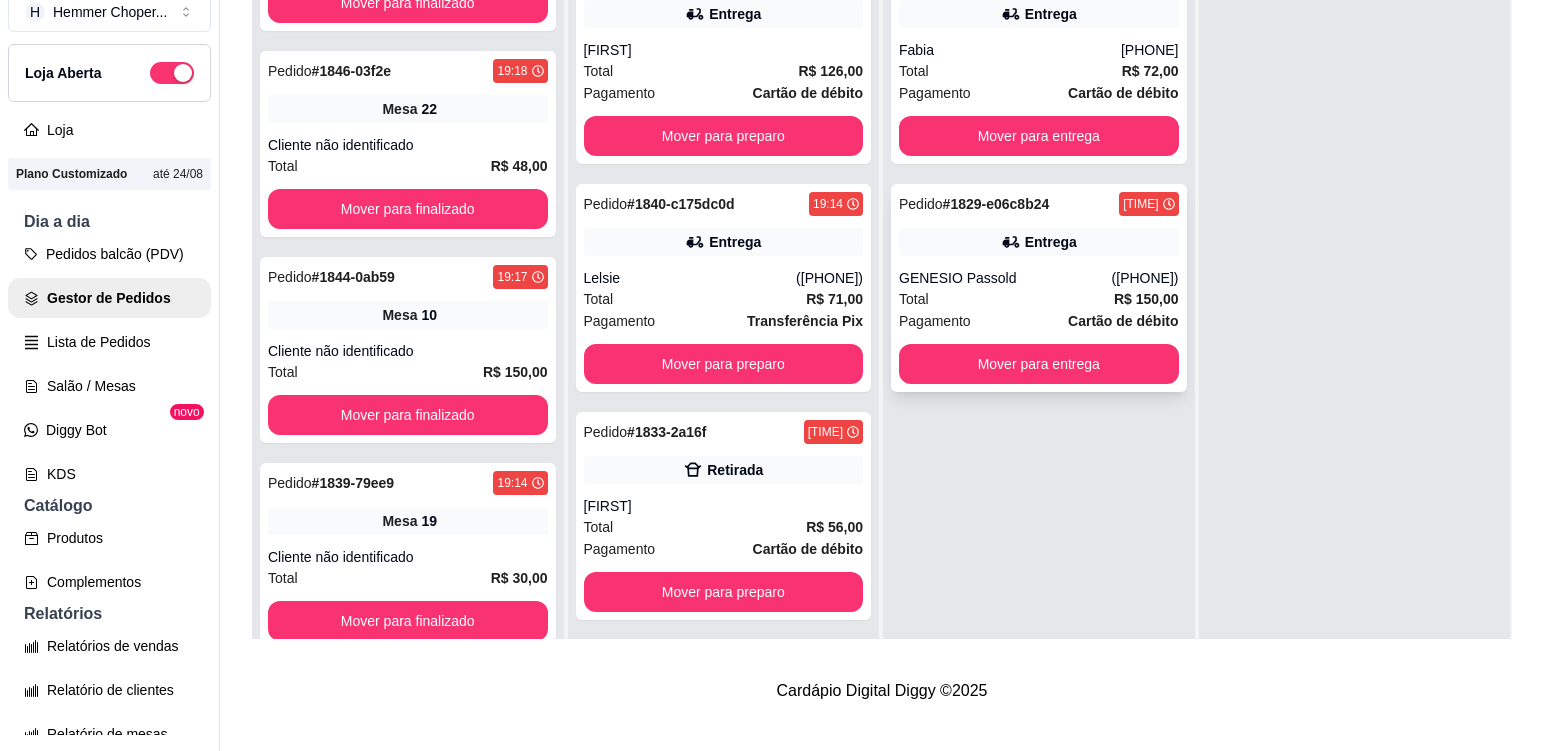 click on "Total R$ 150,00" at bounding box center [1039, 299] 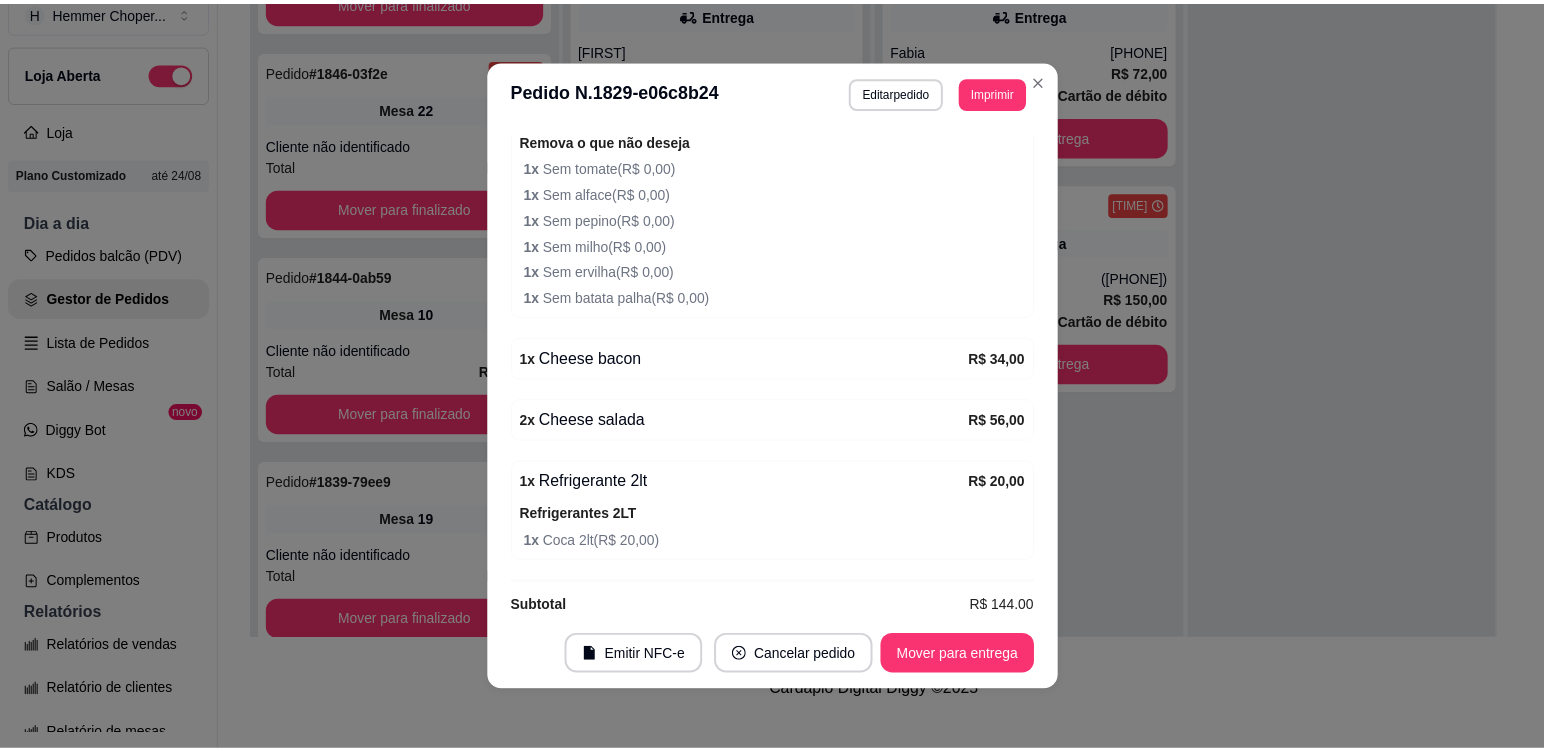 scroll, scrollTop: 828, scrollLeft: 0, axis: vertical 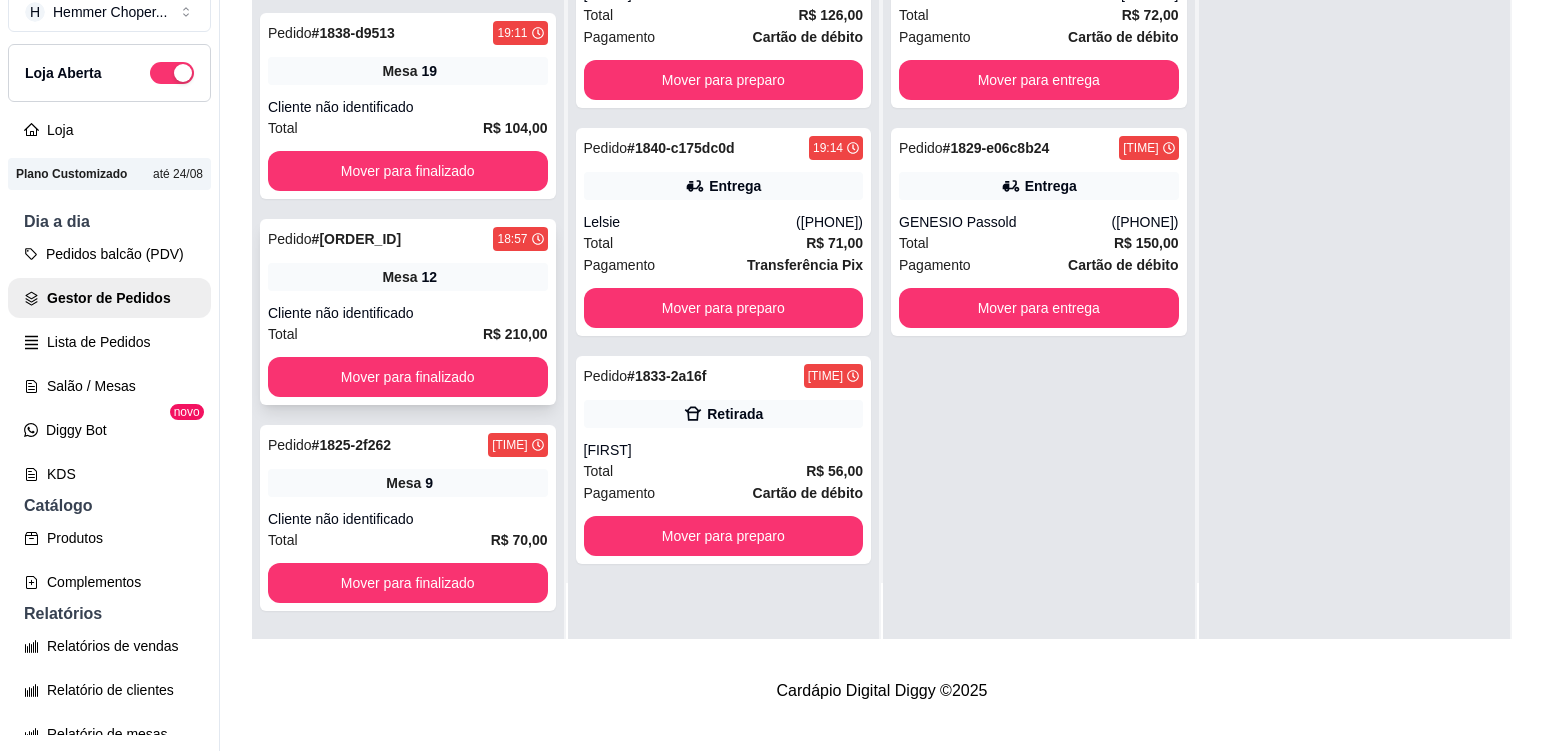 click on "Pedido  # [ORDER_ID] [TIME] Mesa 12 Cliente não identificado Total R$ 210,00 Mover para finalizado" at bounding box center [408, 312] 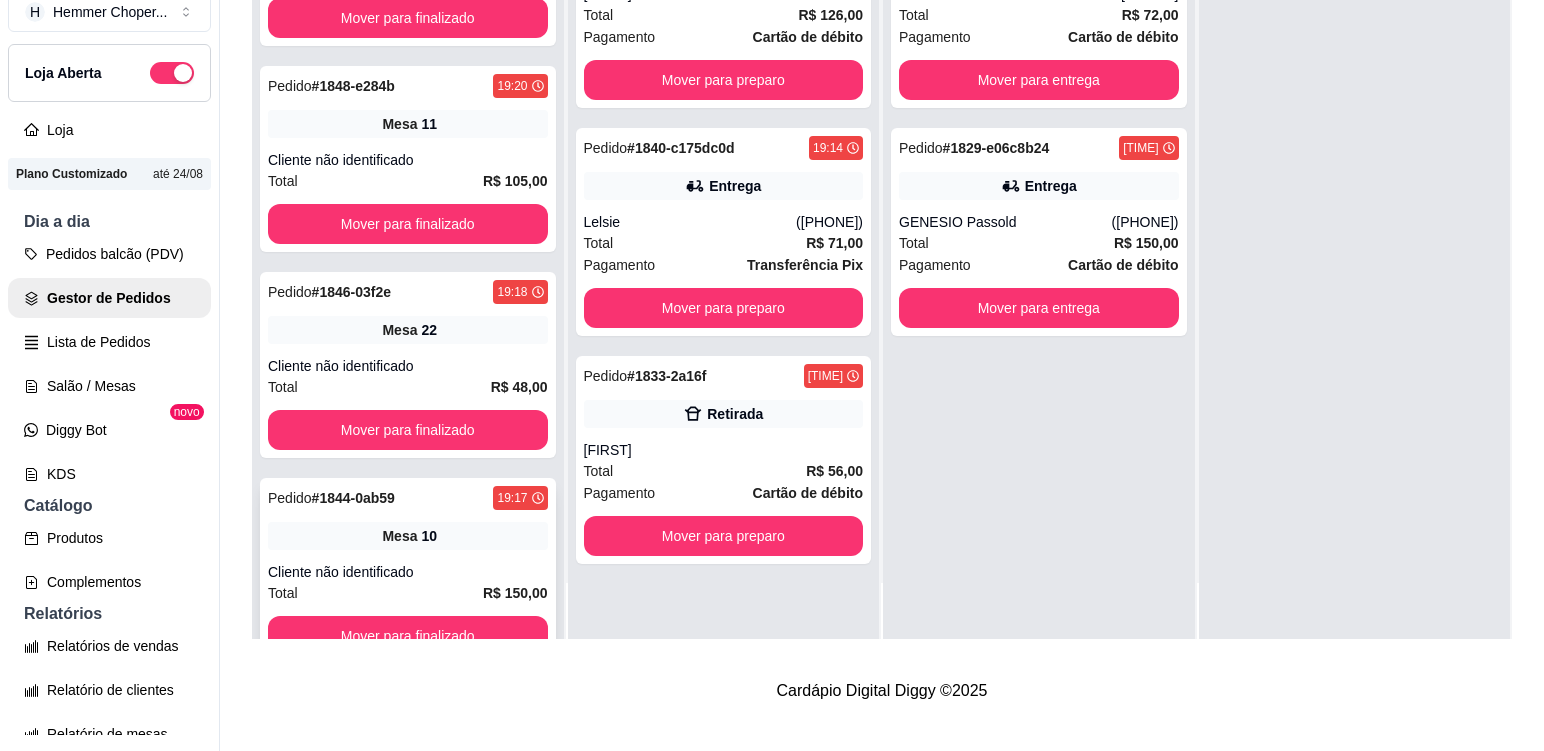 scroll, scrollTop: 1047, scrollLeft: 0, axis: vertical 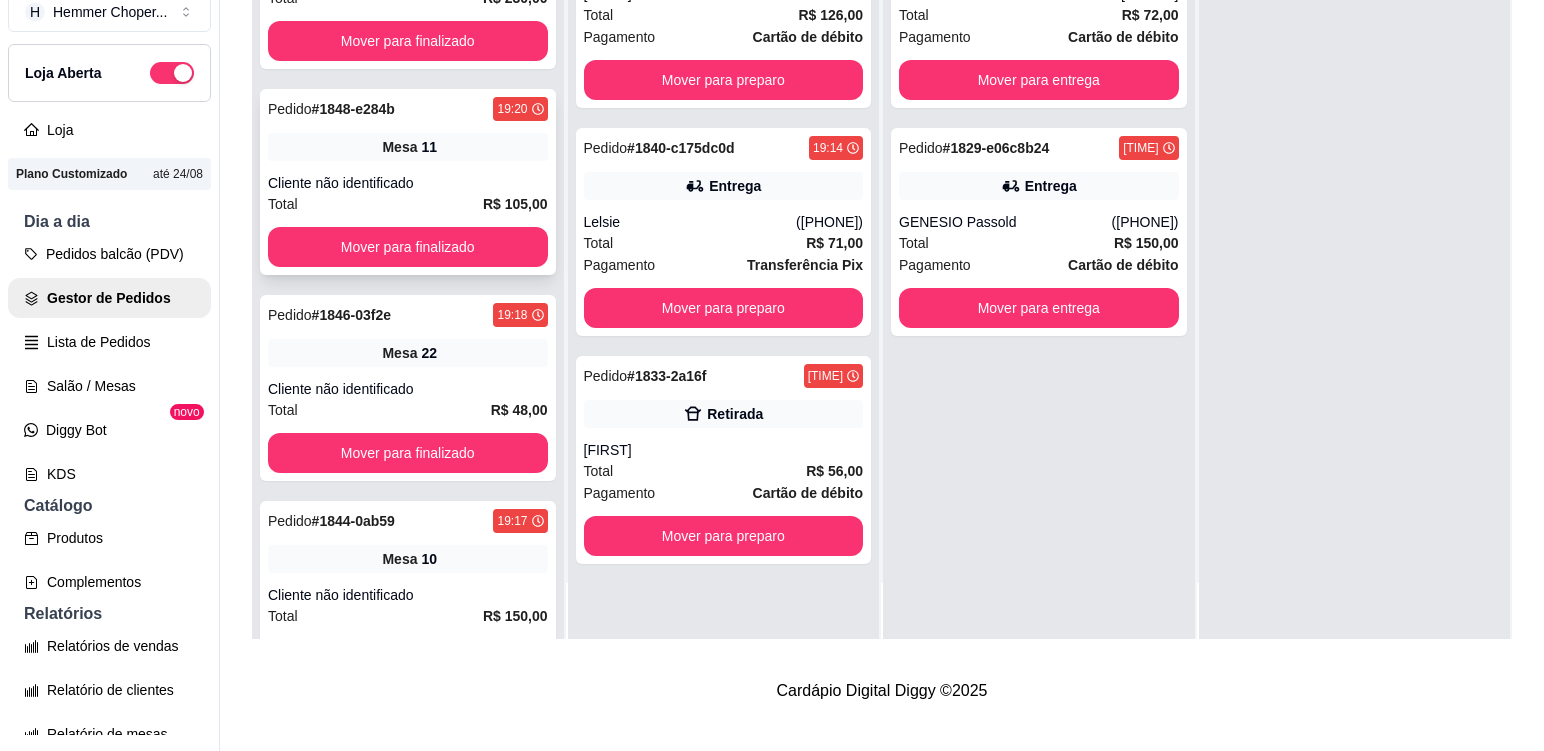 click on "Pedido  # [ORDER_ID] [TIME] Mesa [NUMBER] Cliente não identificado Total R$ 105,00 Mover para finalizado" at bounding box center (408, 182) 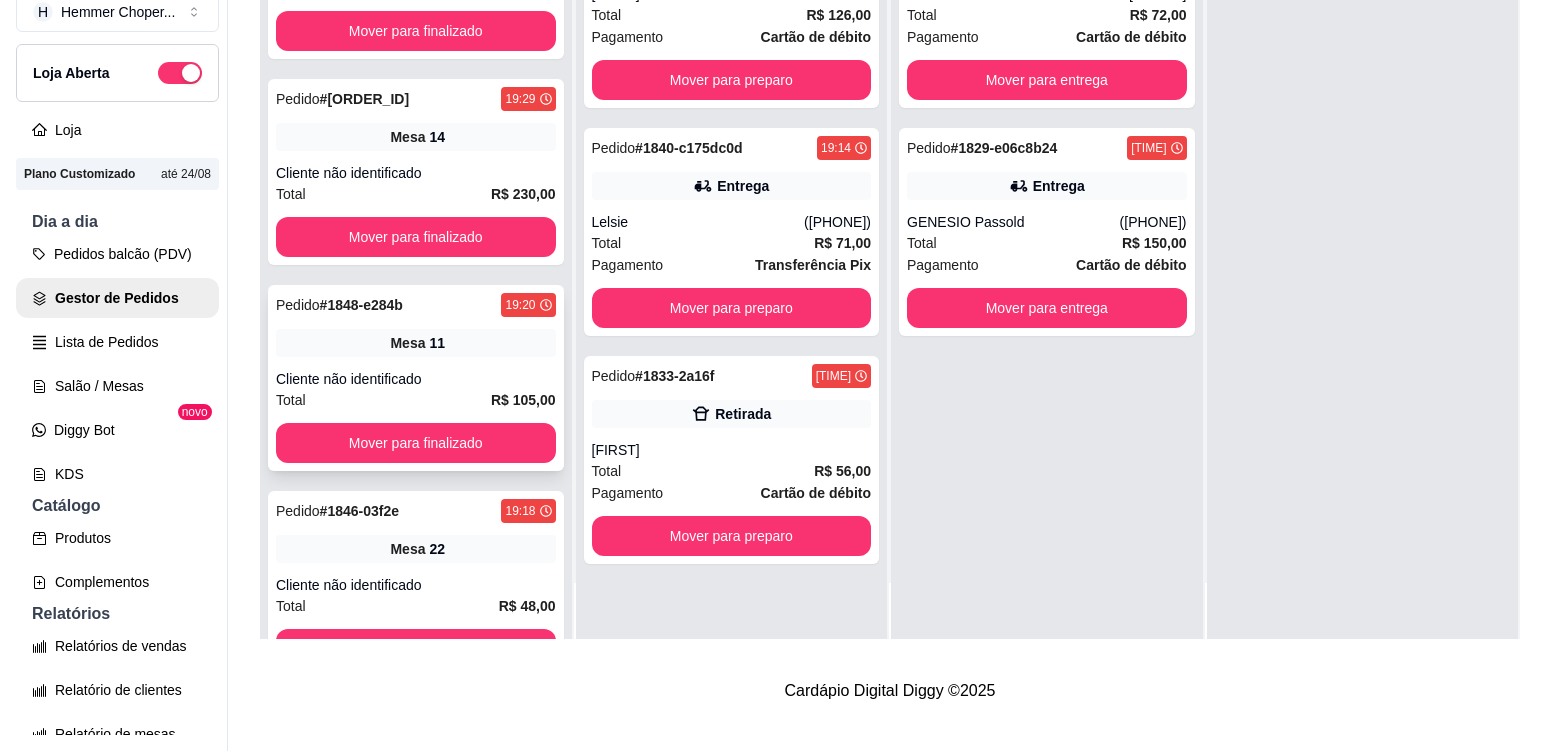 scroll, scrollTop: 847, scrollLeft: 0, axis: vertical 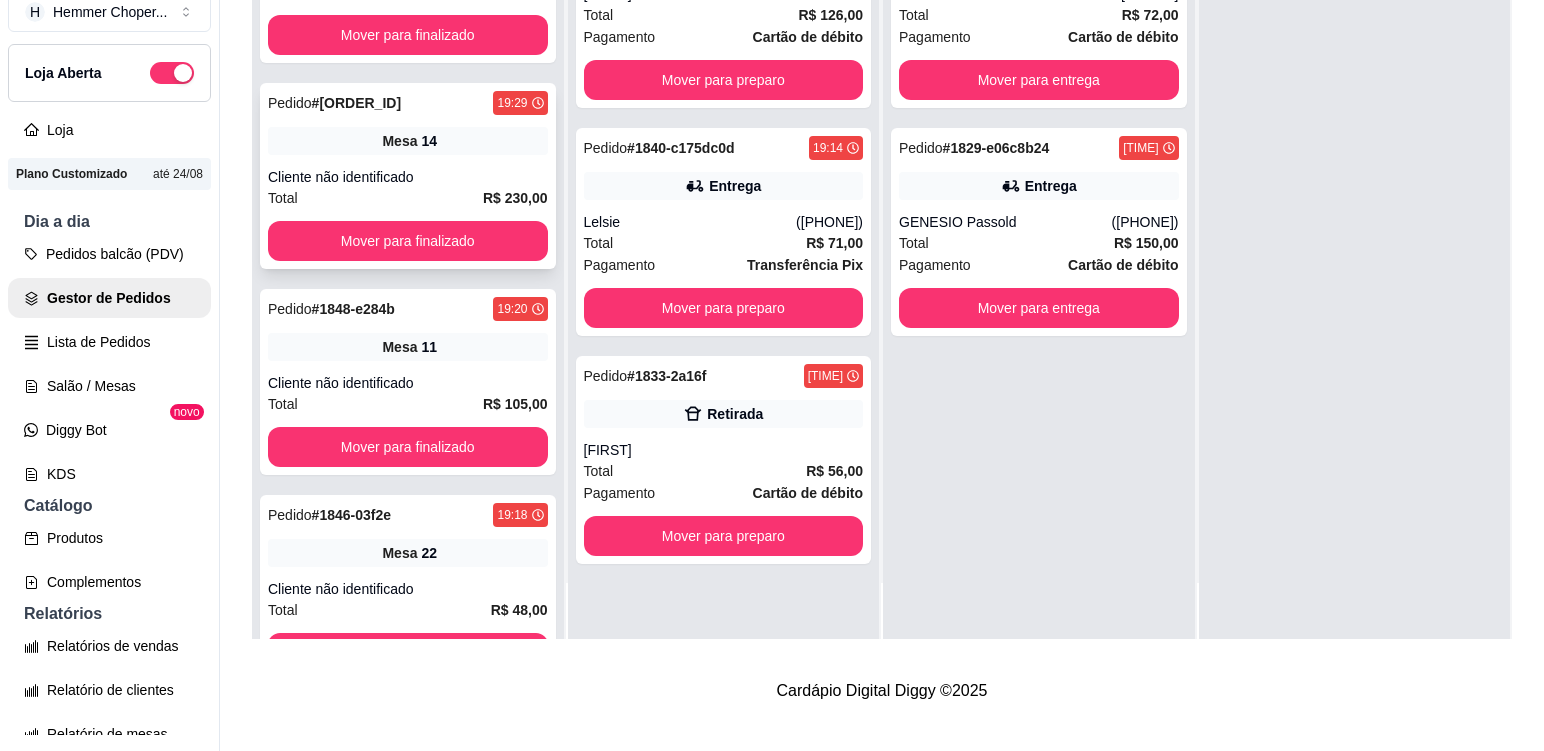 click on "Mesa 14" at bounding box center (408, 141) 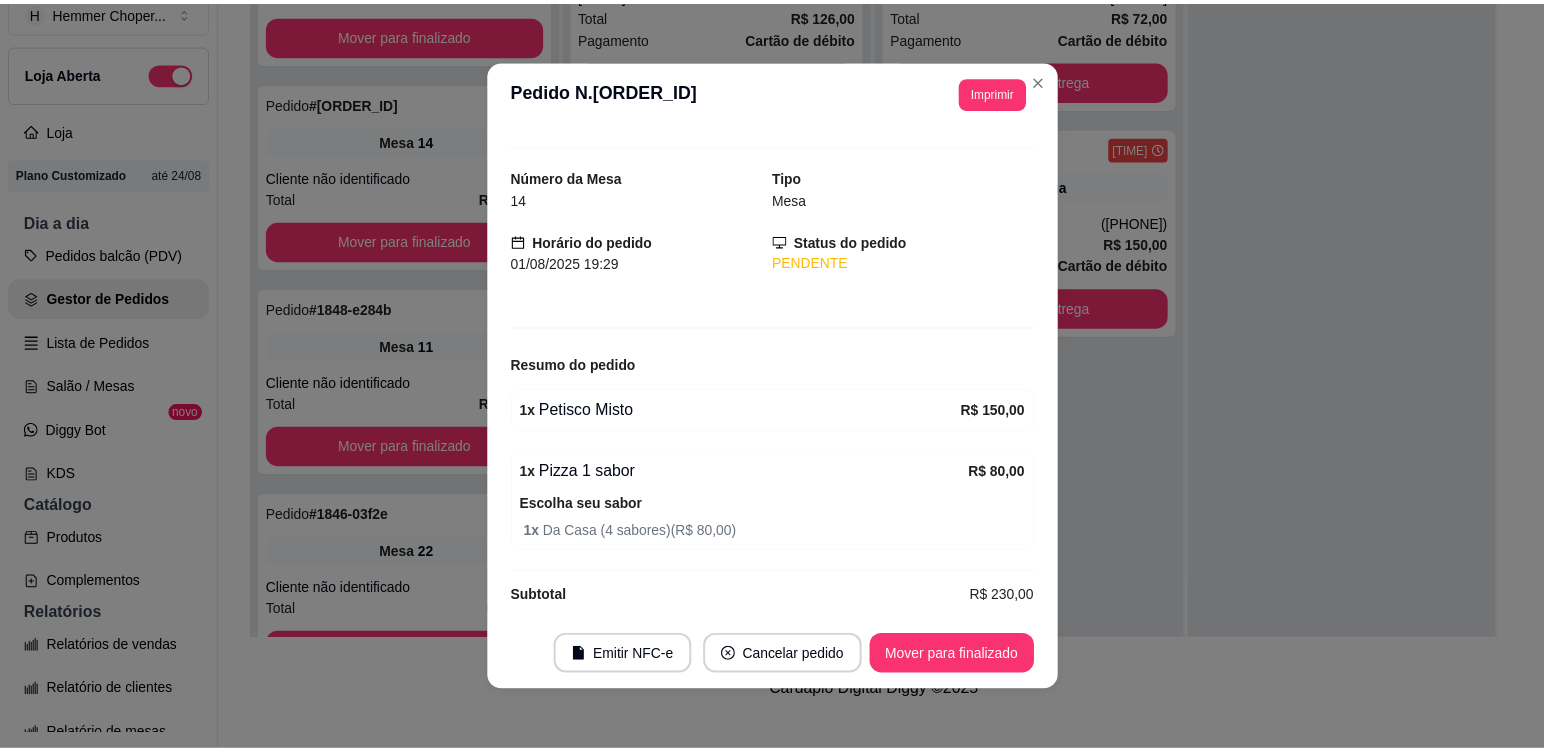 scroll, scrollTop: 50, scrollLeft: 0, axis: vertical 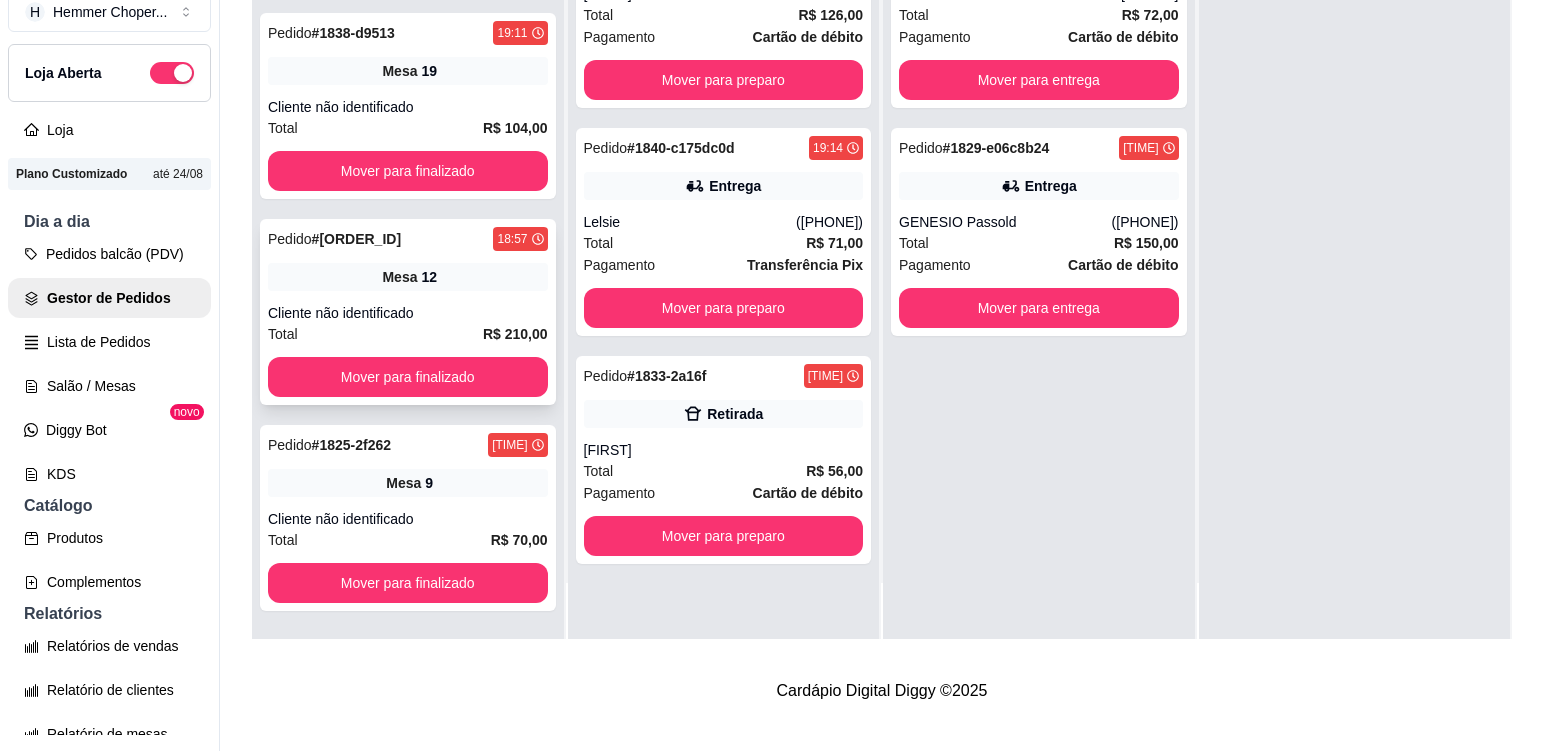 click on "Pedido  # [ORDER_ID] [TIME] Mesa 12 Cliente não identificado Total R$ 210,00 Mover para finalizado" at bounding box center [408, 312] 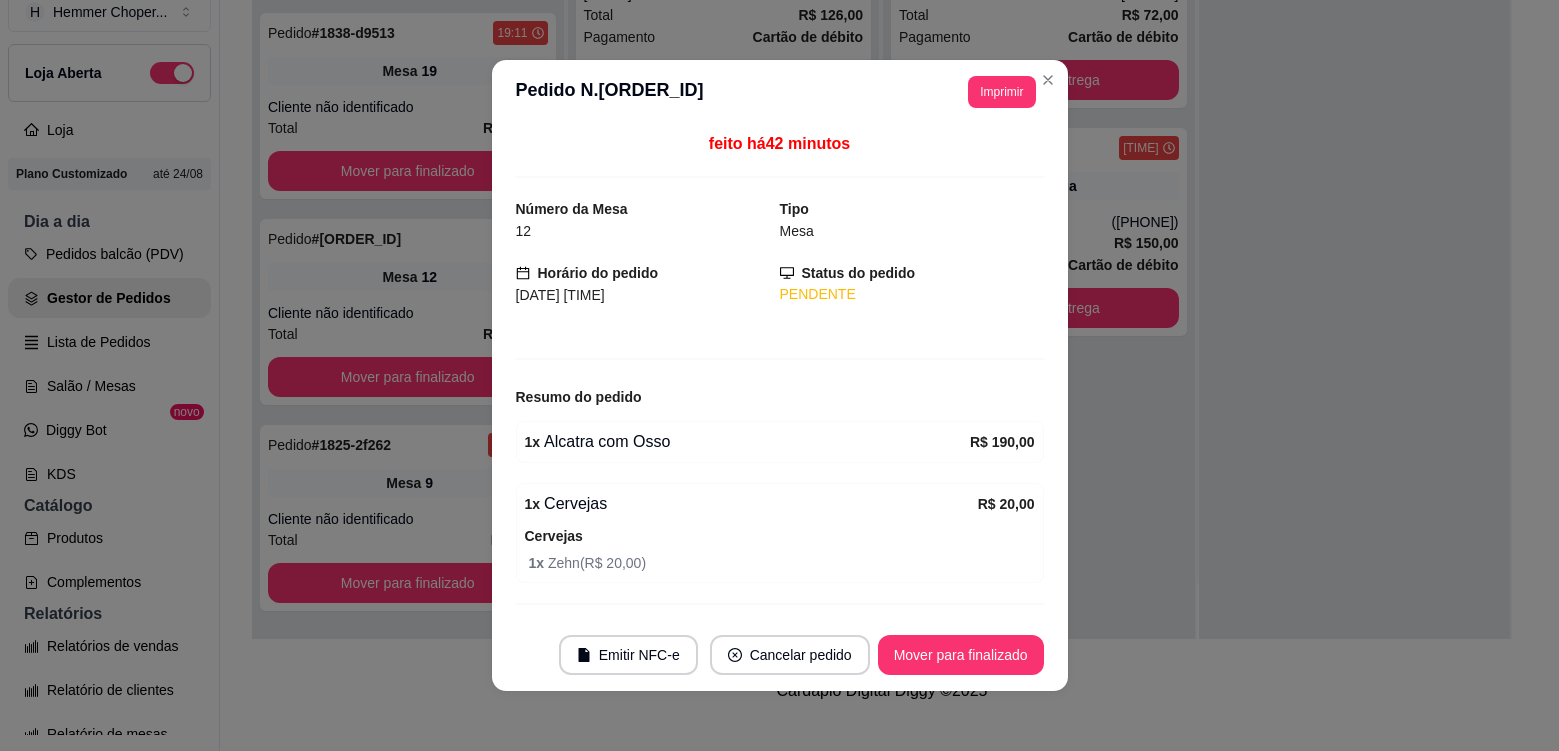 scroll, scrollTop: 50, scrollLeft: 0, axis: vertical 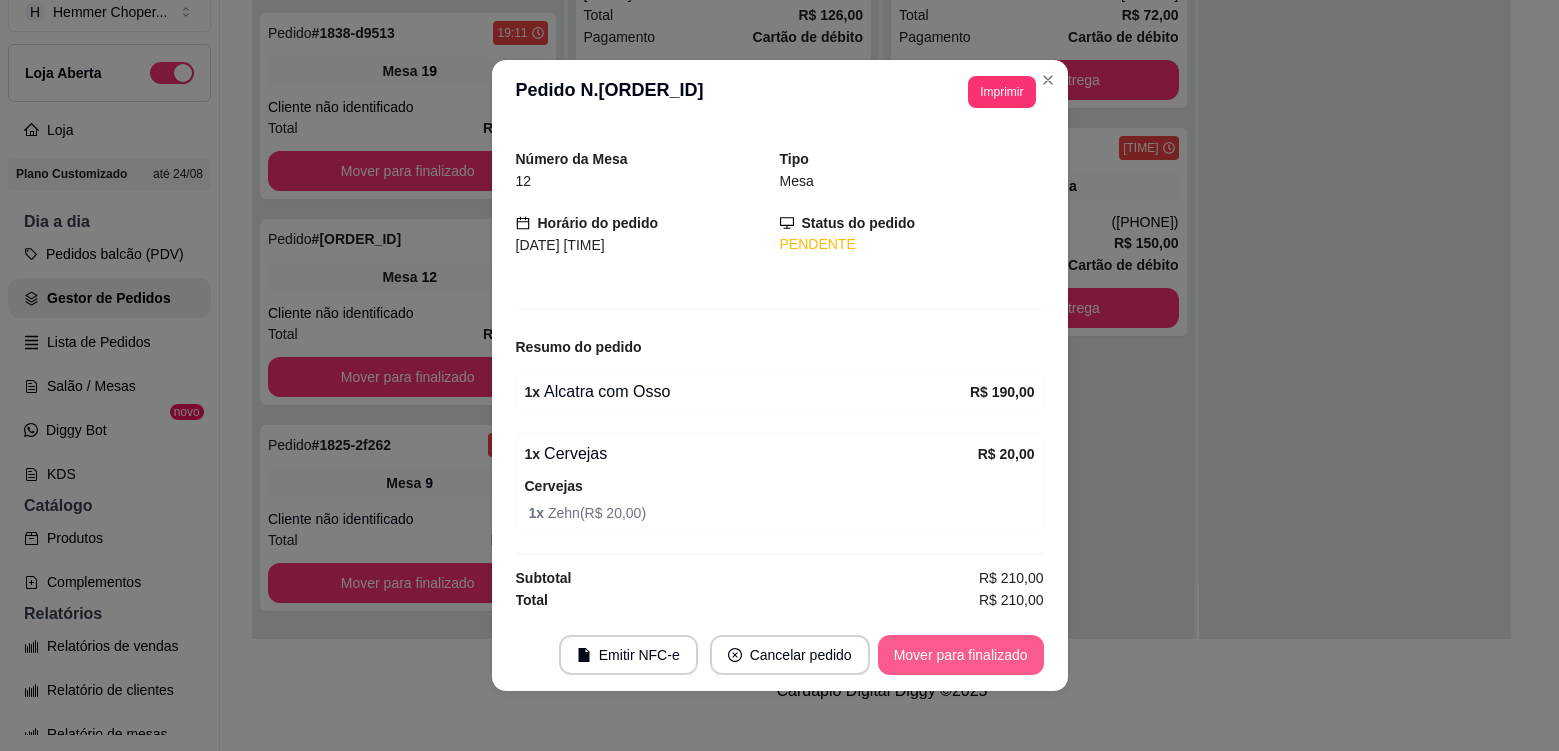 click on "Mover para finalizado" at bounding box center [961, 655] 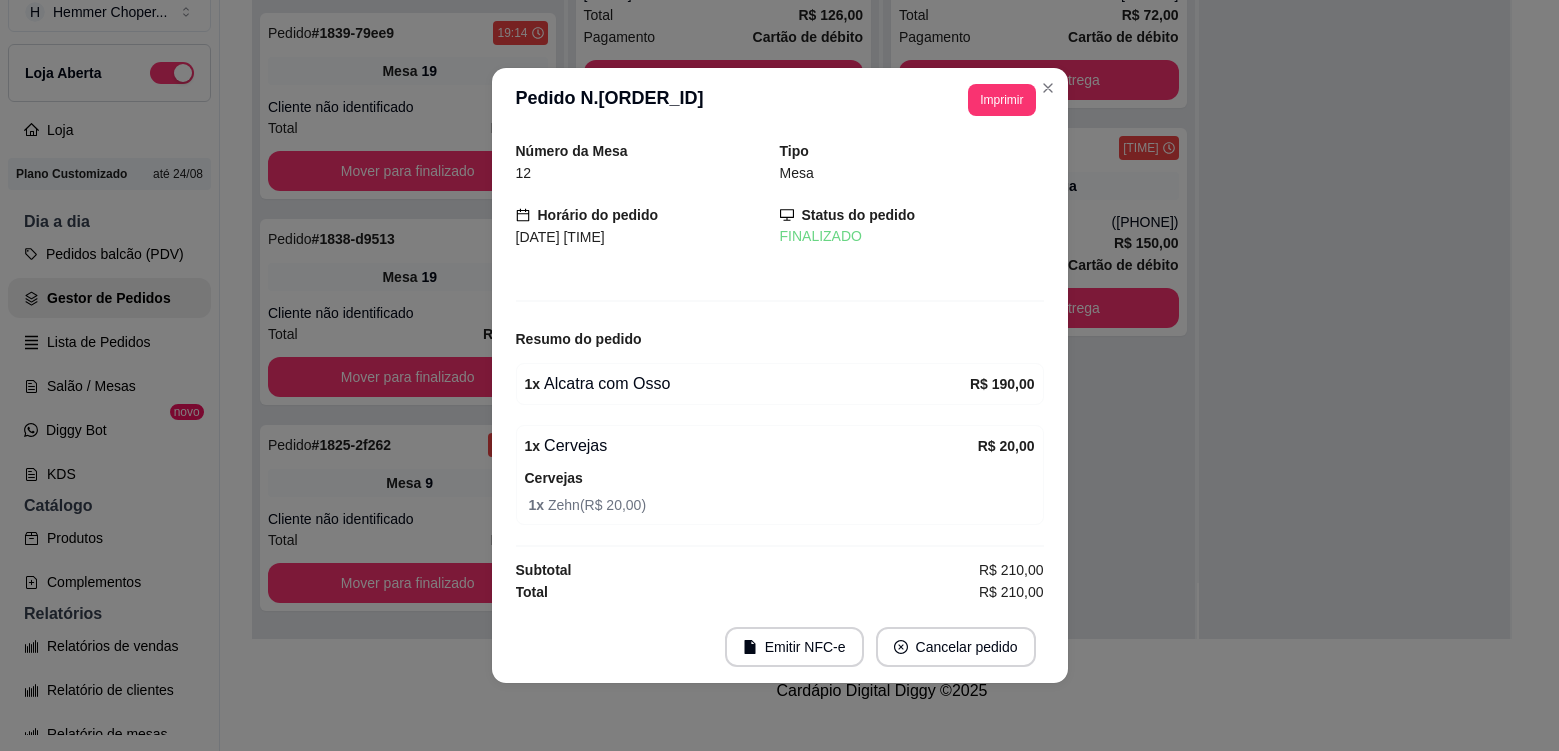 scroll, scrollTop: 1741, scrollLeft: 0, axis: vertical 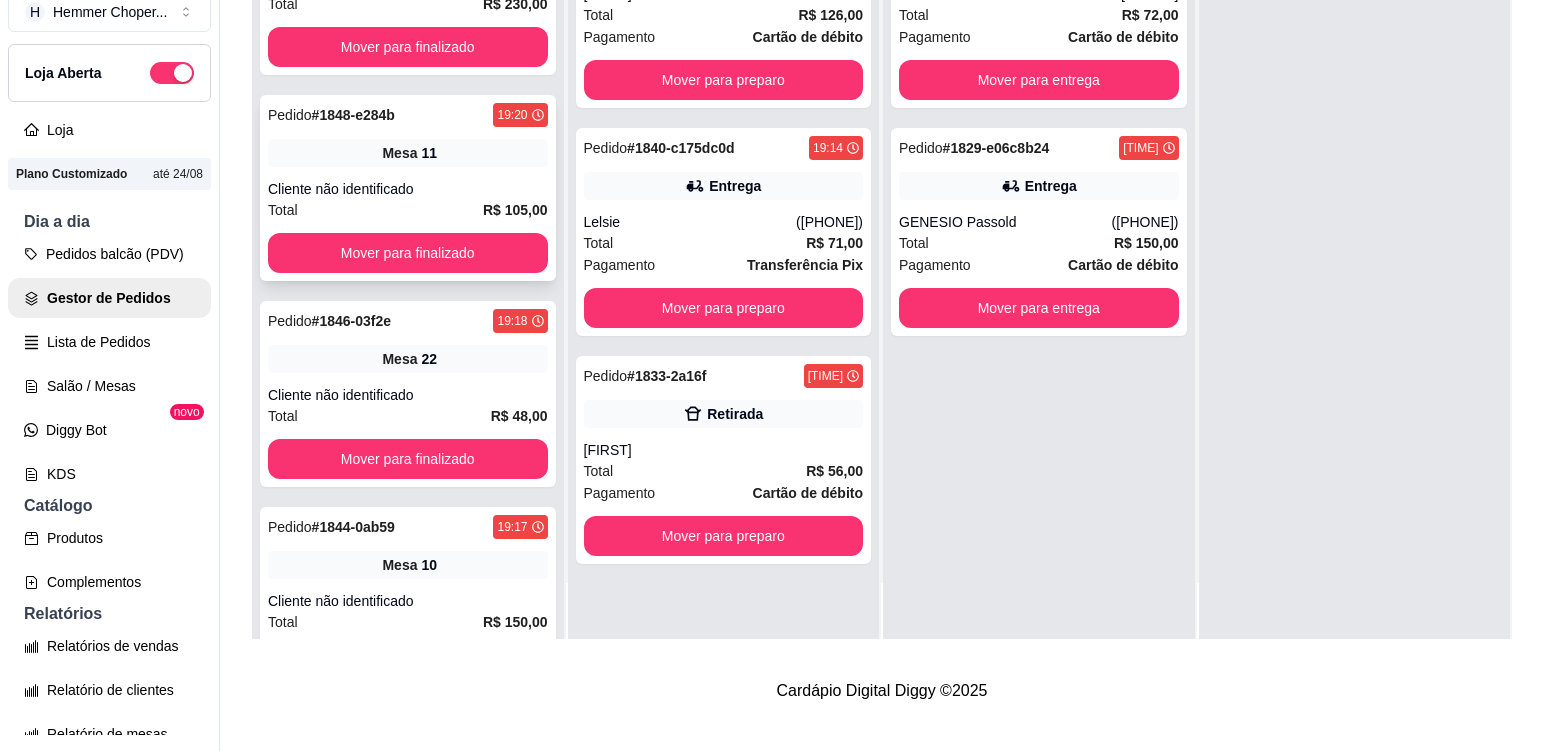 click on "Mesa [NUMBER]" at bounding box center [408, 153] 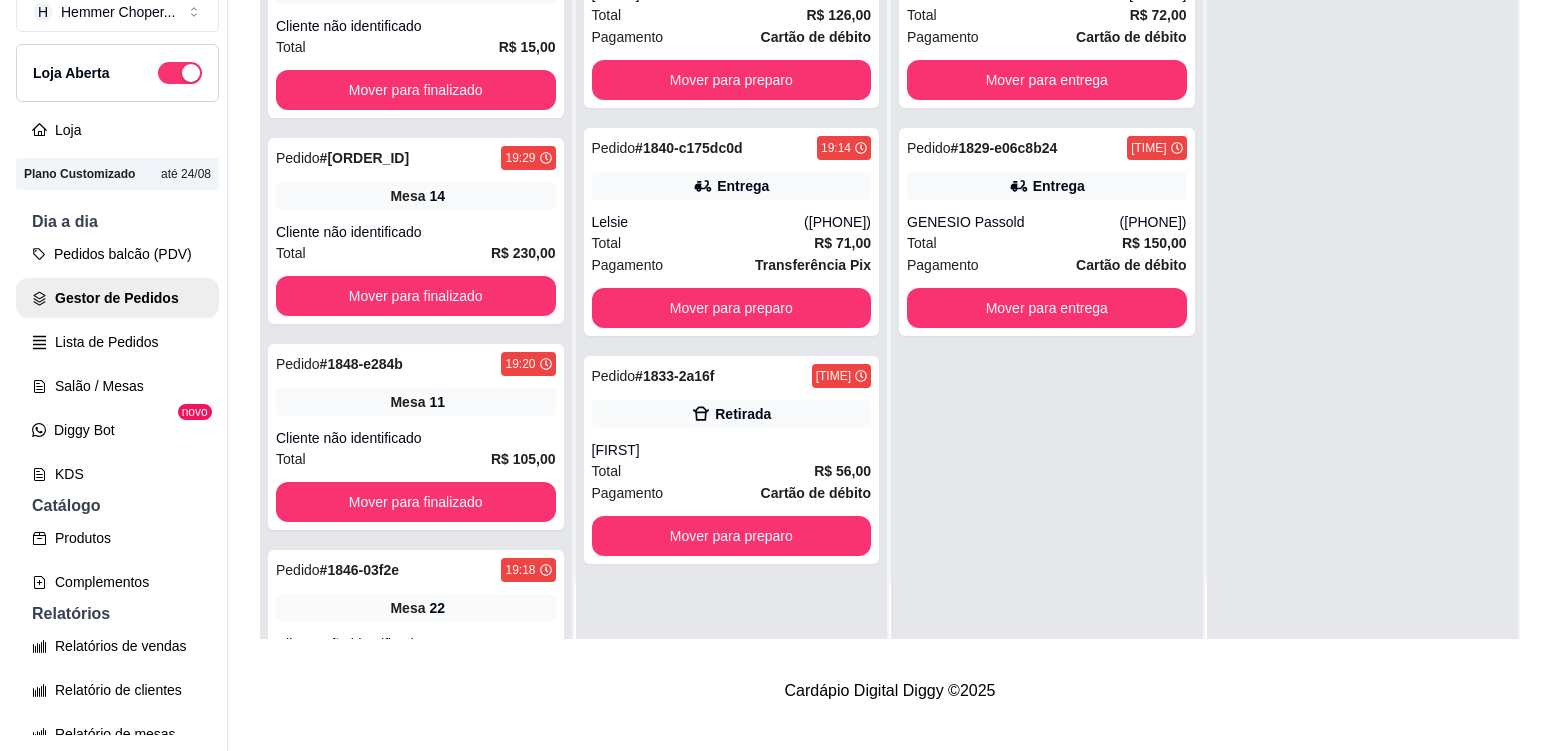 scroll, scrollTop: 947, scrollLeft: 0, axis: vertical 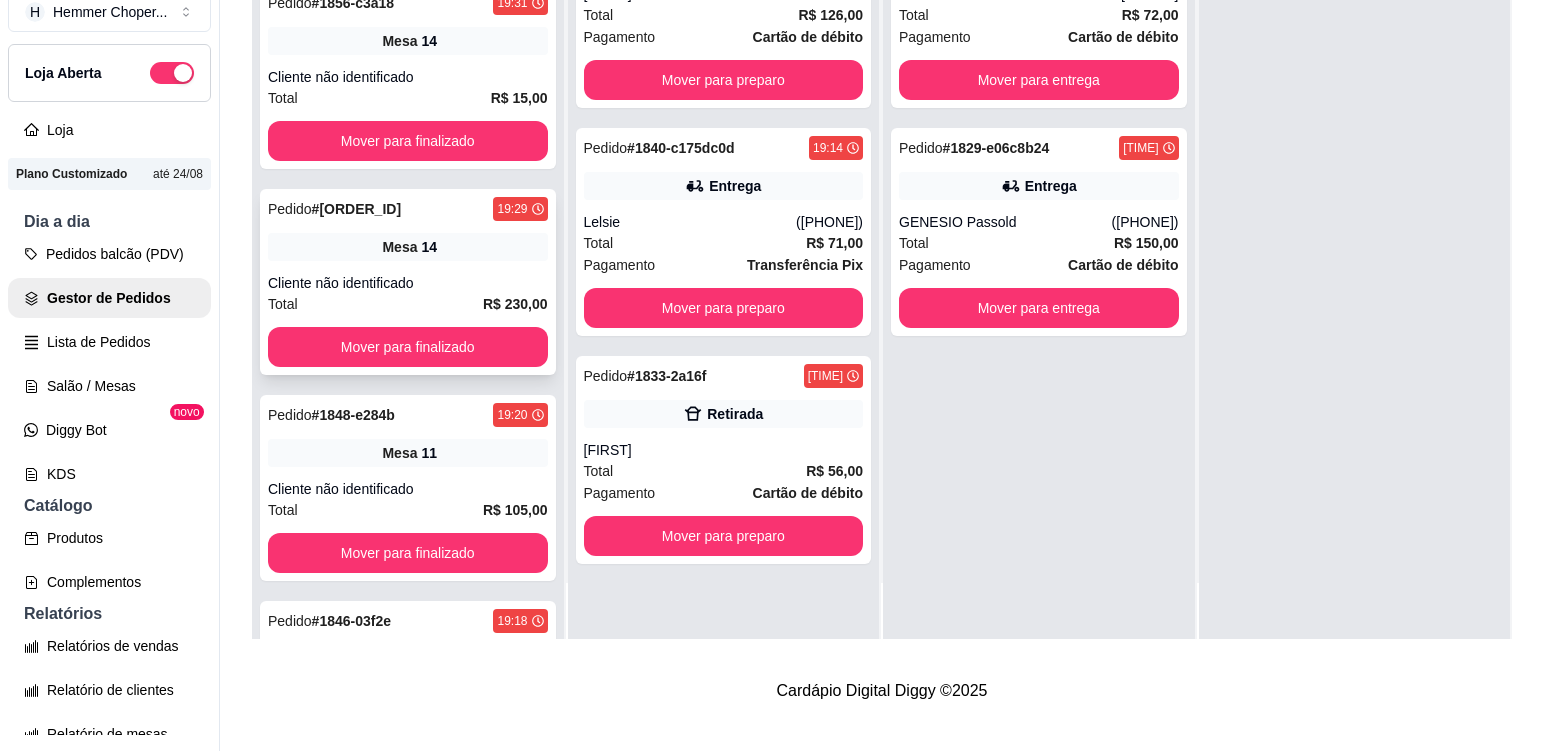 click on "Pedido  # 1855-06ab9 [TIME] Mesa 14 Cliente não identificado Total R$ 230,00 Mover para finalizado" at bounding box center [408, 282] 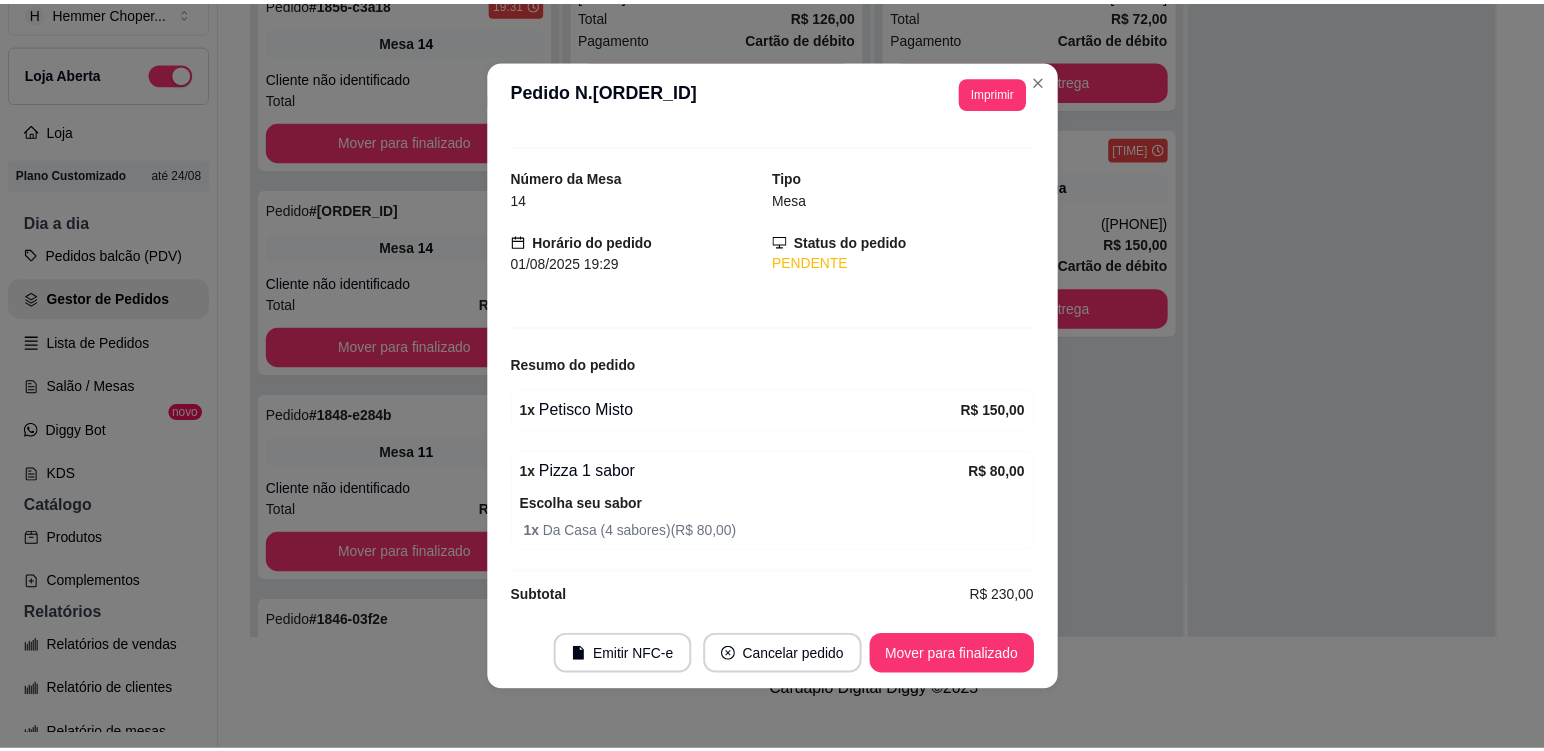 scroll, scrollTop: 50, scrollLeft: 0, axis: vertical 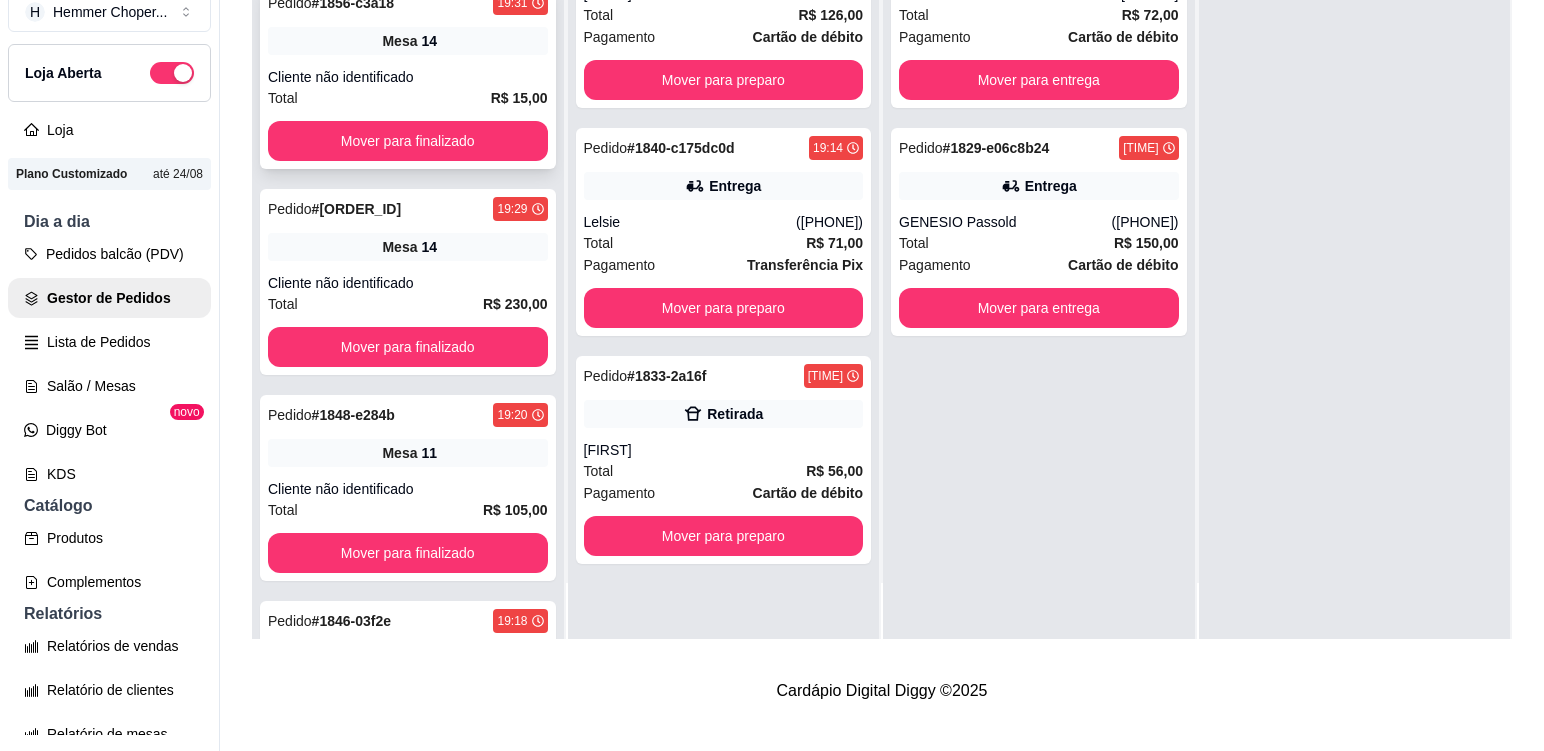 click on "Cliente não identificado" at bounding box center [408, 77] 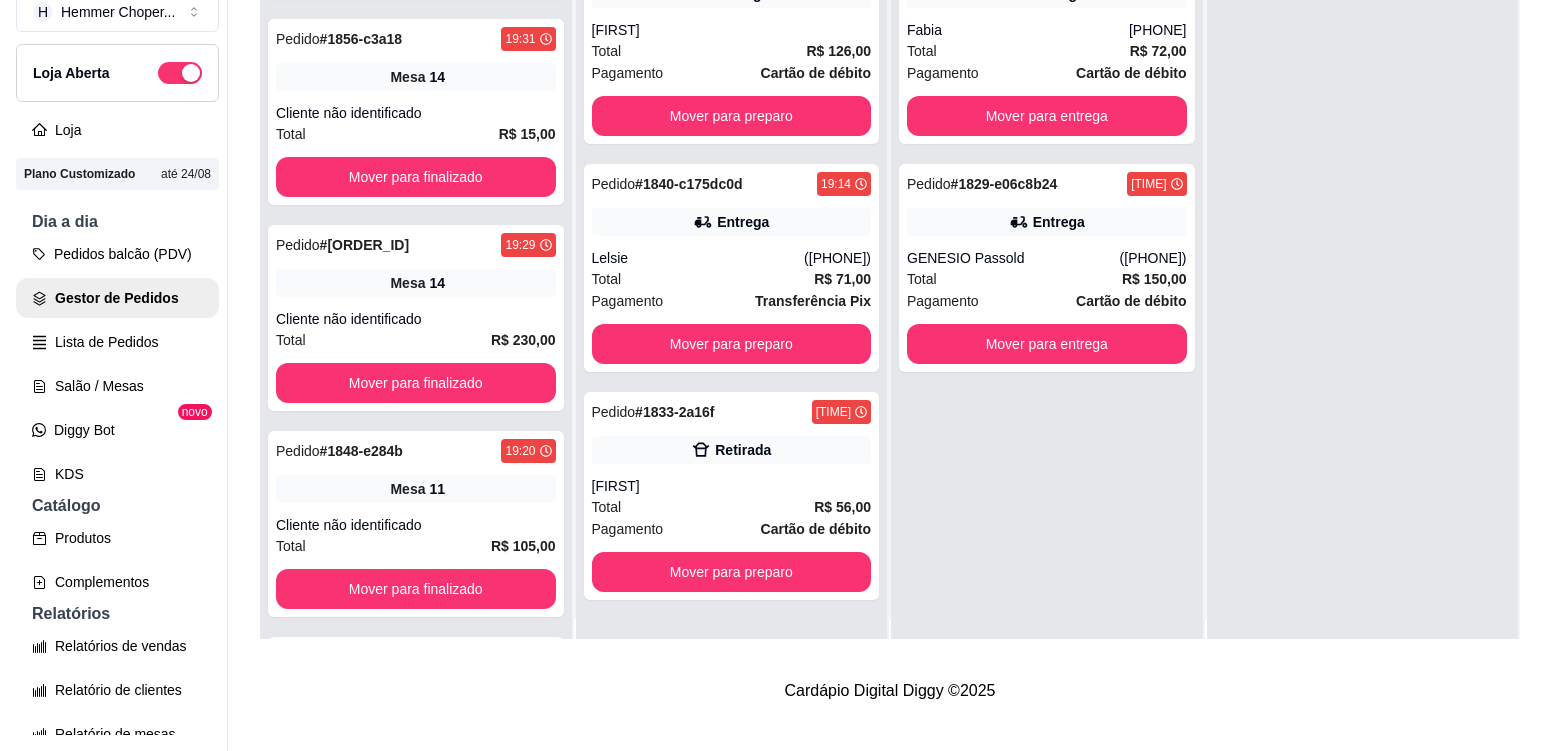 scroll, scrollTop: 0, scrollLeft: 0, axis: both 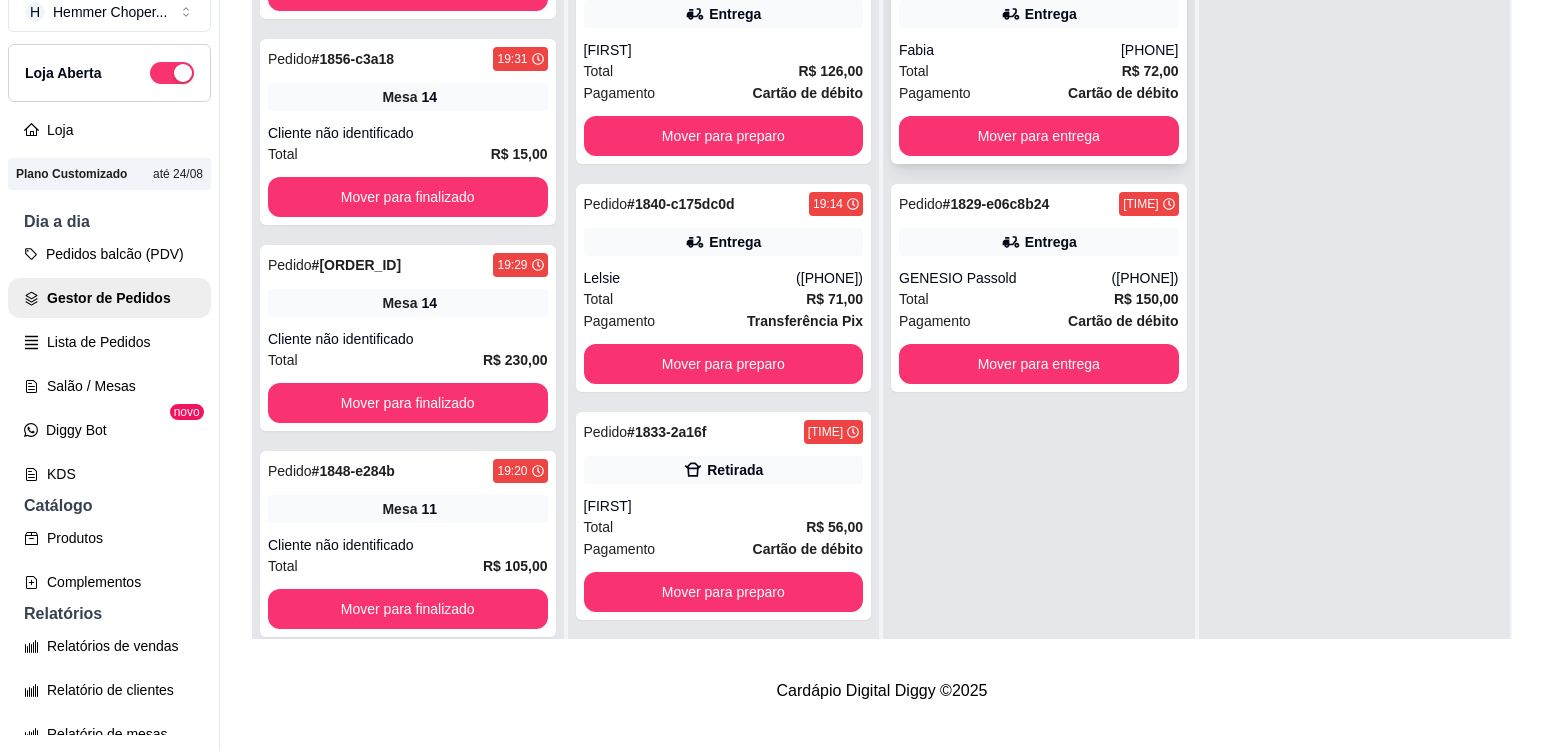 click on "Total R$ 72,00" at bounding box center (1039, 71) 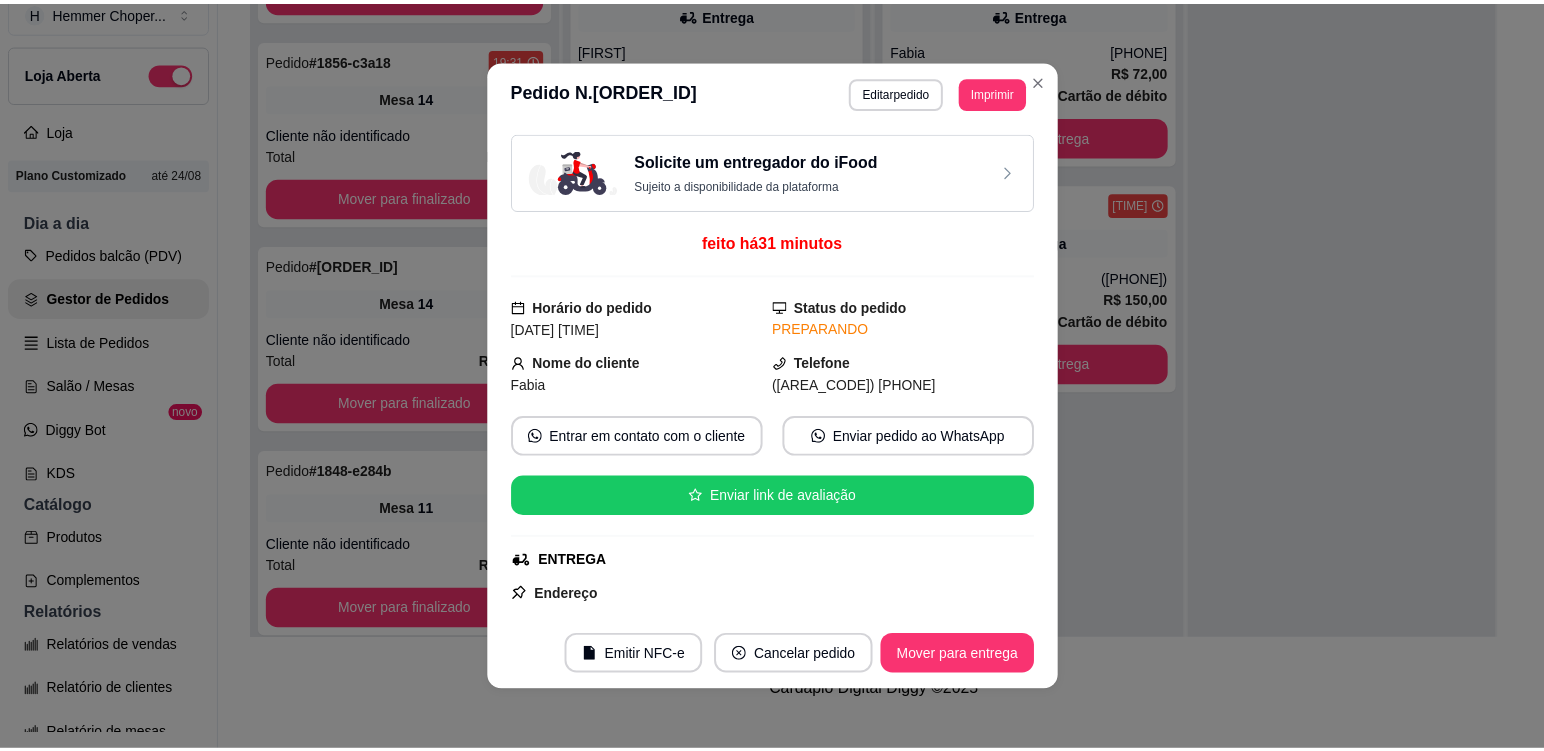 scroll, scrollTop: 482, scrollLeft: 0, axis: vertical 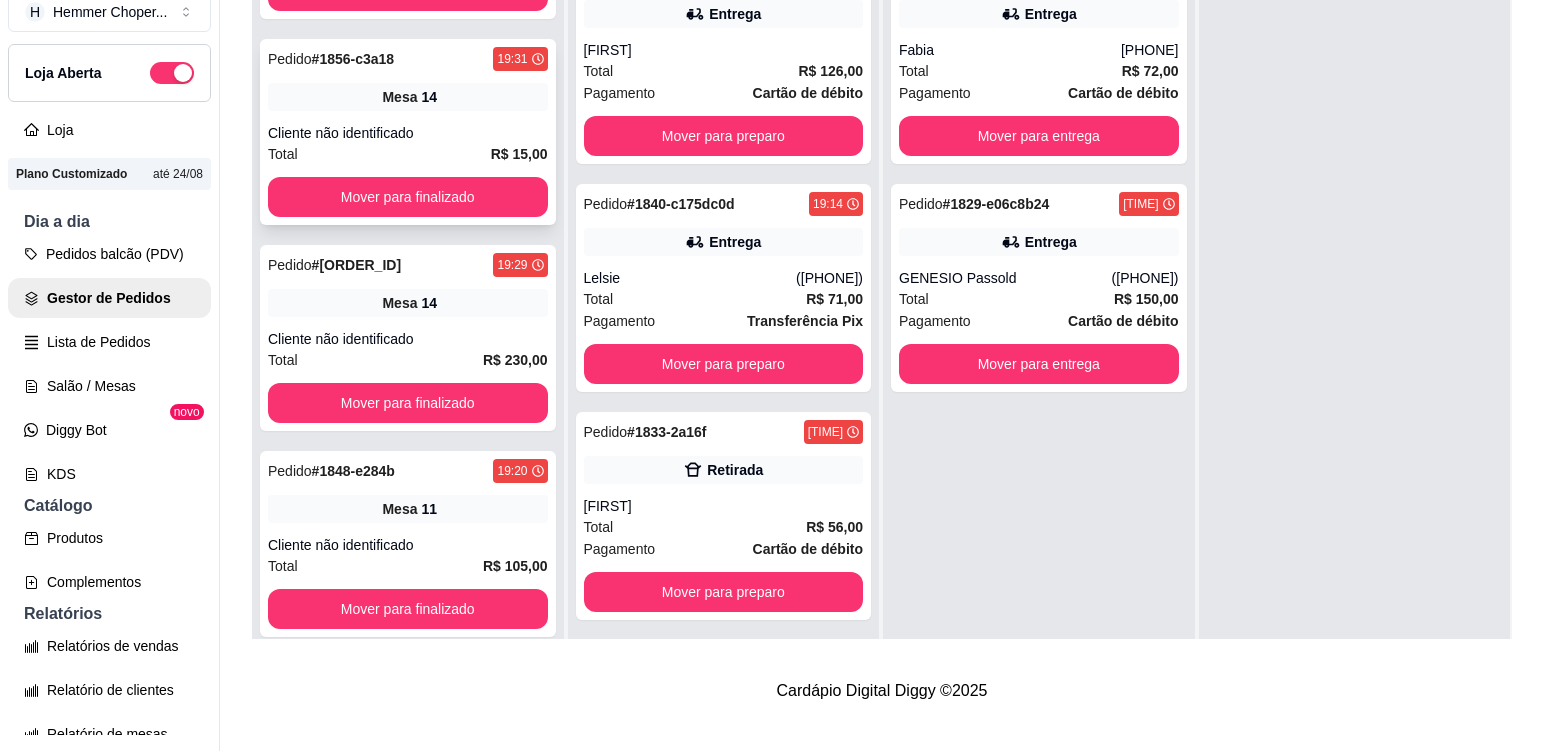 click on "Cliente não identificado" at bounding box center (408, 133) 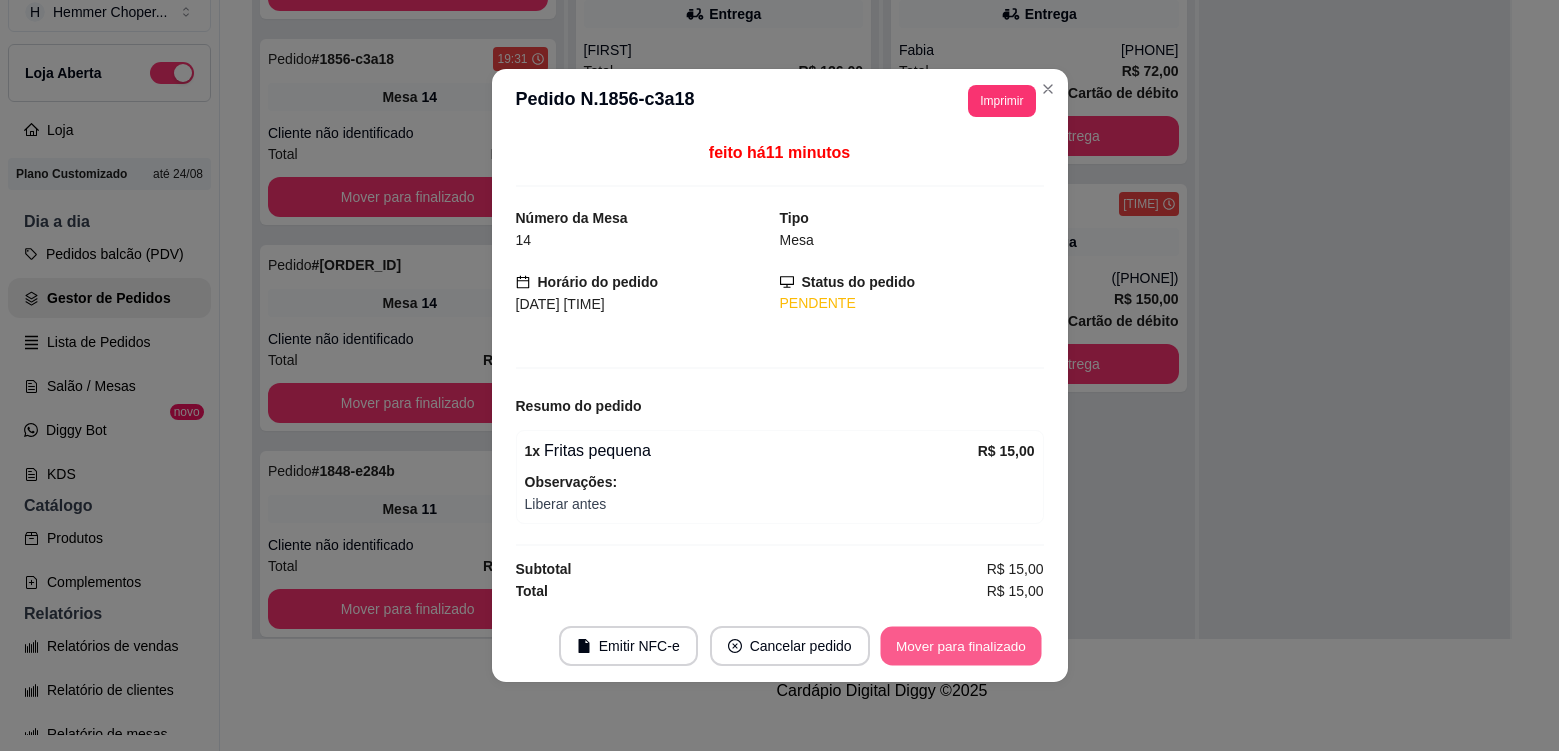 click on "Mover para finalizado" at bounding box center (960, 646) 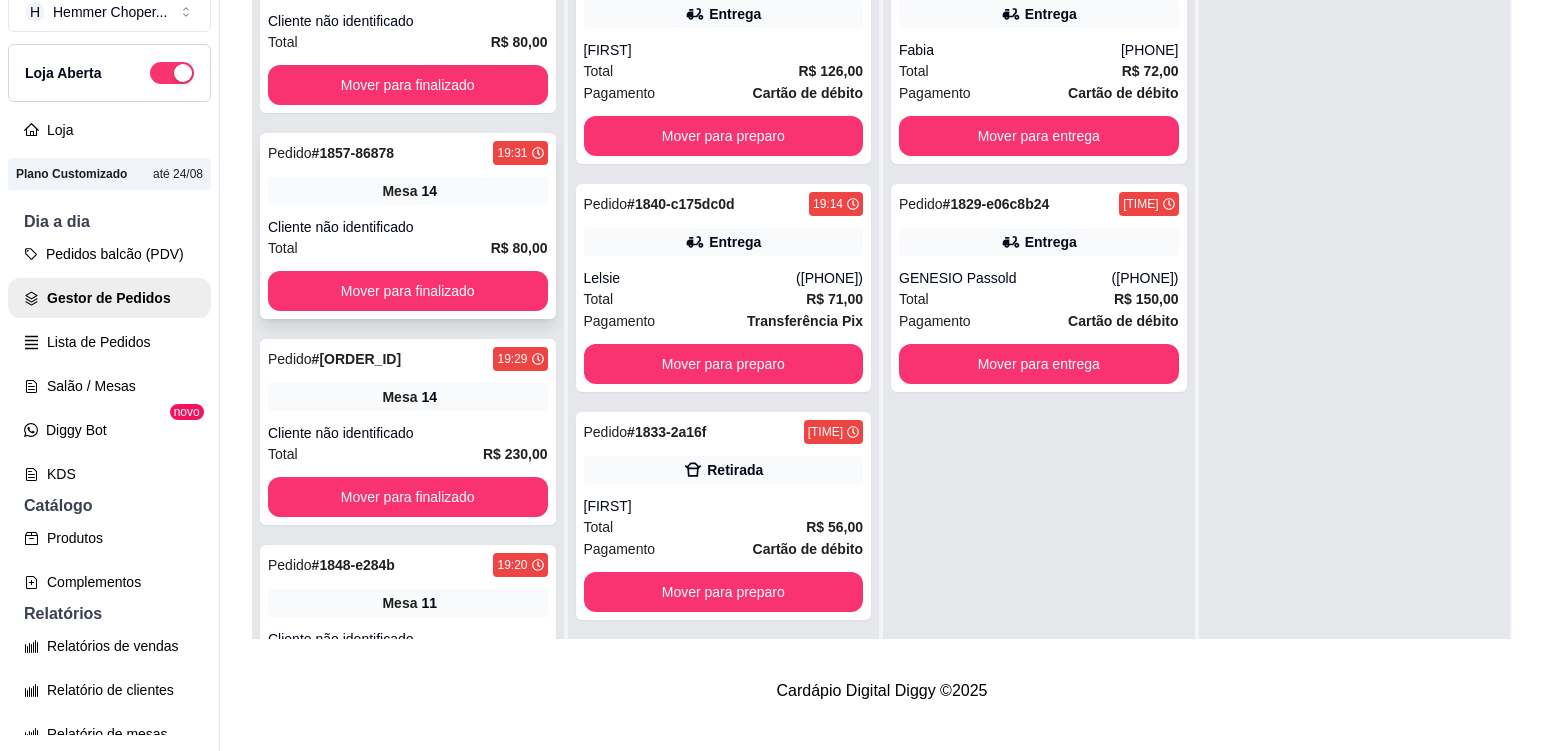 scroll, scrollTop: 447, scrollLeft: 0, axis: vertical 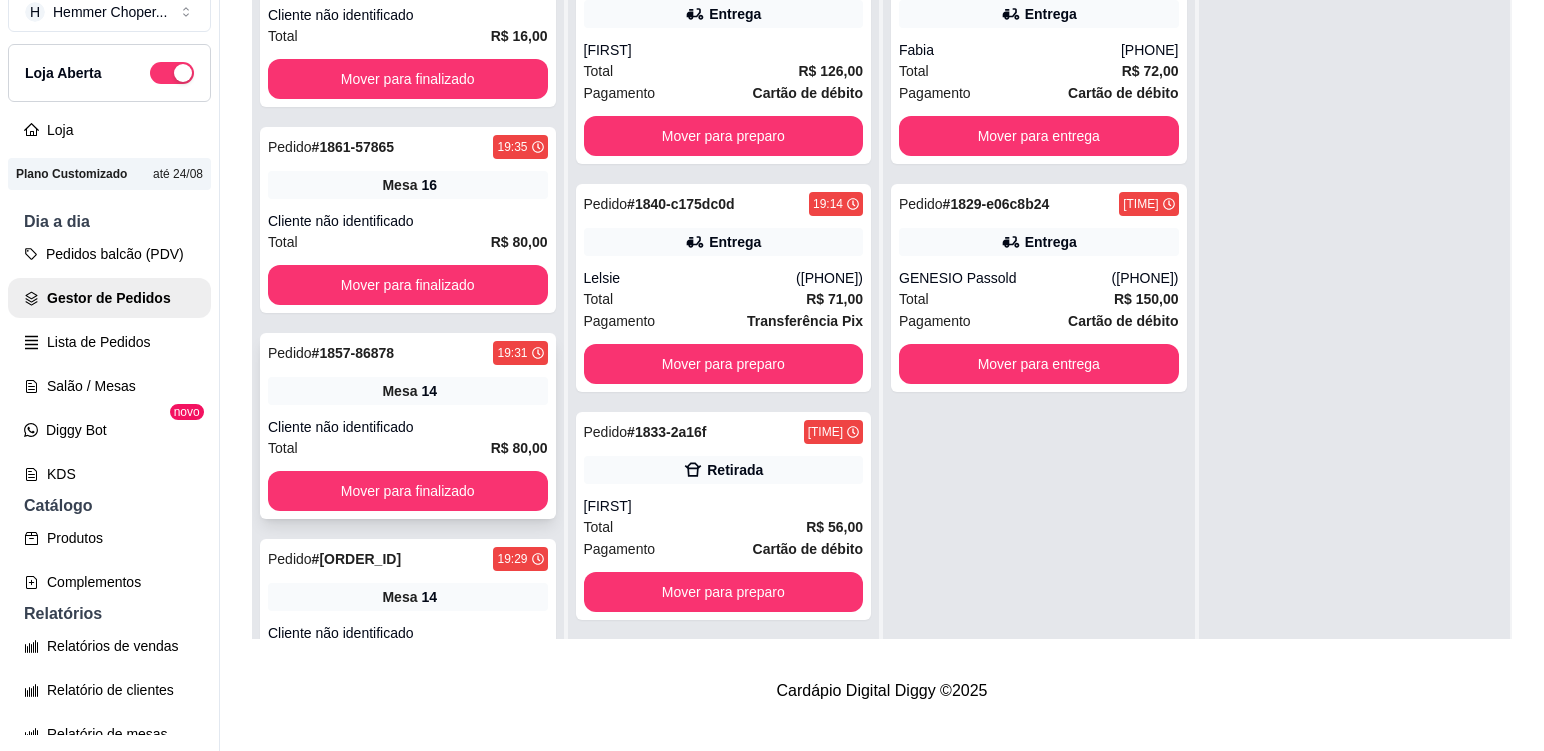 click on "Pedido  # [ORDER_ID] [TIME] Mesa 14 Cliente não identificado Total R$ 80,00 Mover para finalizado" at bounding box center [408, 426] 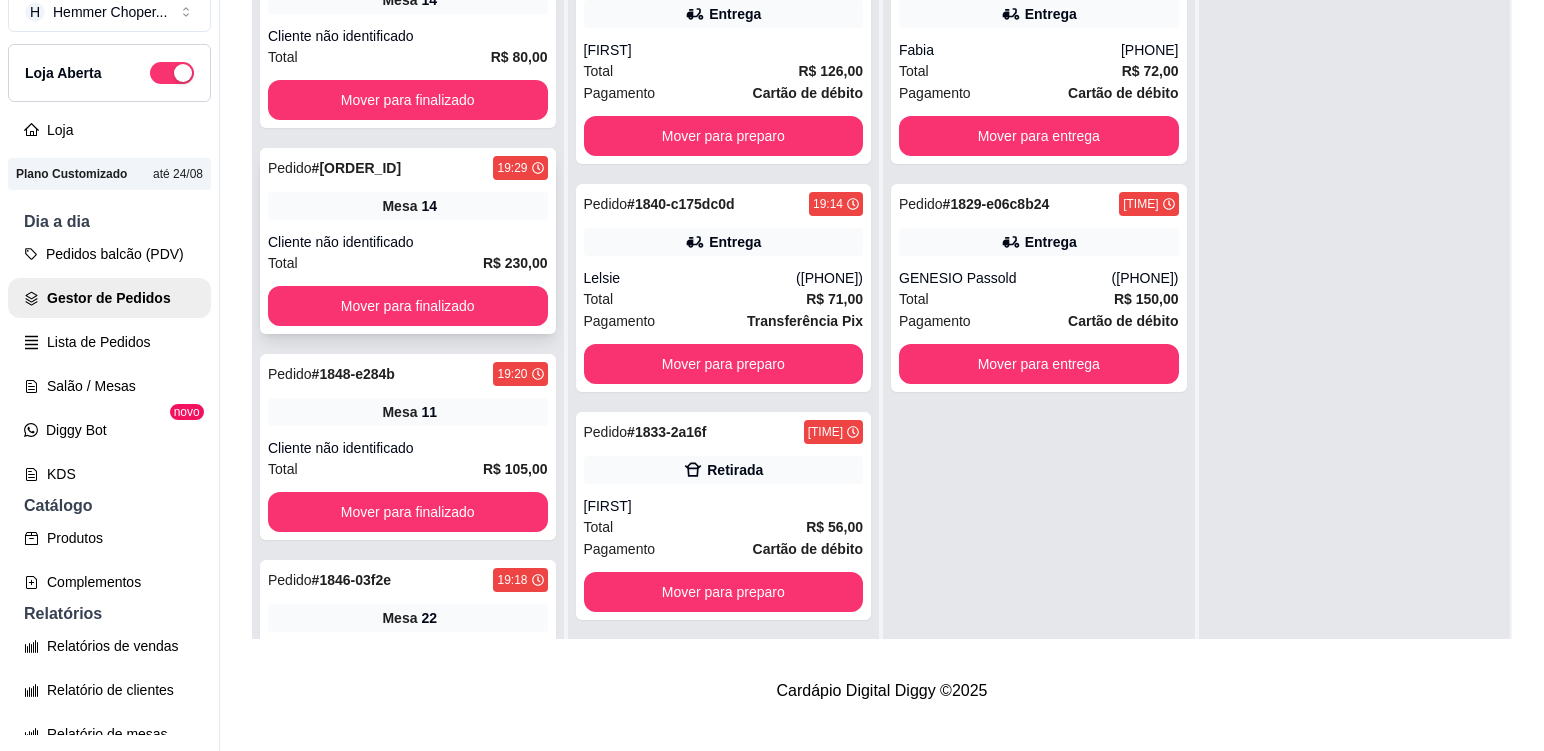 scroll, scrollTop: 847, scrollLeft: 0, axis: vertical 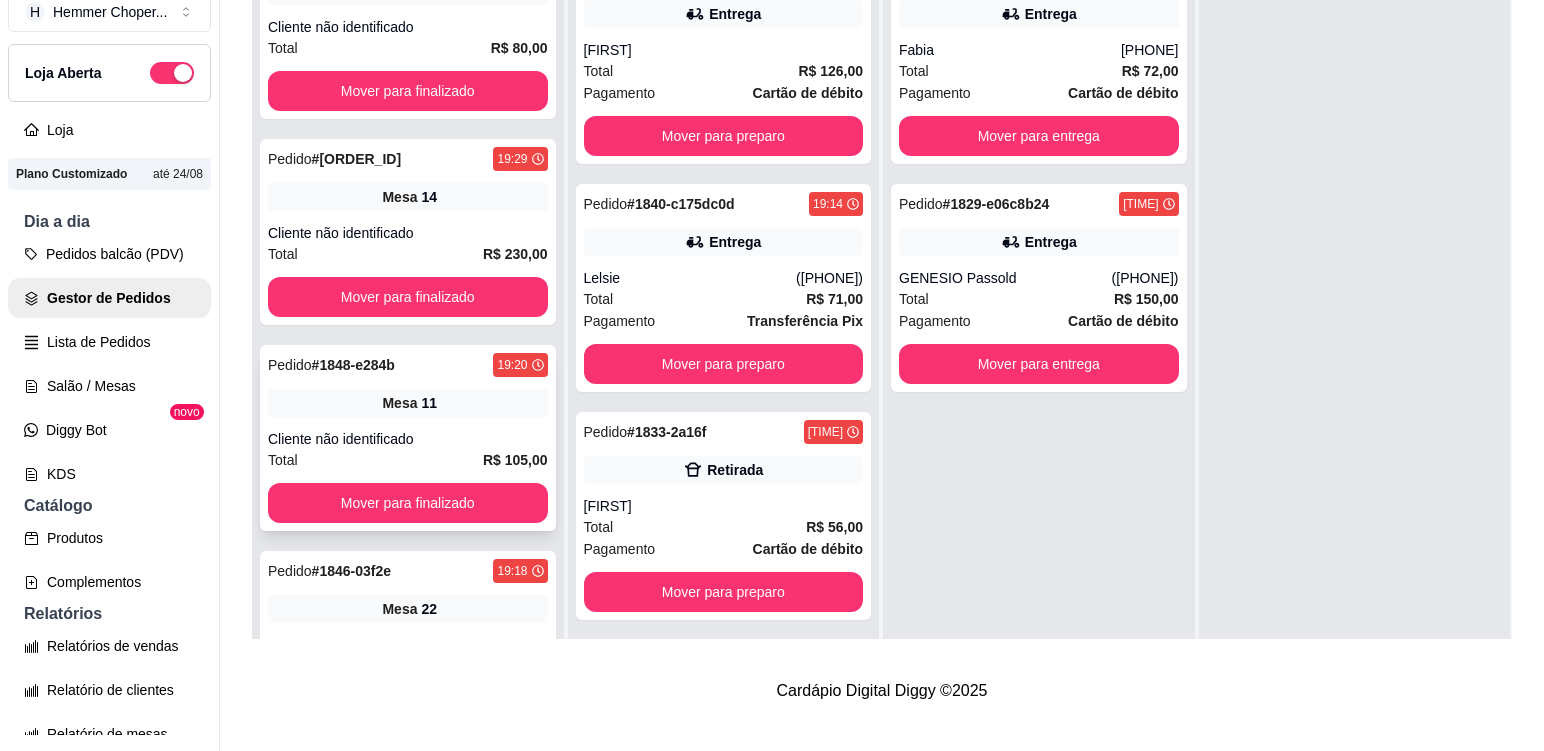 click on "Cliente não identificado" at bounding box center (408, 439) 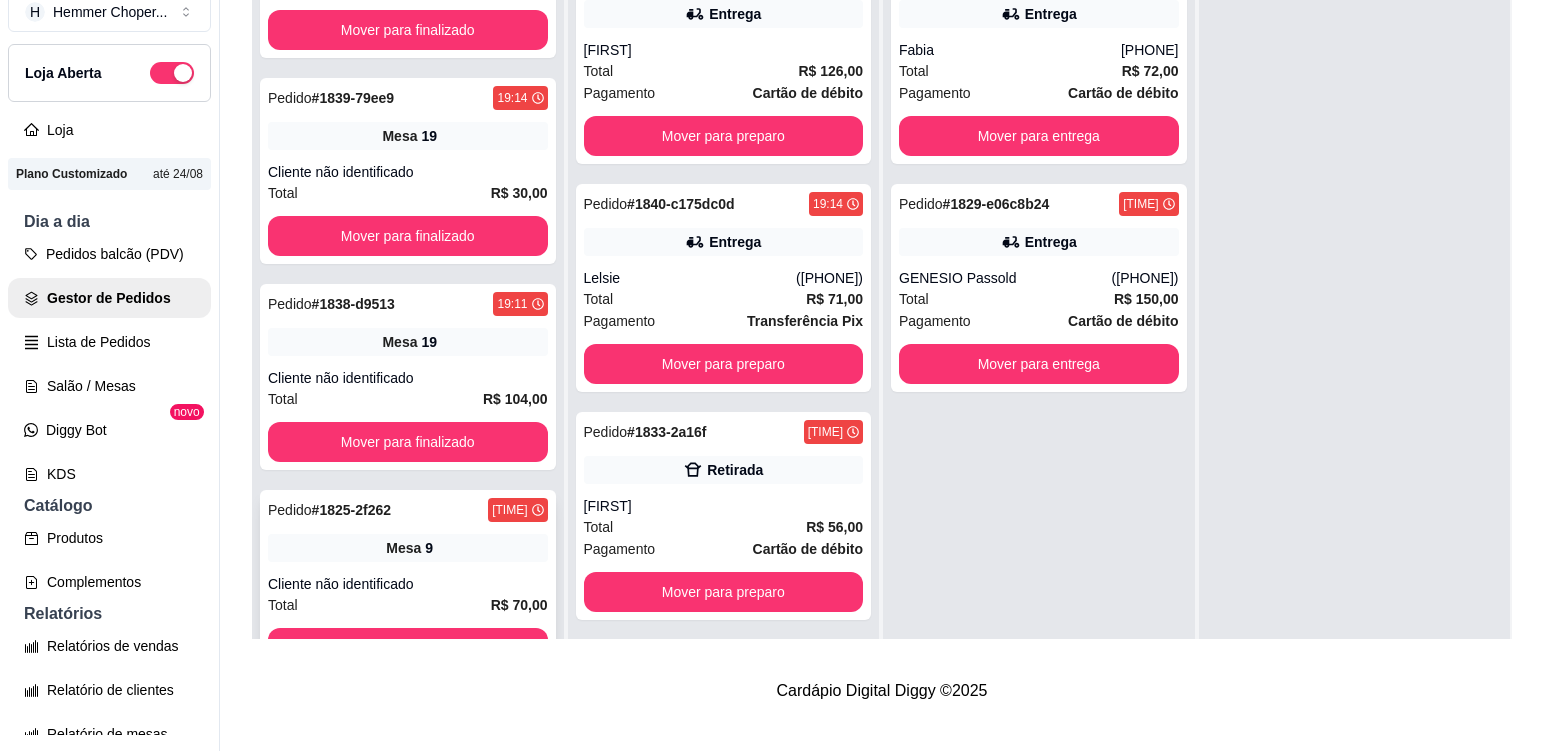 scroll, scrollTop: 1741, scrollLeft: 0, axis: vertical 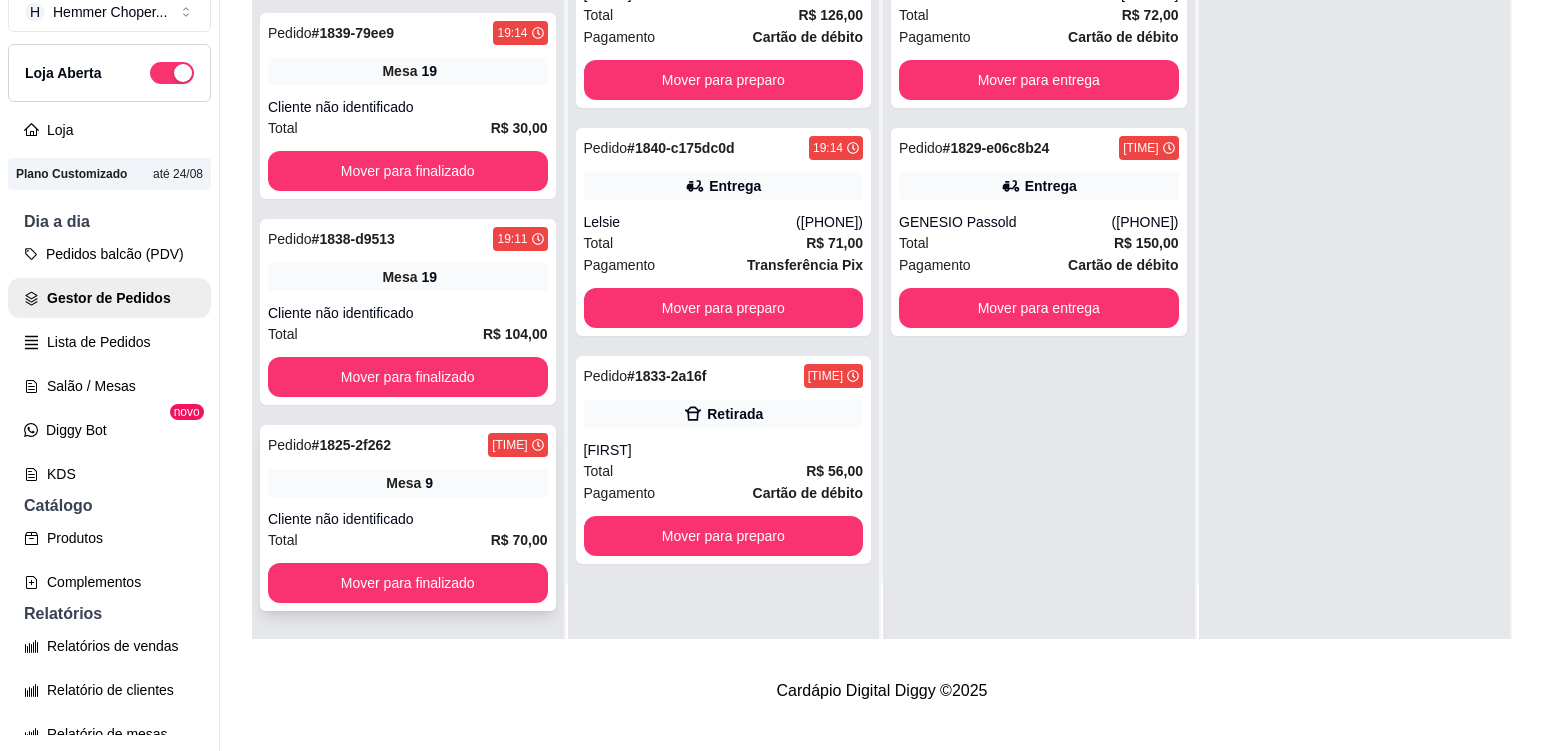 click on "Cliente não identificado" at bounding box center [408, 519] 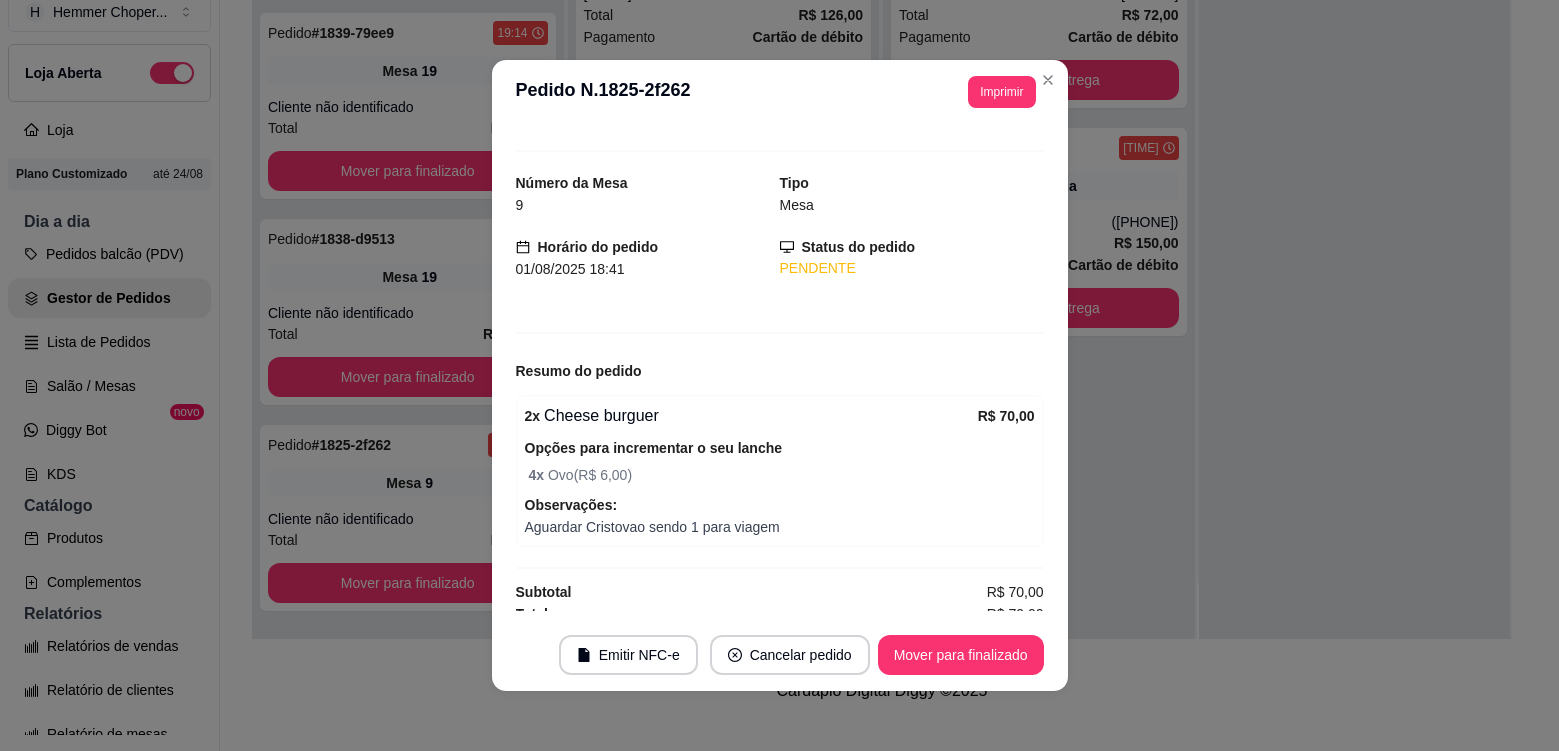 scroll, scrollTop: 40, scrollLeft: 0, axis: vertical 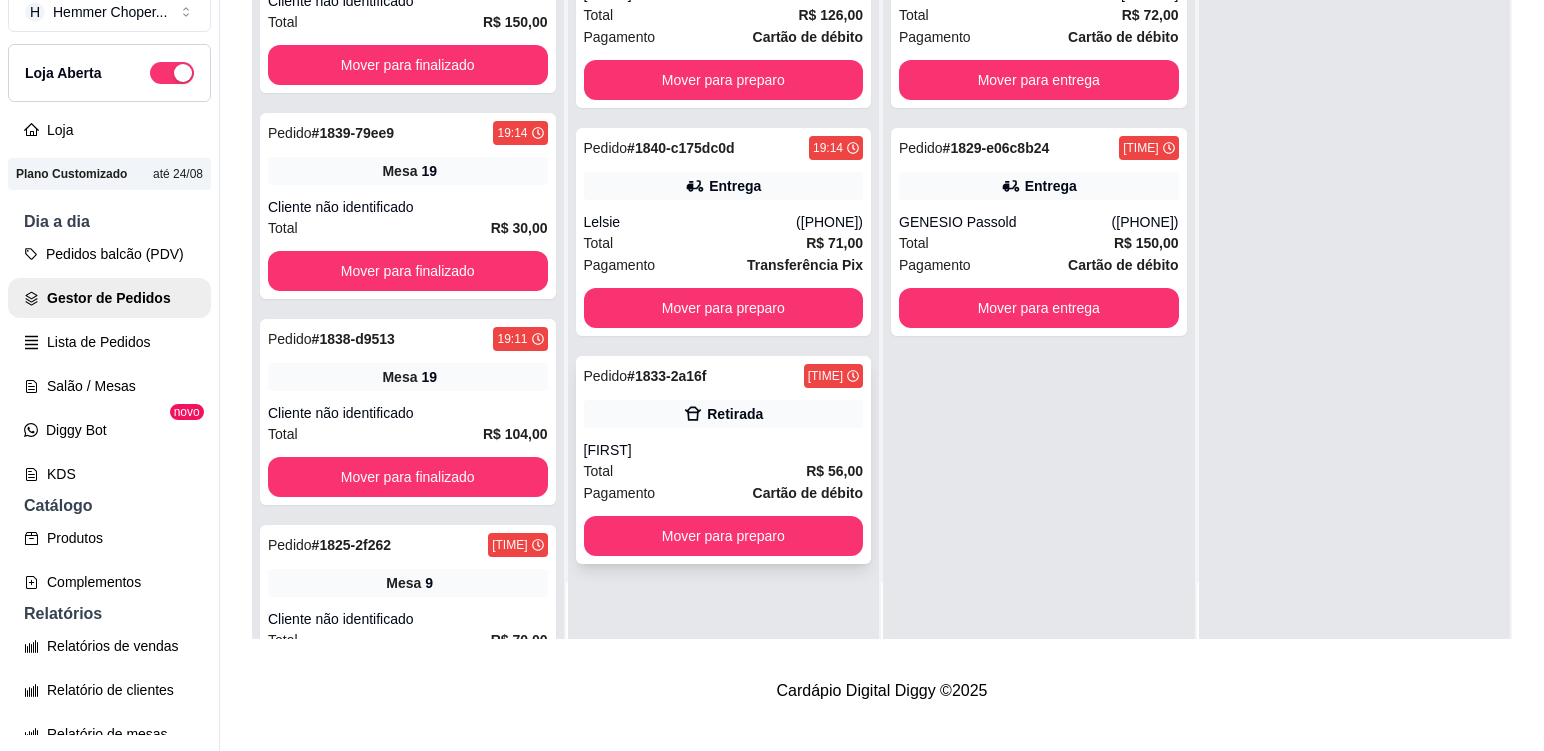 click on "Pedido  # 1833-2a16f 19:02 Retirada [FIRST] Total R$ 56,00 Pagamento Cartão de débito Mover para preparo" at bounding box center [724, 460] 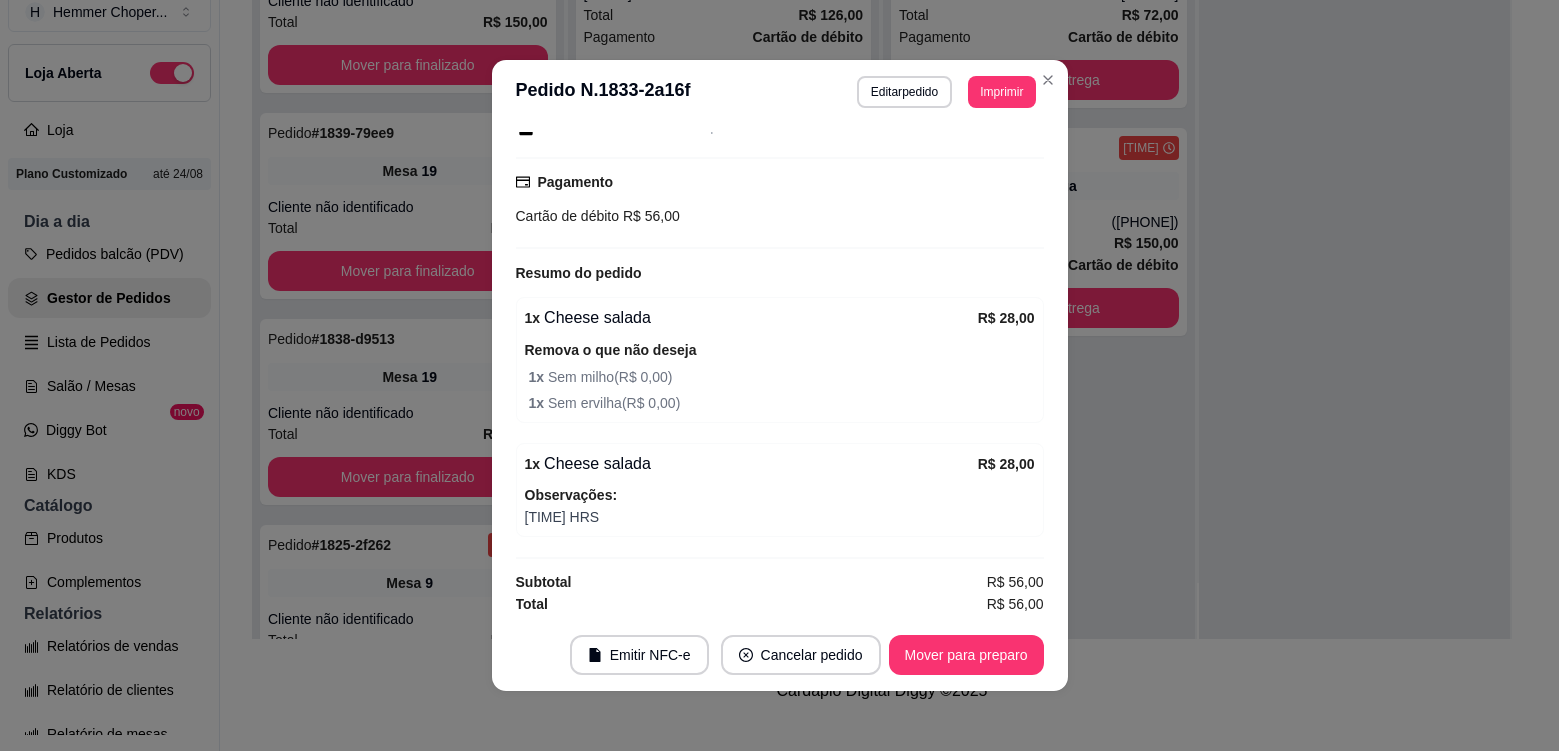 scroll, scrollTop: 324, scrollLeft: 0, axis: vertical 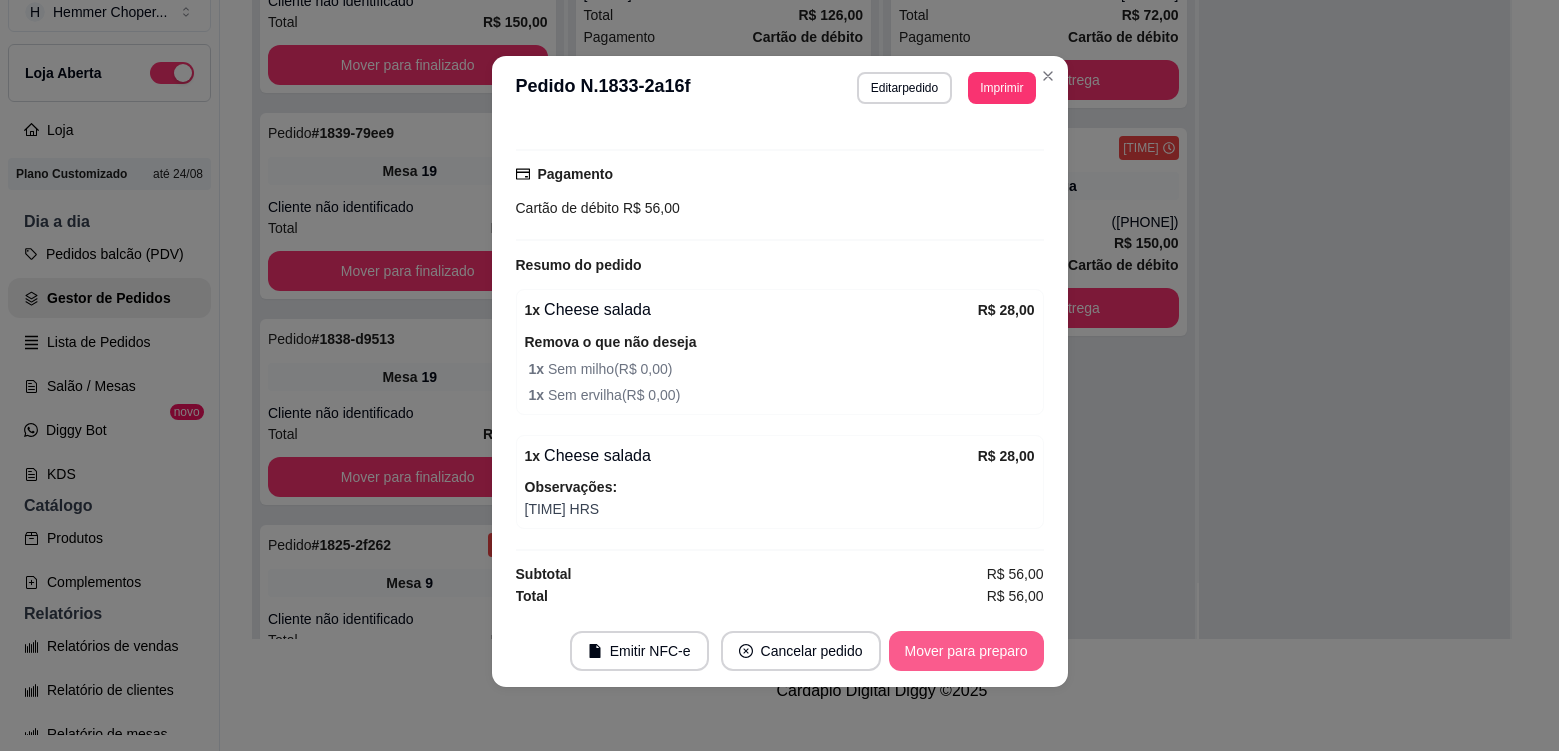click on "Mover para preparo" at bounding box center [966, 651] 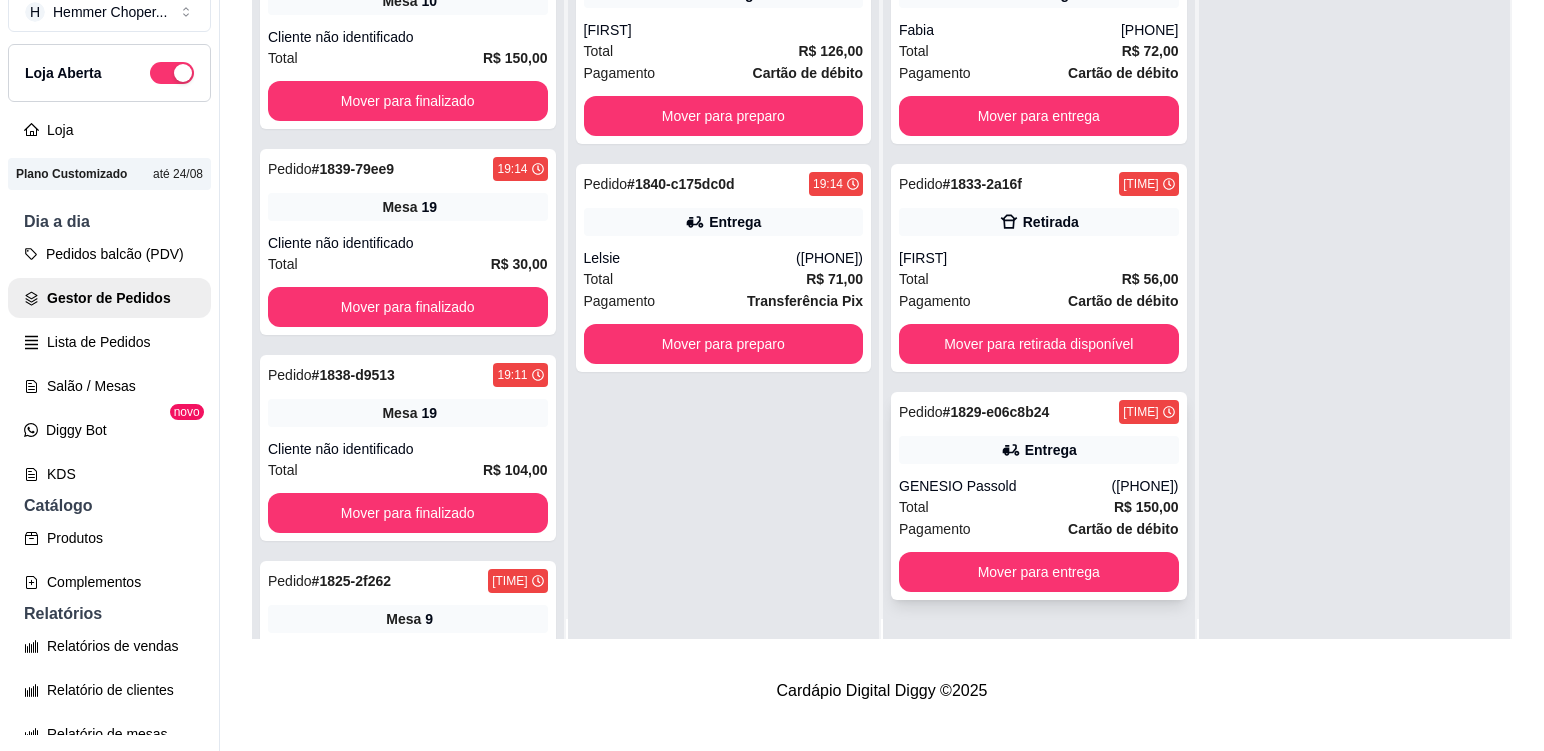 scroll, scrollTop: 0, scrollLeft: 0, axis: both 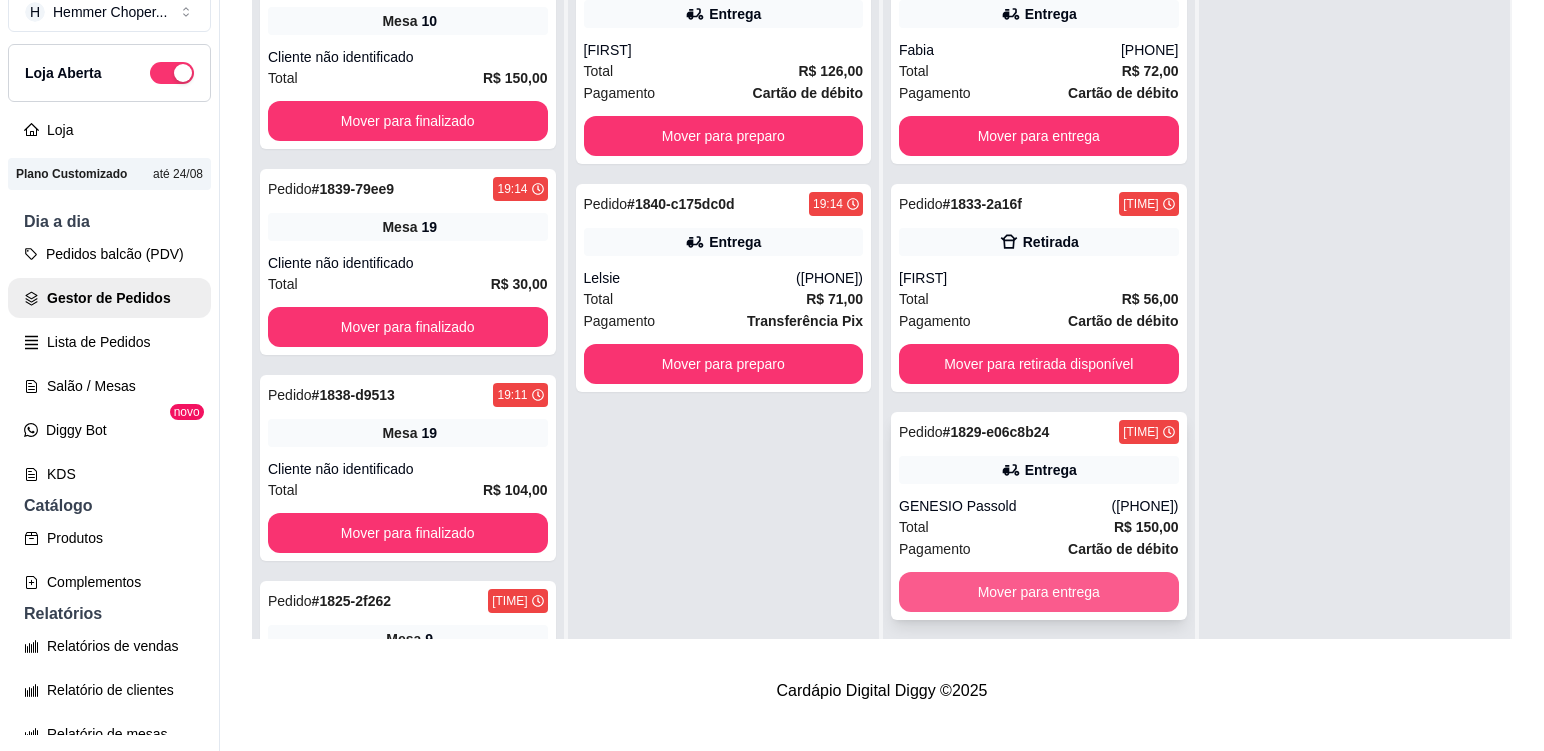 click on "Mover para entrega" at bounding box center [1039, 592] 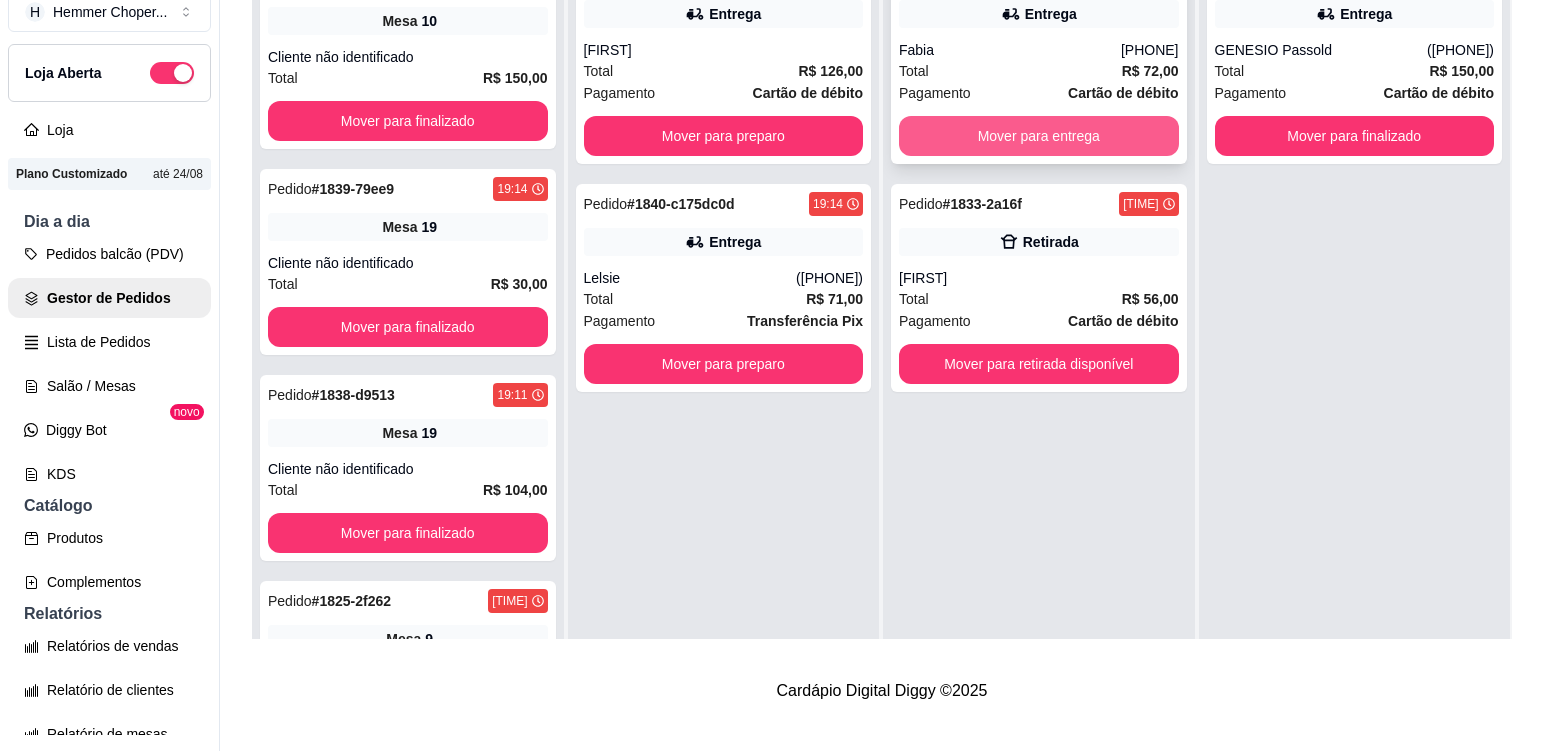 click on "Mover para entrega" at bounding box center [1039, 136] 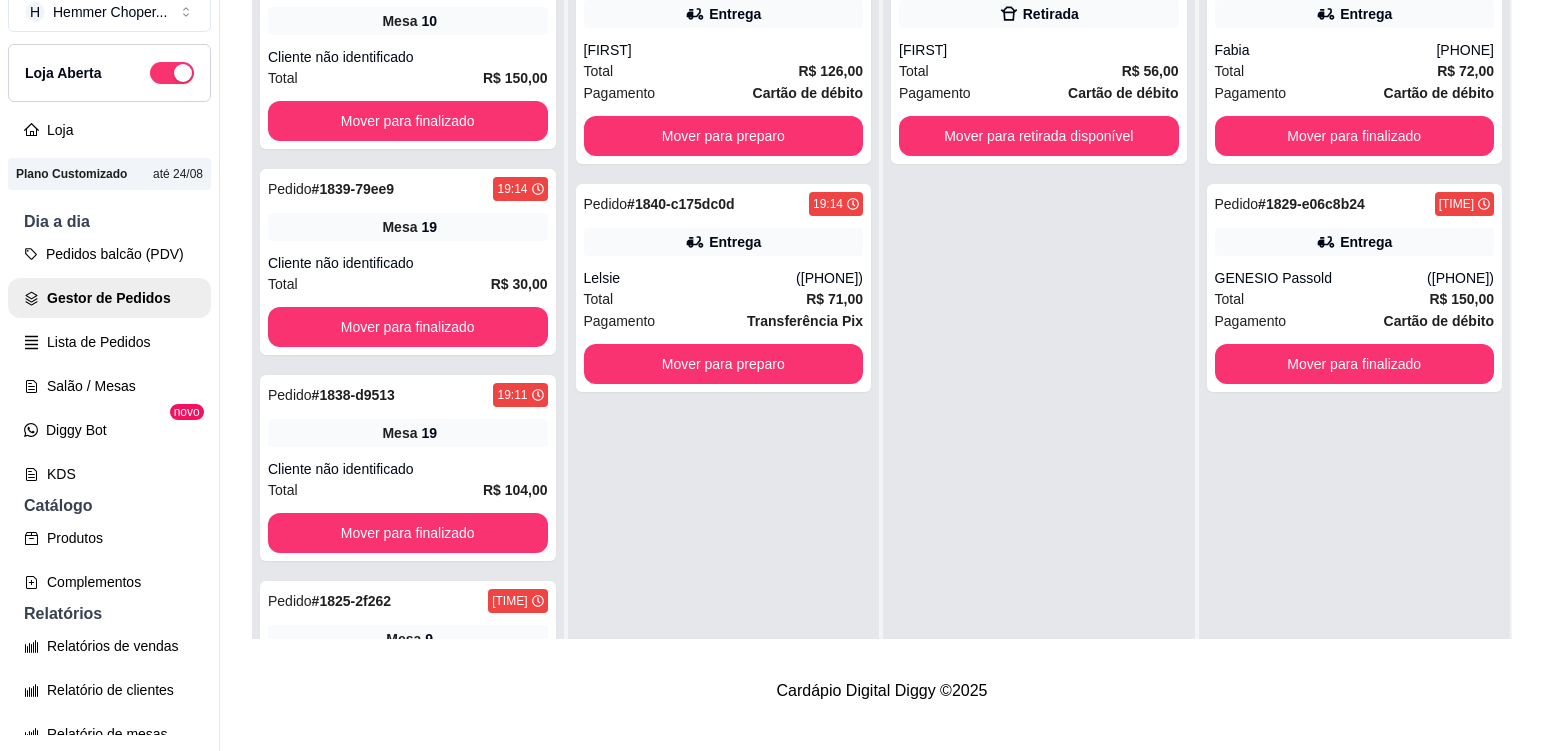 scroll, scrollTop: 119, scrollLeft: 0, axis: vertical 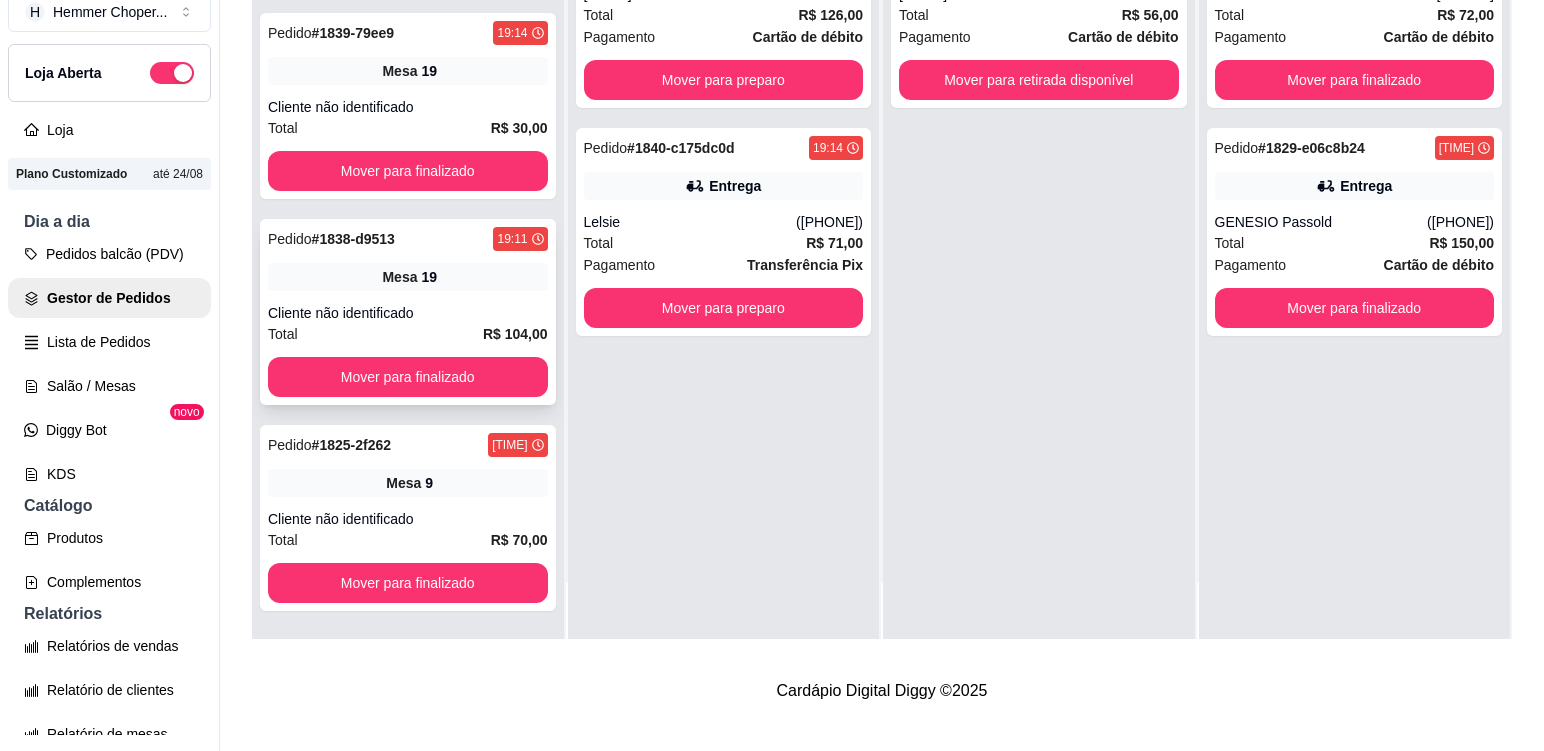 click on "Mesa 19" at bounding box center [408, 277] 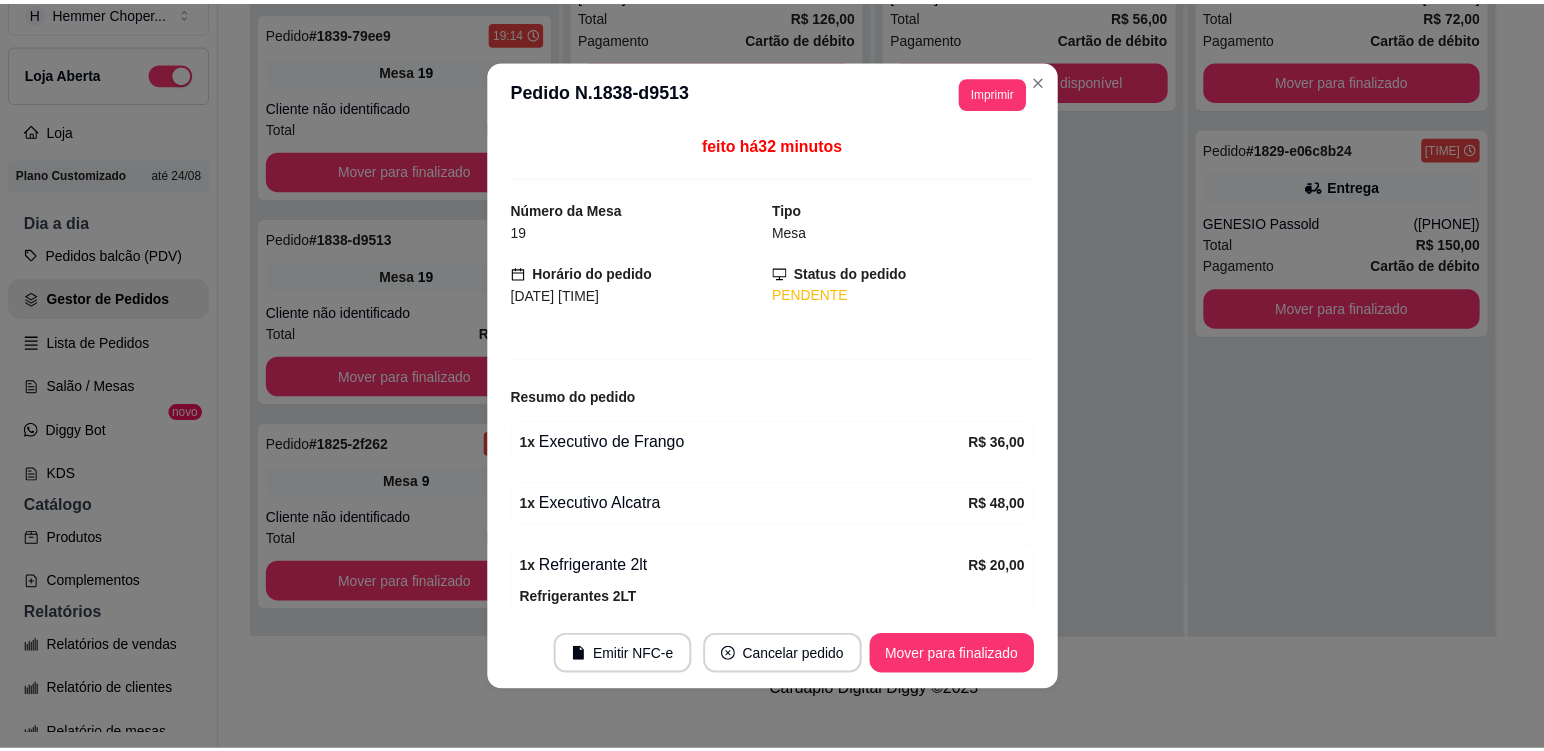 scroll, scrollTop: 112, scrollLeft: 0, axis: vertical 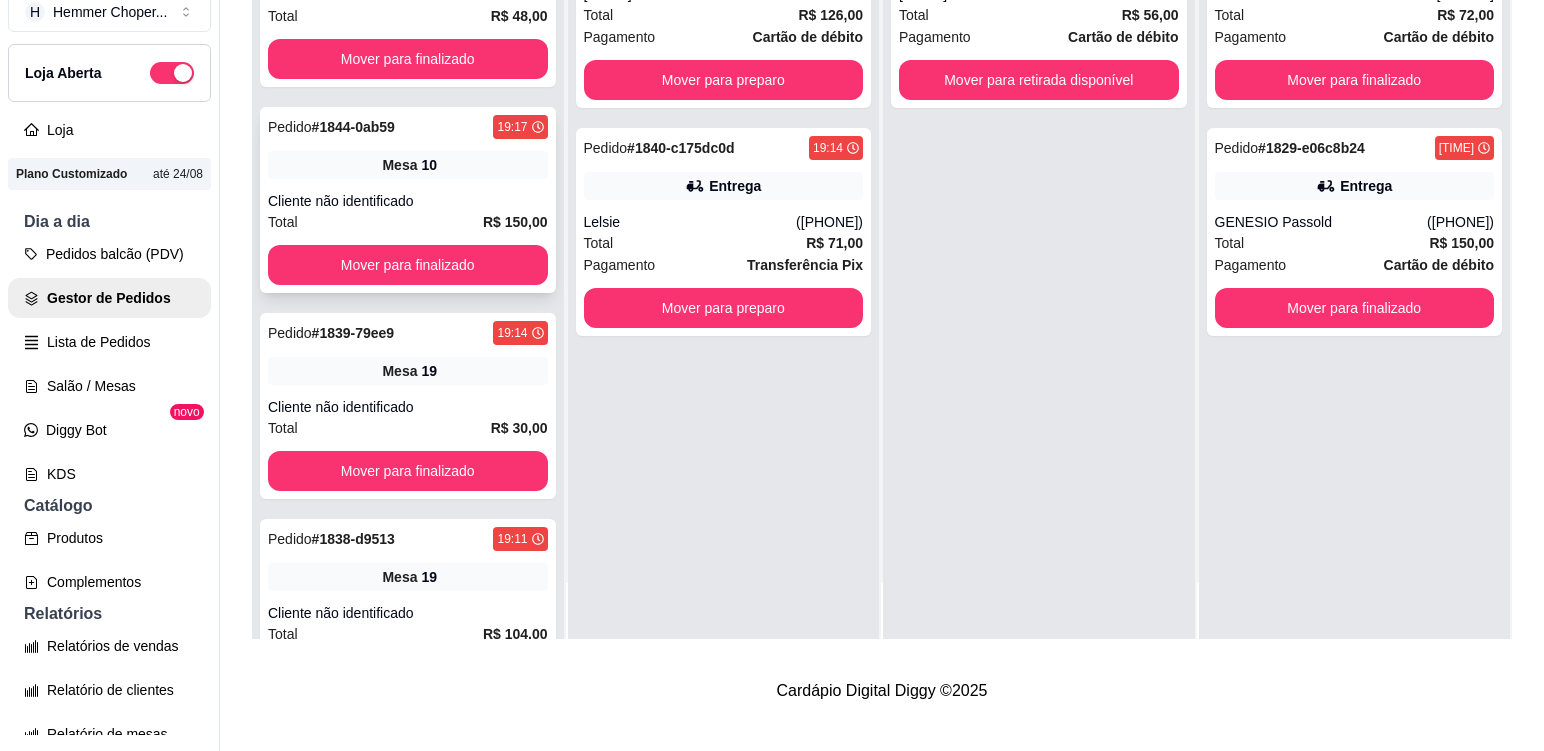 click on "Mesa [NUMBER]" at bounding box center [408, 165] 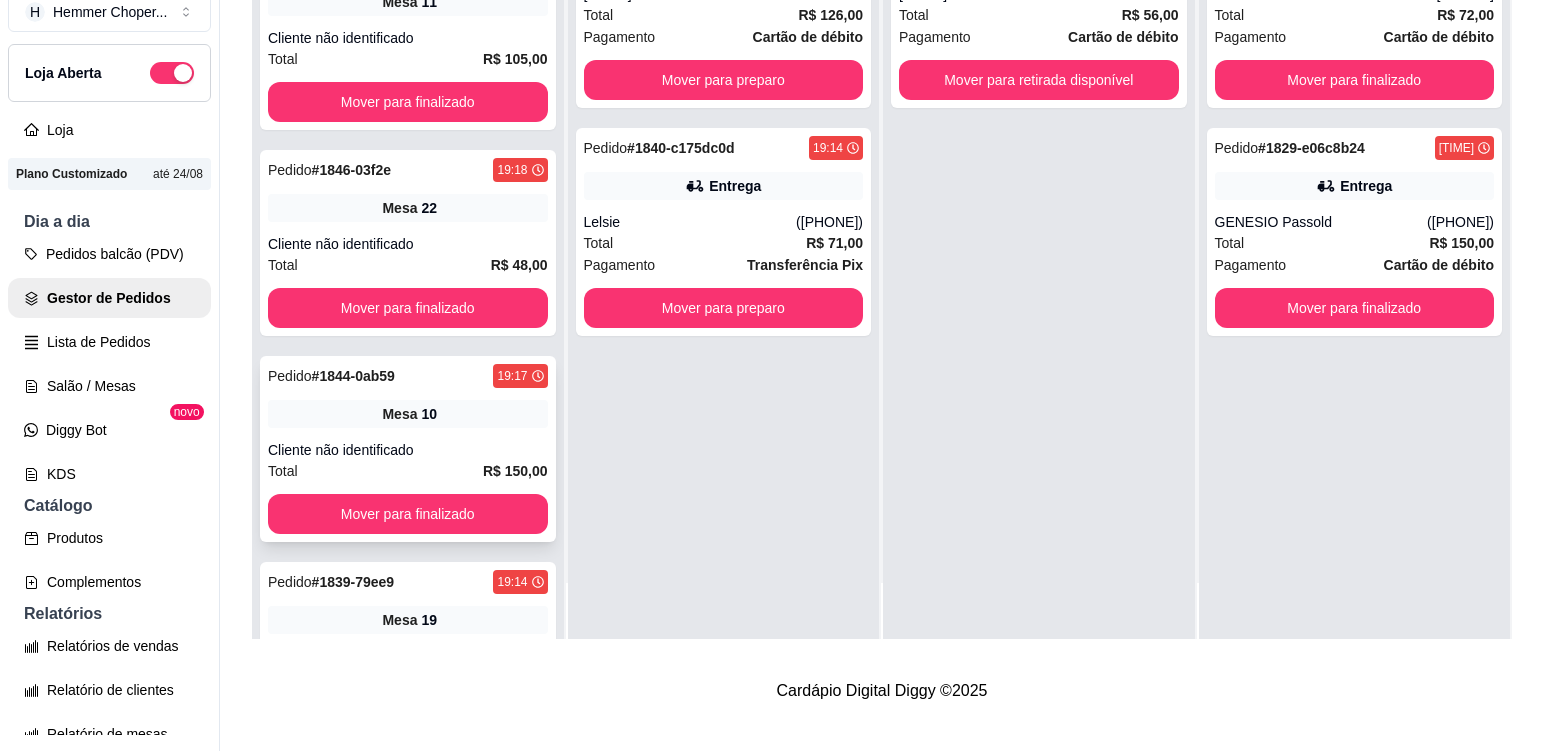 scroll, scrollTop: 1347, scrollLeft: 0, axis: vertical 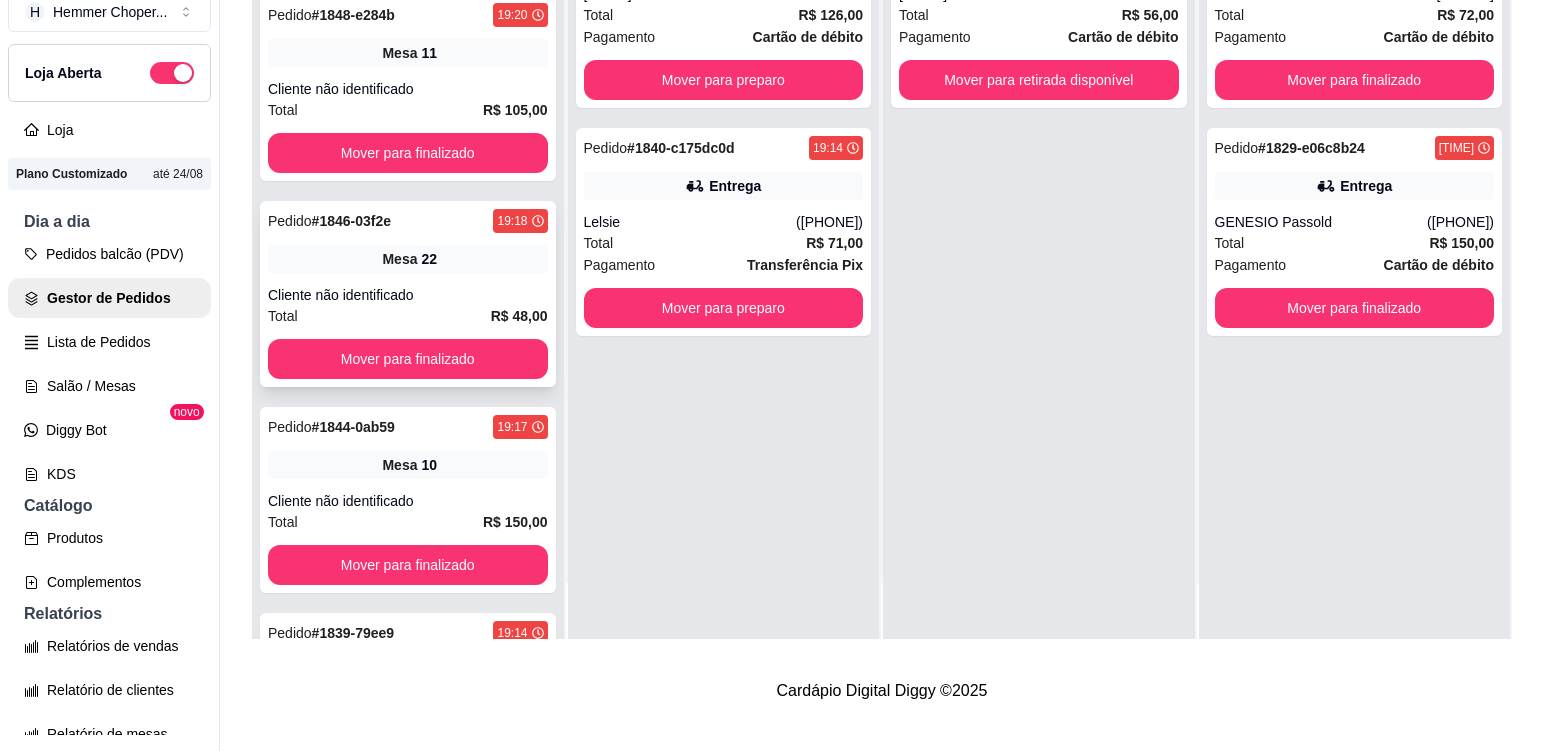 click on "Pedido  # [ORDER_ID] [TIME] Mesa 22 Cliente não identificado Total R$ 48,00 Mover para finalizado" at bounding box center [408, 294] 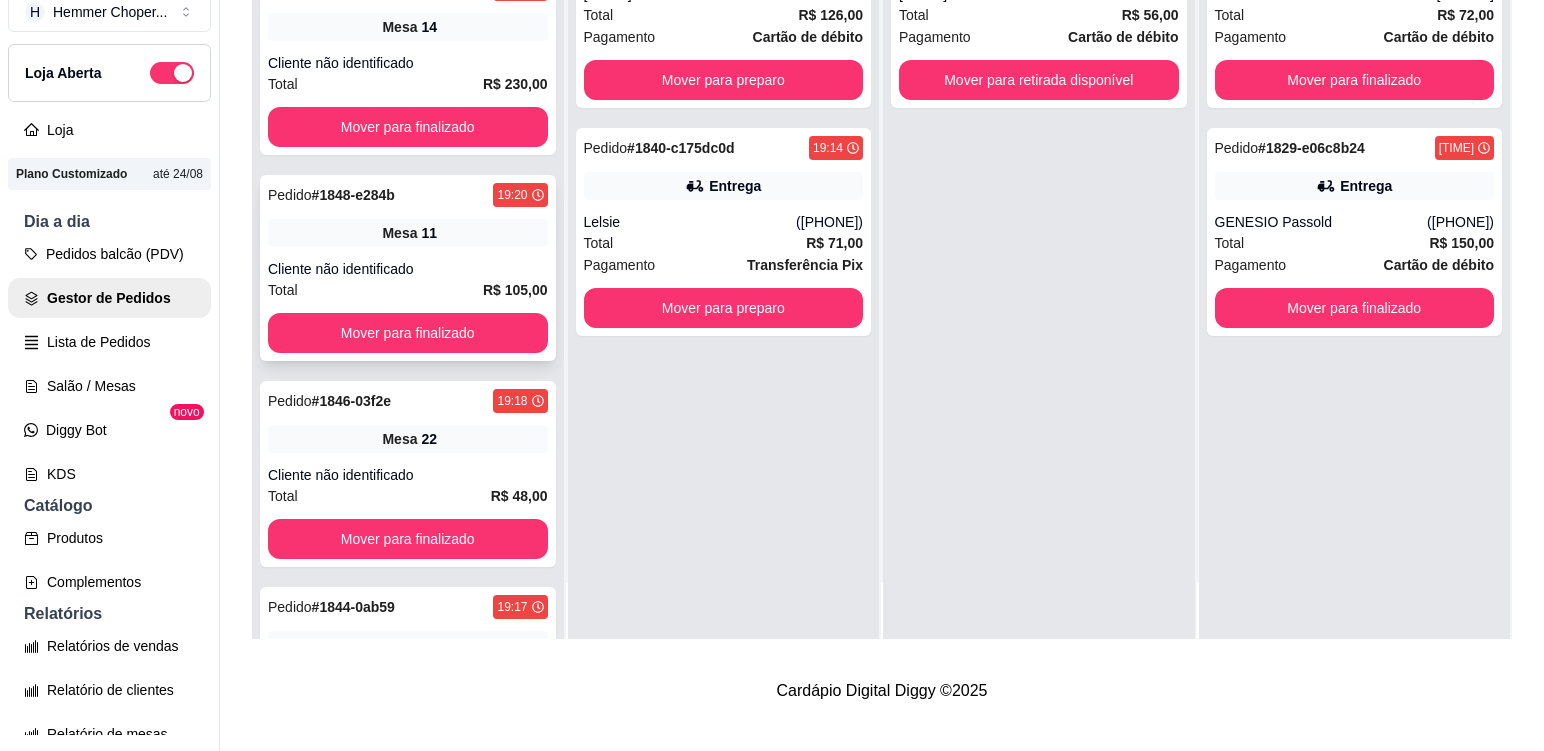 scroll, scrollTop: 1147, scrollLeft: 0, axis: vertical 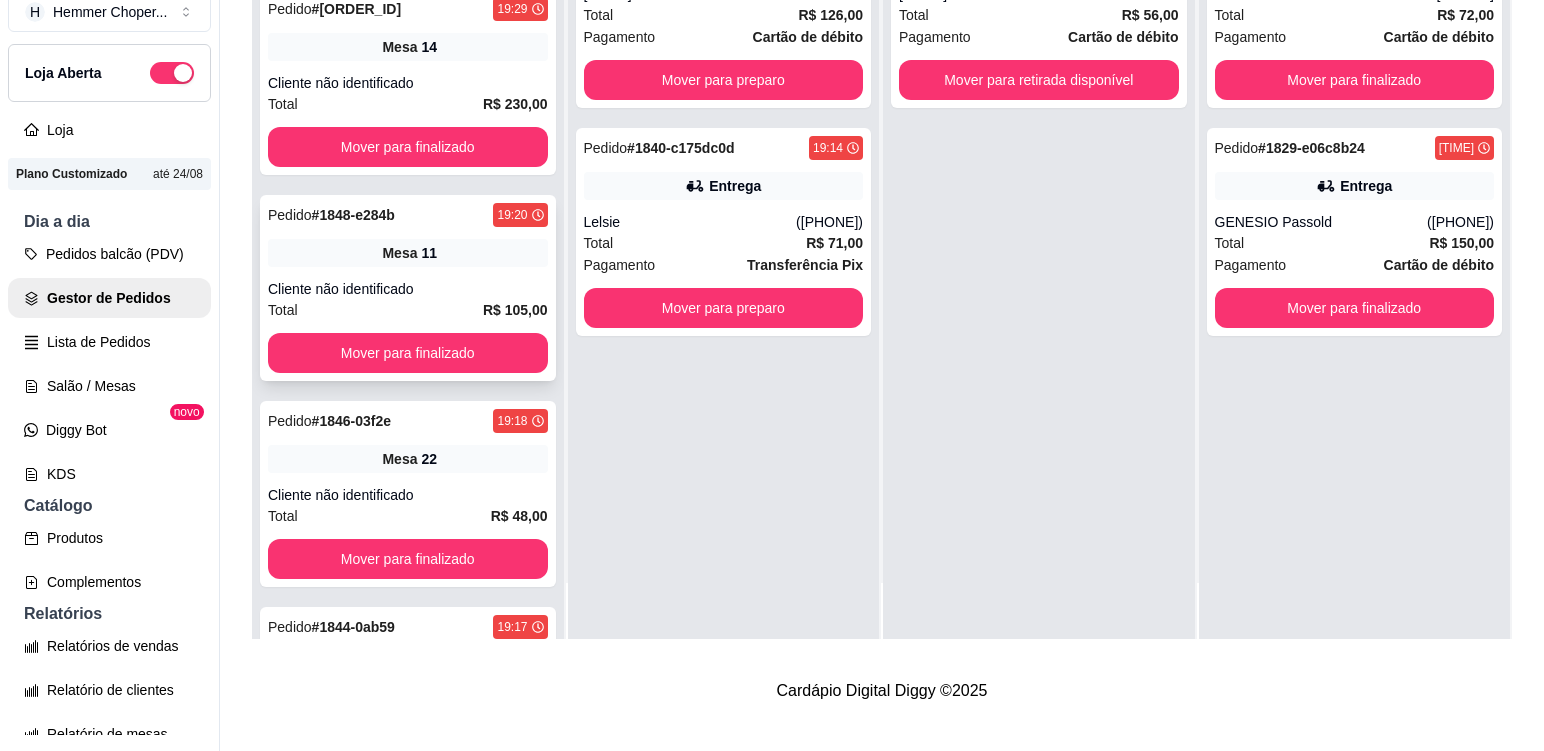 click on "Mesa [NUMBER]" at bounding box center (408, 253) 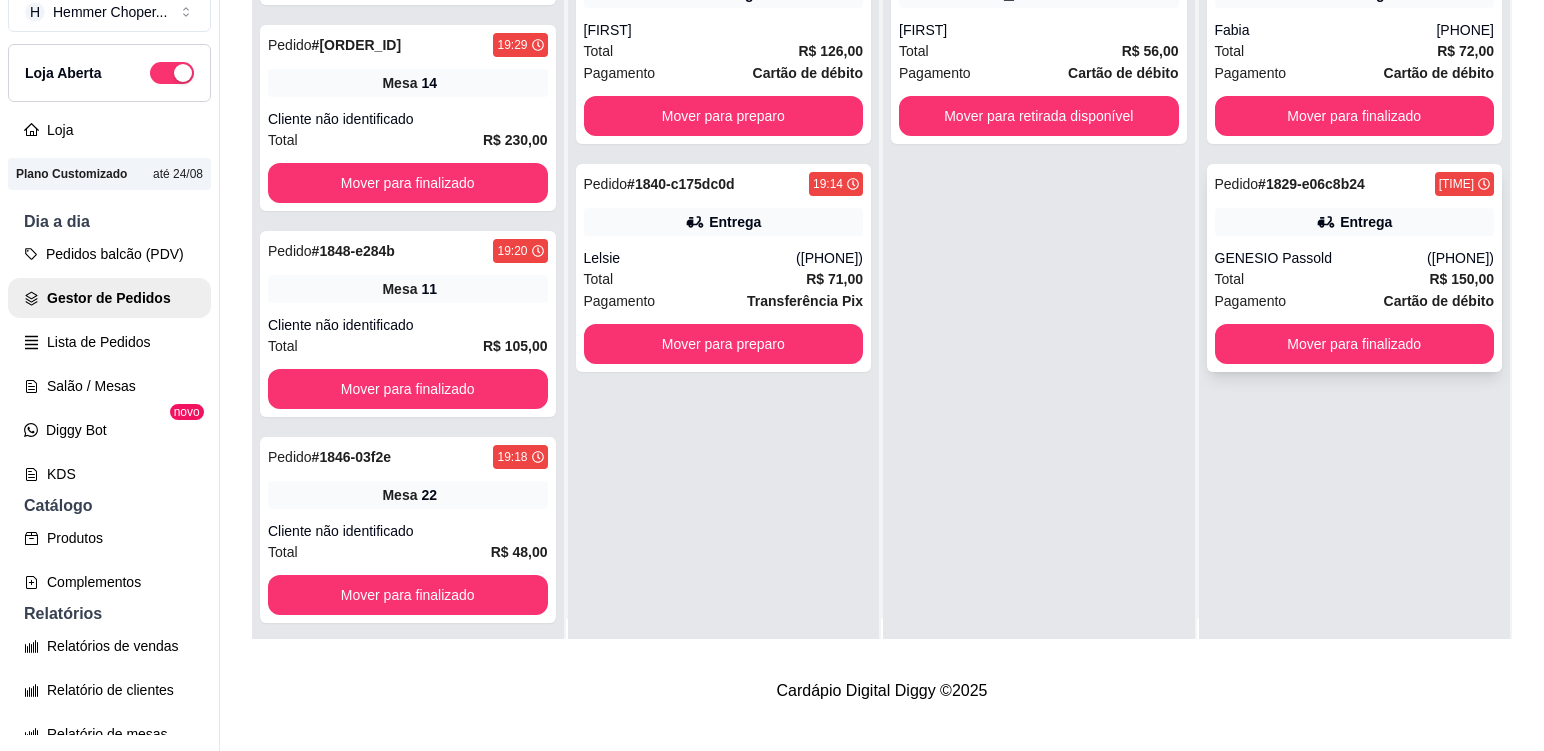 scroll, scrollTop: 0, scrollLeft: 0, axis: both 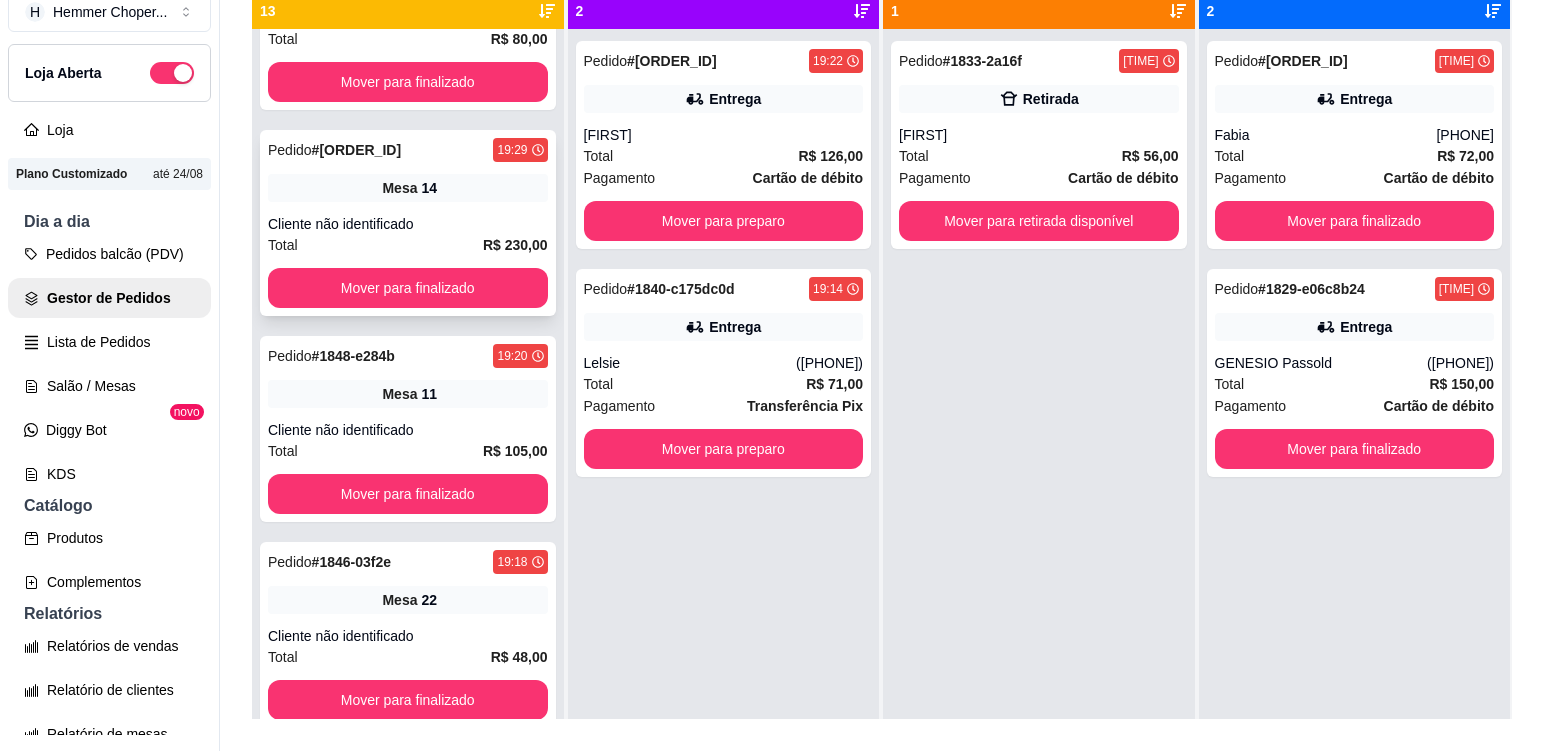 click on "Pedido  # 1855-06ab9 [TIME] Mesa 14 Cliente não identificado Total R$ 230,00 Mover para finalizado" at bounding box center [408, 223] 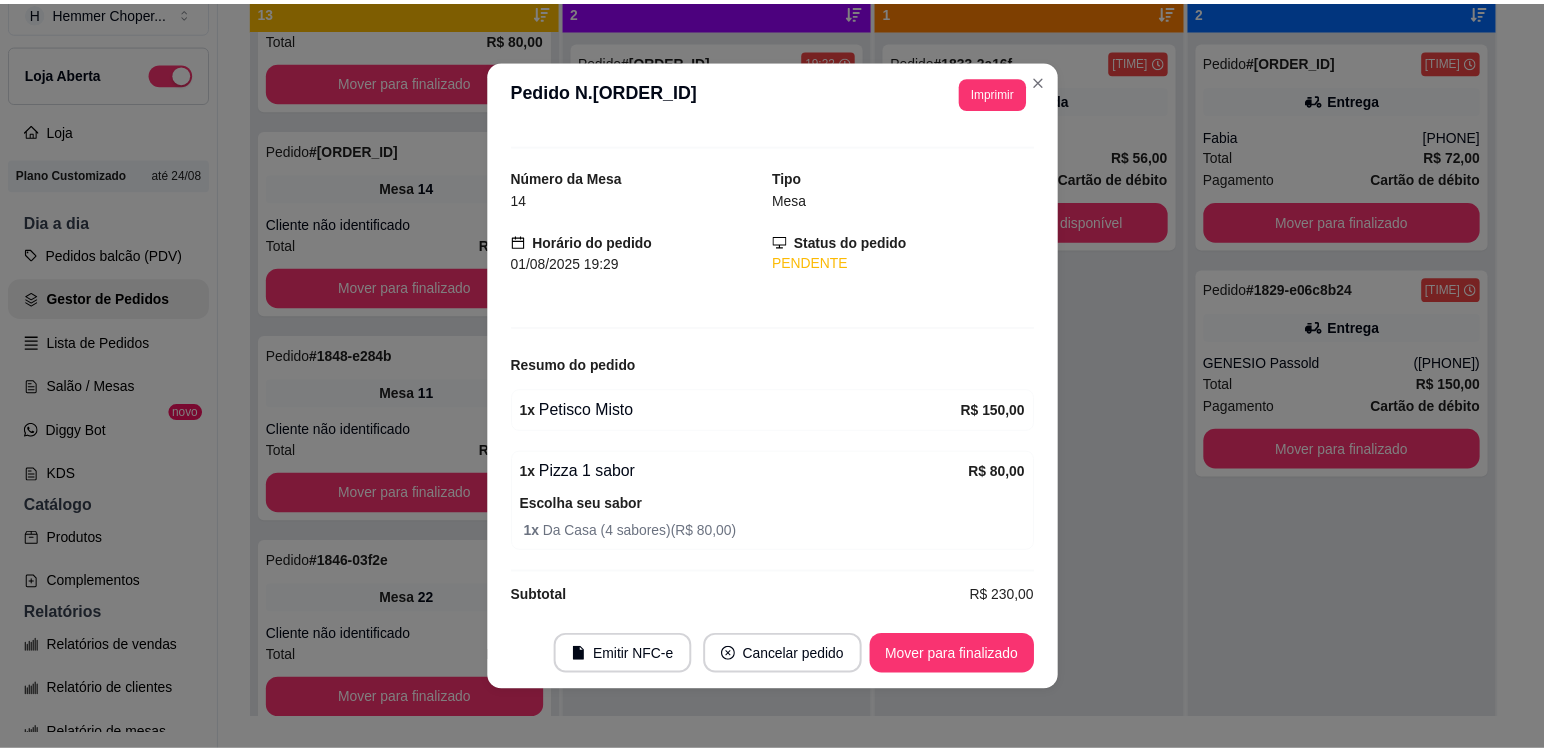 scroll, scrollTop: 50, scrollLeft: 0, axis: vertical 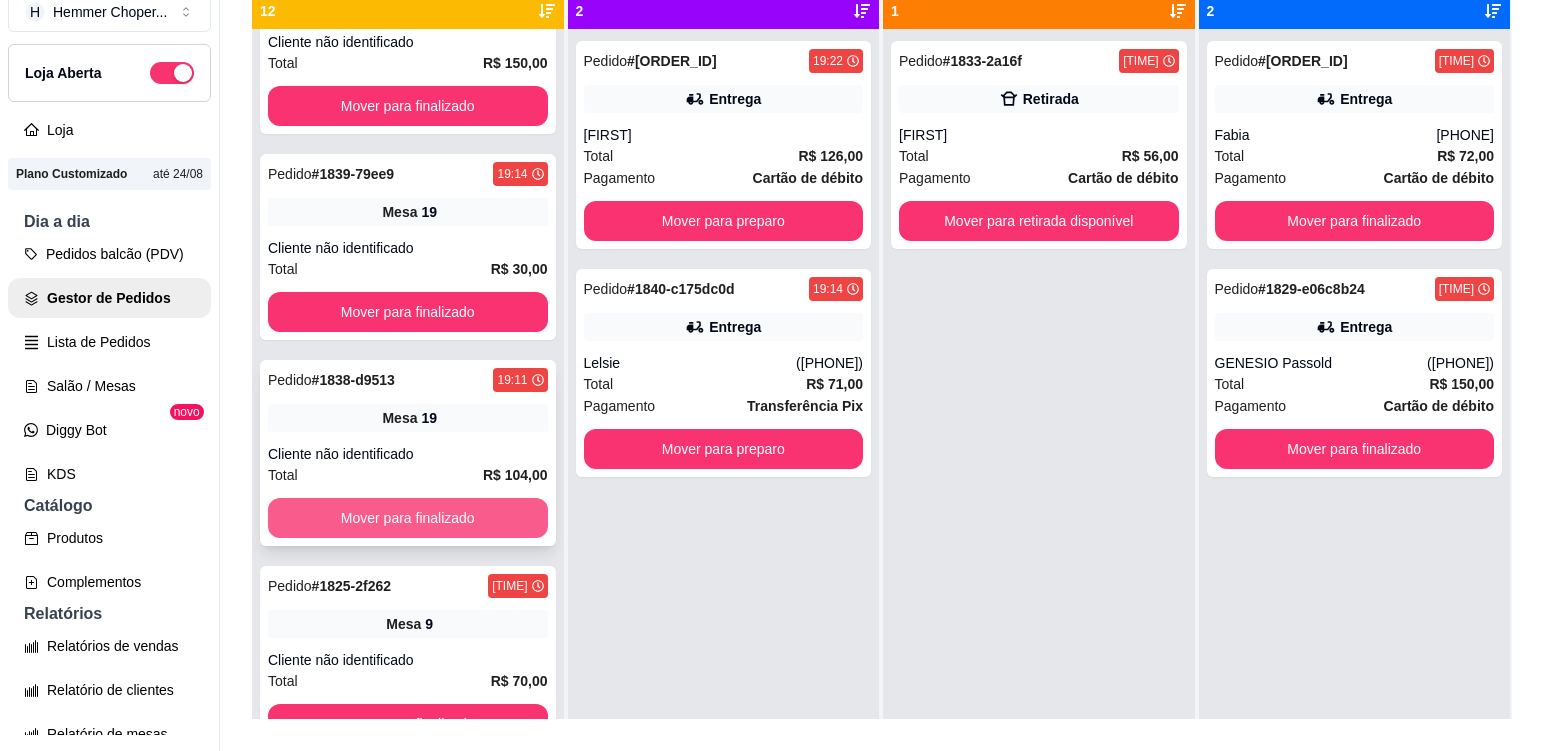 click on "Mover para finalizado" at bounding box center (408, 518) 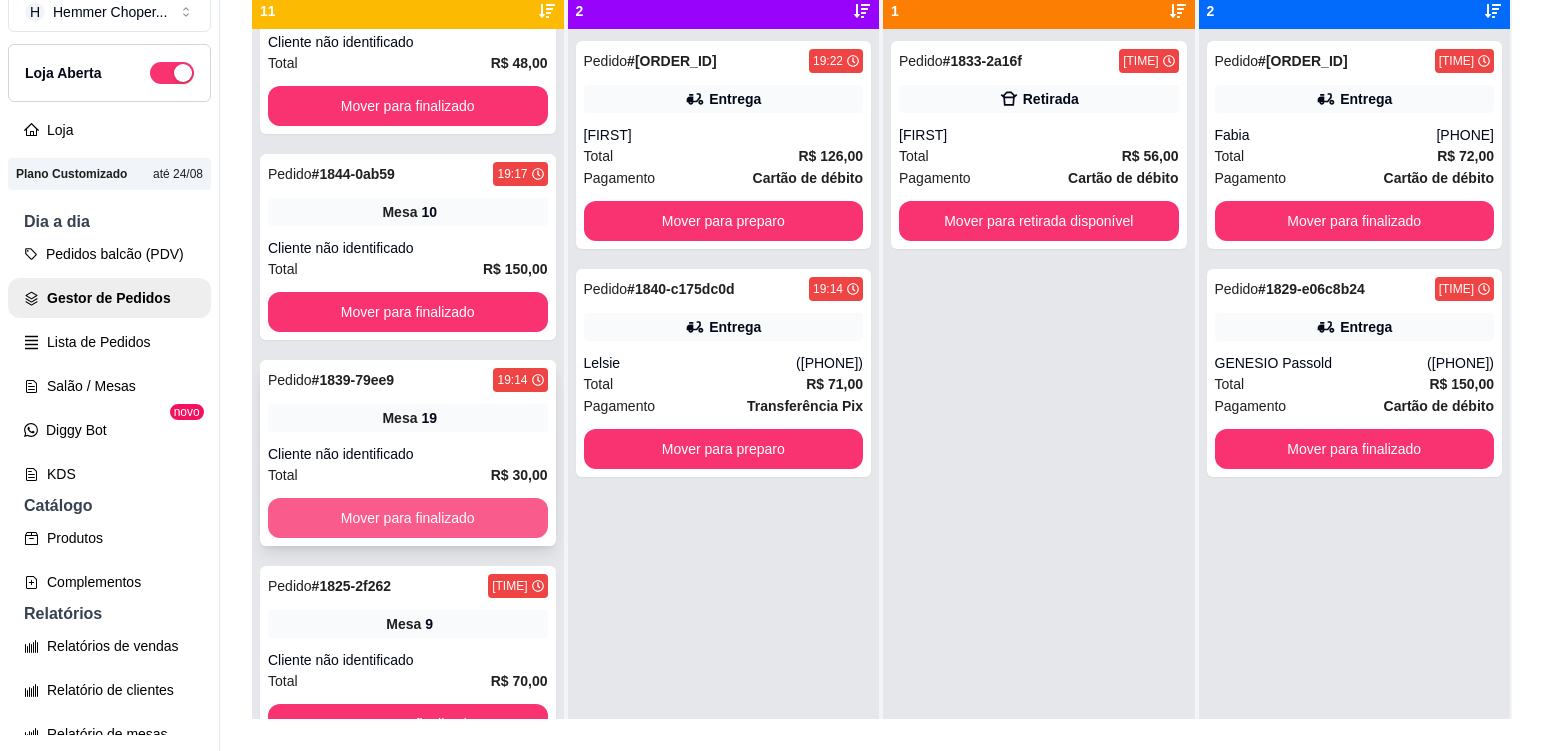 scroll, scrollTop: 1535, scrollLeft: 0, axis: vertical 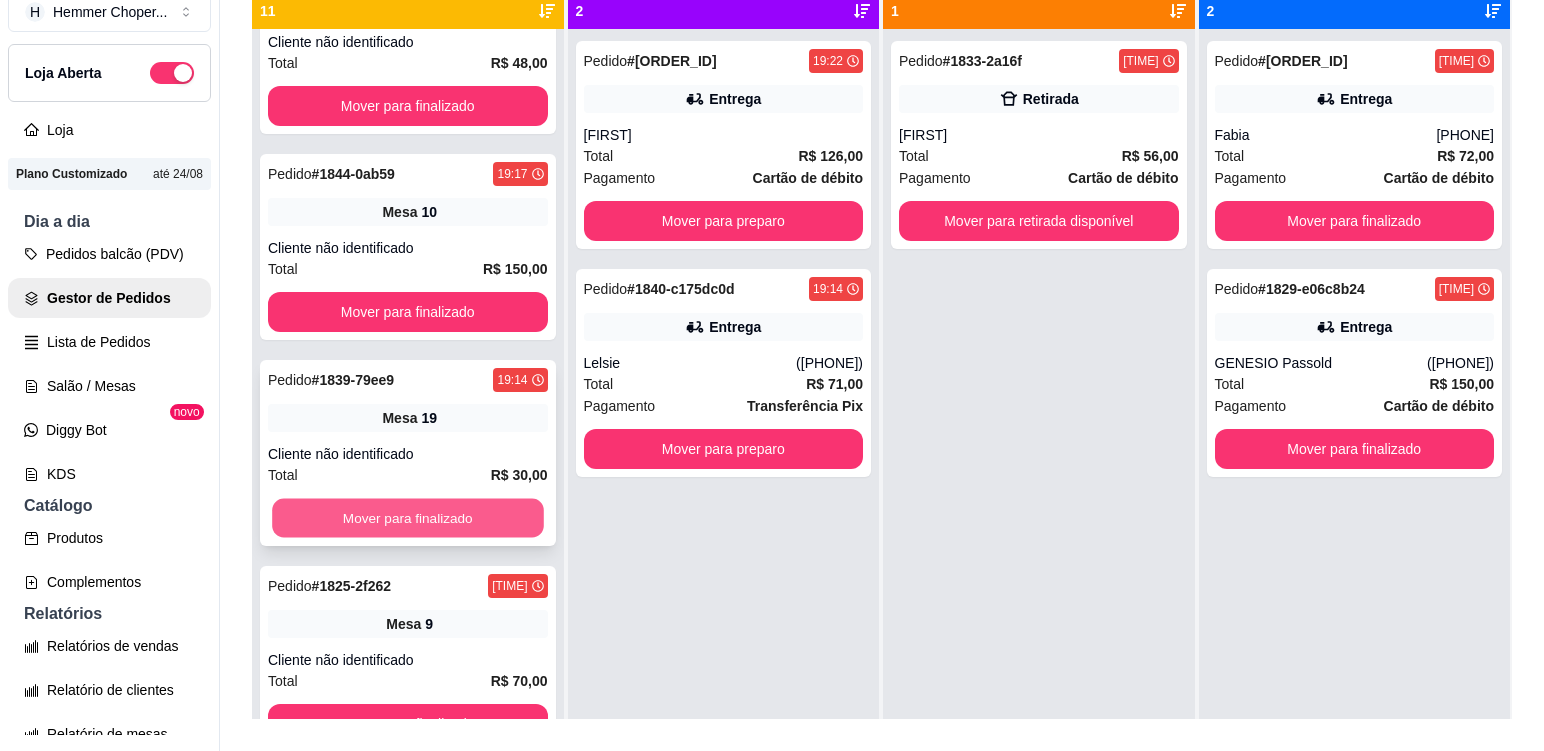 click on "Mover para finalizado" at bounding box center [407, 518] 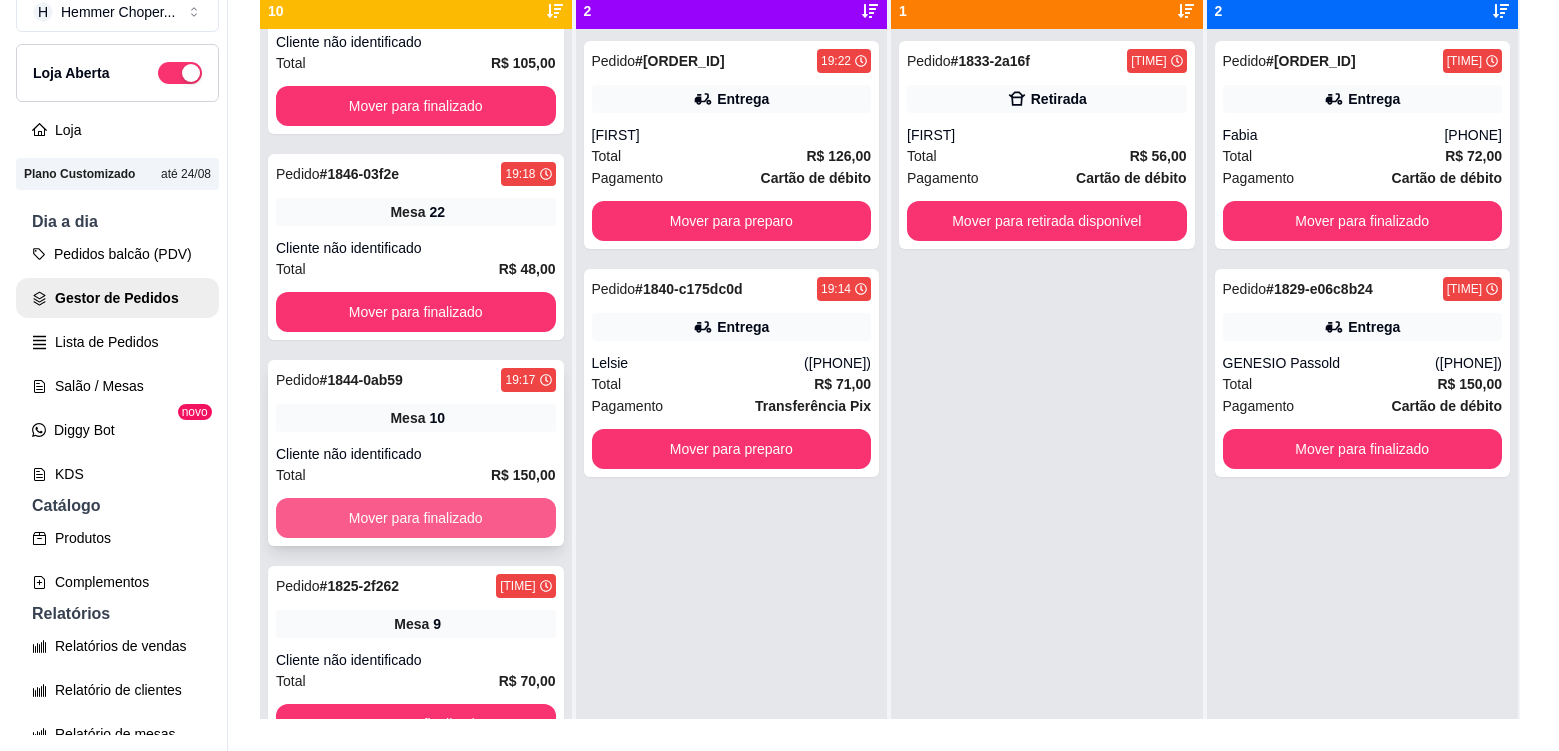 scroll, scrollTop: 1329, scrollLeft: 0, axis: vertical 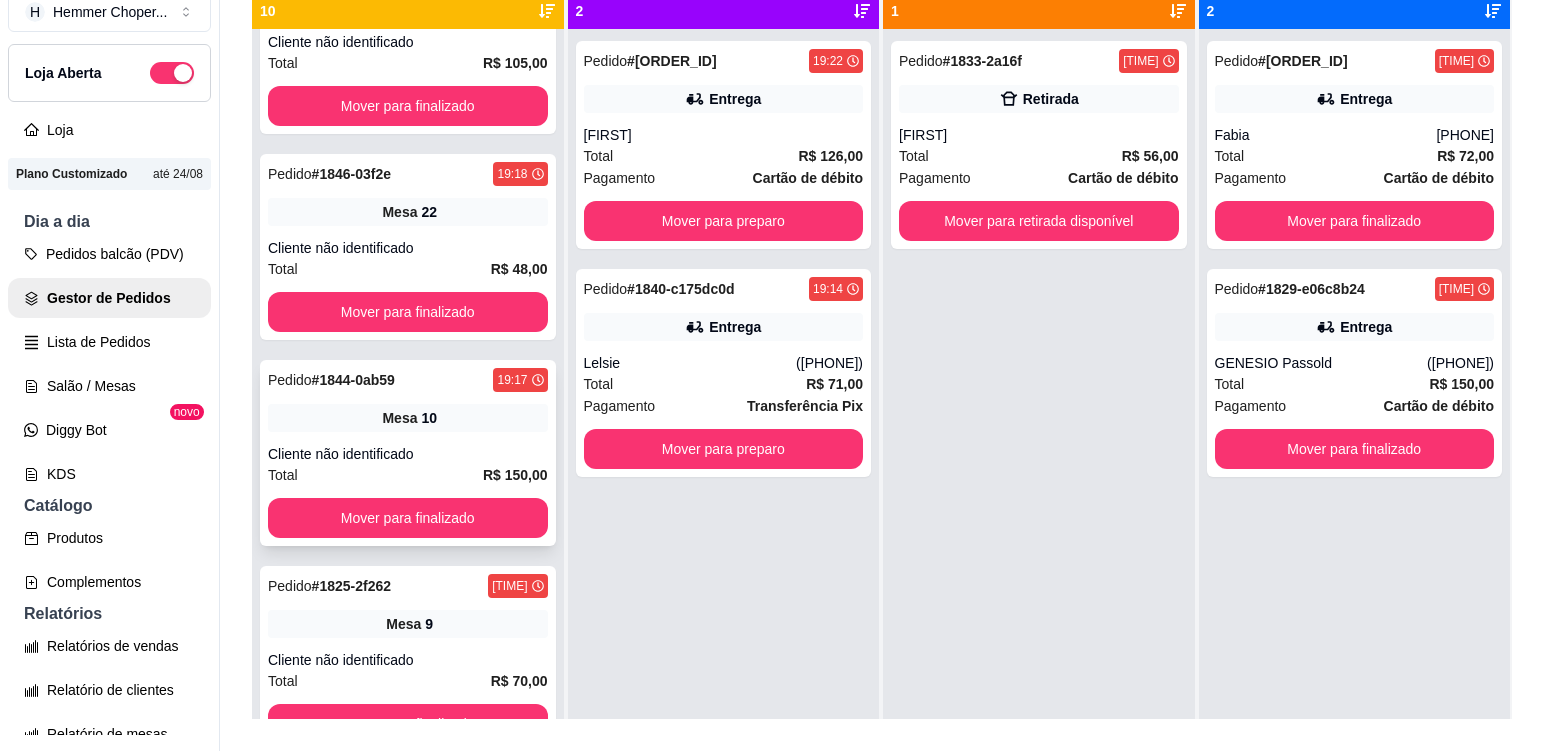 click on "Pedido  # 1844-0ab59 19:17 Mesa 10 Cliente não identificado Total R$ 150,00 Mover para finalizado" at bounding box center (408, 453) 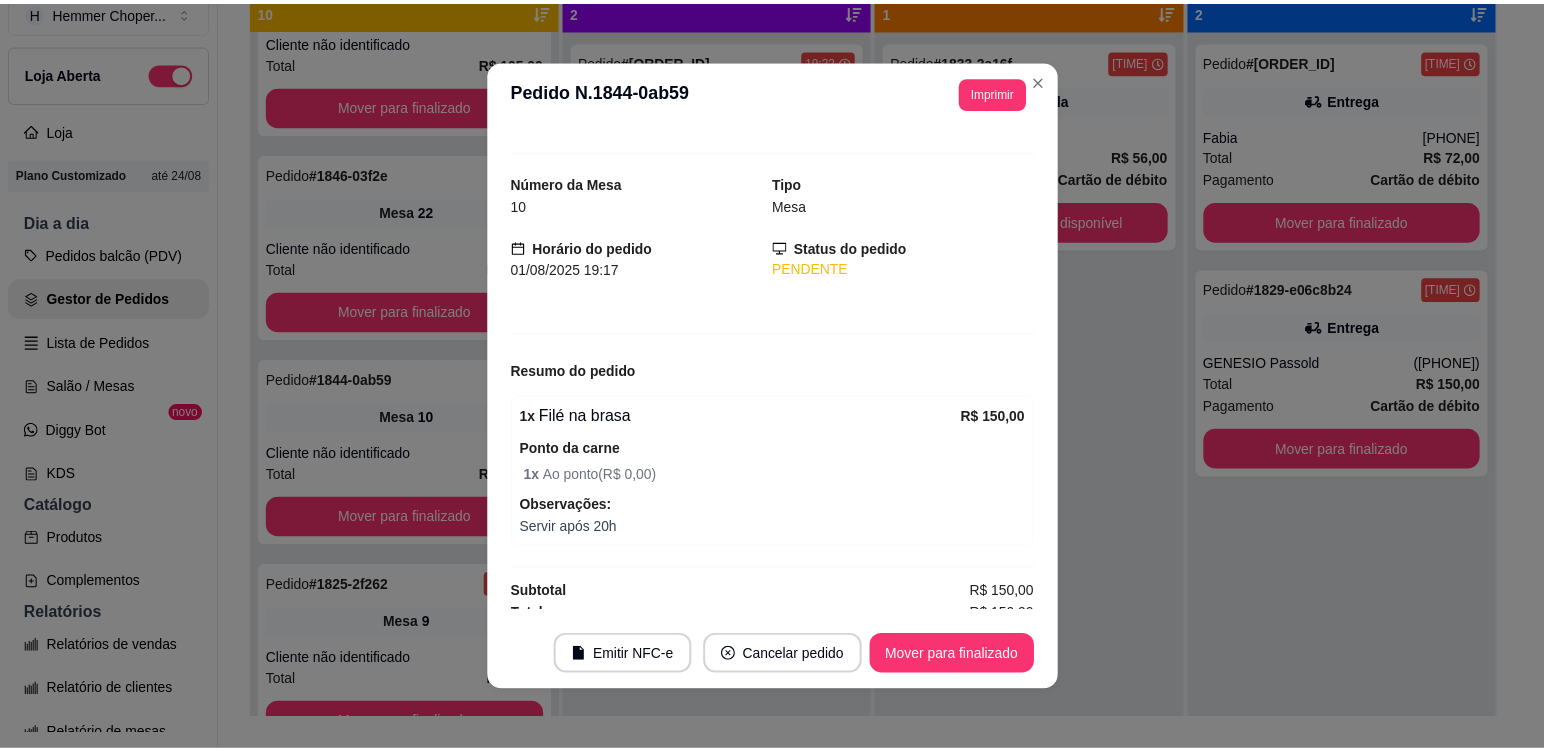 scroll, scrollTop: 40, scrollLeft: 0, axis: vertical 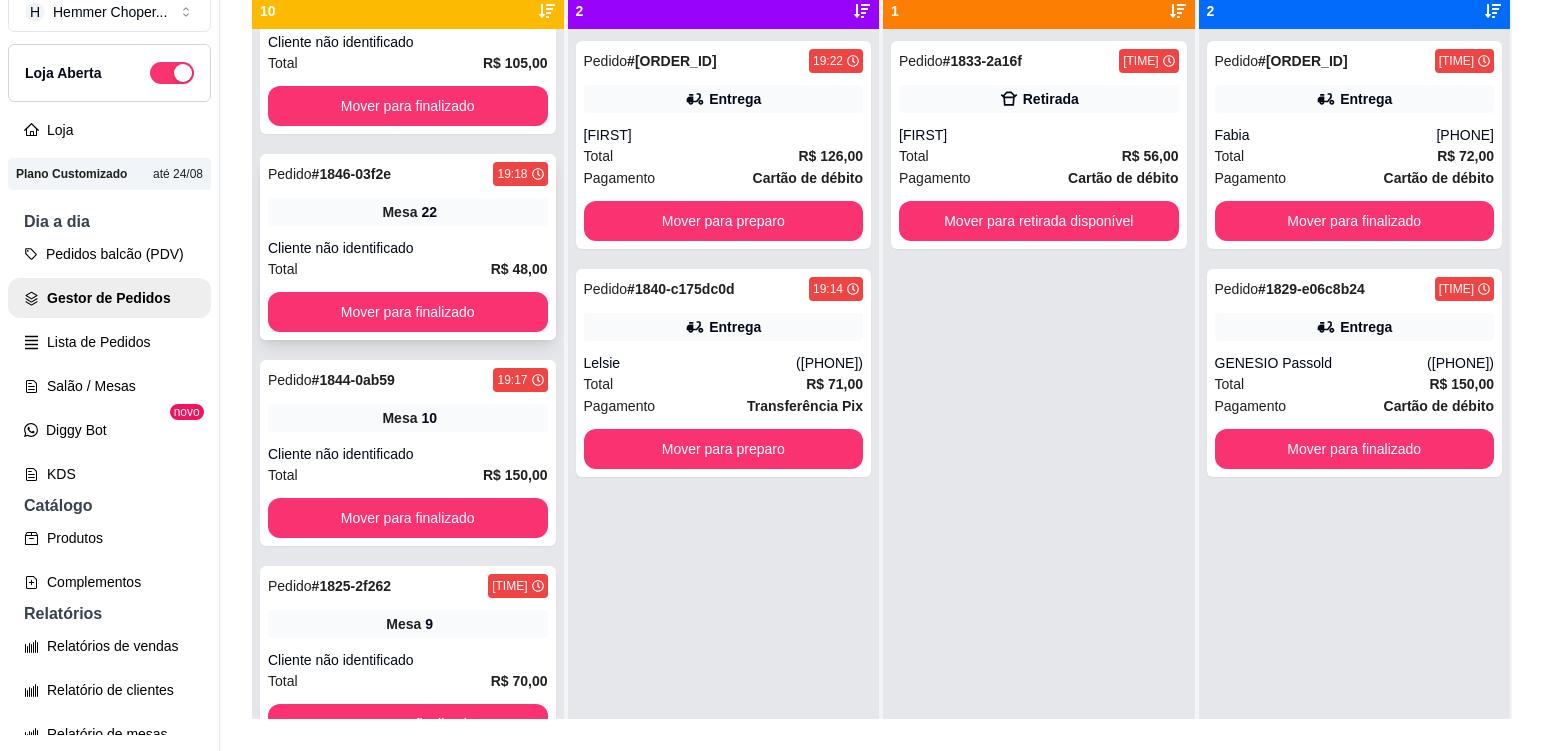 click on "Cliente não identificado" at bounding box center [408, 248] 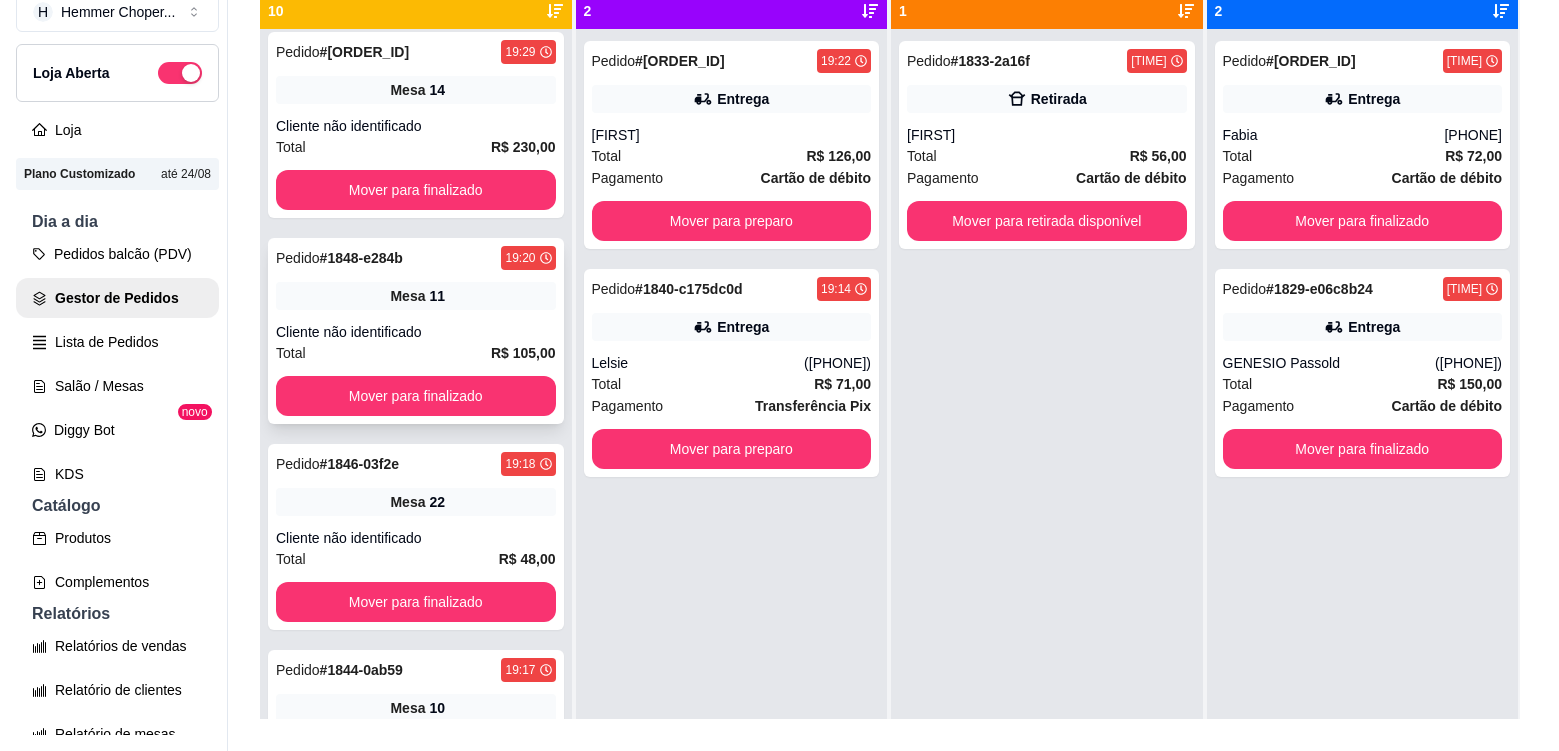 scroll, scrollTop: 1029, scrollLeft: 0, axis: vertical 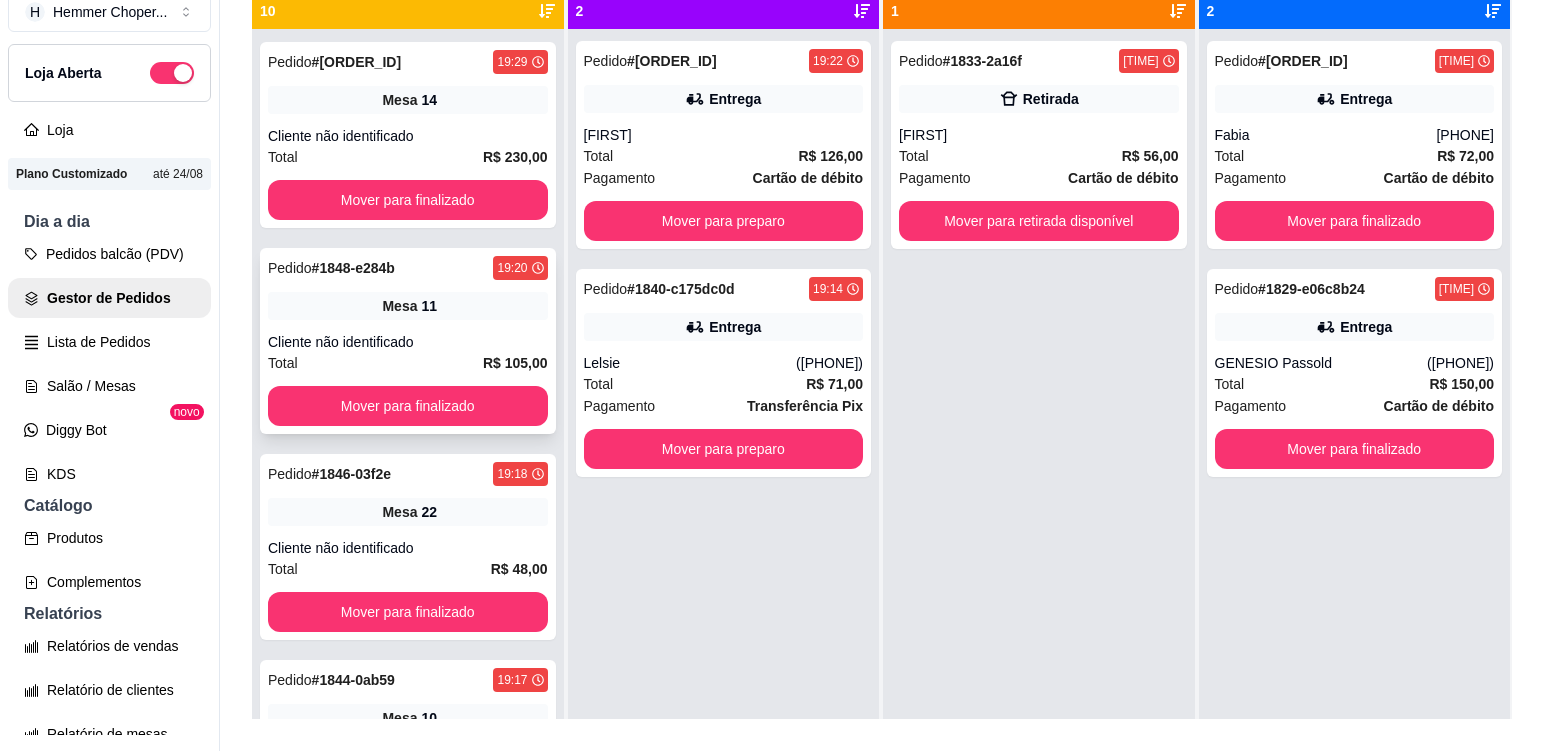 click on "Cliente não identificado" at bounding box center [408, 342] 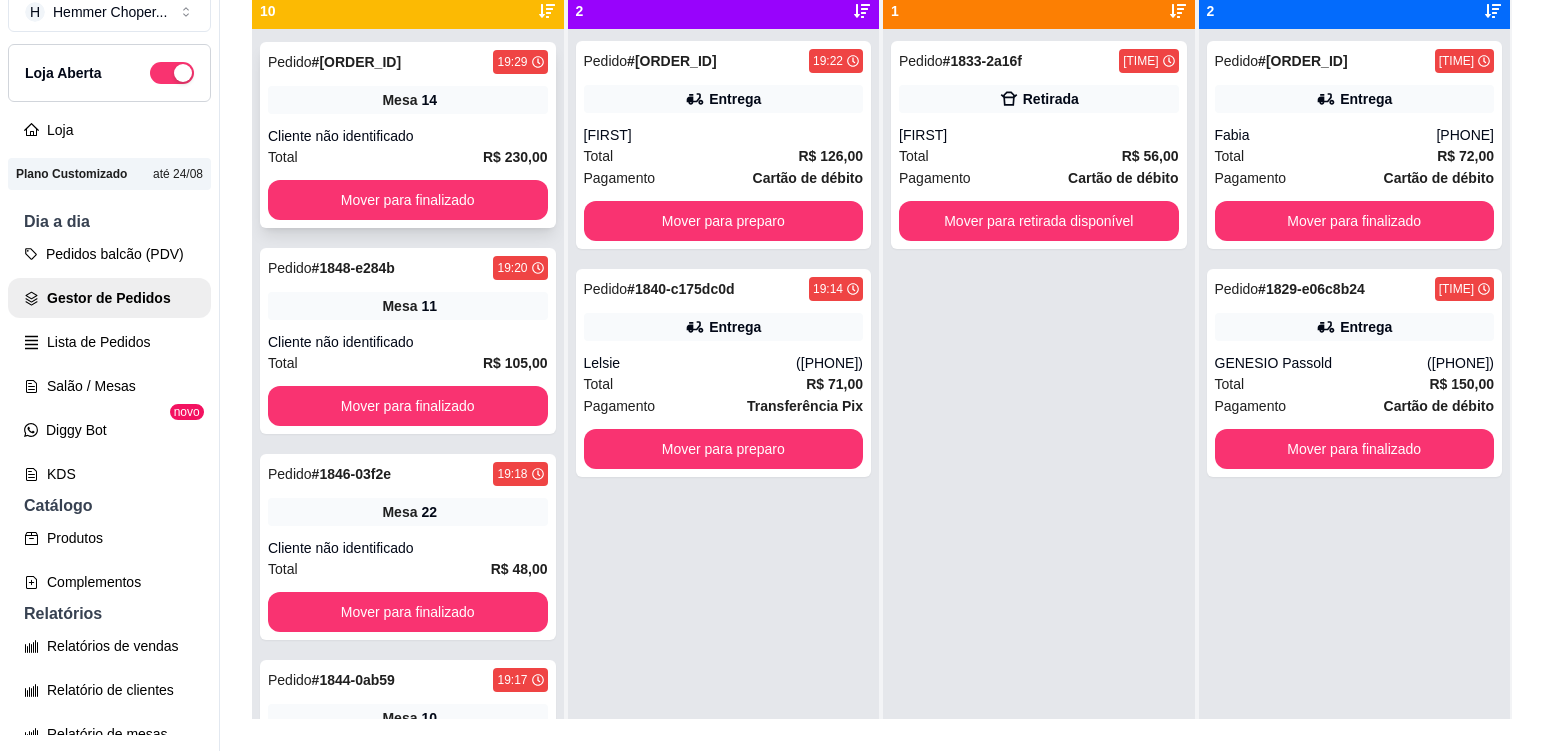 click on "Pedido  # 1855-06ab9 [TIME] Mesa 14 Cliente não identificado Total R$ 230,00 Mover para finalizado" at bounding box center [408, 135] 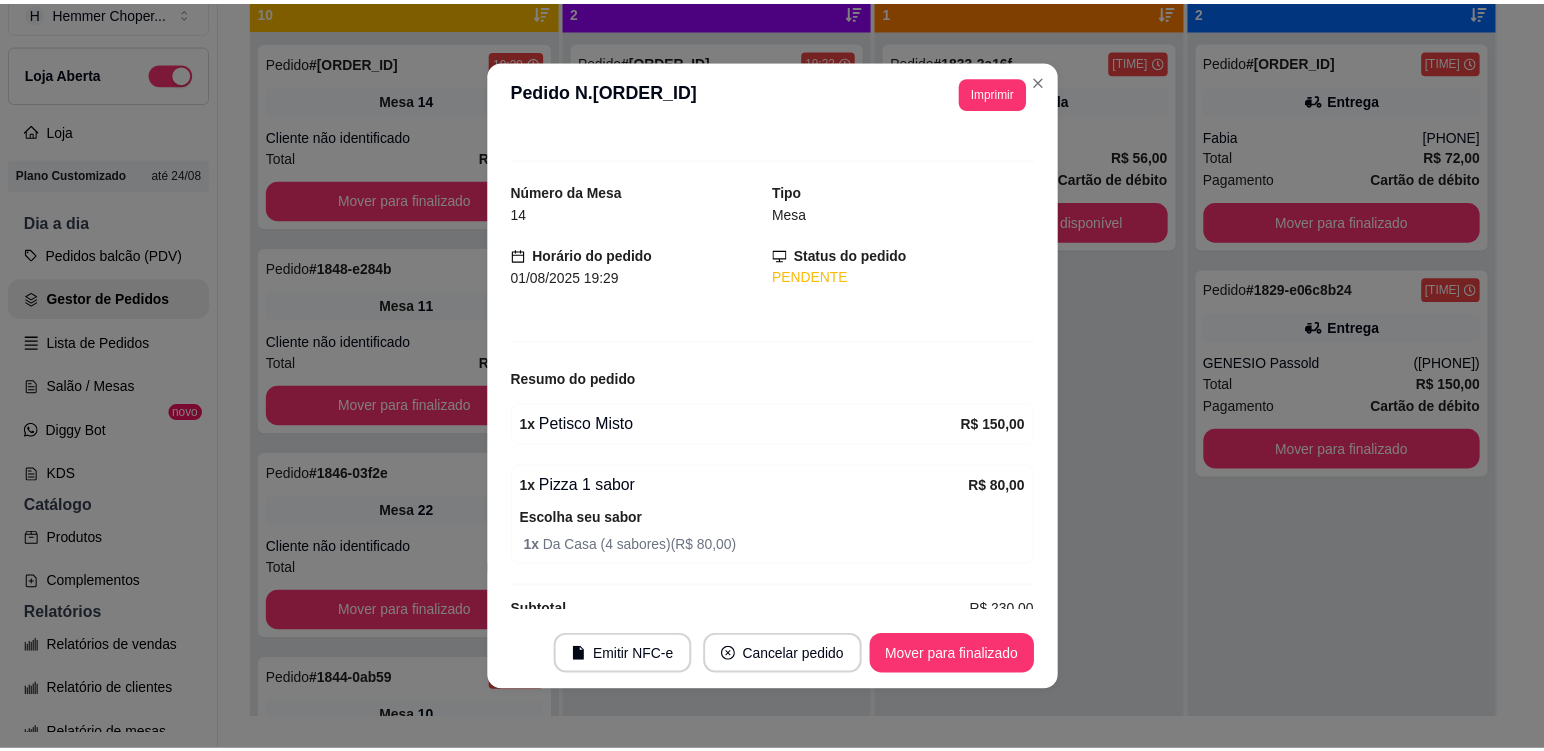 scroll, scrollTop: 0, scrollLeft: 0, axis: both 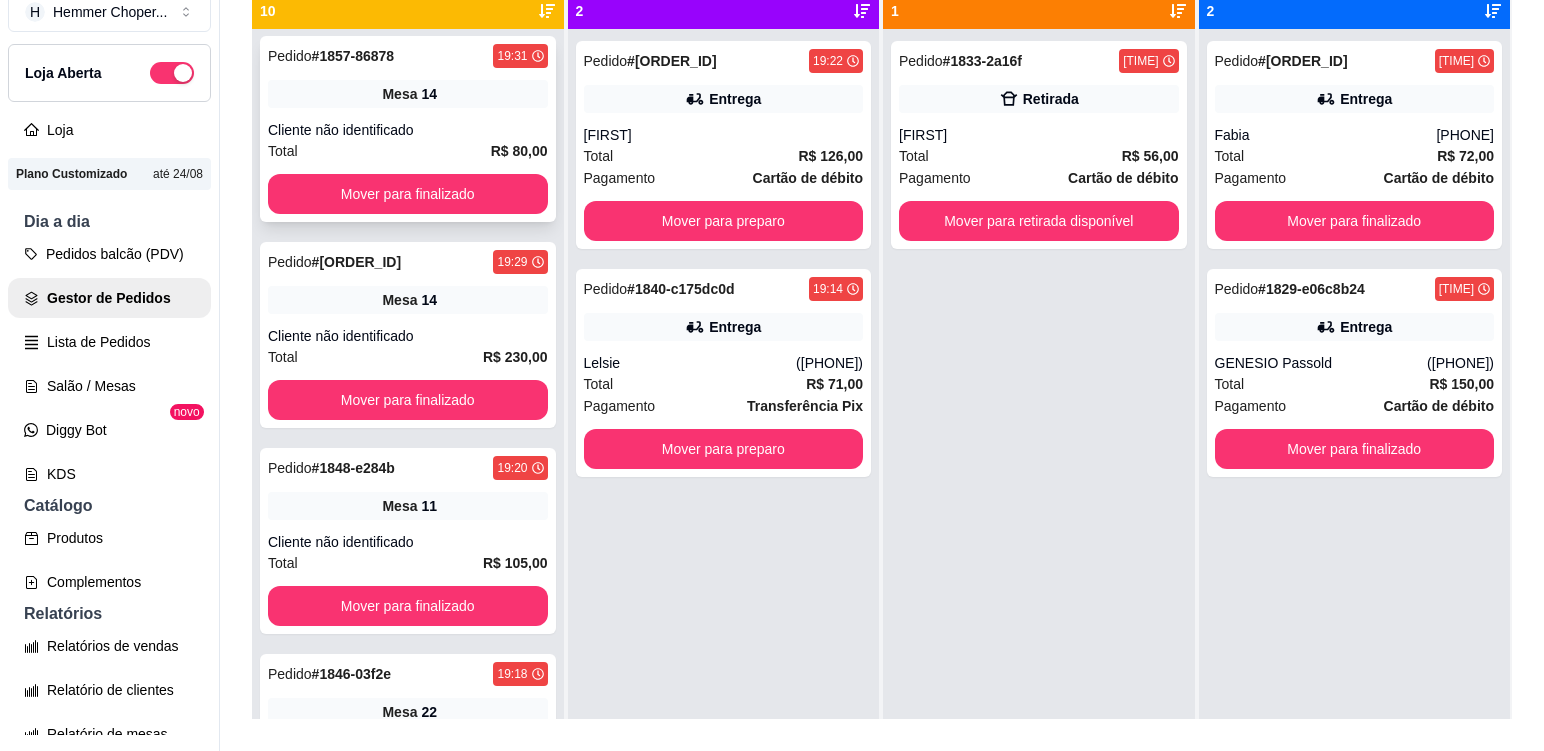 click on "Mesa 14" at bounding box center (408, 94) 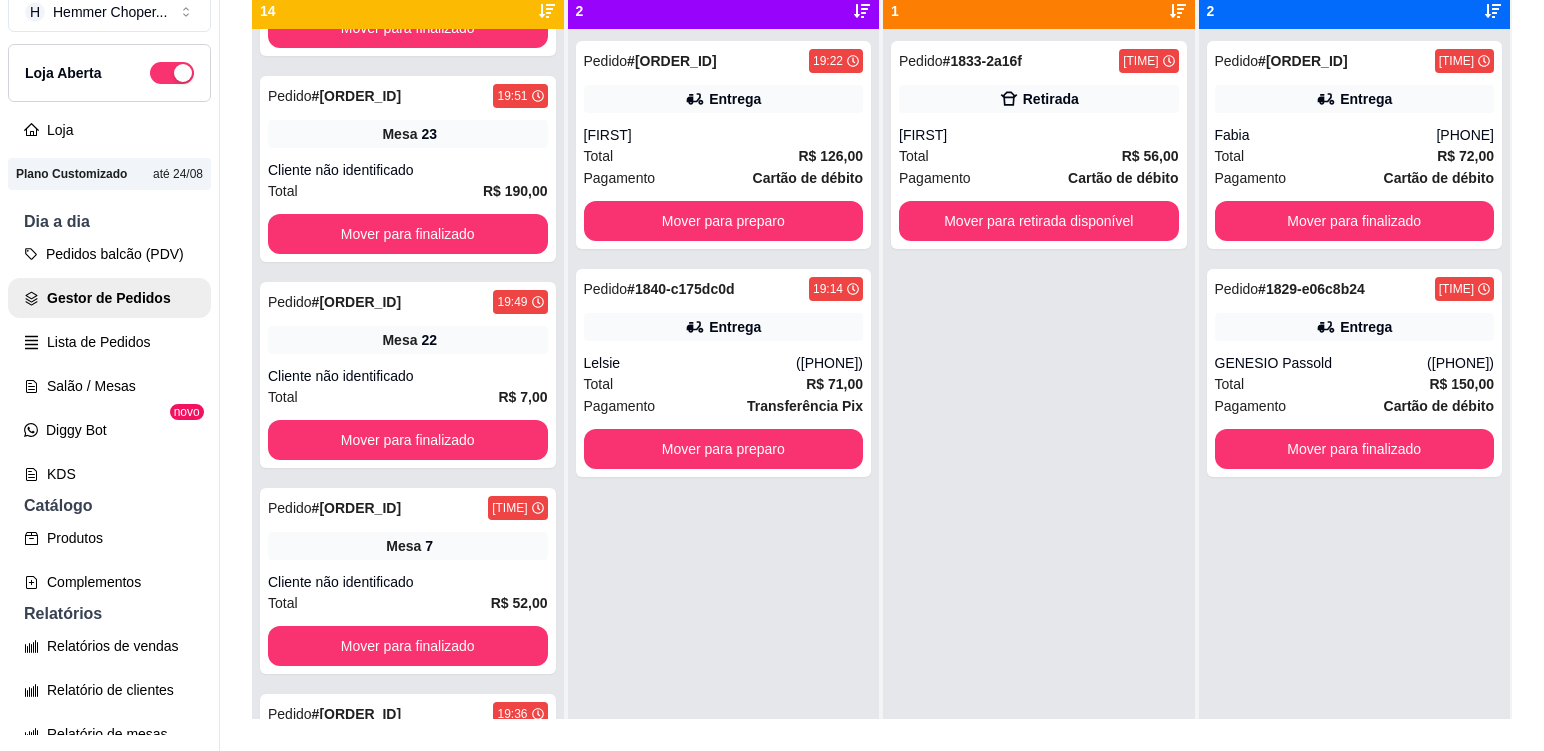 scroll, scrollTop: 1653, scrollLeft: 0, axis: vertical 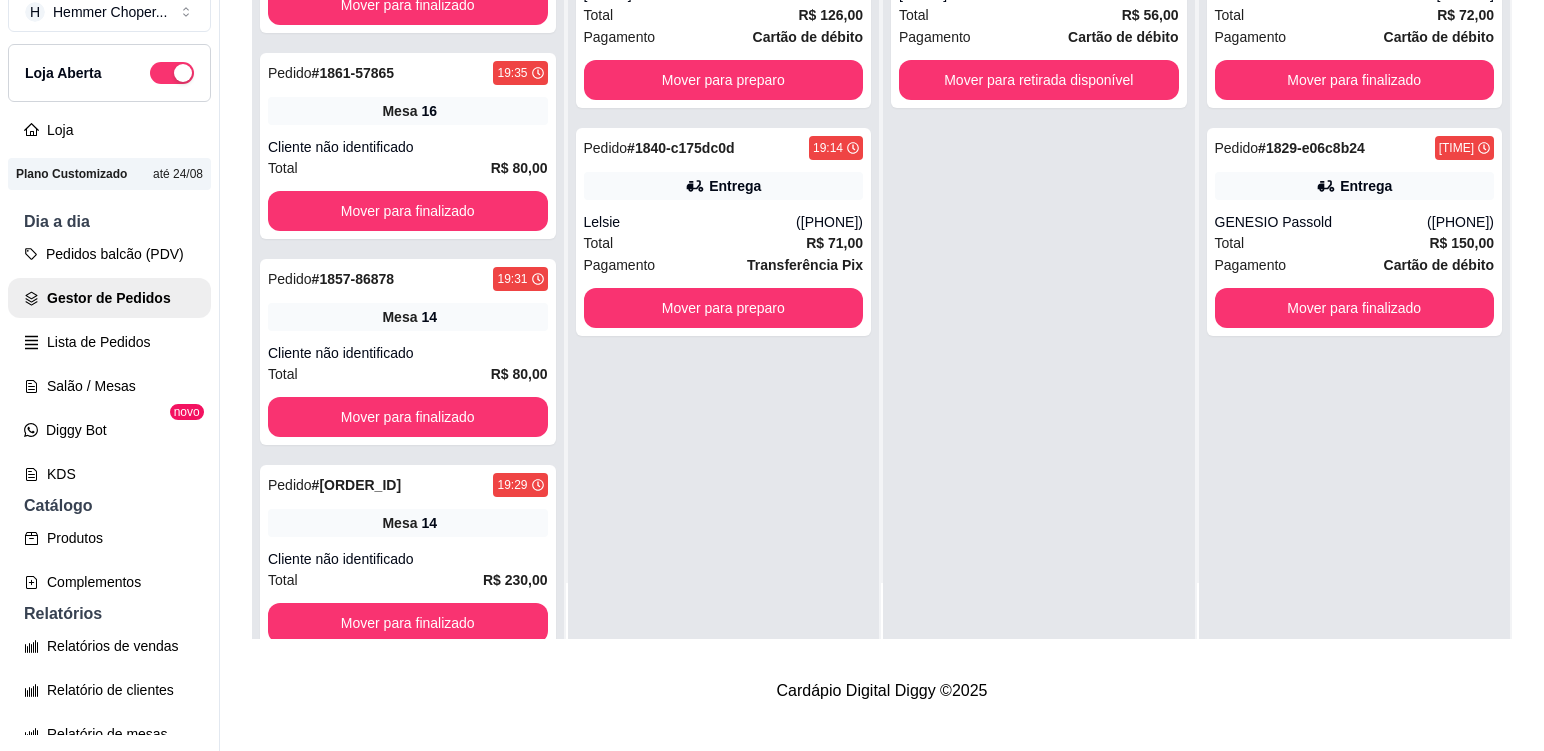 click on "Mover para finalizado" at bounding box center (408, 1447) 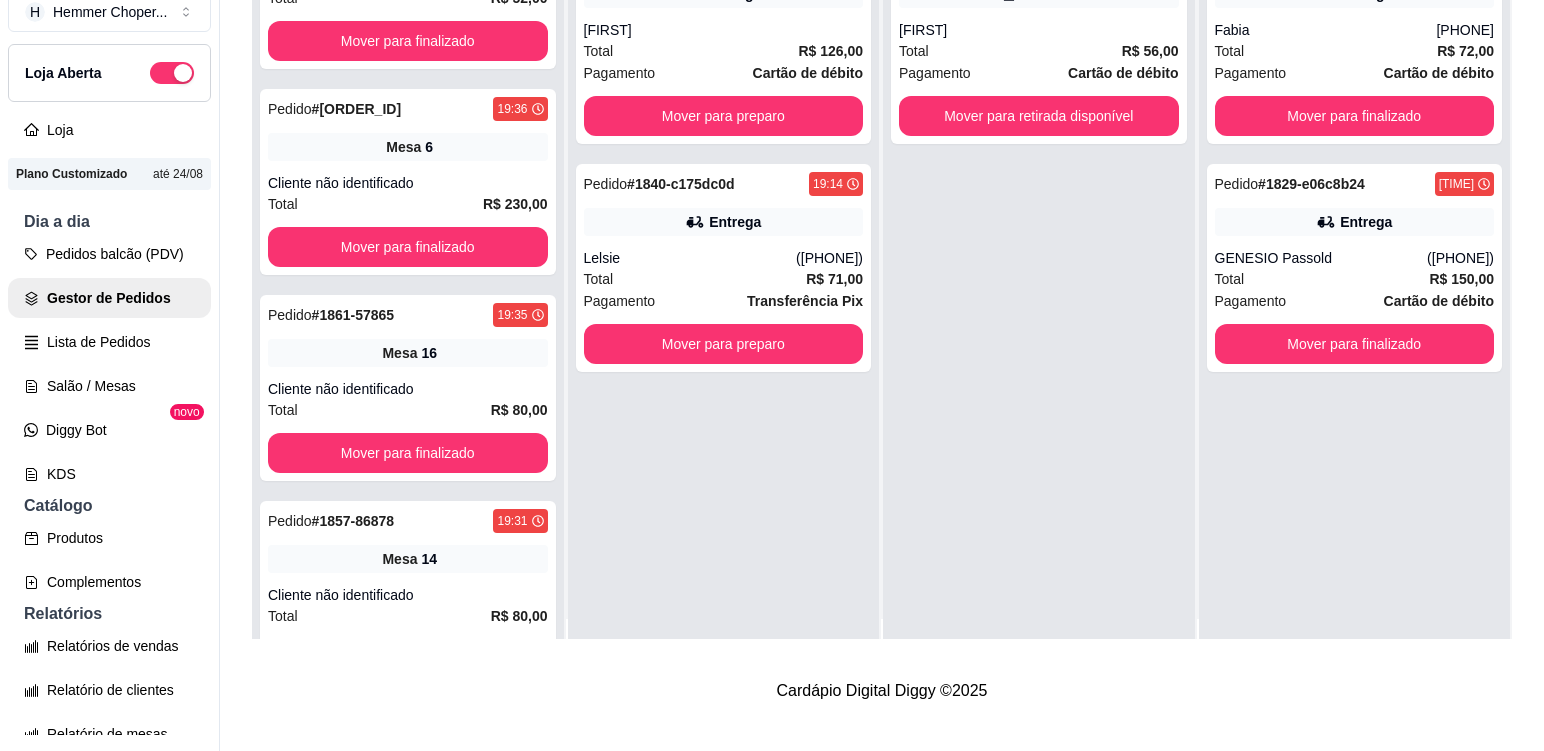 scroll, scrollTop: 0, scrollLeft: 0, axis: both 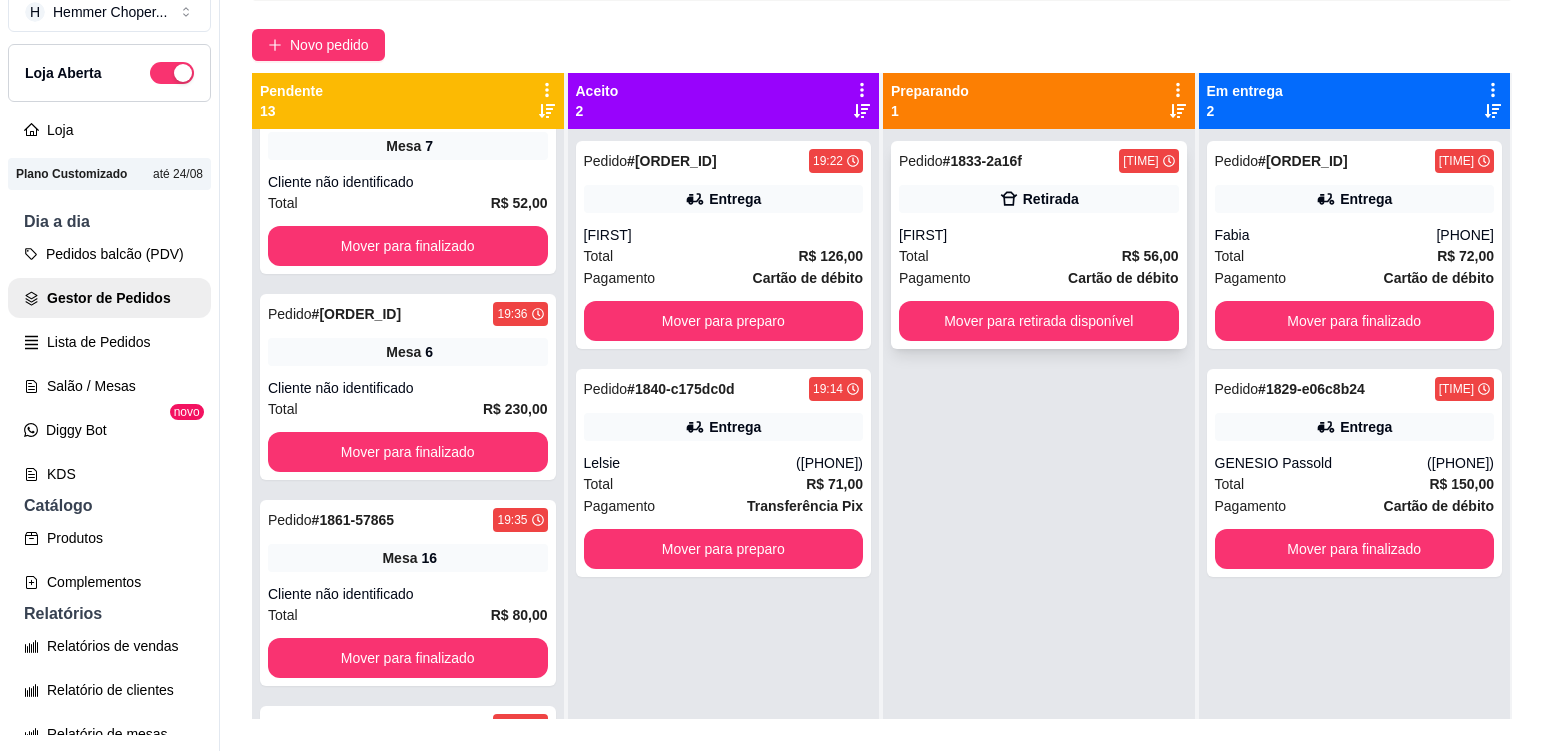 click on "Total R$ 56,00" at bounding box center [1039, 256] 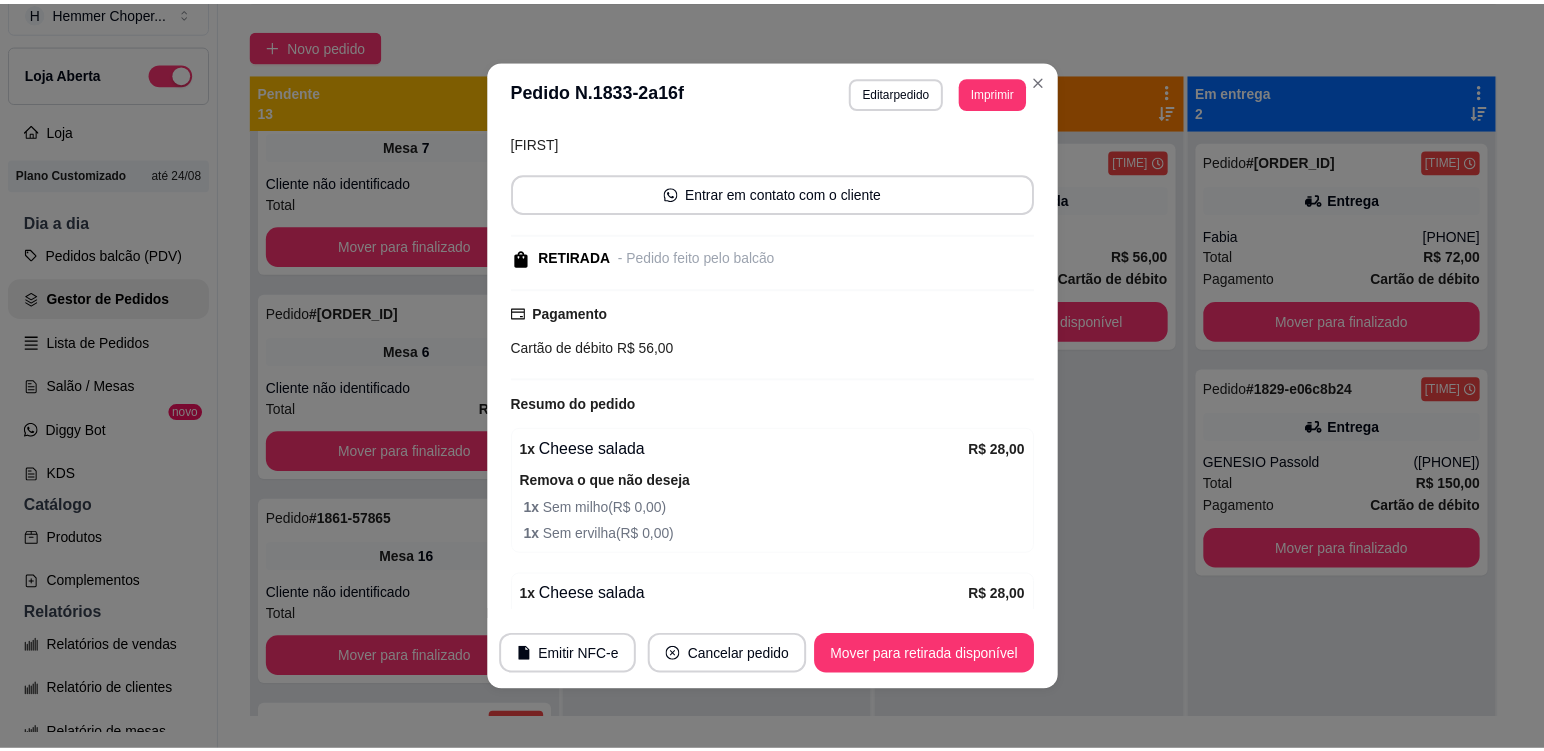 scroll, scrollTop: 0, scrollLeft: 0, axis: both 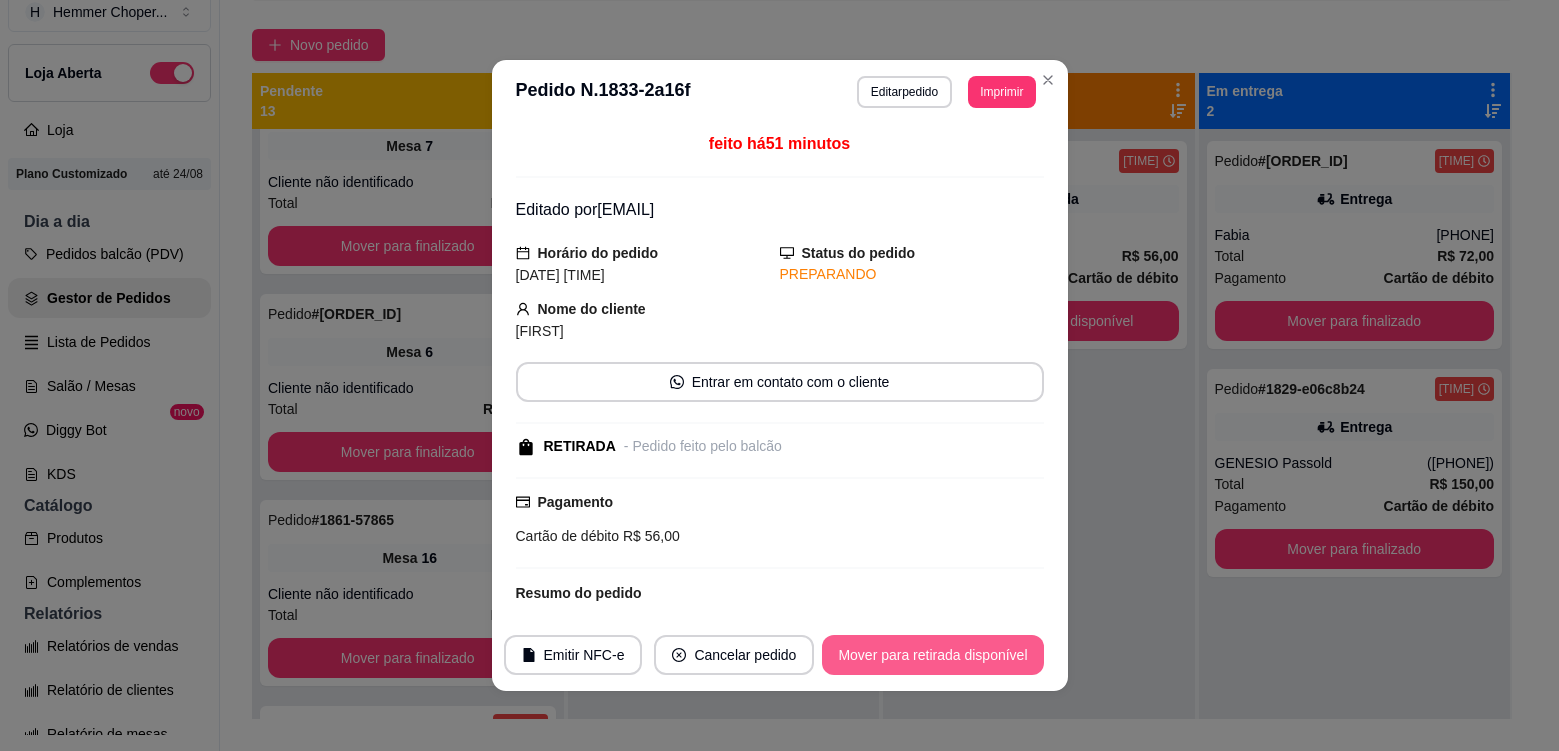 click on "Mover para retirada disponível" at bounding box center [932, 655] 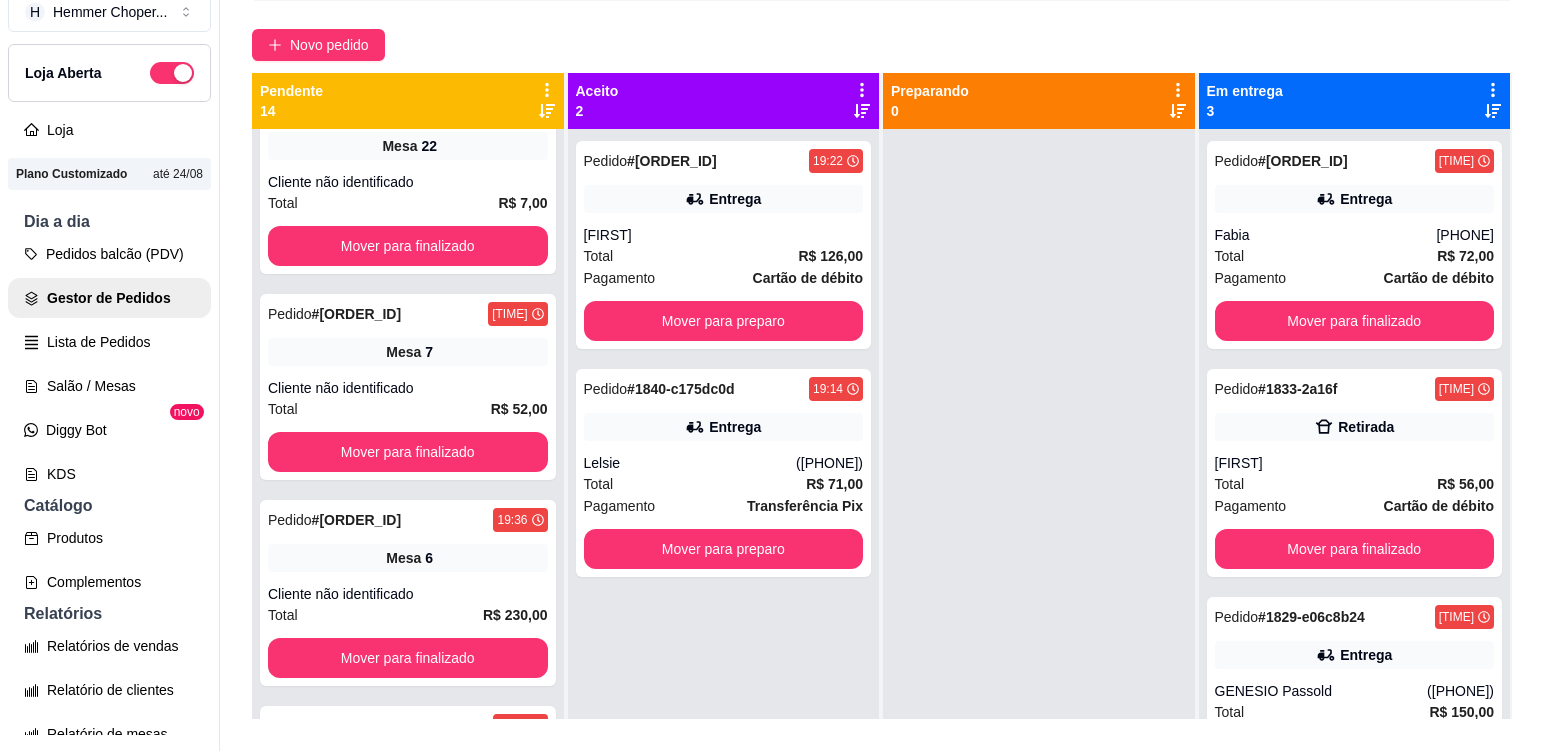 scroll, scrollTop: 2153, scrollLeft: 0, axis: vertical 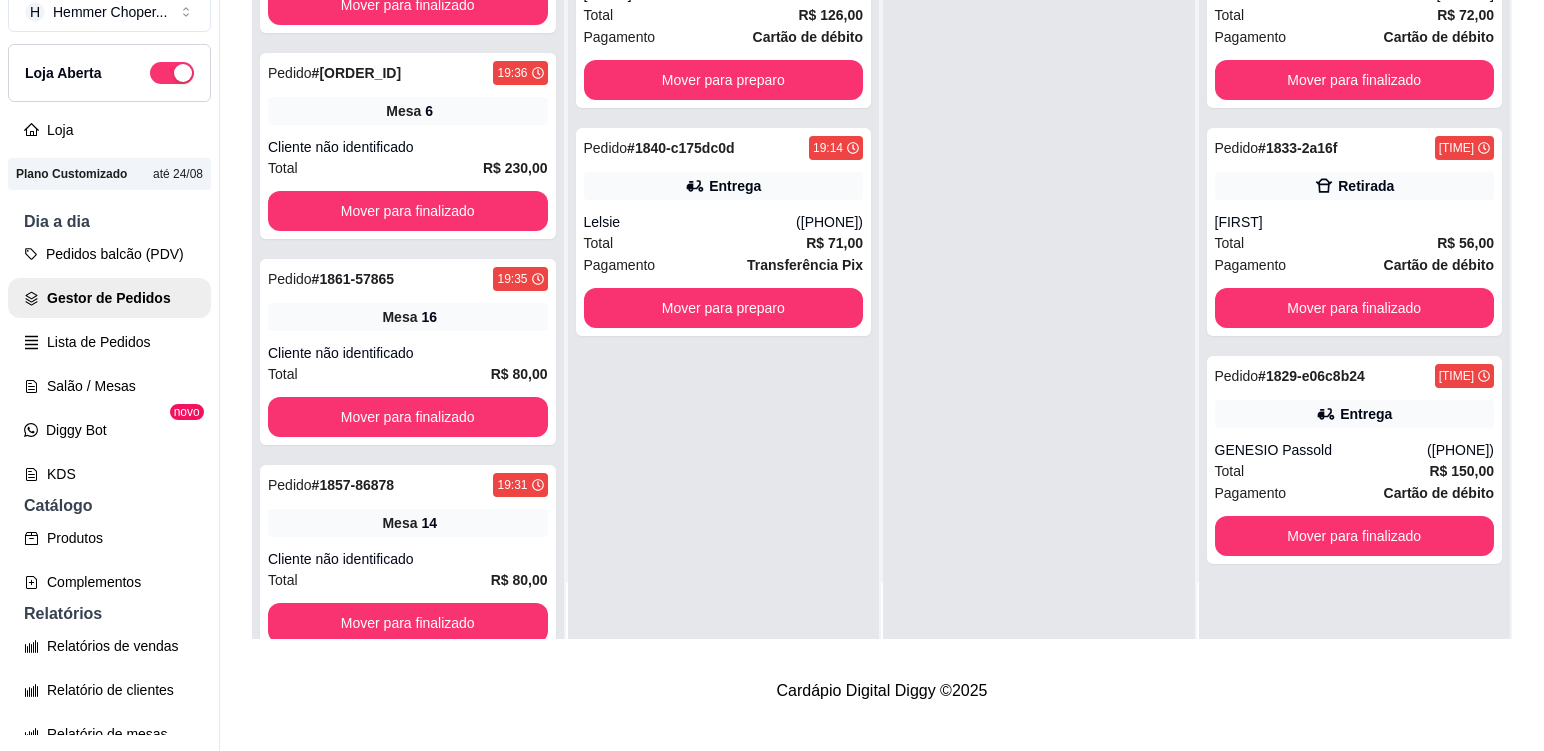 click on "Mesa 22" at bounding box center (408, 1141) 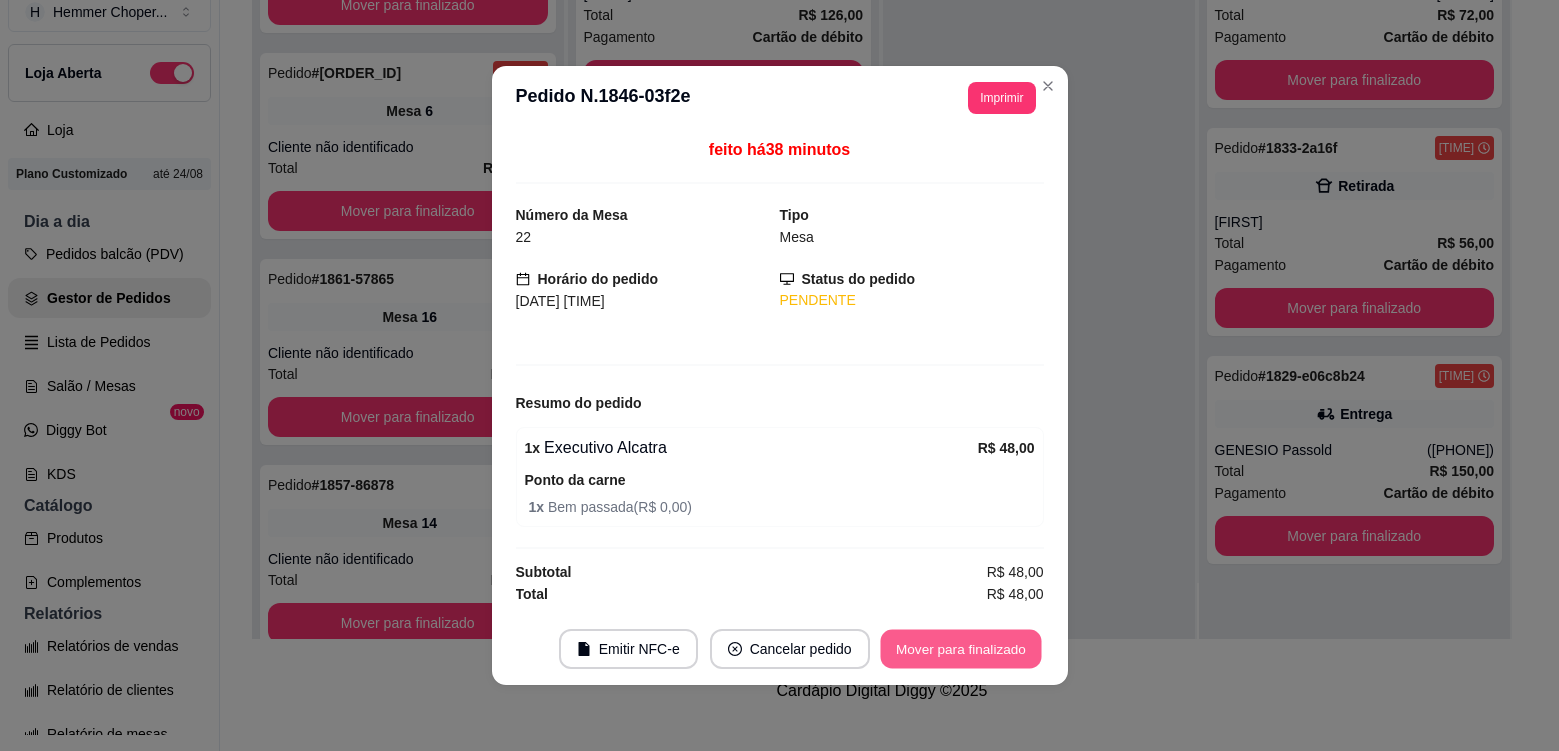 click on "Mover para finalizado" at bounding box center [960, 649] 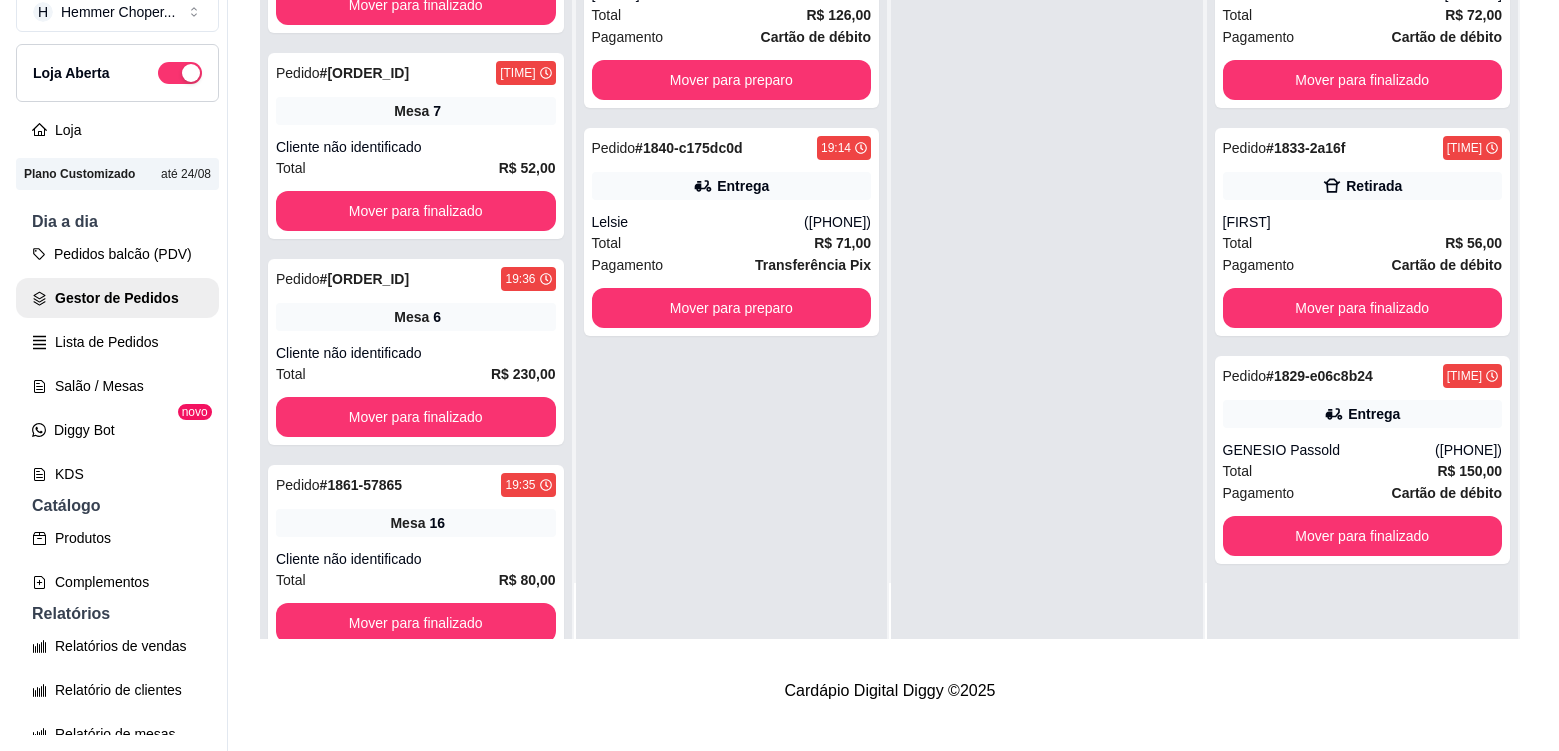 scroll, scrollTop: 2153, scrollLeft: 0, axis: vertical 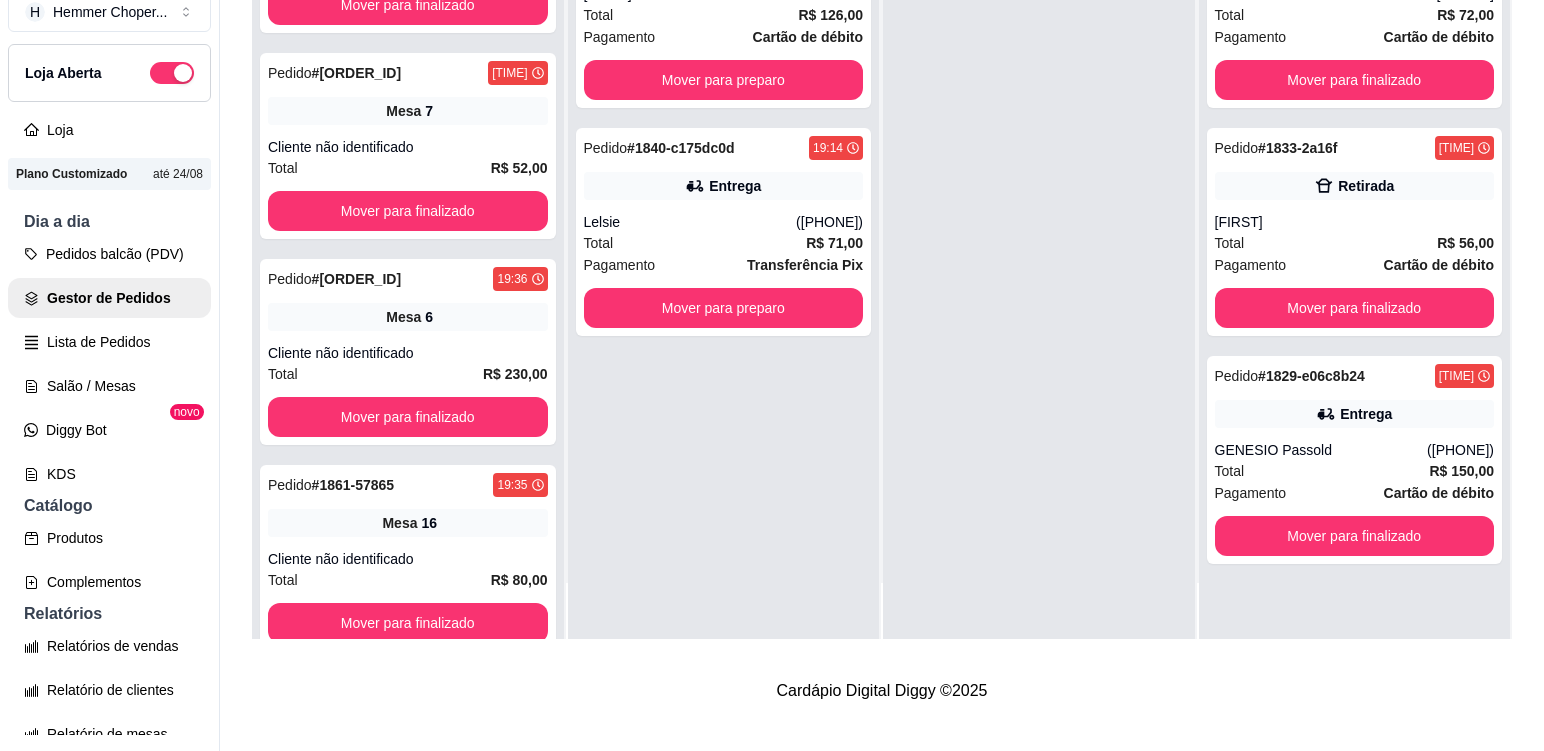 click on "Mesa [NUMBER]" at bounding box center (408, 1347) 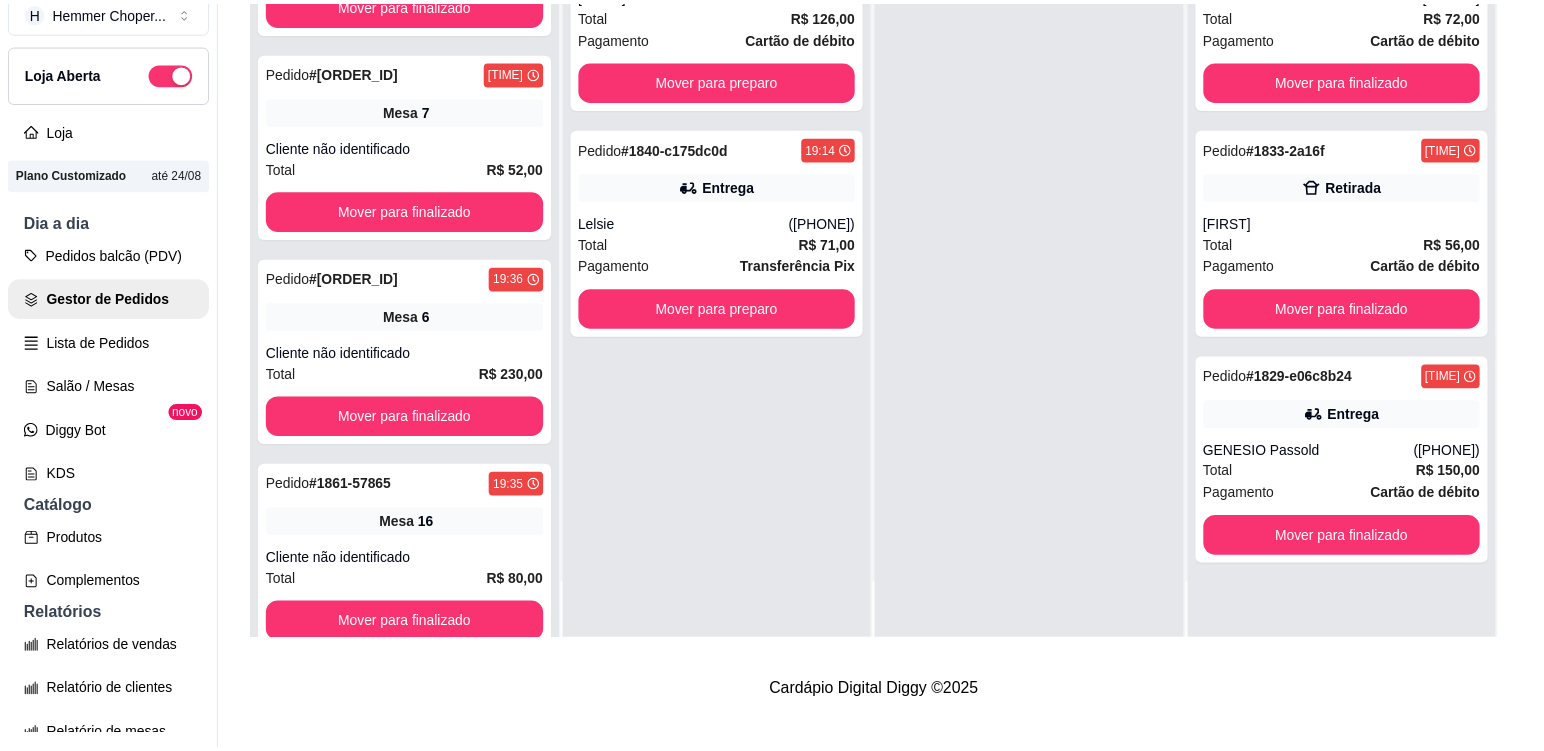 scroll, scrollTop: 40, scrollLeft: 0, axis: vertical 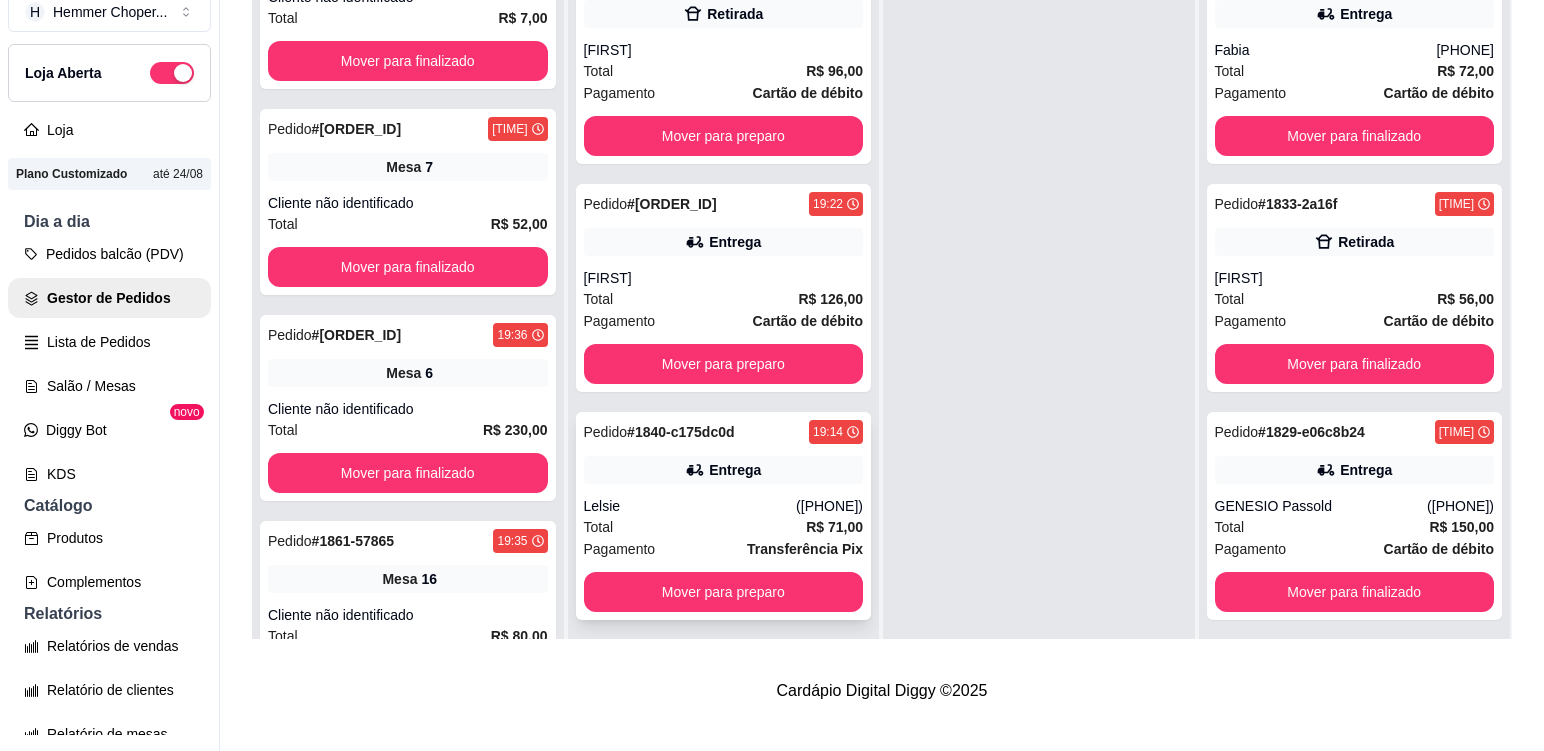 click on "Total R$ 71,00" at bounding box center [724, 527] 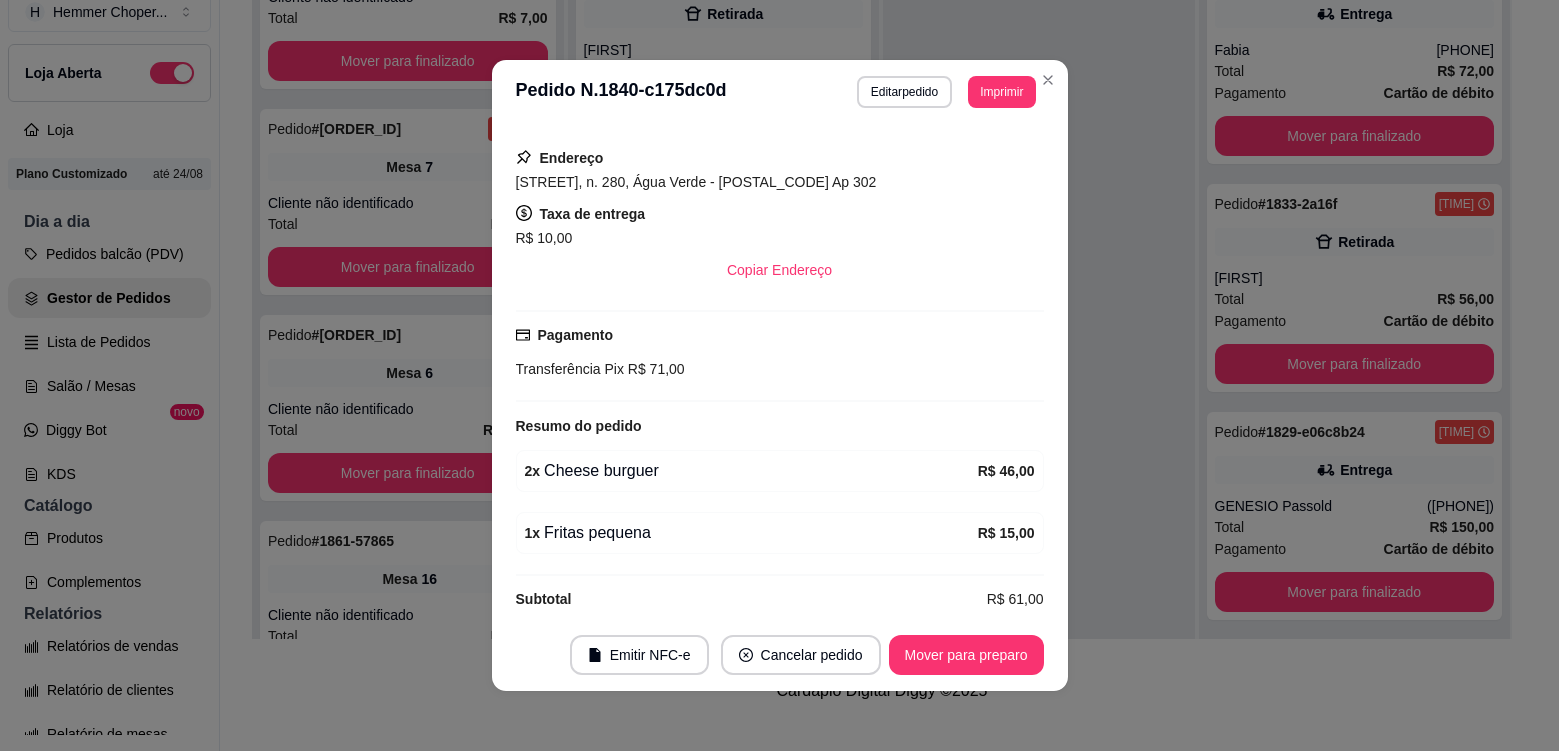 scroll, scrollTop: 458, scrollLeft: 0, axis: vertical 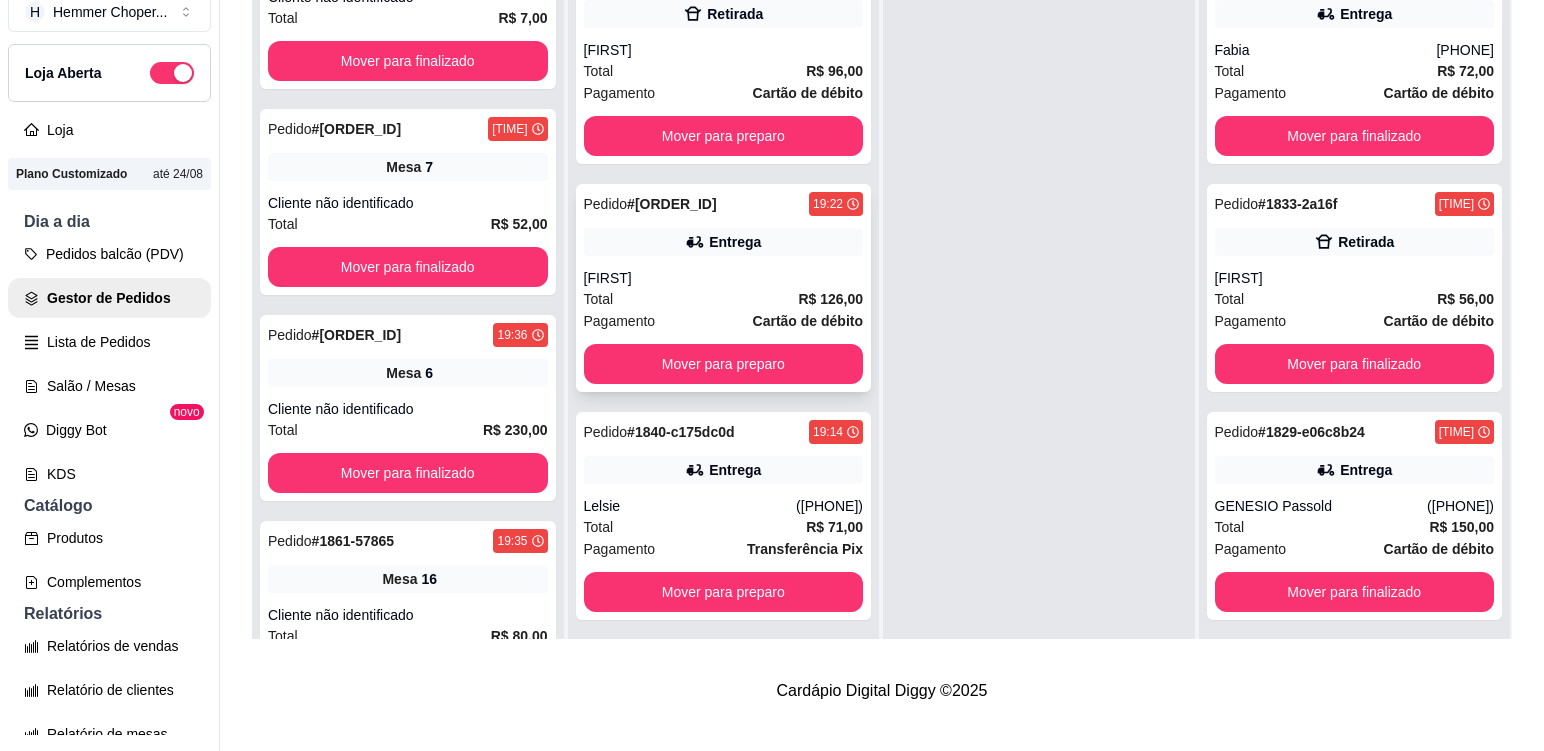 click on "[FIRST]" at bounding box center (724, 278) 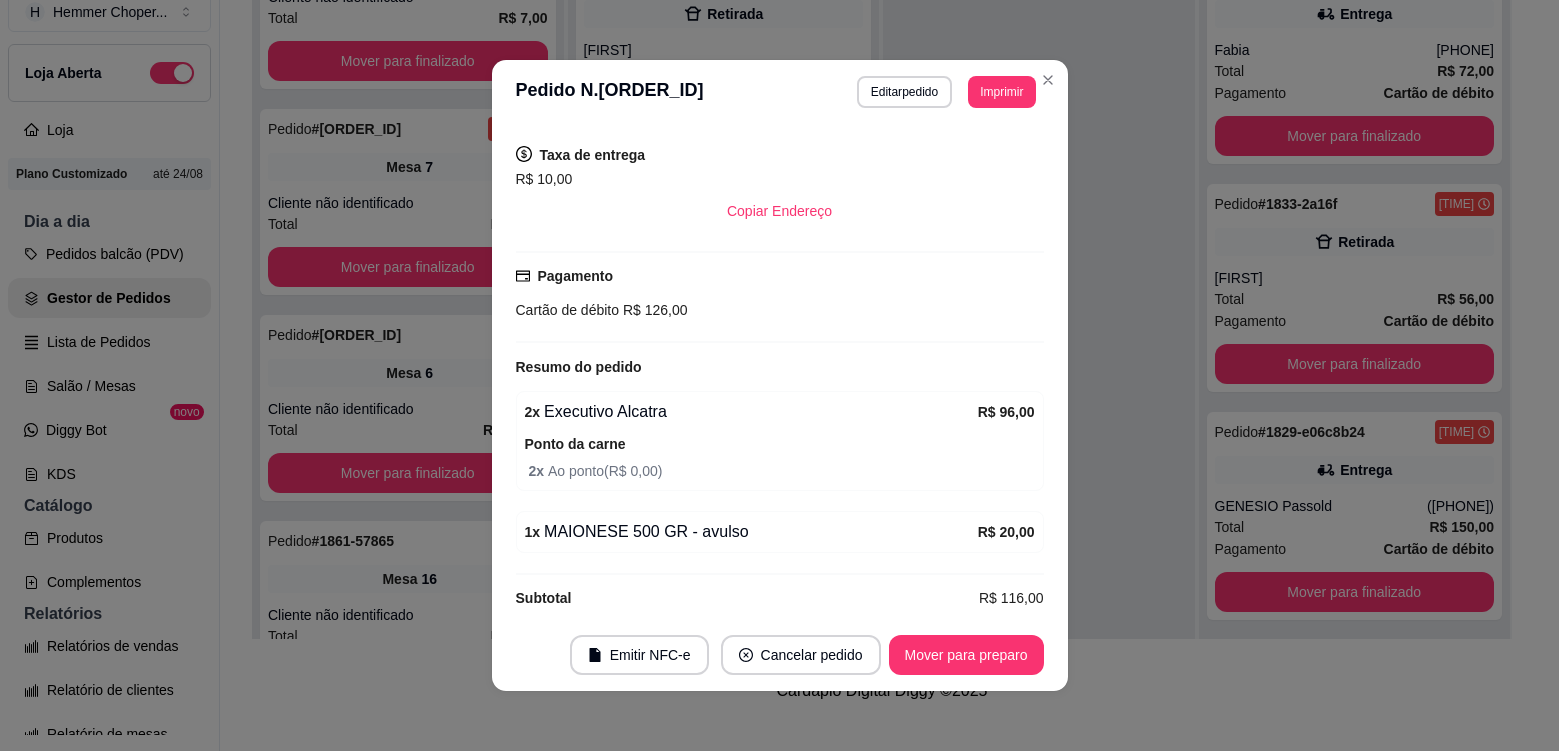 scroll, scrollTop: 456, scrollLeft: 0, axis: vertical 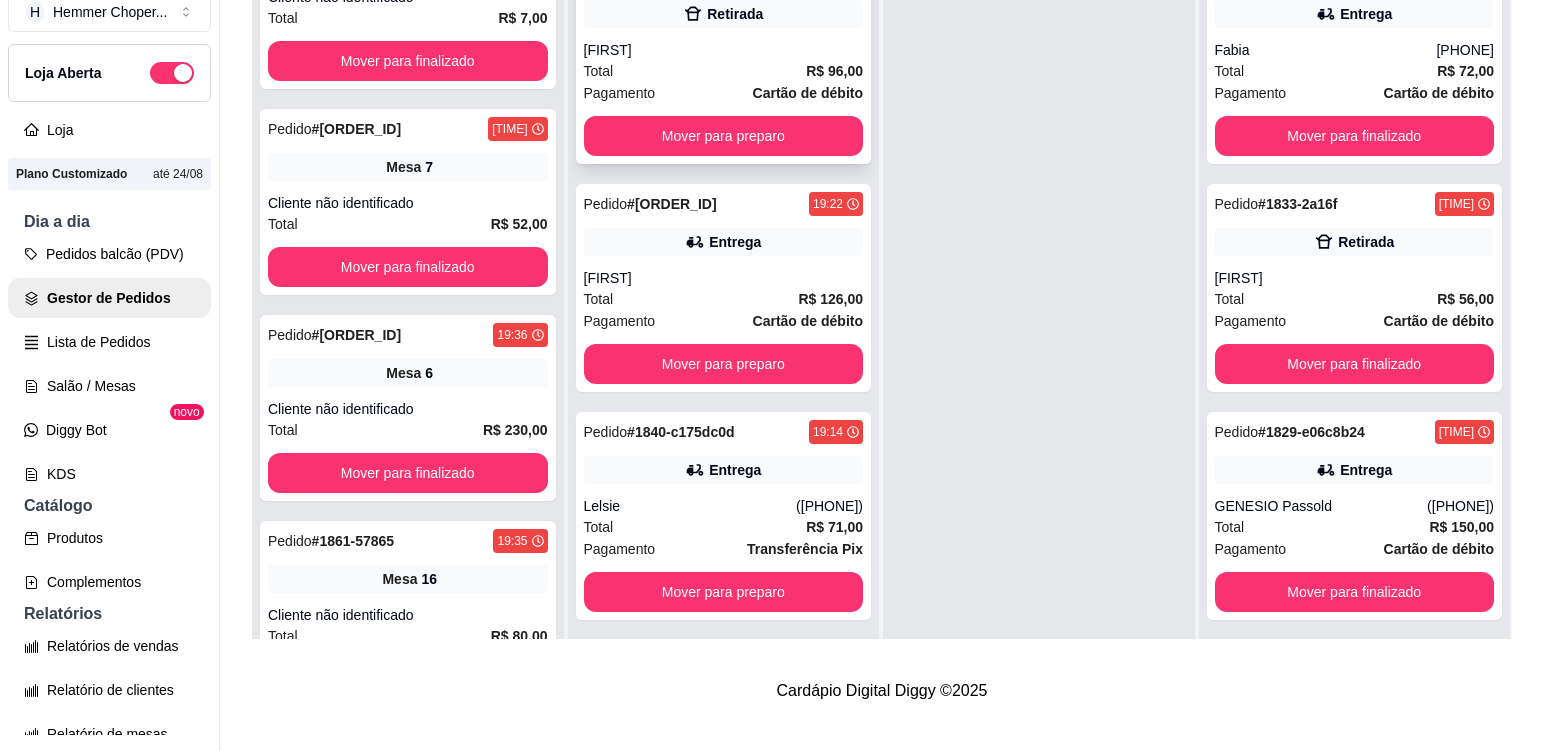 click on "[FIRST]" at bounding box center (724, 50) 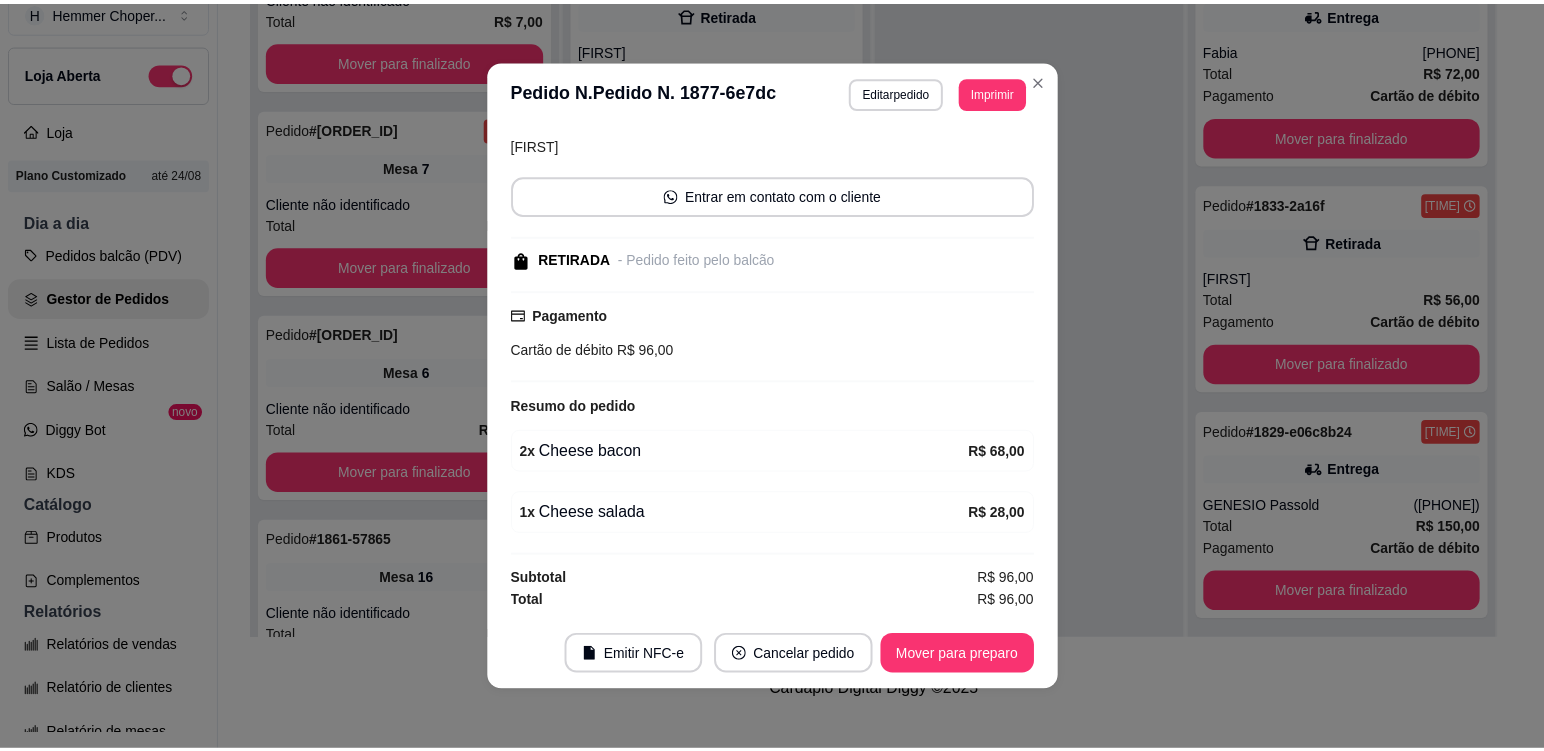 scroll, scrollTop: 144, scrollLeft: 0, axis: vertical 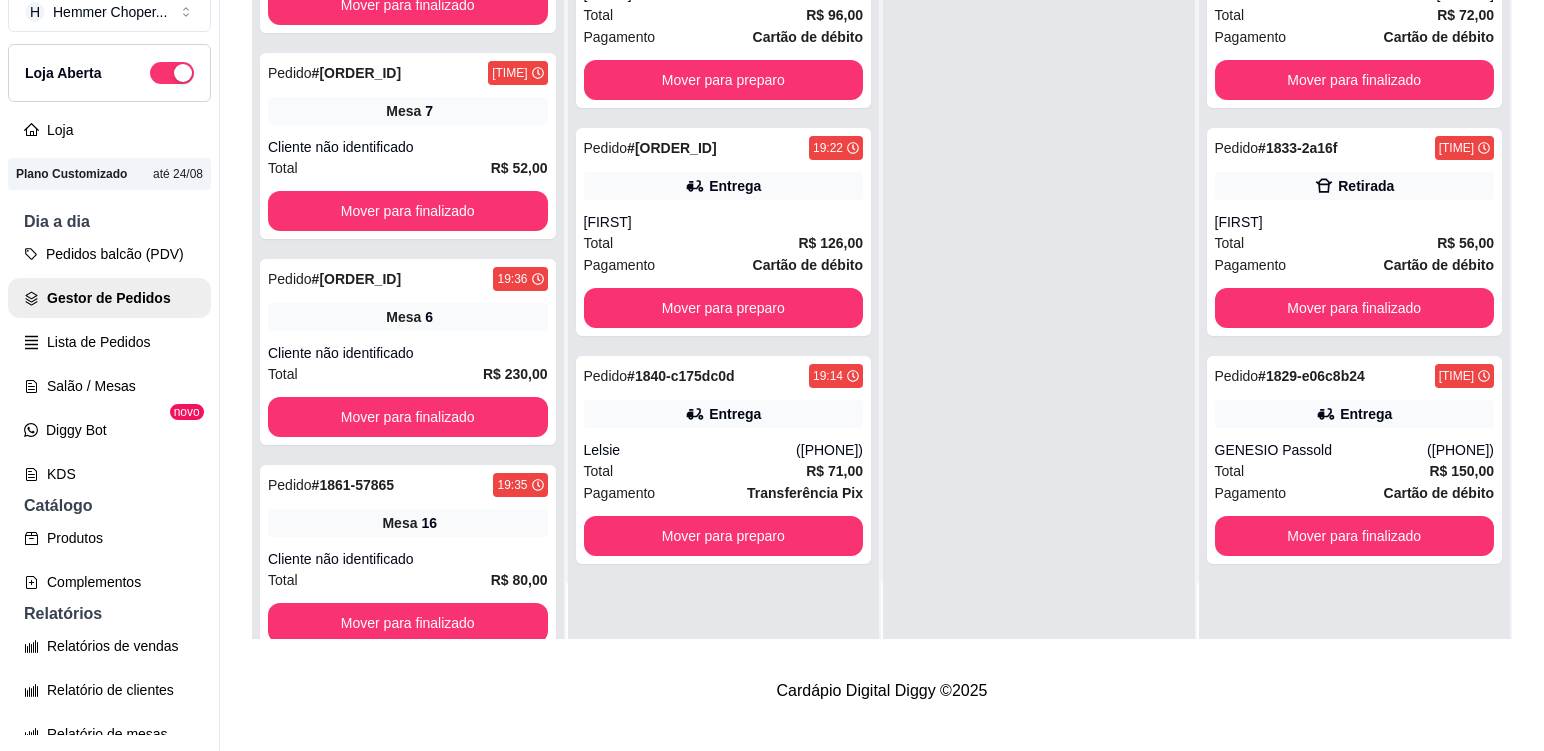 click on "Mesa [NUMBER]" at bounding box center (408, 1141) 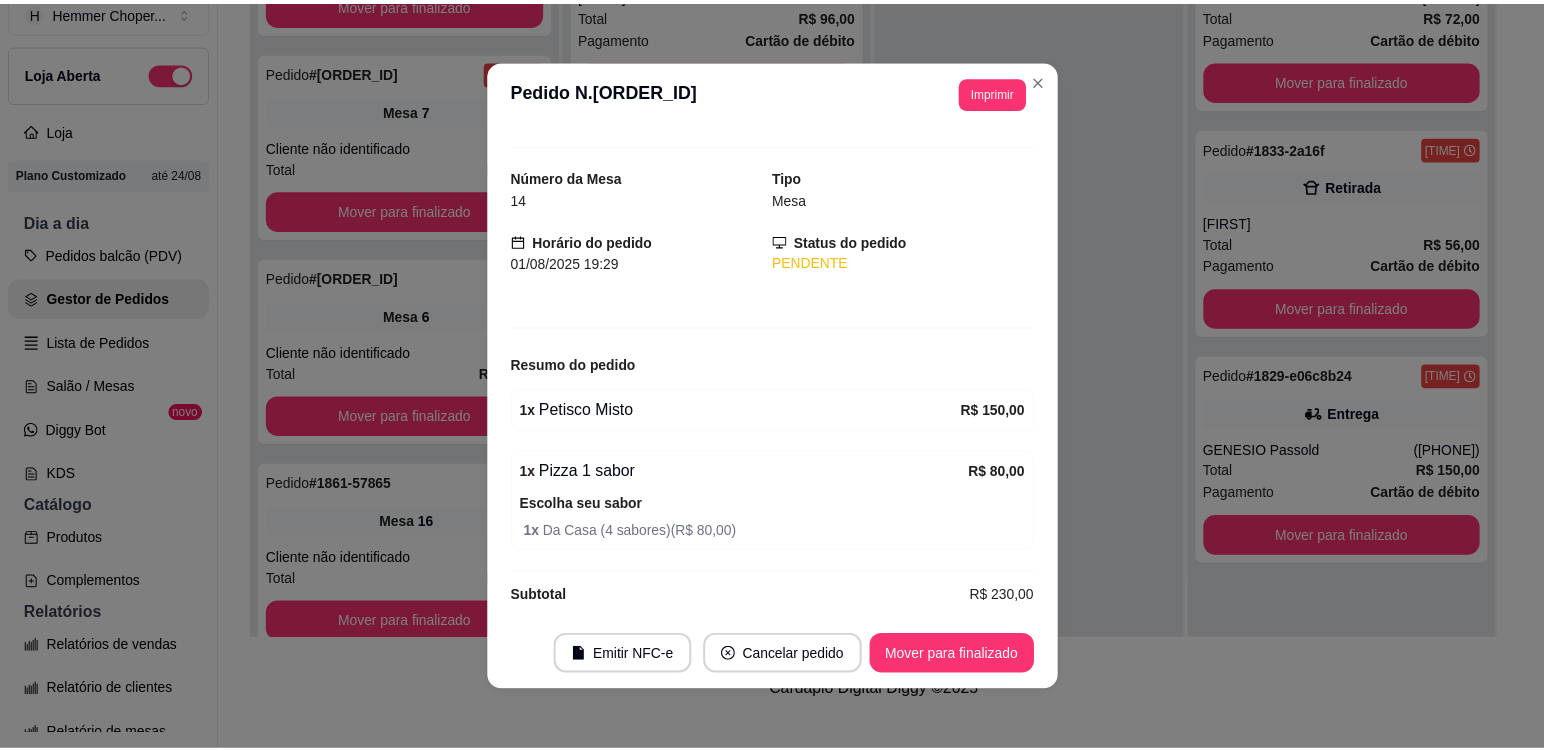 scroll, scrollTop: 50, scrollLeft: 0, axis: vertical 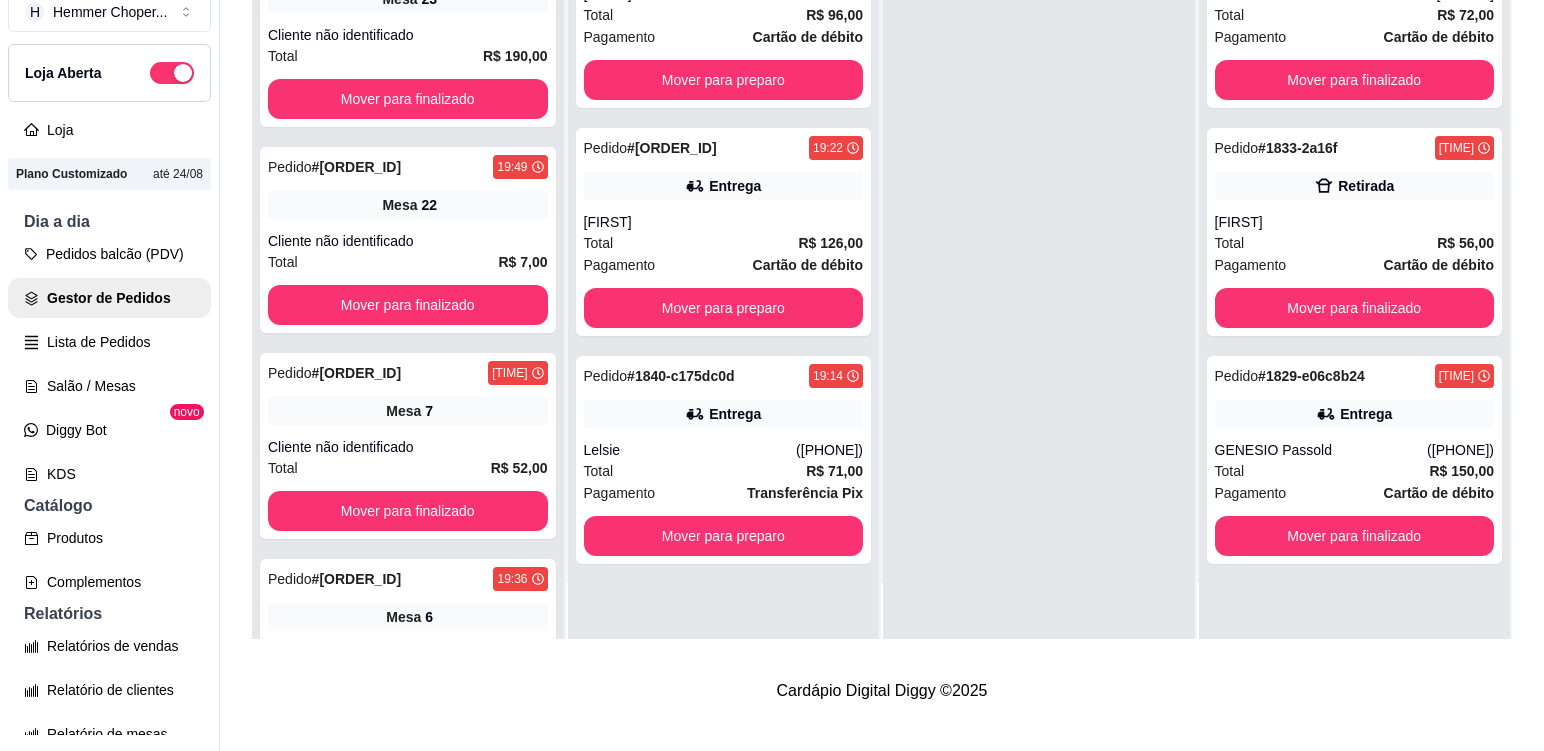 click on "Pedido  # [ORDER_ID] [TIME] Mesa 14 Cliente não identificado Total R$ 80,00 Mover para finalizado" at bounding box center [408, 1064] 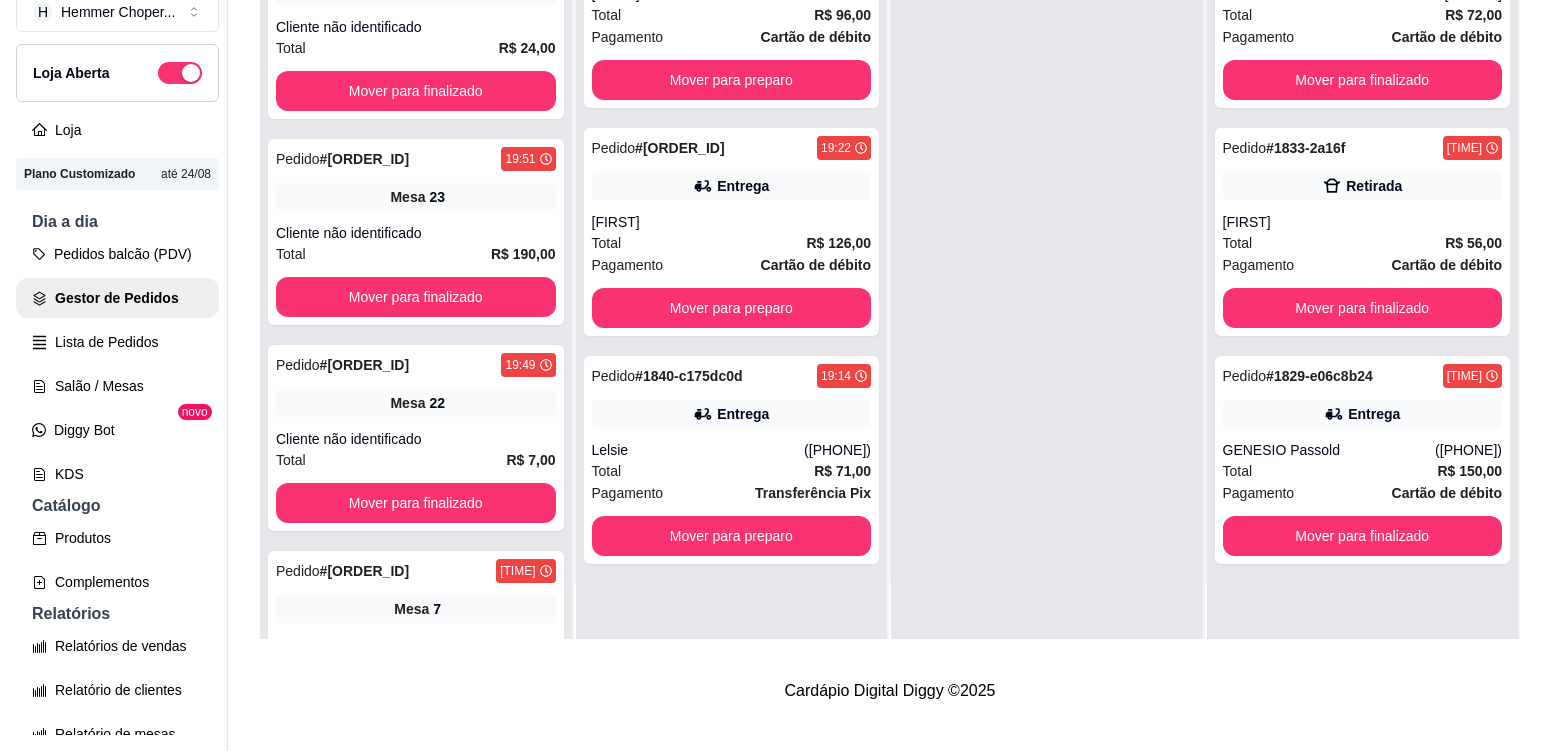 scroll, scrollTop: 1653, scrollLeft: 0, axis: vertical 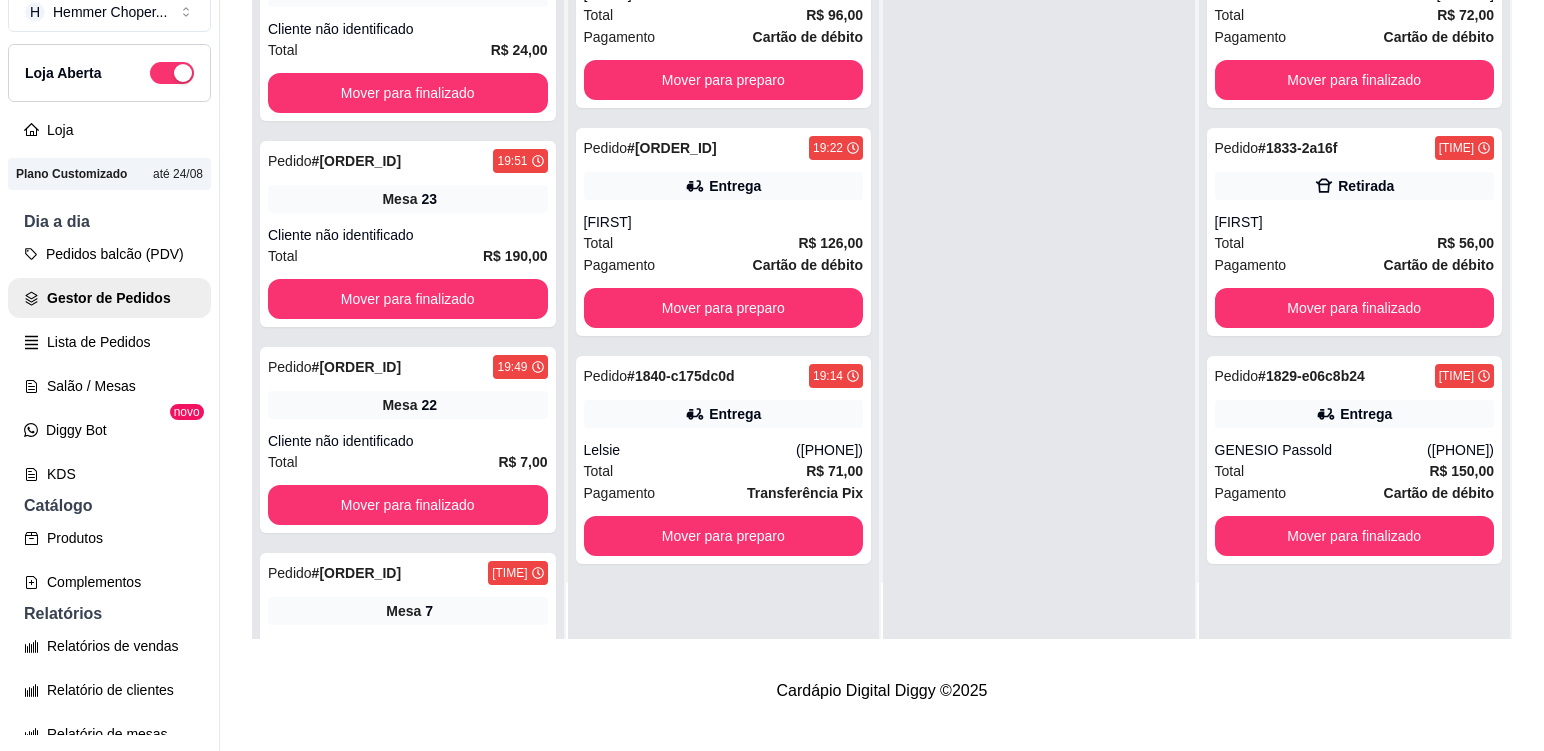 click on "Pedido  # 1861-57865 [TIME] Mesa 16 Cliente não identificado Total R$ 80,00 Mover para finalizado" at bounding box center [408, 1058] 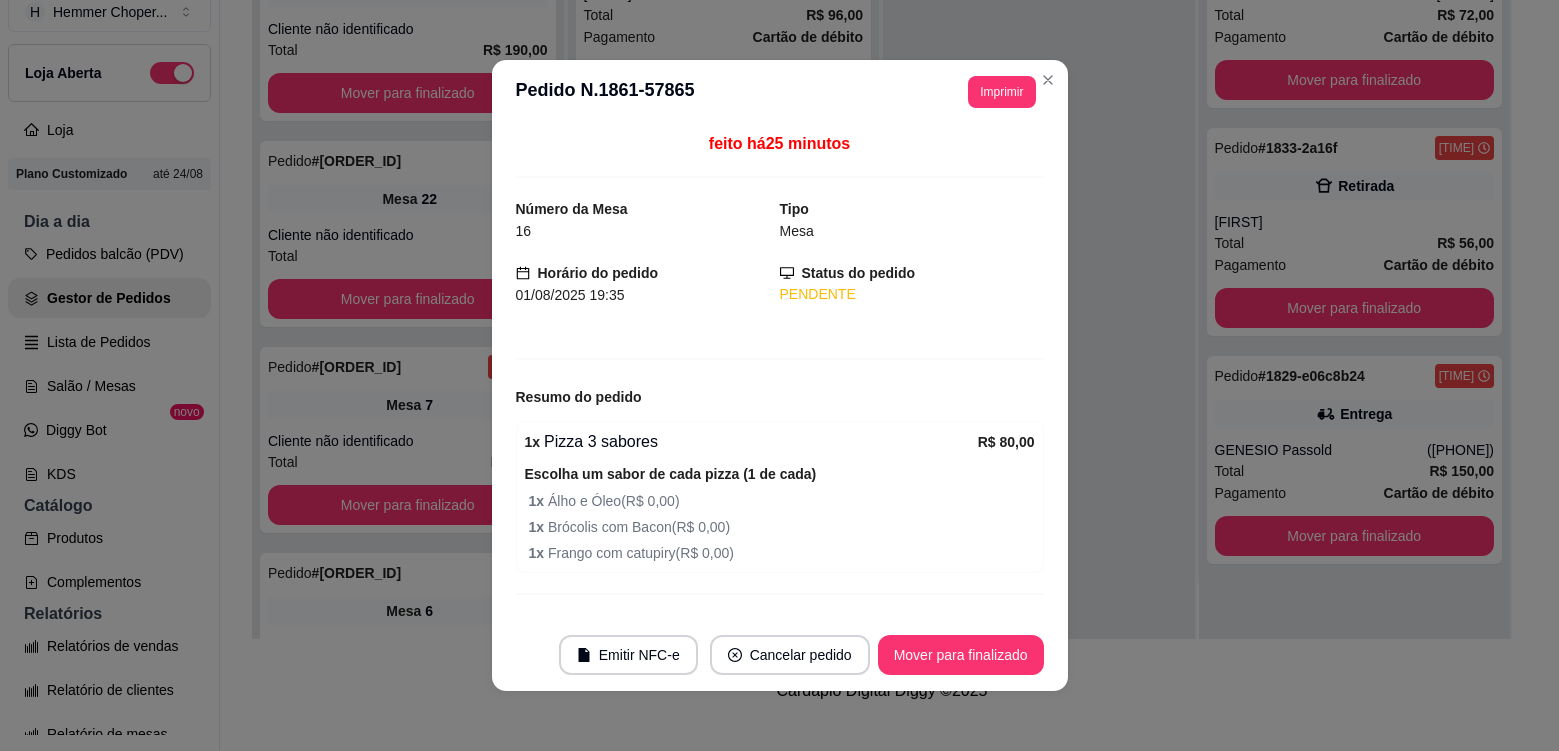 scroll, scrollTop: 113, scrollLeft: 0, axis: vertical 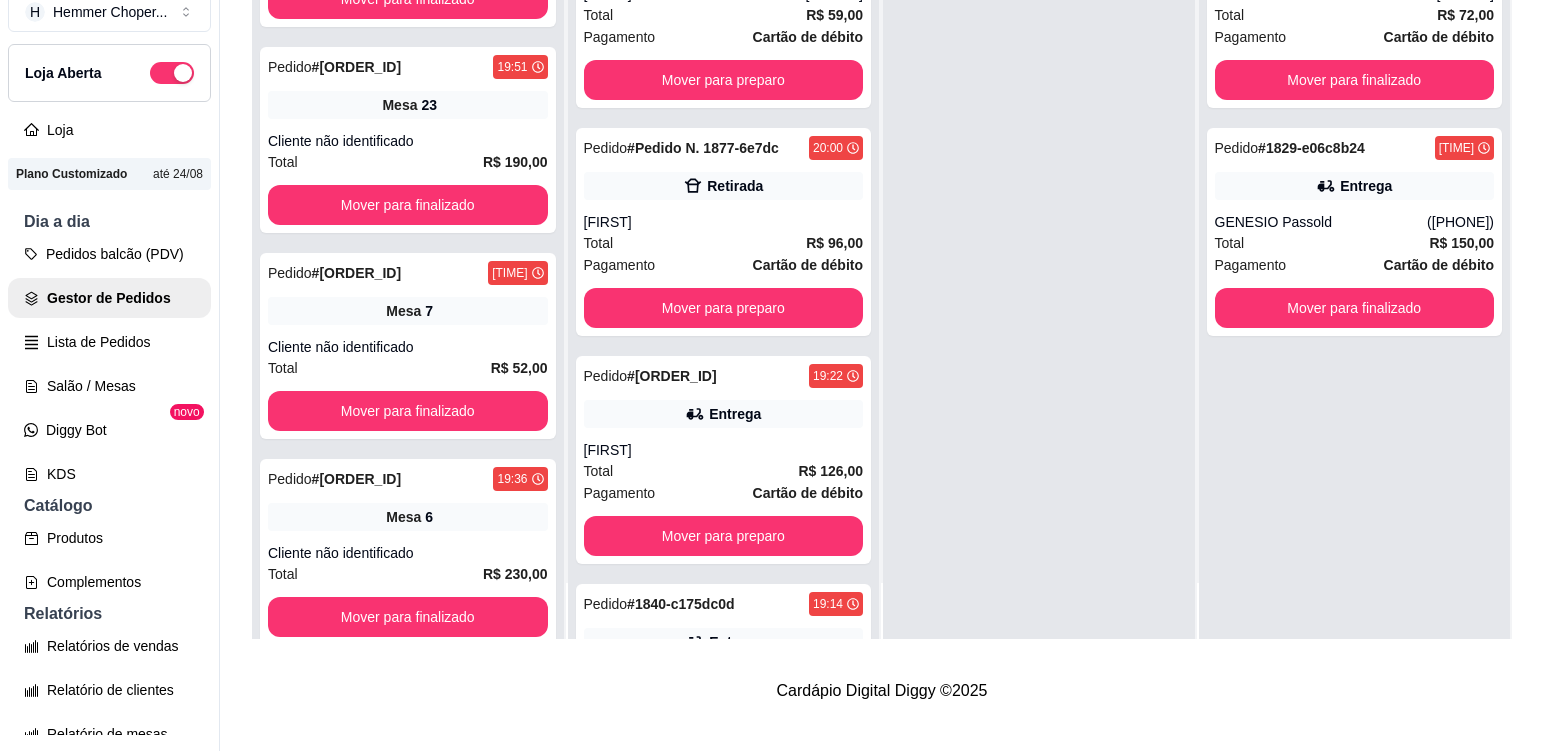click on "Cliente não identificado" at bounding box center (408, 1377) 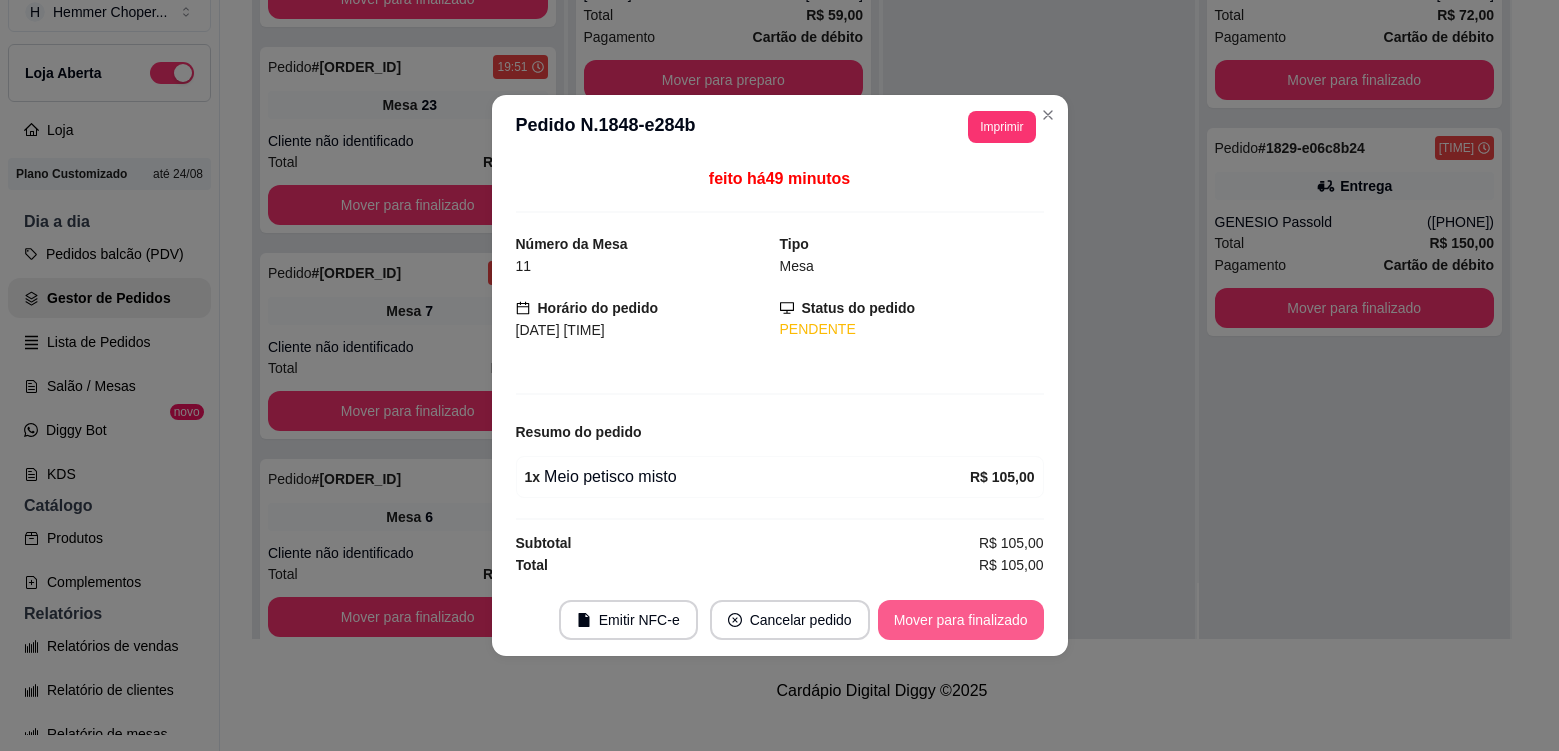 click on "Mover para finalizado" at bounding box center (961, 620) 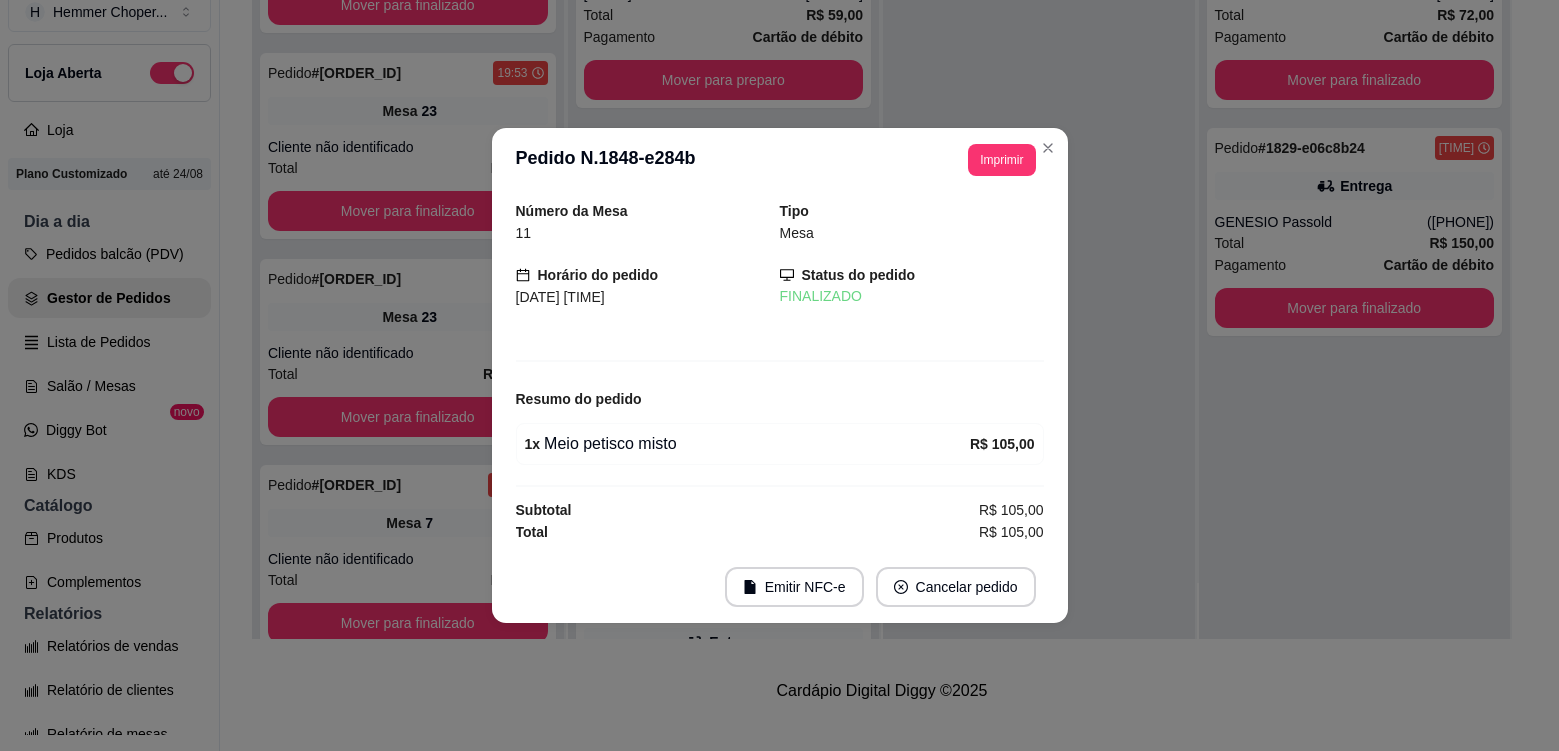scroll, scrollTop: 2771, scrollLeft: 0, axis: vertical 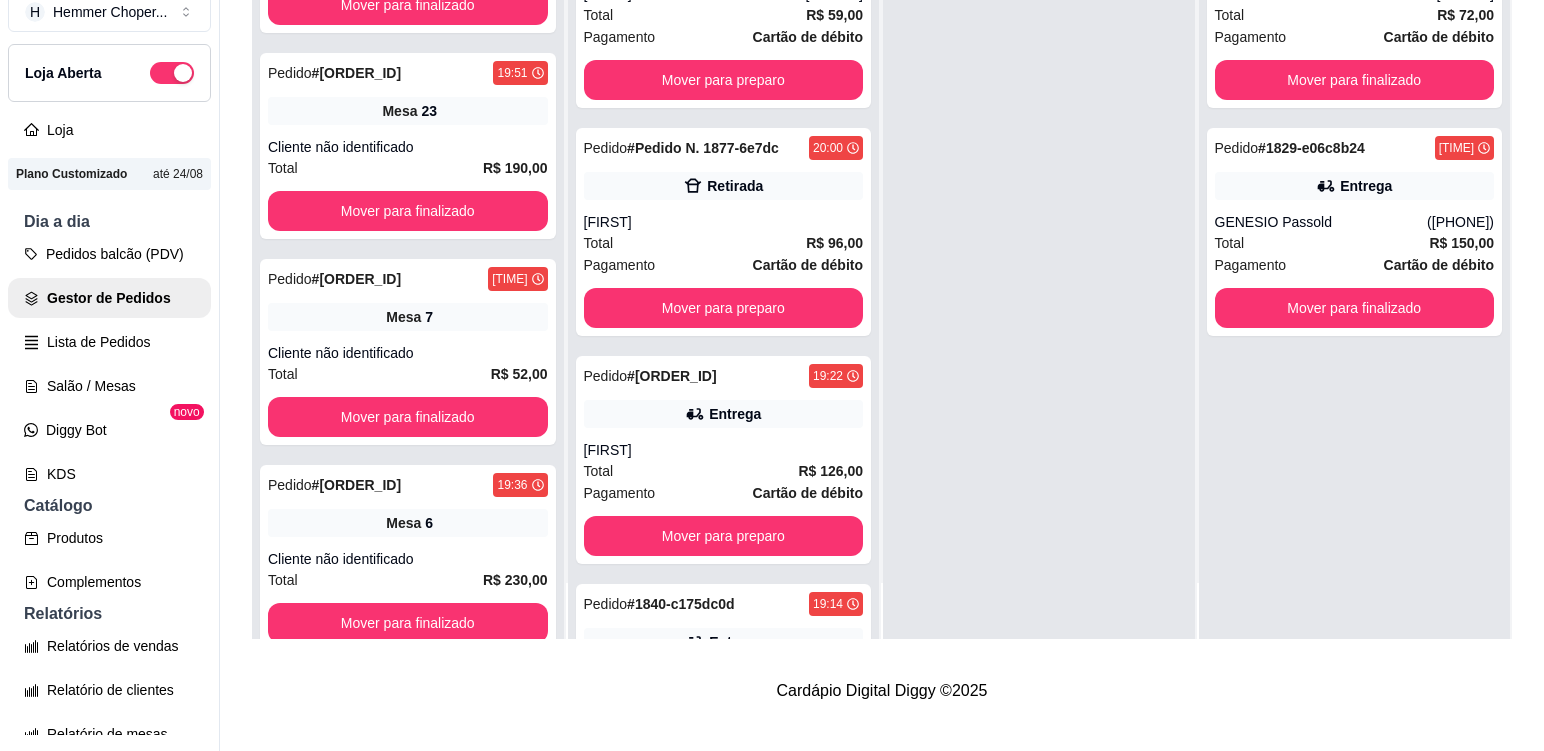 click on "Pedido  # 1855-06ab9 [TIME] Mesa 14 Cliente não identificado Total R$ 230,00 Mover para finalizado" at bounding box center [408, 1176] 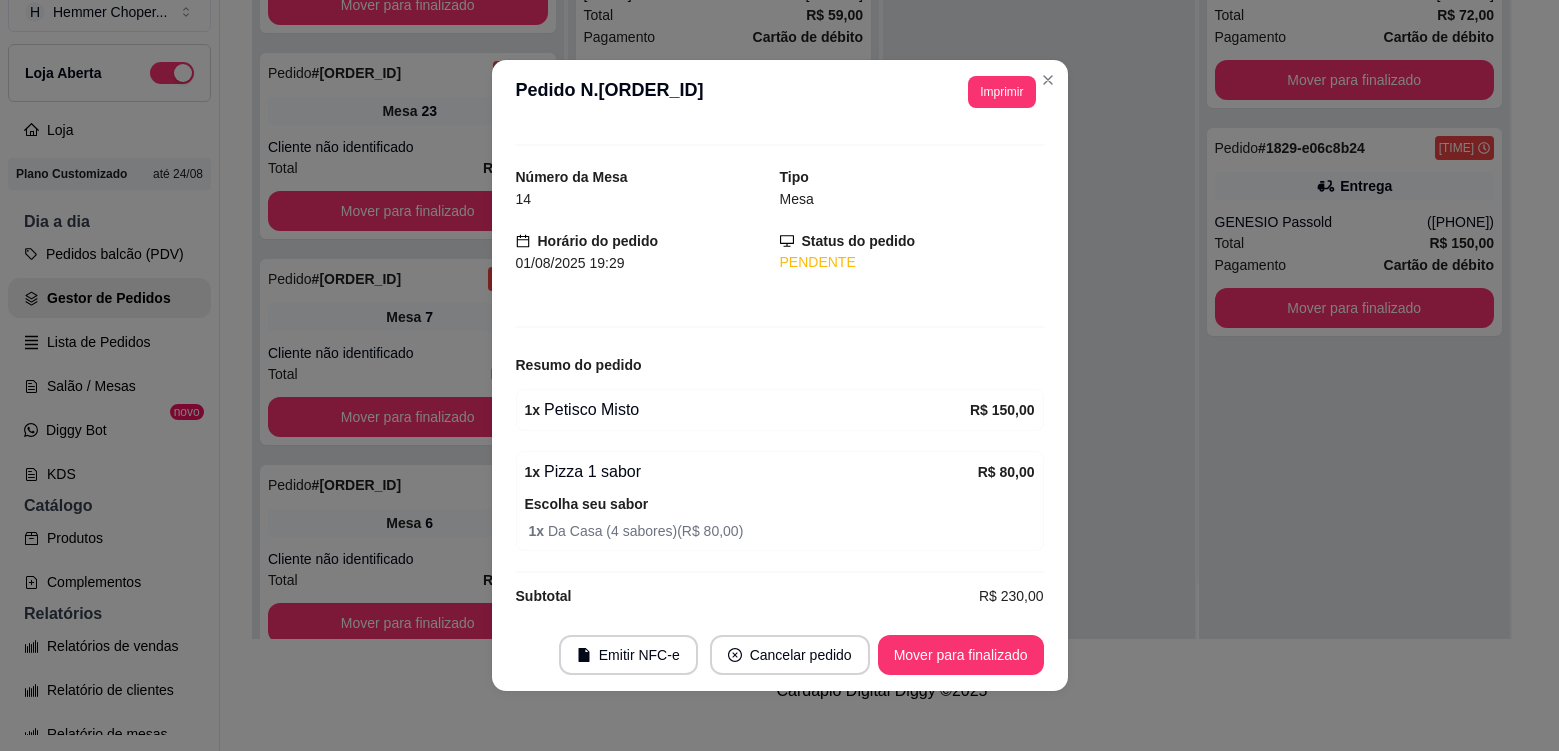 scroll, scrollTop: 50, scrollLeft: 0, axis: vertical 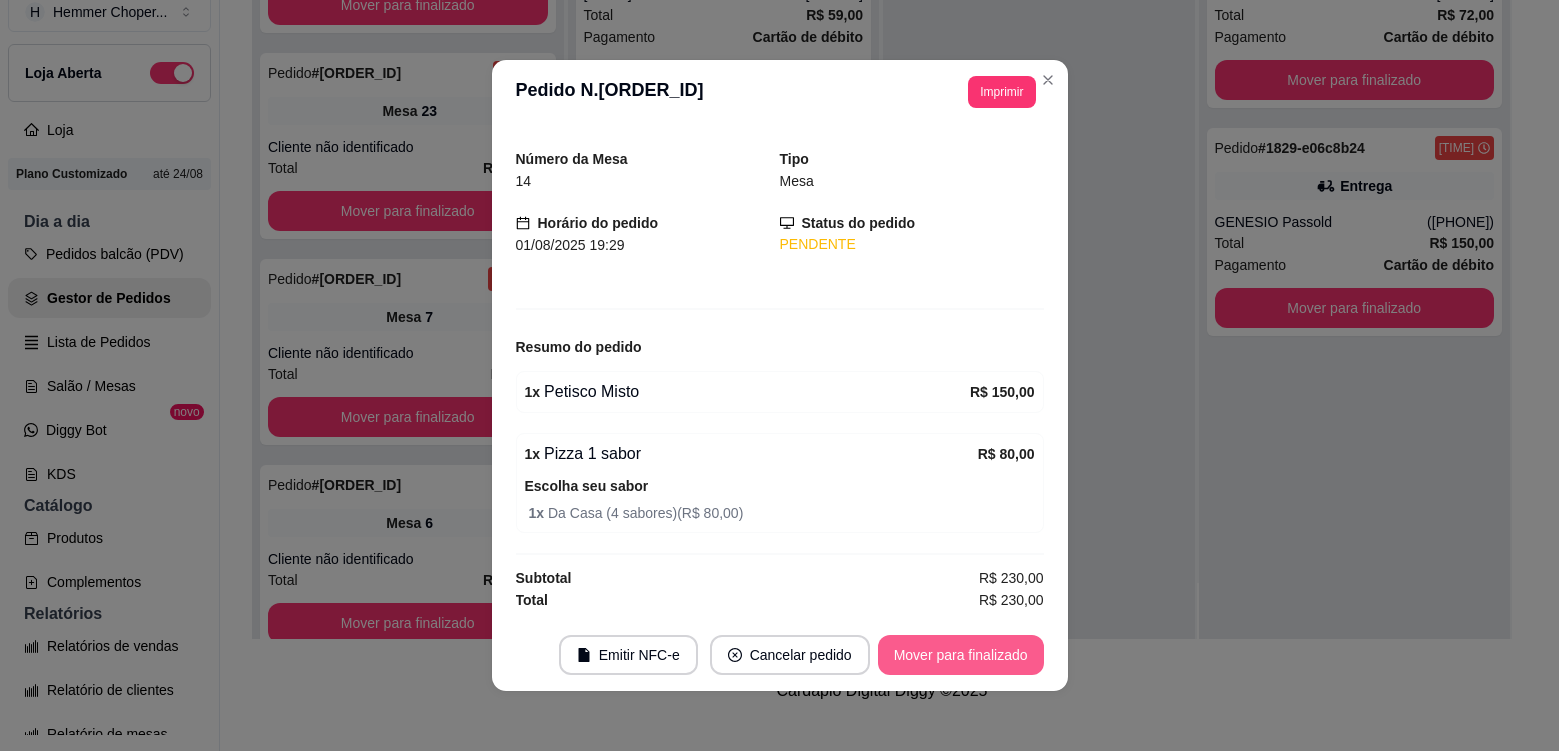 click on "Mover para finalizado" at bounding box center [961, 655] 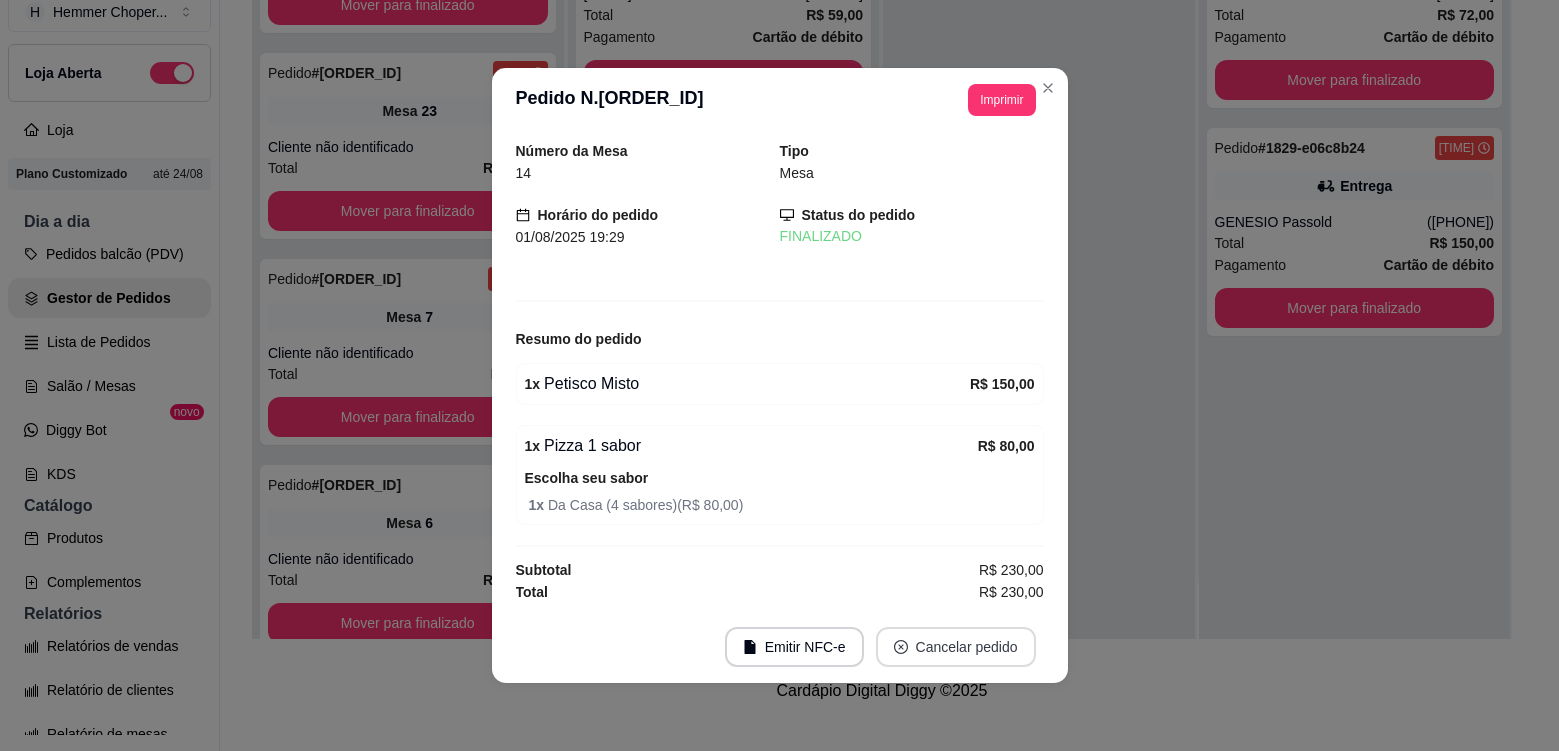scroll, scrollTop: 2565, scrollLeft: 0, axis: vertical 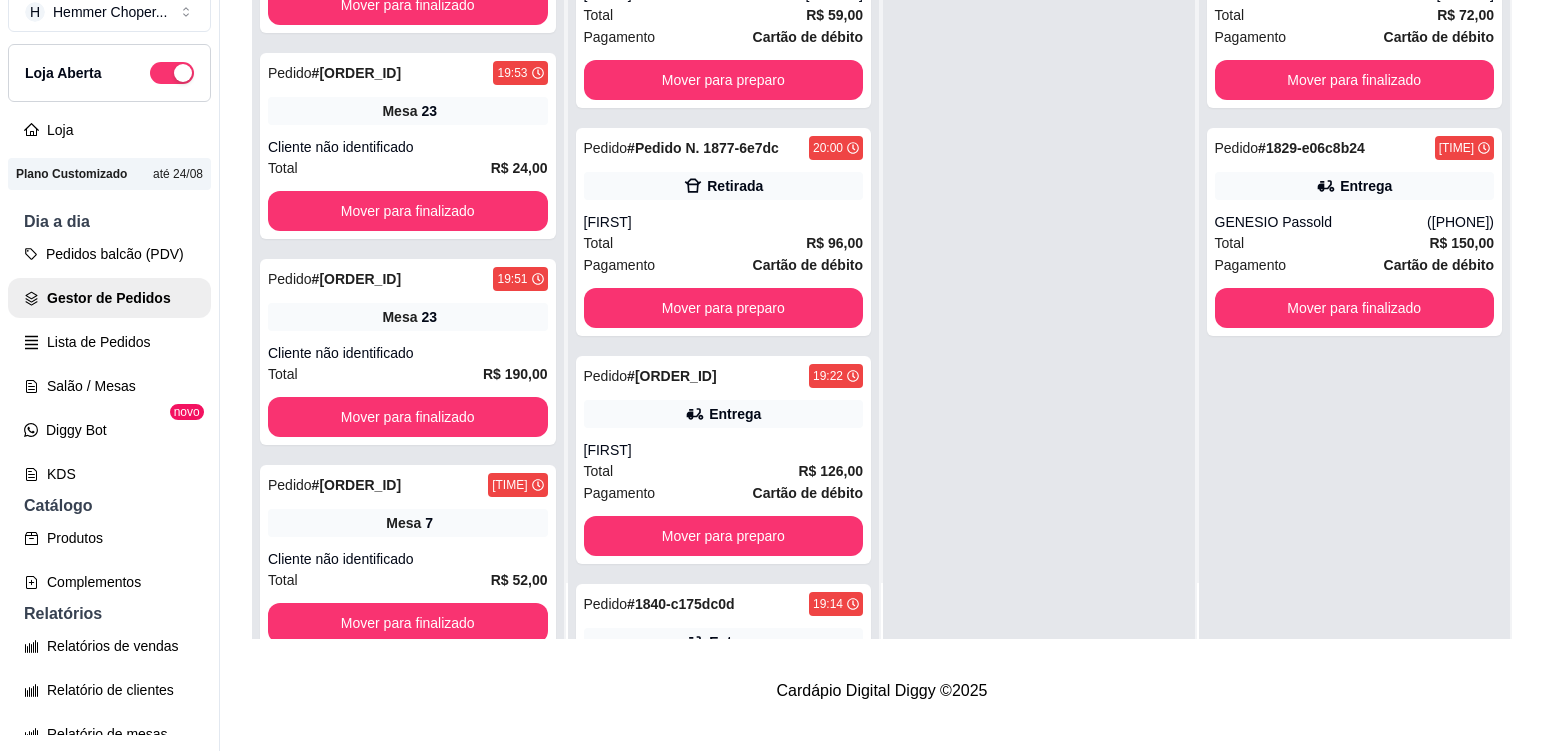 click on "Pedido  # [ORDER_ID] [TIME] Mesa 14 Cliente não identificado Total R$ 80,00 Mover para finalizado" at bounding box center (408, 1176) 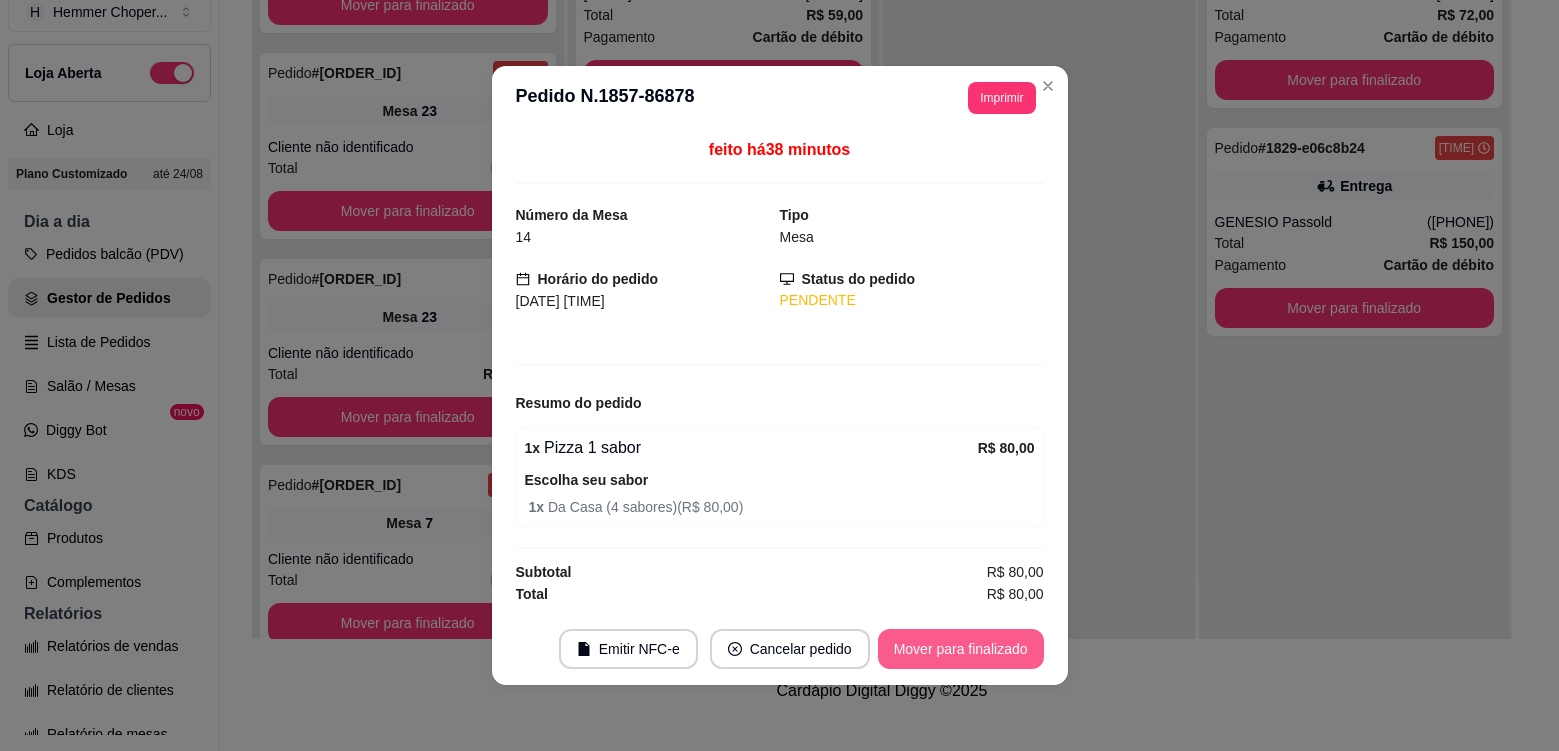 click on "Mover para finalizado" at bounding box center [961, 649] 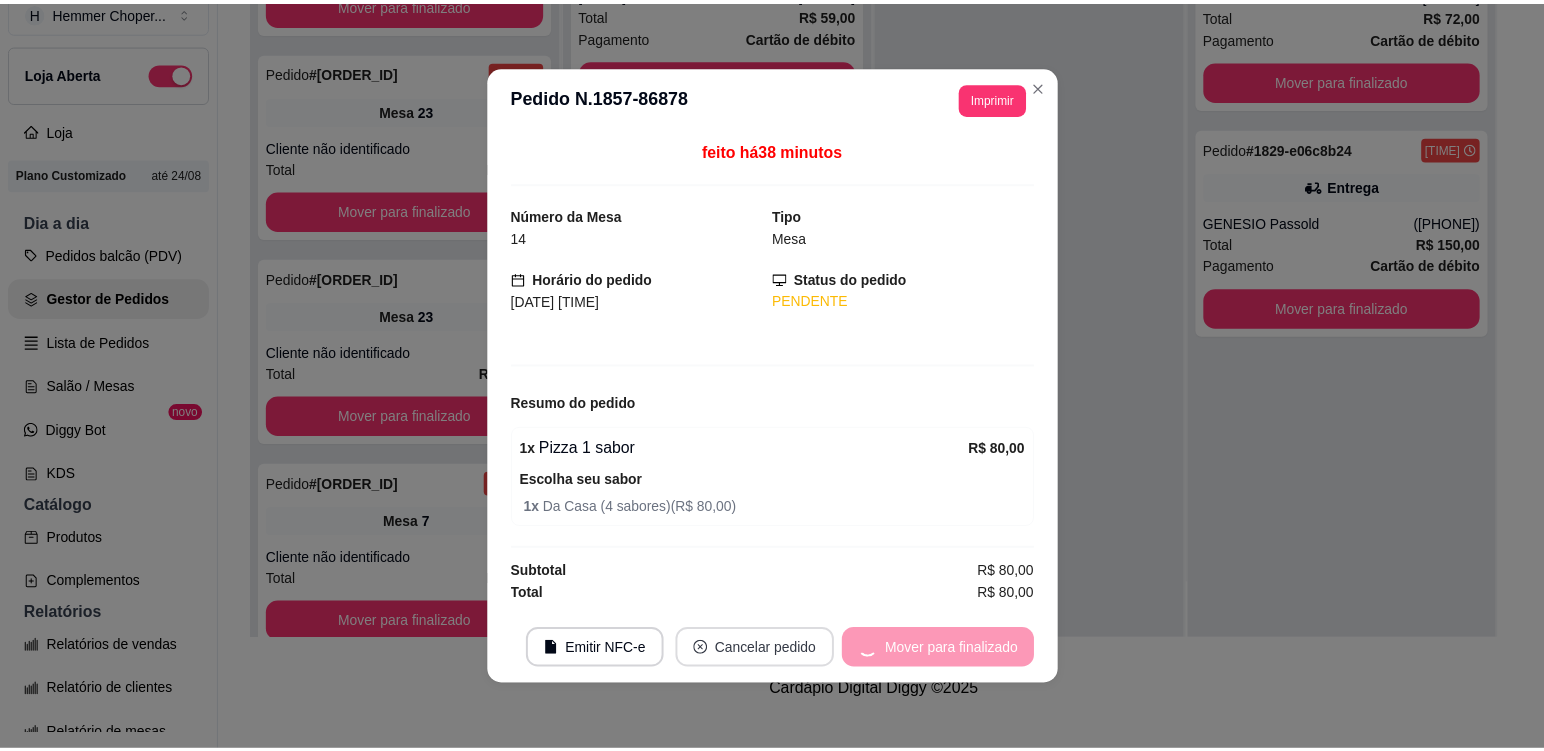 scroll, scrollTop: 2359, scrollLeft: 0, axis: vertical 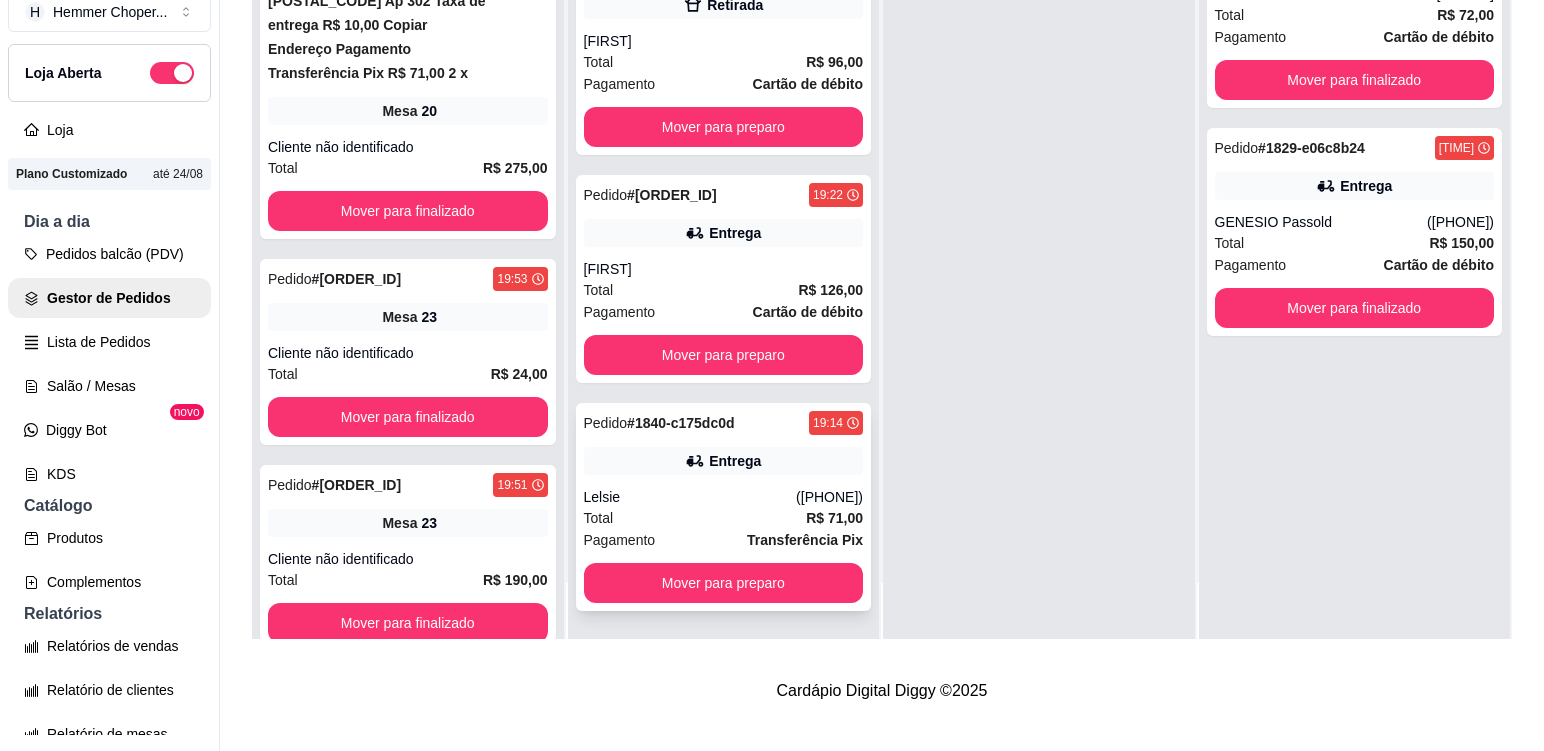click on "Total R$ 71,00" at bounding box center [724, 518] 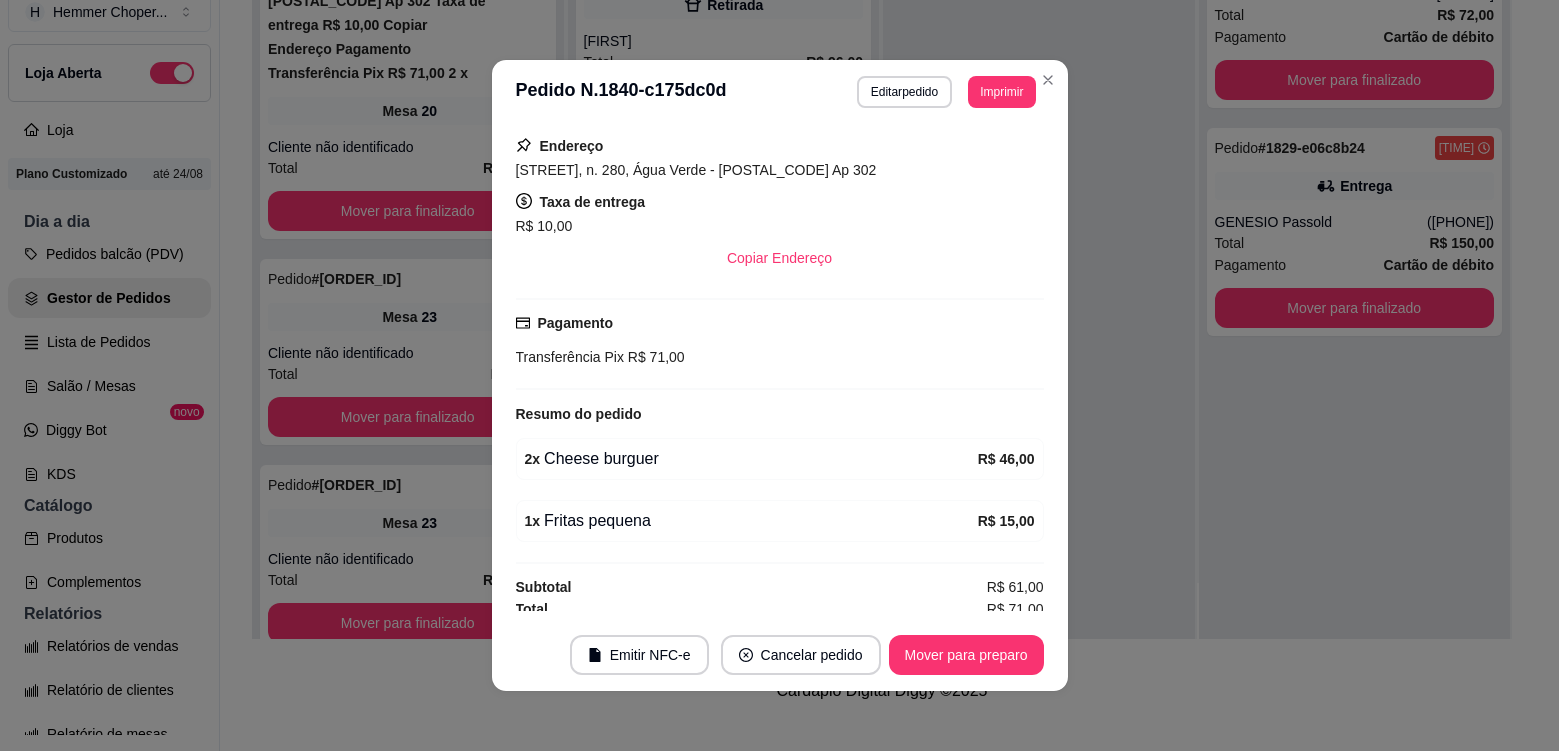 scroll, scrollTop: 458, scrollLeft: 0, axis: vertical 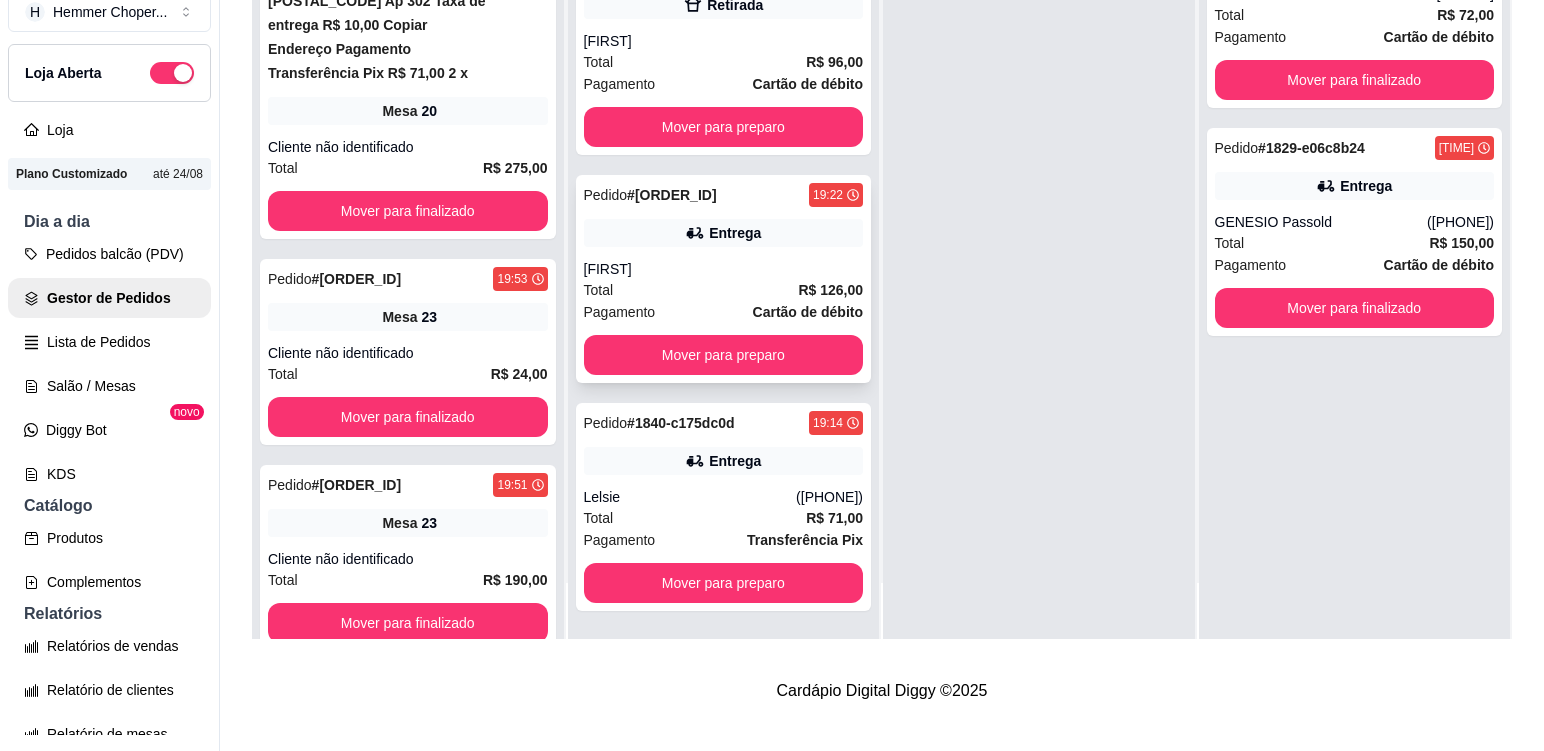 click on "Pagamento Cartão de débito" at bounding box center (724, 312) 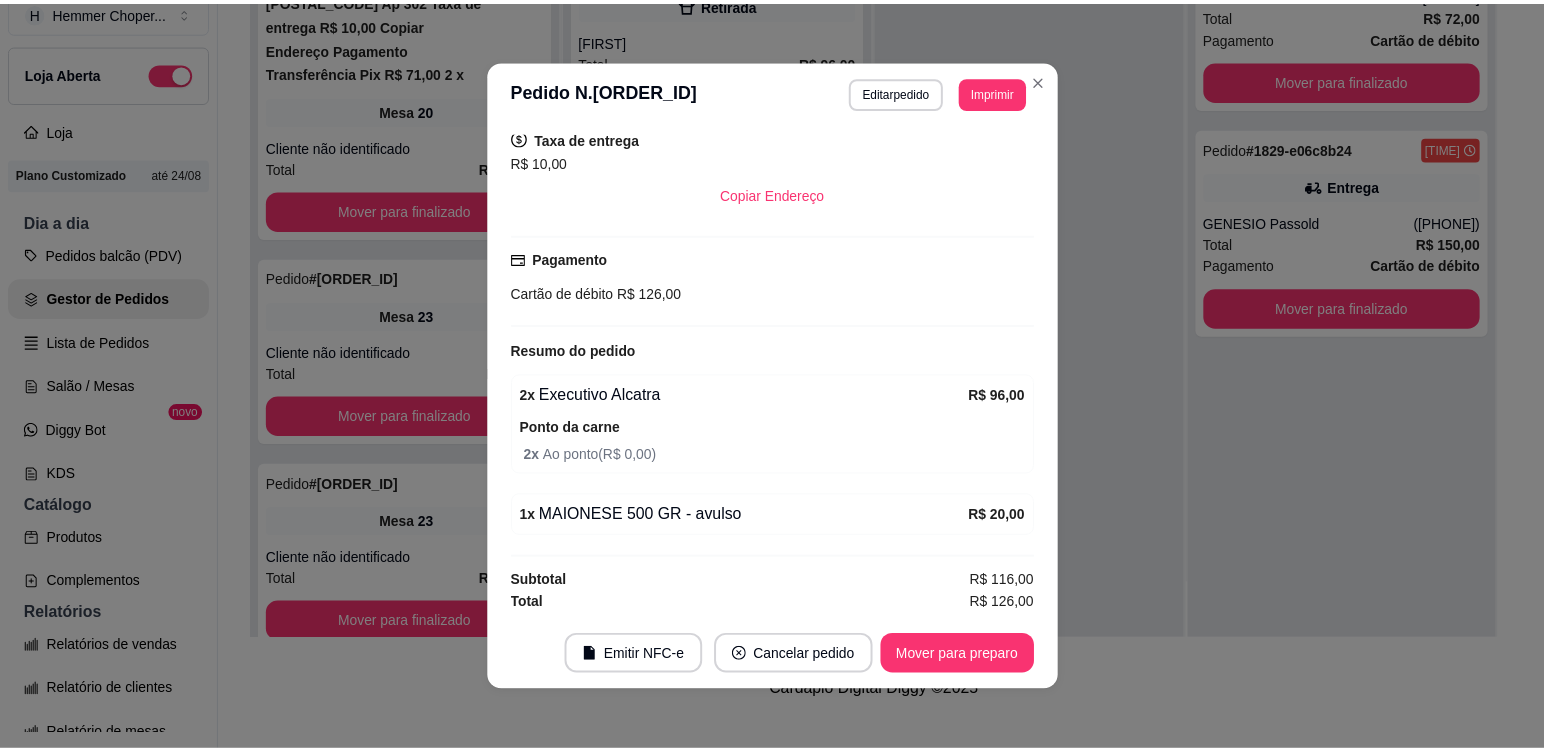 scroll, scrollTop: 456, scrollLeft: 0, axis: vertical 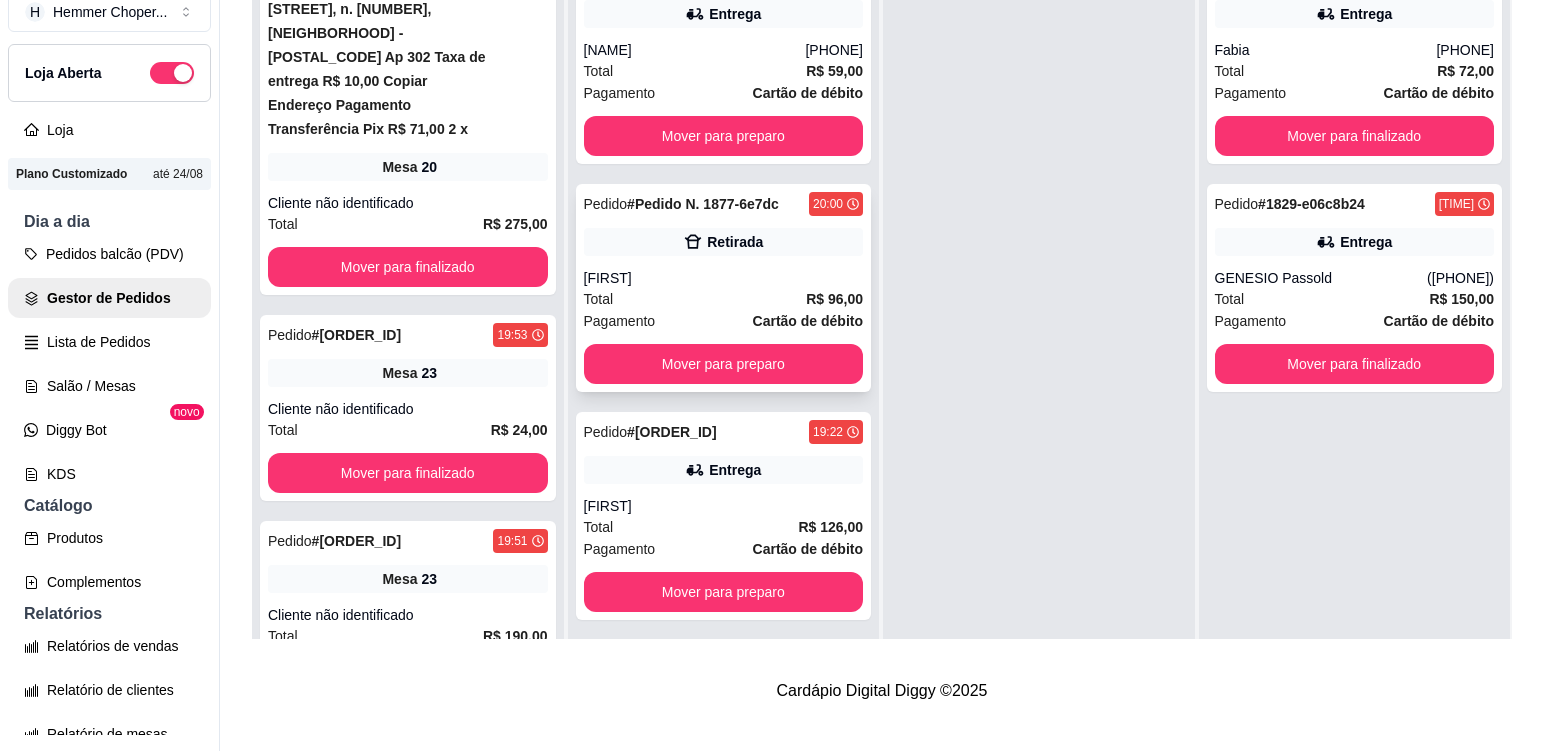 click on "[FIRST]" at bounding box center [724, 278] 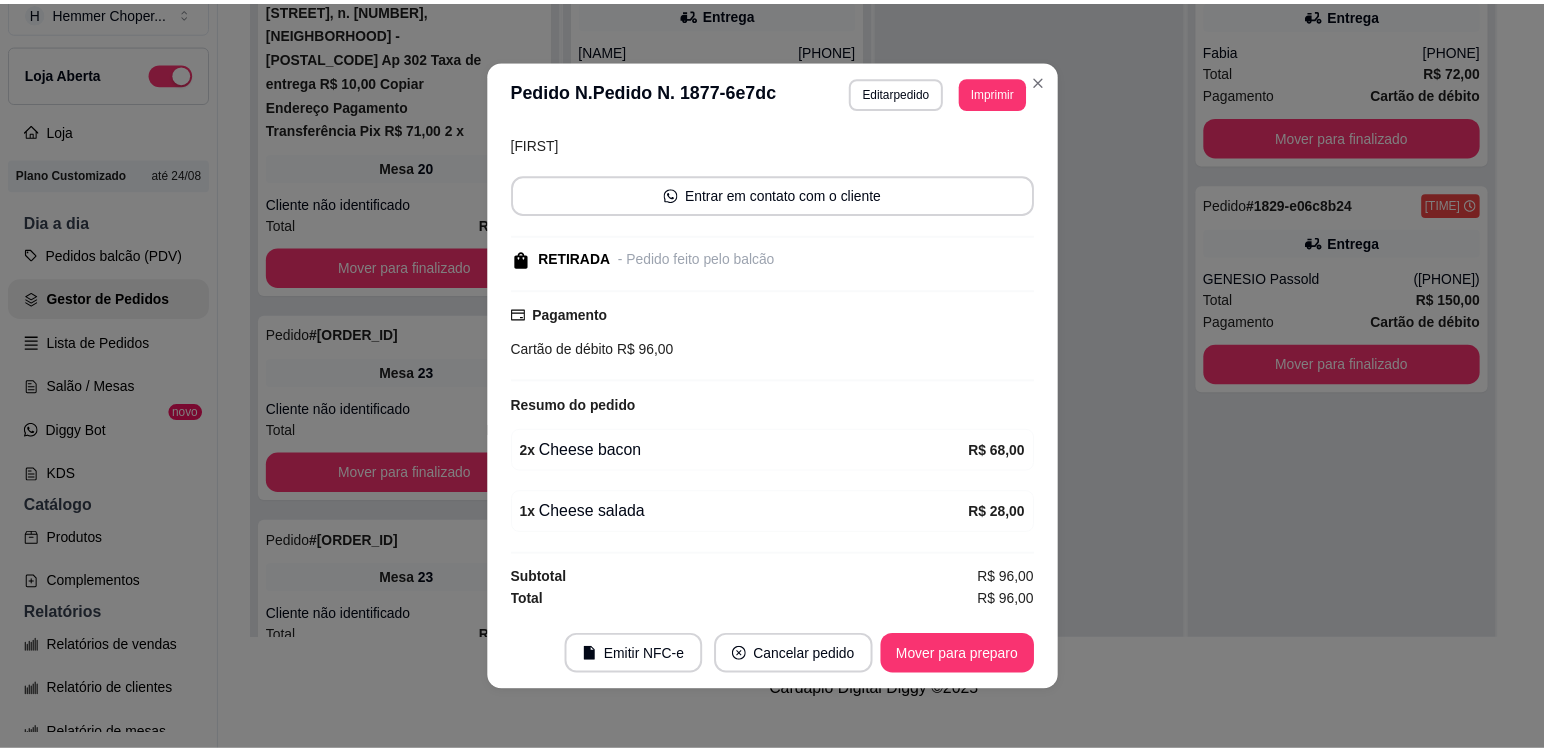 scroll, scrollTop: 0, scrollLeft: 0, axis: both 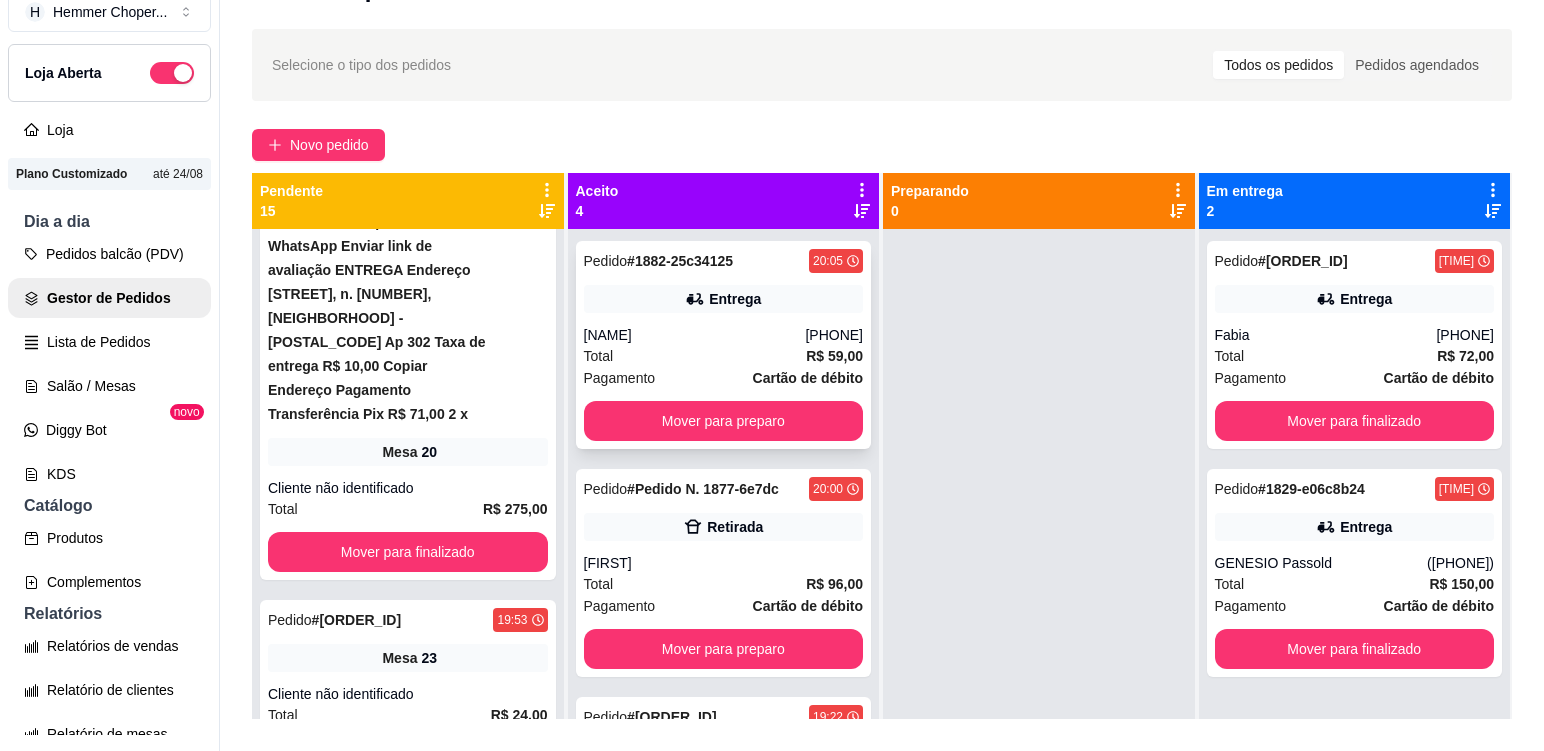 click on "Total R$ 59,00" at bounding box center [724, 356] 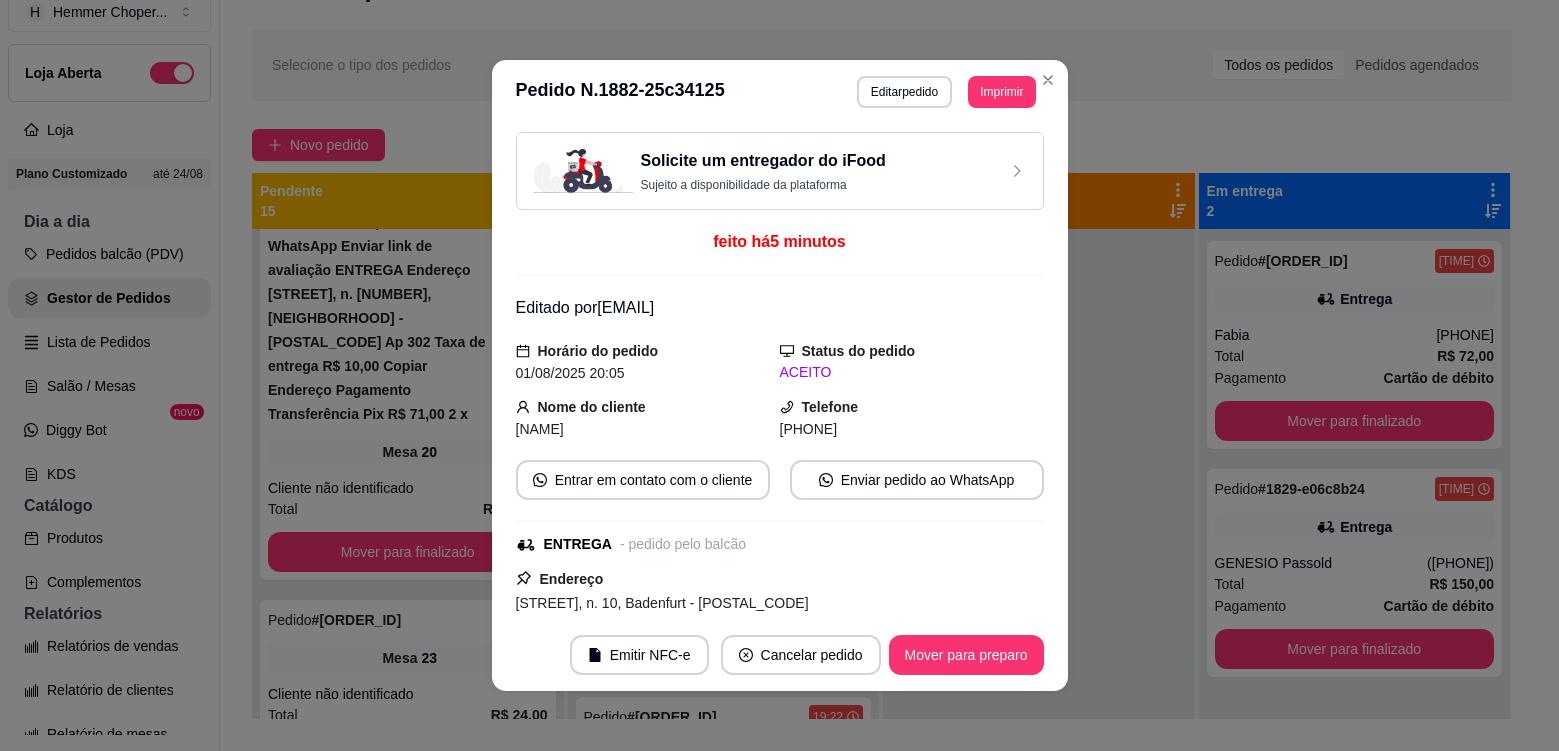 scroll, scrollTop: 4, scrollLeft: 0, axis: vertical 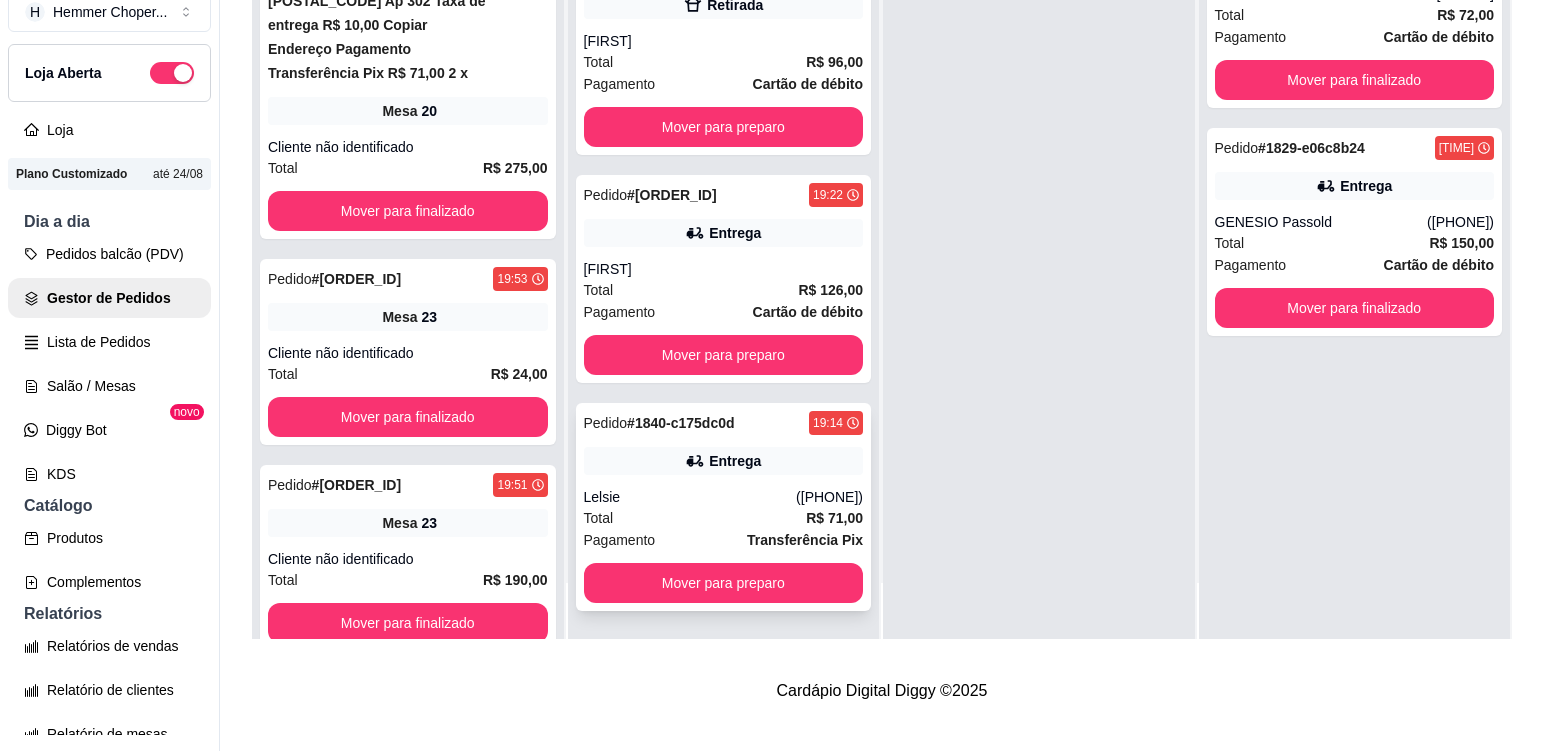 click on "Total R$ 71,00" at bounding box center (724, 518) 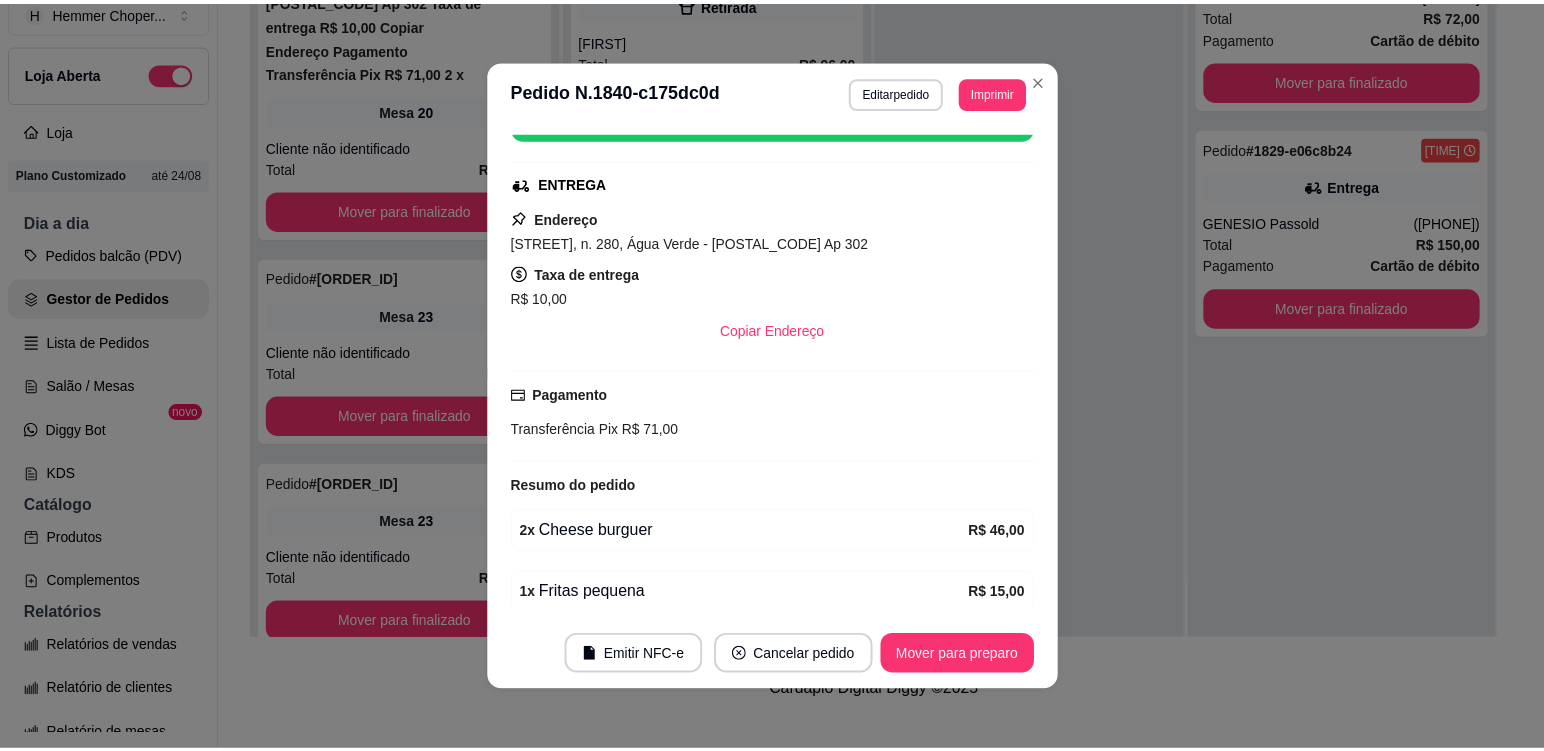scroll, scrollTop: 458, scrollLeft: 0, axis: vertical 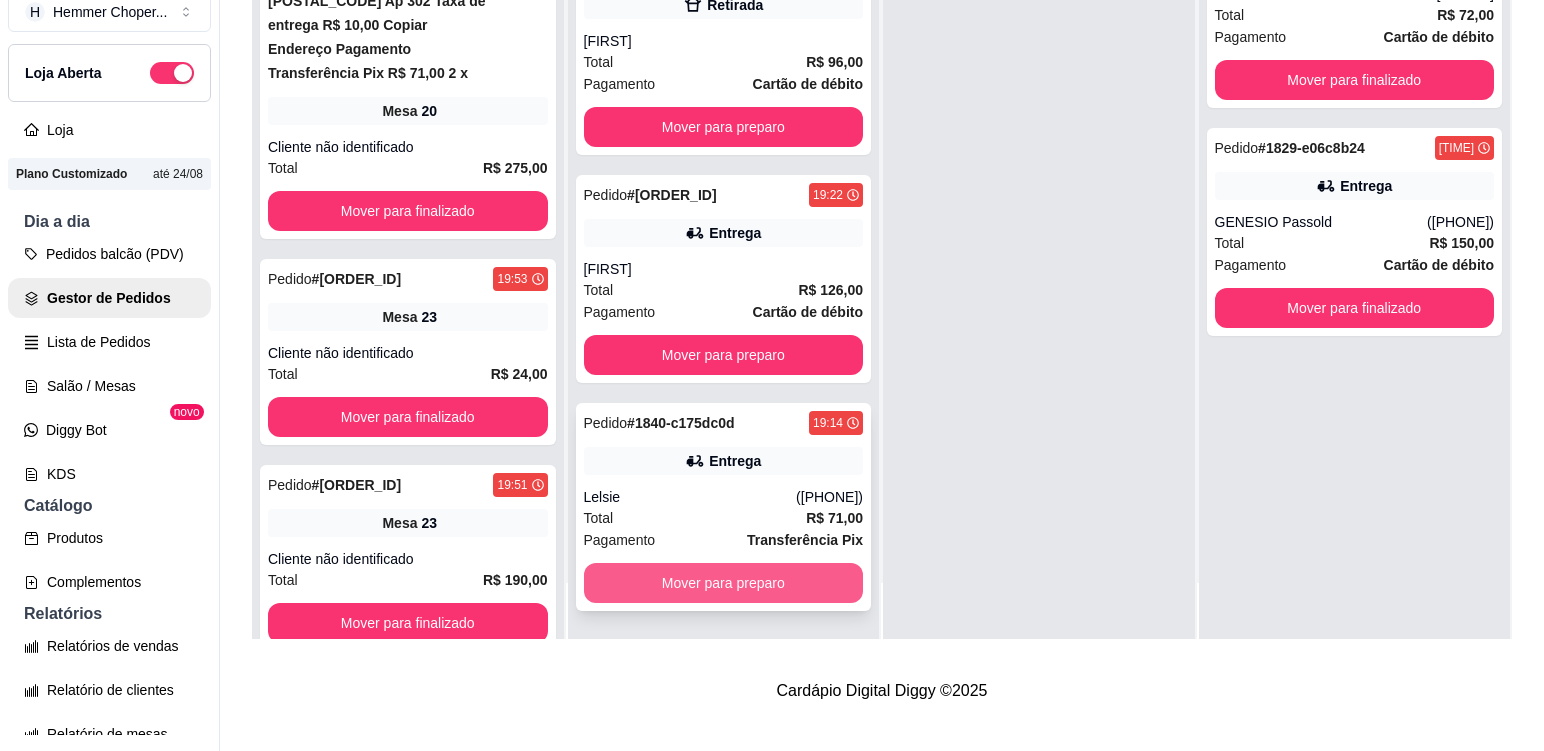 click on "Mover para preparo" at bounding box center [724, 583] 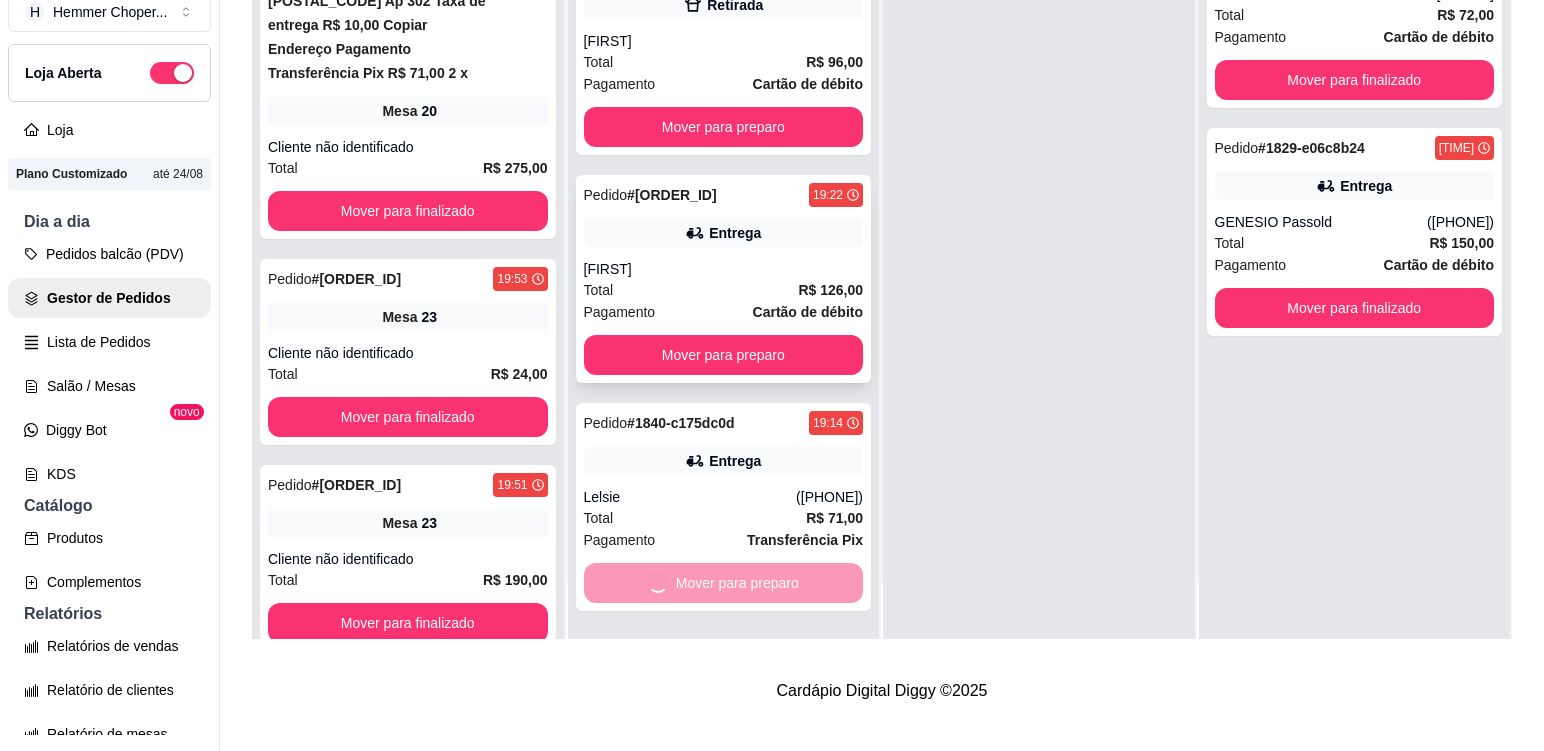 scroll, scrollTop: 0, scrollLeft: 0, axis: both 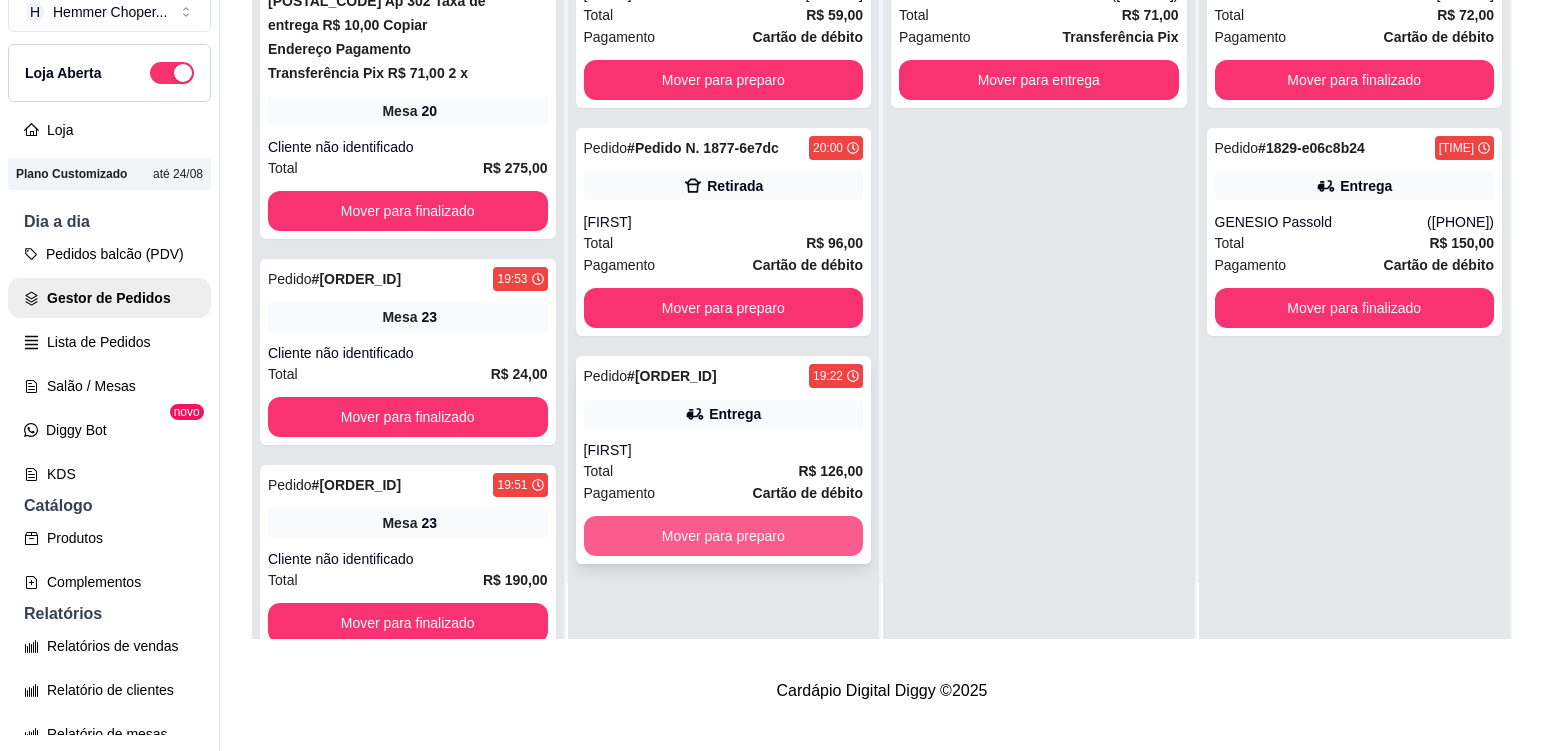 click on "Mover para preparo" at bounding box center (724, 536) 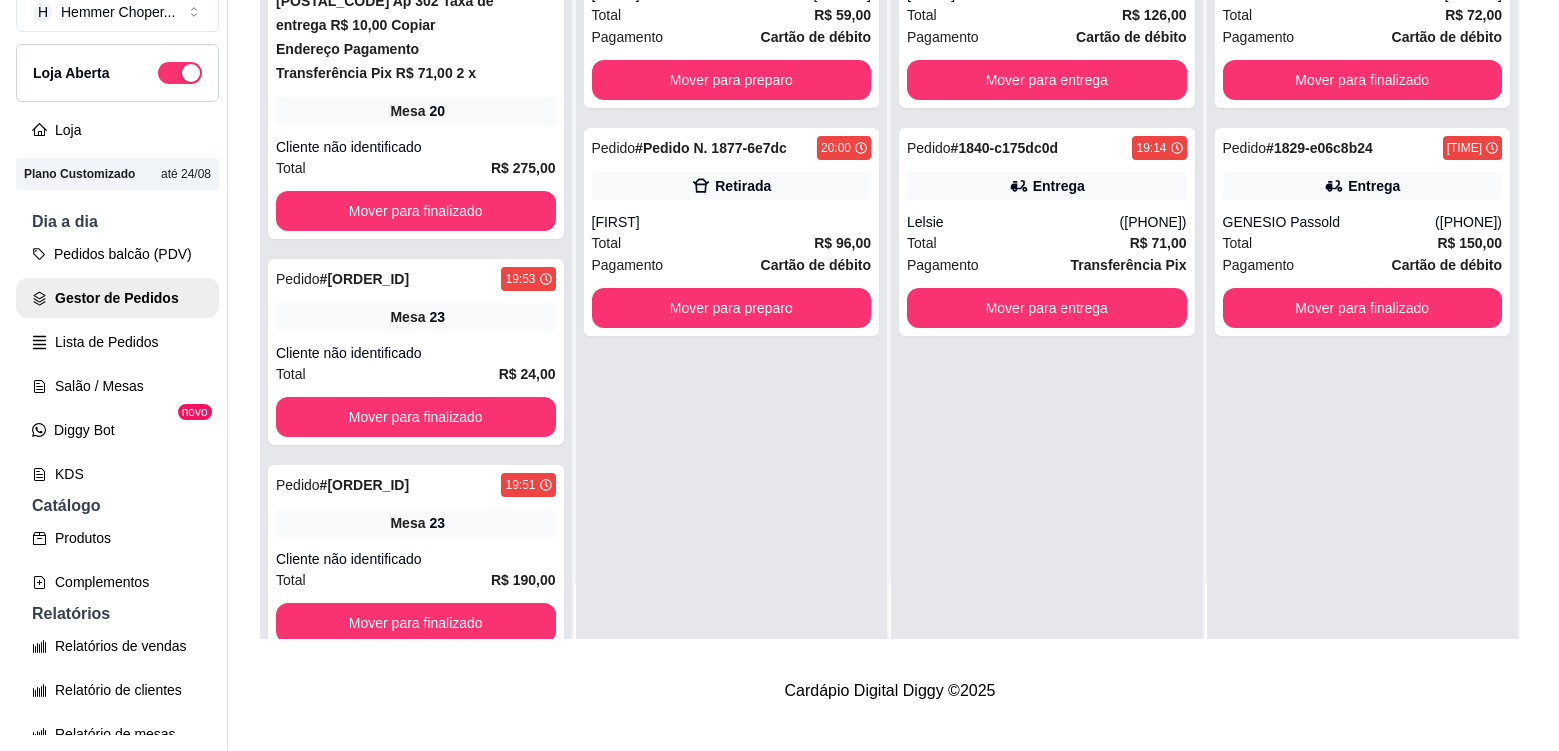 scroll, scrollTop: 0, scrollLeft: 0, axis: both 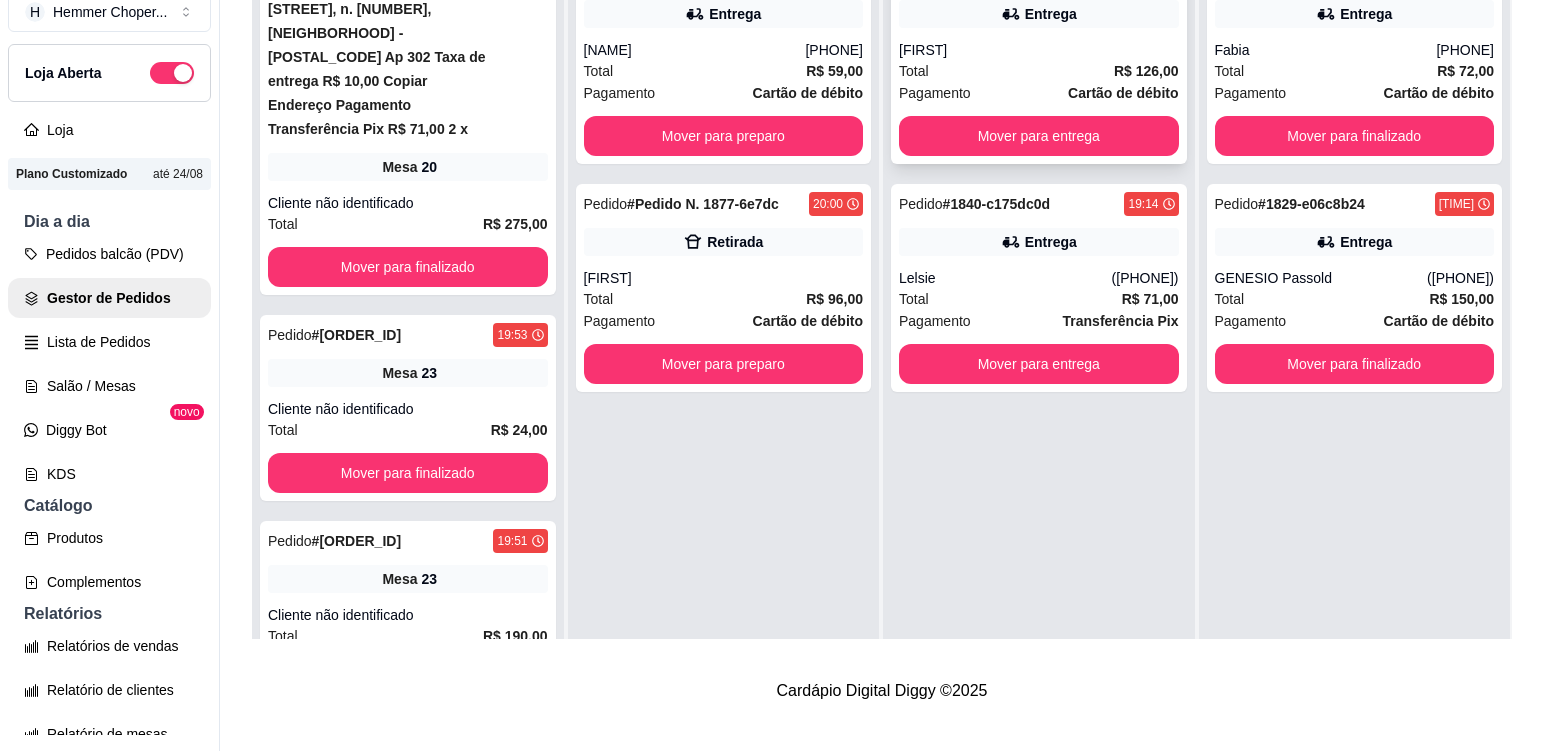 click on "Total R$ 126,00" at bounding box center [1039, 71] 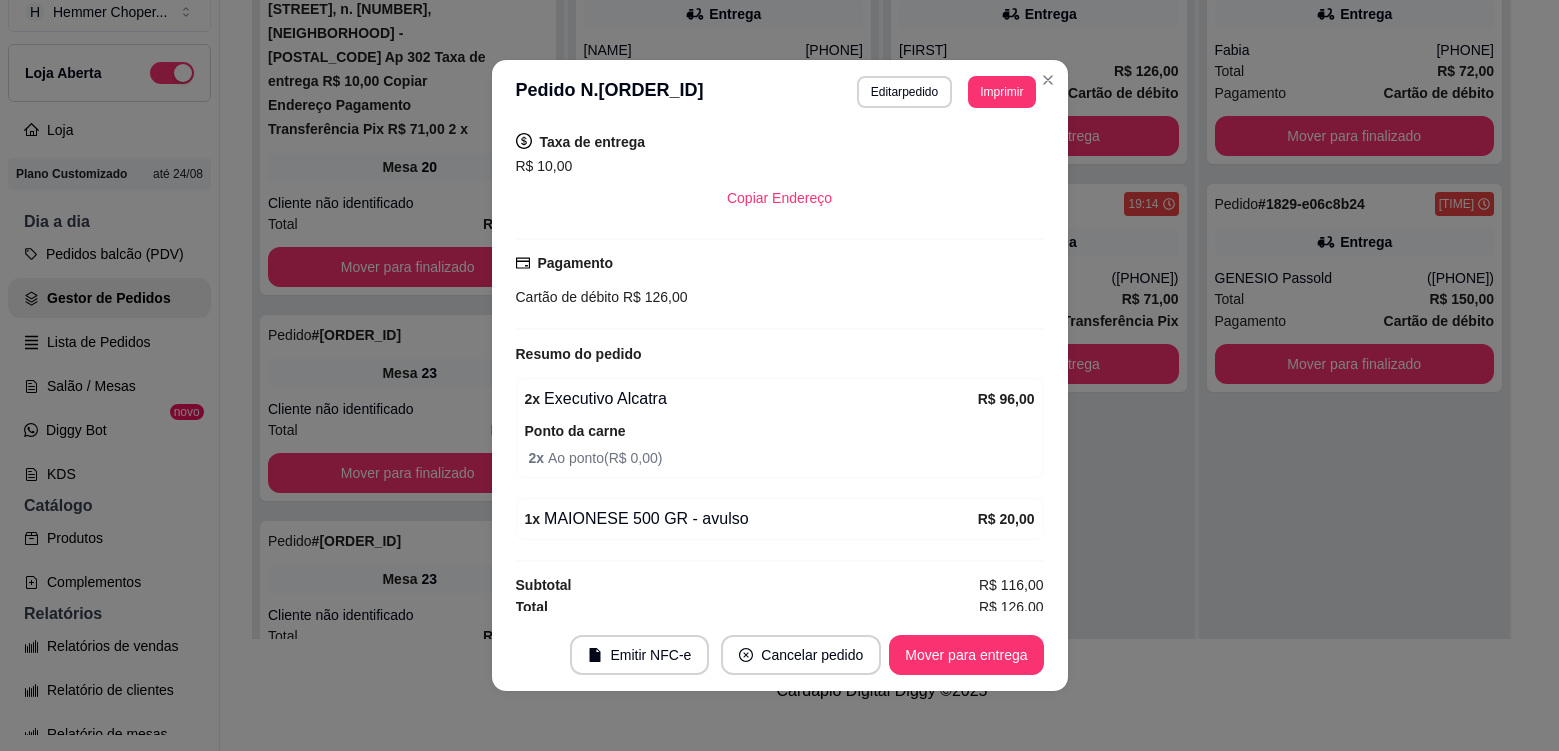 scroll, scrollTop: 456, scrollLeft: 0, axis: vertical 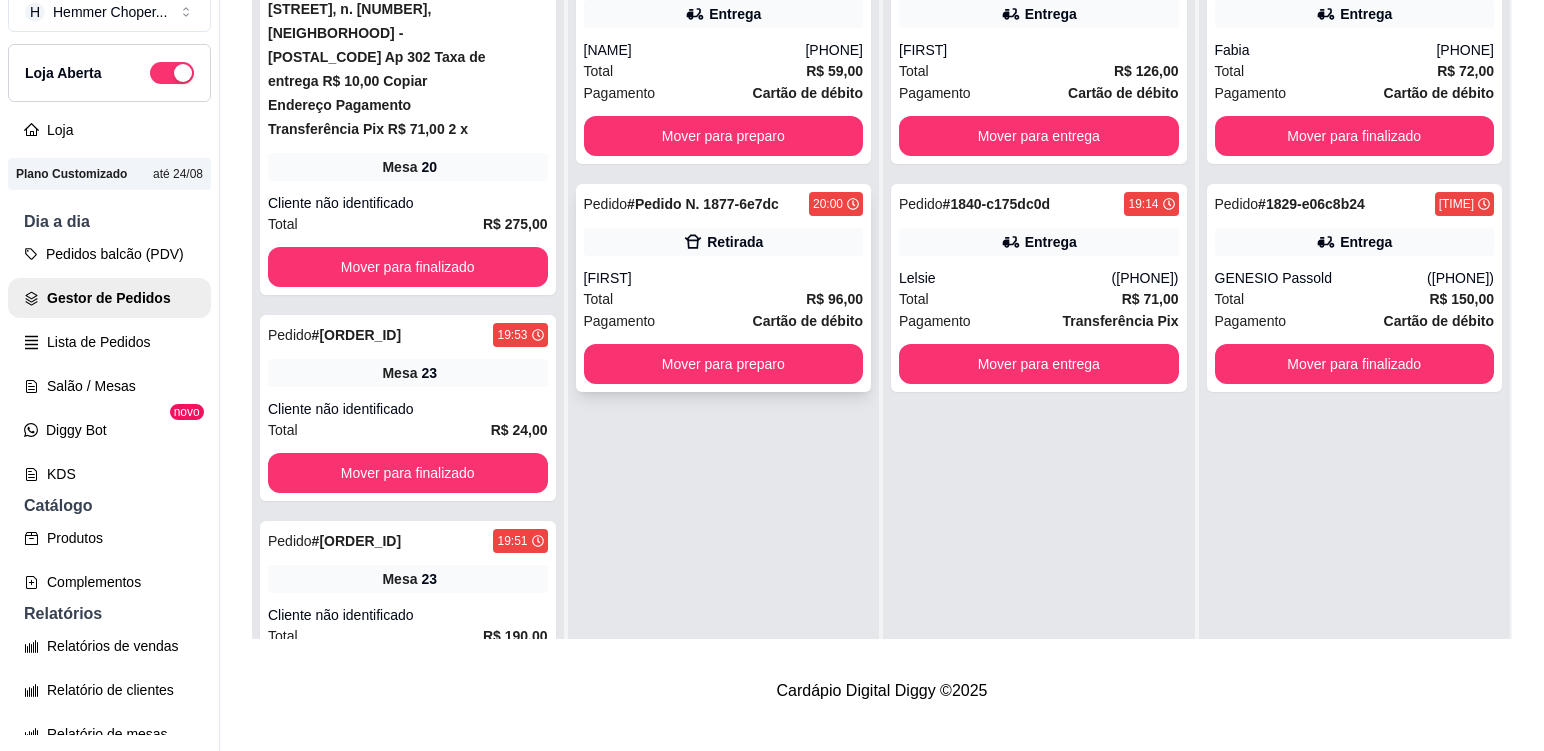 click on "[FIRST]" at bounding box center (724, 278) 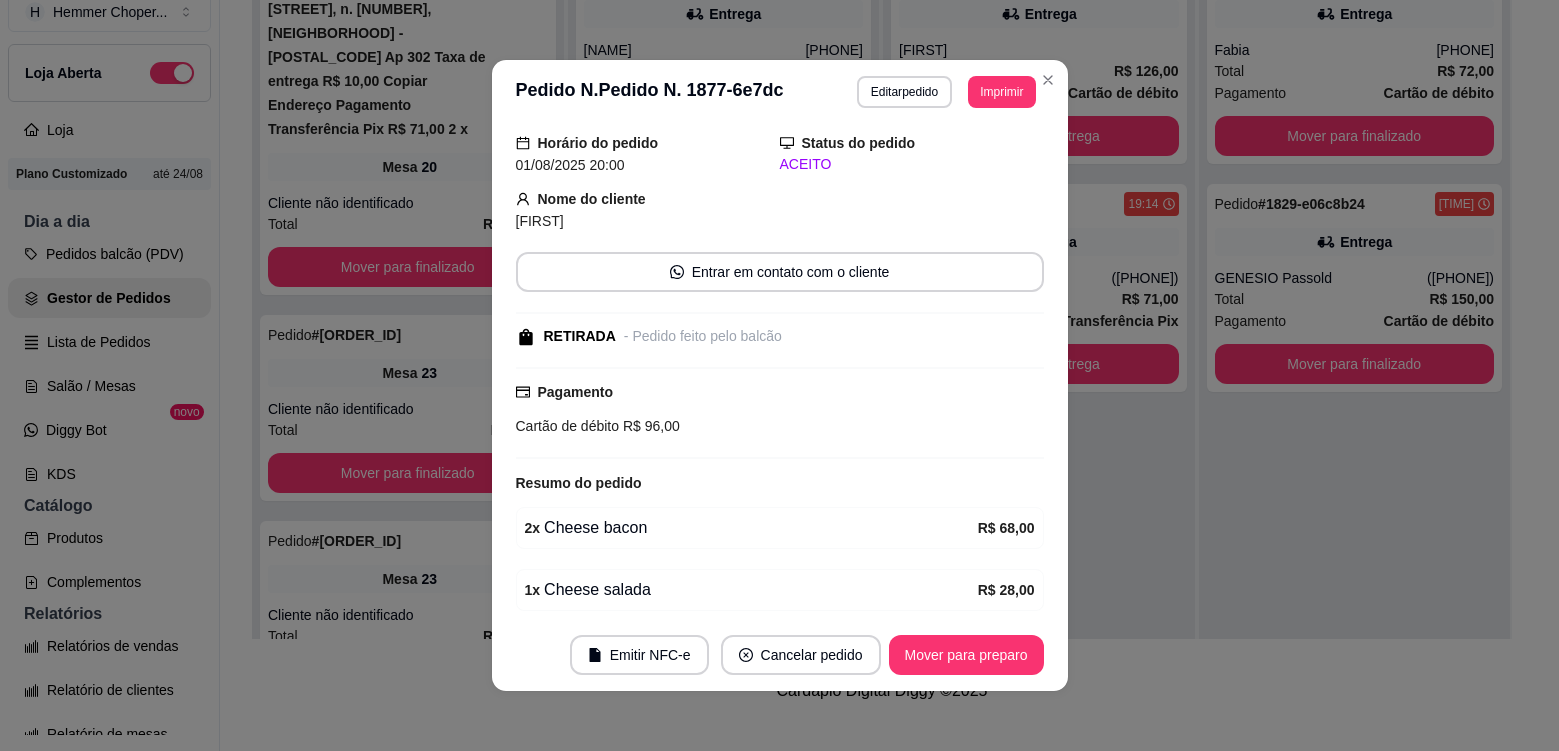 scroll, scrollTop: 144, scrollLeft: 0, axis: vertical 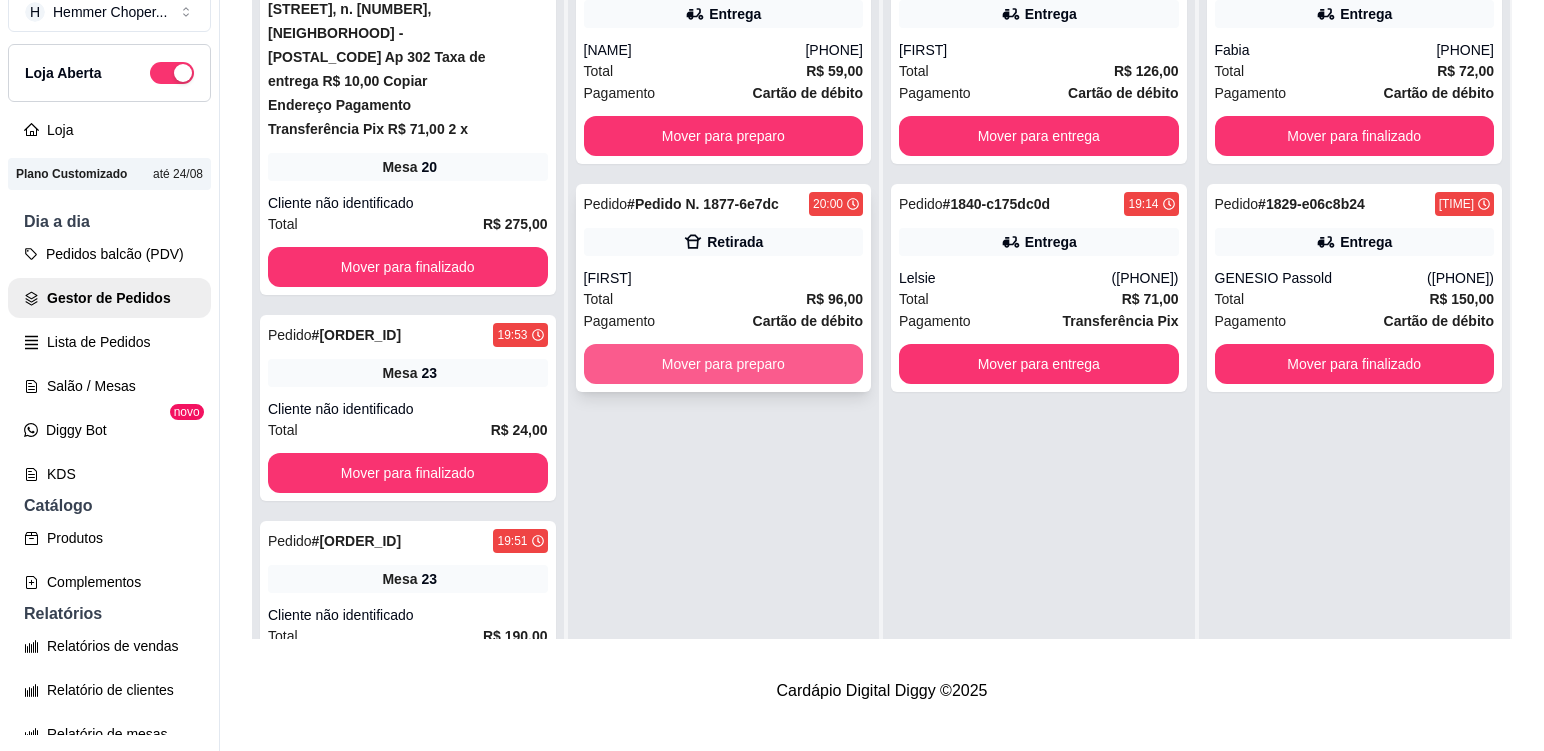 click on "Mover para preparo" at bounding box center [724, 364] 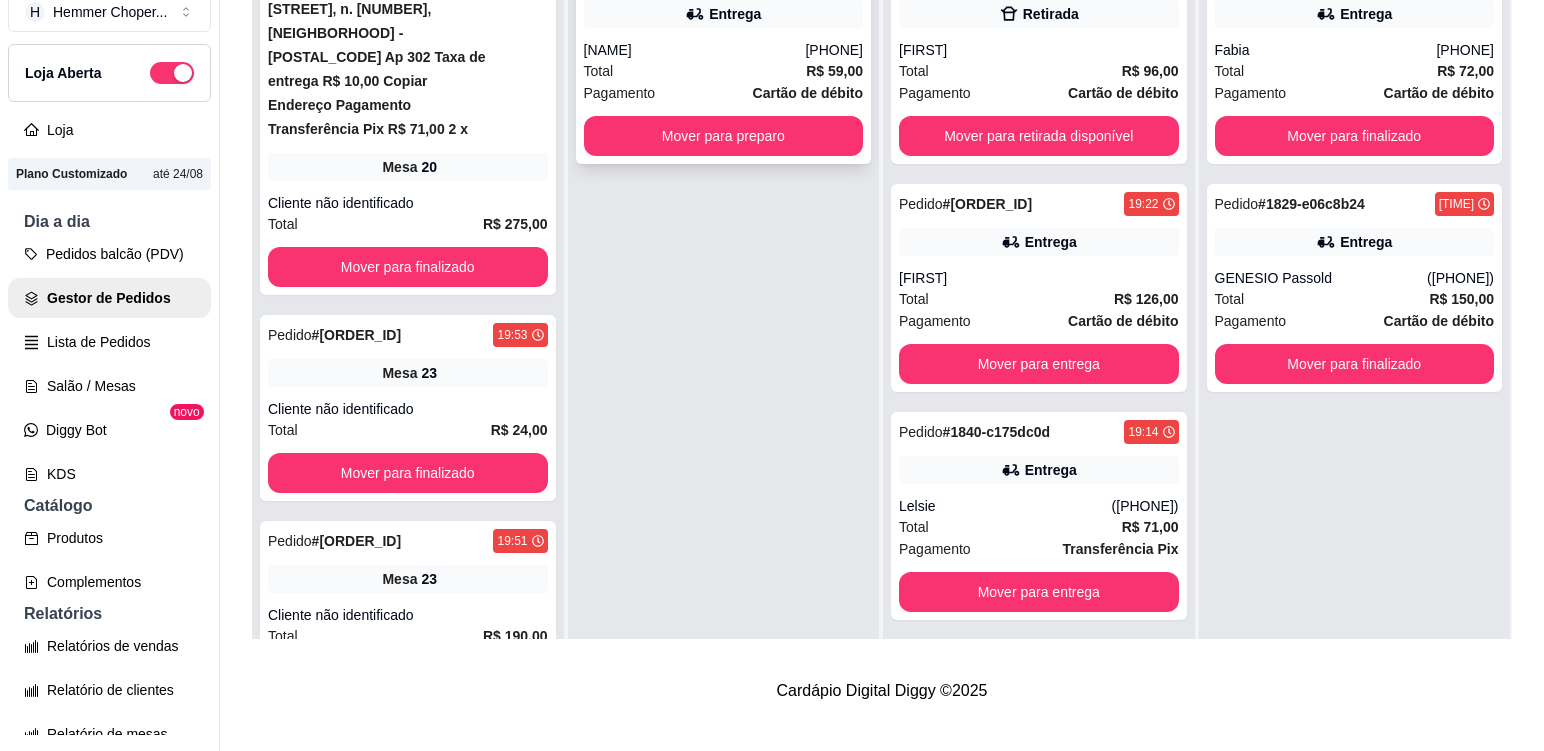 click on "Total R$ 59,00" at bounding box center [724, 71] 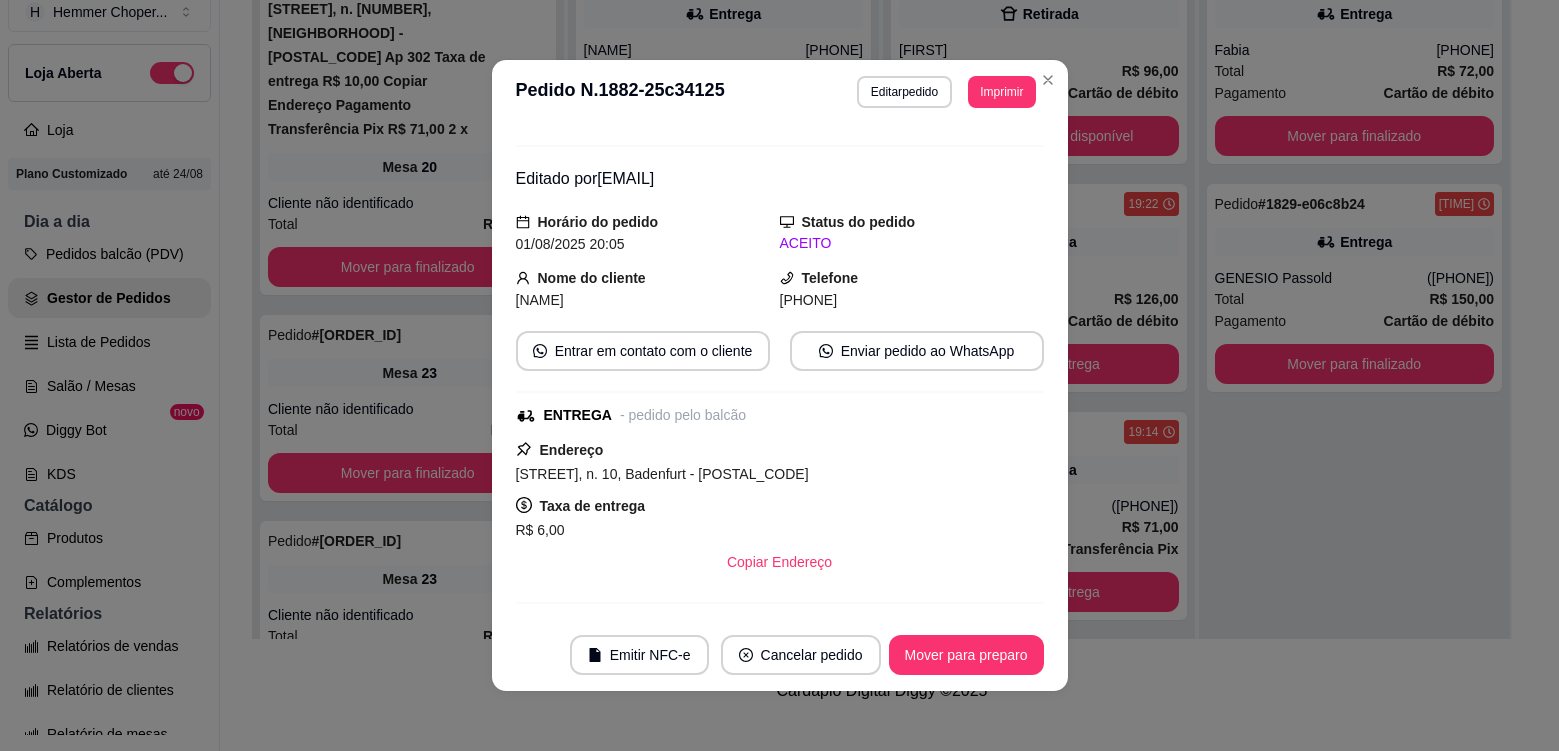 scroll, scrollTop: 500, scrollLeft: 0, axis: vertical 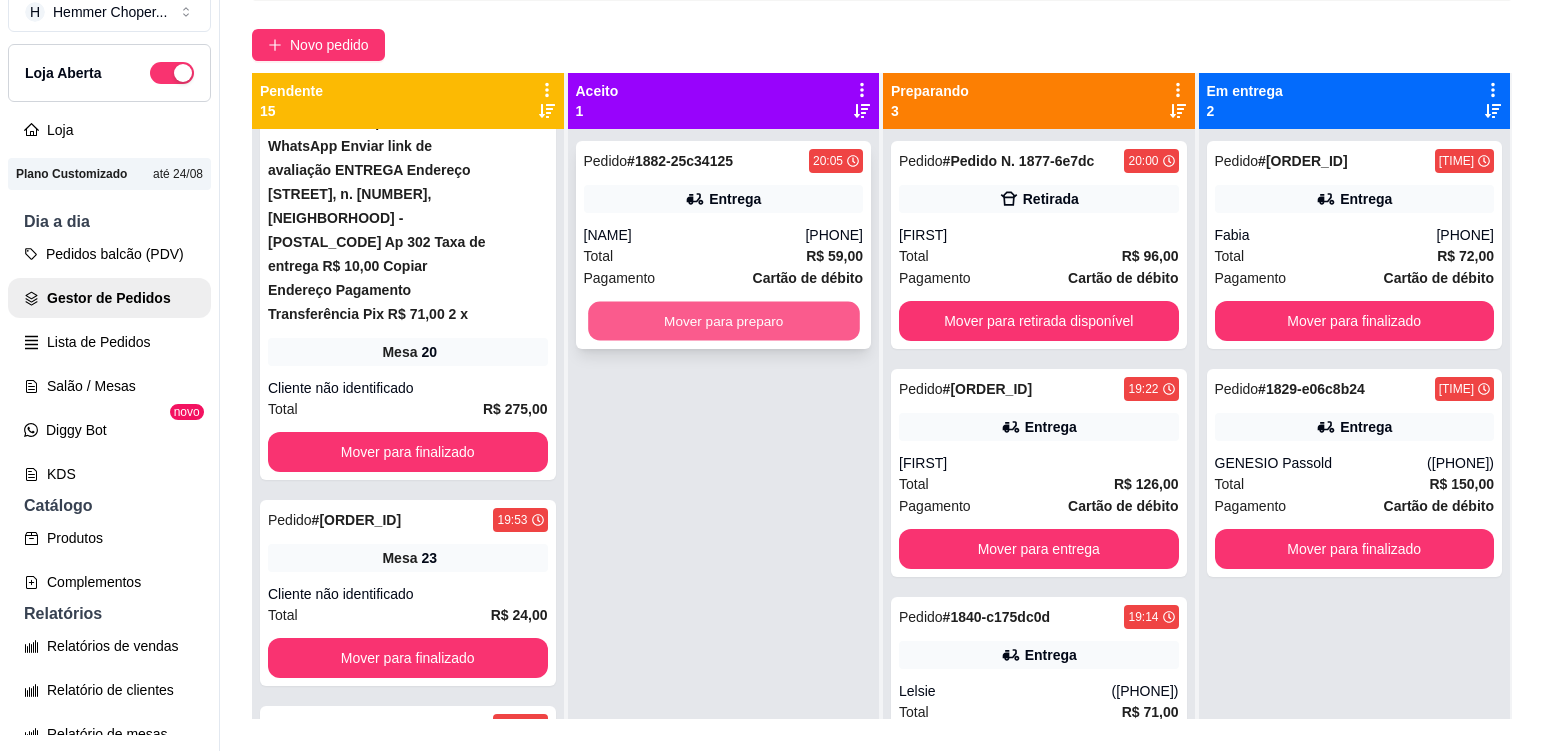 click on "Mover para preparo" at bounding box center [723, 321] 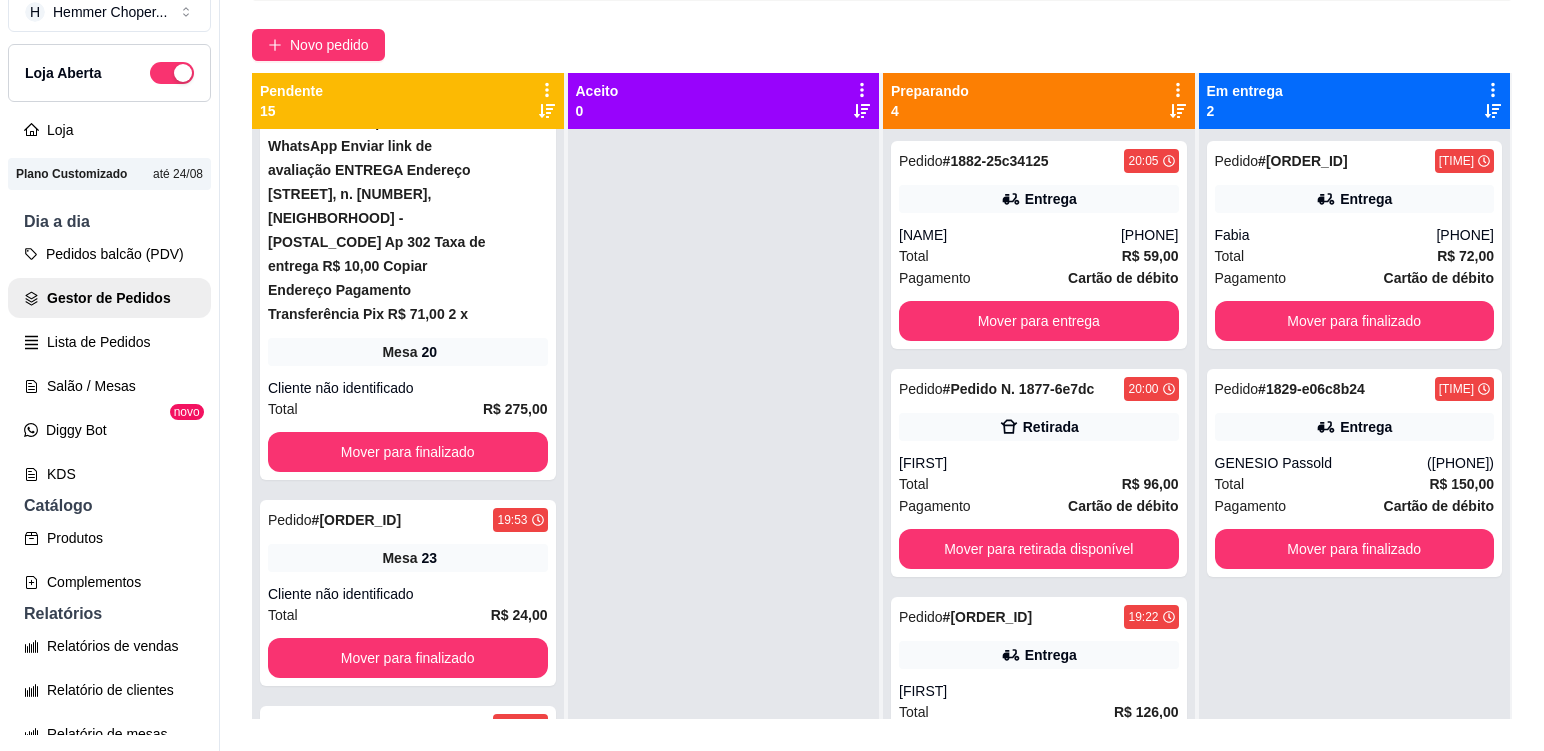 scroll, scrollTop: 56, scrollLeft: 0, axis: vertical 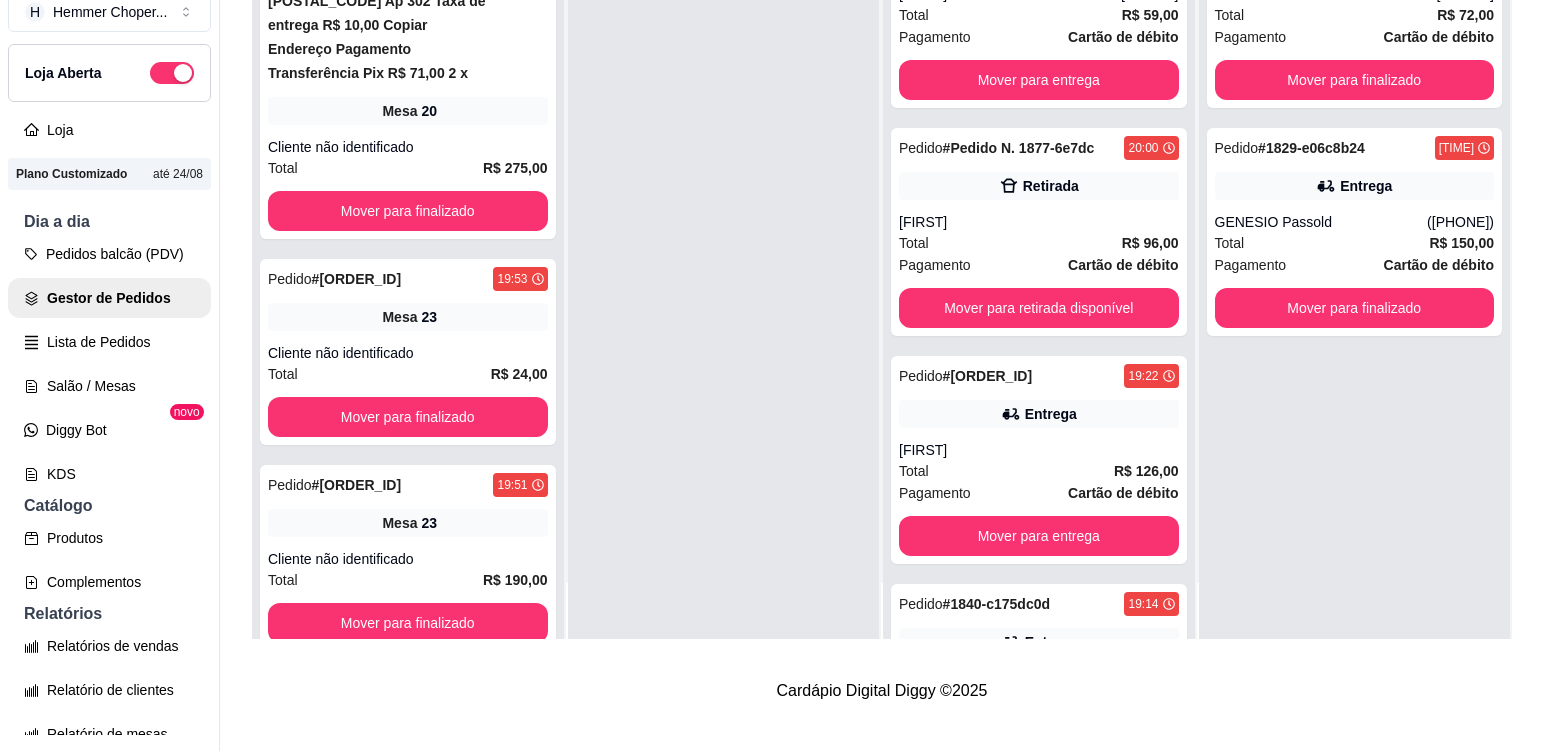 click on "Pedido  # 1844-0ab59 19:17 Mesa 10 Cliente não identificado Total R$ 150,00 Mover para finalizado" at bounding box center (408, 1382) 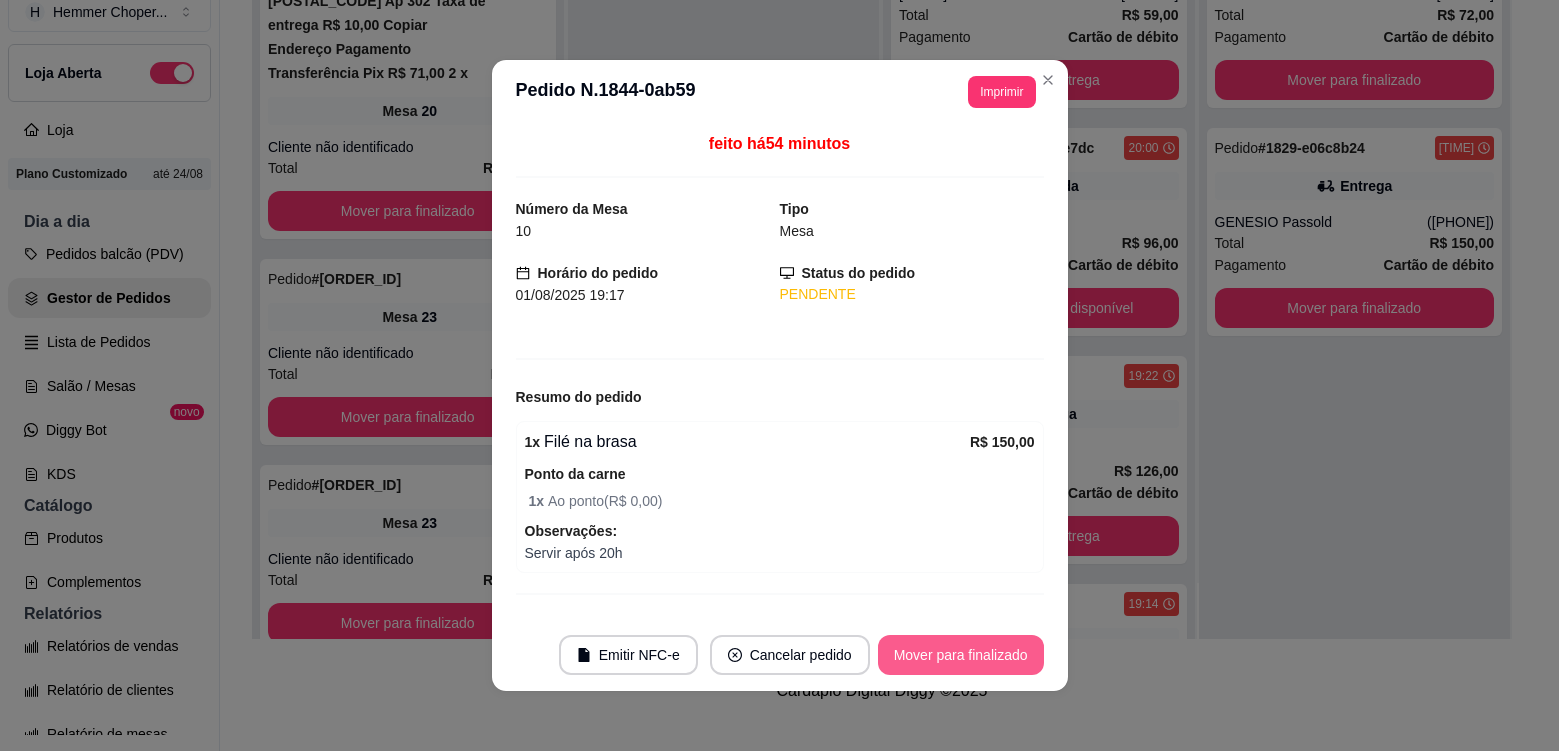 click on "Mover para finalizado" at bounding box center [961, 655] 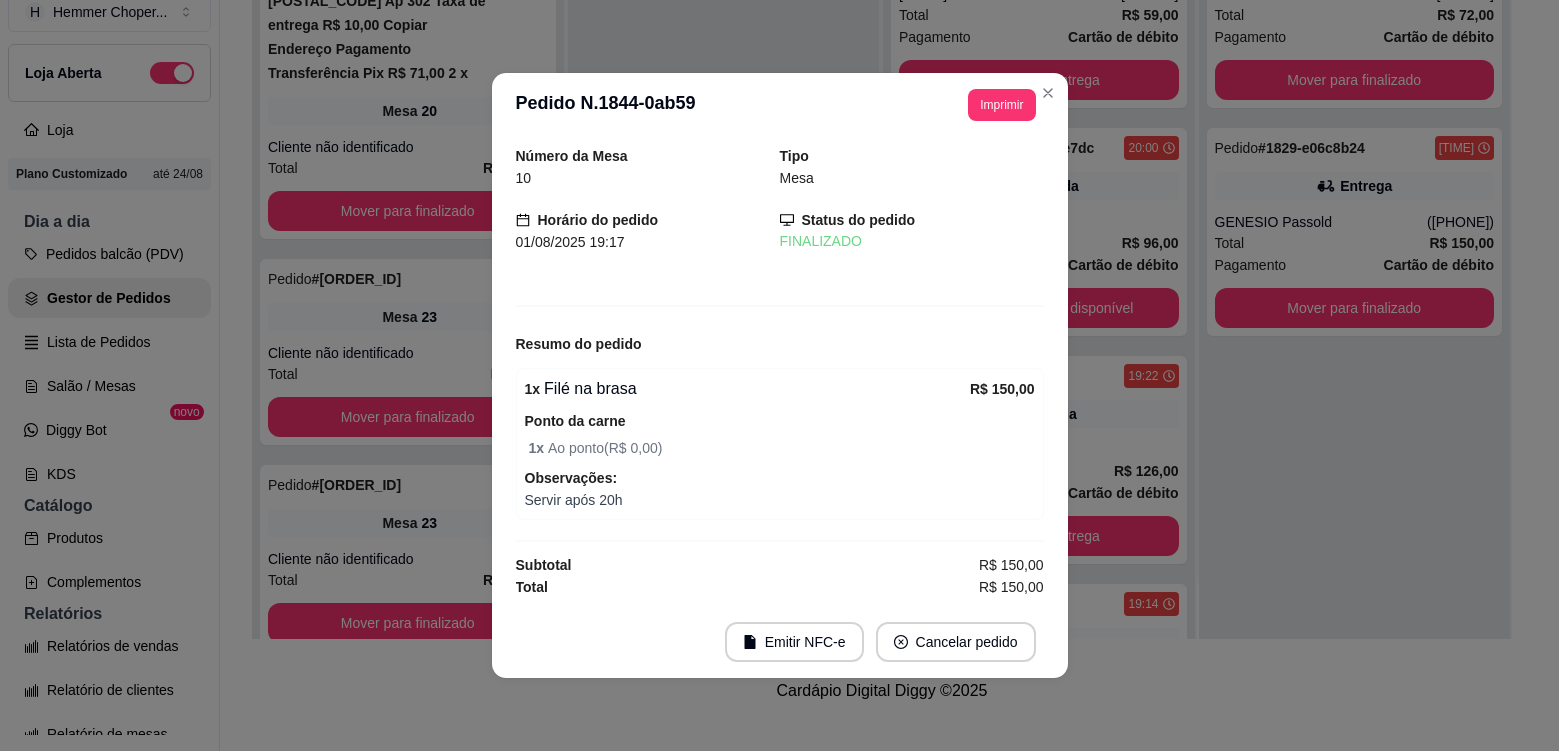 scroll, scrollTop: 2153, scrollLeft: 0, axis: vertical 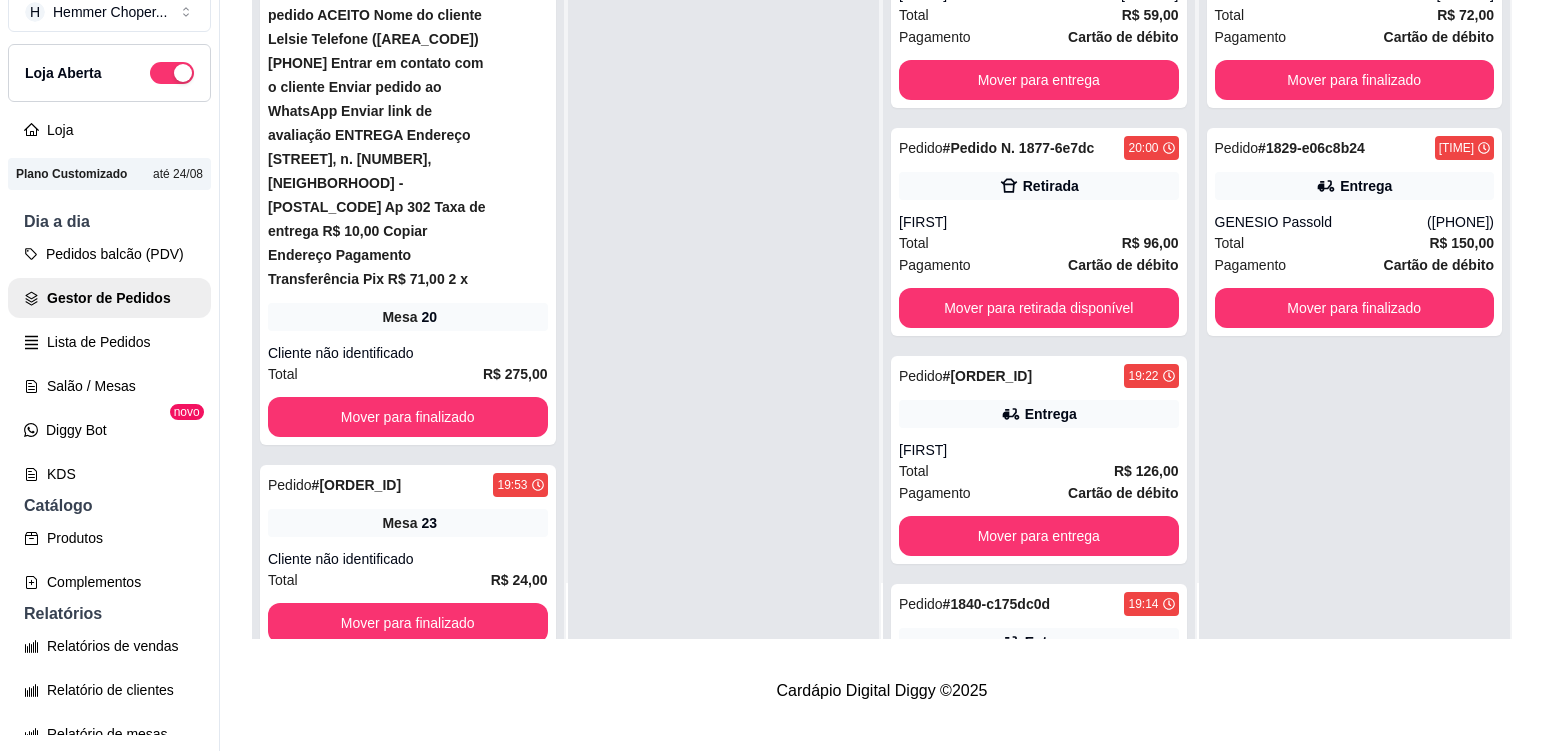 click on "Cliente não identificado" at bounding box center (408, 1383) 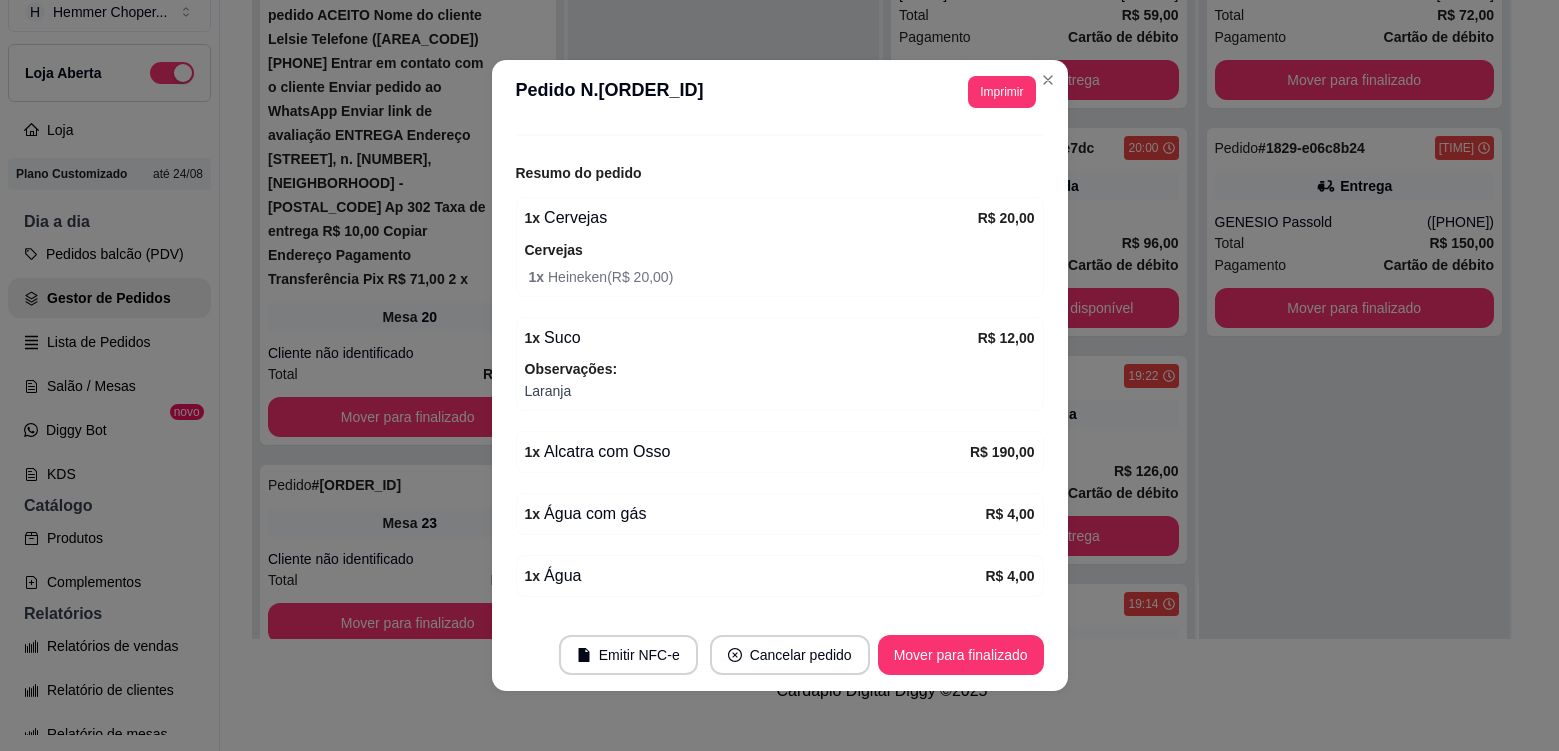 scroll, scrollTop: 288, scrollLeft: 0, axis: vertical 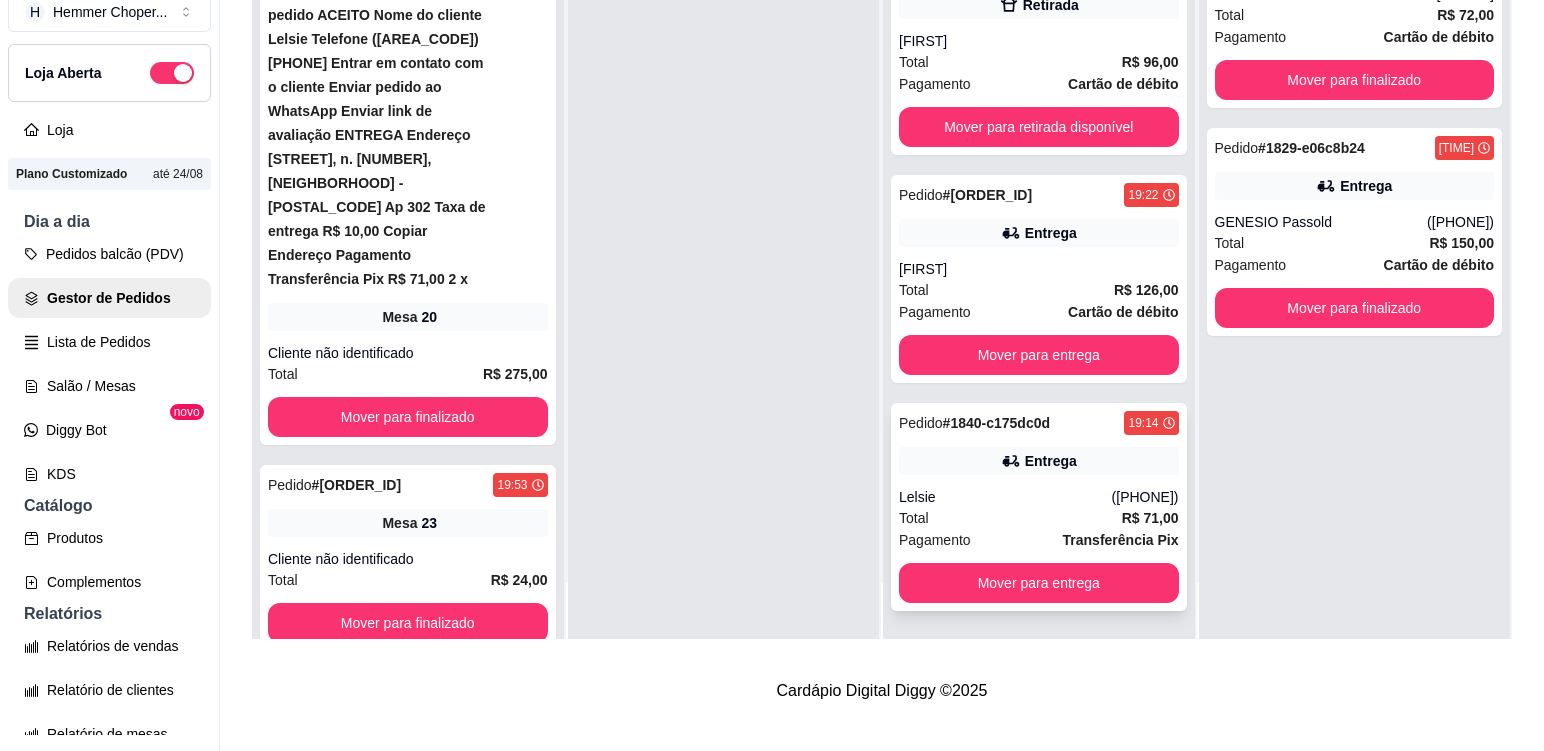 click on "Lelsie" at bounding box center [1005, 497] 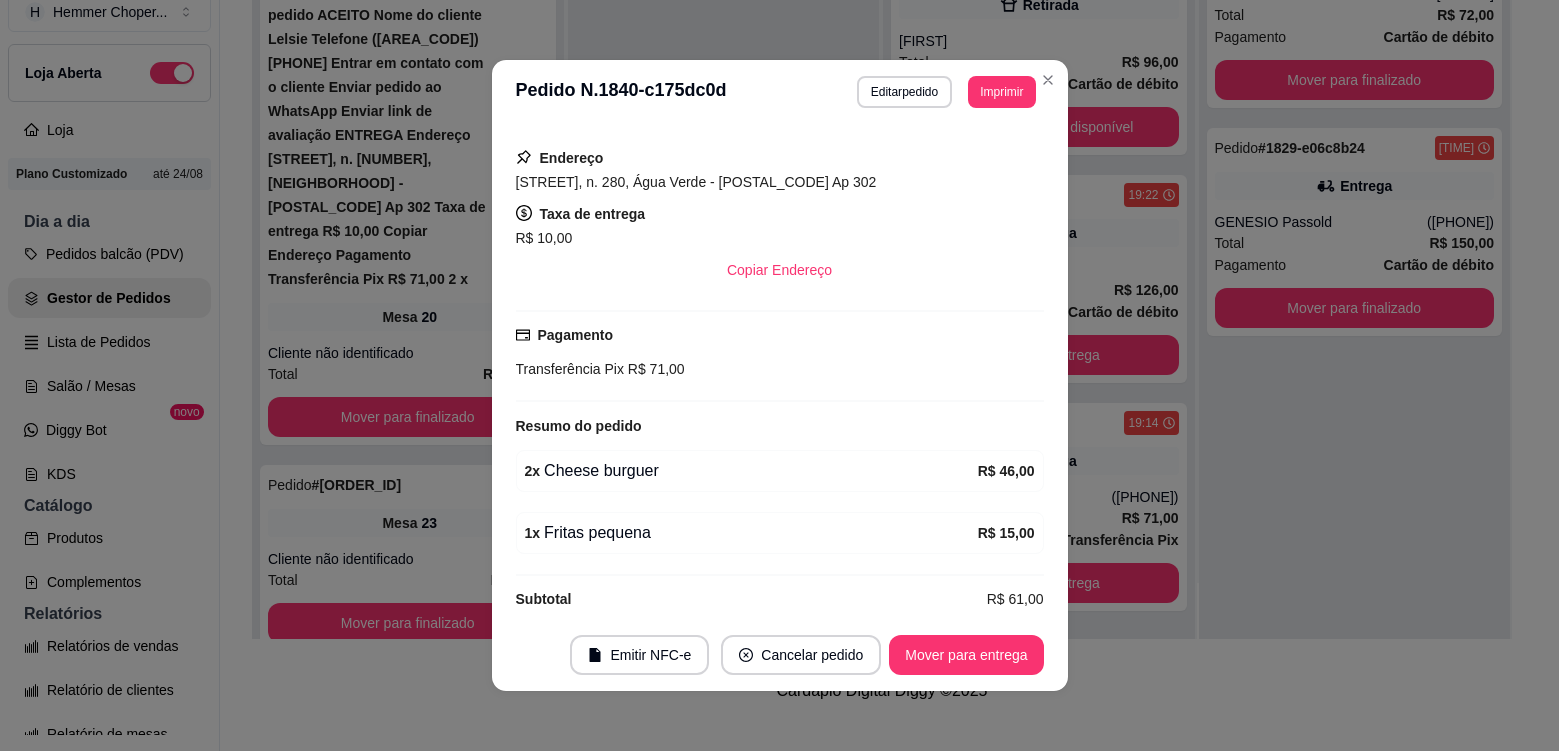 scroll, scrollTop: 458, scrollLeft: 0, axis: vertical 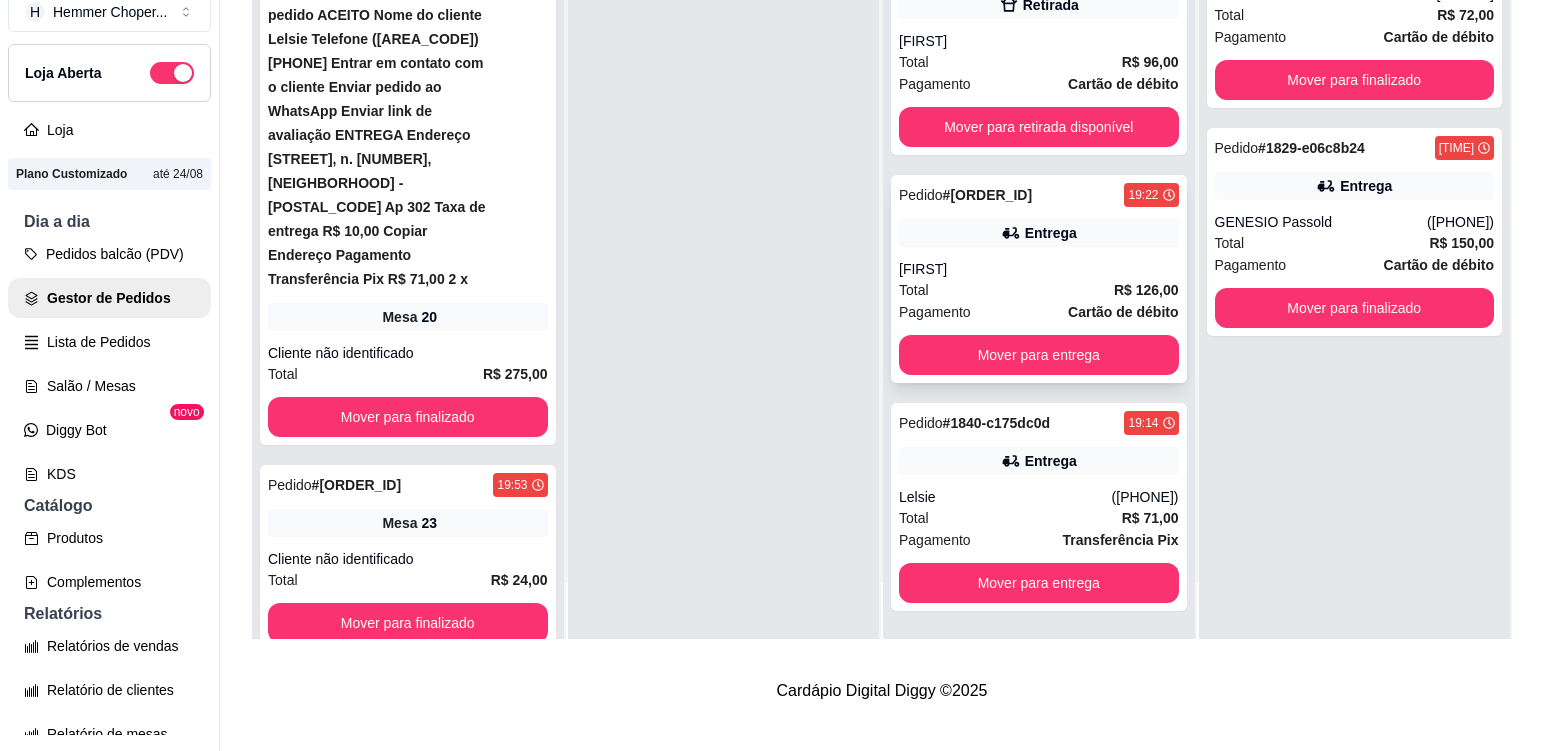 click on "[FIRST]" at bounding box center [1039, 269] 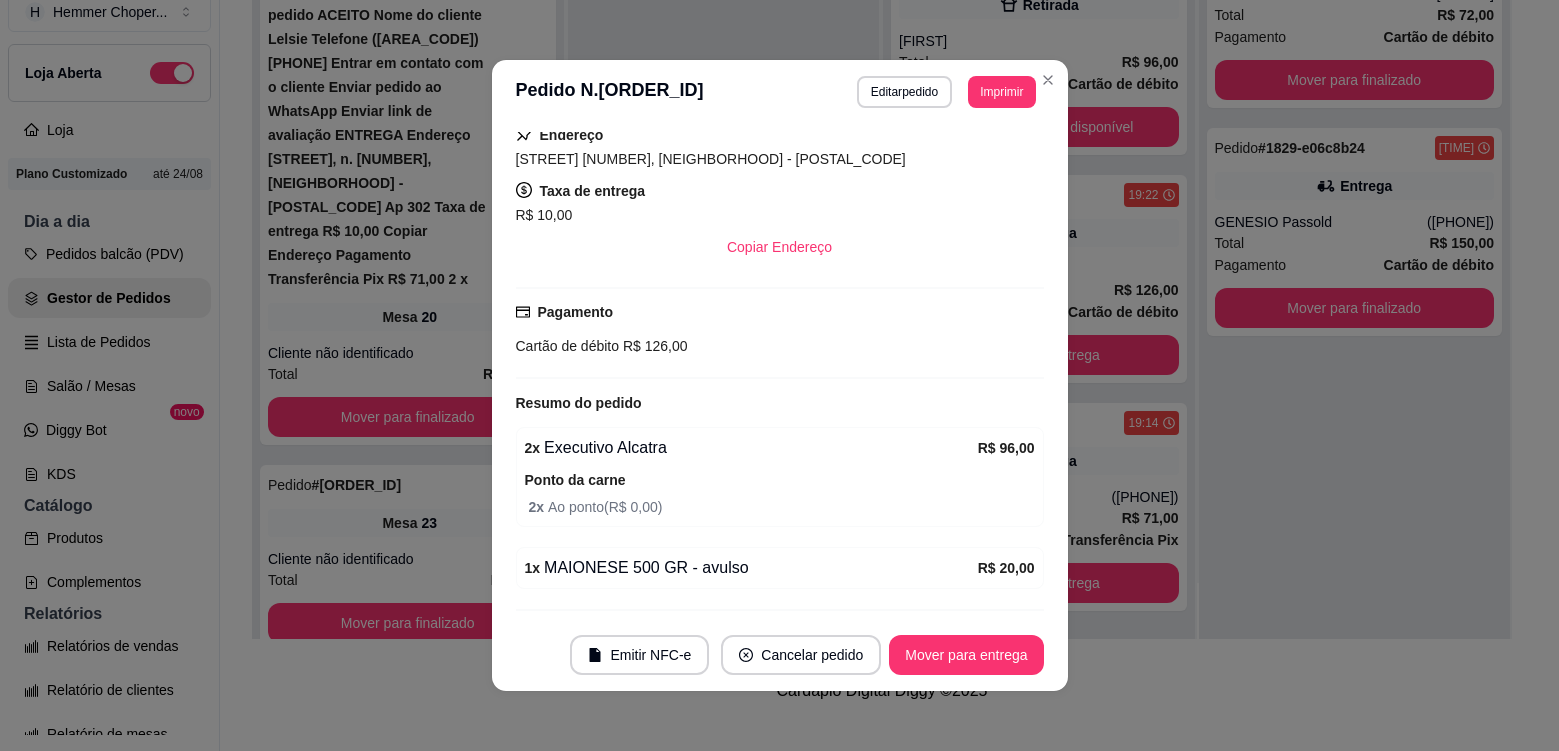 scroll, scrollTop: 456, scrollLeft: 0, axis: vertical 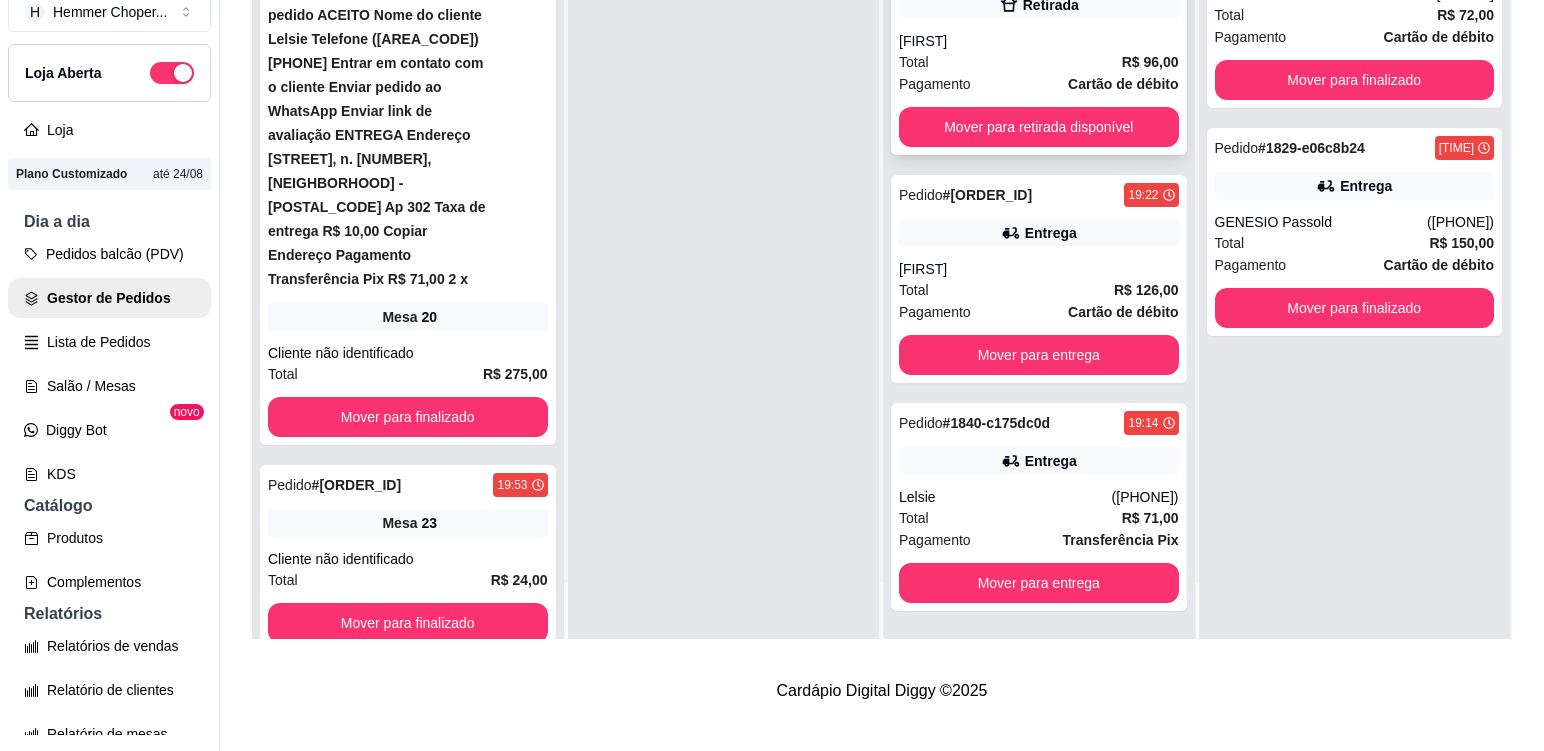 click on "Total R$ 96,00" at bounding box center (1039, 62) 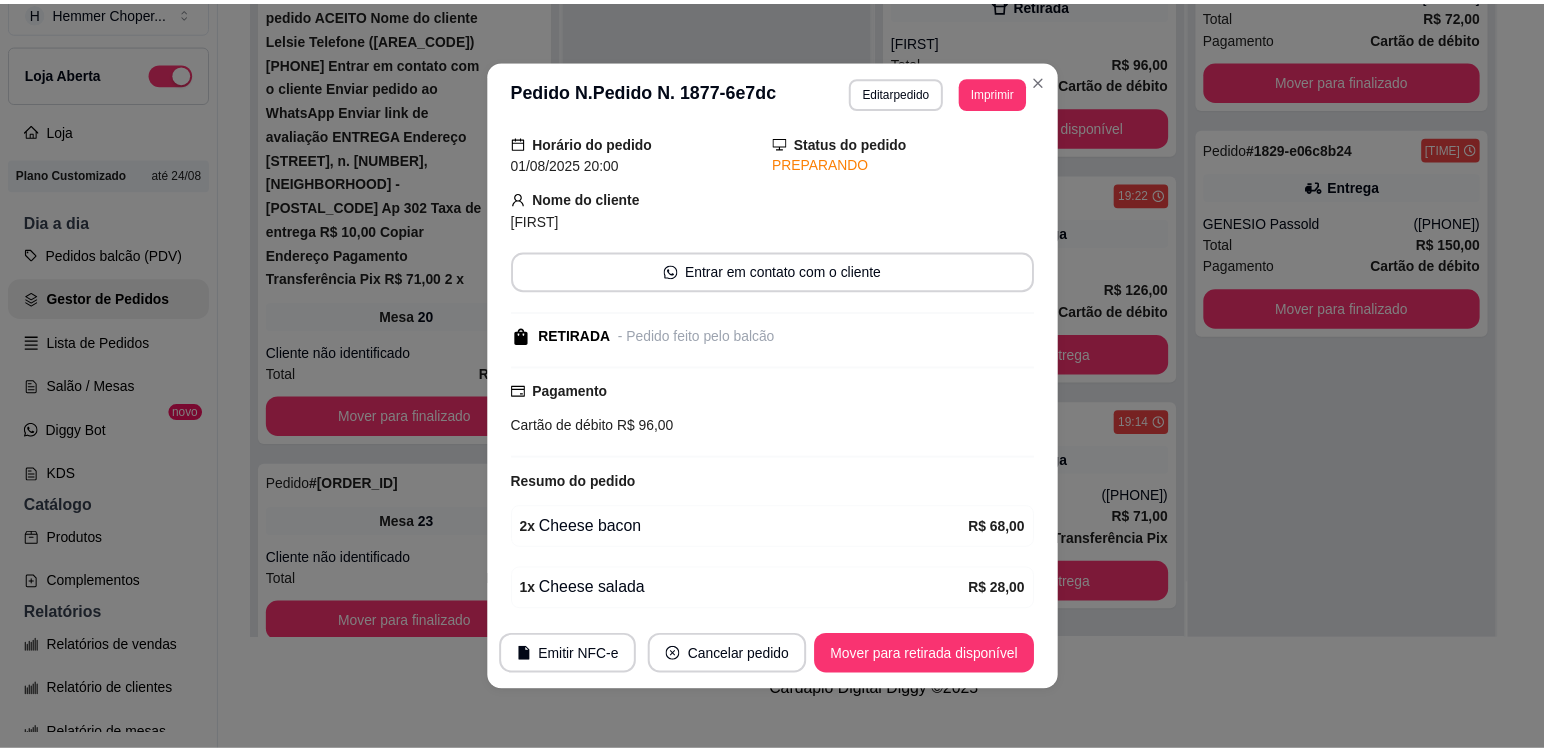 scroll, scrollTop: 144, scrollLeft: 0, axis: vertical 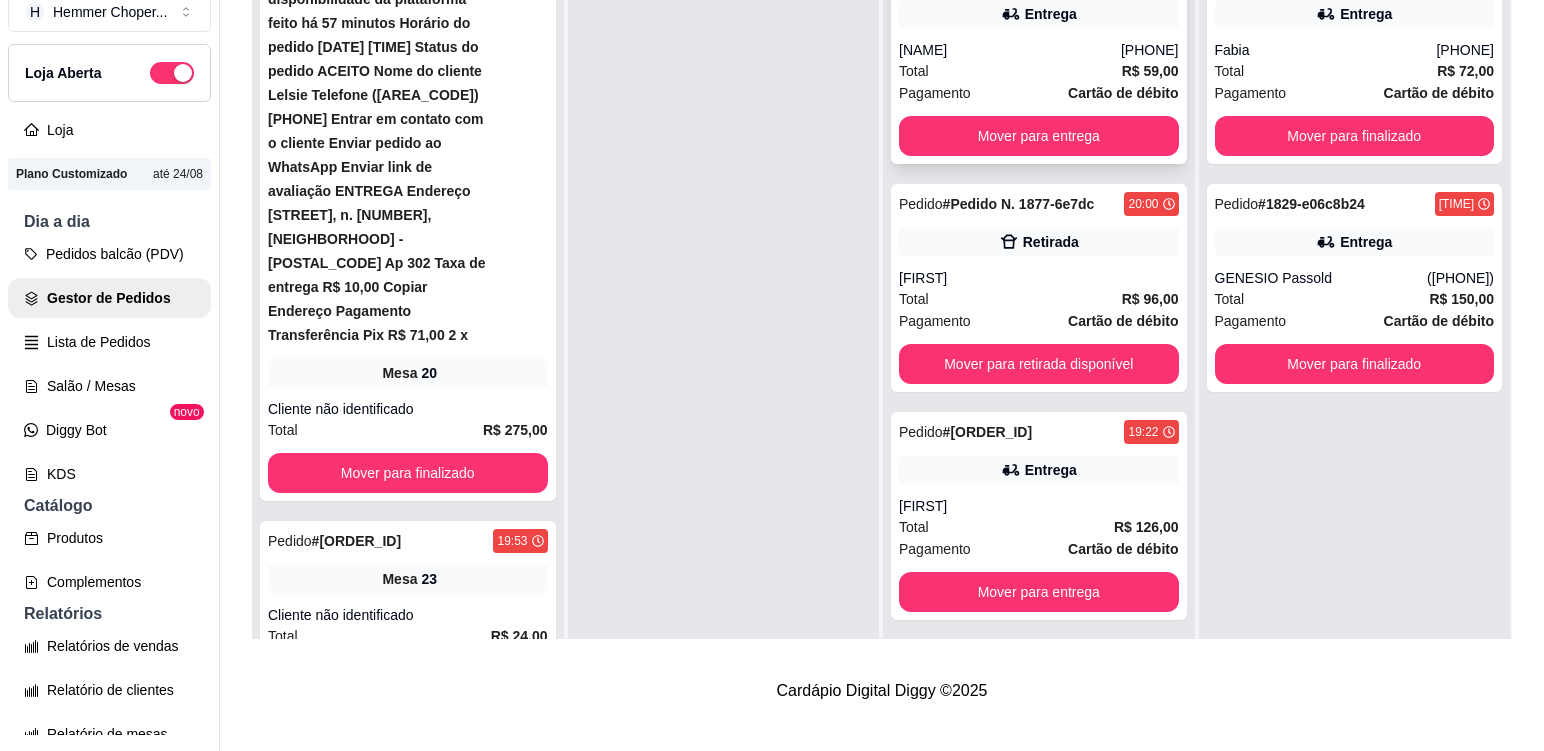 click on "[NAME]" at bounding box center (1010, 50) 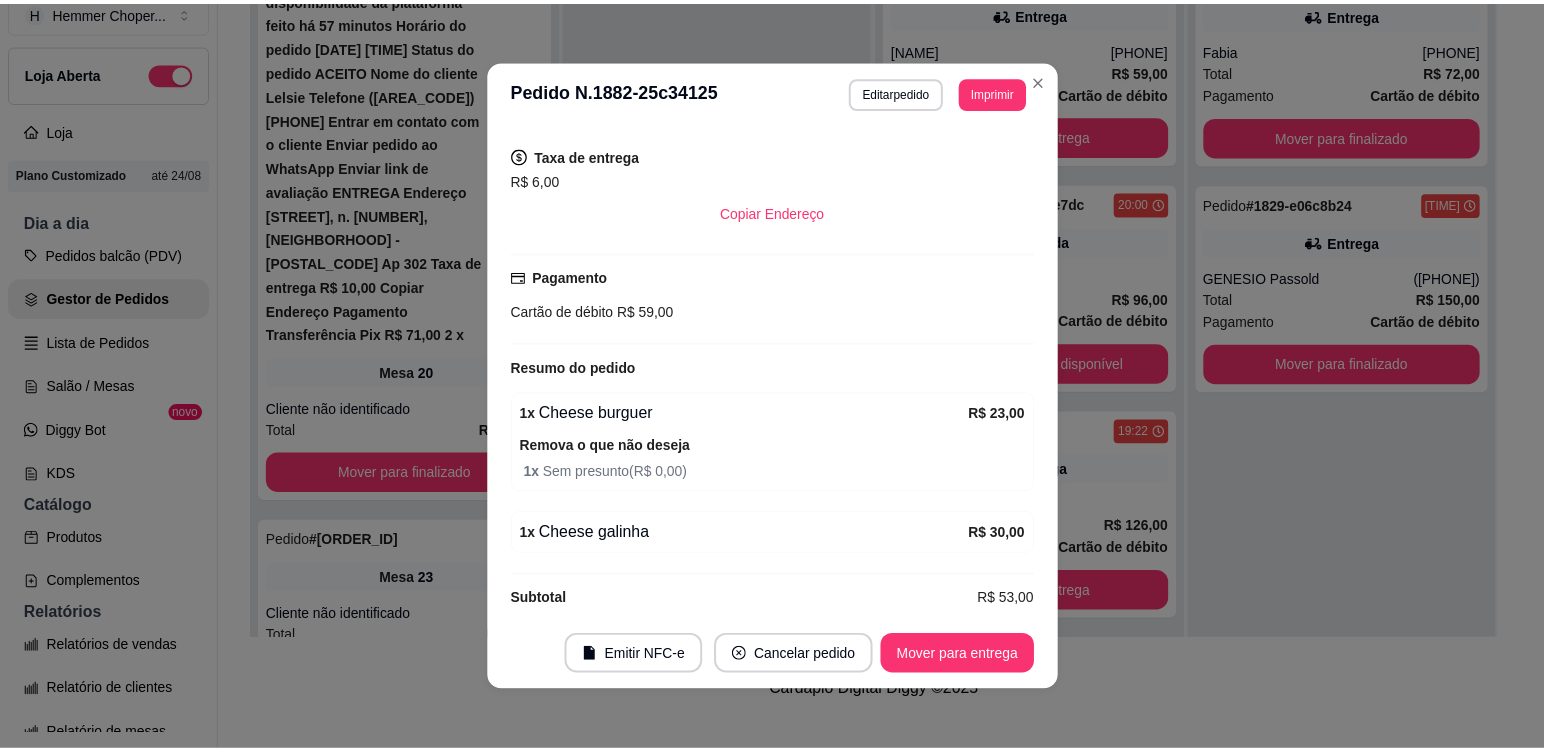 scroll, scrollTop: 500, scrollLeft: 0, axis: vertical 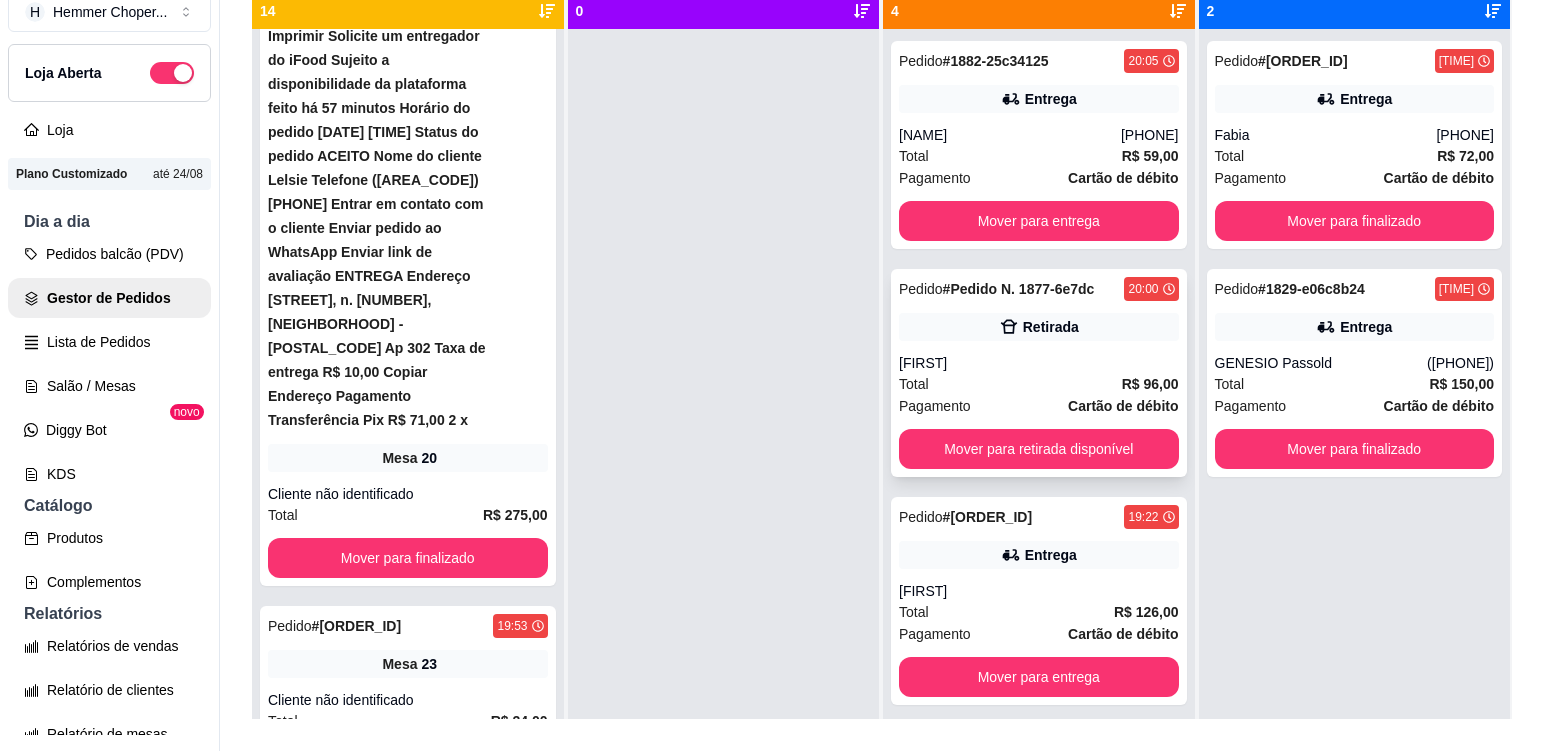 click on "Total R$ 96,00" at bounding box center (1039, 384) 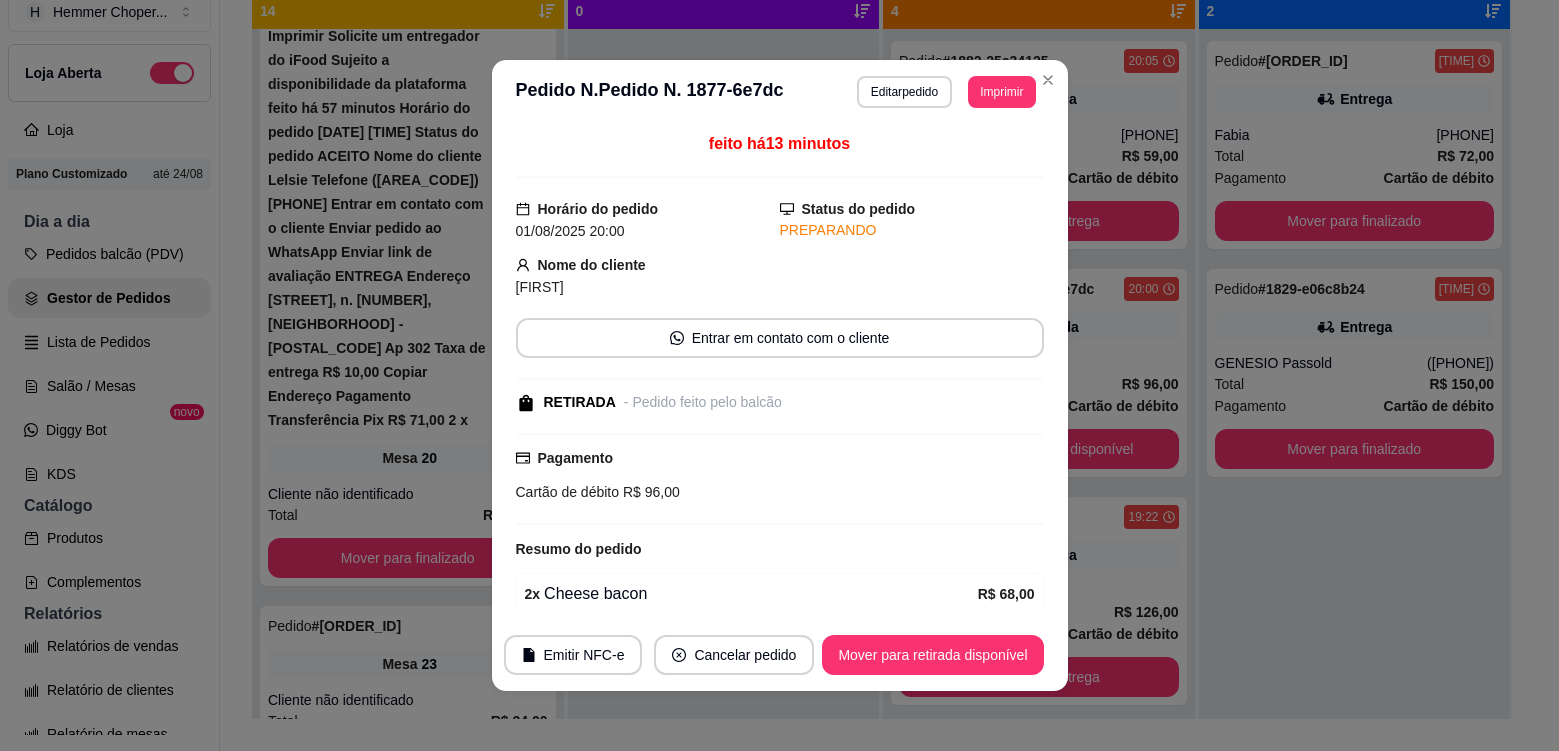 scroll, scrollTop: 144, scrollLeft: 0, axis: vertical 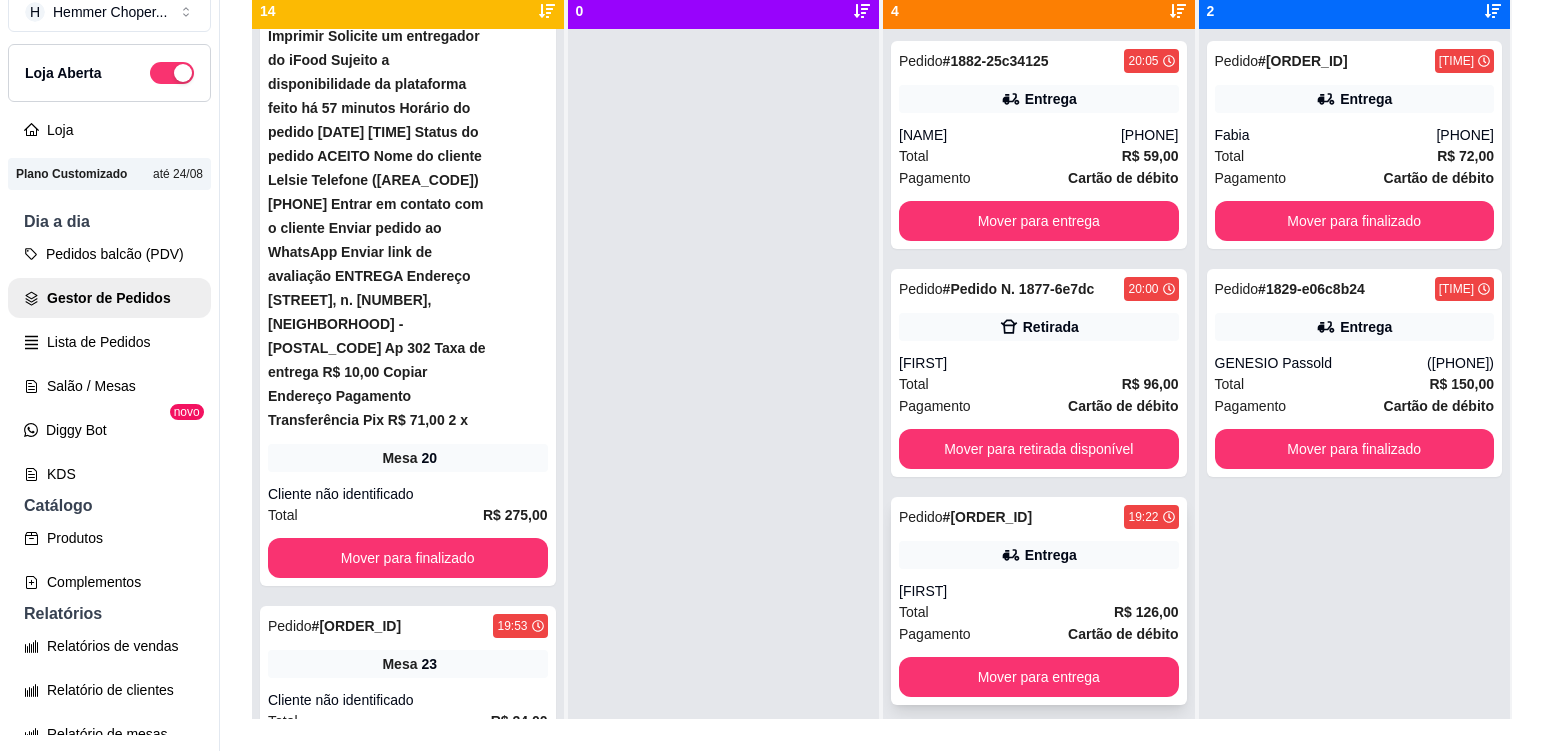 click on "[FIRST]" at bounding box center (1039, 591) 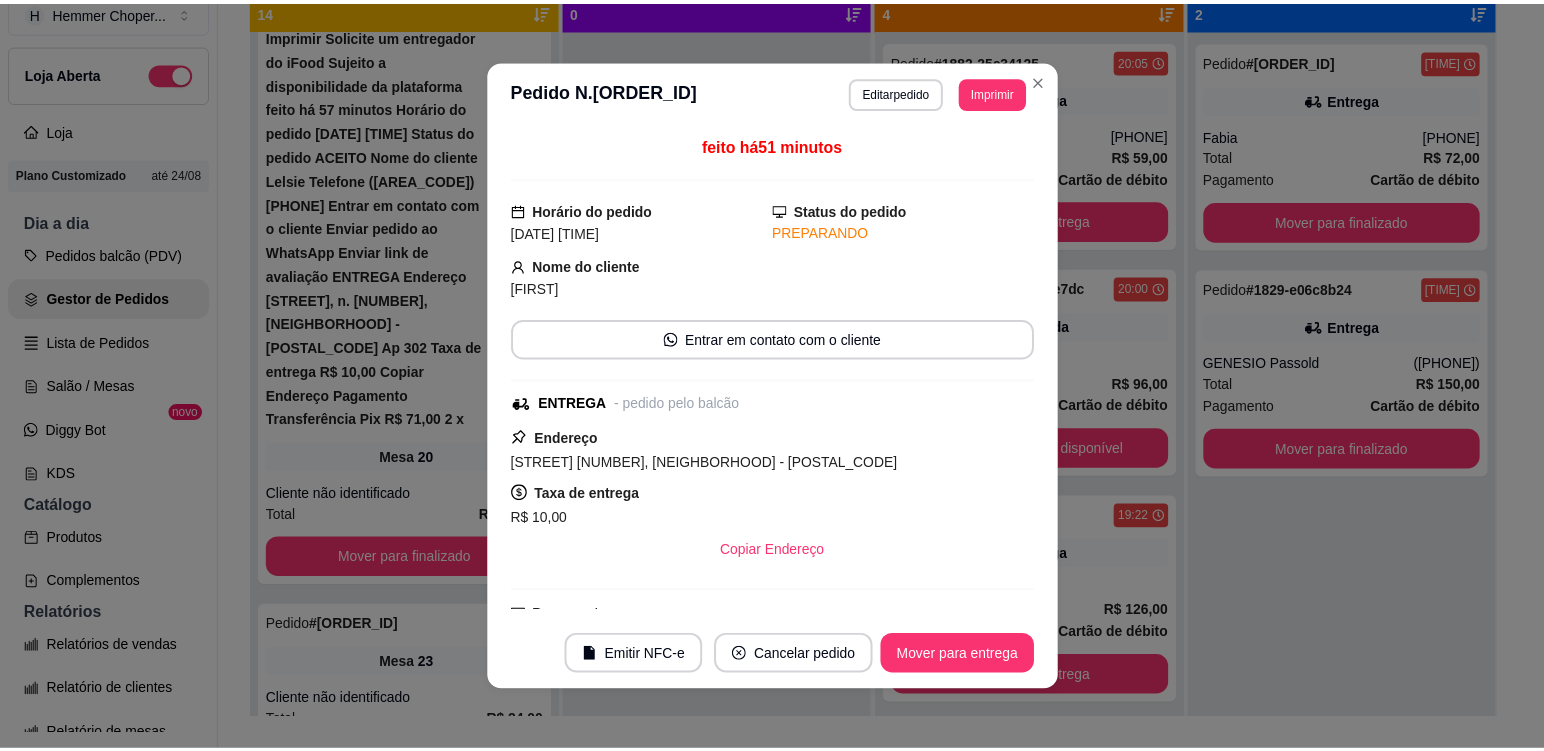 scroll, scrollTop: 456, scrollLeft: 0, axis: vertical 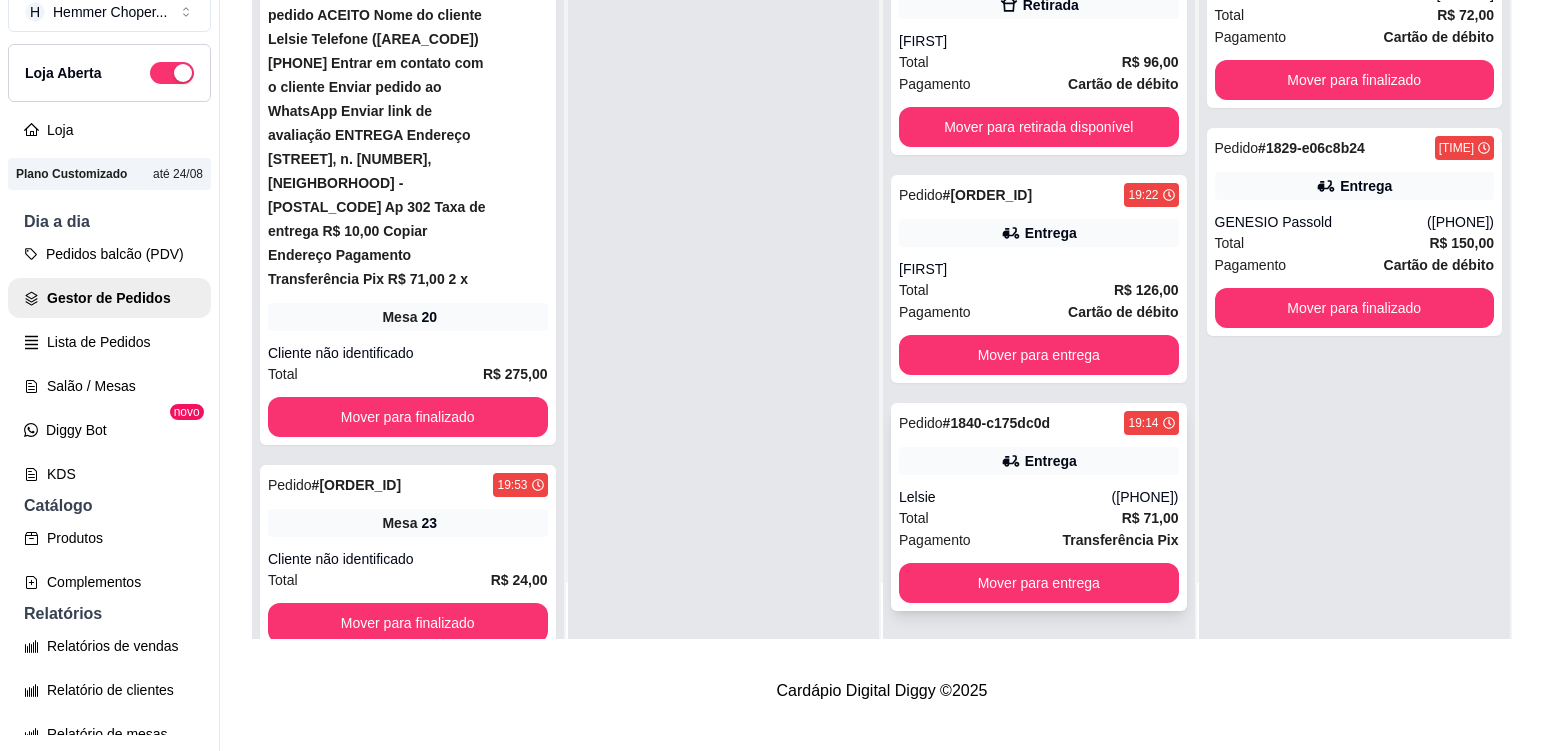 click on "Lelsie" at bounding box center [1005, 497] 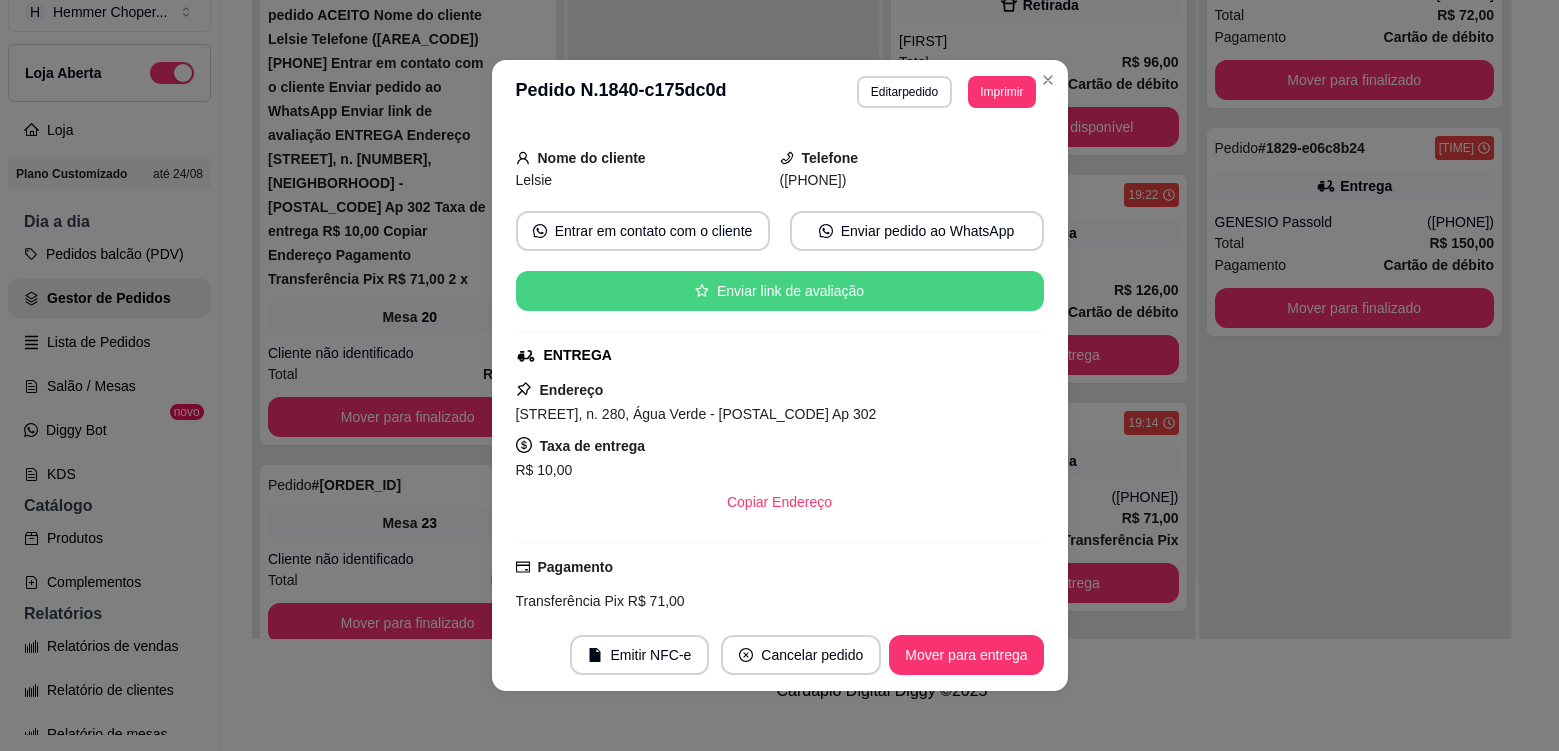 scroll, scrollTop: 458, scrollLeft: 0, axis: vertical 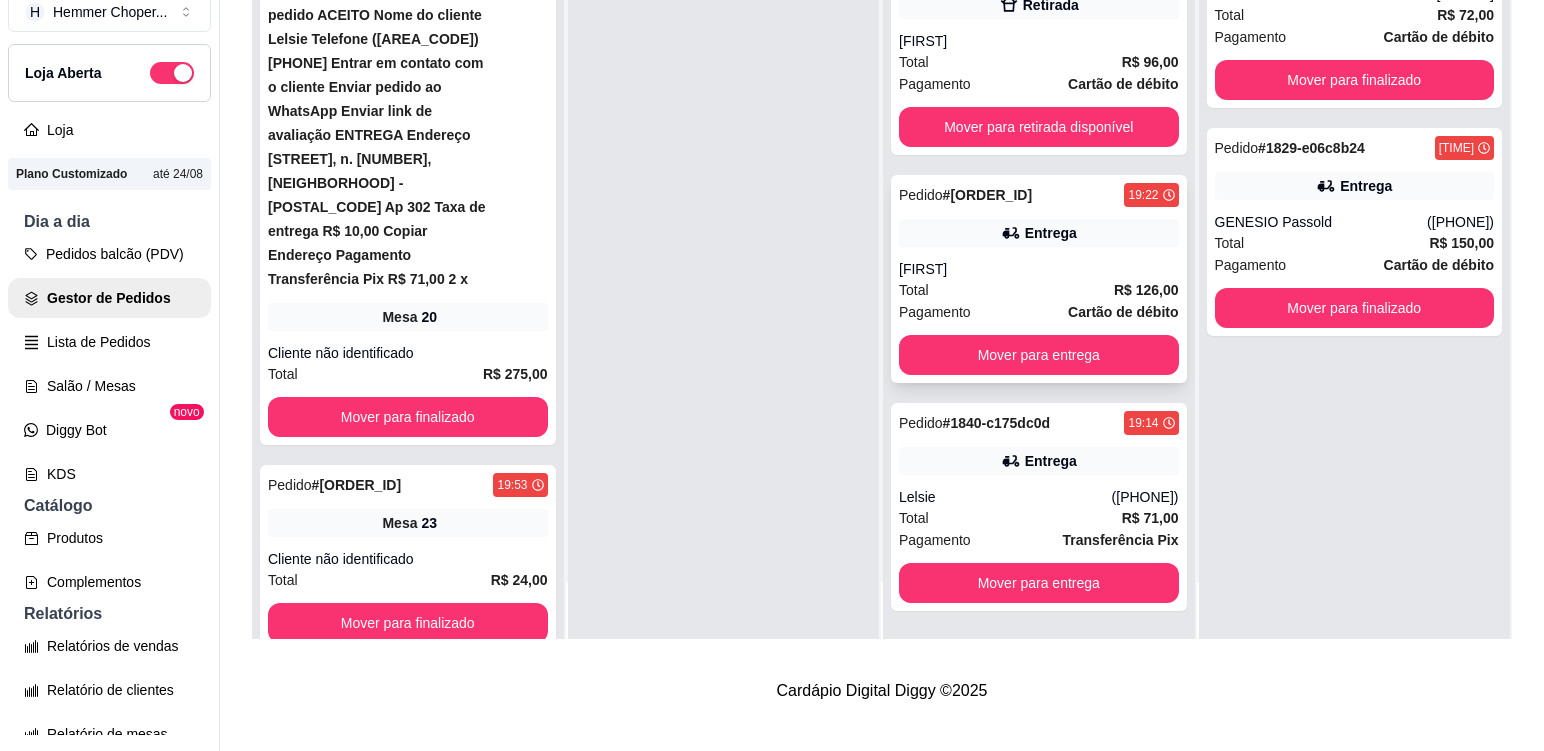 click on "[FIRST]" at bounding box center (1039, 269) 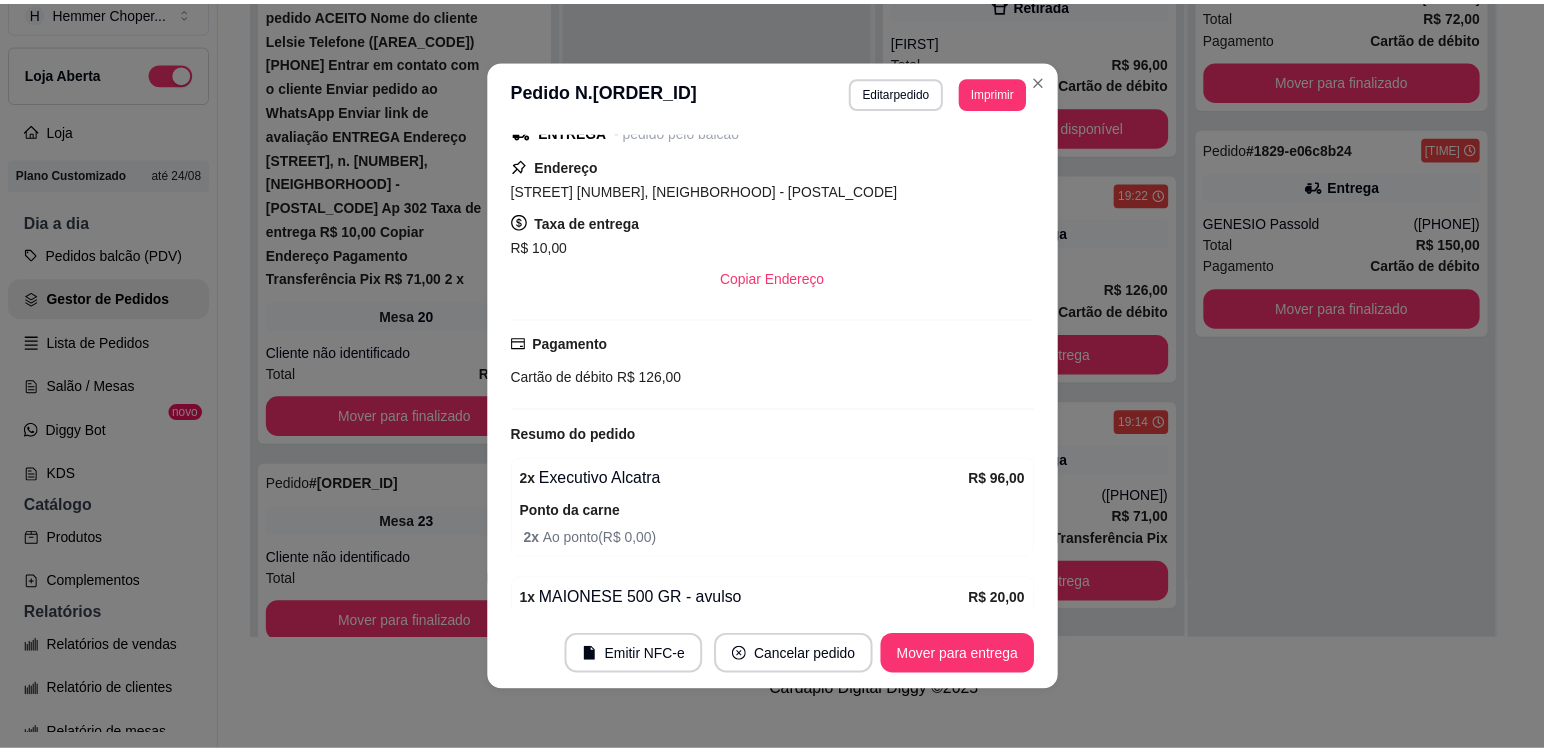 scroll, scrollTop: 456, scrollLeft: 0, axis: vertical 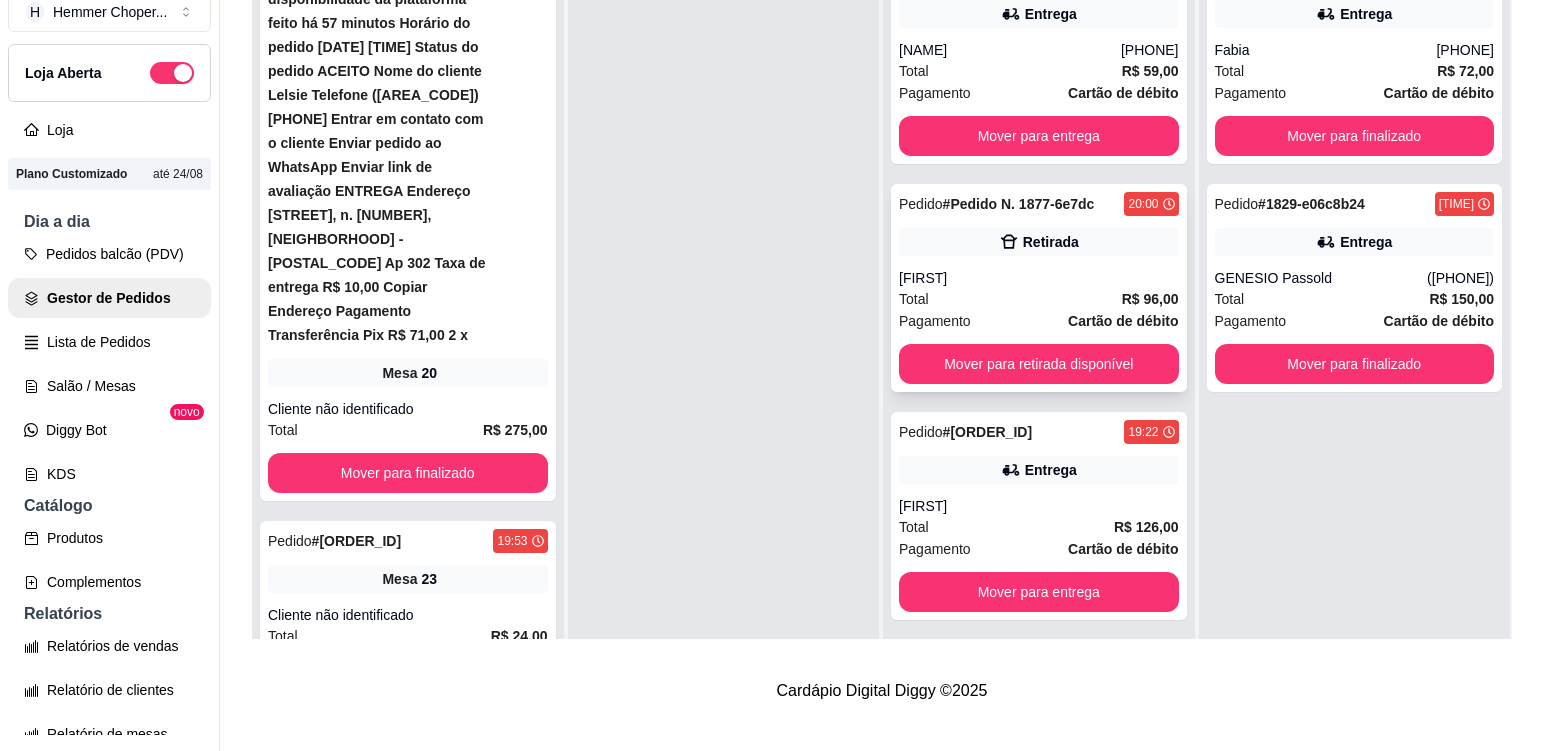 click on "[FIRST]" at bounding box center (1039, 278) 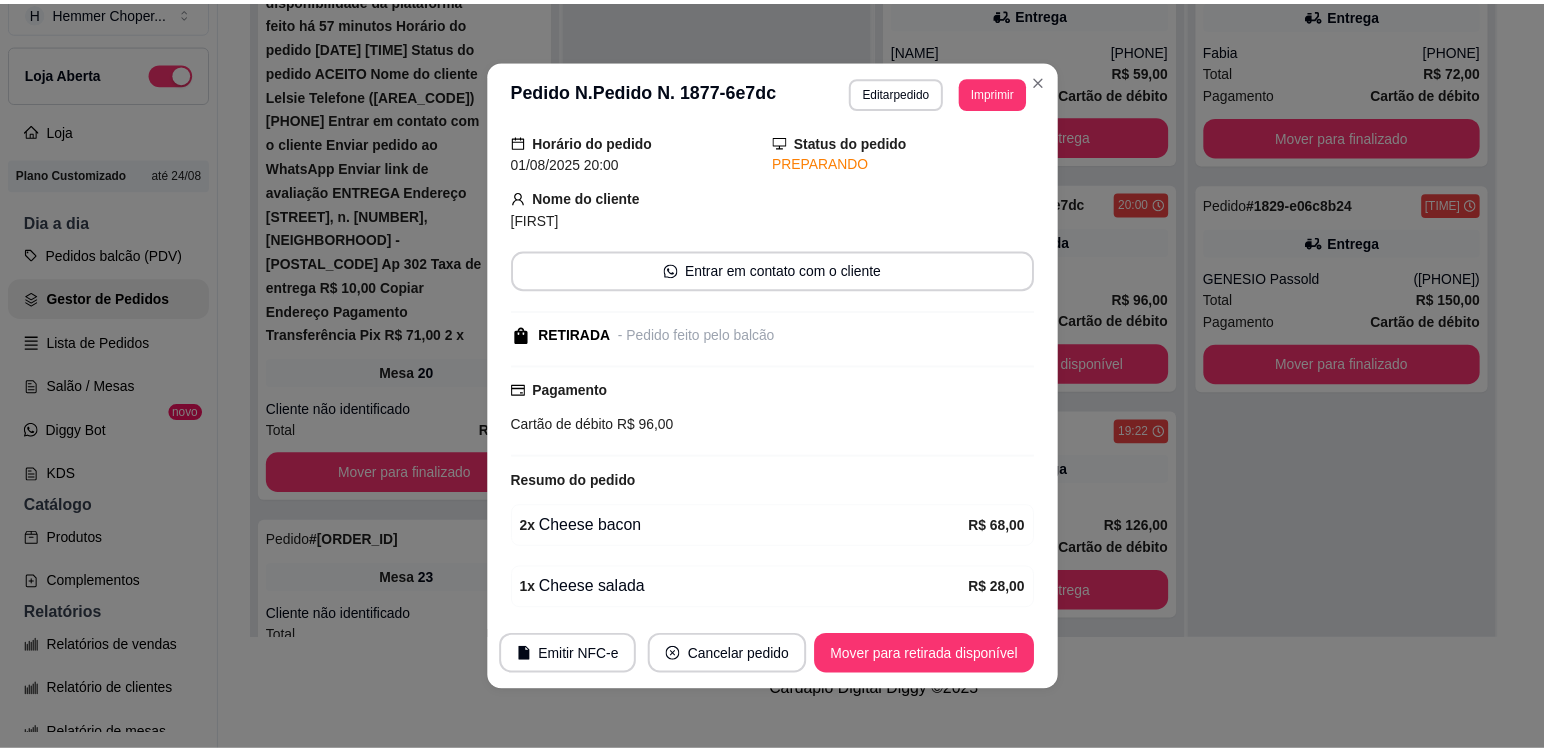 scroll, scrollTop: 144, scrollLeft: 0, axis: vertical 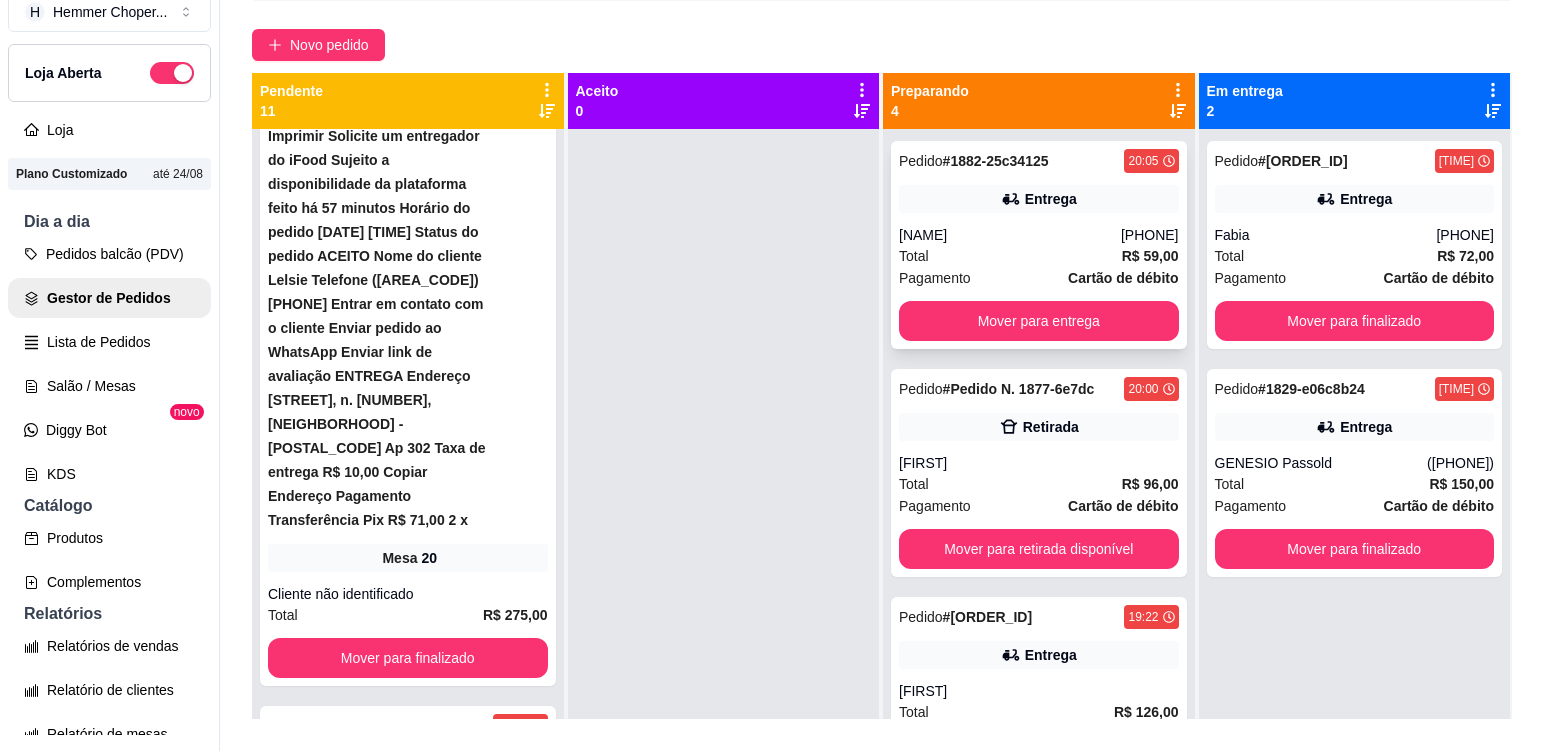 click on "Total R$ 59,00" at bounding box center [1039, 256] 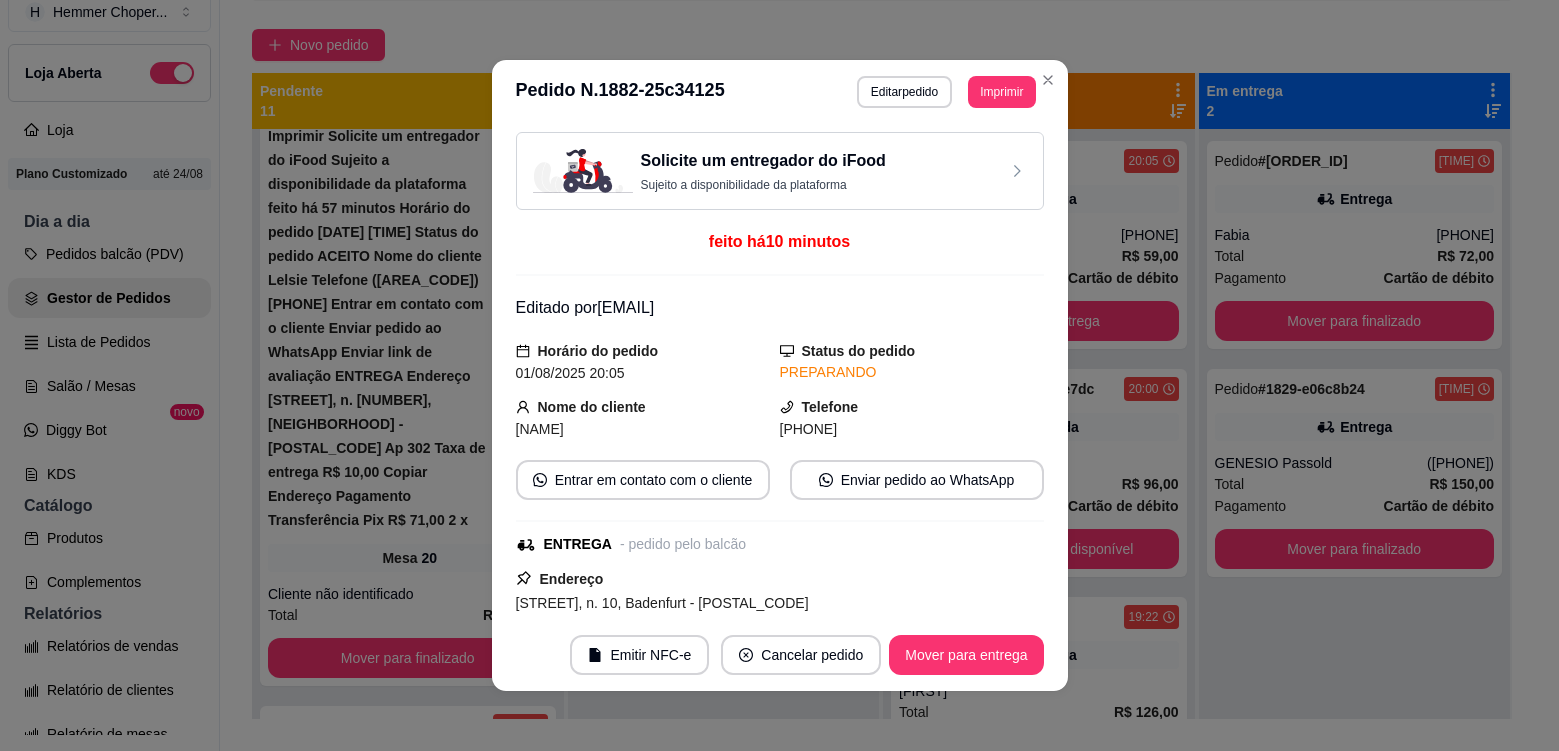 scroll, scrollTop: 500, scrollLeft: 0, axis: vertical 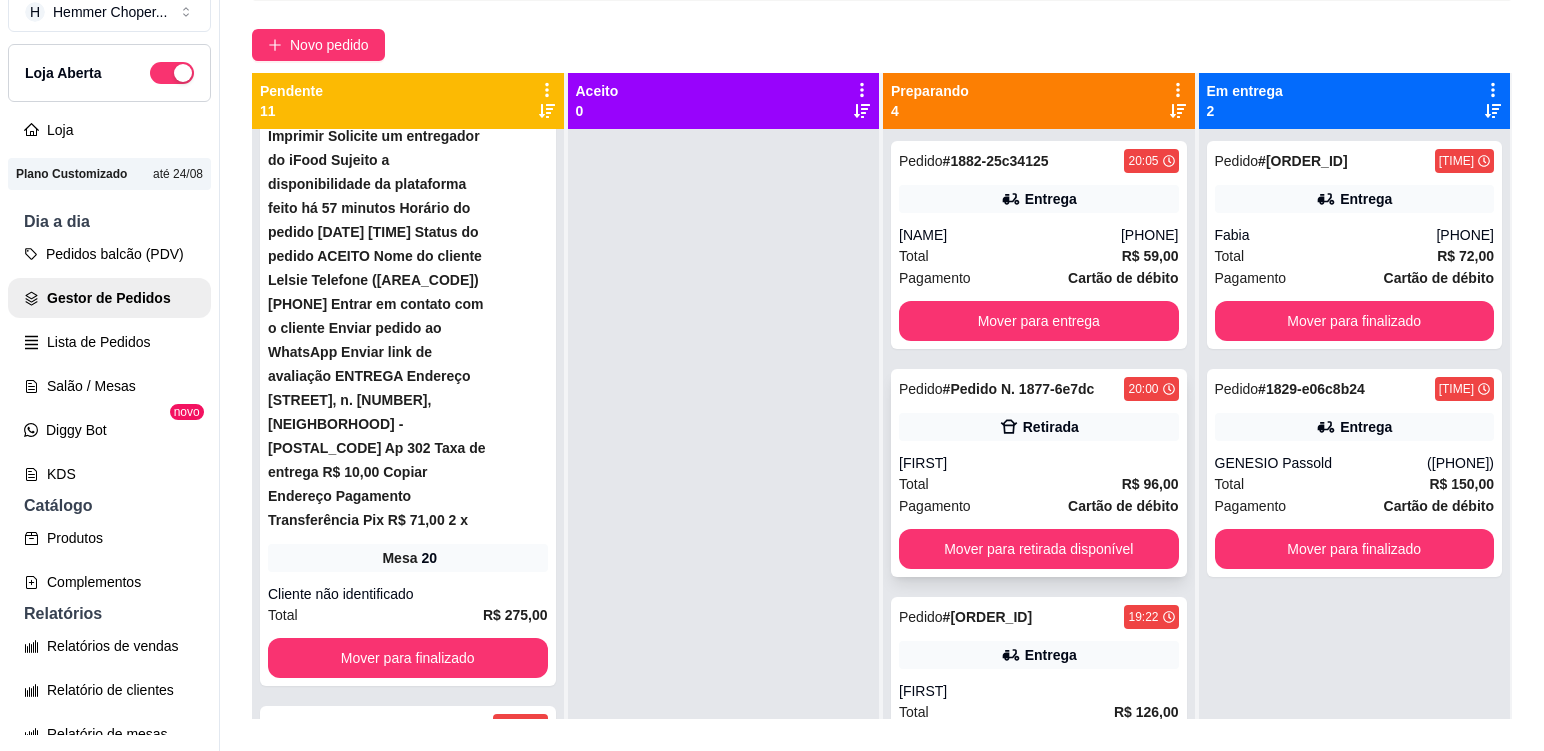 click on "Retirada" at bounding box center (1039, 427) 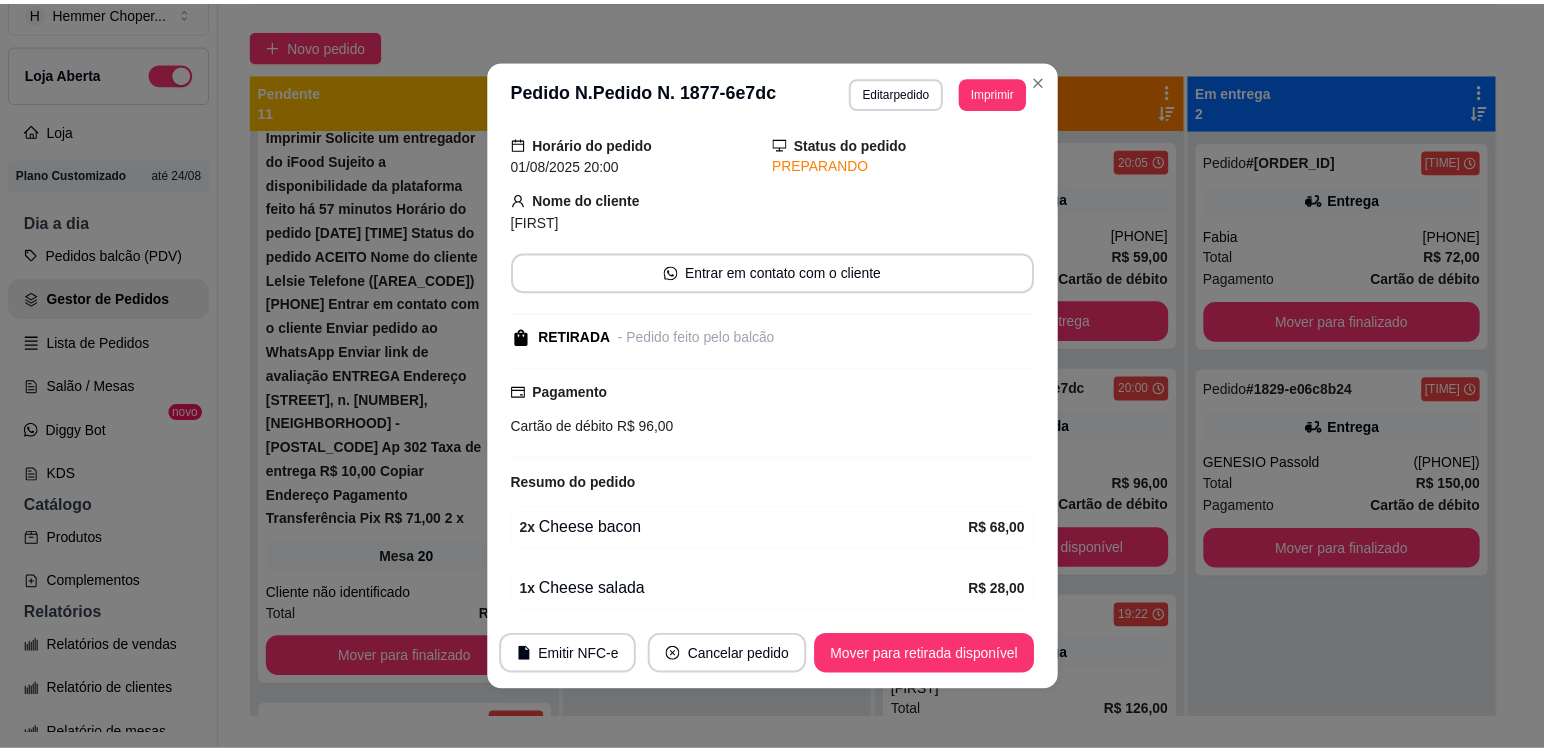 scroll, scrollTop: 144, scrollLeft: 0, axis: vertical 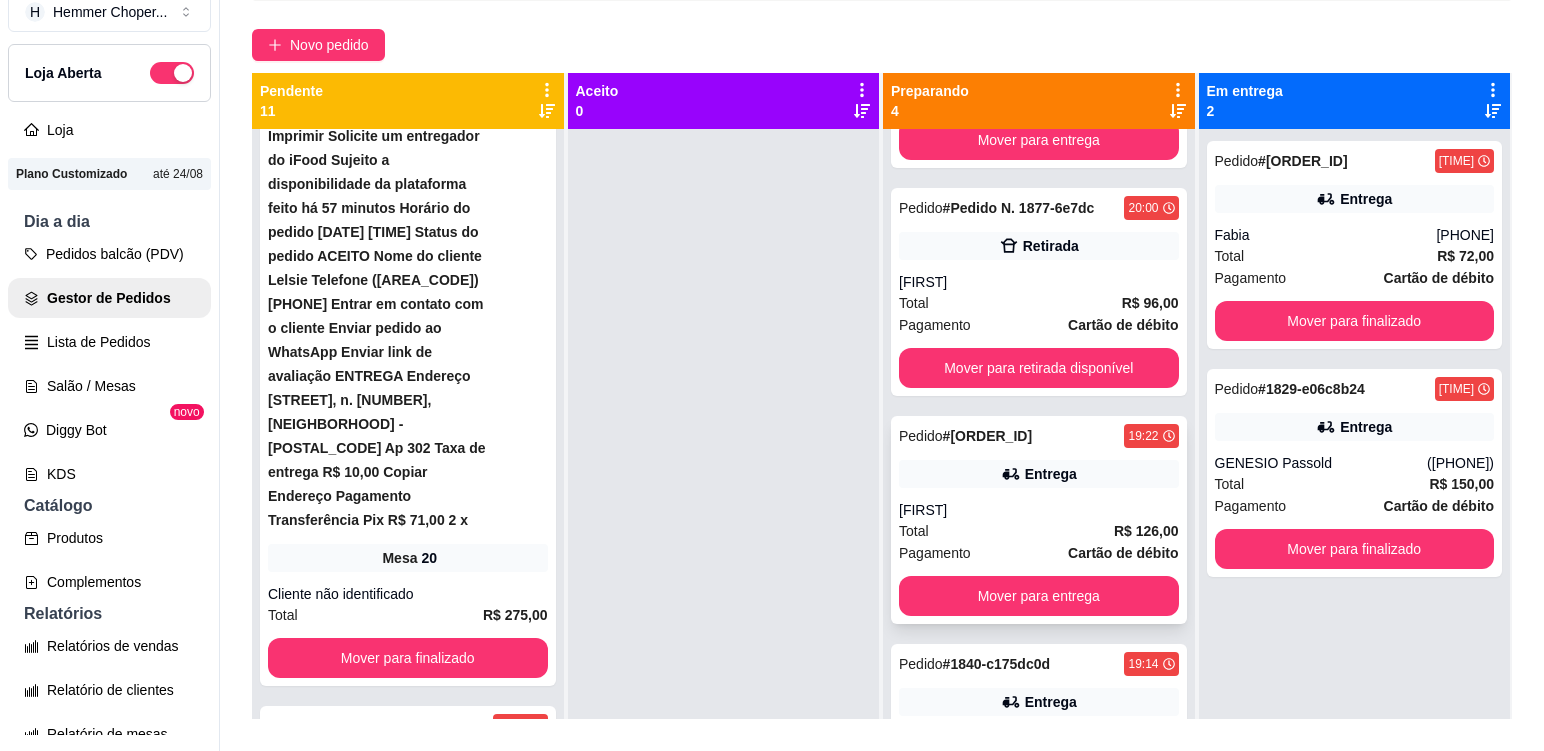 click on "Pedido # 1851-79e21 [TIME] Entrega [NAME] Total R$ 126,00 Pagamento Cartão de débito Mover para entrega" at bounding box center [1039, 520] 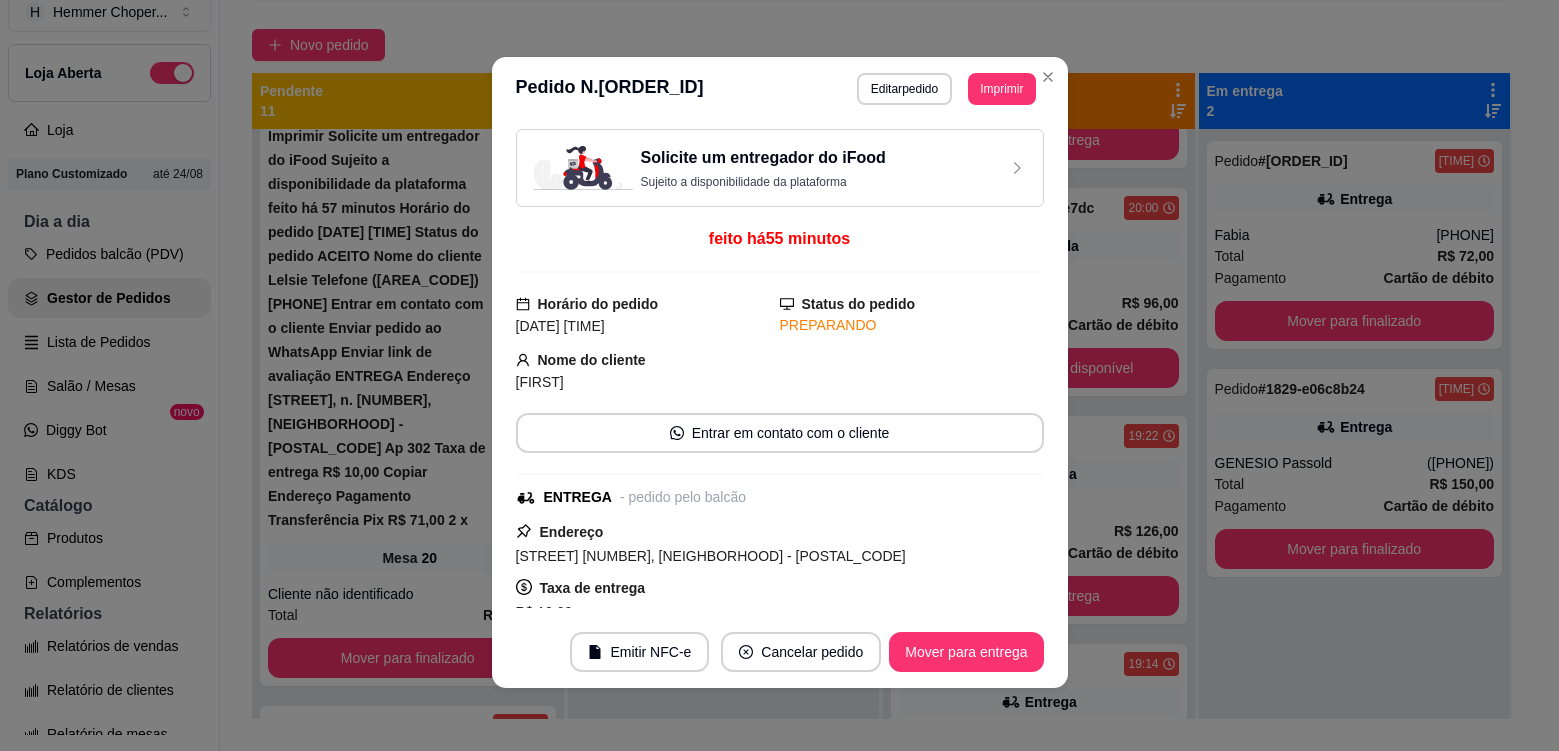 scroll, scrollTop: 4, scrollLeft: 0, axis: vertical 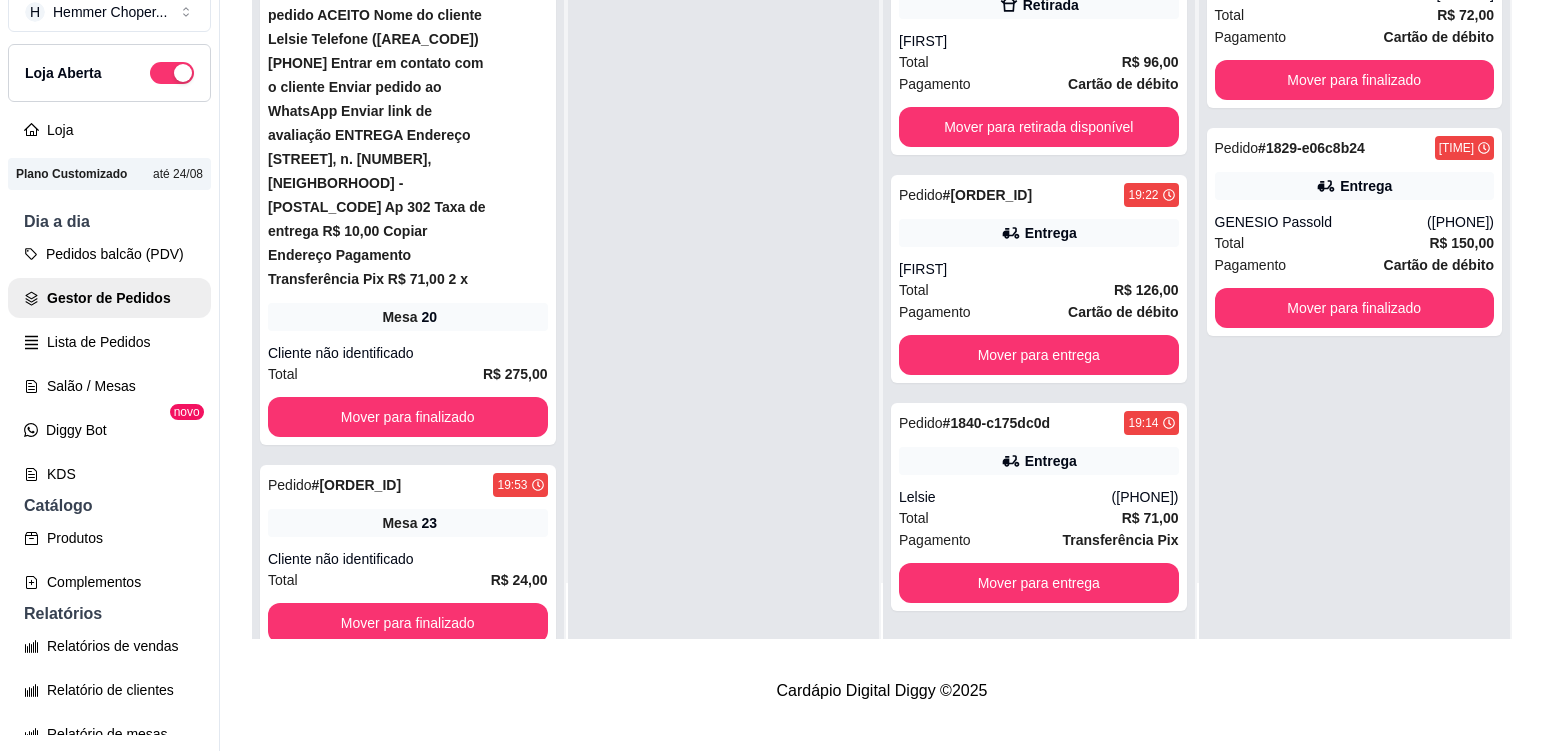 click on "Mesa 16" at bounding box center (408, 1347) 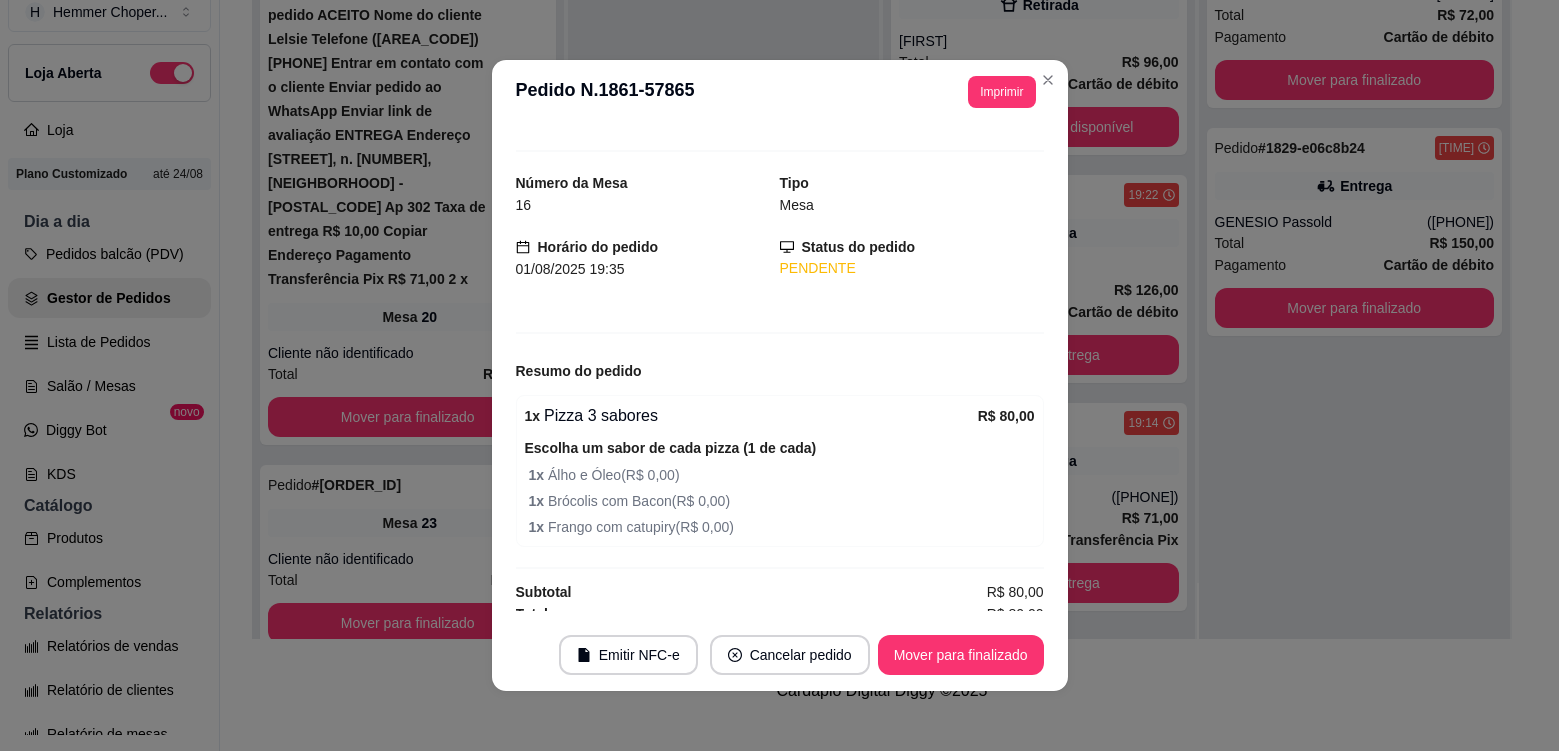 scroll, scrollTop: 40, scrollLeft: 0, axis: vertical 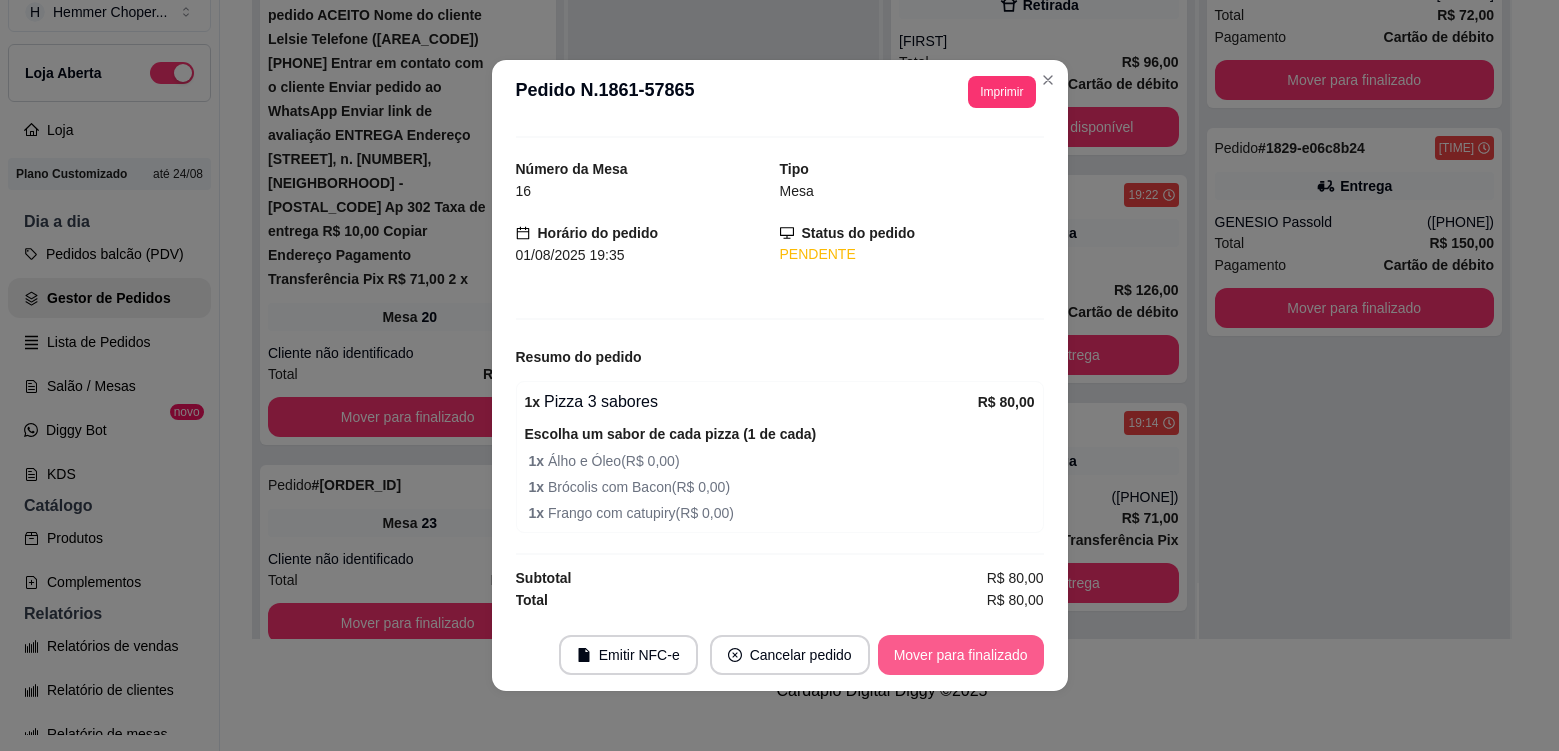 click on "Mover para finalizado" at bounding box center [961, 655] 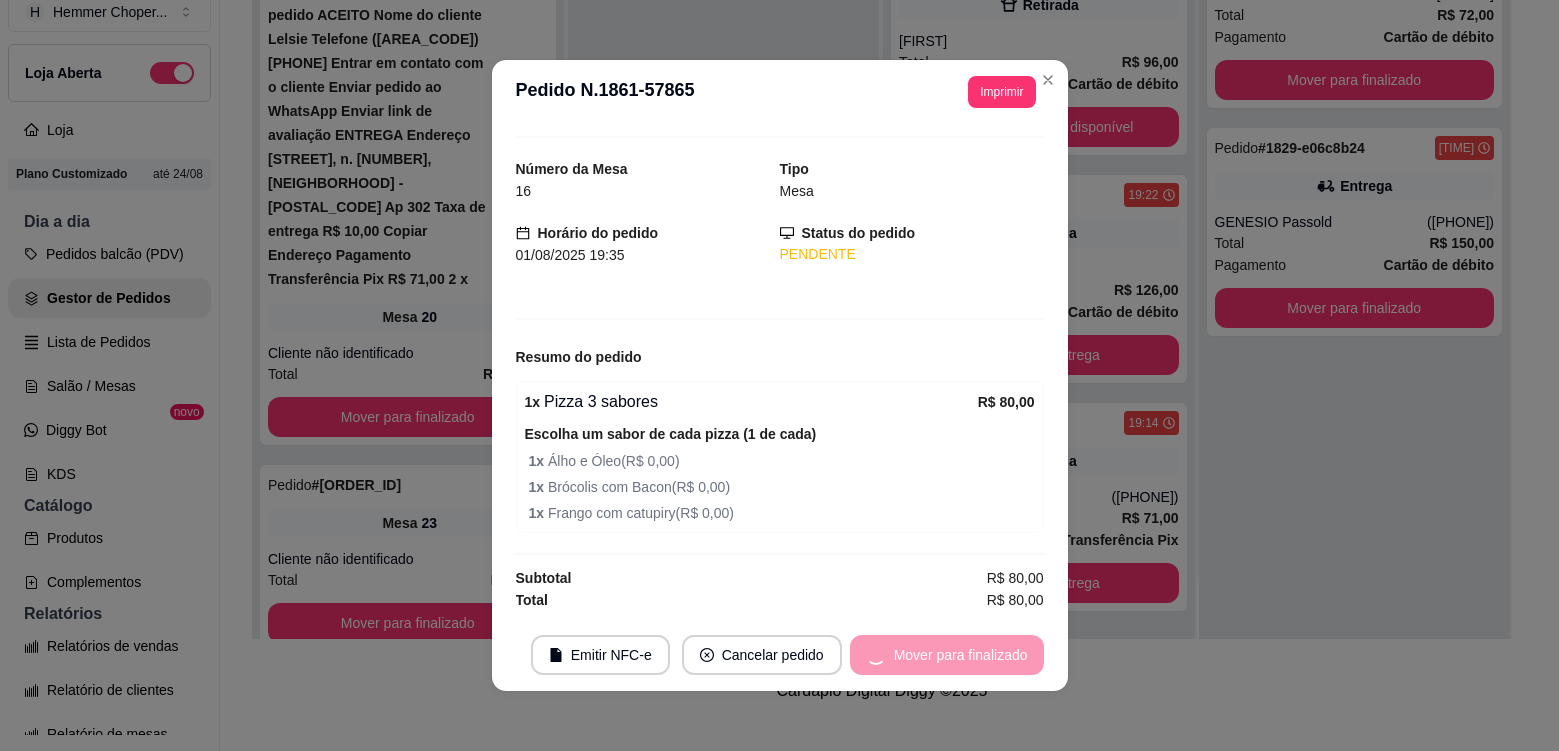 scroll, scrollTop: 1329, scrollLeft: 0, axis: vertical 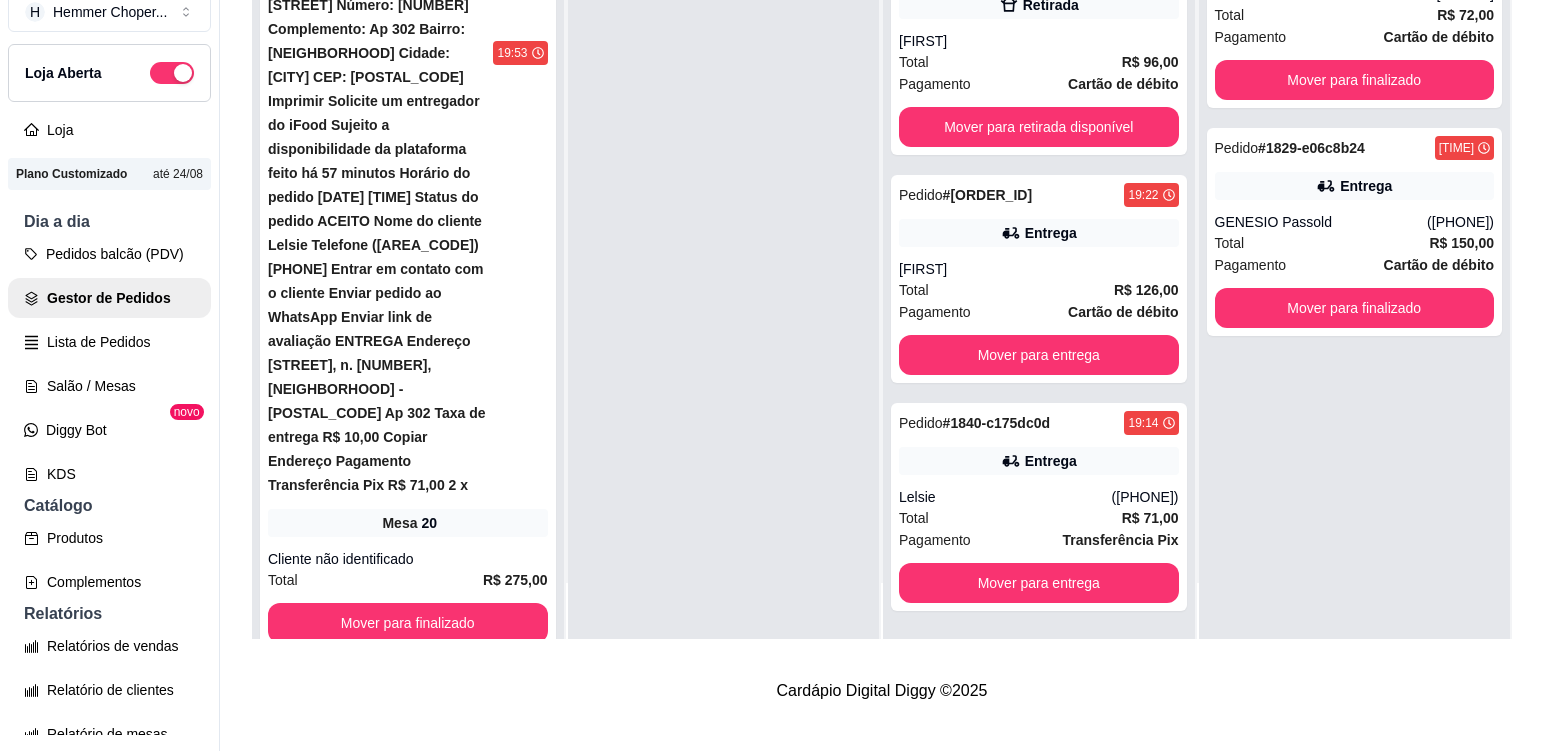 click on "Total R$ 230,00" at bounding box center (408, 1404) 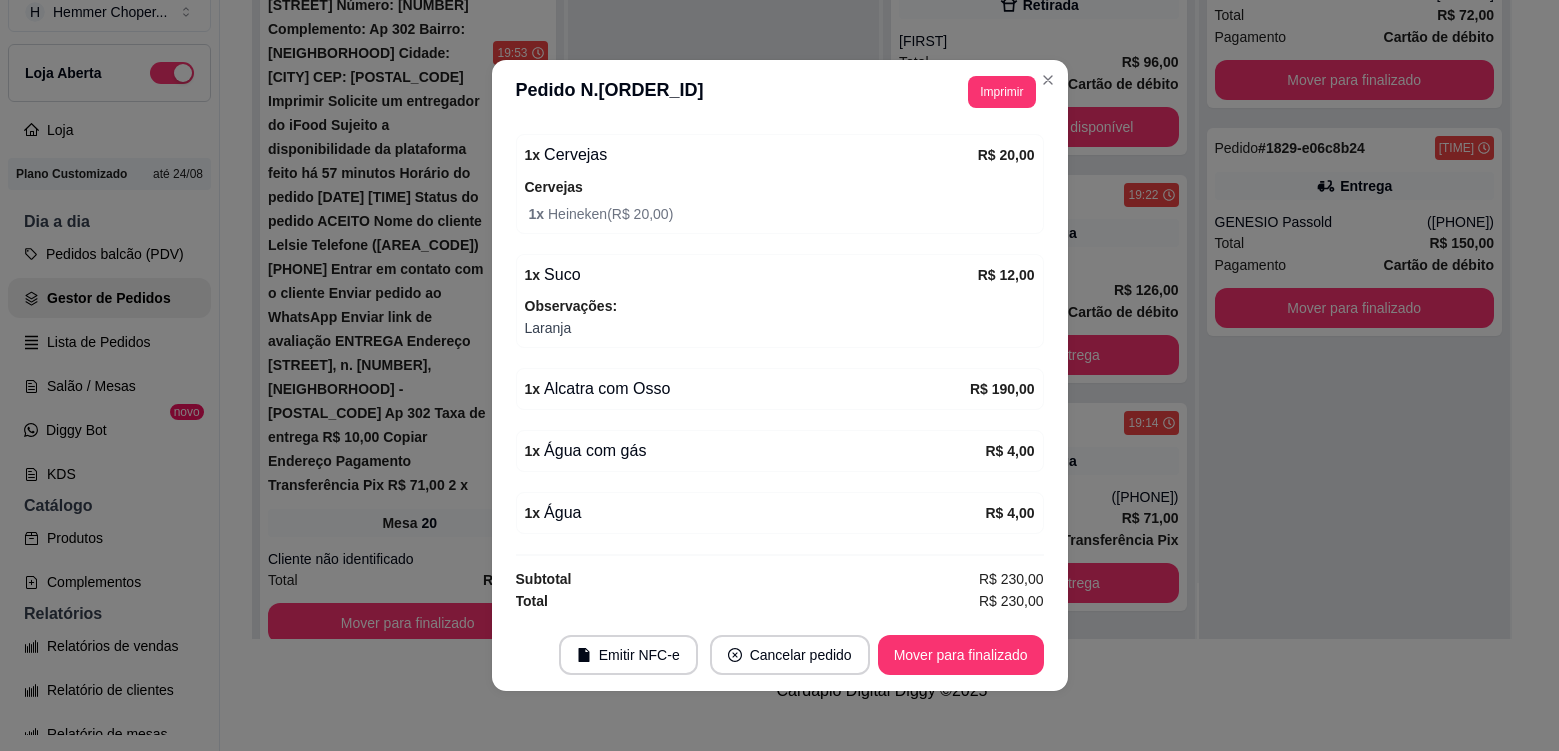 scroll, scrollTop: 288, scrollLeft: 0, axis: vertical 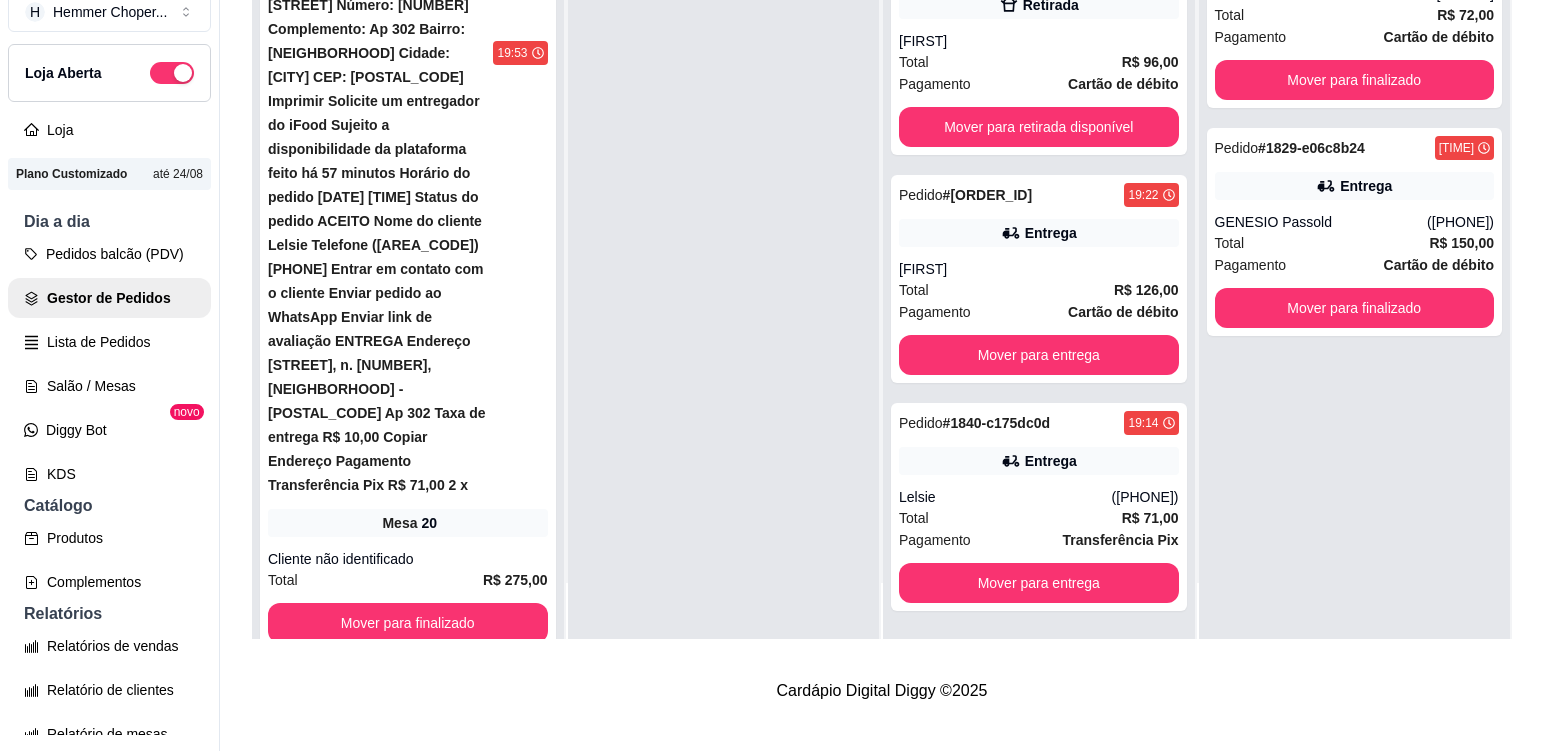 click on "Mesa 7" at bounding box center [408, 1141] 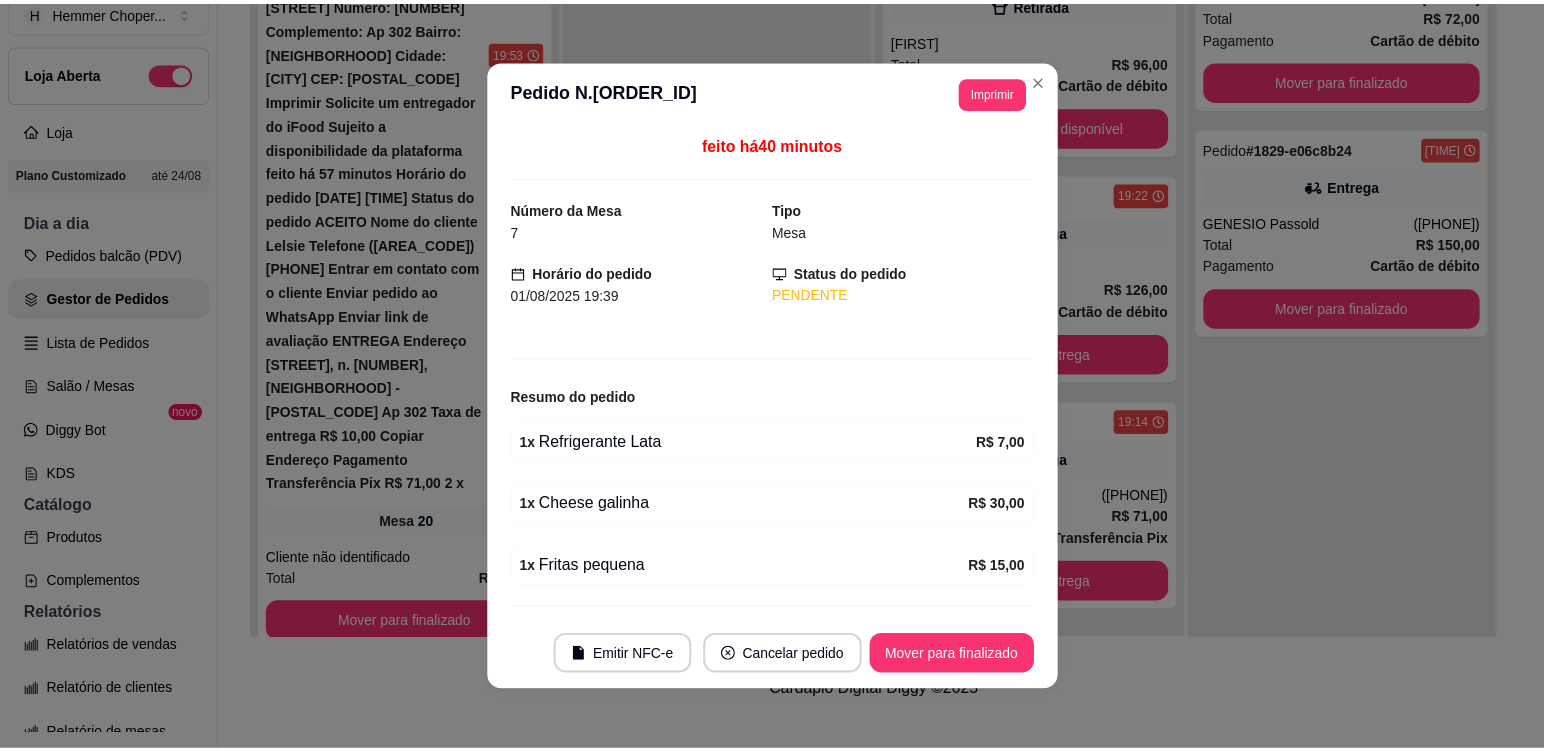 scroll, scrollTop: 54, scrollLeft: 0, axis: vertical 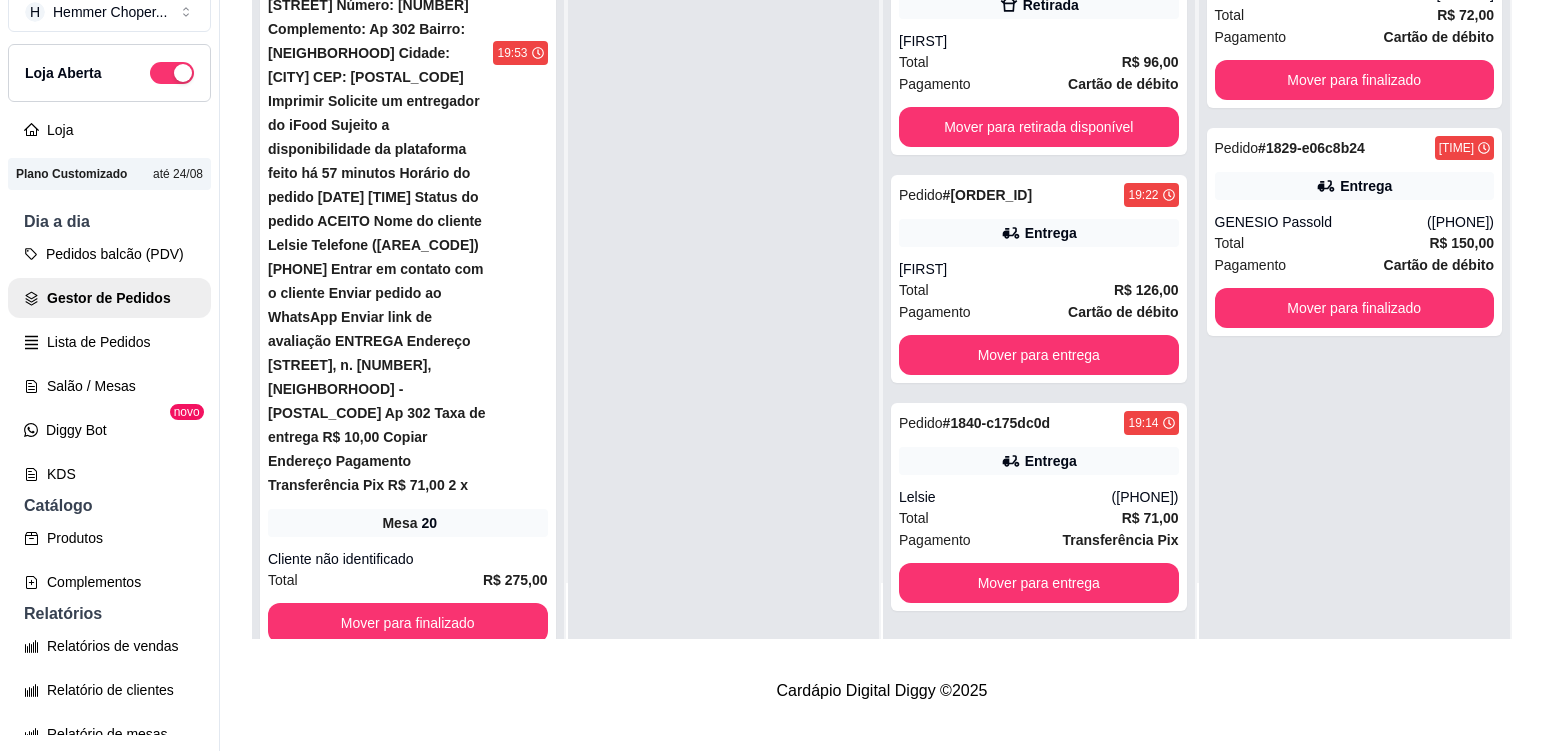 click on "Pedido  # 1870-59be6 19:51 Mesa 23 Cliente não identificado Total R$ 190,00 Mover para finalizado" at bounding box center (408, 970) 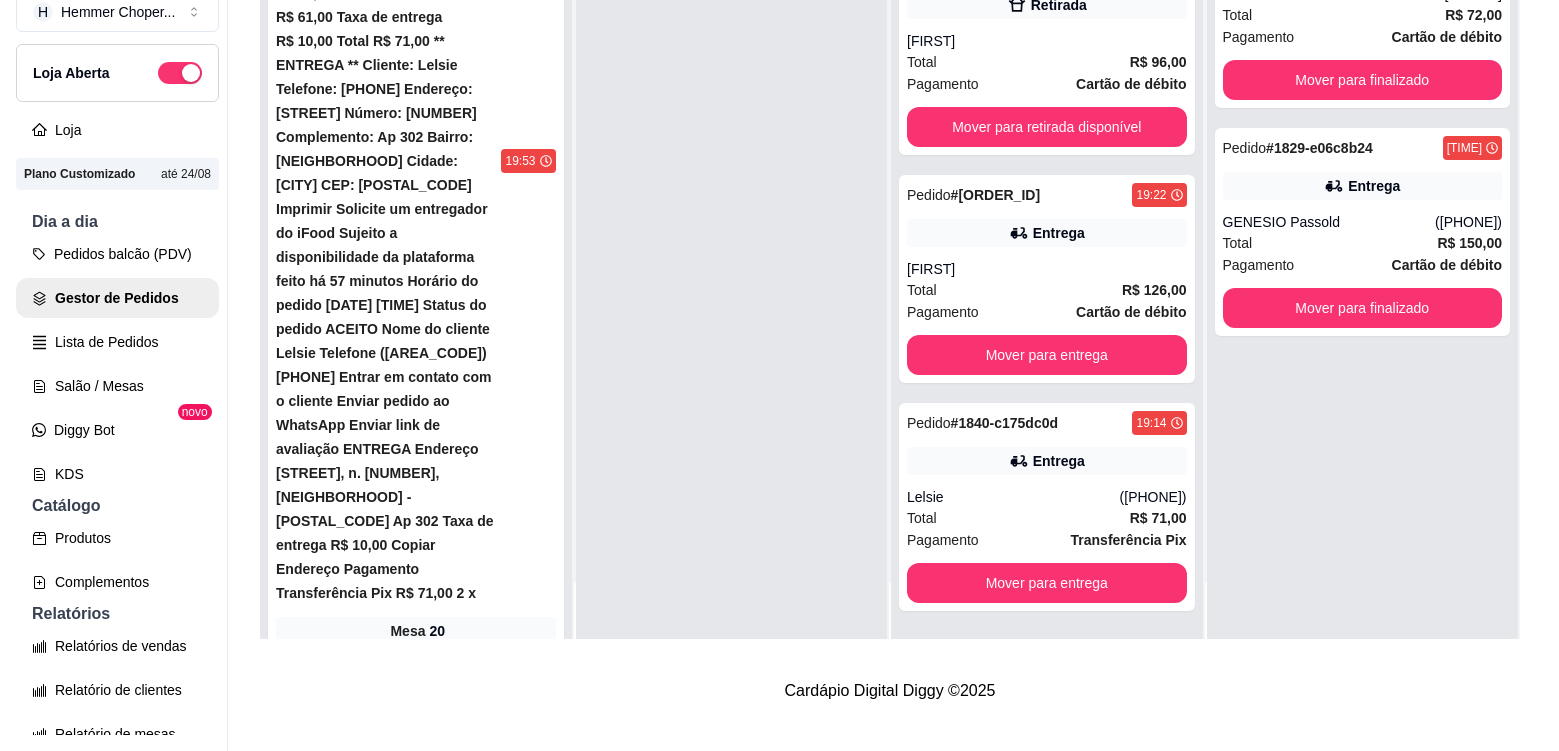 scroll, scrollTop: 1029, scrollLeft: 0, axis: vertical 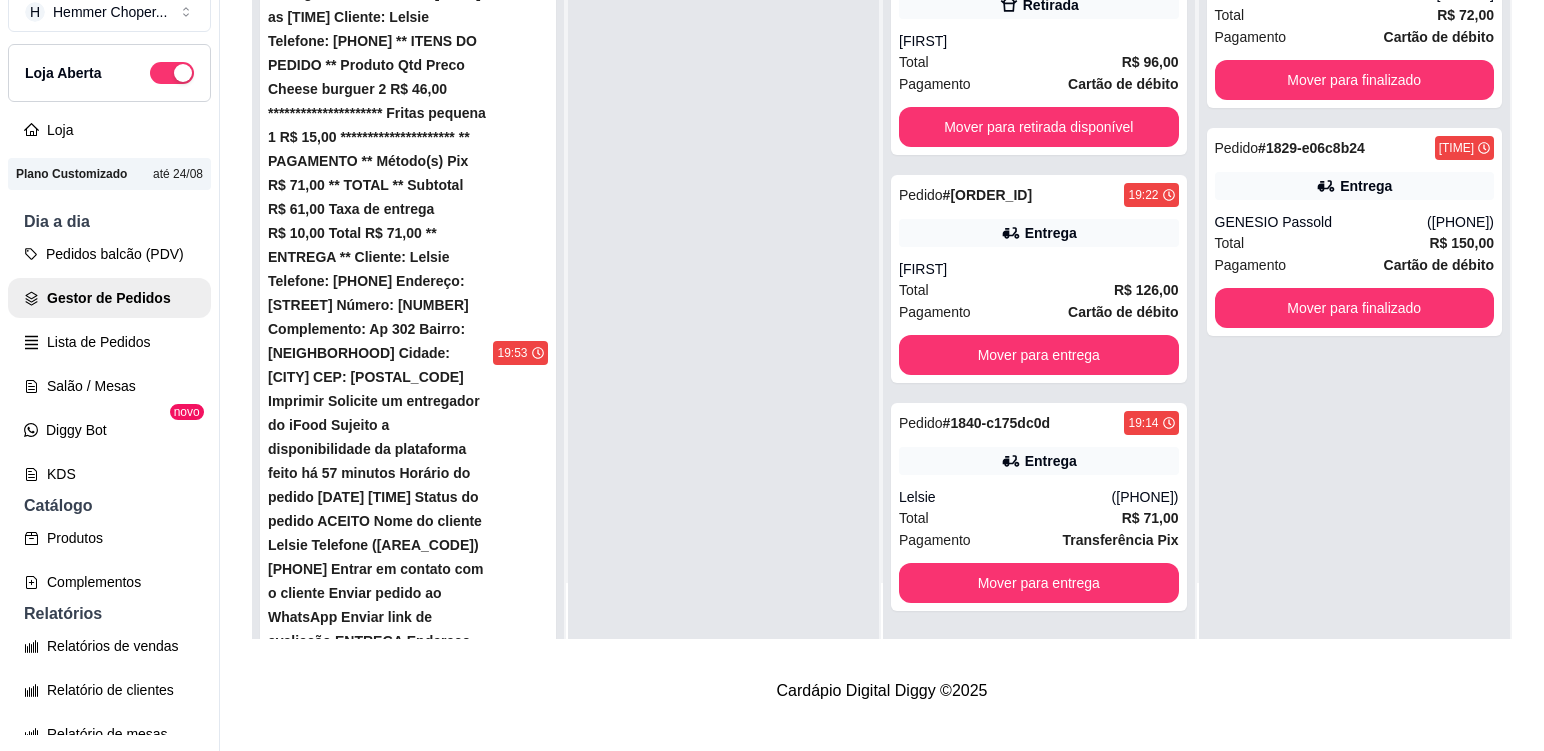 click on "Pedido  # 1871-09428 [TIME] Mesa 23 Cliente não identificado Total R$ 24,00 Mover para finalizado" at bounding box center (408, 1064) 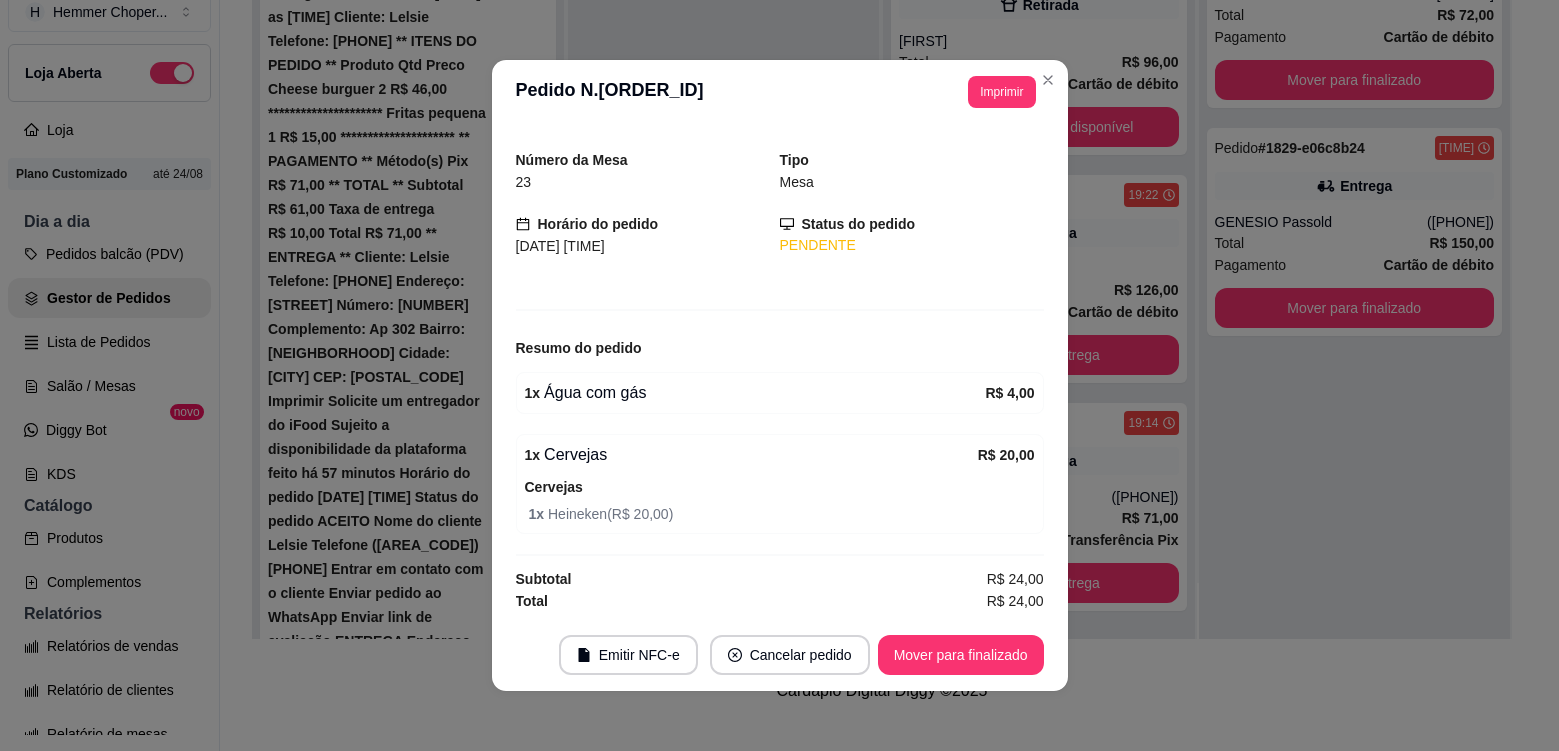 scroll, scrollTop: 50, scrollLeft: 0, axis: vertical 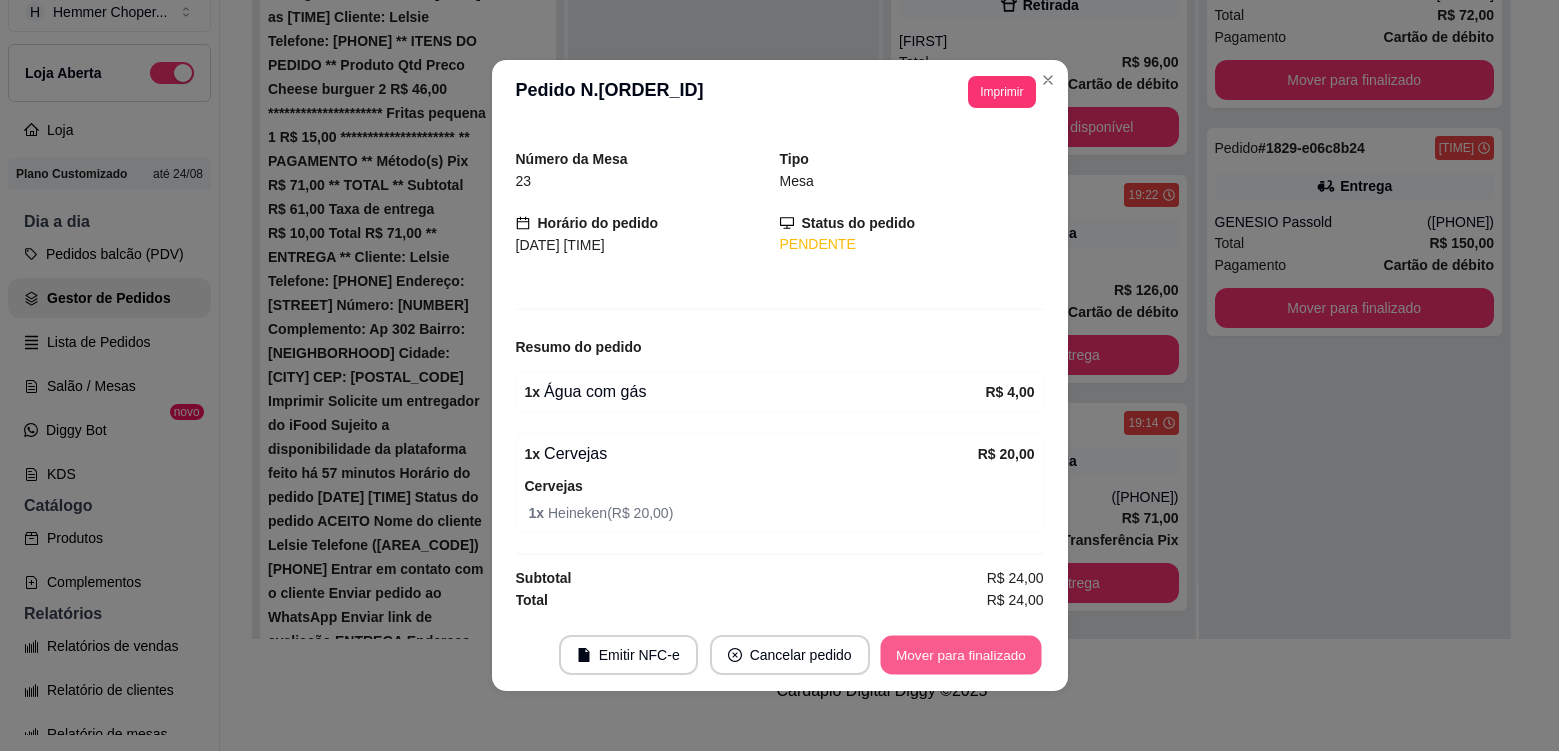 click on "Mover para finalizado" at bounding box center (960, 655) 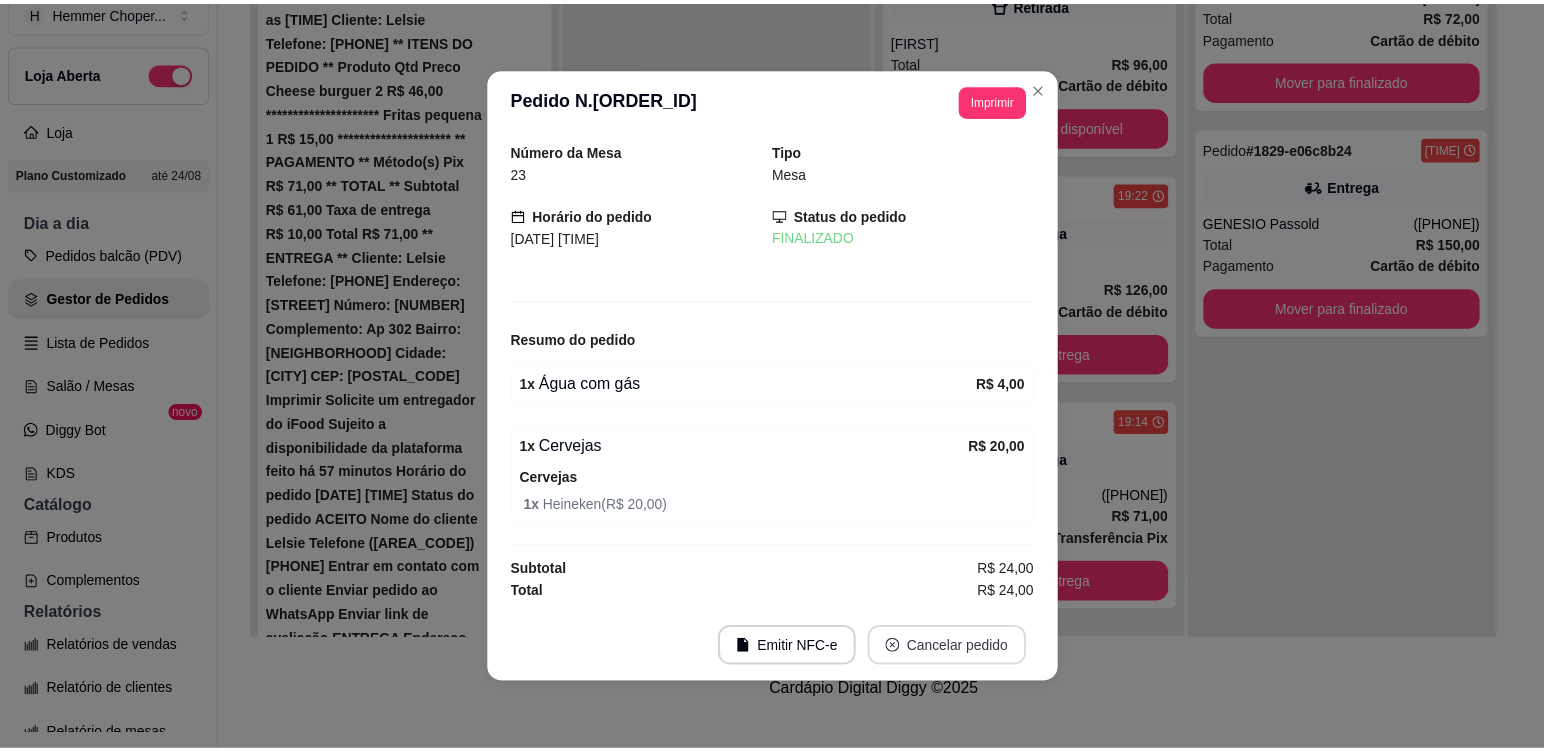 scroll, scrollTop: 0, scrollLeft: 0, axis: both 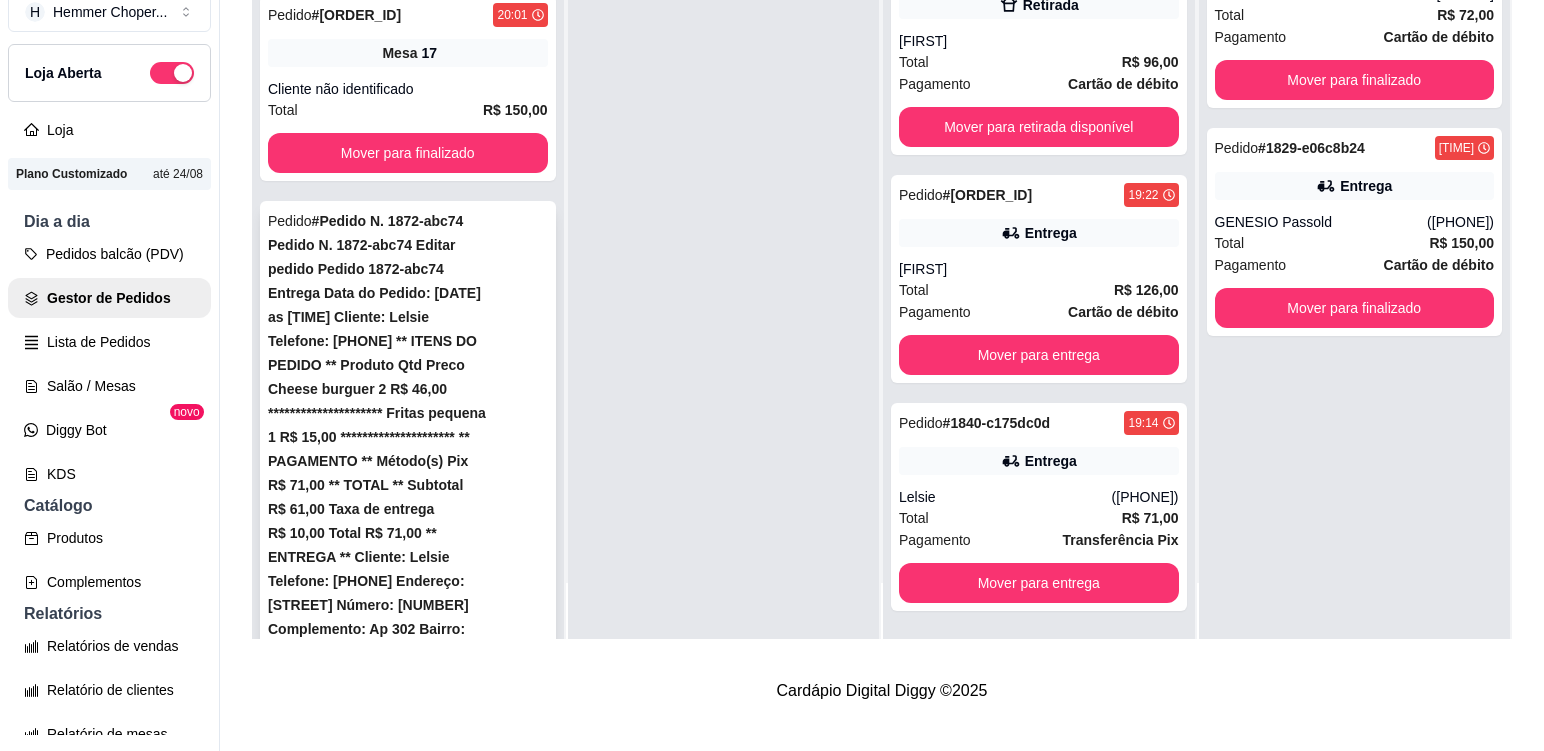 click on "Pedido  # 1872-abc74 19:53 Mesa 20 Cliente não identificado Total R$ 275,00 Mover para finalizado" at bounding box center [408, 726] 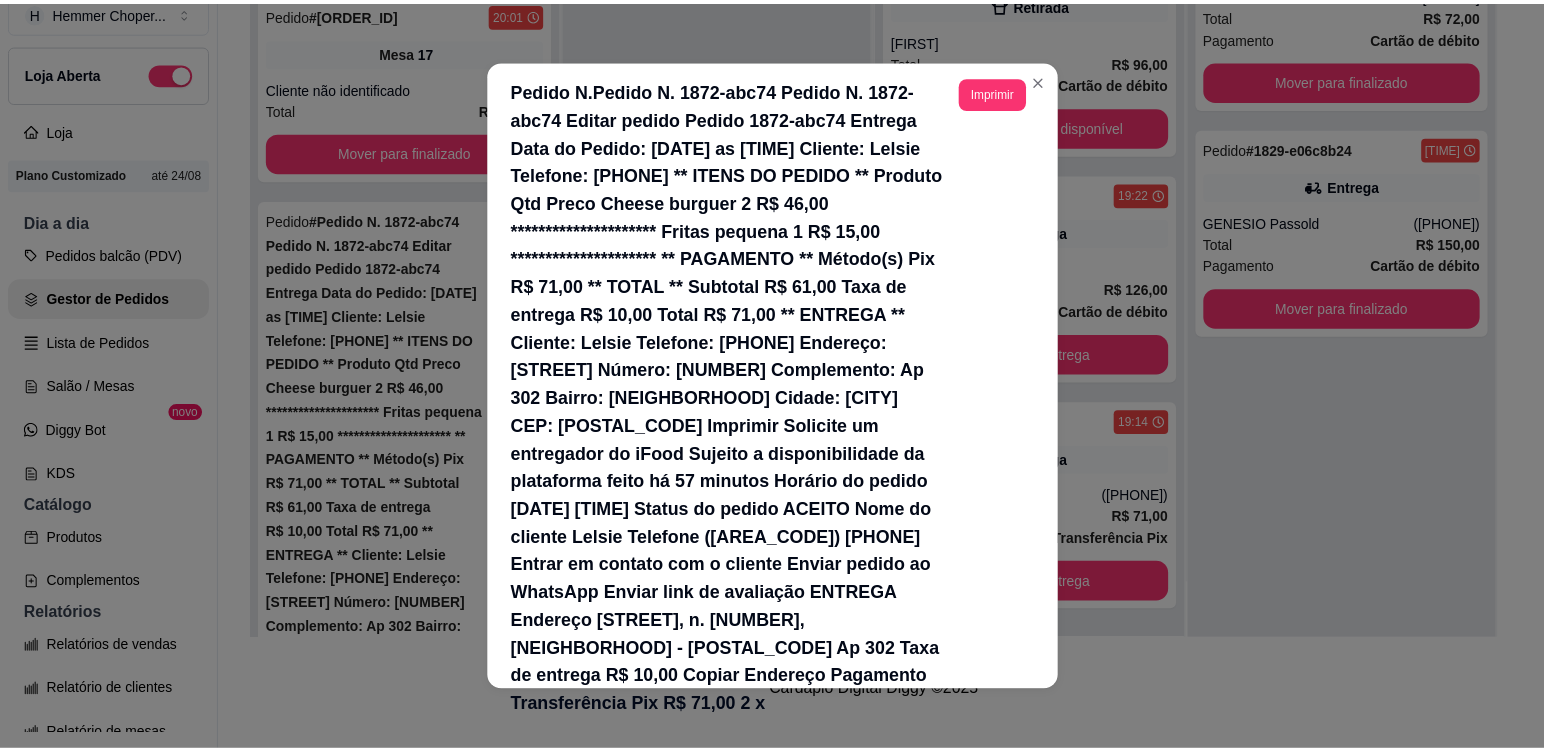 scroll, scrollTop: 232, scrollLeft: 0, axis: vertical 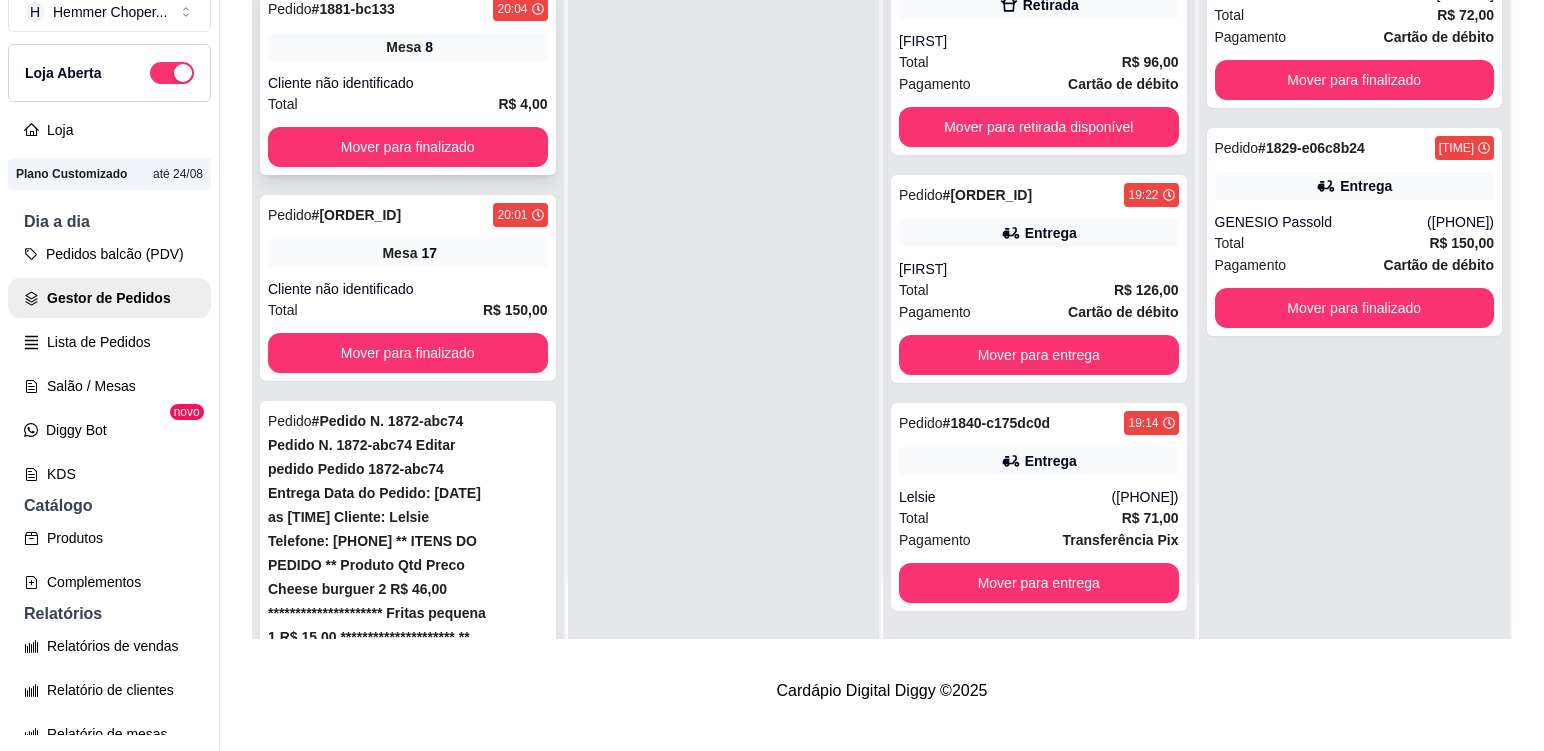 click on "Mesa 8" at bounding box center (408, 47) 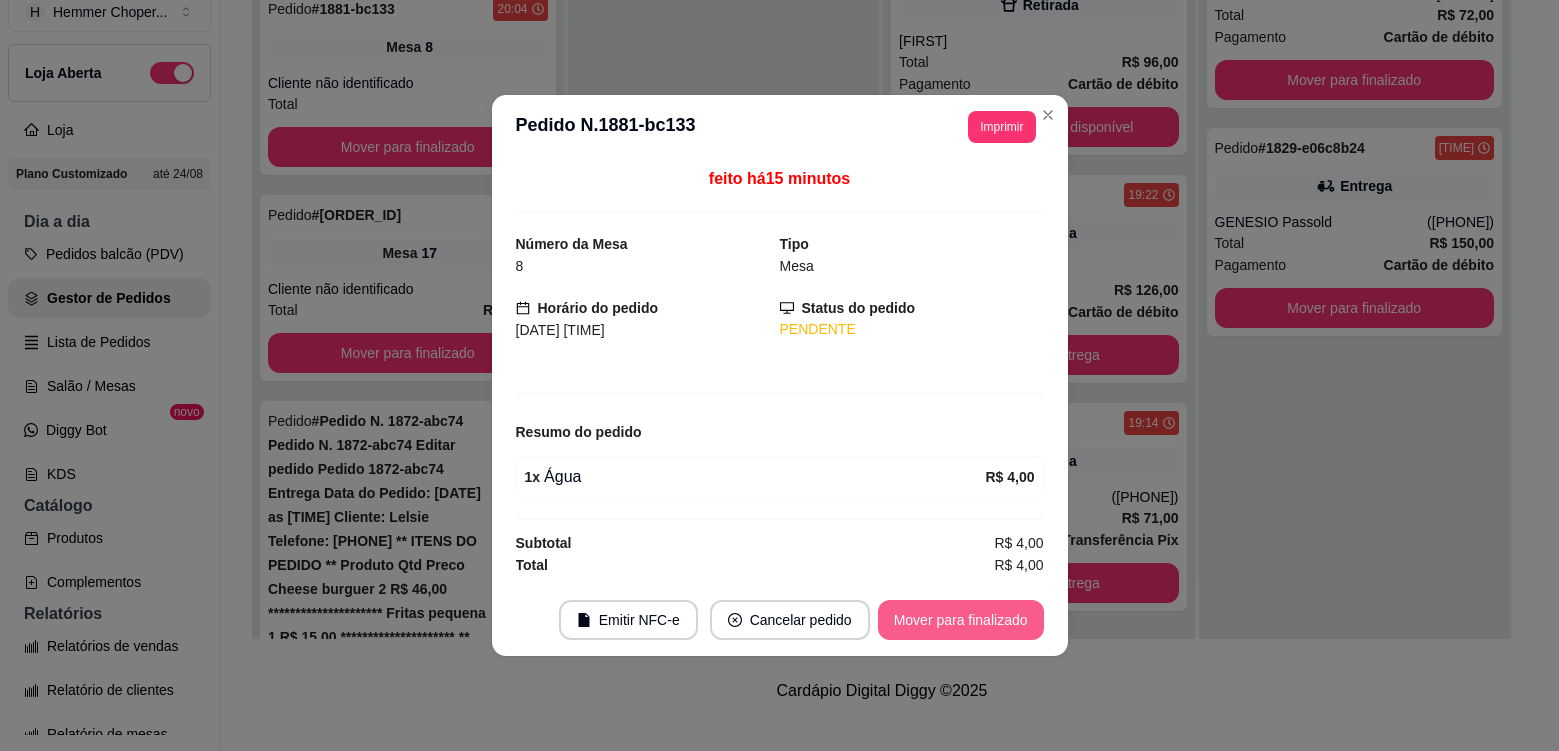 click on "Mover para finalizado" at bounding box center (961, 620) 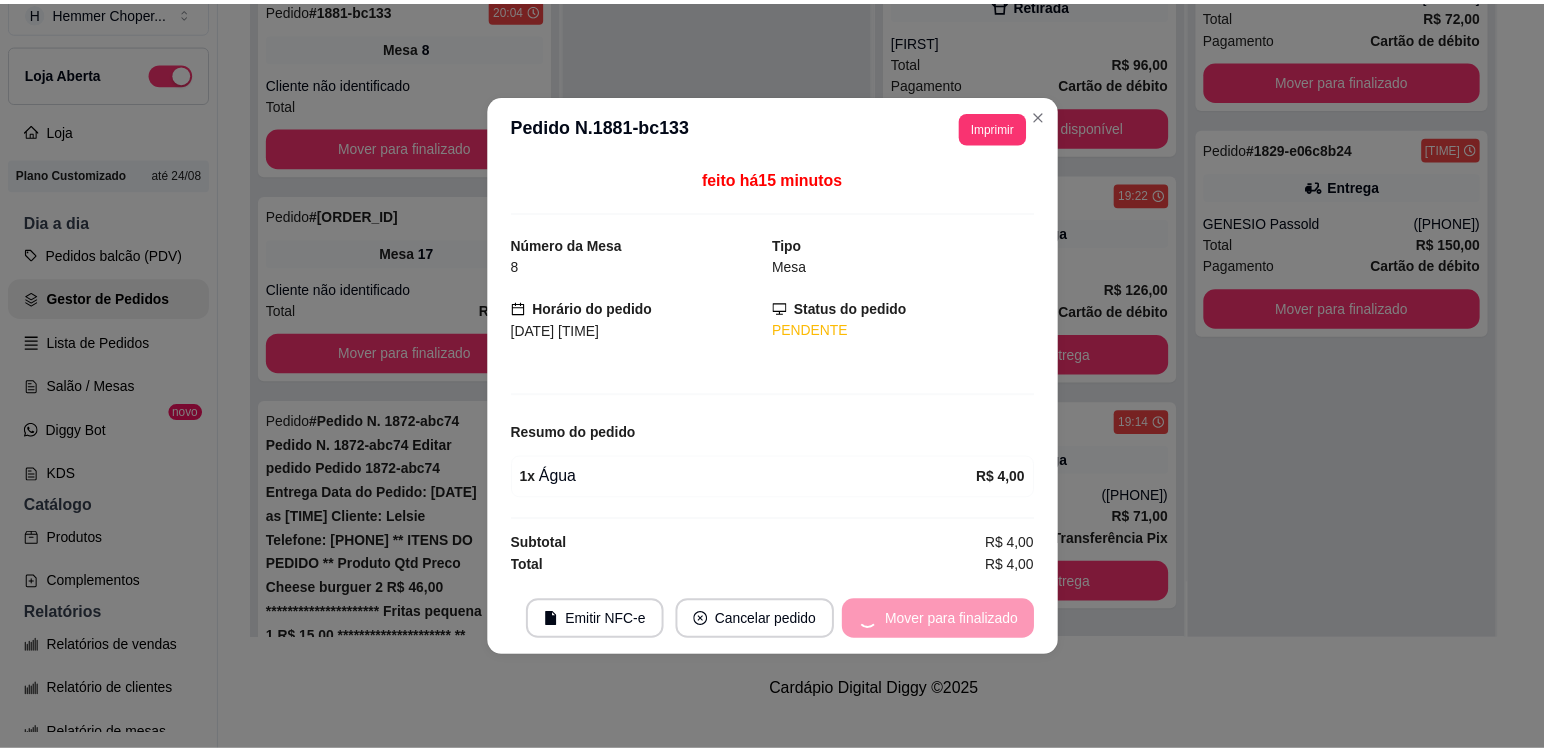 scroll, scrollTop: 113, scrollLeft: 0, axis: vertical 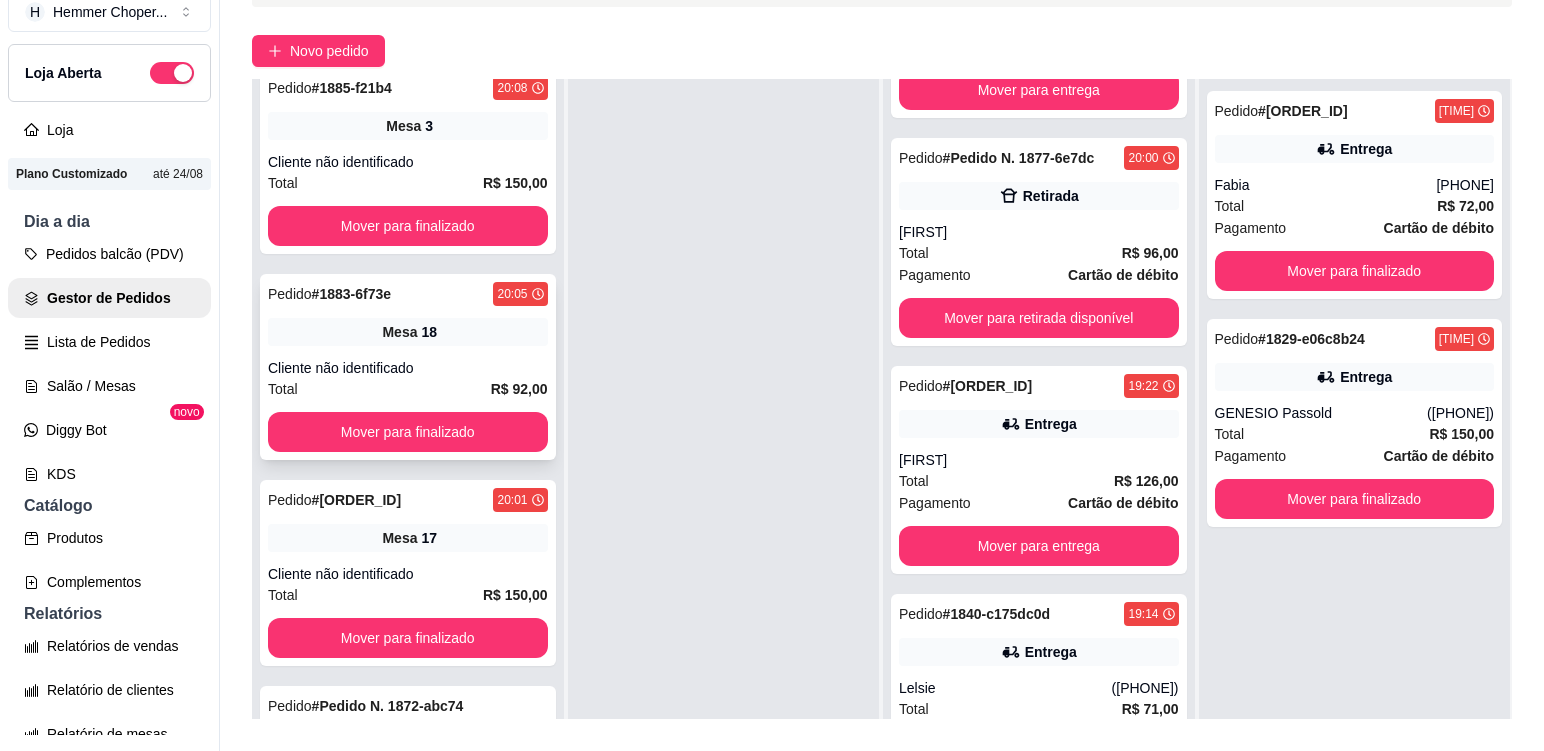 click on "Mesa 18" at bounding box center (408, 332) 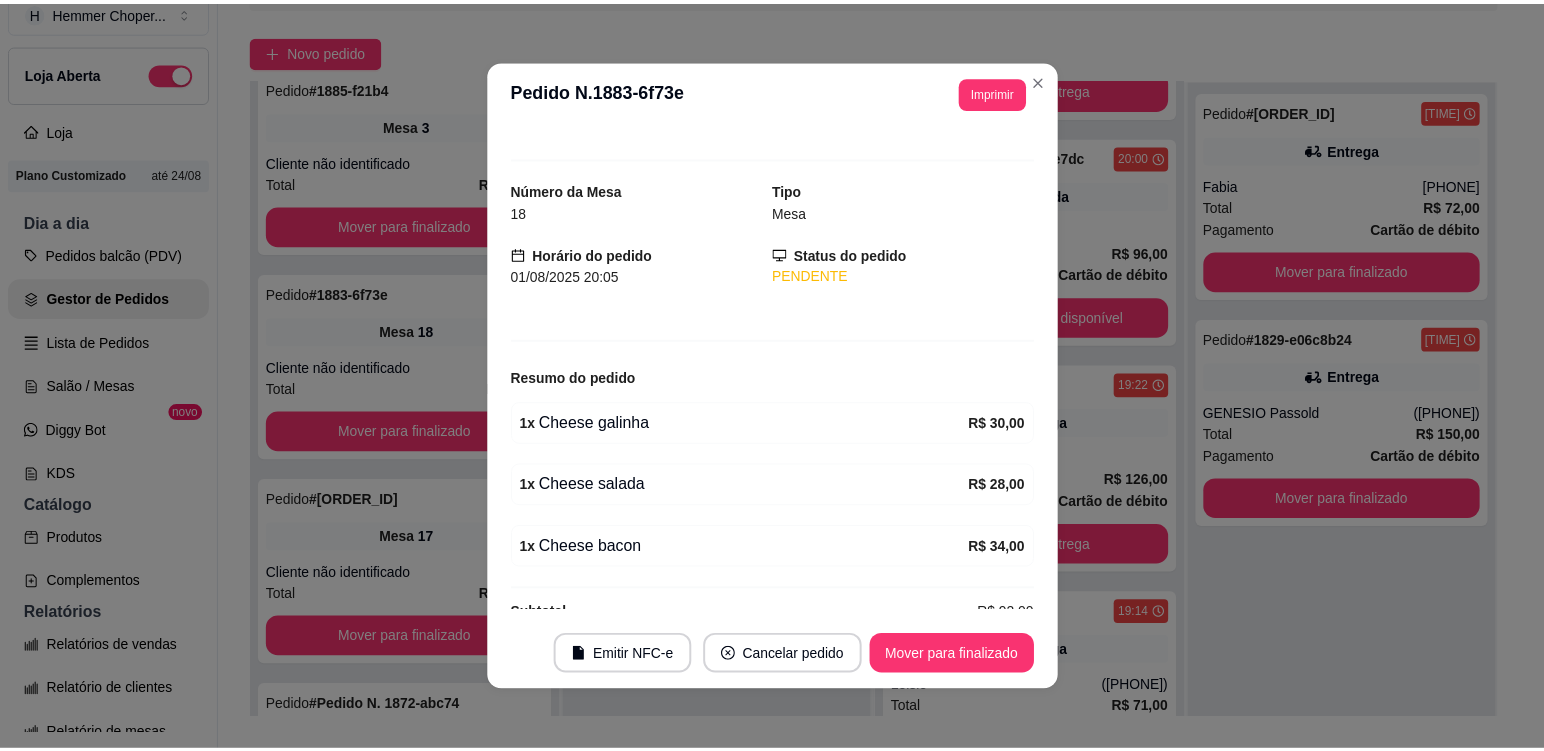 scroll, scrollTop: 0, scrollLeft: 0, axis: both 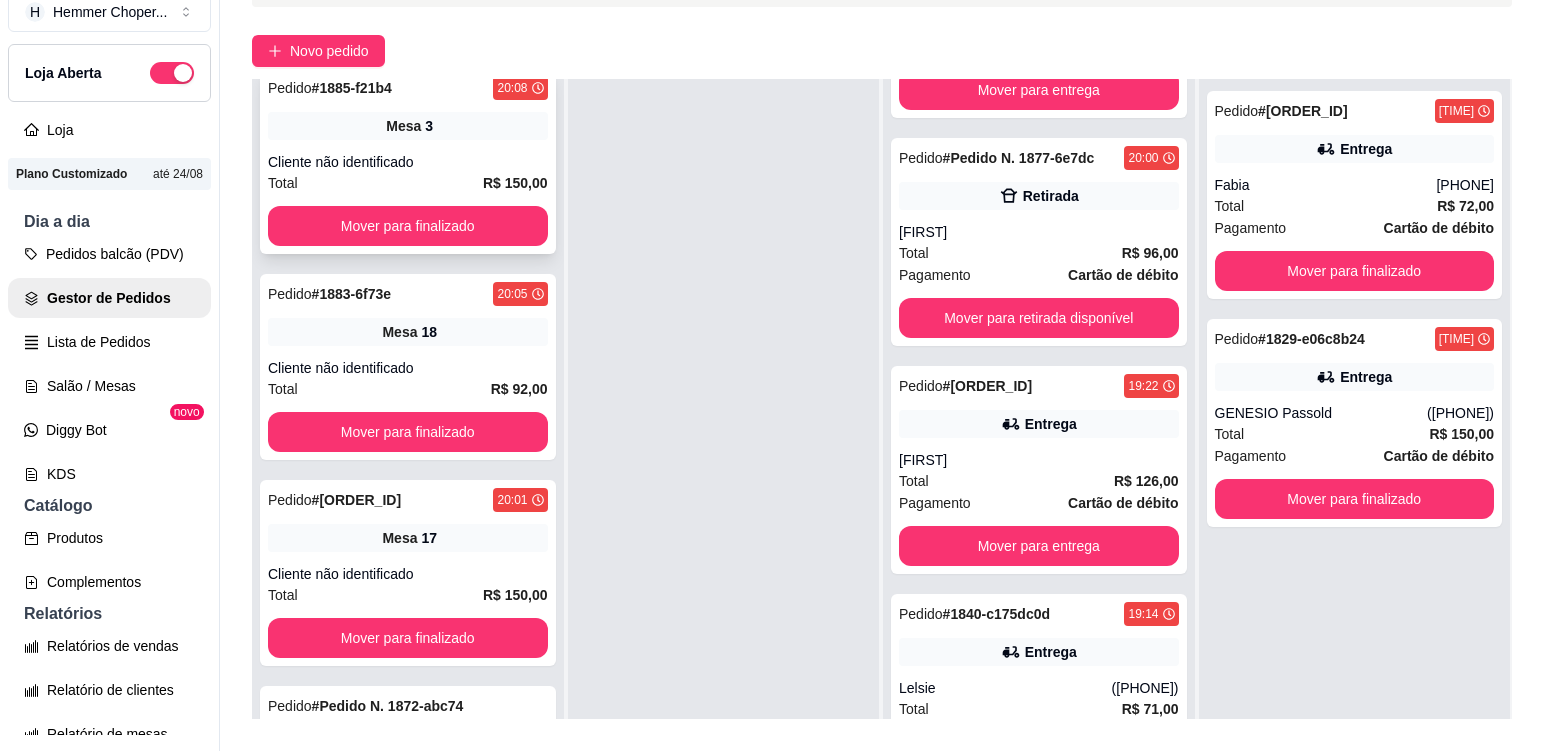 click on "Pedido  # 1885-f21b4 20:08 Mesa 3 Cliente não identificado Total R$ 150,00 Mover para finalizado" at bounding box center (408, 161) 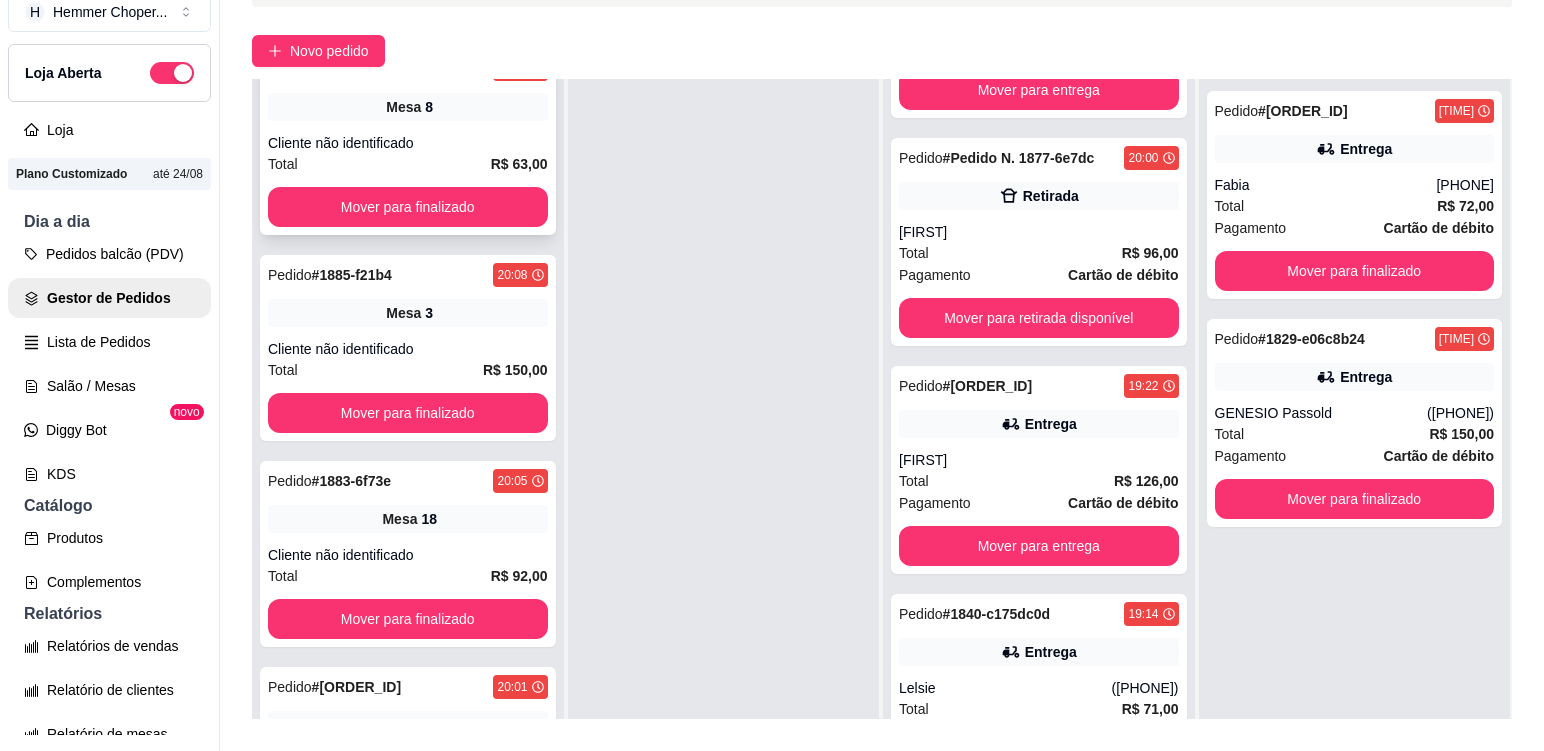 scroll, scrollTop: 0, scrollLeft: 0, axis: both 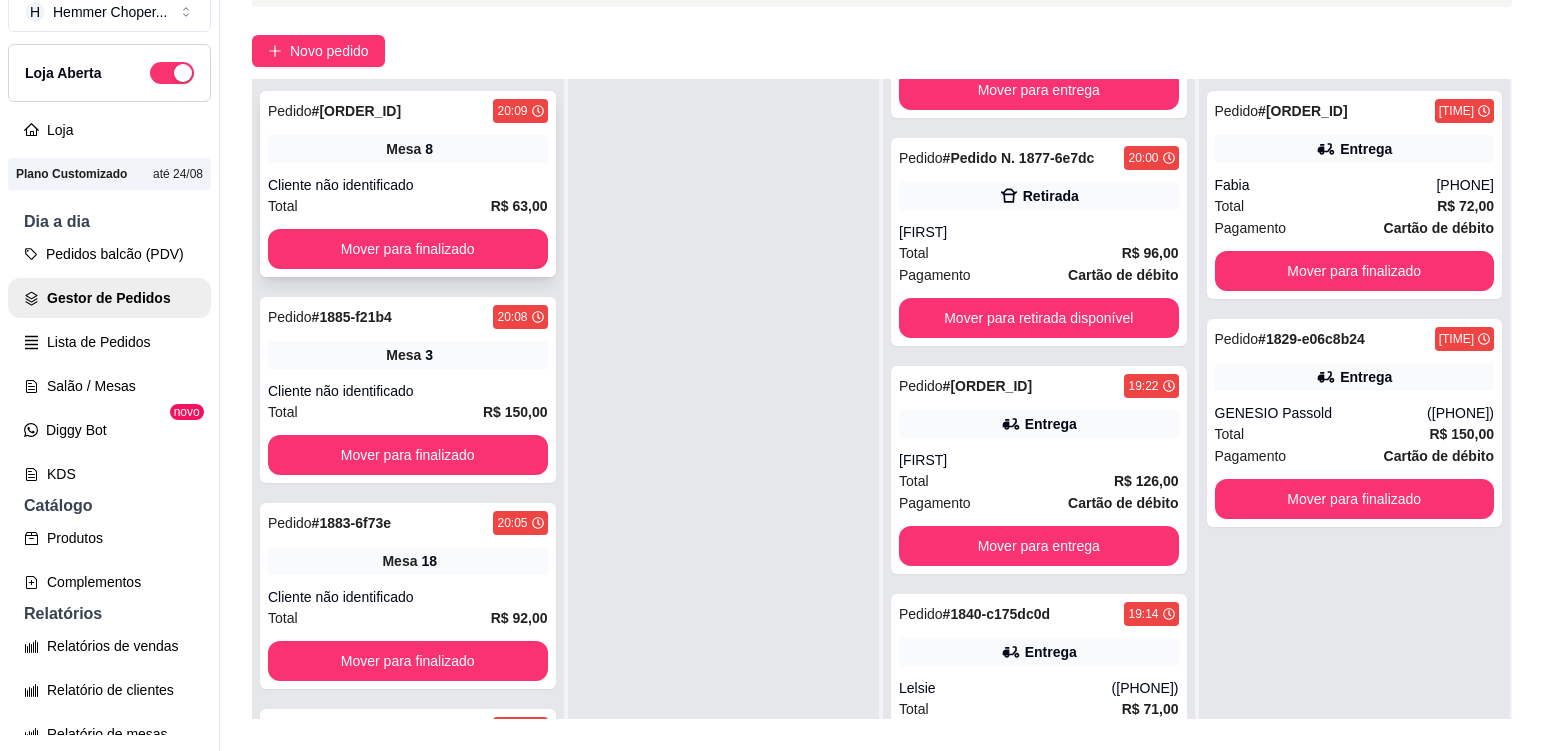 click on "Pedido  # [ORDER_ID] [TIME] Mesa 8 Cliente não identificado Total R$ 63,00 Mover para finalizado" at bounding box center (408, 184) 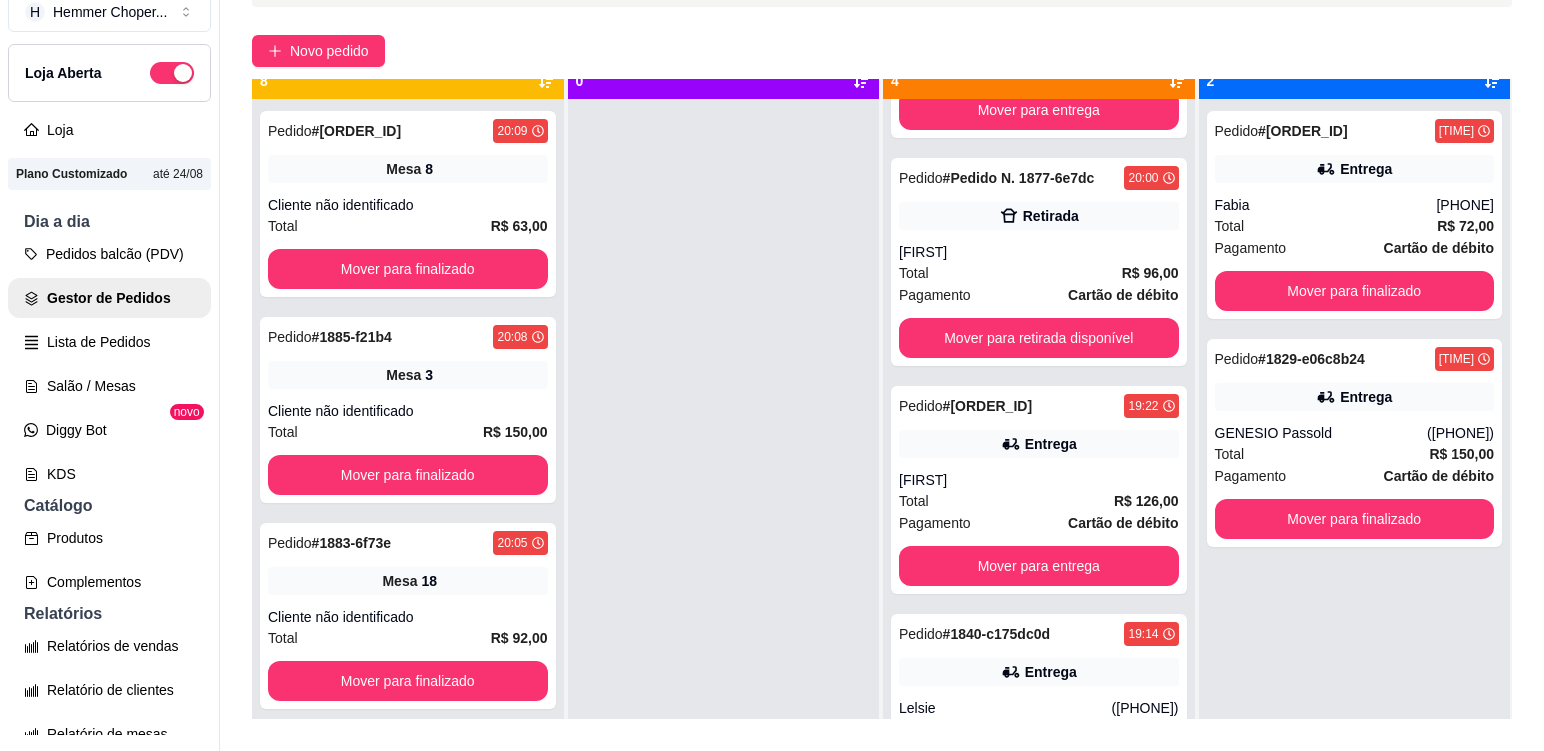 scroll, scrollTop: 56, scrollLeft: 0, axis: vertical 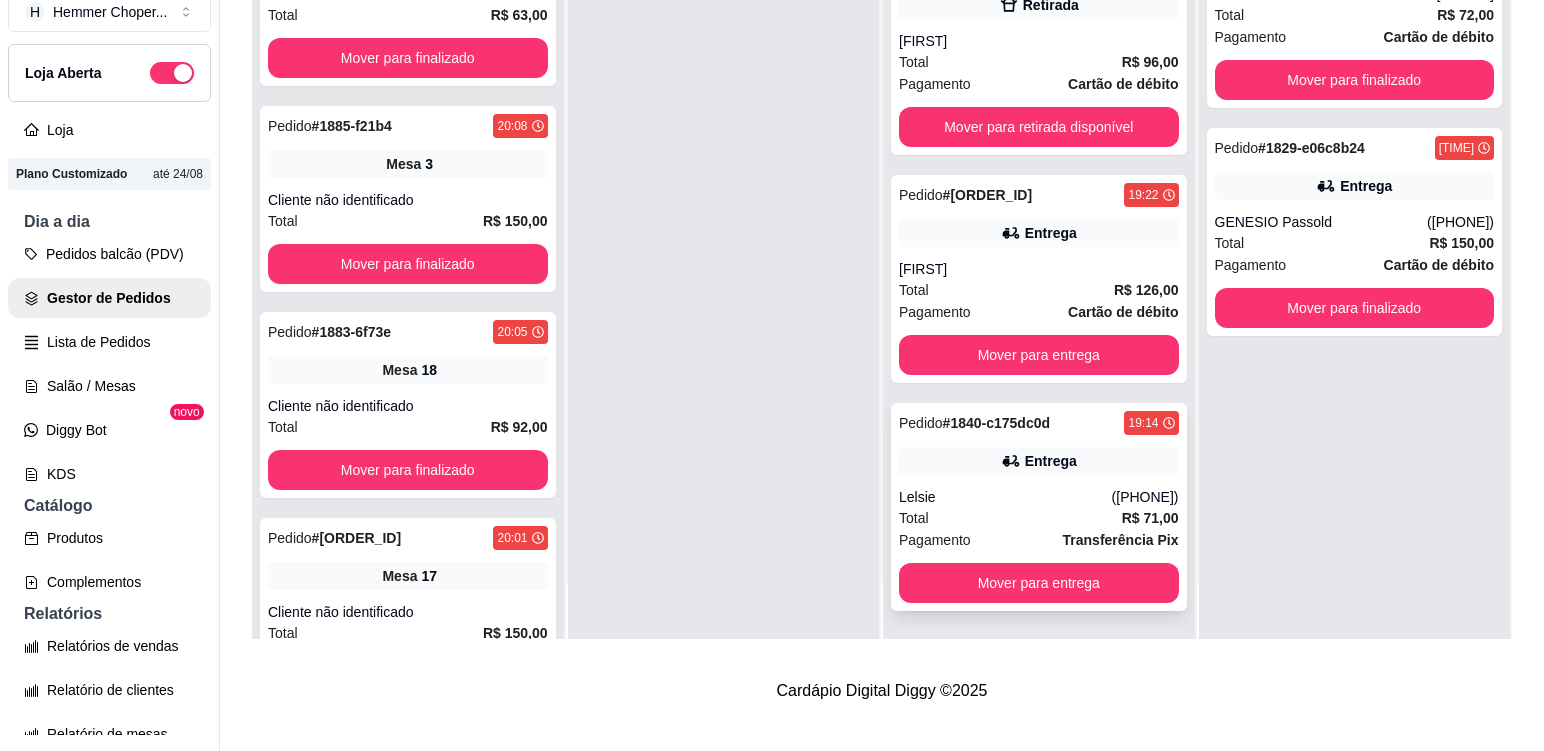 click on "Total R$ 71,00" at bounding box center (1039, 518) 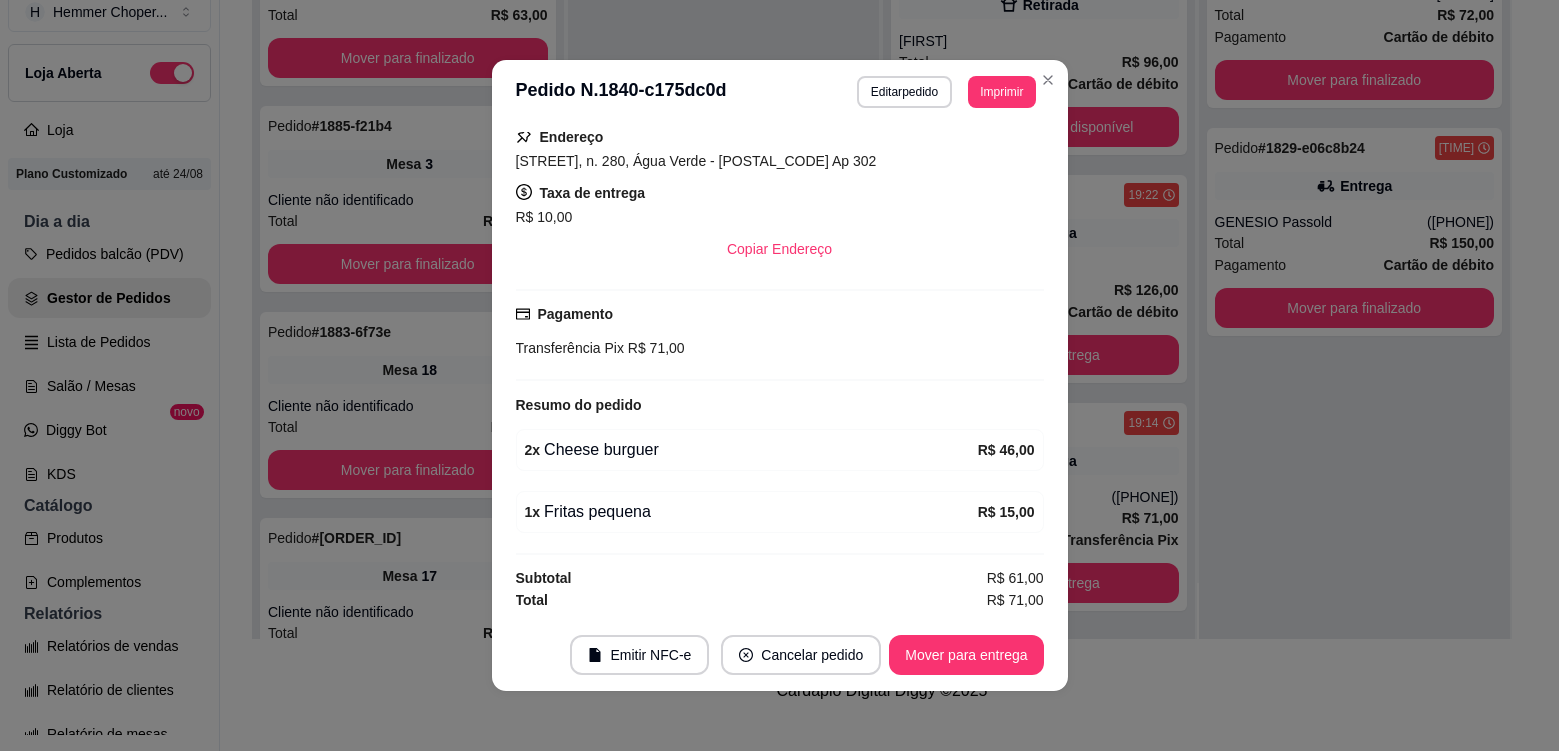 scroll, scrollTop: 58, scrollLeft: 0, axis: vertical 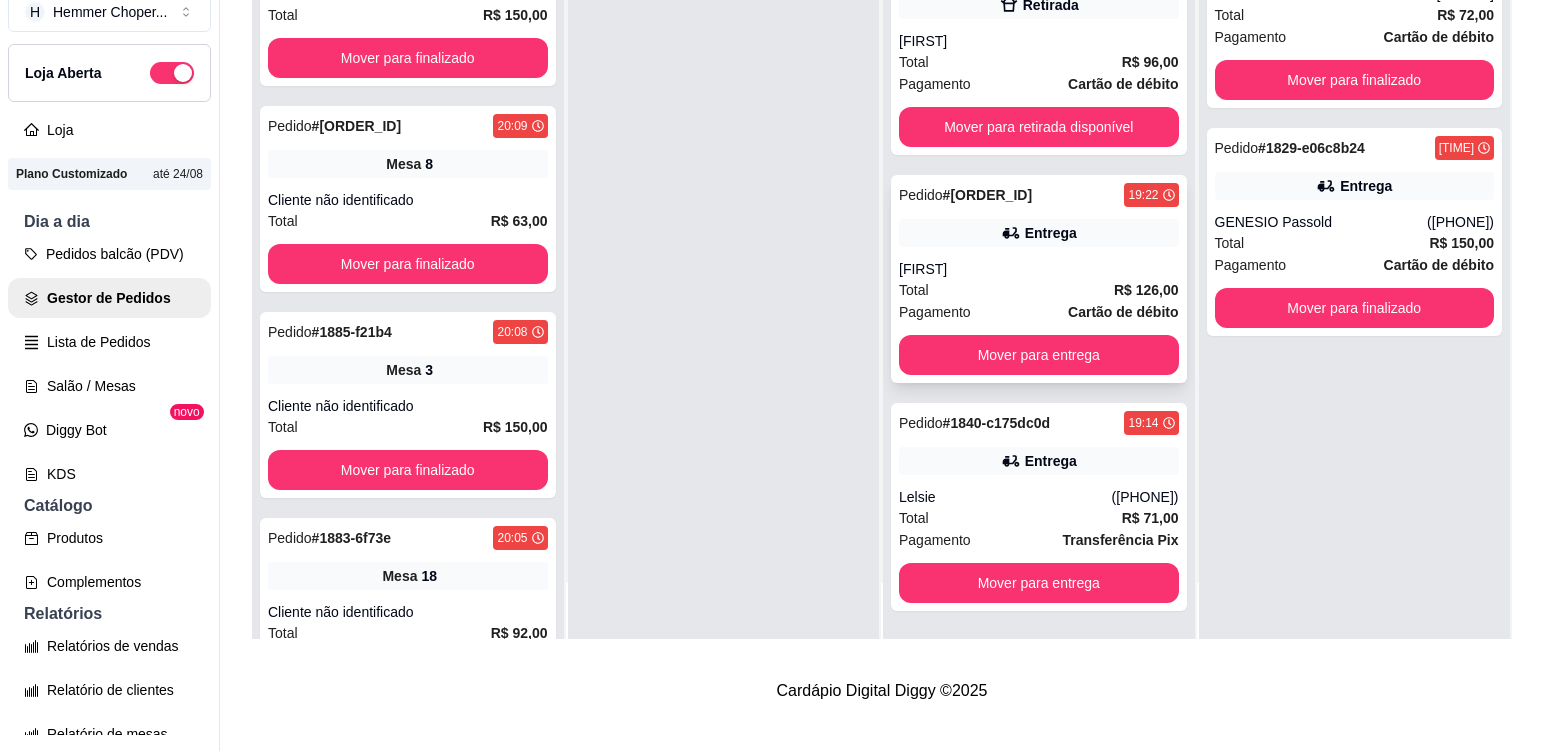 click on "[FIRST]" at bounding box center (1039, 269) 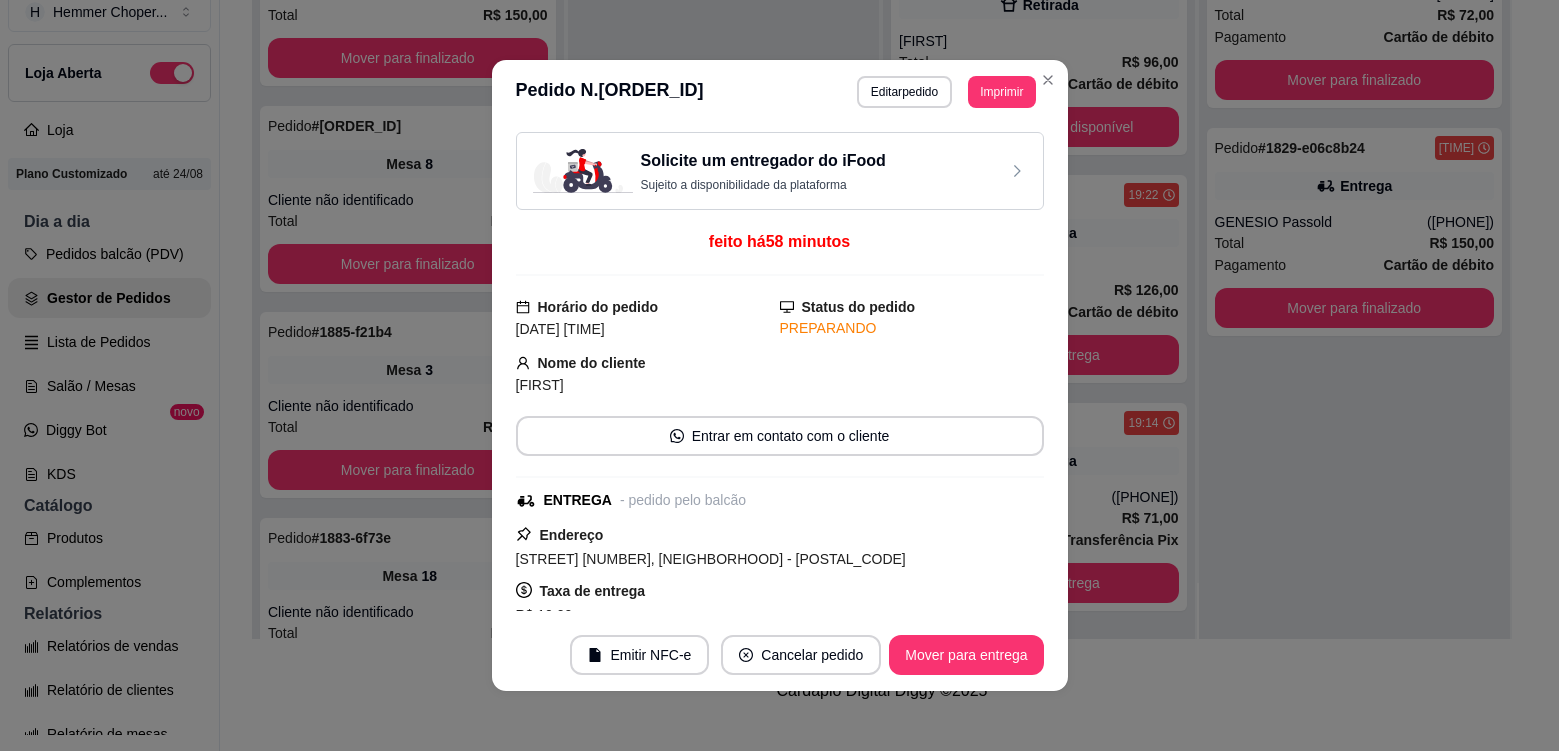 scroll, scrollTop: 400, scrollLeft: 0, axis: vertical 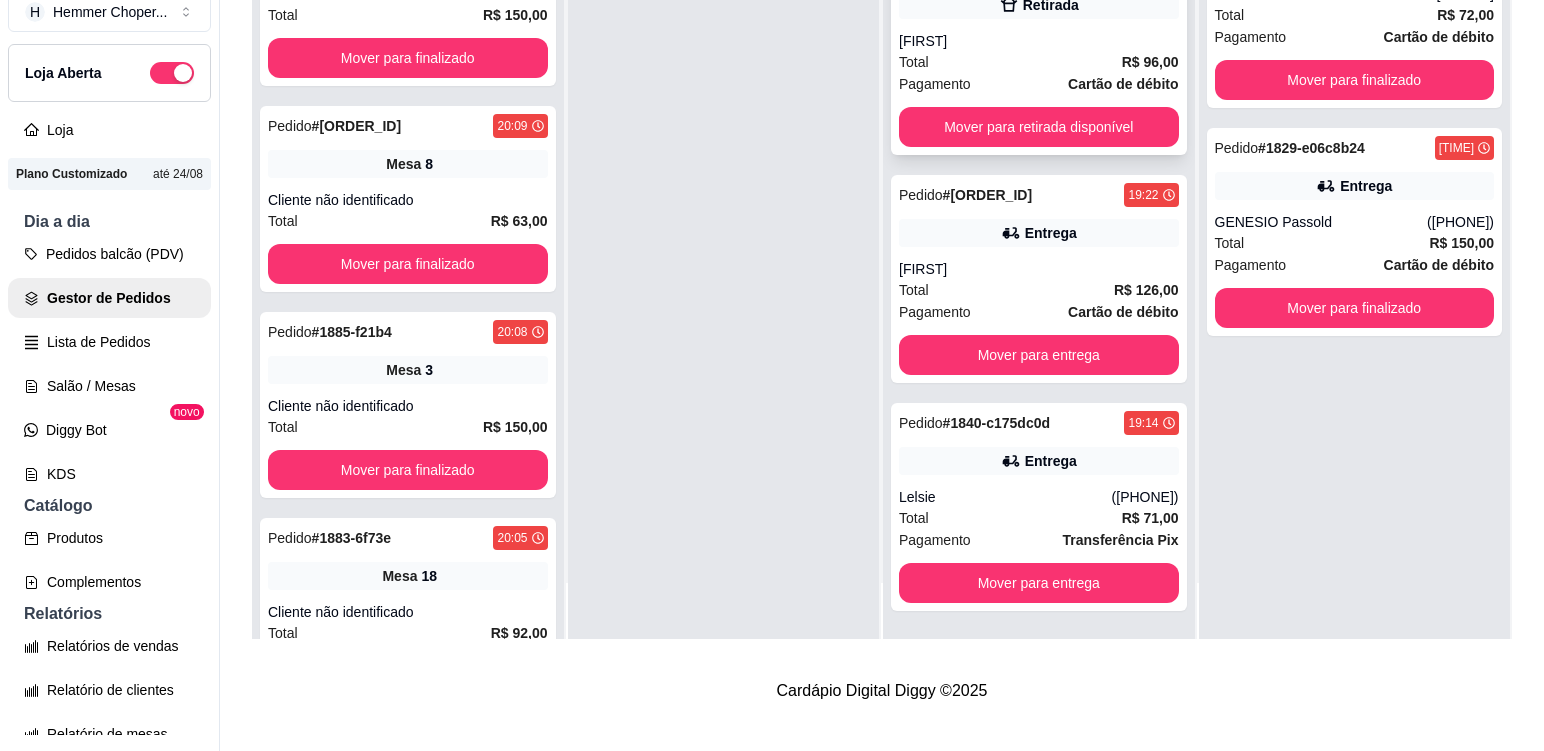click on "Total R$ 96,00" at bounding box center [1039, 62] 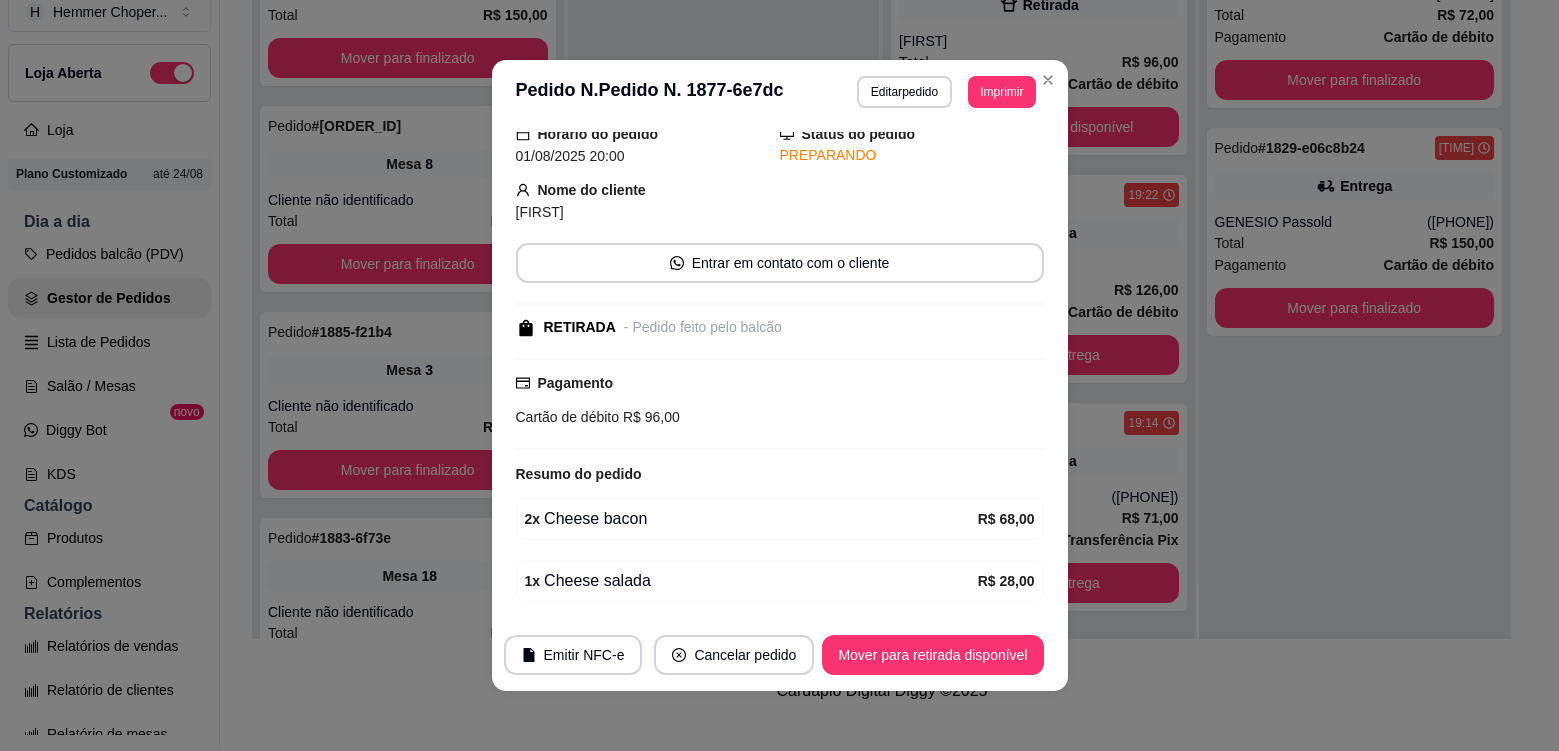 scroll, scrollTop: 144, scrollLeft: 0, axis: vertical 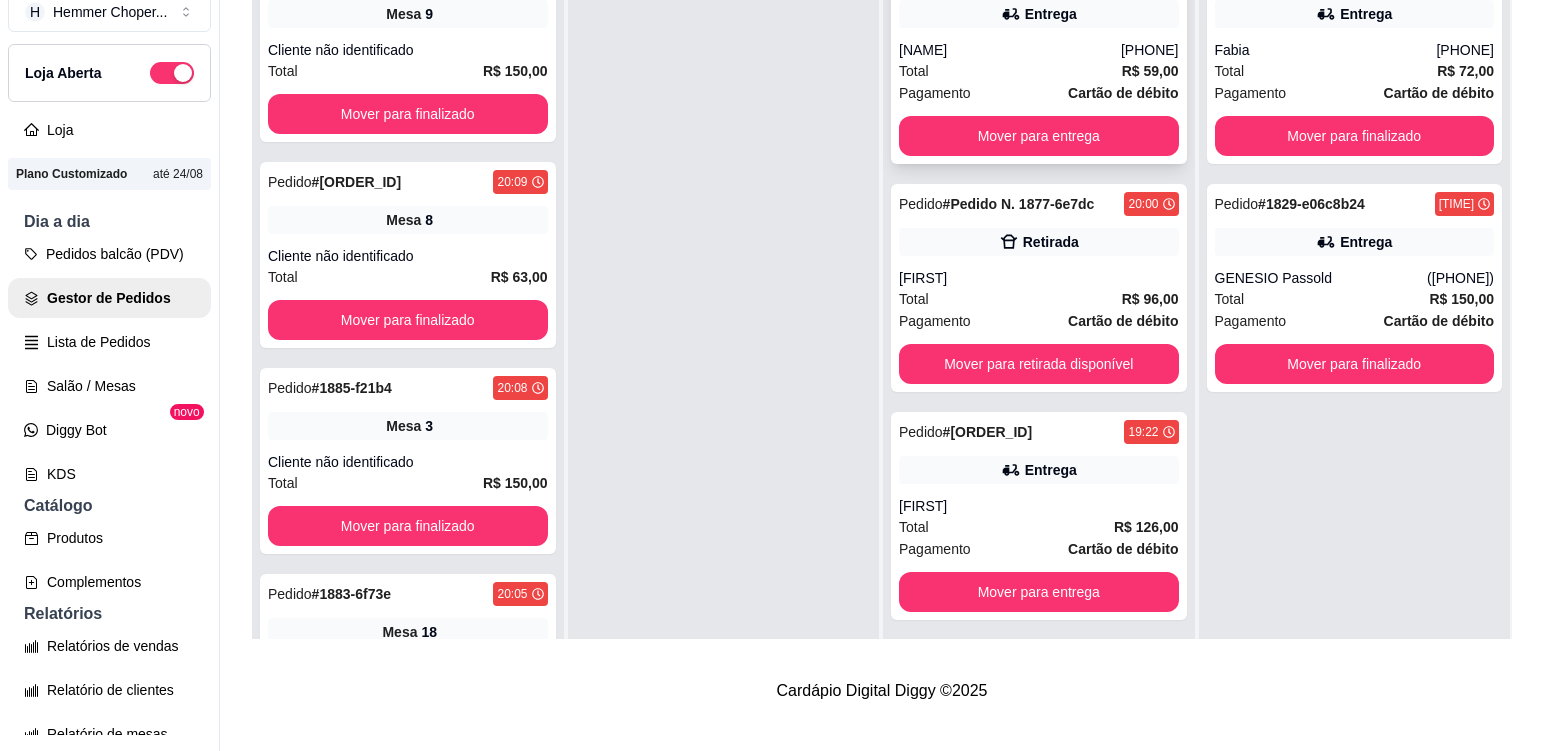 click on "Total R$ 59,00" at bounding box center (1039, 71) 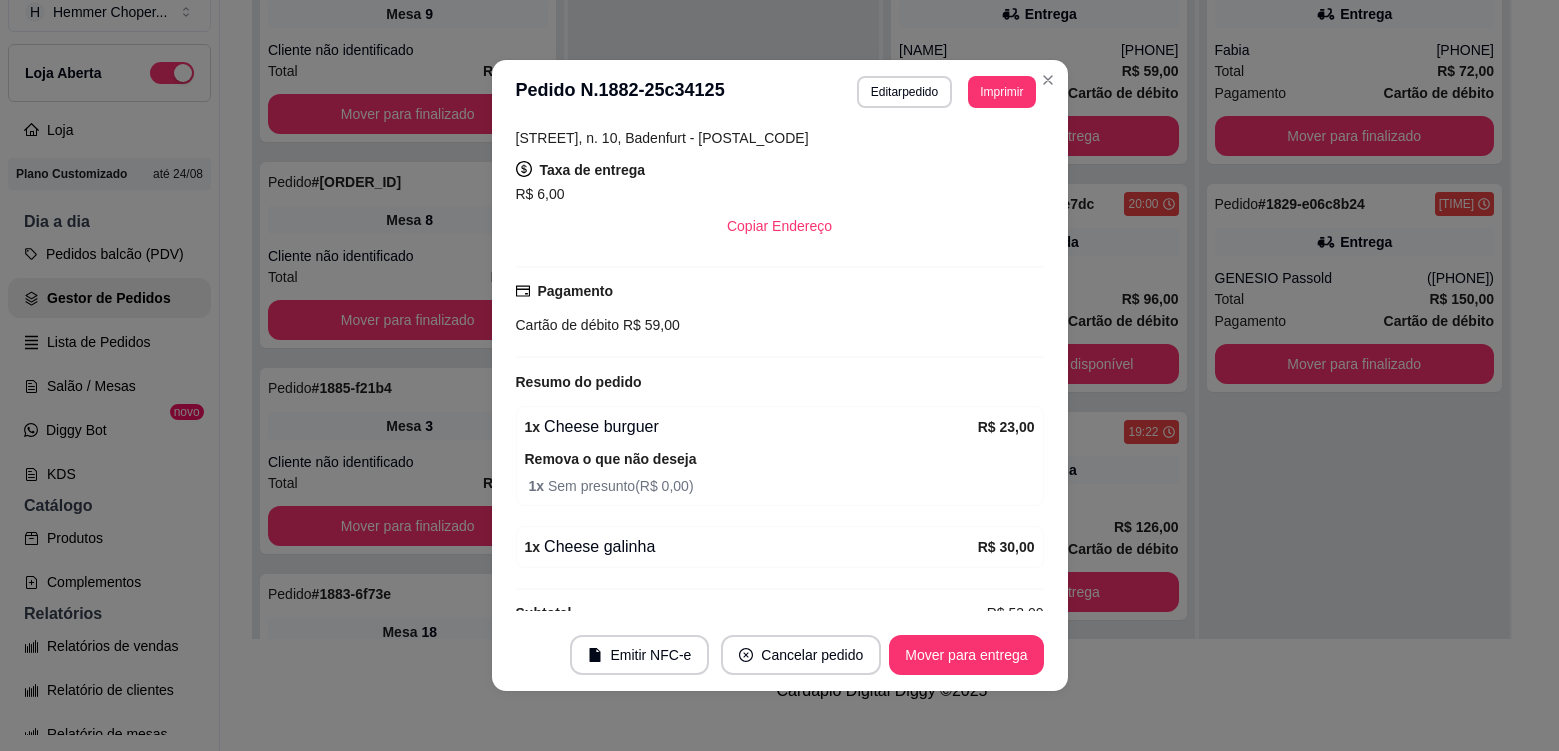 scroll, scrollTop: 500, scrollLeft: 0, axis: vertical 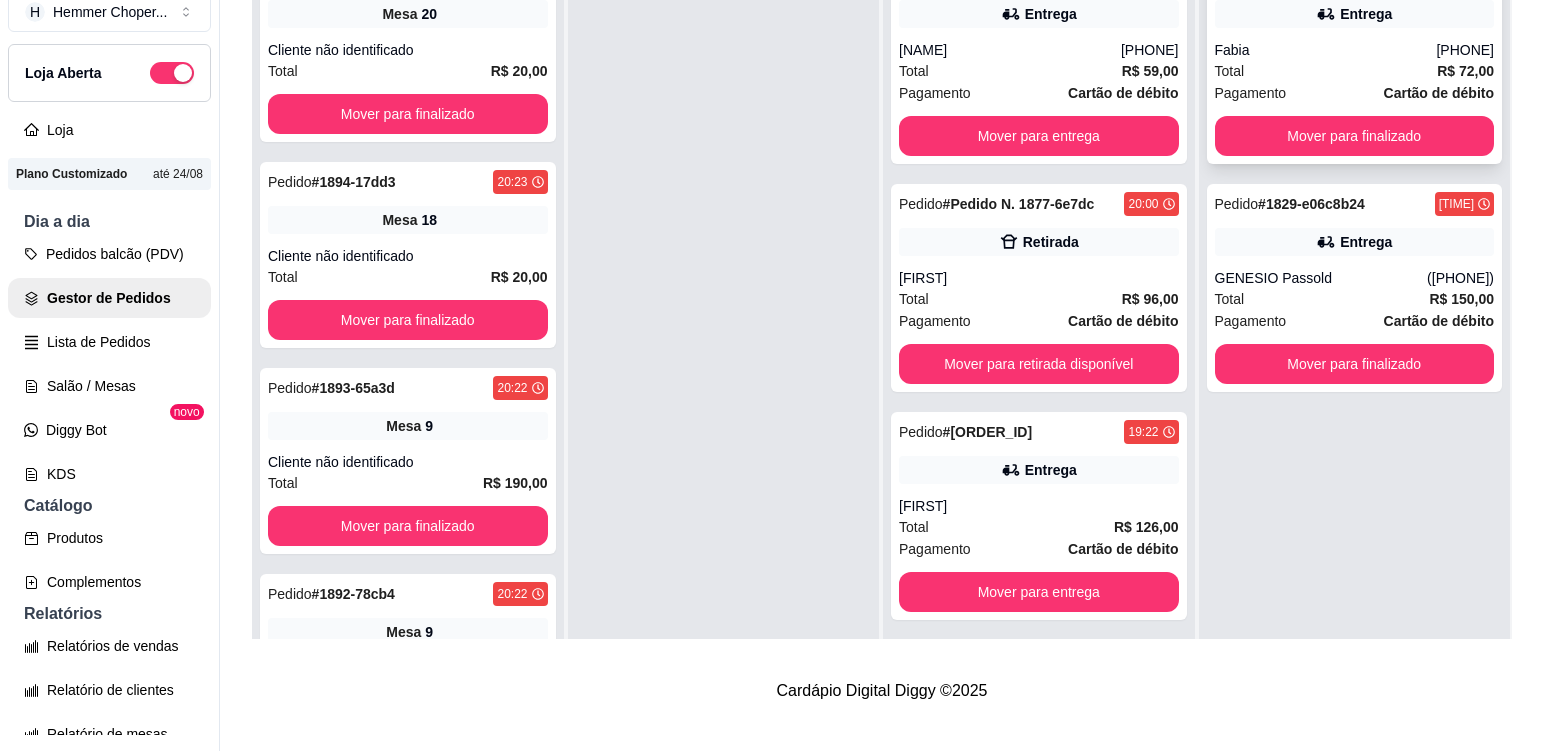 click on "Fabia" at bounding box center [1326, 50] 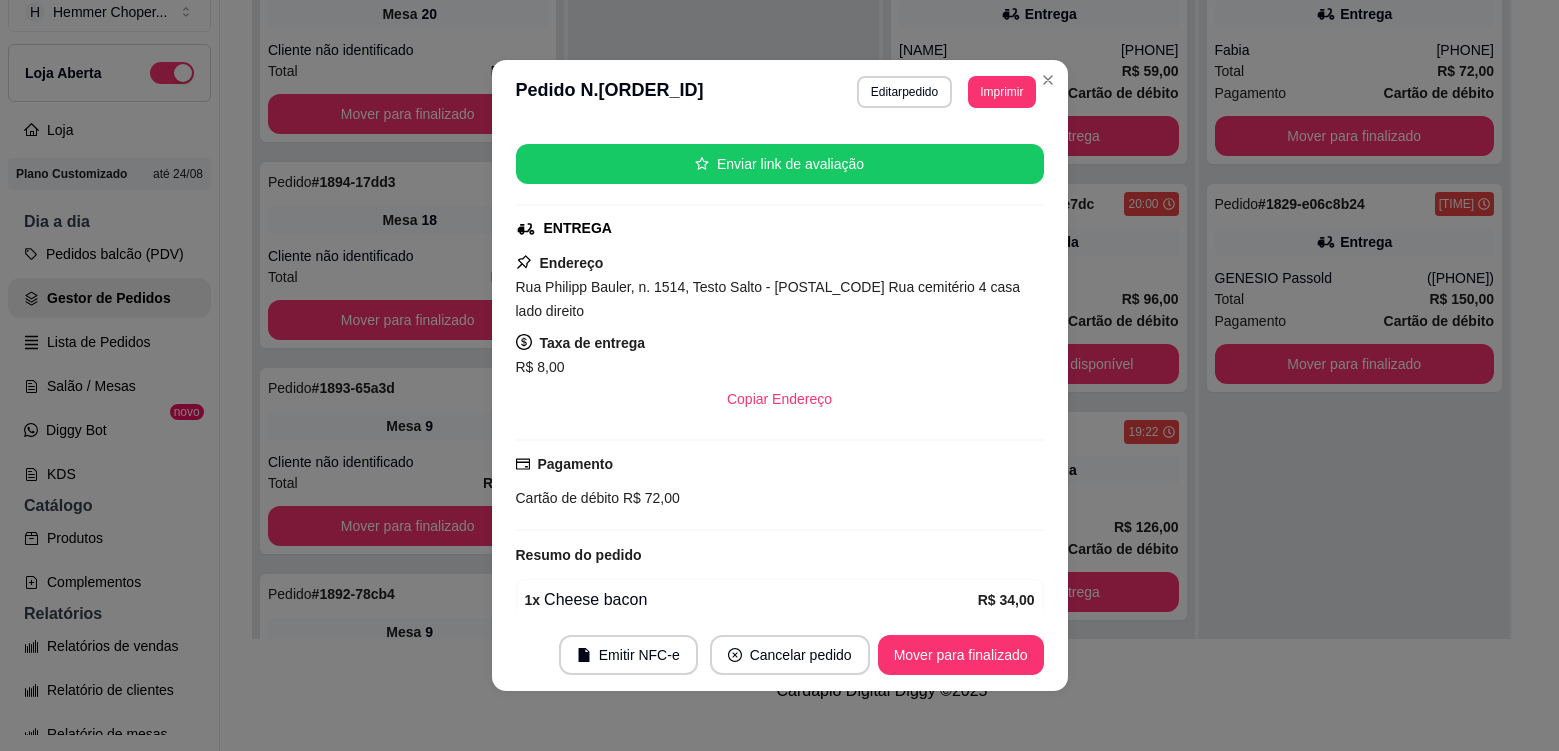 scroll, scrollTop: 82, scrollLeft: 0, axis: vertical 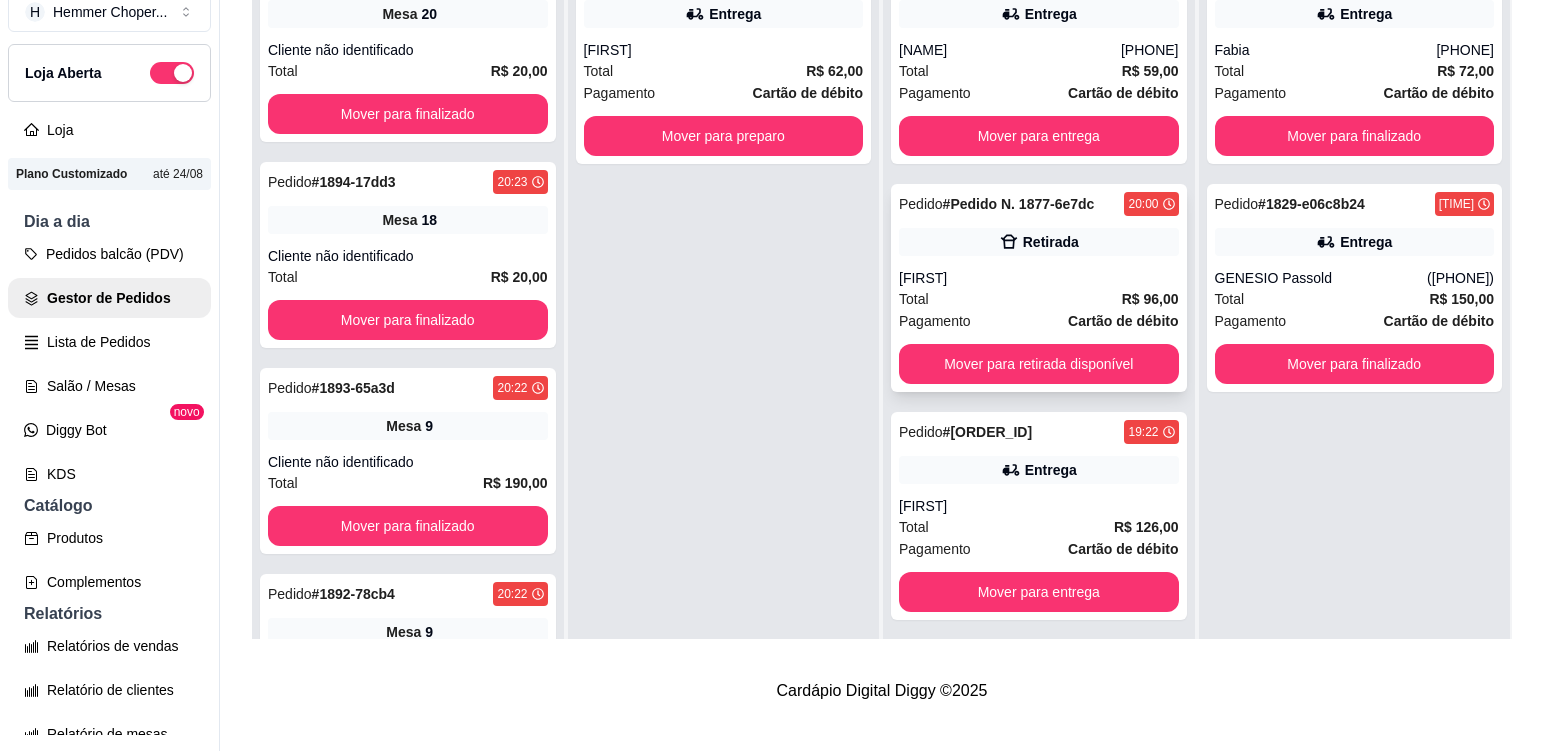 click on "[FIRST]" at bounding box center (1039, 278) 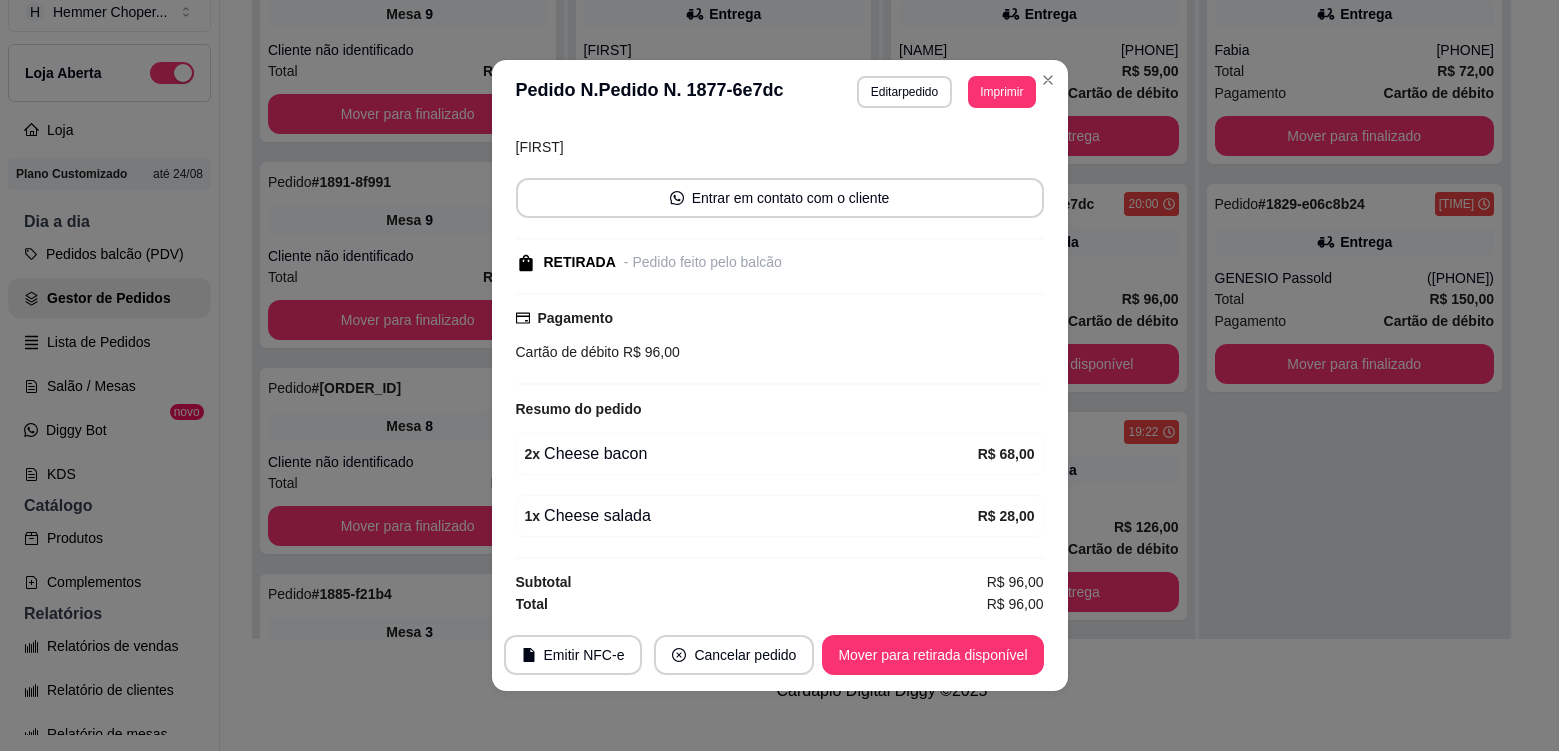 scroll, scrollTop: 144, scrollLeft: 0, axis: vertical 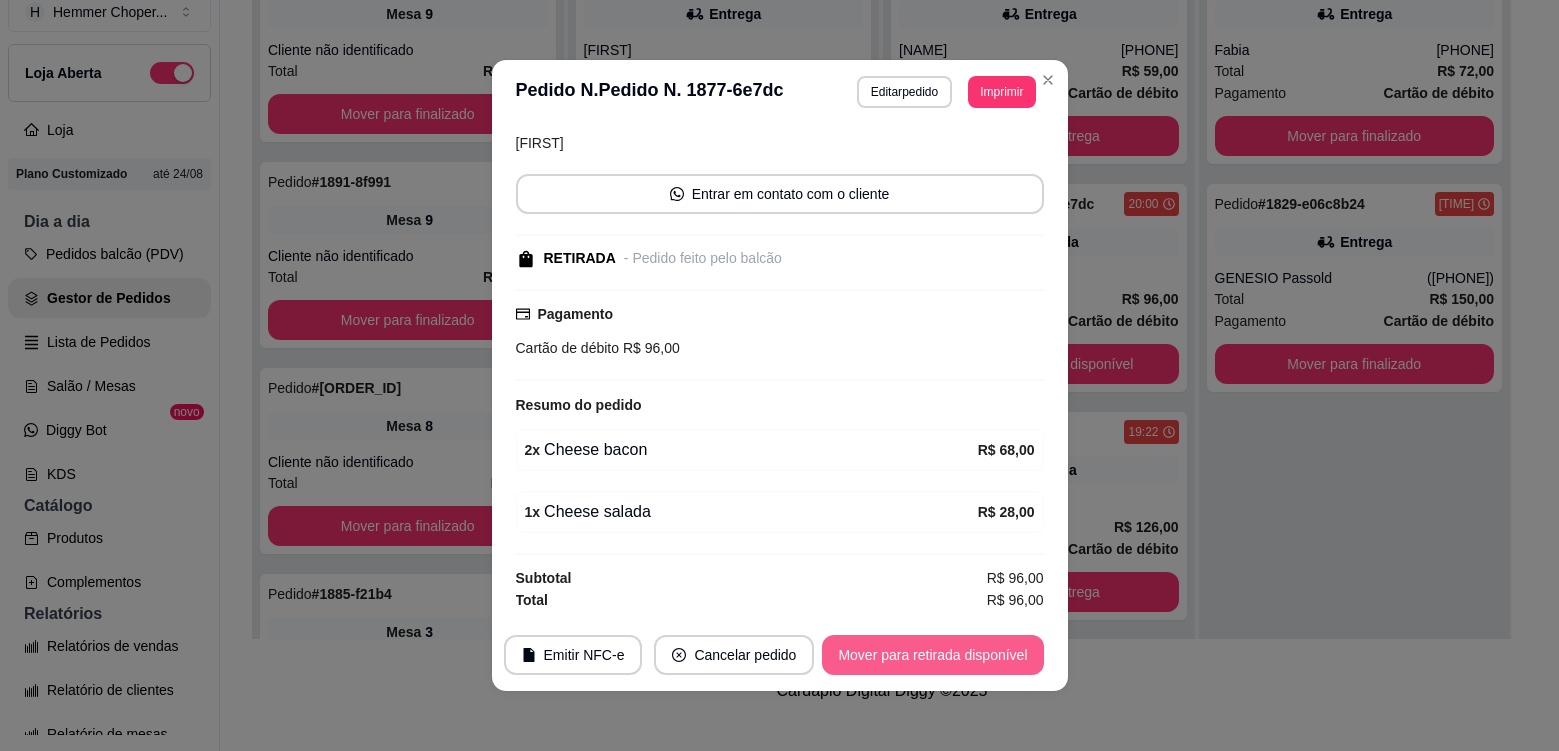 click on "Mover para retirada disponível" at bounding box center (932, 655) 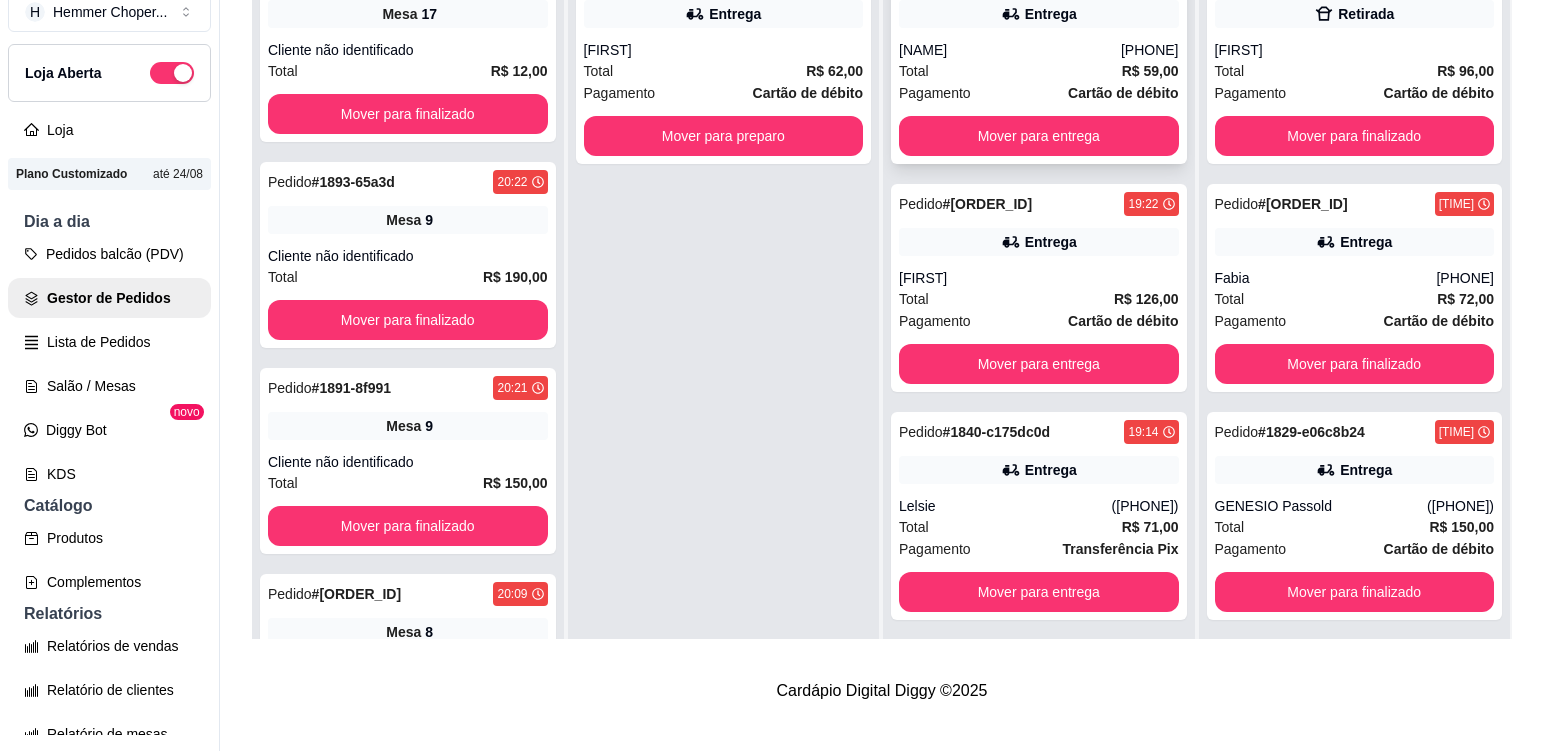 click on "[NAME]" at bounding box center (1010, 50) 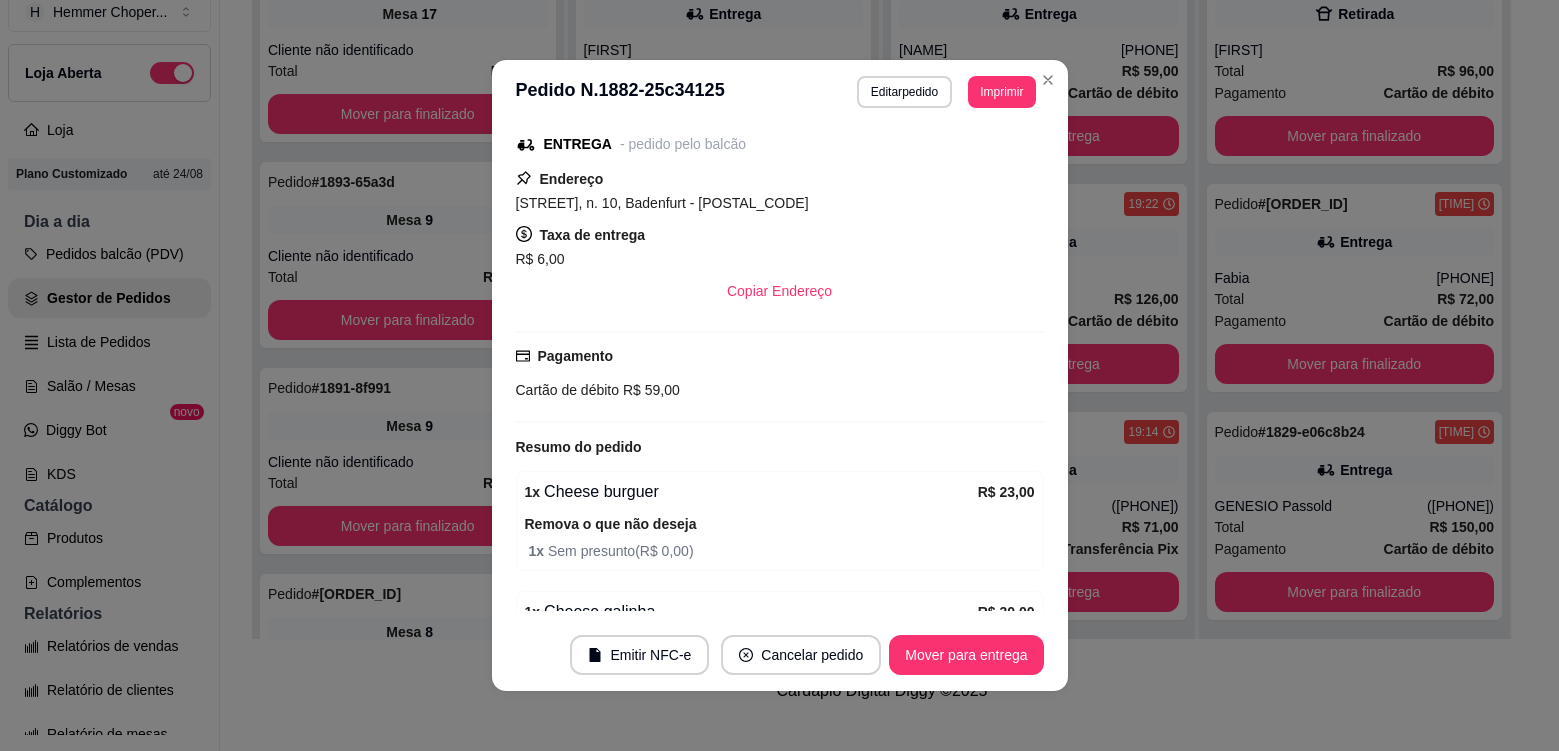scroll, scrollTop: 500, scrollLeft: 0, axis: vertical 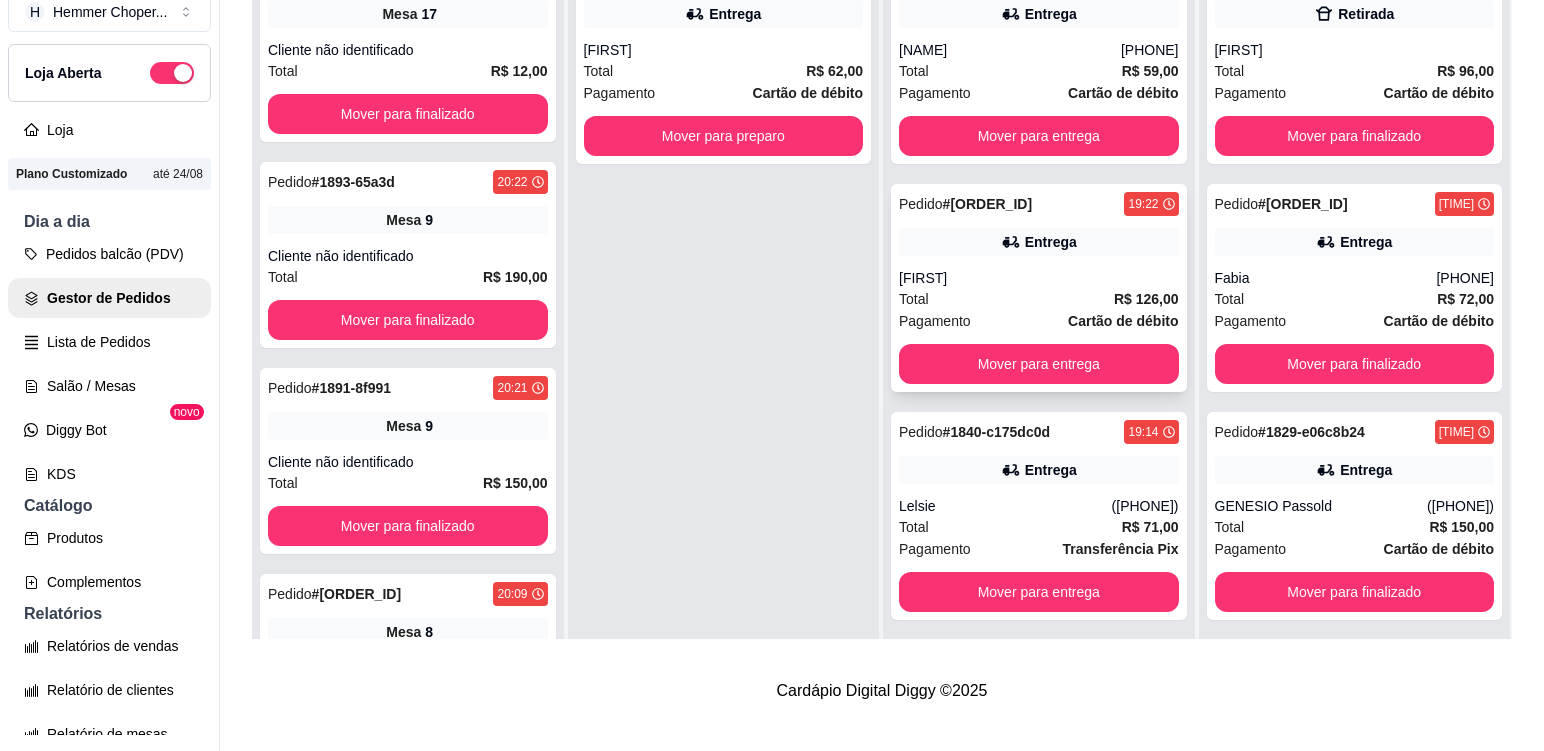 click on "Total R$ 126,00" at bounding box center [1039, 299] 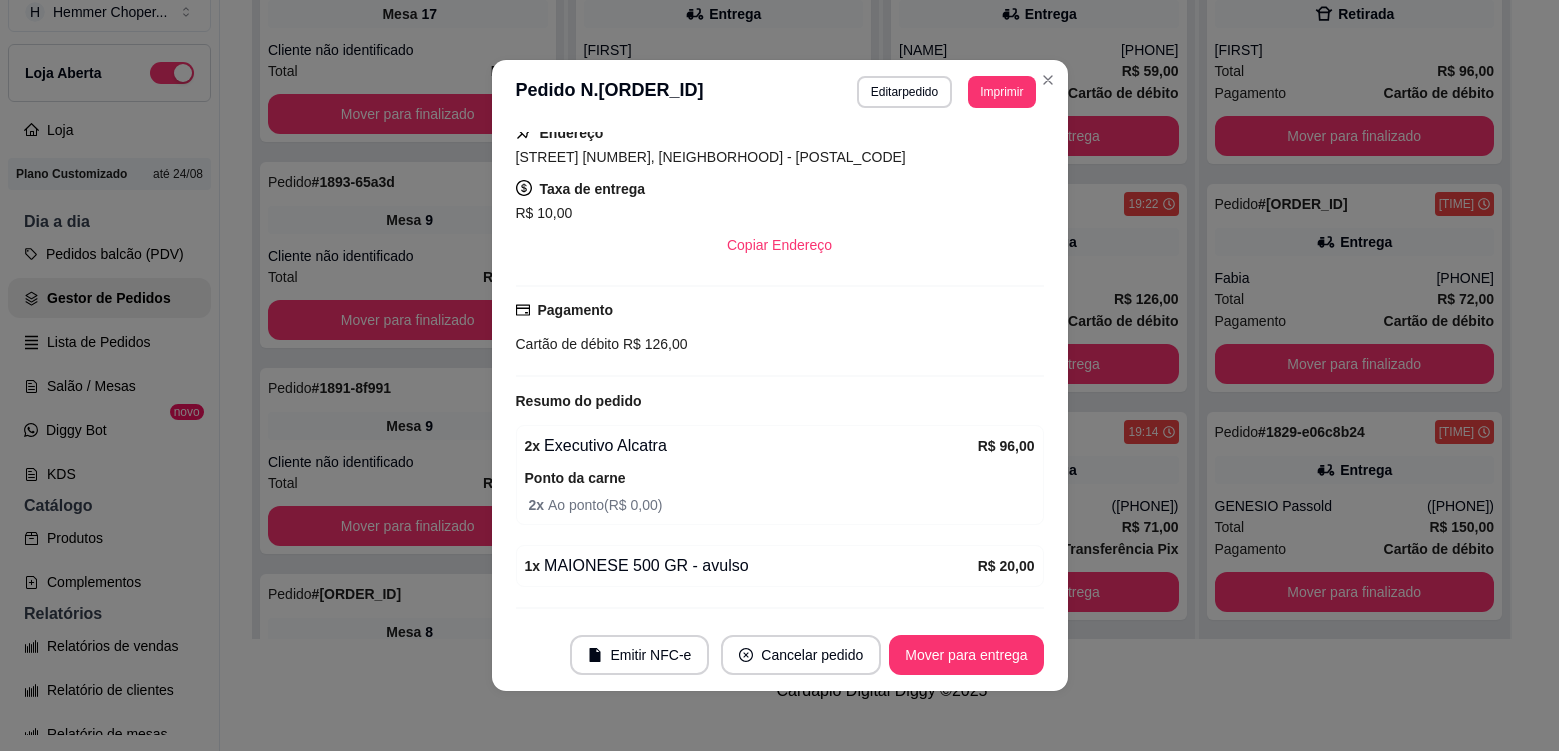 scroll, scrollTop: 456, scrollLeft: 0, axis: vertical 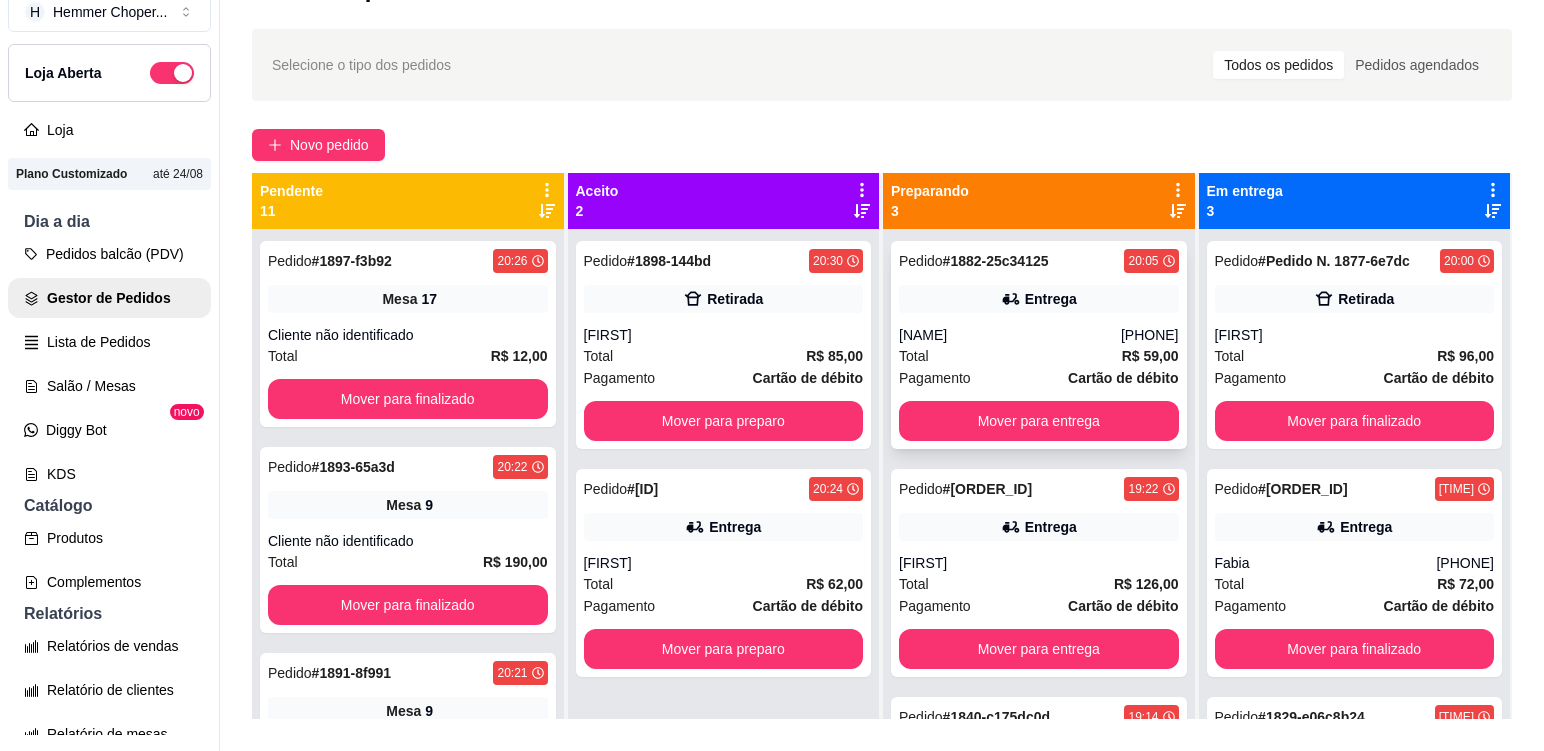 click on "Total R$ 59,00" at bounding box center (1039, 356) 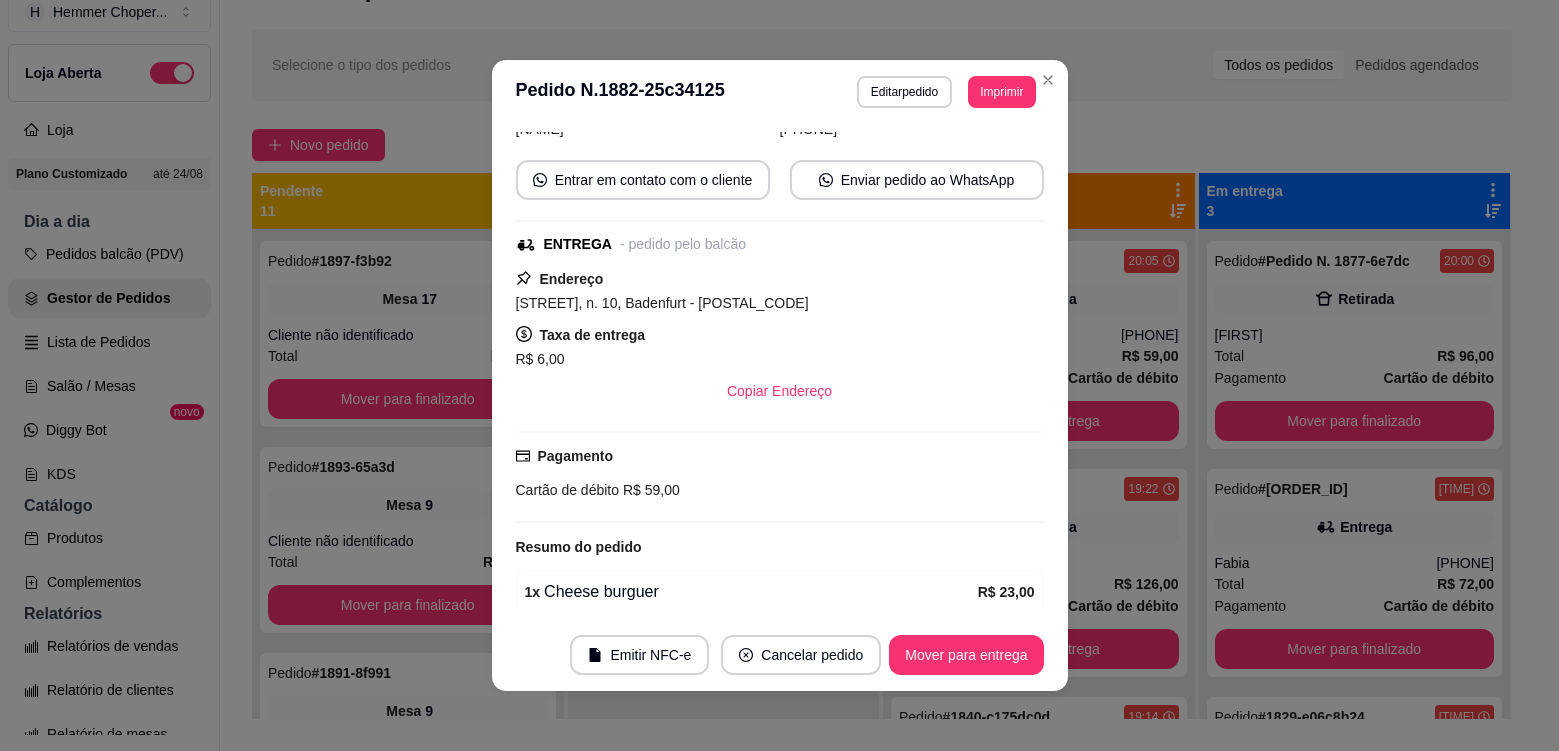 scroll, scrollTop: 500, scrollLeft: 0, axis: vertical 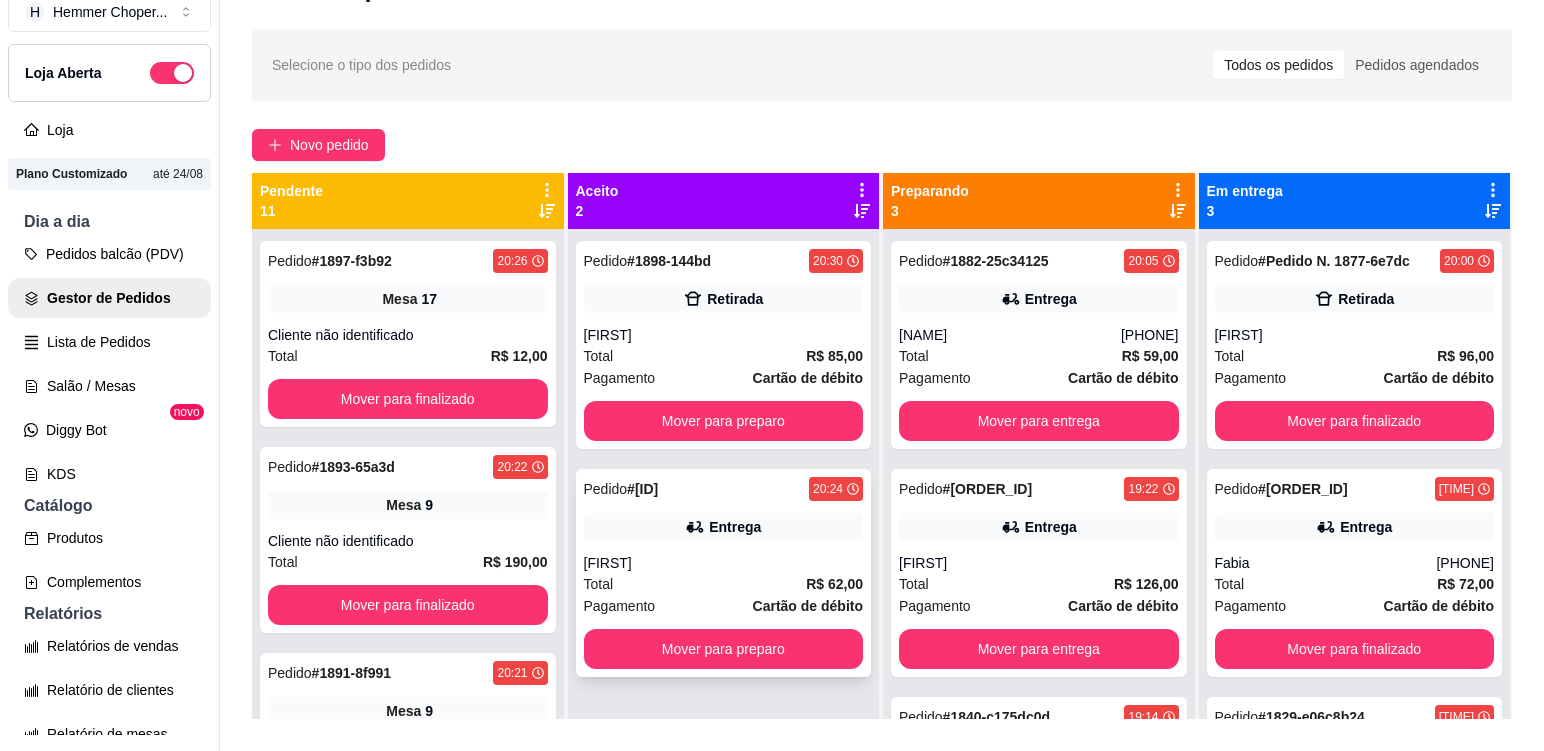 click on "[FIRST]" at bounding box center (724, 563) 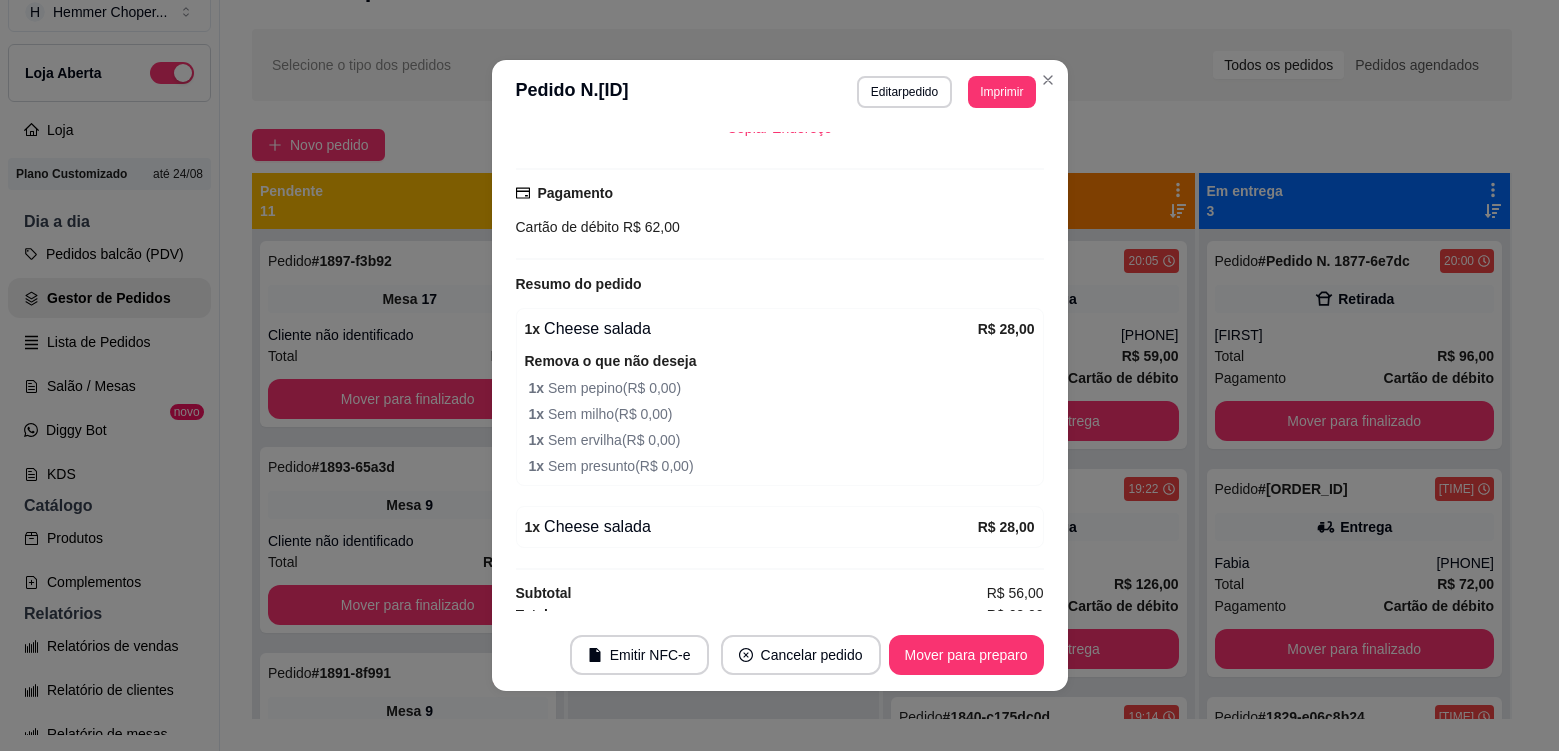 scroll, scrollTop: 534, scrollLeft: 0, axis: vertical 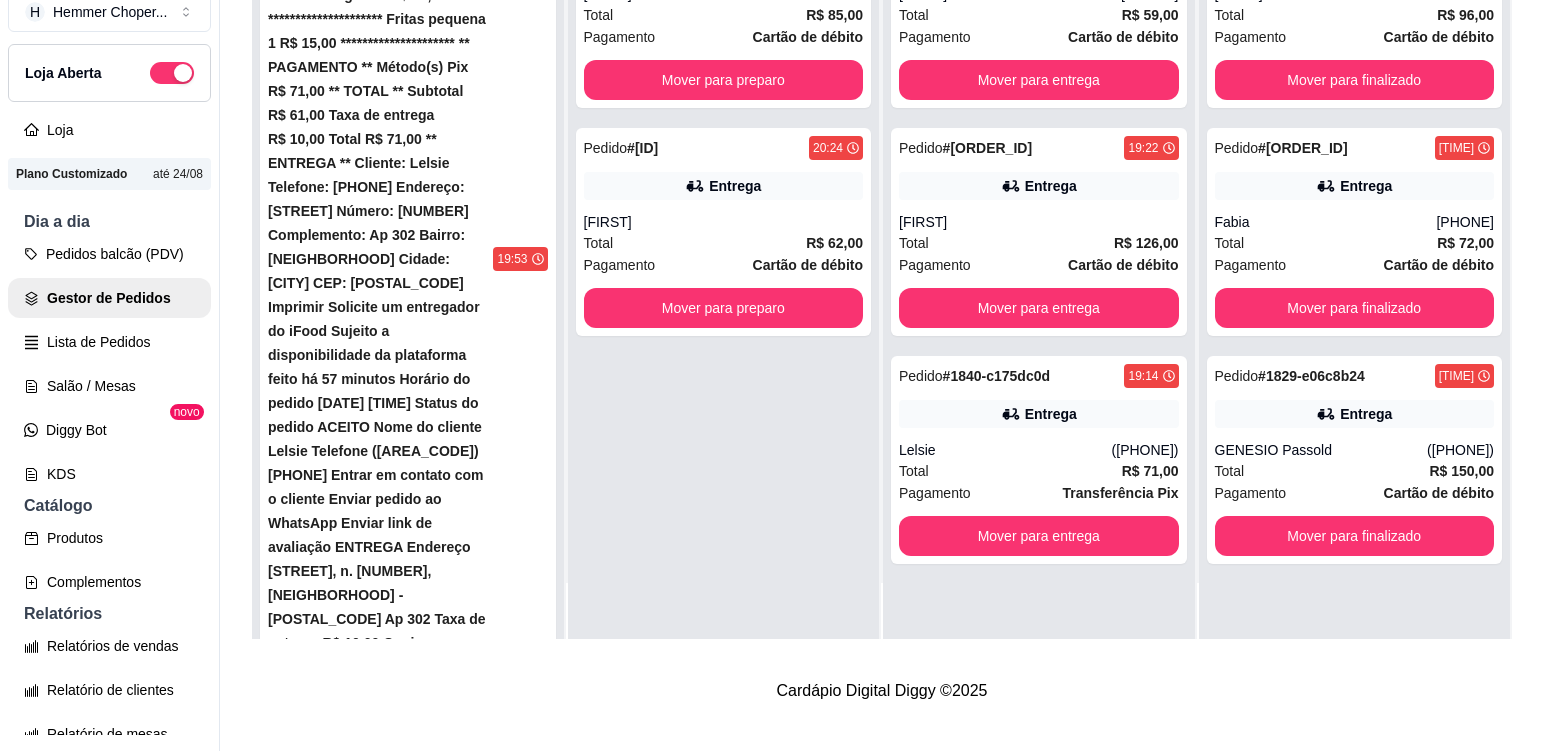 click on "Cliente não identificado" at bounding box center (408, 1177) 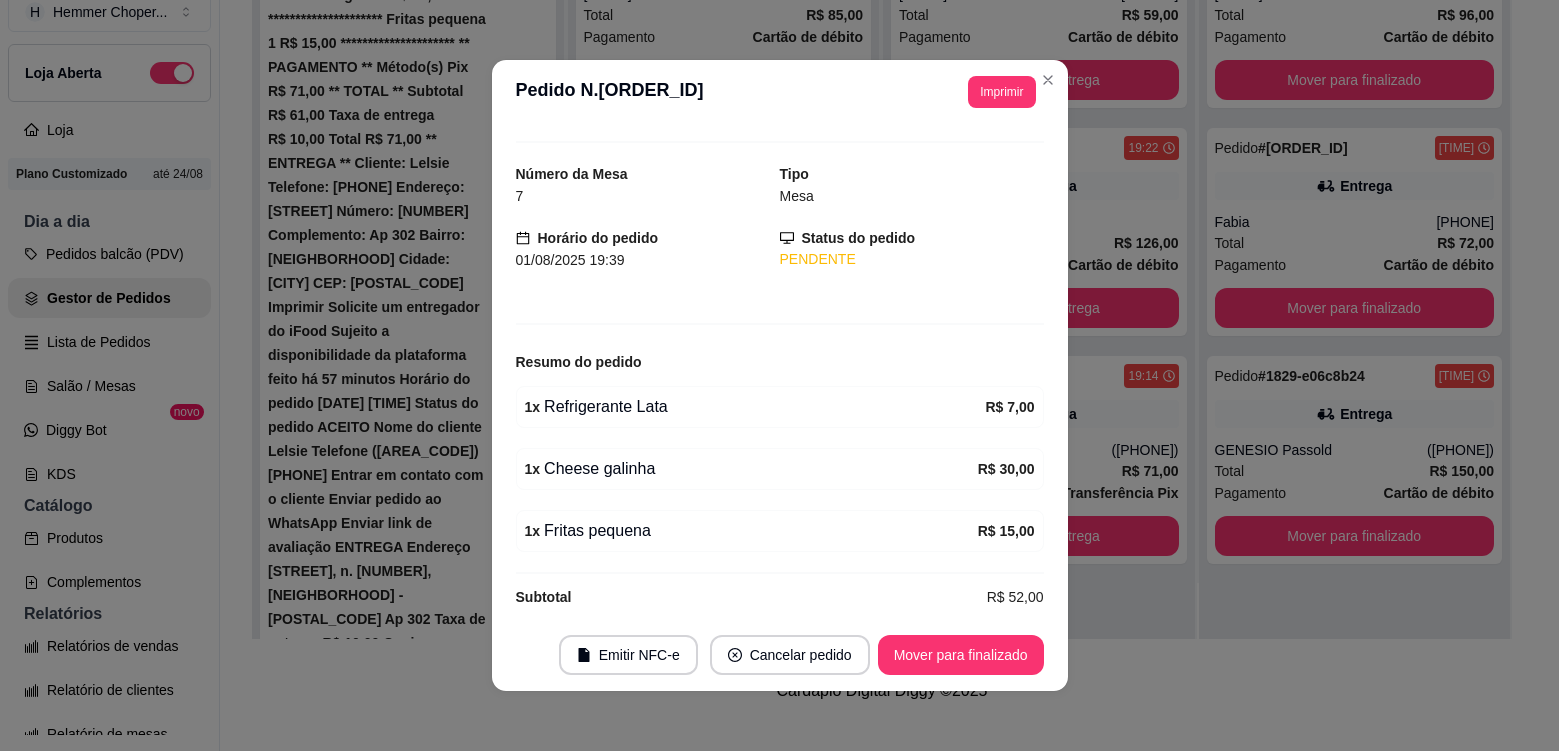 scroll, scrollTop: 54, scrollLeft: 0, axis: vertical 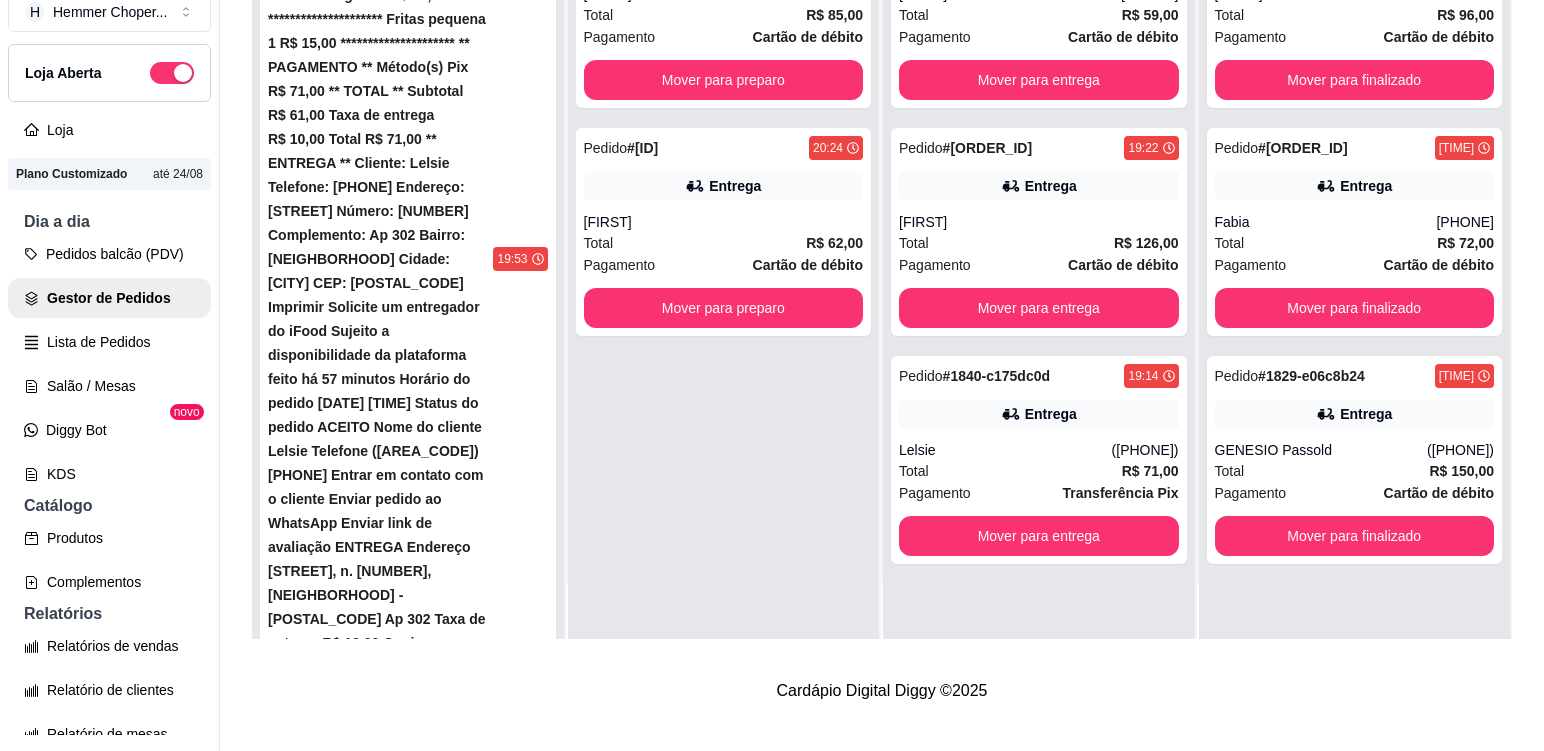 click on "Cliente não identificado" at bounding box center (408, 1383) 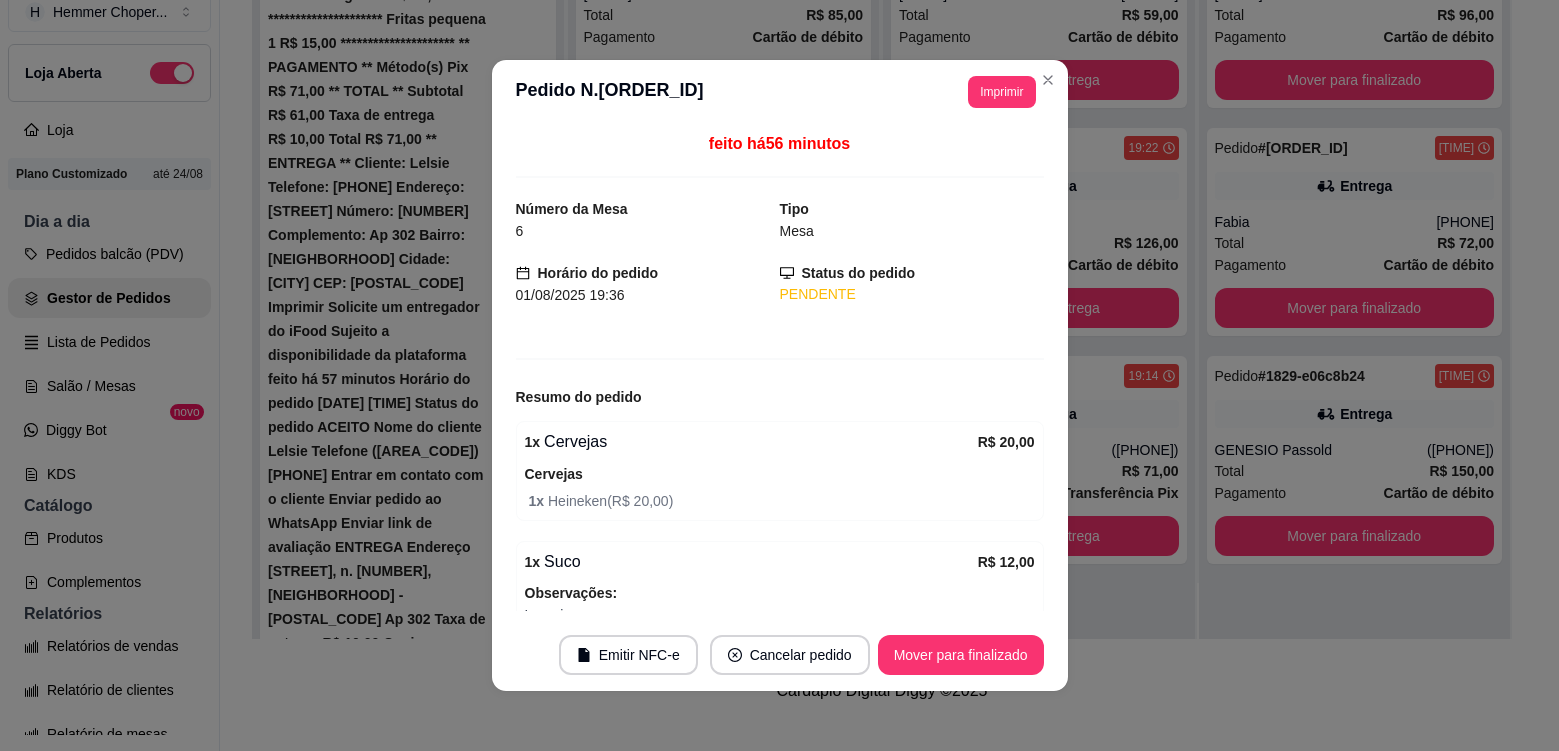 scroll, scrollTop: 288, scrollLeft: 0, axis: vertical 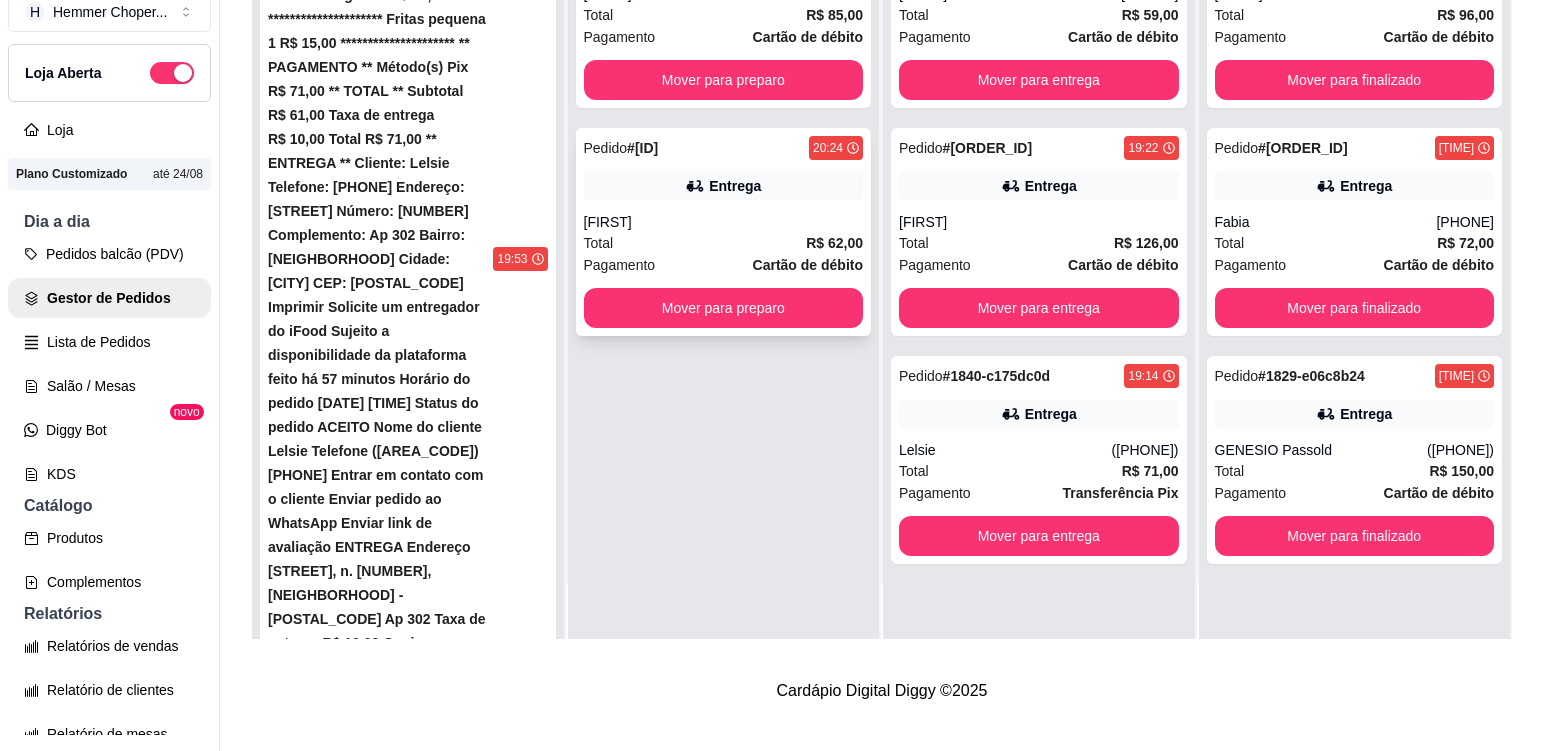 click on "Total R$ 62,00" at bounding box center [724, 243] 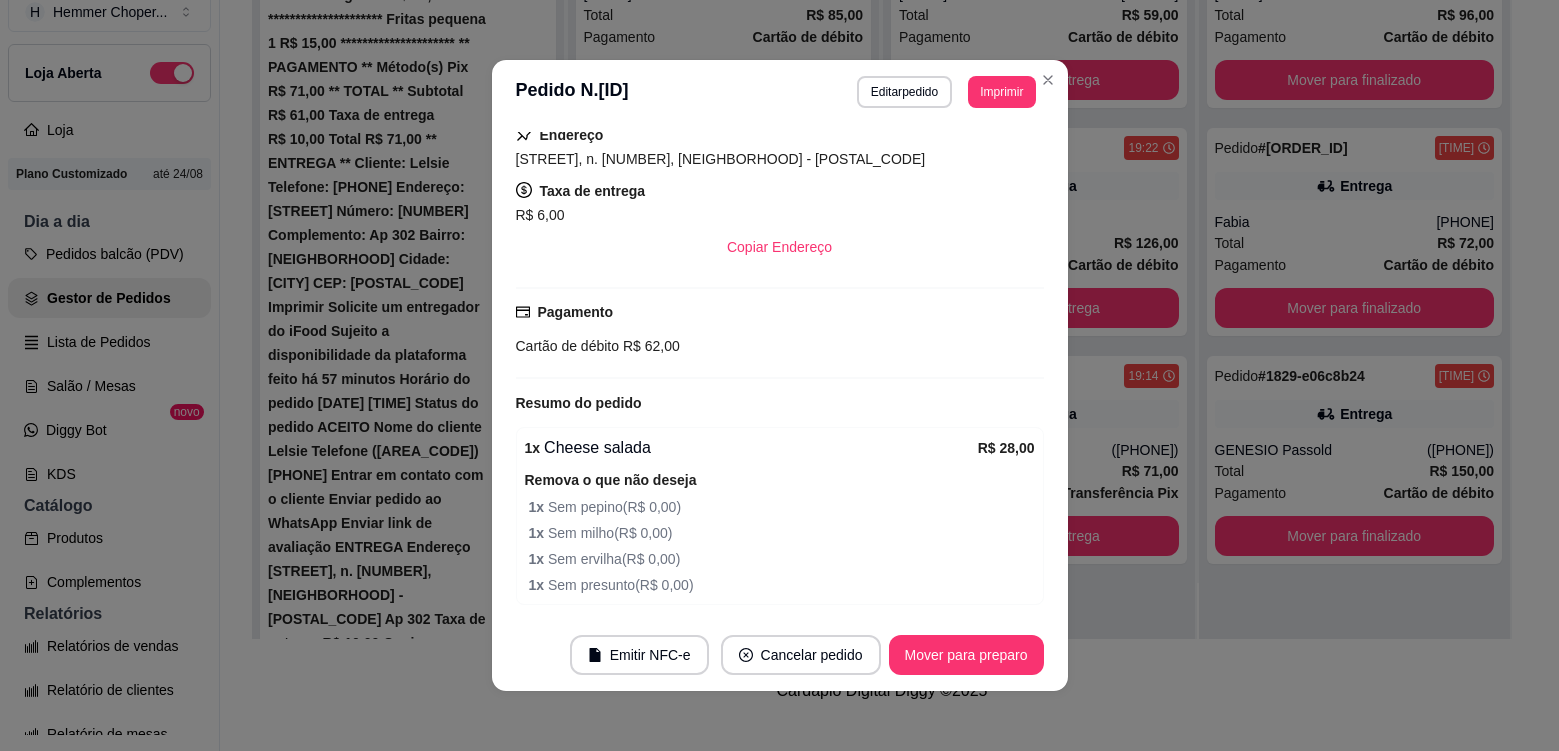 scroll, scrollTop: 534, scrollLeft: 0, axis: vertical 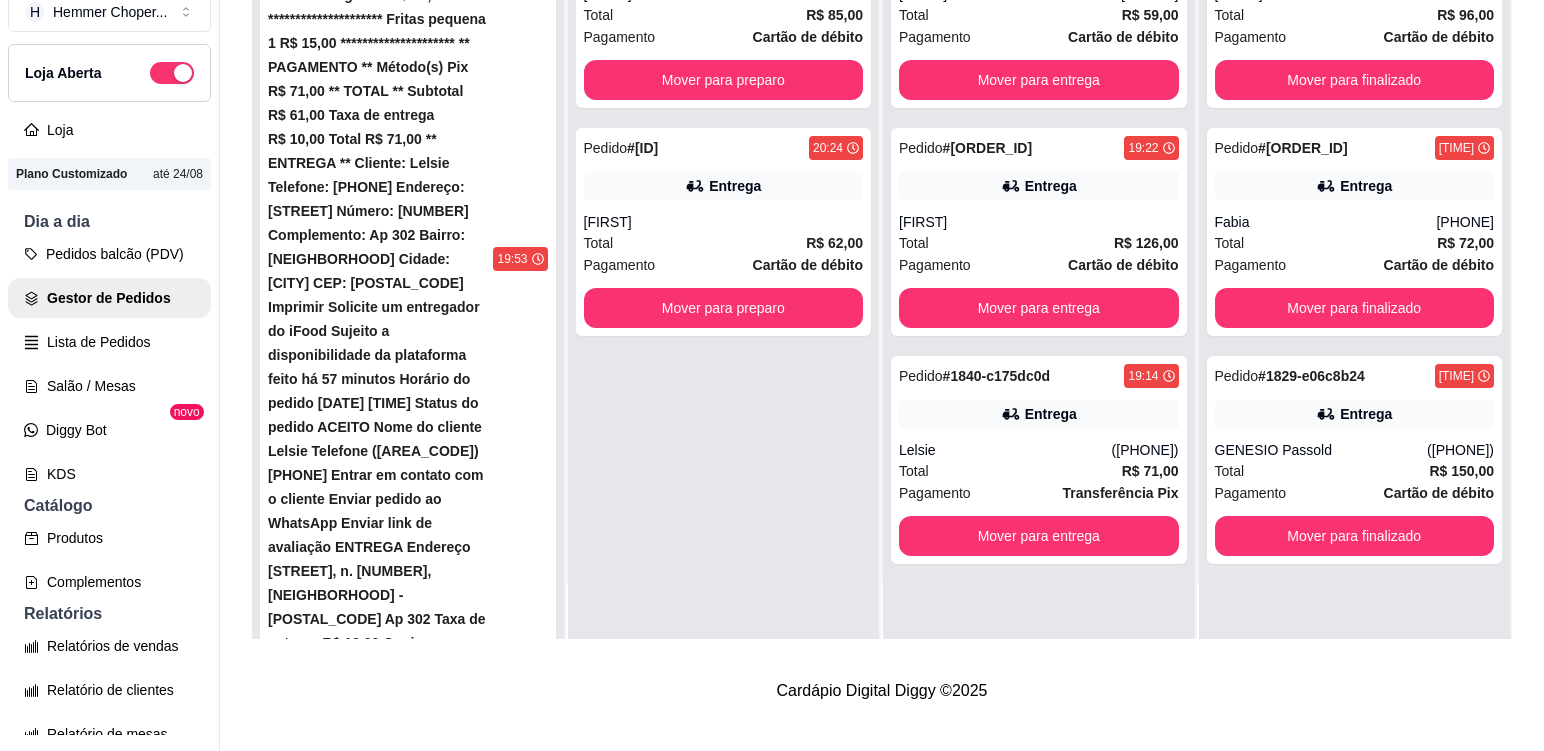 click on "Pedido  # 1864-01919 19:39 Mesa 7 Cliente não identificado Total R$ 52,00 Mover para finalizado" at bounding box center (408, 1176) 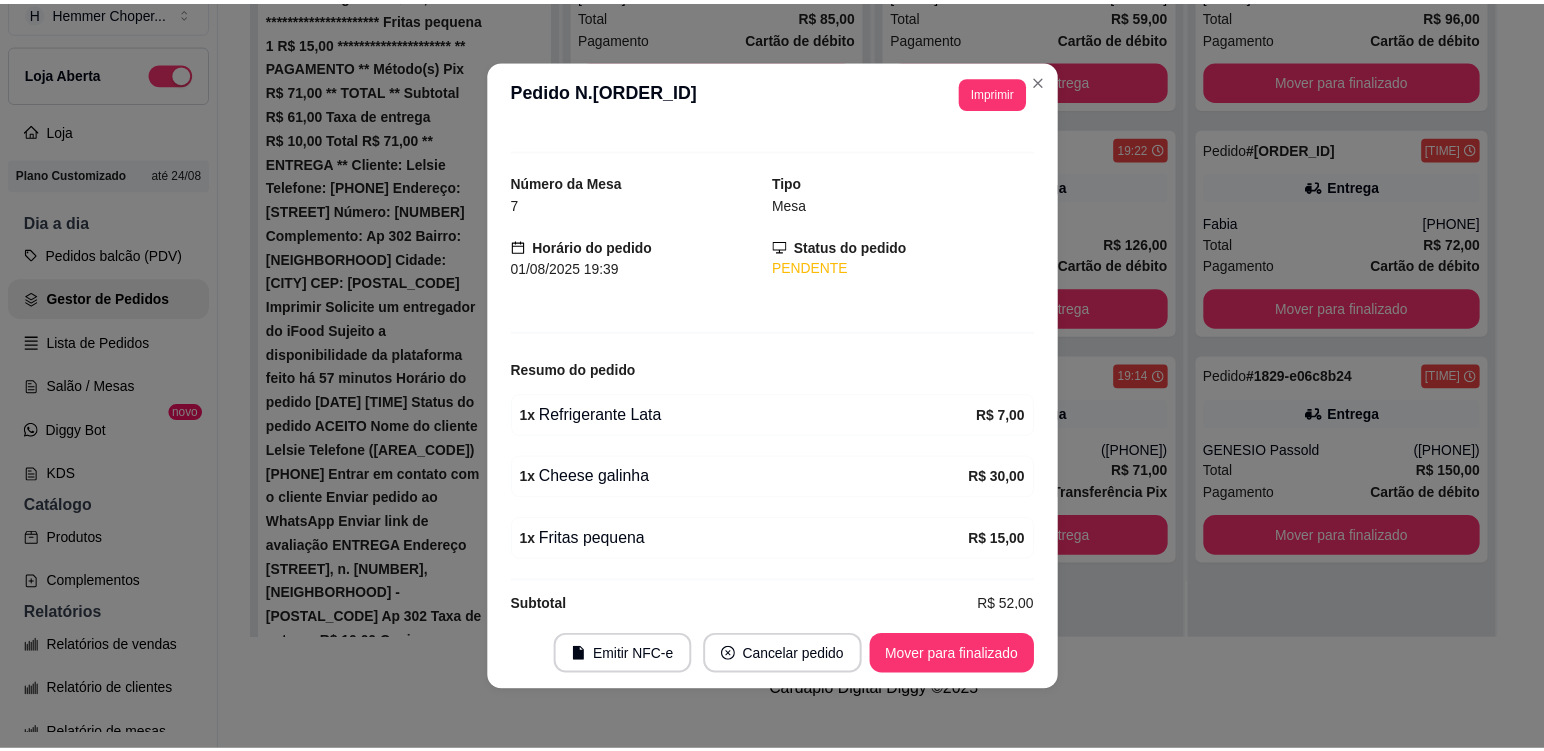 scroll, scrollTop: 54, scrollLeft: 0, axis: vertical 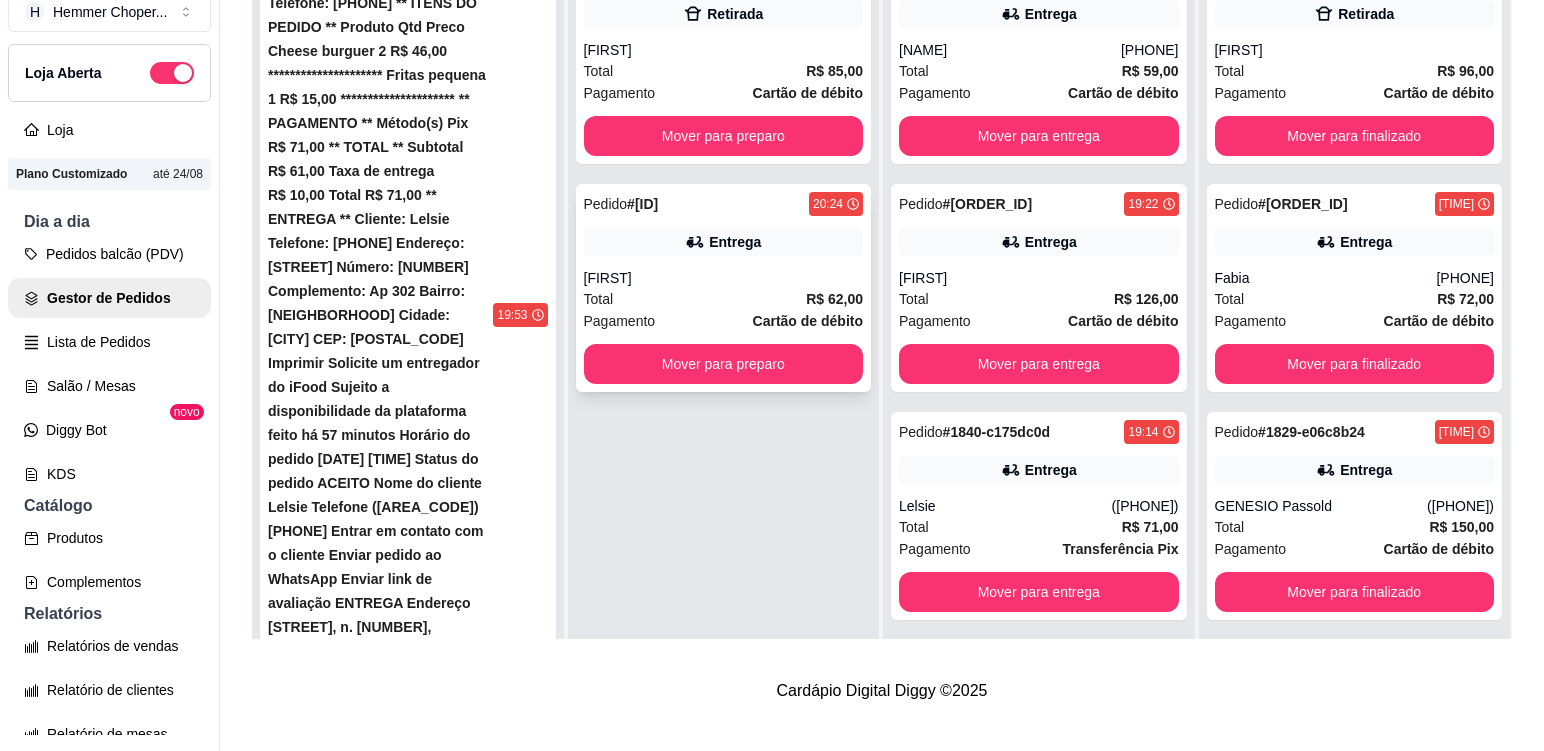 click on "Pedido  # 1896-dae64 [TIME] Entrega [FIRST] Total R$ 62,00 Pagamento Cartão de débito Mover para preparo" at bounding box center (724, 288) 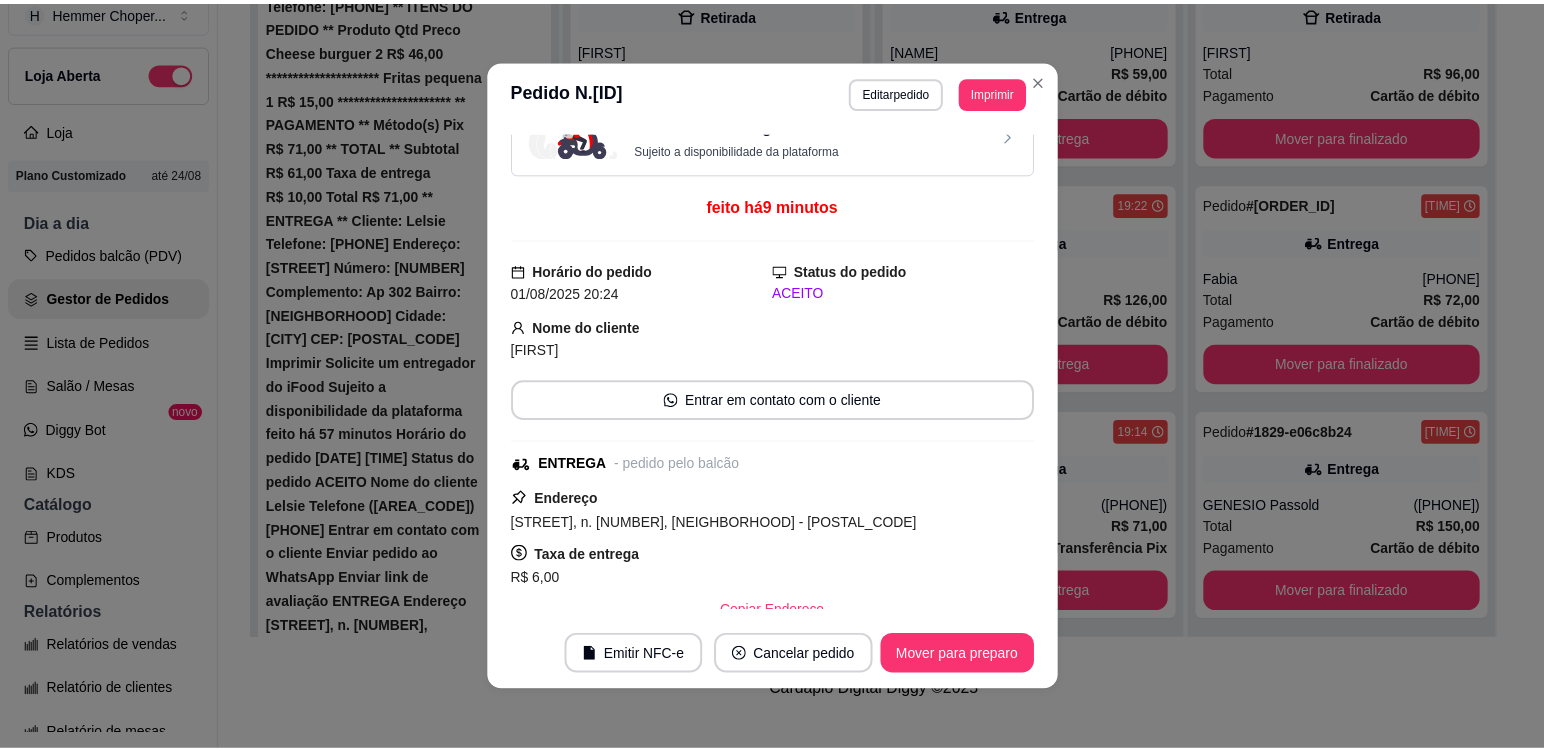 scroll, scrollTop: 34, scrollLeft: 0, axis: vertical 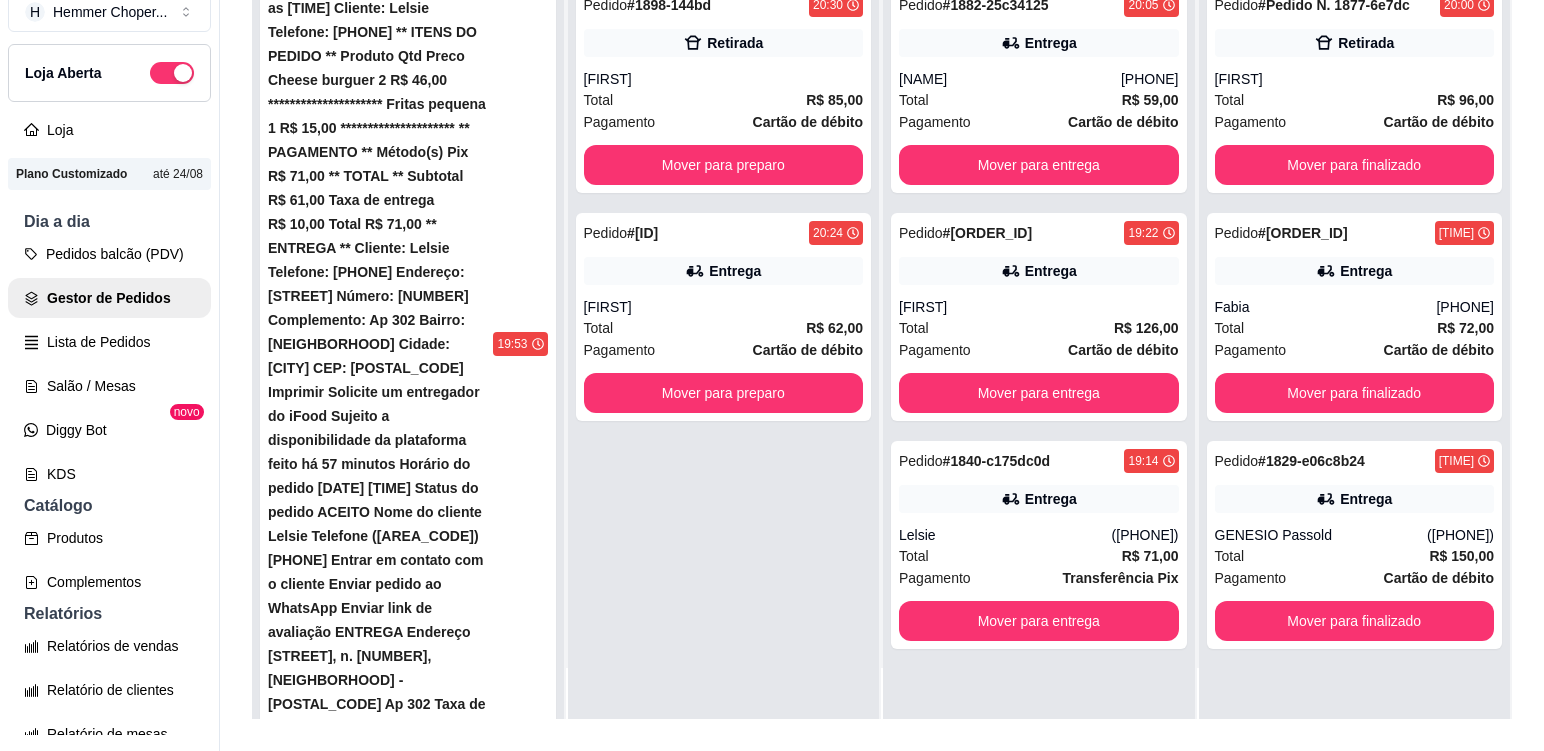 click on "Pedido  # 1863-45ea1 [TIME] Mesa 6 Cliente não identificado Total R$ 230,00 Mover para finalizado" at bounding box center [408, 1467] 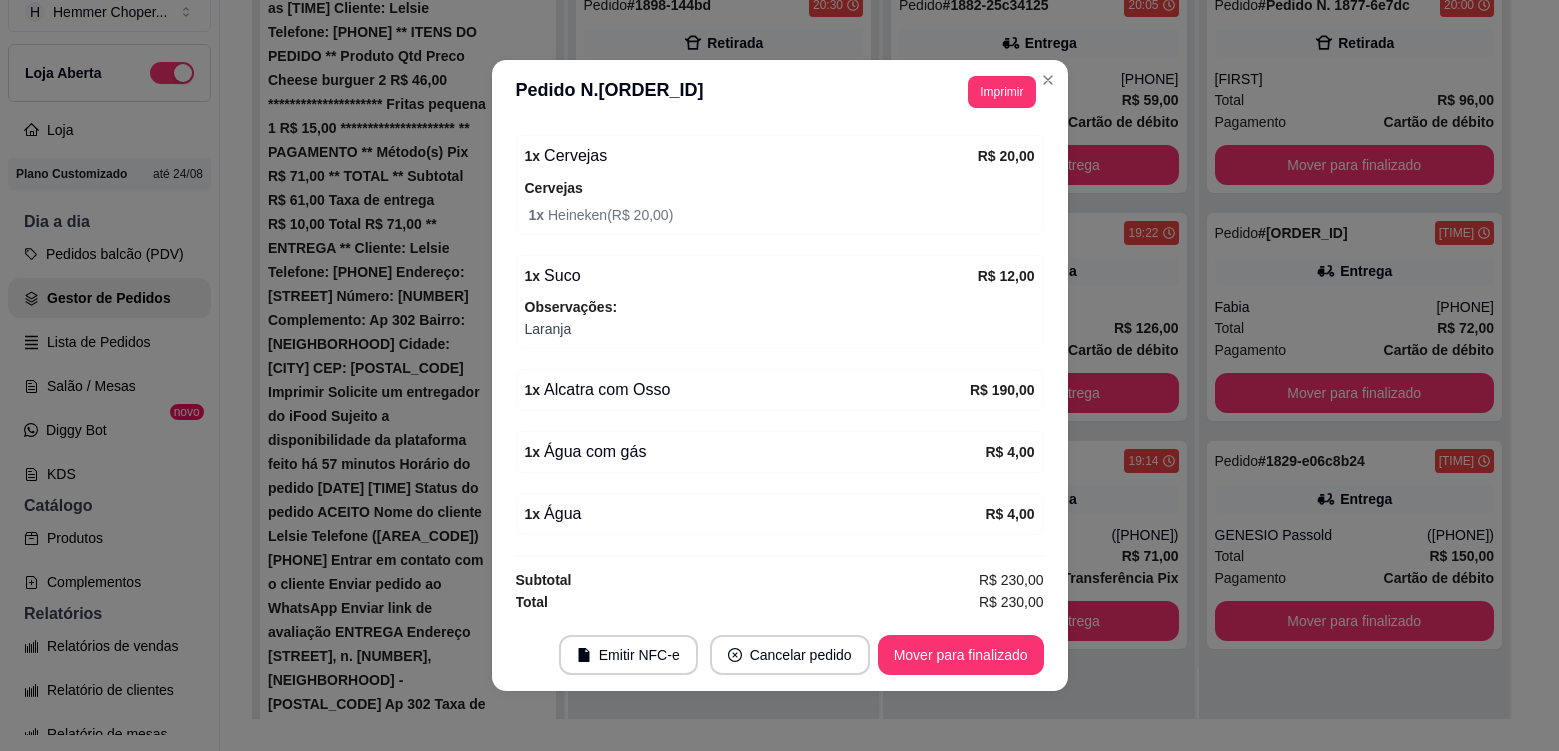 scroll, scrollTop: 288, scrollLeft: 0, axis: vertical 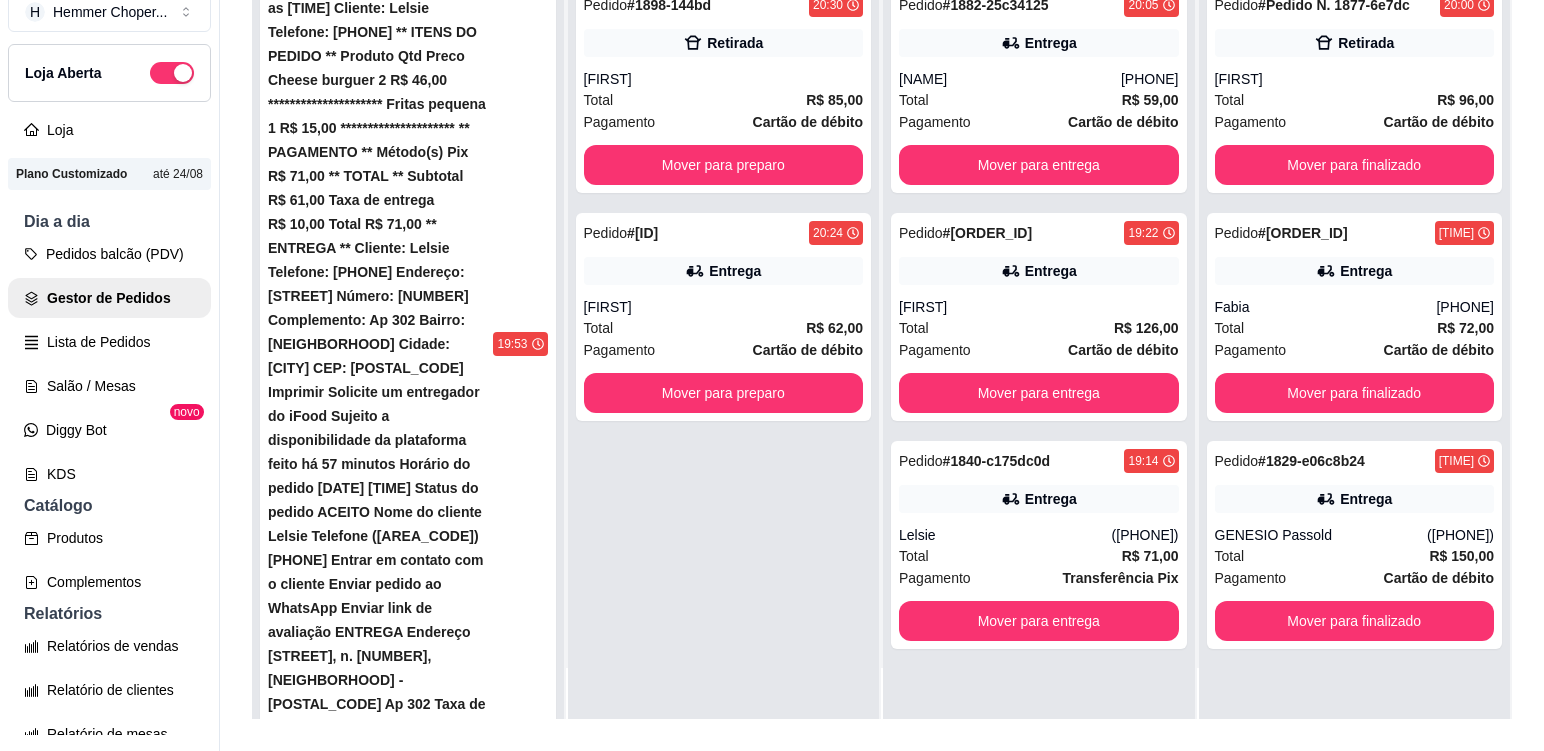 click on "Pedido  # 1863-45ea1 [TIME] Mesa 6 Cliente não identificado Total R$ 230,00 Mover para finalizado" at bounding box center [408, 1467] 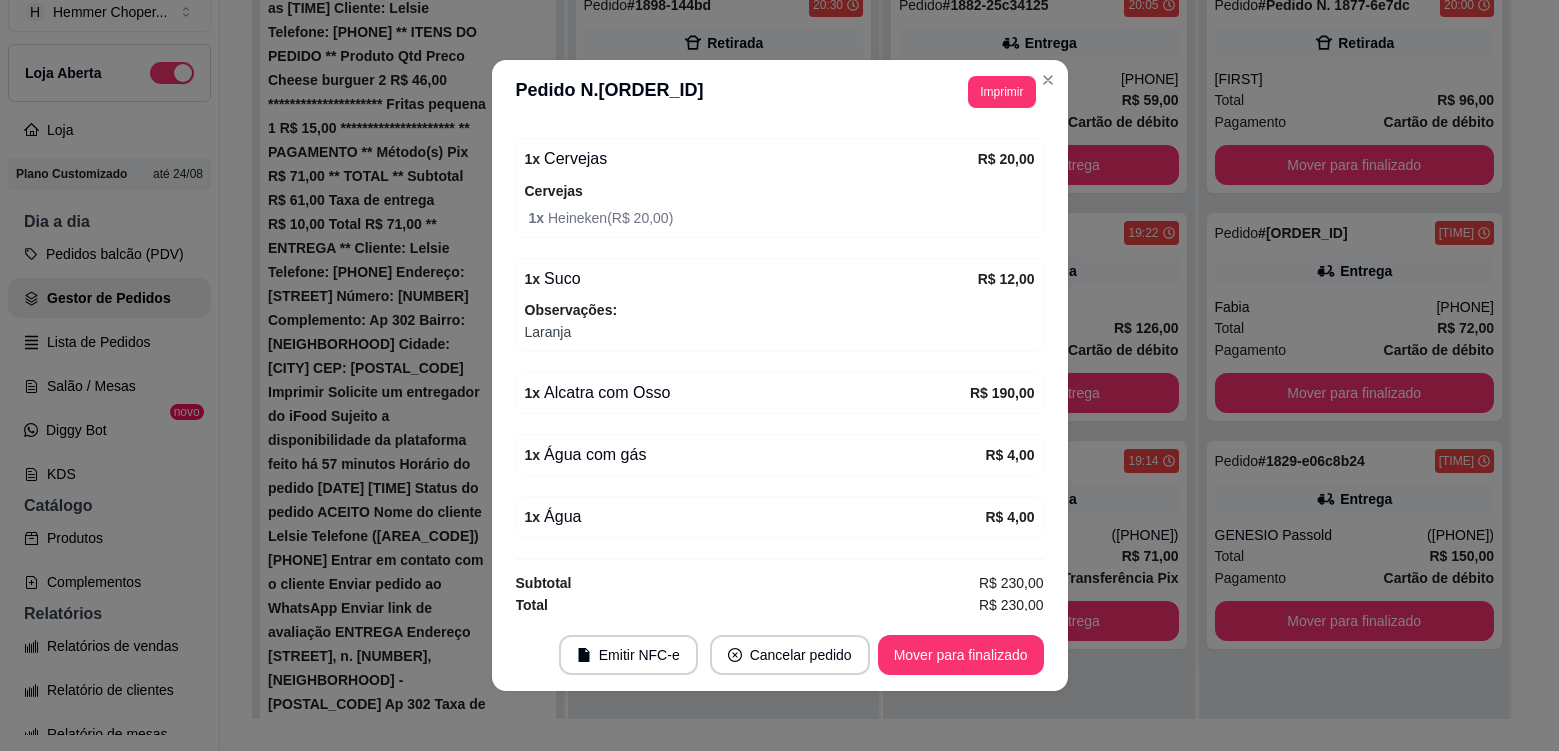 scroll, scrollTop: 288, scrollLeft: 0, axis: vertical 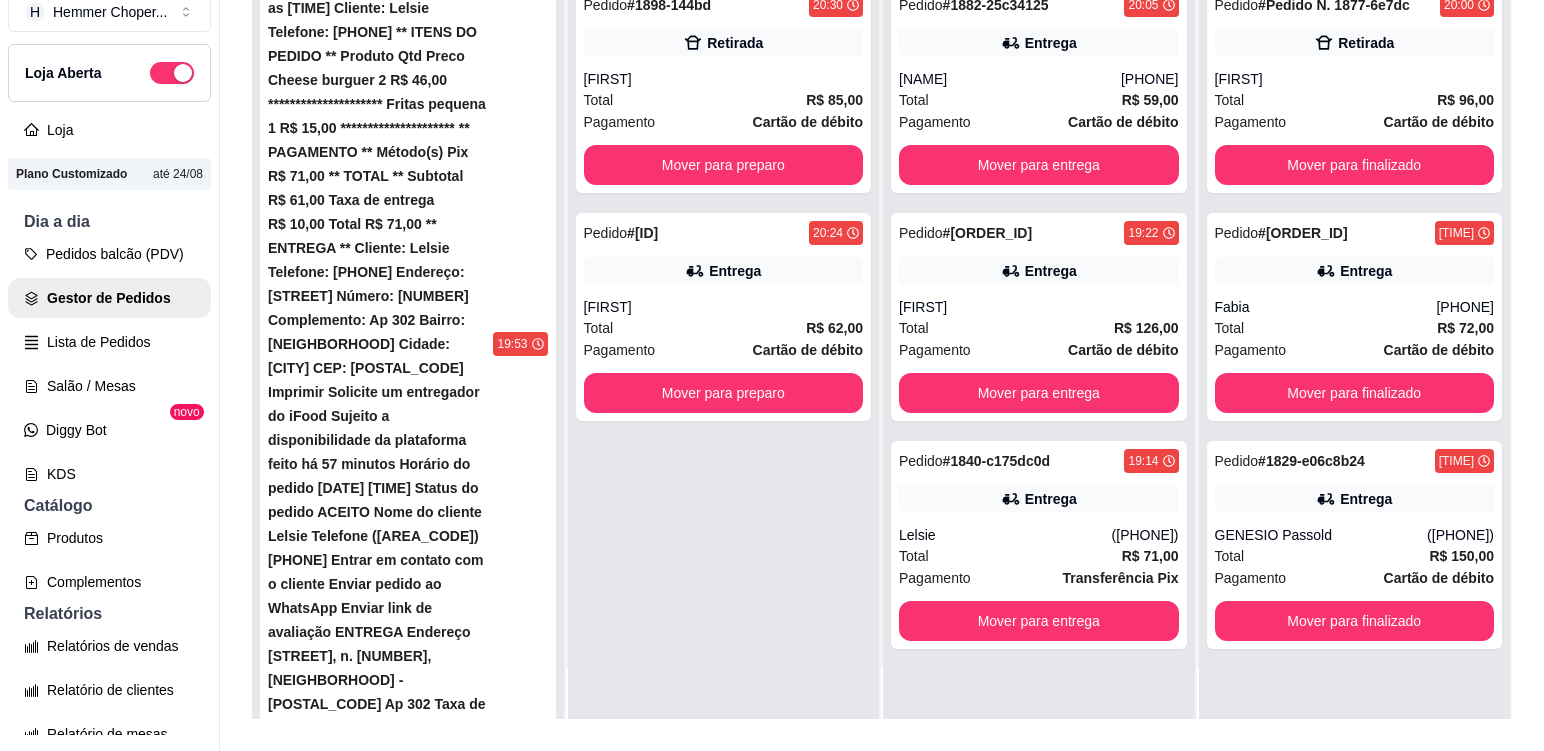 click on "Pedido  # 1870-59be6 19:51 Mesa 23 Cliente não identificado Total R$ 190,00 Mover para finalizado" at bounding box center [408, 1055] 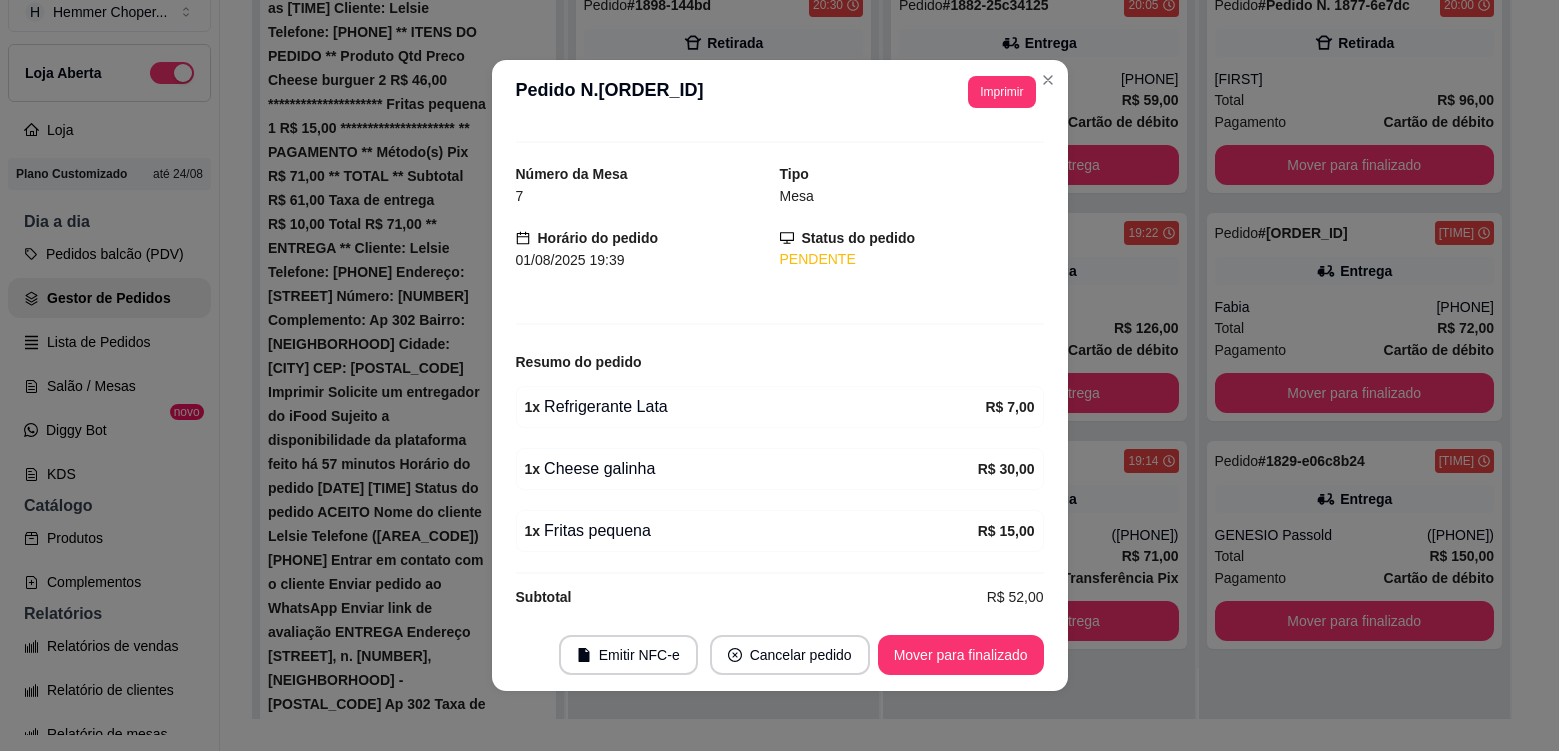 scroll, scrollTop: 54, scrollLeft: 0, axis: vertical 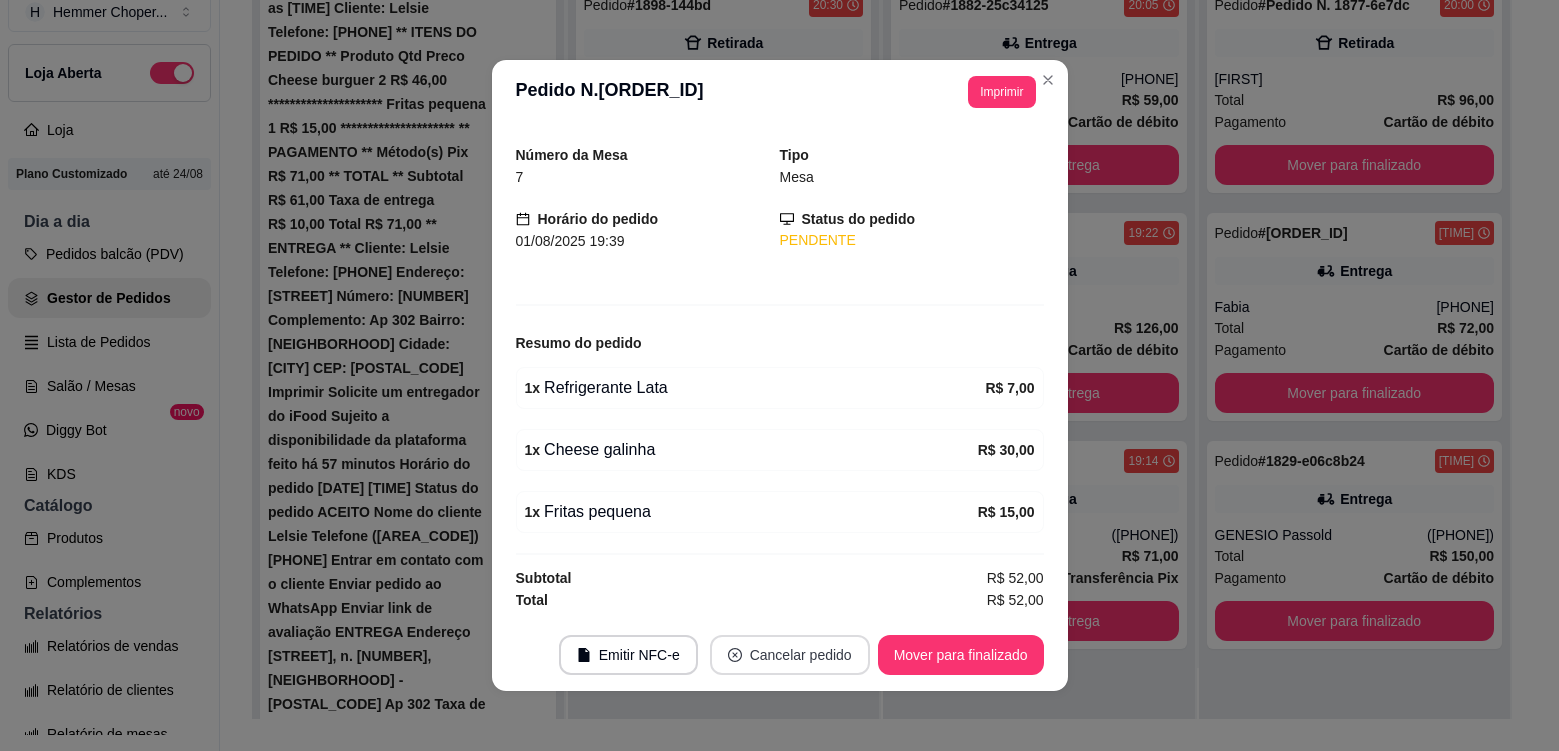 click on "Cancelar pedido" at bounding box center (790, 655) 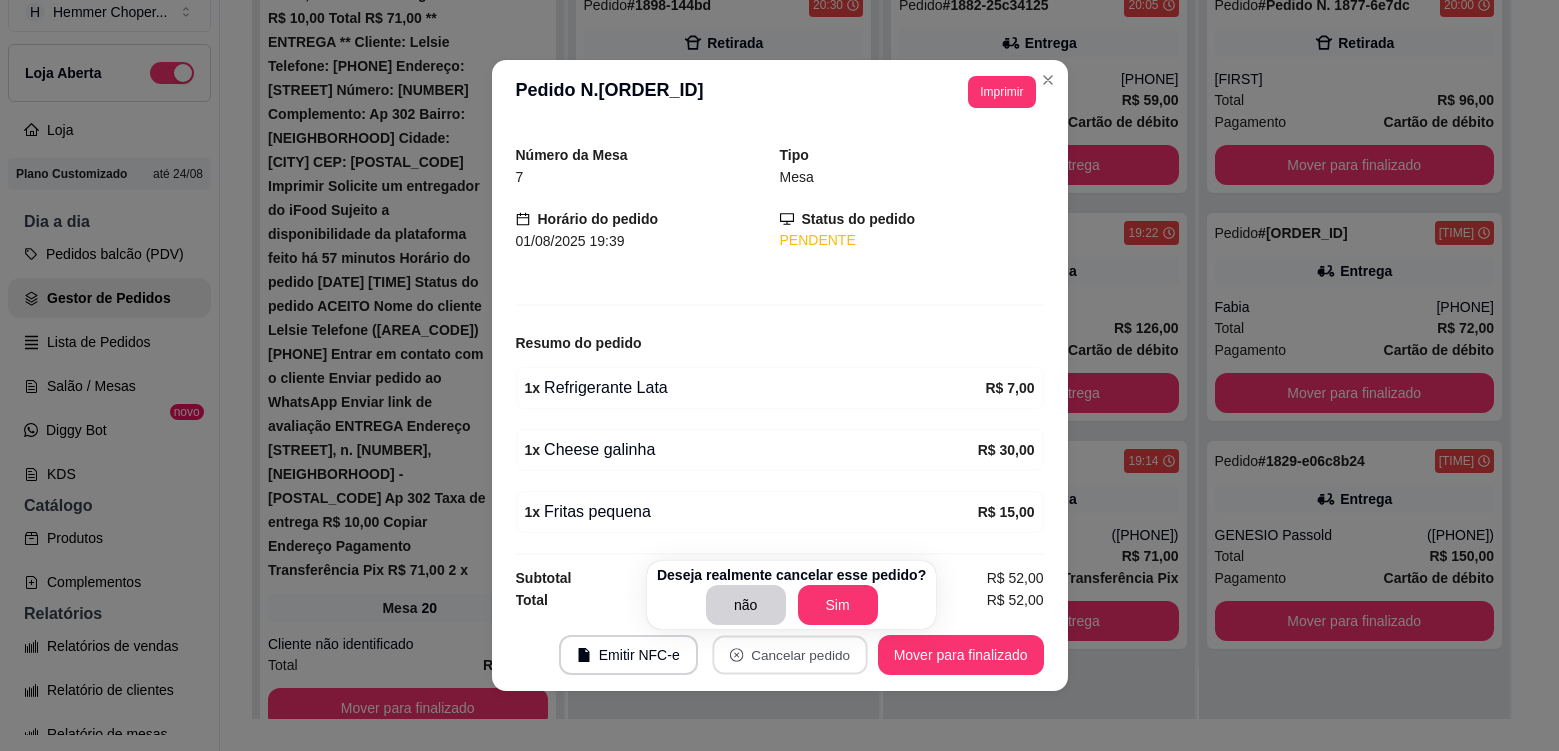 scroll, scrollTop: 1329, scrollLeft: 0, axis: vertical 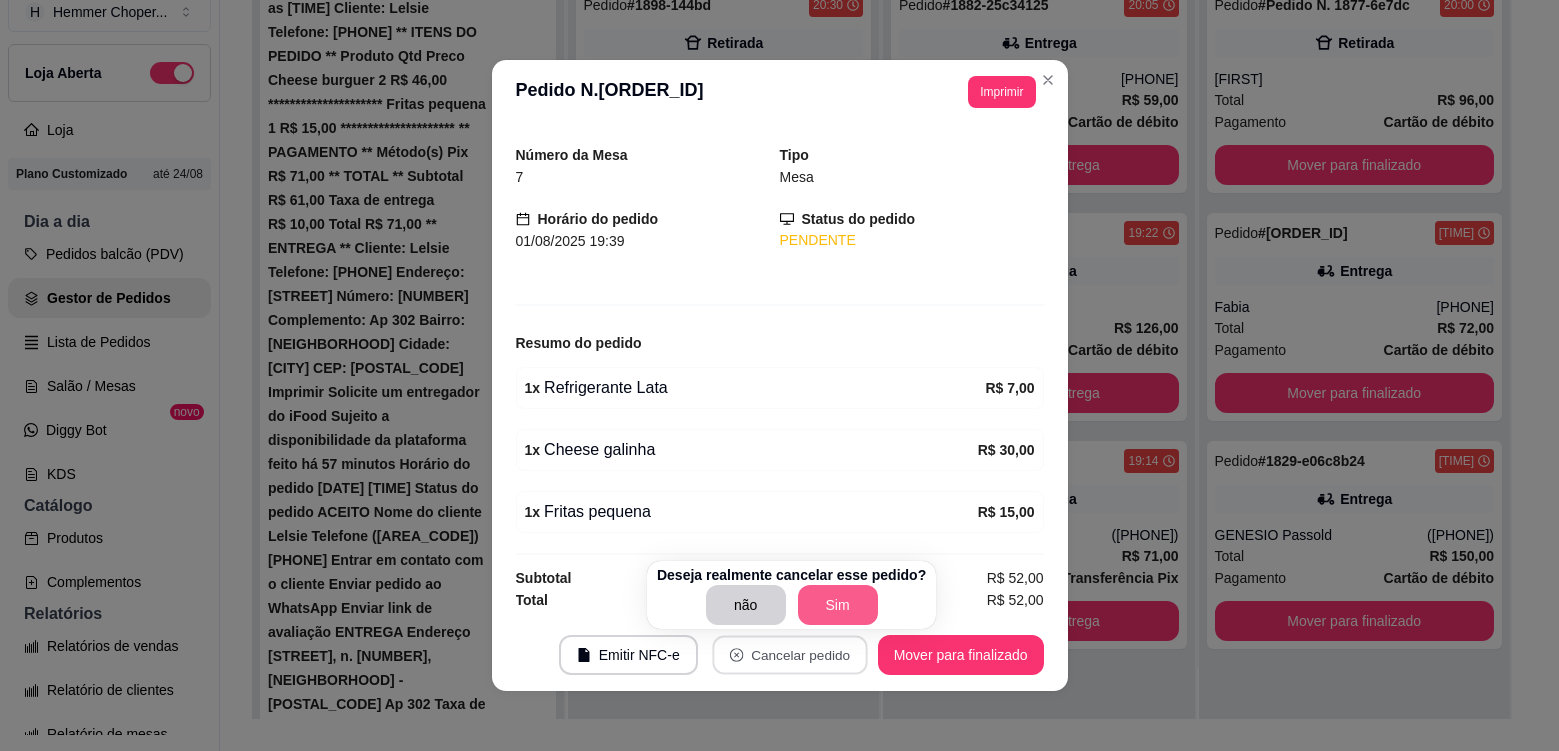 click on "Sim" at bounding box center (838, 605) 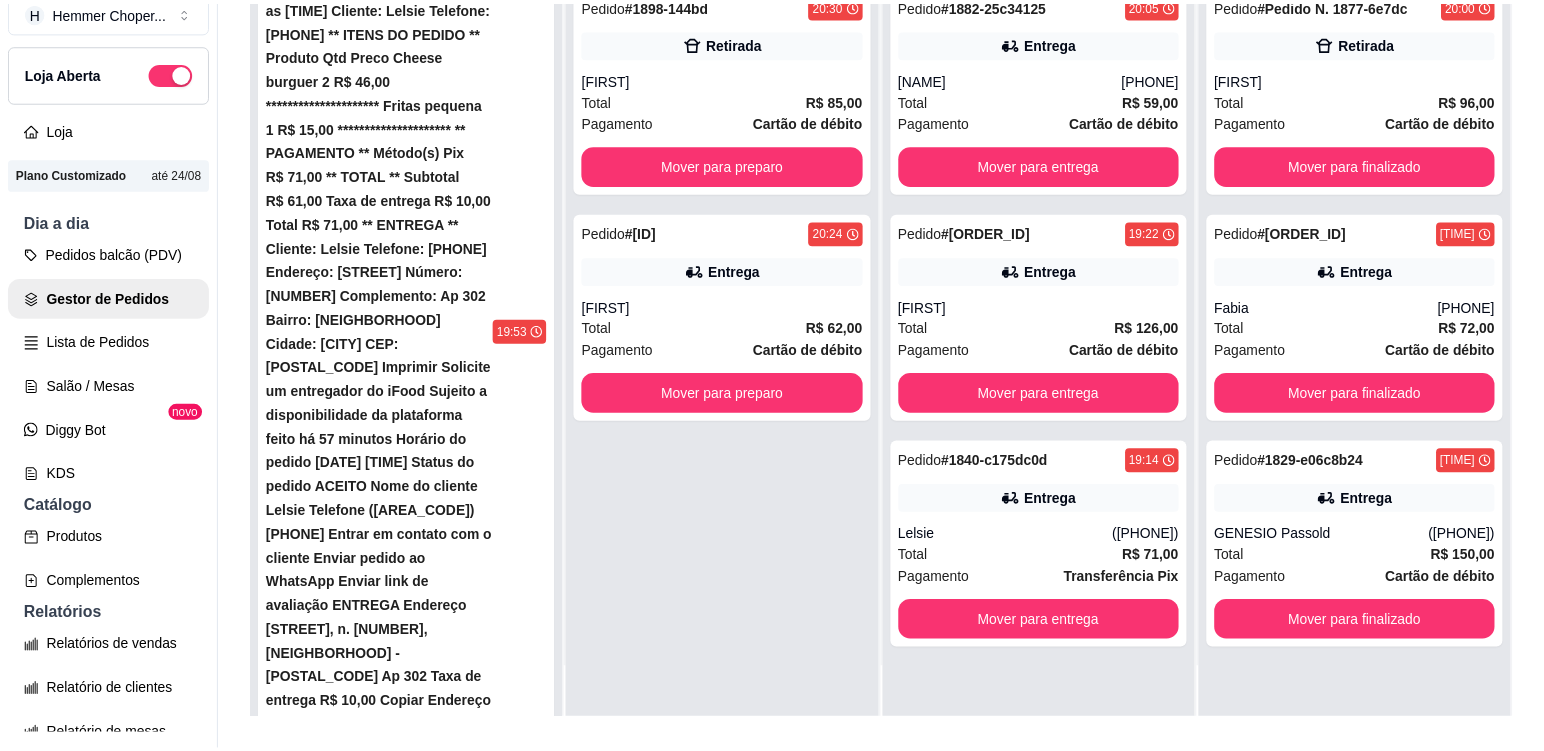 scroll, scrollTop: 1123, scrollLeft: 0, axis: vertical 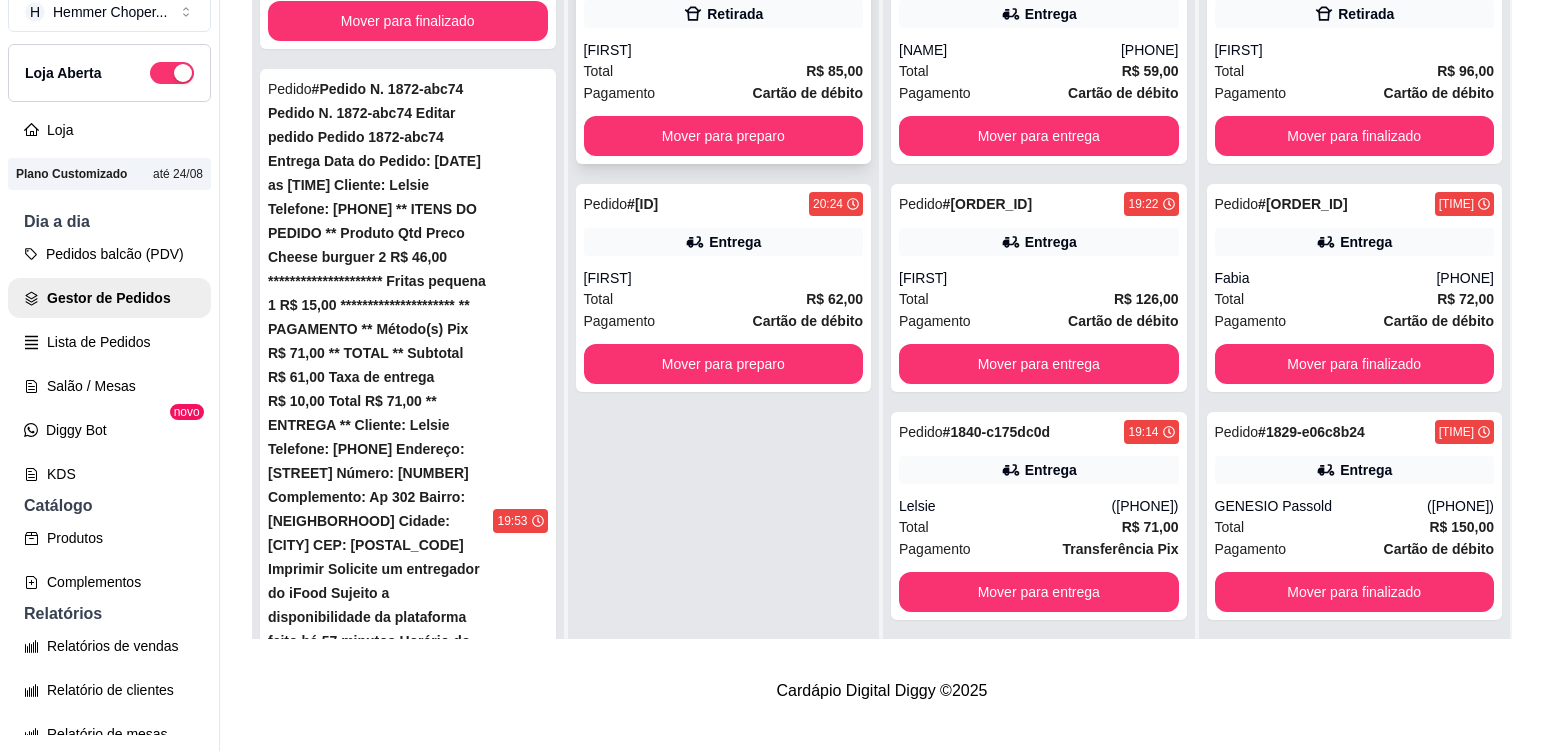 click on "[FIRST]" at bounding box center (724, 50) 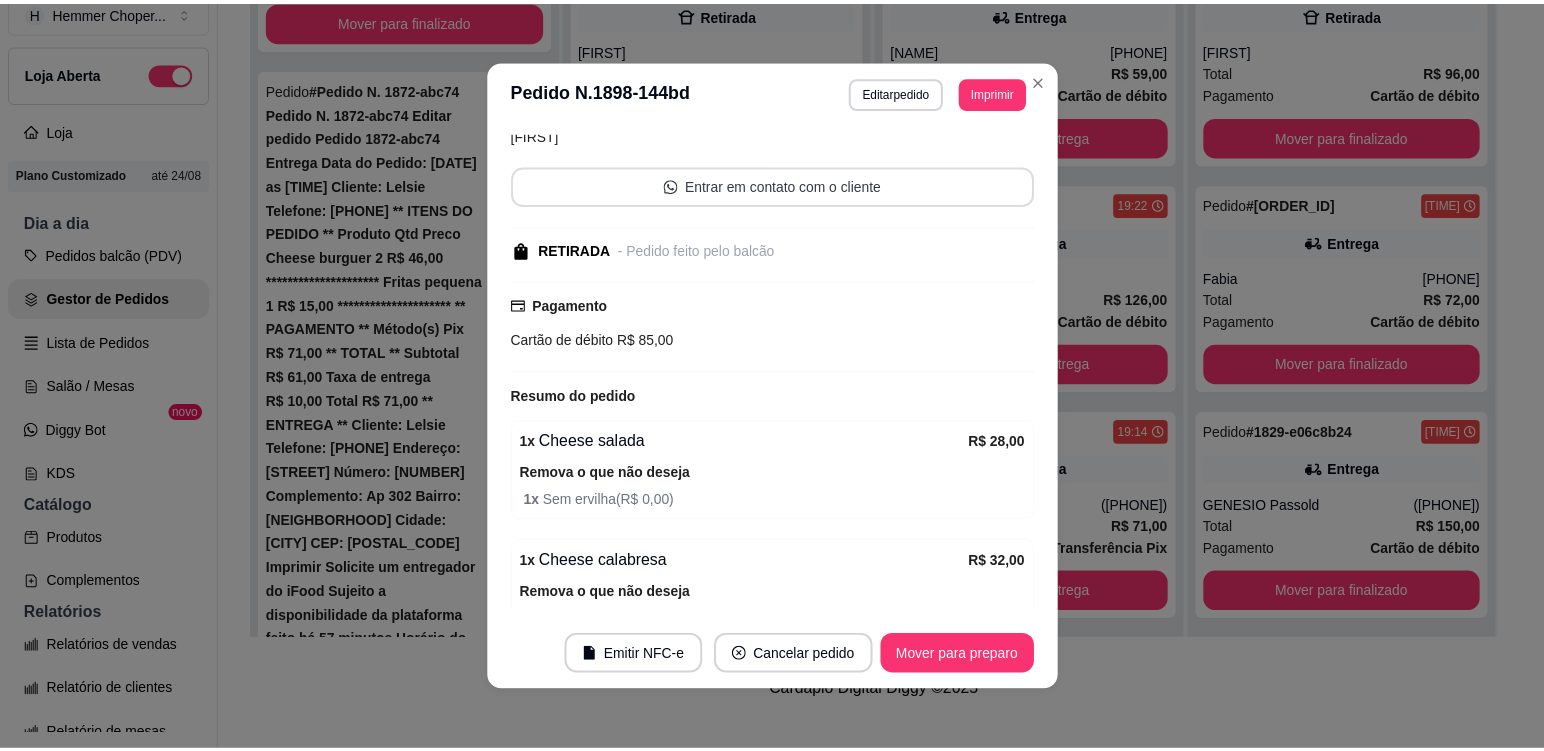 scroll, scrollTop: 400, scrollLeft: 0, axis: vertical 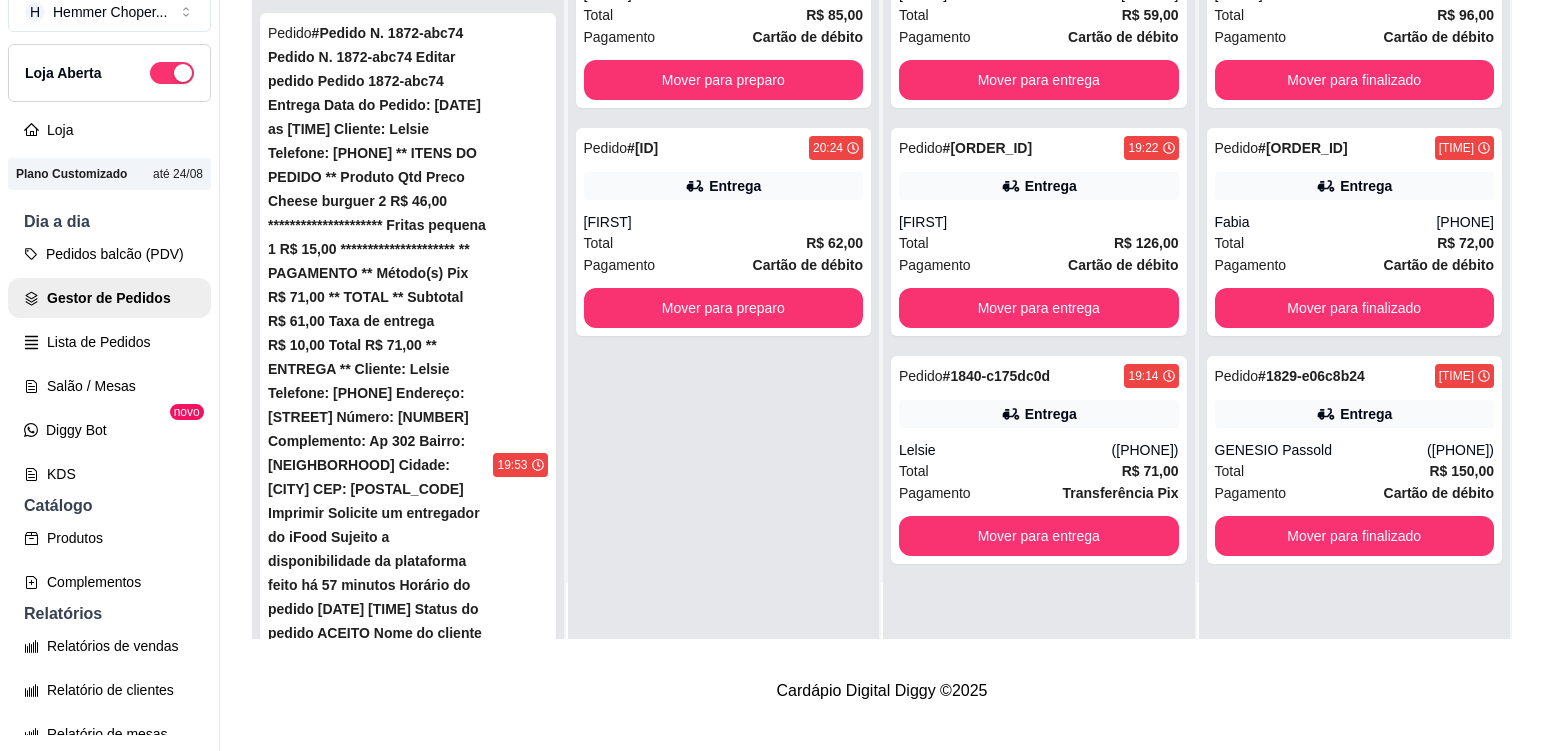 click on "Pedido  # 1863-45ea1 [TIME] Mesa 6 Cliente não identificado Total R$ 230,00 Mover para finalizado" at bounding box center [408, 1382] 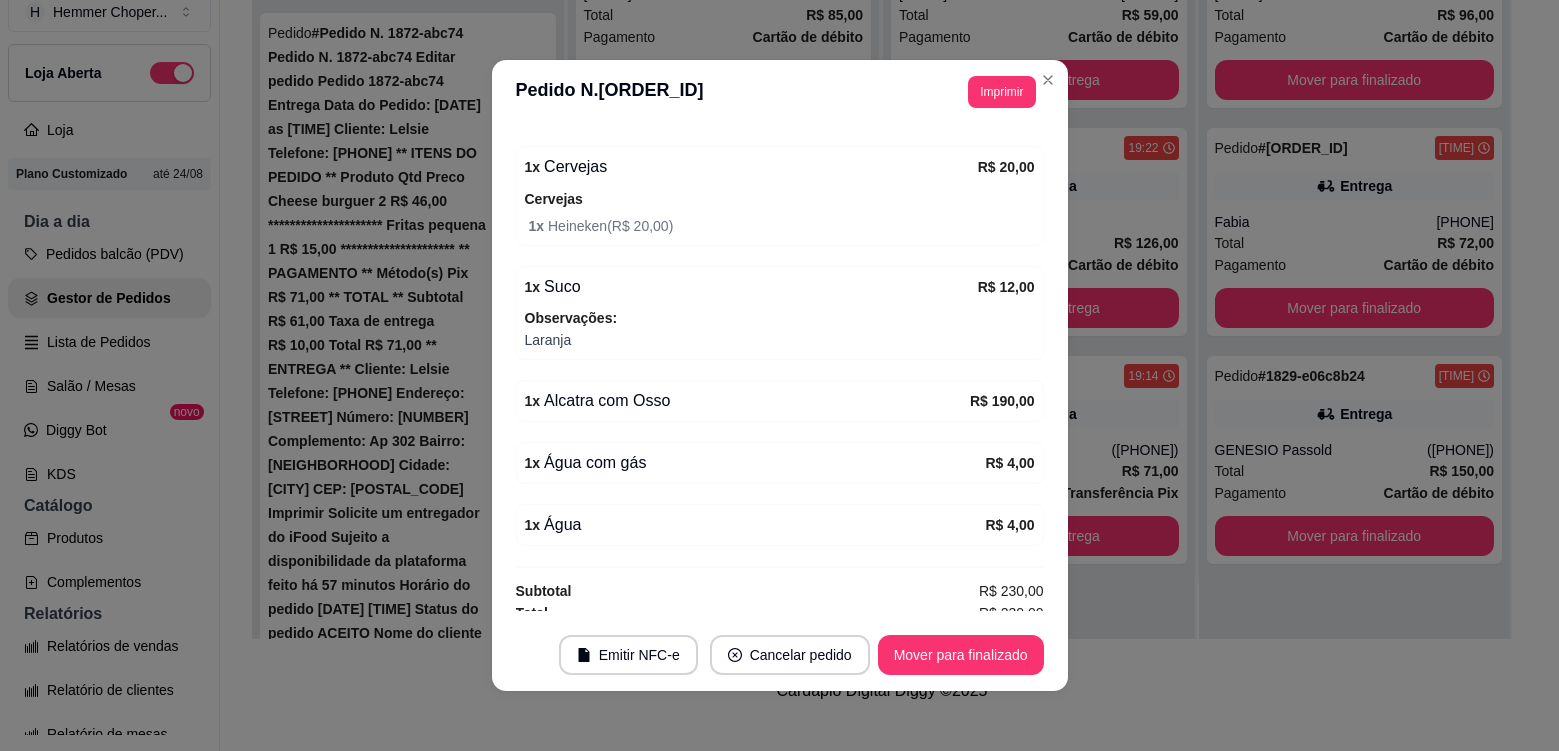 scroll, scrollTop: 288, scrollLeft: 0, axis: vertical 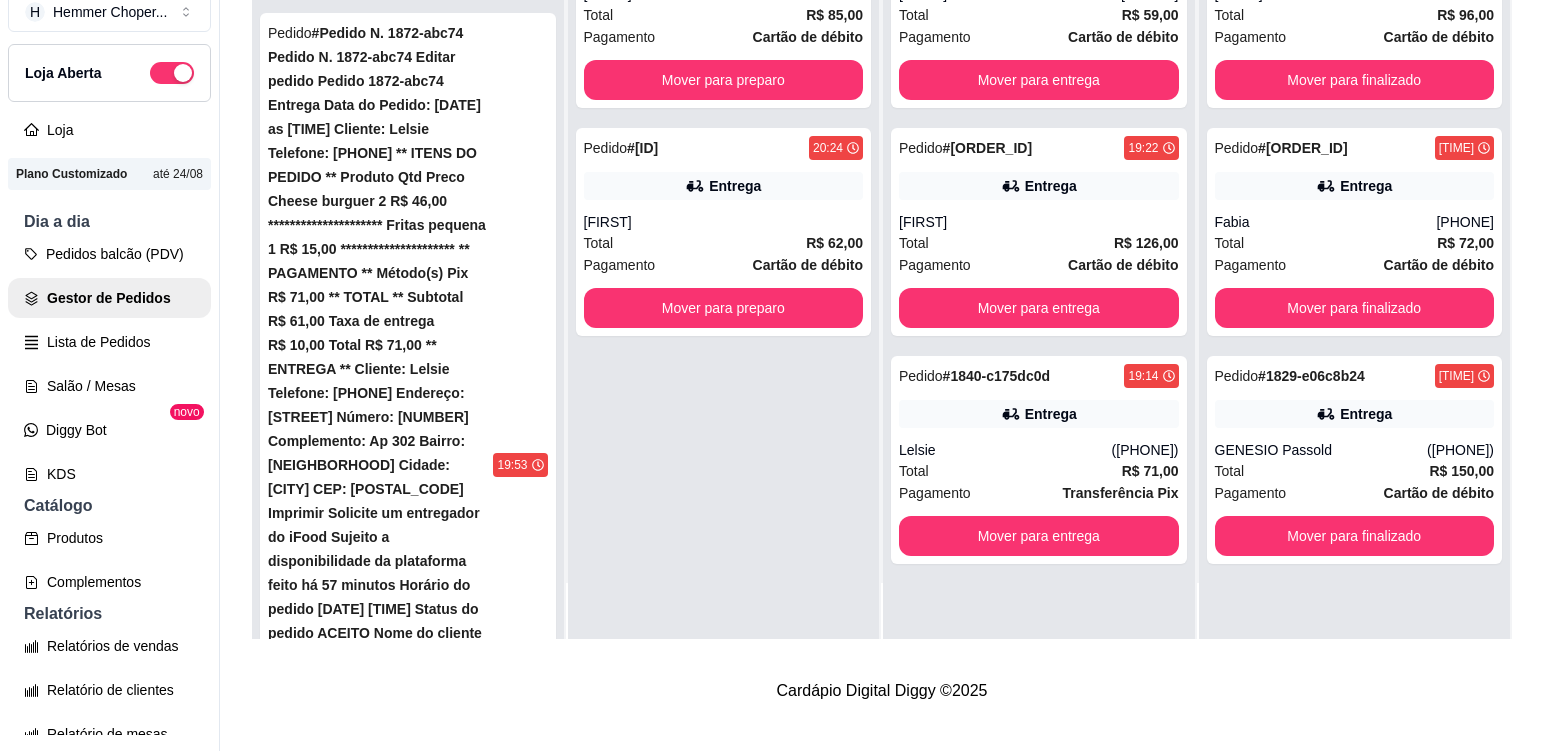 click on "Mesa 23" at bounding box center [408, 1141] 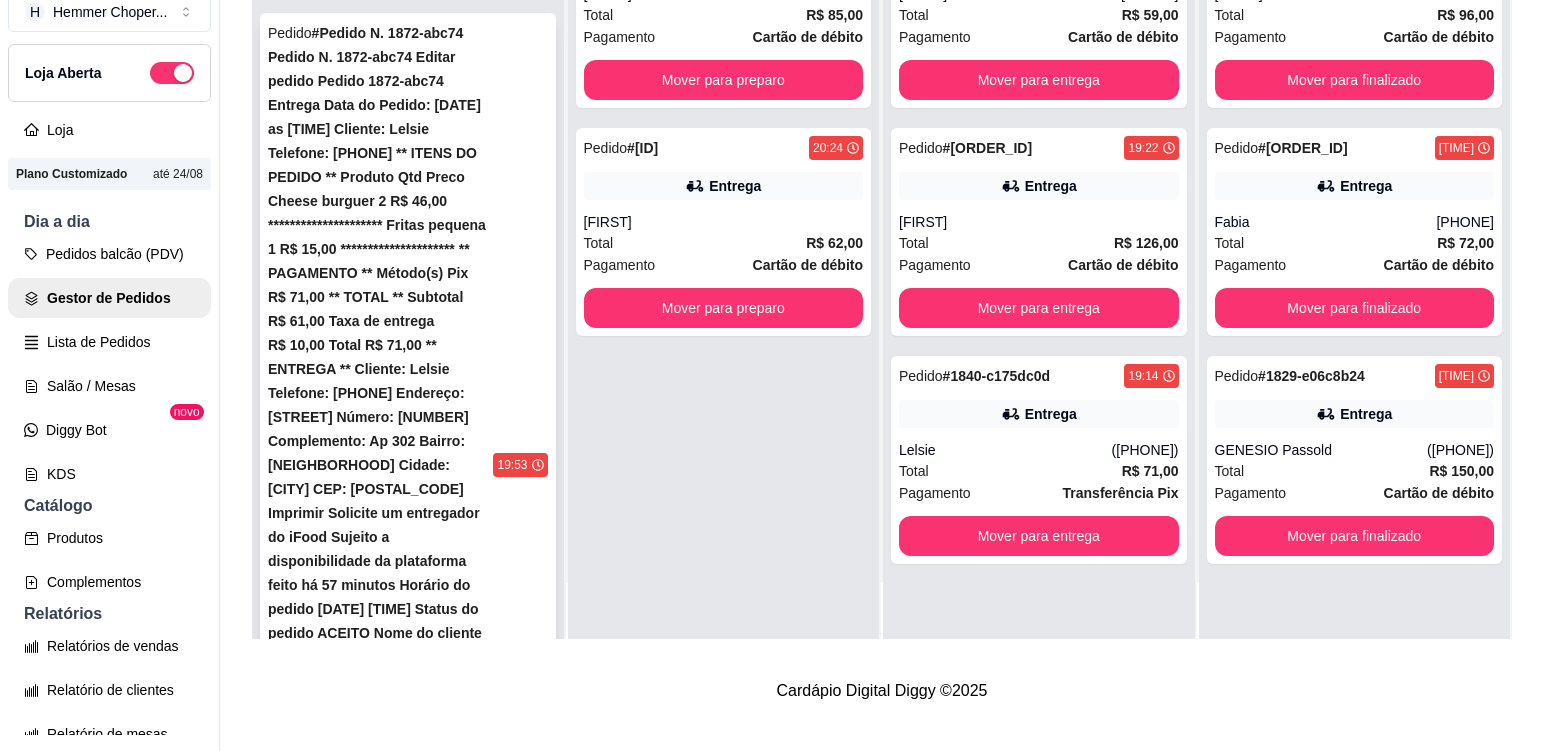 click on "Pedido  # 1872-abc74 19:53 Mesa 20 Cliente não identificado Total R$ 275,00 Mover para finalizado" at bounding box center (408, 538) 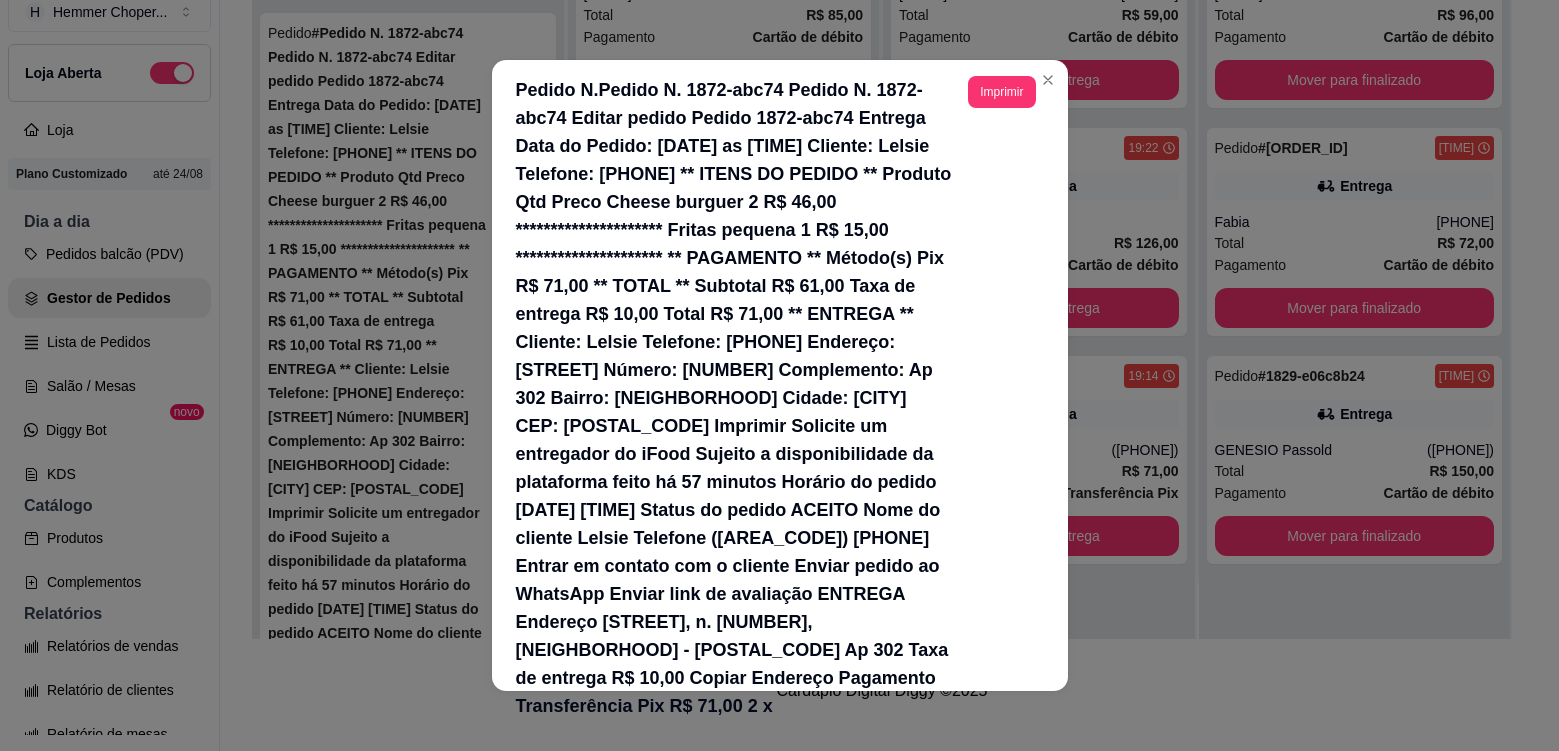 scroll, scrollTop: 232, scrollLeft: 0, axis: vertical 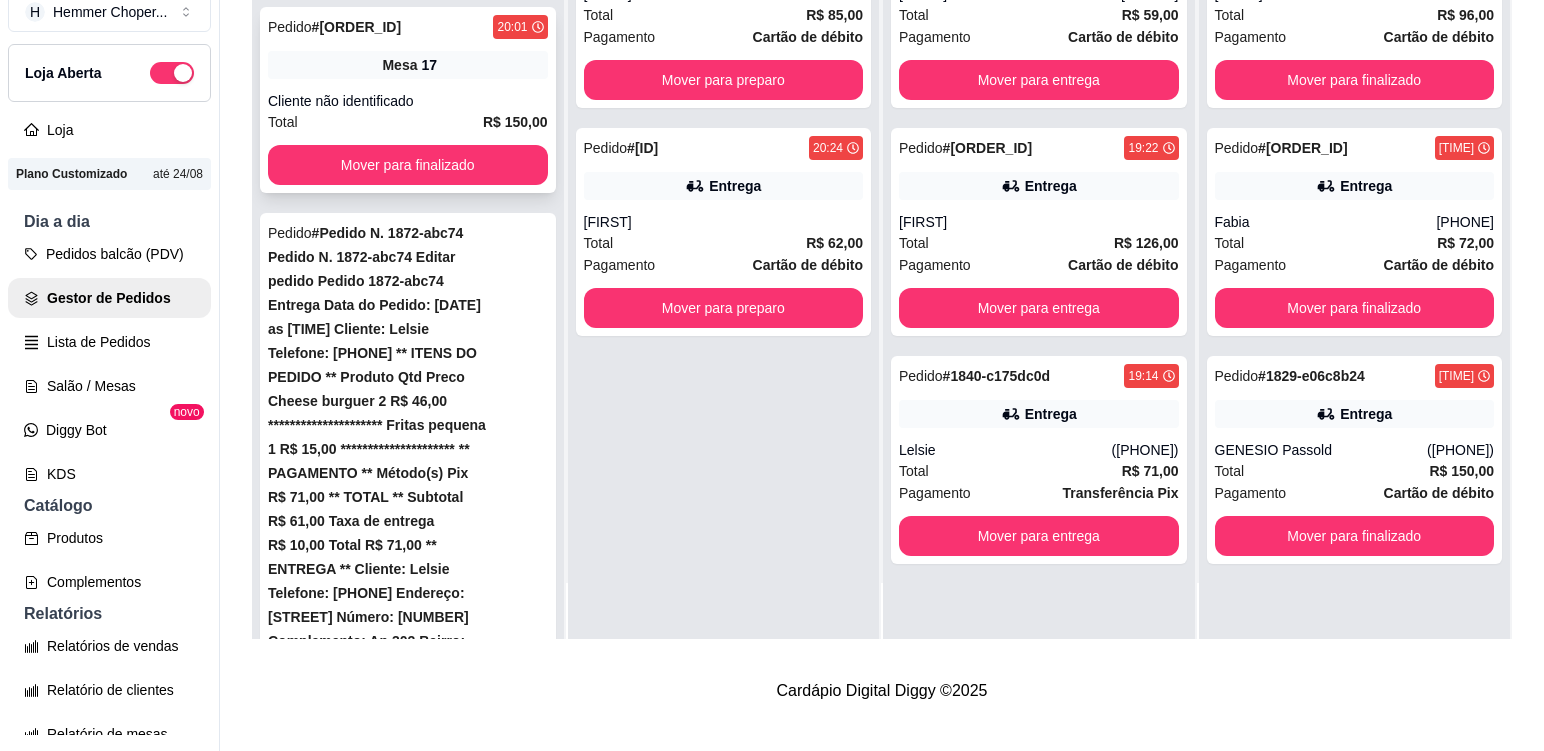 click on "Mesa 17" at bounding box center [408, 65] 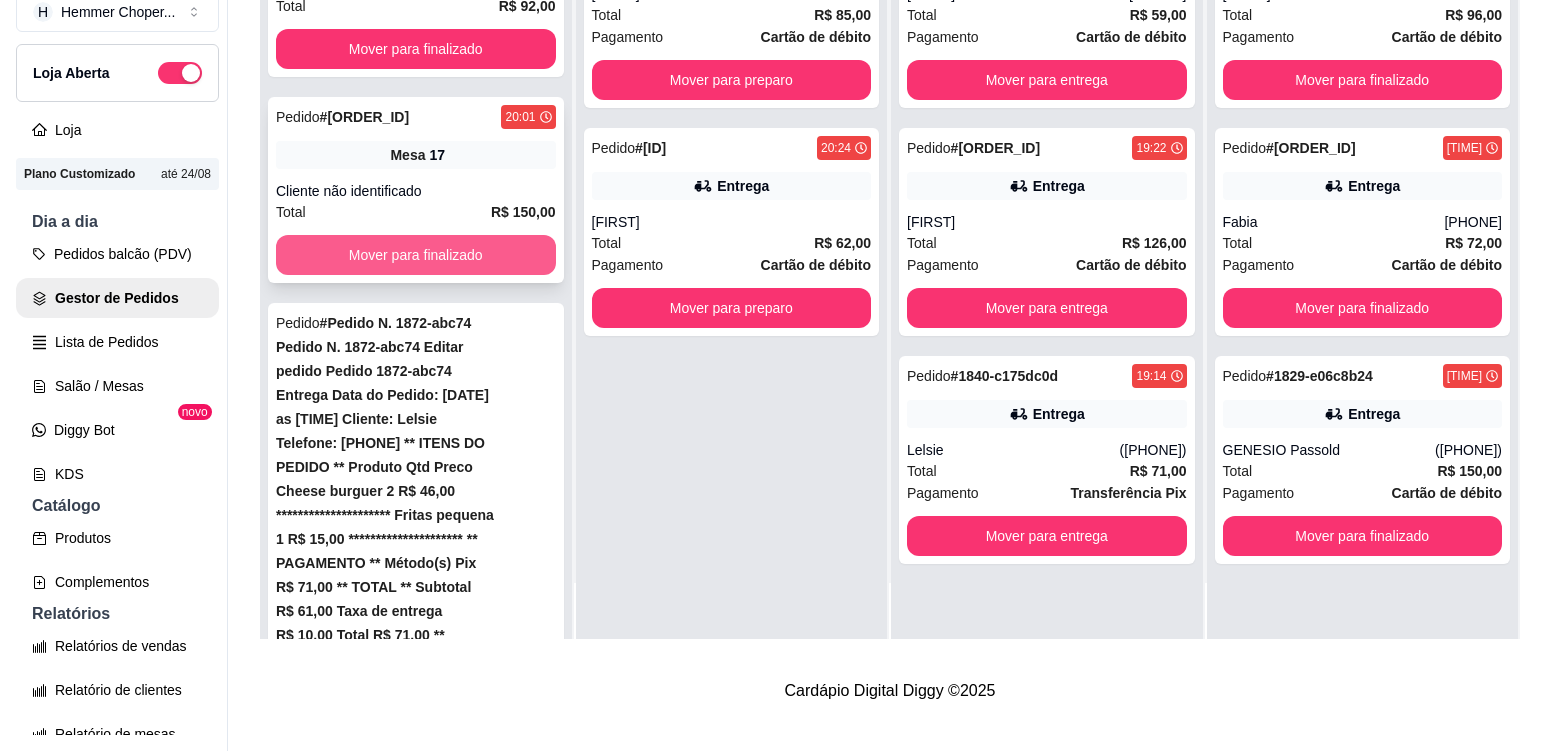 scroll, scrollTop: 929, scrollLeft: 0, axis: vertical 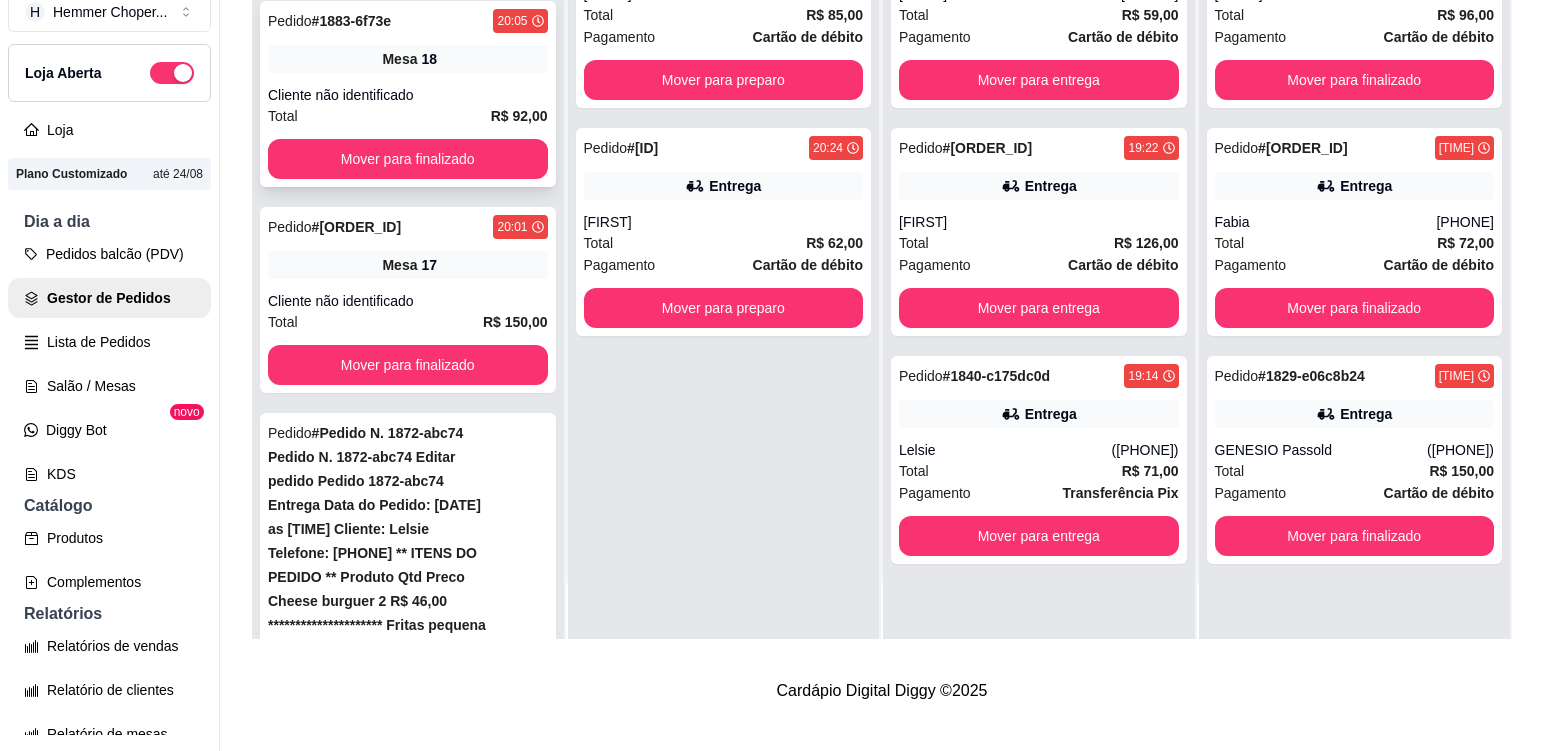 click on "Mesa 18" at bounding box center (408, 59) 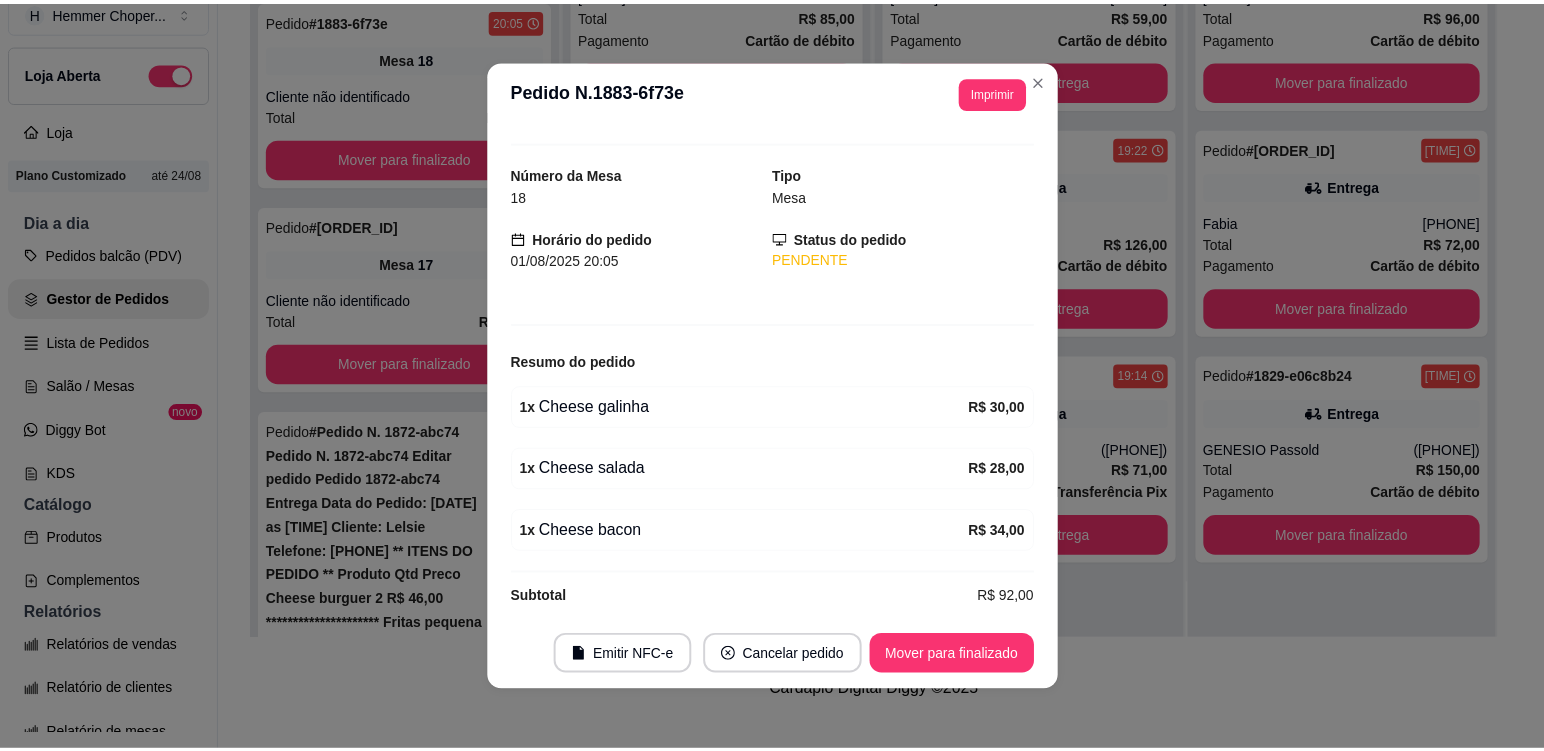 scroll, scrollTop: 54, scrollLeft: 0, axis: vertical 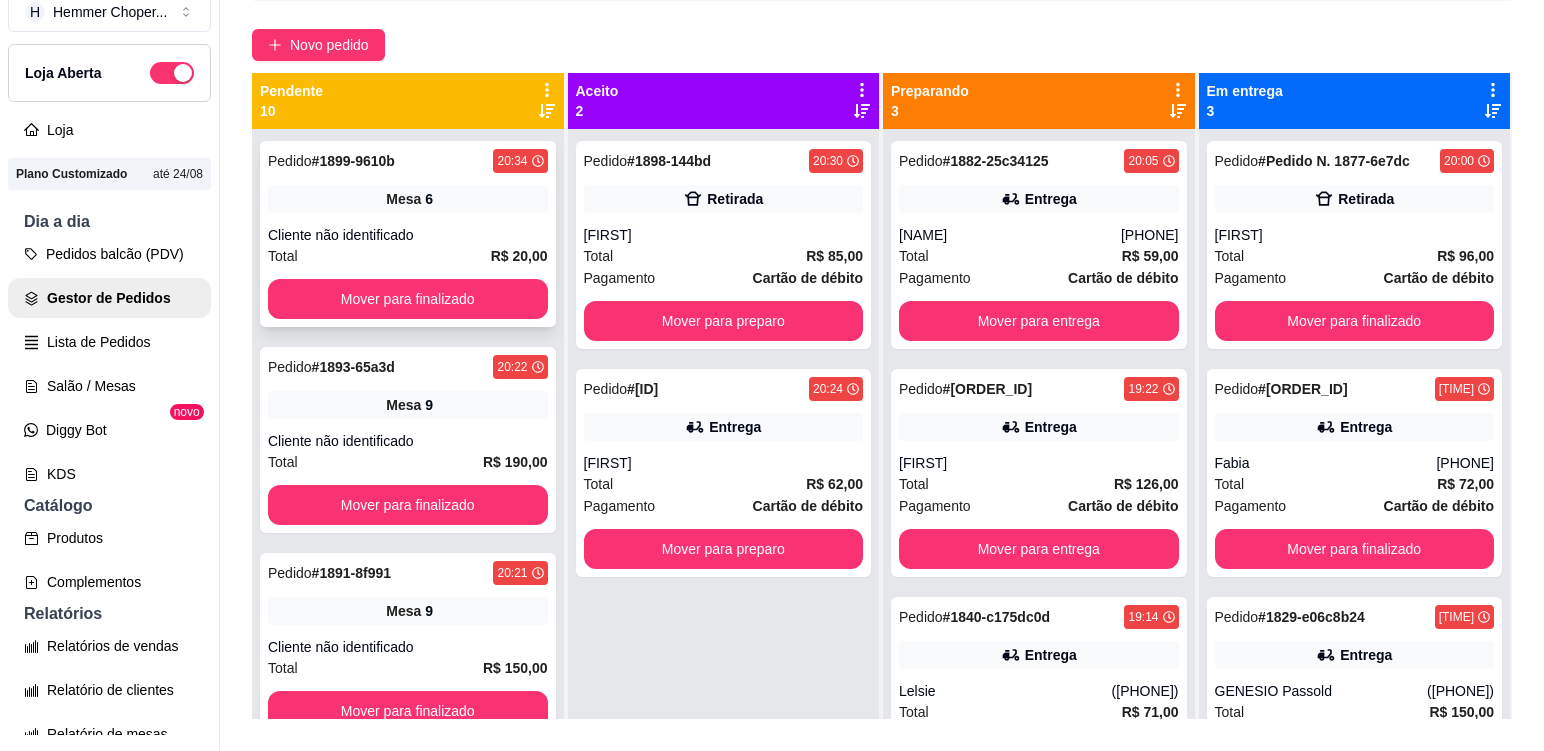 click on "Mesa 6" at bounding box center [408, 199] 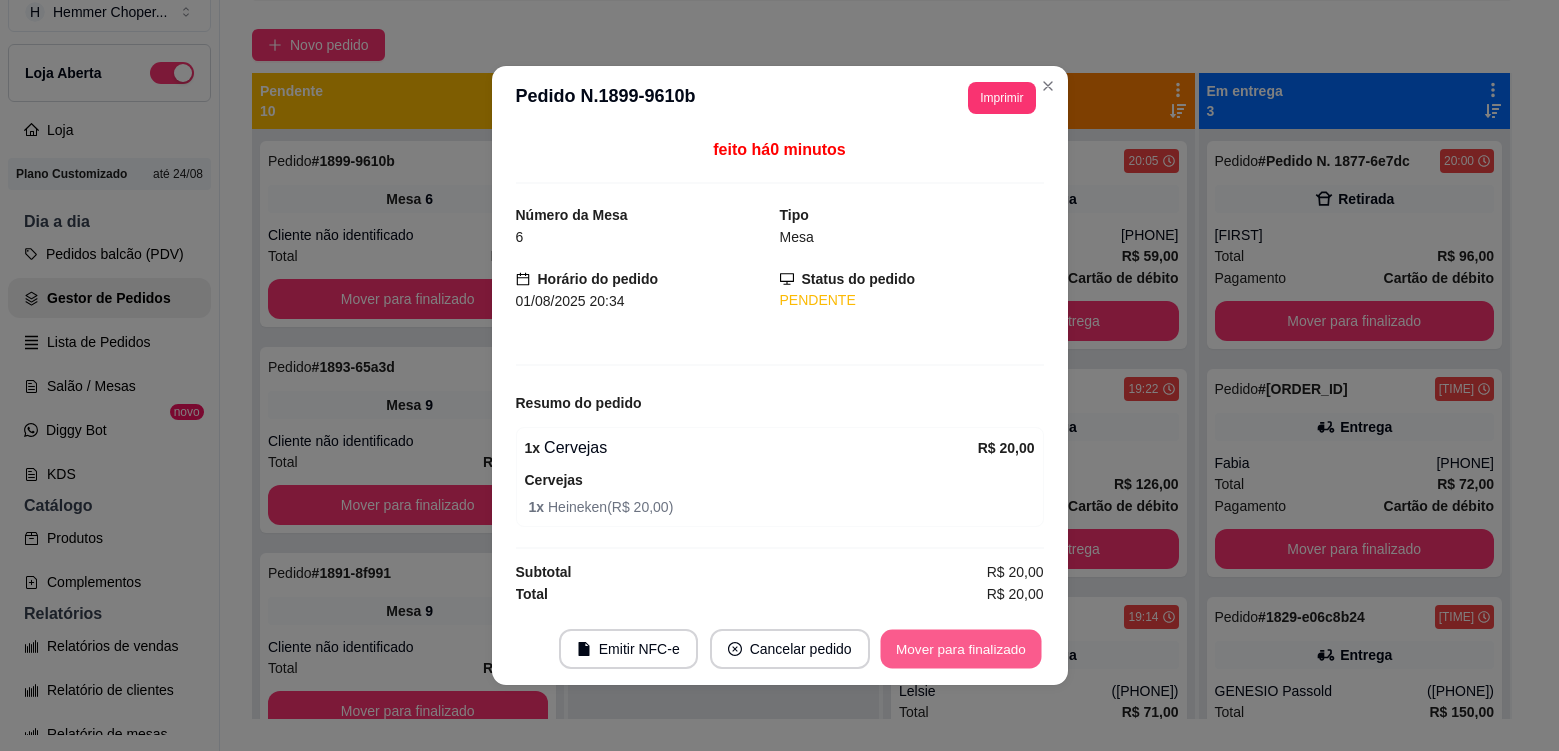 click on "Mover para finalizado" at bounding box center [960, 649] 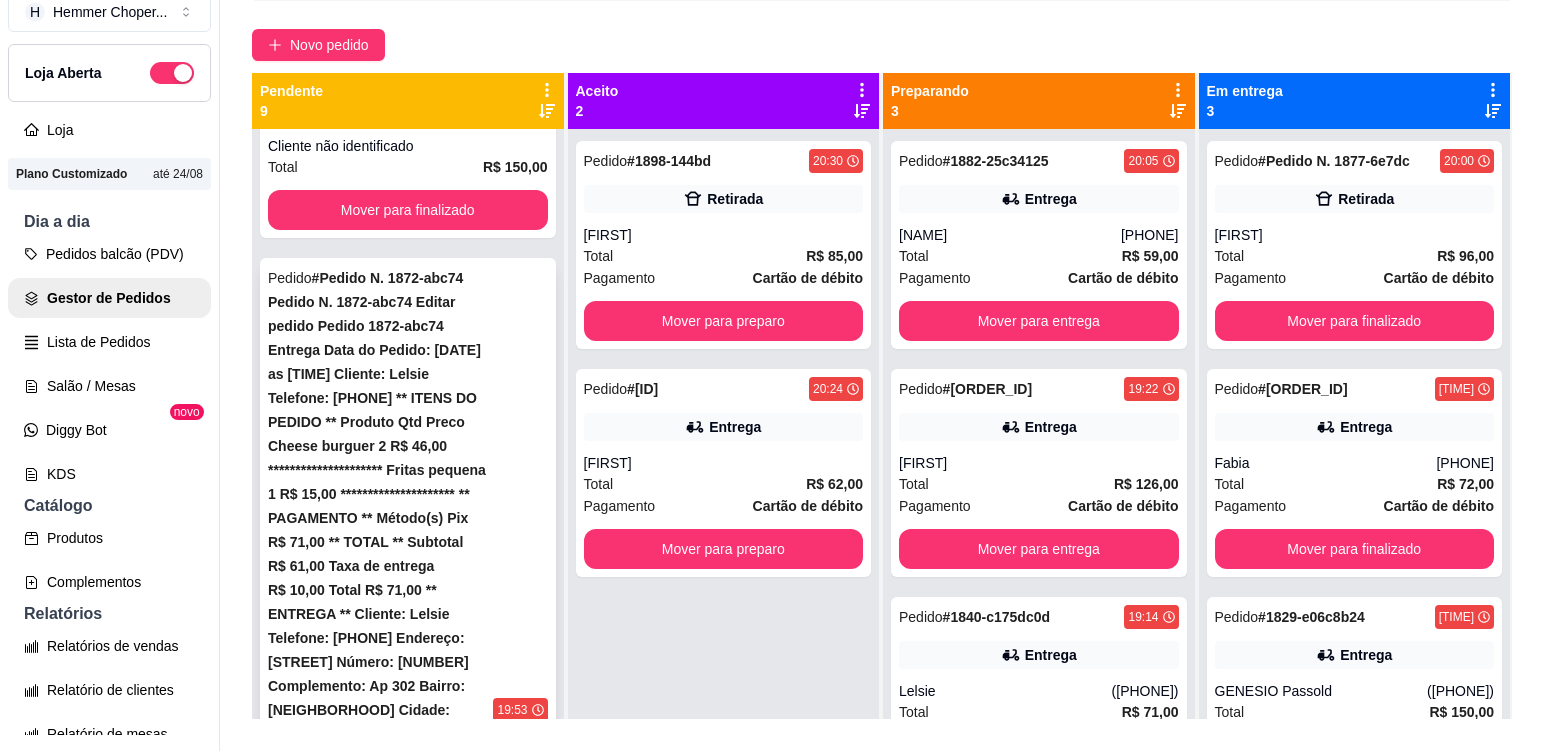 scroll, scrollTop: 1123, scrollLeft: 0, axis: vertical 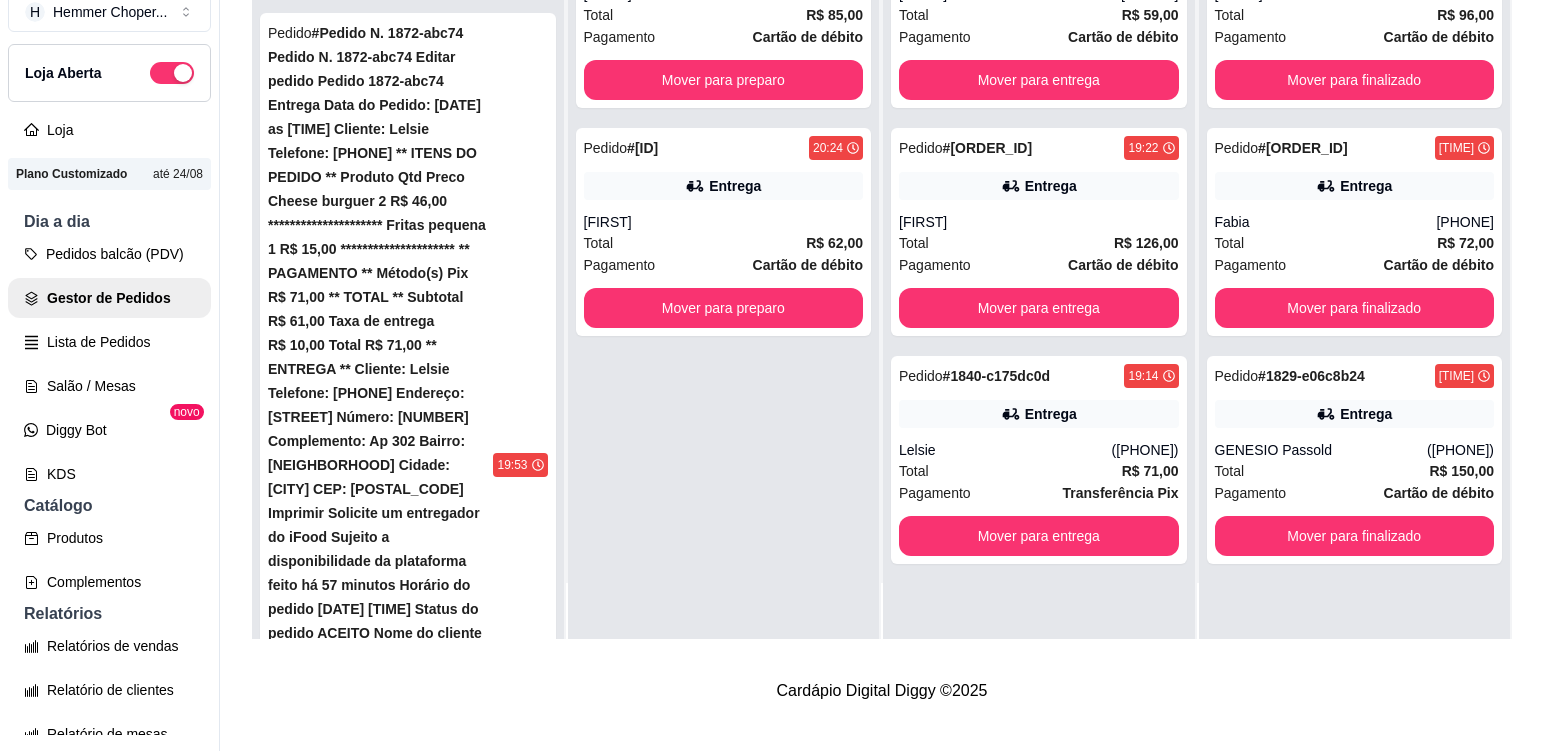 click on "Cliente não identificado" at bounding box center (408, 1383) 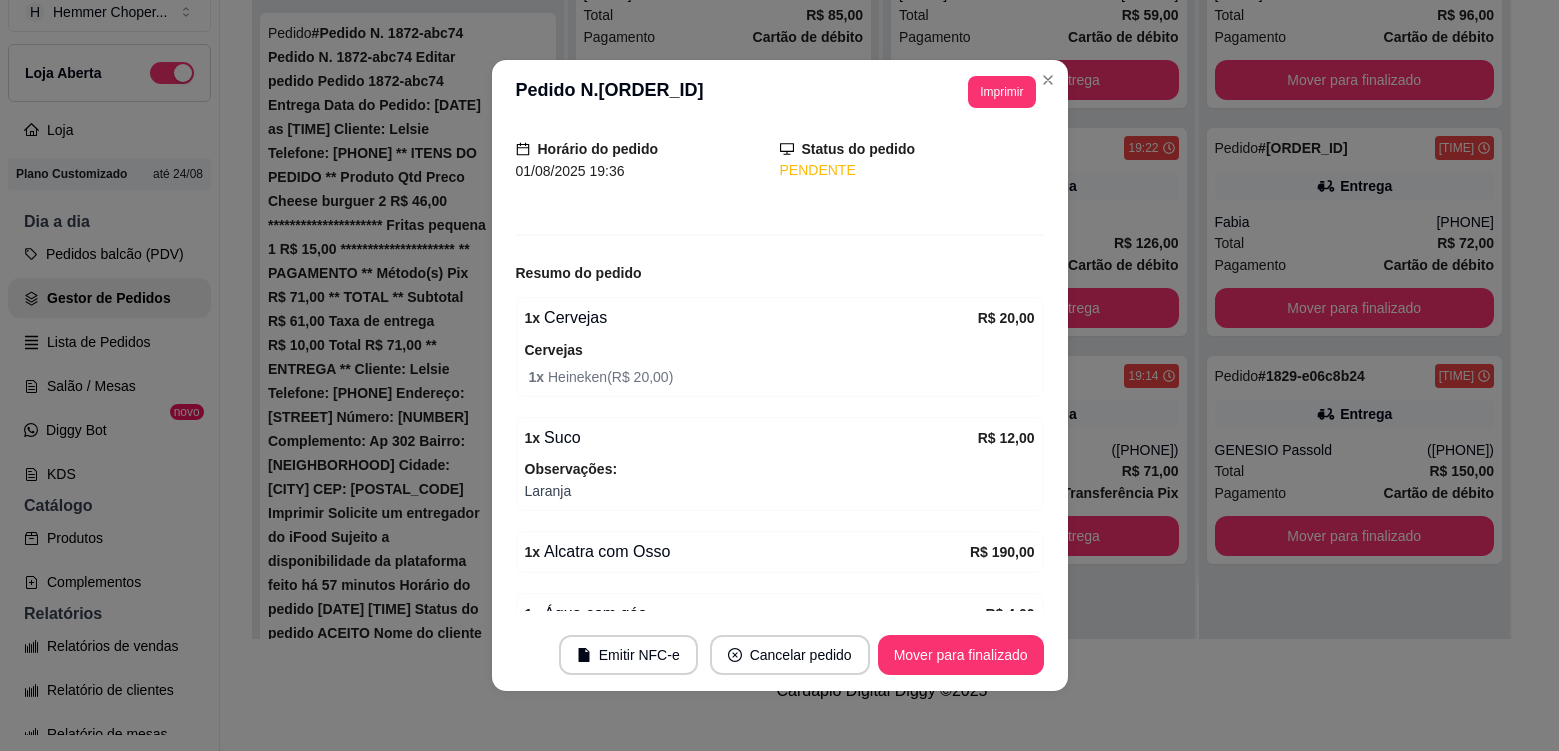 scroll, scrollTop: 288, scrollLeft: 0, axis: vertical 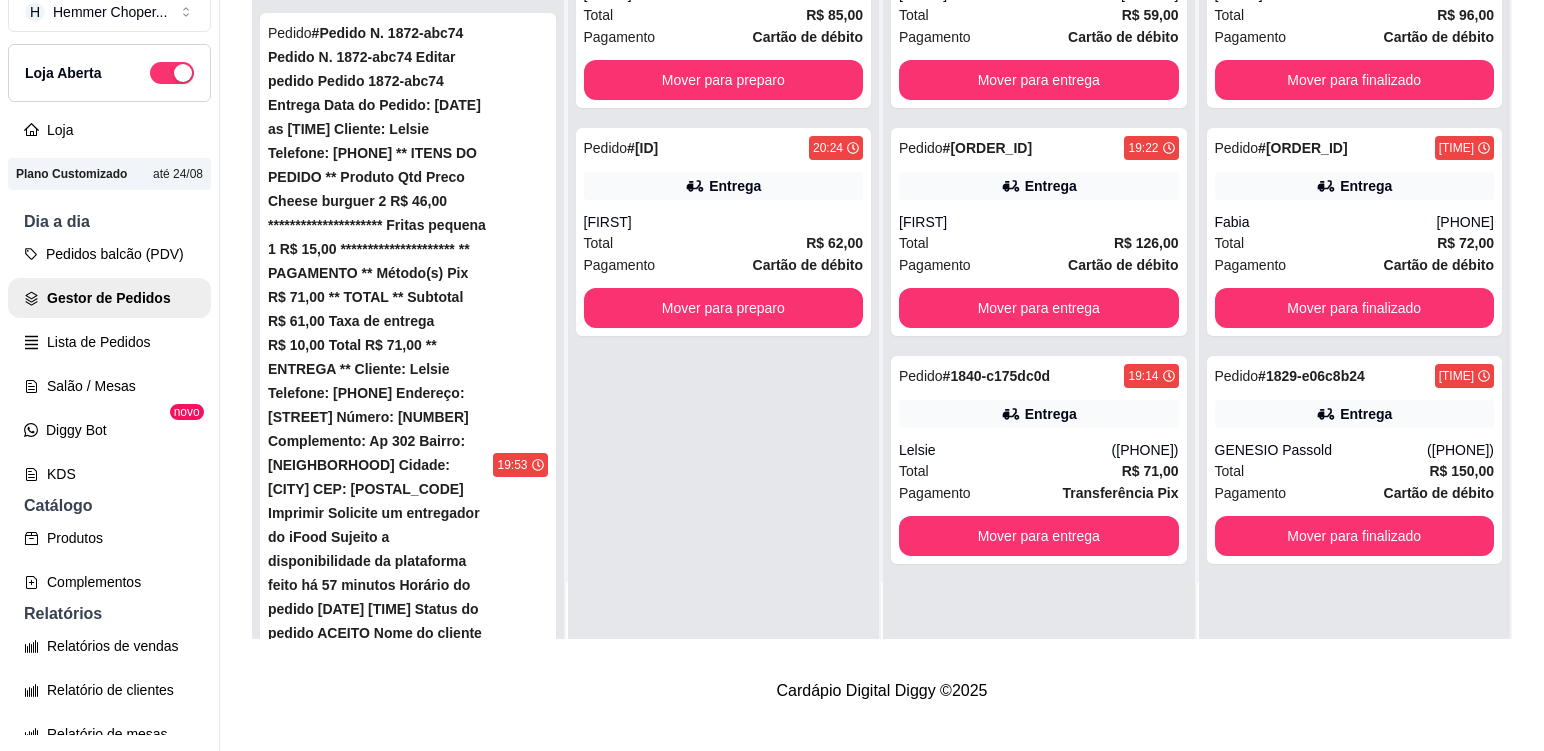 click on "Pedido  # 1870-59be6 19:51 Mesa 23 Cliente não identificado Total R$ 190,00 Mover para finalizado" at bounding box center (408, 1176) 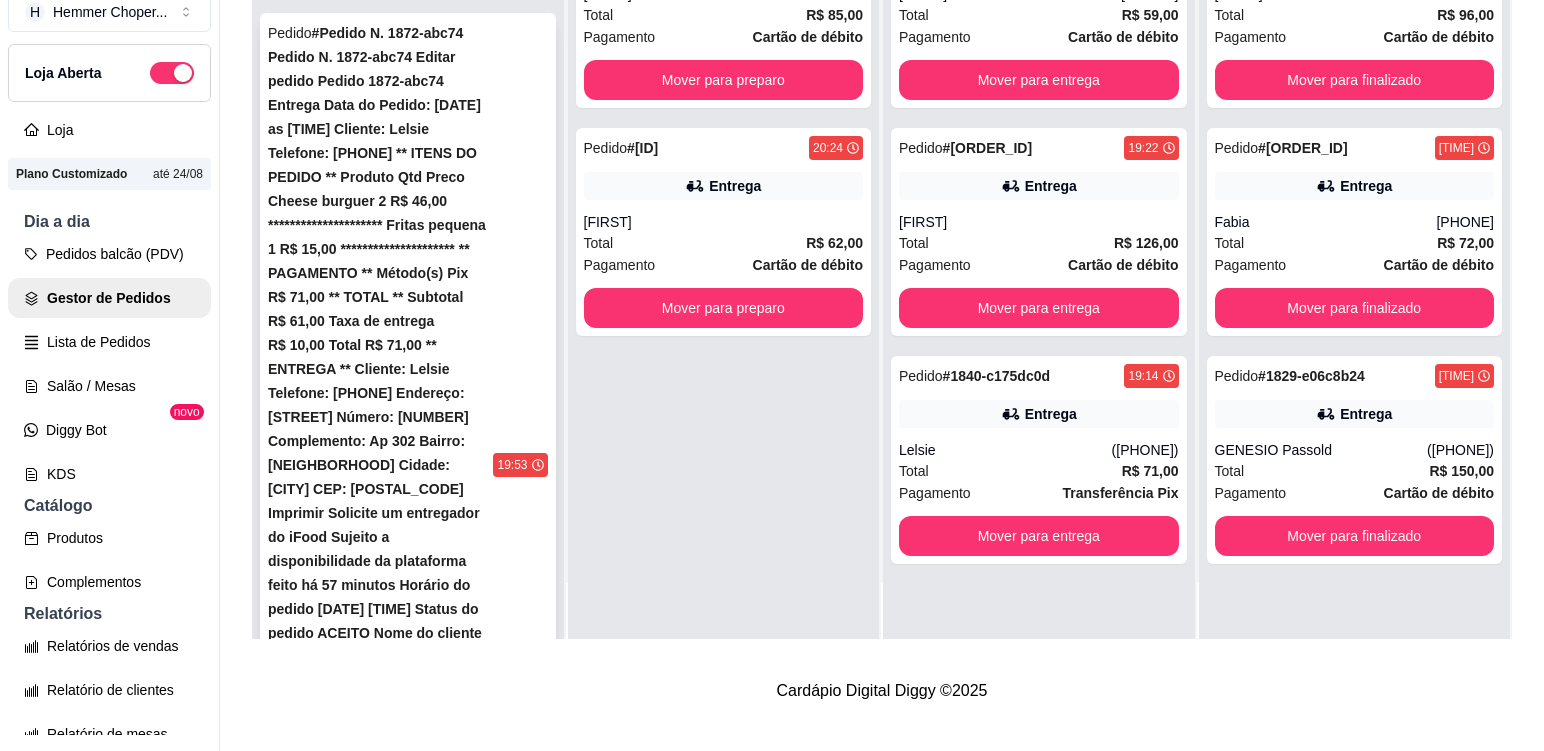 click on "Pedido  # 1872-abc74 19:53 Mesa 20 Cliente não identificado Total R$ 275,00 Mover para finalizado" at bounding box center [408, 538] 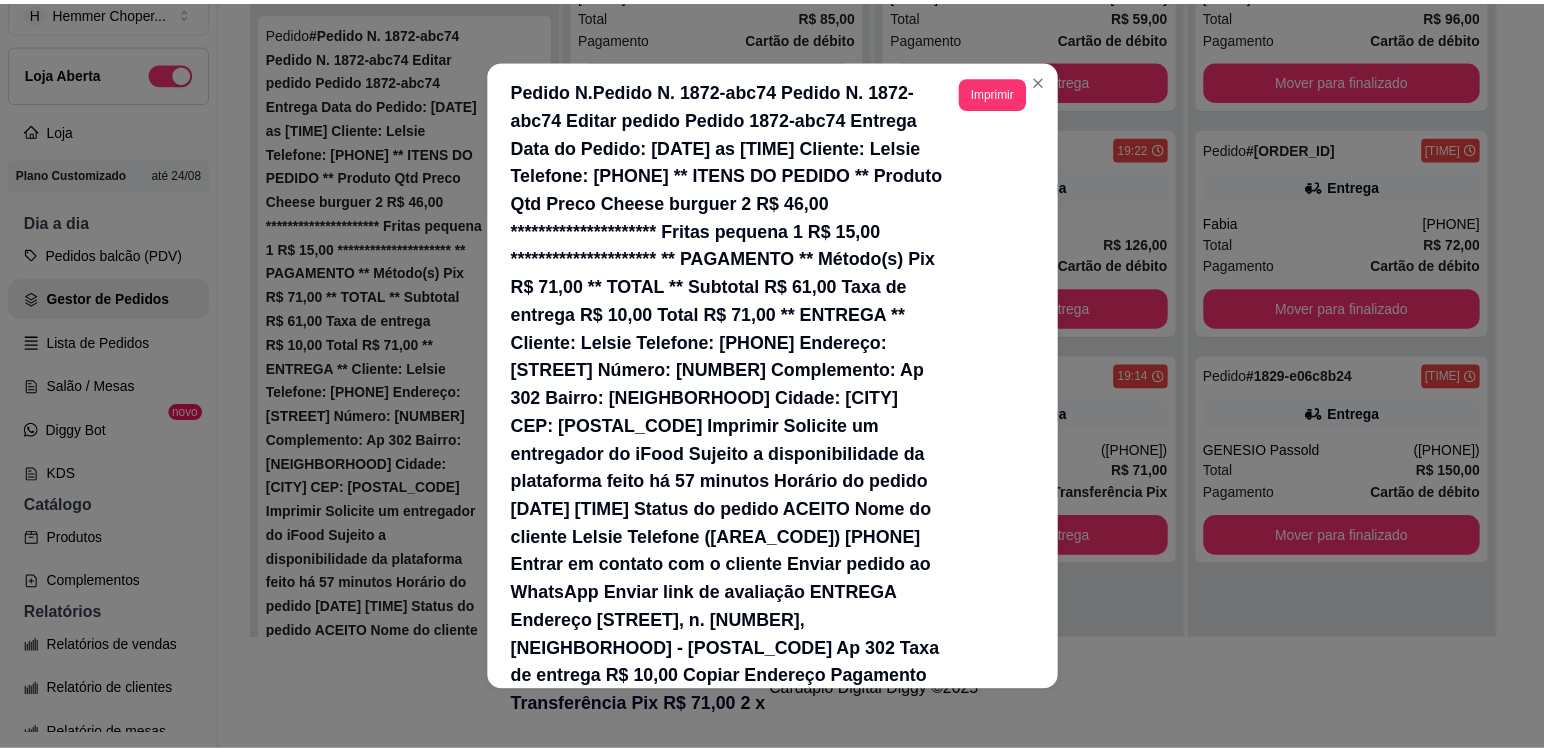 scroll, scrollTop: 232, scrollLeft: 0, axis: vertical 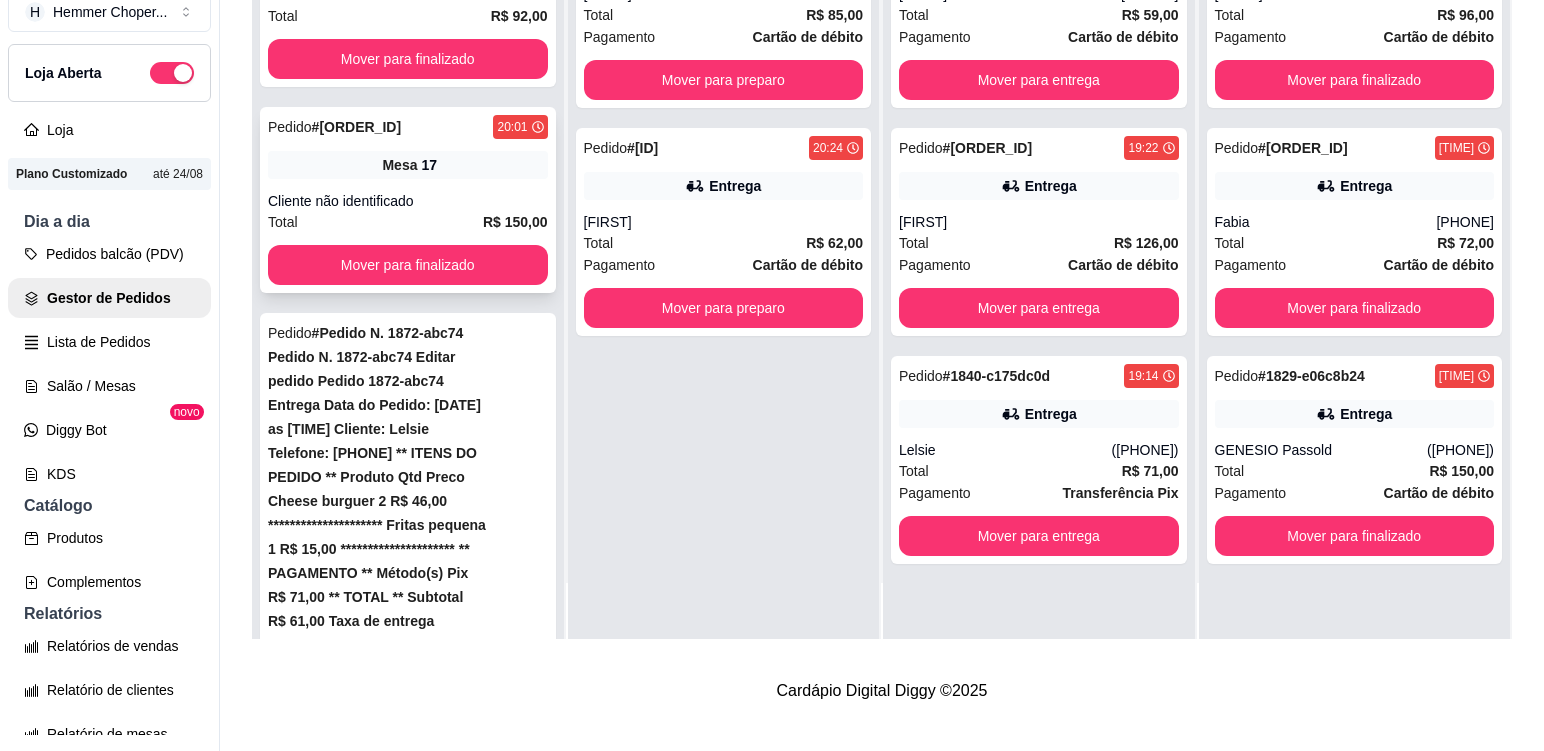 click on "Pedido  # 1879-5622a [TIME] Mesa 17 Cliente não identificado Total R$ 150,00 Mover para finalizado" at bounding box center [408, 200] 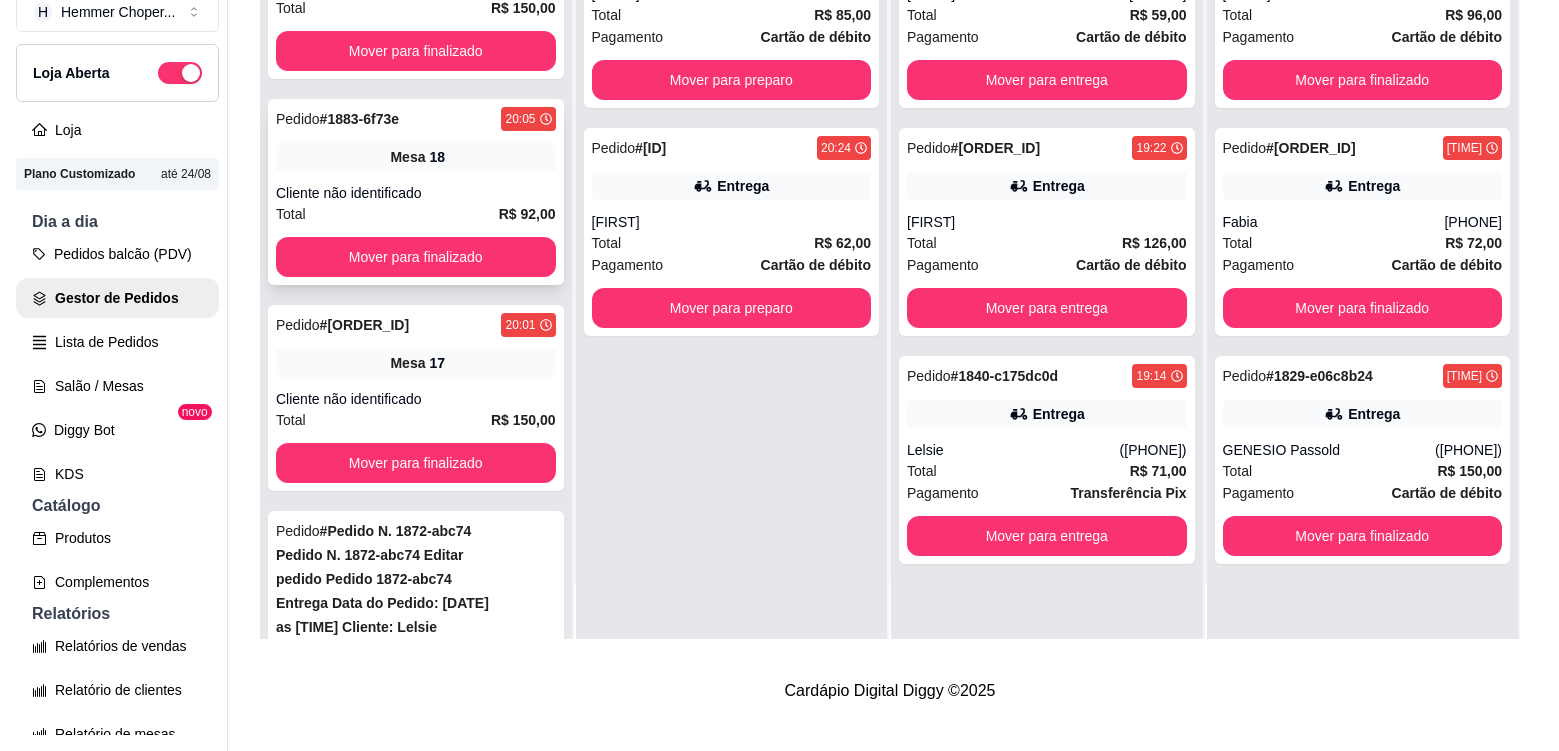 scroll, scrollTop: 623, scrollLeft: 0, axis: vertical 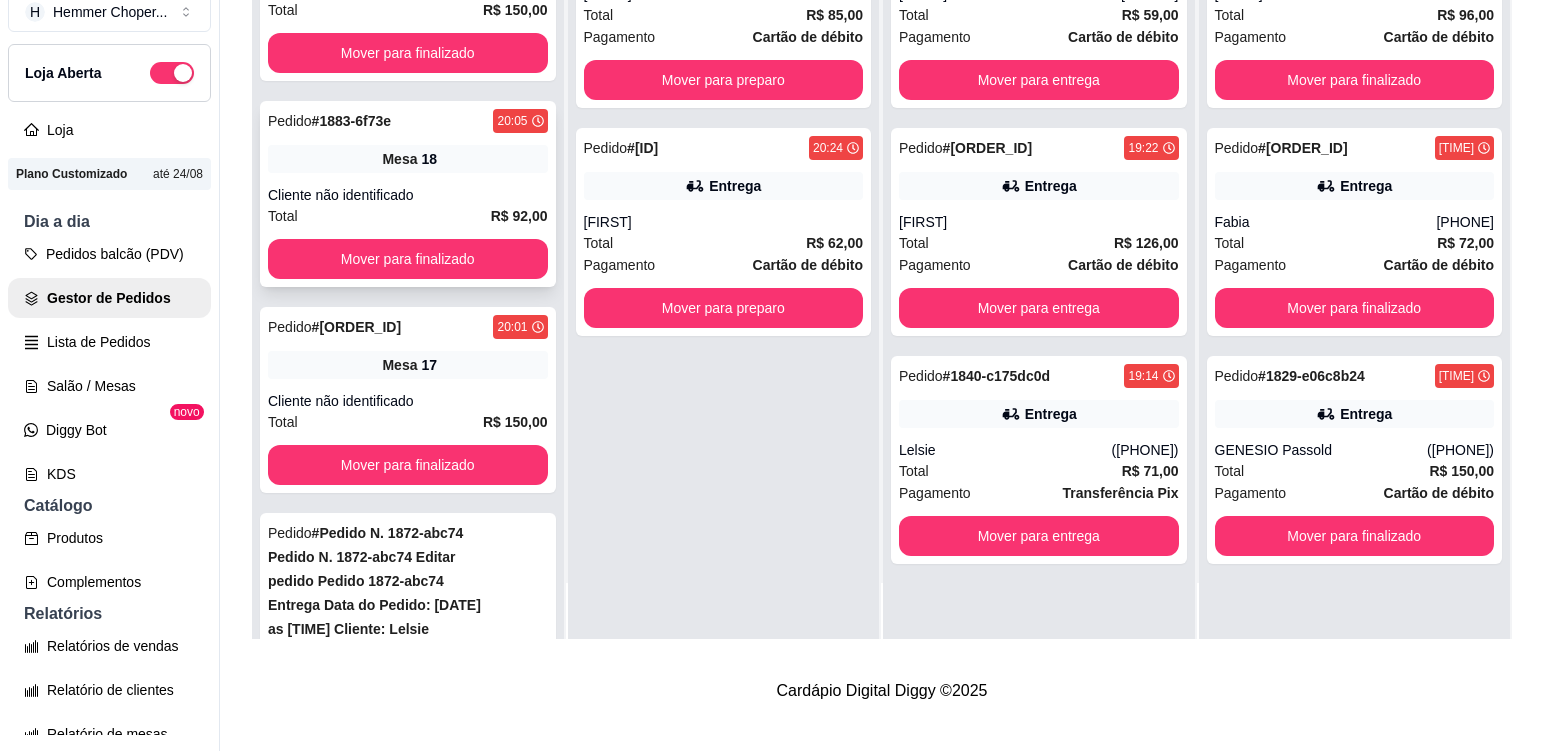 click on "Mesa 18" at bounding box center [408, 159] 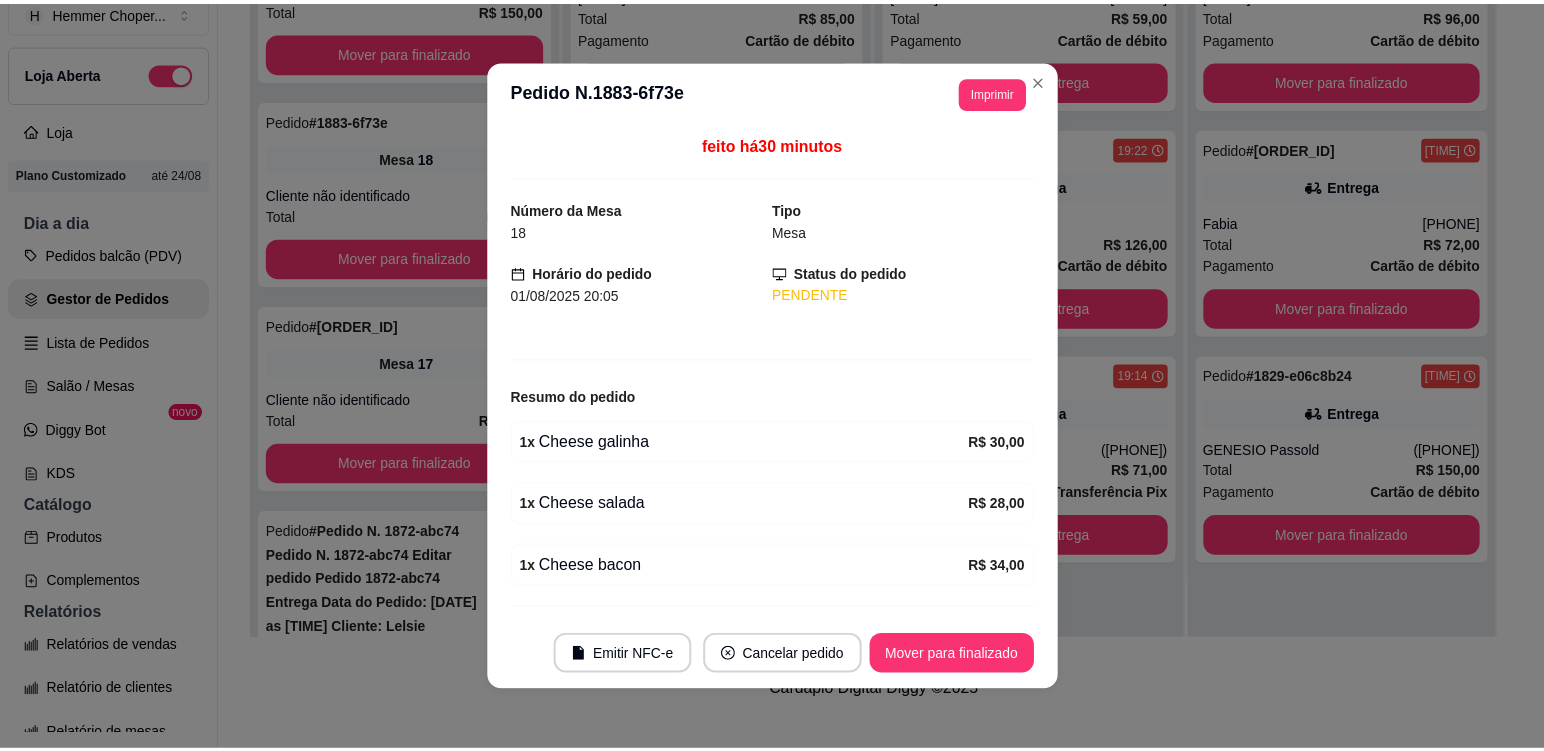 scroll, scrollTop: 54, scrollLeft: 0, axis: vertical 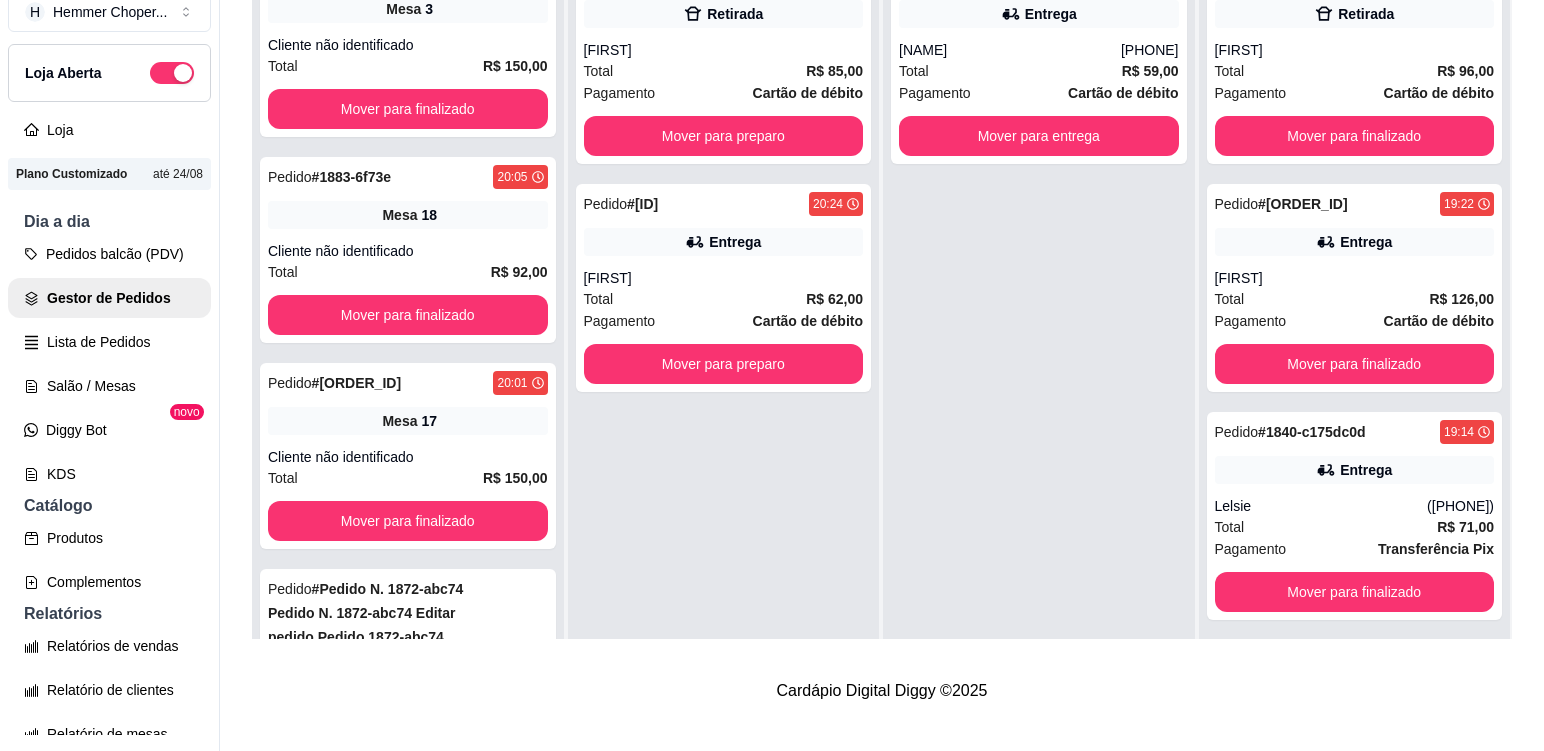 click on "Pedido  # 1882-25c34125 20:05 Entrega [FIRST] ([PHONE]) Total R$ 59,00 Pagamento Cartão de débito Mover para entrega" at bounding box center (1039, 319) 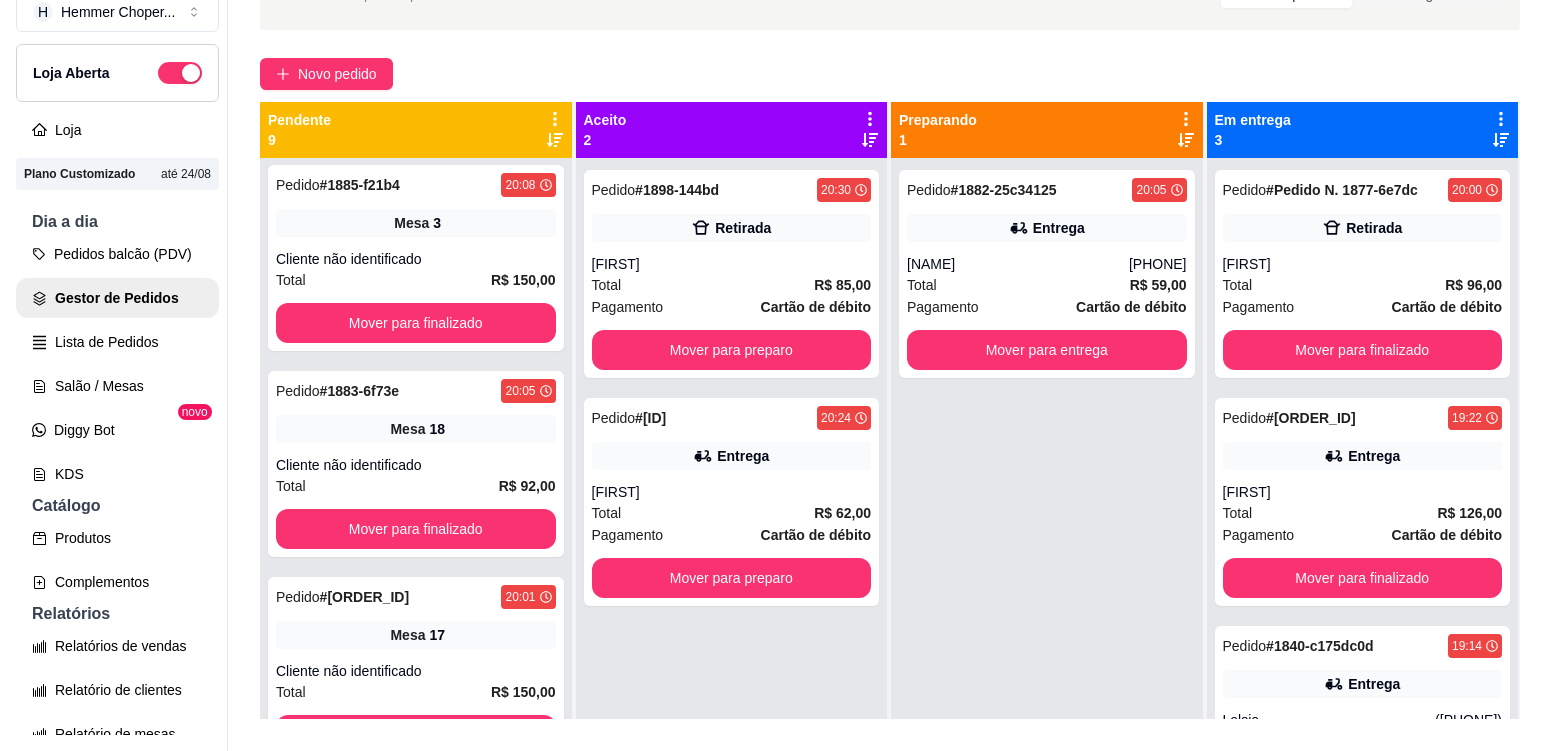 scroll, scrollTop: 0, scrollLeft: 0, axis: both 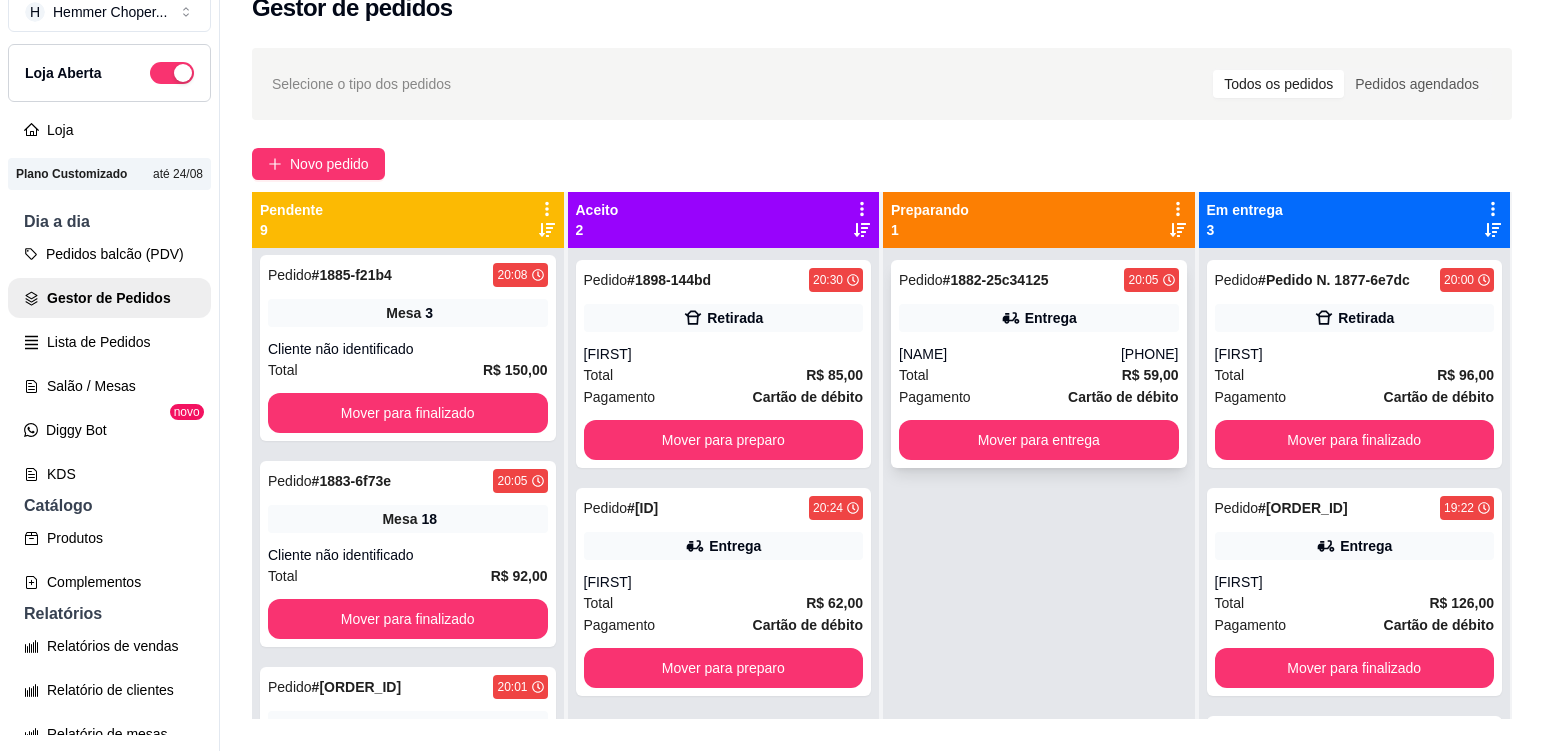 click on "[NAME]" at bounding box center (1010, 354) 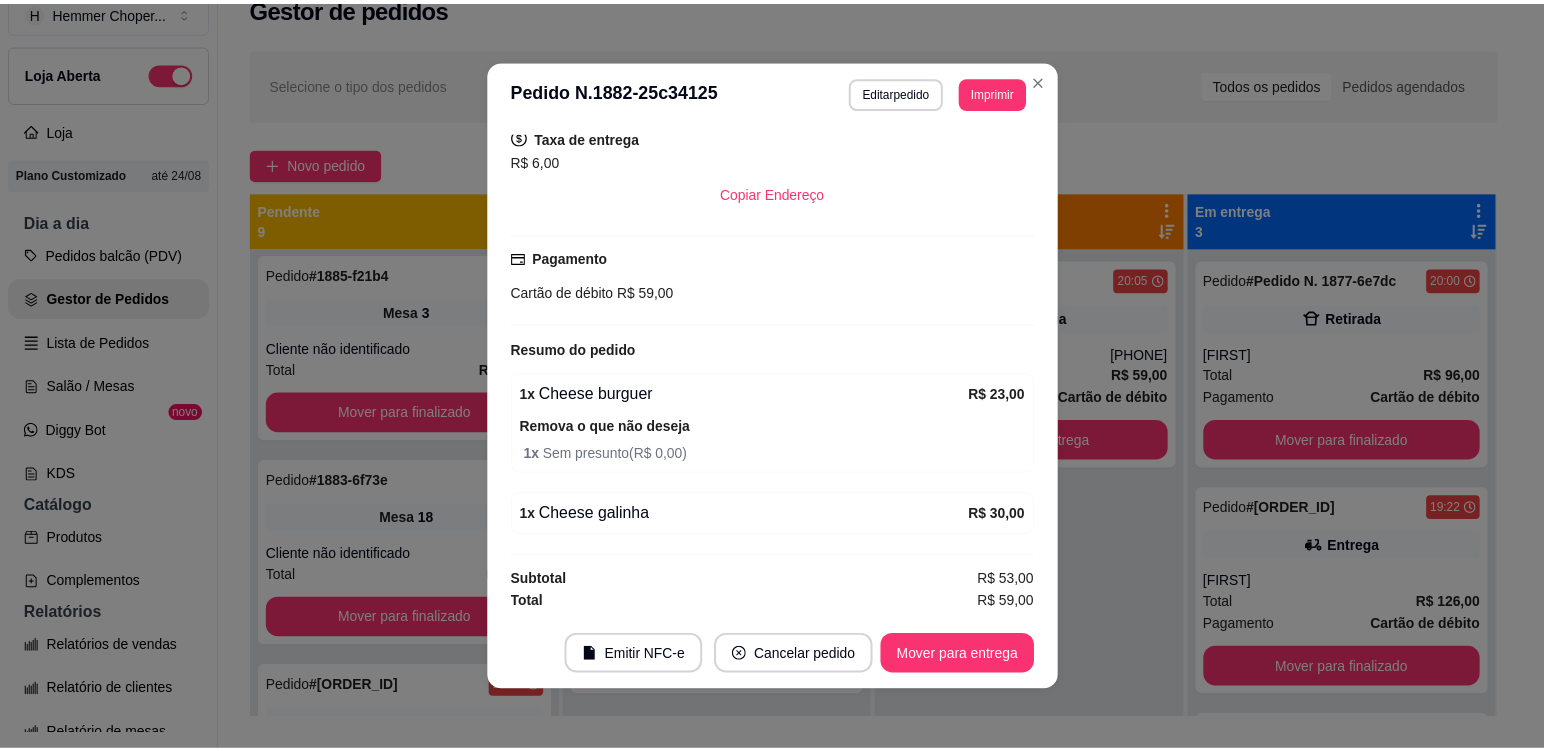 scroll, scrollTop: 500, scrollLeft: 0, axis: vertical 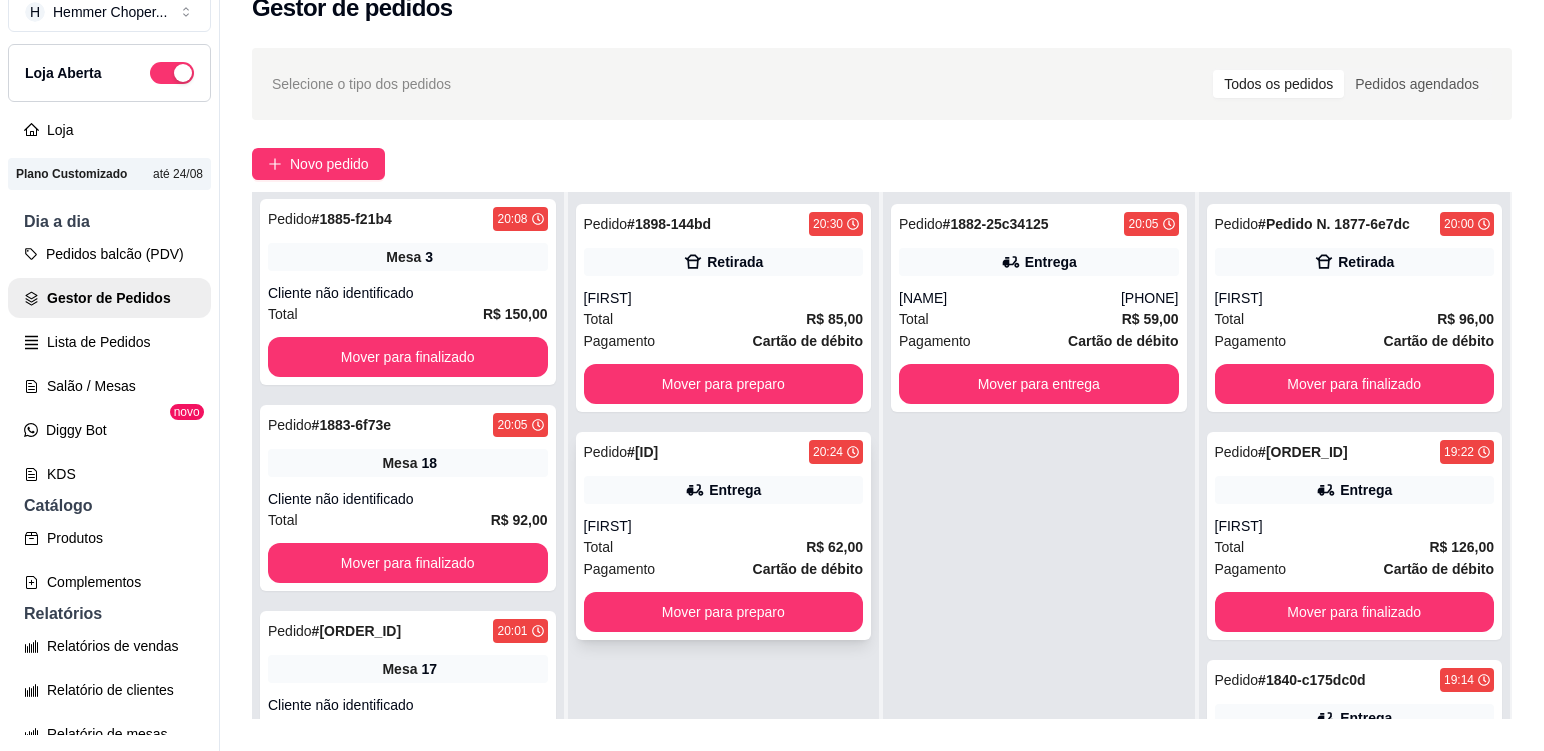 click on "[FIRST]" at bounding box center [724, 526] 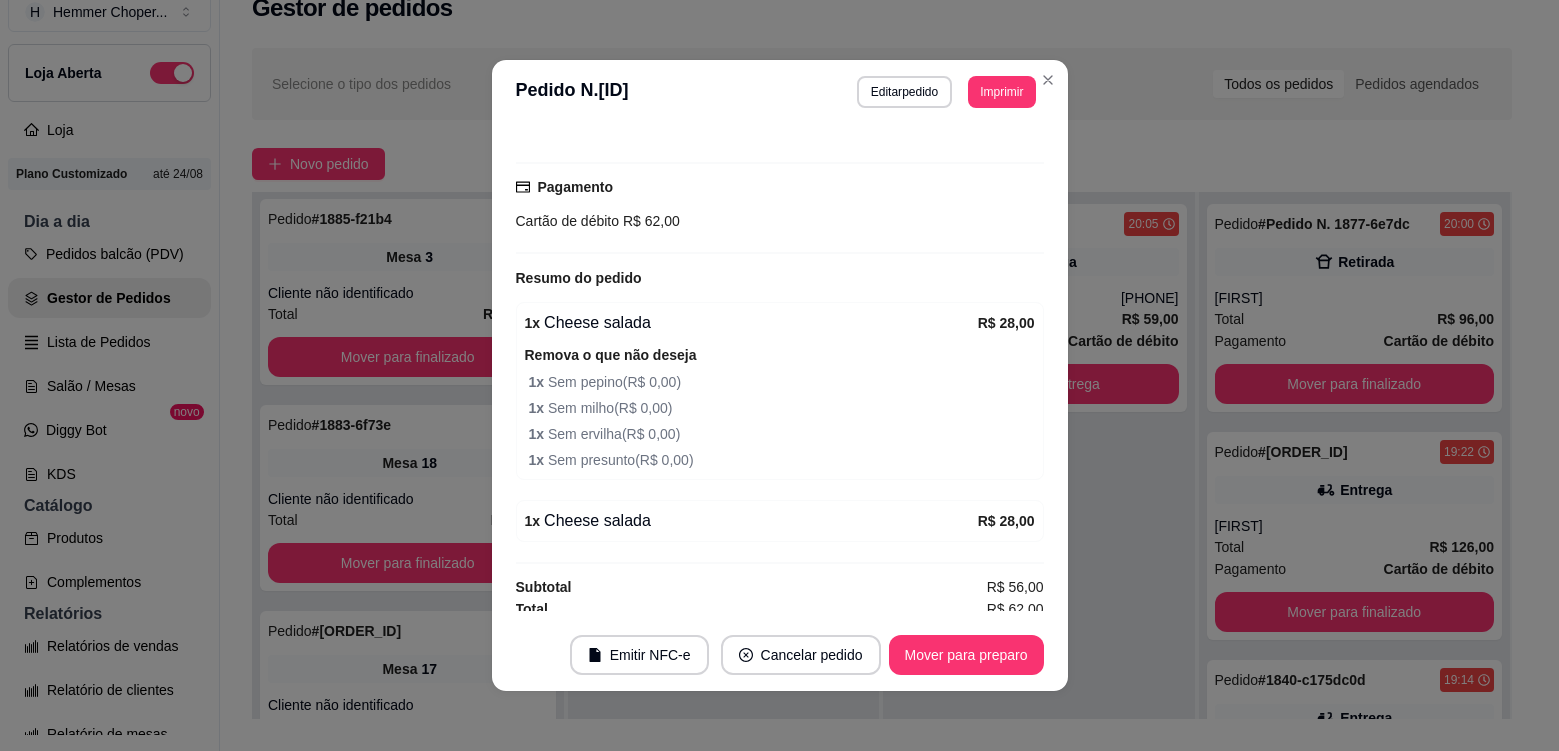 scroll, scrollTop: 534, scrollLeft: 0, axis: vertical 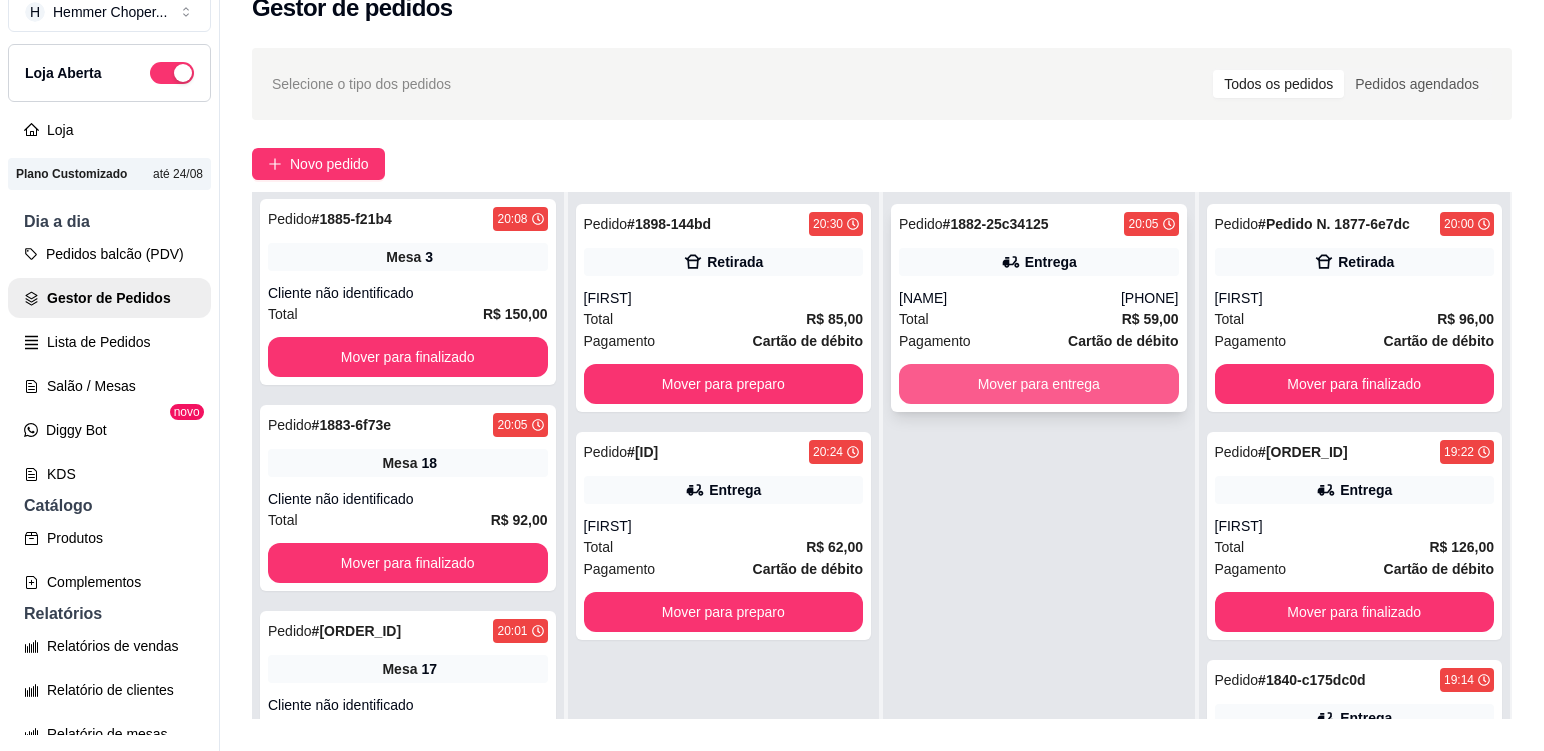 click on "Mover para entrega" at bounding box center (1039, 384) 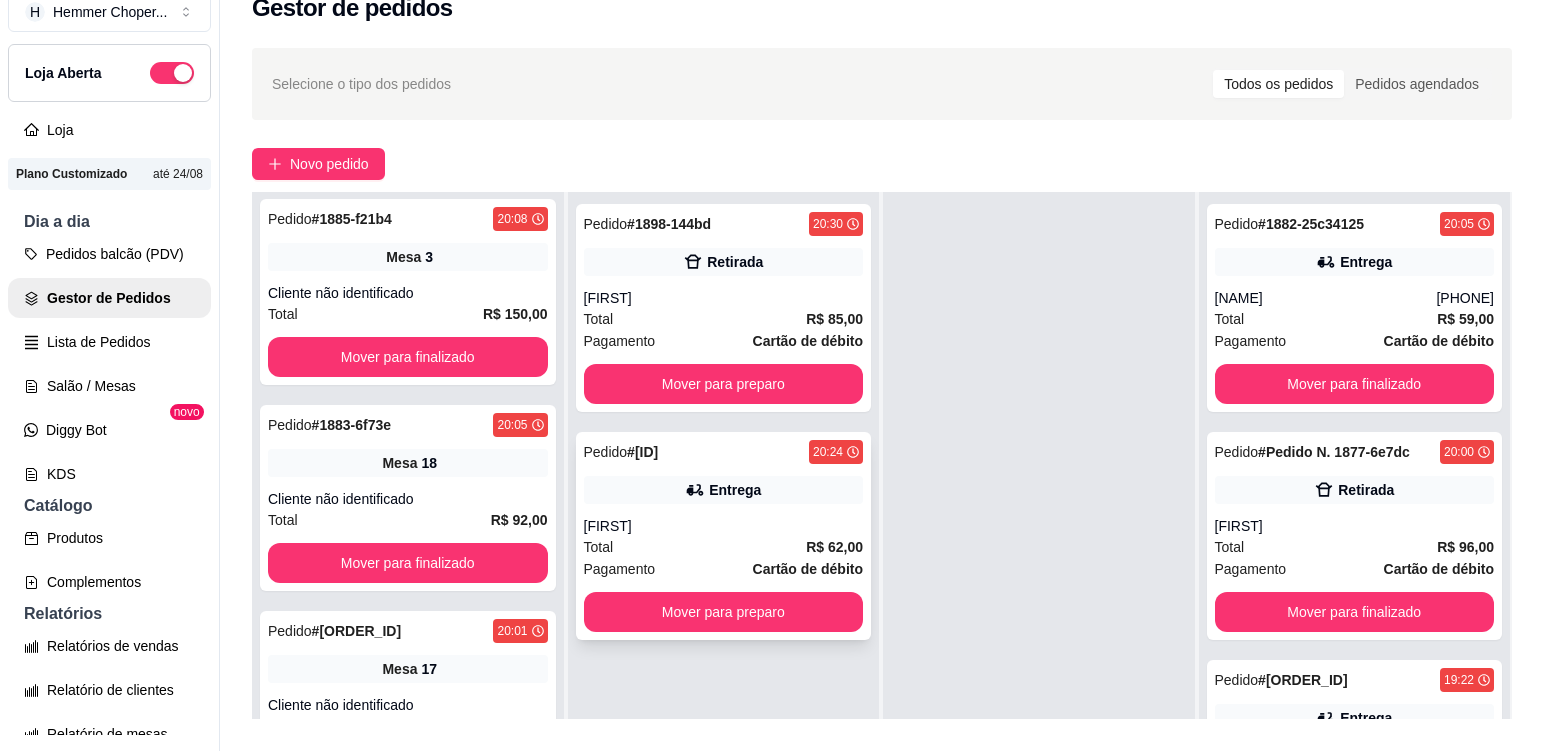 click on "[FIRST]" at bounding box center [724, 526] 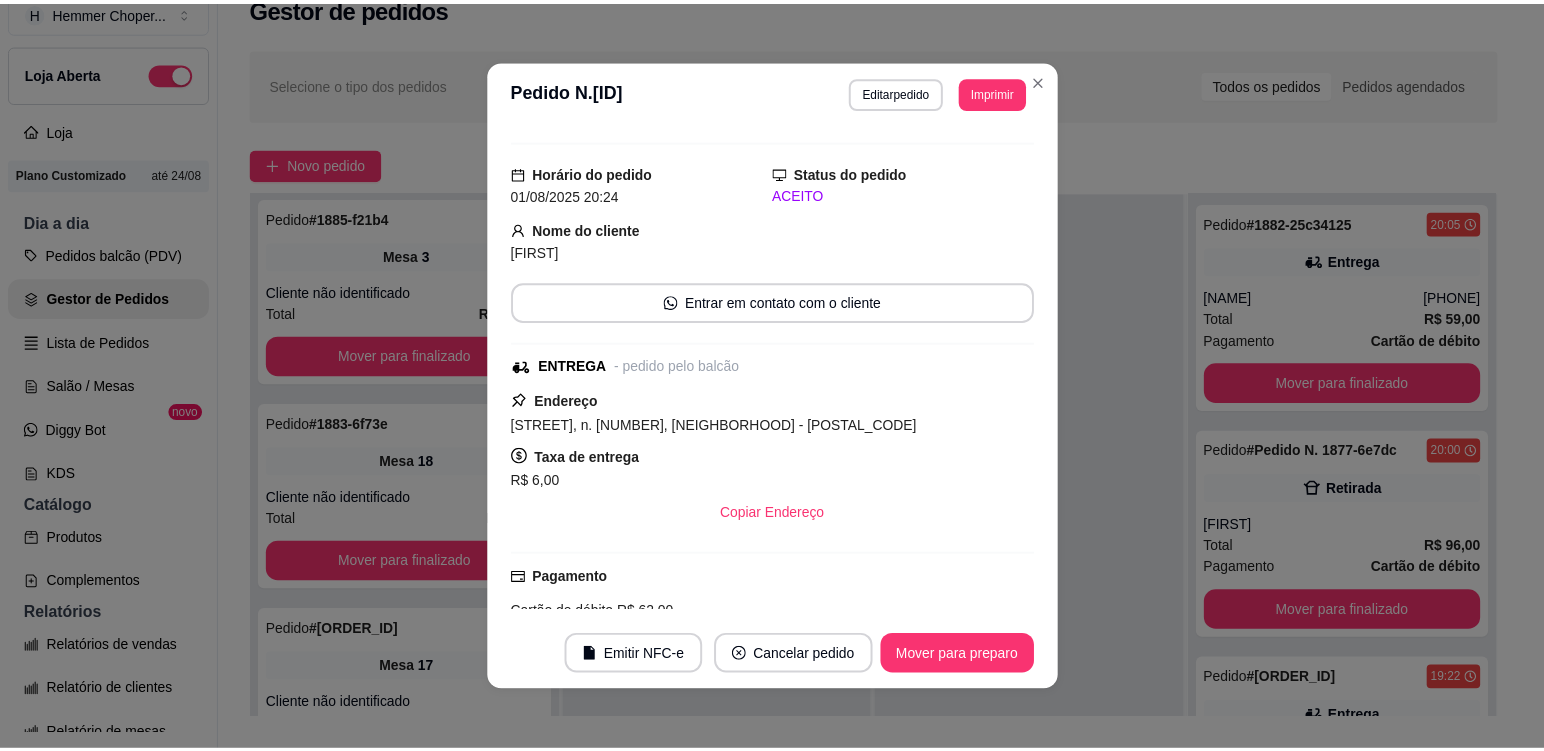 scroll, scrollTop: 534, scrollLeft: 0, axis: vertical 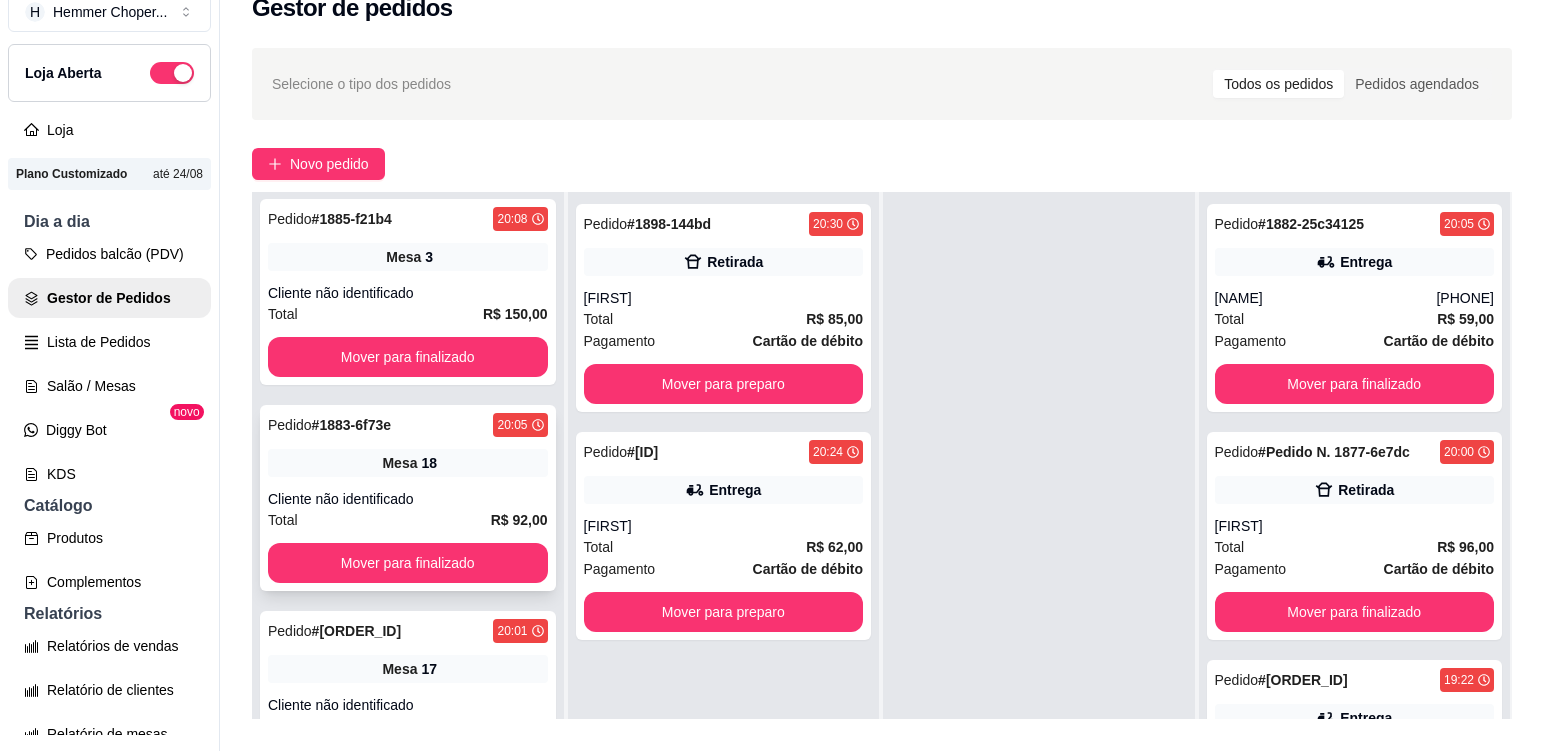 click on "Mesa 18" at bounding box center [408, 463] 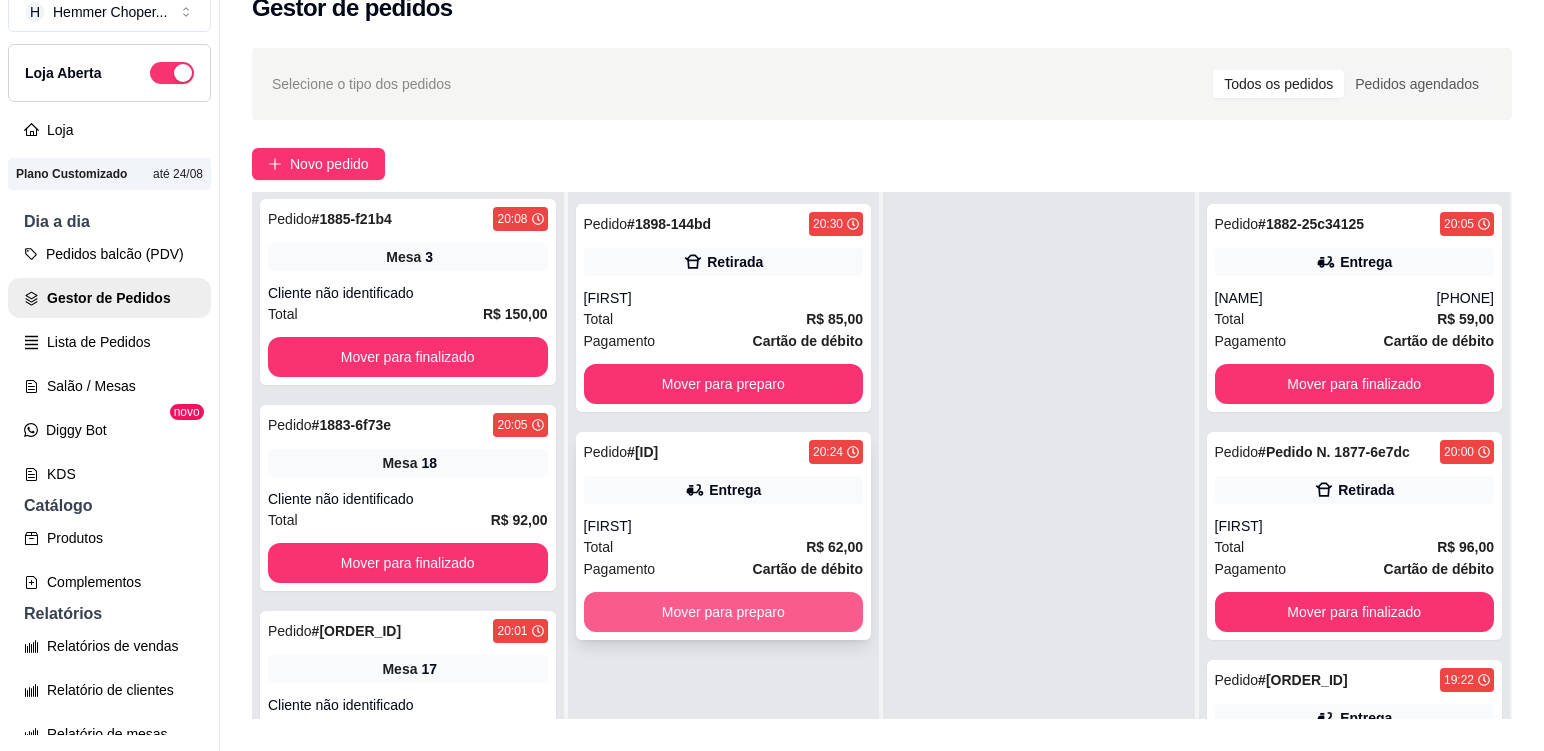 click on "Mover para preparo" at bounding box center [724, 612] 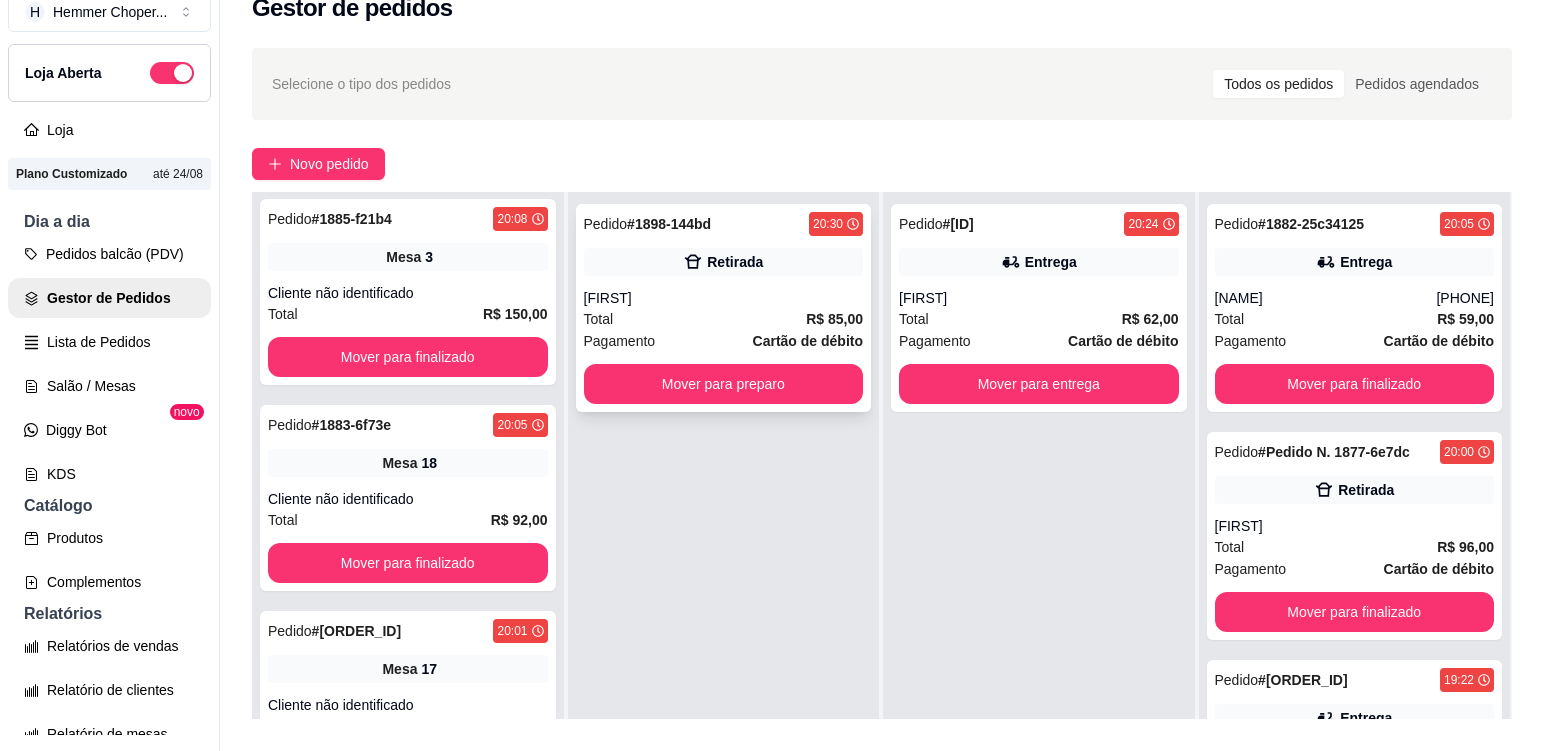 click on "[FIRST]" at bounding box center [724, 298] 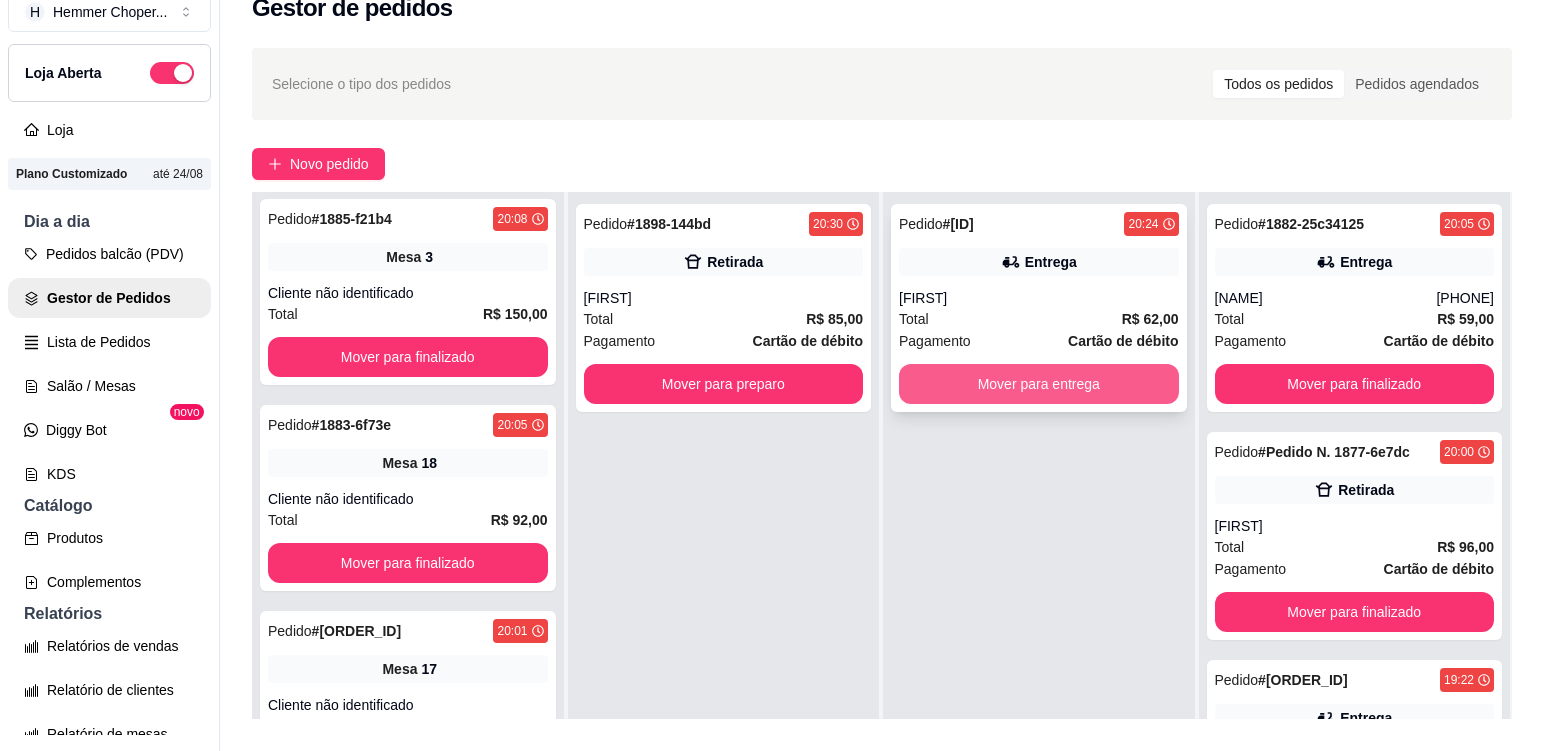 click on "Mover para entrega" at bounding box center (1039, 384) 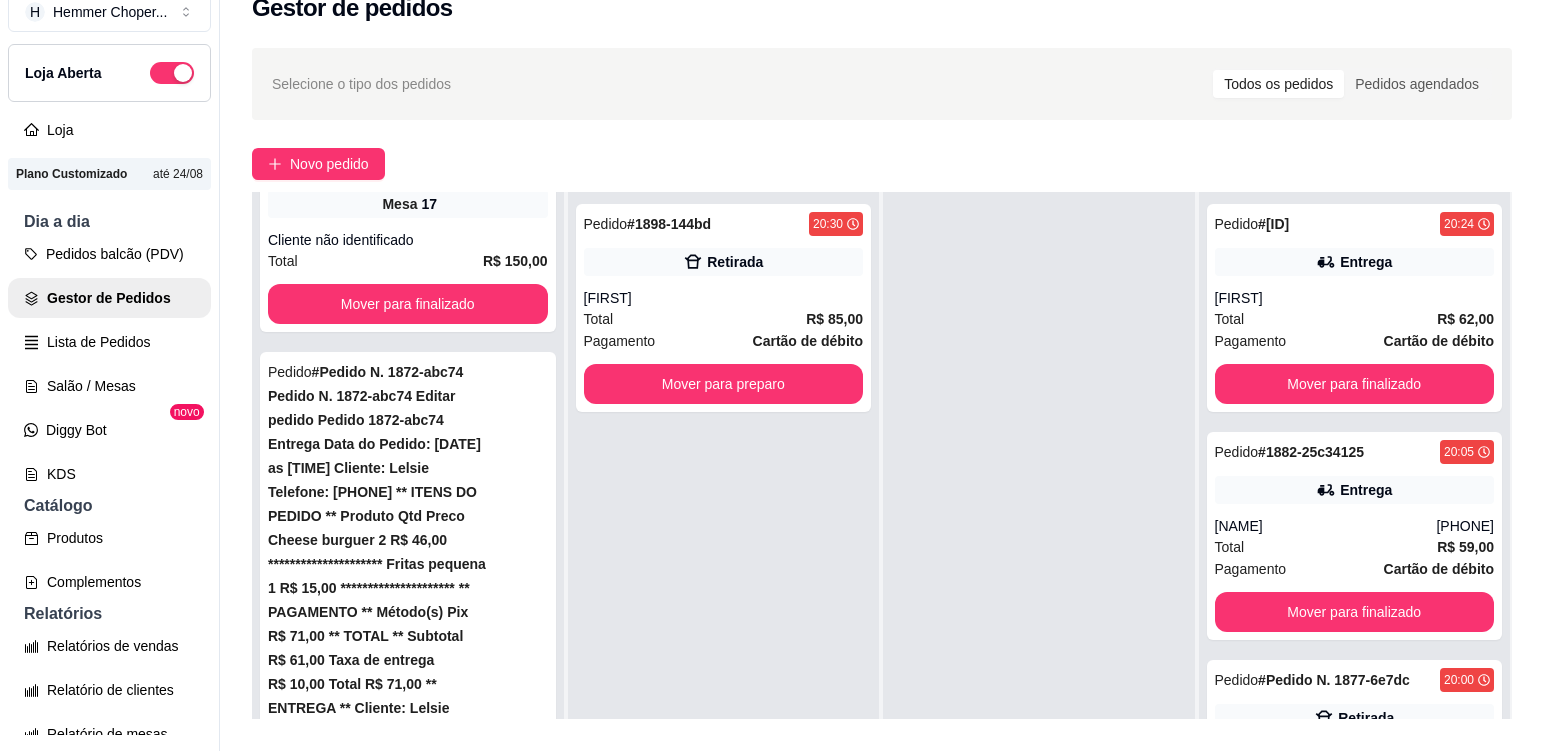 scroll, scrollTop: 1741, scrollLeft: 0, axis: vertical 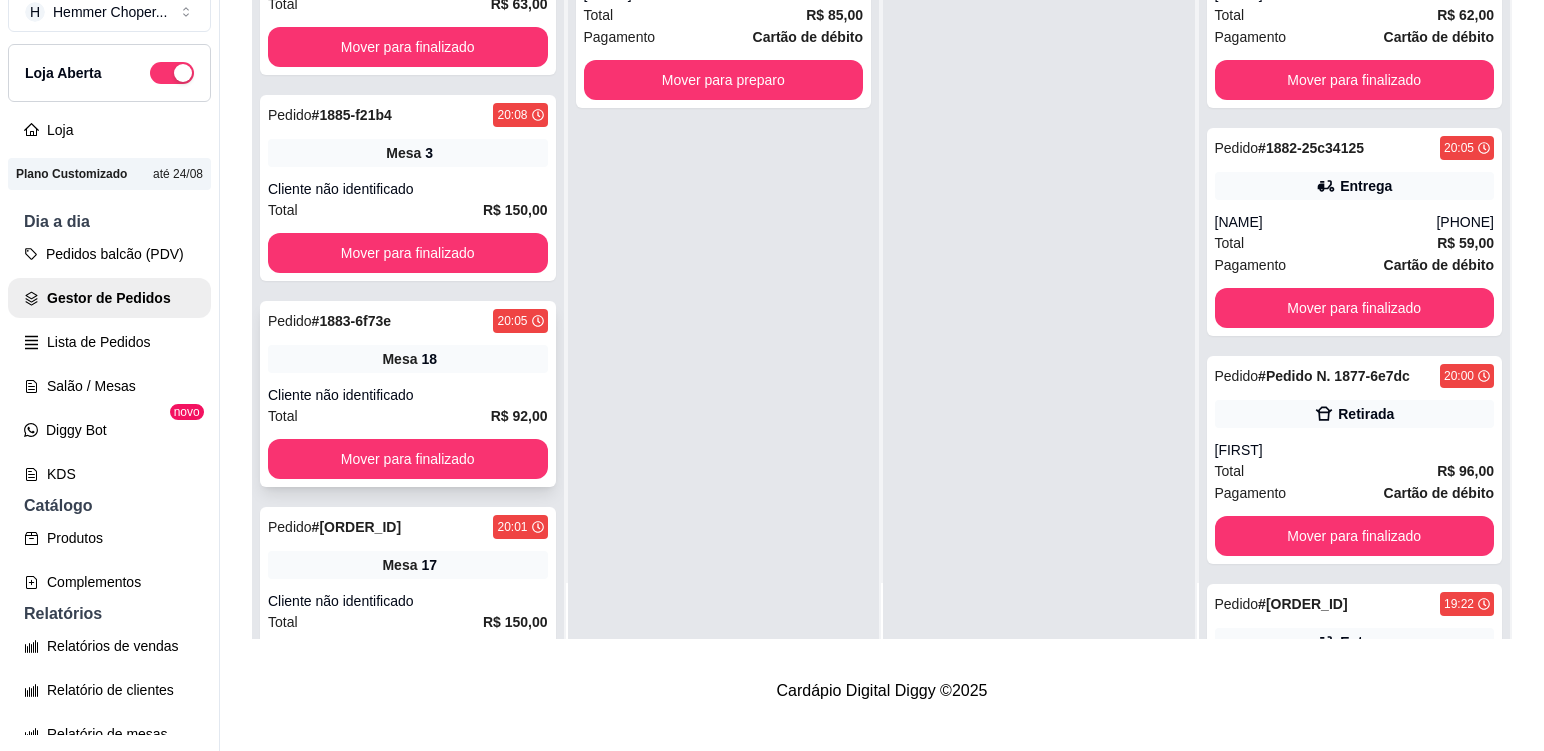 click on "Pedido  # 1883-6f73e 20:05 Mesa 18 Cliente não identificado Total R$ 92,00 Mover para finalizado" at bounding box center (408, 394) 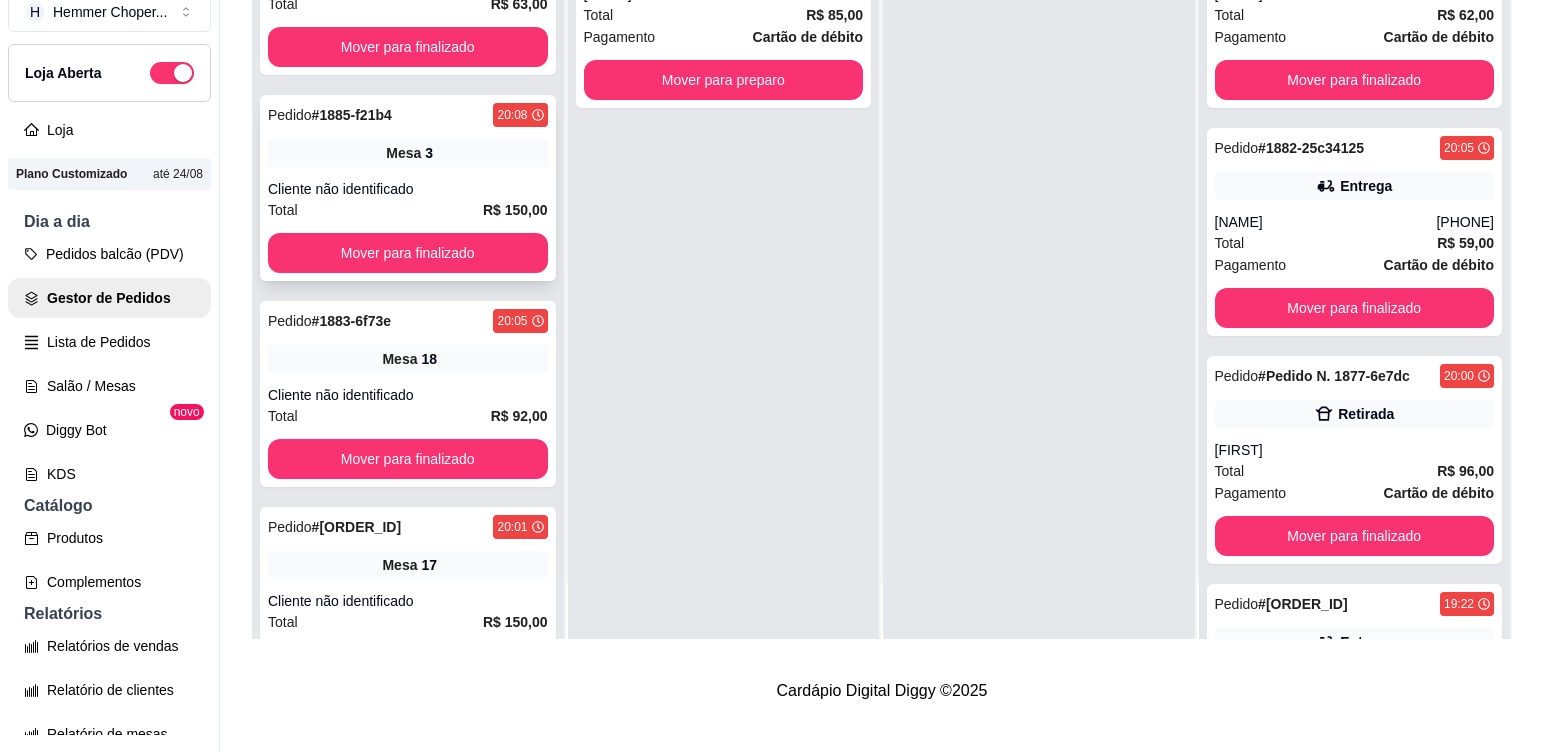 click on "Cliente não identificado" at bounding box center (408, 189) 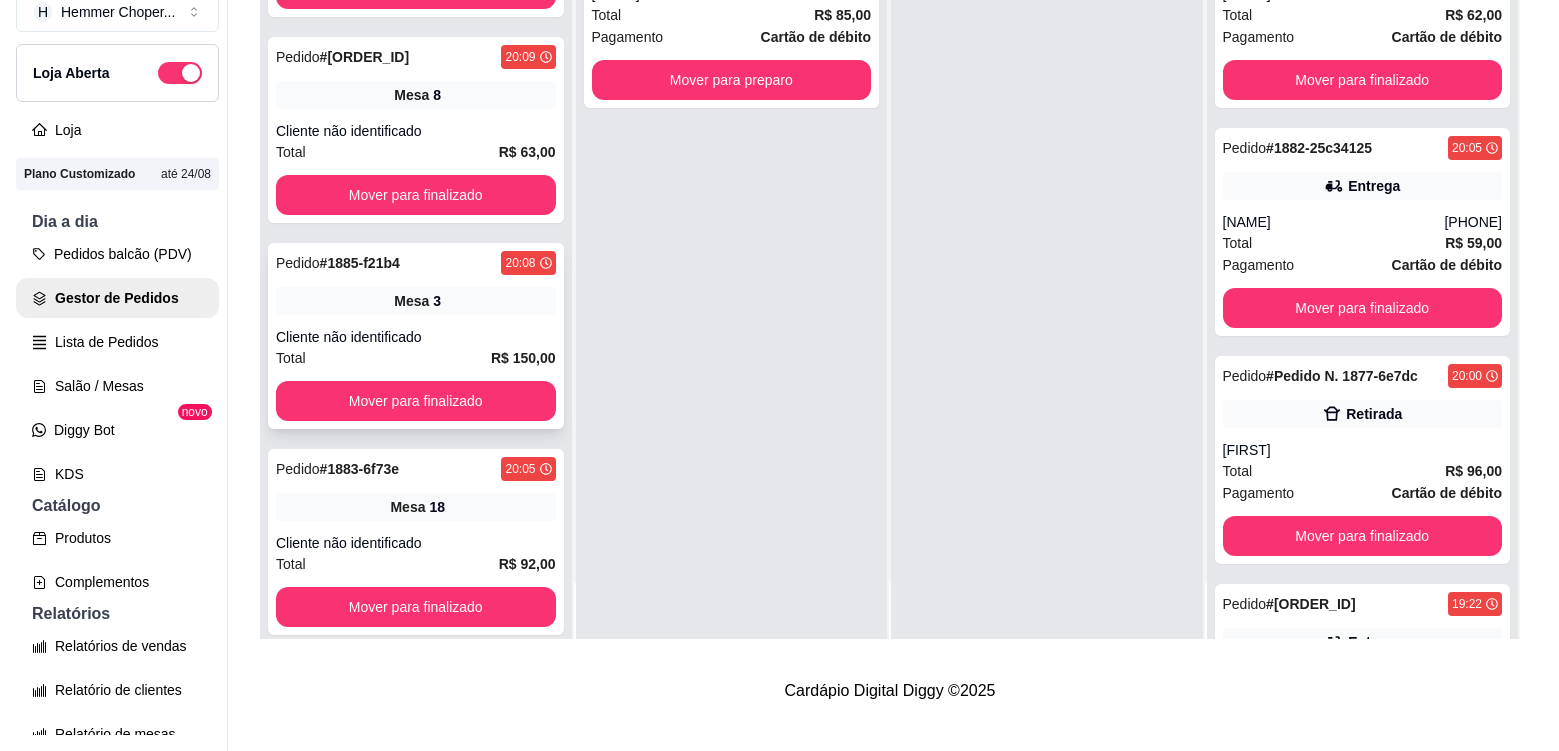 scroll, scrollTop: 841, scrollLeft: 0, axis: vertical 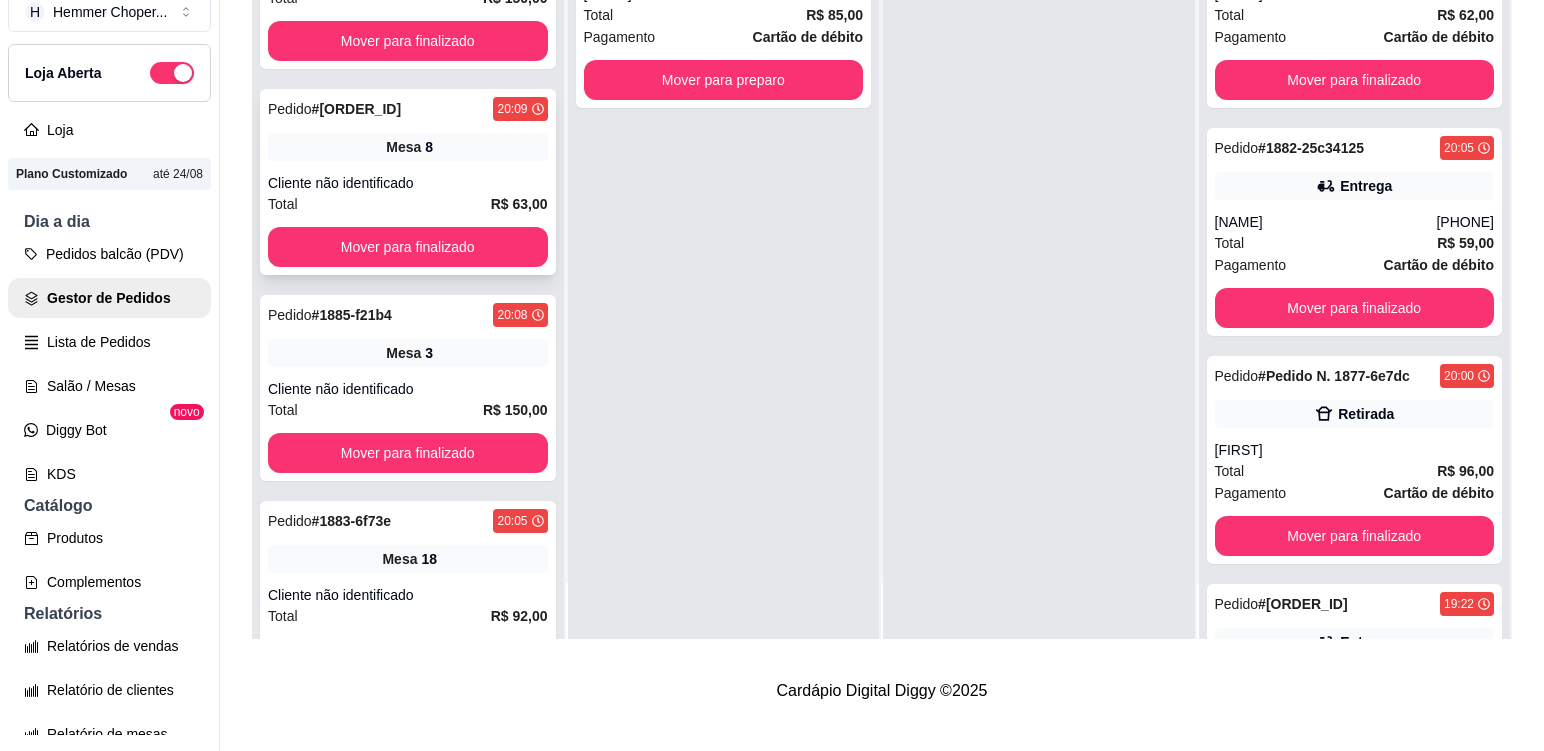 click on "Pedido  # [ORDER_ID] [TIME] Mesa 8 Cliente não identificado Total R$ 63,00 Mover para finalizado" at bounding box center [408, 182] 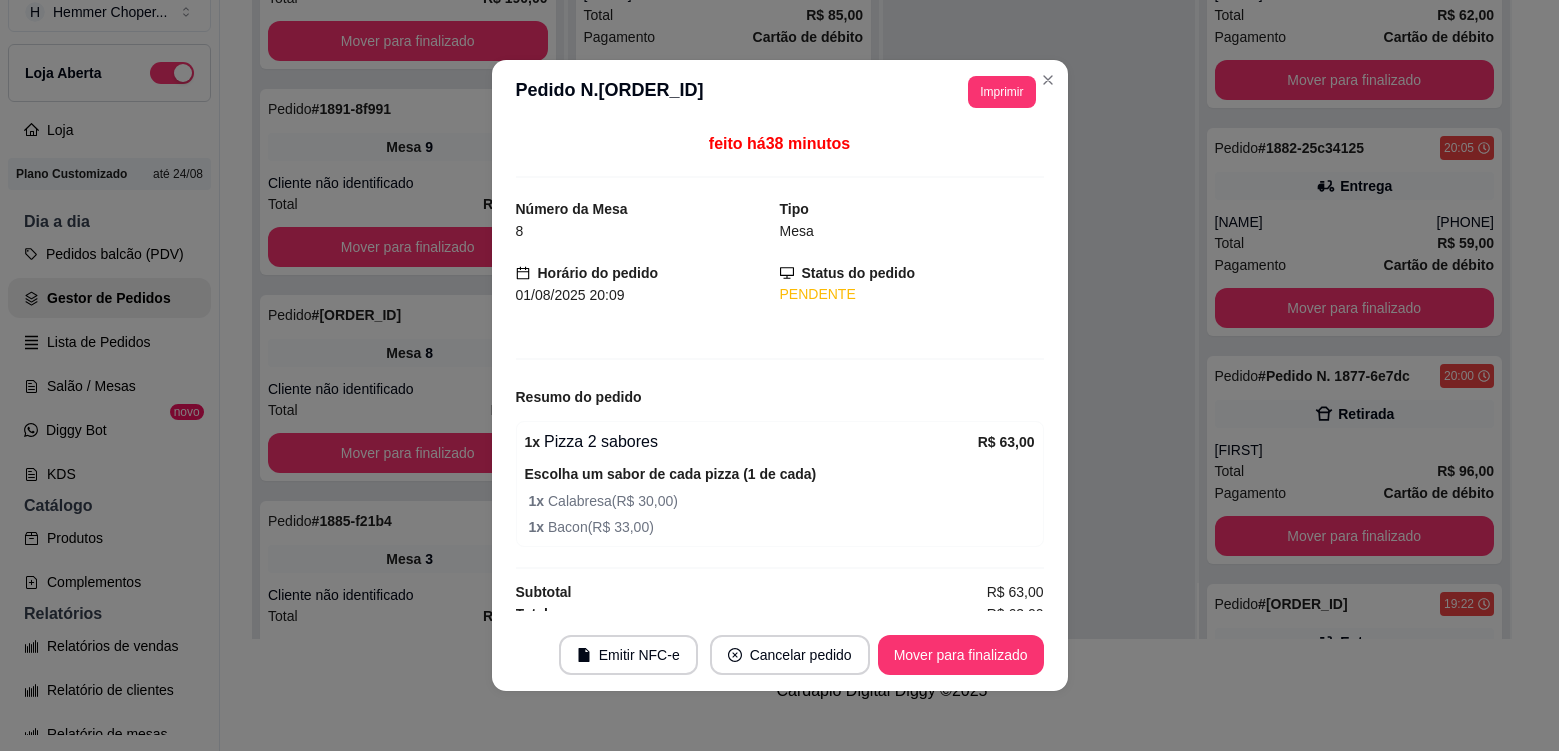 scroll, scrollTop: 1047, scrollLeft: 0, axis: vertical 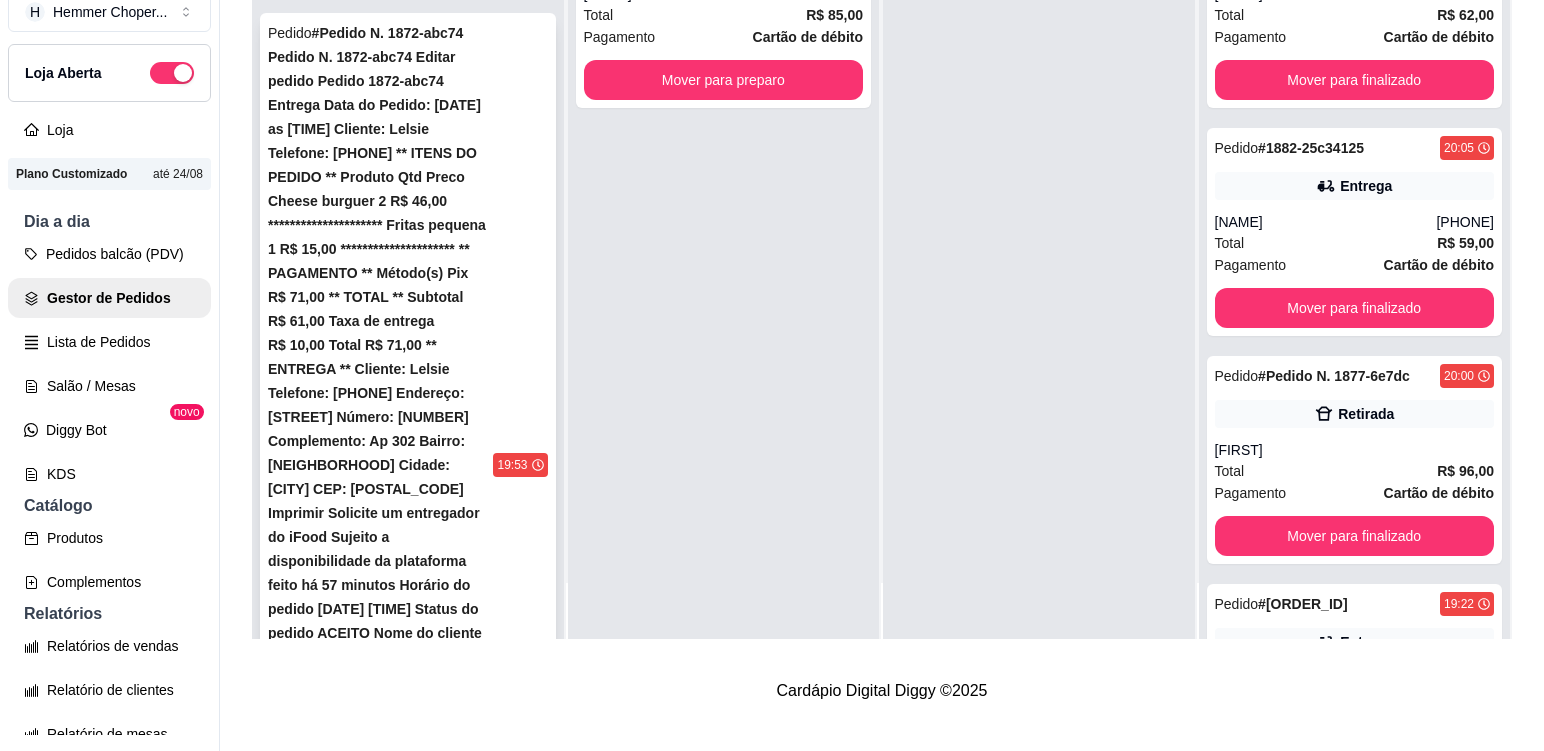 click on "Pedido  # 1872-abc74 19:53 Mesa 20 Cliente não identificado Total R$ 275,00 Mover para finalizado" at bounding box center [408, 538] 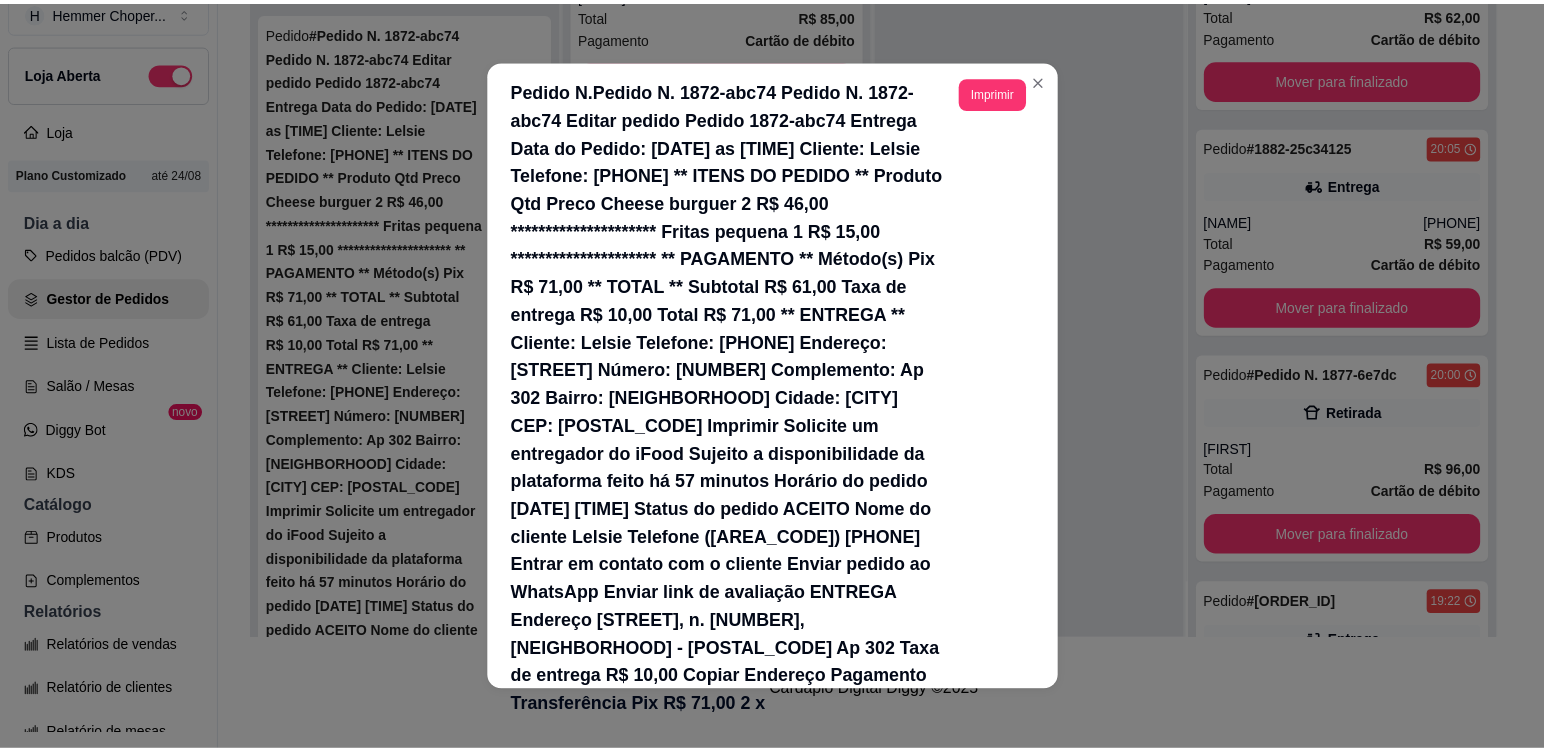 scroll, scrollTop: 232, scrollLeft: 0, axis: vertical 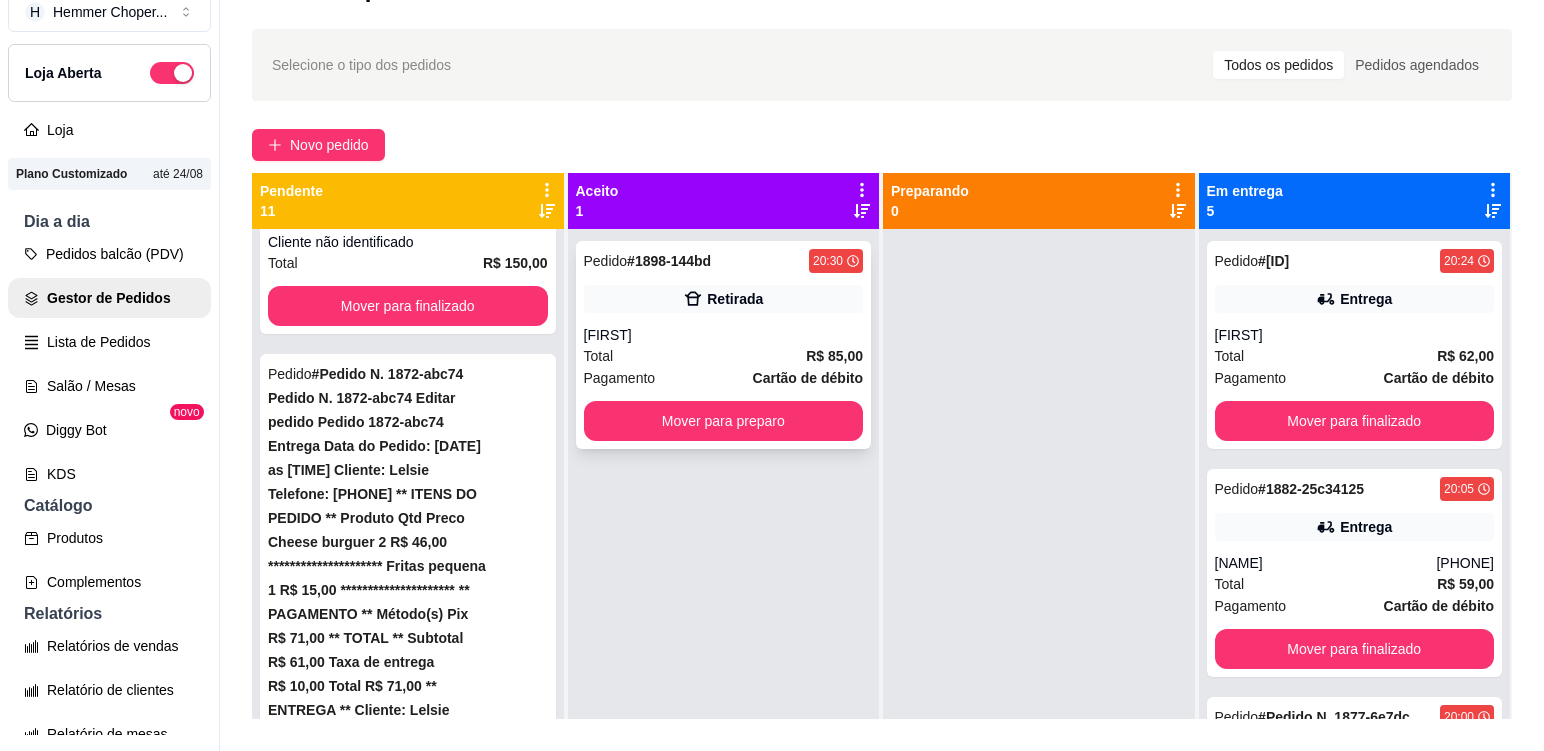 click on "Pagamento Cartão de débito" at bounding box center (724, 378) 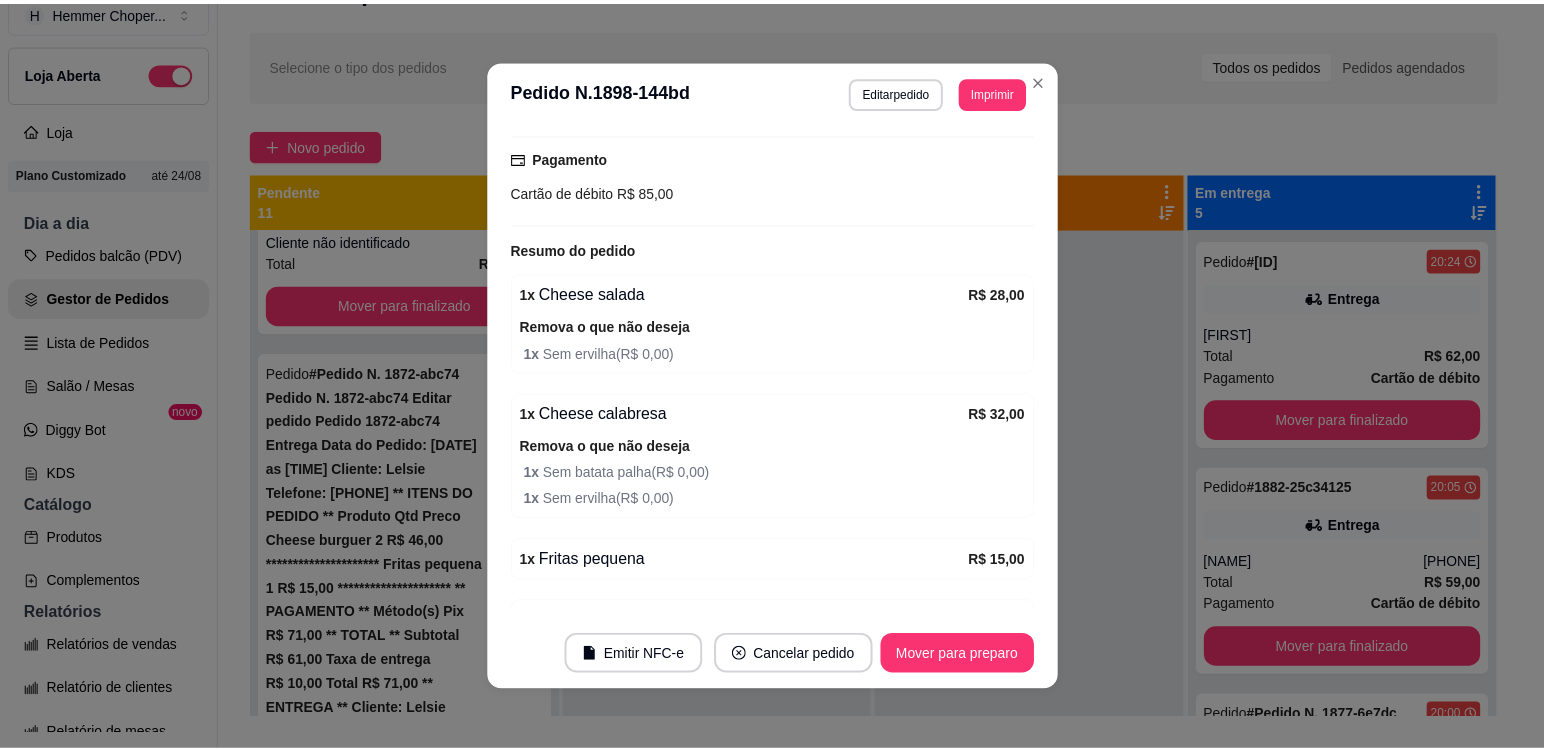 scroll, scrollTop: 400, scrollLeft: 0, axis: vertical 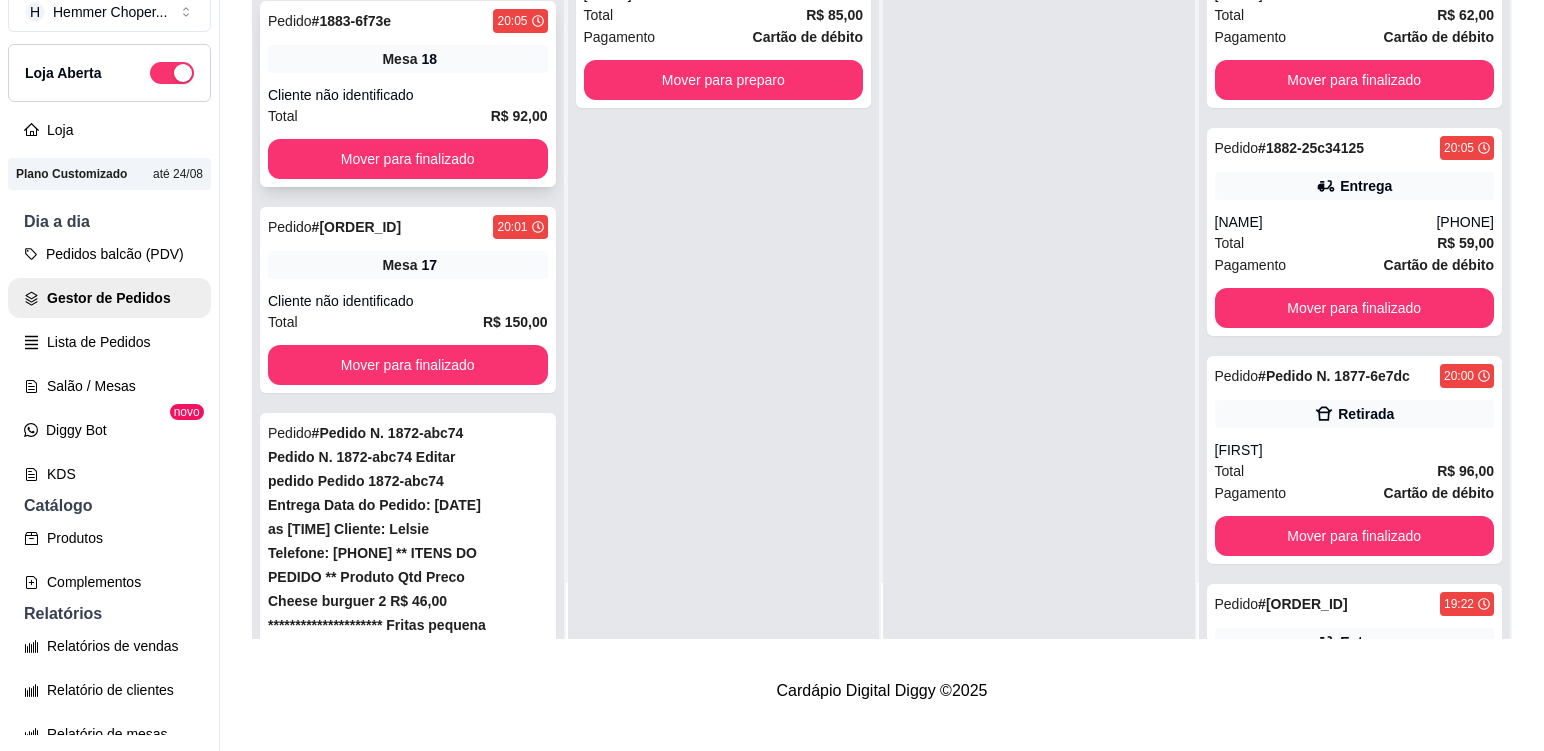 click on "Cliente não identificado" at bounding box center (408, 95) 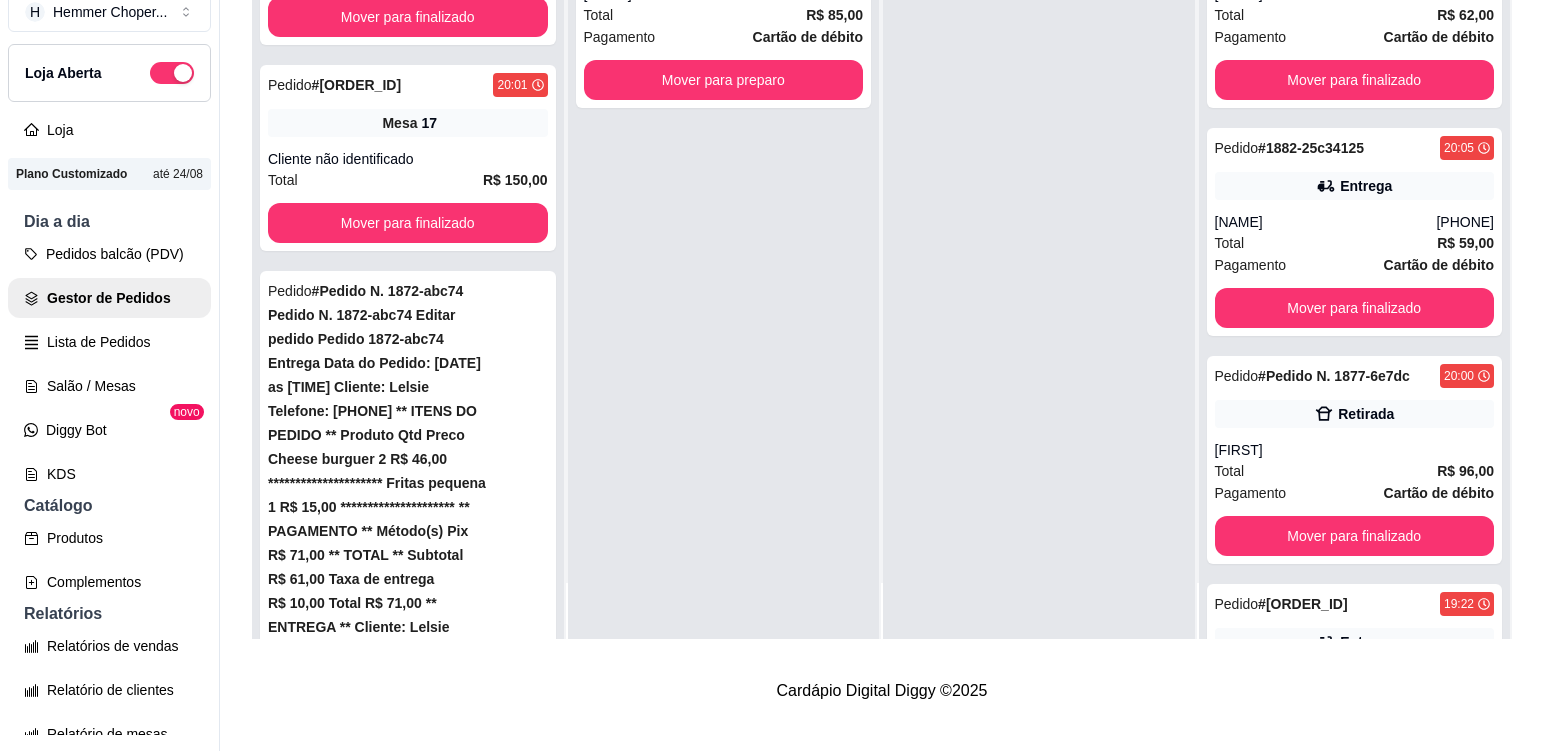 scroll, scrollTop: 1535, scrollLeft: 0, axis: vertical 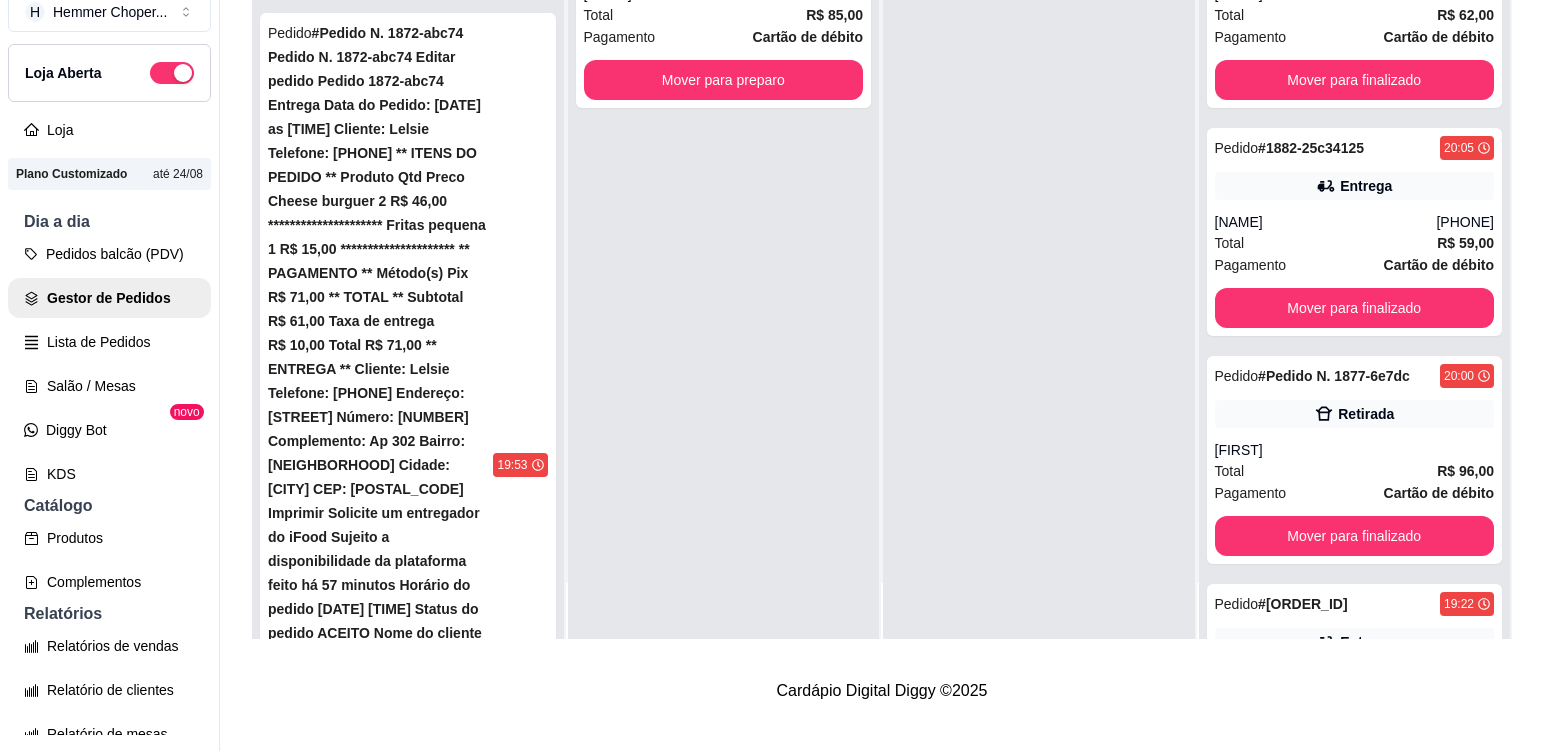 click on "Mover para finalizado" at bounding box center [408, 1447] 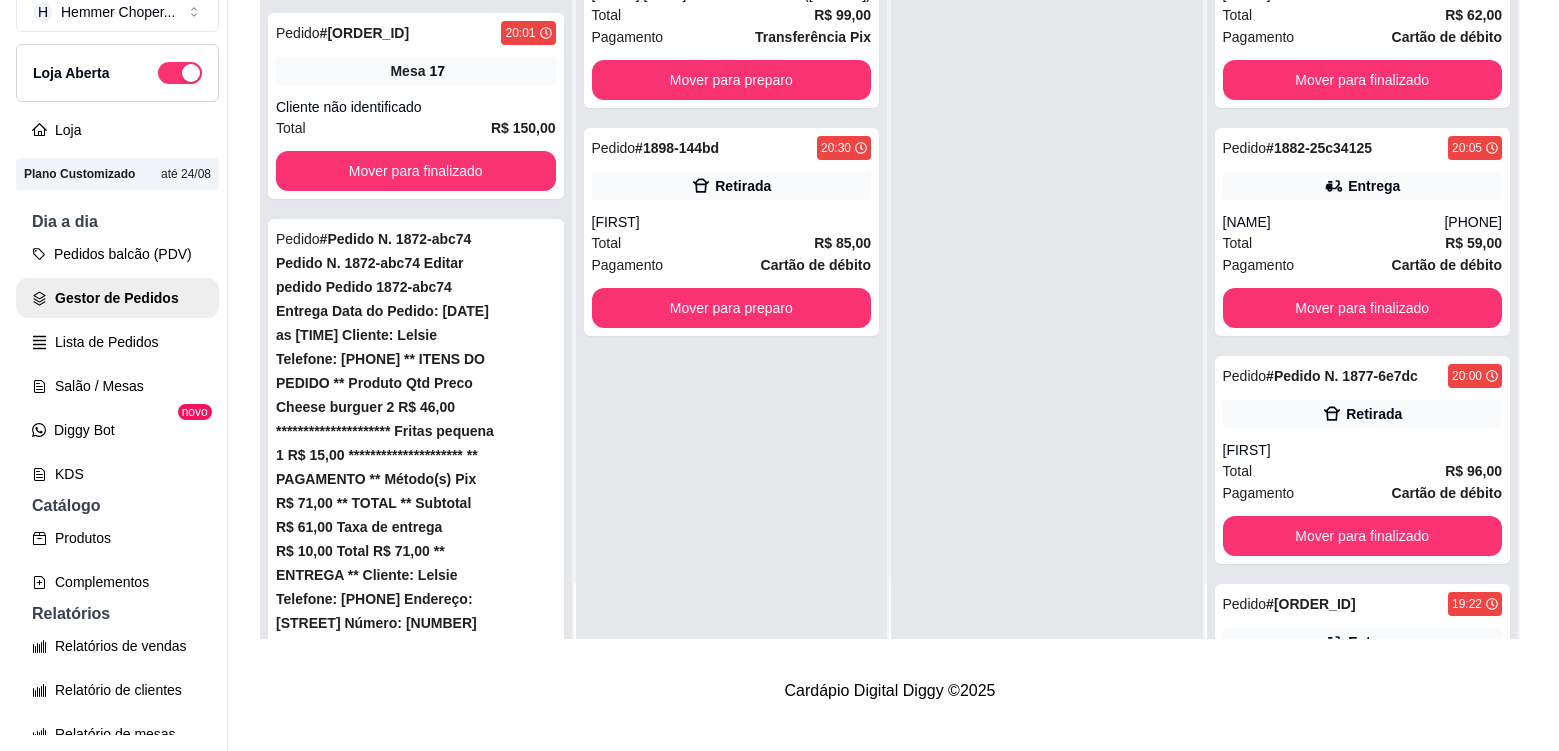 scroll, scrollTop: 1741, scrollLeft: 0, axis: vertical 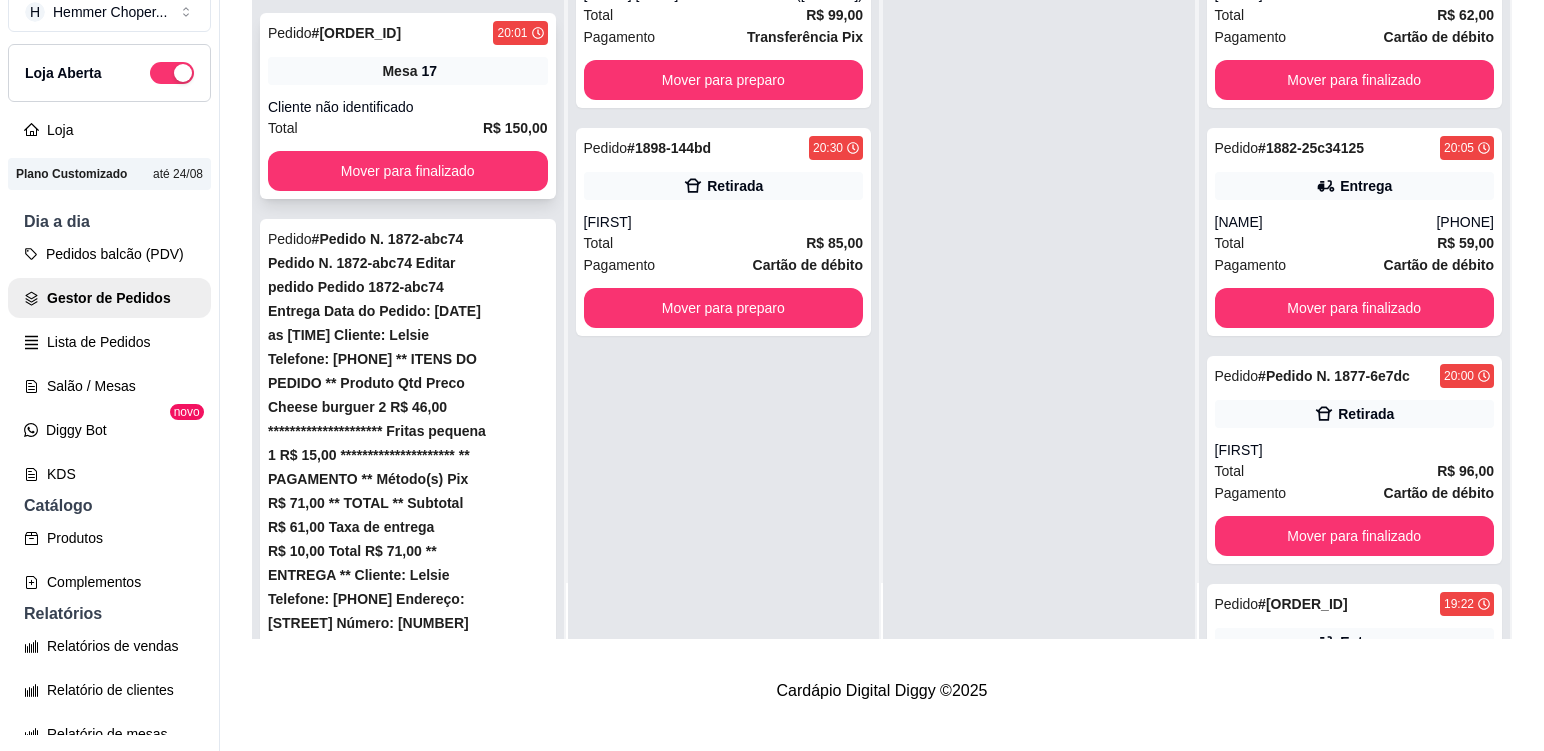 click on "Pedido  # 1879-5622a [TIME] Mesa 17 Cliente não identificado Total R$ 150,00 Mover para finalizado" at bounding box center (408, 106) 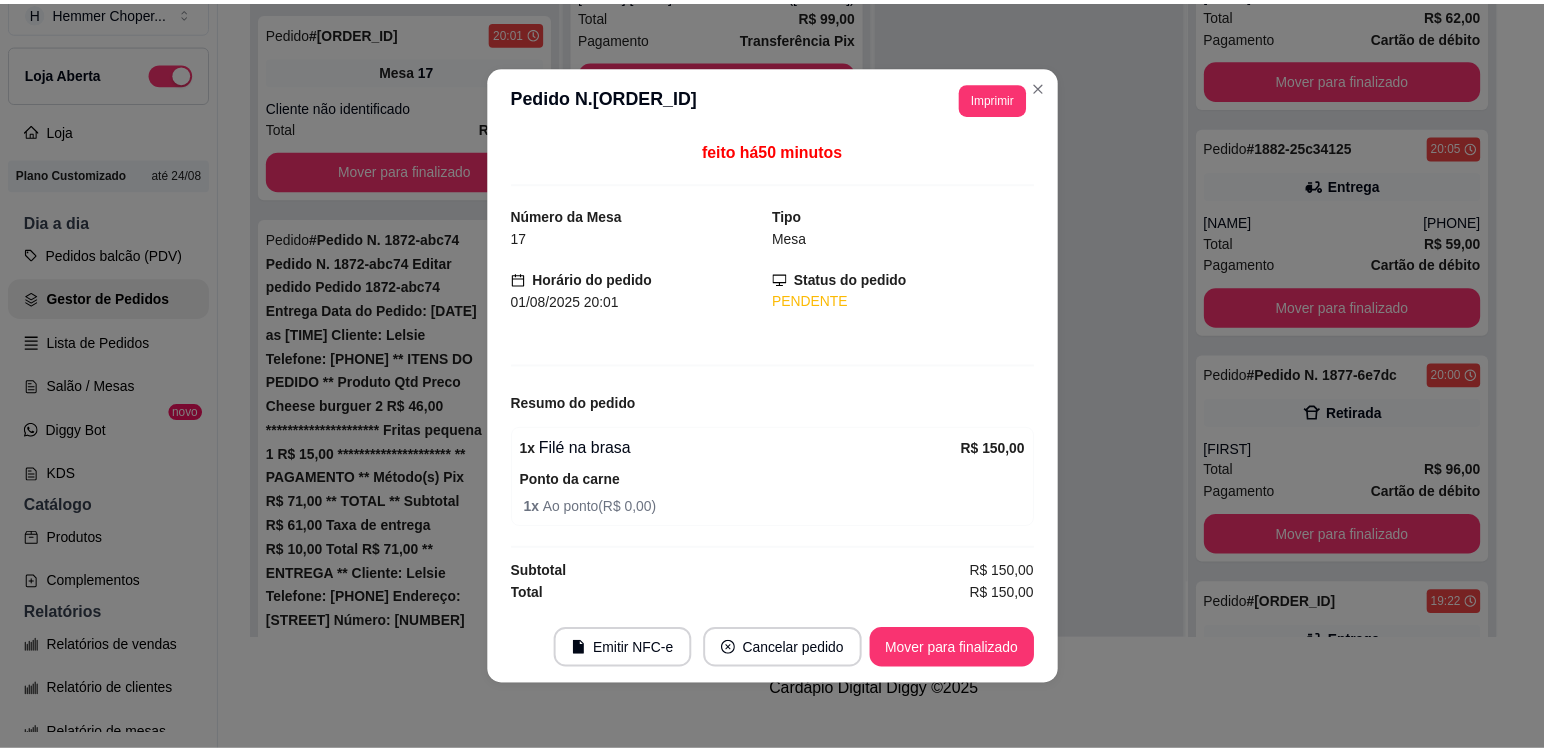 scroll, scrollTop: 1329, scrollLeft: 0, axis: vertical 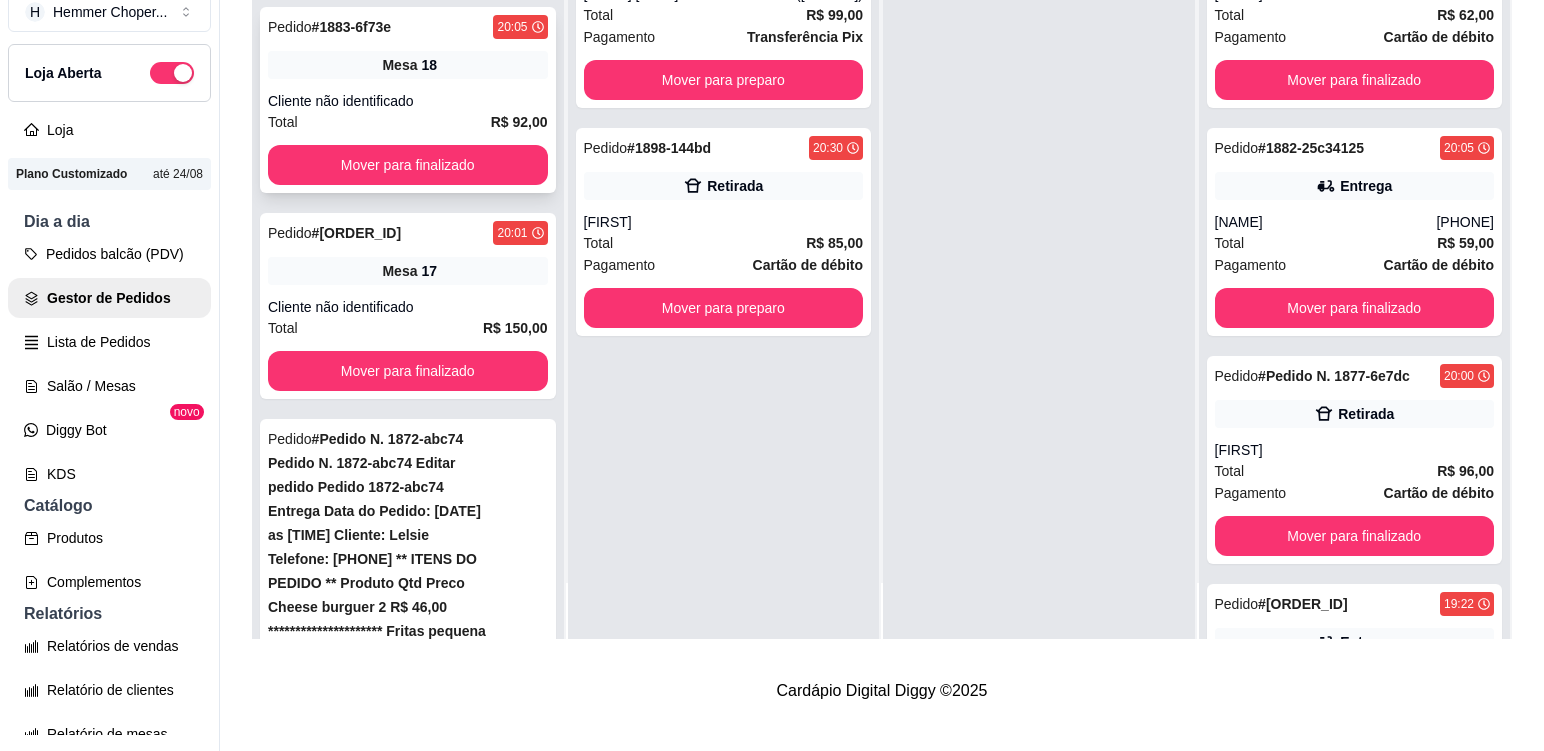 click on "Pedido  # 1883-6f73e 20:05 Mesa 18 Cliente não identificado Total R$ 92,00 Mover para finalizado" at bounding box center (408, 100) 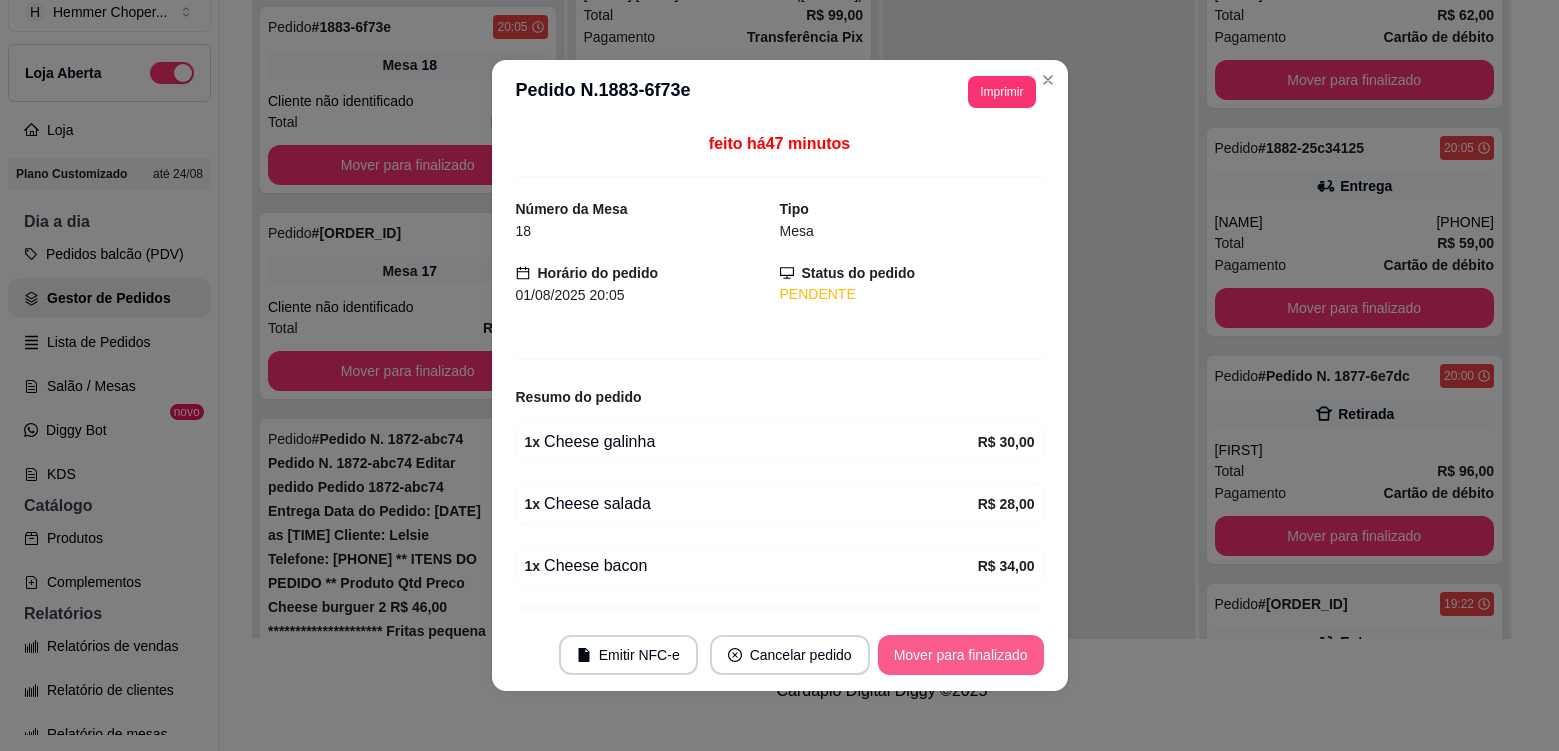 click on "Mover para finalizado" at bounding box center [961, 655] 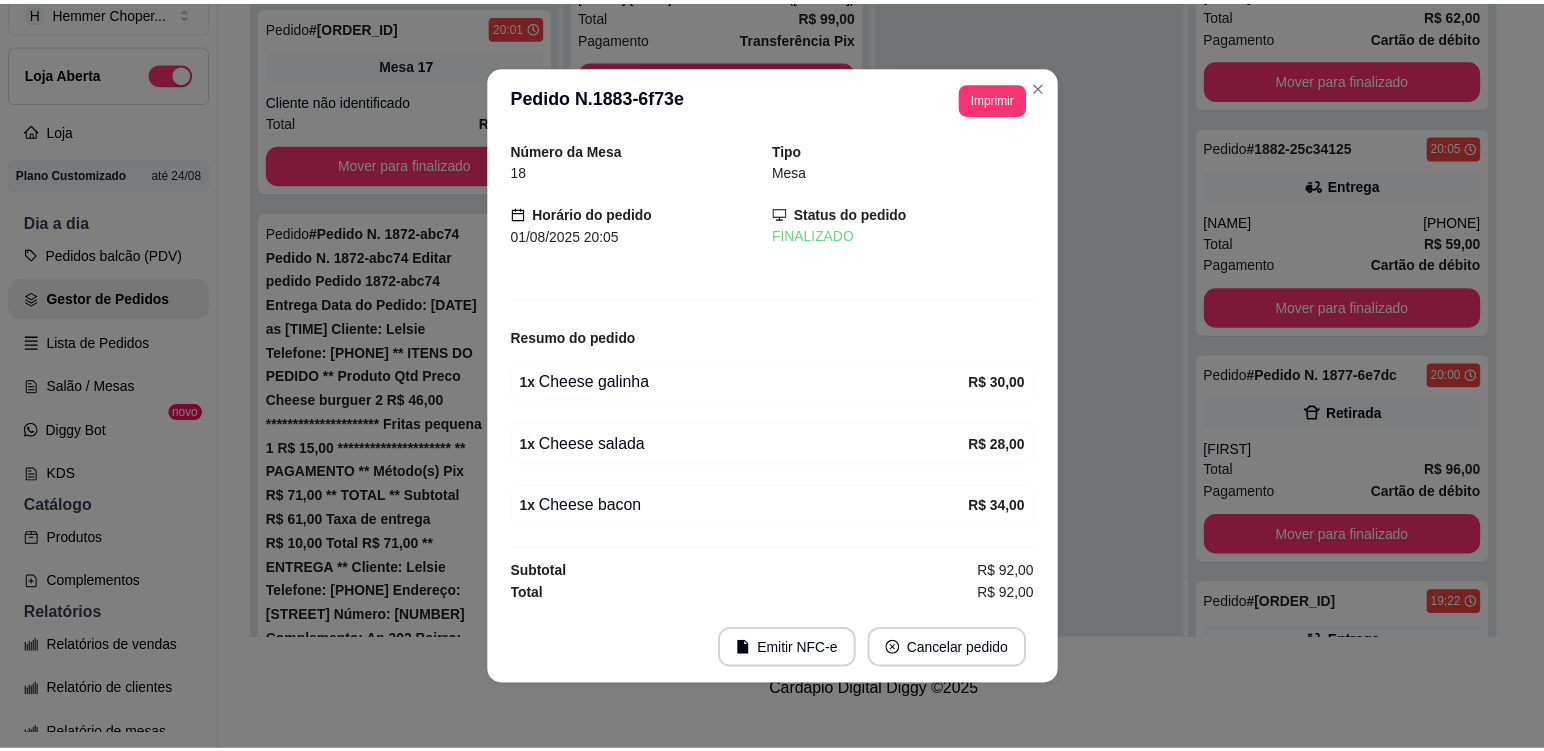 scroll, scrollTop: 1123, scrollLeft: 0, axis: vertical 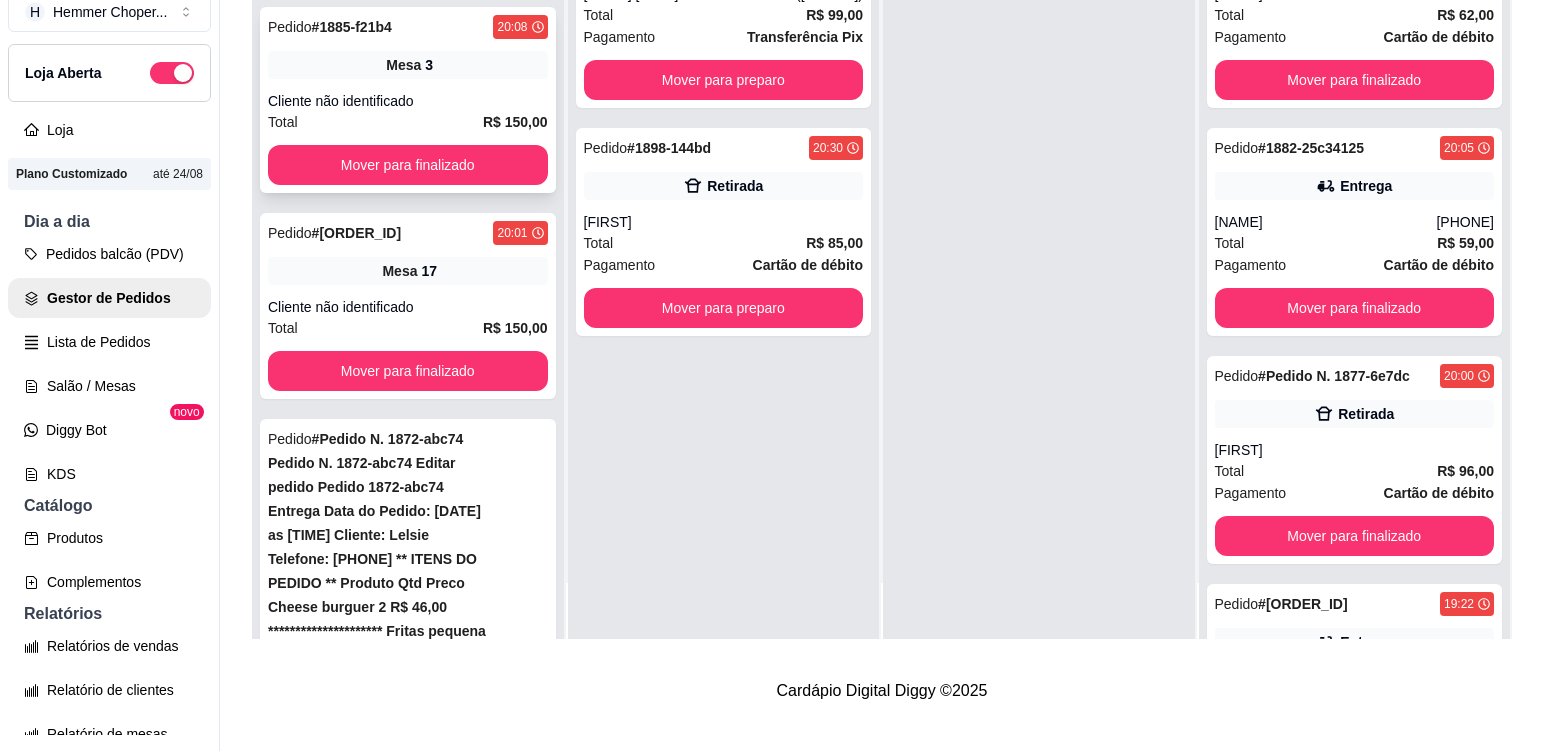 click on "Mesa 3" at bounding box center [408, 65] 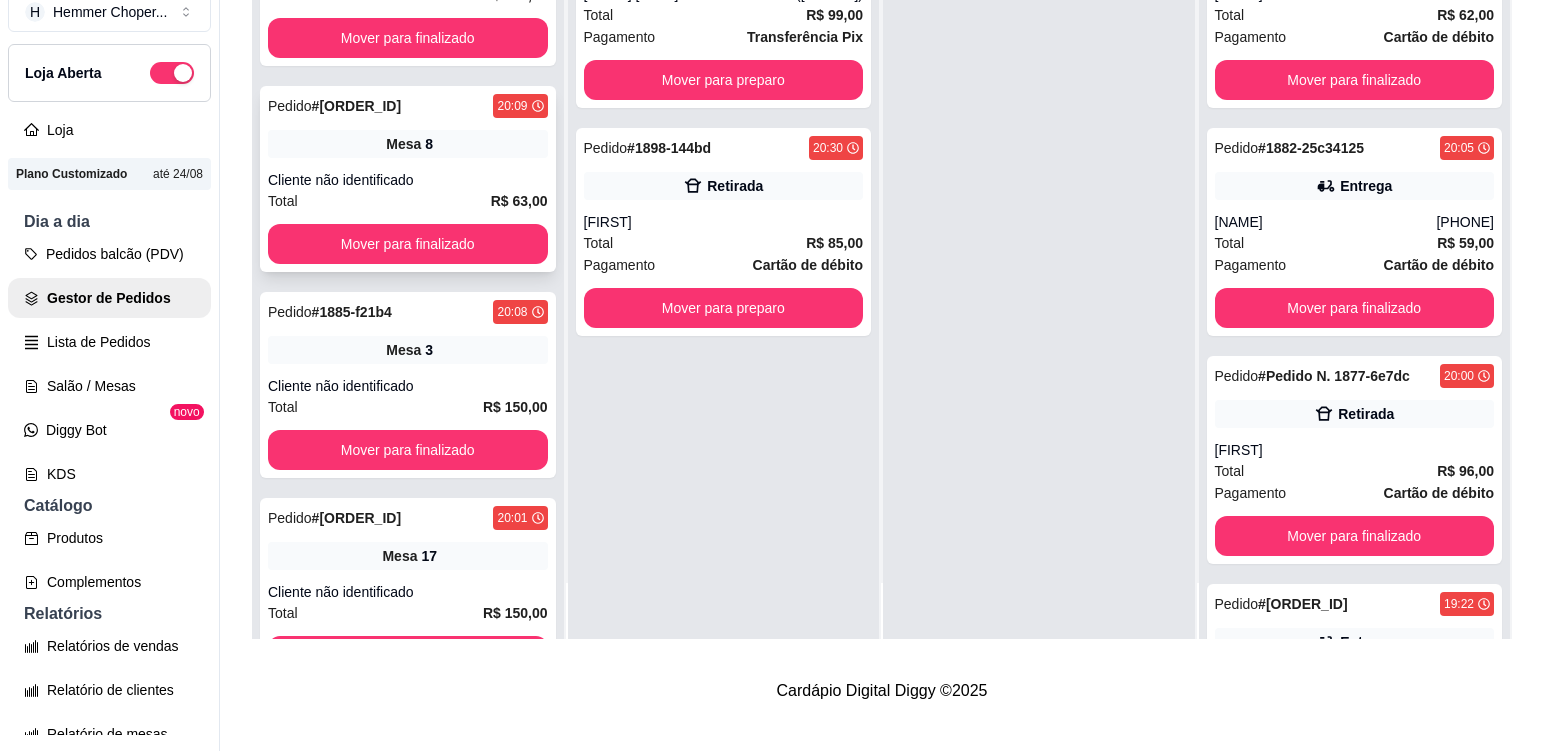 scroll, scrollTop: 623, scrollLeft: 0, axis: vertical 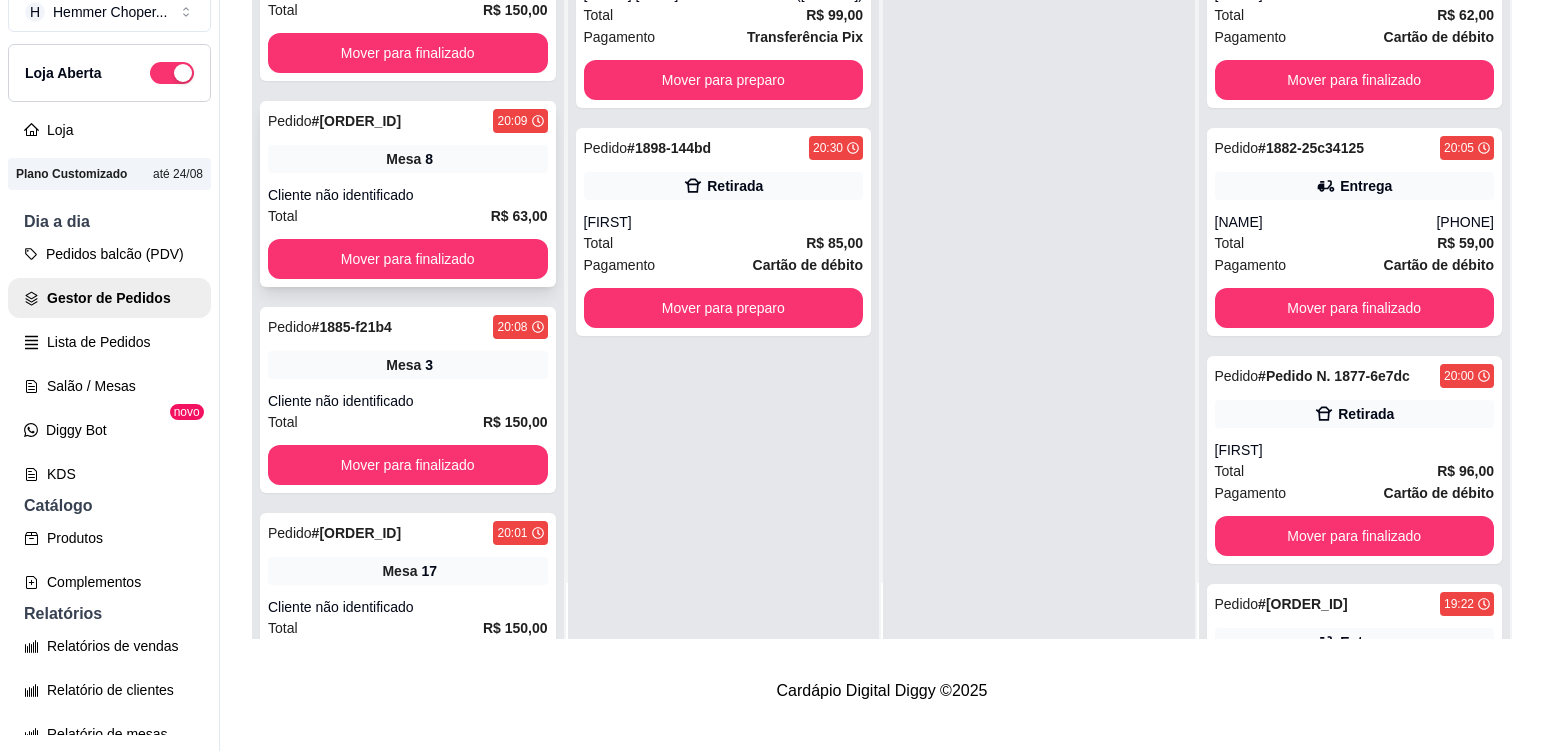 click on "Mesa 8" at bounding box center [408, 159] 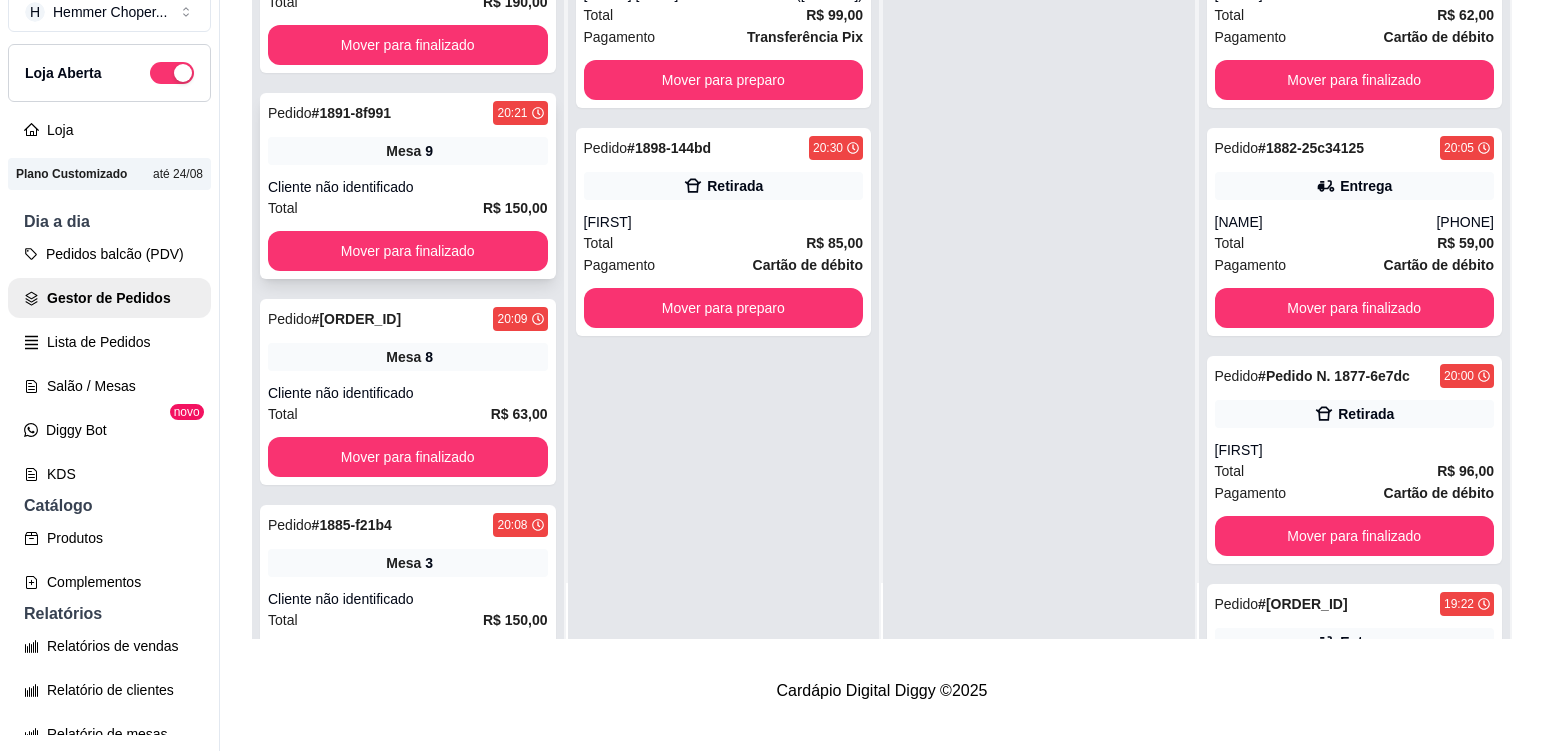 scroll, scrollTop: 423, scrollLeft: 0, axis: vertical 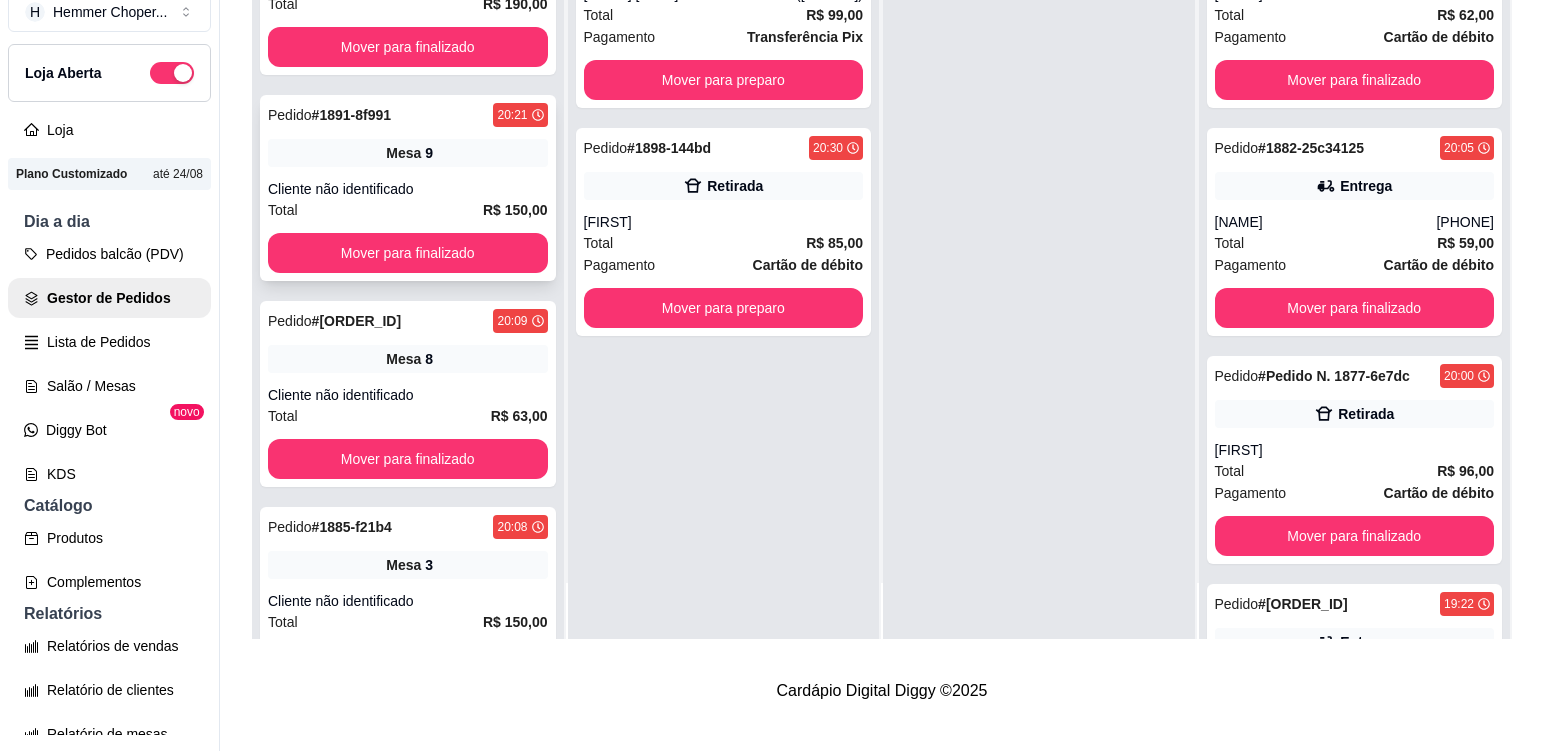 click on "Mesa 9" at bounding box center (408, 153) 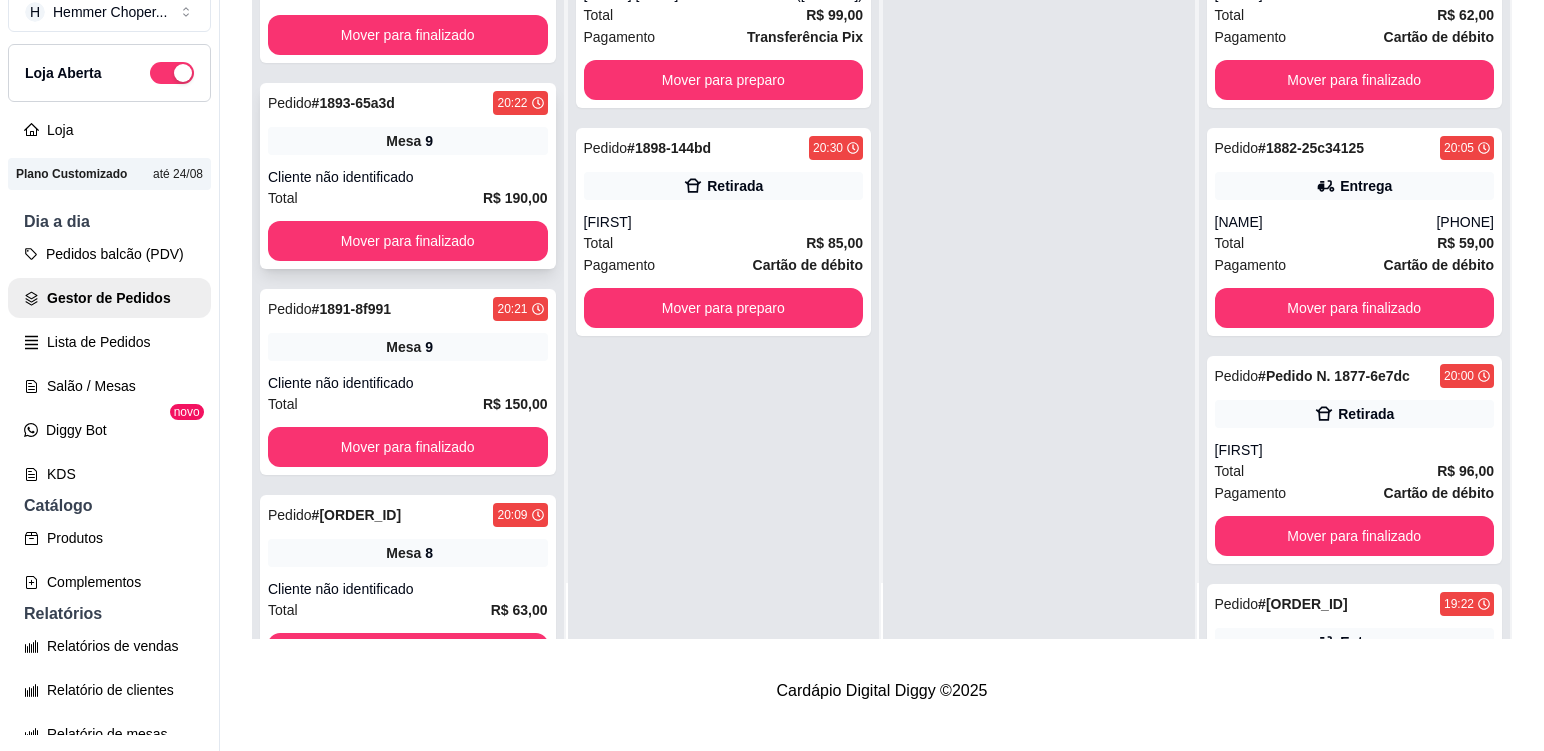 scroll, scrollTop: 223, scrollLeft: 0, axis: vertical 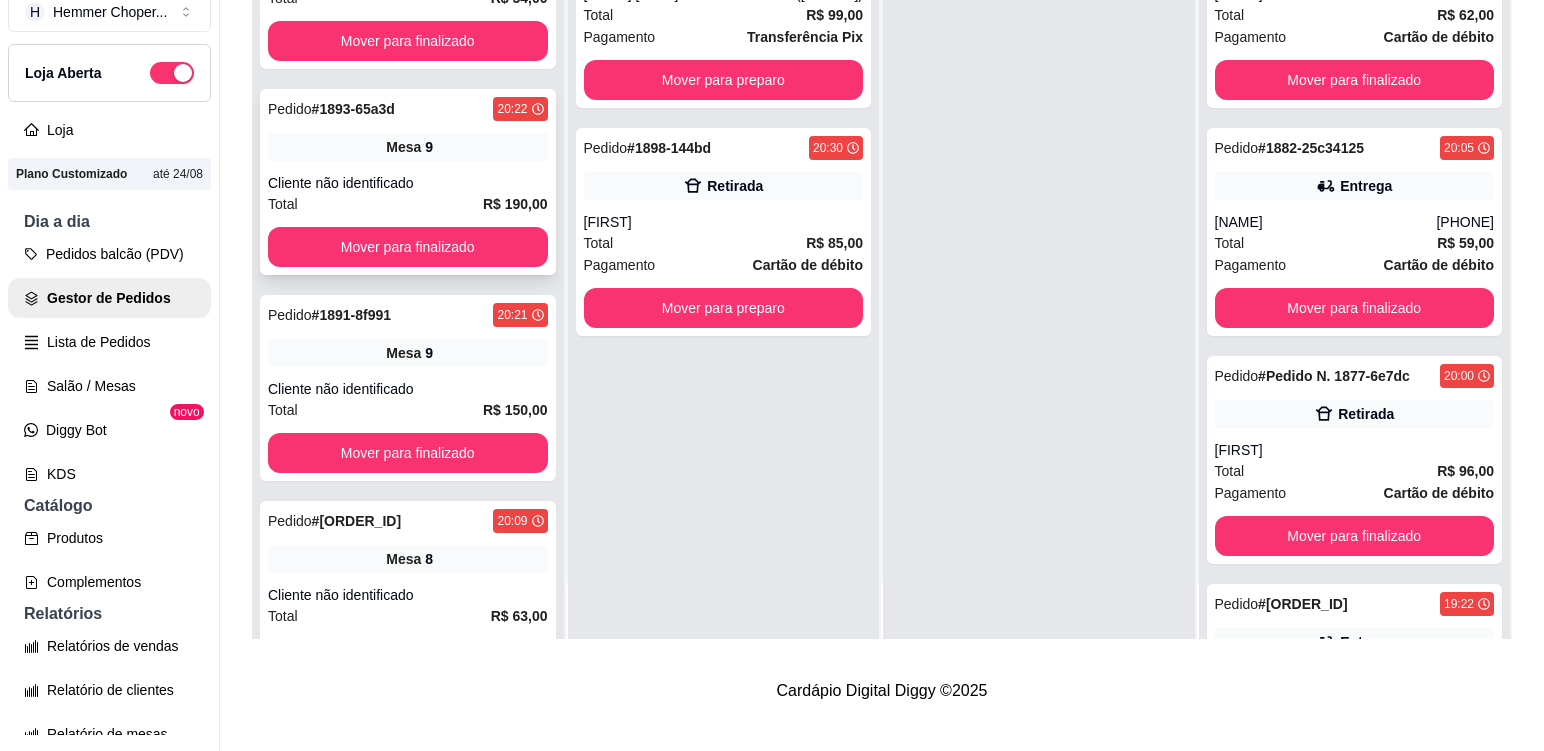 click on "Pedido  # [ORDER_ID] [TIME] Mesa [NUMBER] Cliente não identificado Total R$ 190,00 Mover para finalizado" at bounding box center [408, 182] 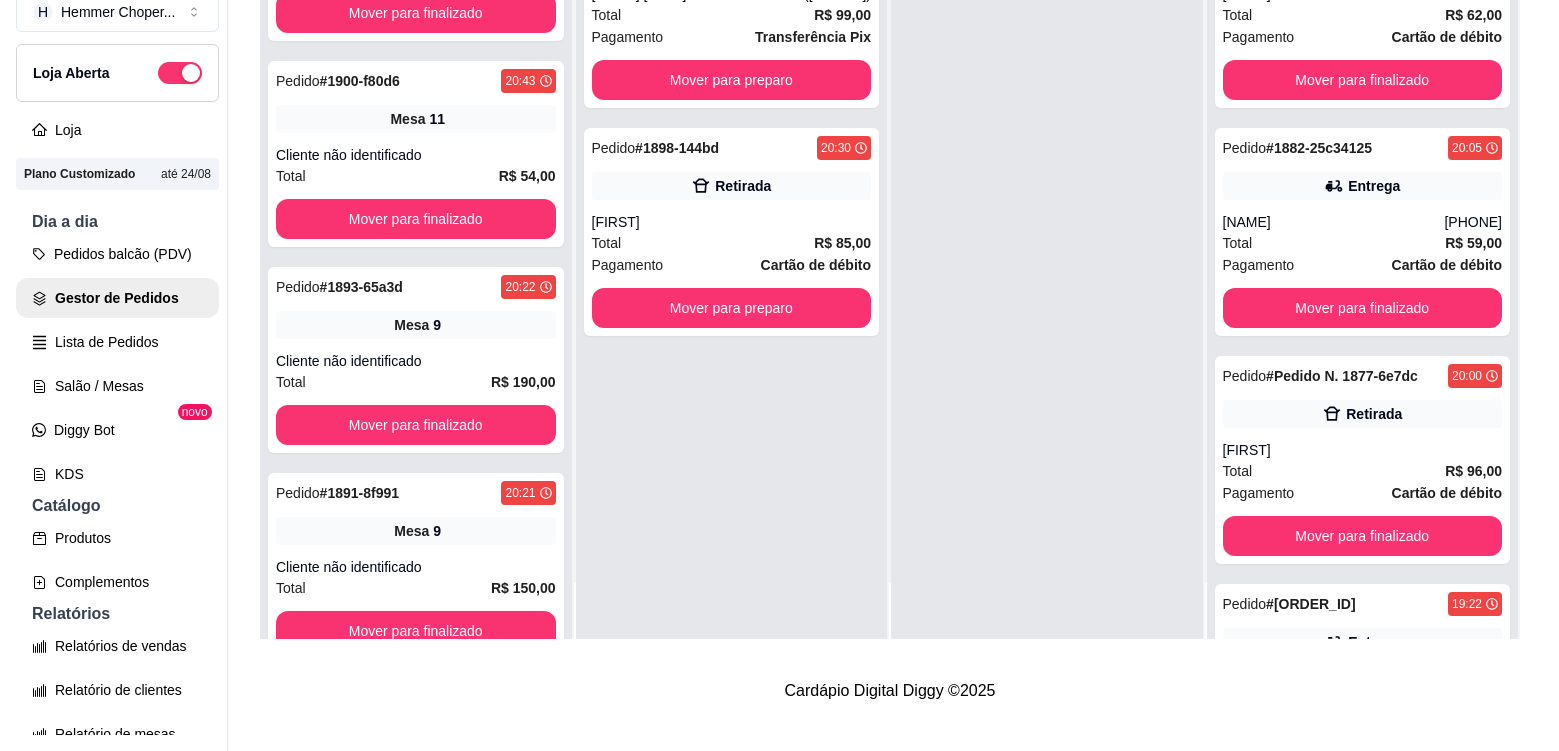 scroll, scrollTop: 0, scrollLeft: 0, axis: both 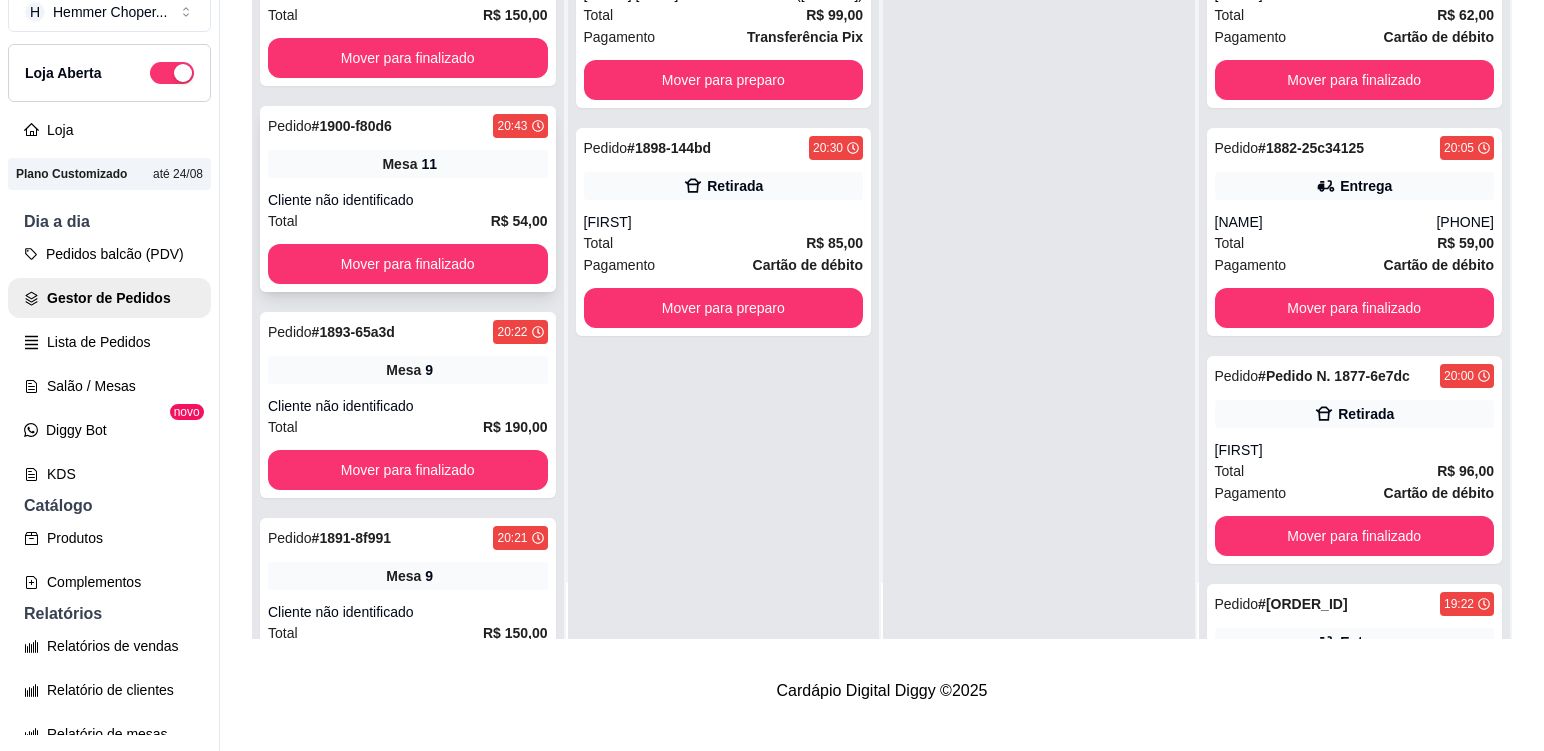 click on "Cliente não identificado" at bounding box center [408, 200] 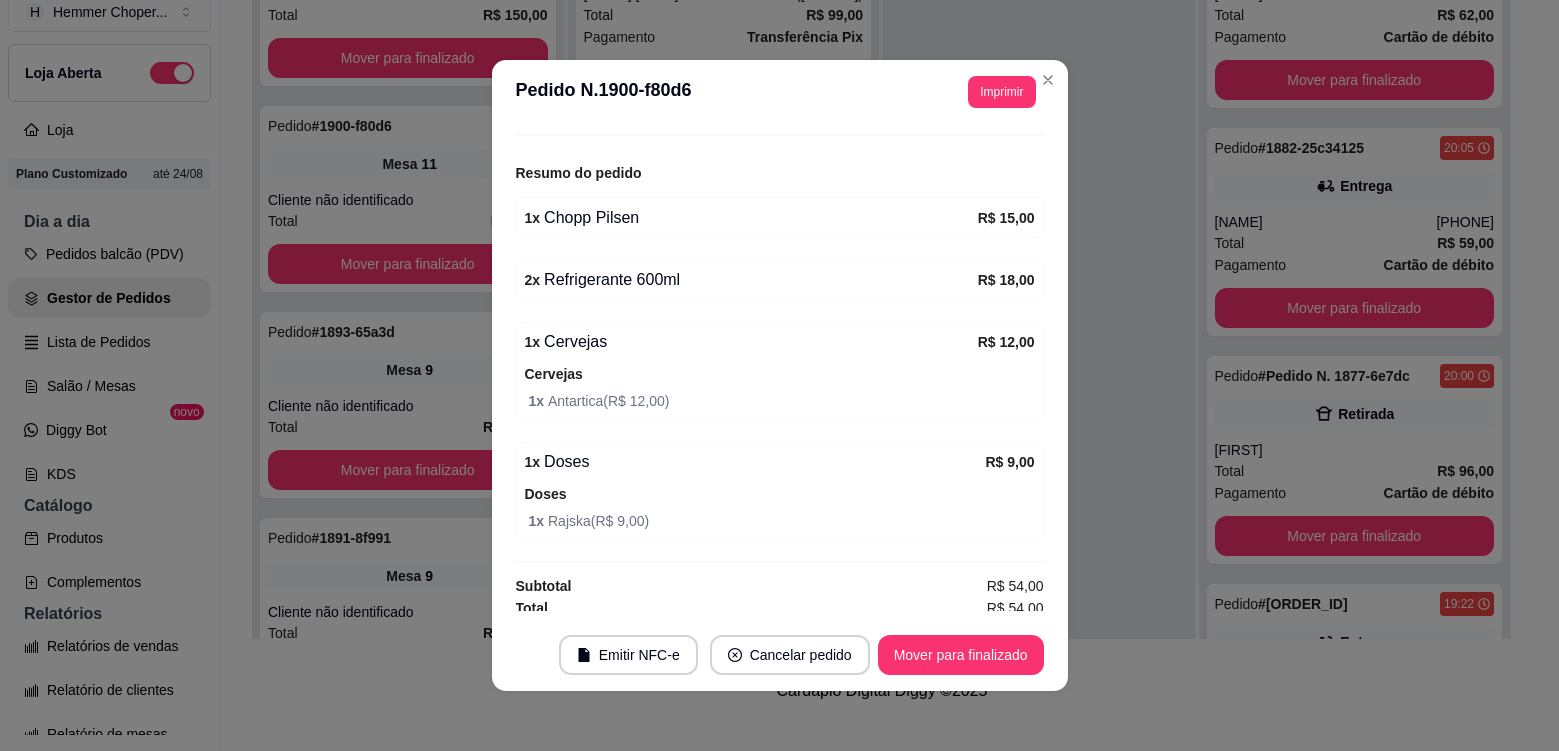 scroll, scrollTop: 232, scrollLeft: 0, axis: vertical 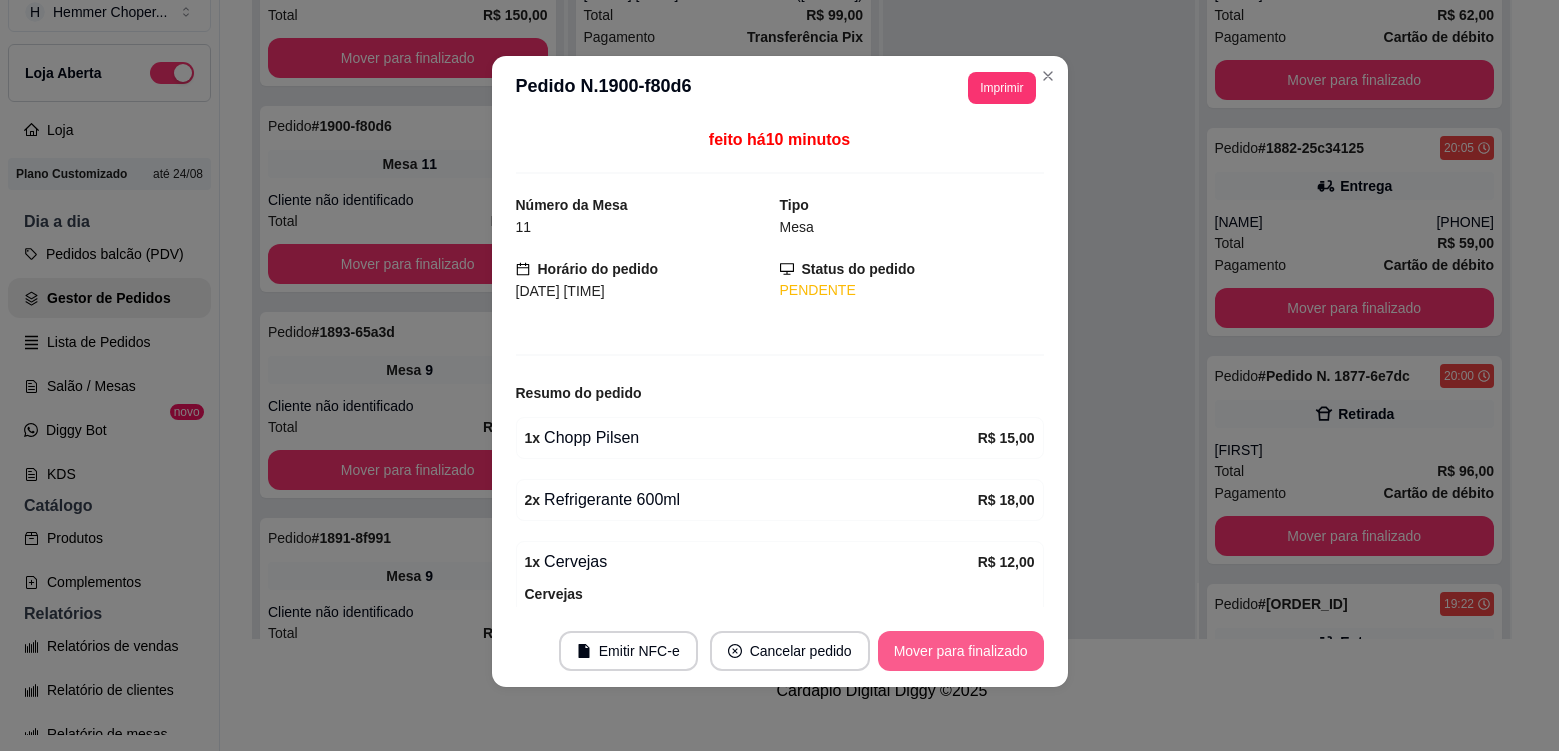 click on "Mover para finalizado" at bounding box center (961, 651) 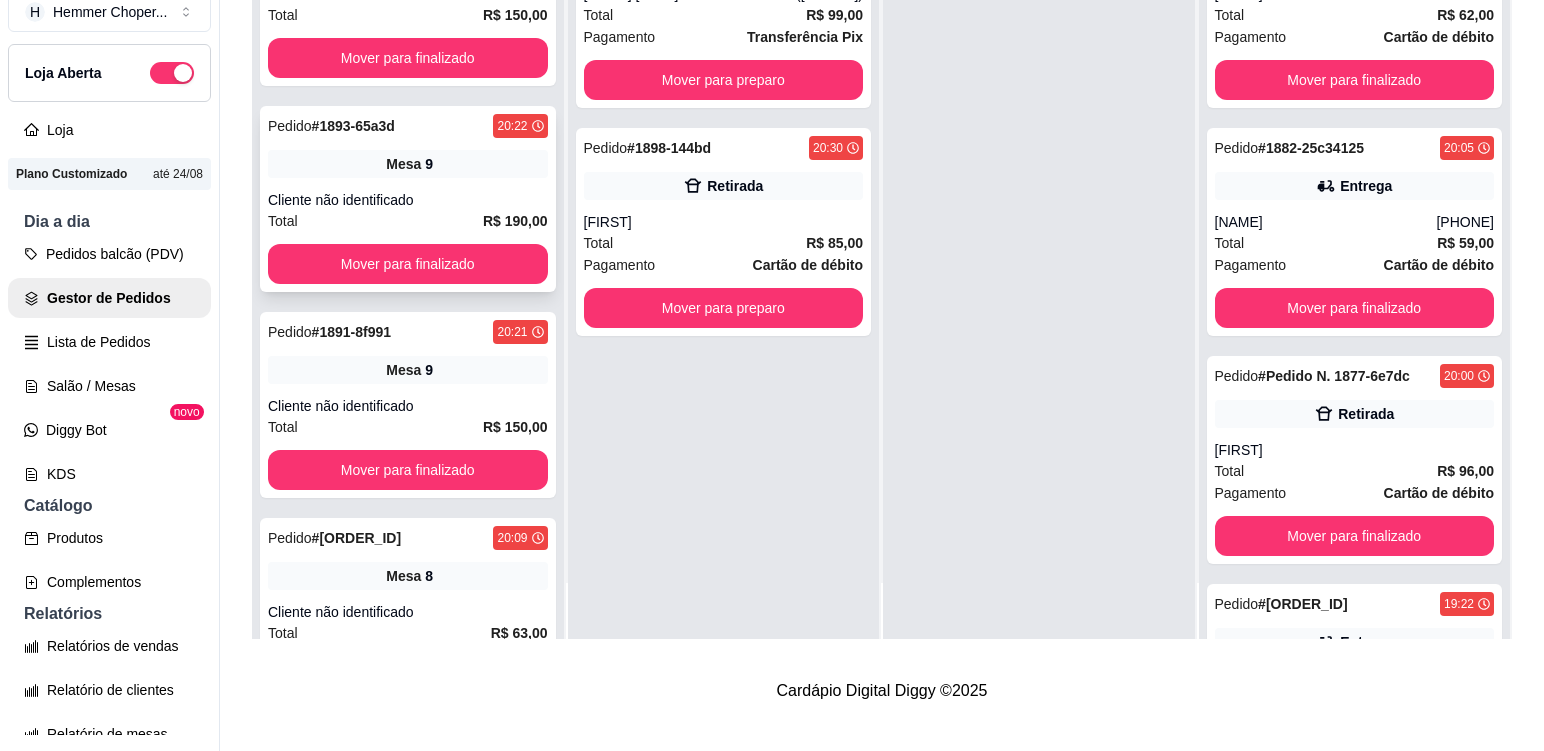 scroll, scrollTop: 0, scrollLeft: 0, axis: both 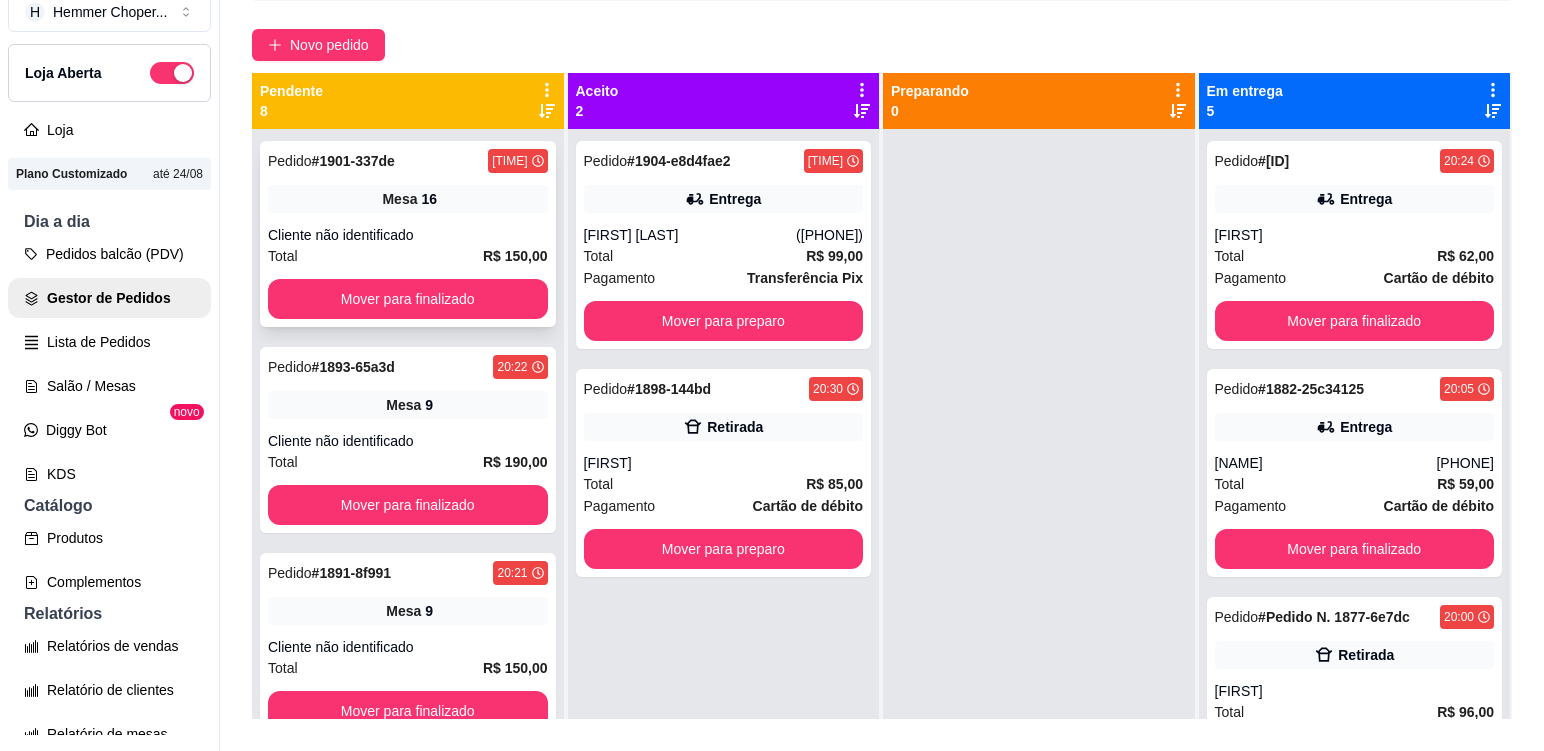 click on "Pedido  # [ID] [TIME] Mesa 16 Cliente não identificado Total R$ 150,00 Mover para finalizado" at bounding box center [408, 234] 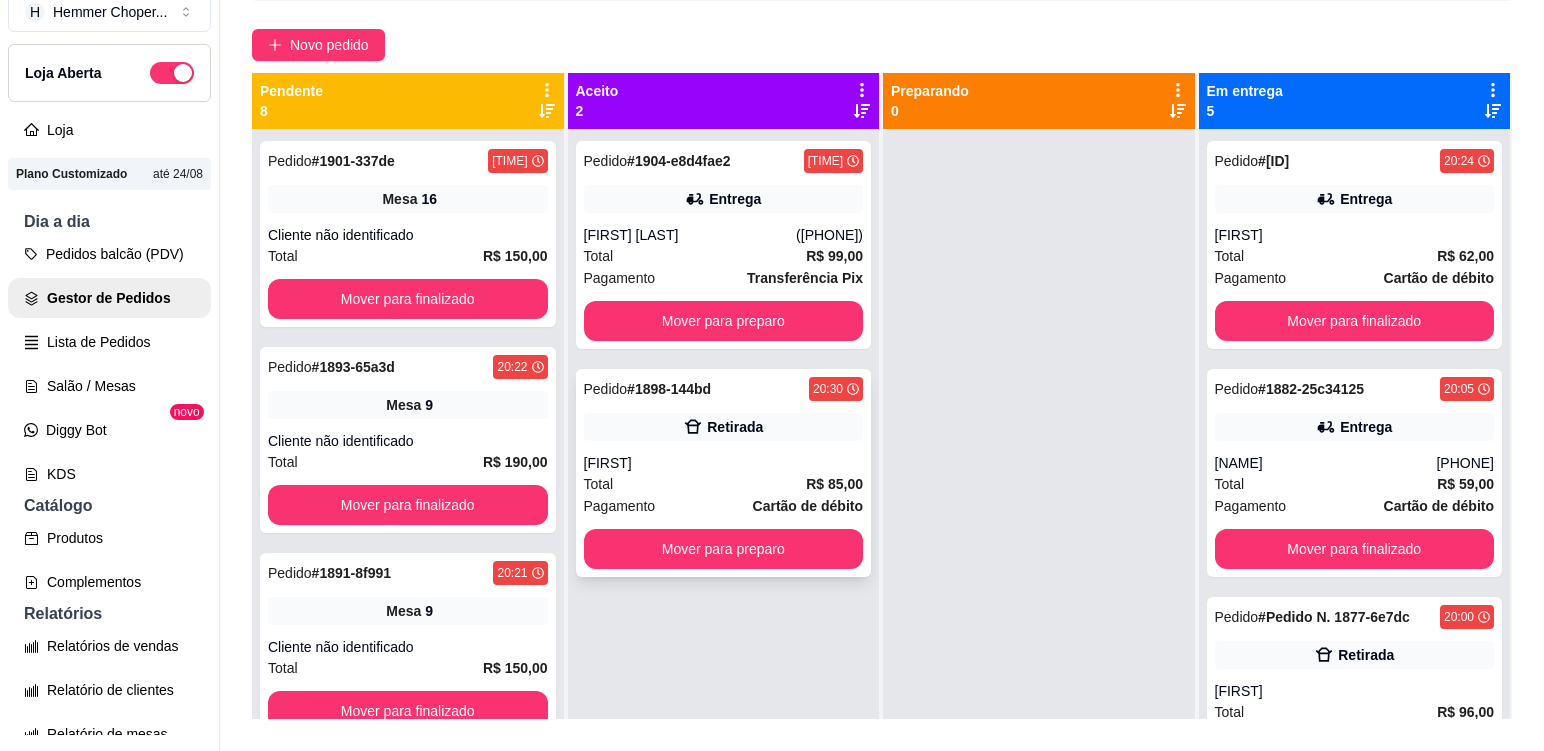 click on "[FIRST]" at bounding box center (724, 463) 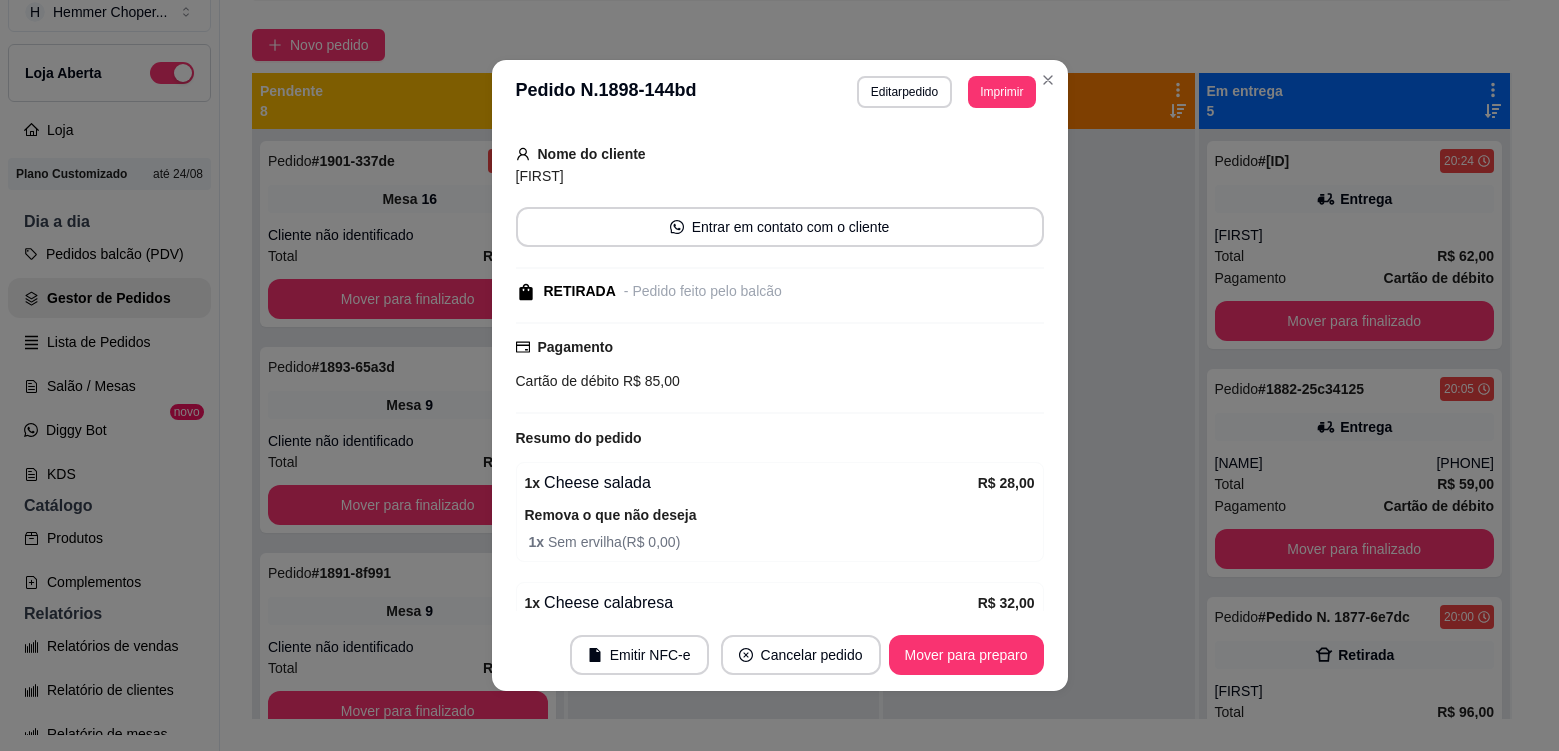 scroll, scrollTop: 400, scrollLeft: 0, axis: vertical 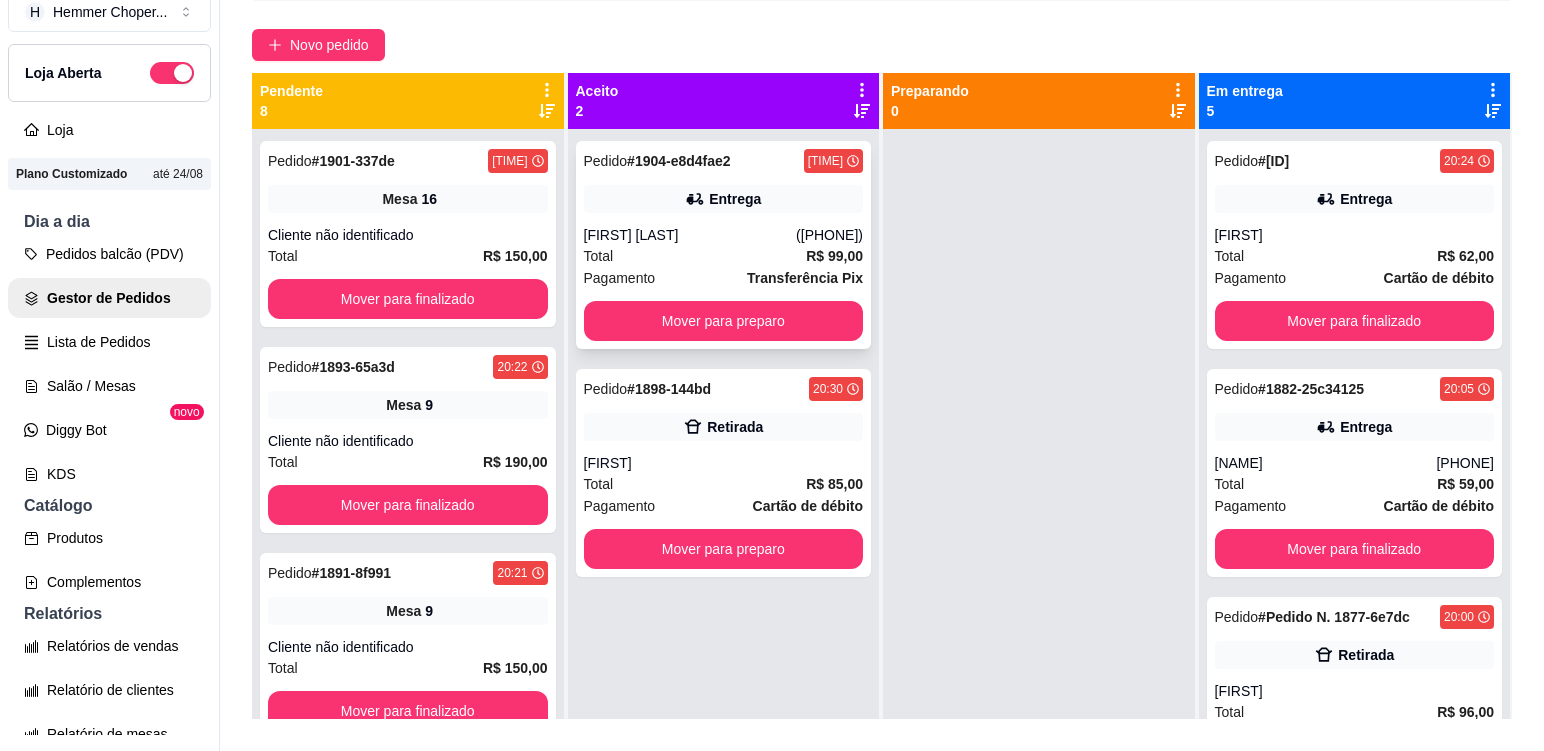 click on "Pagamento Transferência Pix" at bounding box center (724, 278) 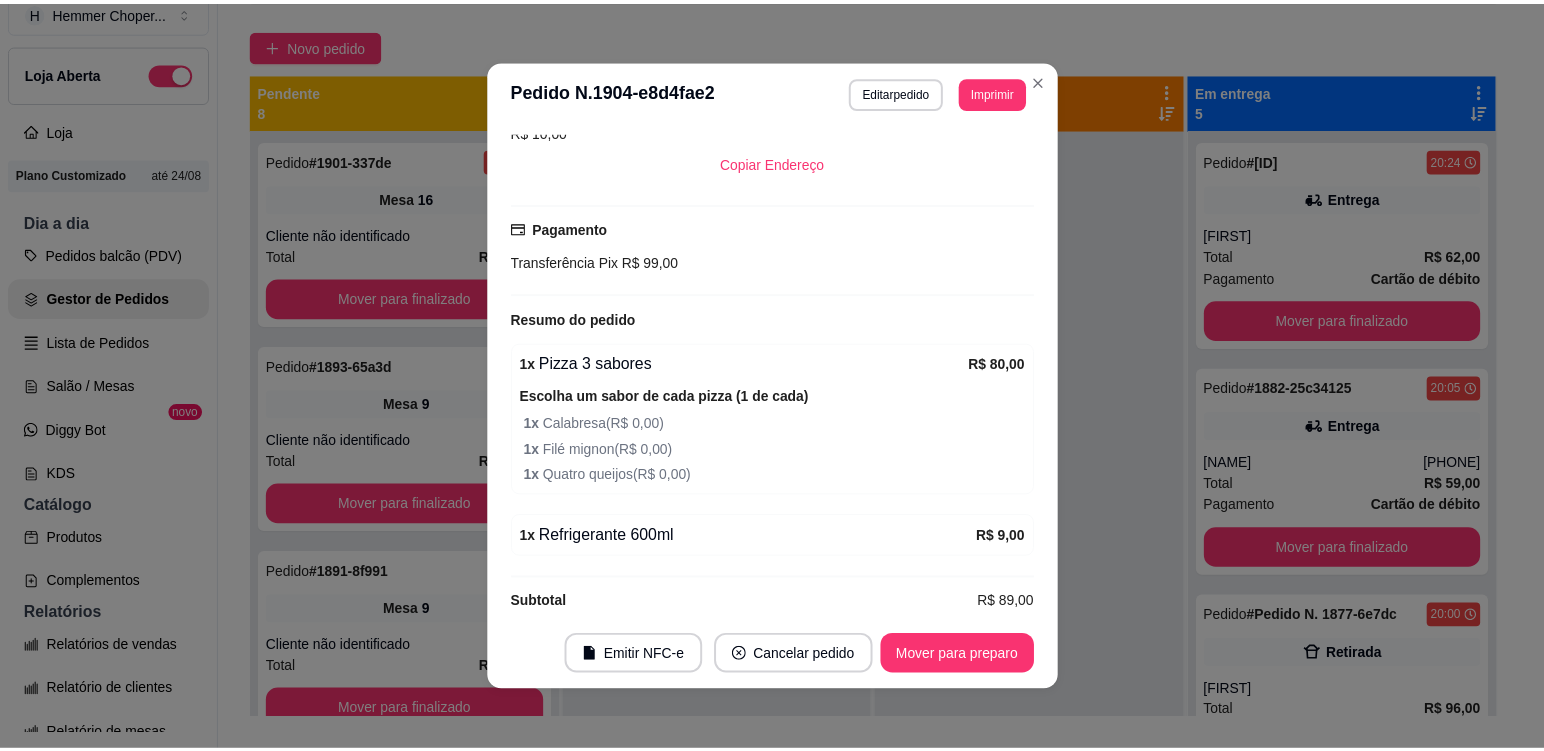 scroll, scrollTop: 568, scrollLeft: 0, axis: vertical 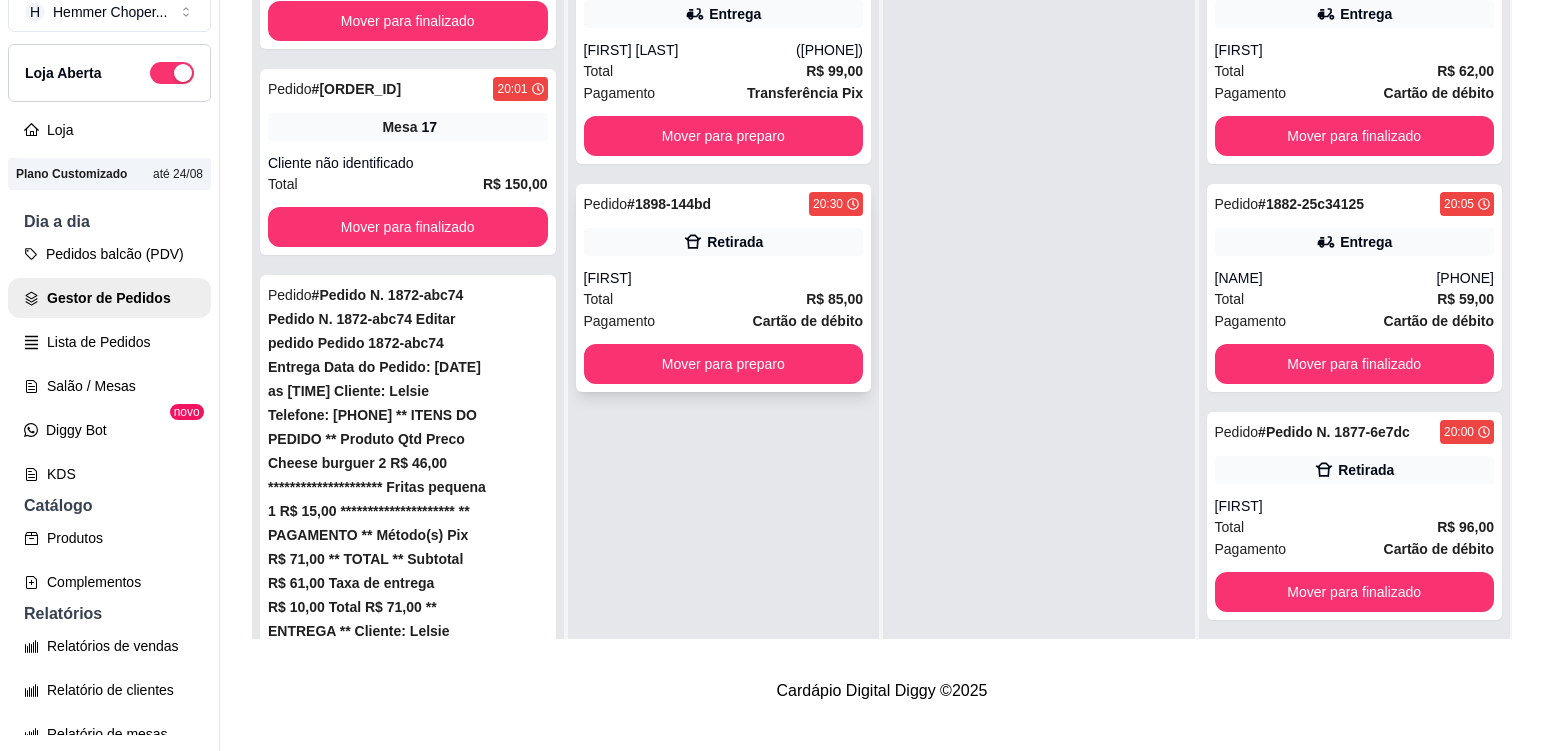 click on "Total R$ 85,00" at bounding box center (724, 299) 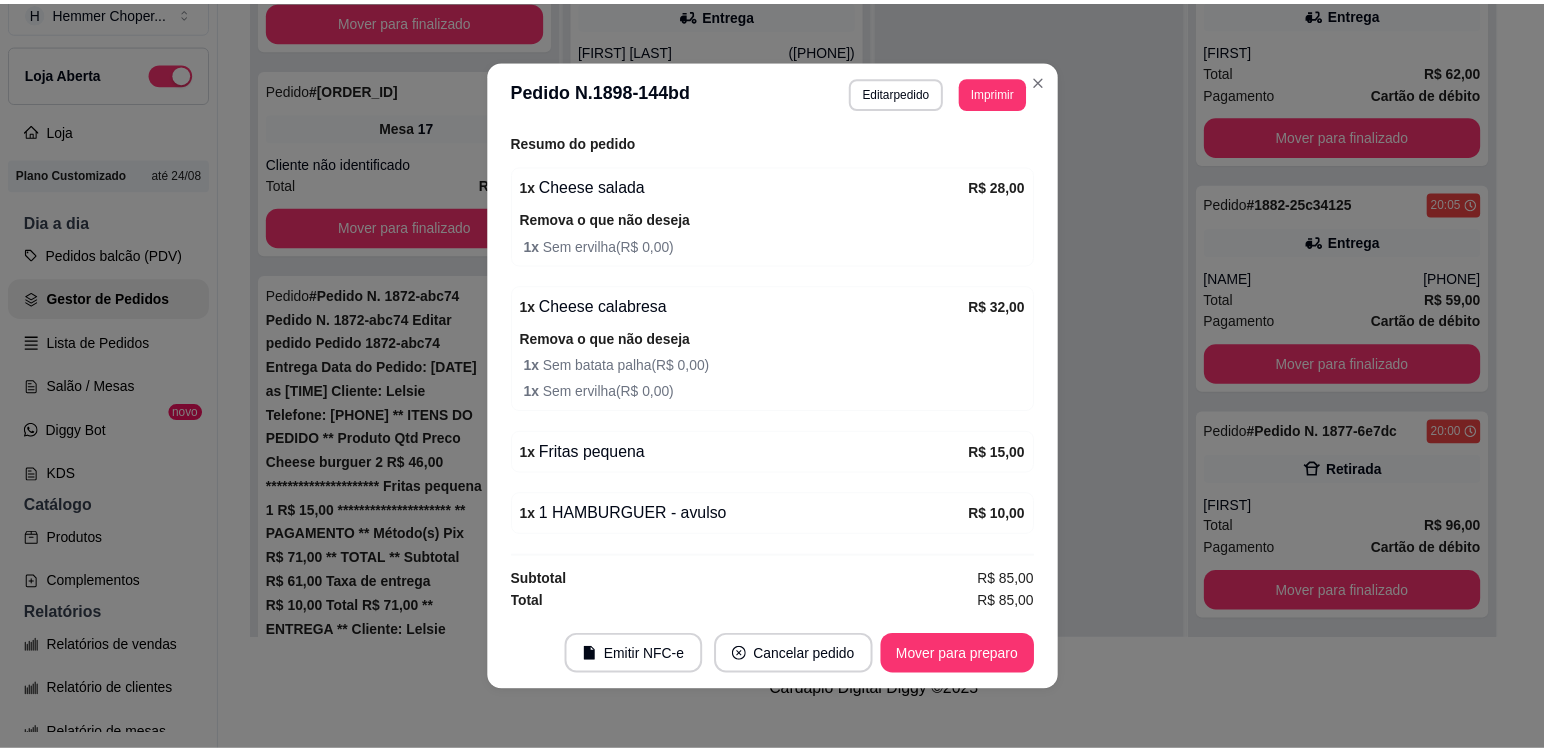 scroll, scrollTop: 410, scrollLeft: 0, axis: vertical 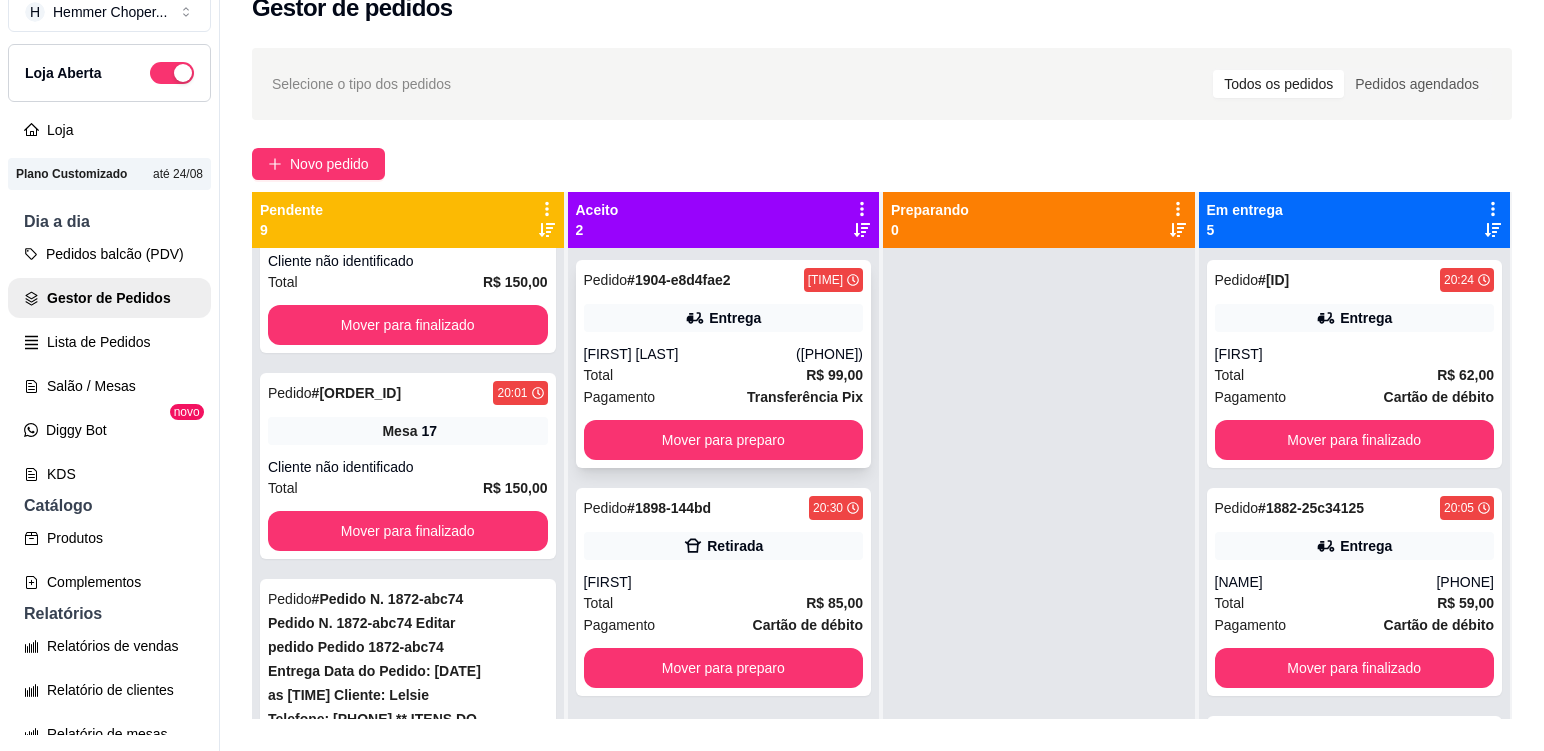 click on "Total R$ 99,00" at bounding box center [724, 375] 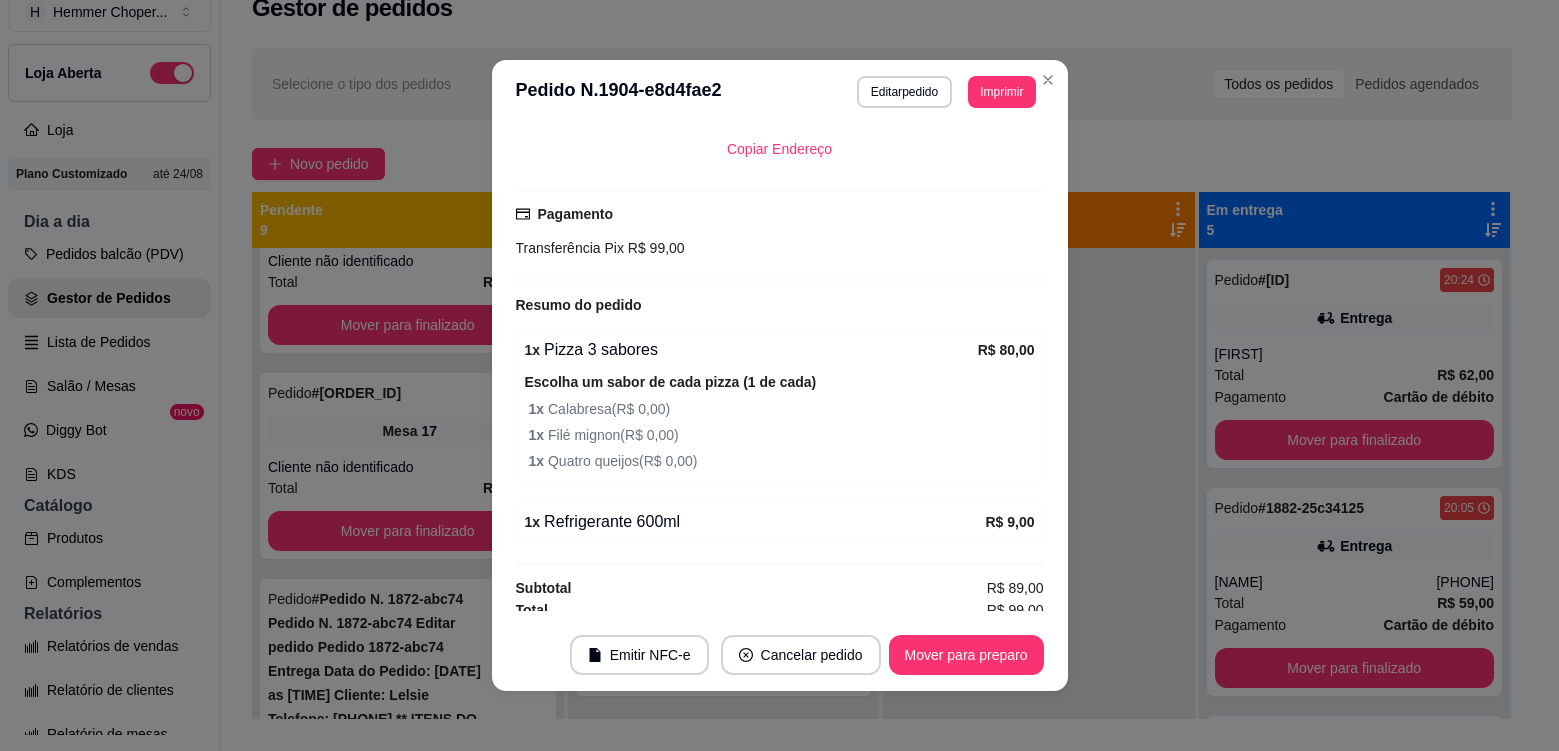 scroll, scrollTop: 568, scrollLeft: 0, axis: vertical 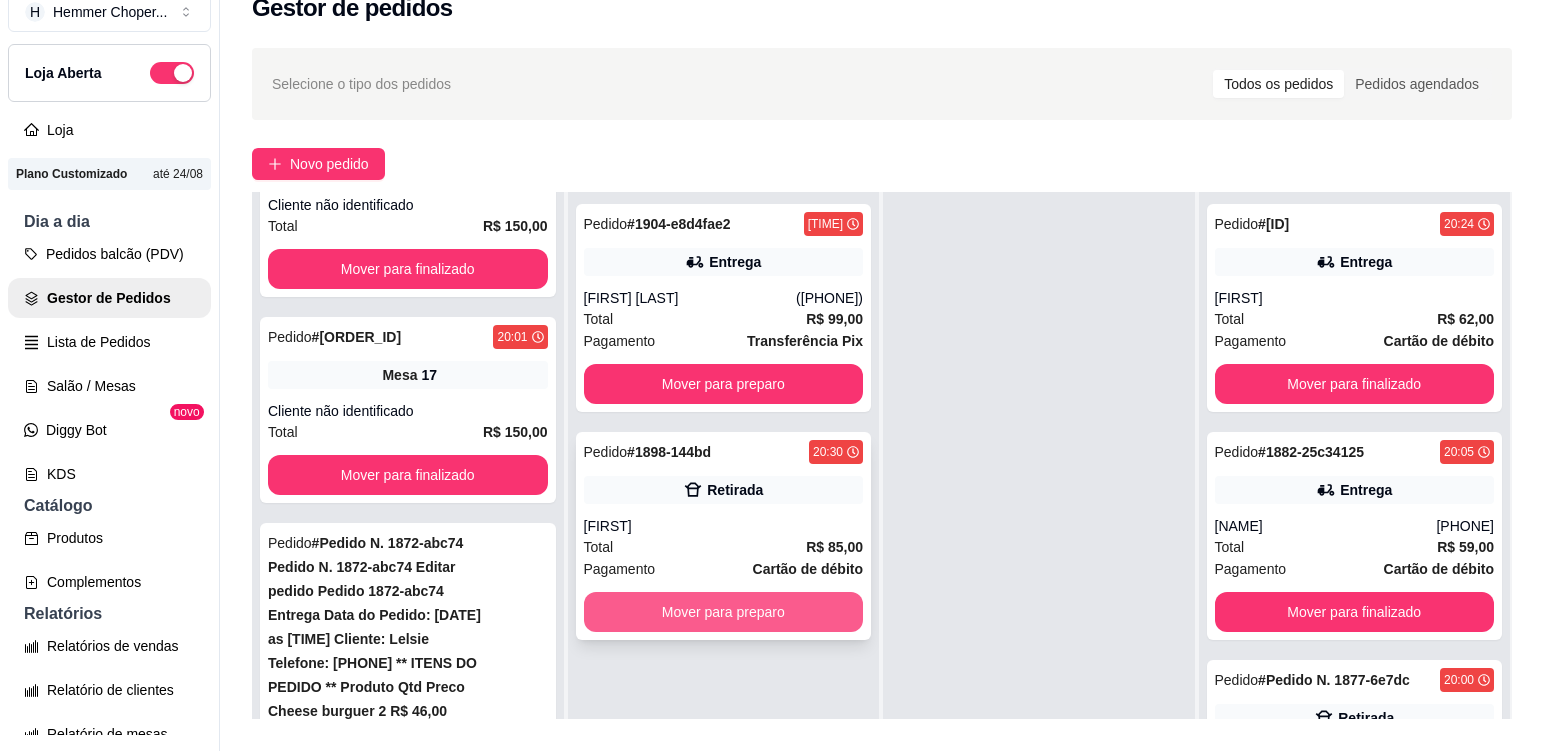 click on "Mover para preparo" at bounding box center [724, 612] 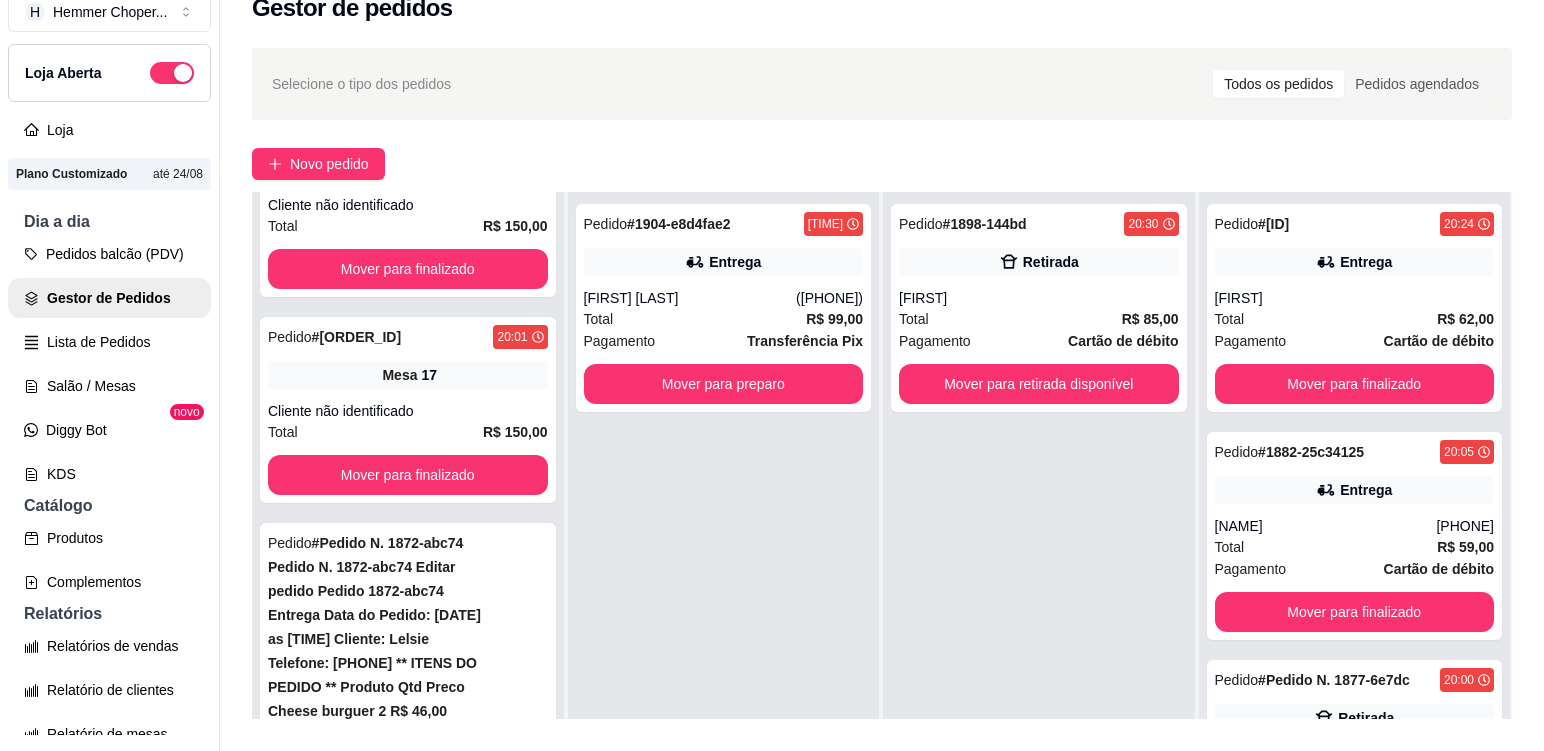 click on "Pedido  # 1898-144bd [TIME] Retirada [NAME] Total R$ 85,00 Pagamento Cartão de débito Mover para retirada disponível" at bounding box center (1039, 567) 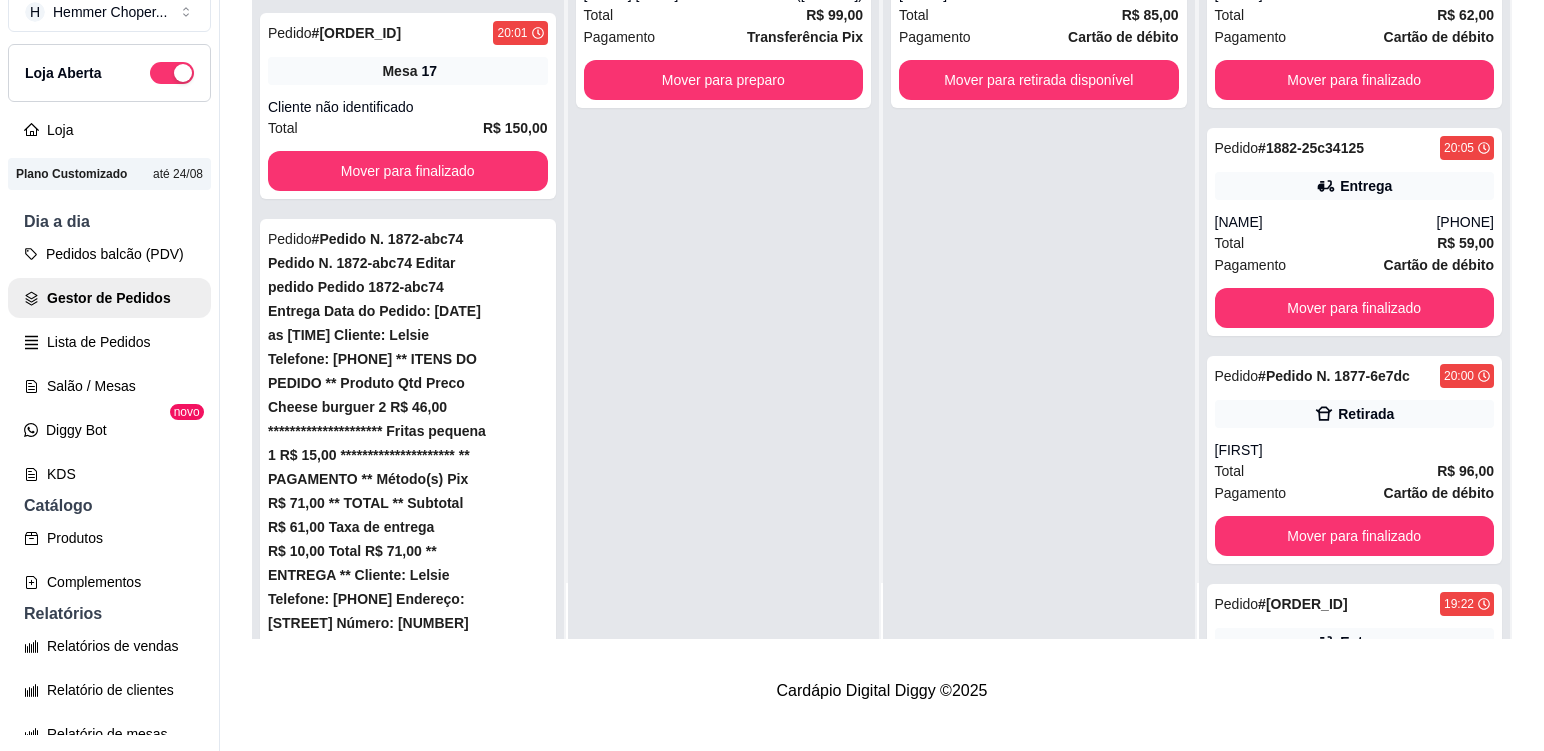 scroll, scrollTop: 319, scrollLeft: 0, axis: vertical 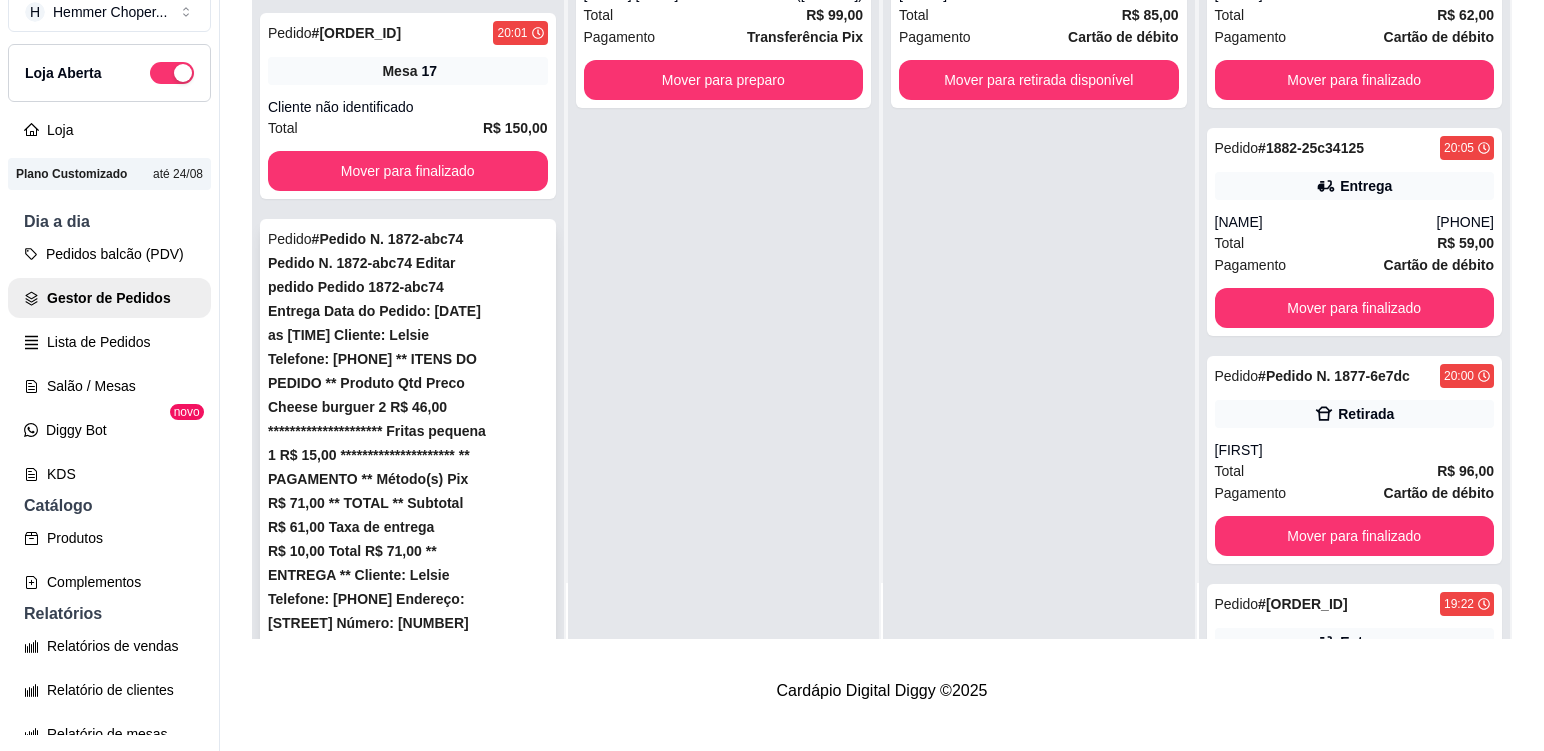 click on "Cliente não identificado" at bounding box center (408, 1177) 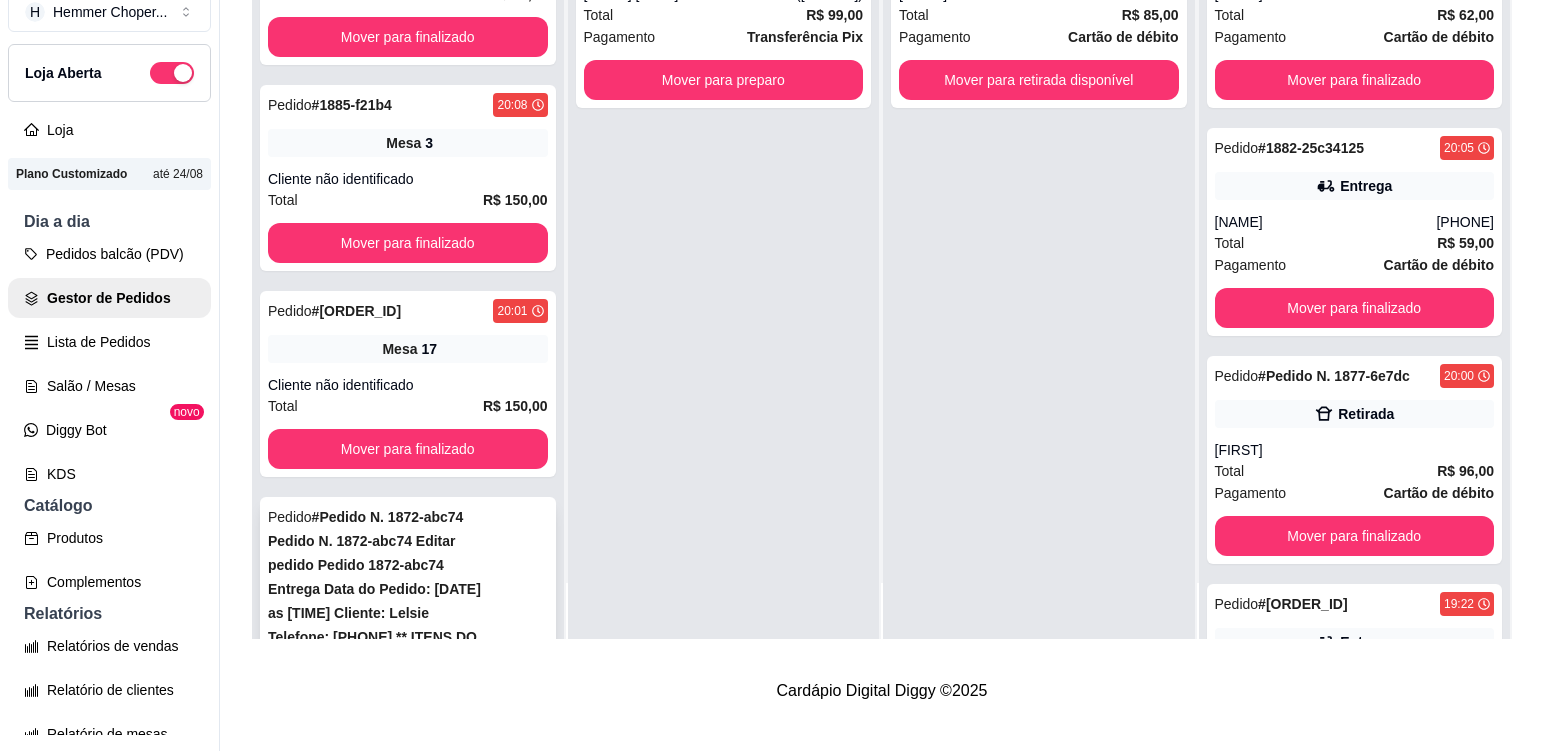 scroll, scrollTop: 823, scrollLeft: 0, axis: vertical 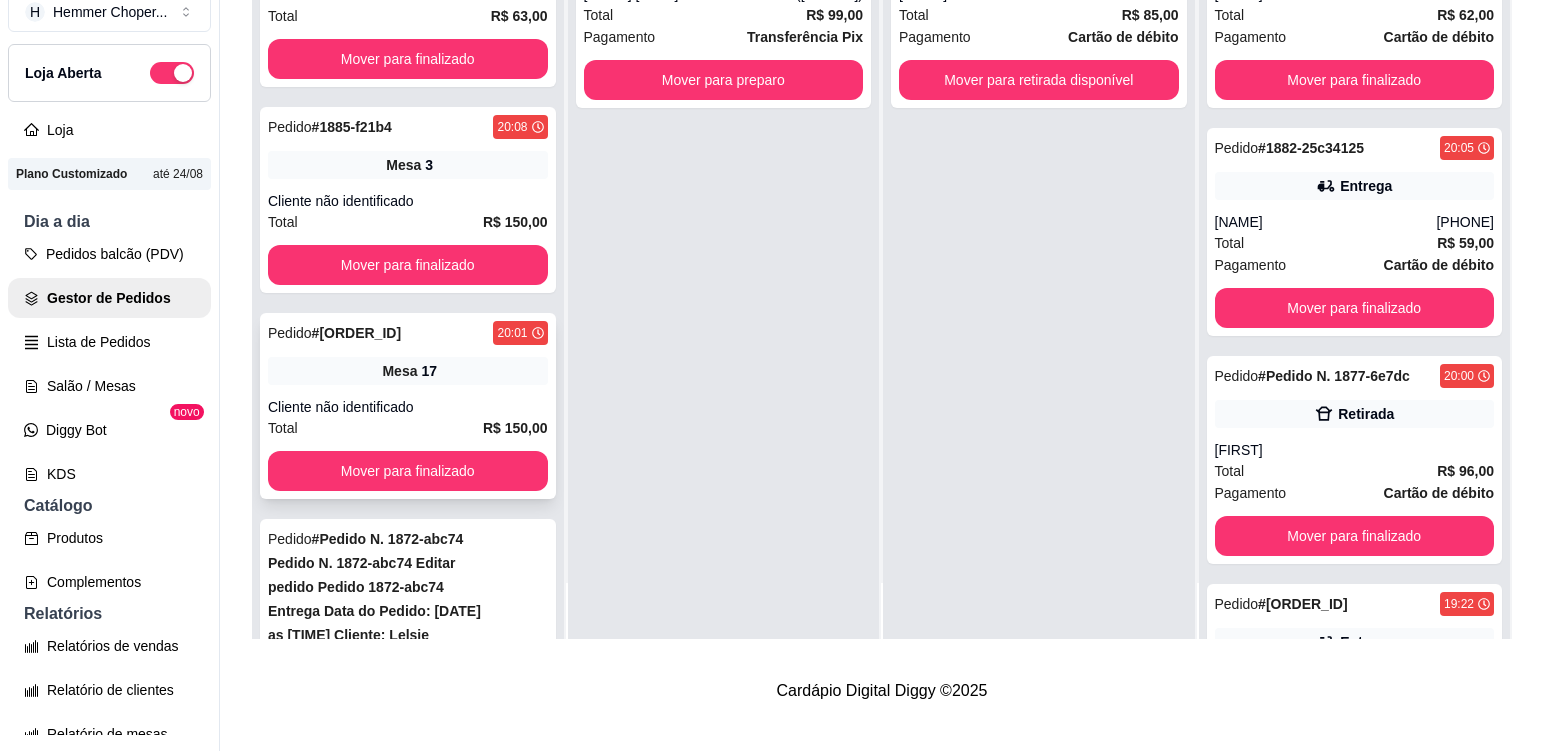 click on "Mesa 17" at bounding box center [408, 371] 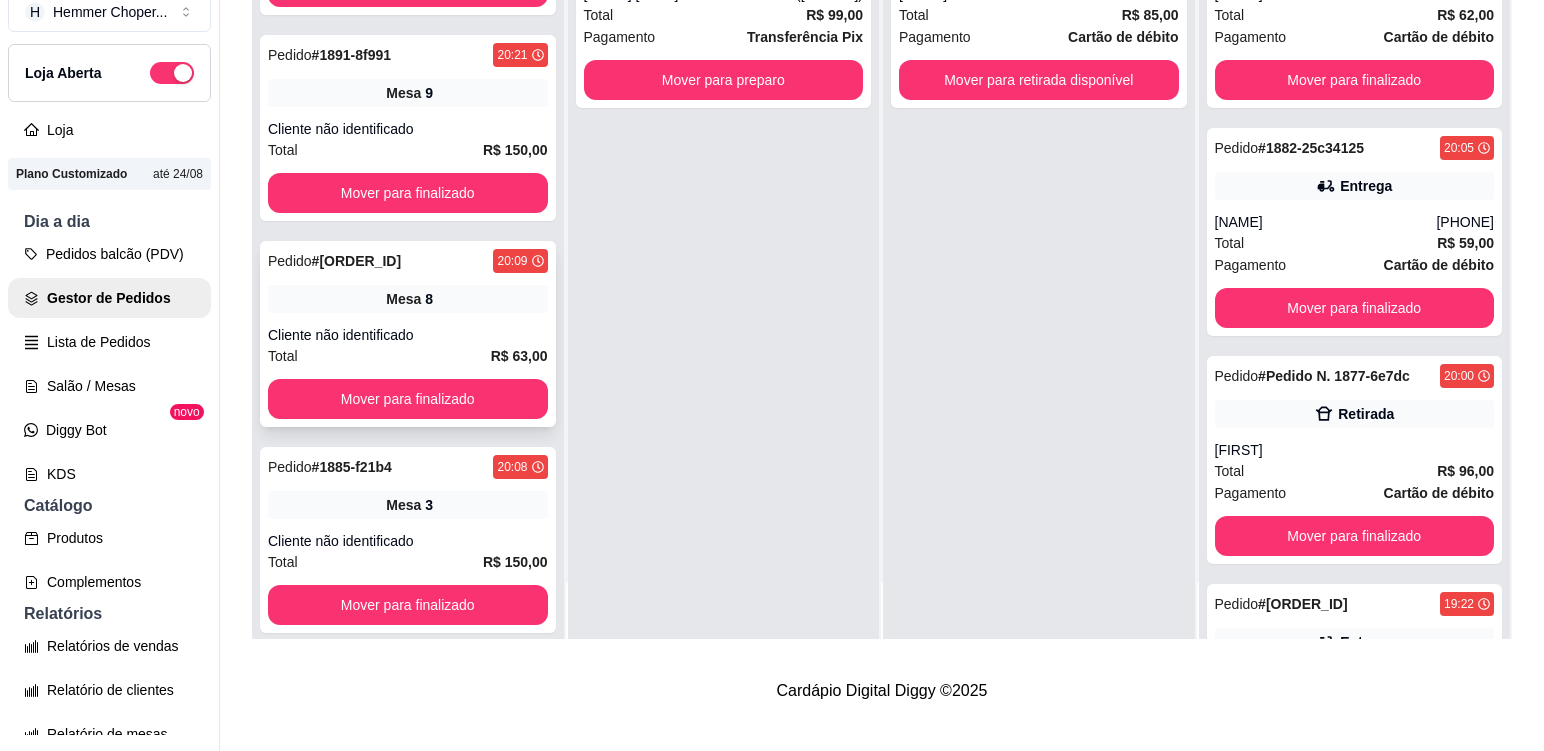 scroll, scrollTop: 423, scrollLeft: 0, axis: vertical 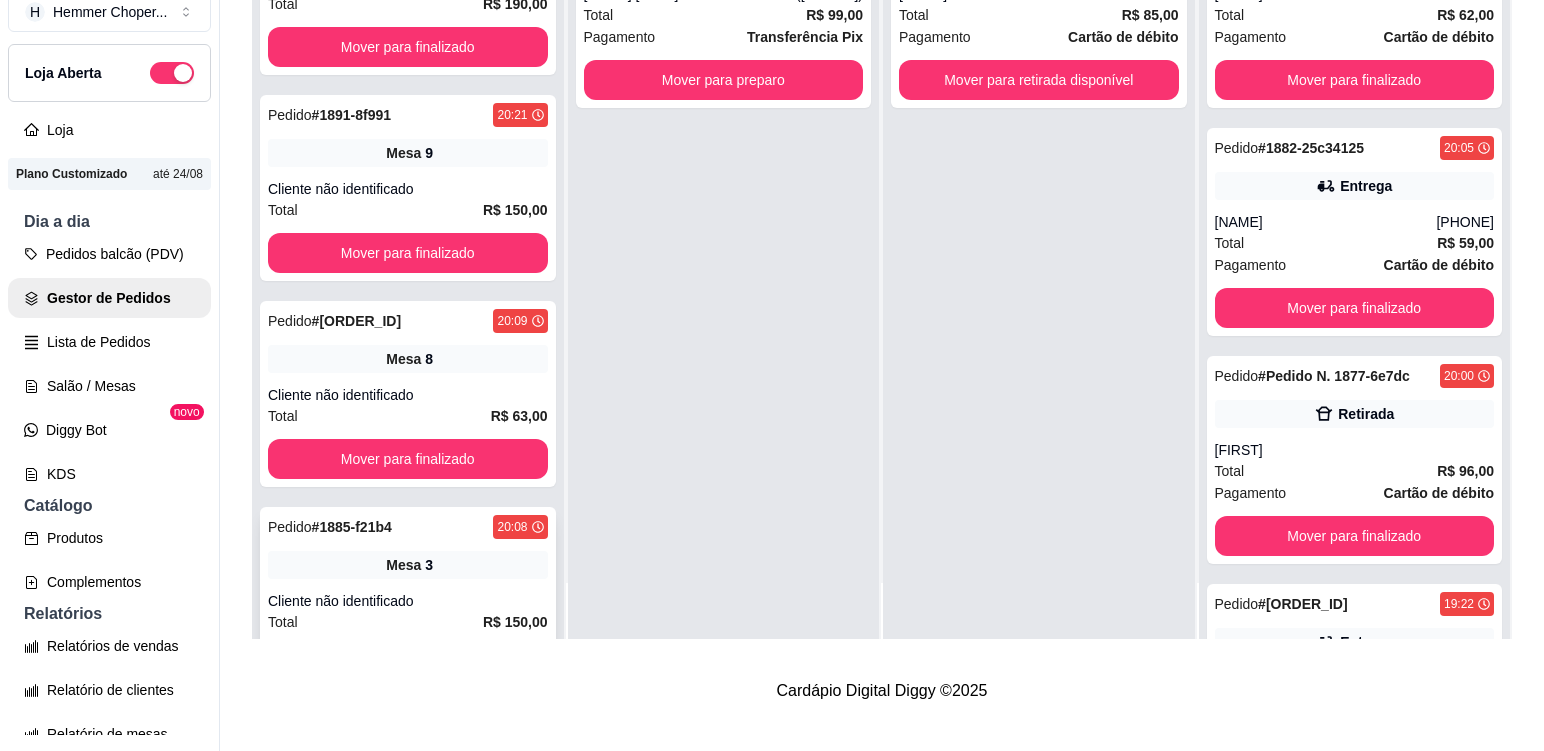 click on "Pedido  # 1885-f21b4 20:08 Mesa 3 Cliente não identificado Total R$ 150,00 Mover para finalizado" at bounding box center (408, 600) 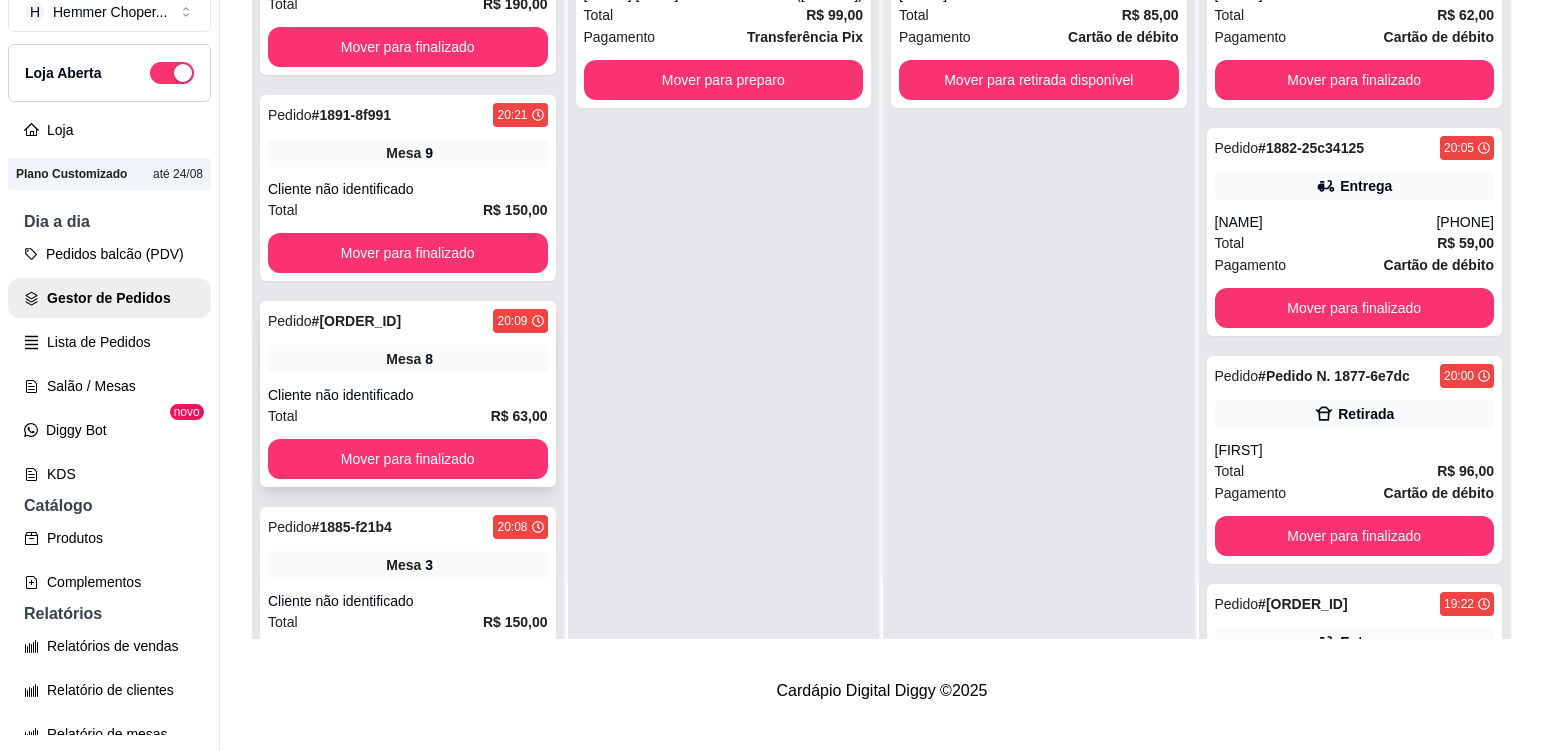 click on "Pedido  # [ORDER_ID] [TIME] Mesa 8 Cliente não identificado Total R$ 63,00 Mover para finalizado" at bounding box center [408, 394] 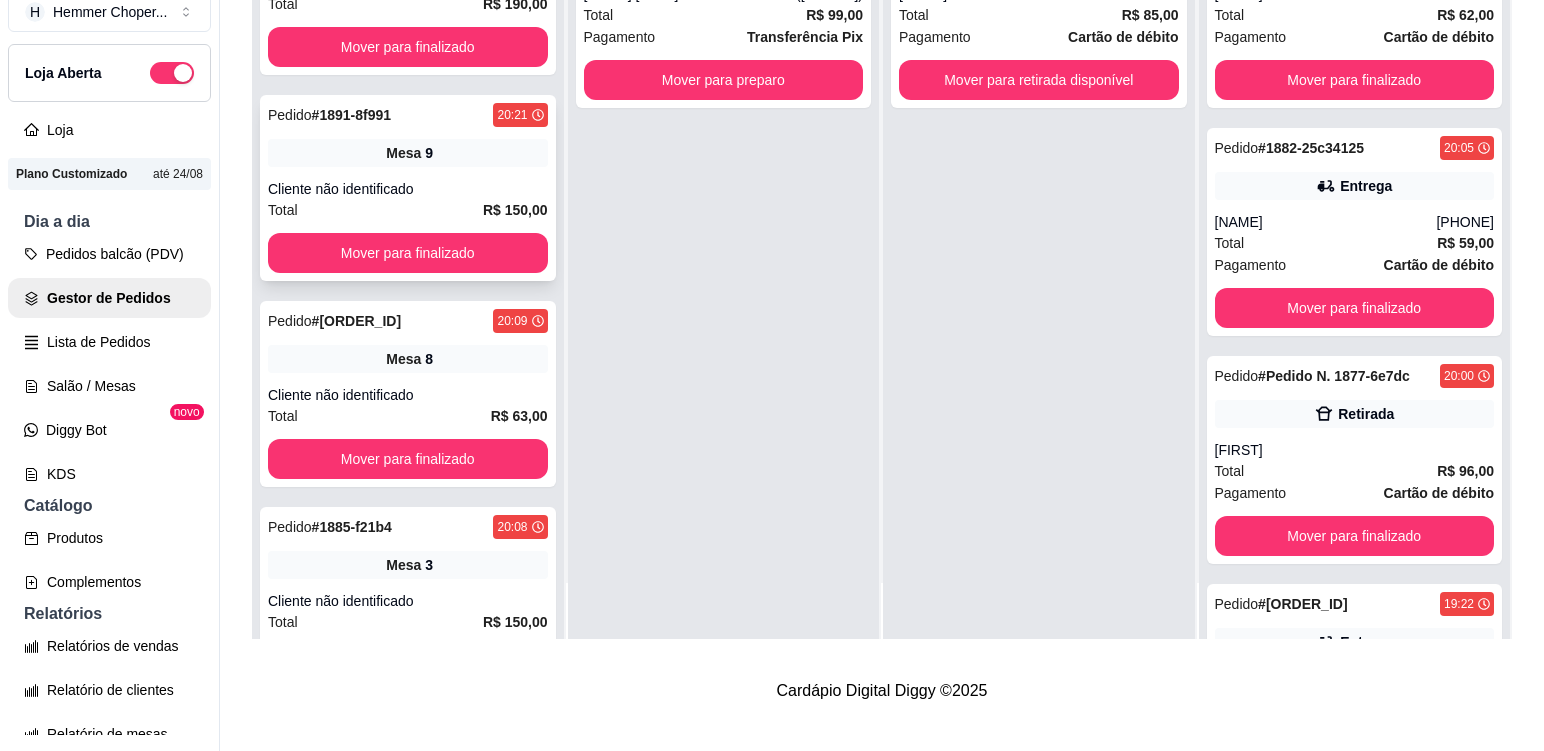 click on "Pedido  # 1891-8f991 20:21 Mesa 9 Cliente não identificado Total R$ 150,00 Mover para finalizado" at bounding box center (408, 188) 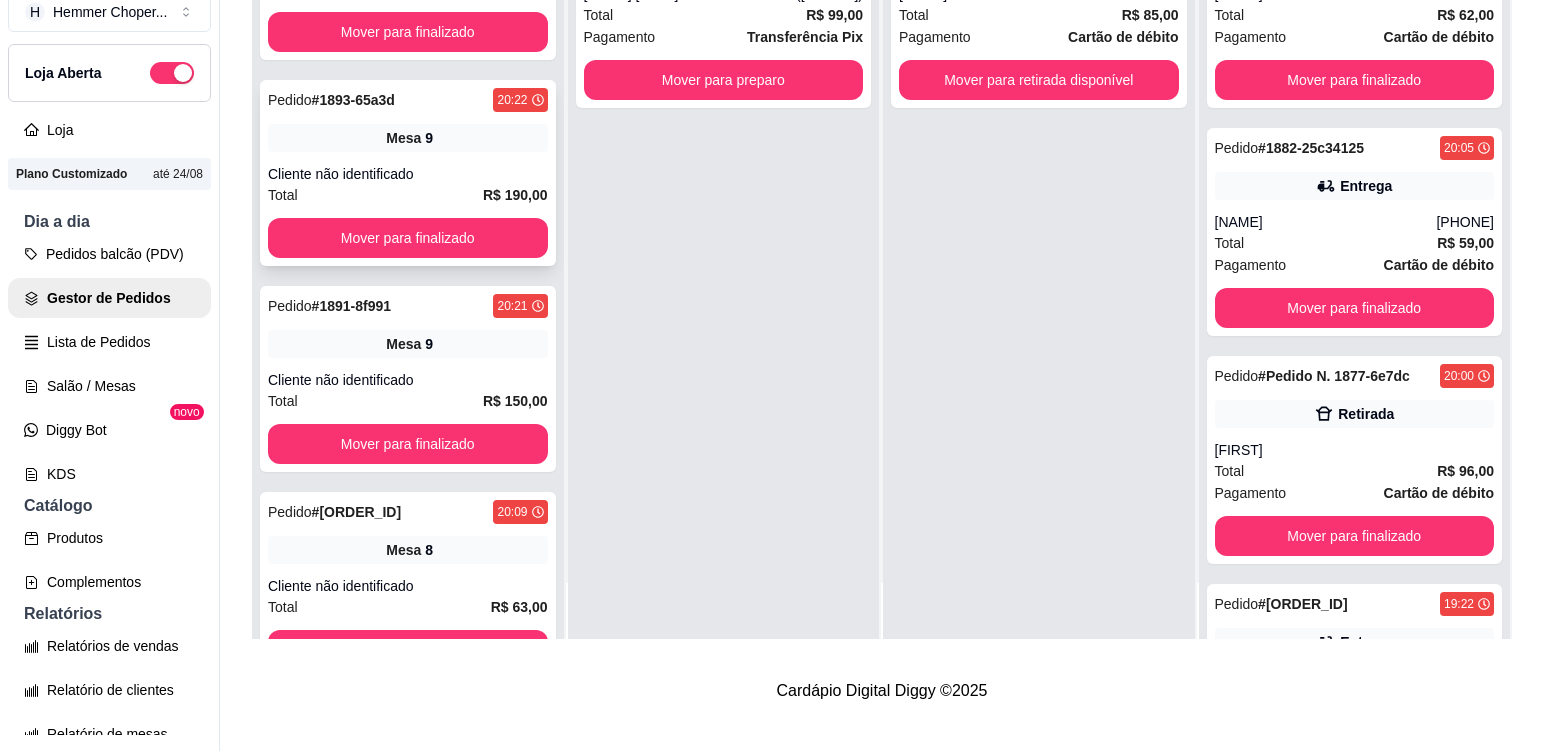 scroll, scrollTop: 223, scrollLeft: 0, axis: vertical 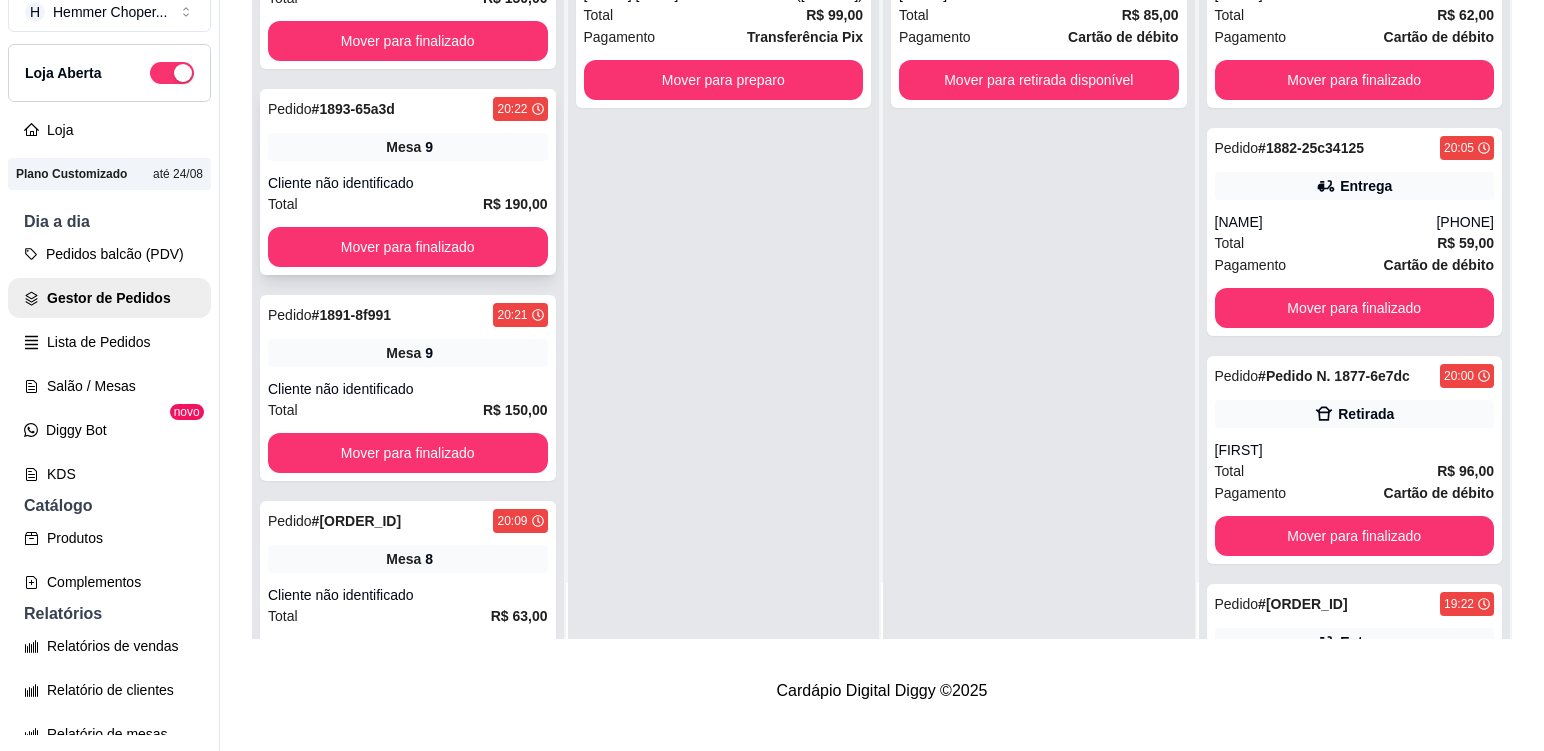 click on "Cliente não identificado" at bounding box center (408, 183) 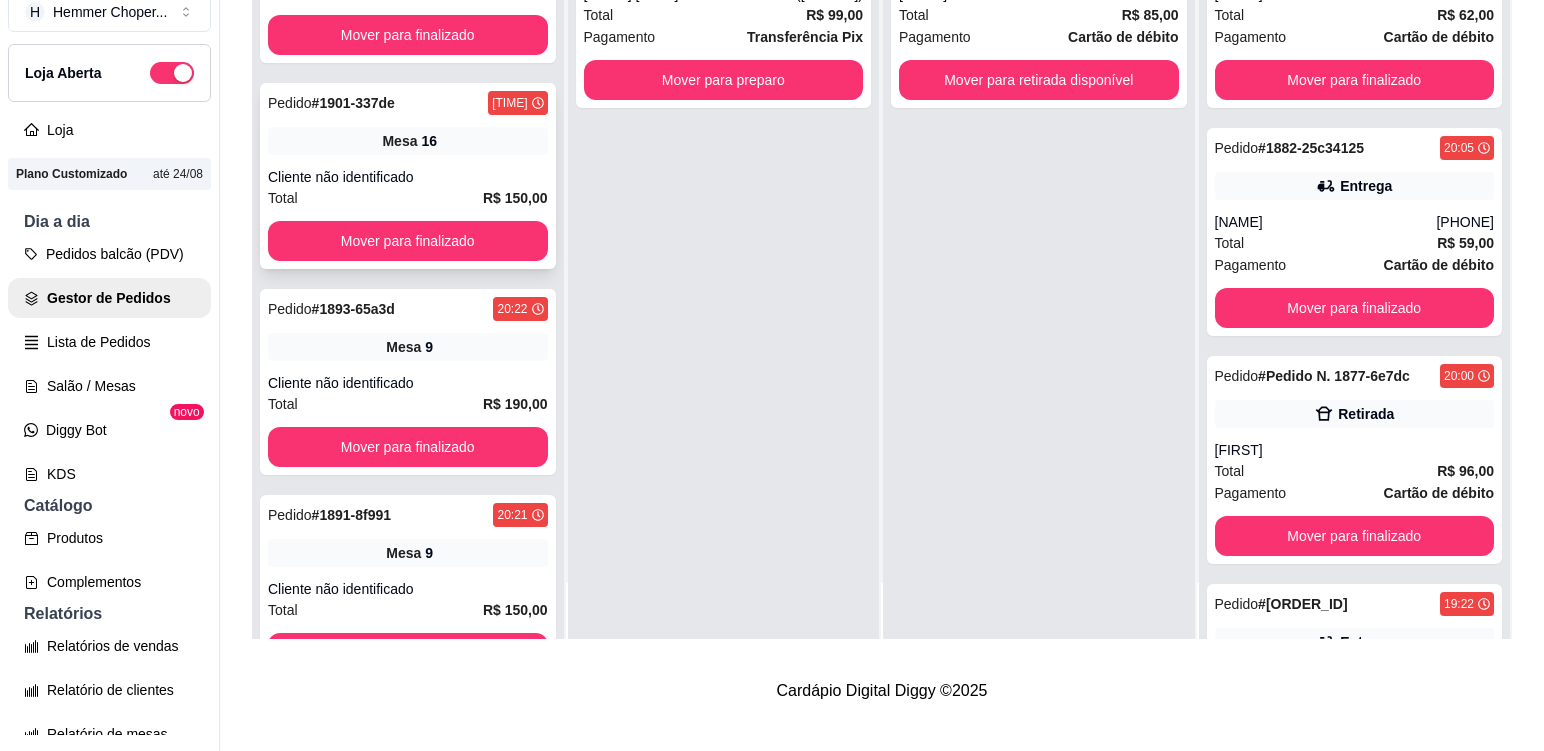 click on "Pedido  # [ID] [TIME] Mesa 16 Cliente não identificado Total R$ 150,00 Mover para finalizado" at bounding box center [408, 176] 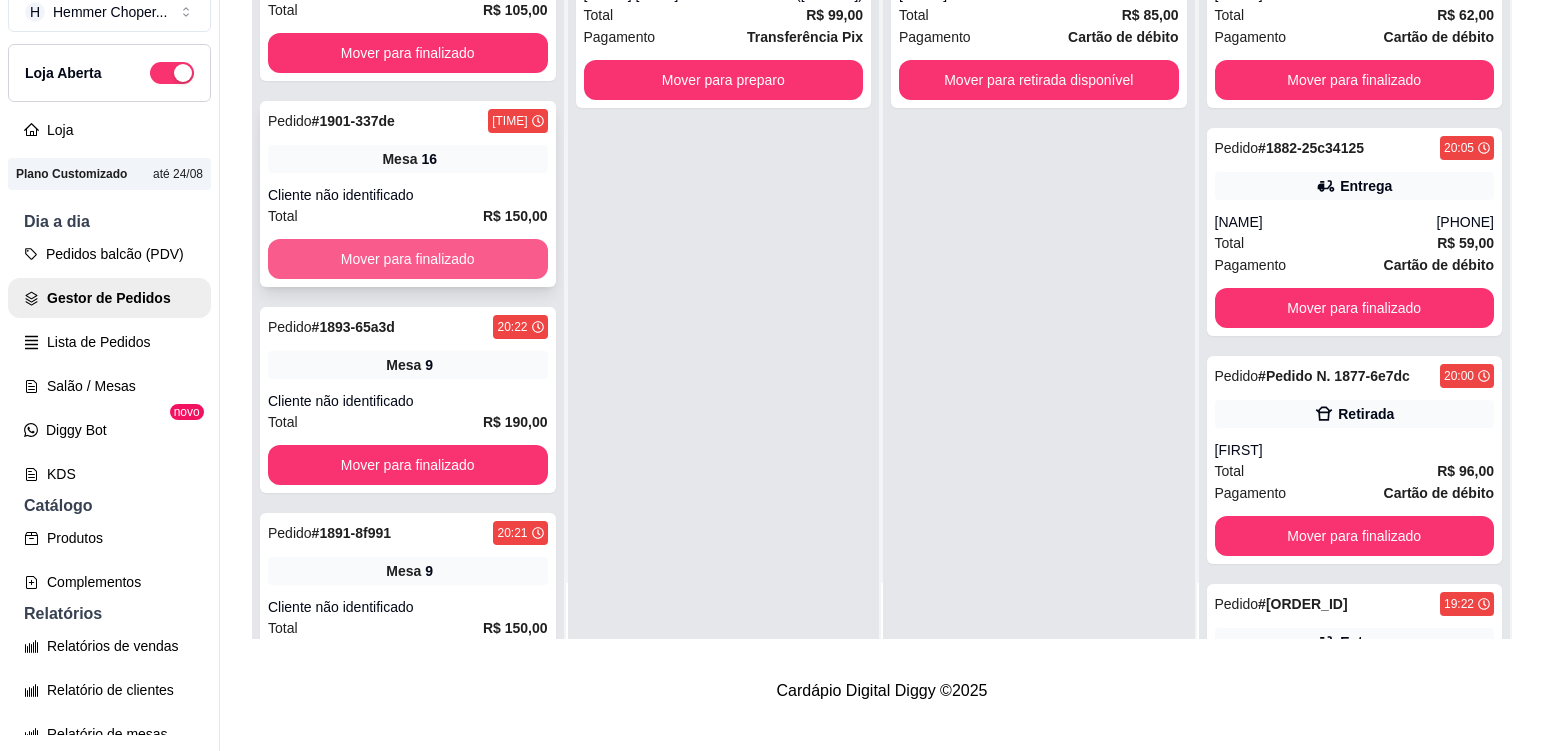 scroll, scrollTop: 0, scrollLeft: 0, axis: both 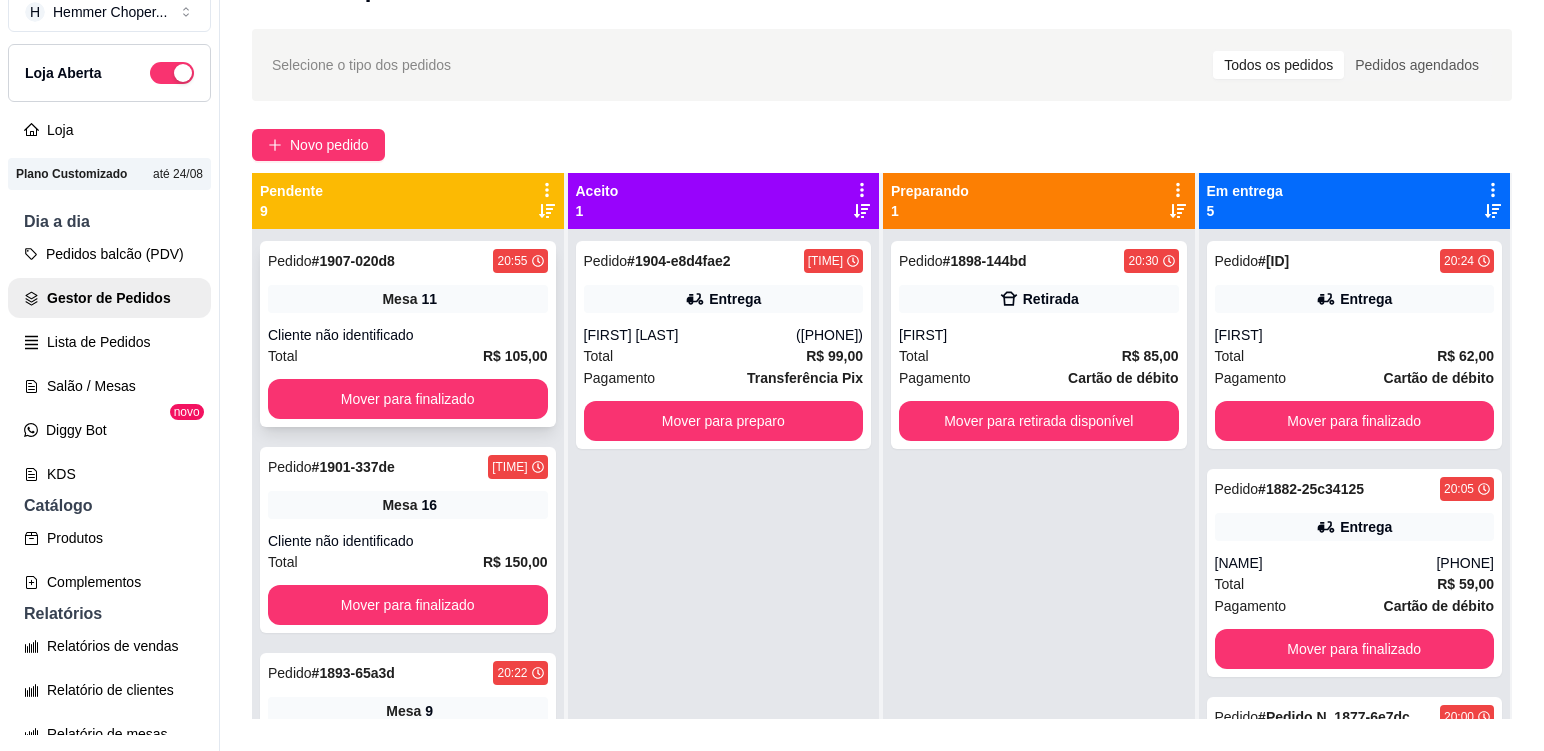 click on "Mesa [NUMBER]" at bounding box center (408, 299) 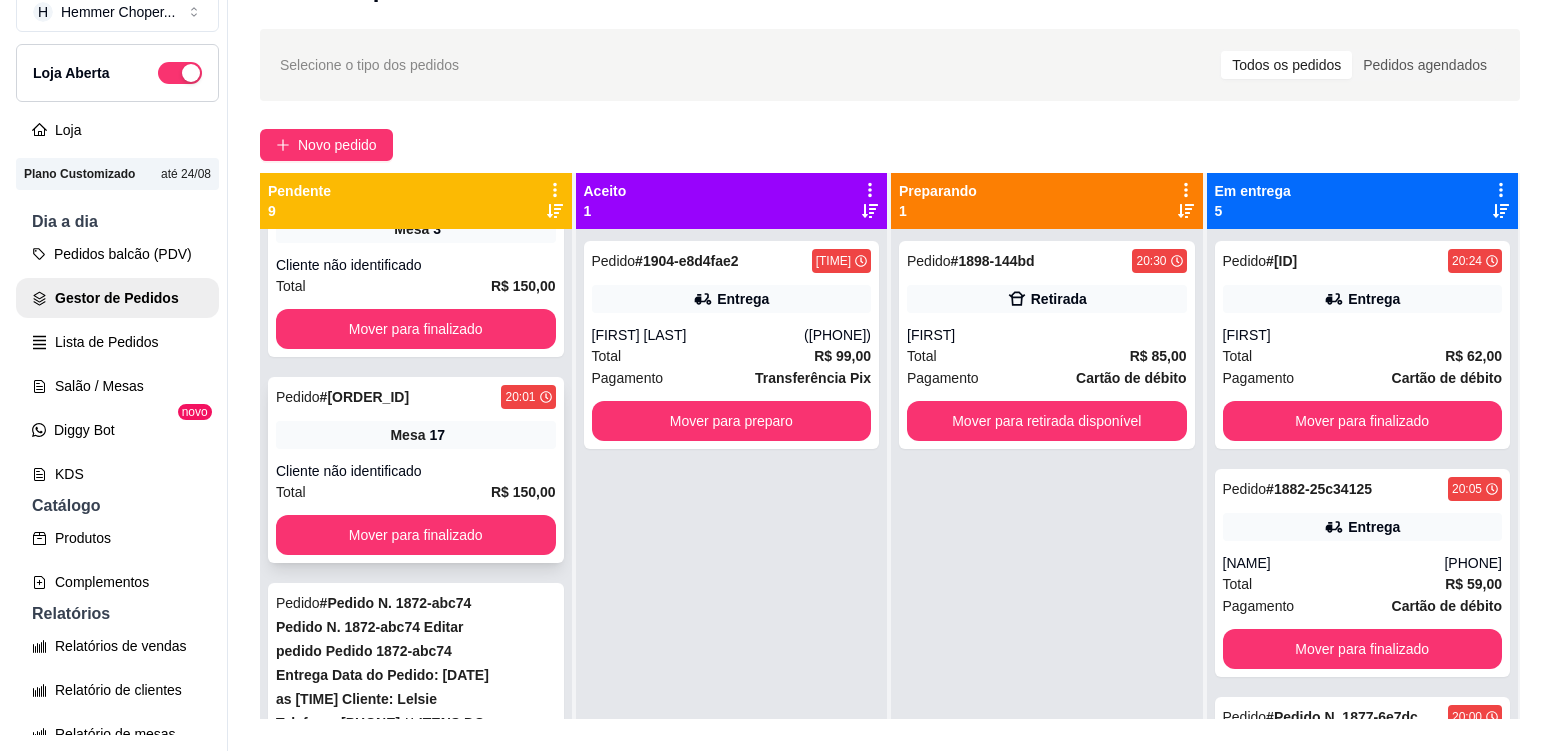 scroll, scrollTop: 1123, scrollLeft: 0, axis: vertical 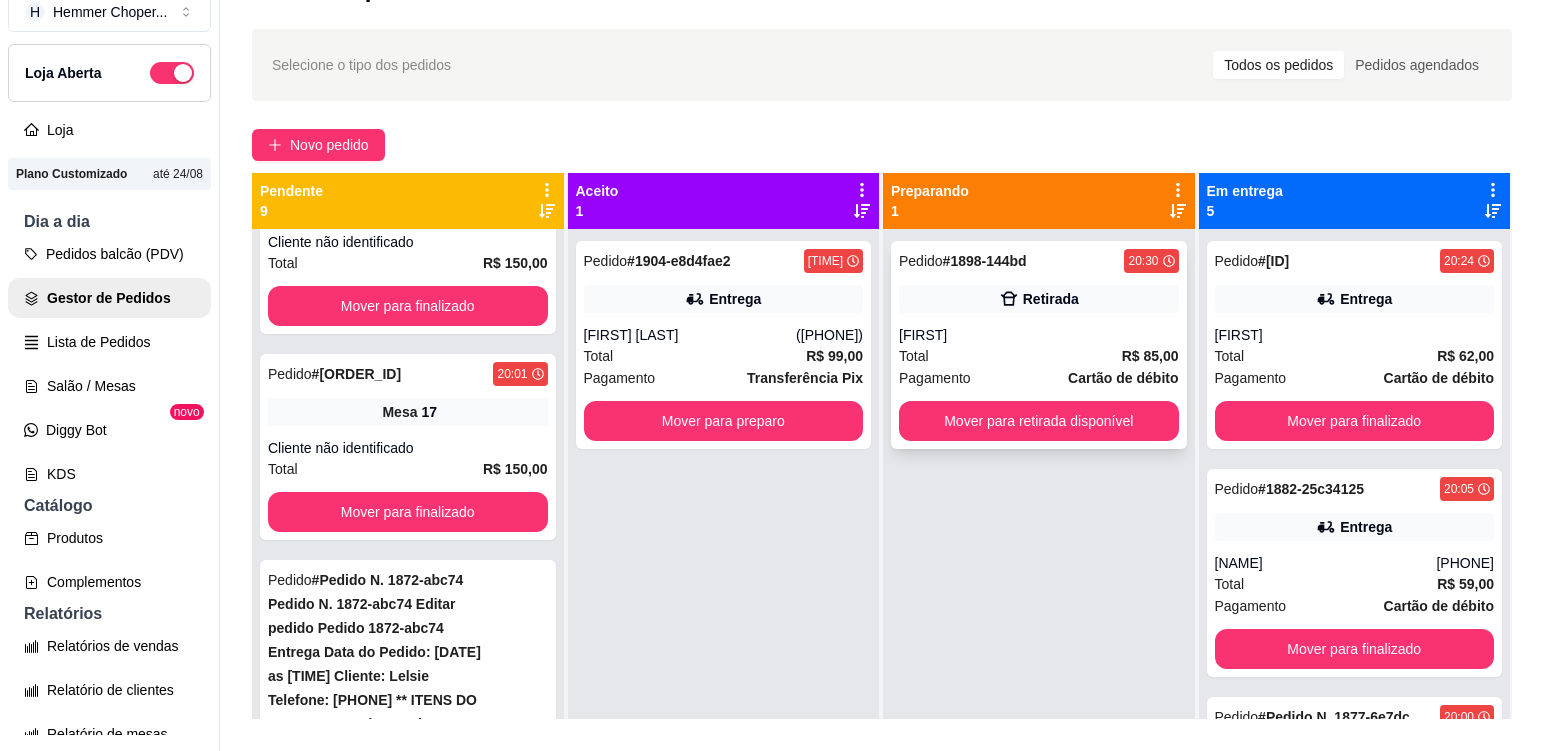 click on "Total R$ 85,00" at bounding box center (1039, 356) 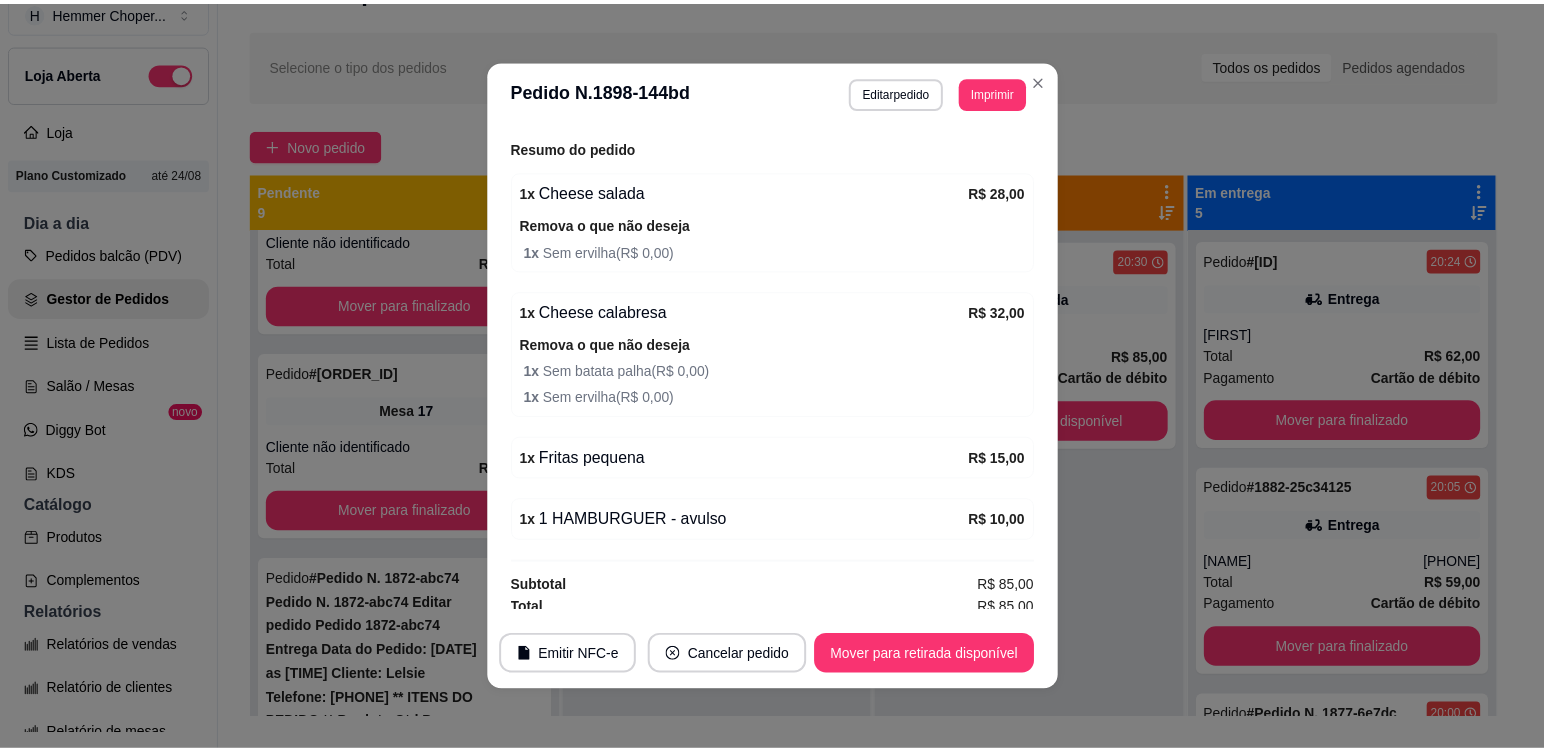 scroll, scrollTop: 410, scrollLeft: 0, axis: vertical 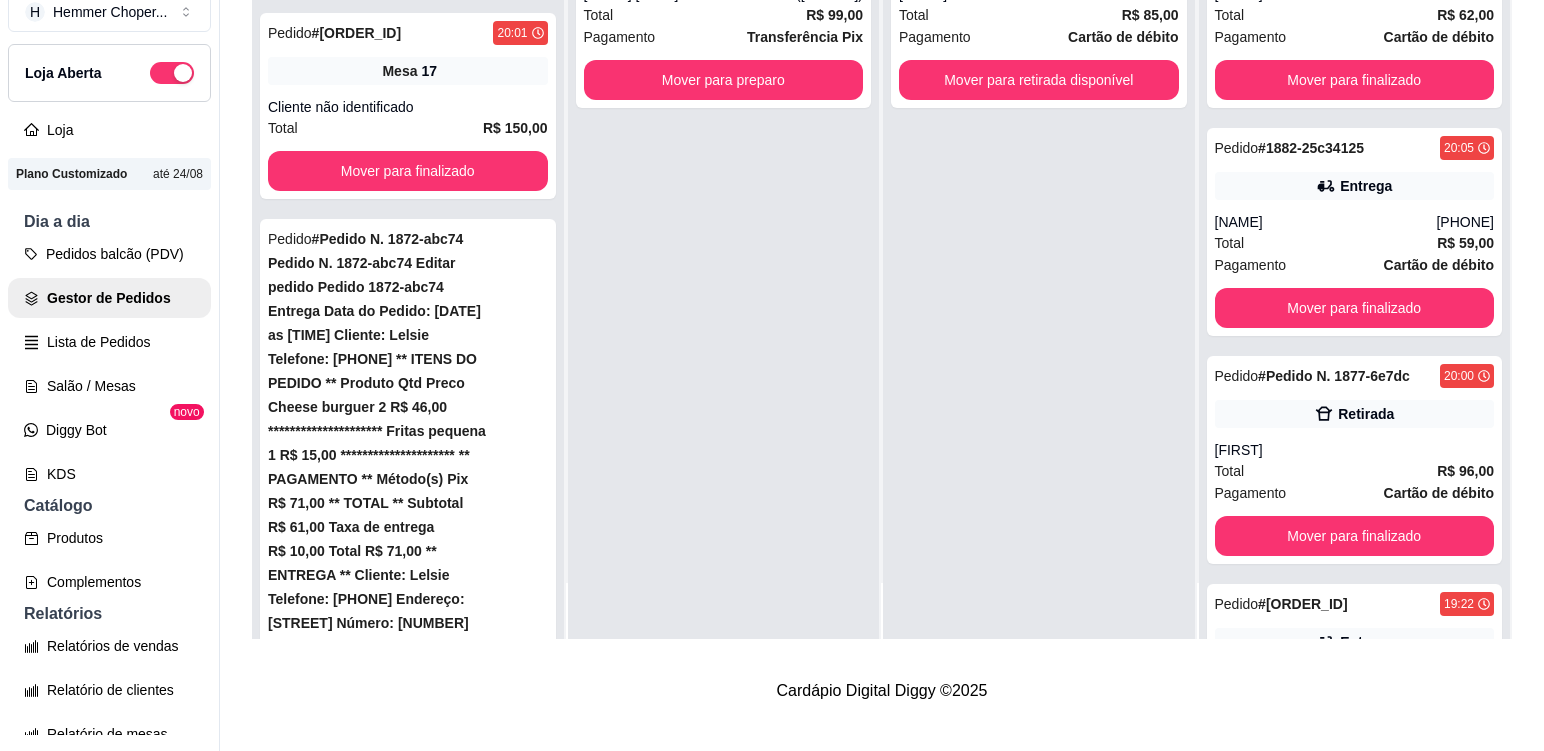 click on "Cliente não identificado" at bounding box center [408, 1383] 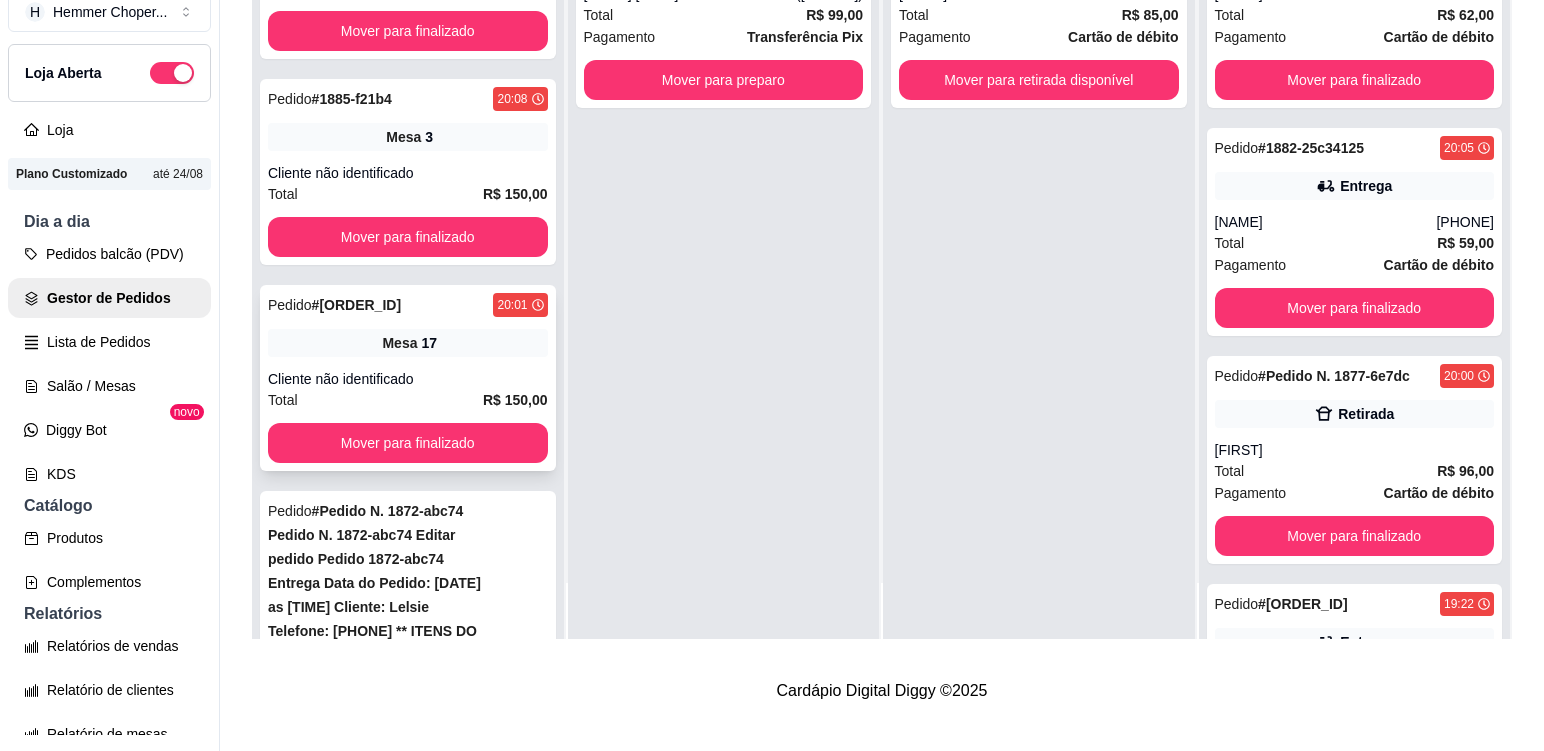 scroll, scrollTop: 823, scrollLeft: 0, axis: vertical 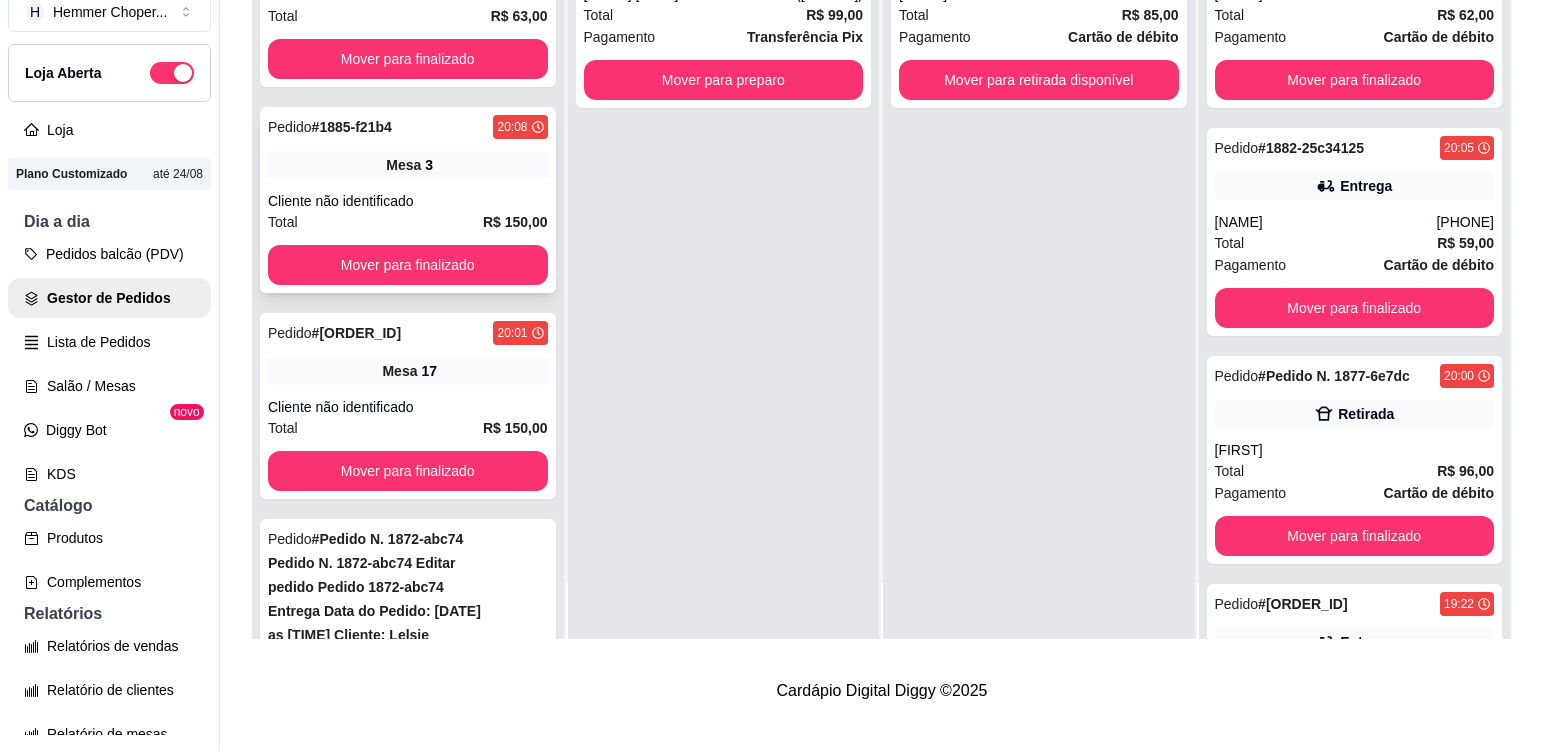 click on "Pedido  # 1885-f21b4 20:08 Mesa 3 Cliente não identificado Total R$ 150,00 Mover para finalizado" at bounding box center [408, 200] 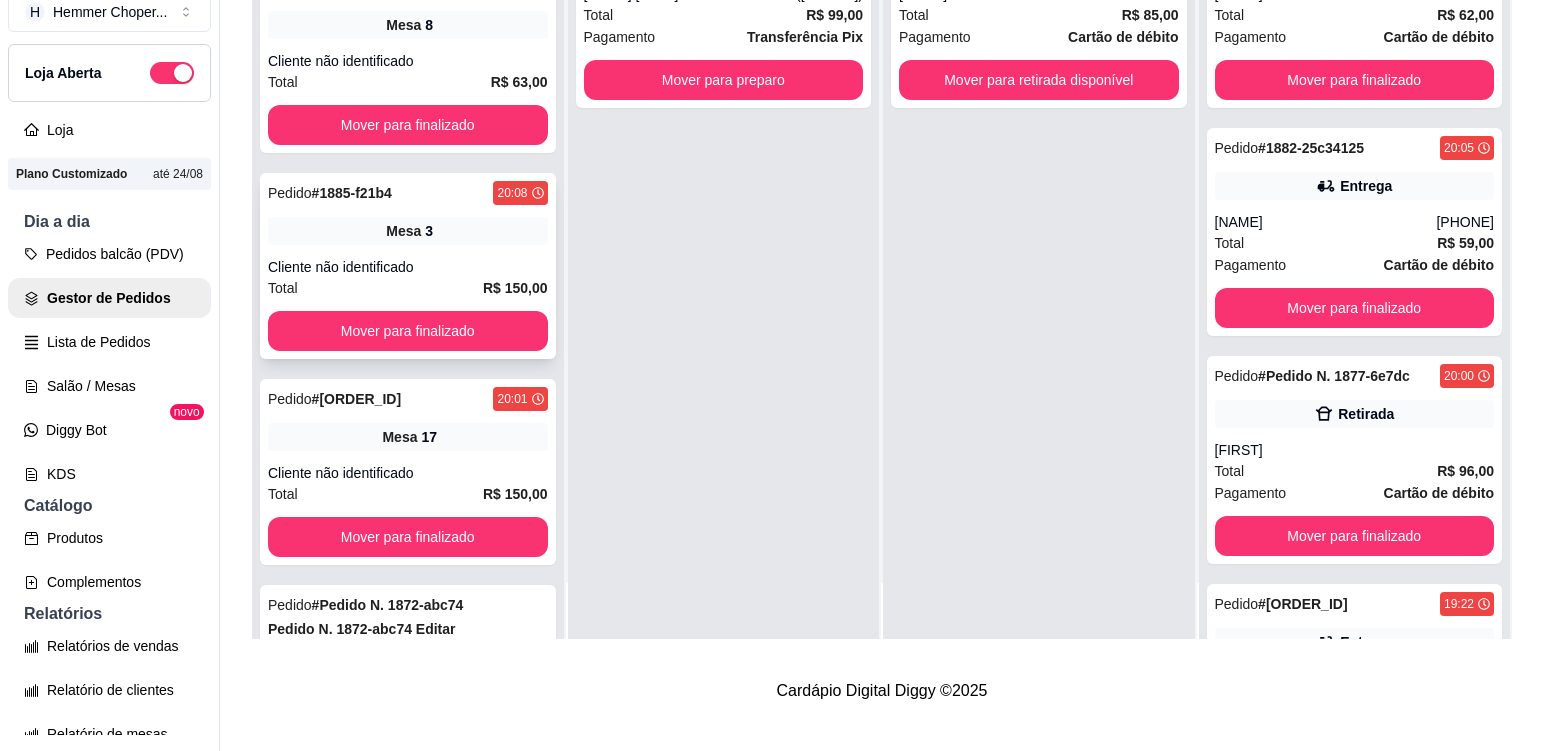 scroll, scrollTop: 929, scrollLeft: 0, axis: vertical 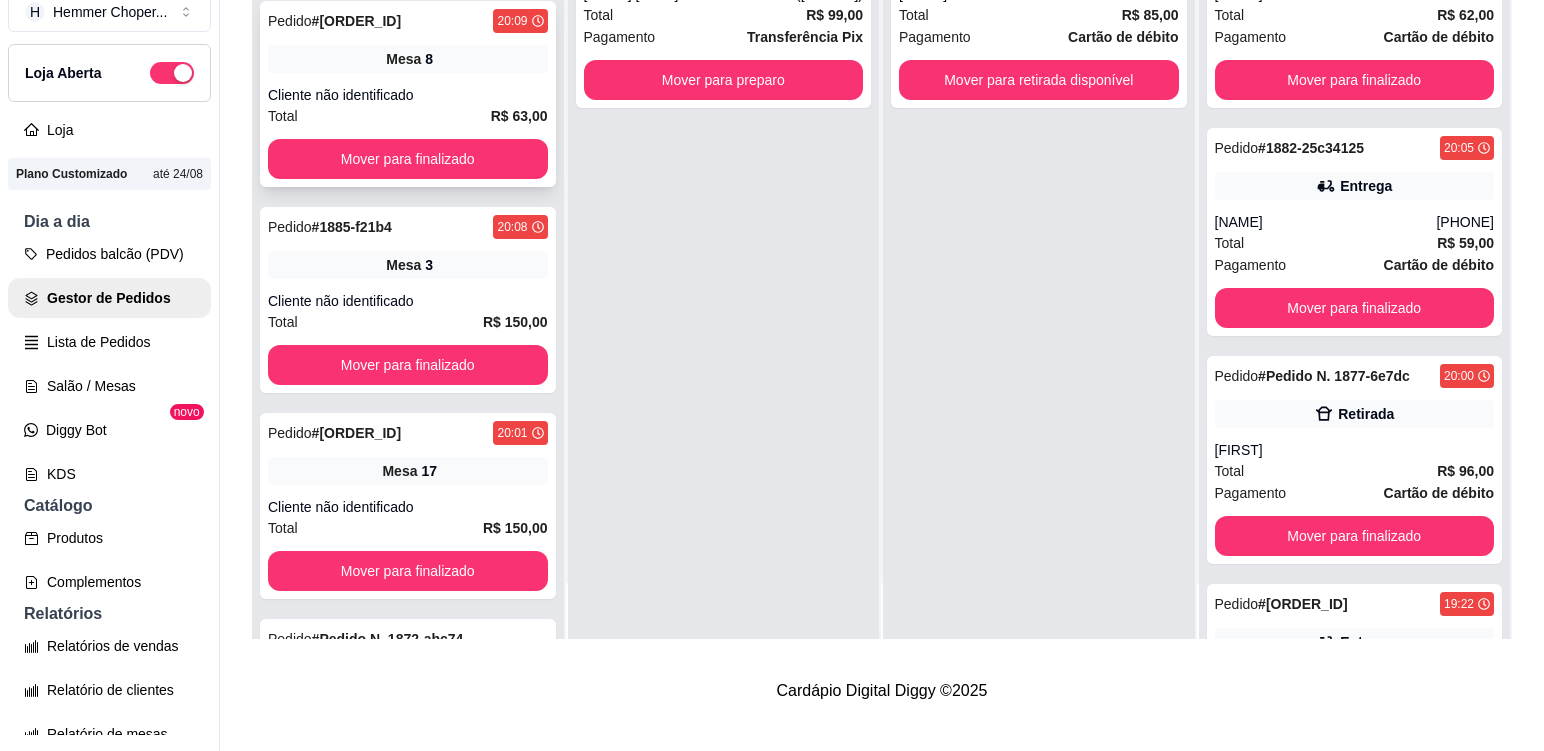 click on "Pedido  # [ORDER_ID] [TIME] Mesa 8 Cliente não identificado Total R$ 63,00 Mover para finalizado" at bounding box center (408, 94) 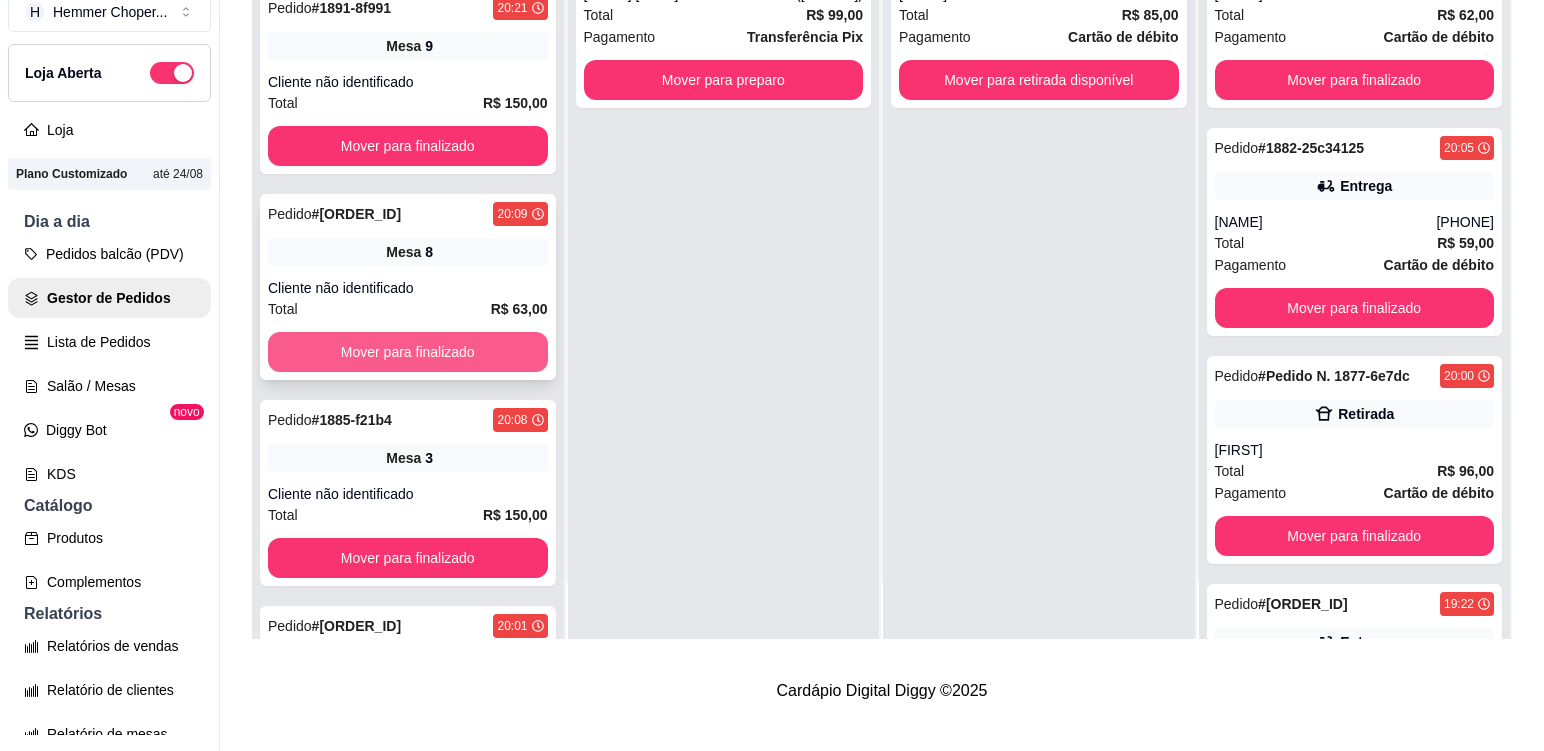 scroll, scrollTop: 729, scrollLeft: 0, axis: vertical 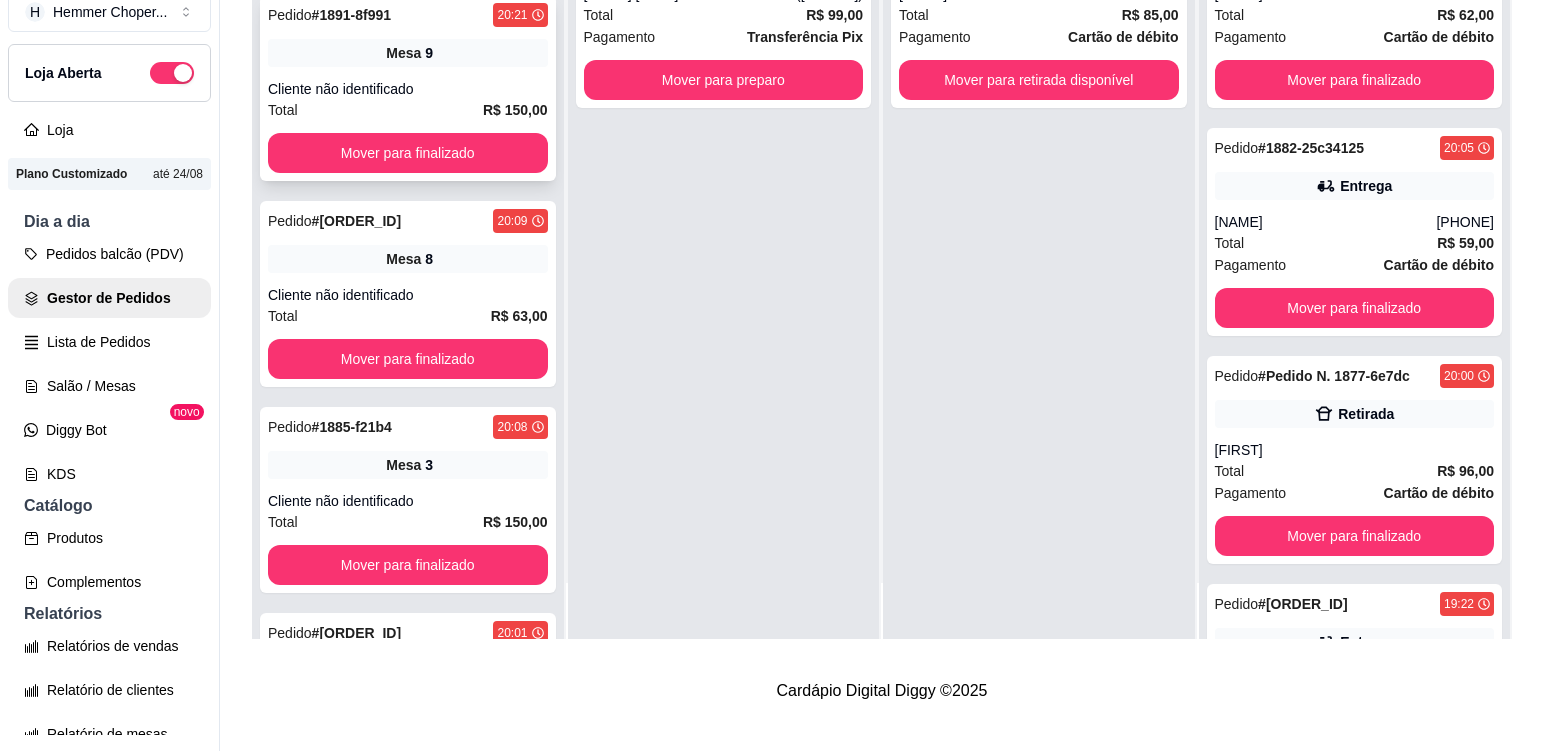 click on "Pedido  # 1891-8f991 20:21 Mesa 9 Cliente não identificado Total R$ 150,00 Mover para finalizado" at bounding box center [408, 88] 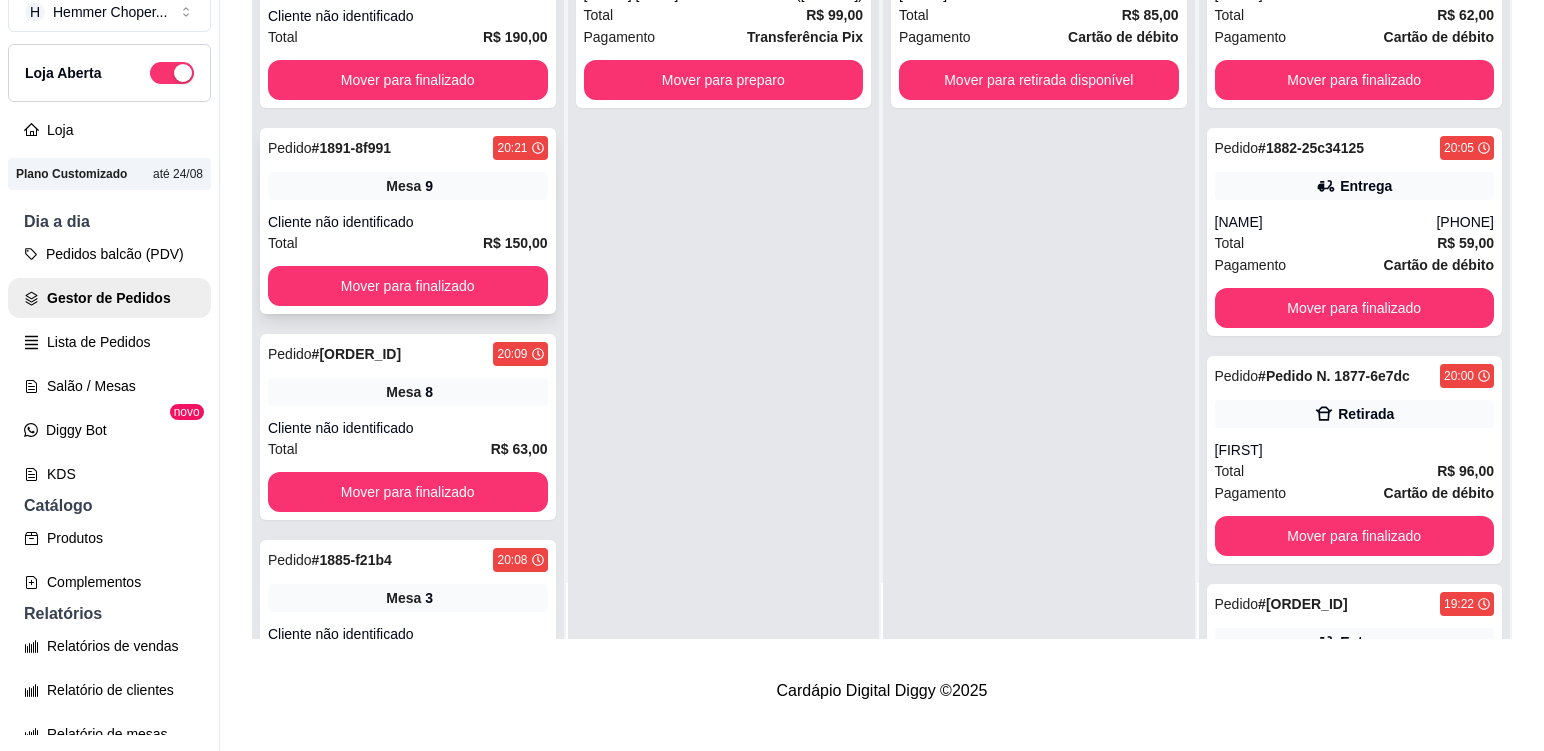 scroll, scrollTop: 529, scrollLeft: 0, axis: vertical 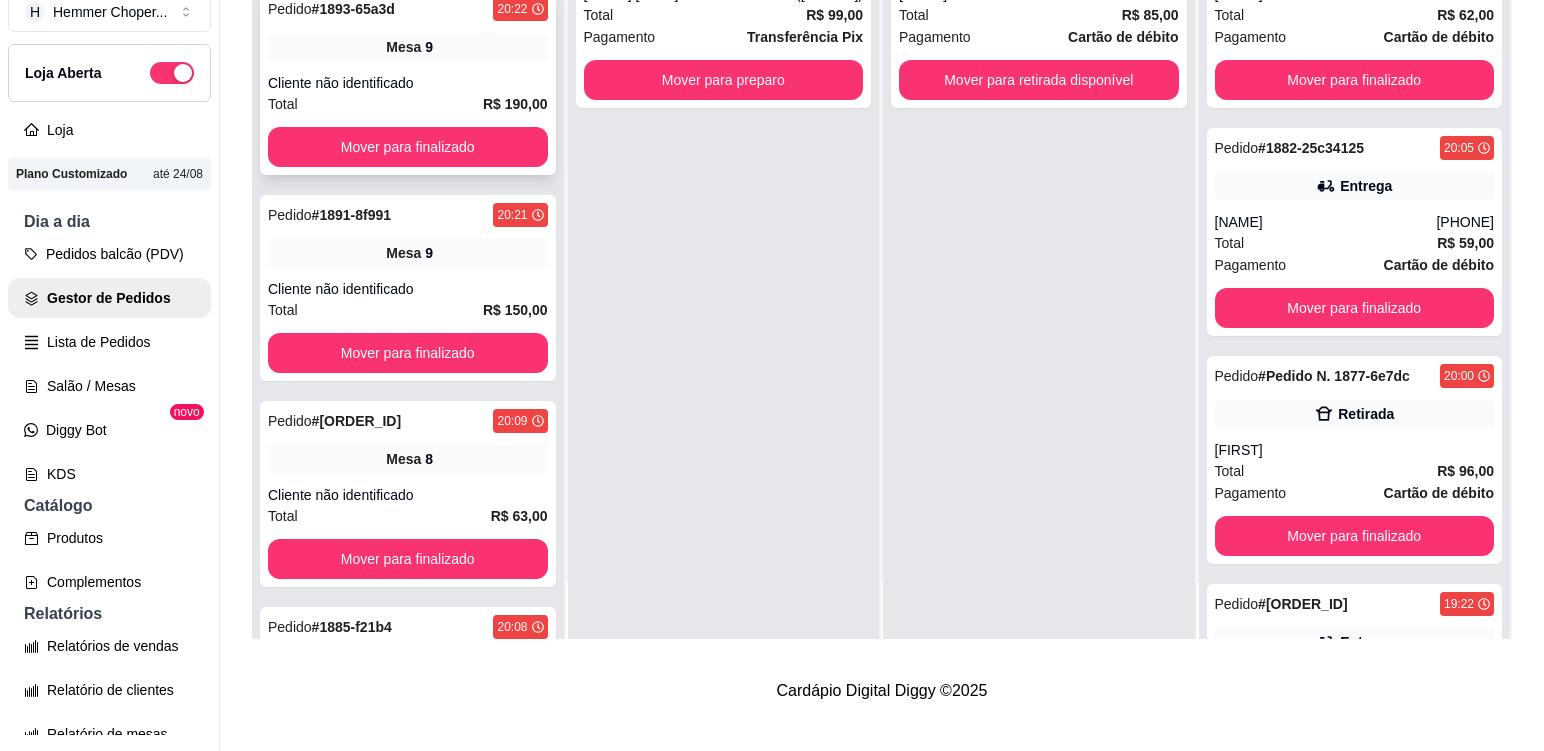 click on "Cliente não identificado" at bounding box center [408, 83] 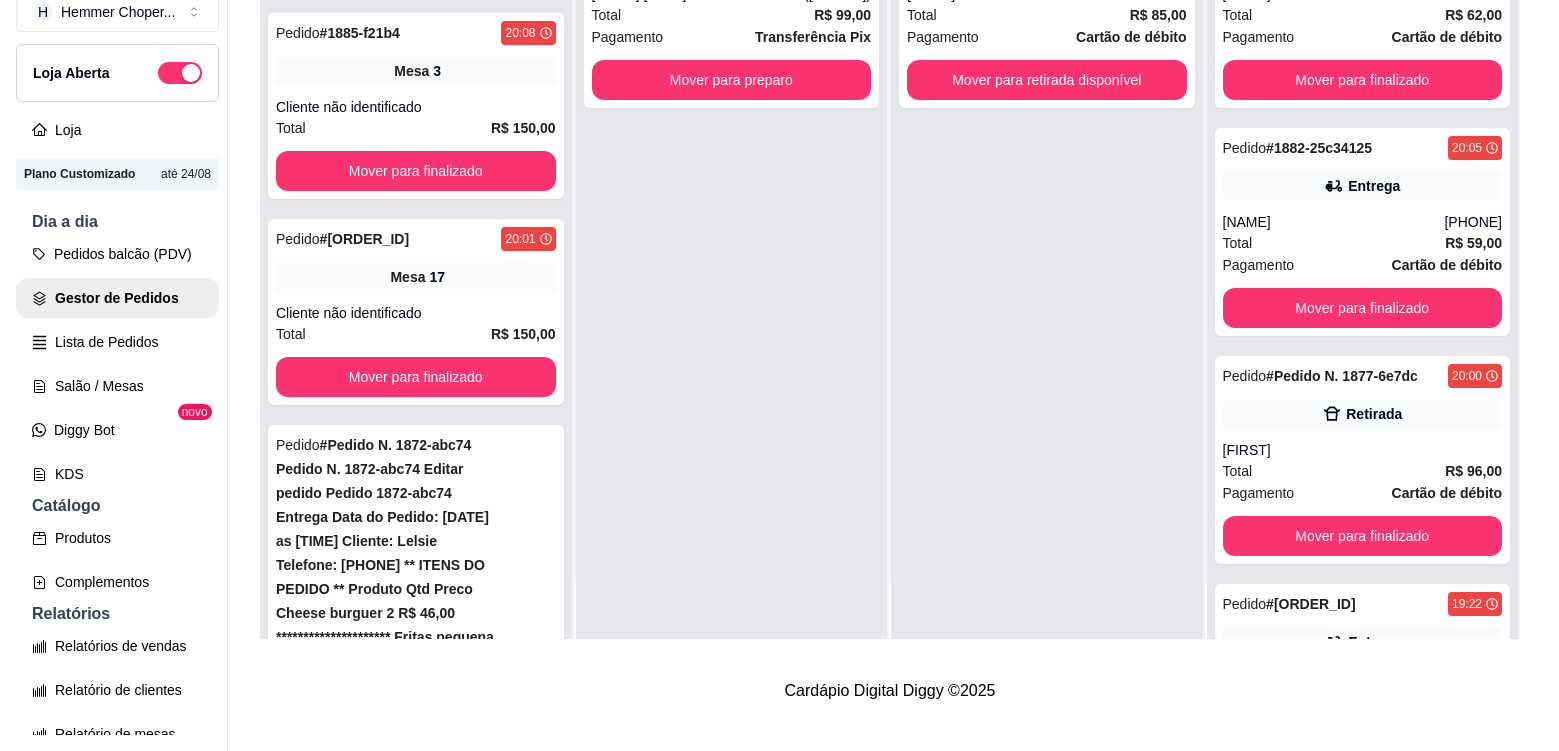 scroll, scrollTop: 1741, scrollLeft: 0, axis: vertical 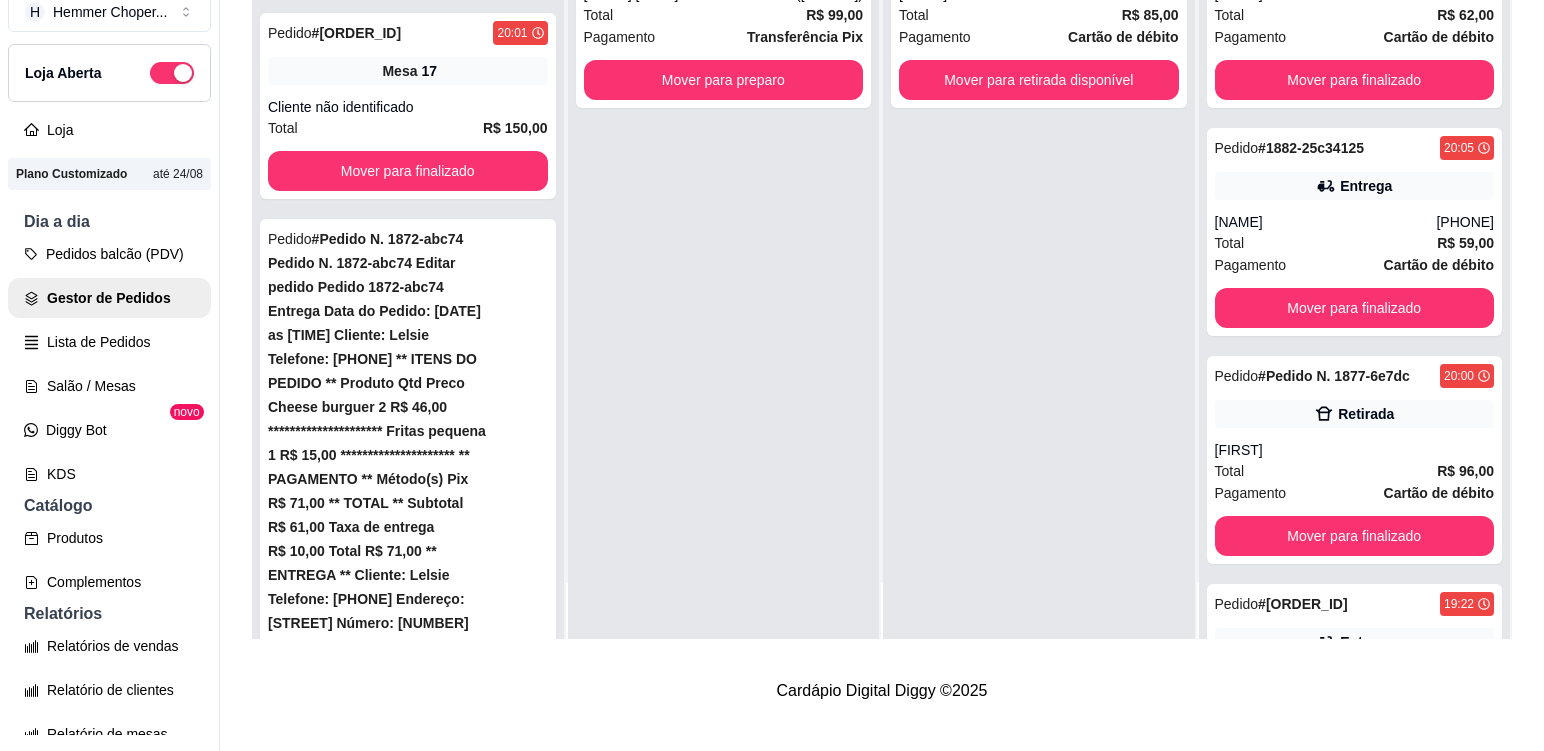 click on "Mesa 23" at bounding box center [408, 1347] 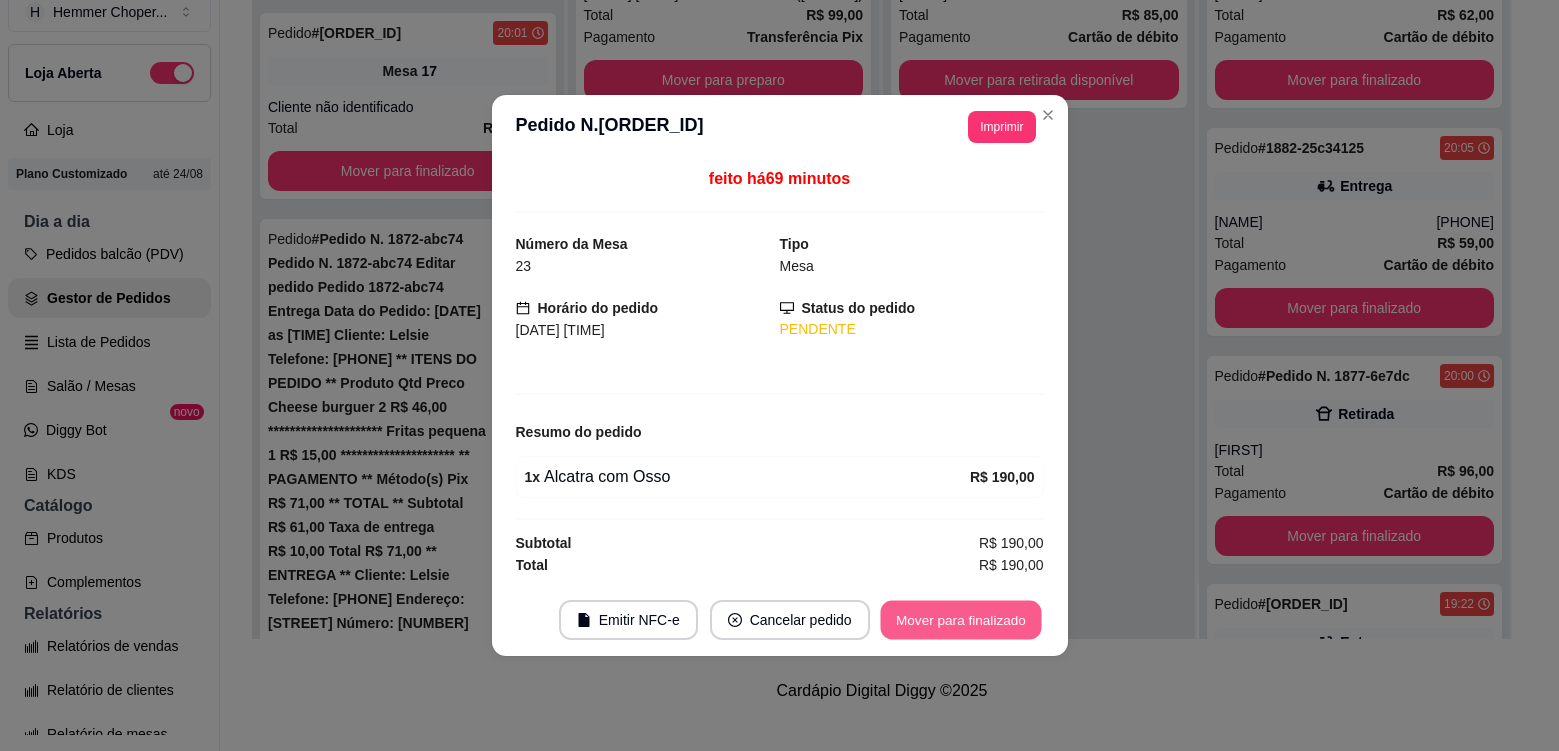 click on "Mover para finalizado" at bounding box center [960, 620] 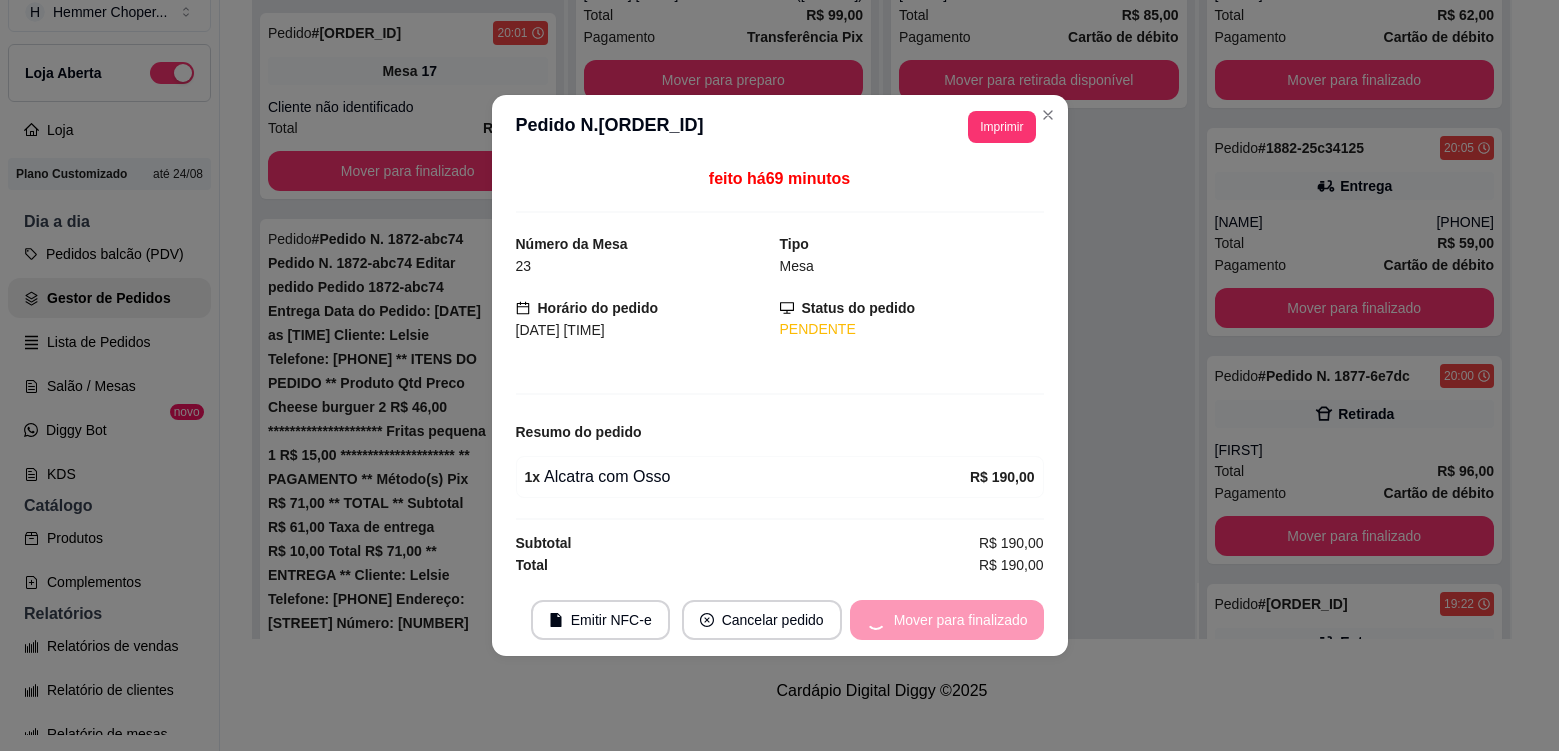 scroll, scrollTop: 1535, scrollLeft: 0, axis: vertical 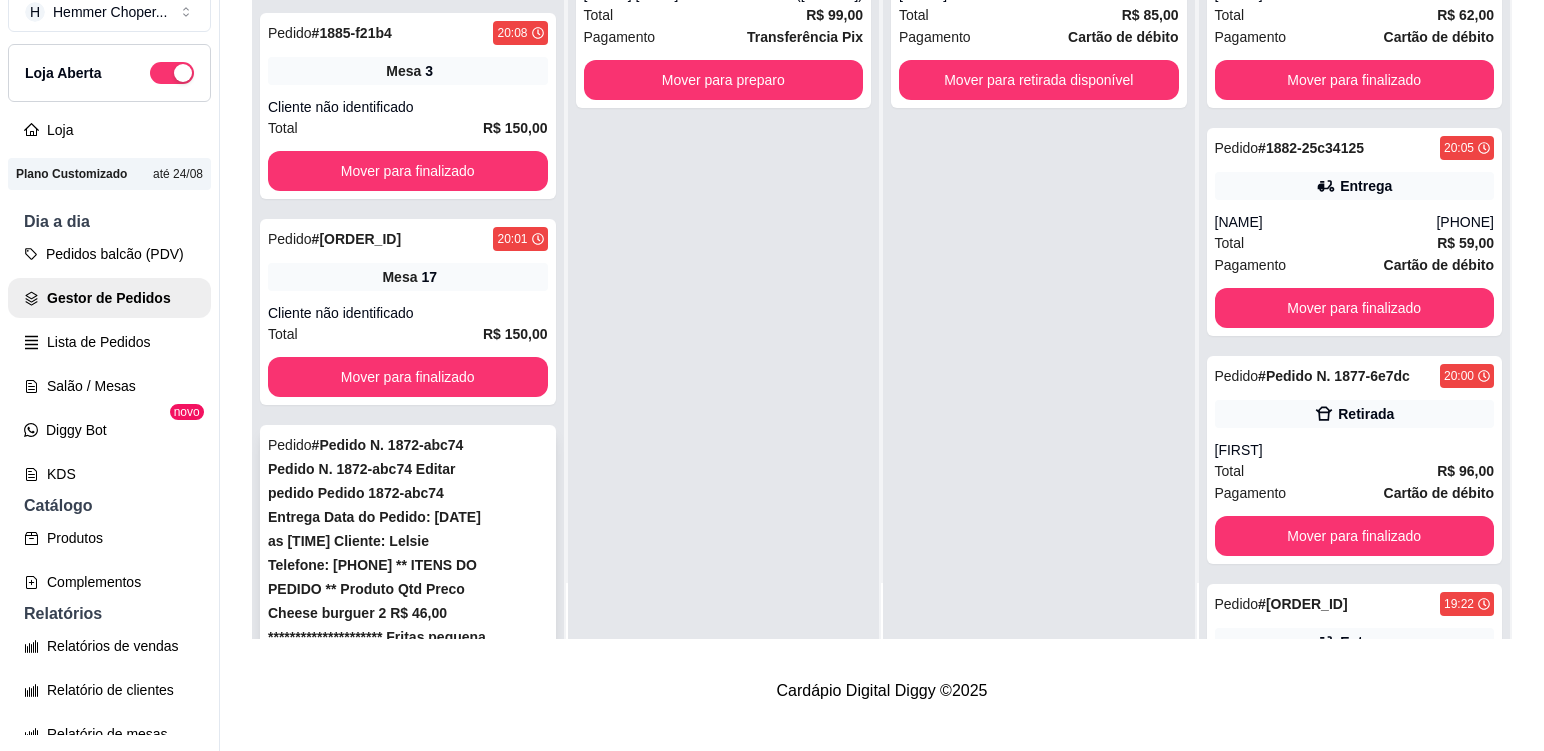 click on "Pedido  # 1872-abc74 19:53 Mesa 20 Cliente não identificado Total R$ 275,00 Mover para finalizado" at bounding box center [408, 950] 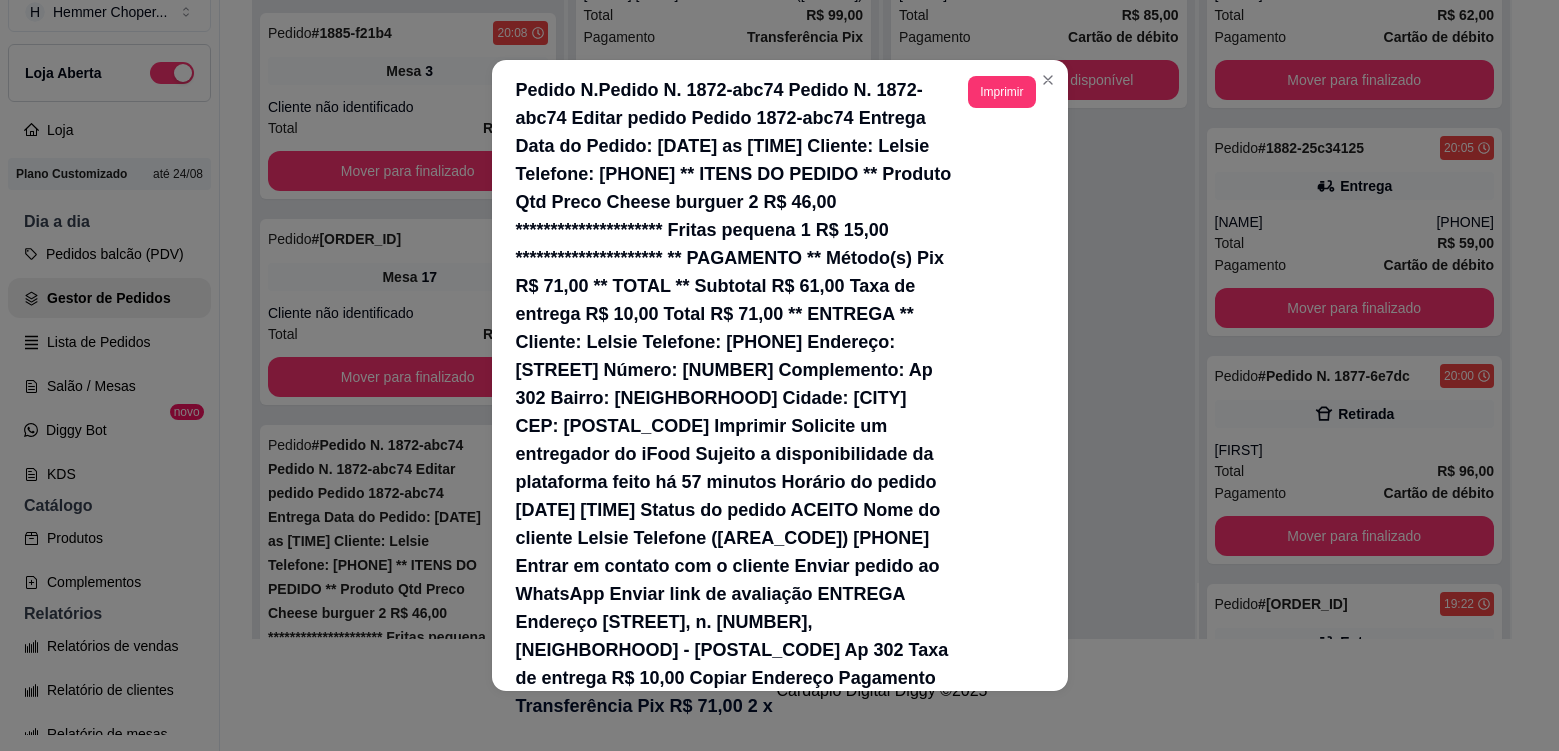 click on "Mover para finalizado" at bounding box center (961, 788) 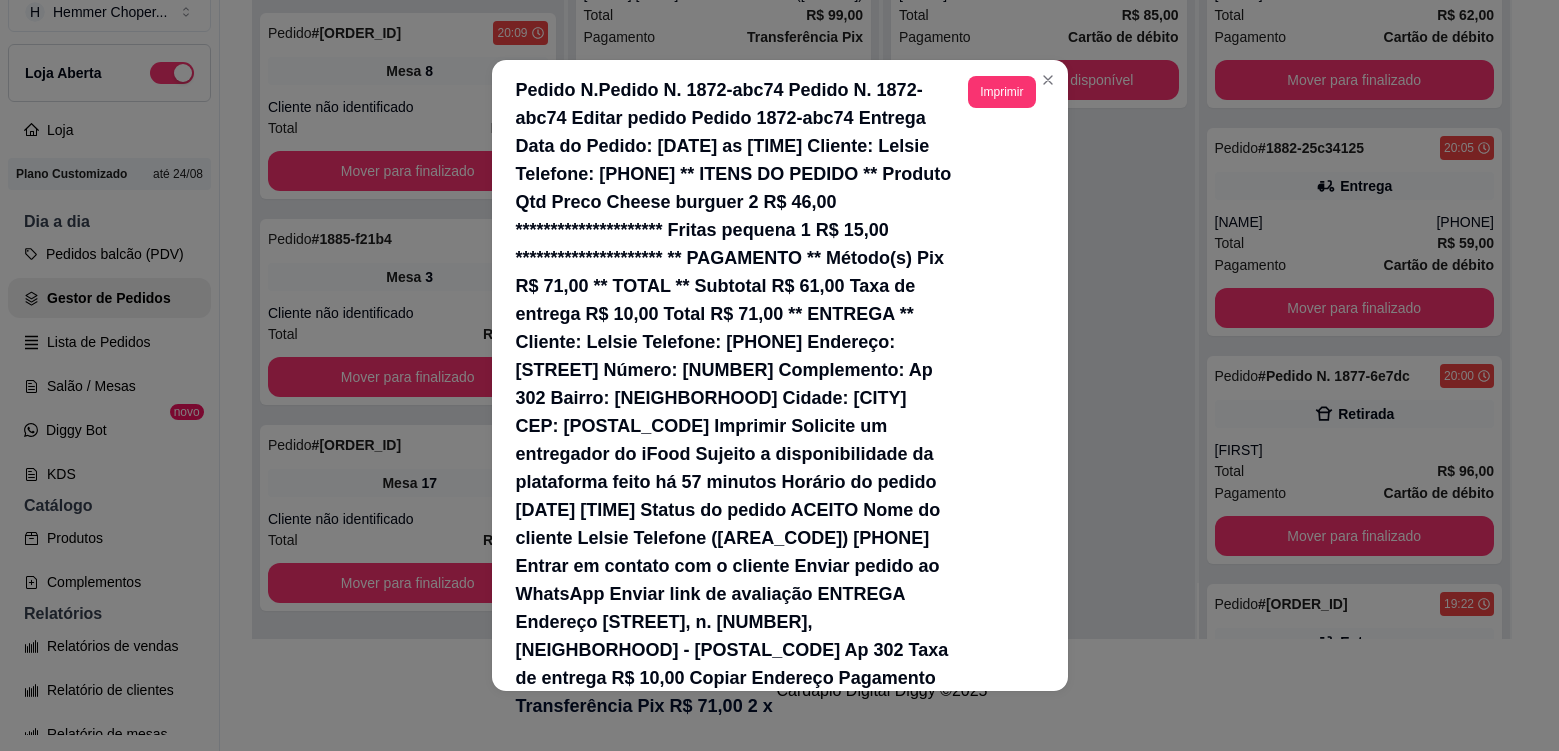 scroll, scrollTop: 1329, scrollLeft: 0, axis: vertical 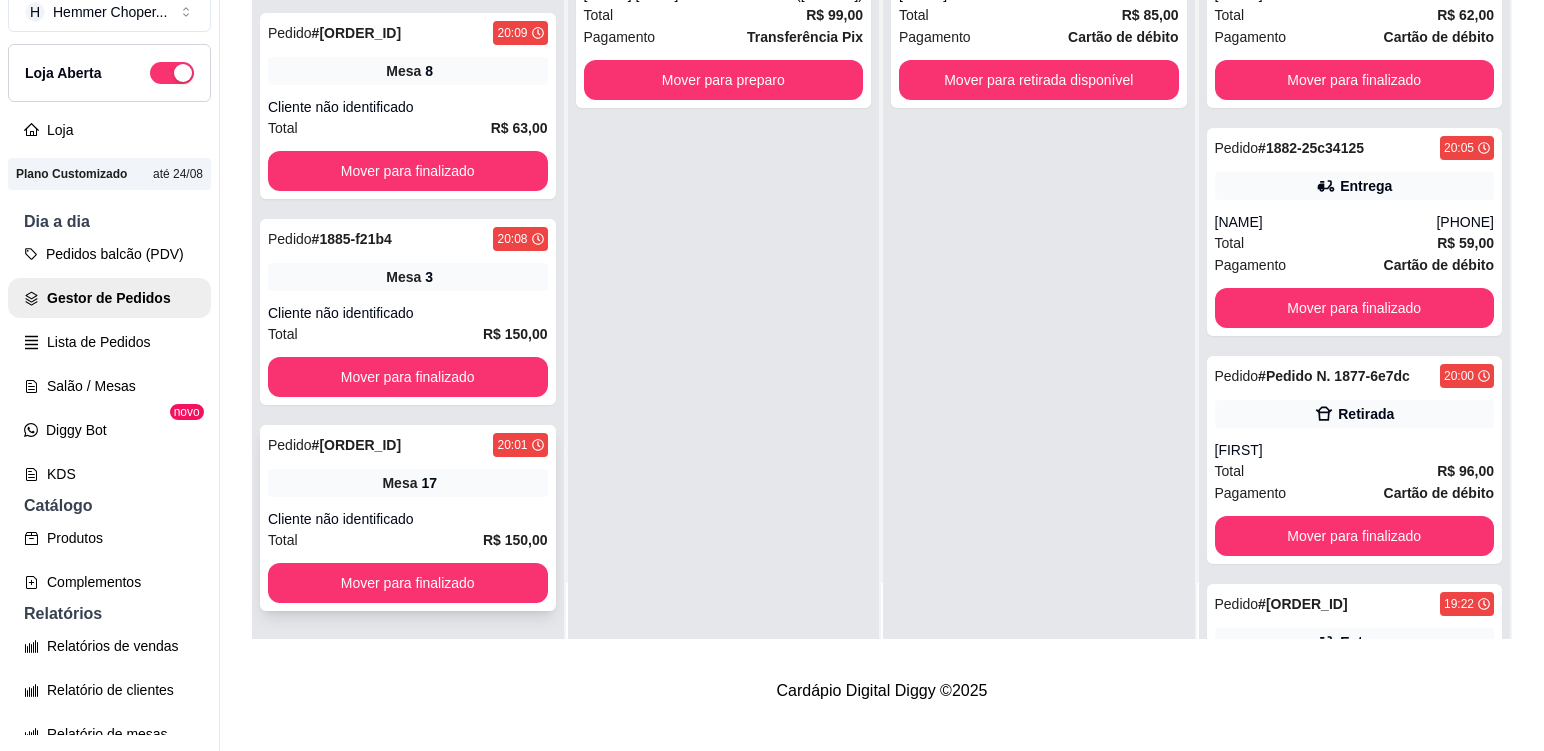 click on "Mesa 17" at bounding box center (408, 483) 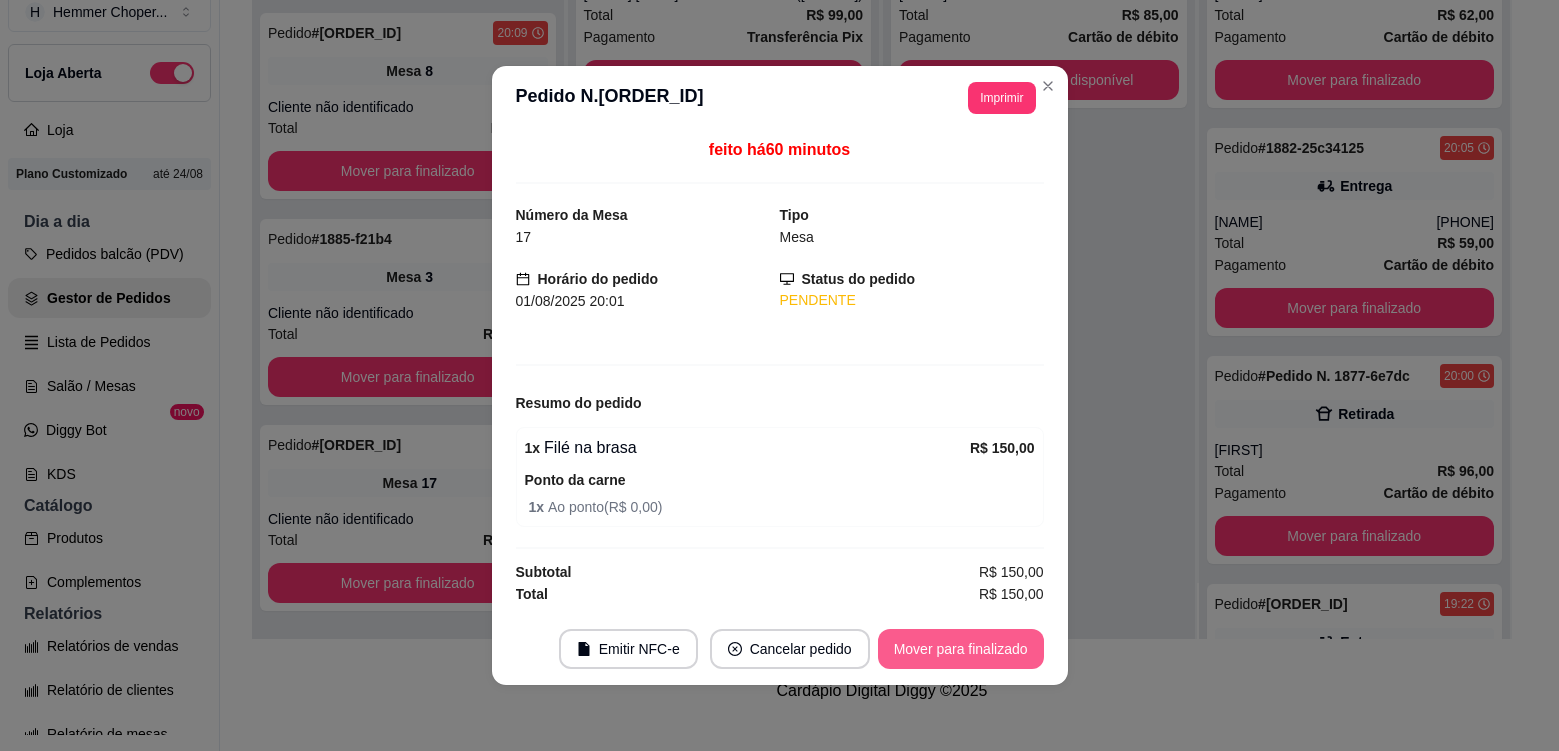 click on "Mover para finalizado" at bounding box center [961, 649] 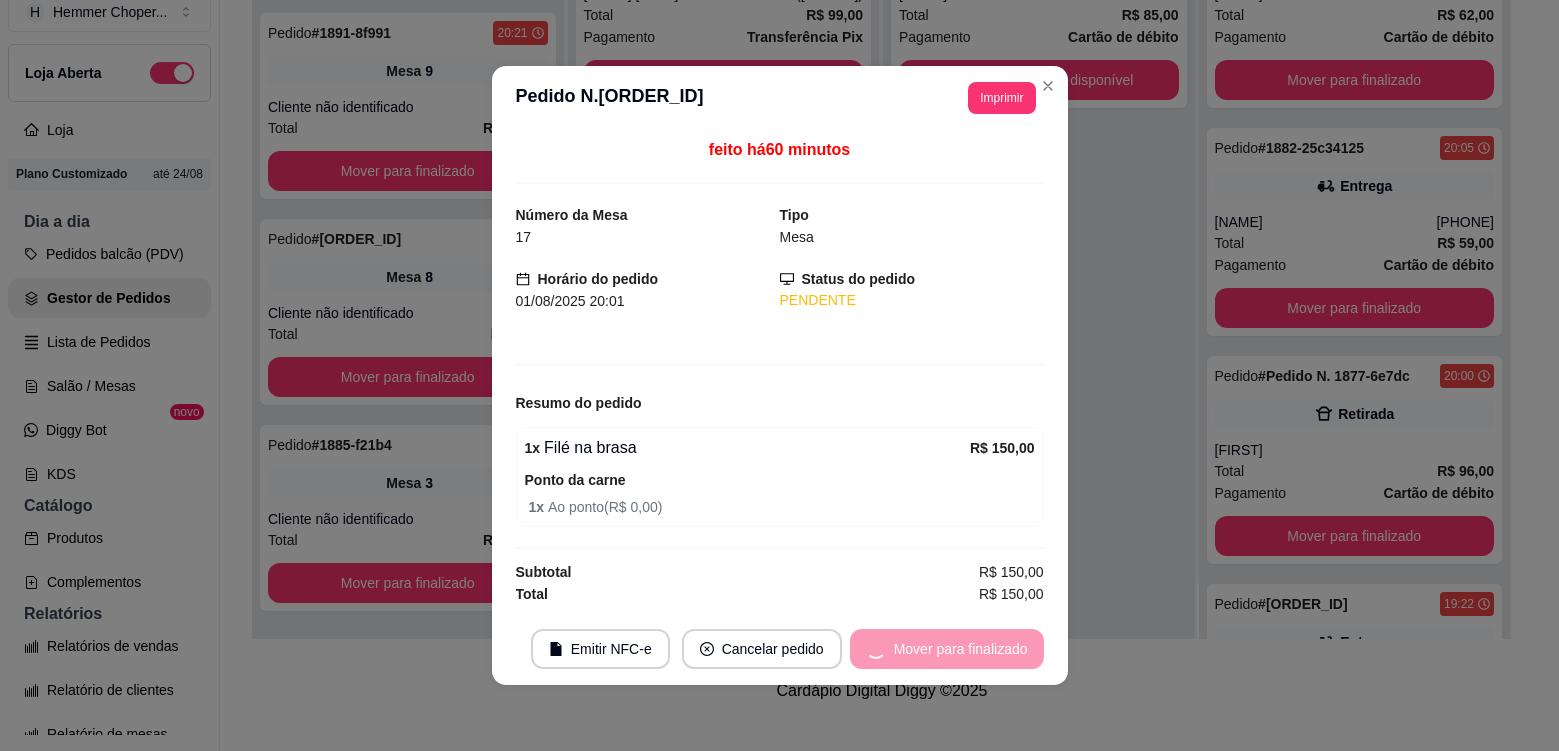 scroll, scrollTop: 1123, scrollLeft: 0, axis: vertical 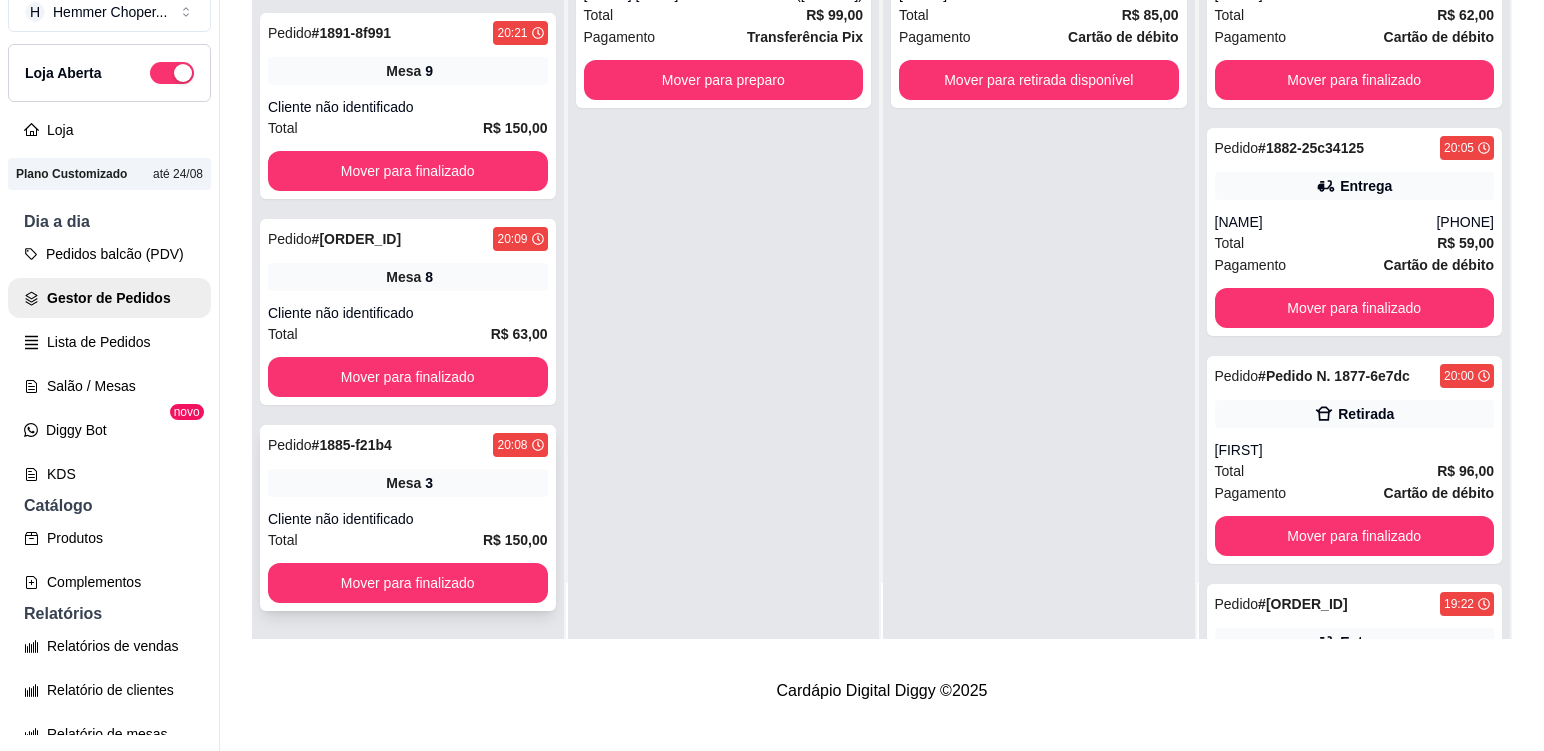 click on "Mesa 3" at bounding box center (408, 483) 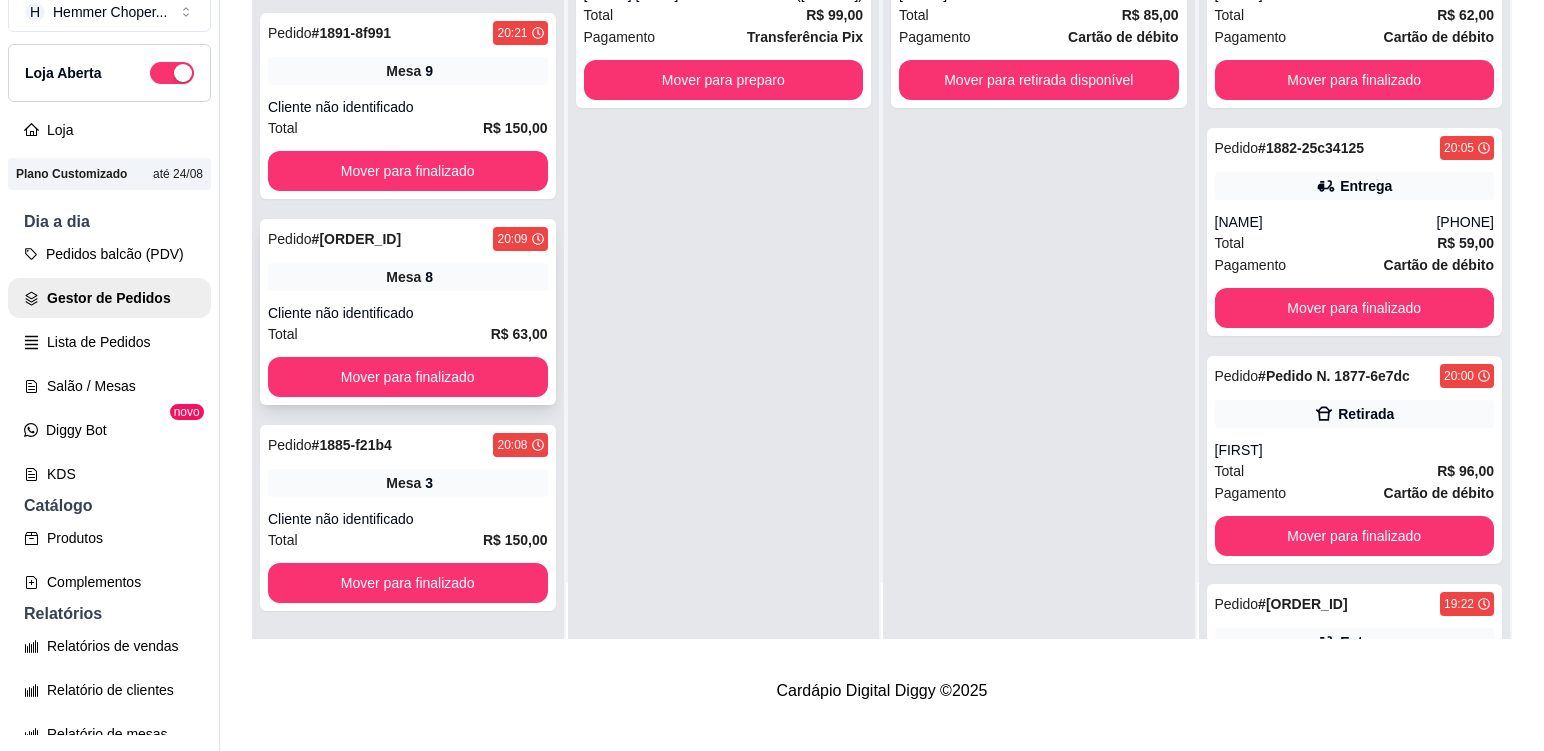 click on "Mesa 8" at bounding box center (408, 277) 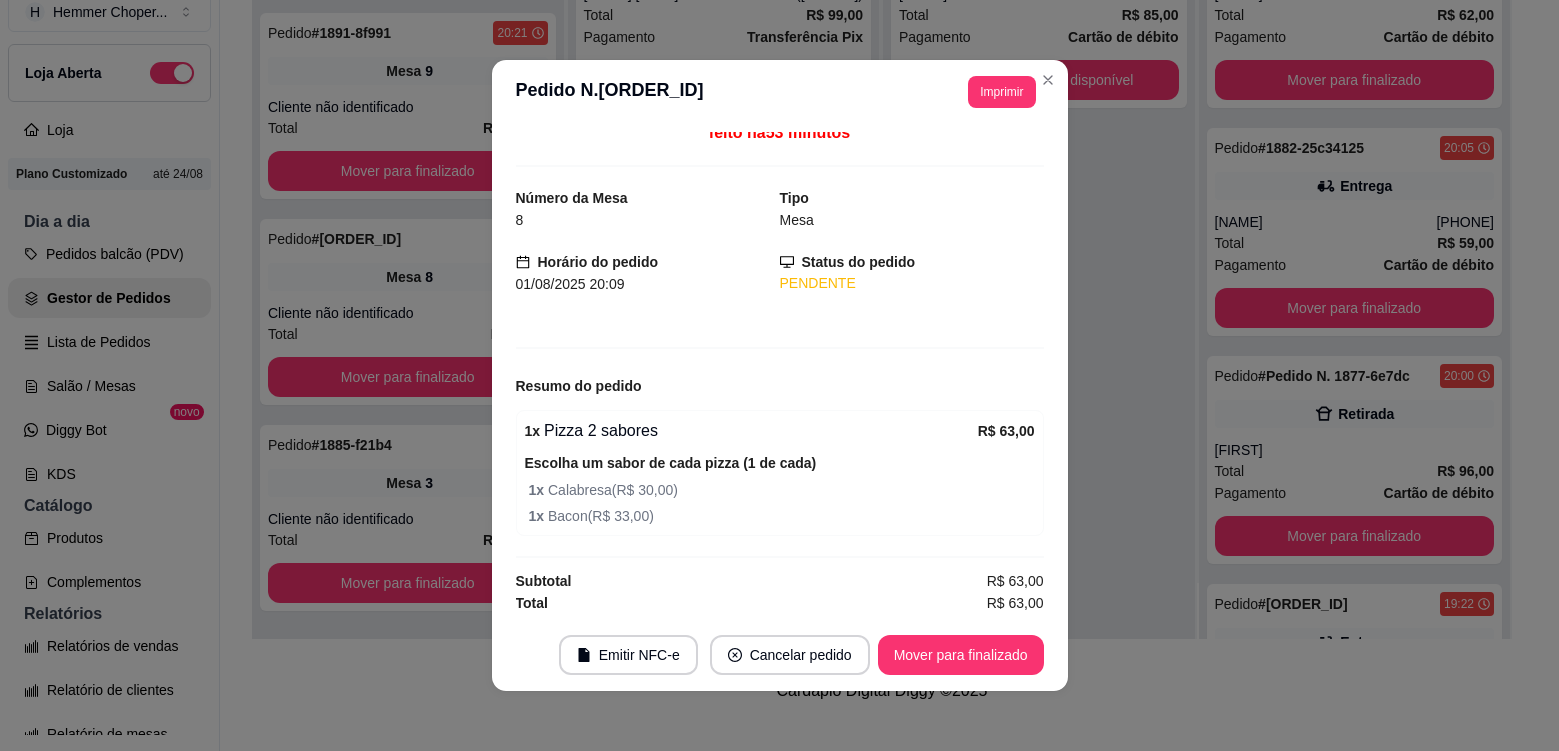 scroll, scrollTop: 14, scrollLeft: 0, axis: vertical 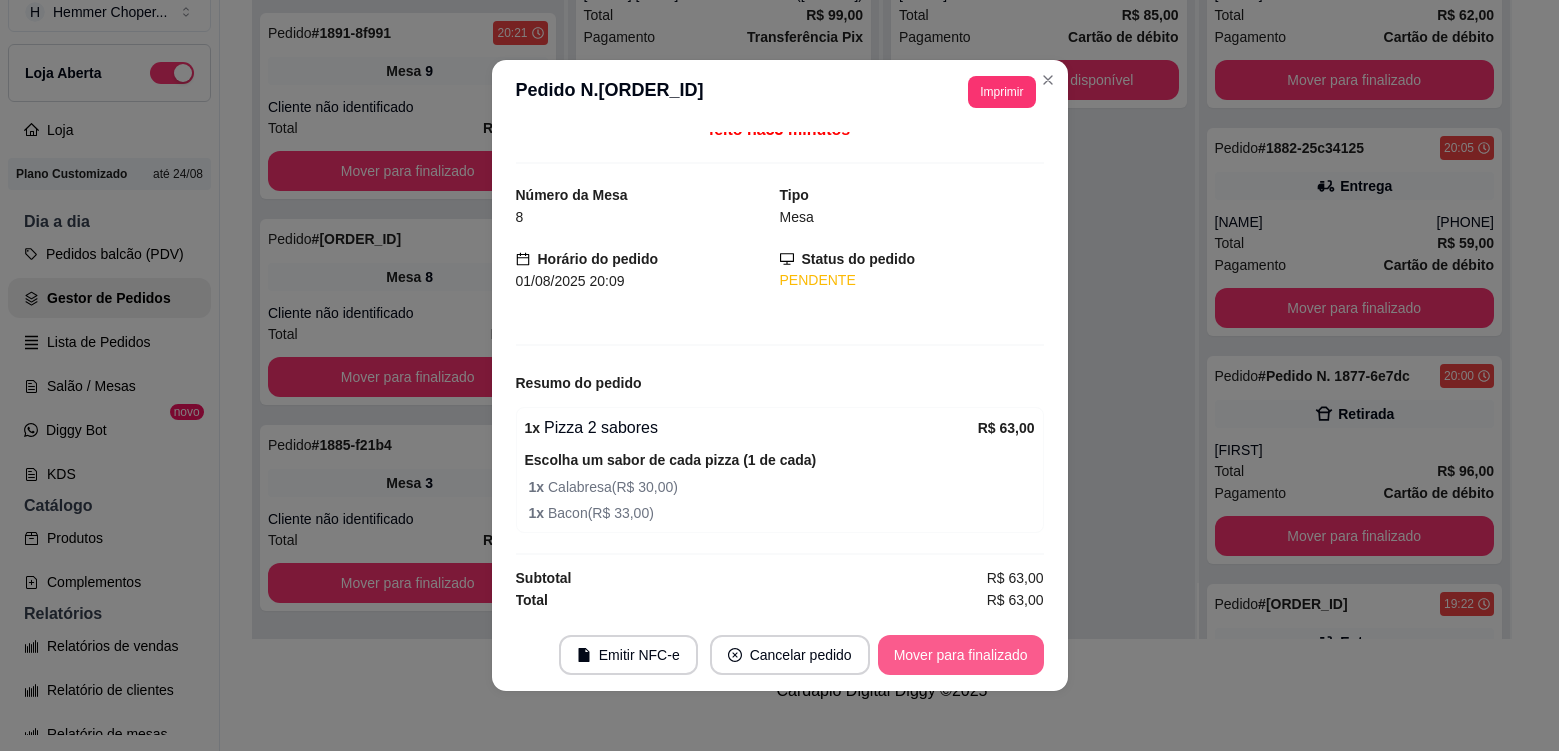 click on "Mover para finalizado" at bounding box center [961, 655] 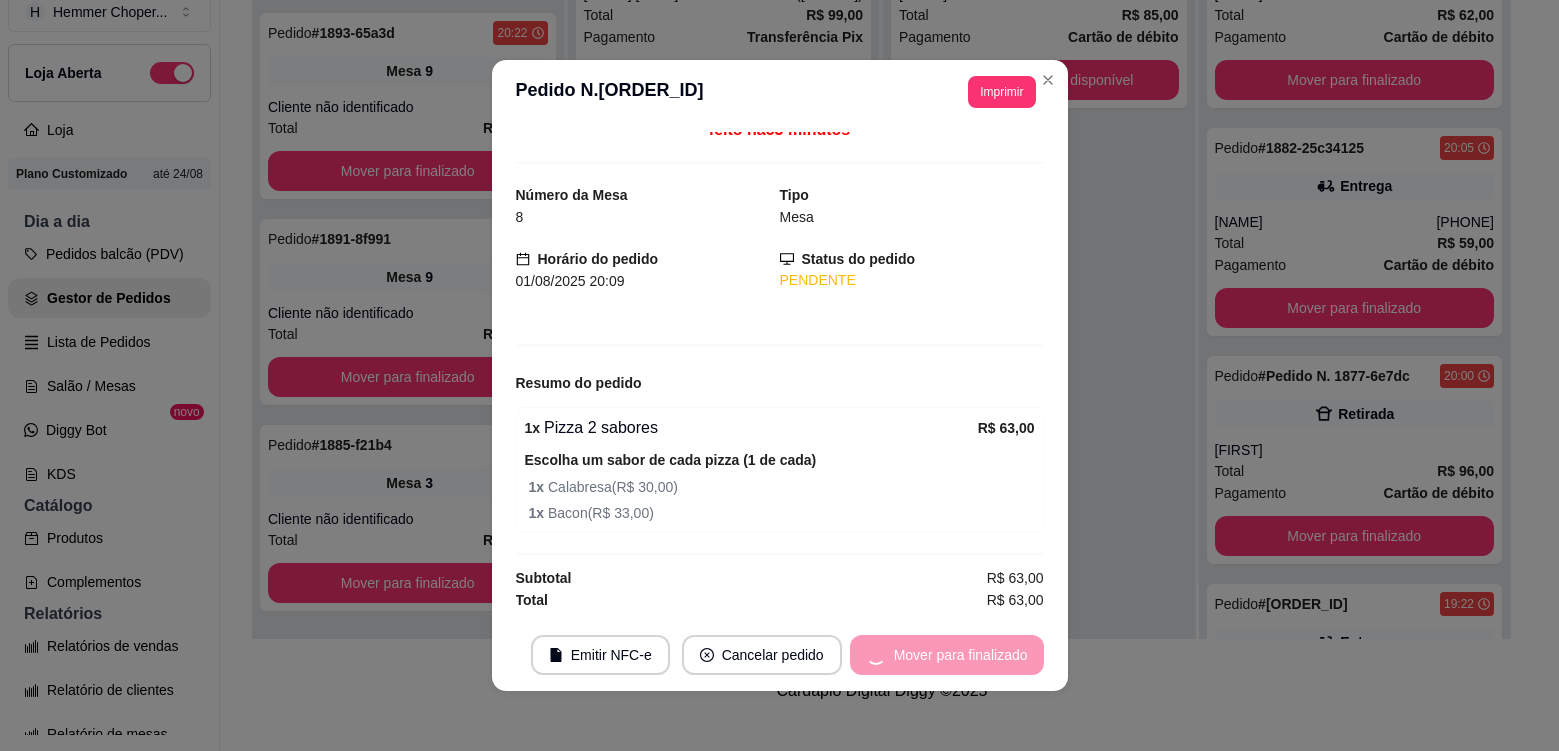 scroll, scrollTop: 917, scrollLeft: 0, axis: vertical 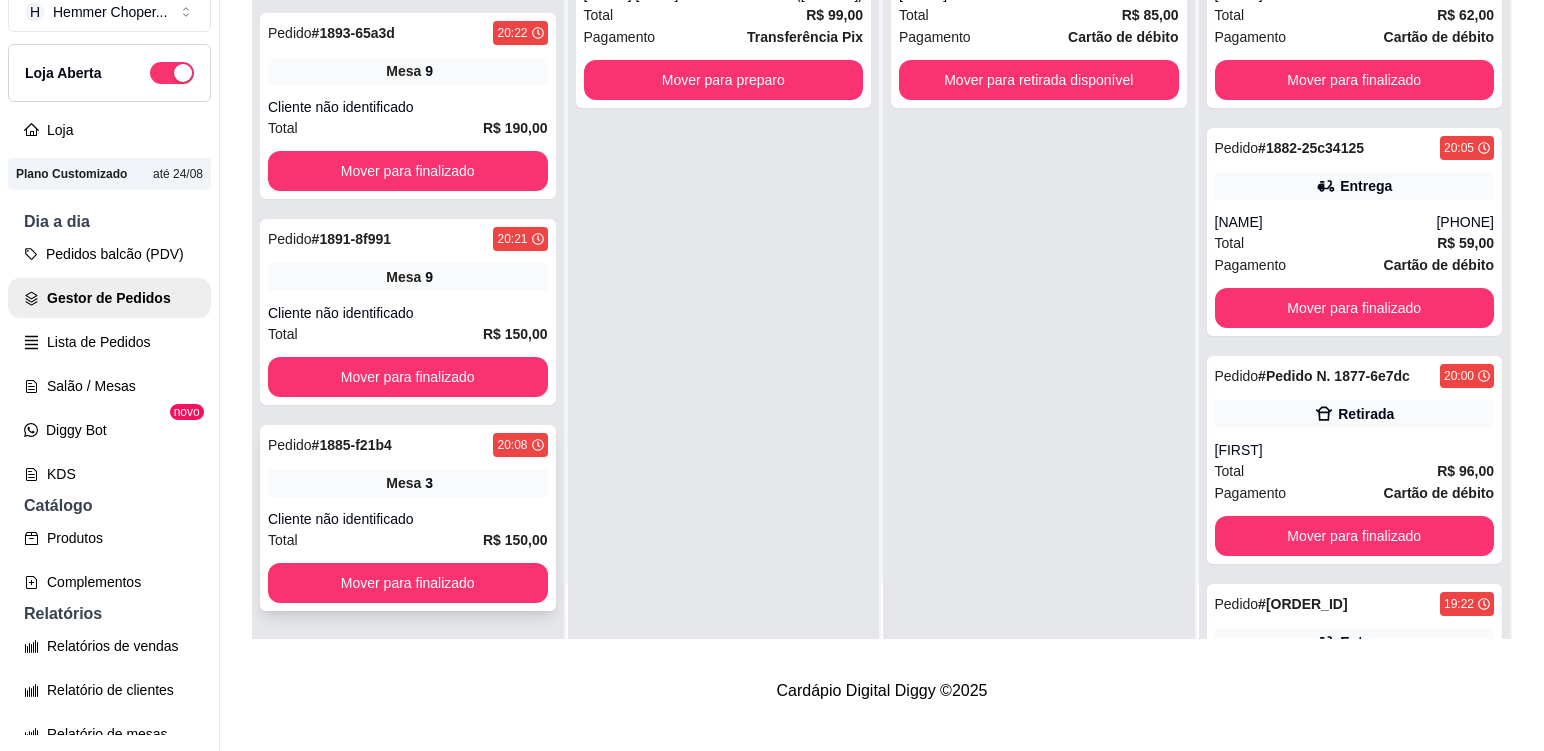 click on "Mesa 3" at bounding box center [408, 483] 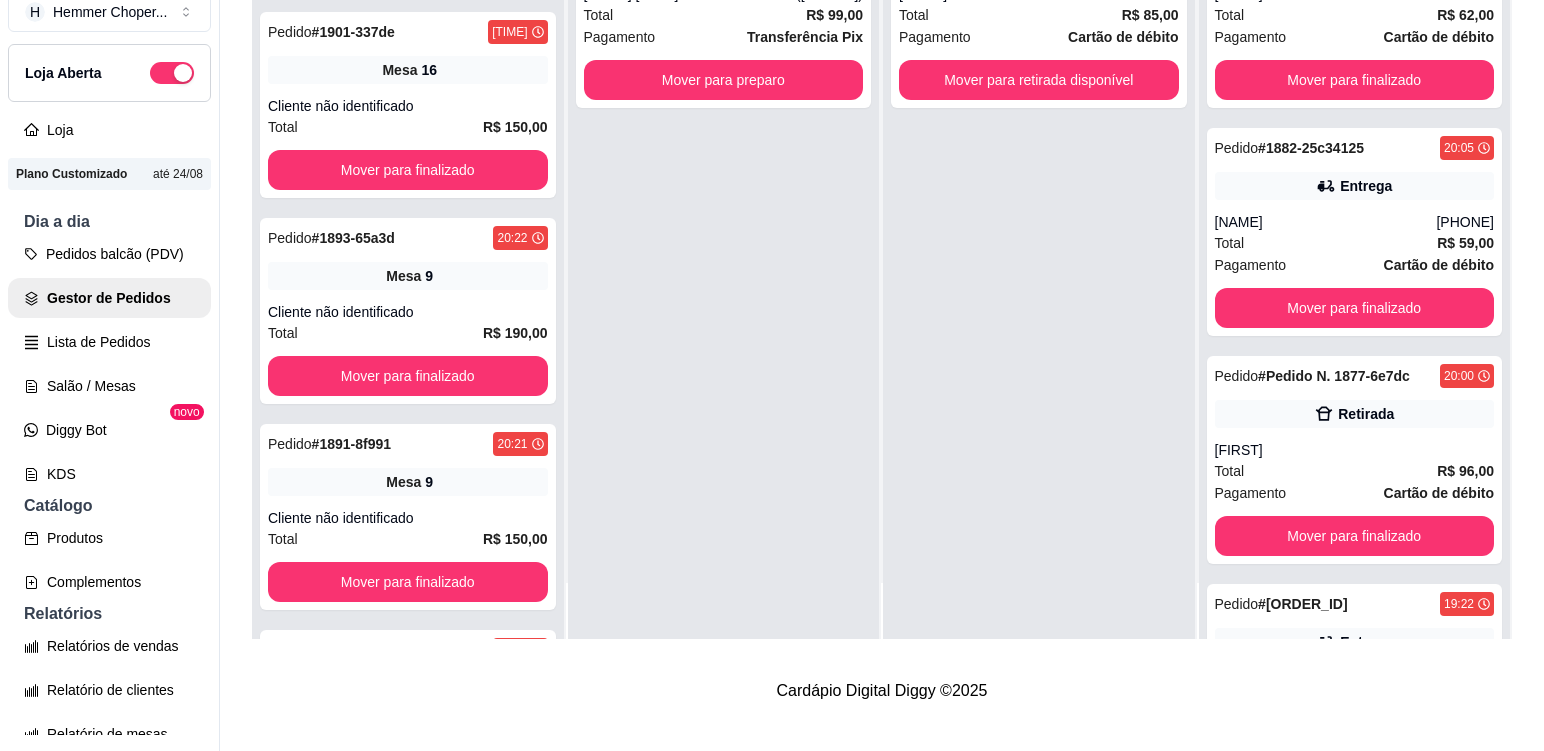 scroll, scrollTop: 617, scrollLeft: 0, axis: vertical 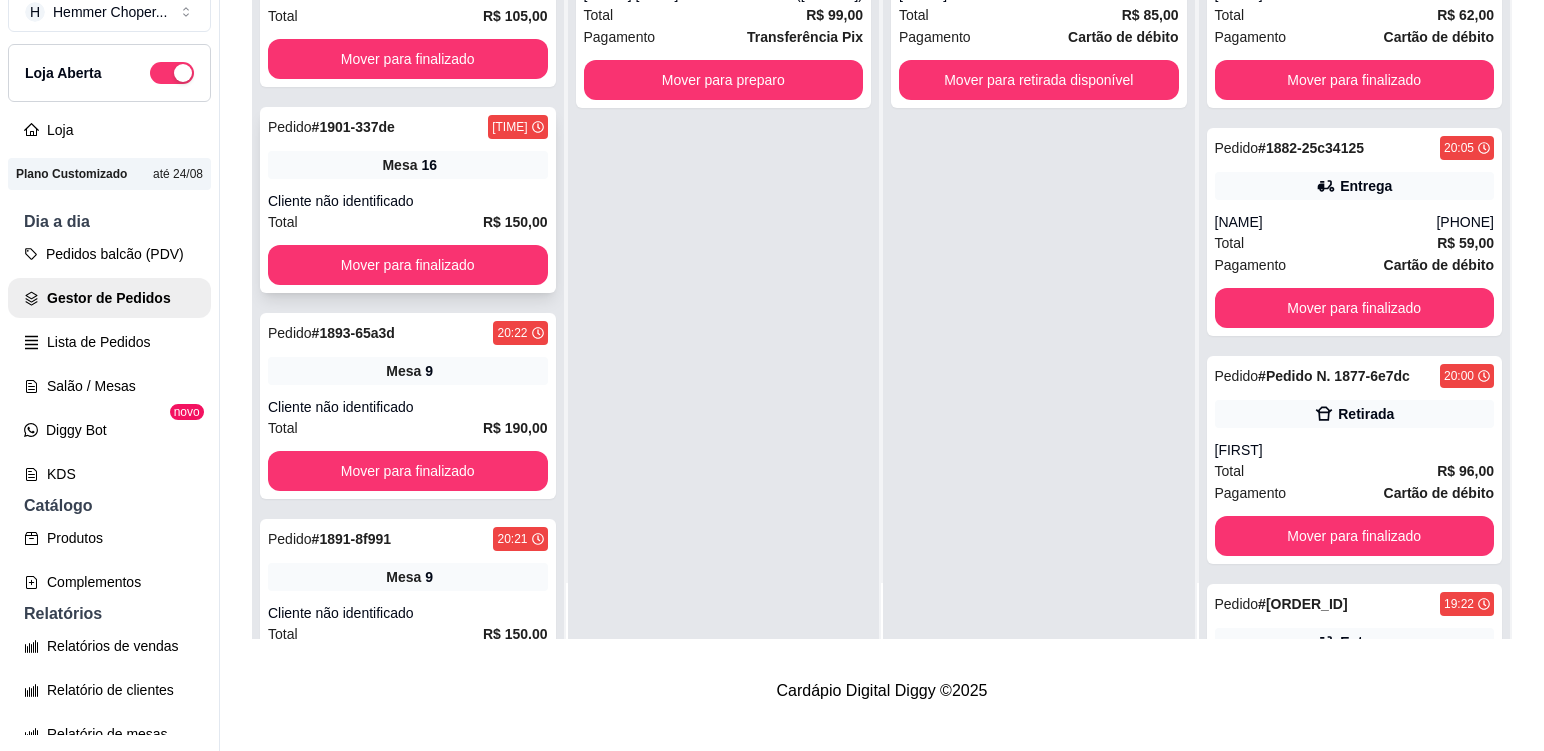 click on "Pedido  # [ID] [TIME] Mesa 16 Cliente não identificado Total R$ 150,00 Mover para finalizado" at bounding box center [408, 200] 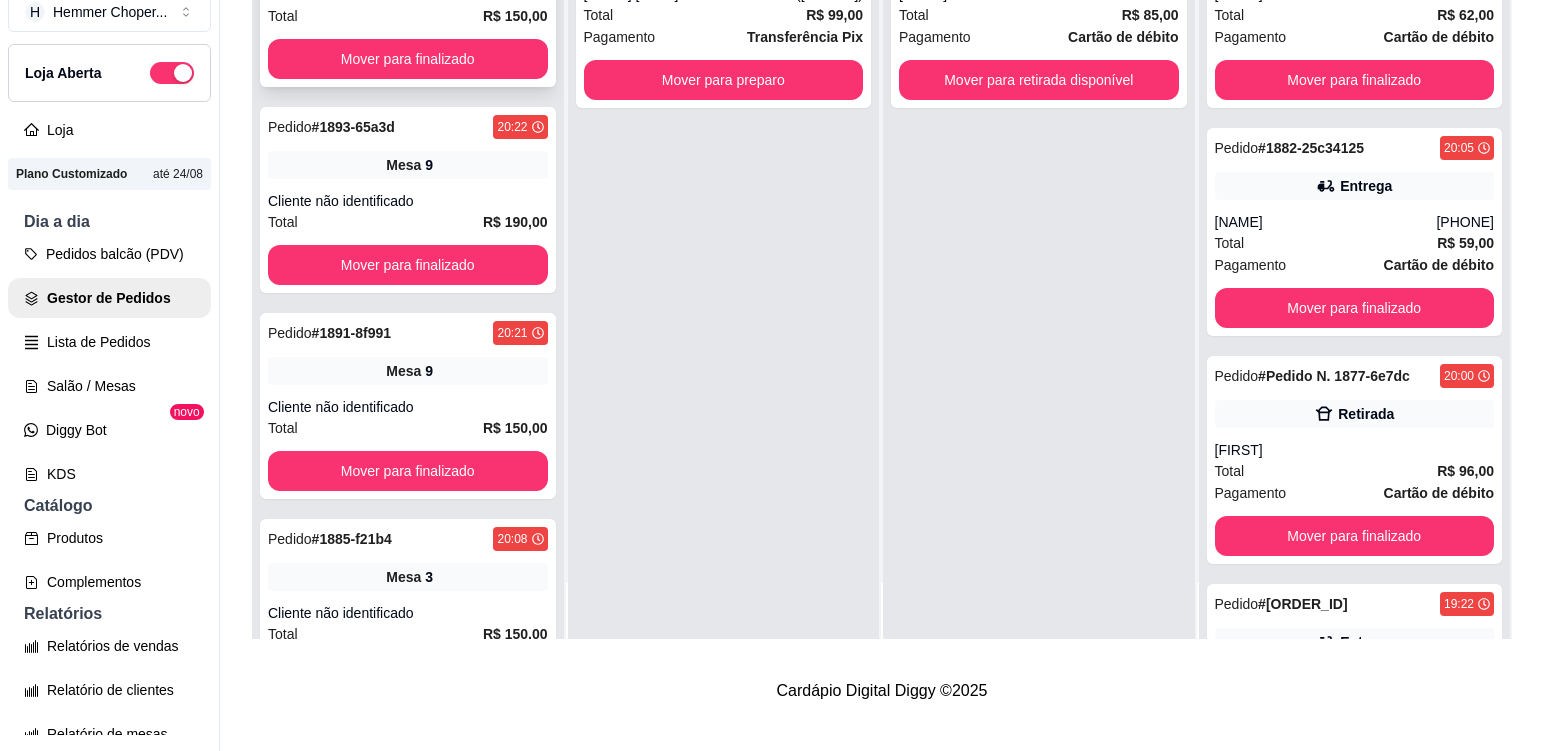 scroll, scrollTop: 113, scrollLeft: 0, axis: vertical 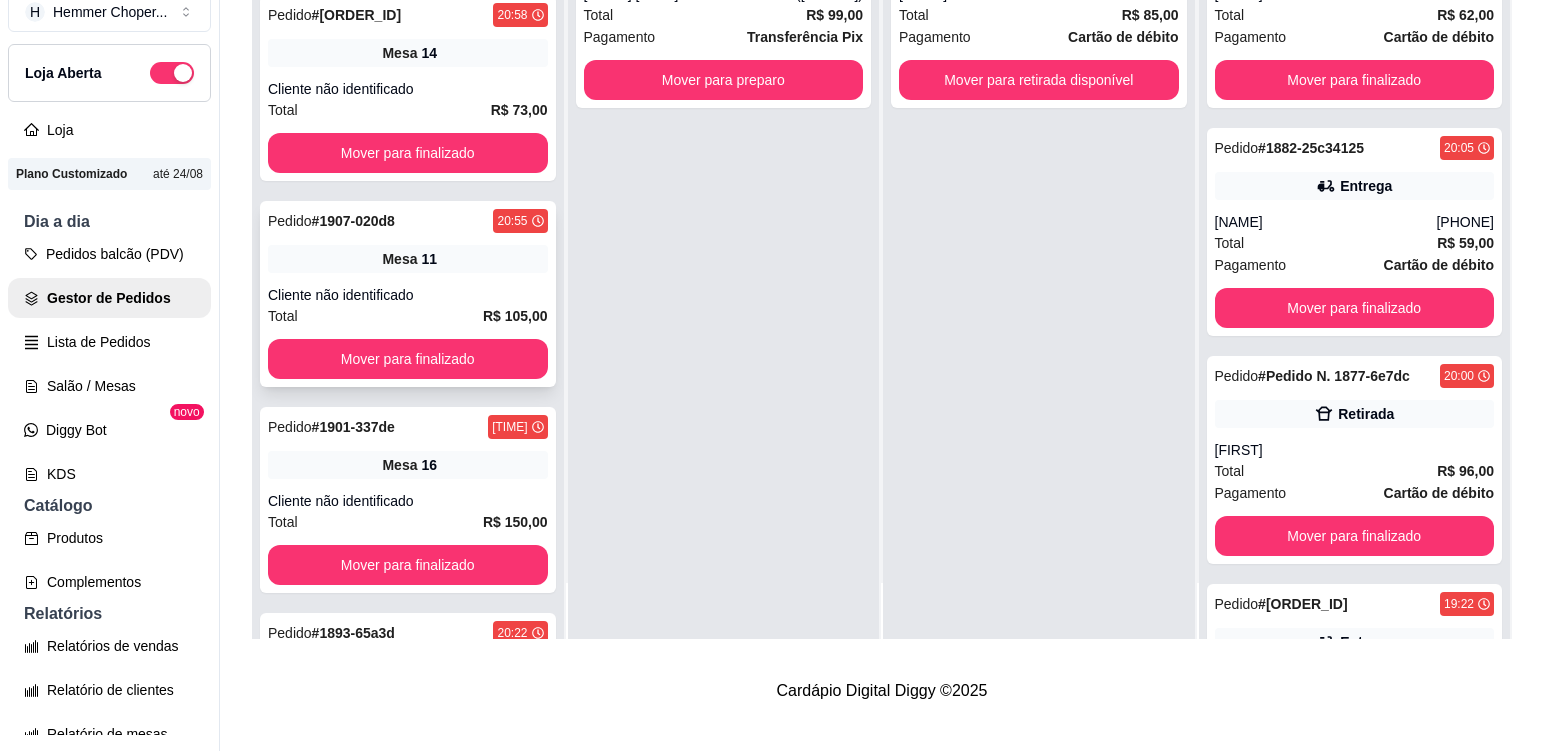 click on "Mesa [NUMBER]" at bounding box center [408, 259] 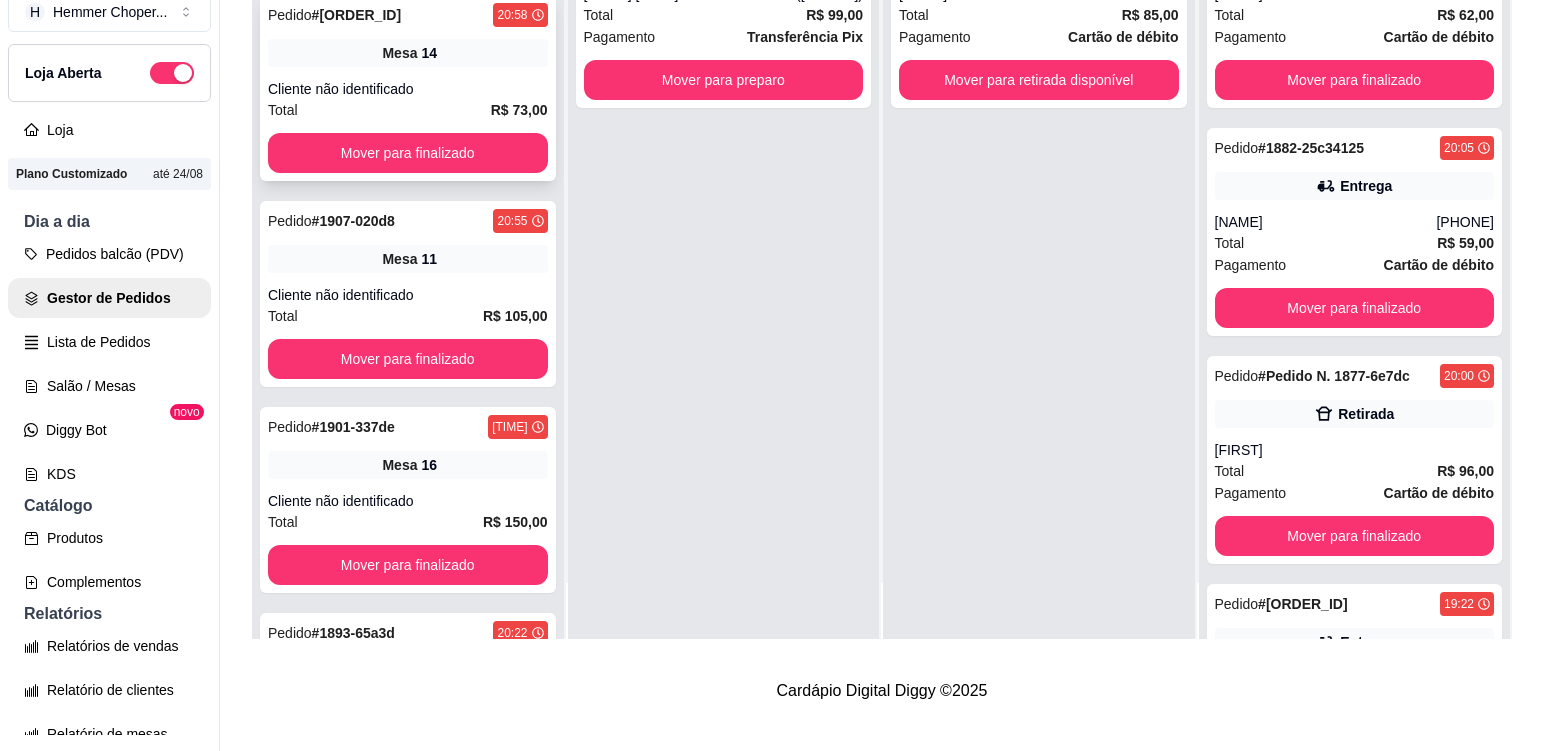 click on "Mesa 14" at bounding box center (408, 53) 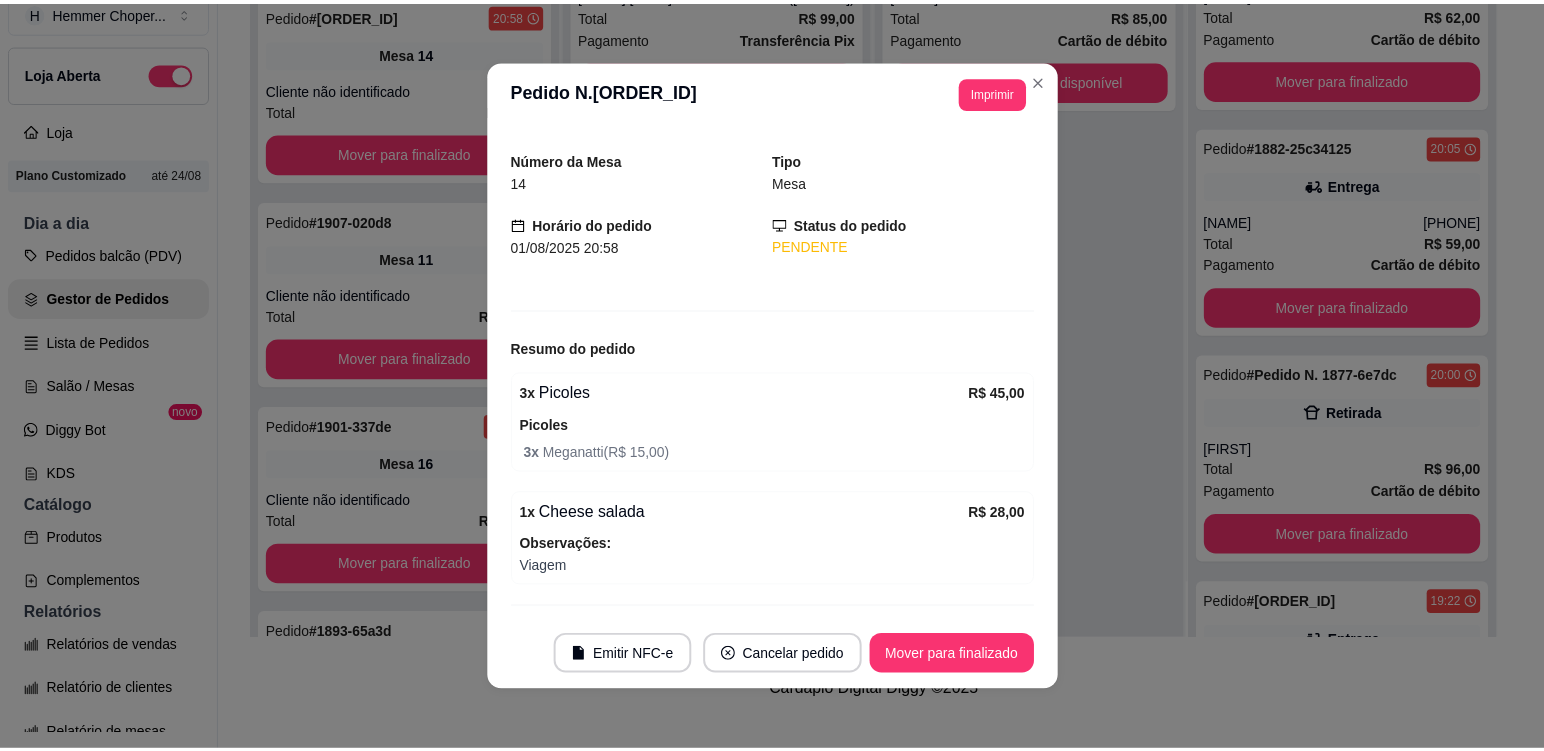 scroll, scrollTop: 0, scrollLeft: 0, axis: both 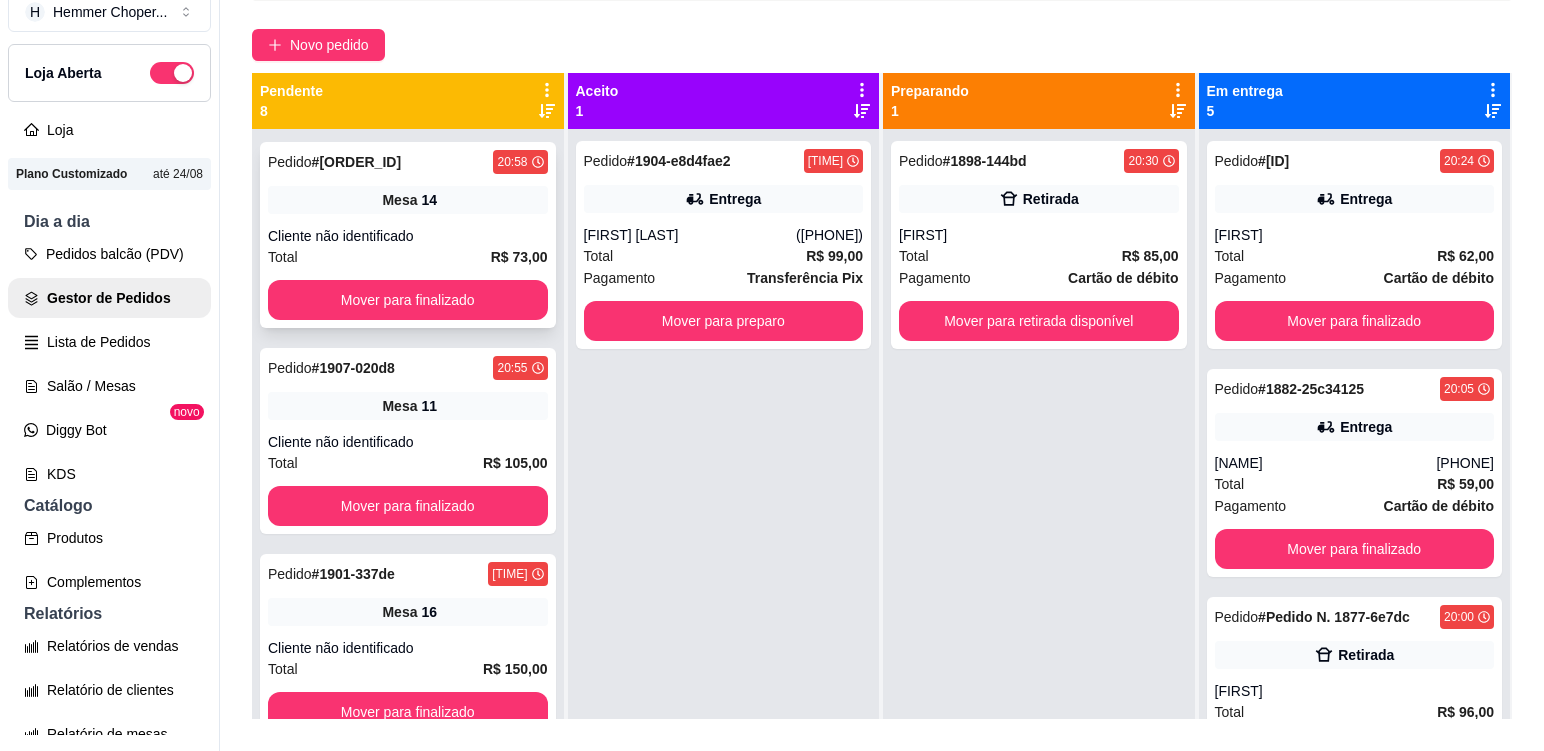 click on "Cliente não identificado" at bounding box center (408, 236) 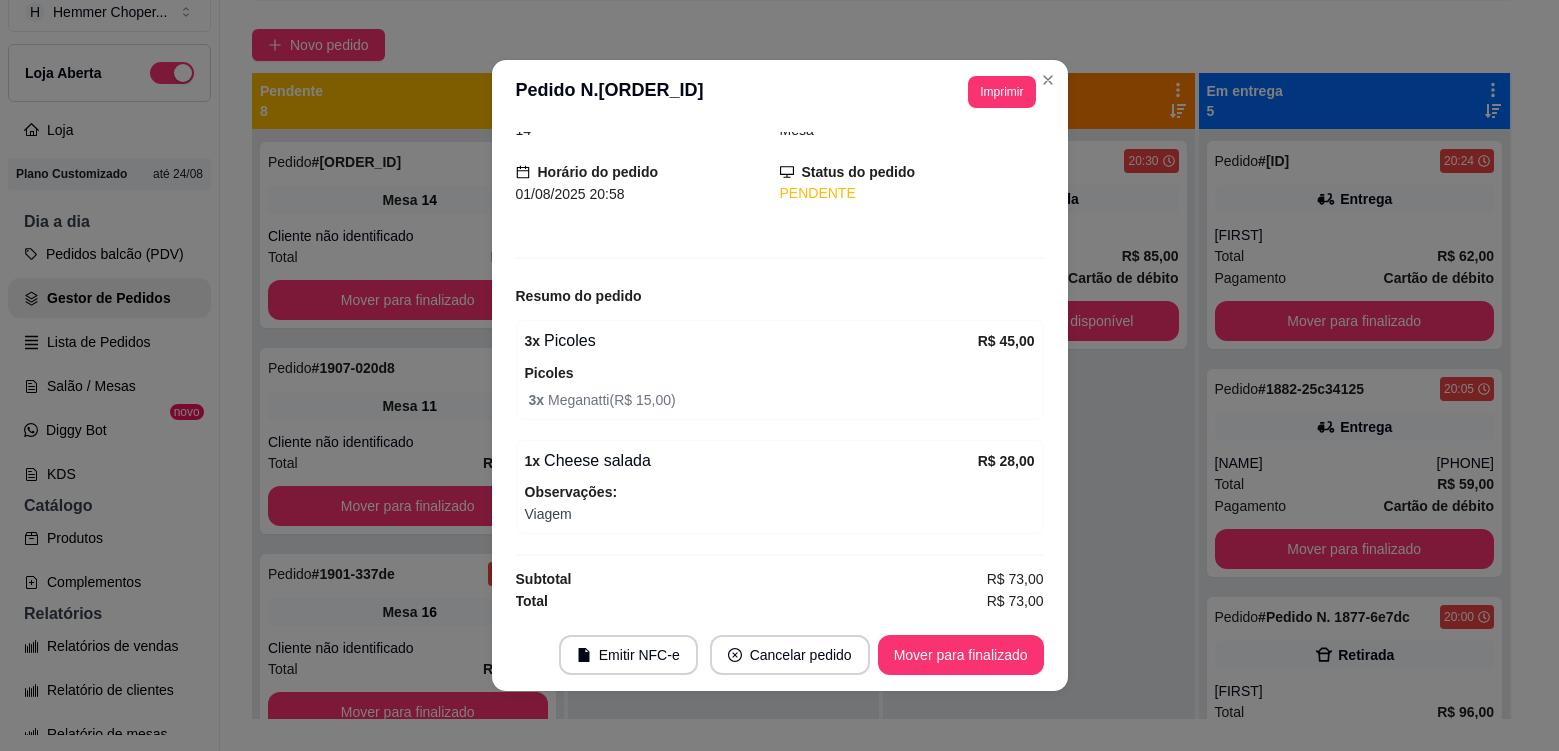 scroll, scrollTop: 102, scrollLeft: 0, axis: vertical 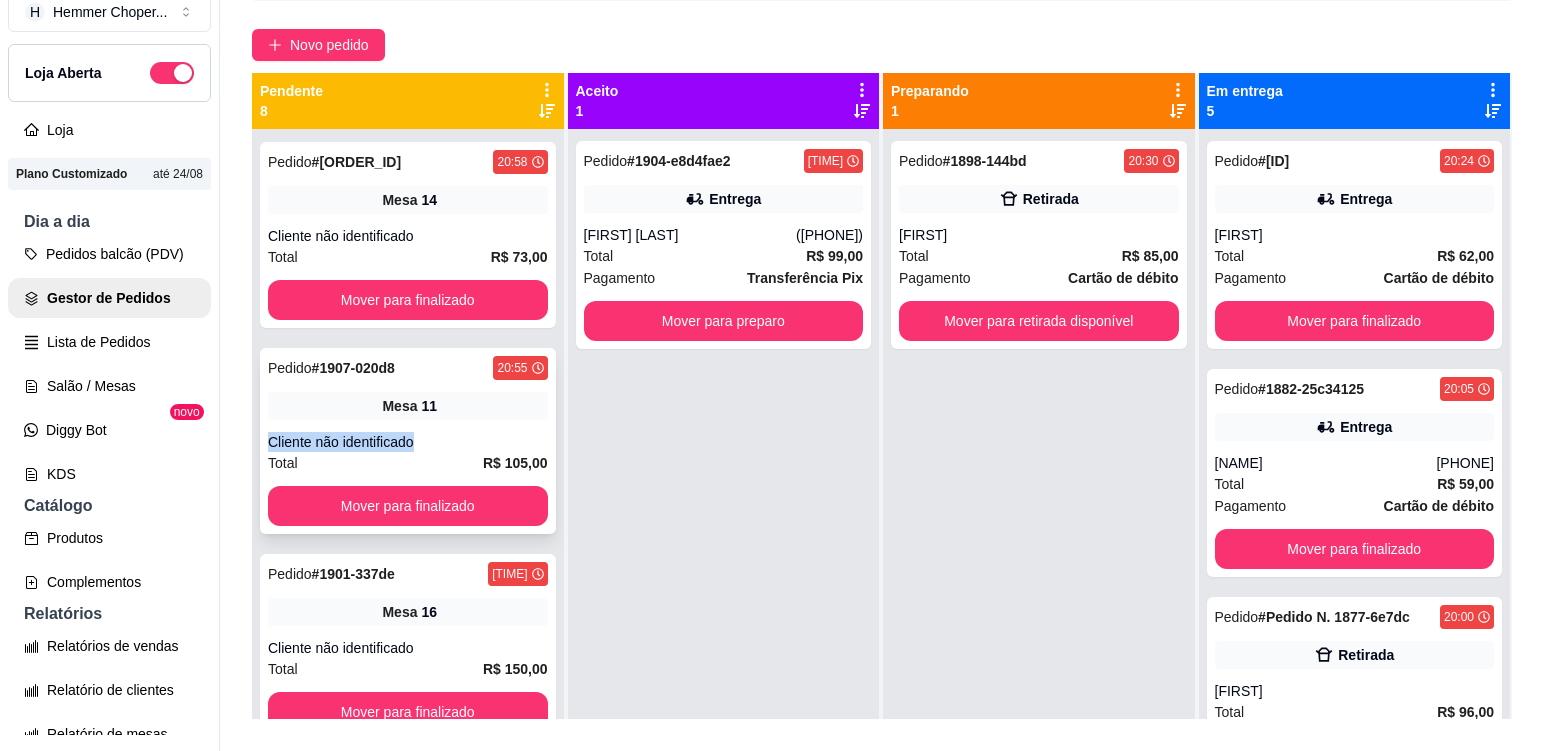 click on "Pedido  # 1907-020d8 [TIME] Mesa 11 Cliente não identificado Total R$ 105,00 Mover para finalizado" at bounding box center [408, 441] 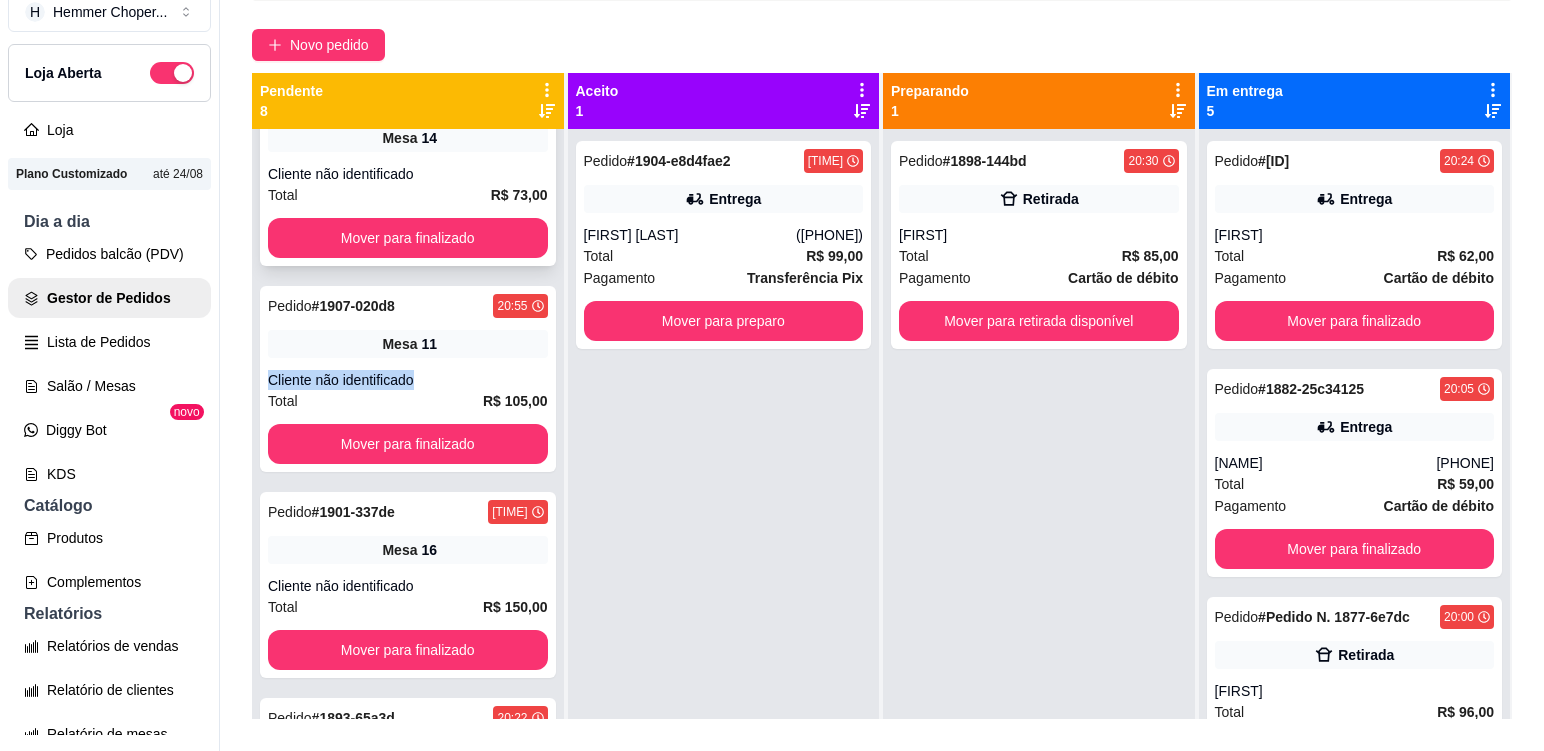 scroll, scrollTop: 617, scrollLeft: 0, axis: vertical 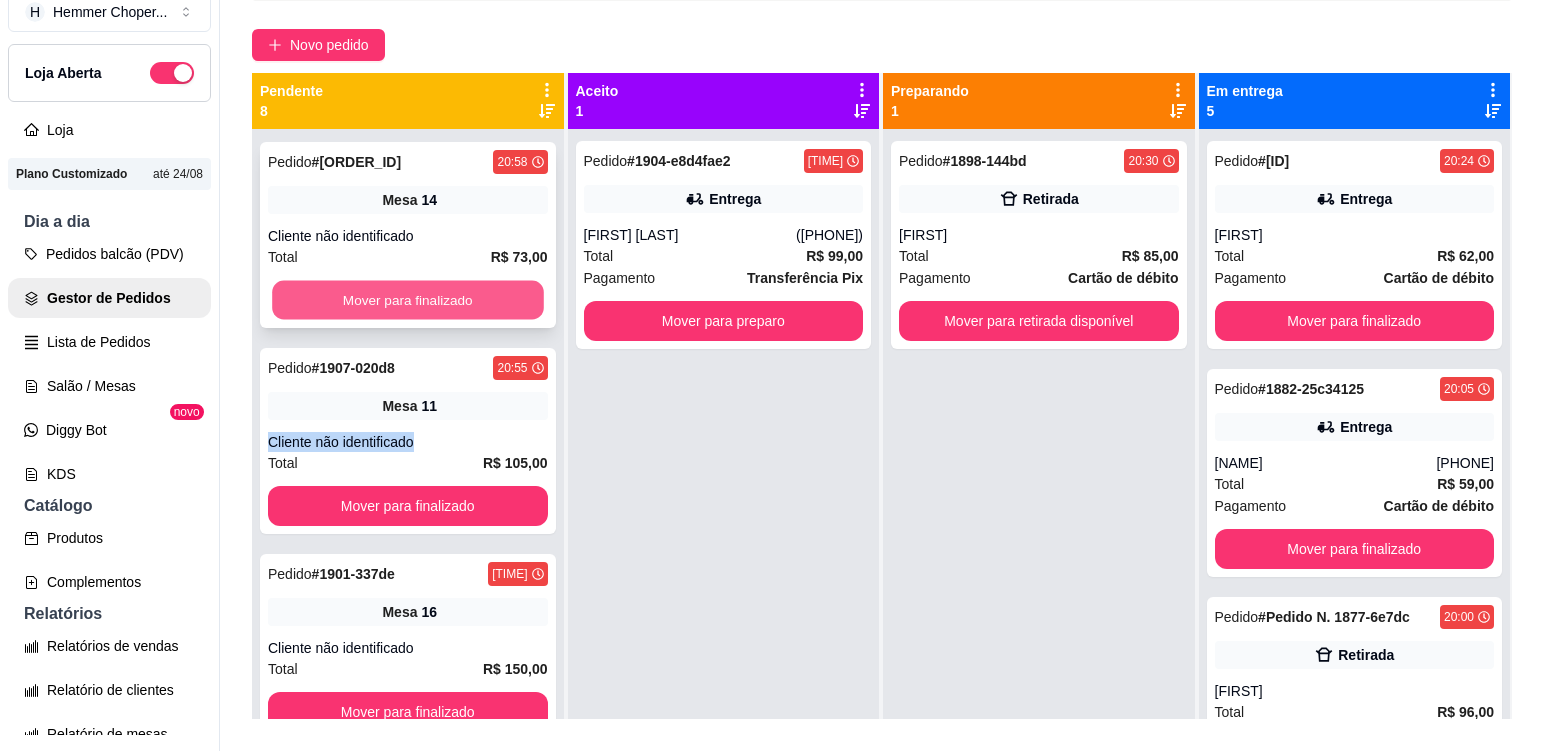 click on "Mover para finalizado" at bounding box center (407, 300) 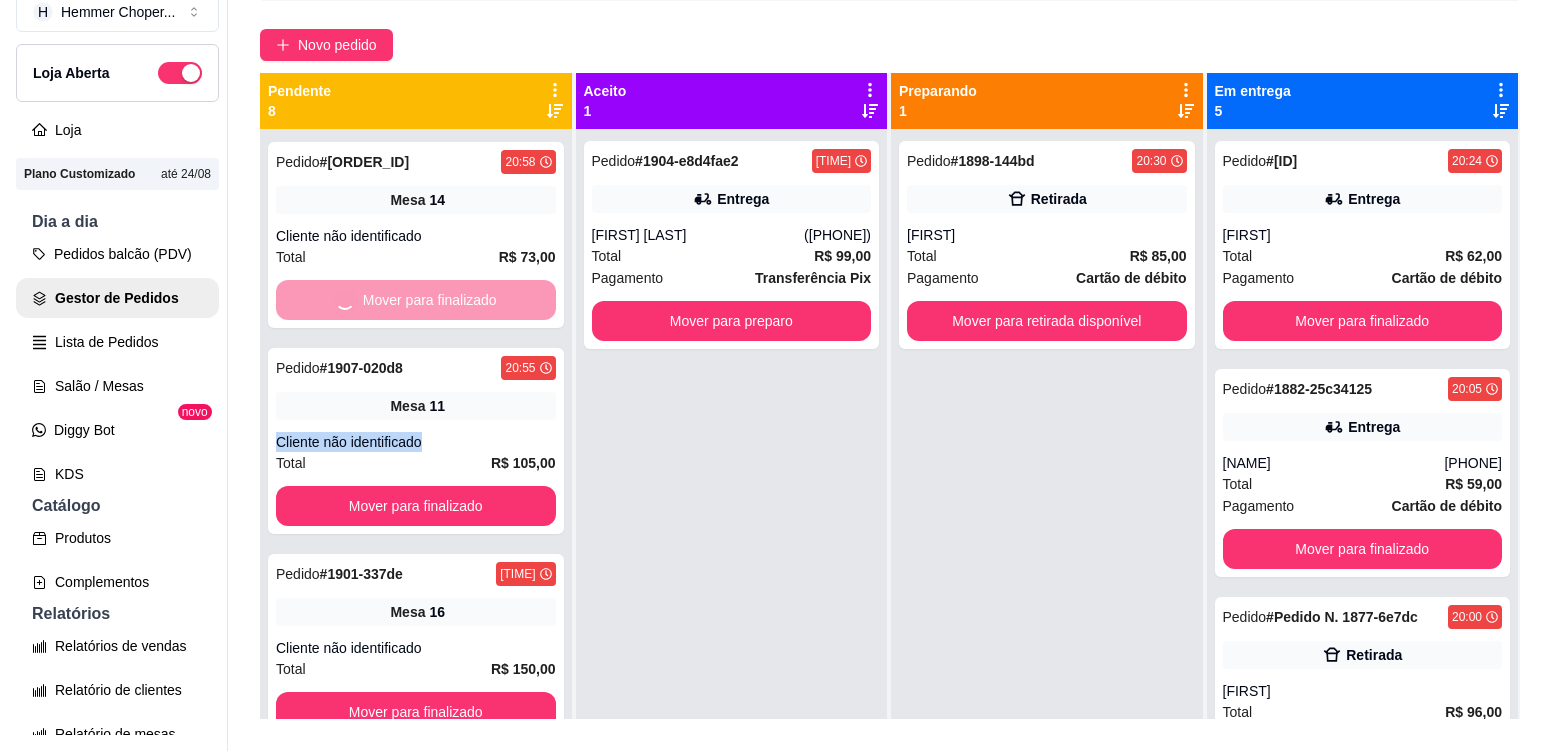 scroll, scrollTop: 411, scrollLeft: 0, axis: vertical 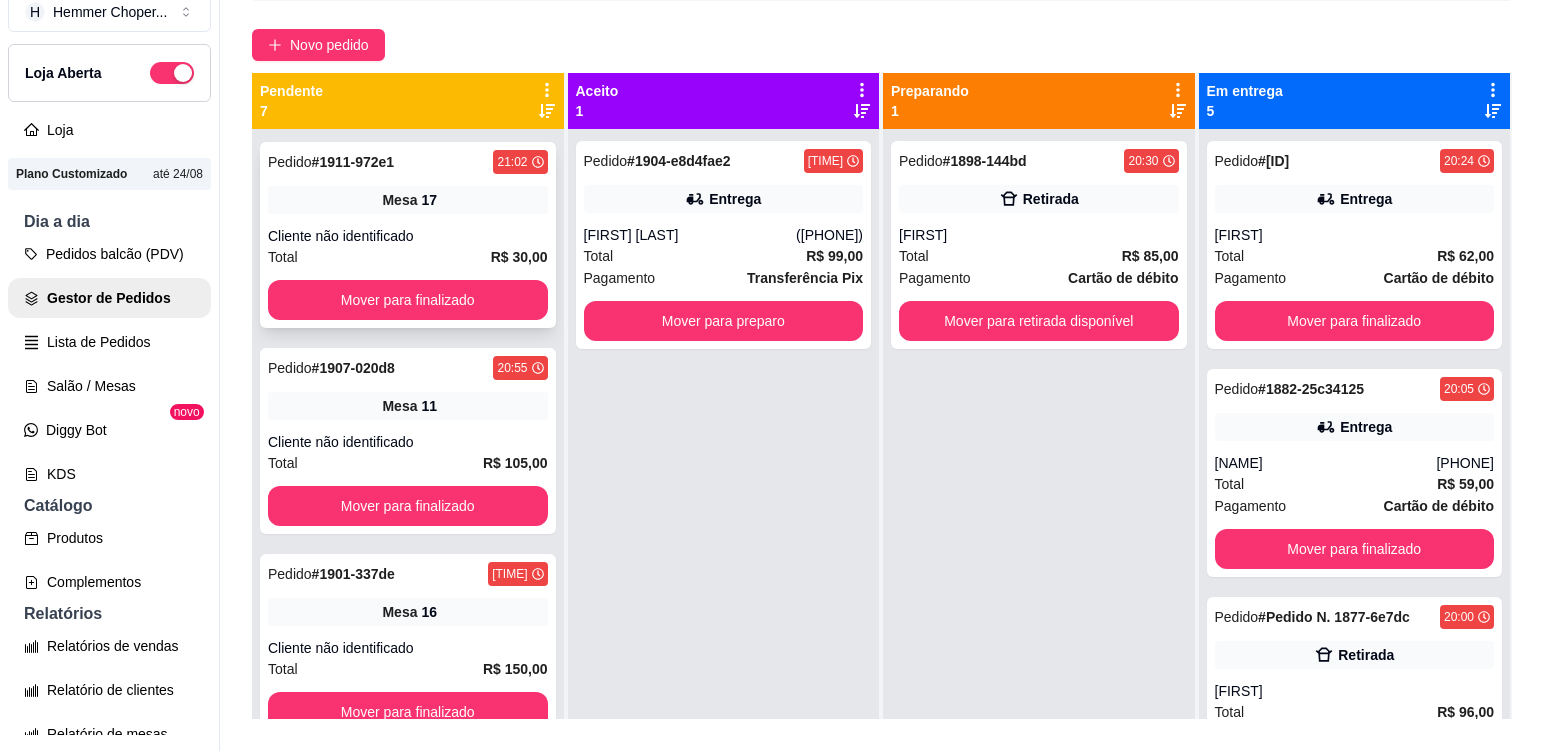 click on "Pedido  # [ORDER_ID] [TIME] Mesa 17 Cliente não identificado Total R$ 30,00 Mover para finalizado" at bounding box center [408, 235] 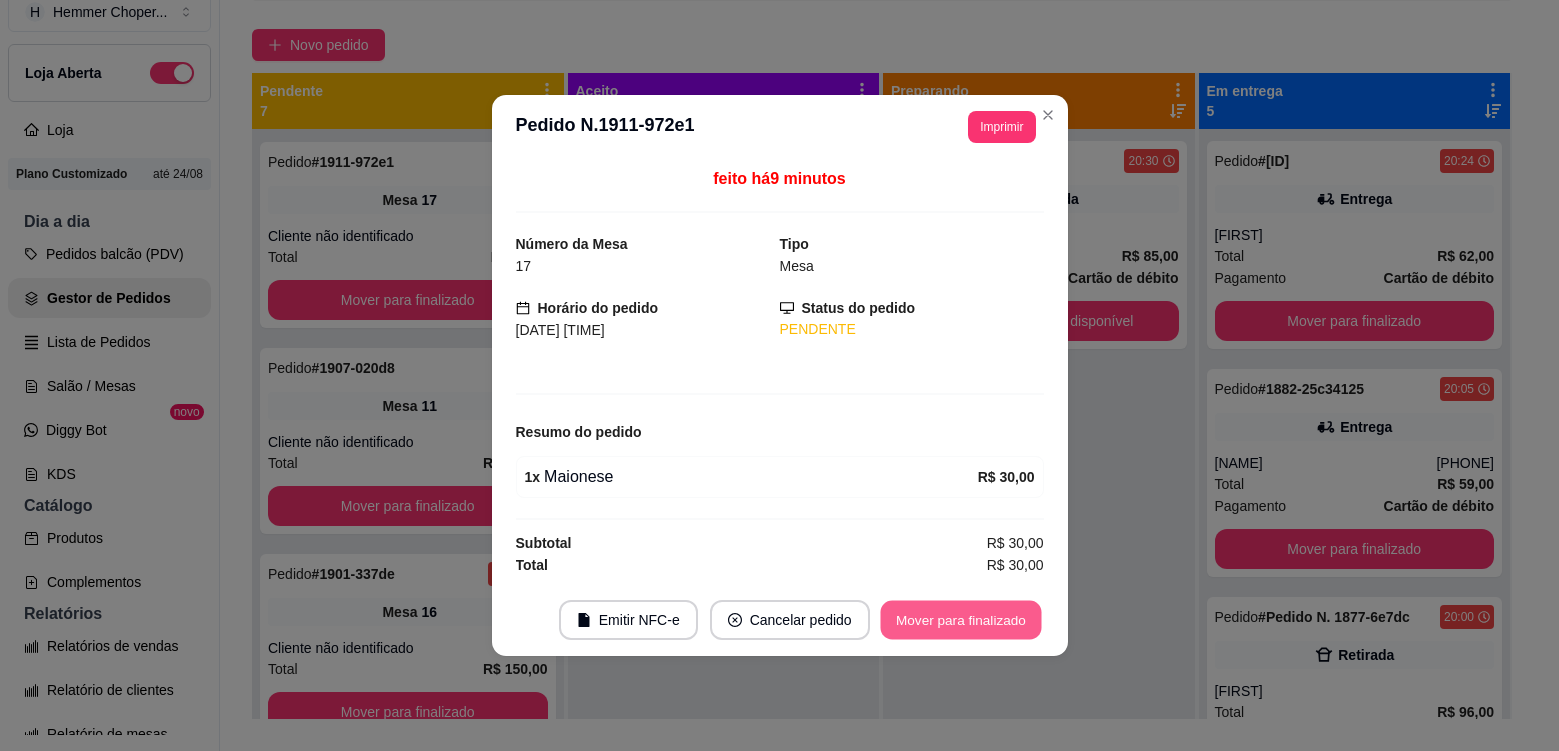 click on "Mover para finalizado" at bounding box center [960, 620] 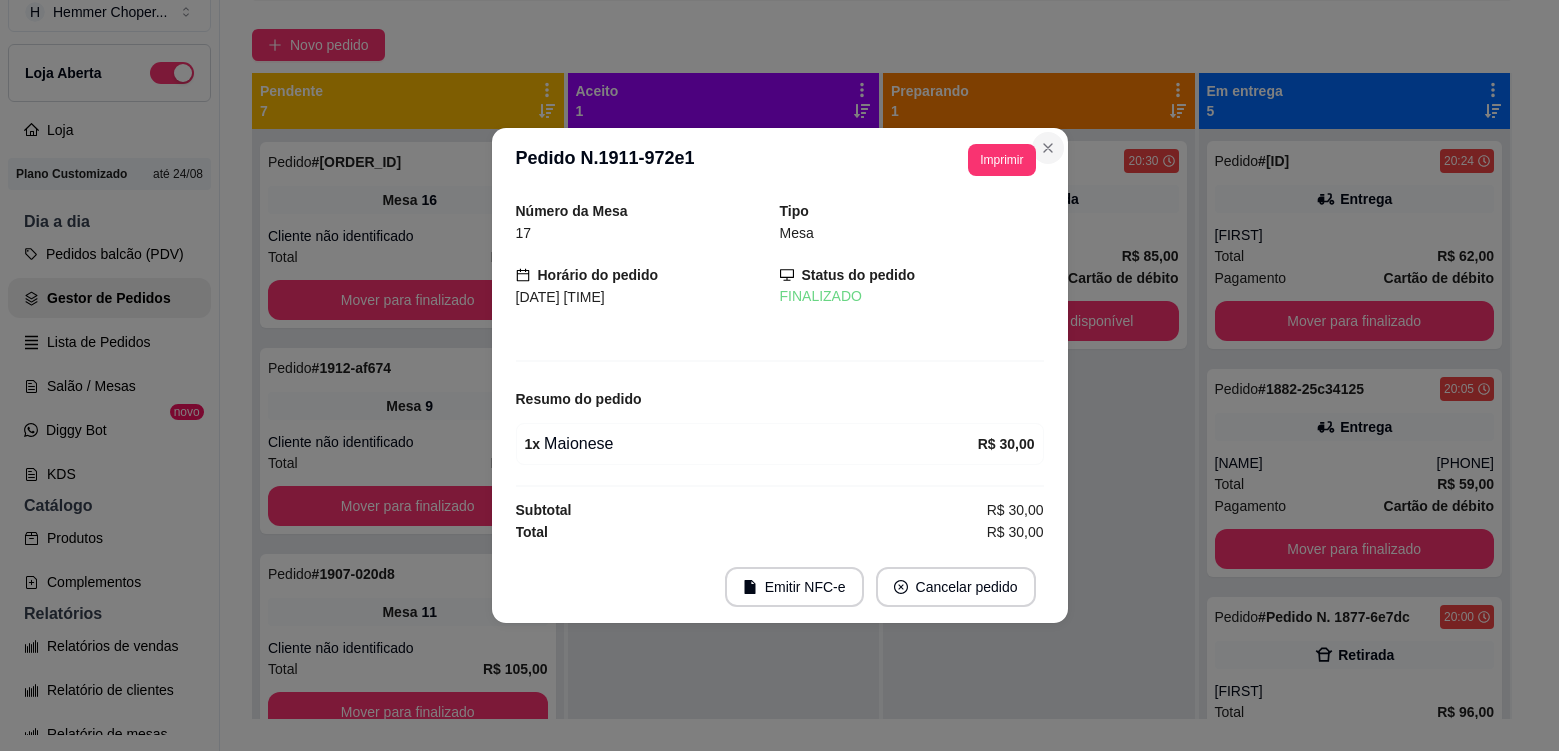 scroll, scrollTop: 411, scrollLeft: 0, axis: vertical 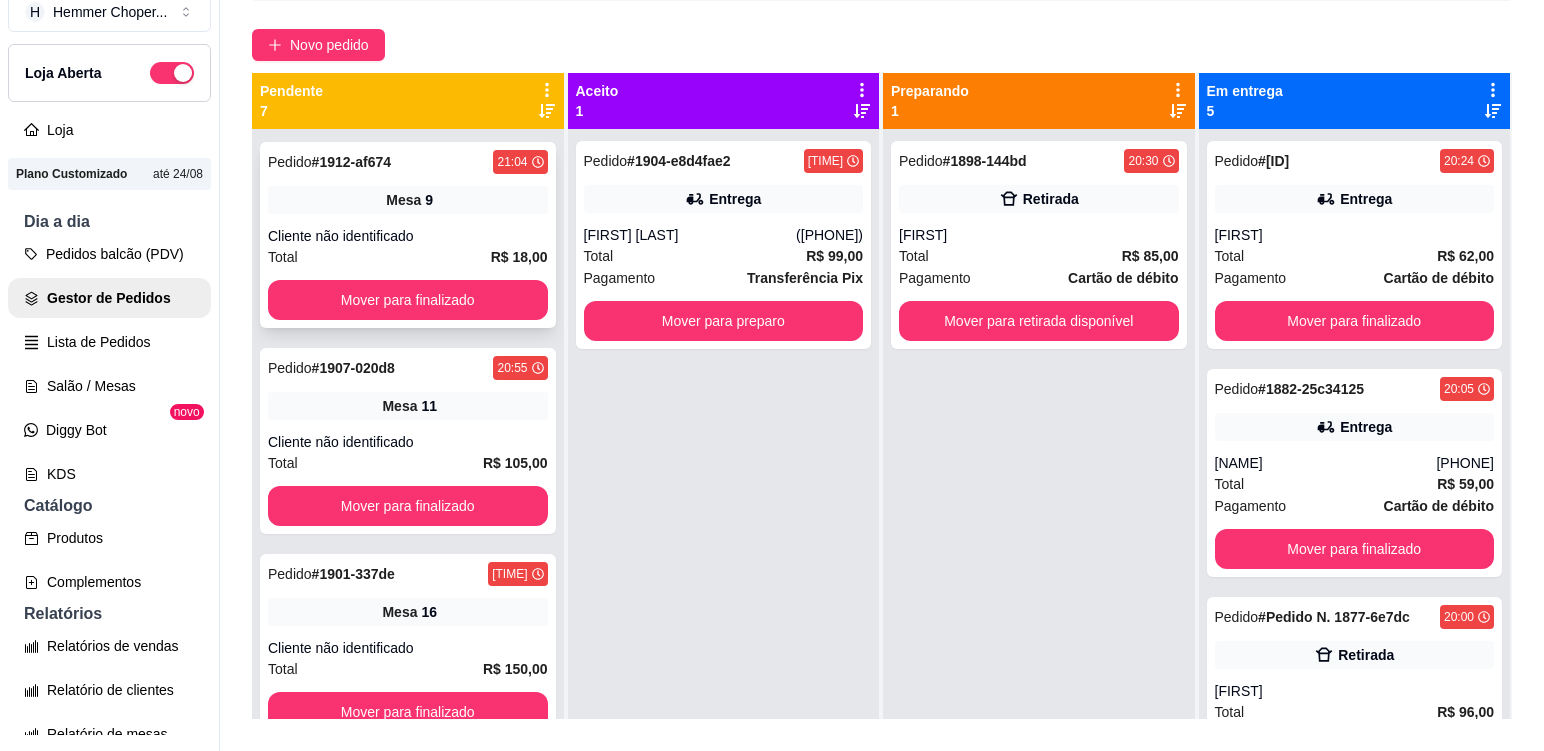 click on "Pedido  # 1912-af674 [TIME] Mesa 9 Cliente não identificado Total R$ 18,00 Mover para finalizado" at bounding box center [408, 235] 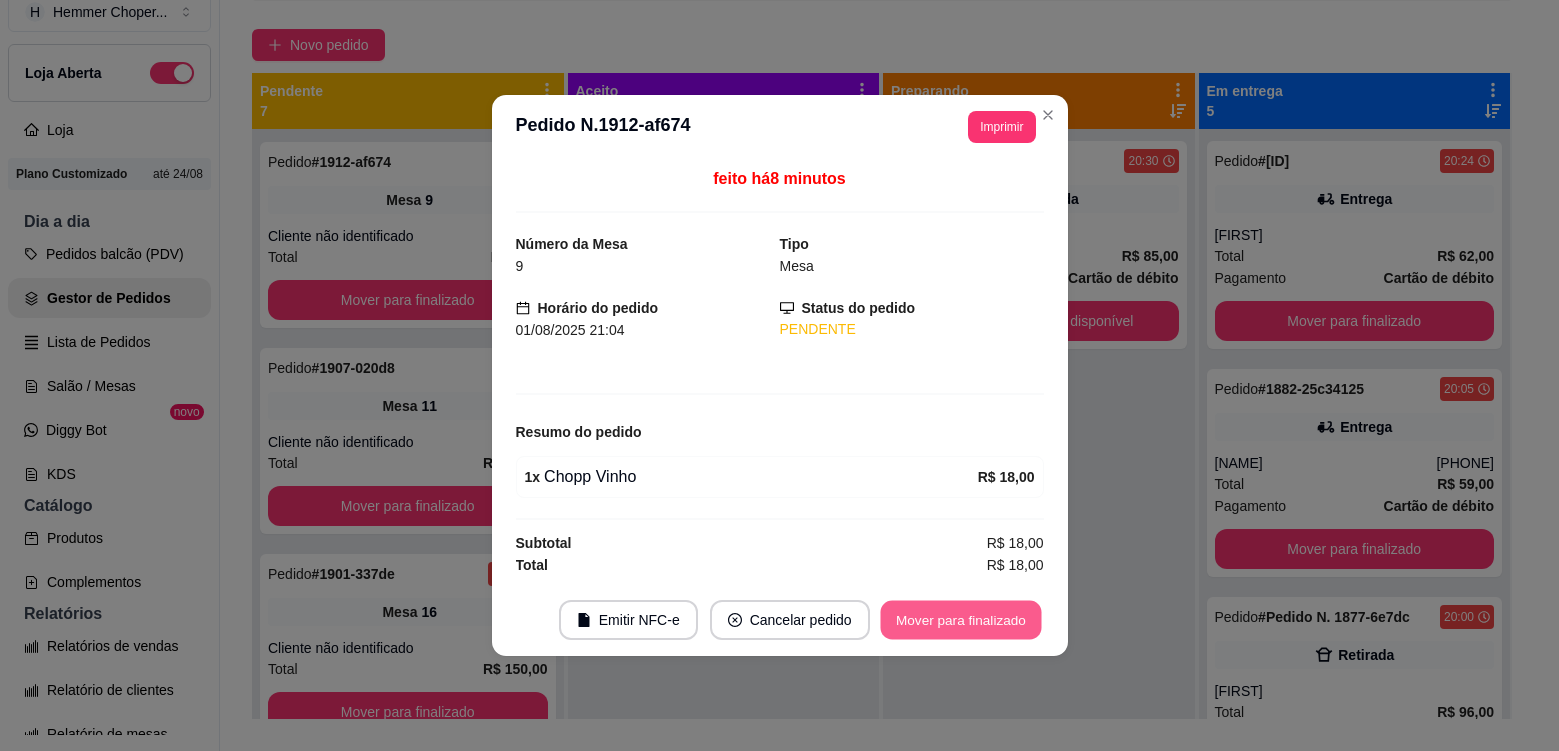 click on "Mover para finalizado" at bounding box center (960, 620) 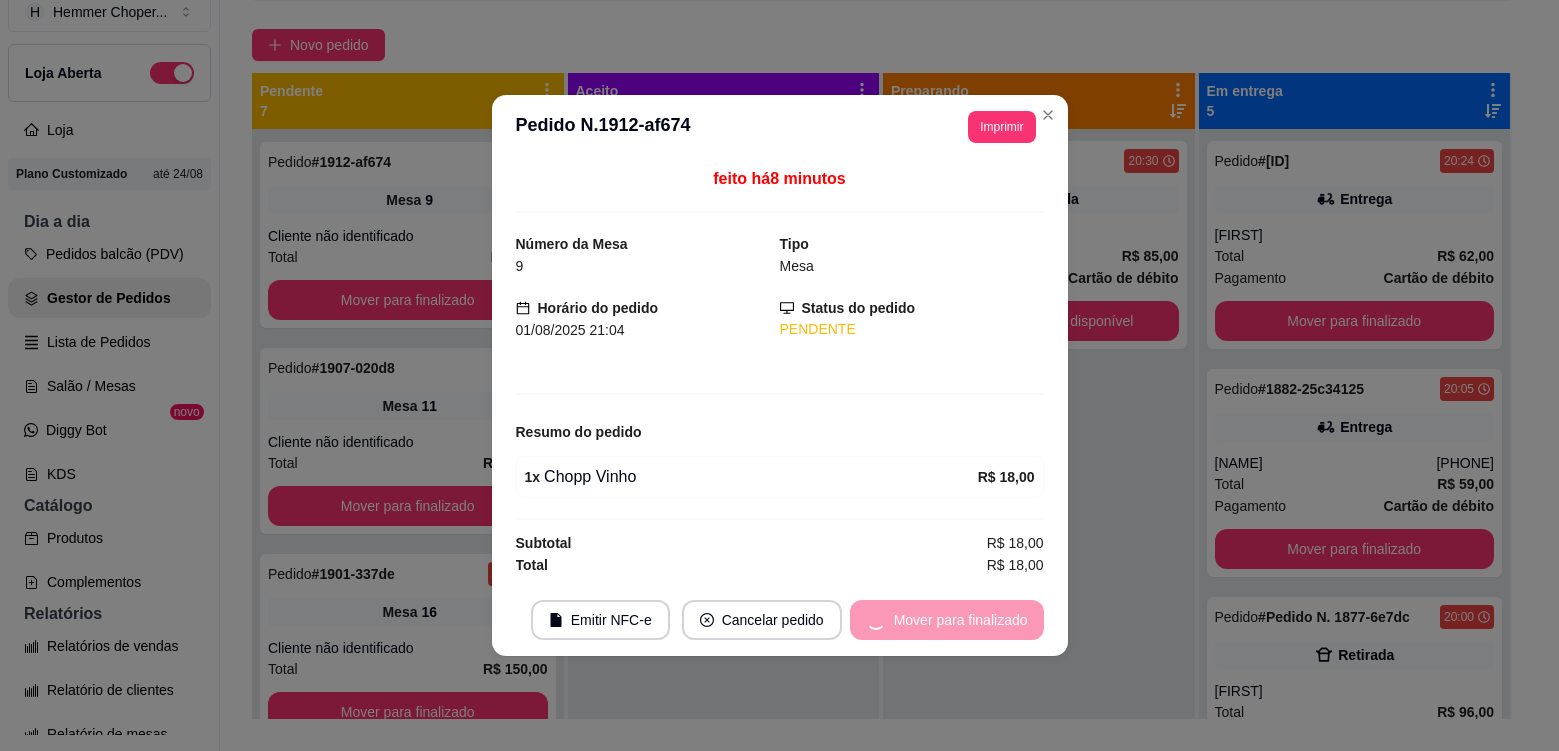 scroll, scrollTop: 205, scrollLeft: 0, axis: vertical 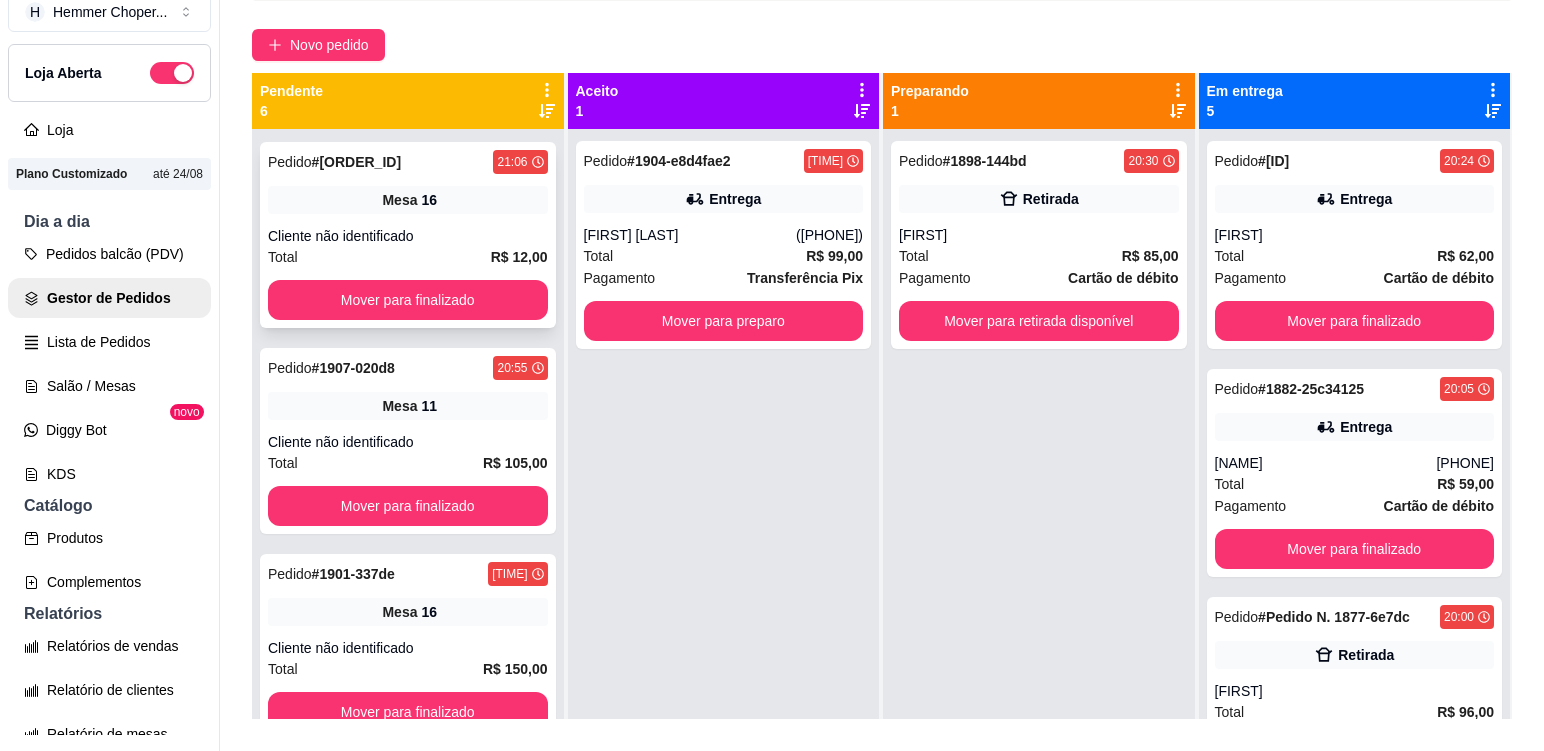 click on "Mesa 16" at bounding box center [408, 200] 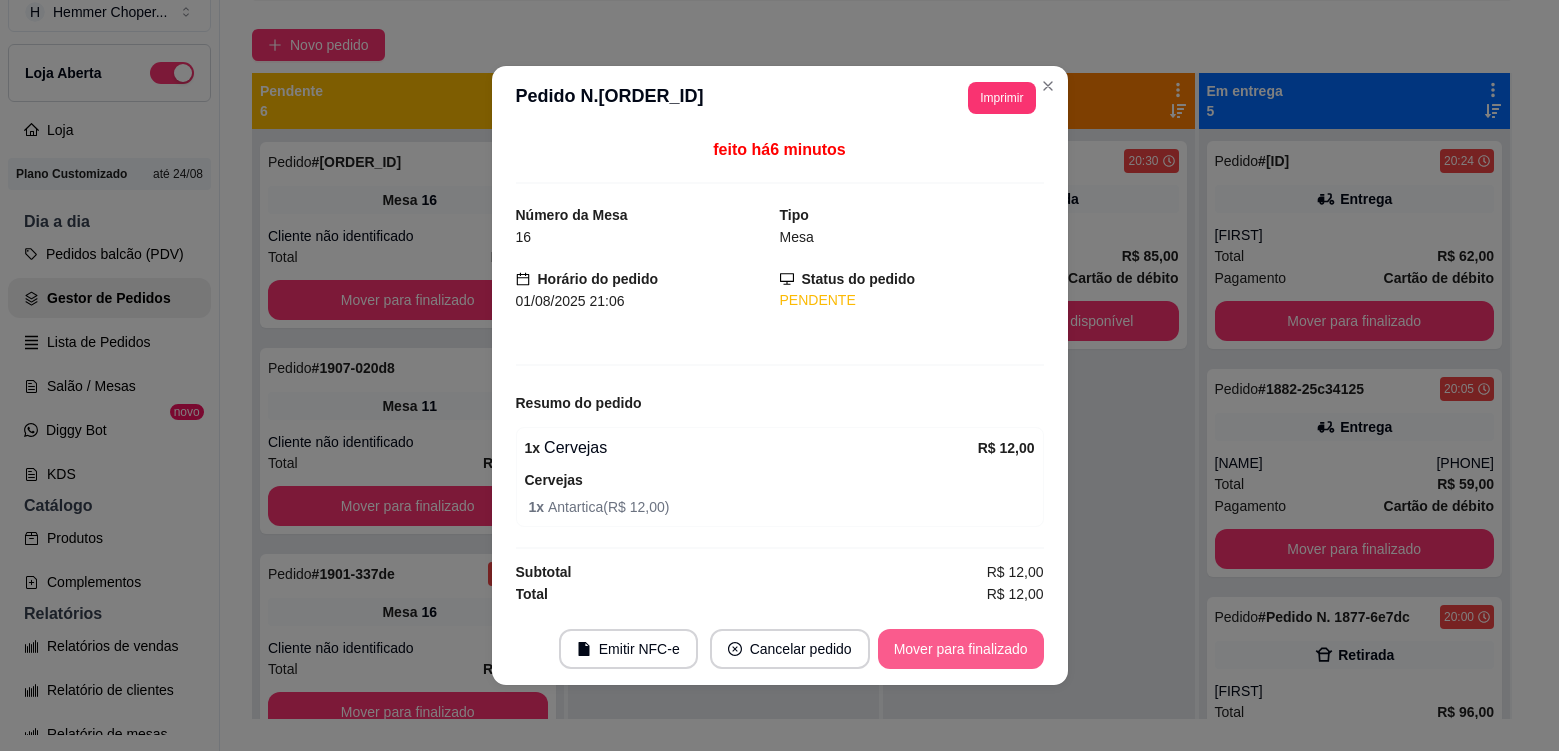 click on "Mover para finalizado" at bounding box center (961, 649) 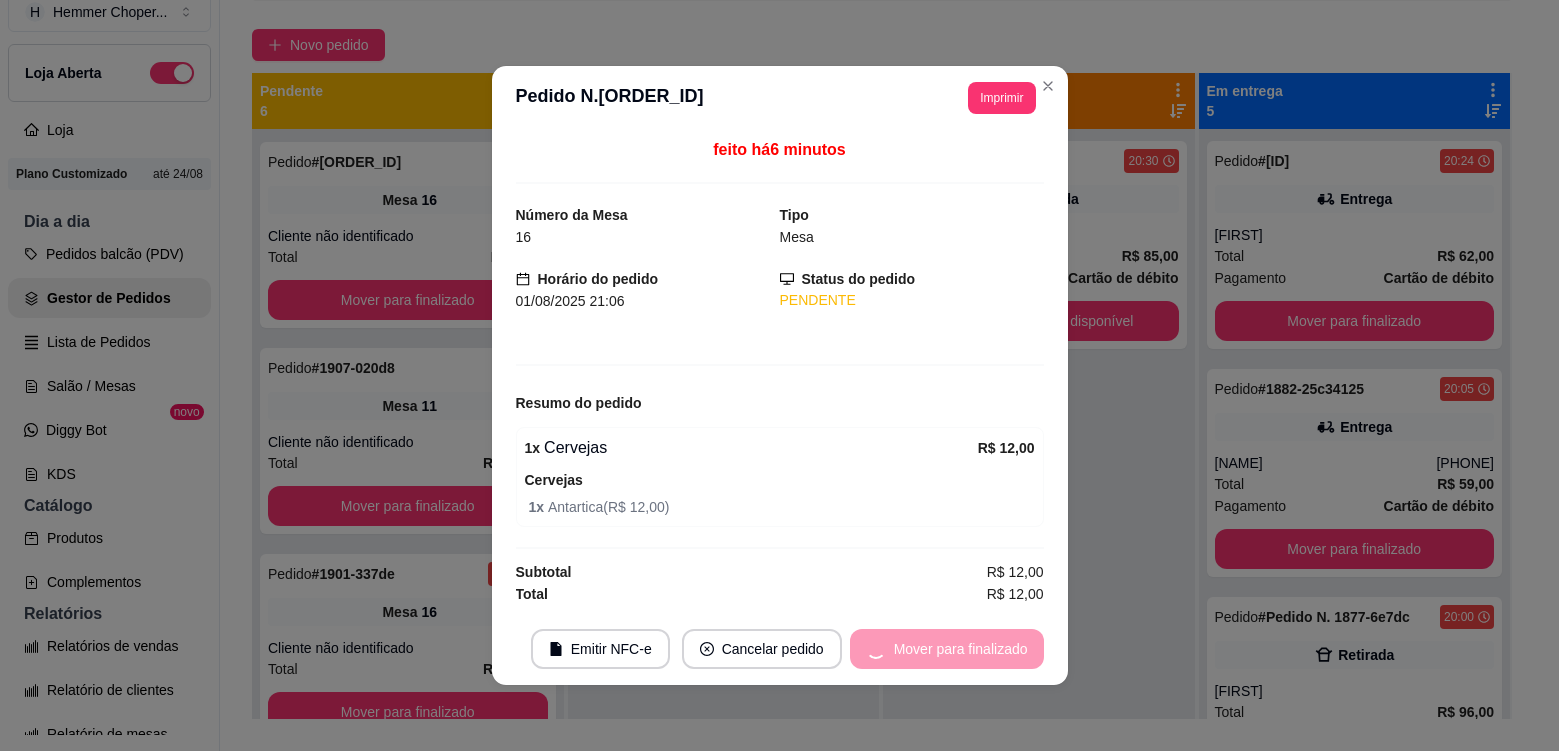 scroll, scrollTop: 0, scrollLeft: 0, axis: both 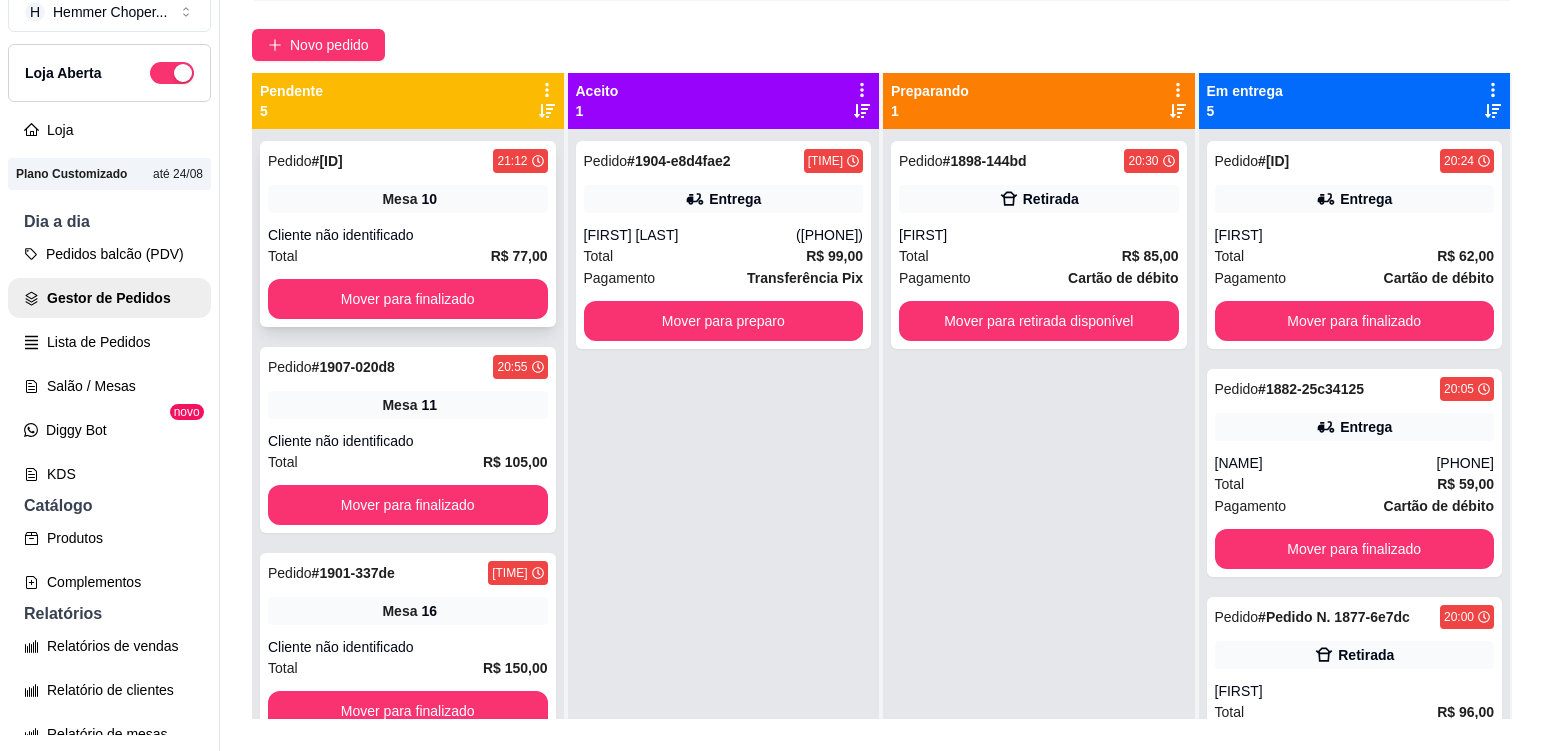 click on "Mesa [NUMBER]" at bounding box center [408, 199] 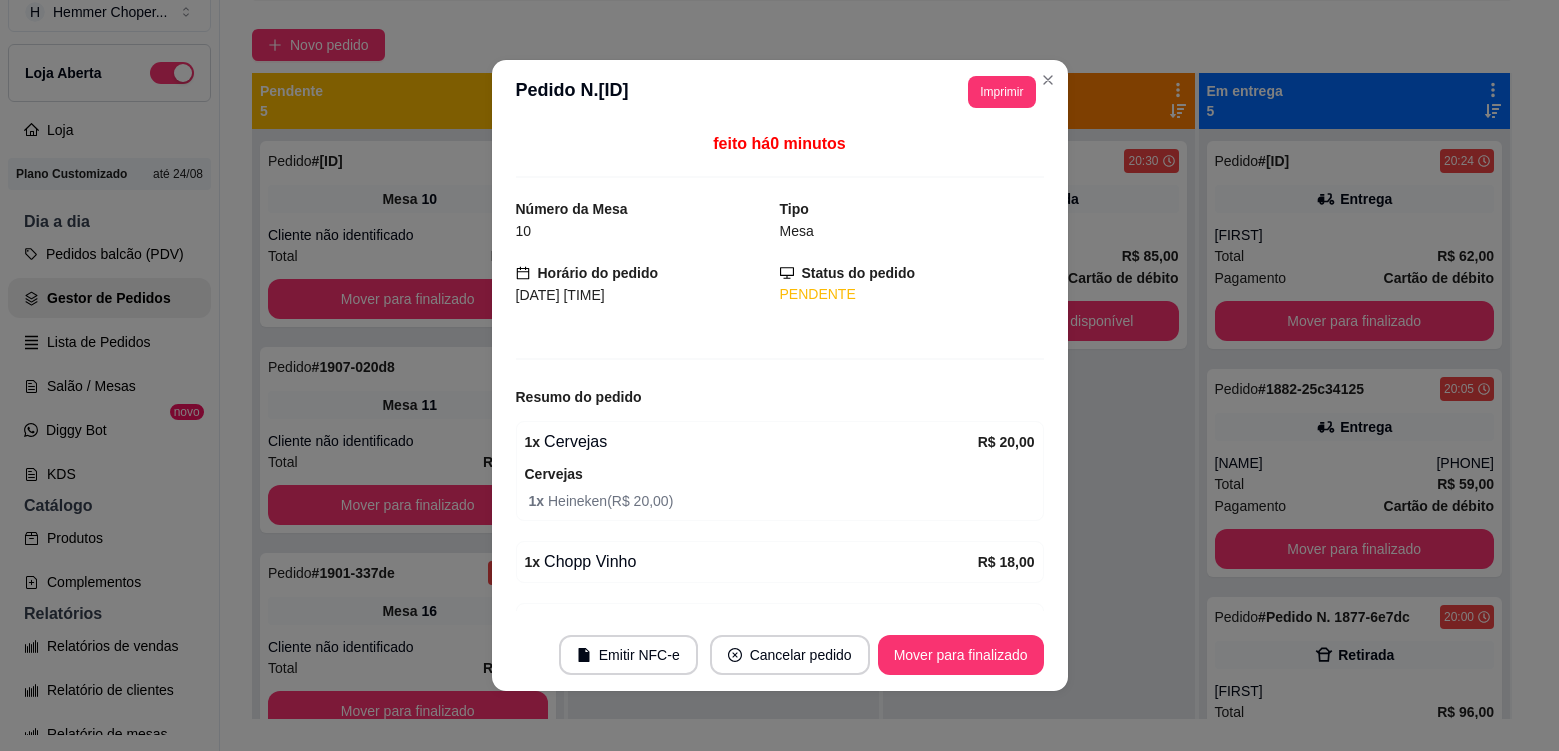 scroll, scrollTop: 174, scrollLeft: 0, axis: vertical 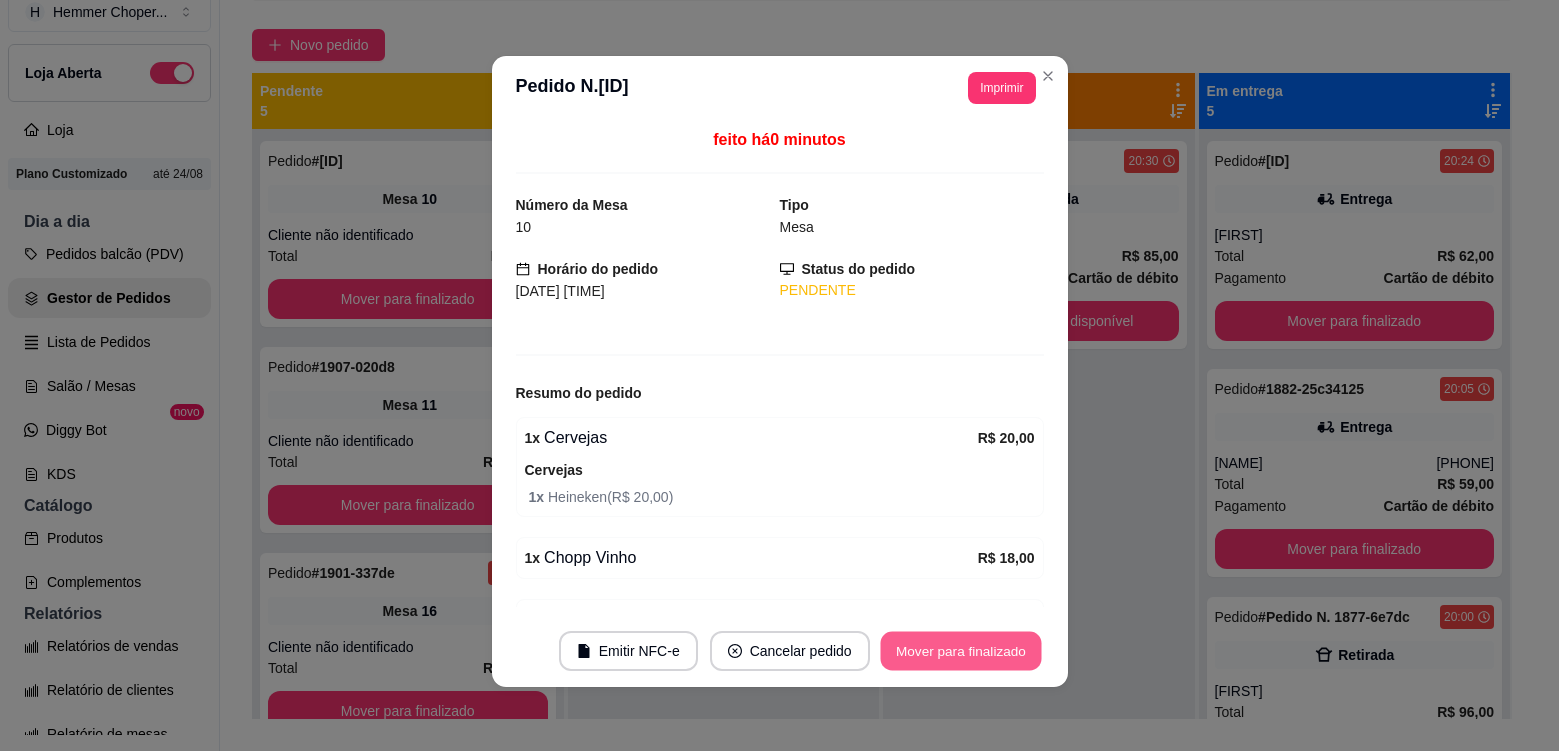 click on "Mover para finalizado" at bounding box center [960, 651] 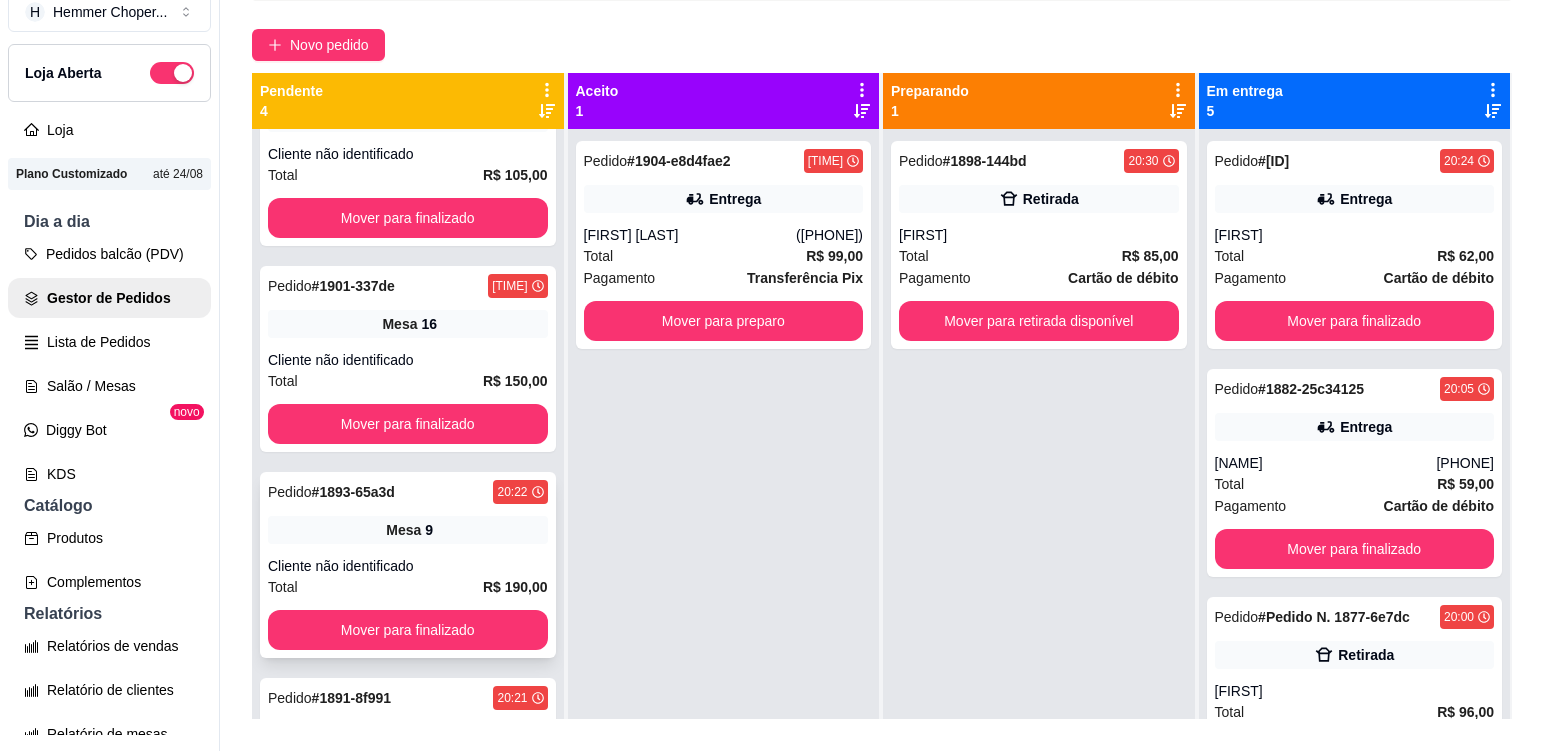 scroll, scrollTop: 93, scrollLeft: 0, axis: vertical 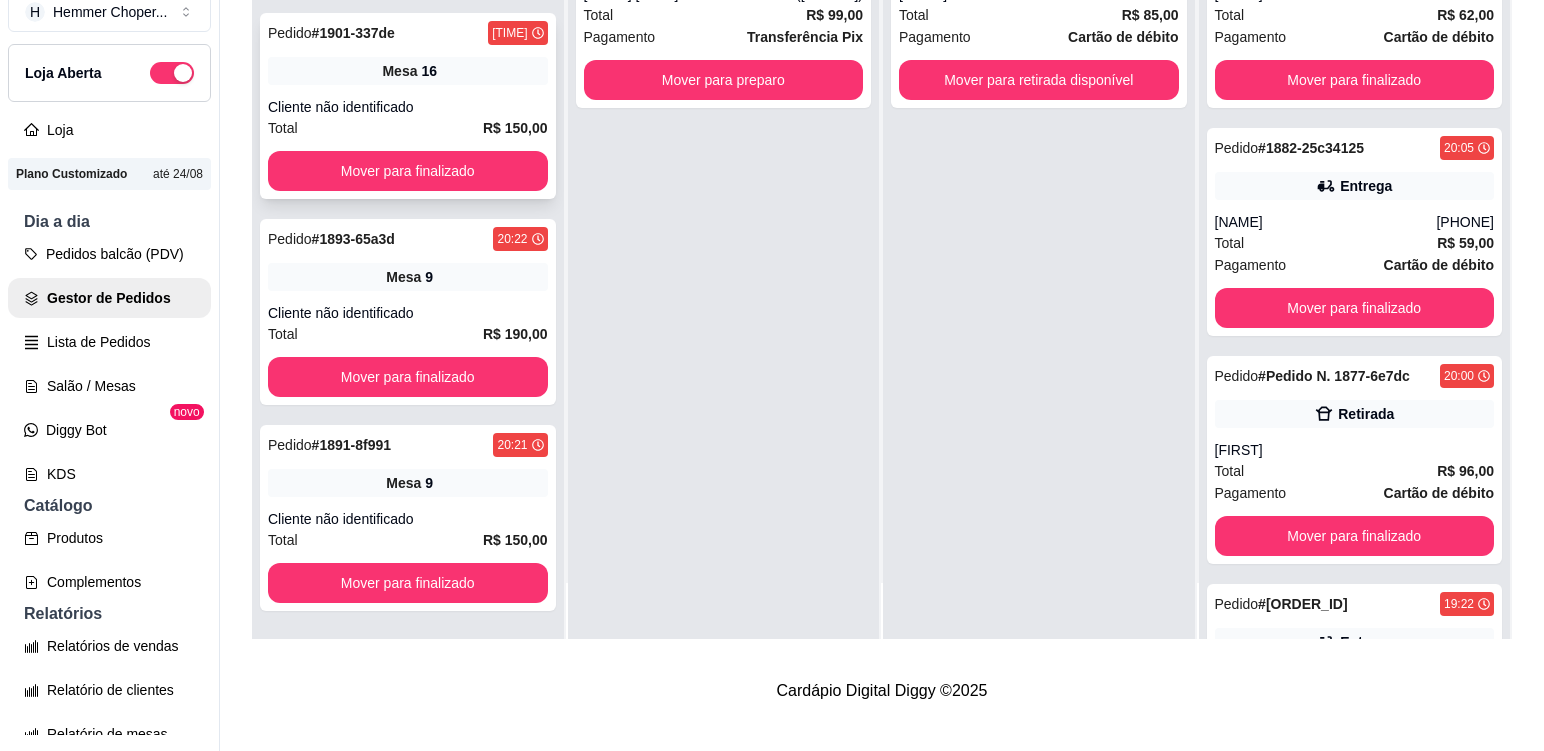 click on "Mesa 16" at bounding box center (408, 71) 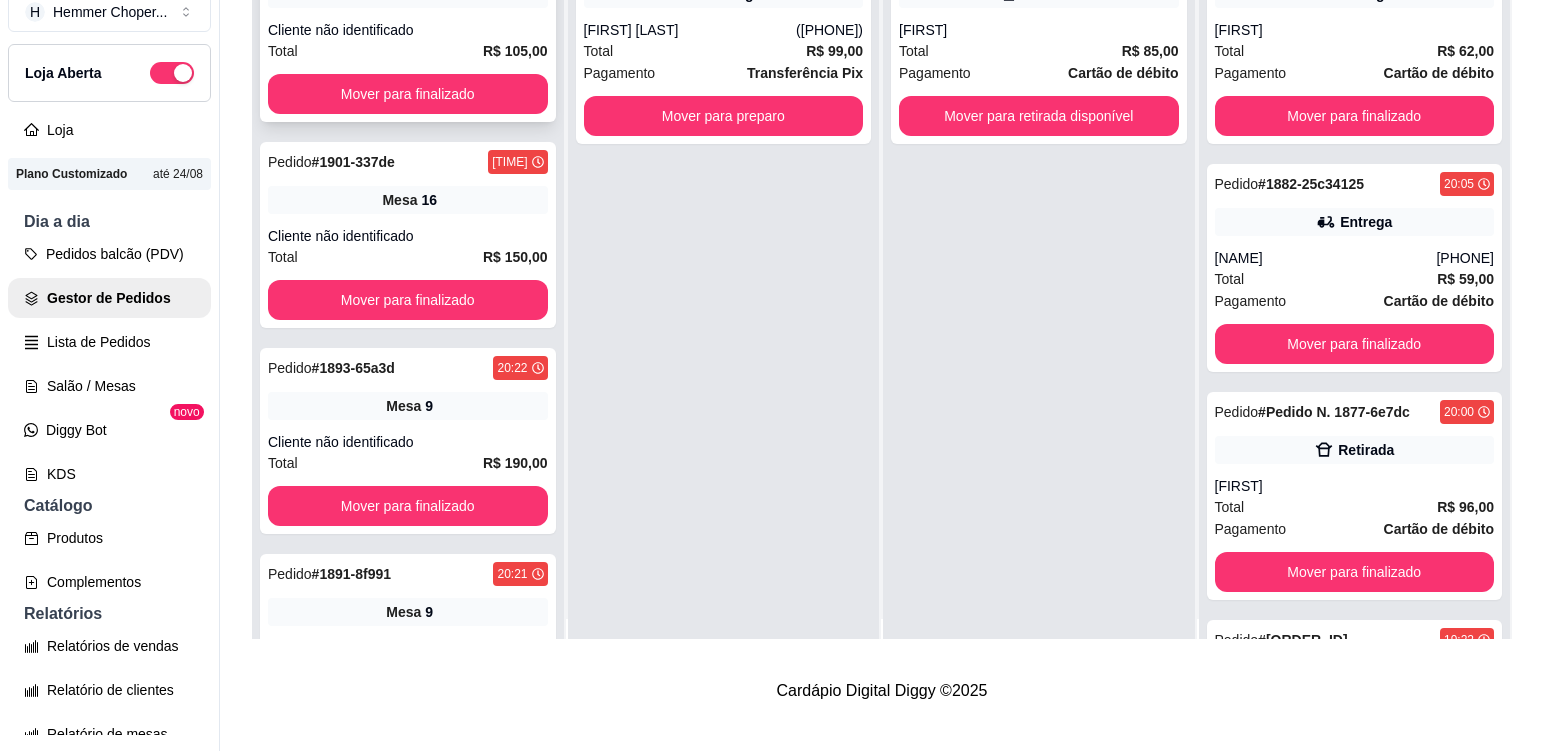 scroll, scrollTop: 0, scrollLeft: 0, axis: both 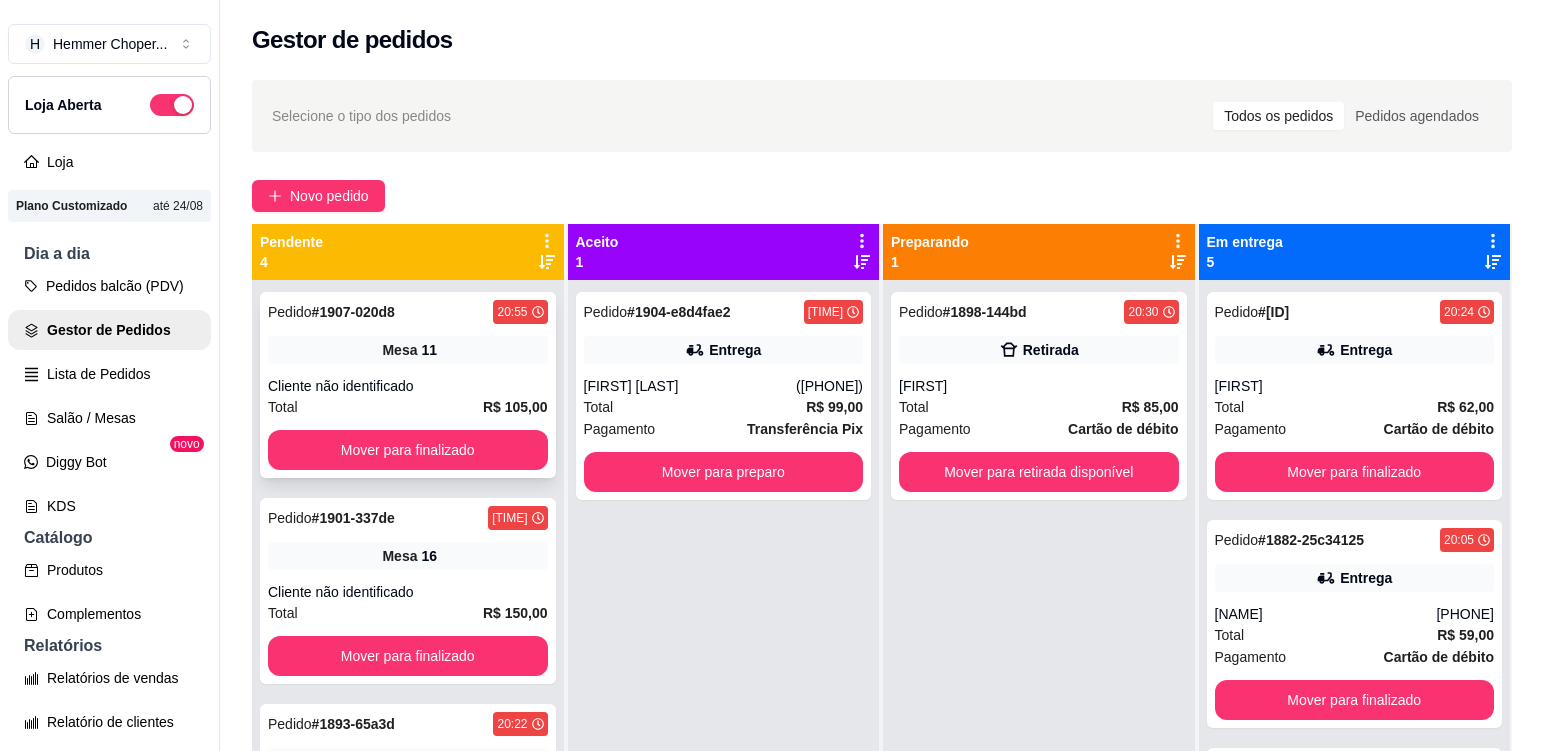 click on "Mesa [NUMBER]" at bounding box center (408, 350) 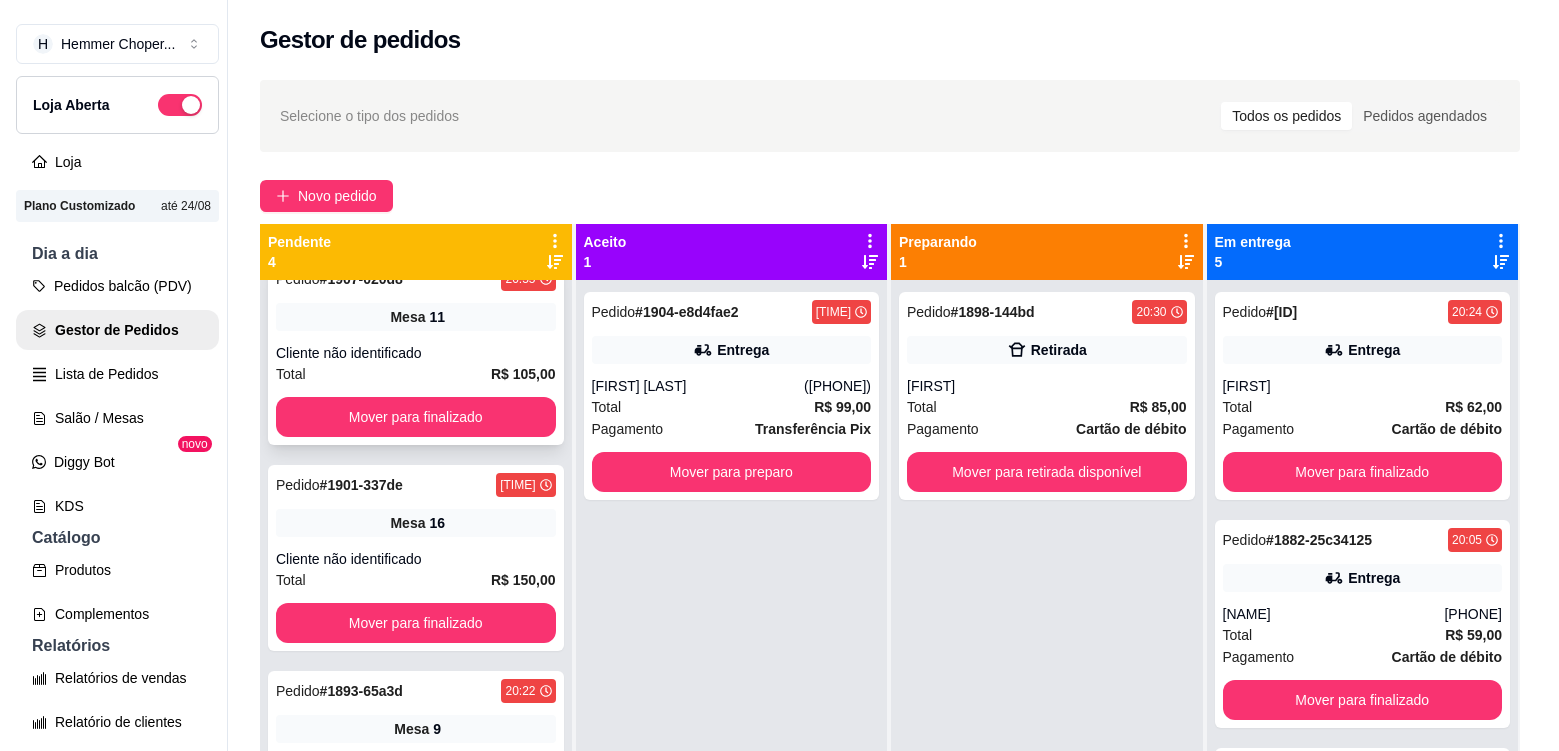 scroll, scrollTop: 0, scrollLeft: 0, axis: both 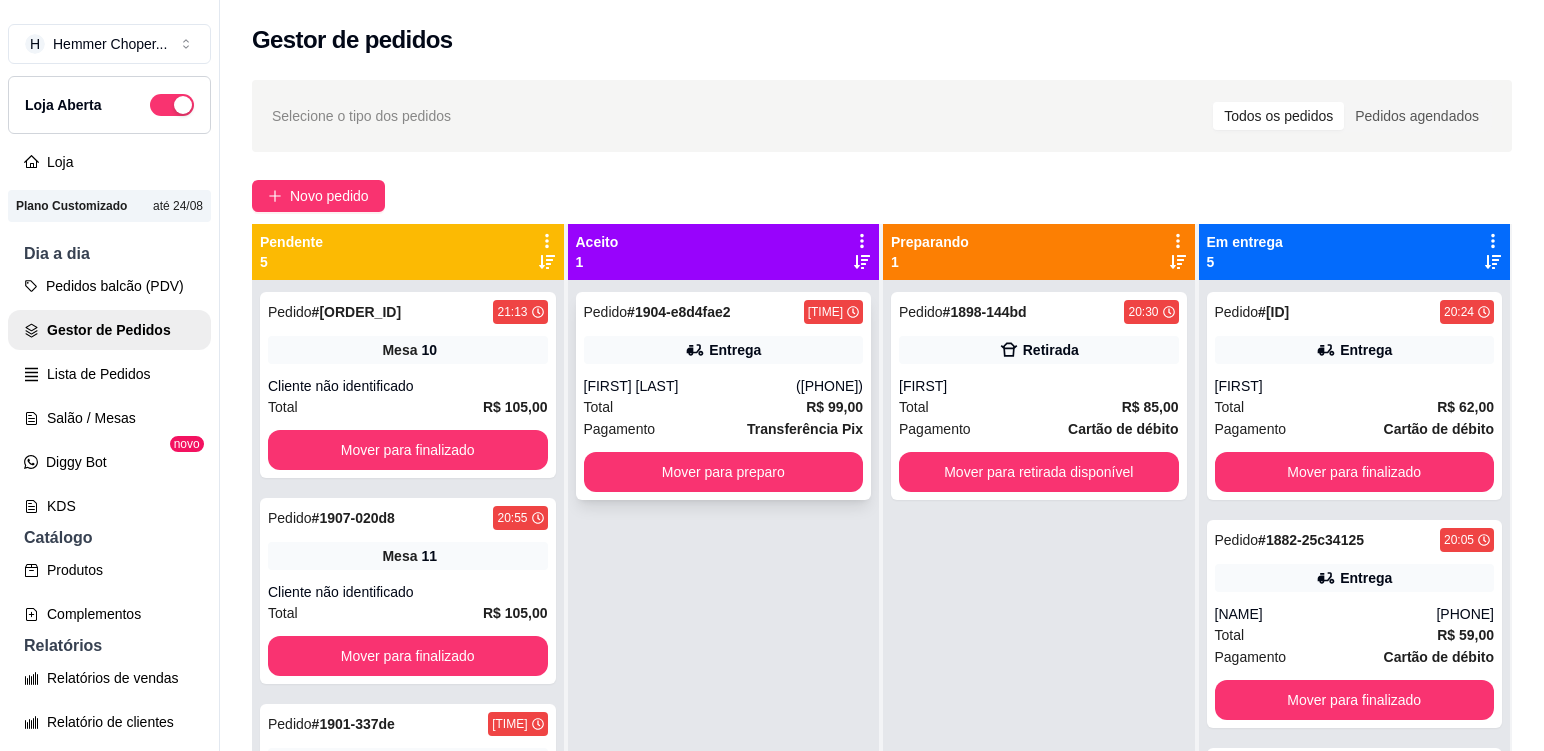 click on "[FIRST] [LAST]" at bounding box center (690, 386) 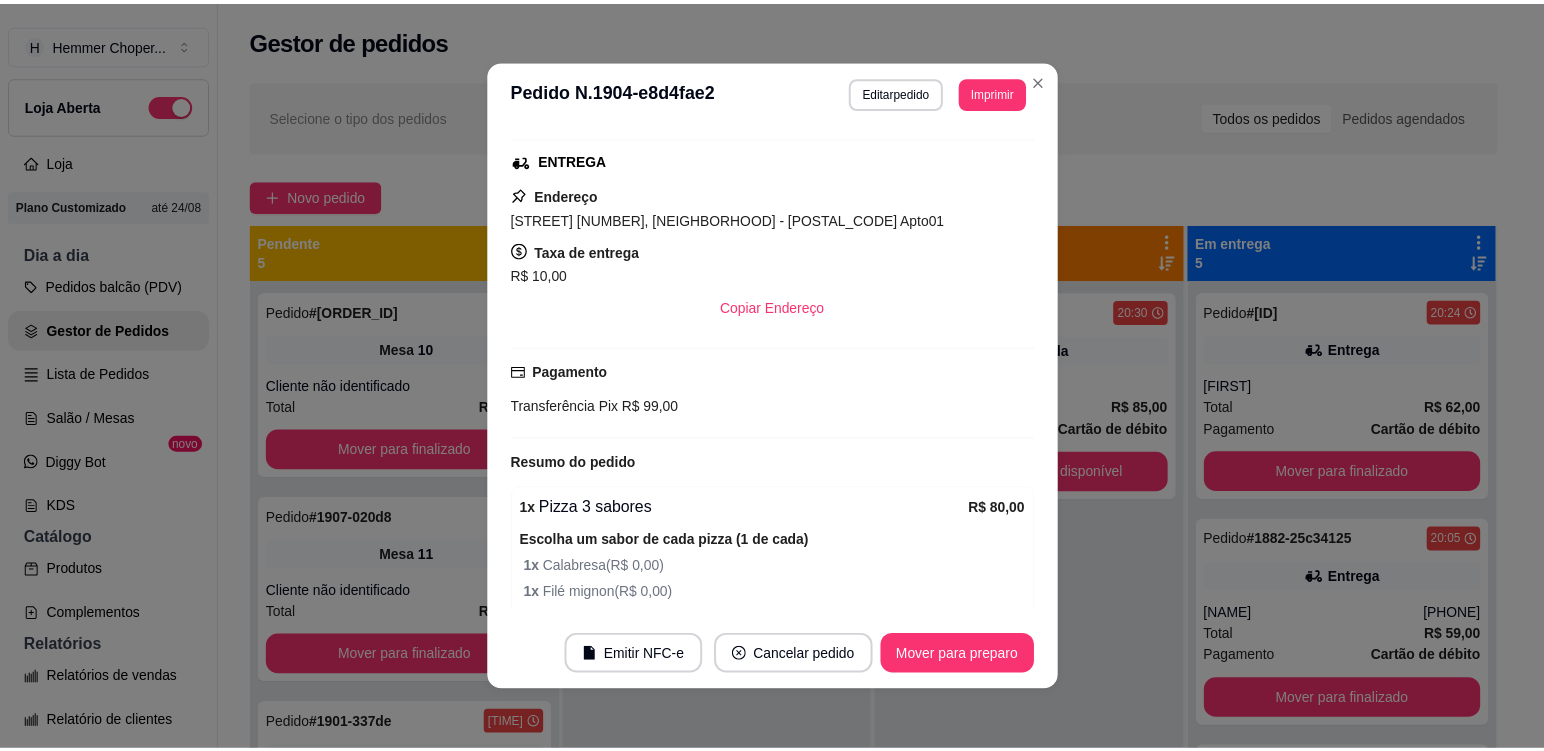 scroll, scrollTop: 568, scrollLeft: 0, axis: vertical 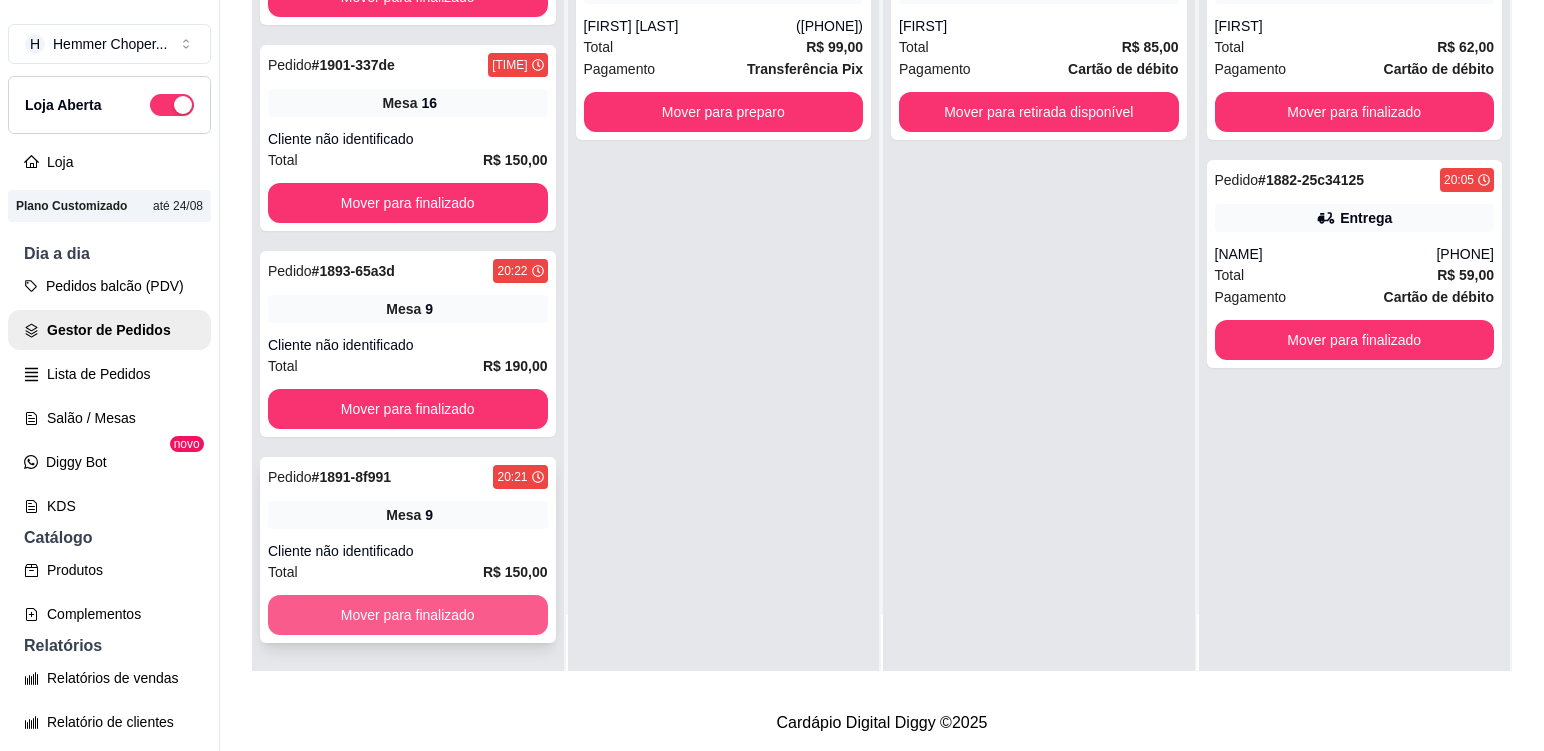 click on "Mover para finalizado" at bounding box center [408, 615] 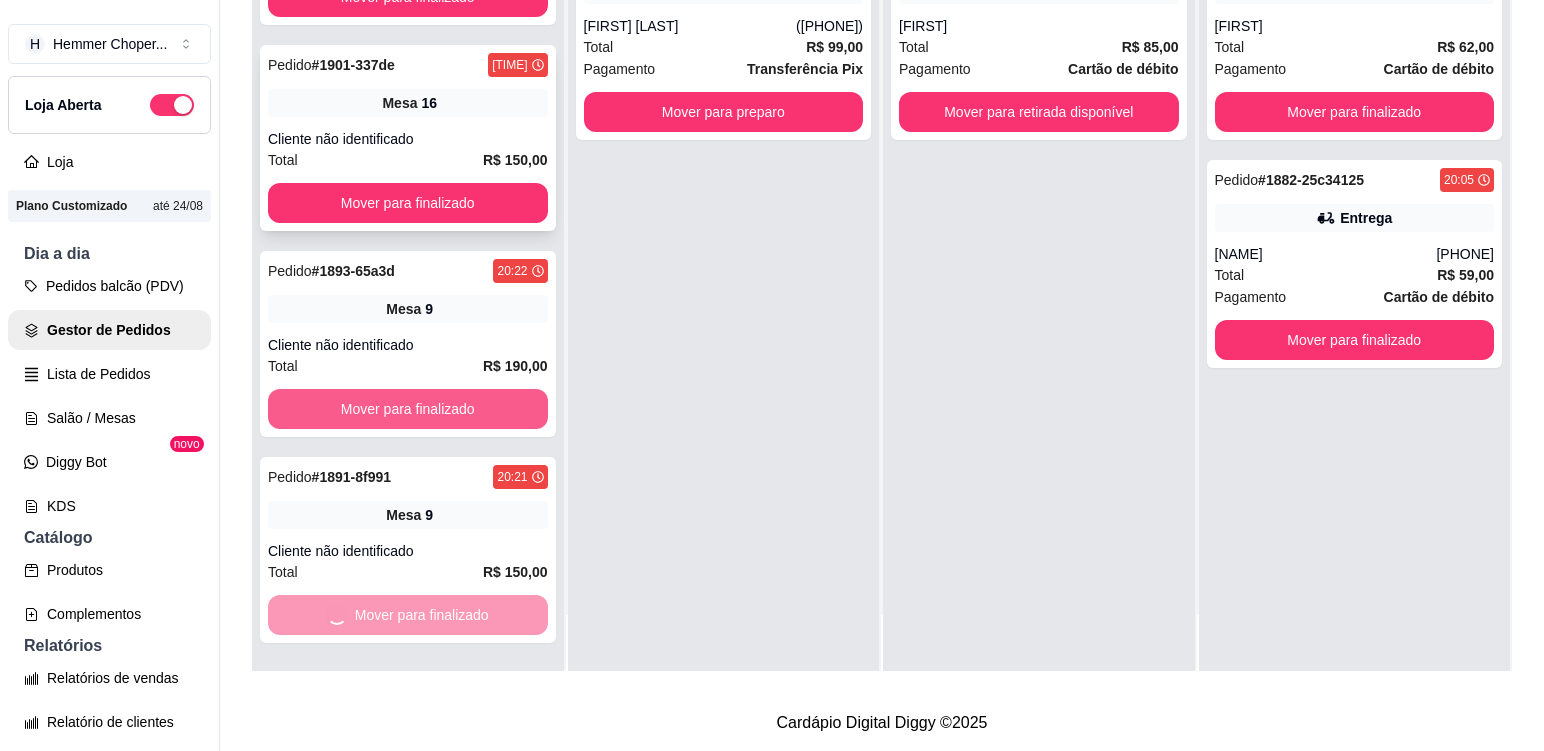 scroll, scrollTop: 299, scrollLeft: 0, axis: vertical 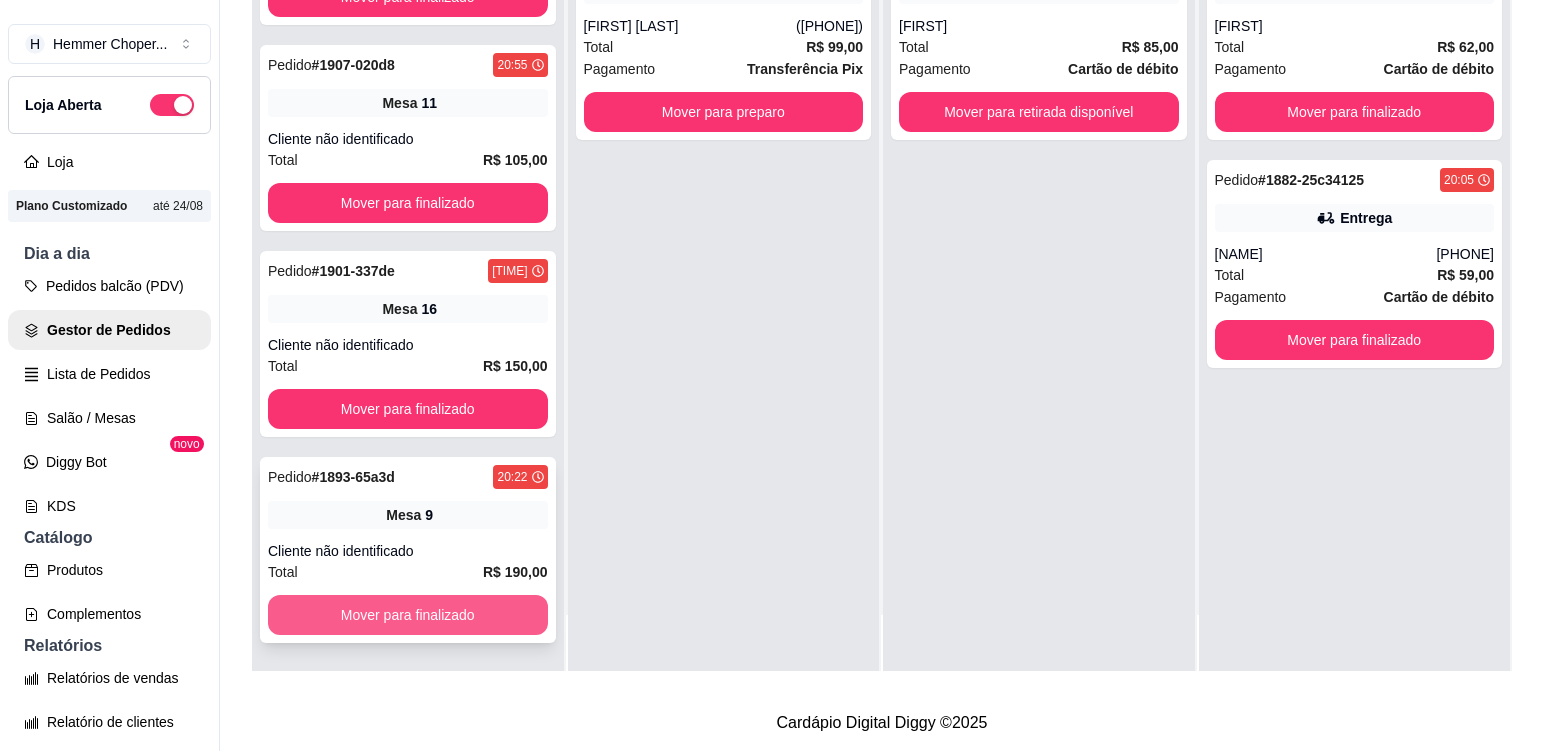 click on "Mover para finalizado" at bounding box center (408, 615) 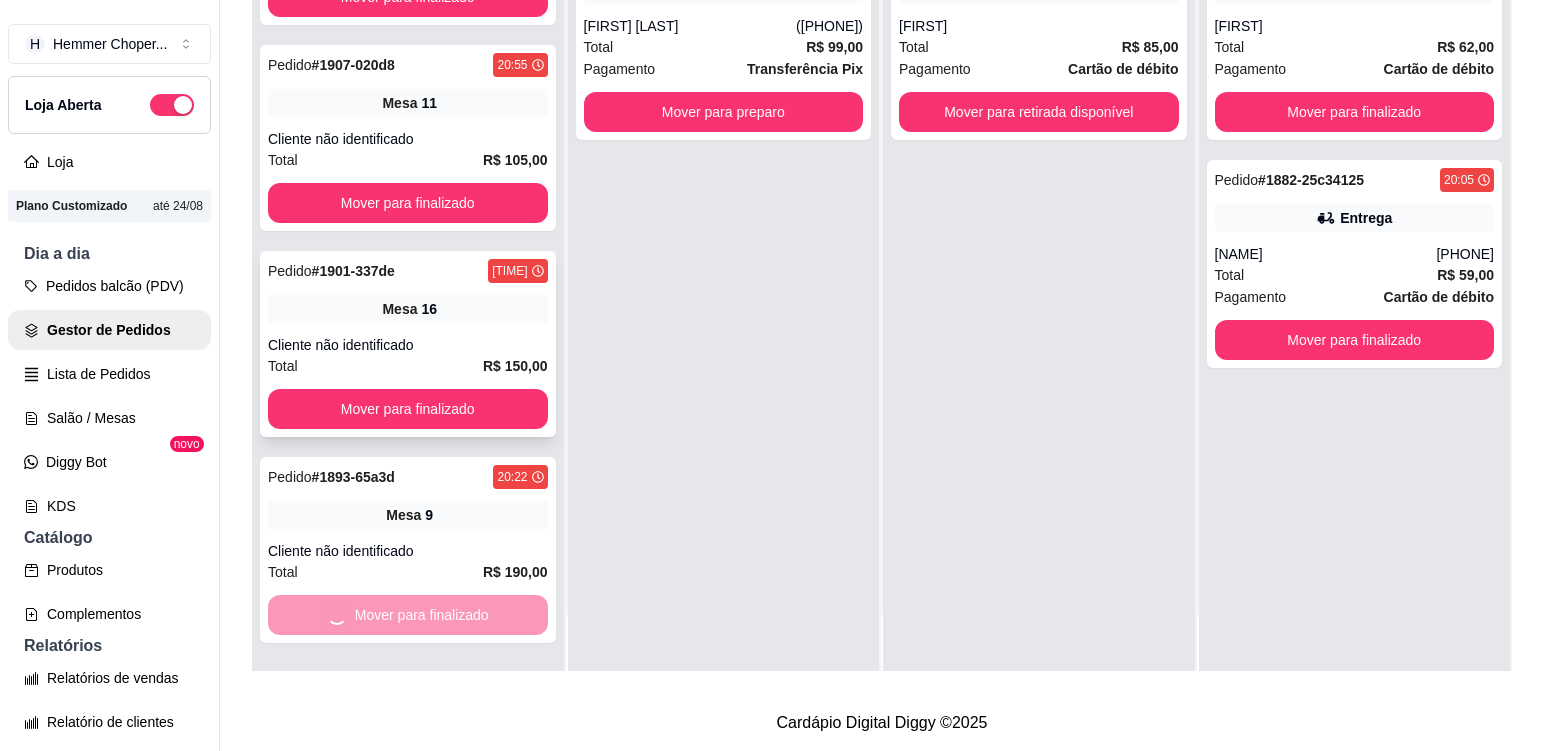 scroll, scrollTop: 93, scrollLeft: 0, axis: vertical 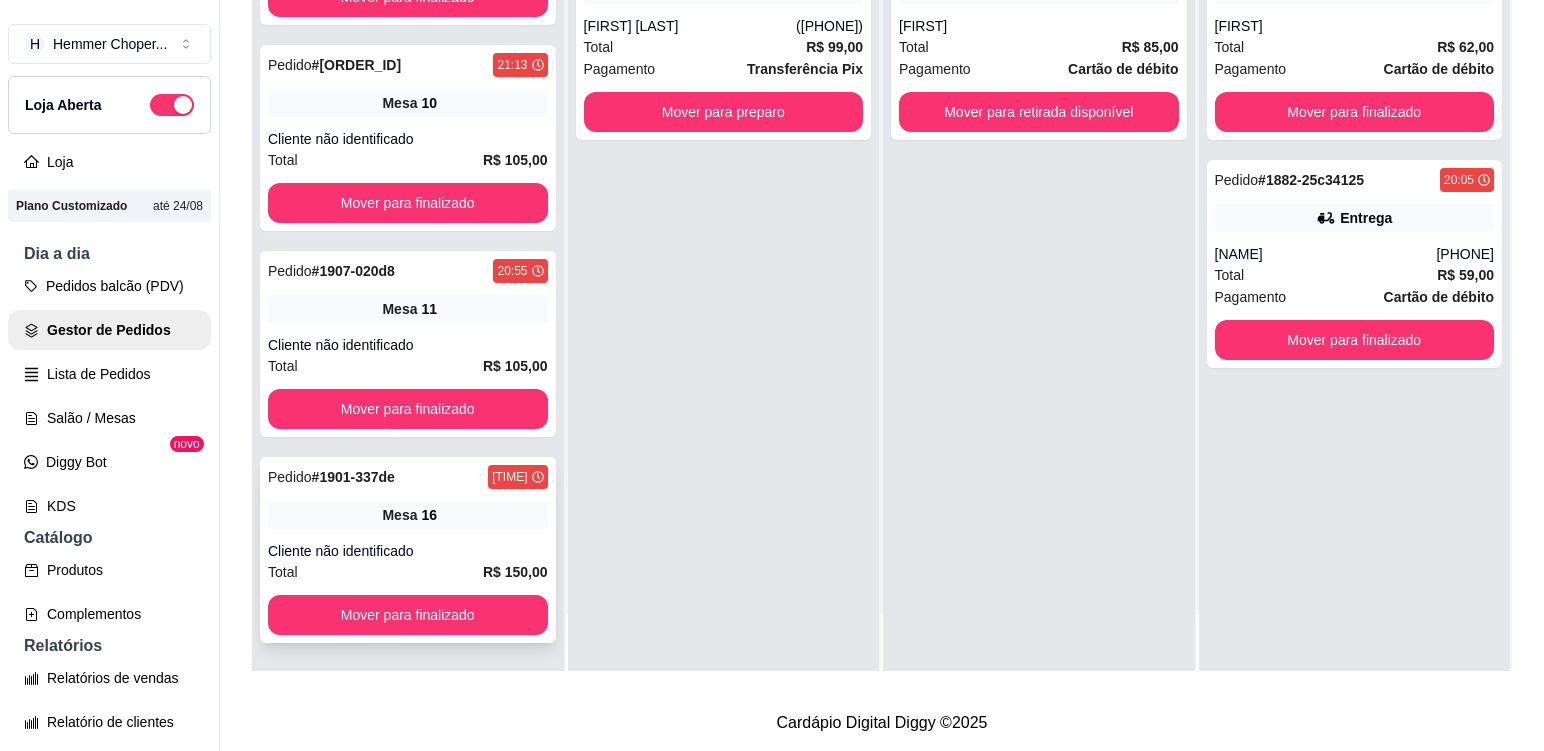 click on "Cliente não identificado" at bounding box center (408, 551) 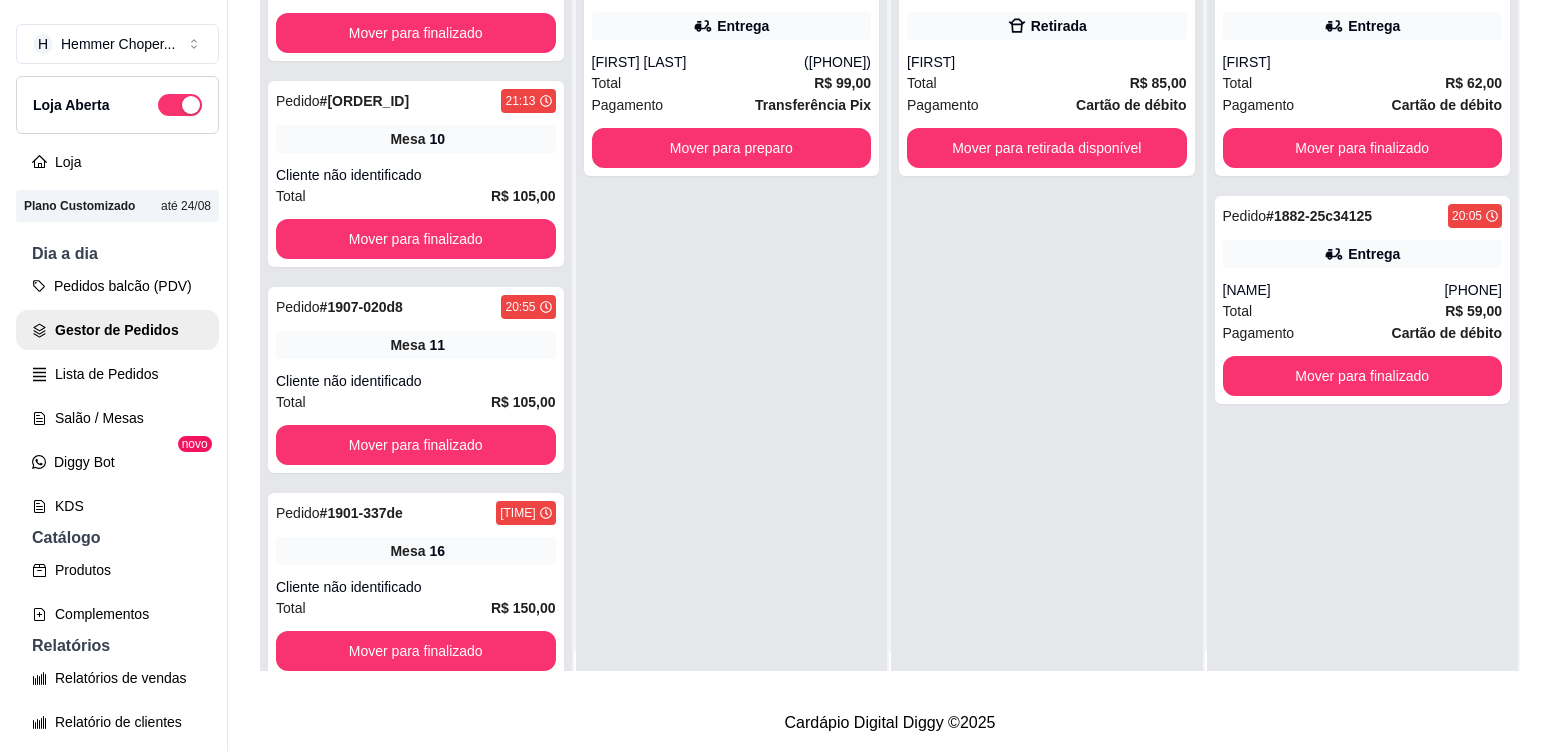 scroll, scrollTop: 0, scrollLeft: 0, axis: both 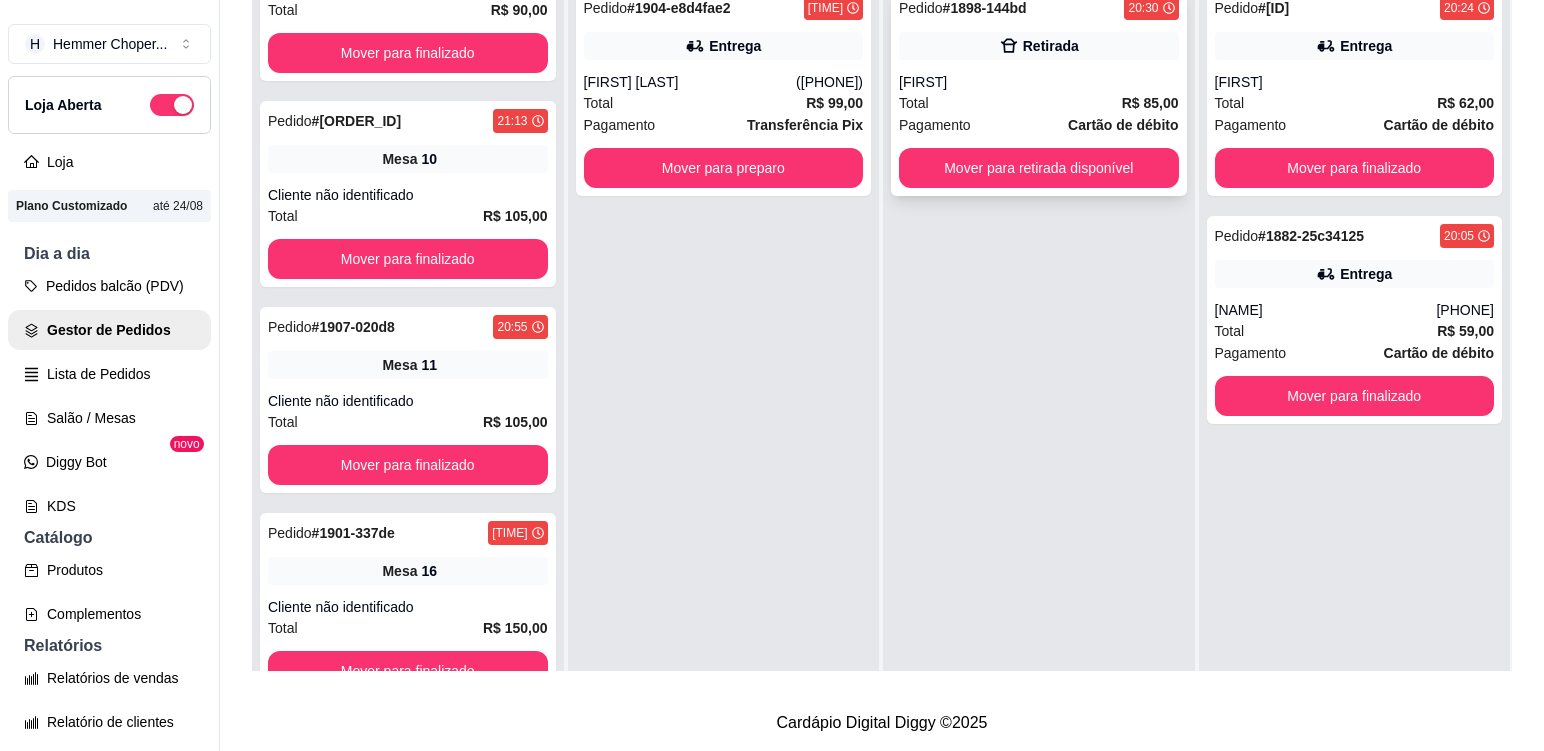 click on "[FIRST]" at bounding box center [1039, 82] 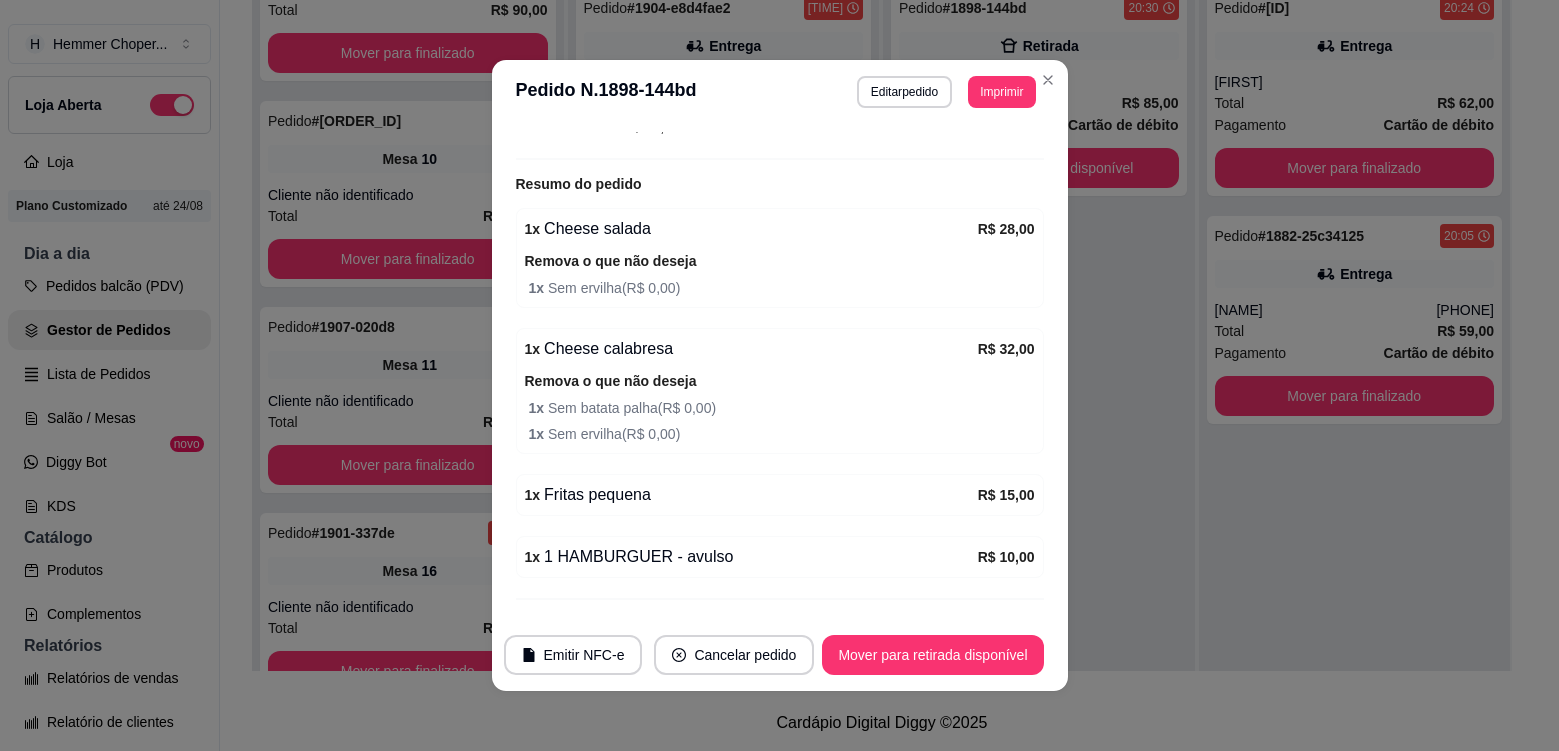 scroll, scrollTop: 400, scrollLeft: 0, axis: vertical 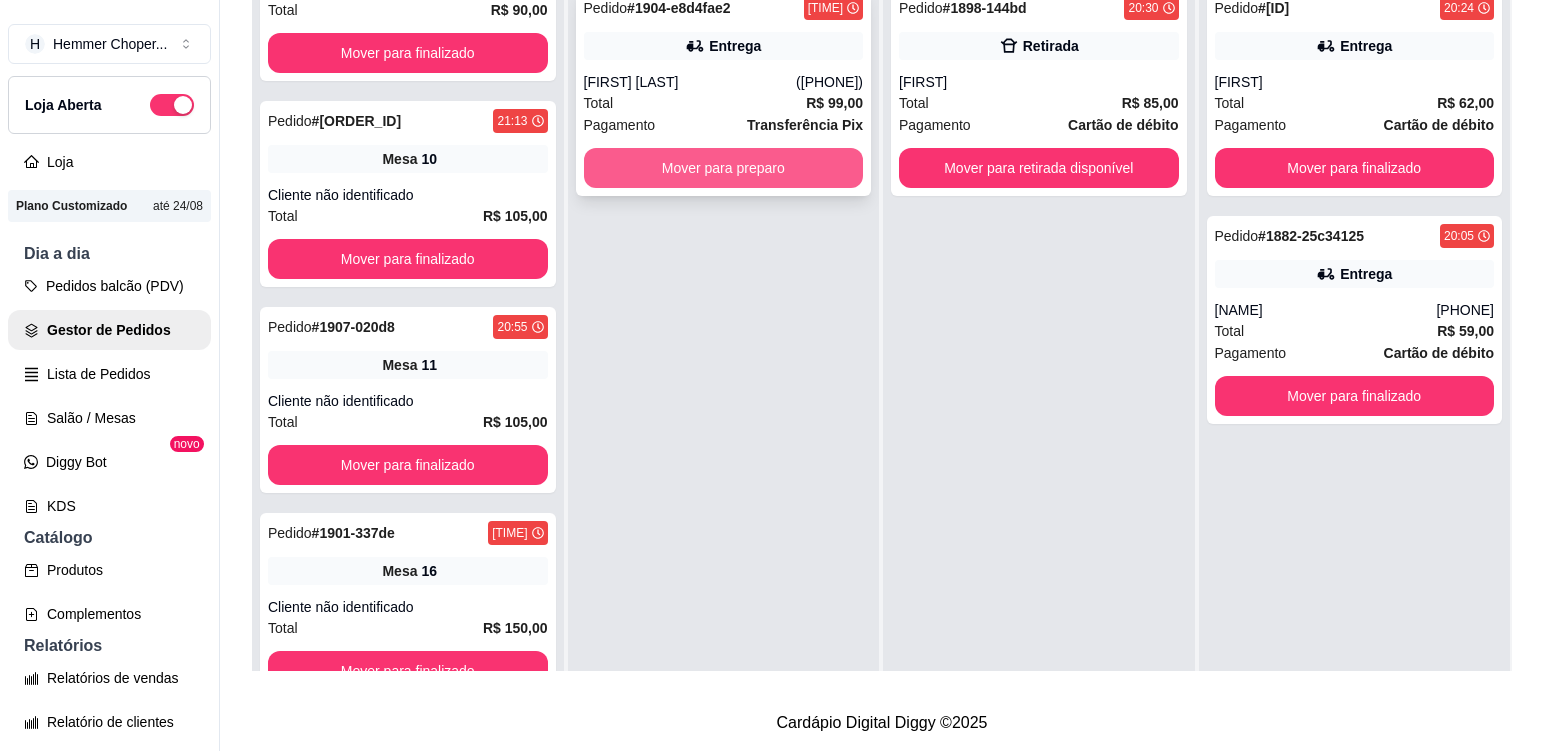 click on "Mover para preparo" at bounding box center (724, 168) 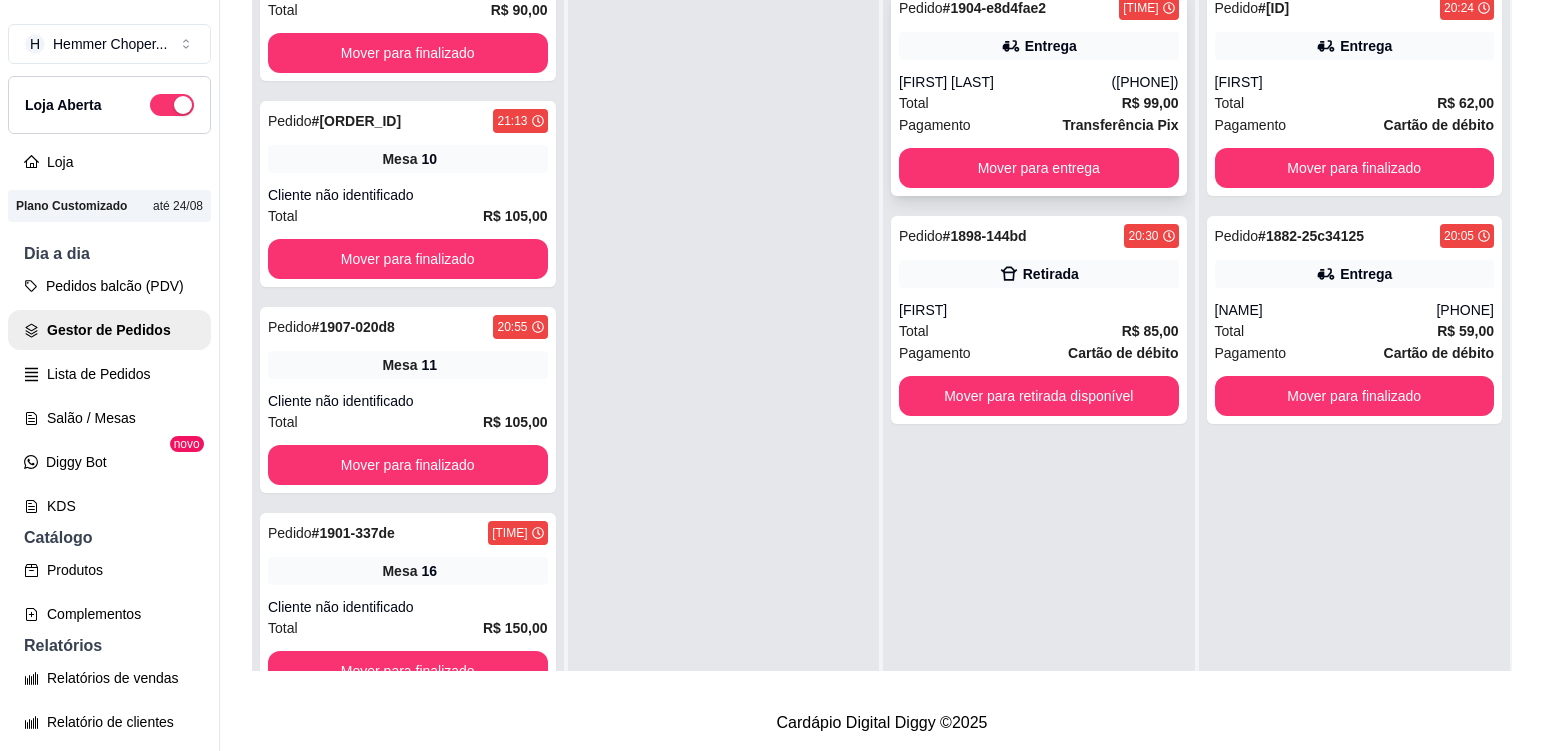 click on "Total R$ 99,00" at bounding box center [1039, 103] 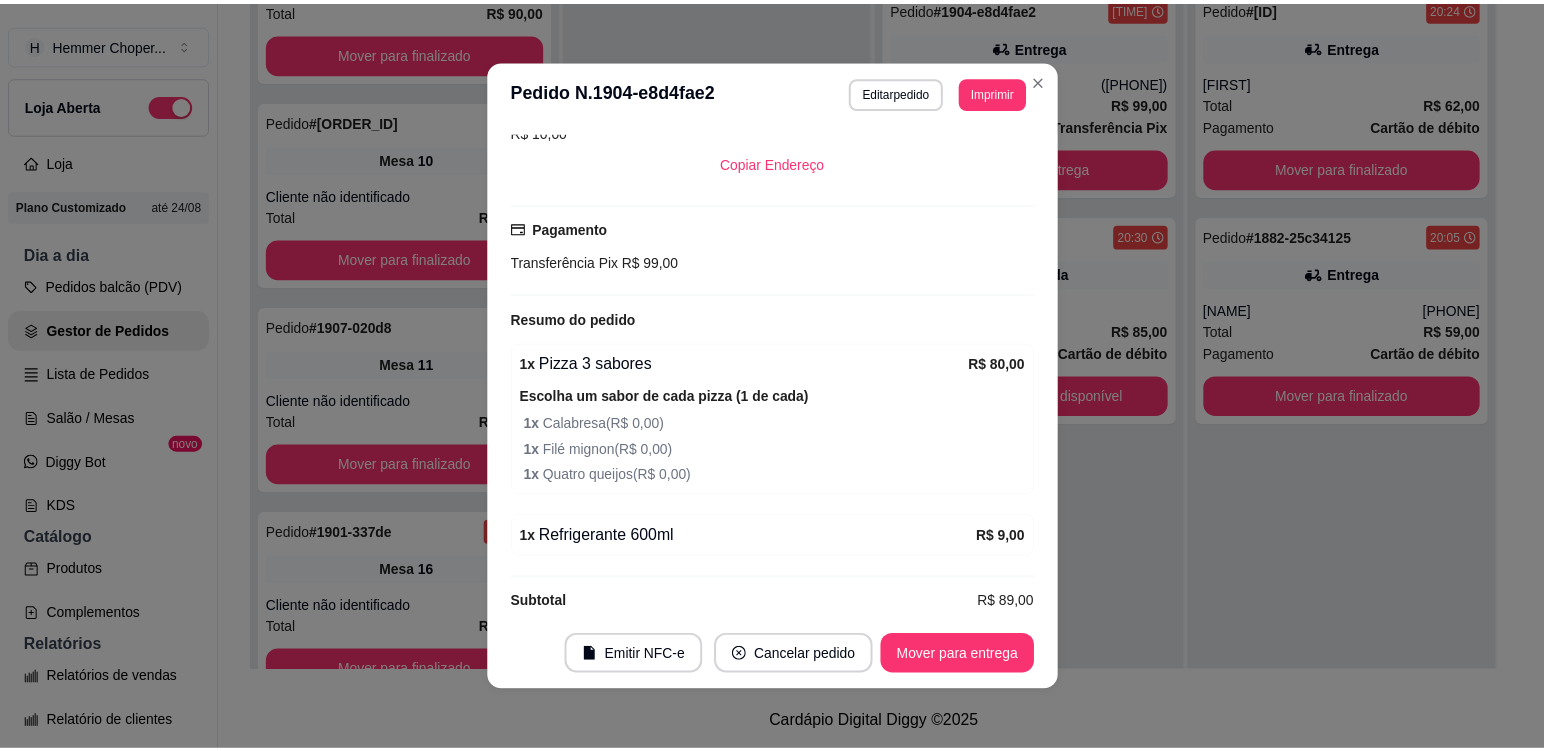 scroll, scrollTop: 568, scrollLeft: 0, axis: vertical 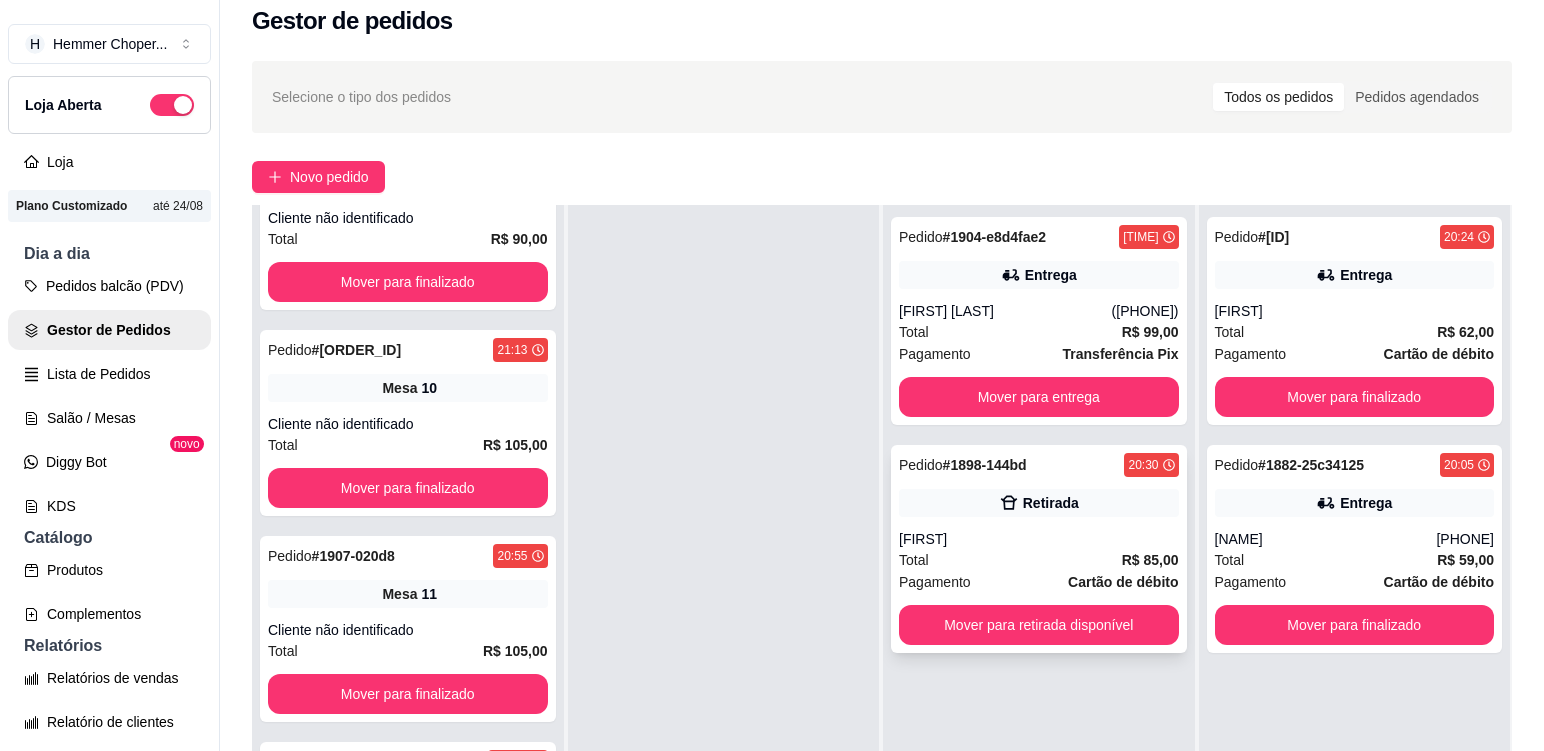 click on "Total R$ 85,00" at bounding box center (1039, 560) 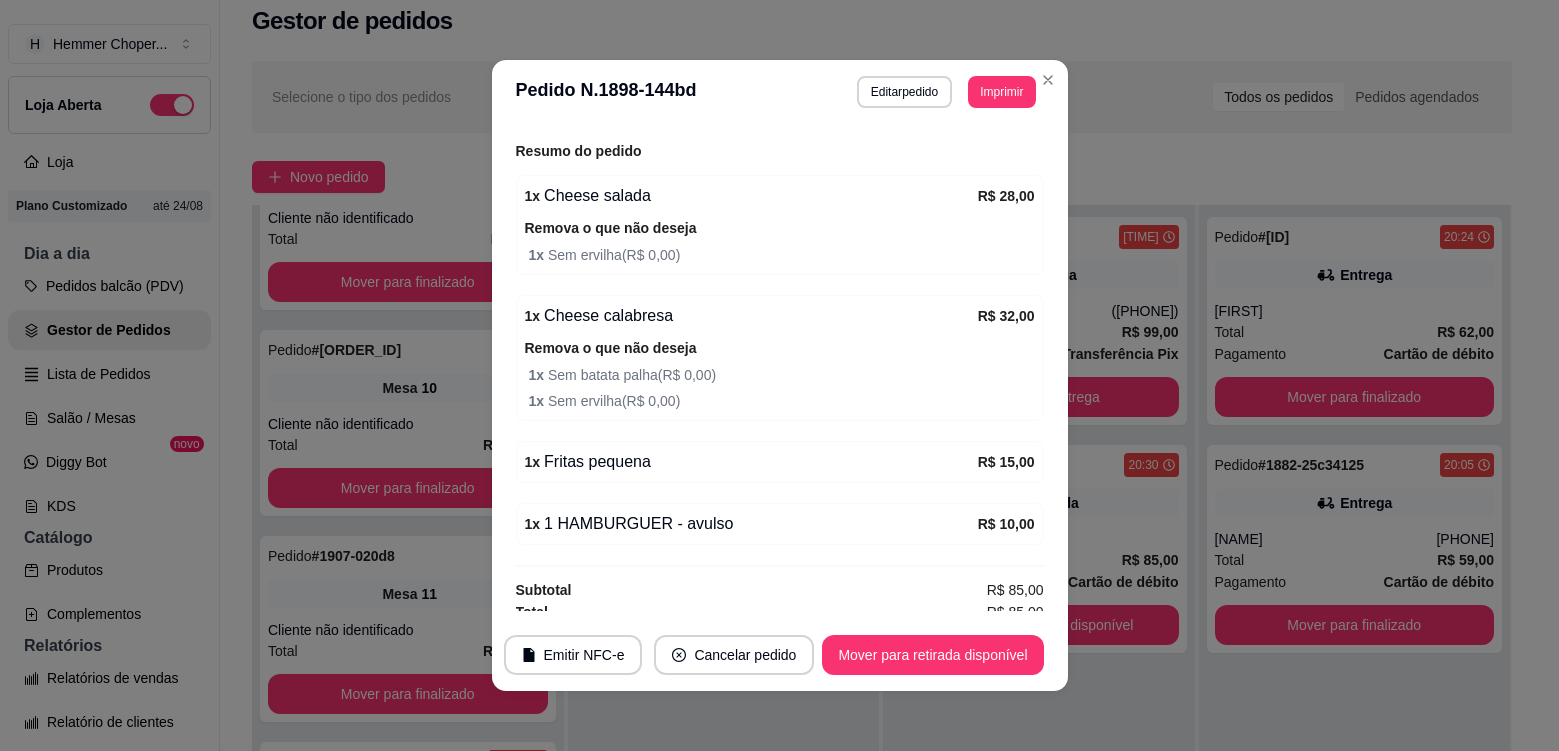 scroll, scrollTop: 400, scrollLeft: 0, axis: vertical 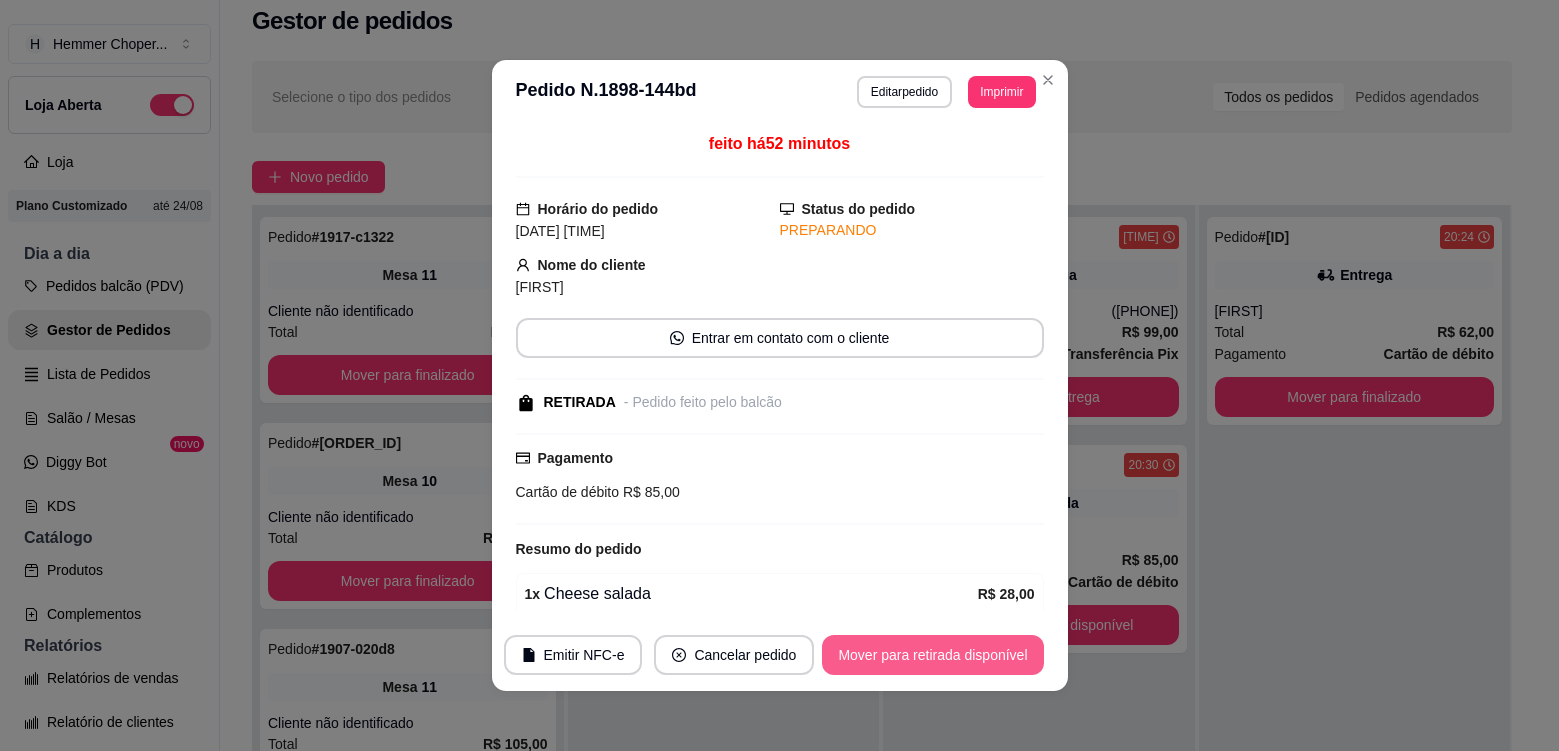 click on "Mover para retirada disponível" at bounding box center [932, 655] 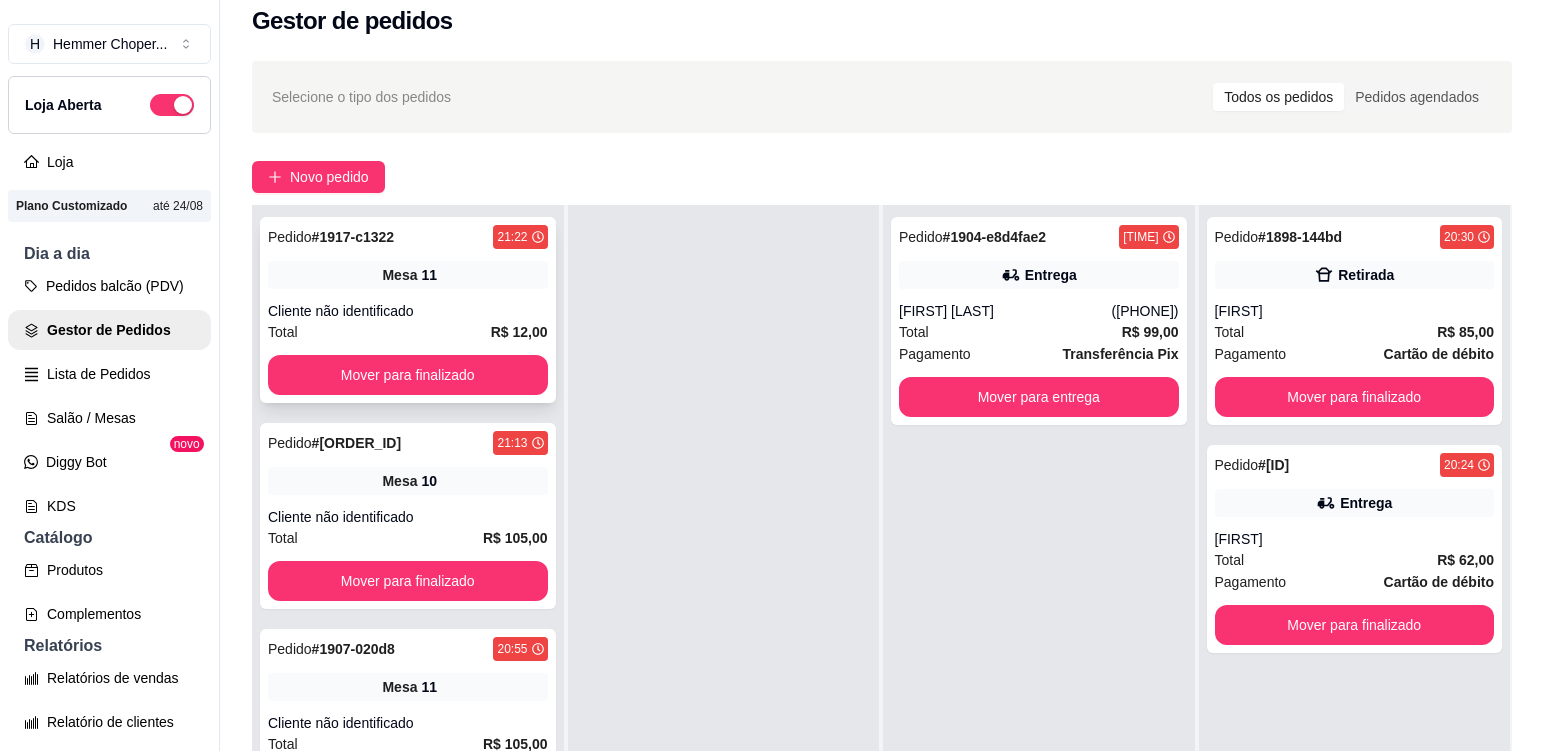 click on "Pedido  # 1917-c1322 [TIME] Mesa 11 Cliente não identificado Total R$ 12,00 Mover para finalizado" at bounding box center (408, 310) 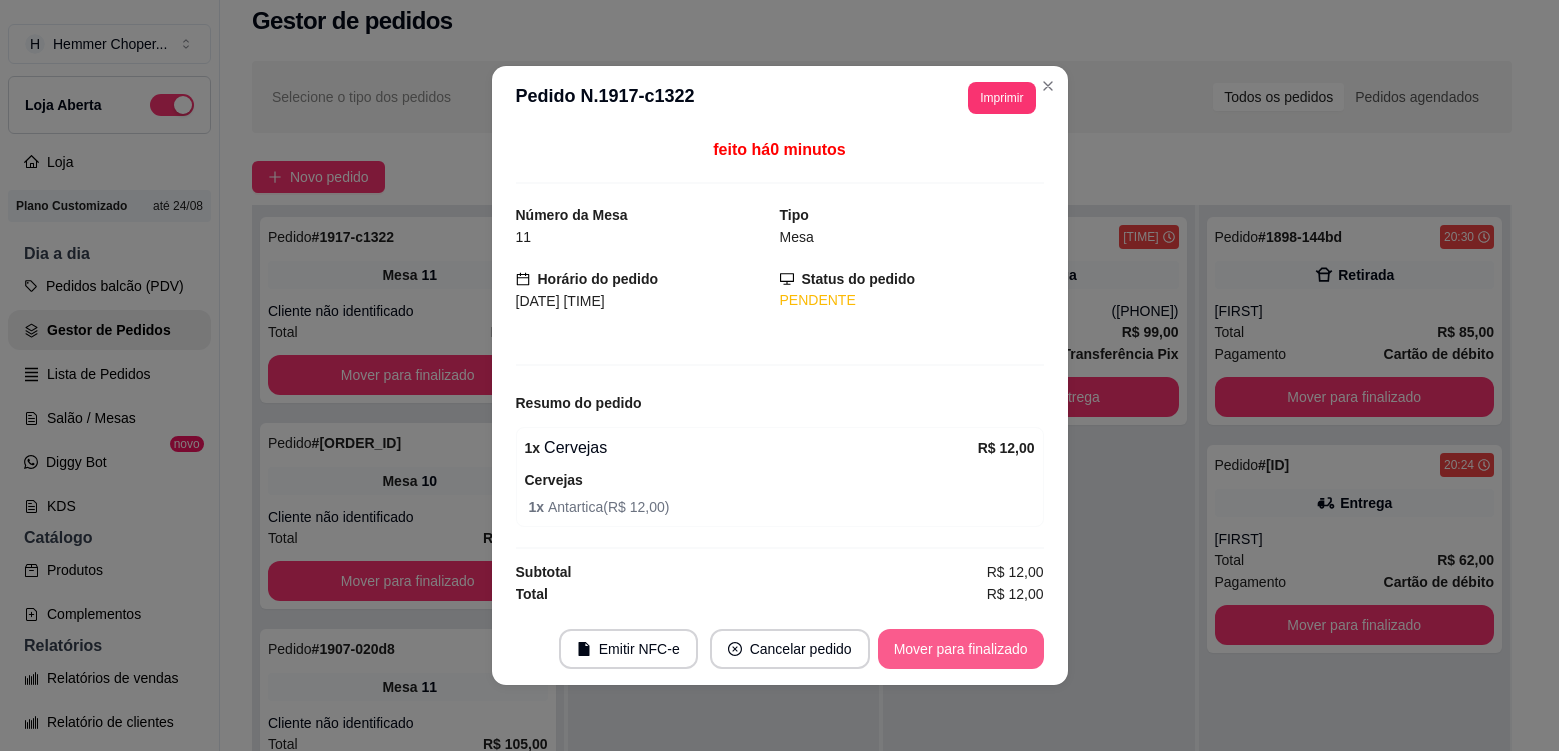 click on "Mover para finalizado" at bounding box center [961, 649] 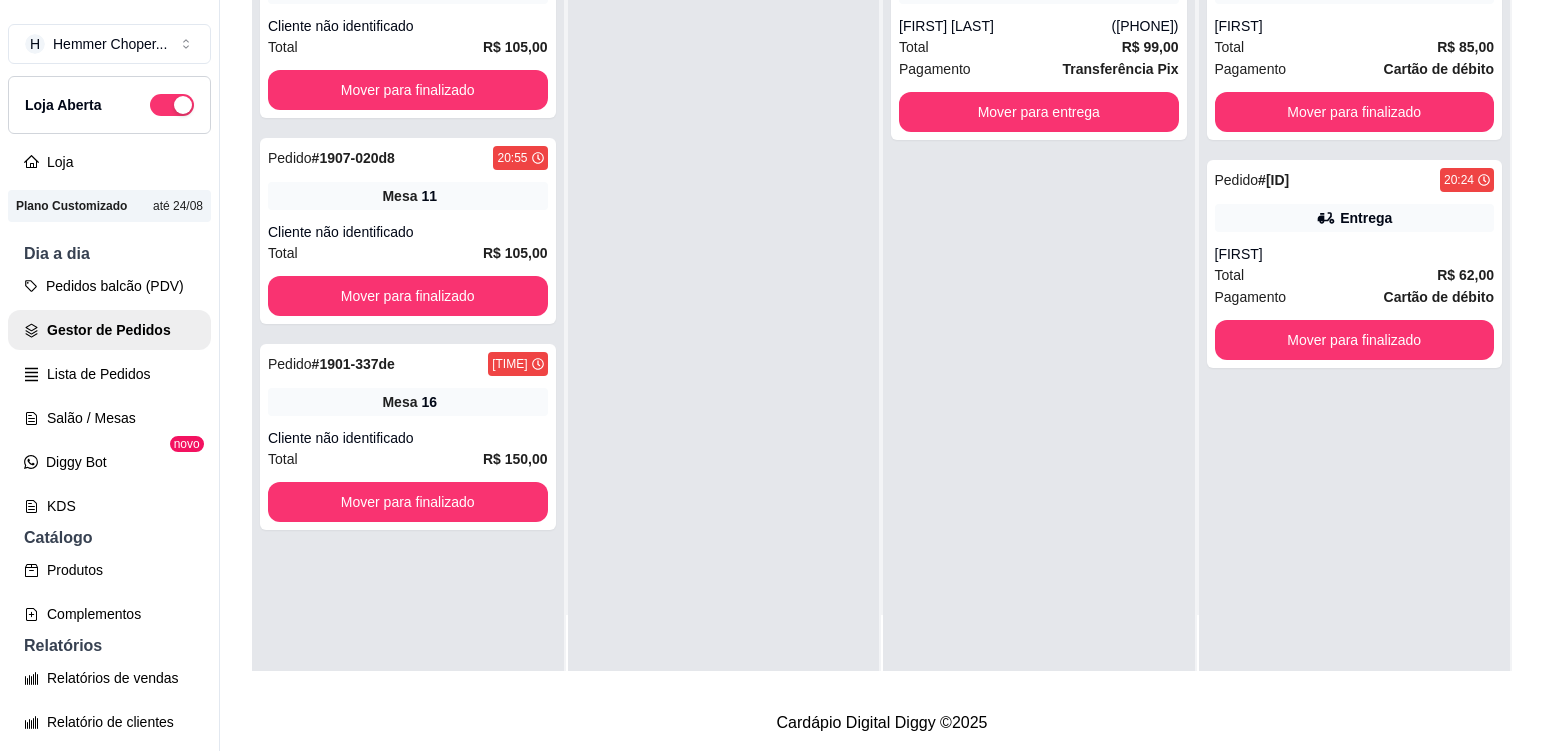 scroll, scrollTop: 319, scrollLeft: 0, axis: vertical 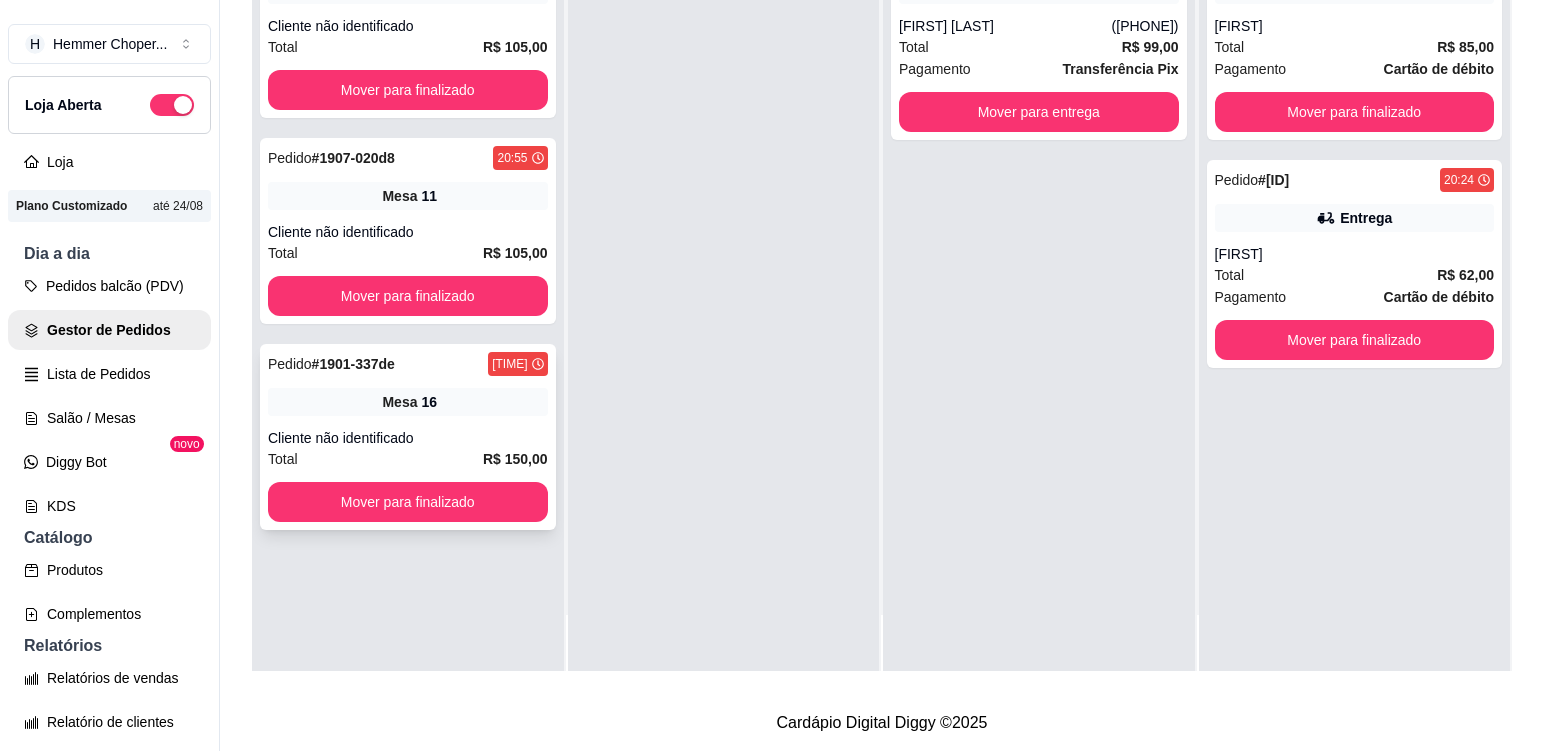 click on "Mesa 16" at bounding box center [408, 402] 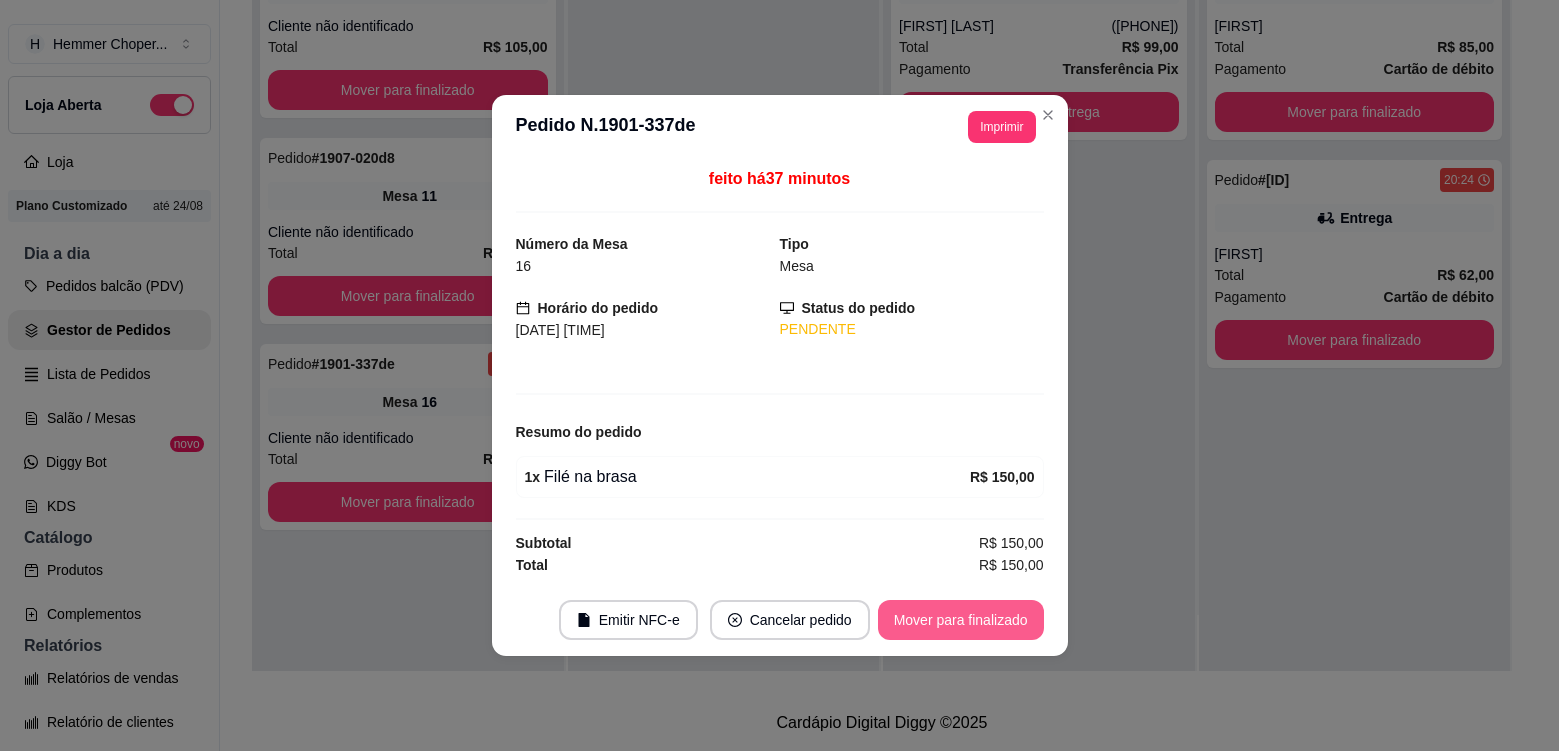 click on "Mover para finalizado" at bounding box center [961, 620] 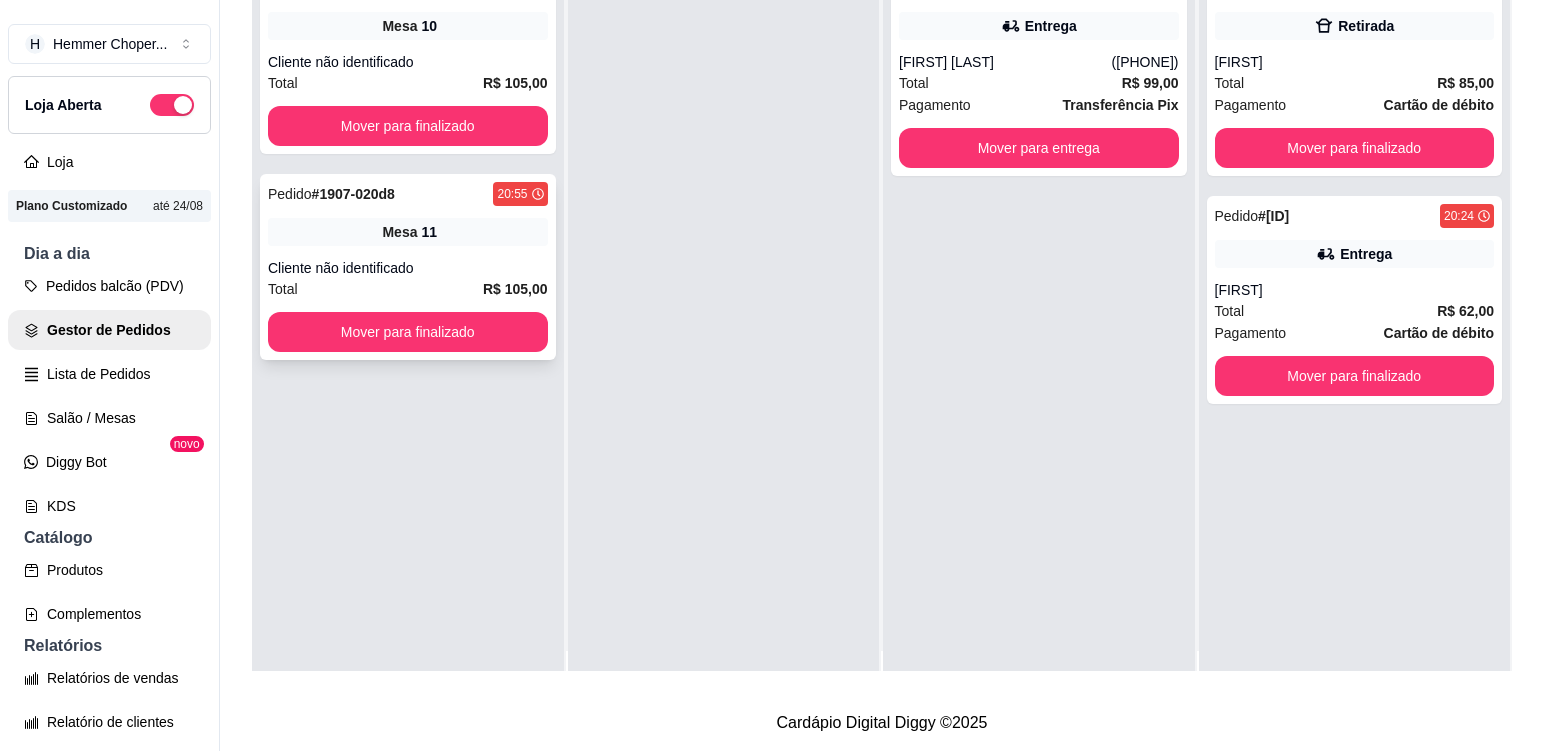 scroll, scrollTop: 0, scrollLeft: 0, axis: both 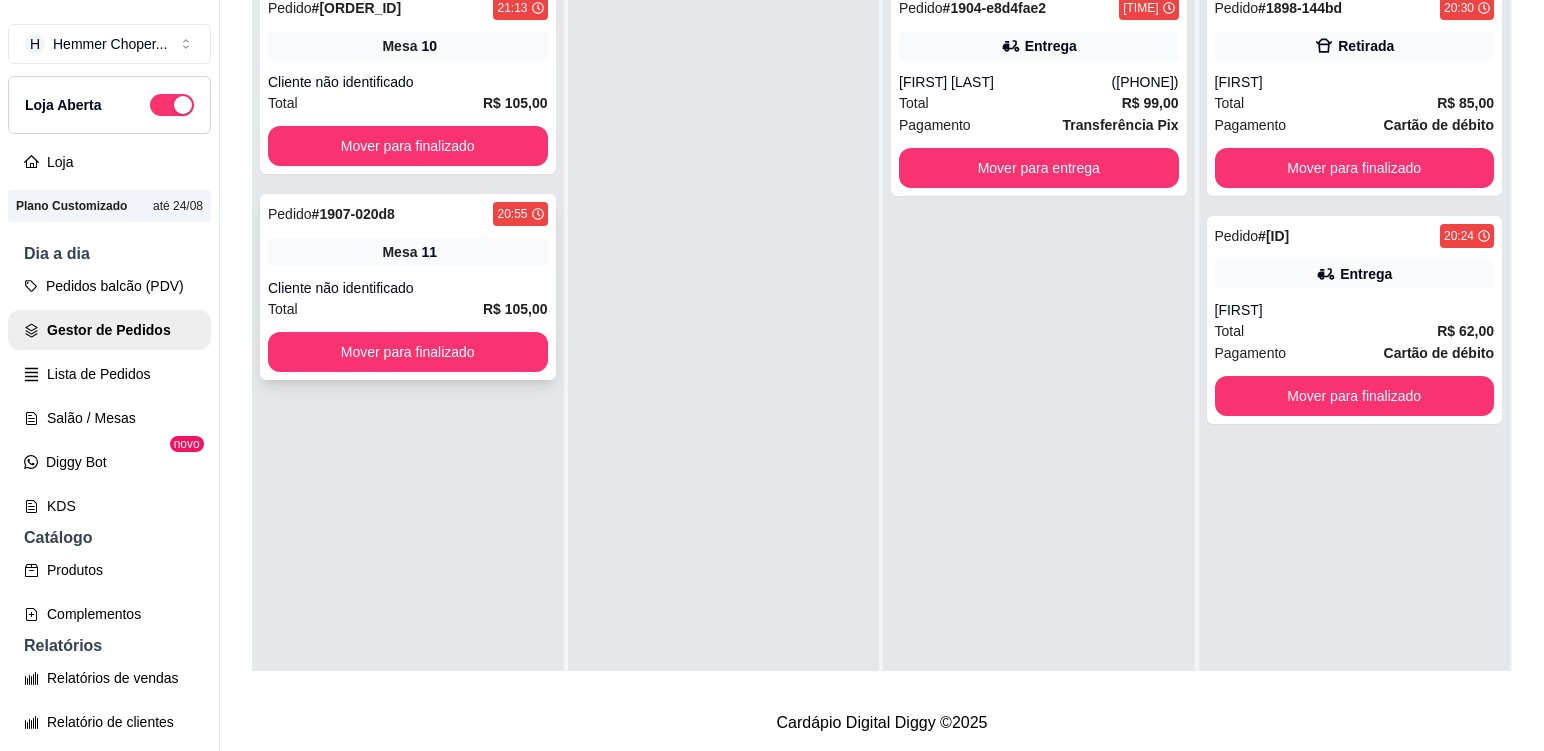 click on "Pedido  # 1907-020d8 [TIME] Mesa 11 Cliente não identificado Total R$ 105,00 Mover para finalizado" at bounding box center (408, 287) 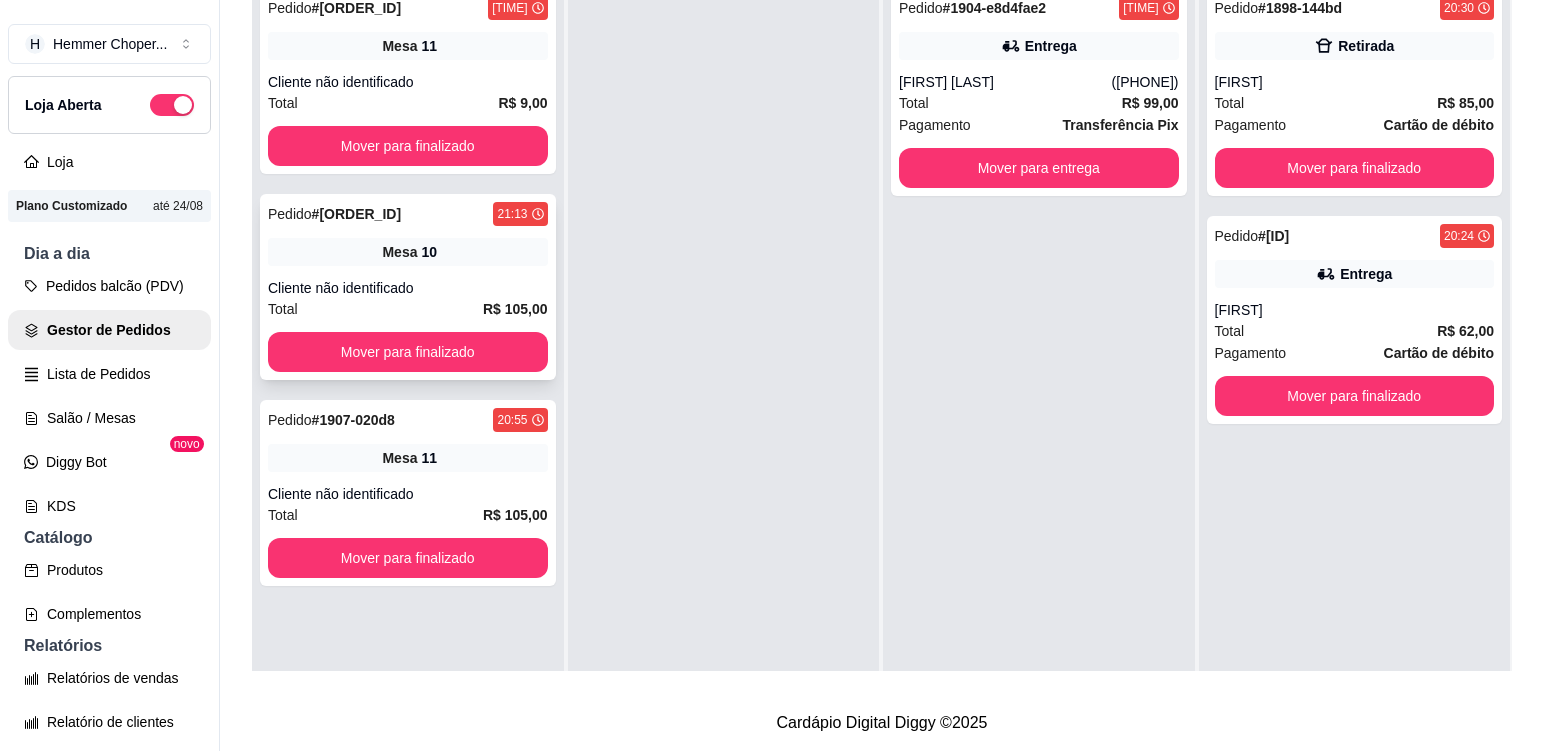 click on "Pedido  # 1915-d4109 [TIME] Mesa 10 Cliente não identificado Total R$ 105,00 Mover para finalizado" at bounding box center (408, 287) 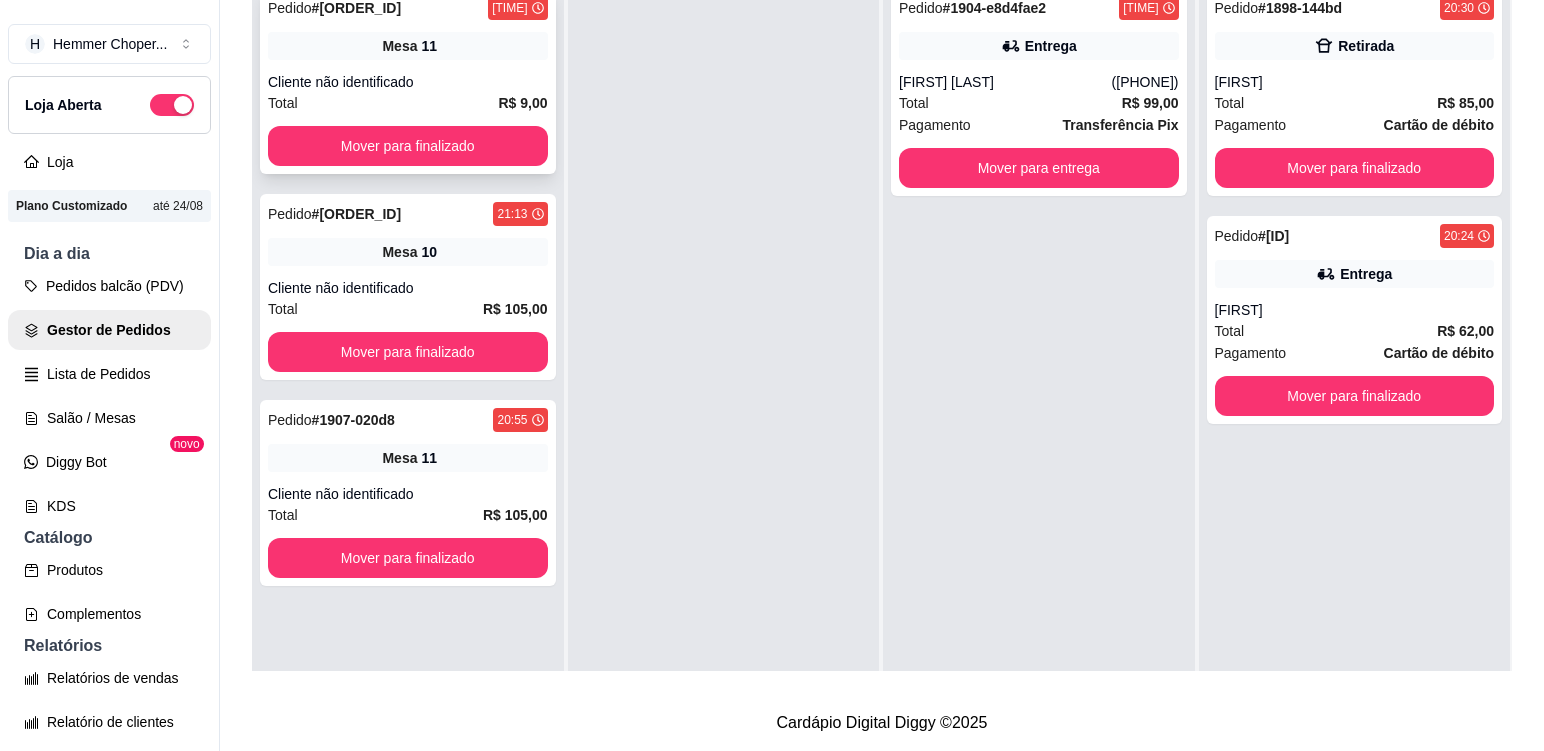 click on "Pedido  # [ID] [TIME] Mesa 11 Cliente não identificado Total R$ 9,00 Mover para finalizado" at bounding box center [408, 81] 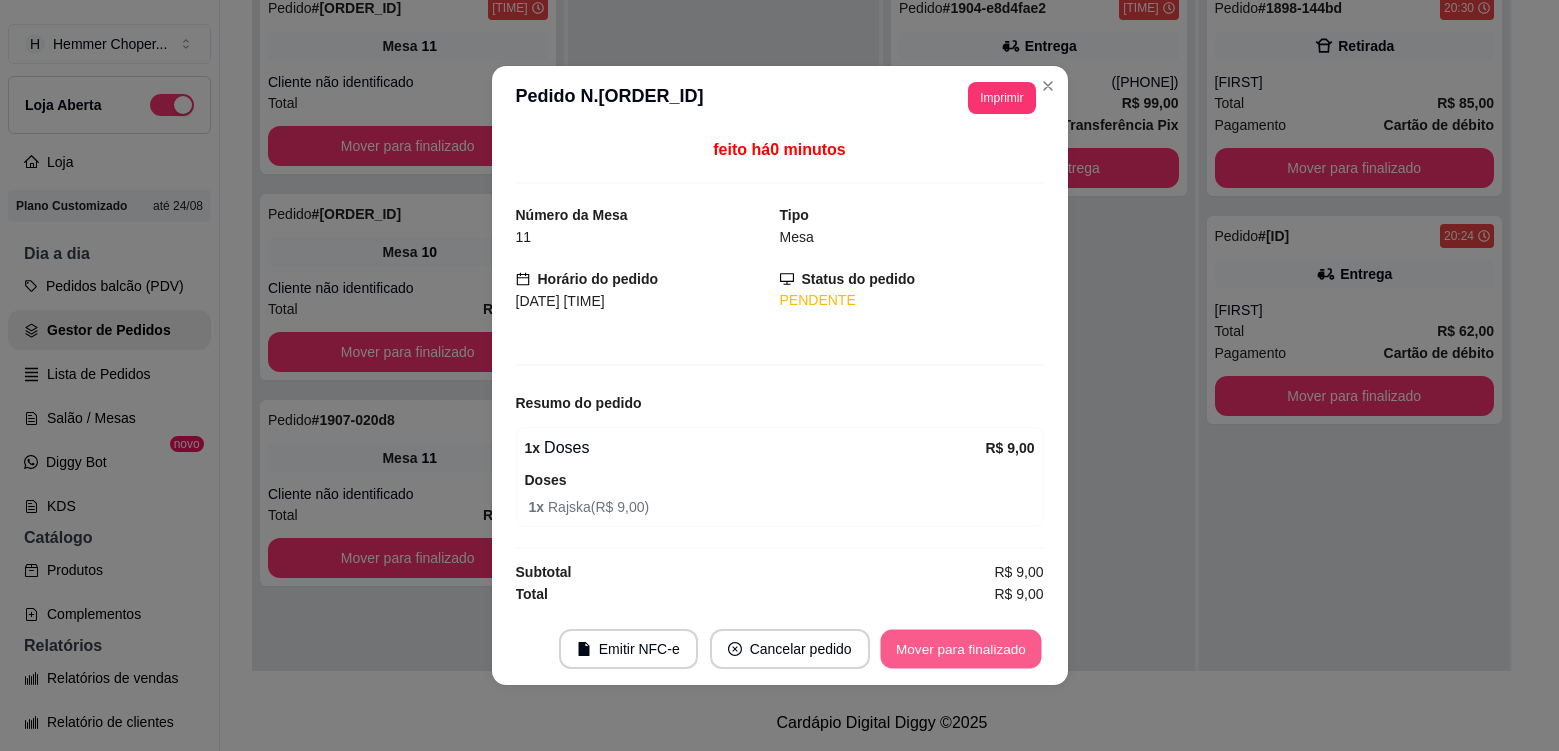 click on "Mover para finalizado" at bounding box center (960, 649) 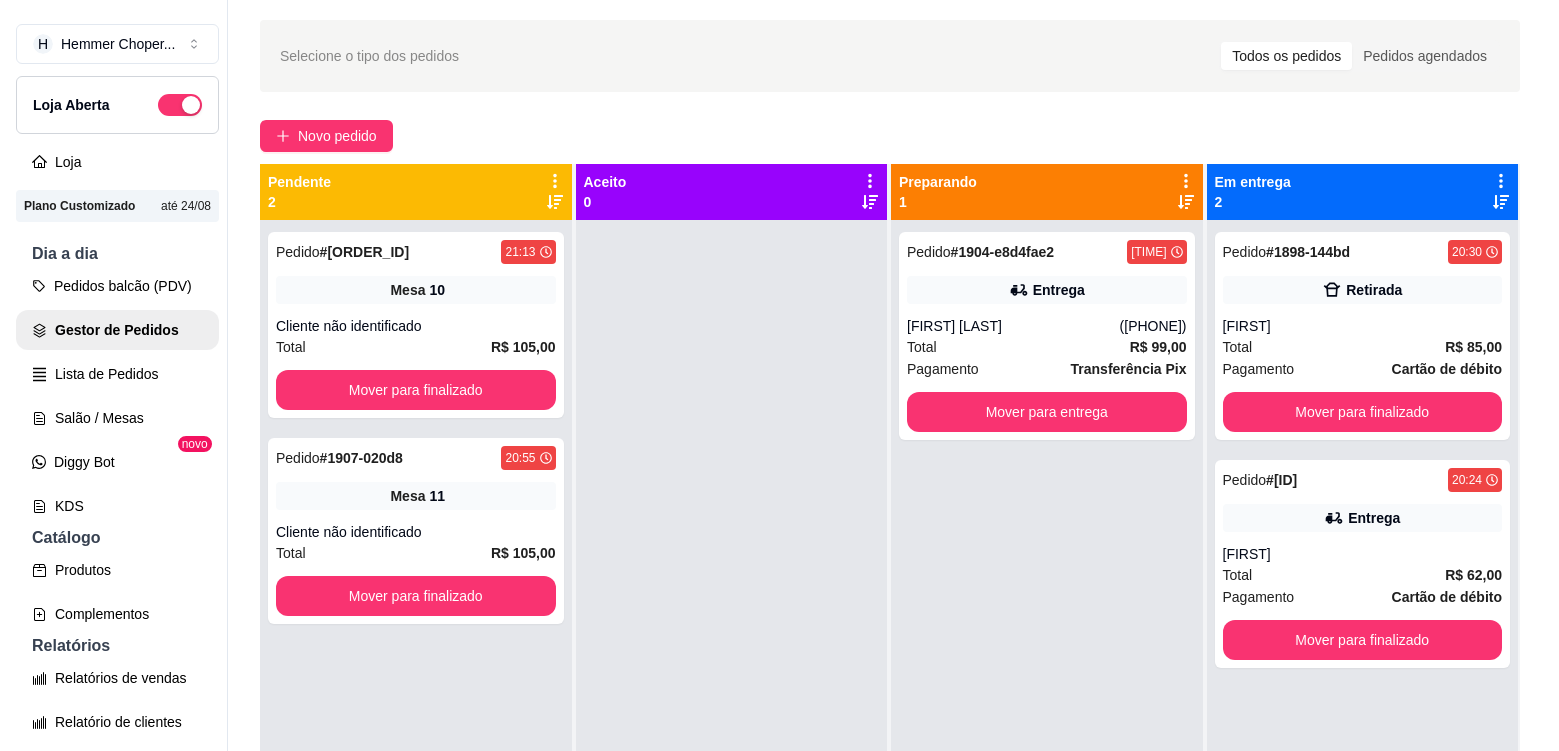scroll, scrollTop: 19, scrollLeft: 0, axis: vertical 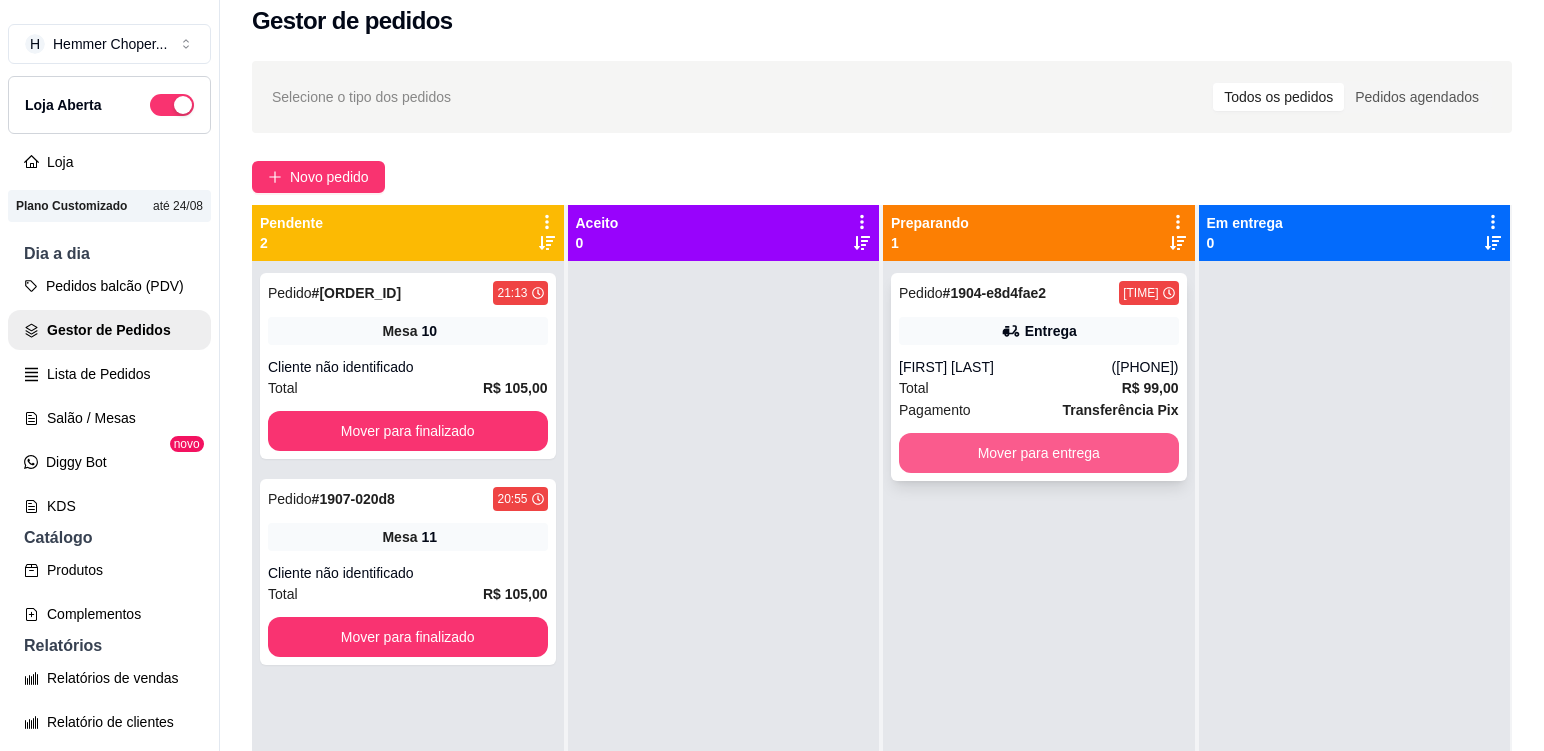 click on "Mover para entrega" at bounding box center (1039, 453) 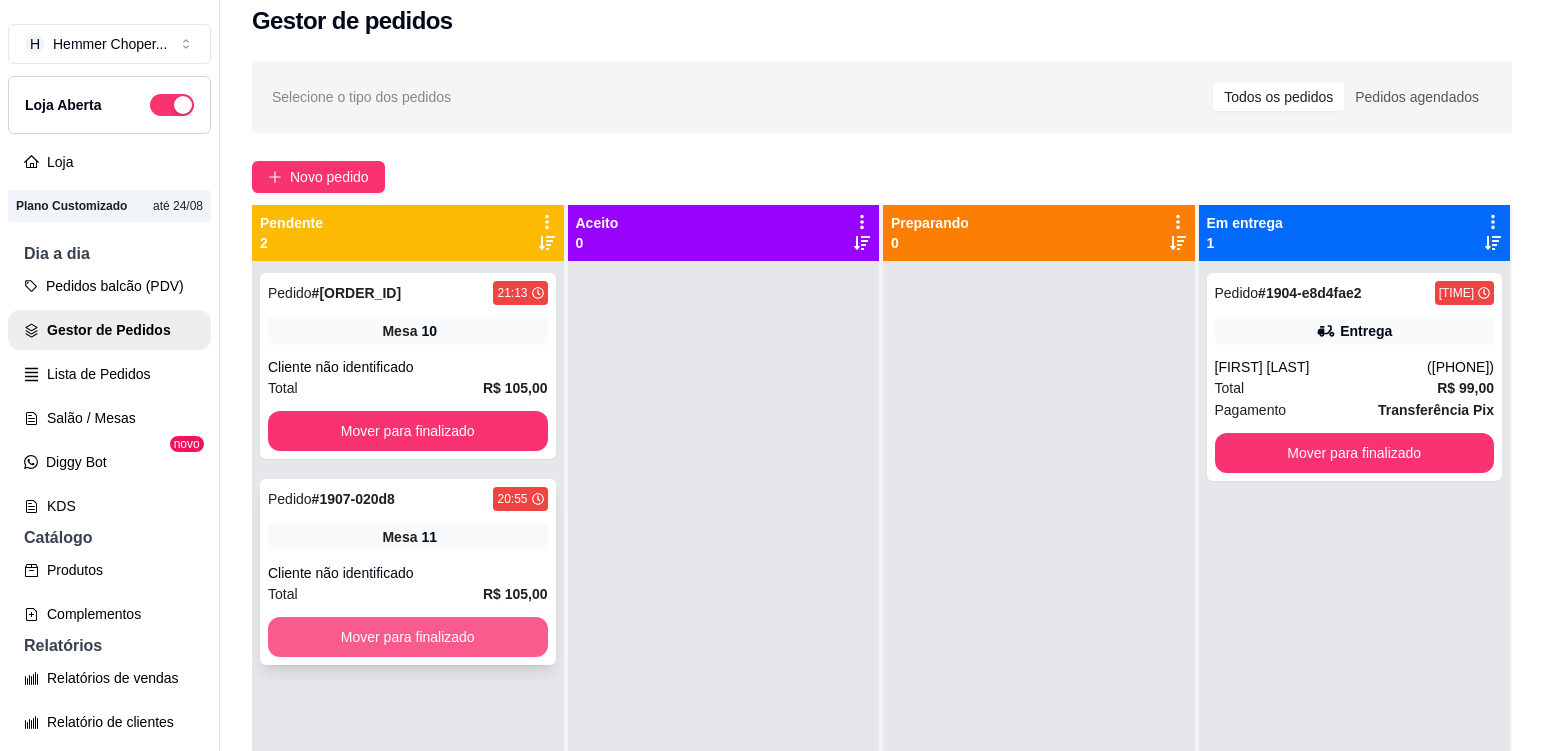 click on "Mover para finalizado" at bounding box center (408, 637) 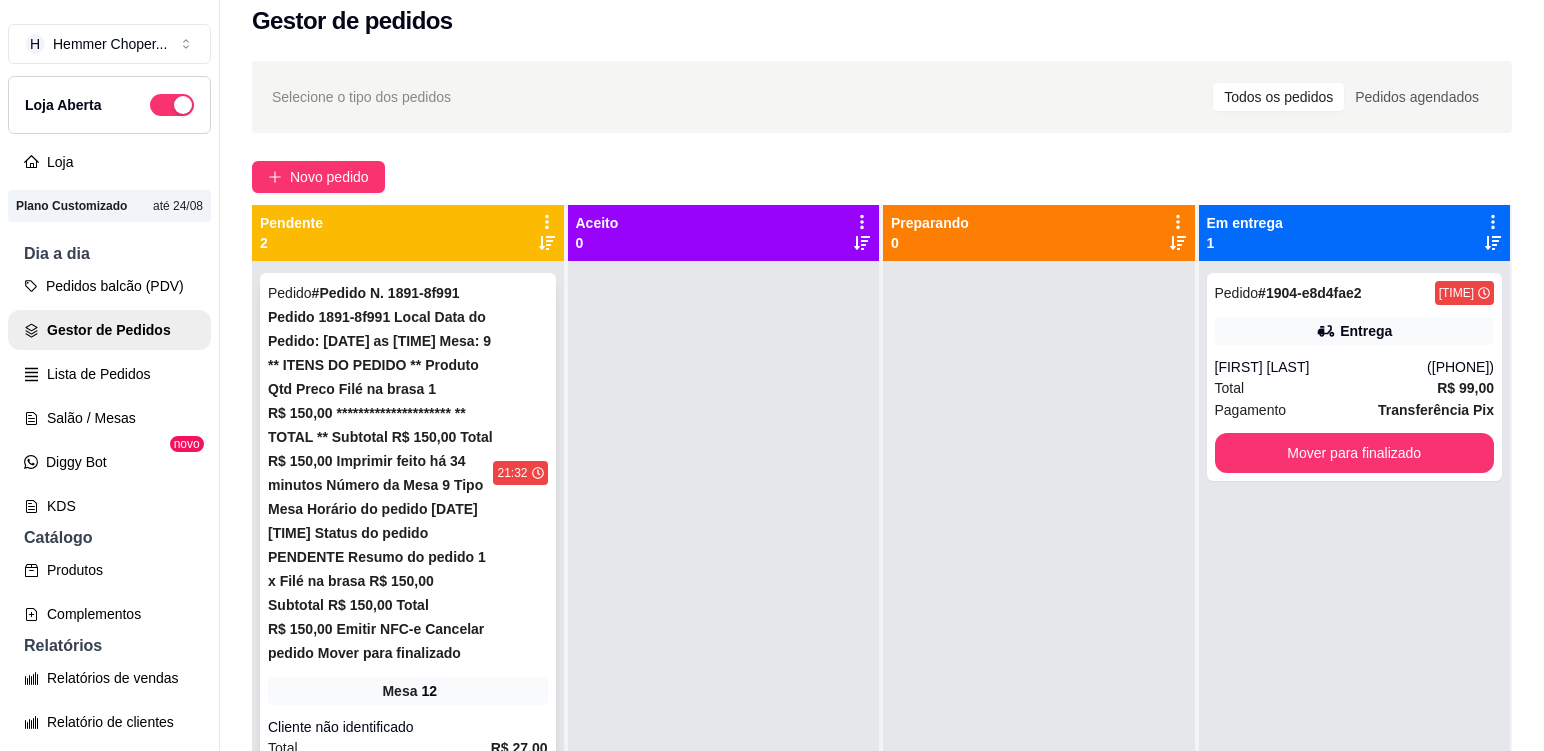 click on "Cliente não identificado" at bounding box center (408, 727) 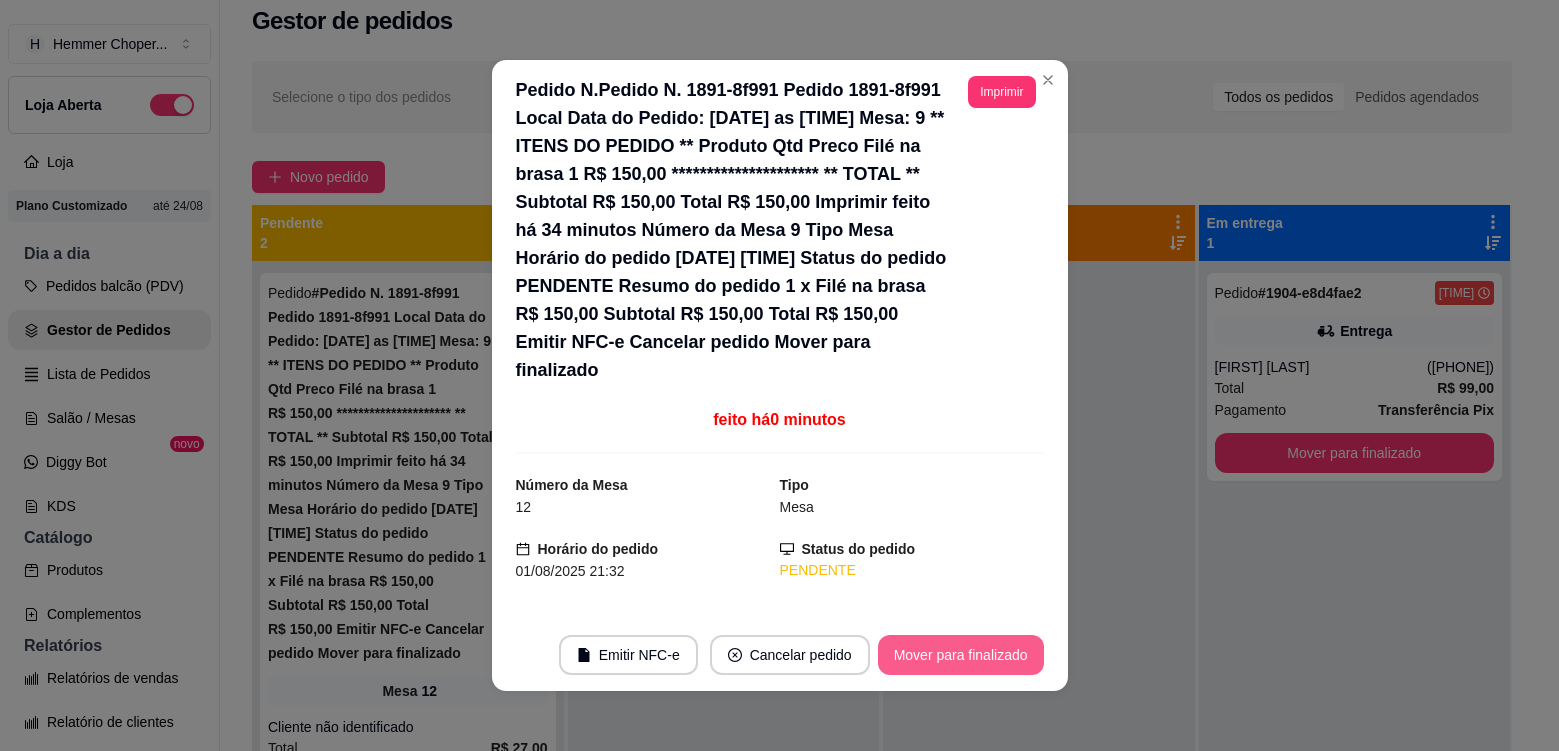 click on "Mover para finalizado" at bounding box center (961, 655) 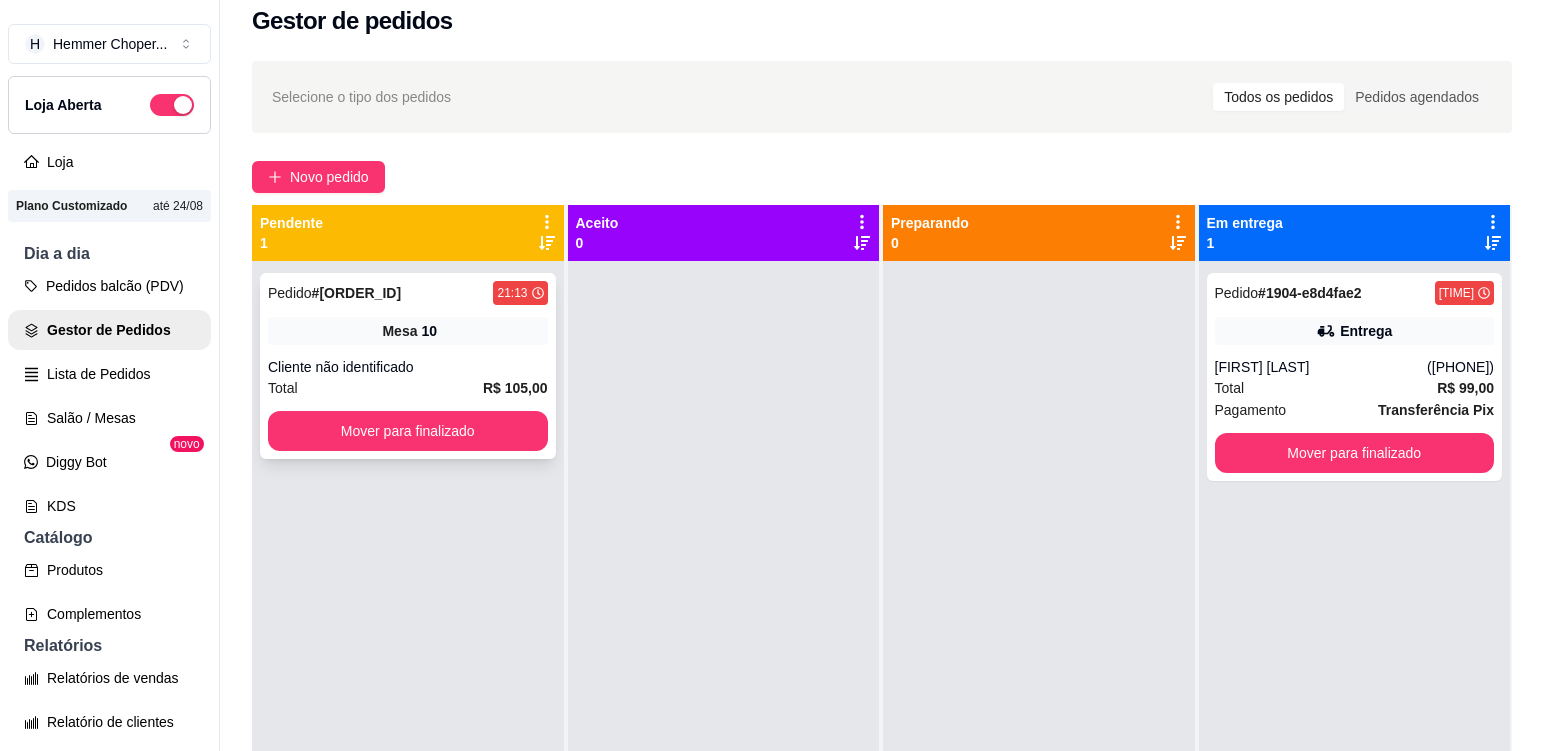 click on "Cliente não identificado" at bounding box center (408, 367) 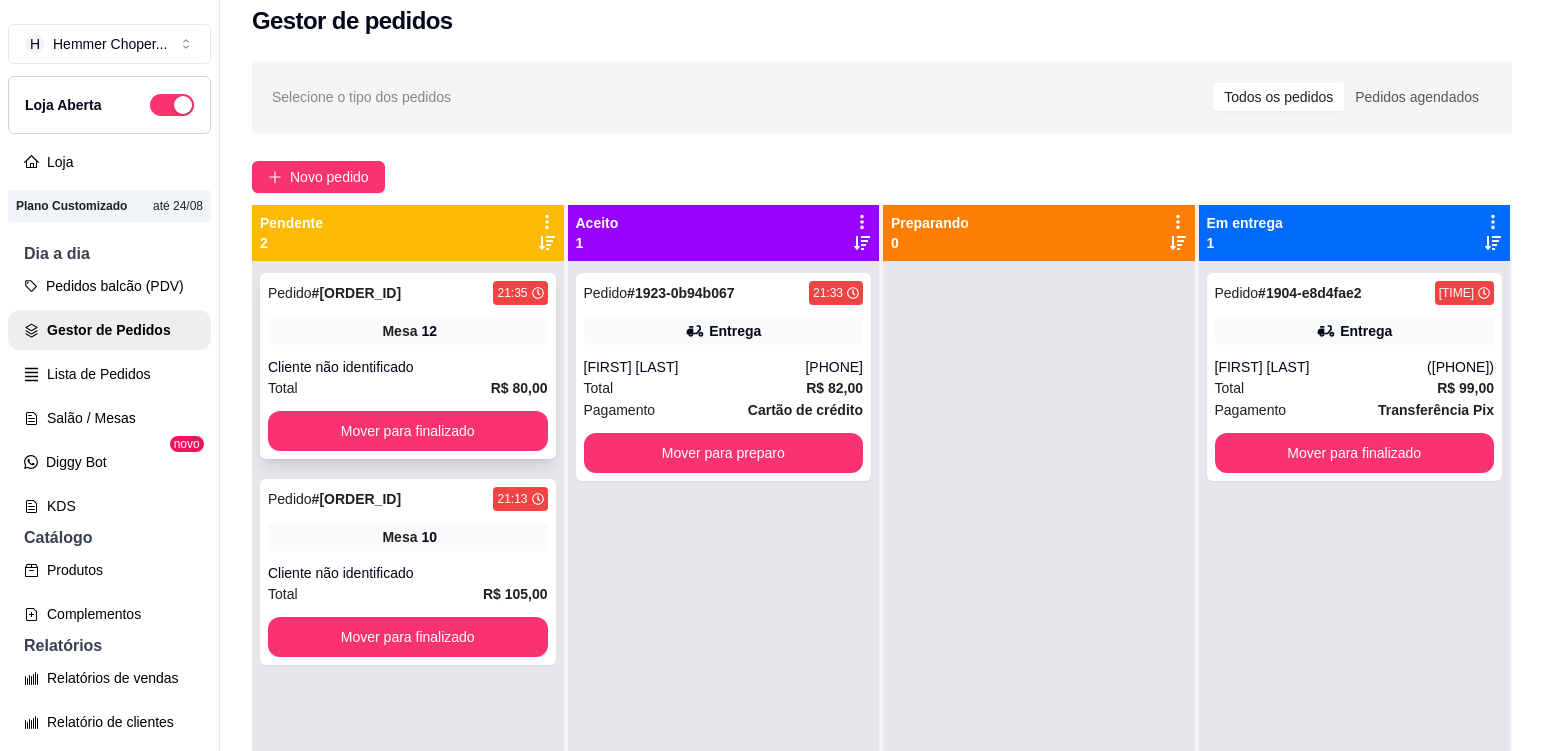 click on "Pedido  # 1925-32e97 21:35 Mesa 12 Cliente não identificado Total R$ 80,00 Mover para finalizado" at bounding box center (408, 366) 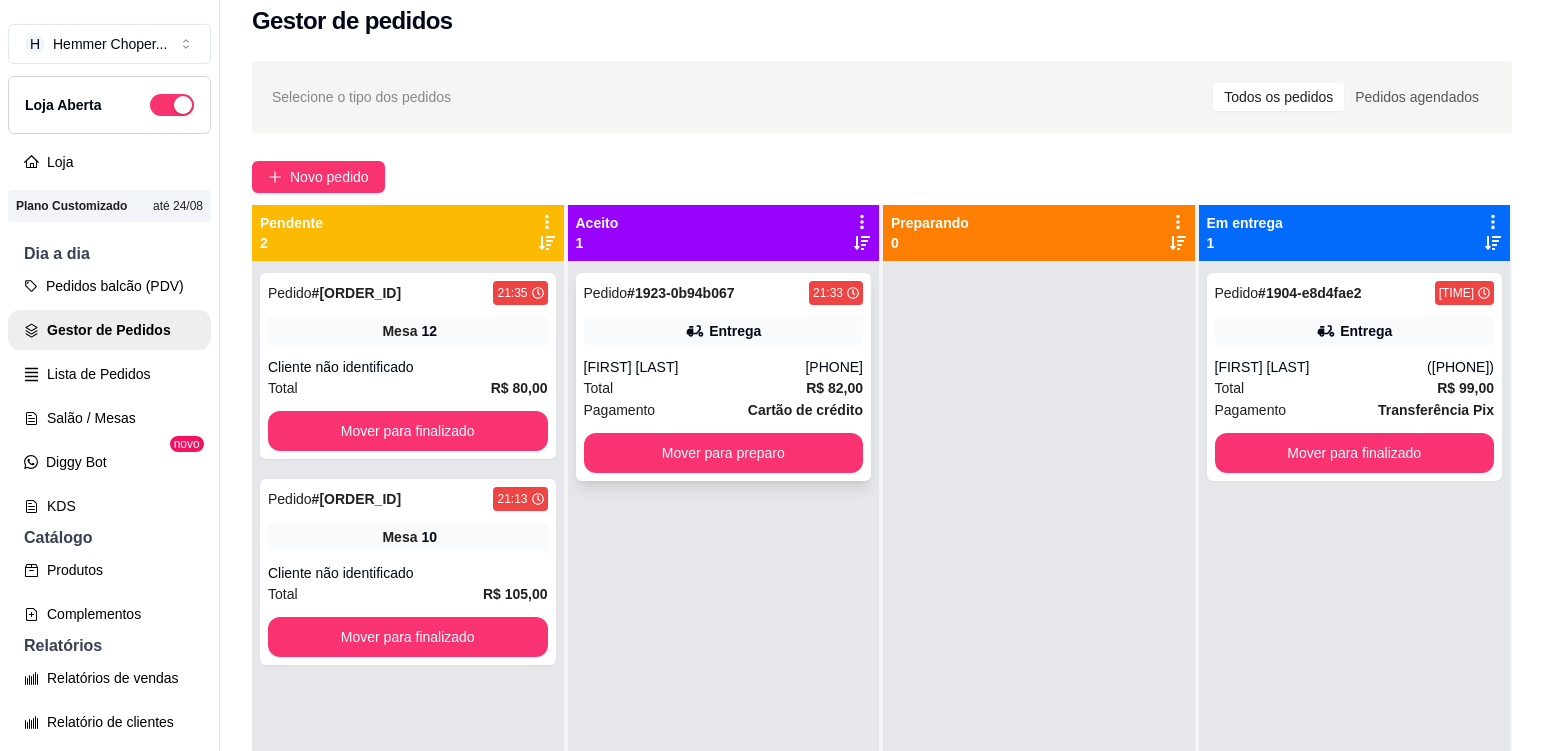 click on "Entrega" at bounding box center [724, 331] 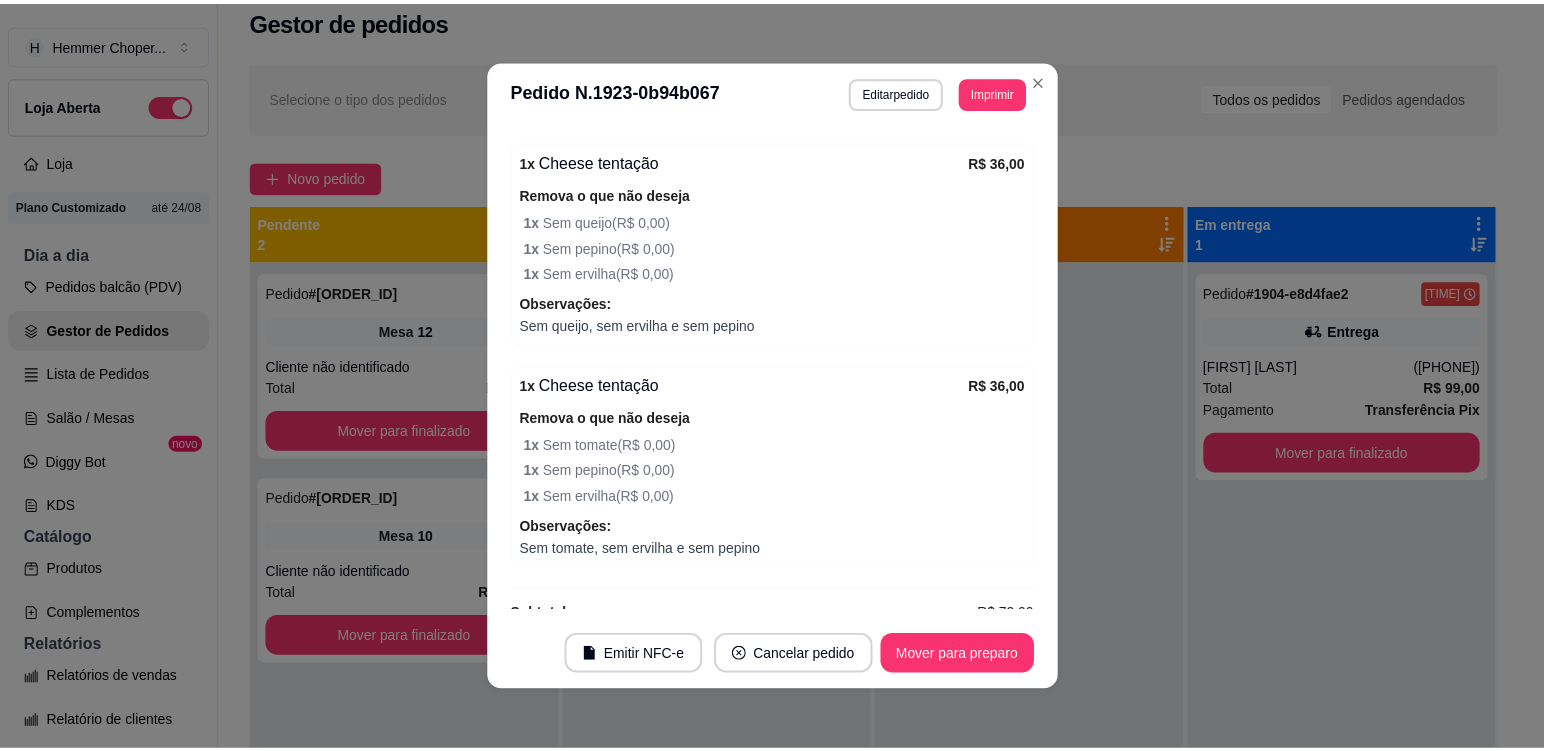 scroll, scrollTop: 682, scrollLeft: 0, axis: vertical 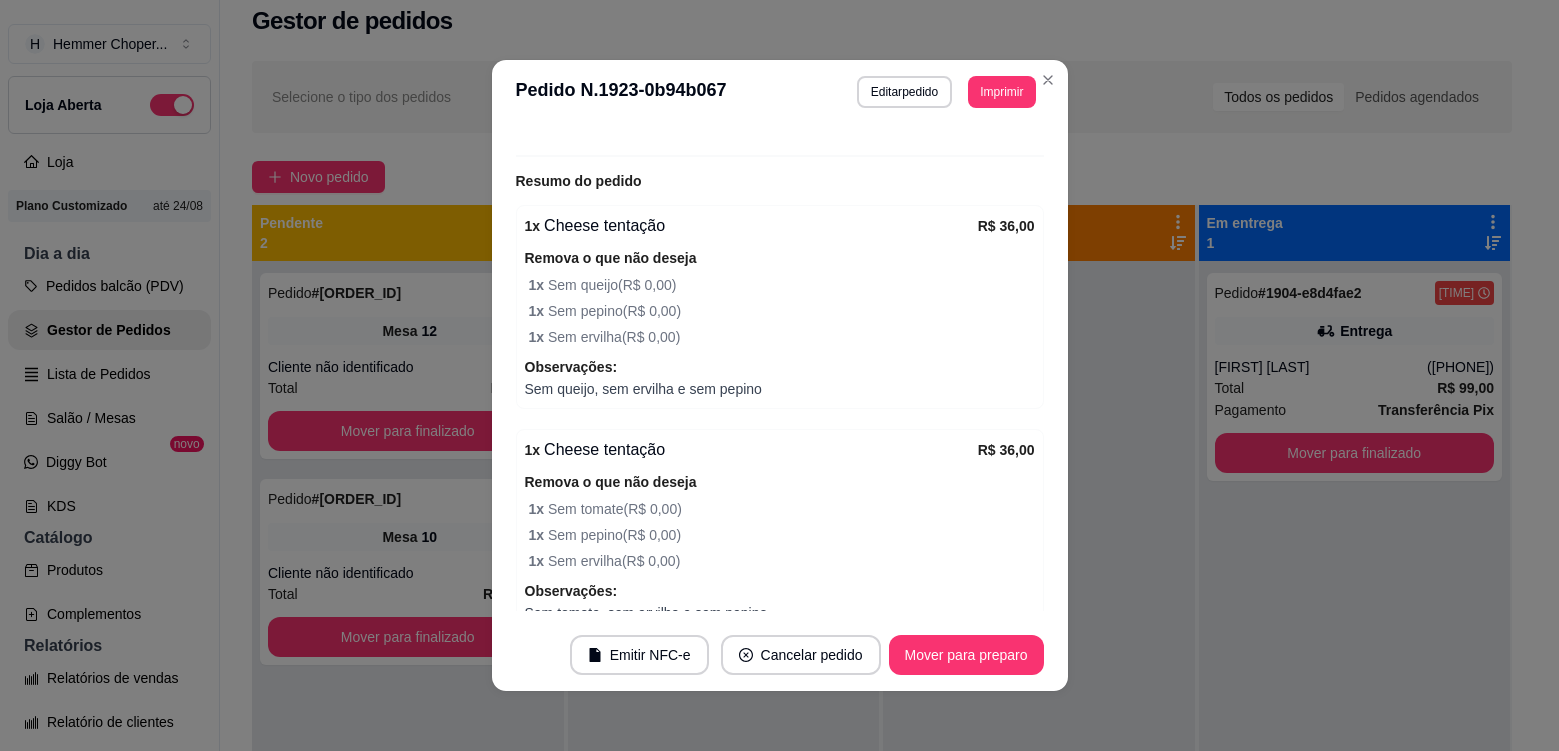 click on "Solicite um entregador do iFood Sujeito a disponibilidade da plataforma feito há  3   minutos Horário do pedido 01/08/2025 21:33 Status do pedido ACEITO Nome do cliente [FIRST] [LAST] Telefone ([PHONE]) Entrar em contato com o cliente Enviar pedido ao WhatsApp Enviar link de avaliação ENTREGA Endereço  [STREET], n. [NUMBER], Passo Manso - [POSTAL_CODE] Ap301 Taxa de entrega  R$ 10,00 Copiar Endereço Pagamento Cartão de crédito   R$ 82,00 Resumo do pedido 1 x     Cheese tentação R$ 36,00 Remova o que não deseja   1 x   Sem queijo  ( R$ 0,00 )   1 x   Sem pepino  ( R$ 0,00 )   1 x   Sem ervilha  ( R$ 0,00 ) Observações: Sem queijo, sem ervilha e sem pepino  1 x     Cheese tentação R$ 36,00 Remova o que não deseja   1 x   Sem tomate  ( R$ 0,00 )   1 x   Sem pepino  ( R$ 0,00 )   1 x   Sem ervilha  ( R$ 0,00 ) Observações: Sem tomate, sem ervilha e sem pepino  Subtotal R$ 72,00 Total R$ 82,00" at bounding box center [780, 371] 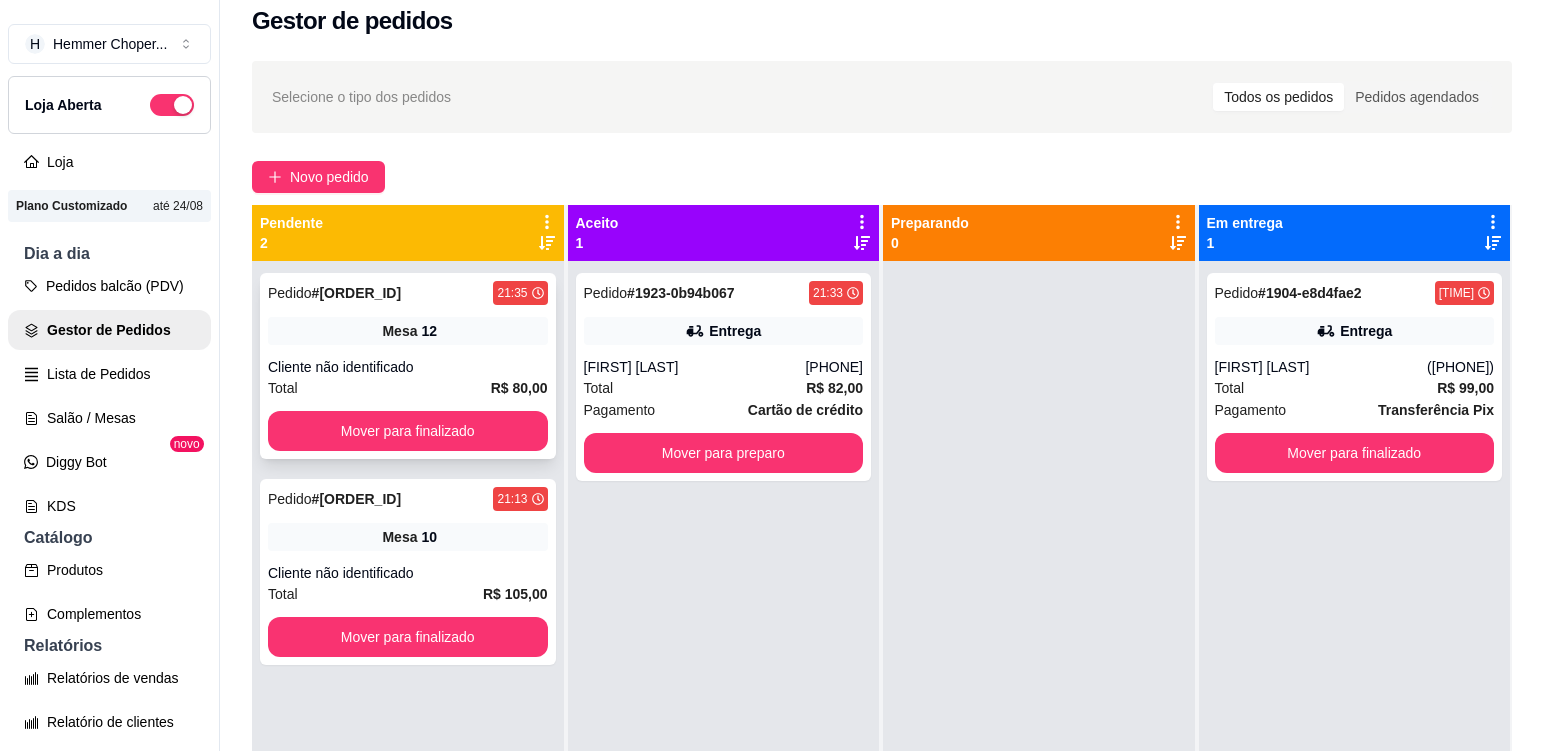 click on "Cliente não identificado" at bounding box center [408, 367] 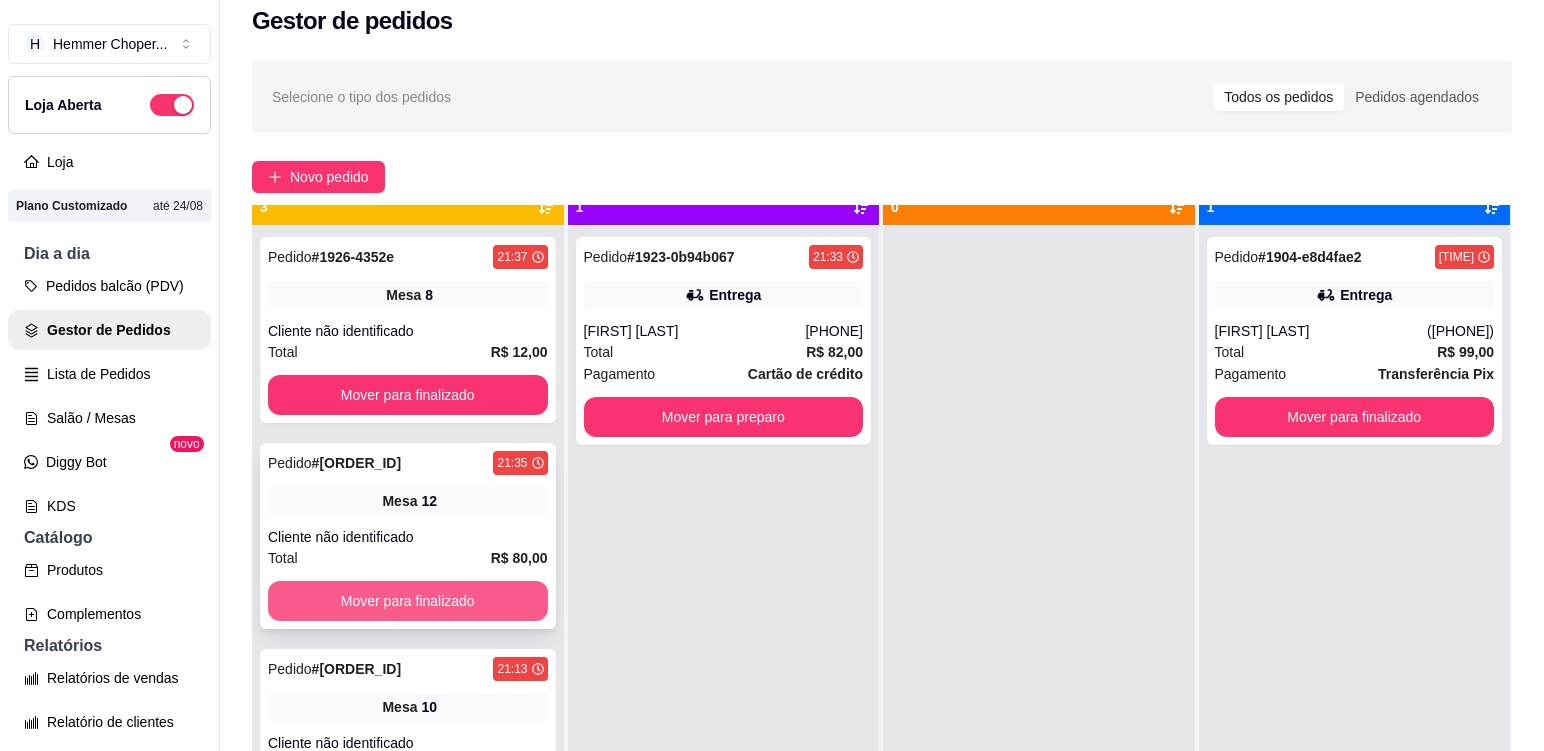 scroll, scrollTop: 56, scrollLeft: 0, axis: vertical 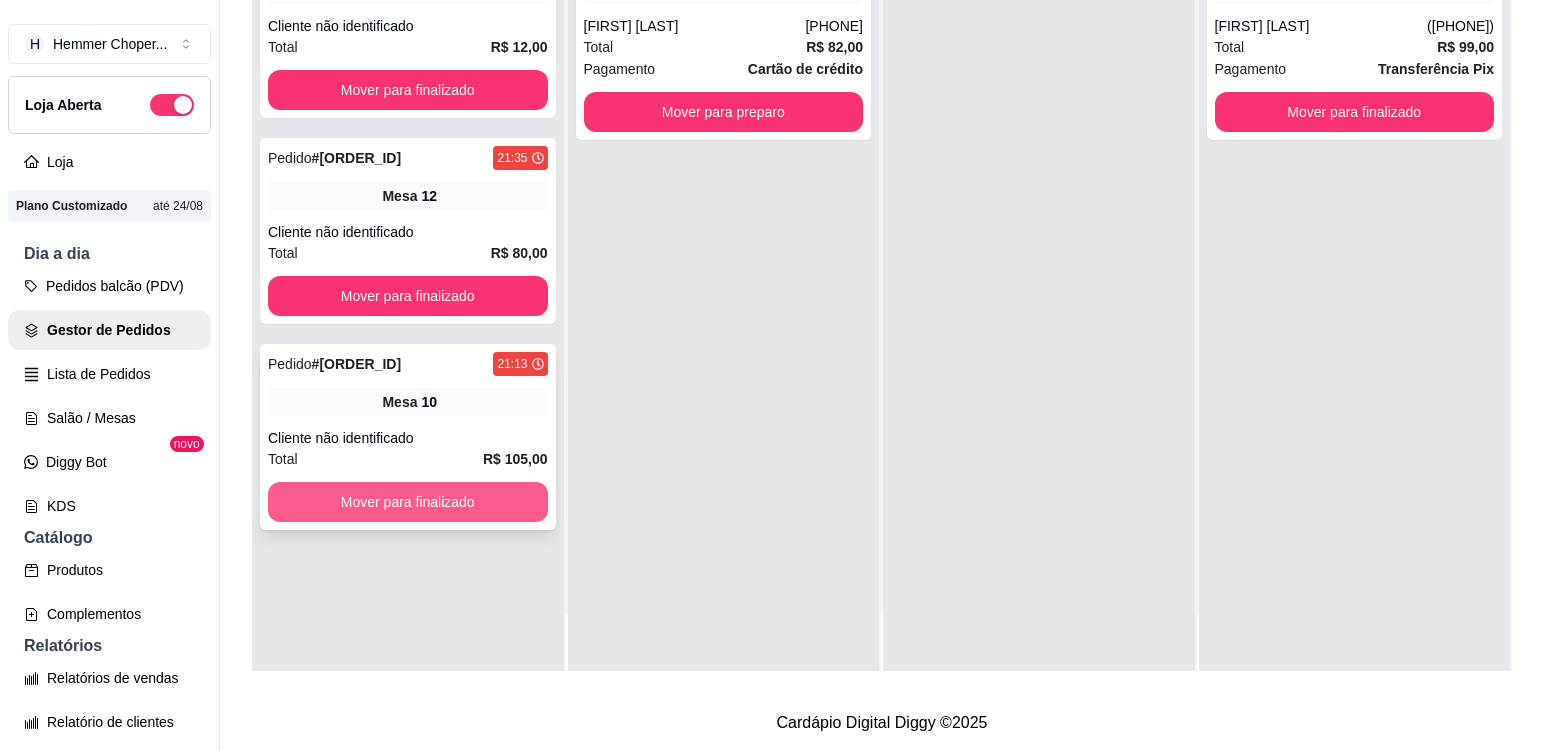 click on "Mover para finalizado" at bounding box center [408, 502] 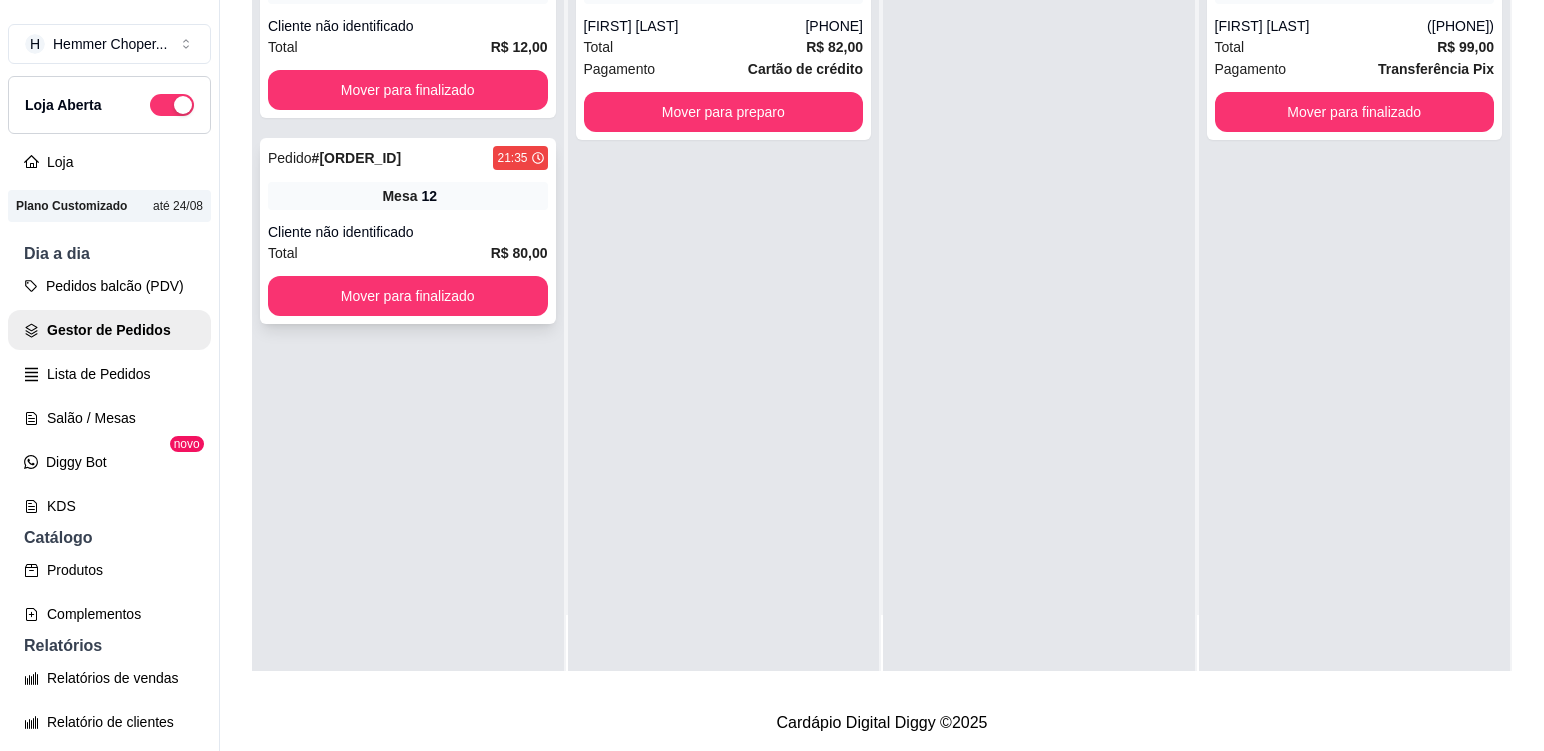 scroll, scrollTop: 0, scrollLeft: 0, axis: both 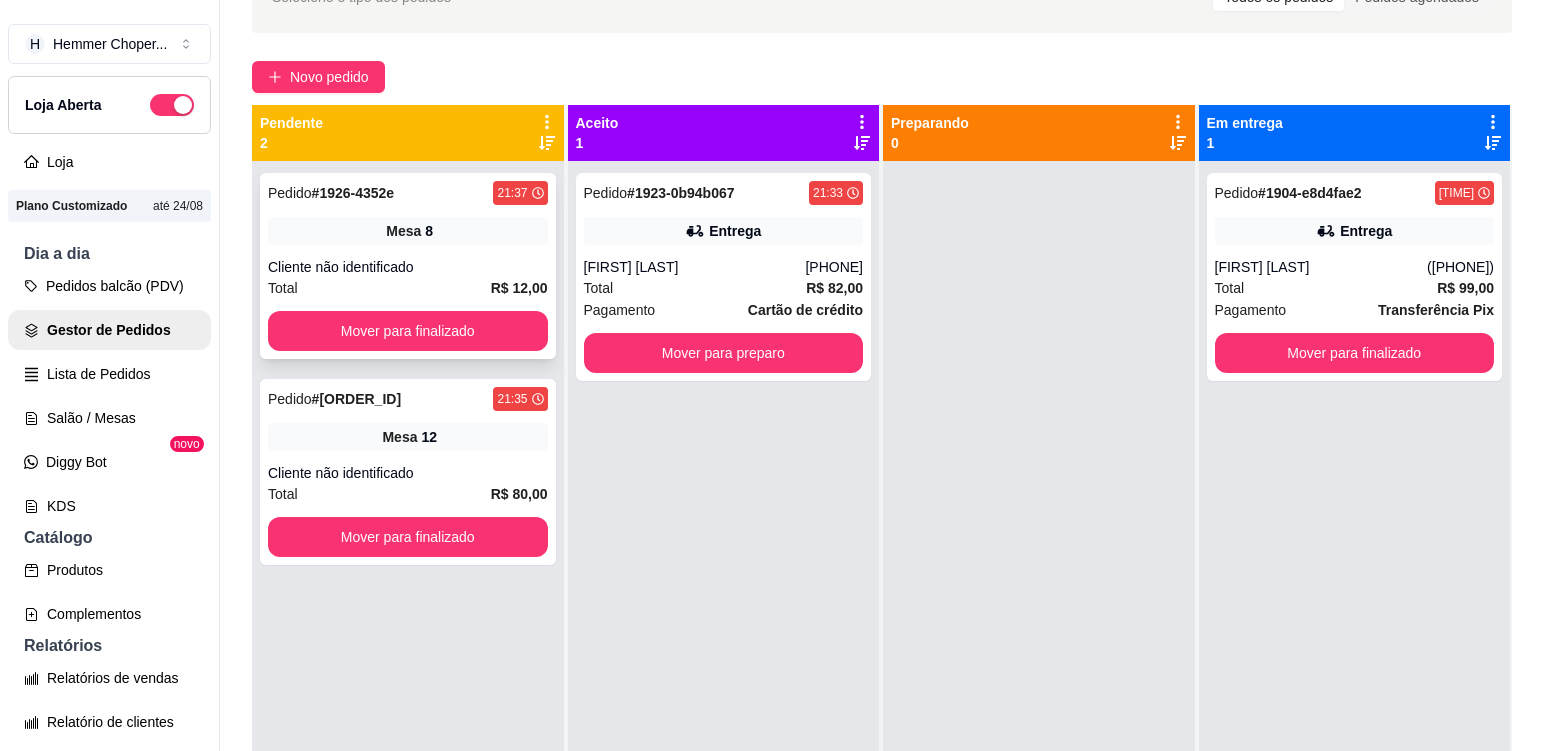 click on "Cliente não identificado" at bounding box center [408, 267] 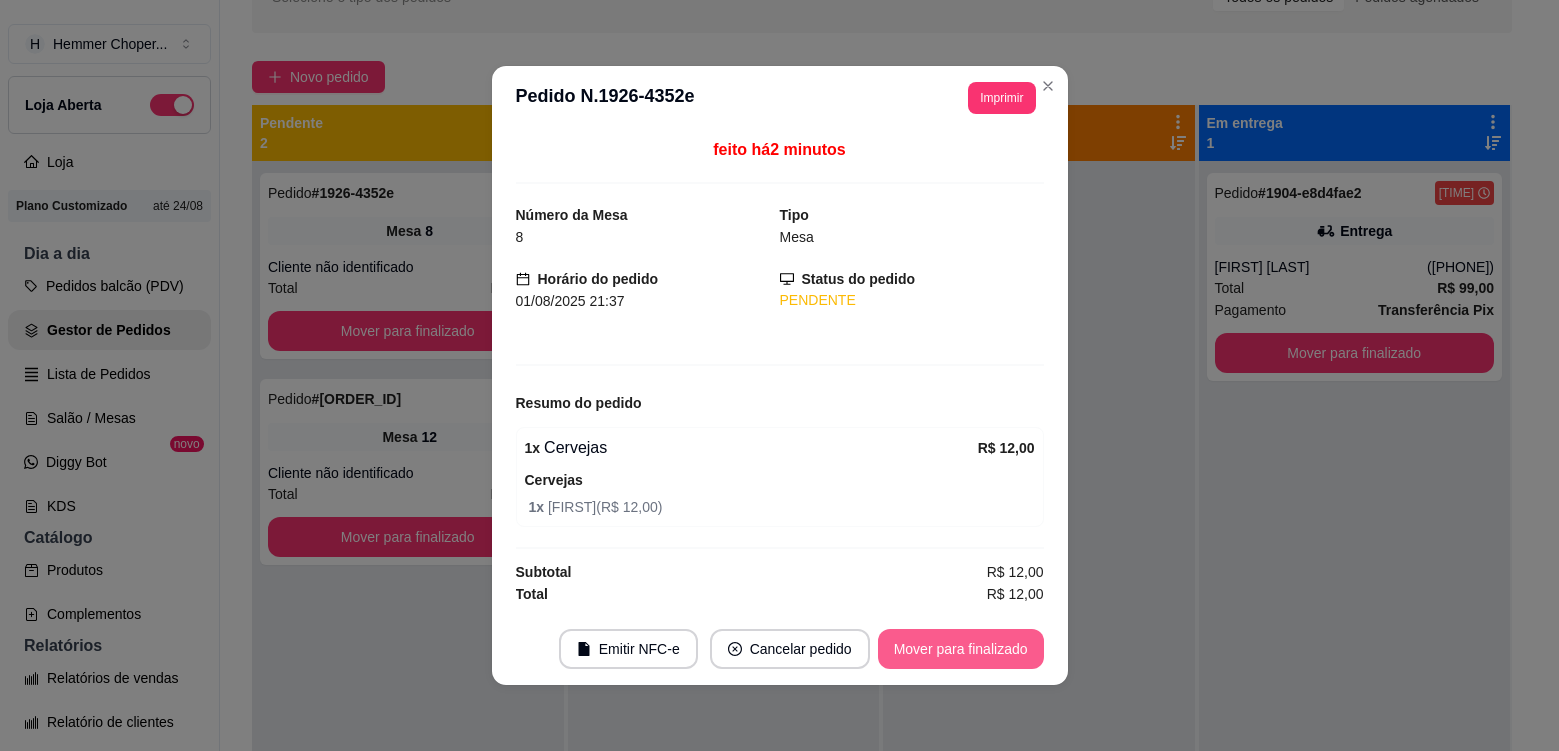 click on "Mover para finalizado" at bounding box center [961, 649] 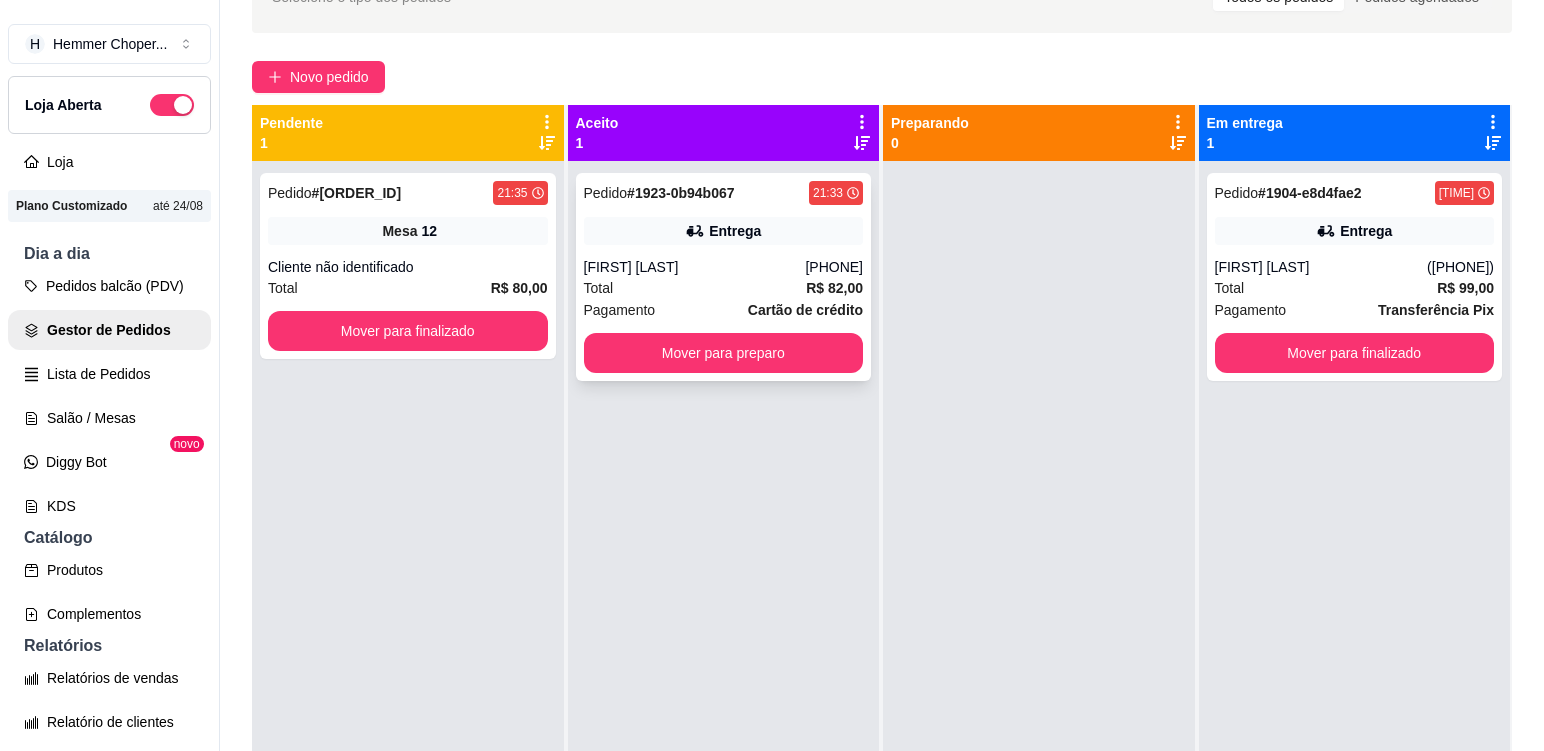 click on "Pedido  # 1923-0b94b067 [TIME] Entrega [FIRST] [LAST] ([PHONE]) Total R$ 82,00 Pagamento Cartão de crédito Mover para preparo" at bounding box center (724, 277) 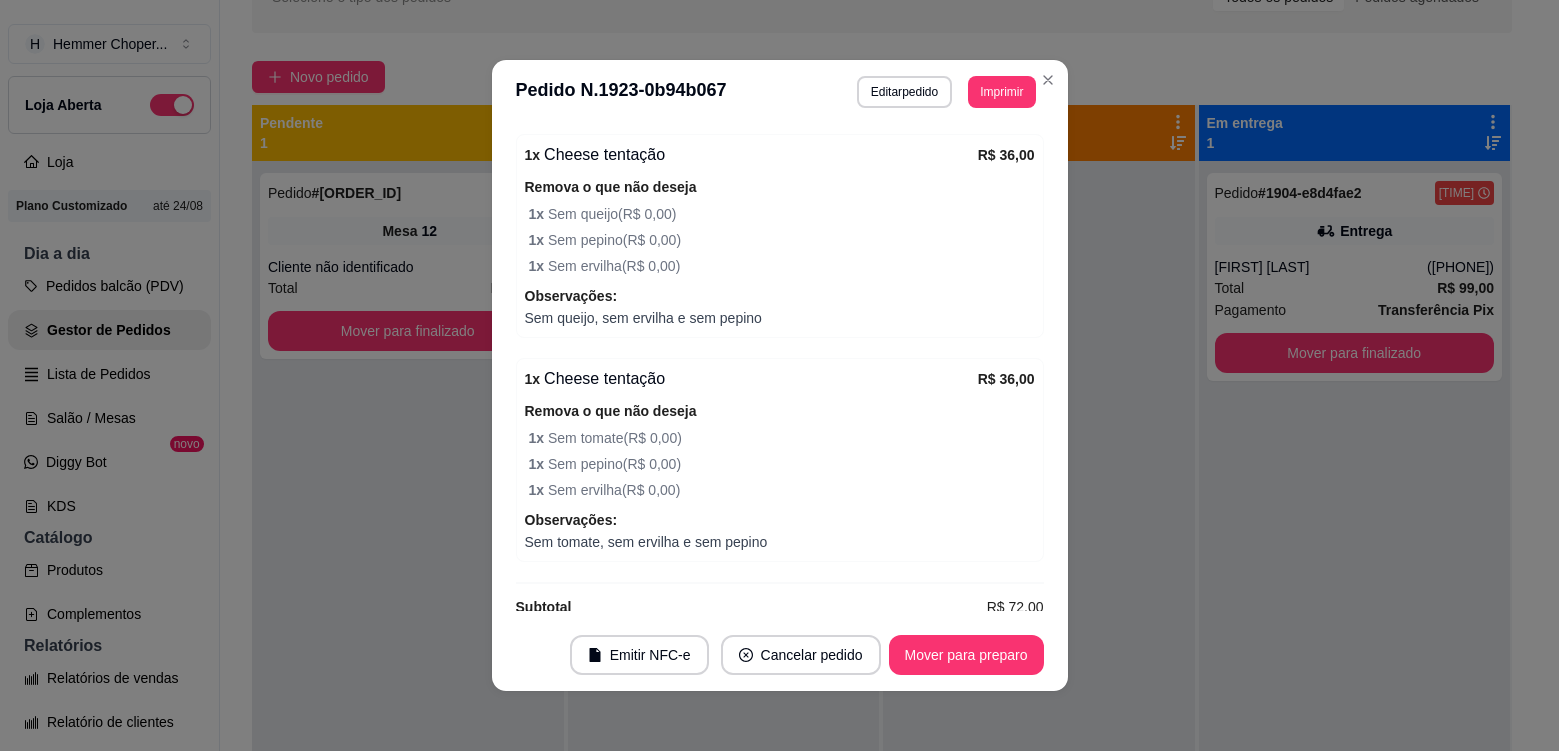 scroll, scrollTop: 782, scrollLeft: 0, axis: vertical 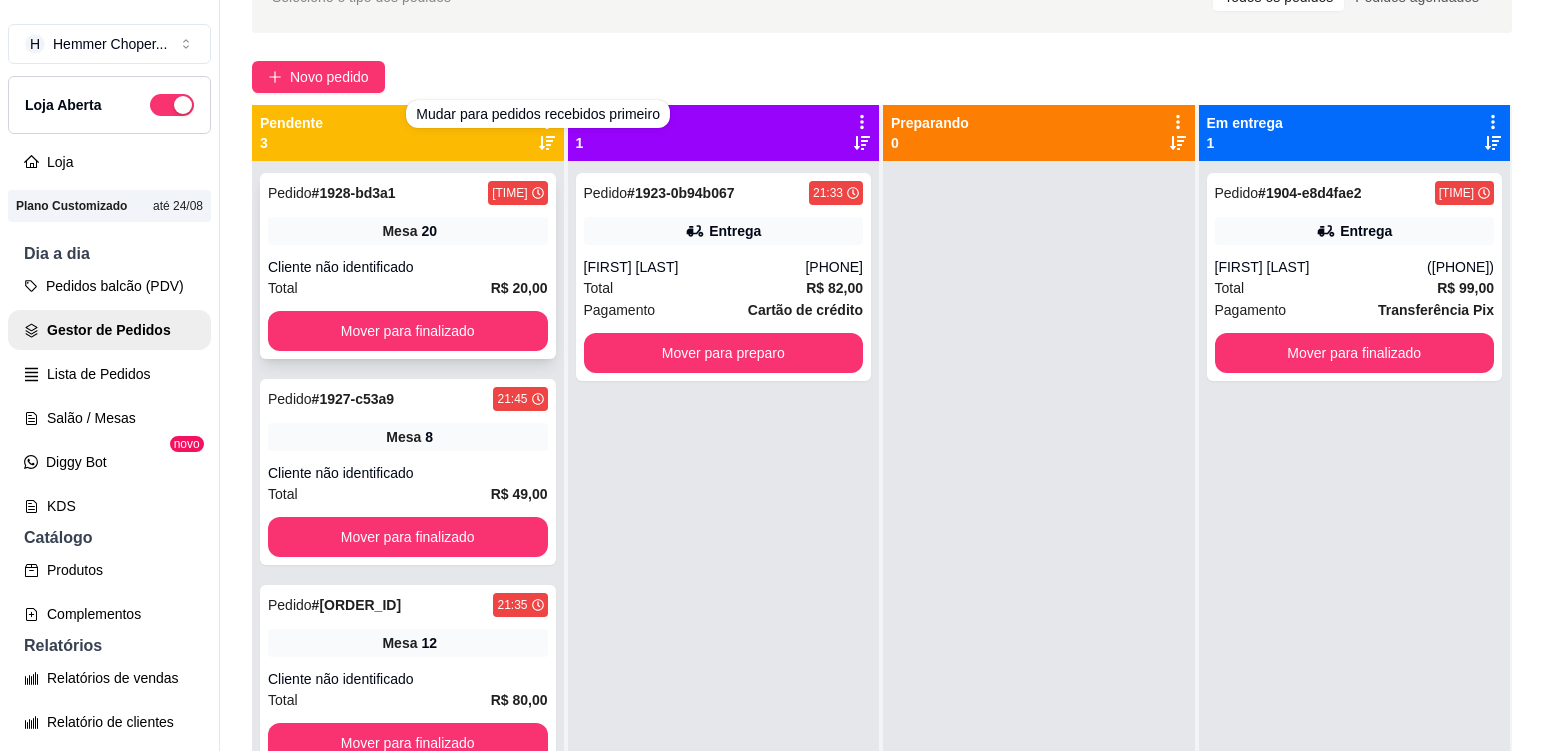click on "Cliente não identificado" at bounding box center (408, 267) 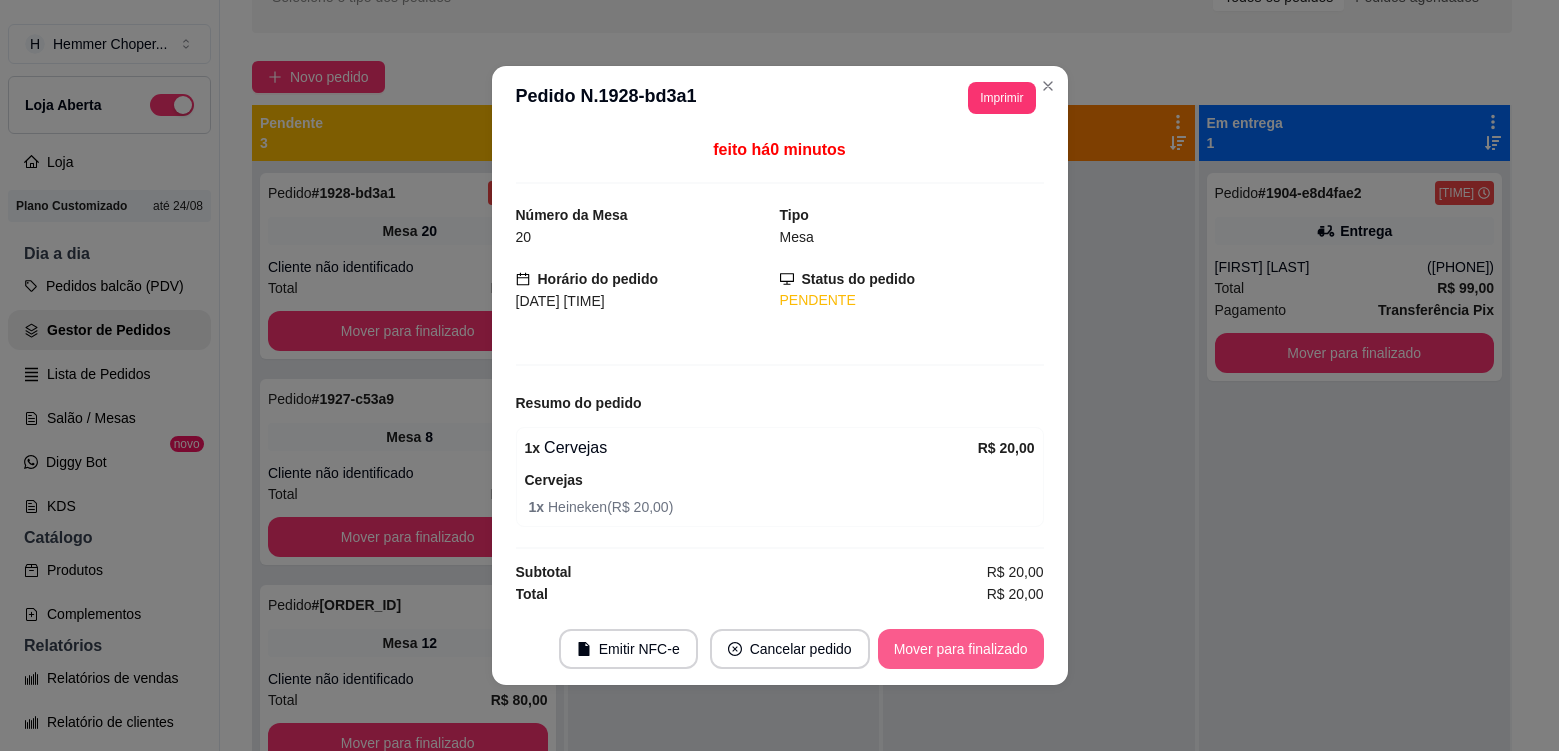 click on "Mover para finalizado" at bounding box center [961, 649] 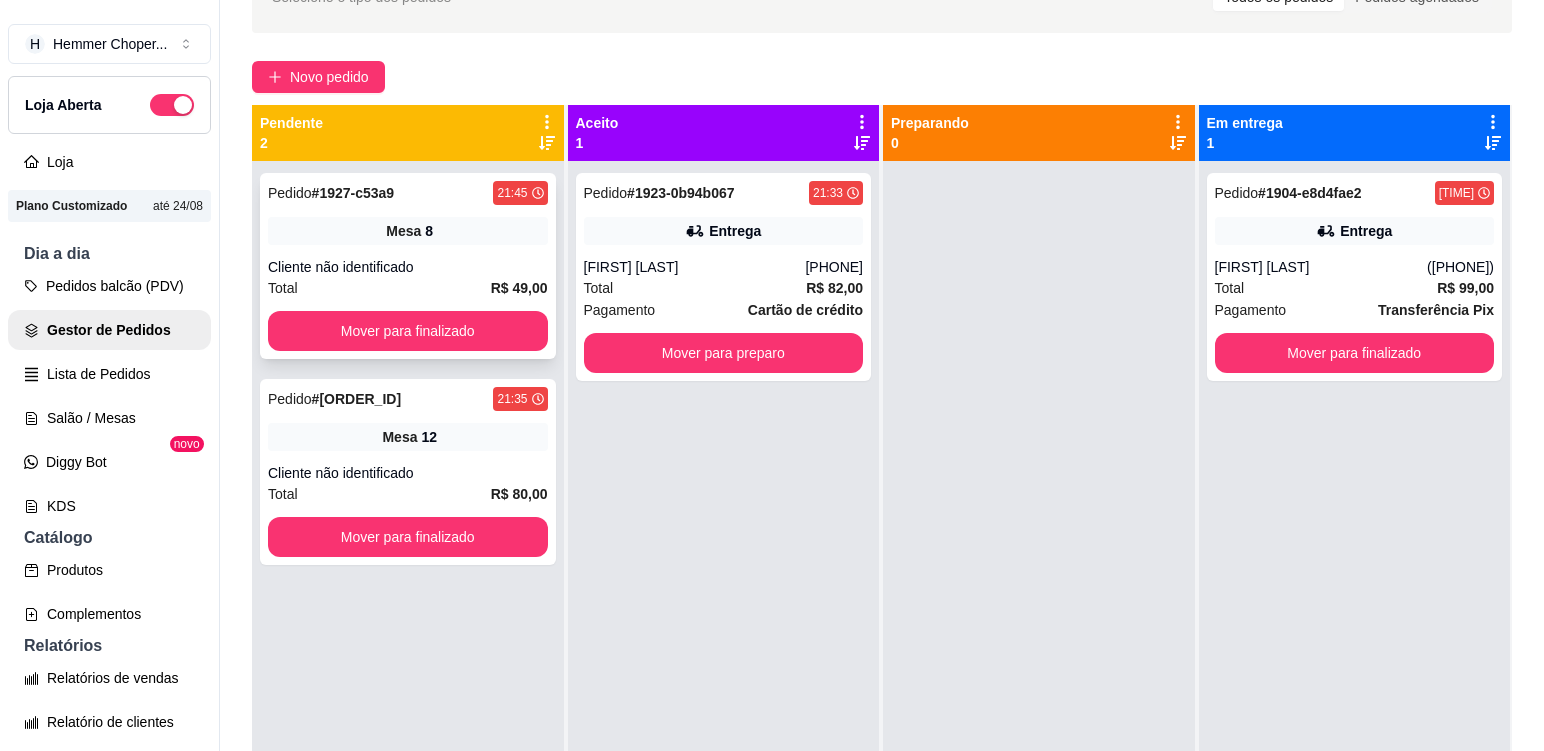 click on "Mesa 8" at bounding box center [408, 231] 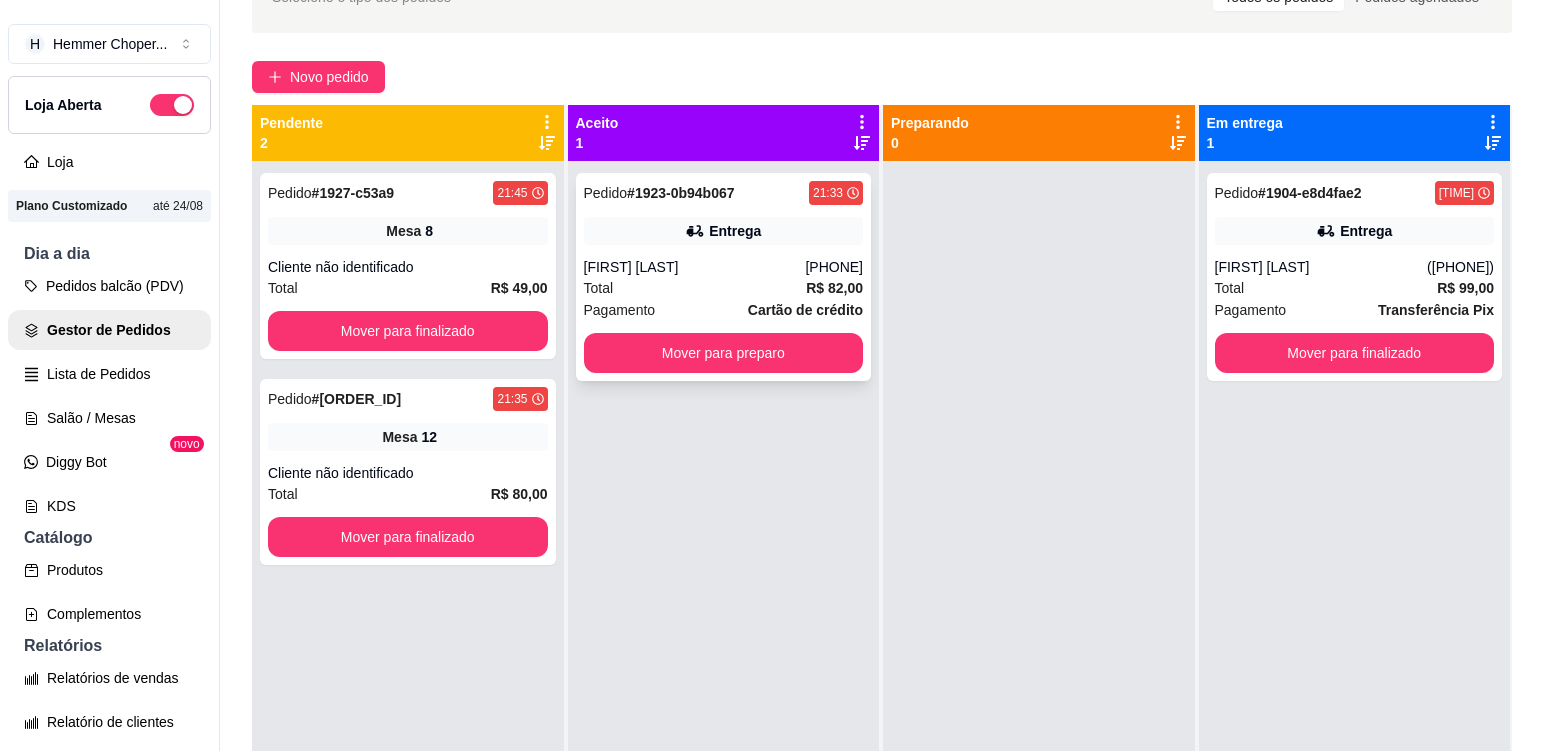 click on "Total R$ 82,00" at bounding box center (724, 288) 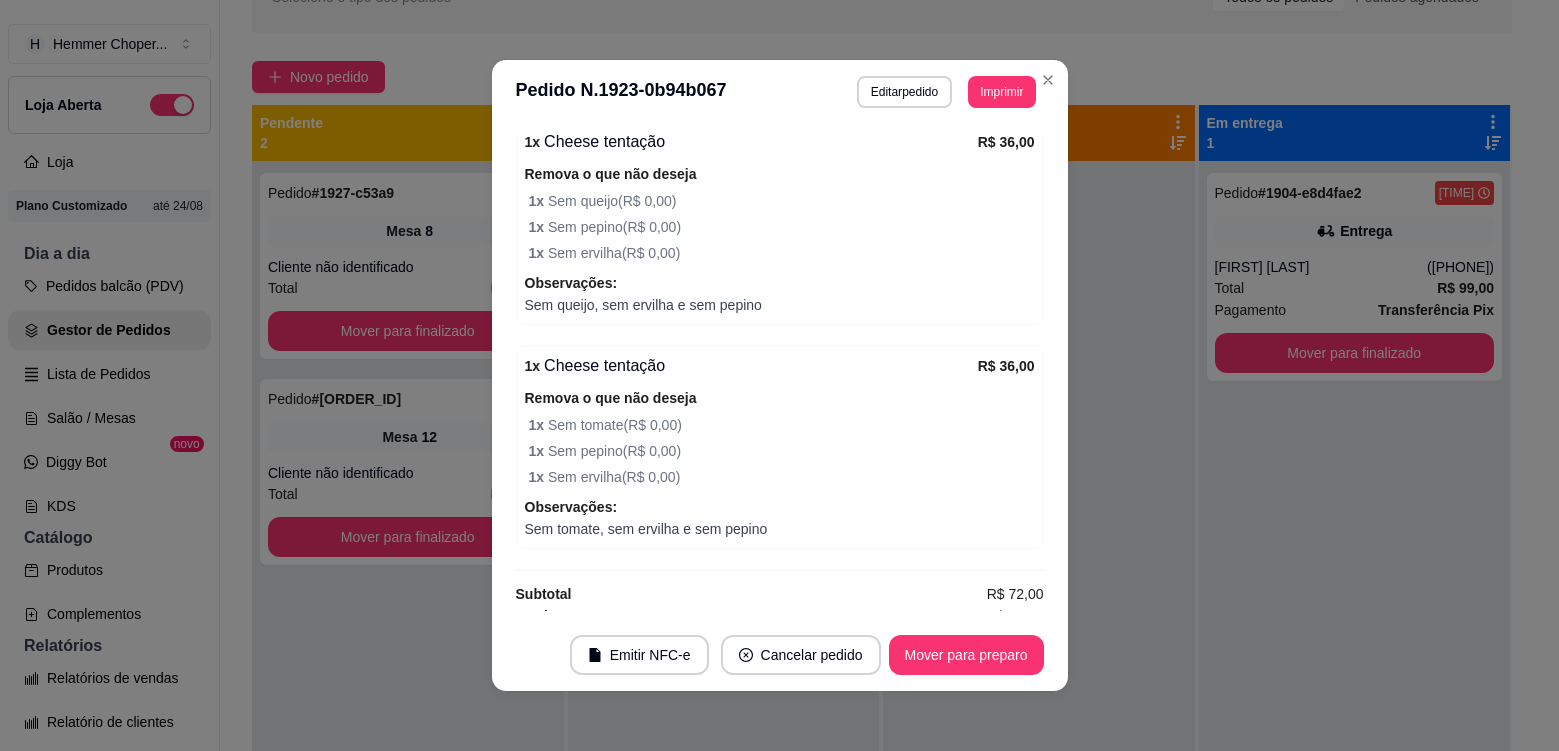 scroll, scrollTop: 782, scrollLeft: 0, axis: vertical 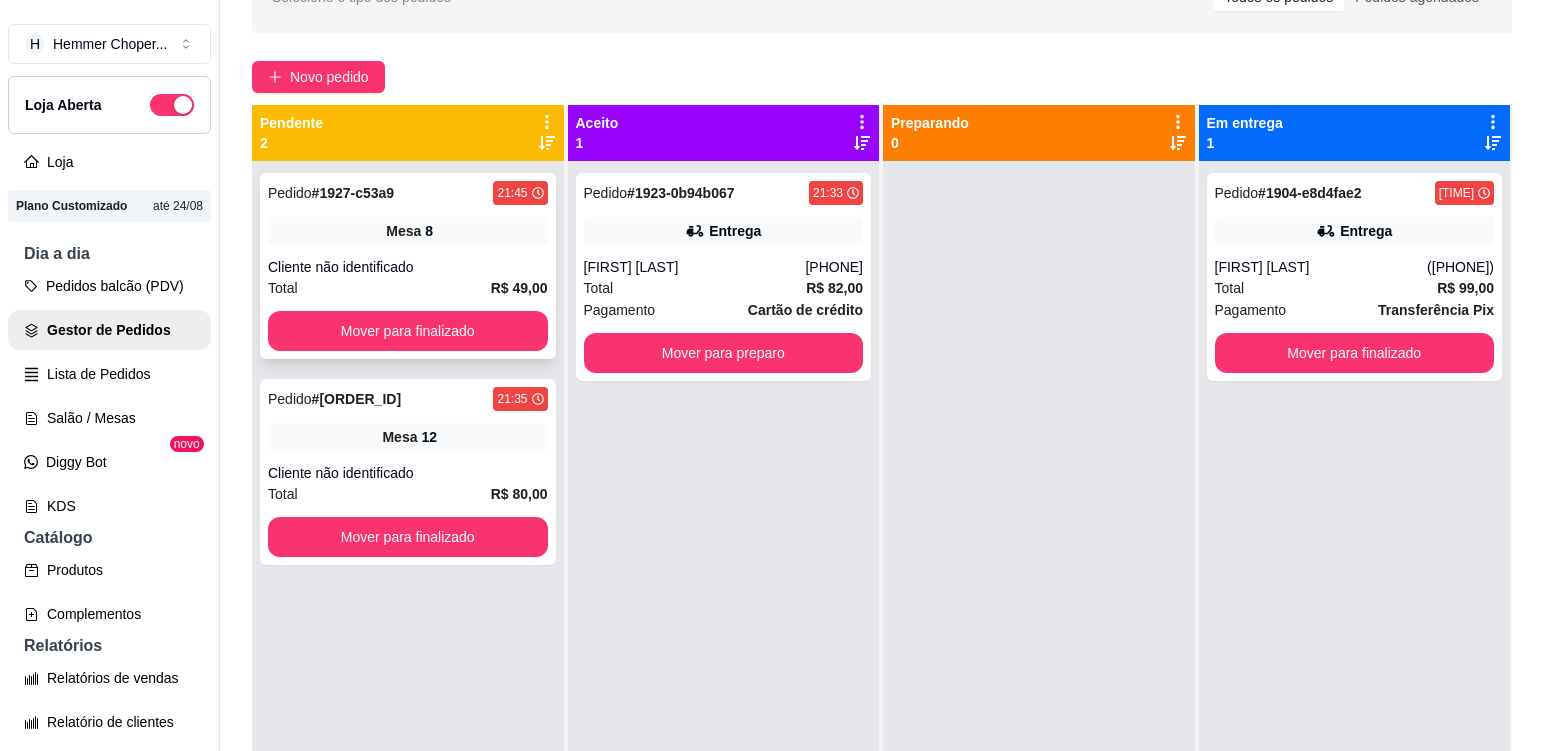 click on "Cliente não identificado" at bounding box center [408, 267] 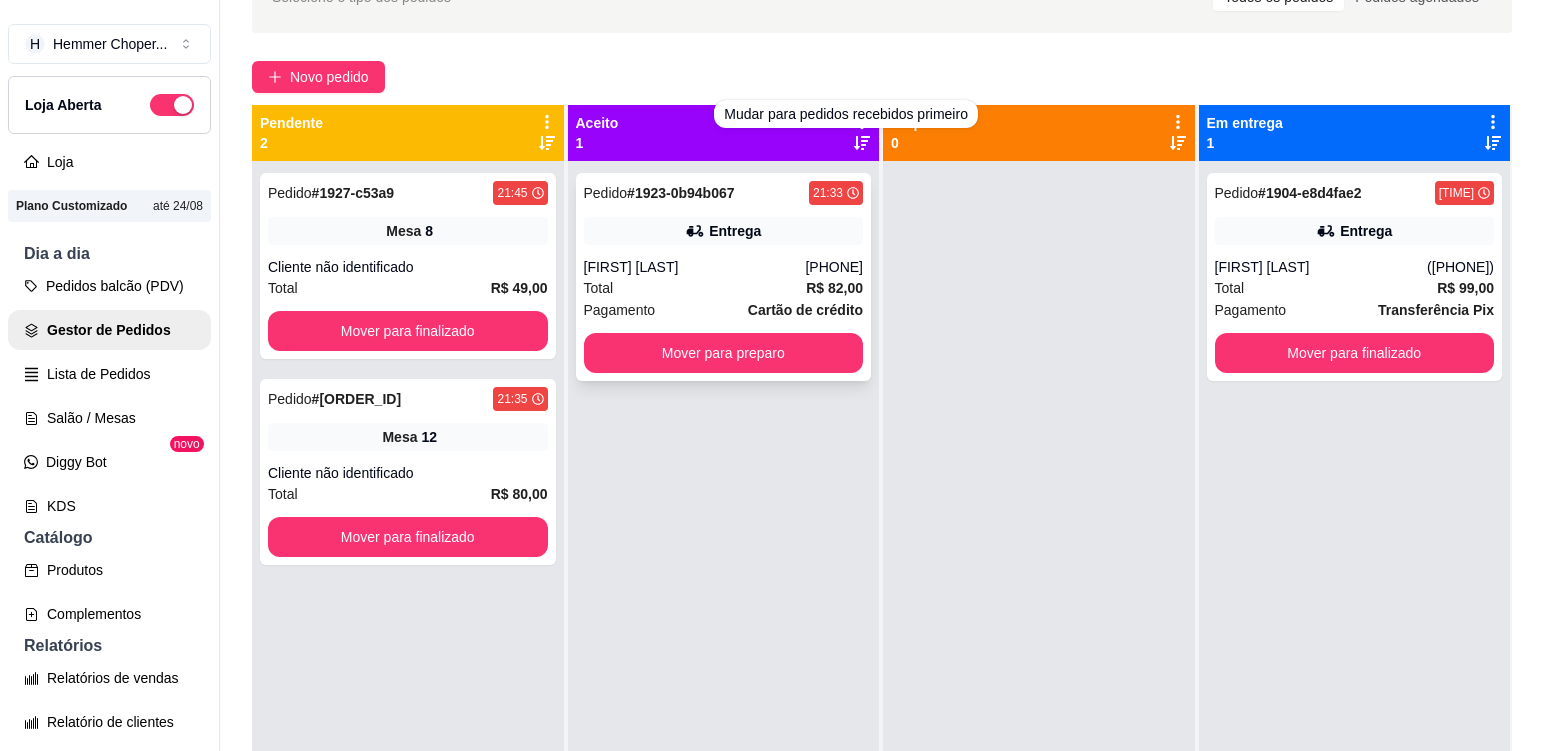 click on "Entrega" at bounding box center [724, 231] 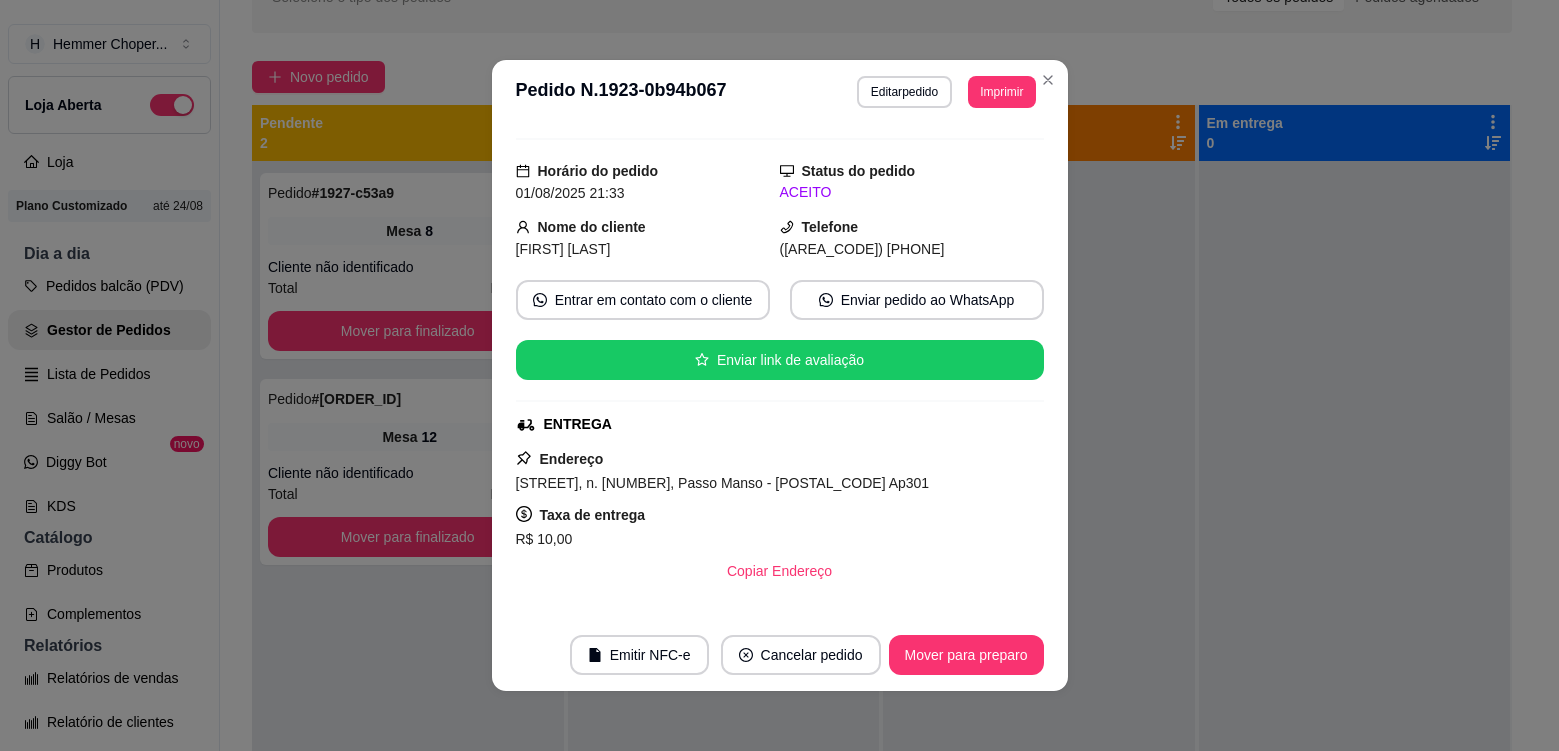 scroll, scrollTop: 100, scrollLeft: 0, axis: vertical 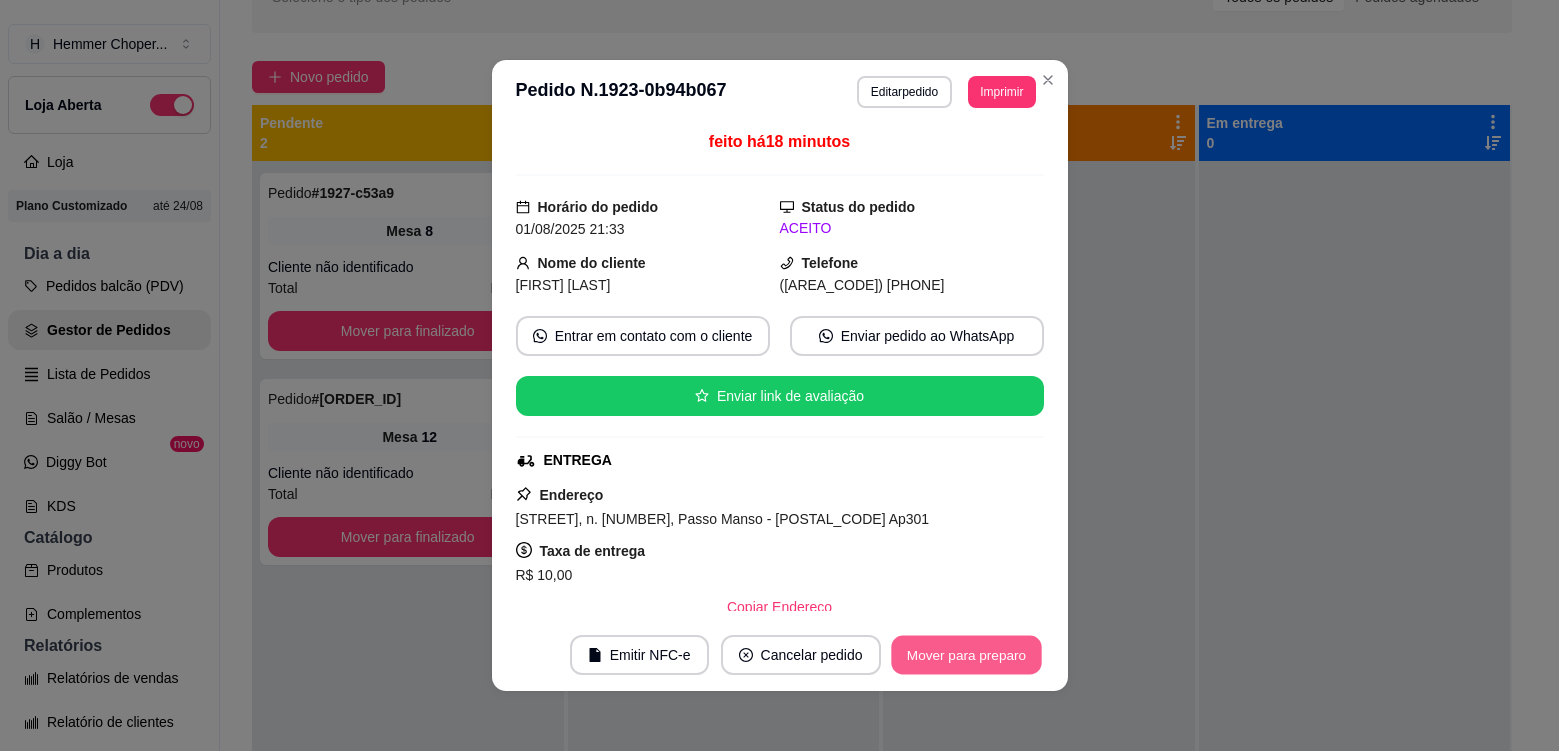 click on "Mover para preparo" at bounding box center [966, 655] 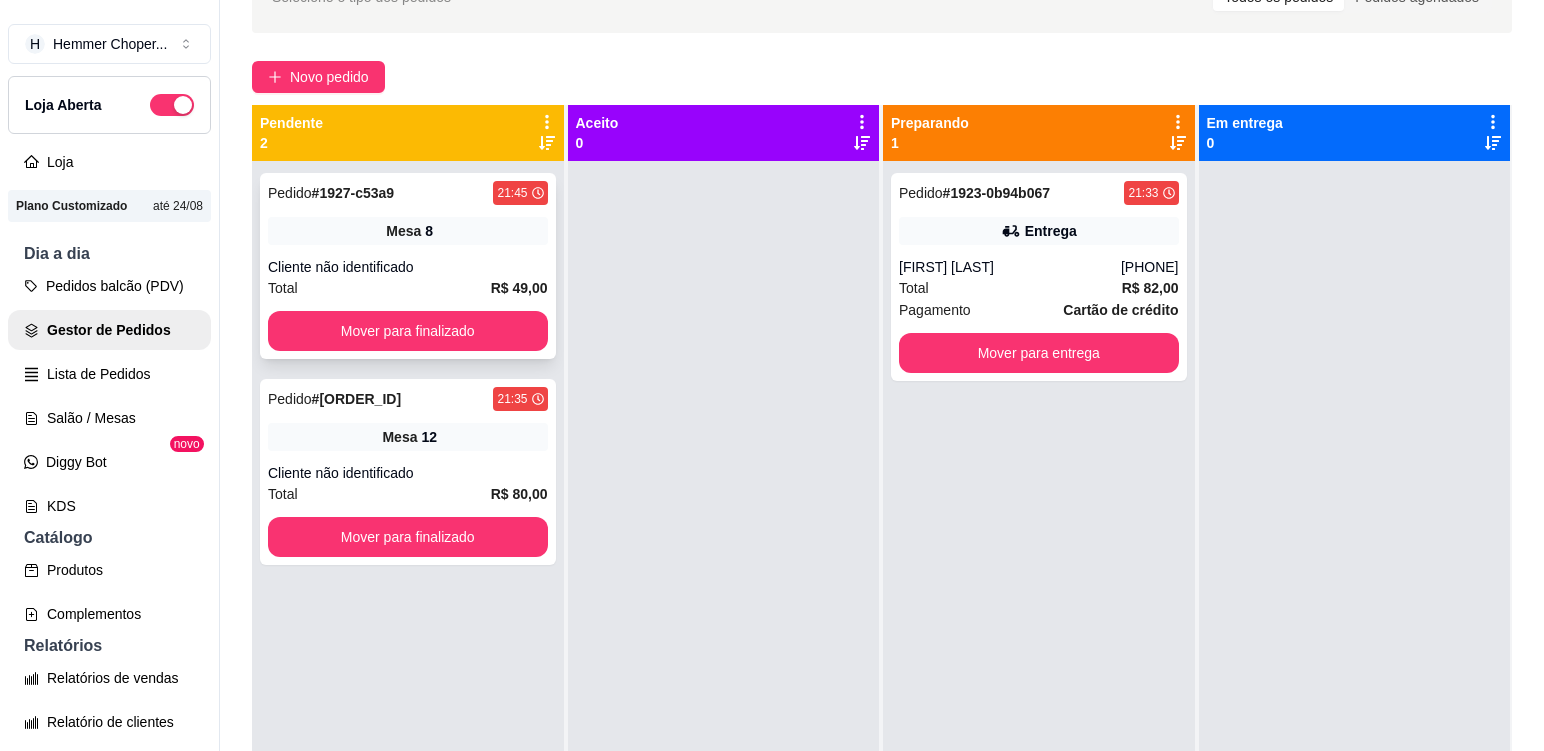 click on "Cliente não identificado" at bounding box center [408, 267] 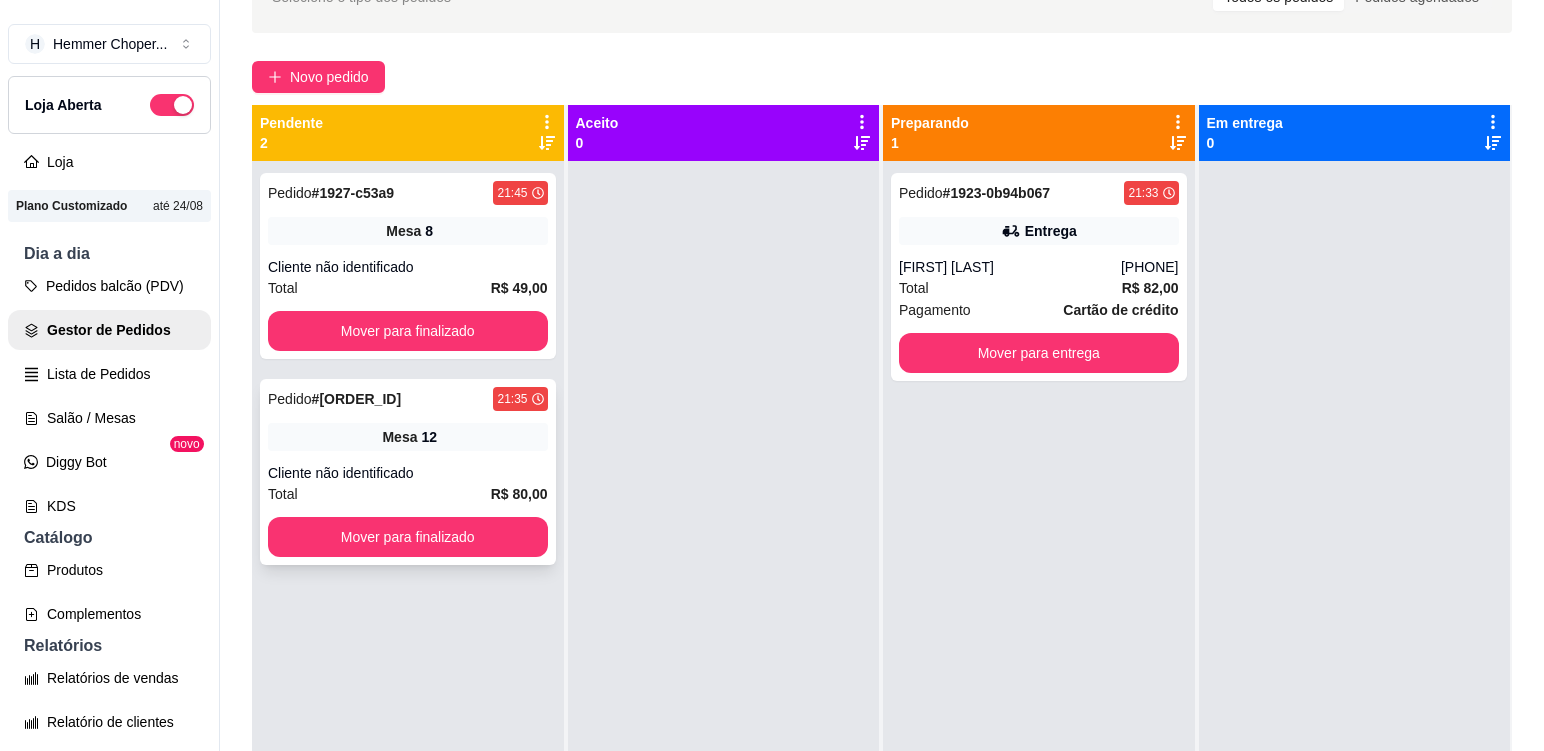click on "Pedido  # 1925-32e97 21:35 Mesa 12 Cliente não identificado Total R$ 80,00 Mover para finalizado" at bounding box center [408, 472] 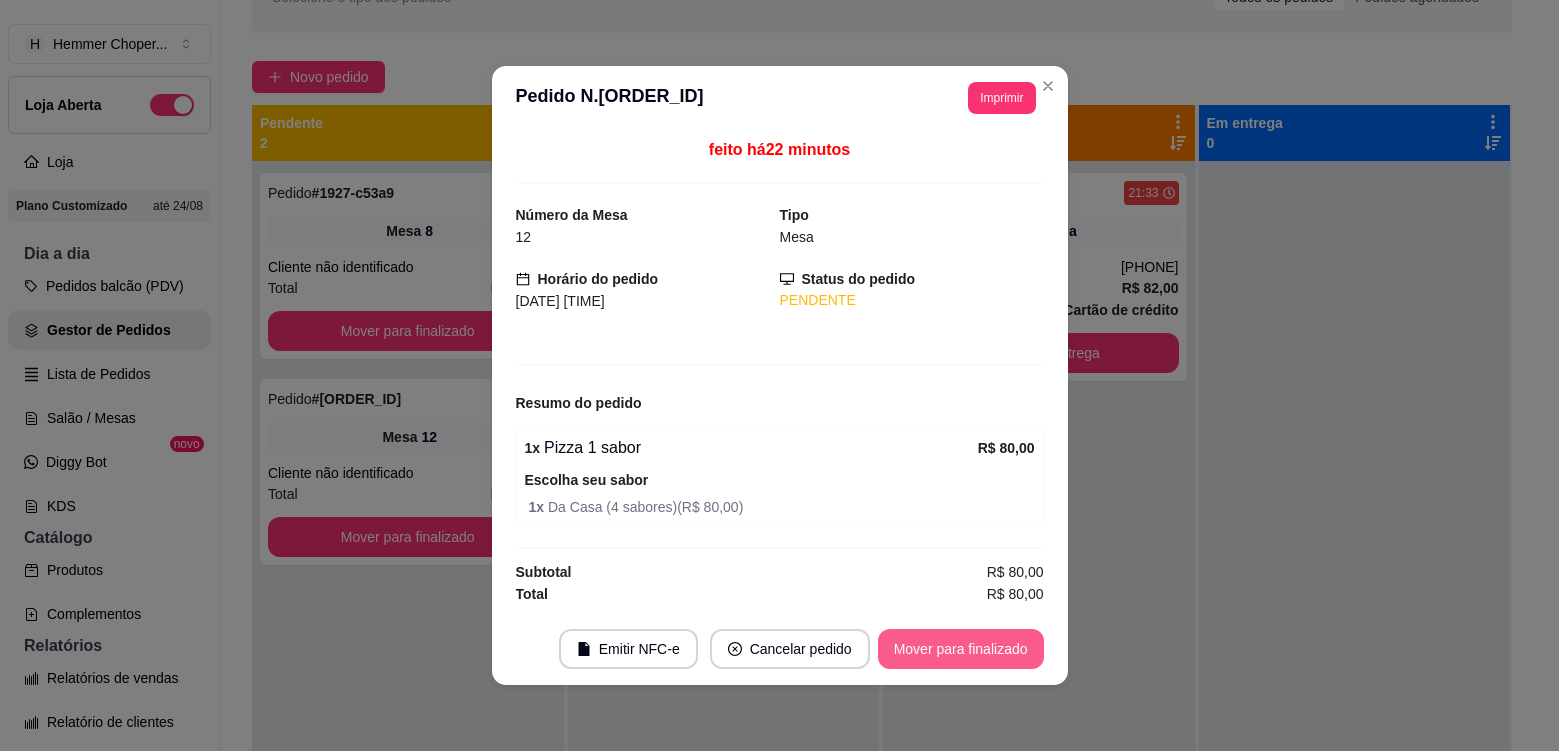 click on "Mover para finalizado" at bounding box center [961, 649] 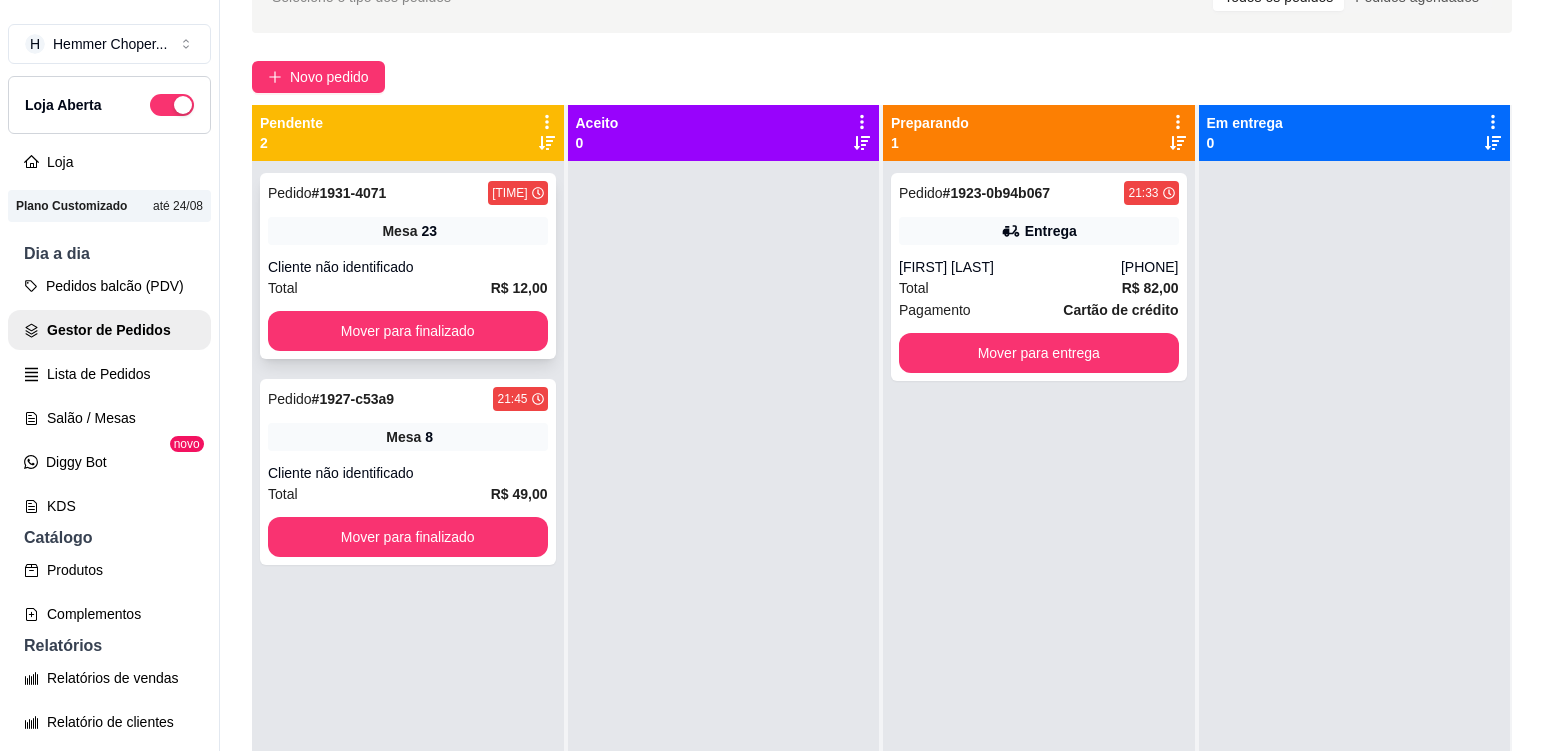 click on "Cliente não identificado" at bounding box center (408, 267) 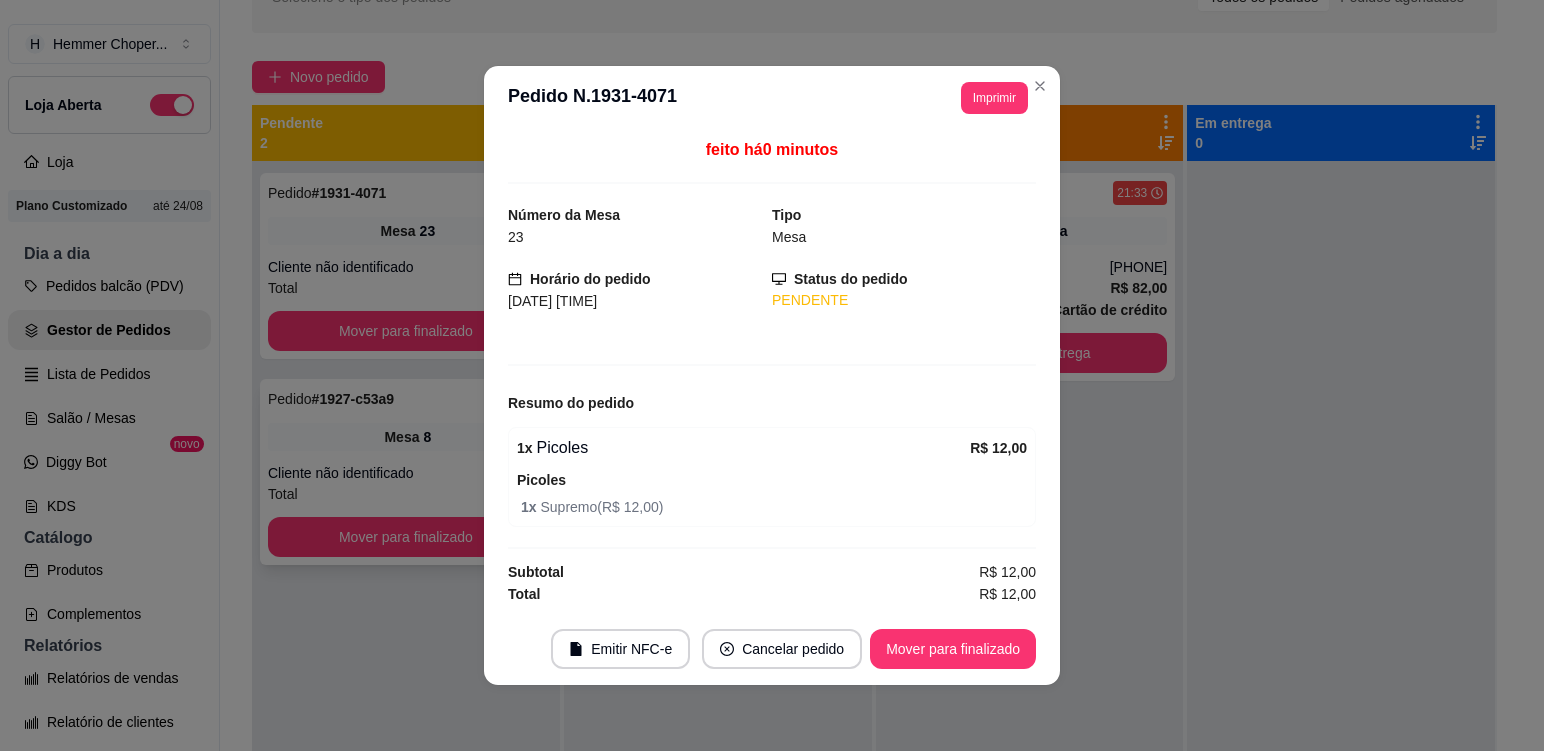 click on "Cliente não identificado" at bounding box center (406, 473) 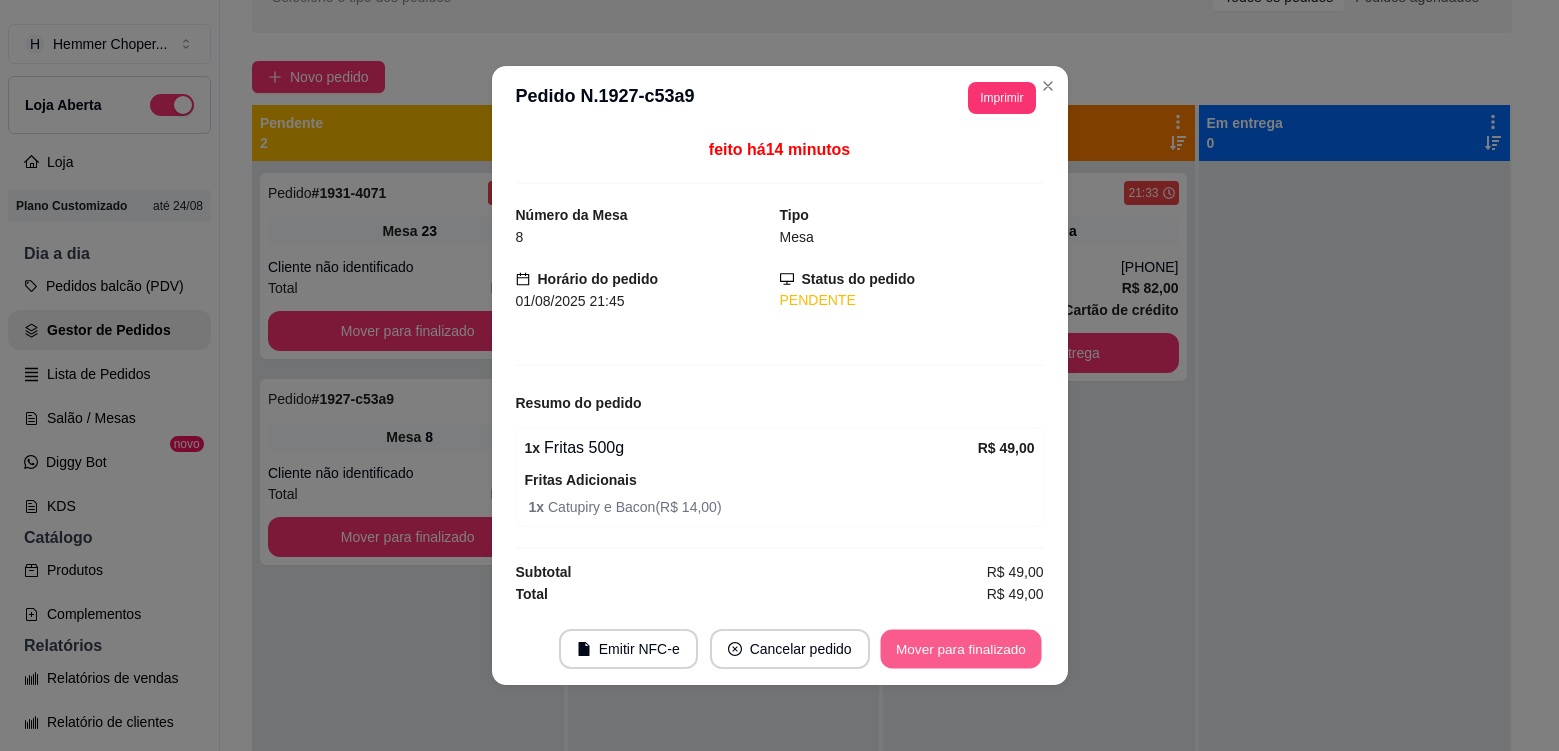 click on "Mover para finalizado" at bounding box center (960, 649) 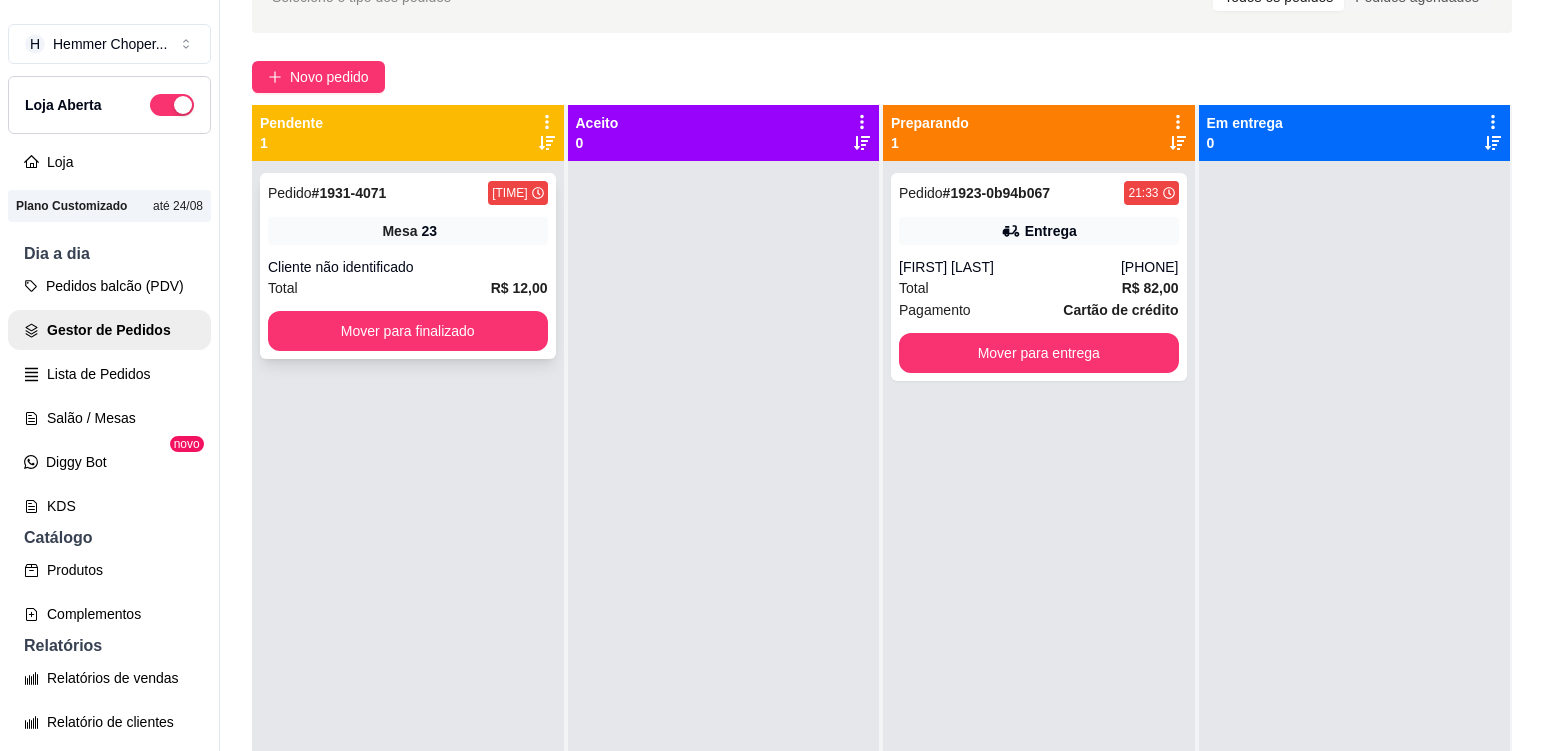 click on "Cliente não identificado" at bounding box center [408, 267] 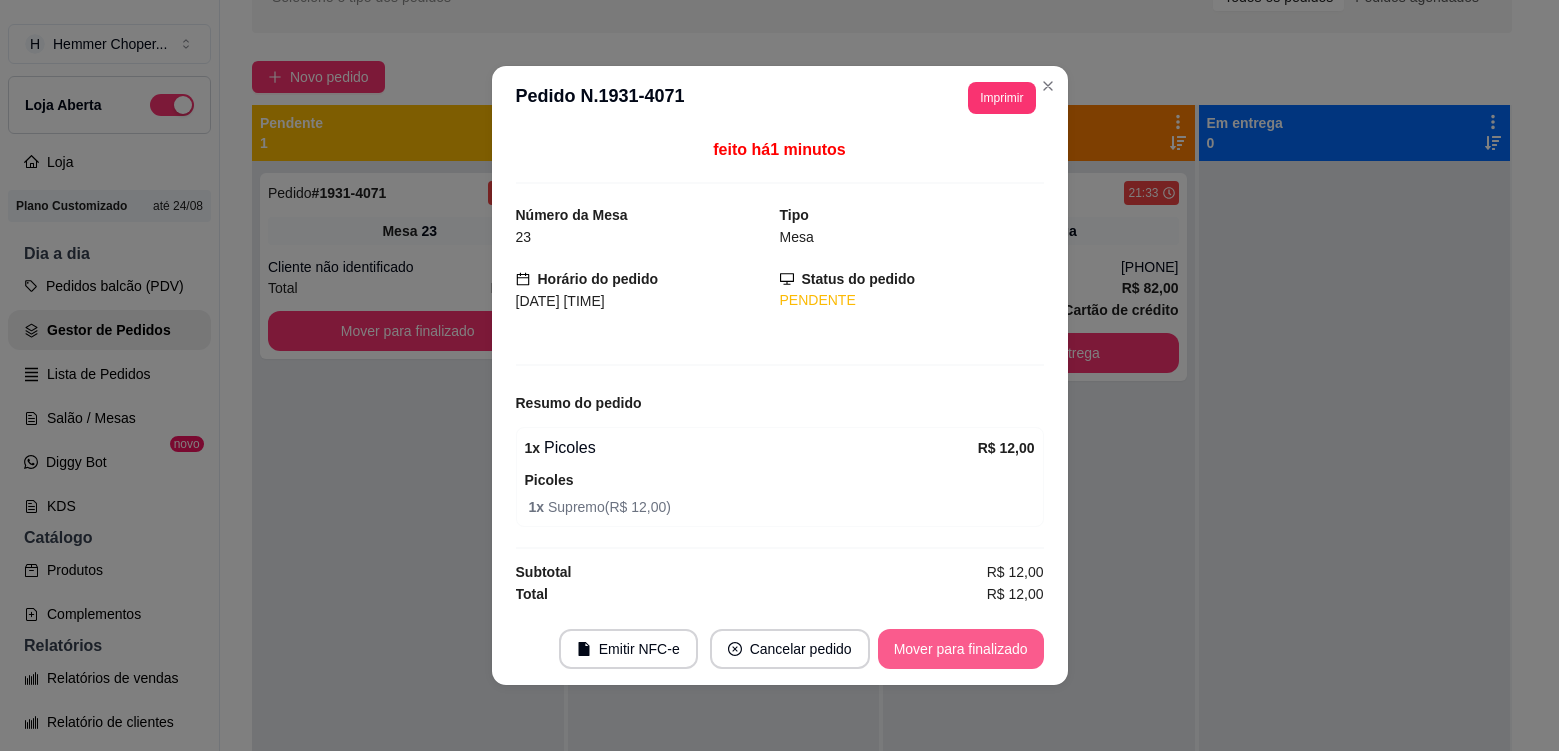click on "Mover para finalizado" at bounding box center (961, 649) 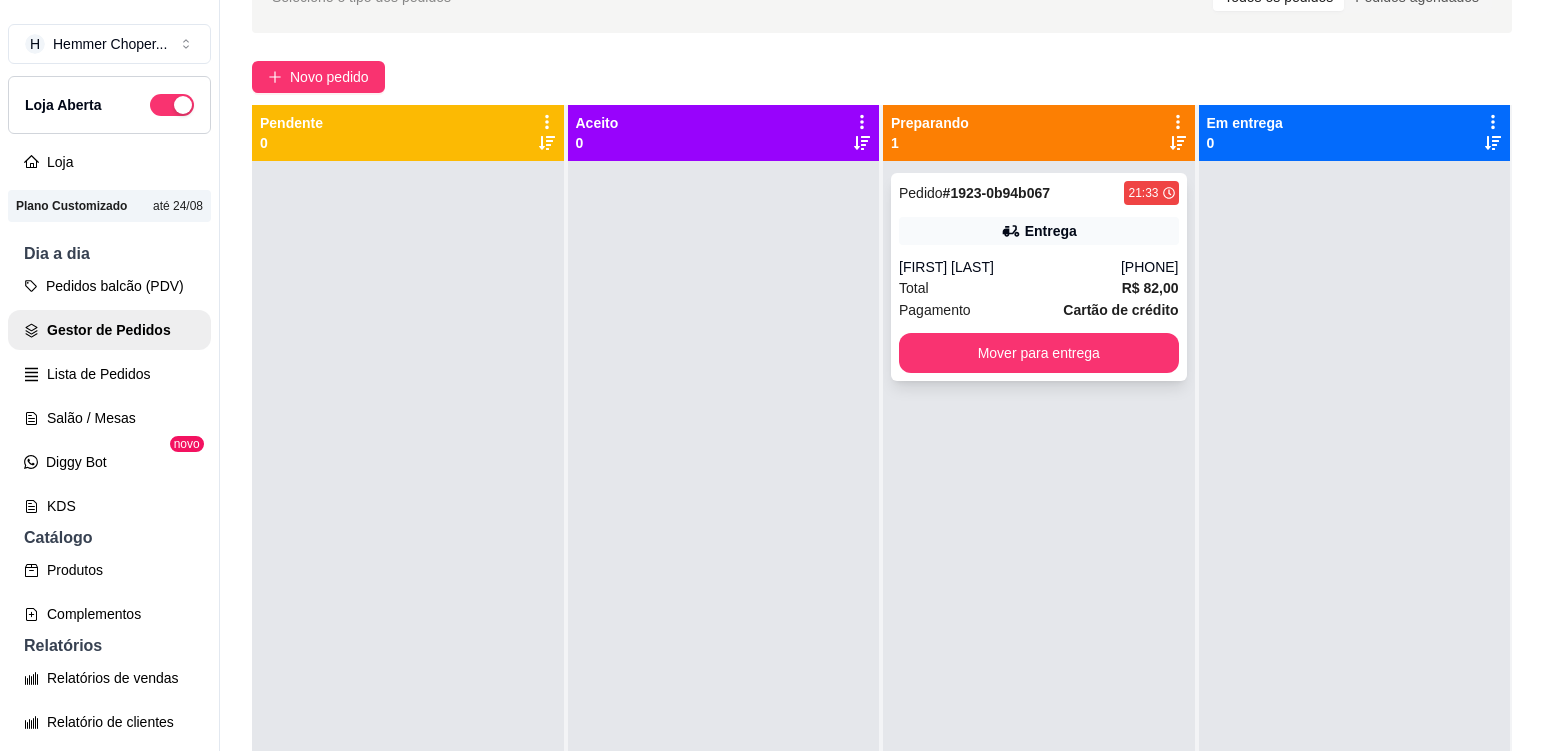 click on "Pedido  # [ORDER_ID] [TIME] Entrega [FIRST] [LAST] ([PHONE]) Total R$ 82,00 Pagamento Cartão de crédito Mover para entrega" at bounding box center [1039, 277] 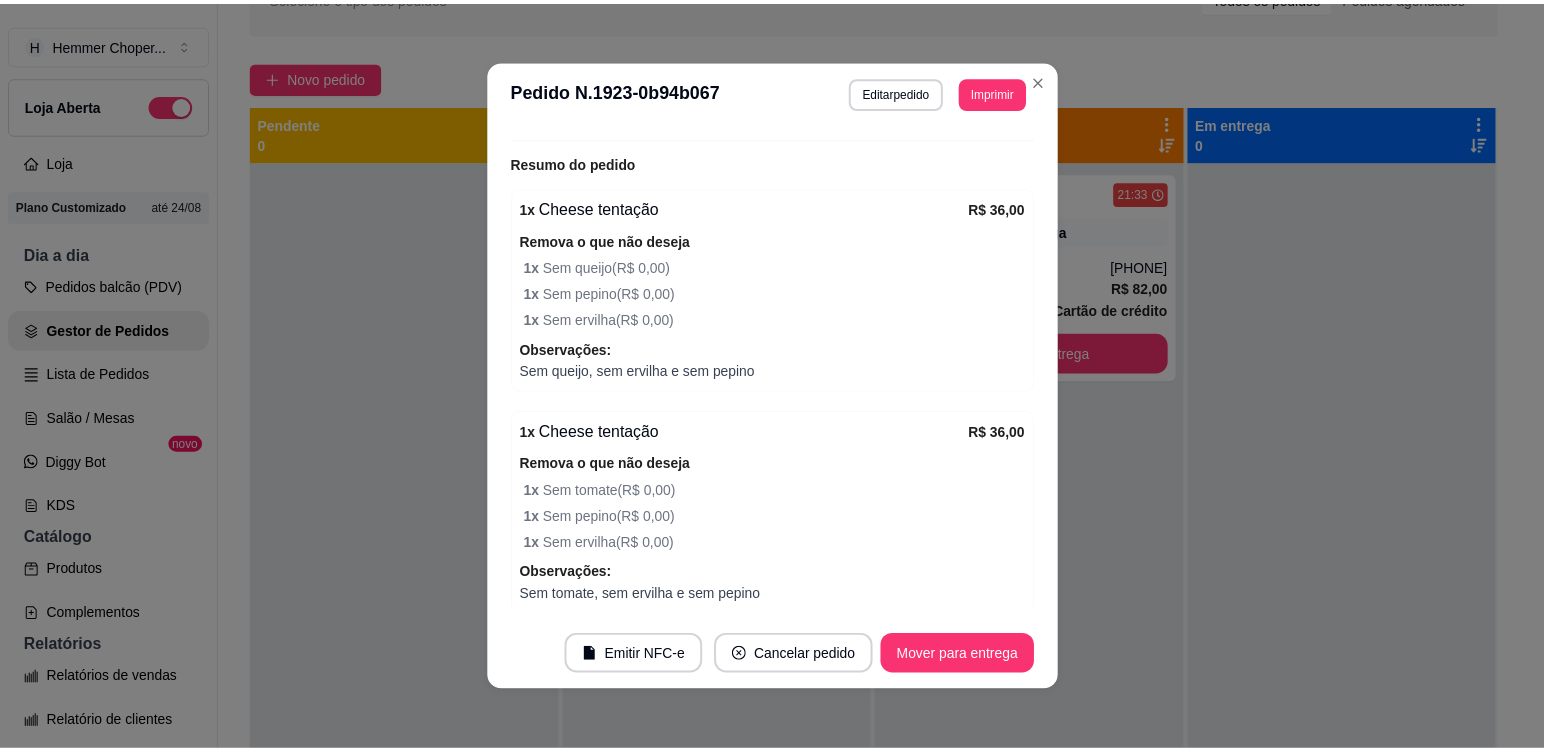 scroll, scrollTop: 782, scrollLeft: 0, axis: vertical 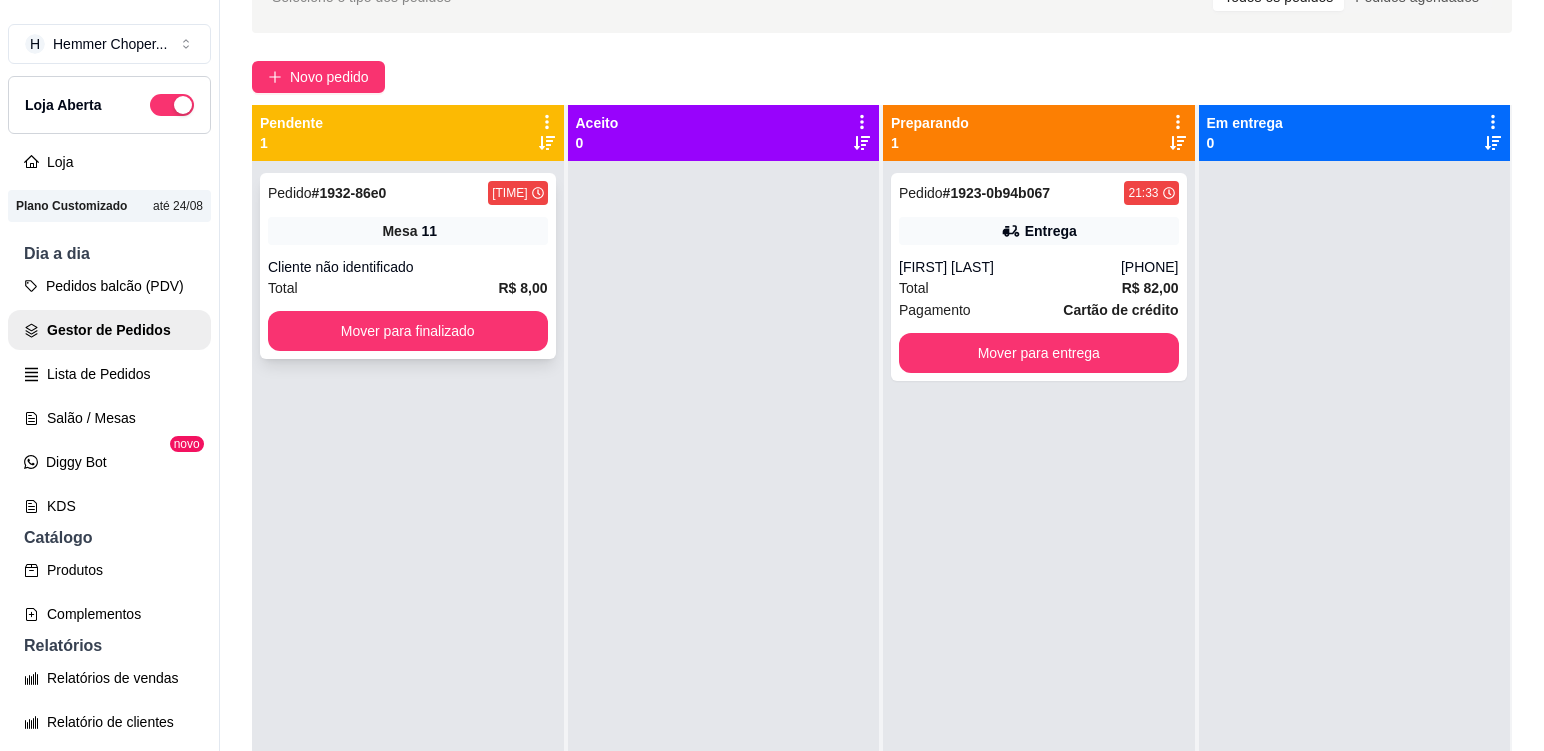 click on "Mesa [NUMBER]" at bounding box center [408, 231] 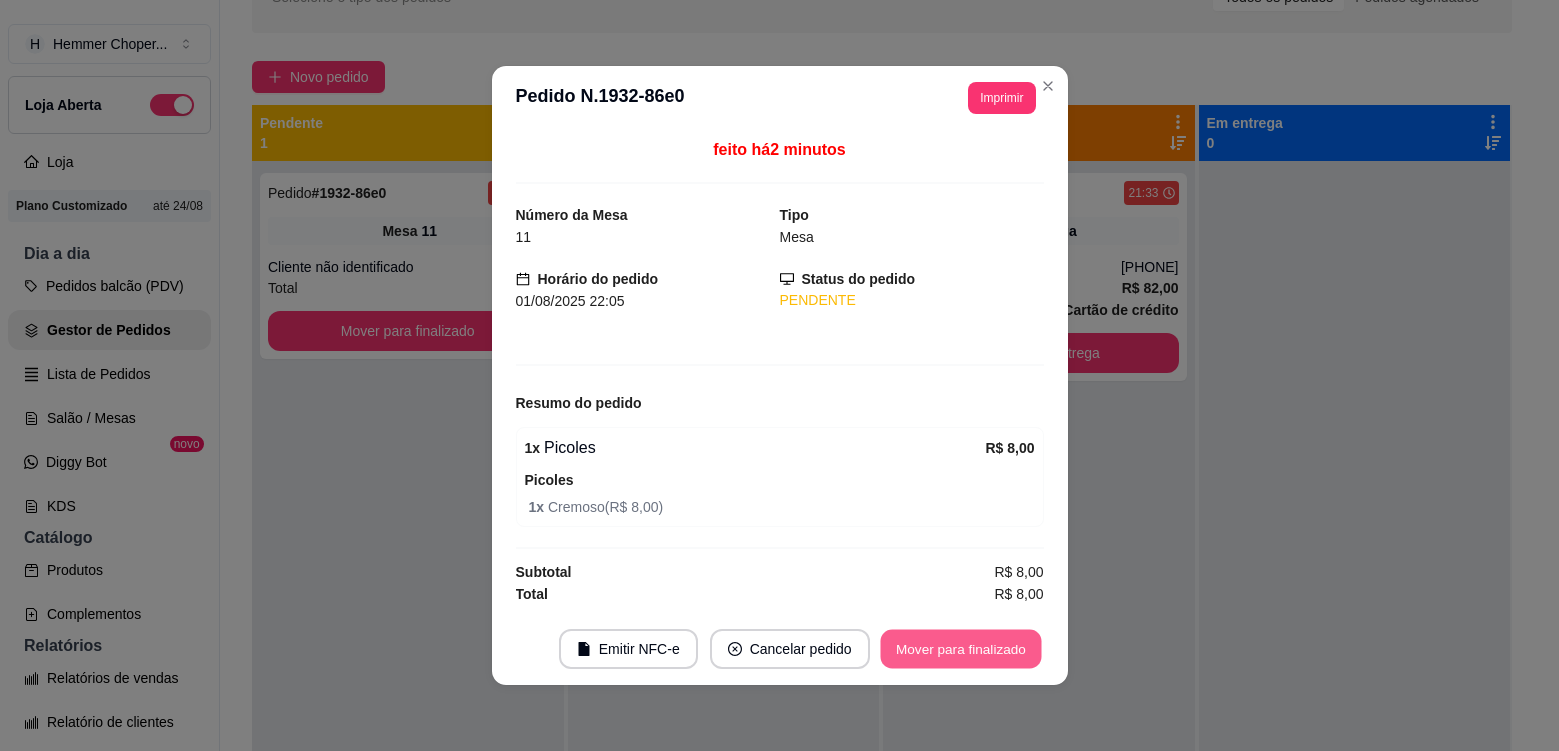 click on "Mover para finalizado" at bounding box center (960, 649) 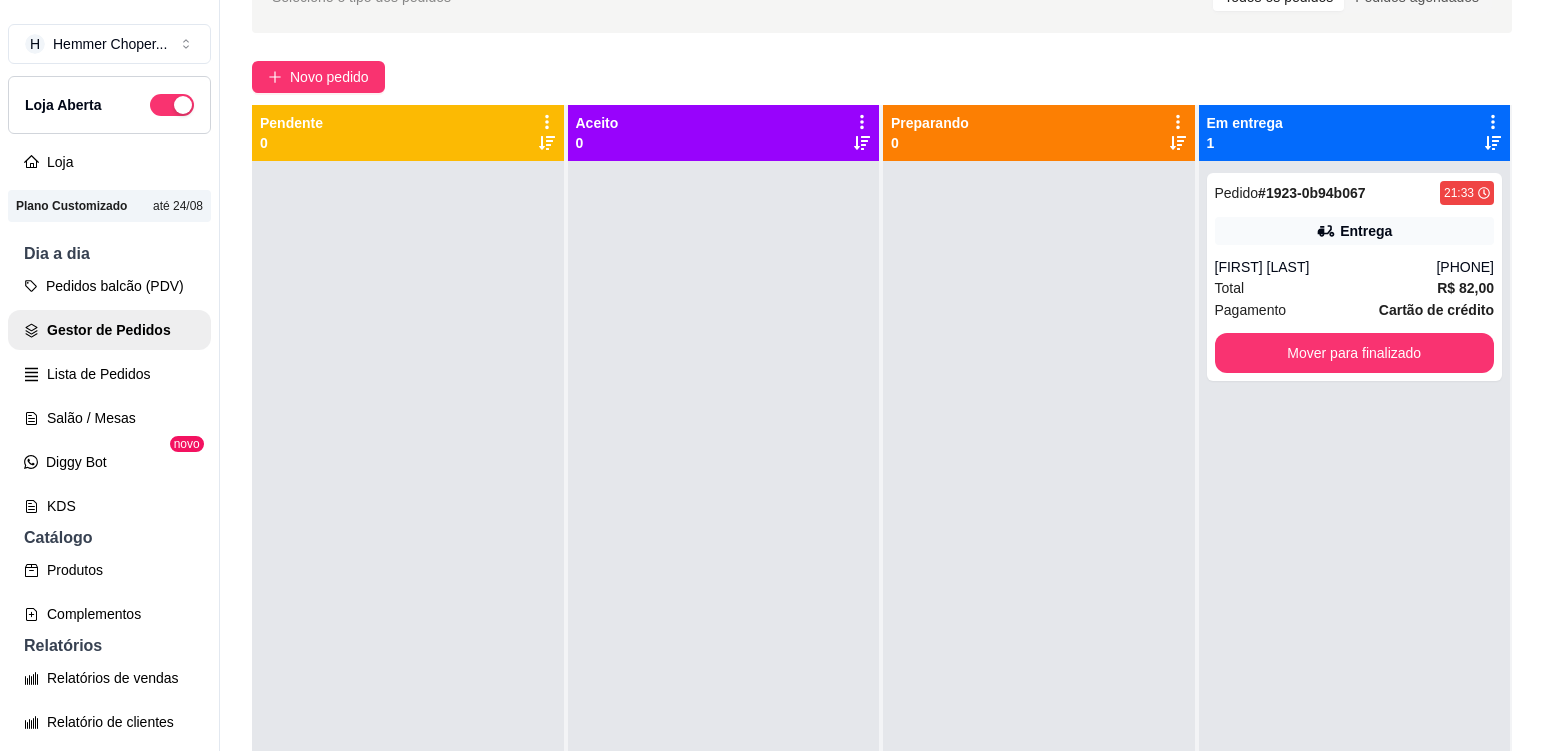 drag, startPoint x: 718, startPoint y: 302, endPoint x: 716, endPoint y: 289, distance: 13.152946 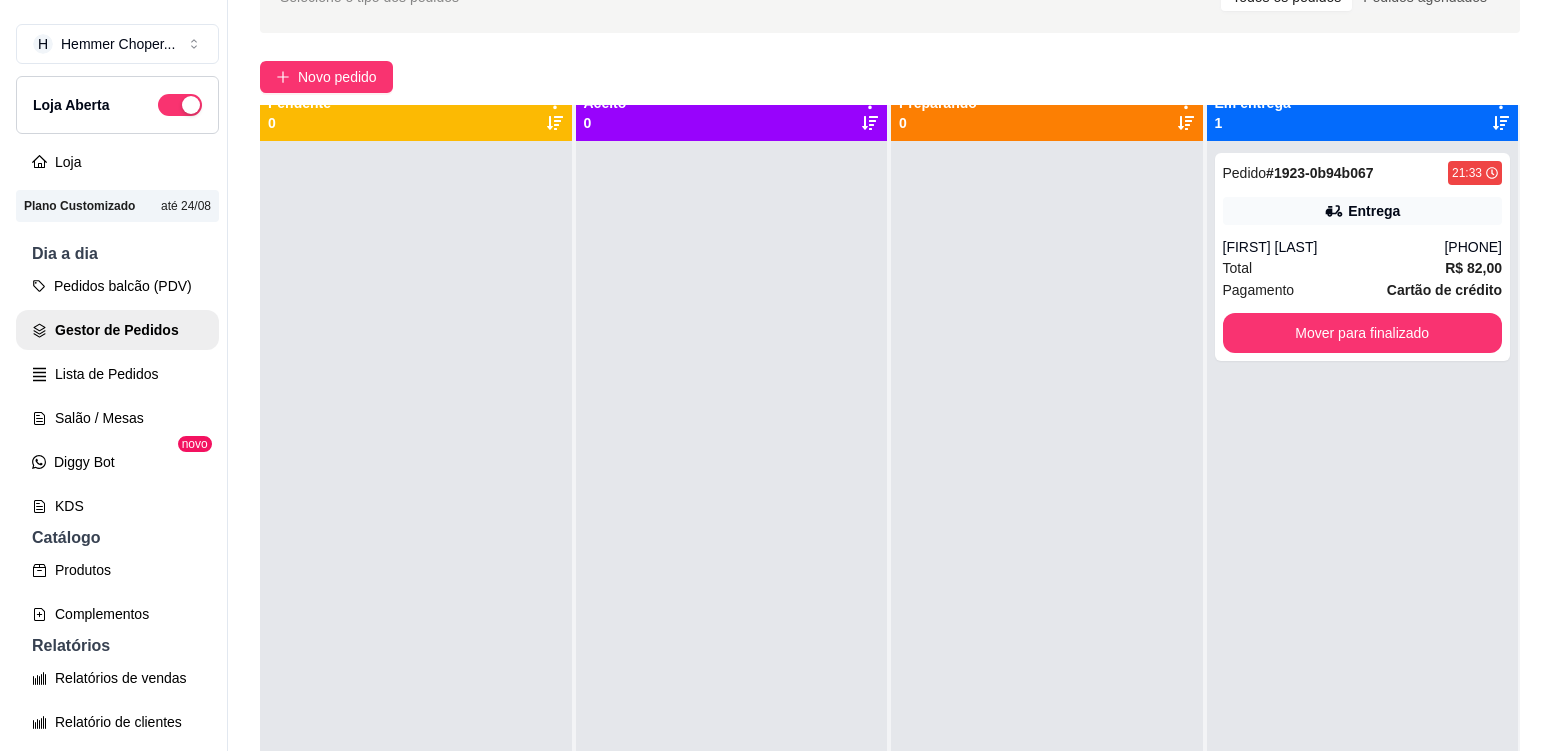 scroll, scrollTop: 0, scrollLeft: 0, axis: both 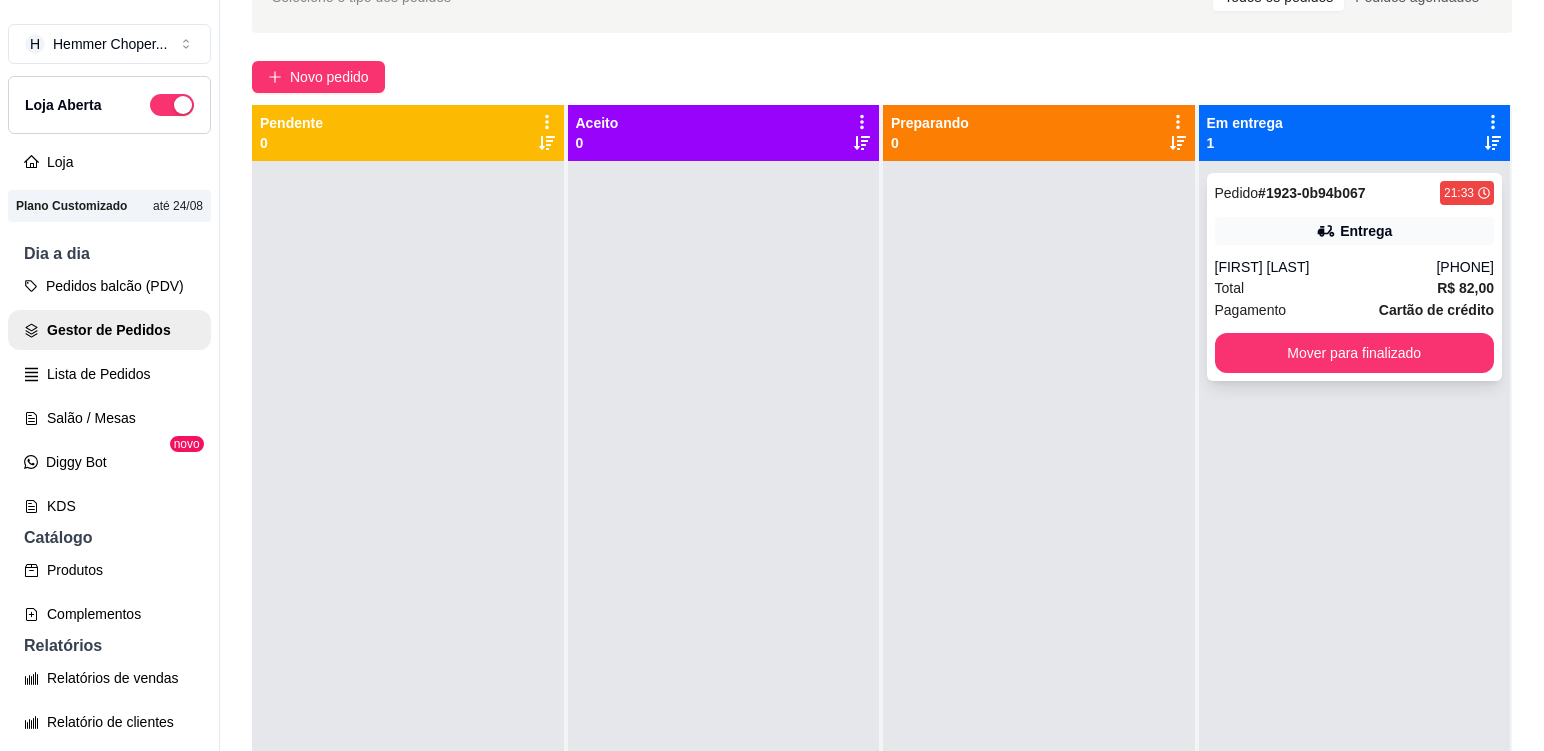 click on "Pedido  # 1923-0b94b067 21:33 Entrega [FIRST] [LAST] ([PHONE]) Total R$ 82,00 Pagamento Cartão de crédito Mover para finalizado" at bounding box center (1355, 277) 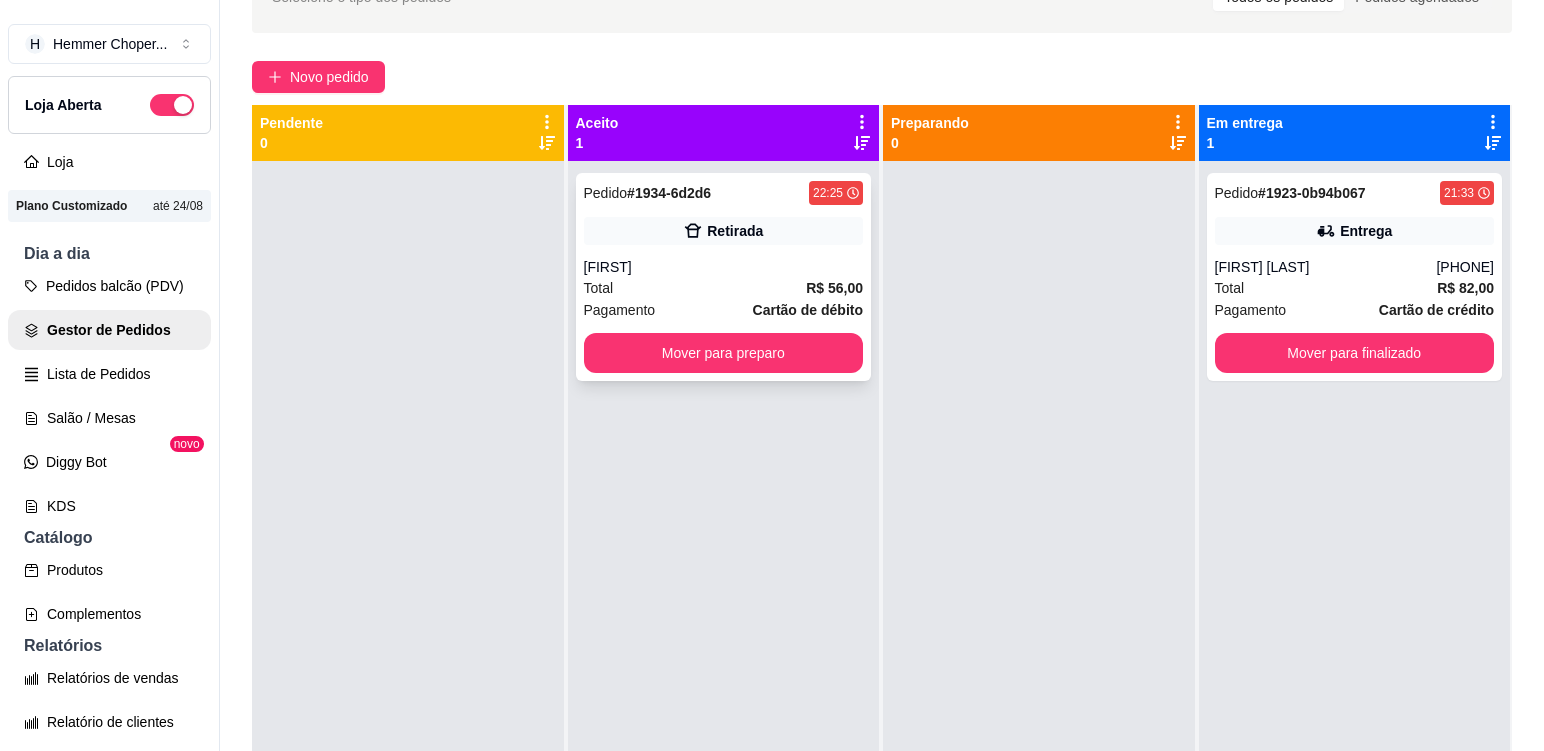 click on "[FIRST]" at bounding box center (724, 267) 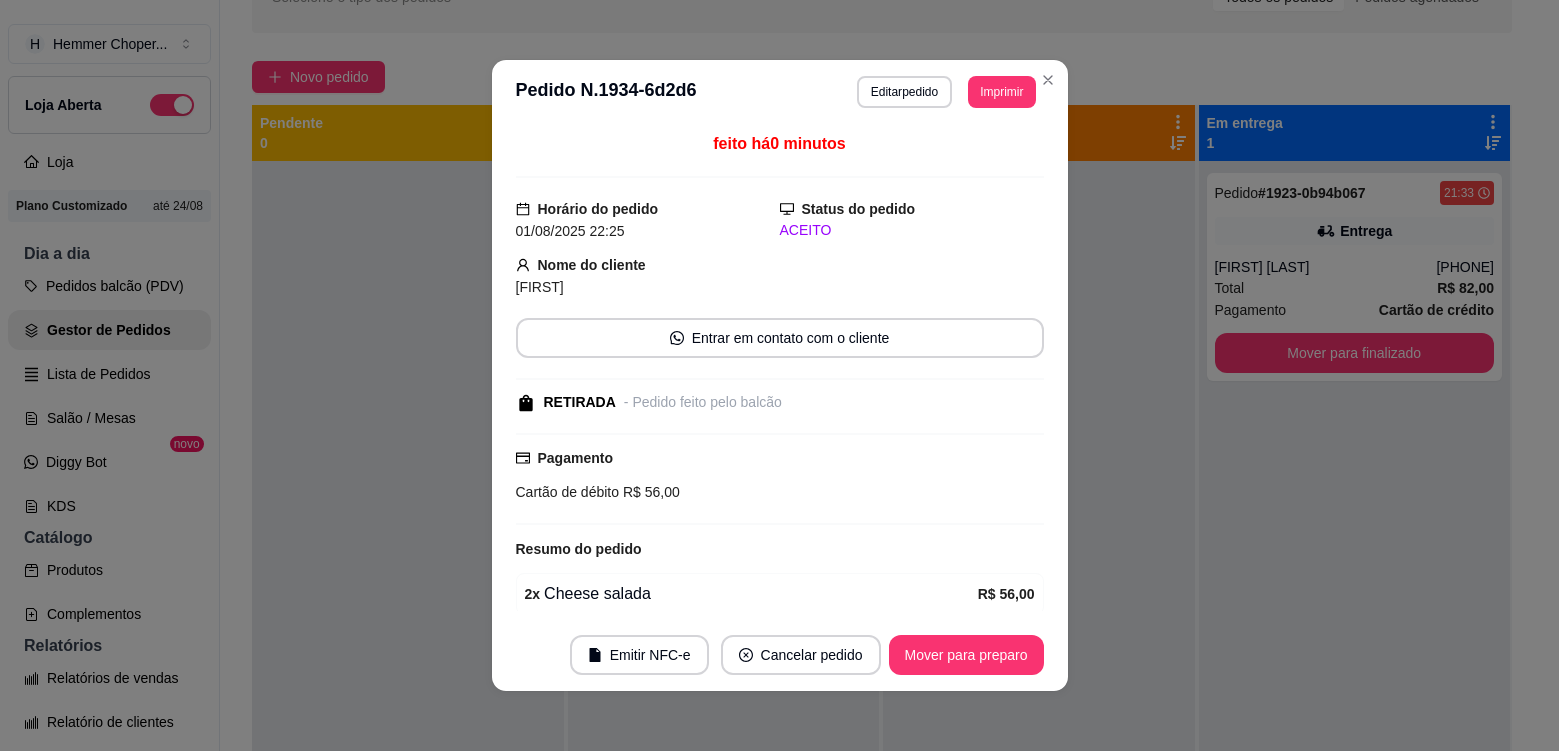 scroll, scrollTop: 82, scrollLeft: 0, axis: vertical 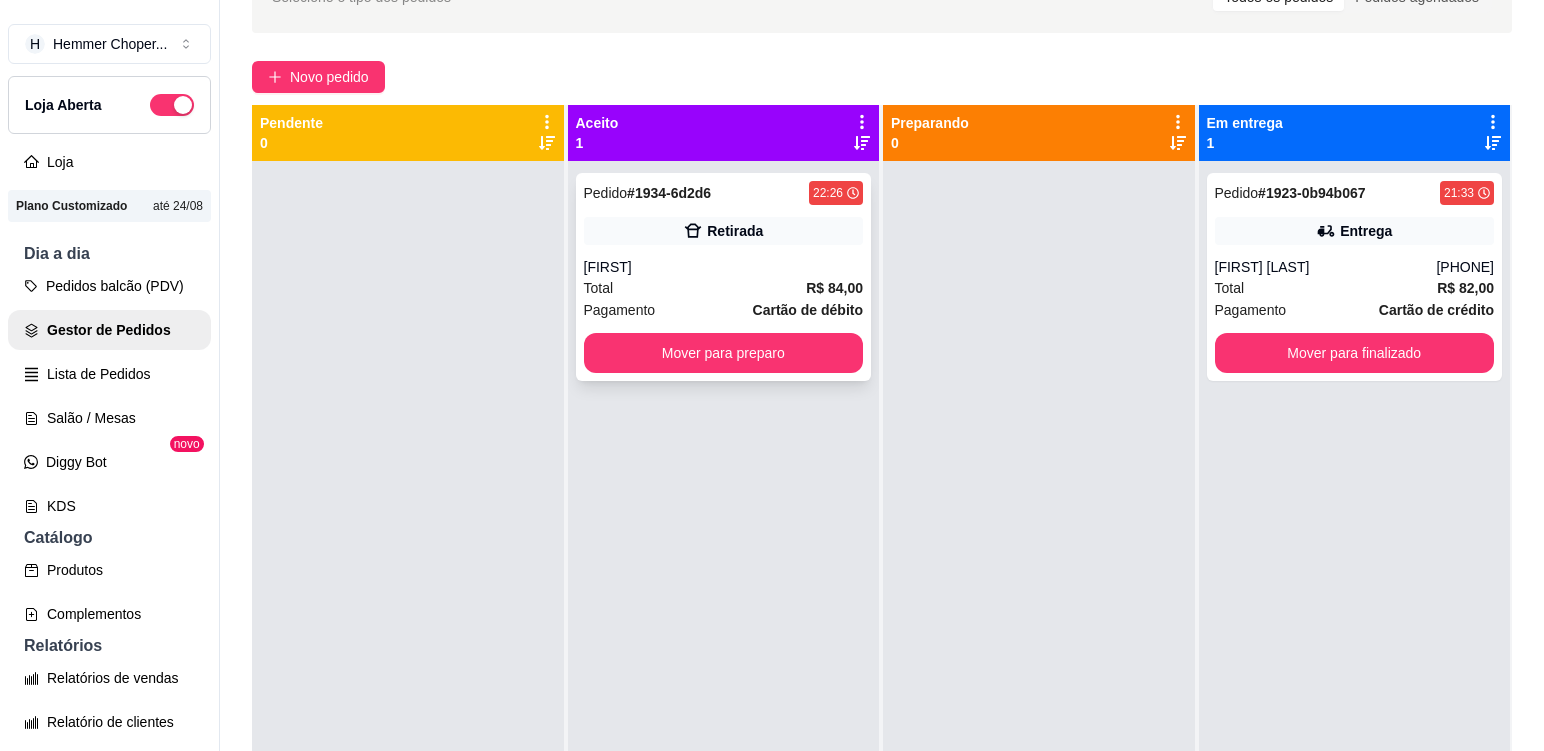 click on "Total R$ 84,00" at bounding box center [724, 288] 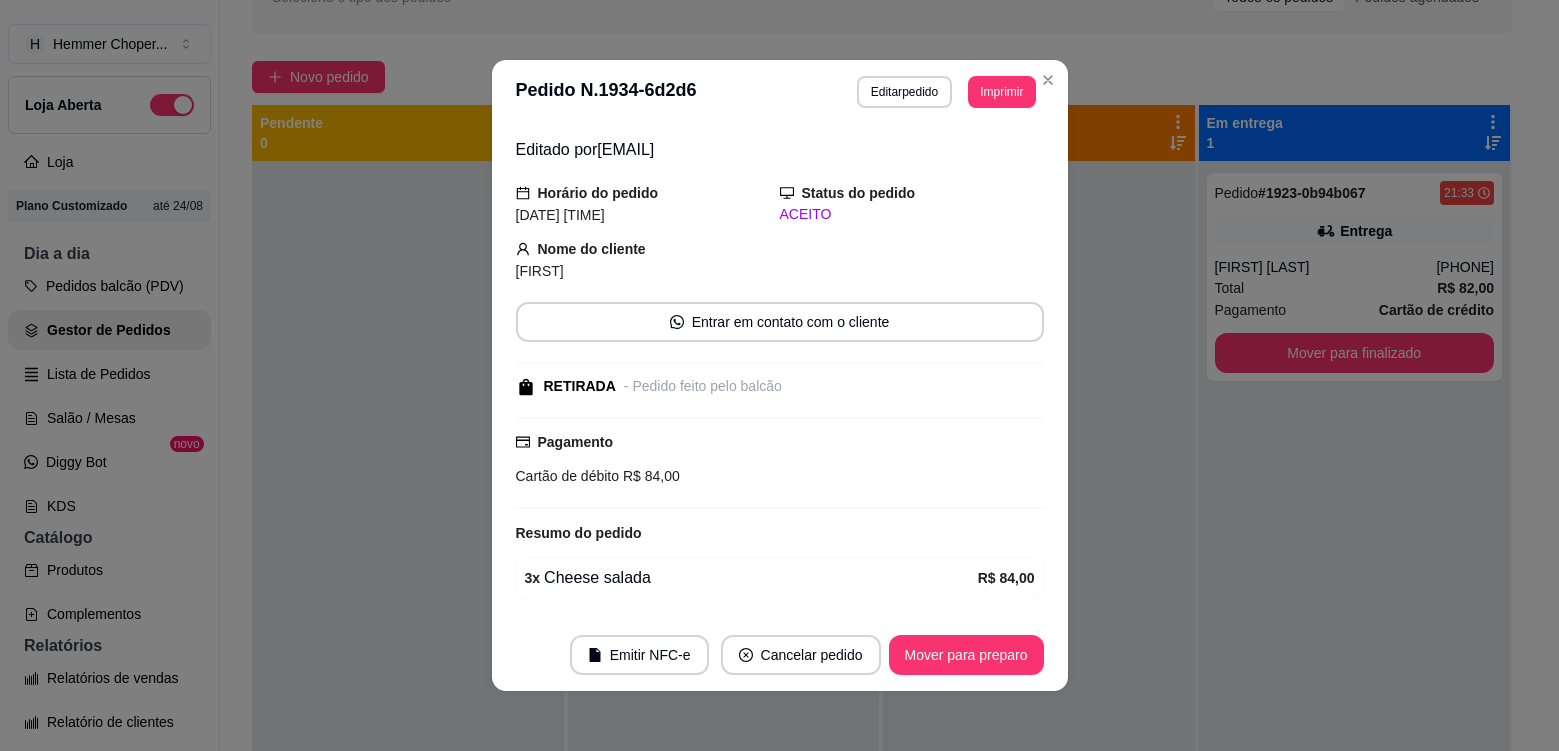 scroll, scrollTop: 126, scrollLeft: 0, axis: vertical 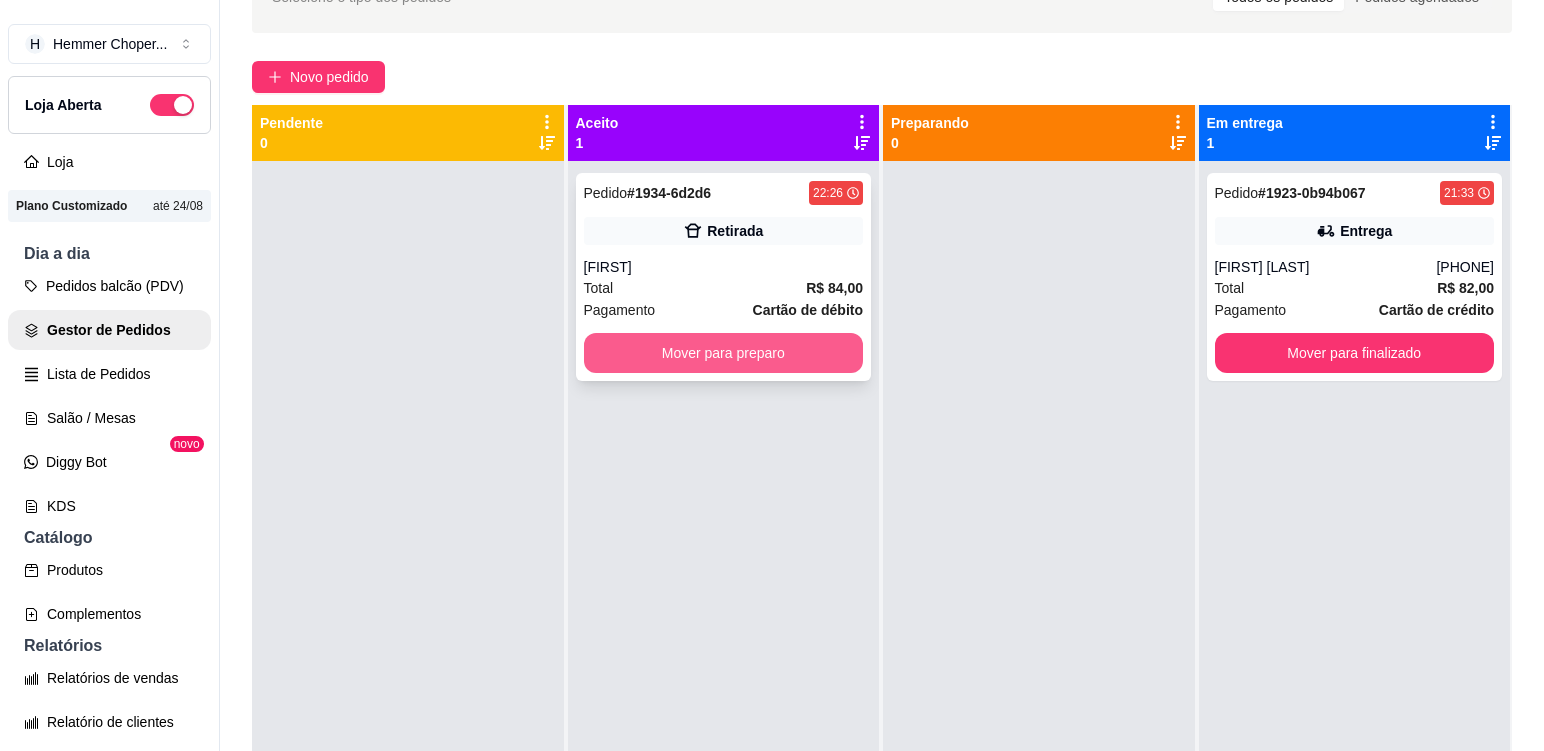 click on "Mover para preparo" at bounding box center [724, 353] 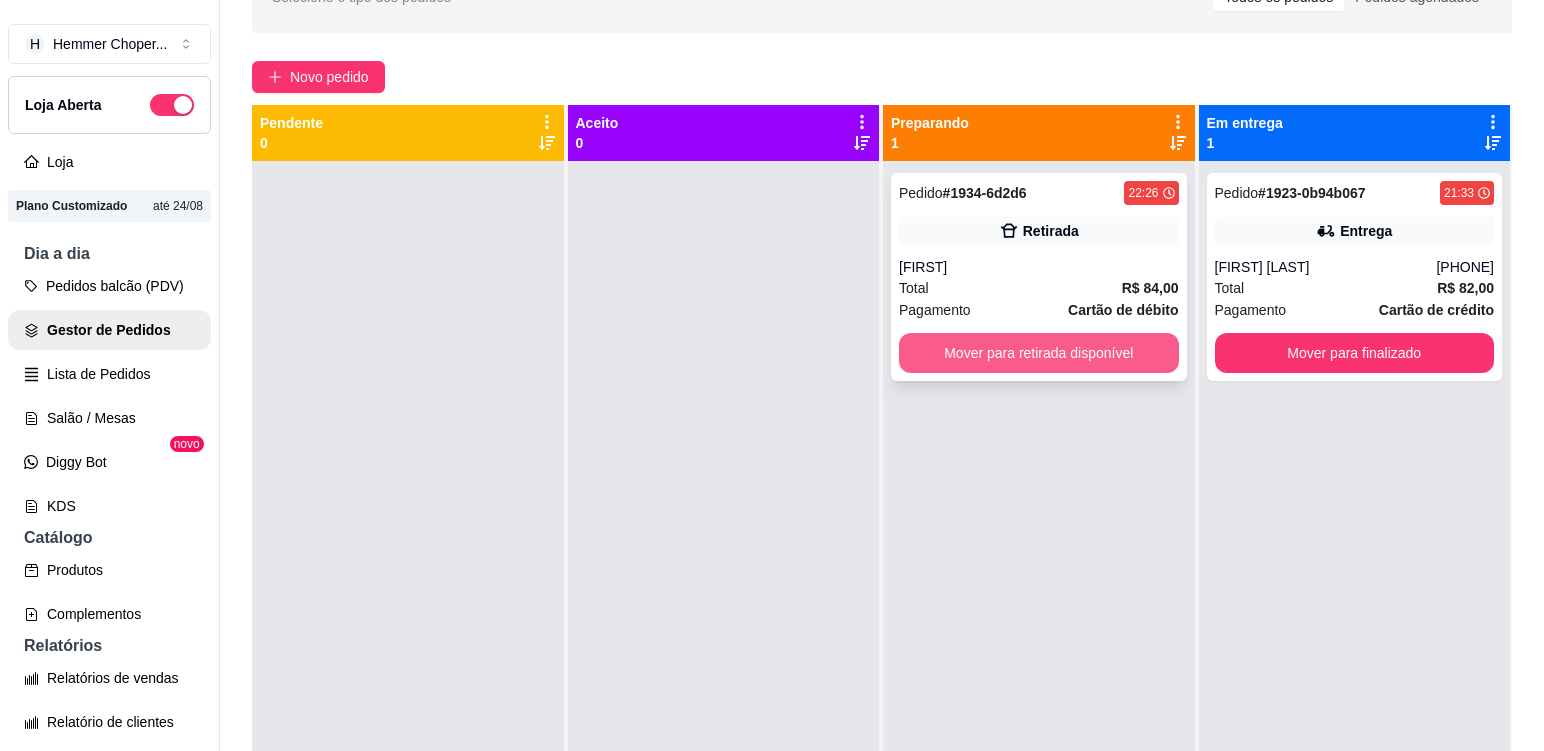 click on "Mover para retirada disponível" at bounding box center (1039, 353) 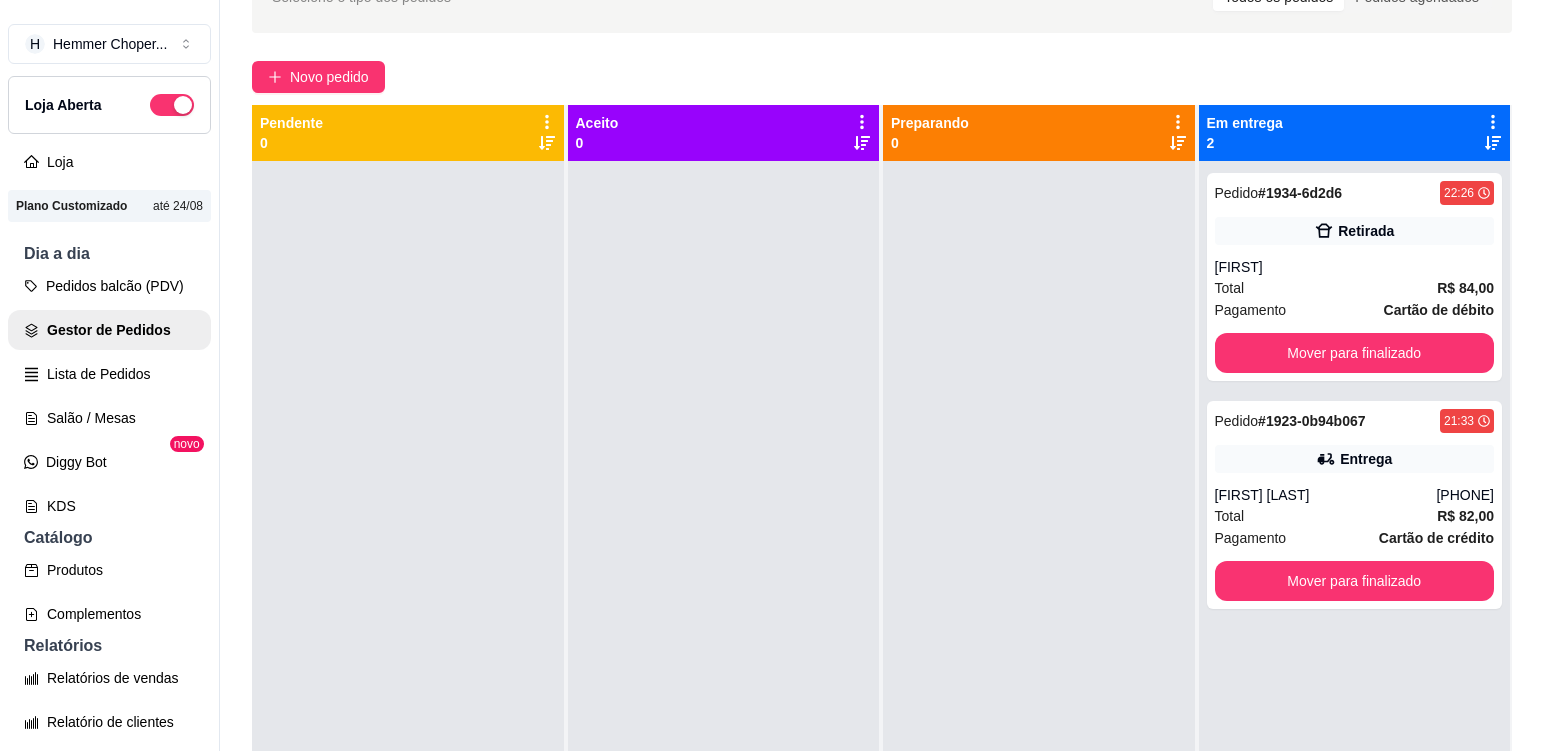 click at bounding box center (1039, 536) 